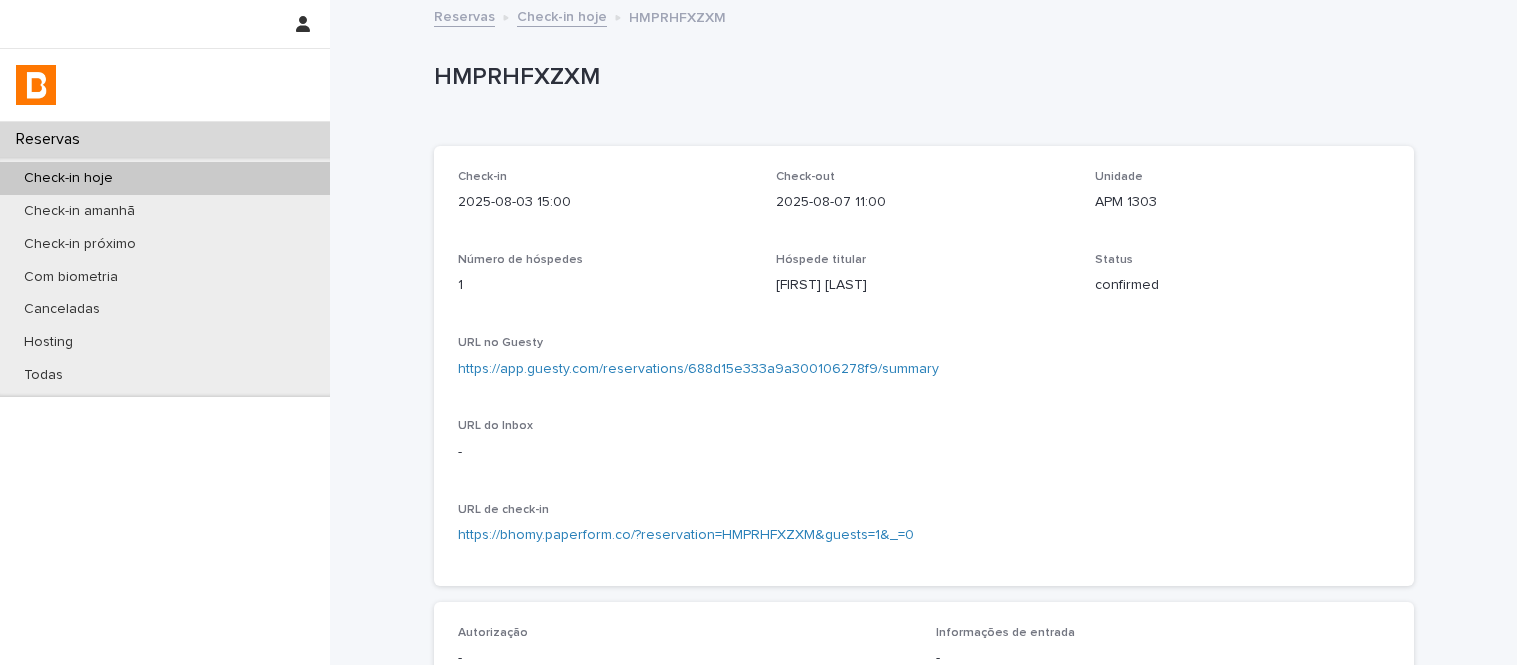 scroll, scrollTop: 0, scrollLeft: 0, axis: both 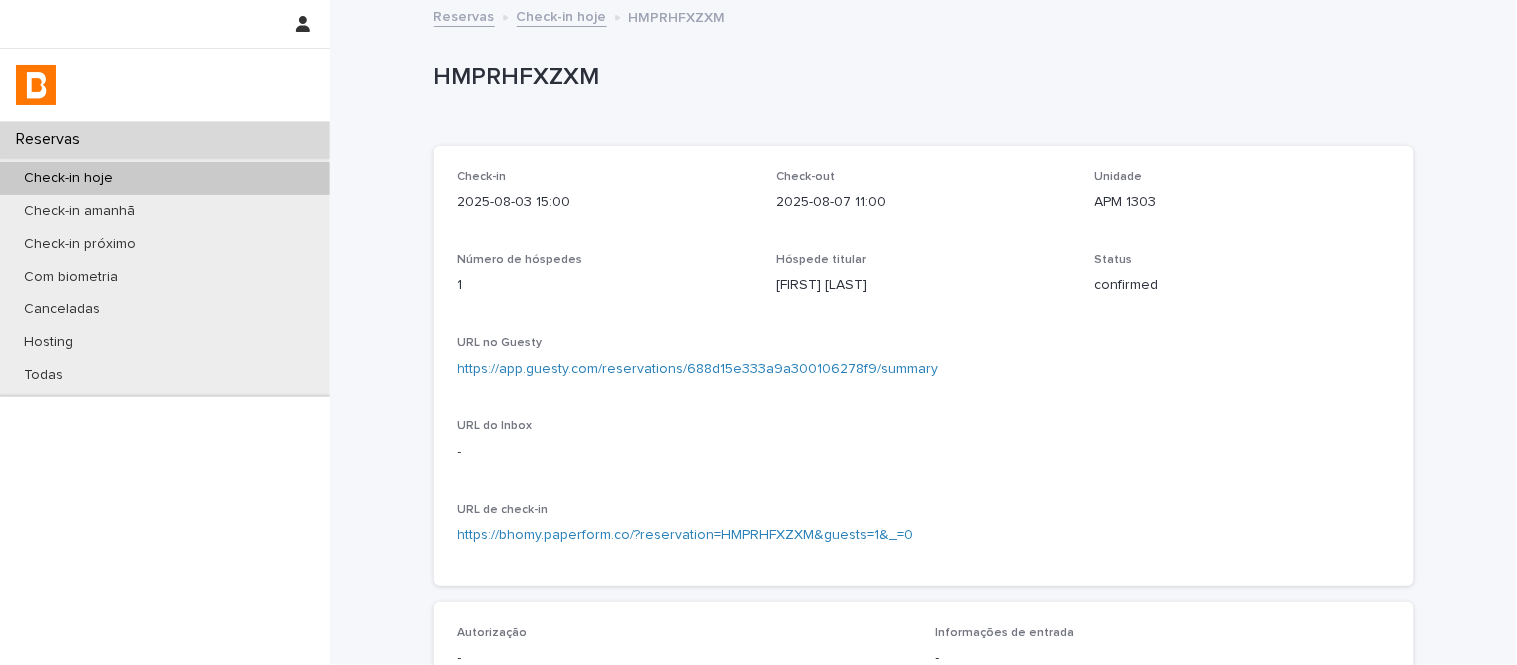 click on "Check-in hoje" at bounding box center [562, 15] 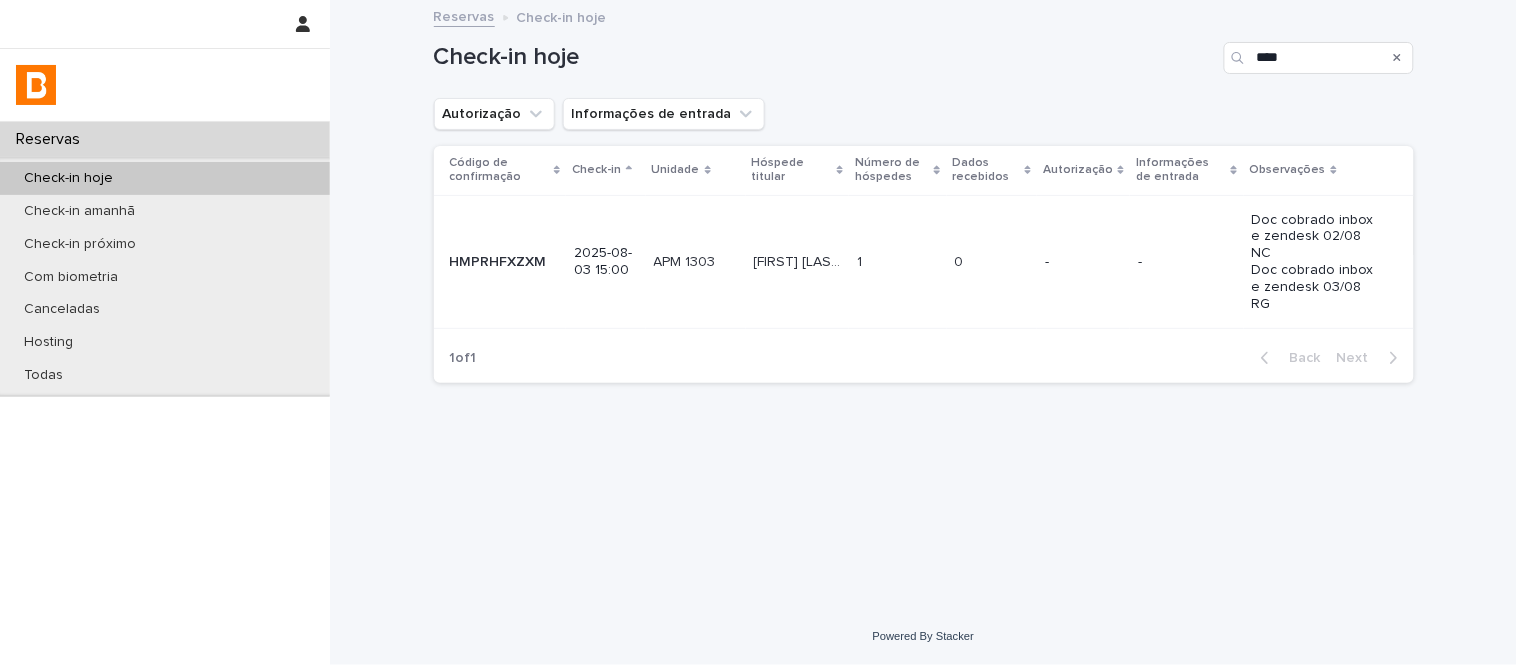click on "1 1" at bounding box center [898, 262] 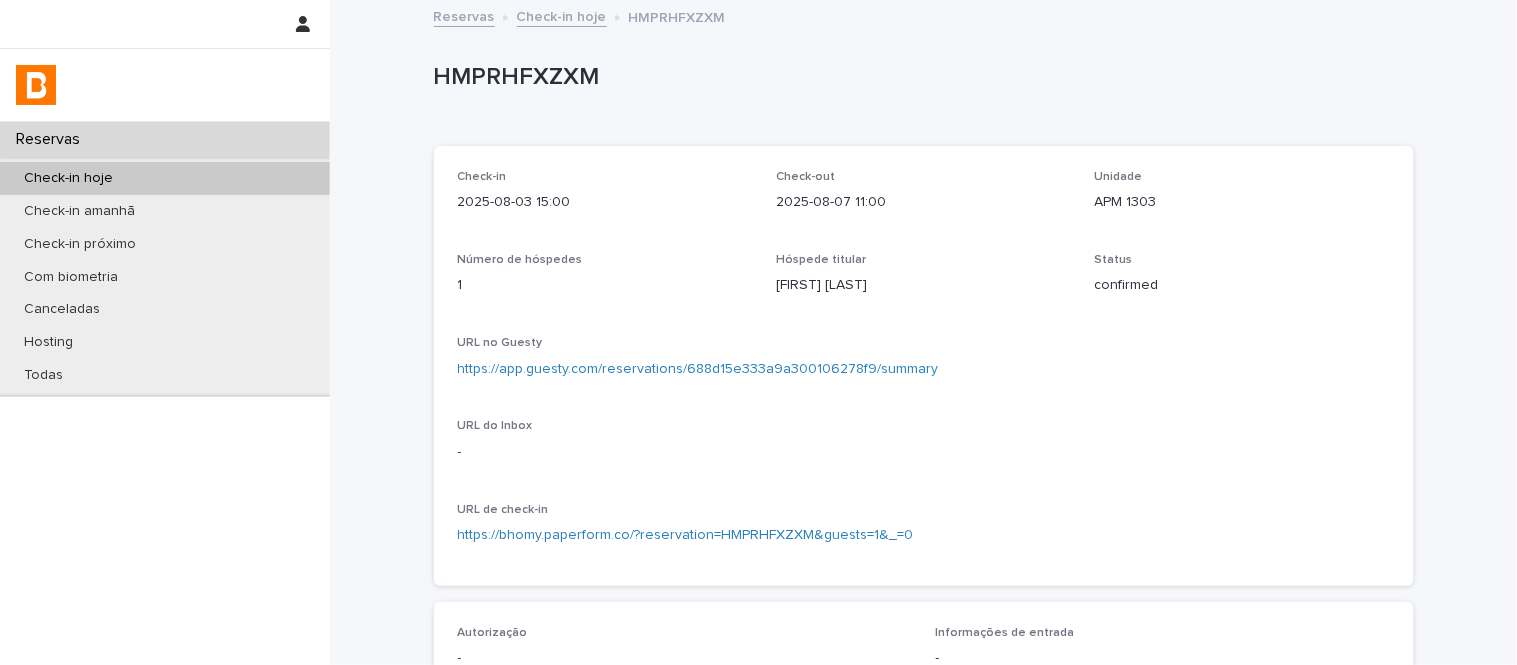 click on "Check-in hoje" at bounding box center (562, 15) 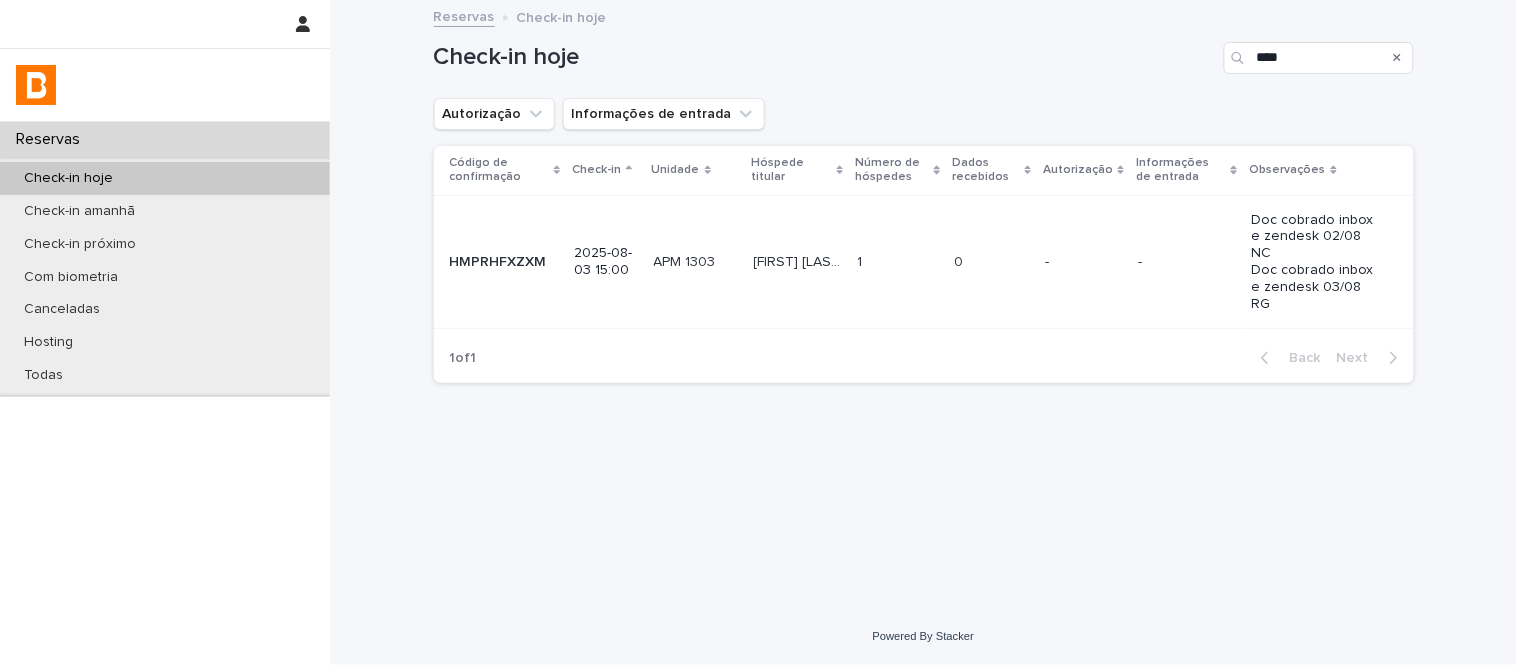 click at bounding box center [1398, 58] 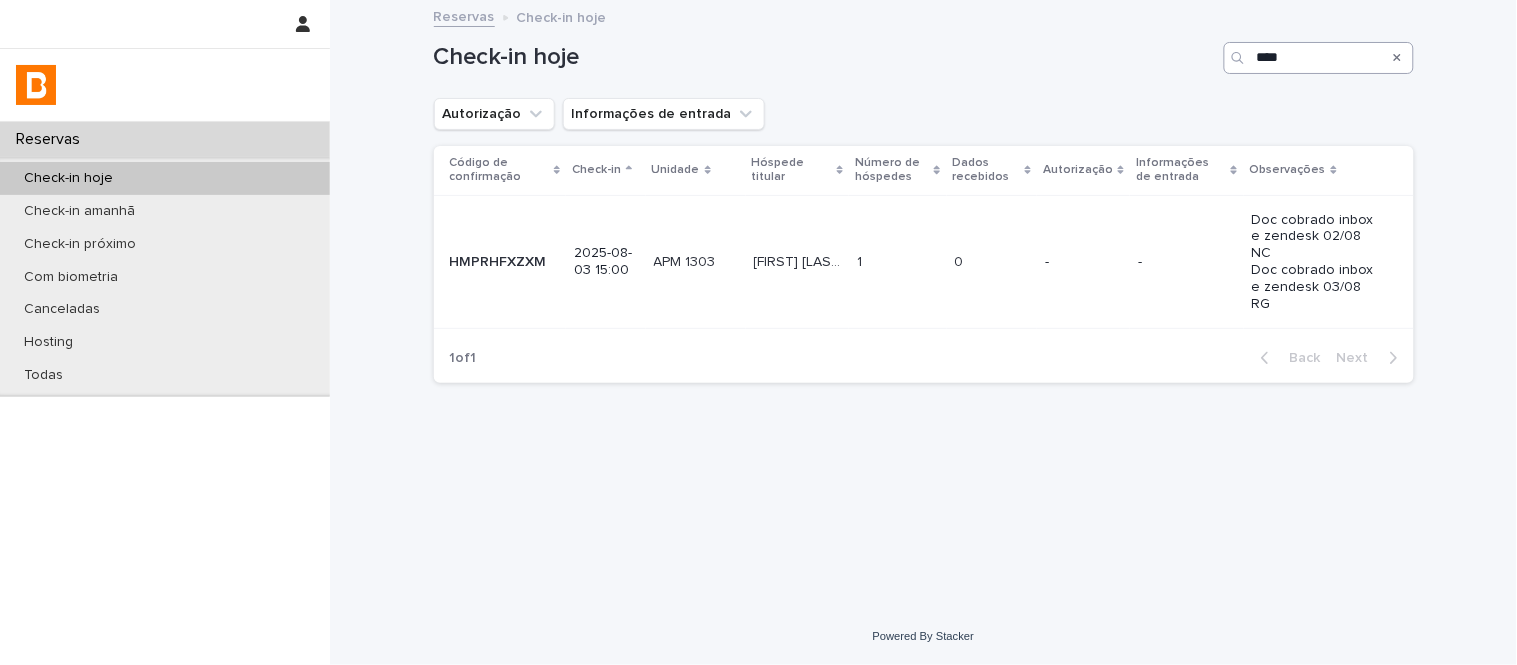 type 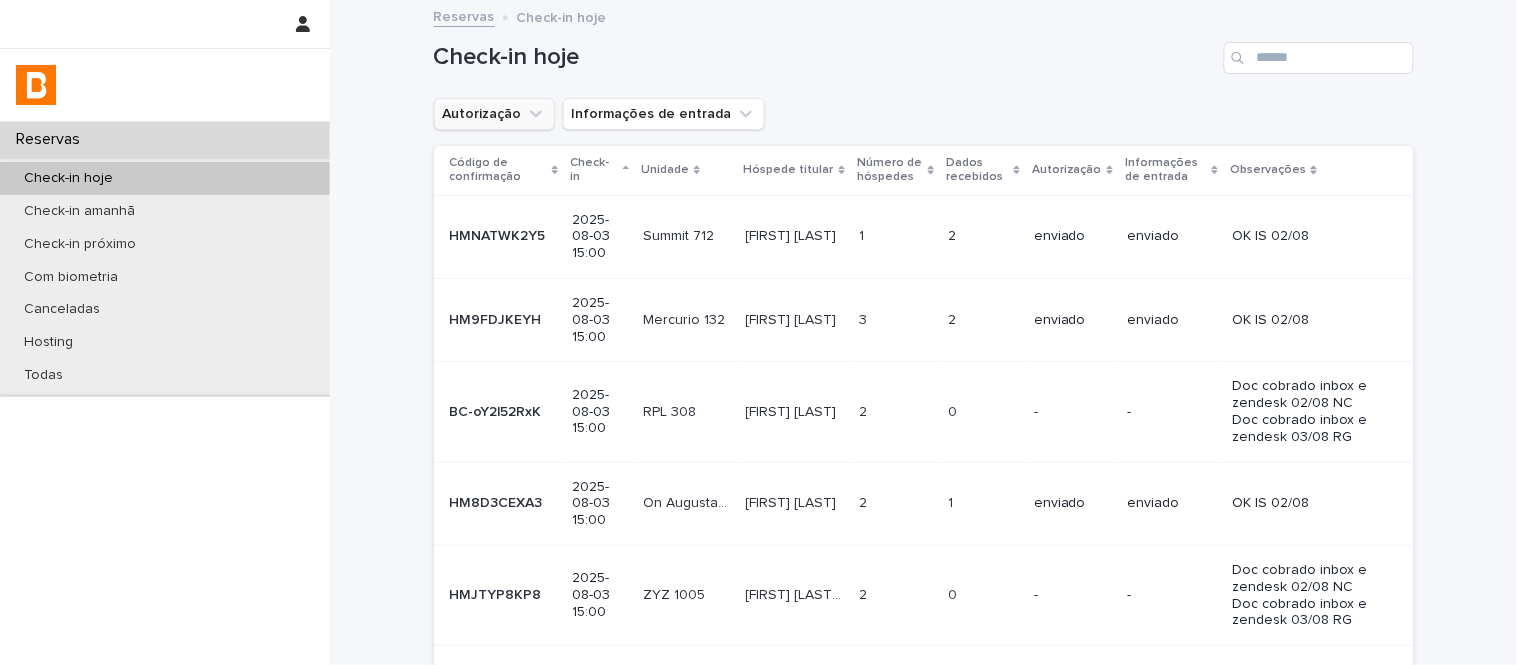 click 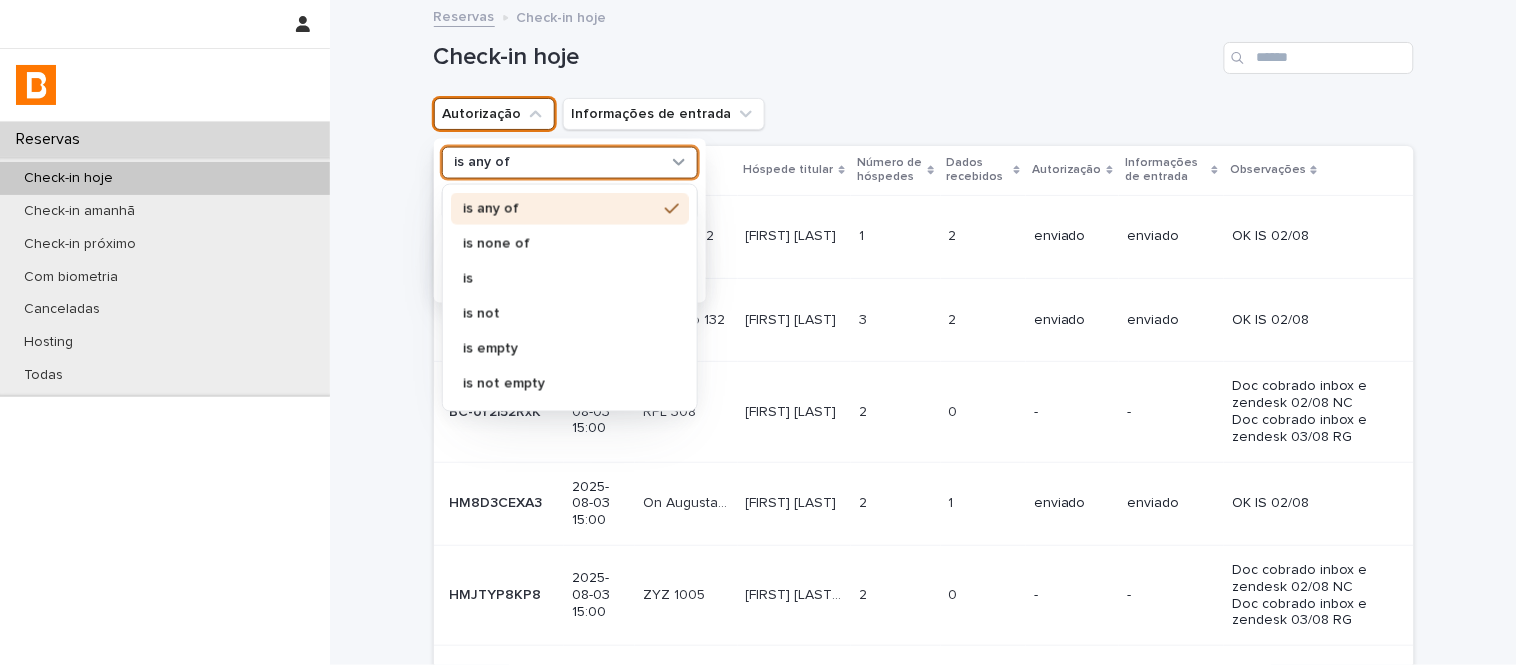 click on "is any of" at bounding box center [570, 162] 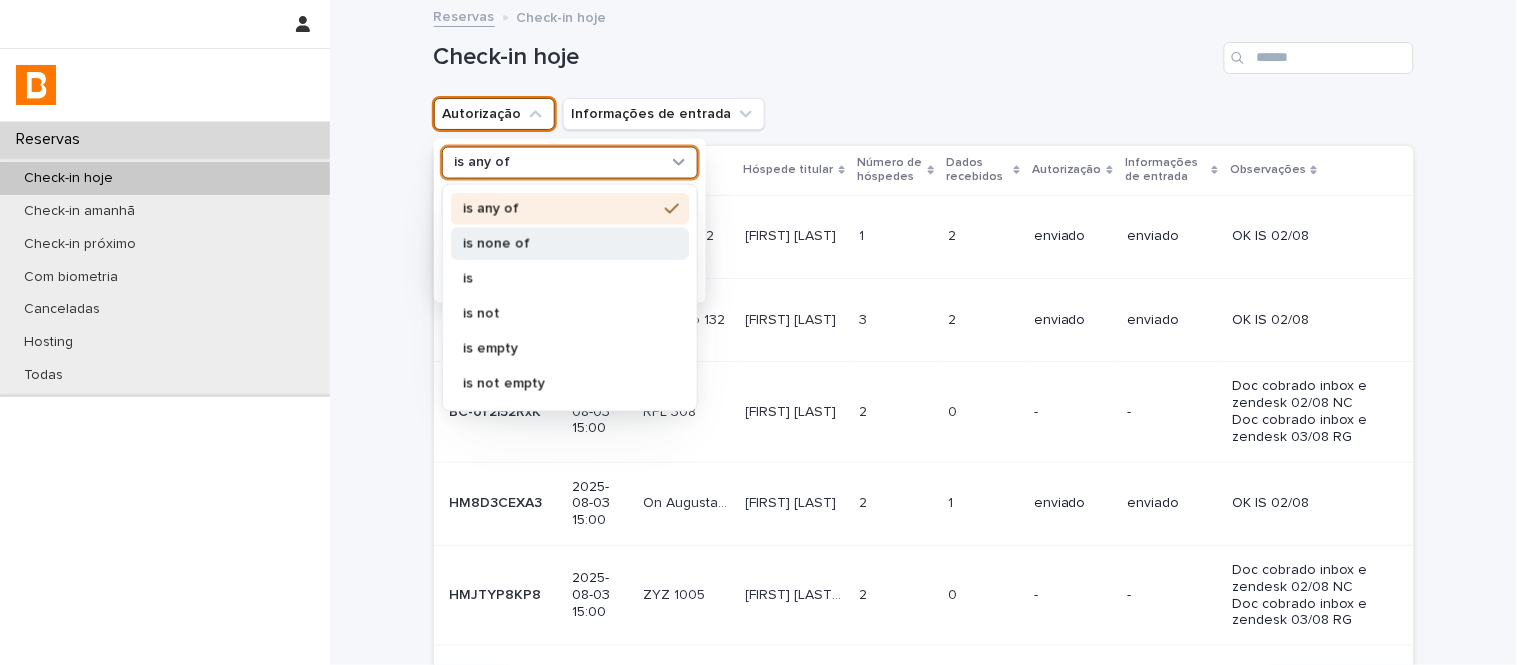 click on "is none of" at bounding box center (560, 243) 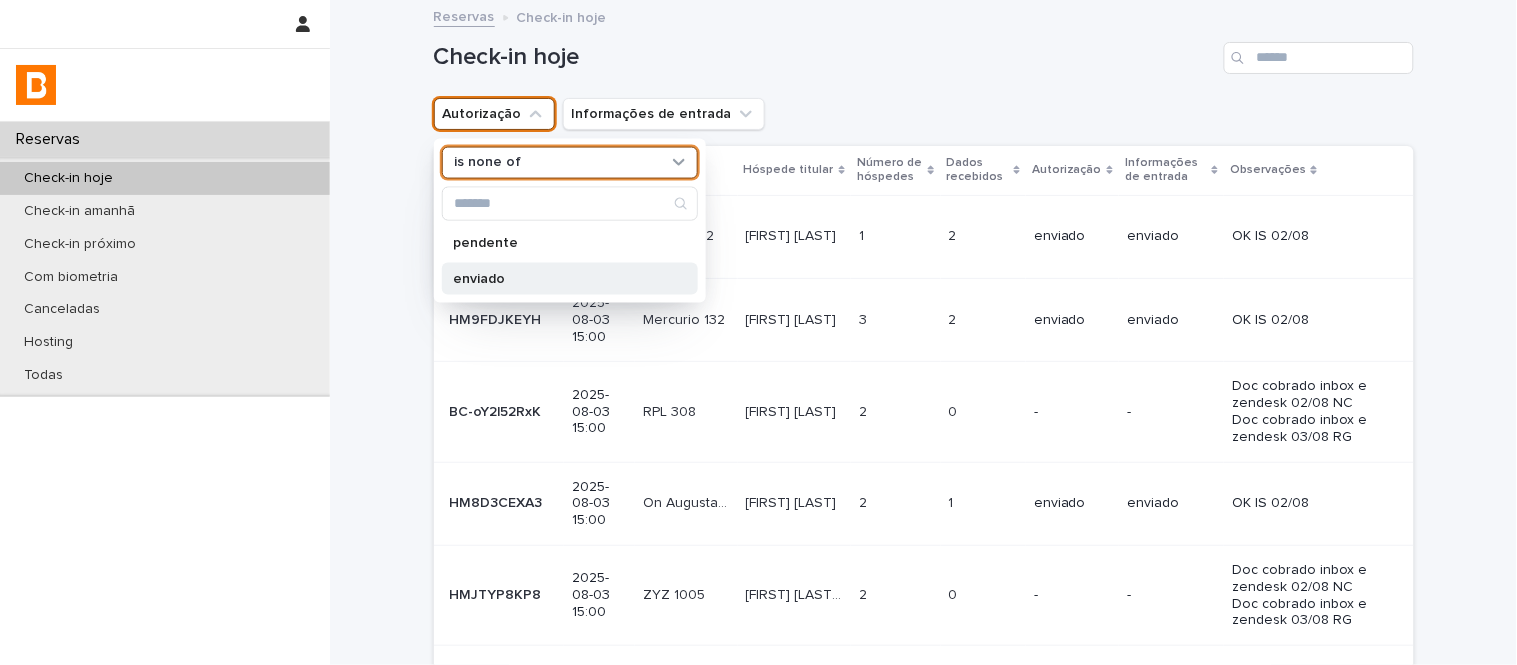 click on "enviado" at bounding box center [560, 278] 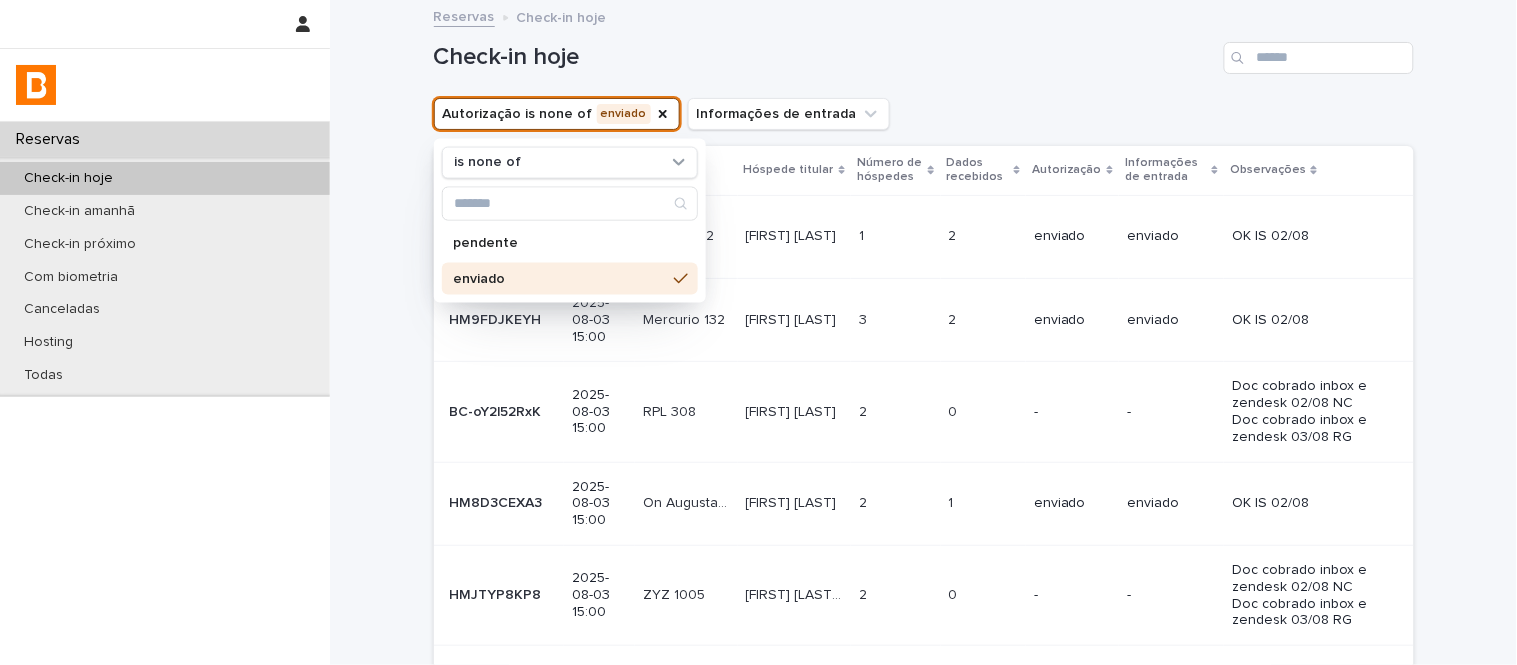 click on "Autorização is none of enviado is none of pendente enviado Informações de entrada" at bounding box center [924, 114] 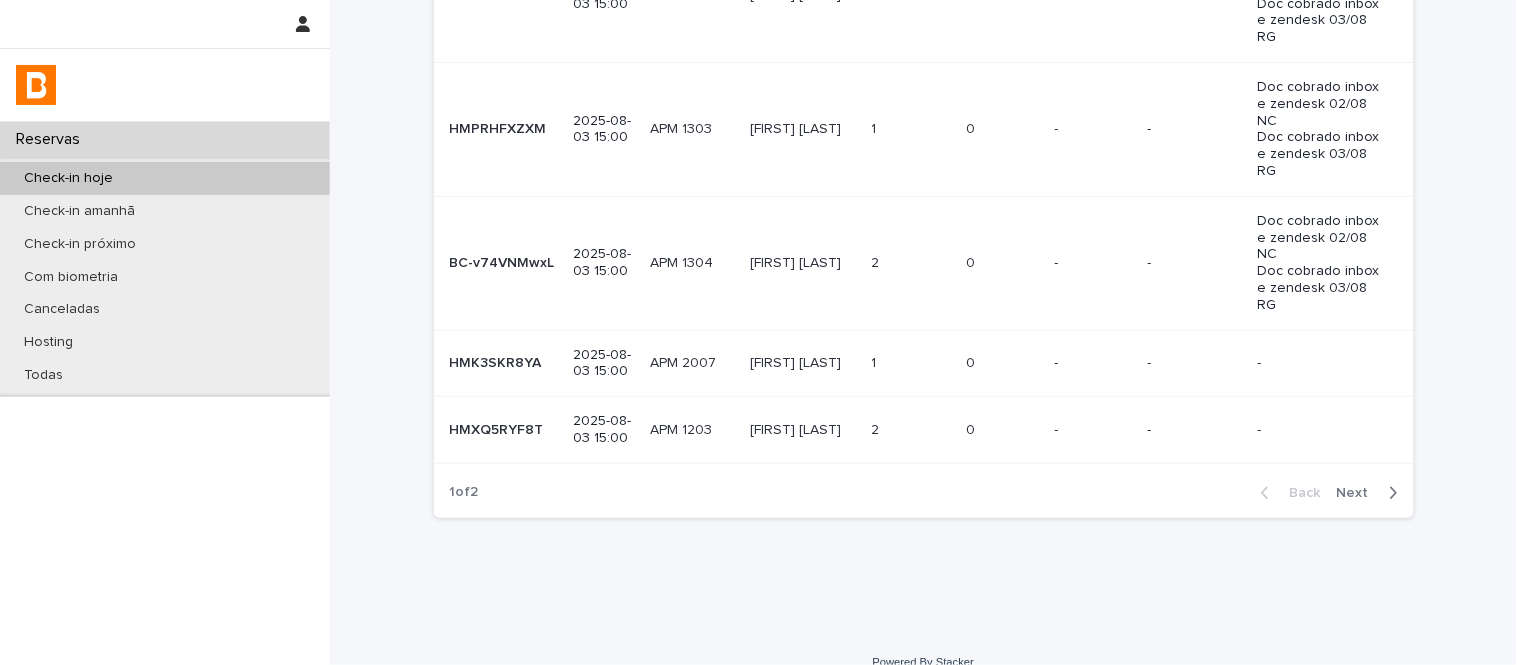 scroll, scrollTop: 893, scrollLeft: 0, axis: vertical 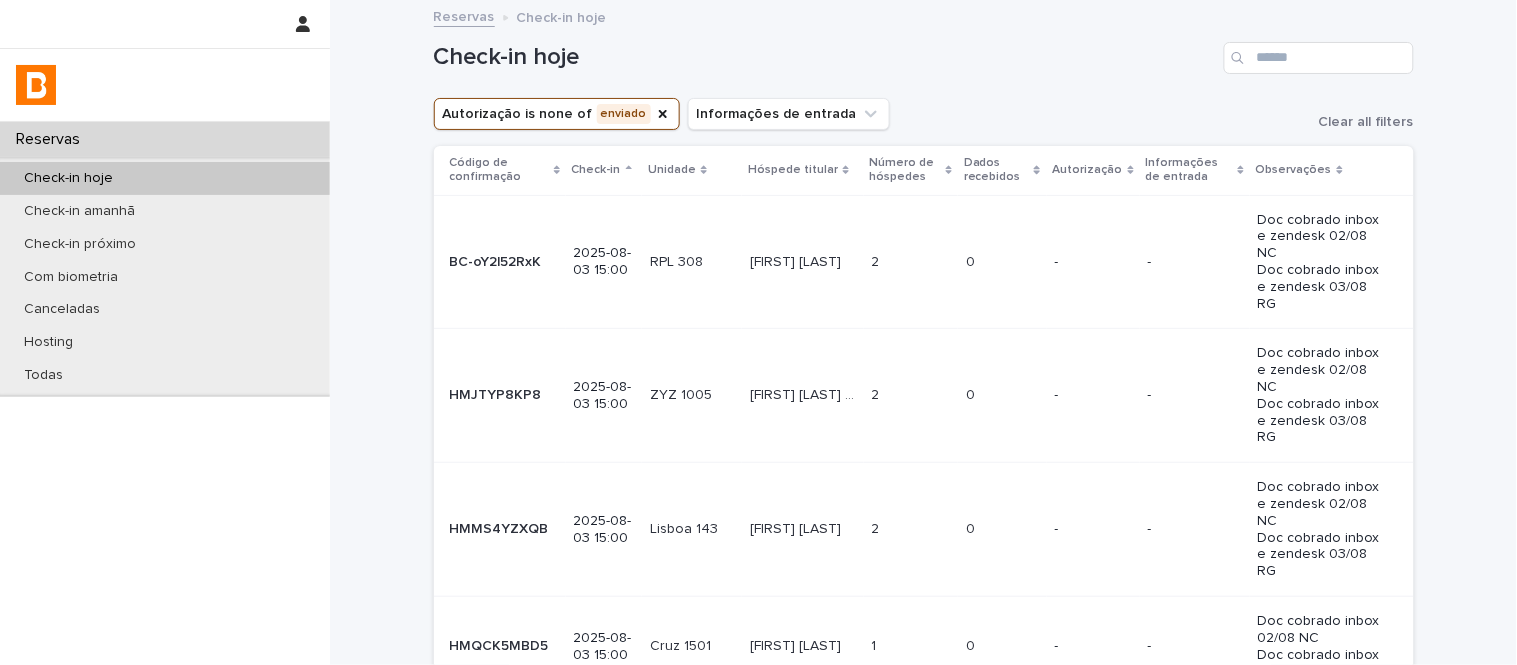 click 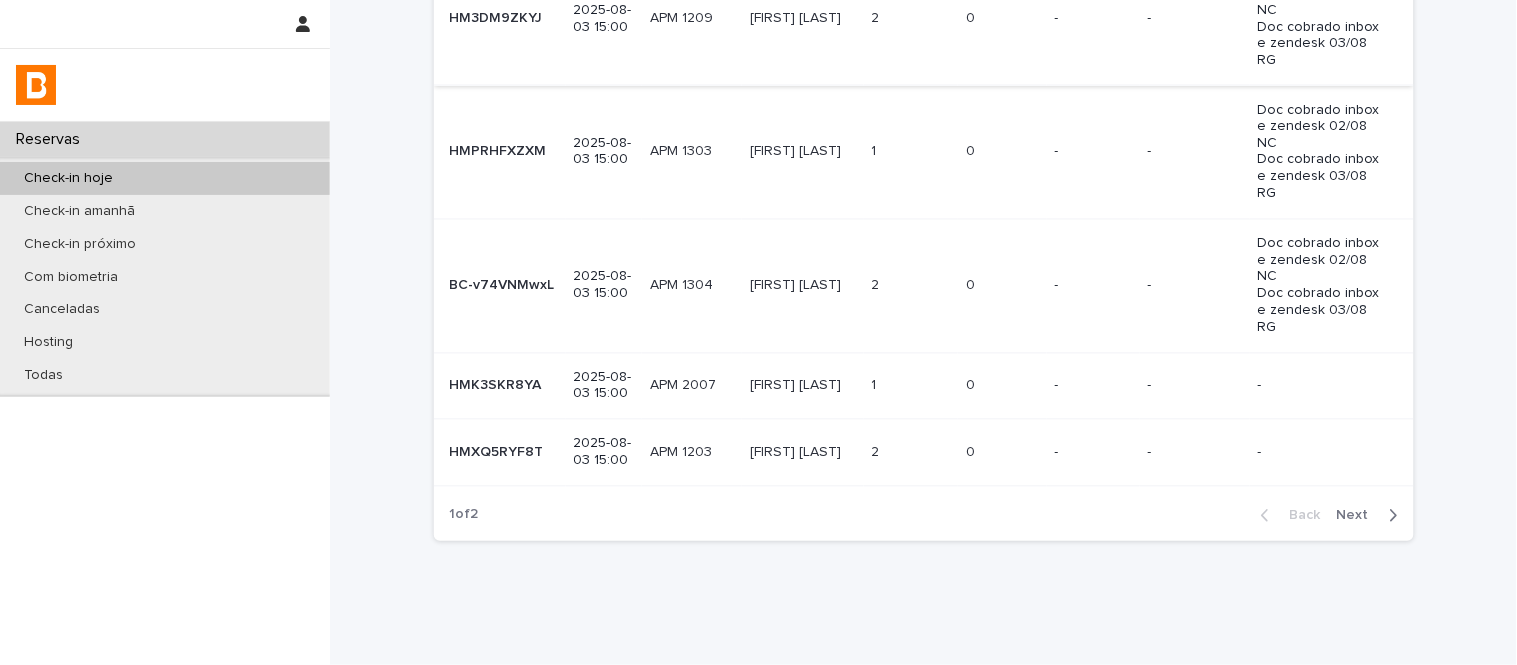 scroll, scrollTop: 893, scrollLeft: 0, axis: vertical 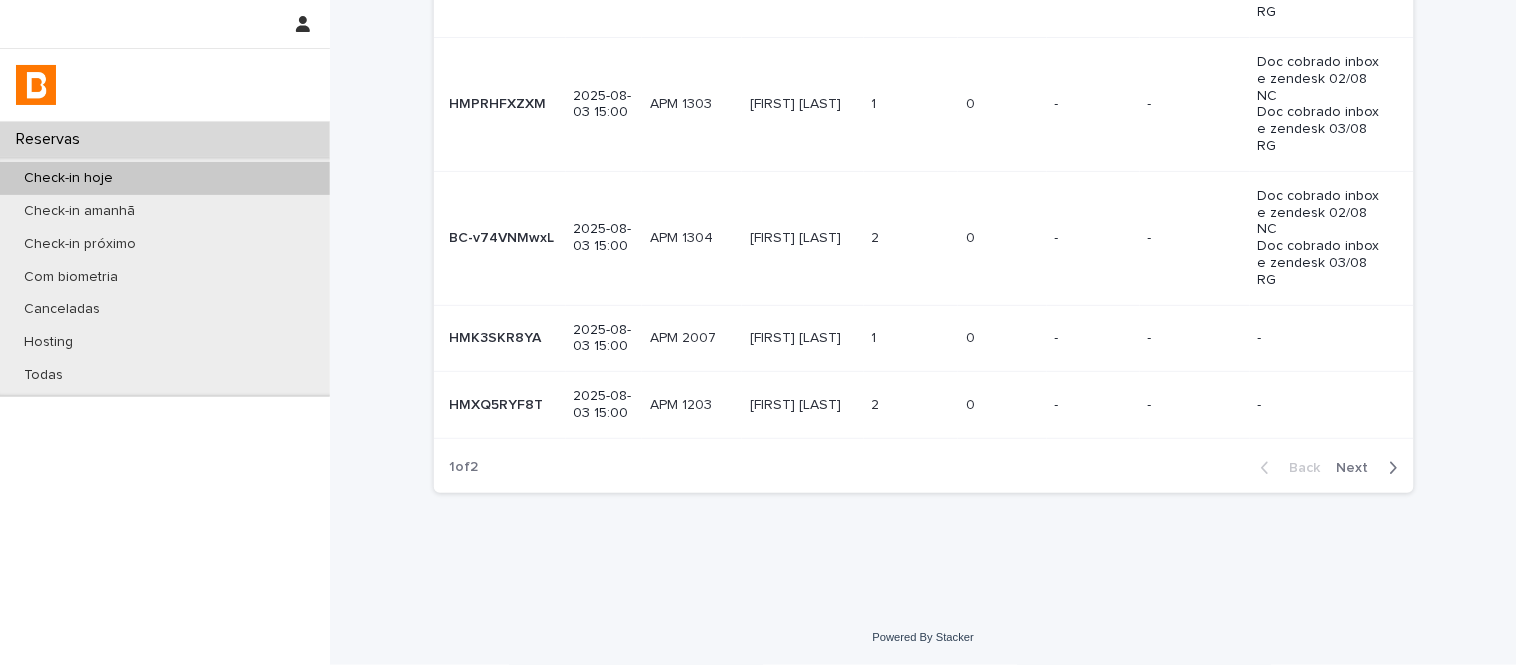 click on "Next" at bounding box center (1359, 468) 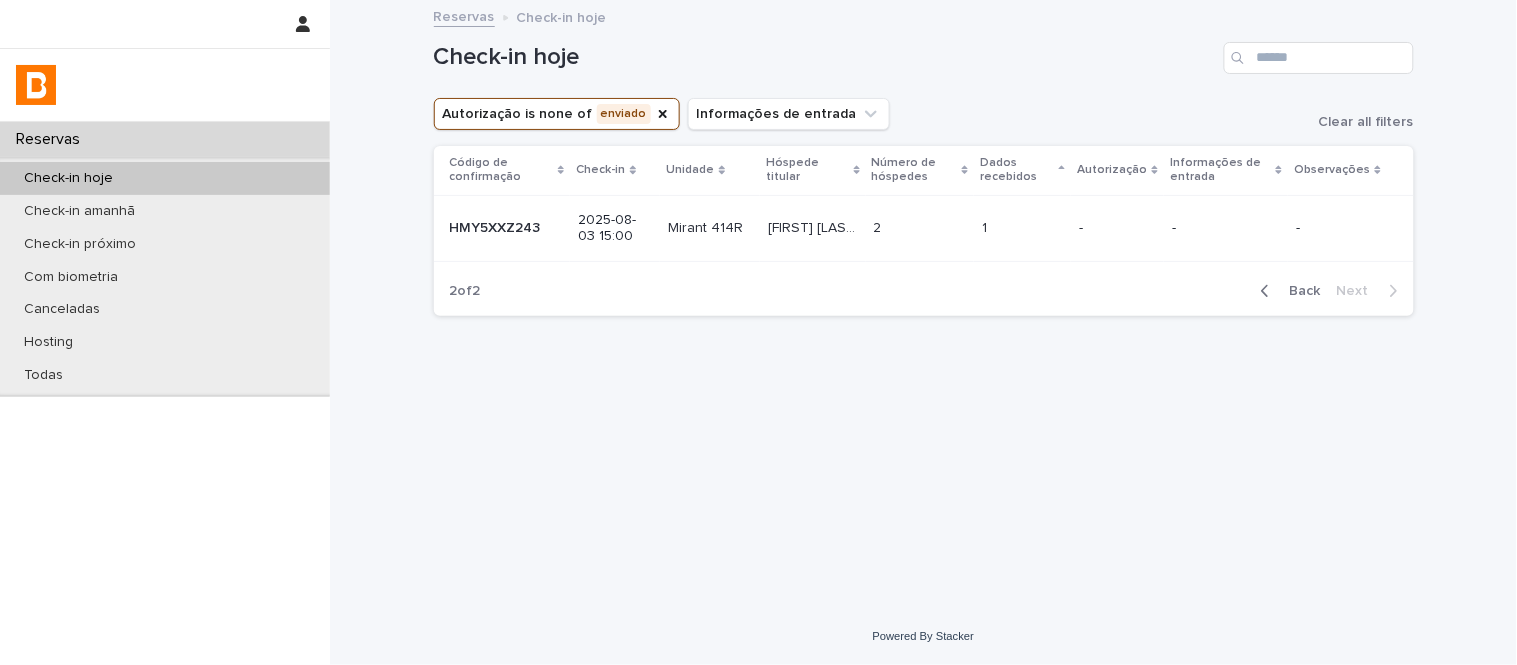 scroll, scrollTop: 0, scrollLeft: 0, axis: both 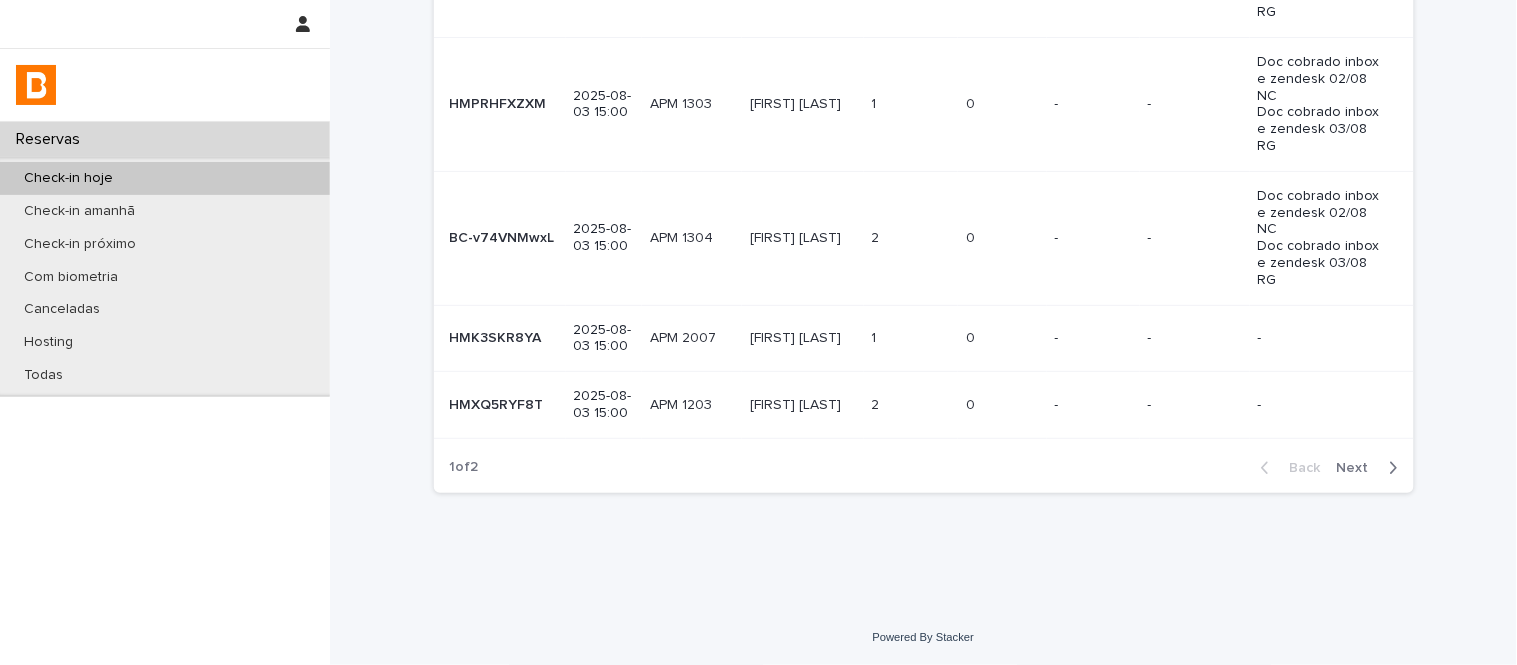 click on "Next" at bounding box center [1359, 468] 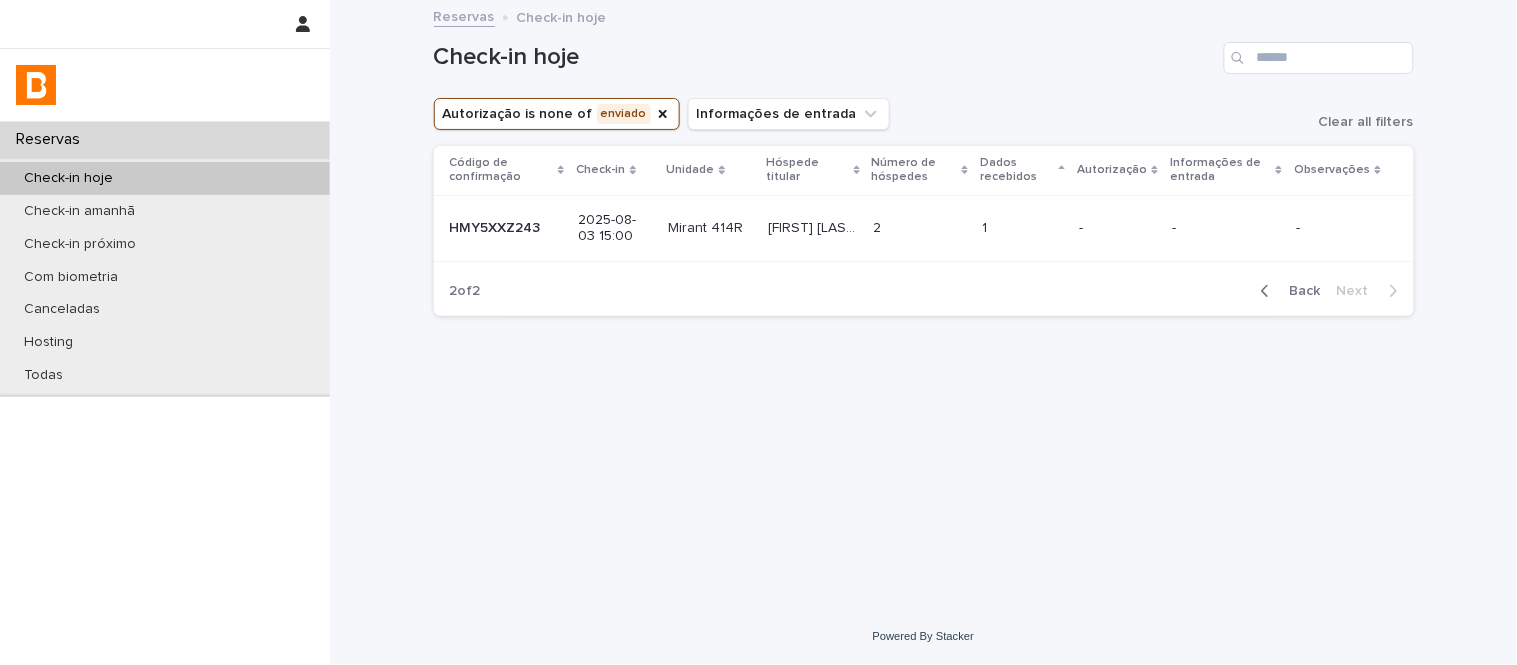 scroll, scrollTop: 0, scrollLeft: 0, axis: both 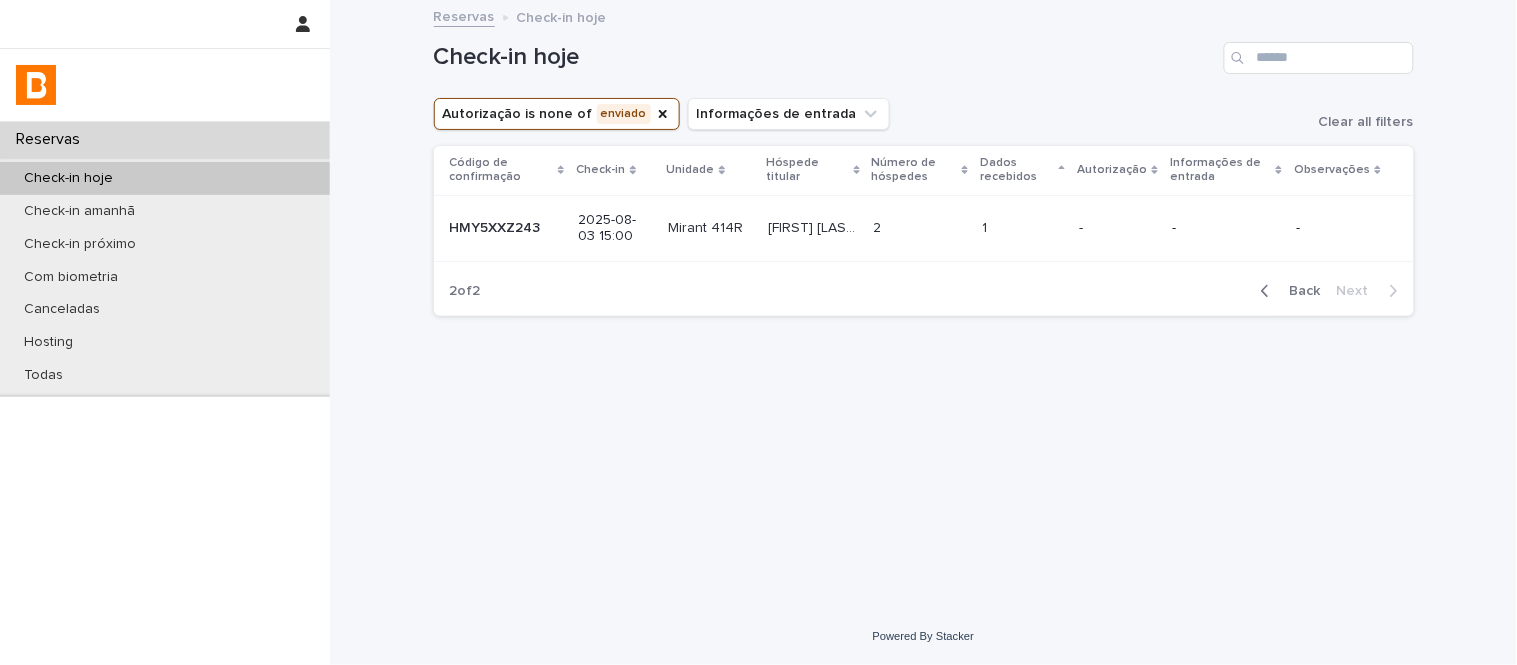 click on "Pedro Nolla Pedro Nolla" at bounding box center (813, 228) 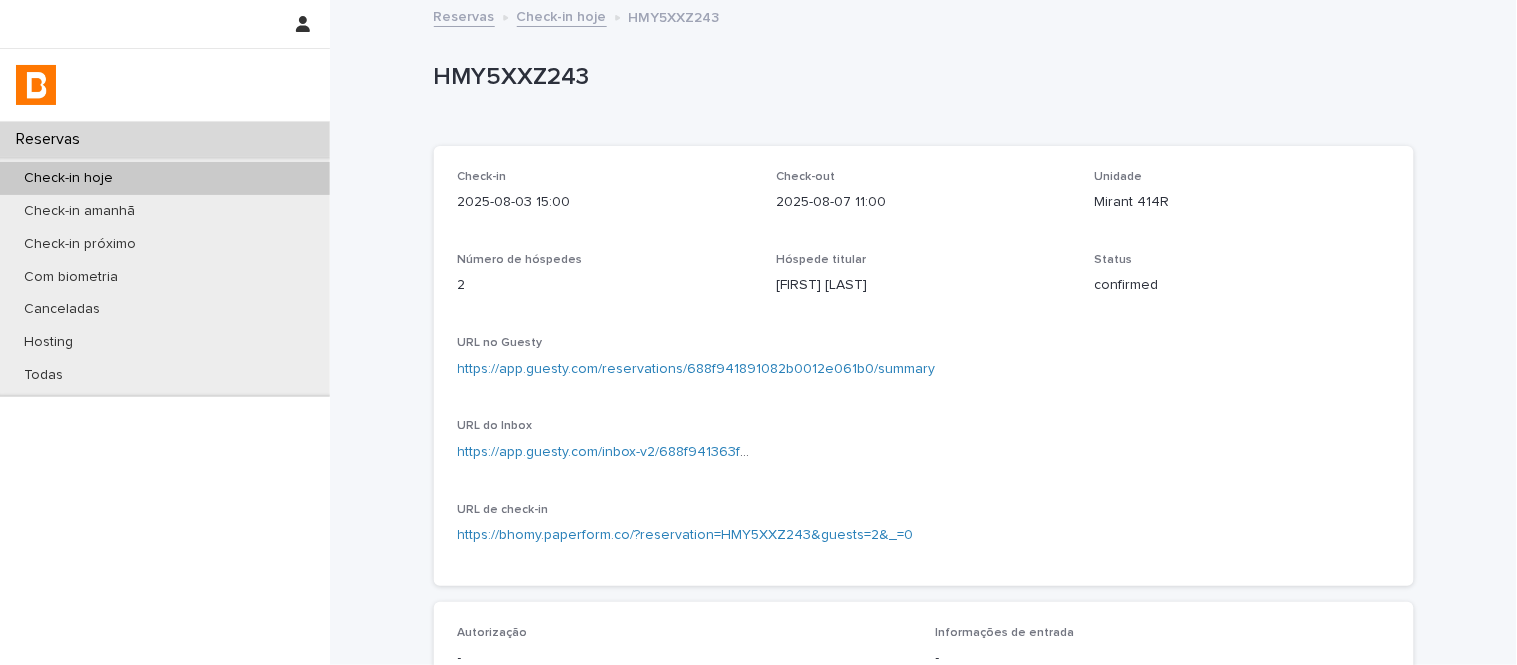 click on "Mirant 414R" at bounding box center [1242, 202] 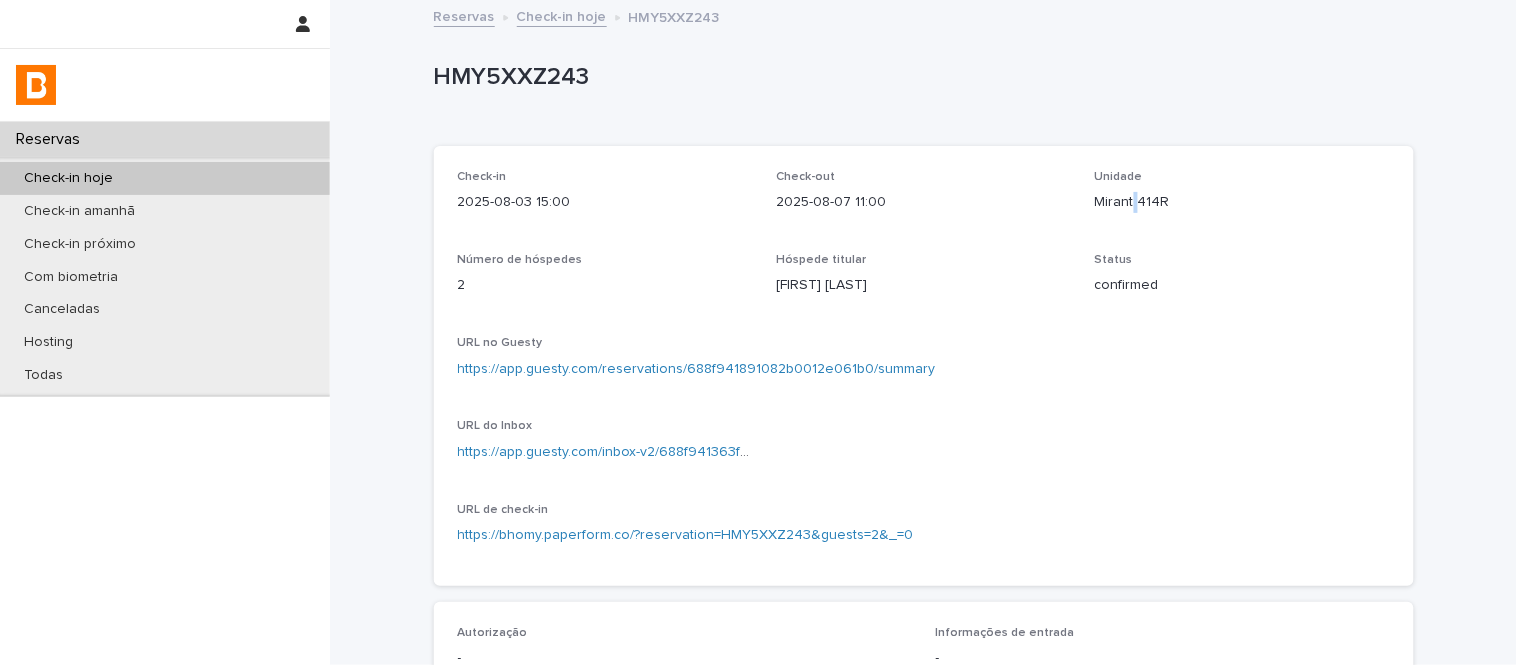 click on "Mirant 414R" at bounding box center (1242, 202) 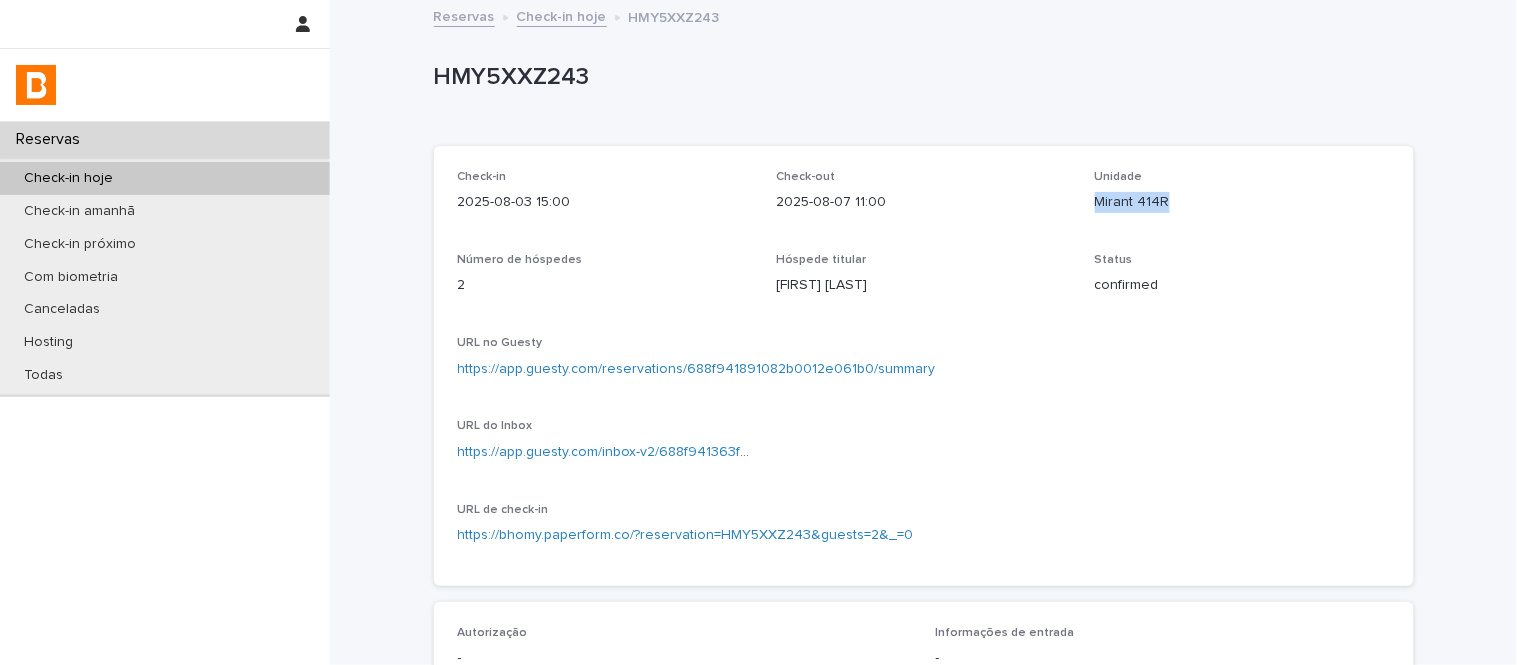 click on "Mirant 414R" at bounding box center (1242, 202) 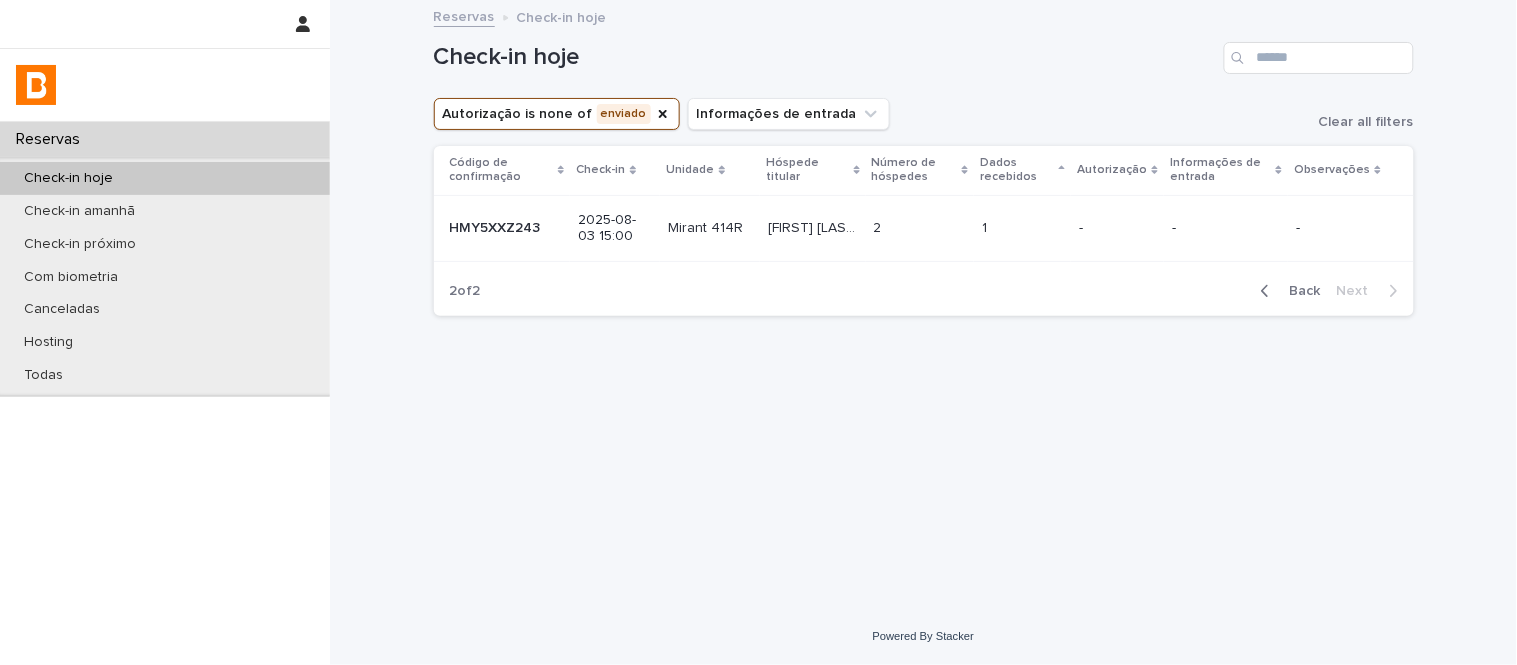 click on "Back" at bounding box center [1299, 291] 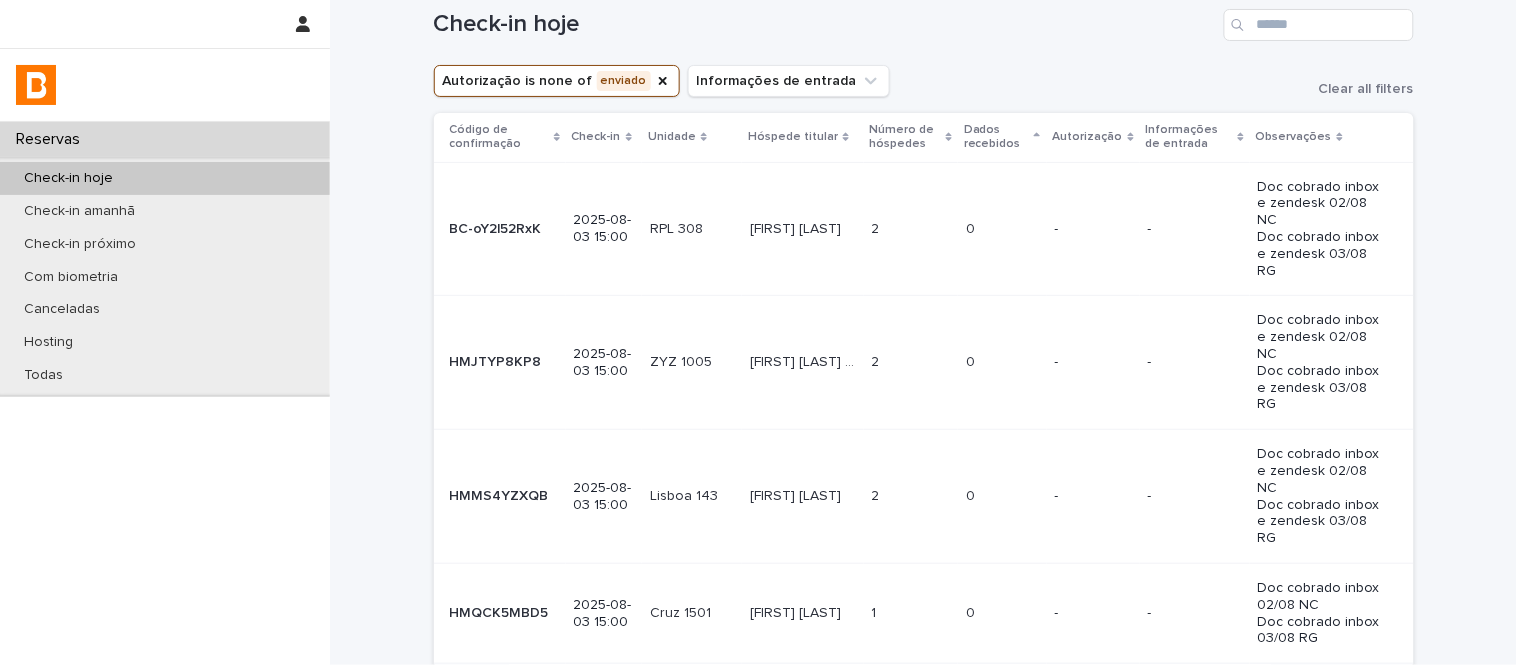 scroll, scrollTop: 0, scrollLeft: 0, axis: both 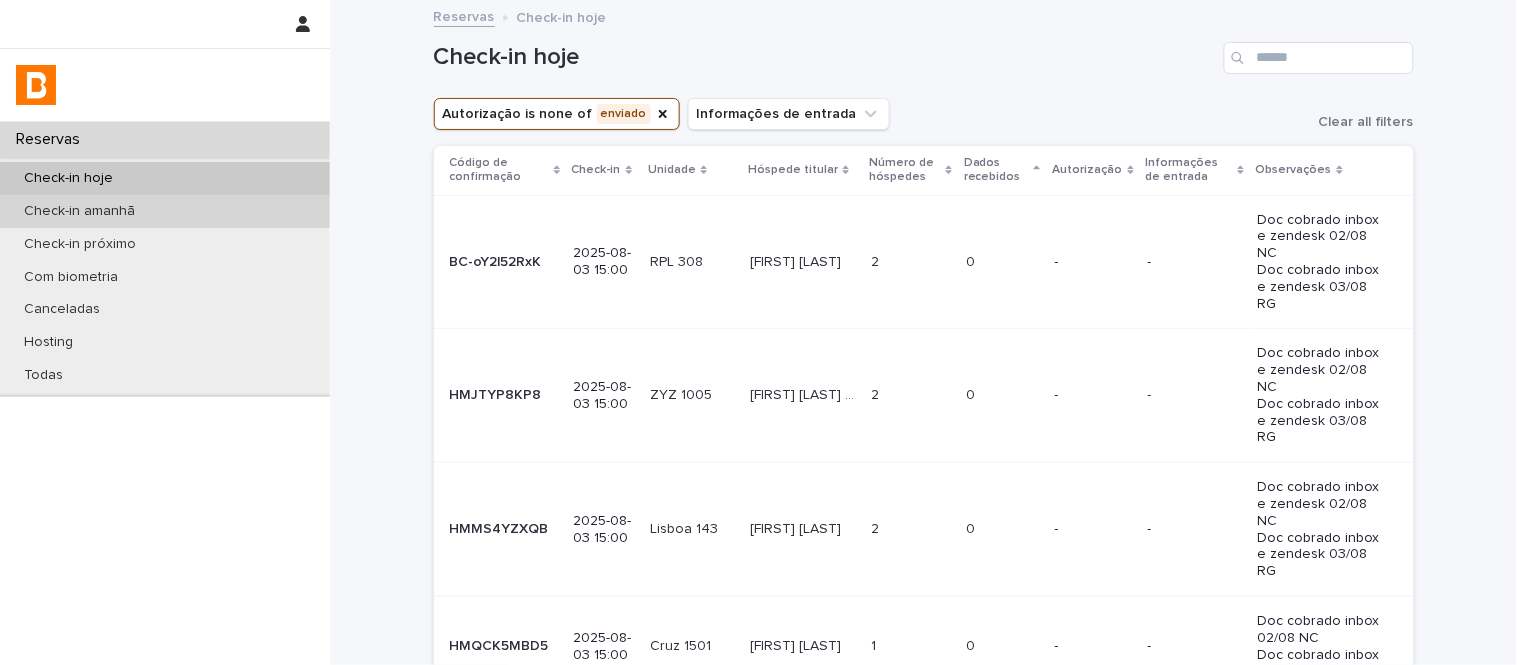click on "Check-in amanhã" at bounding box center (165, 211) 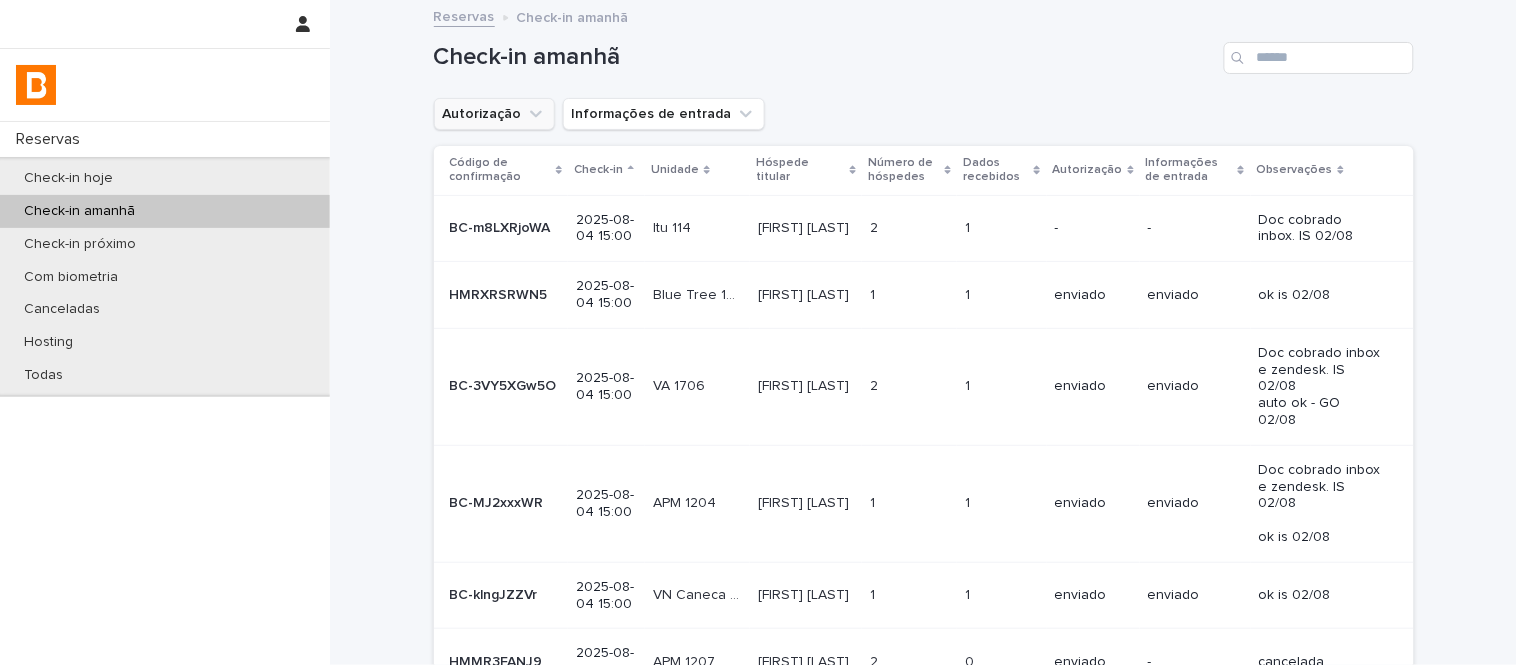 drag, startPoint x: 471, startPoint y: 134, endPoint x: 470, endPoint y: 112, distance: 22.022715 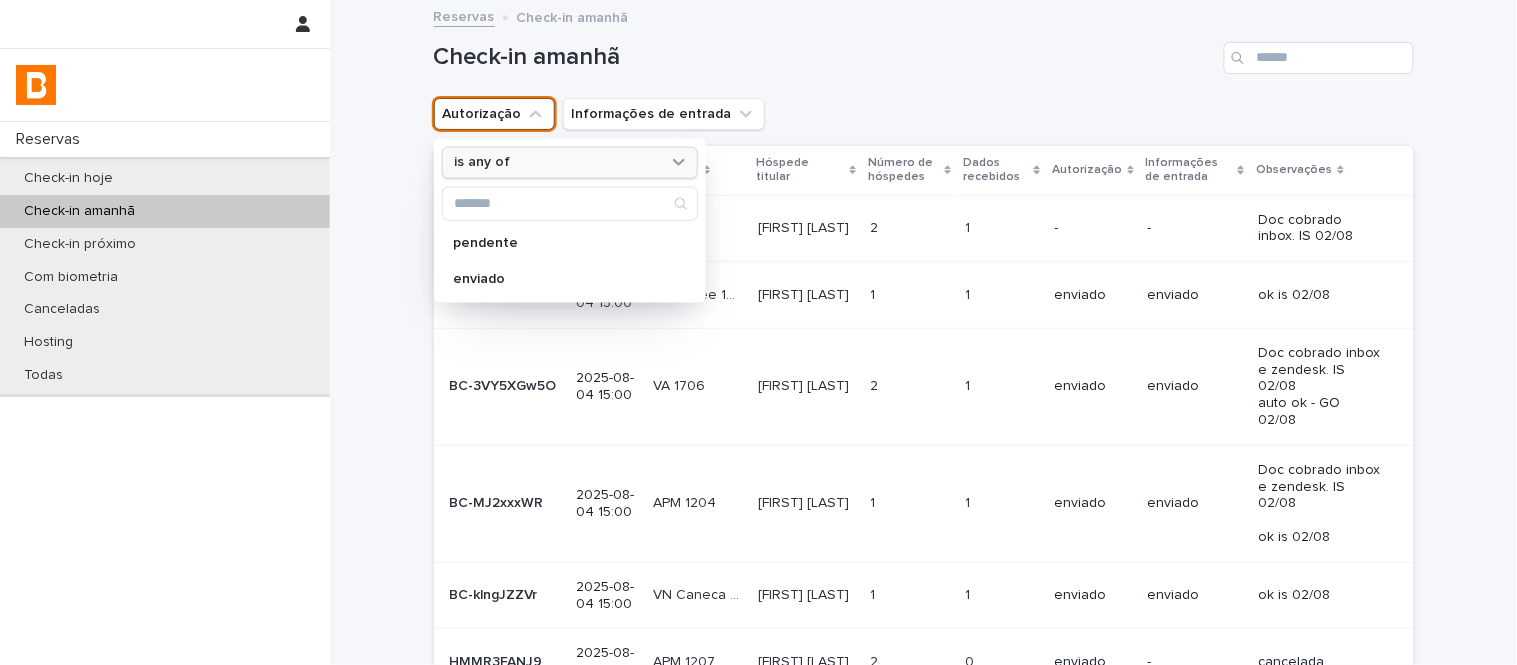click on "is any of" at bounding box center (557, 162) 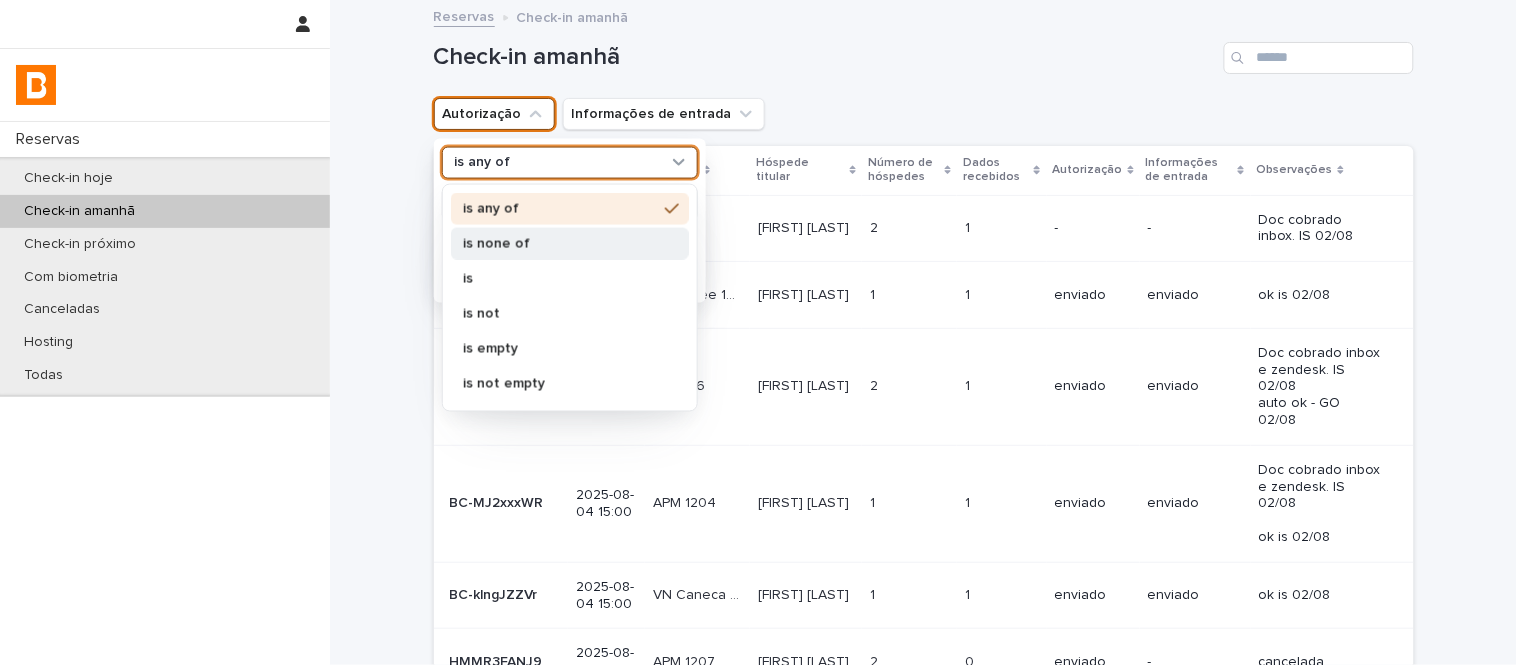drag, startPoint x: 526, startPoint y: 201, endPoint x: 535, endPoint y: 235, distance: 35.17101 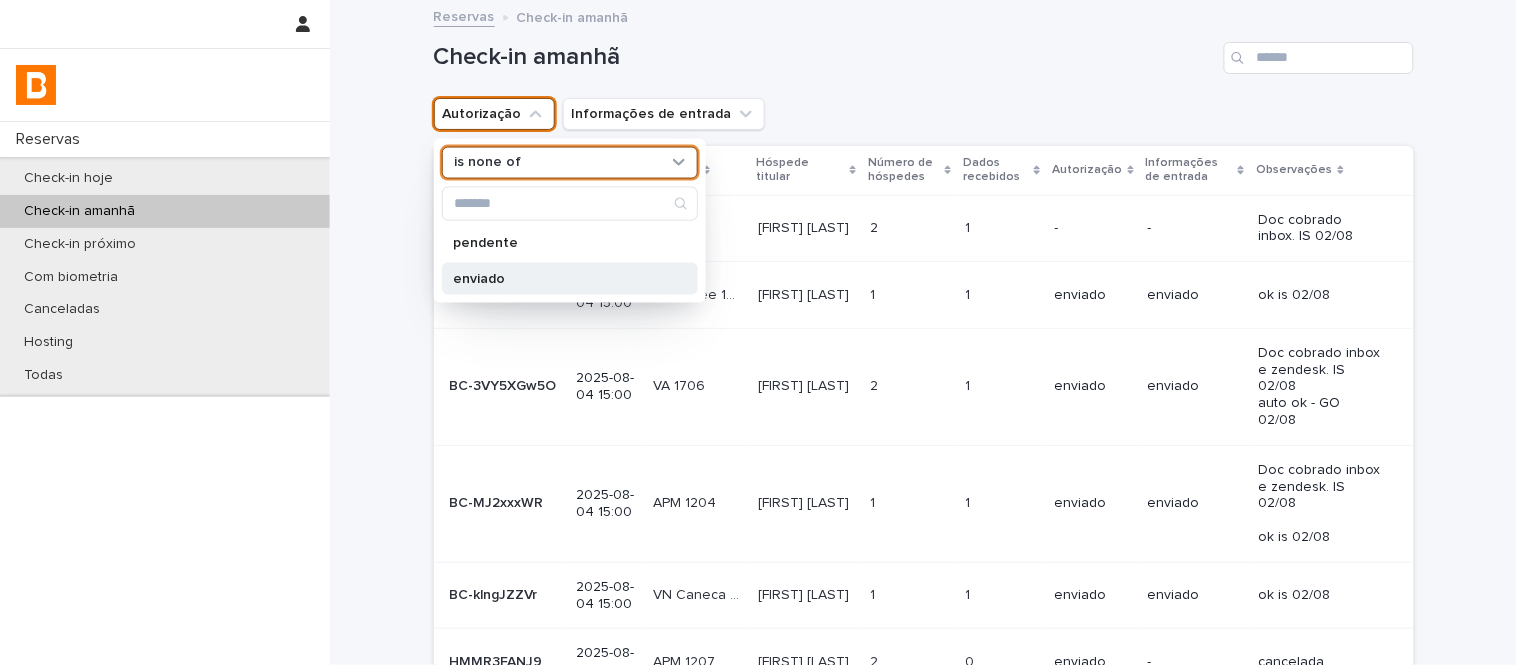 click on "enviado" at bounding box center [570, 278] 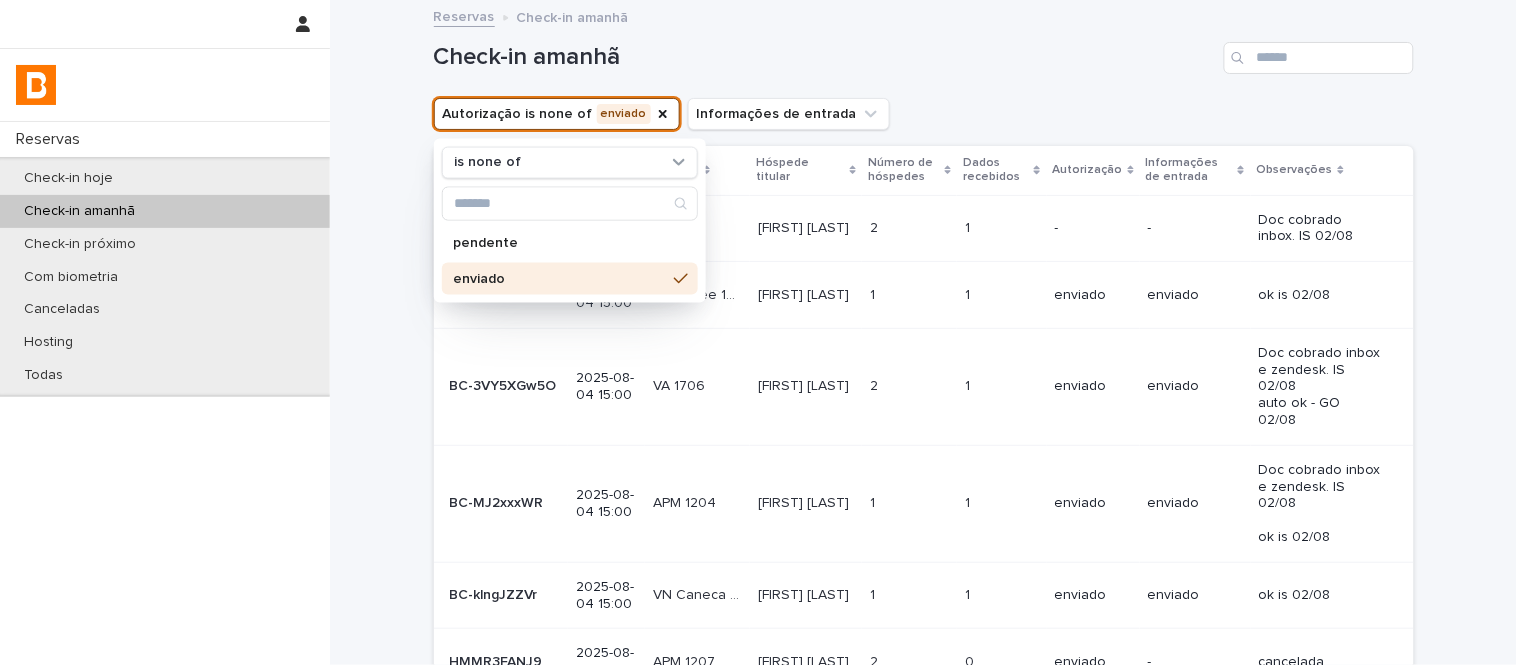 click on "Check-in amanhã" at bounding box center [924, 50] 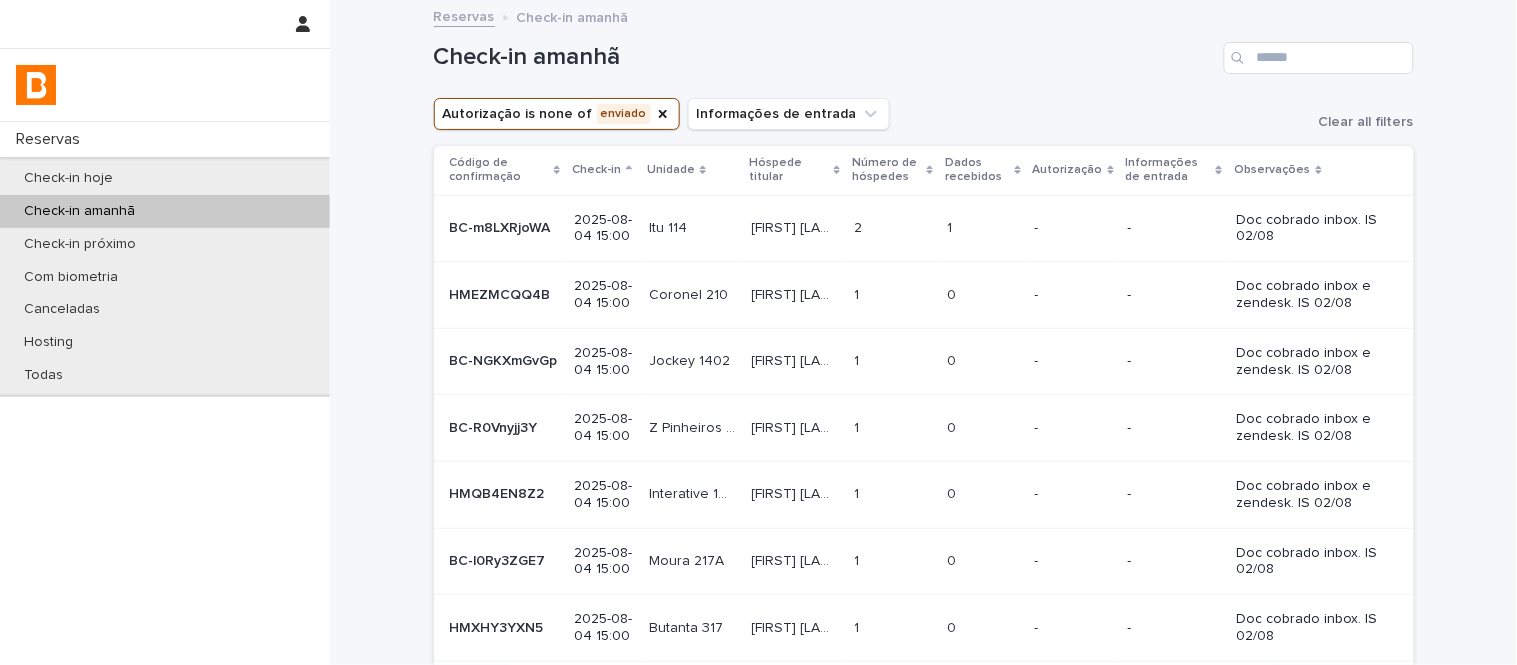 click on "Número de hóspedes" at bounding box center [887, 170] 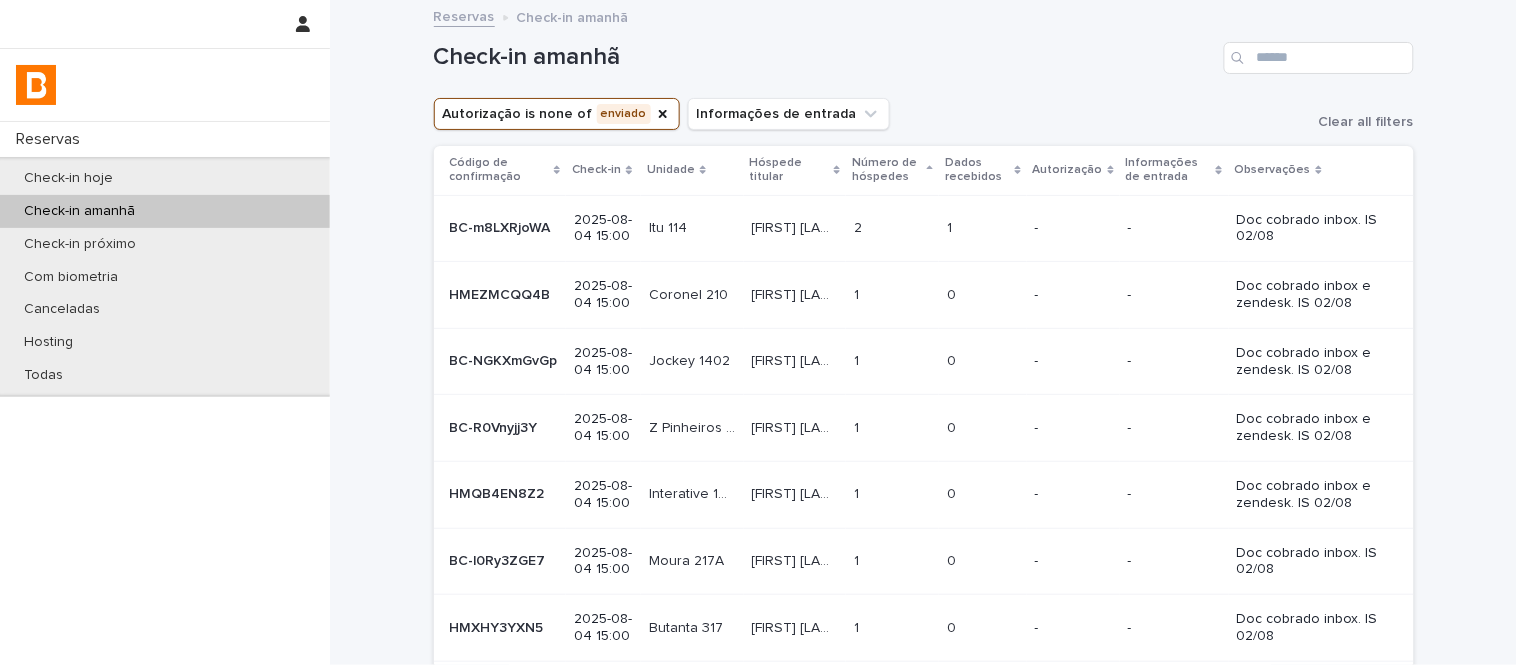 click on "Número de hóspedes" at bounding box center [892, 170] 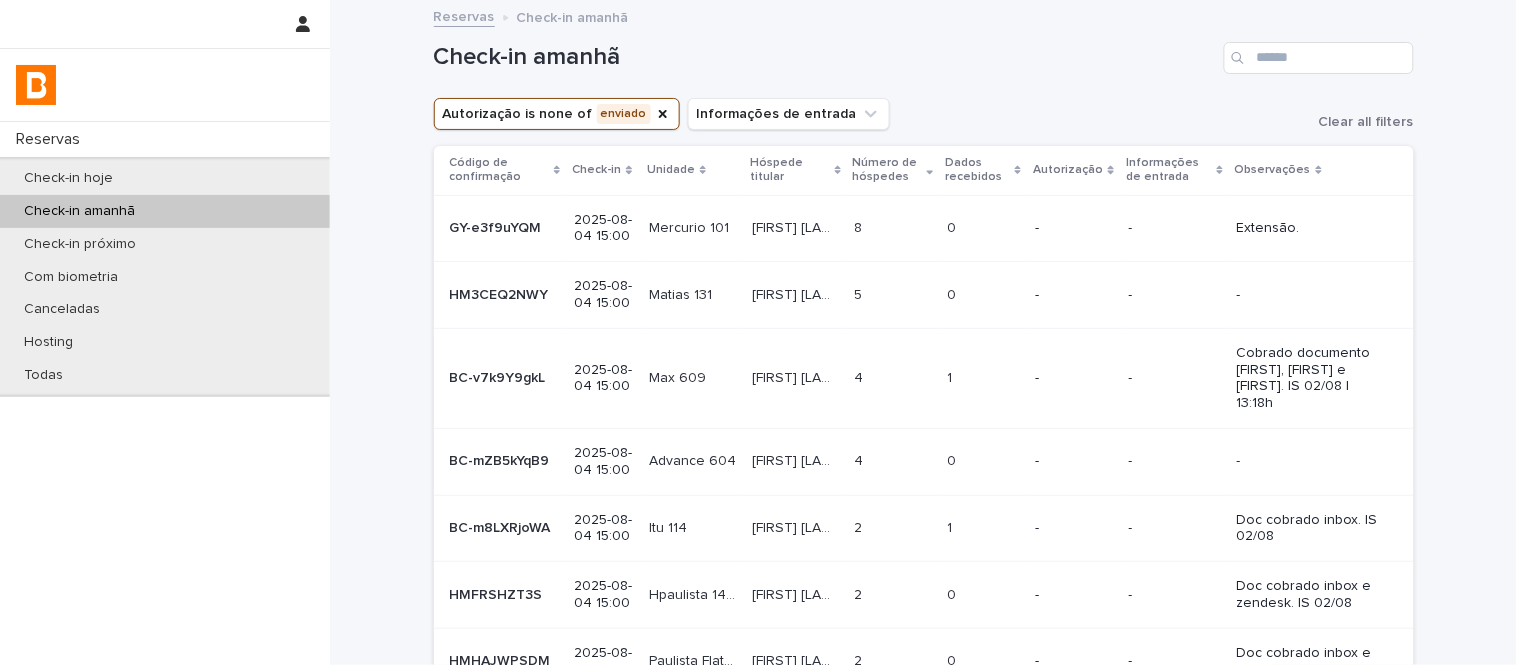 click on "Autorização" at bounding box center [1073, 170] 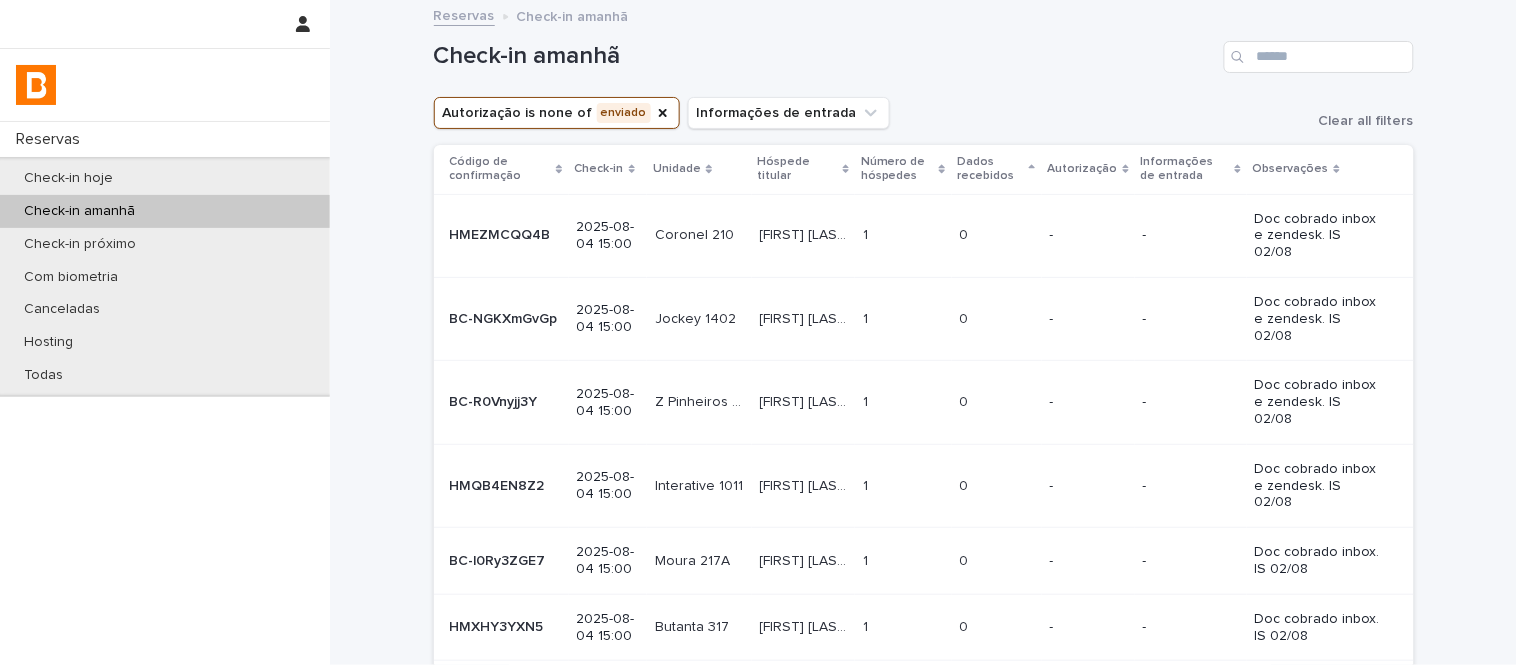 scroll, scrollTop: 0, scrollLeft: 0, axis: both 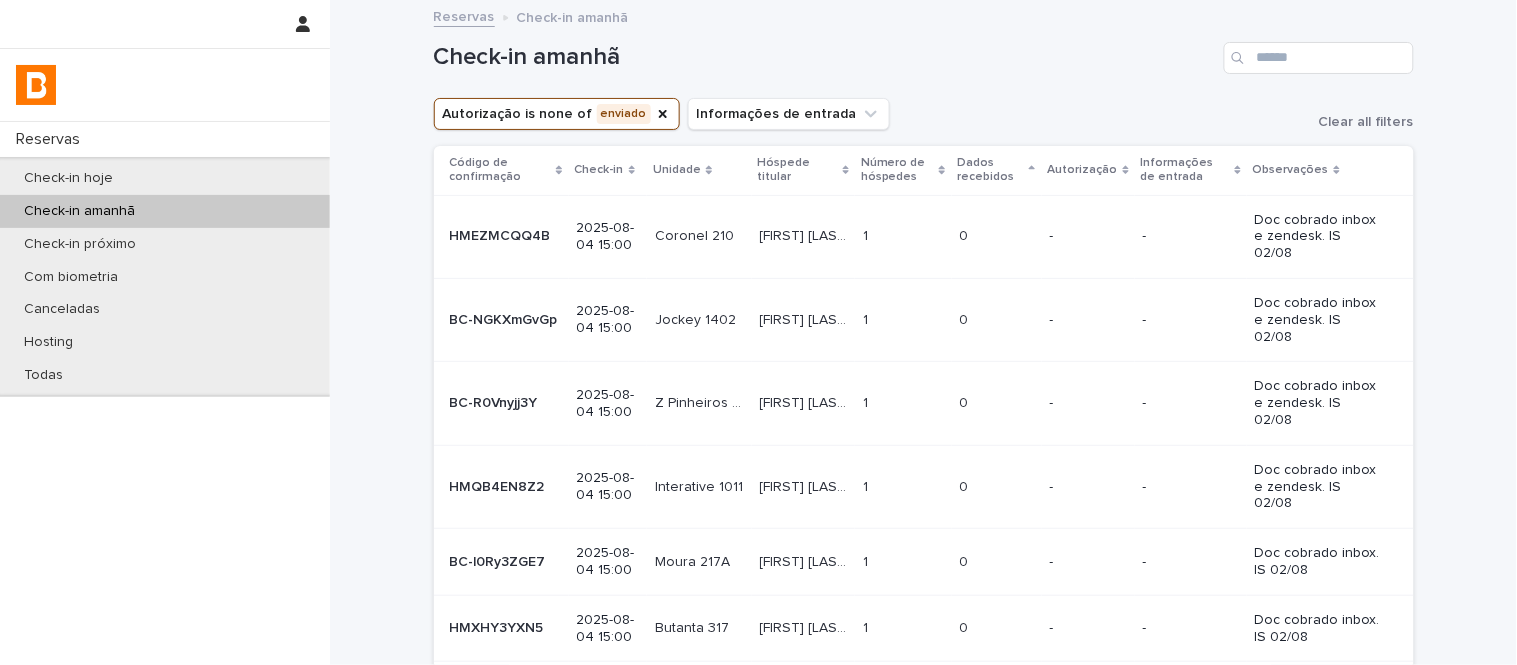 click on "Número de hóspedes" at bounding box center (903, 170) 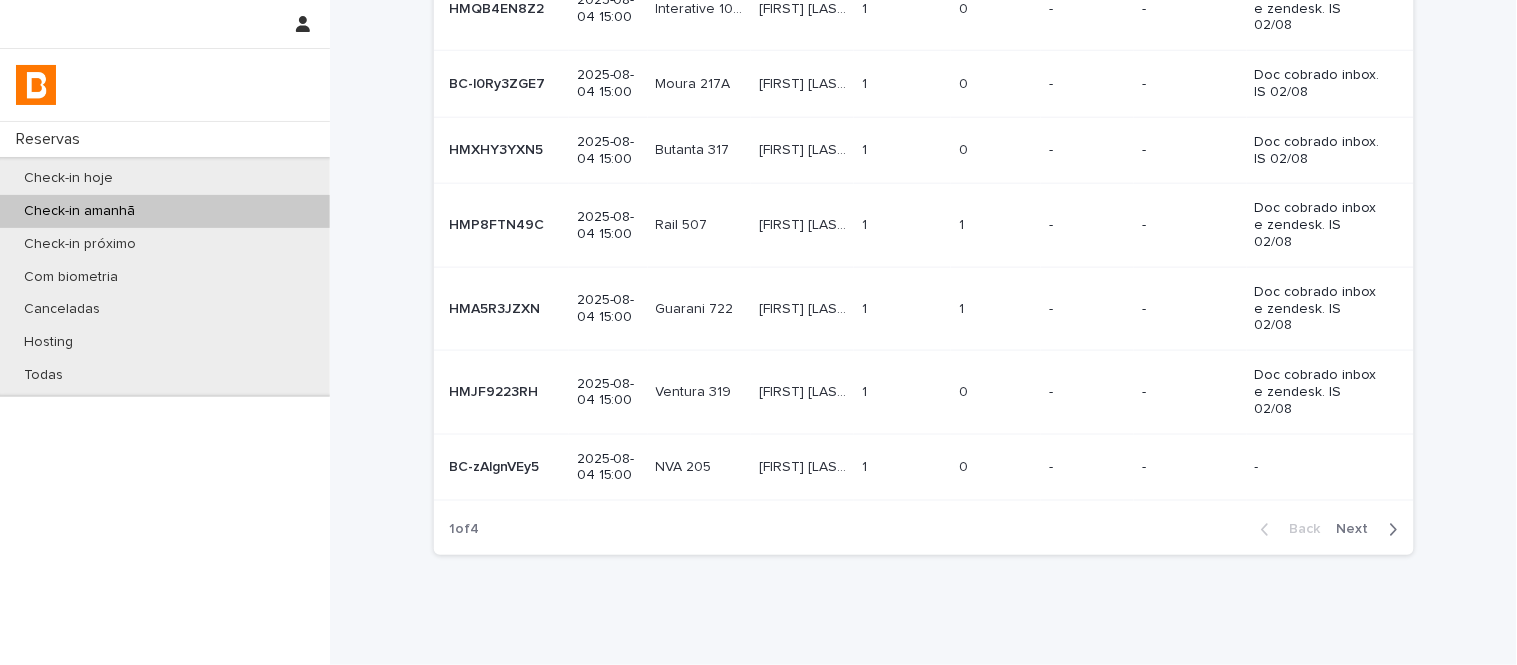 scroll, scrollTop: 541, scrollLeft: 0, axis: vertical 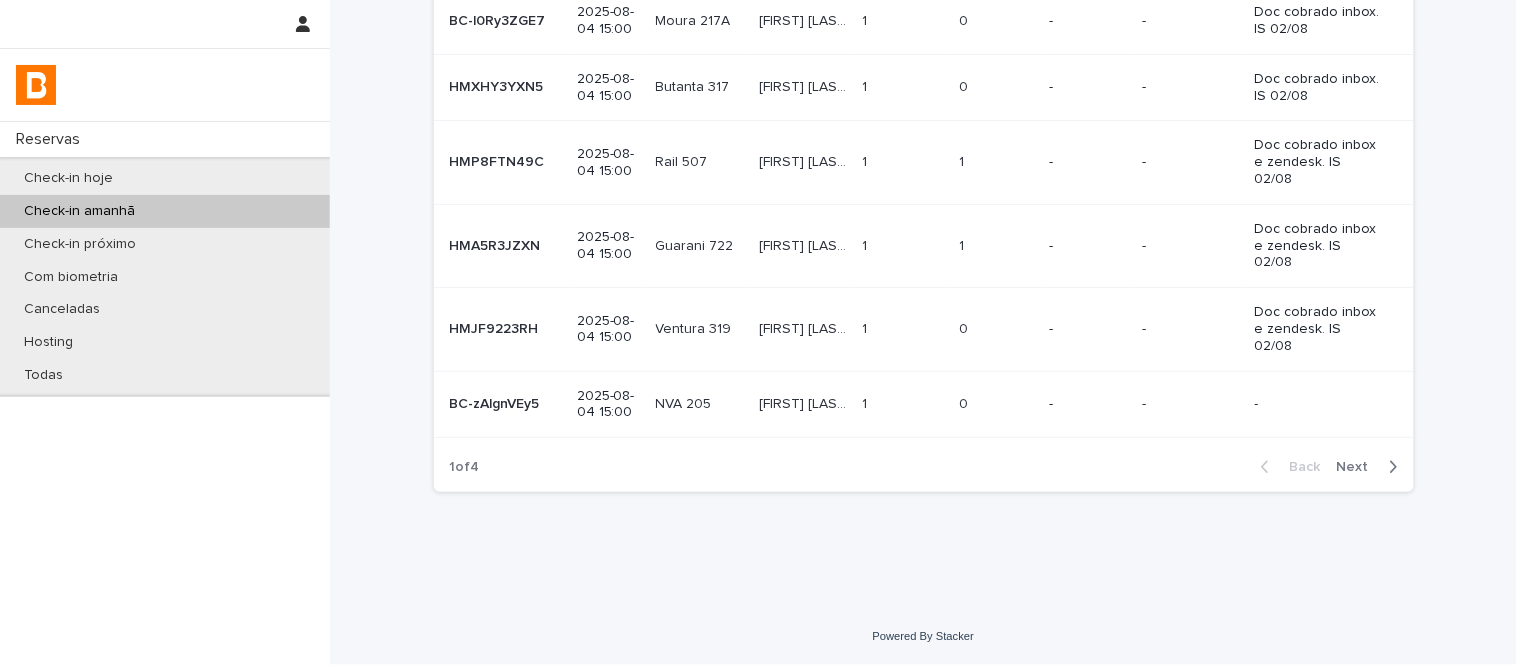click on "1 1" at bounding box center (902, 162) 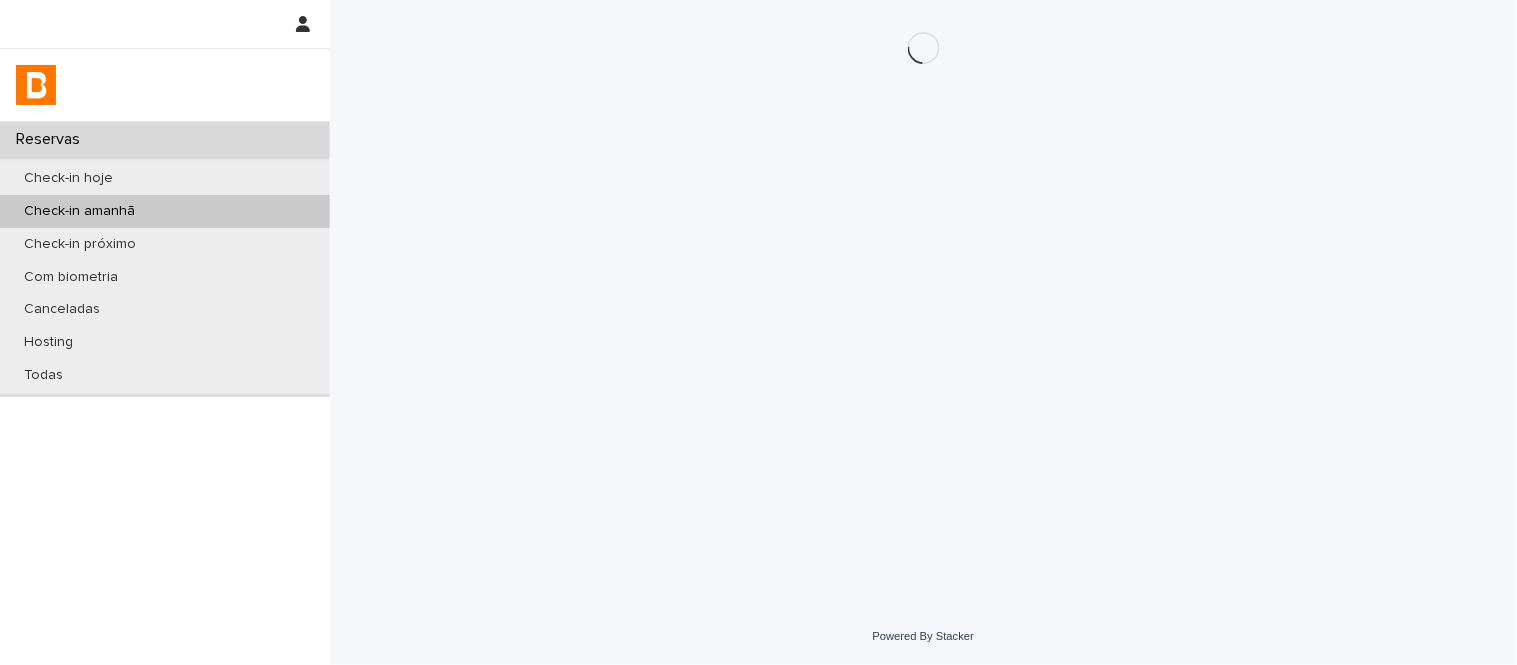 scroll, scrollTop: 0, scrollLeft: 0, axis: both 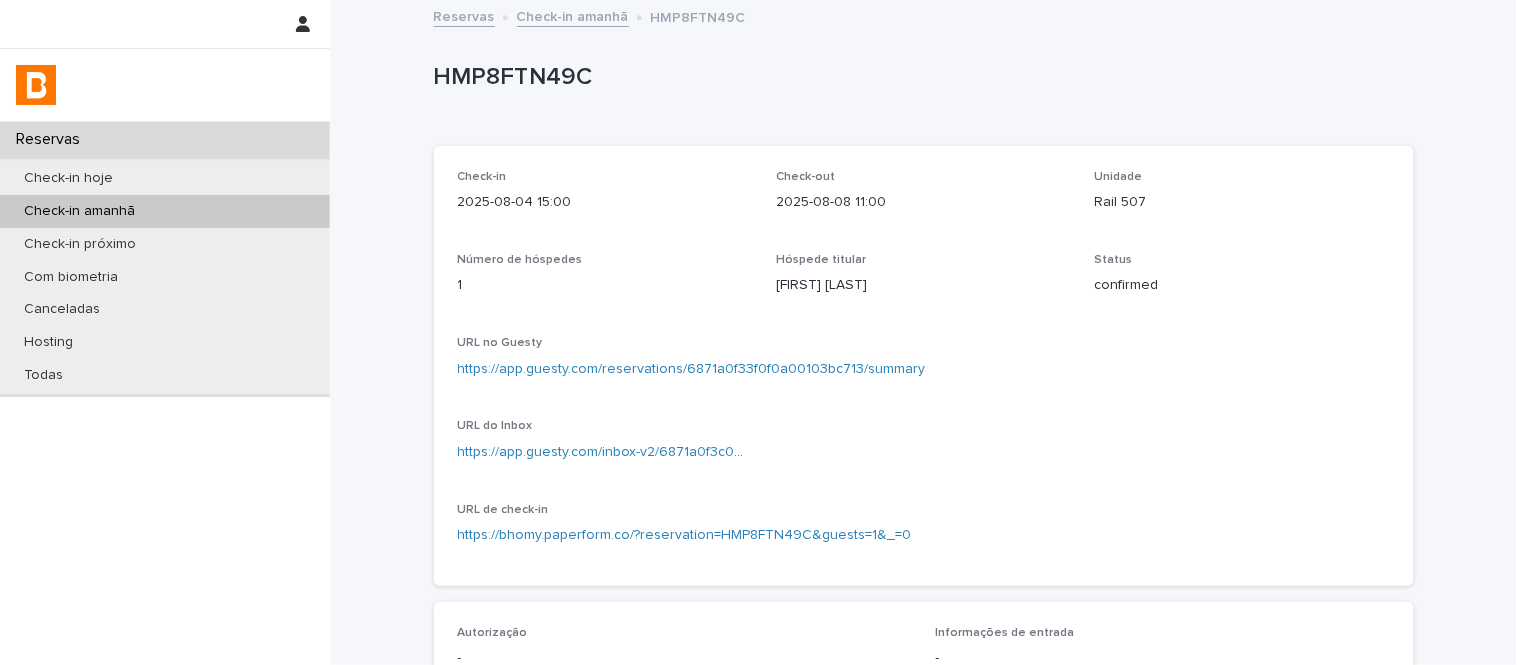 click on "Check-in amanhã" at bounding box center [573, 15] 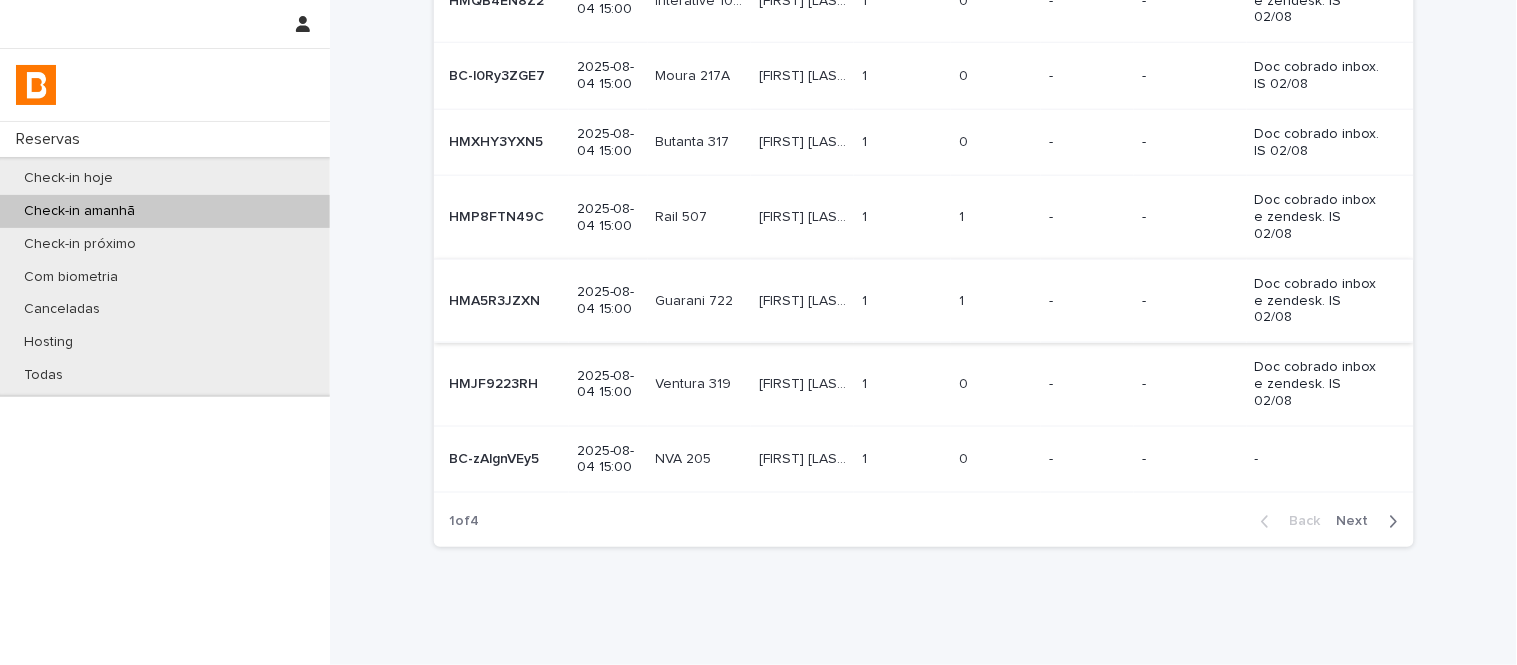 scroll, scrollTop: 541, scrollLeft: 0, axis: vertical 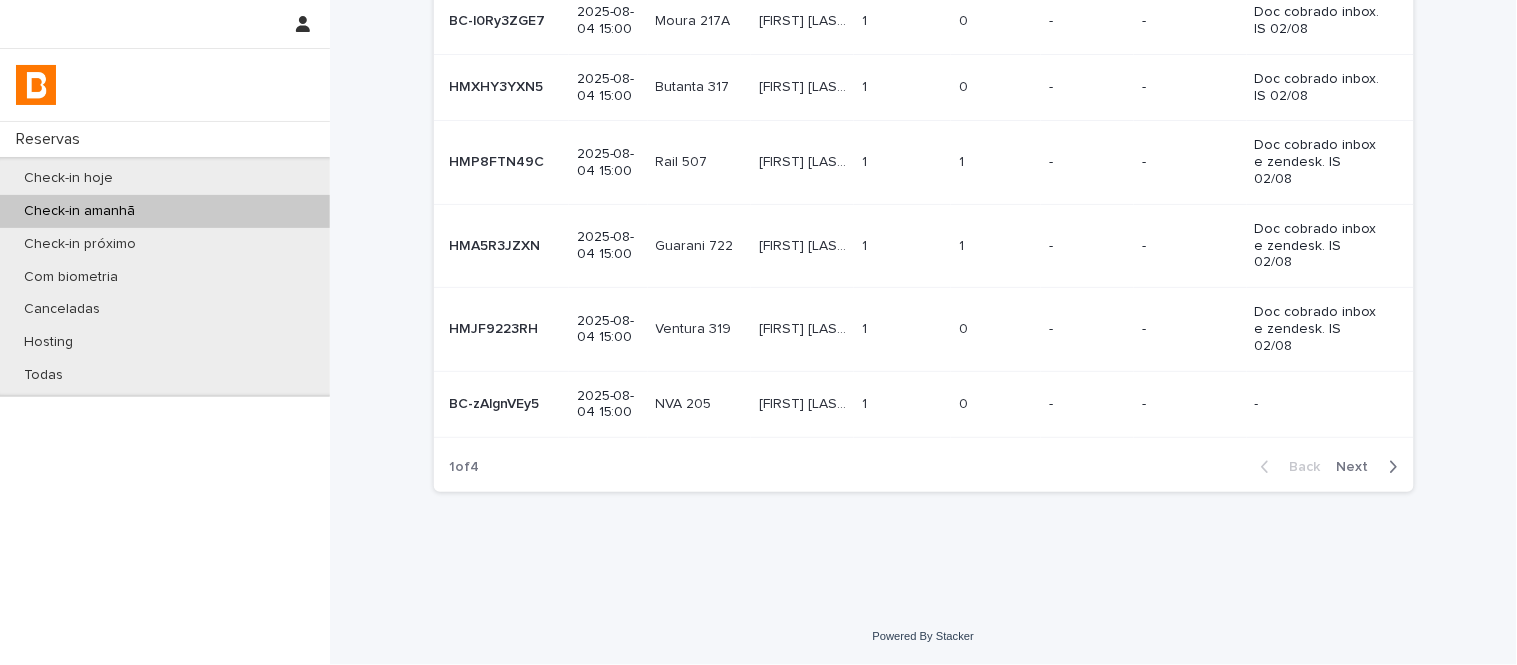 click on "1 1" at bounding box center (902, 246) 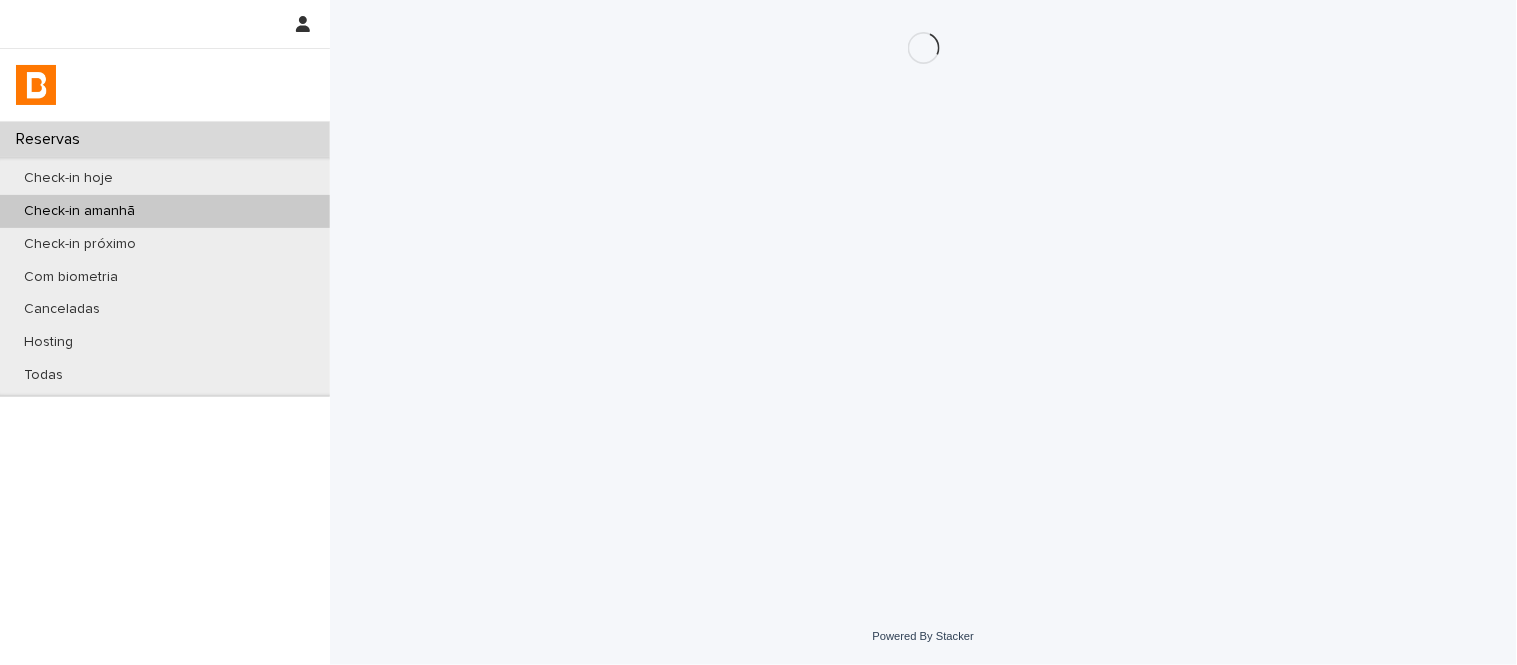 scroll, scrollTop: 0, scrollLeft: 0, axis: both 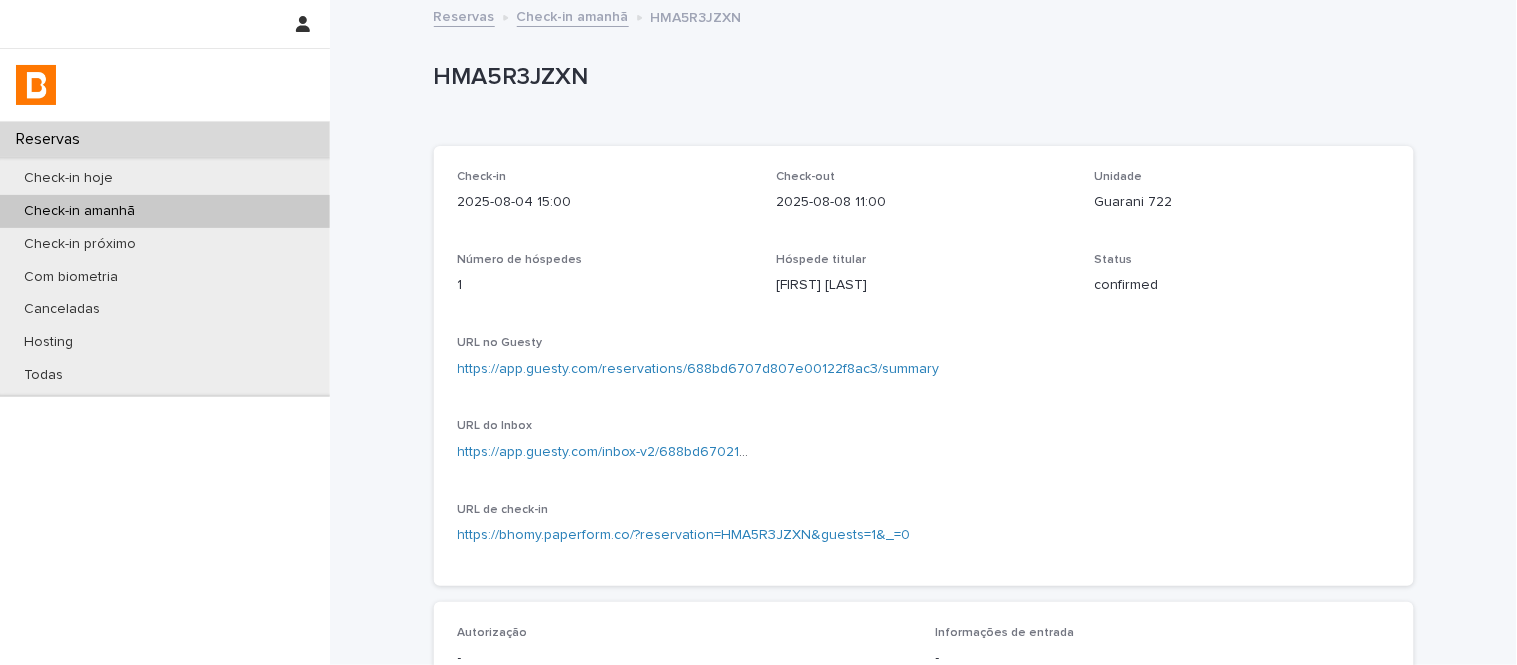 click on "Guarani 722" at bounding box center (1242, 202) 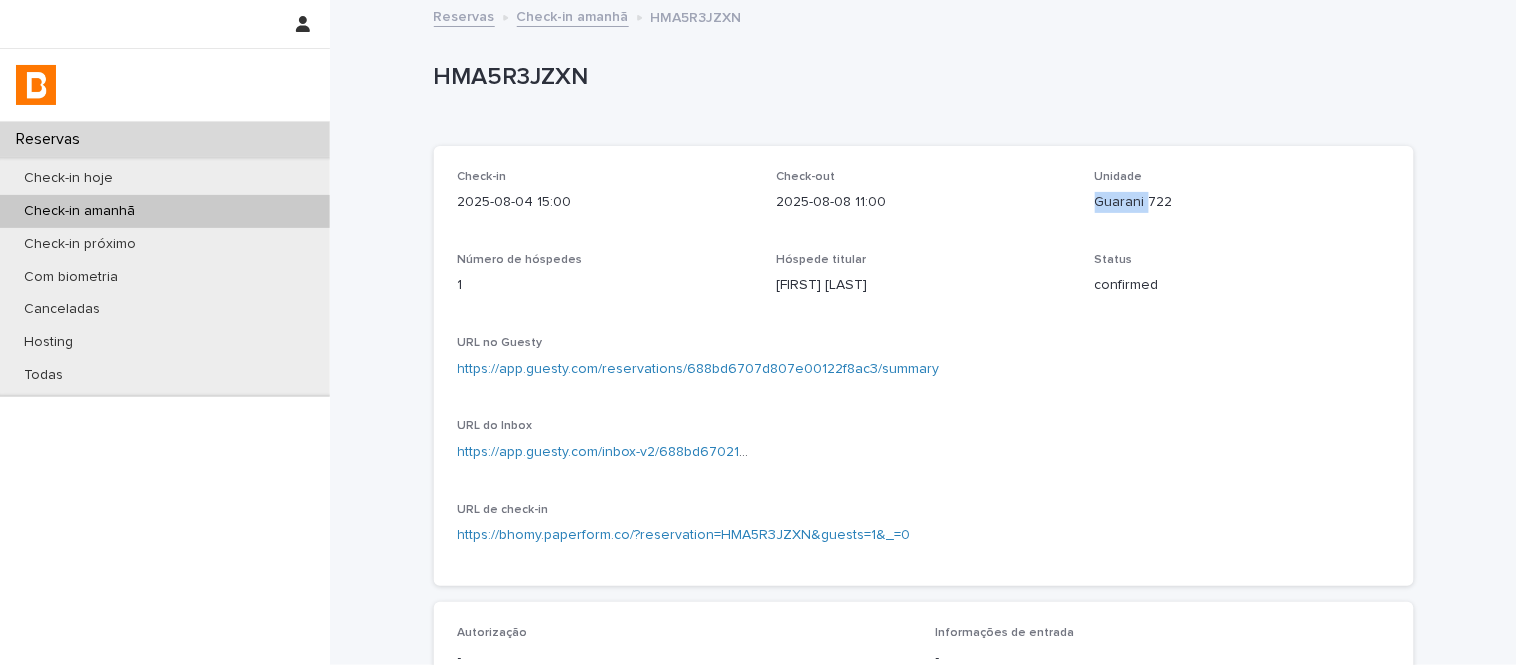 click on "Guarani 722" at bounding box center [1242, 202] 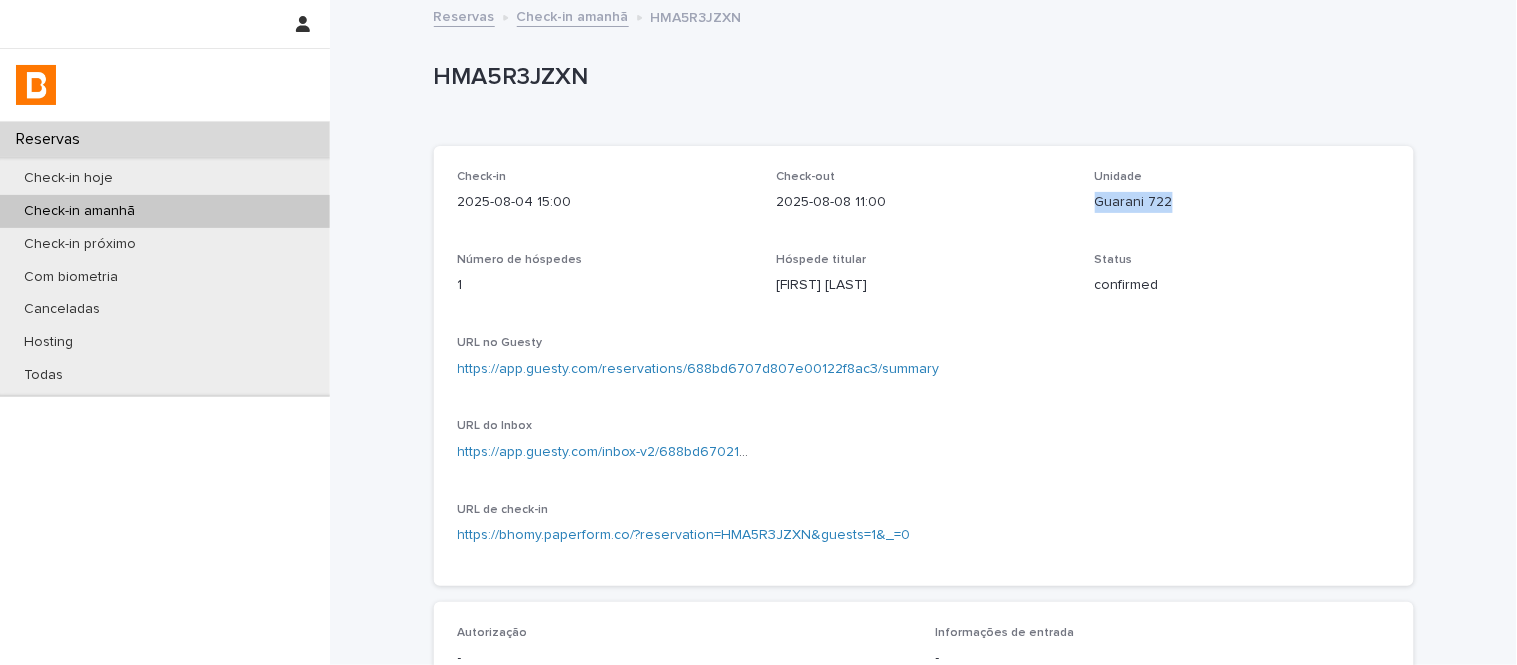 click on "Guarani 722" at bounding box center (1242, 202) 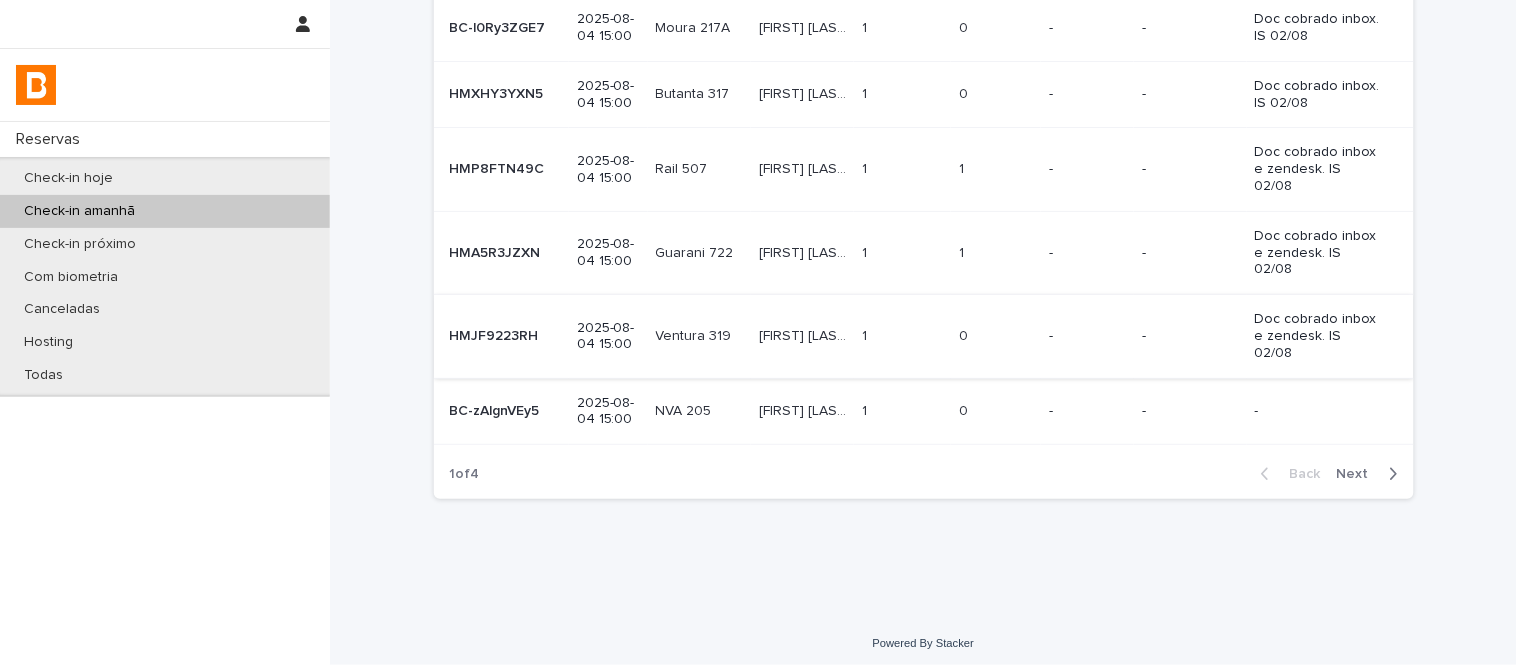 scroll, scrollTop: 541, scrollLeft: 0, axis: vertical 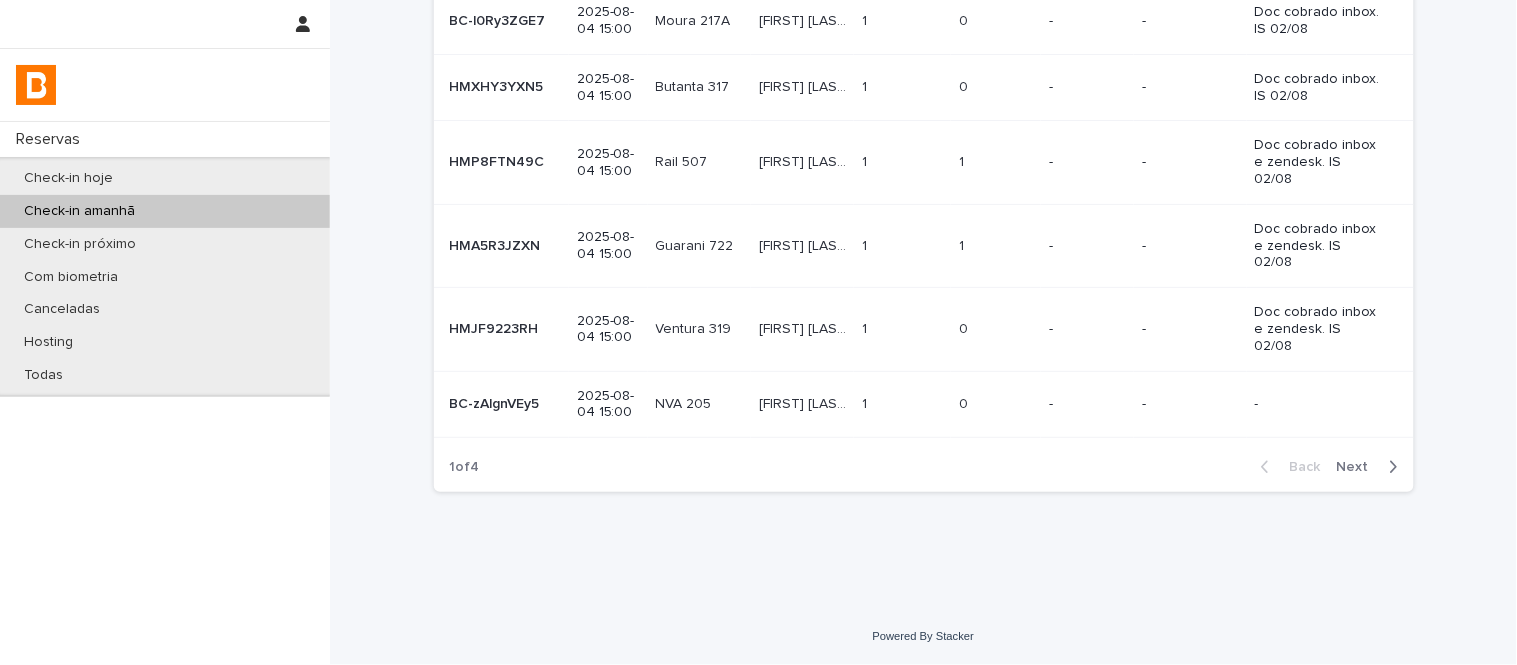 click on "Next" at bounding box center (1359, 467) 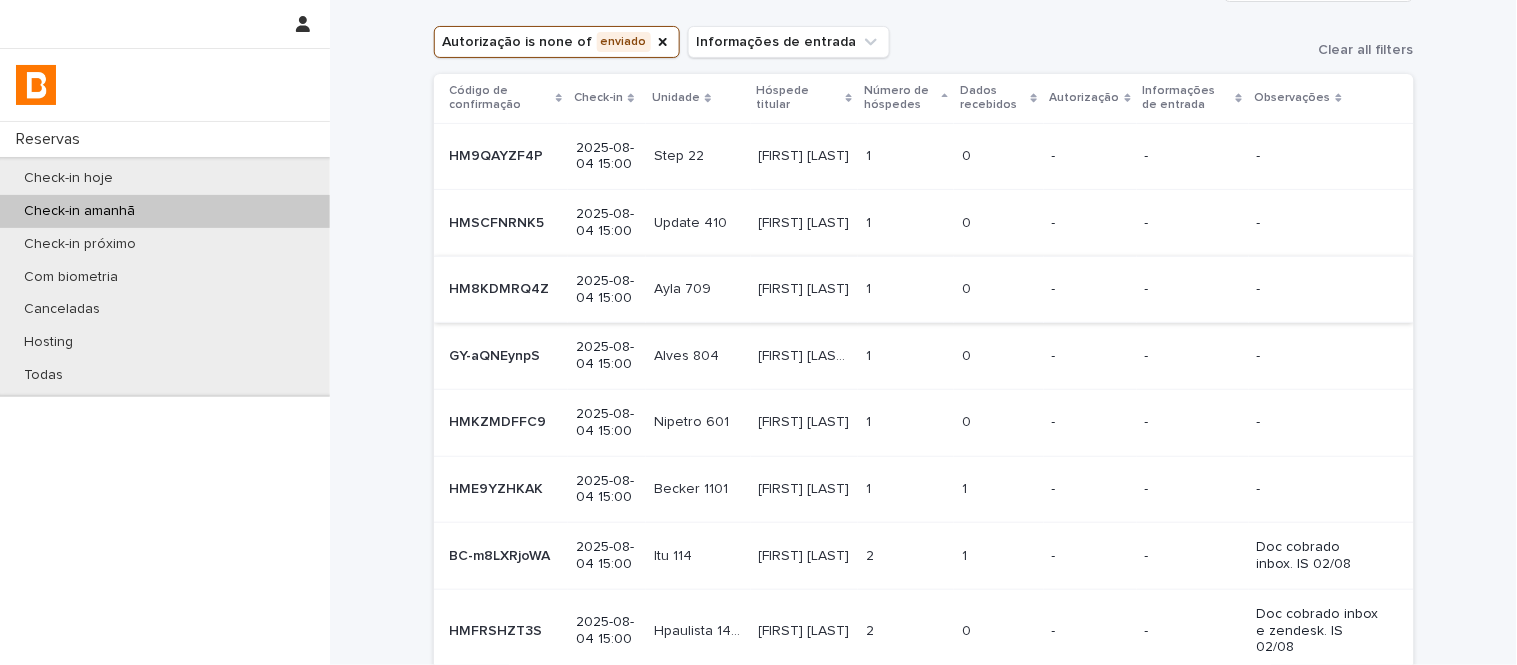 scroll, scrollTop: 111, scrollLeft: 0, axis: vertical 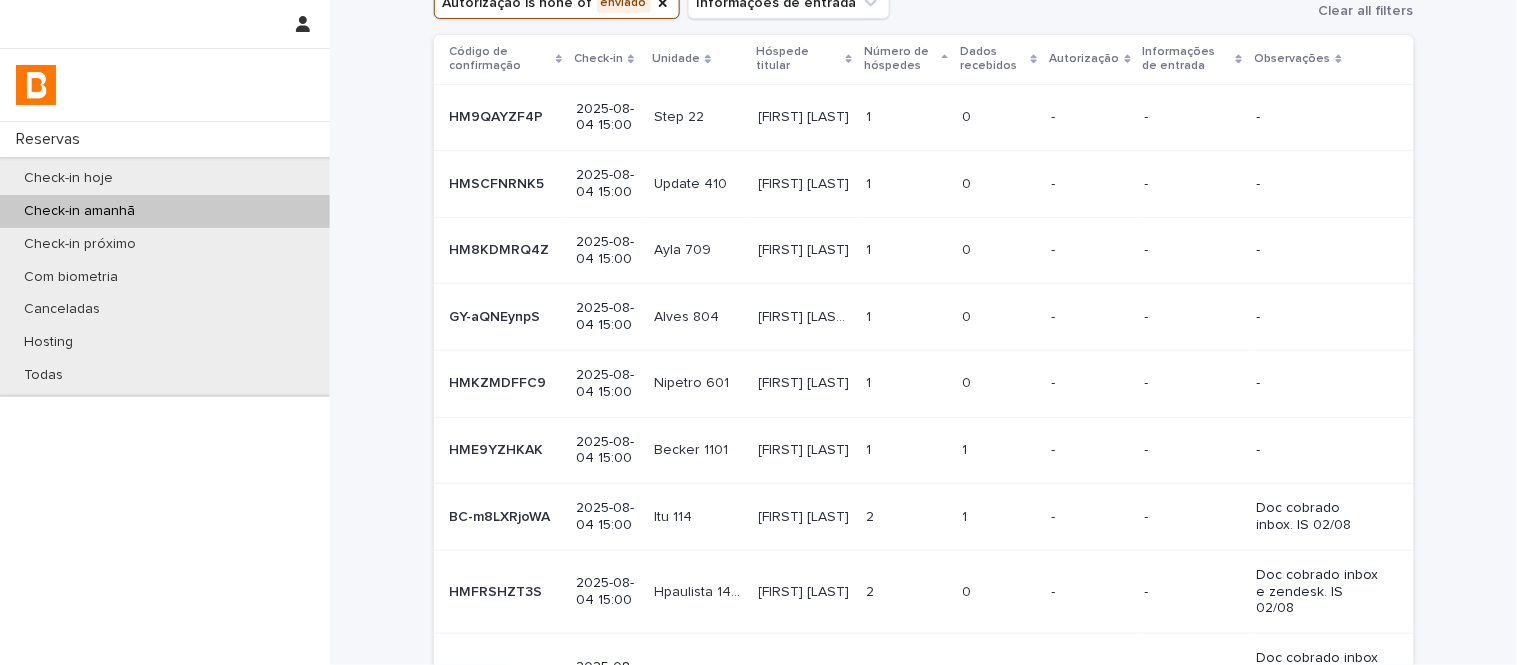click on "Reinaldo Bonnecarrere Reinaldo Bonnecarrere" at bounding box center (804, 450) 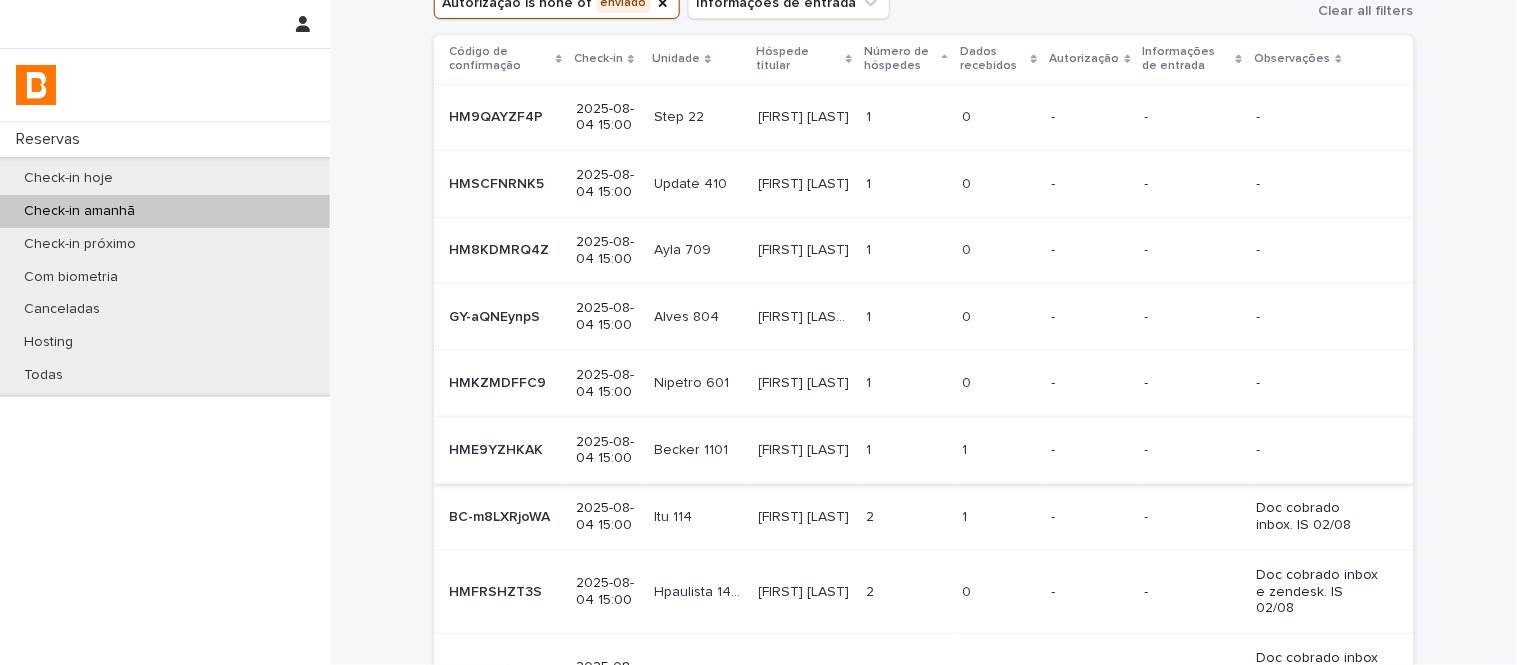 scroll, scrollTop: 0, scrollLeft: 0, axis: both 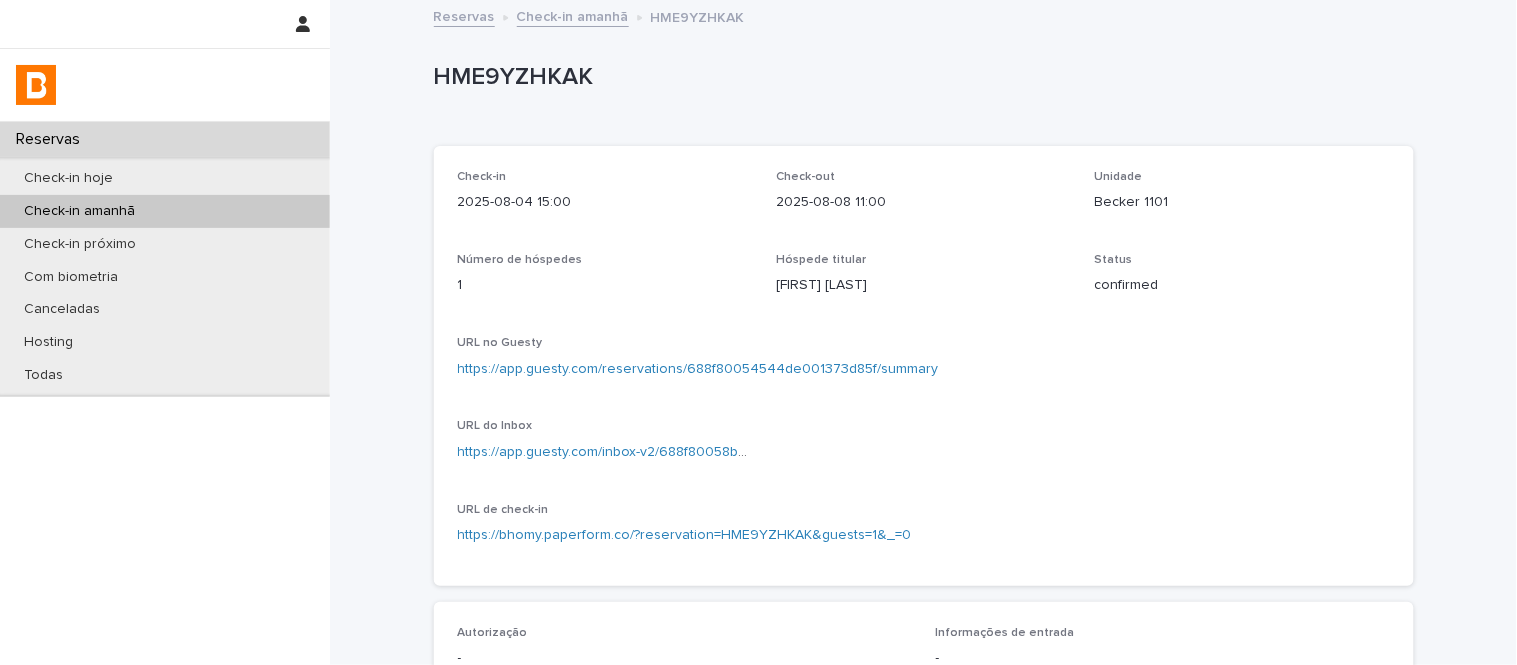 click on "Becker 1101" at bounding box center (1242, 202) 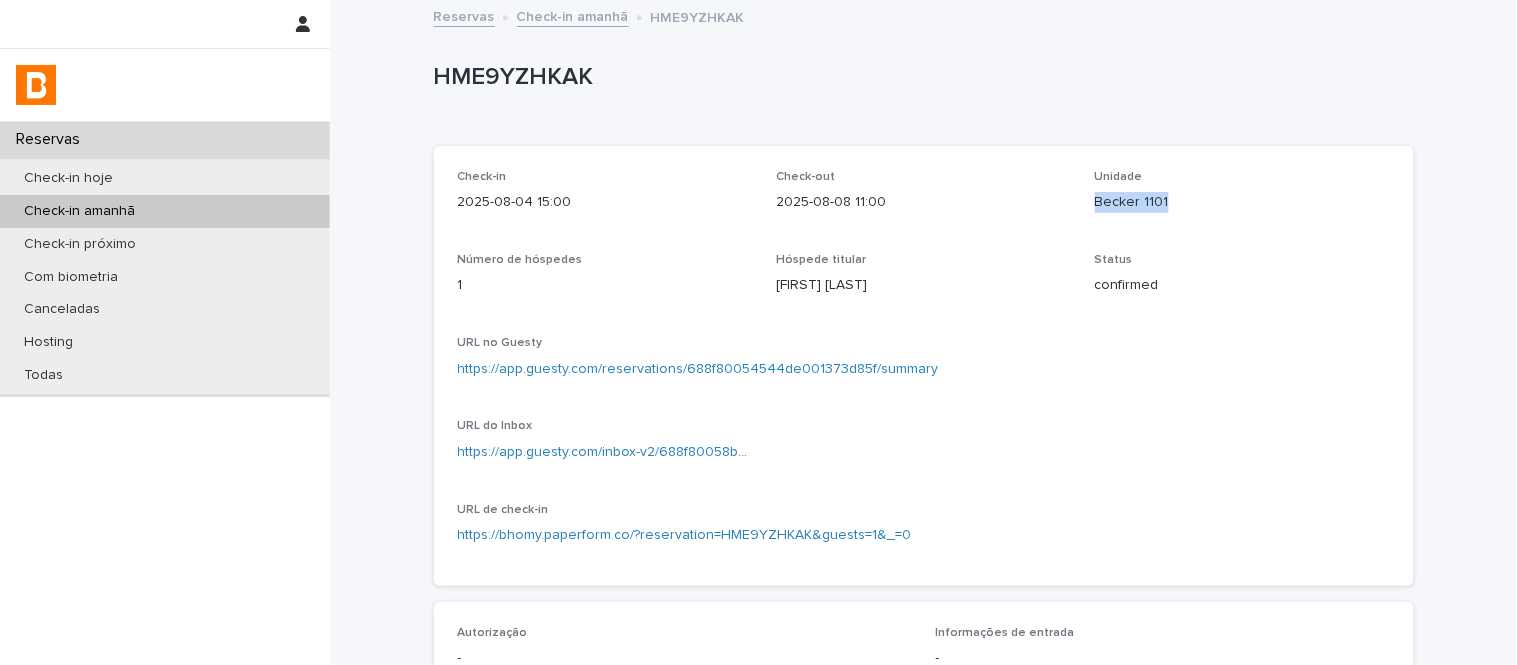 click on "Becker 1101" at bounding box center (1242, 202) 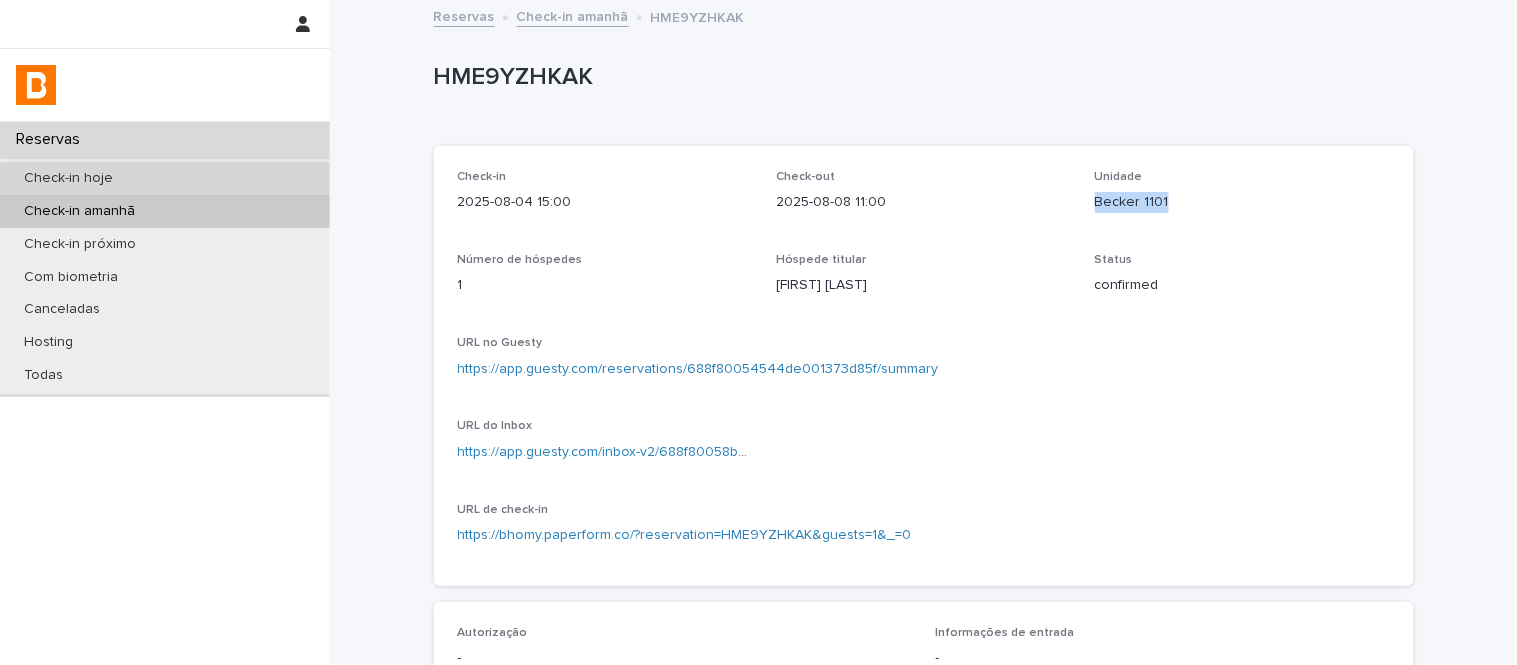 click on "Check-in hoje" at bounding box center (165, 178) 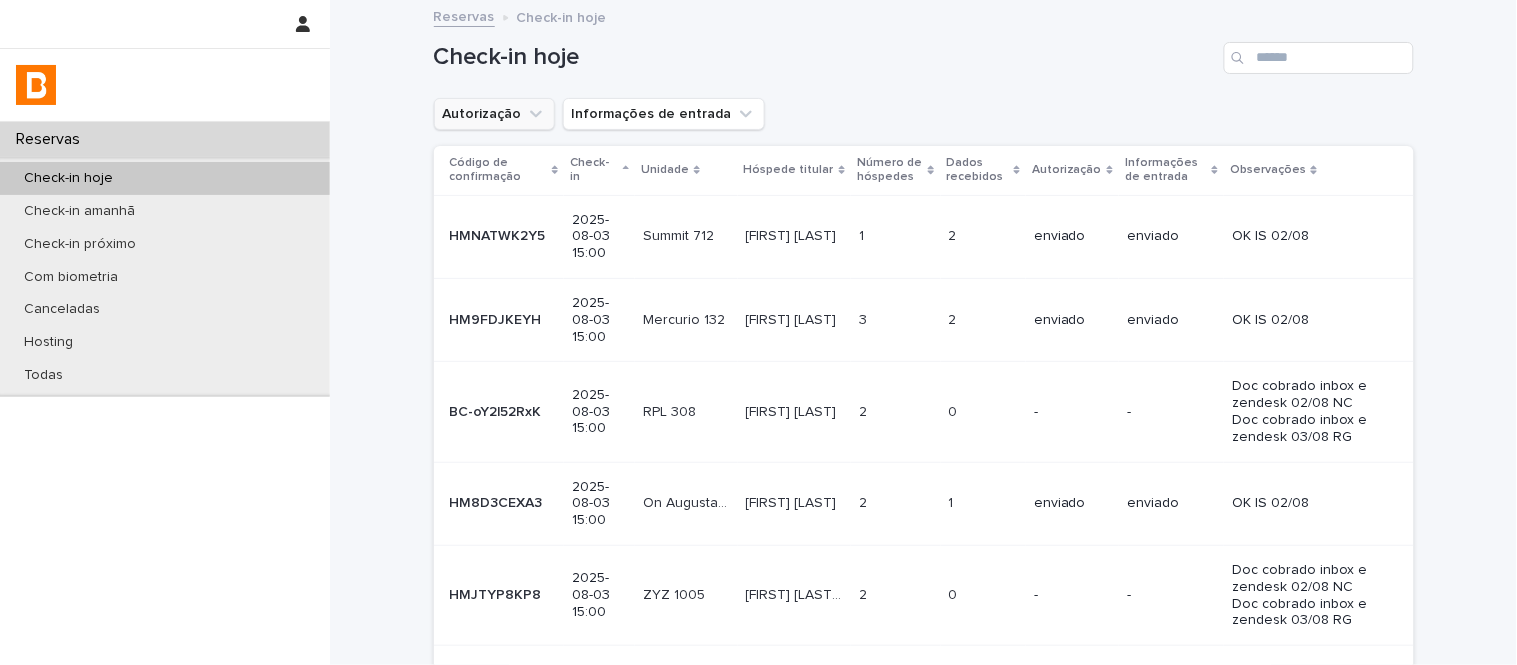 click on "Autorização" at bounding box center [494, 114] 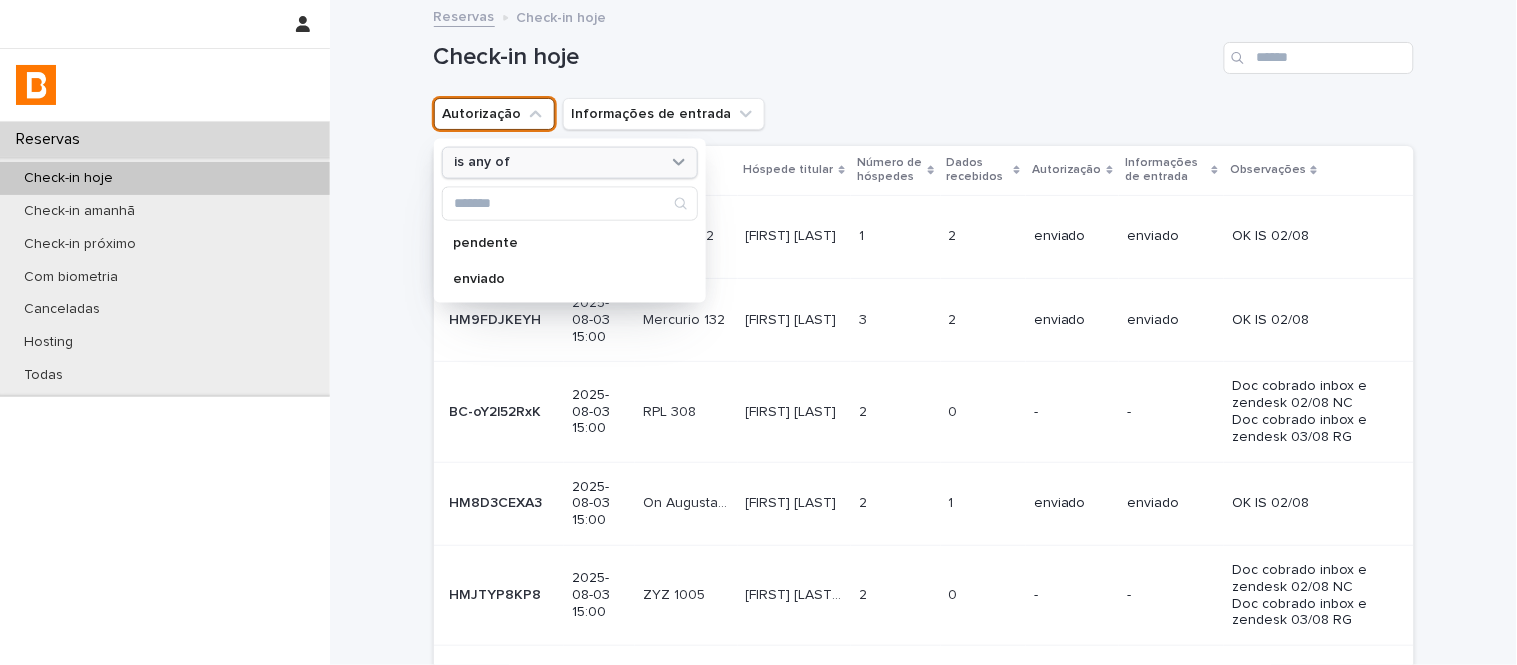 click on "is any of" at bounding box center (557, 162) 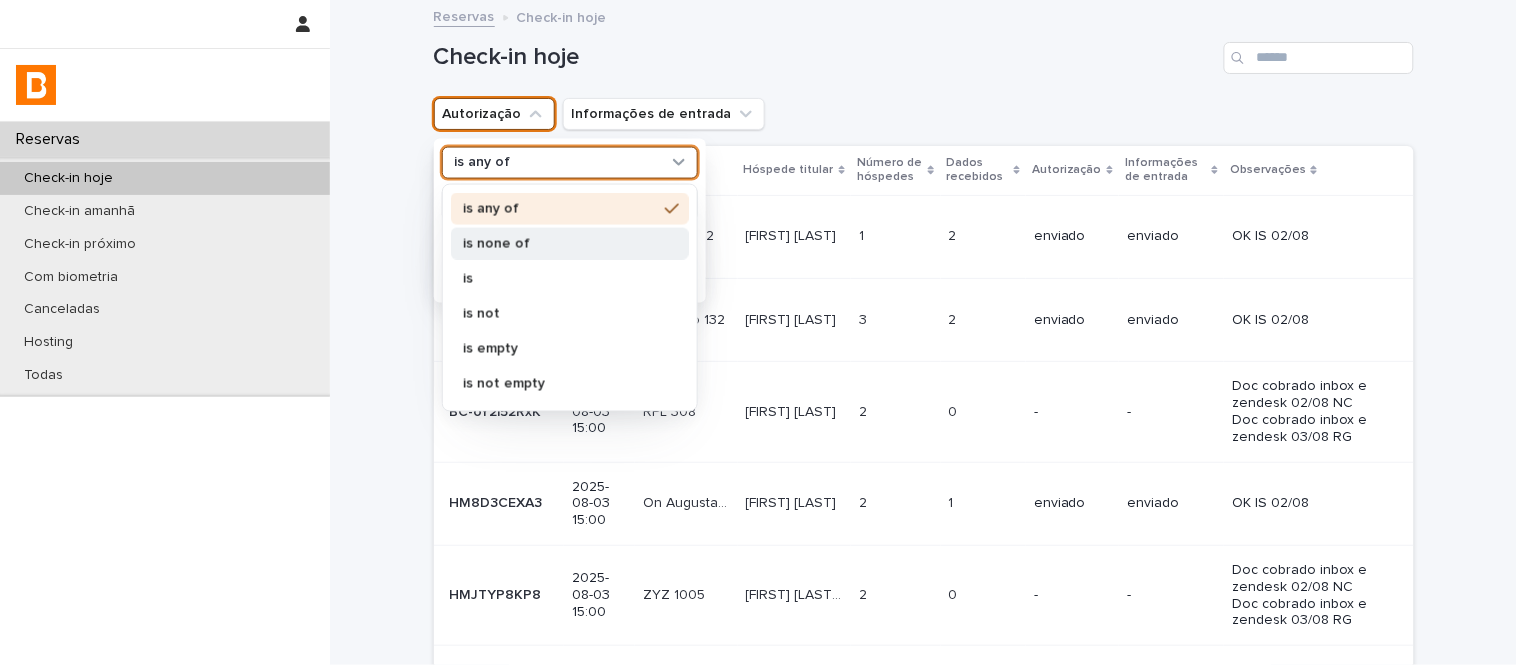 click on "is none of" at bounding box center (570, 243) 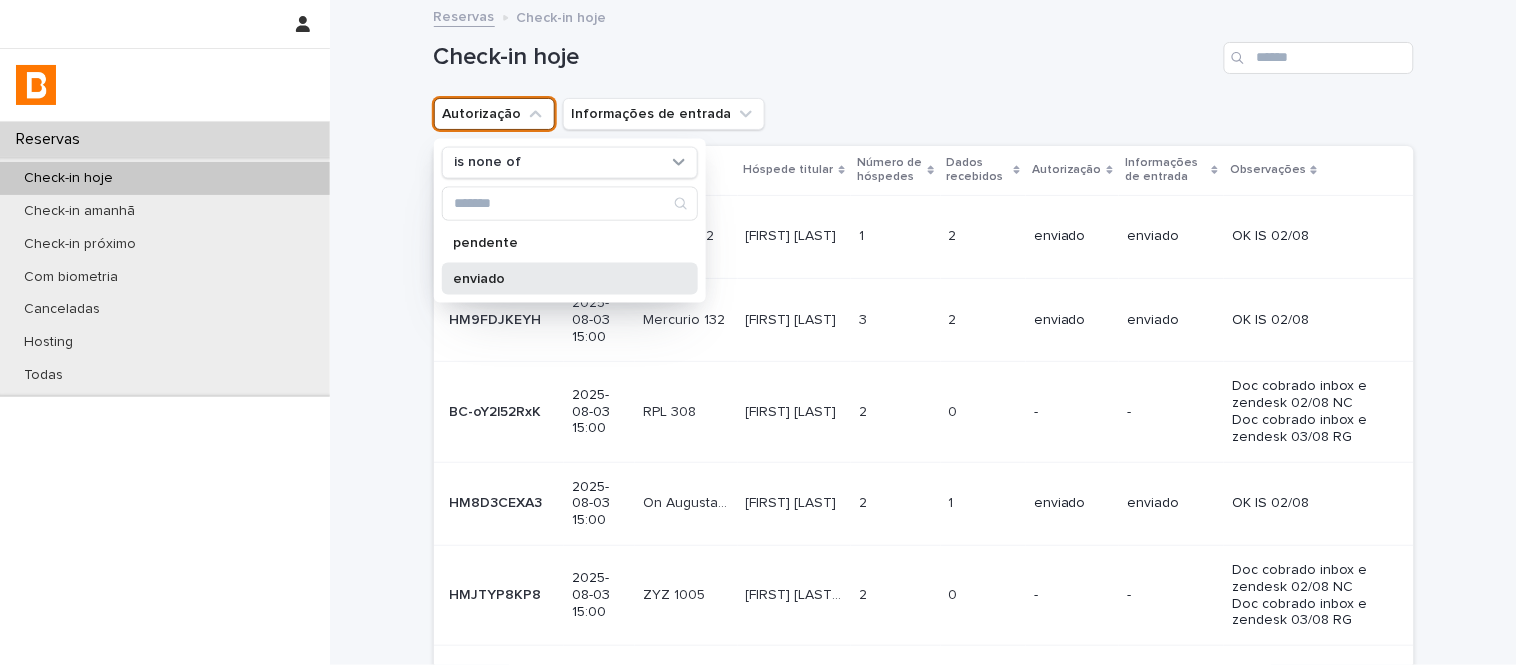 click on "enviado" at bounding box center (560, 278) 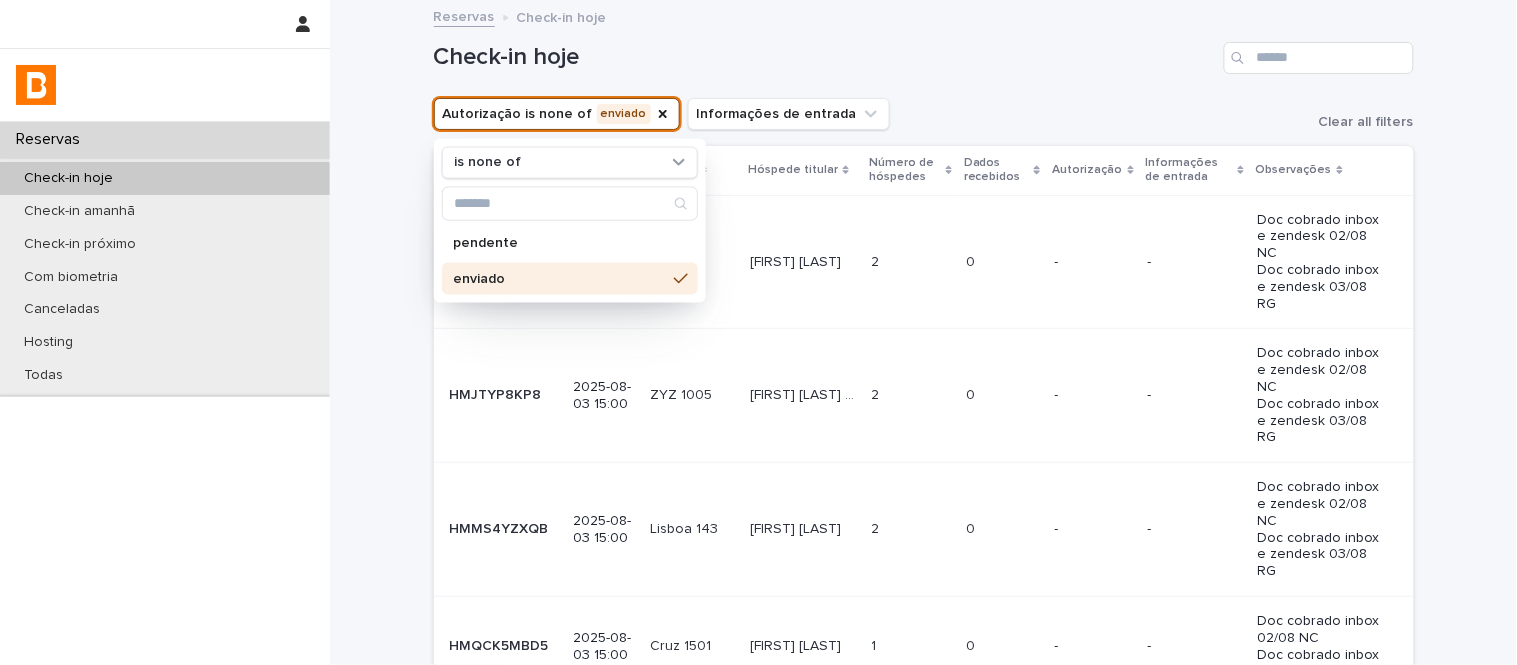 click on "Check-in hoje" at bounding box center [924, 50] 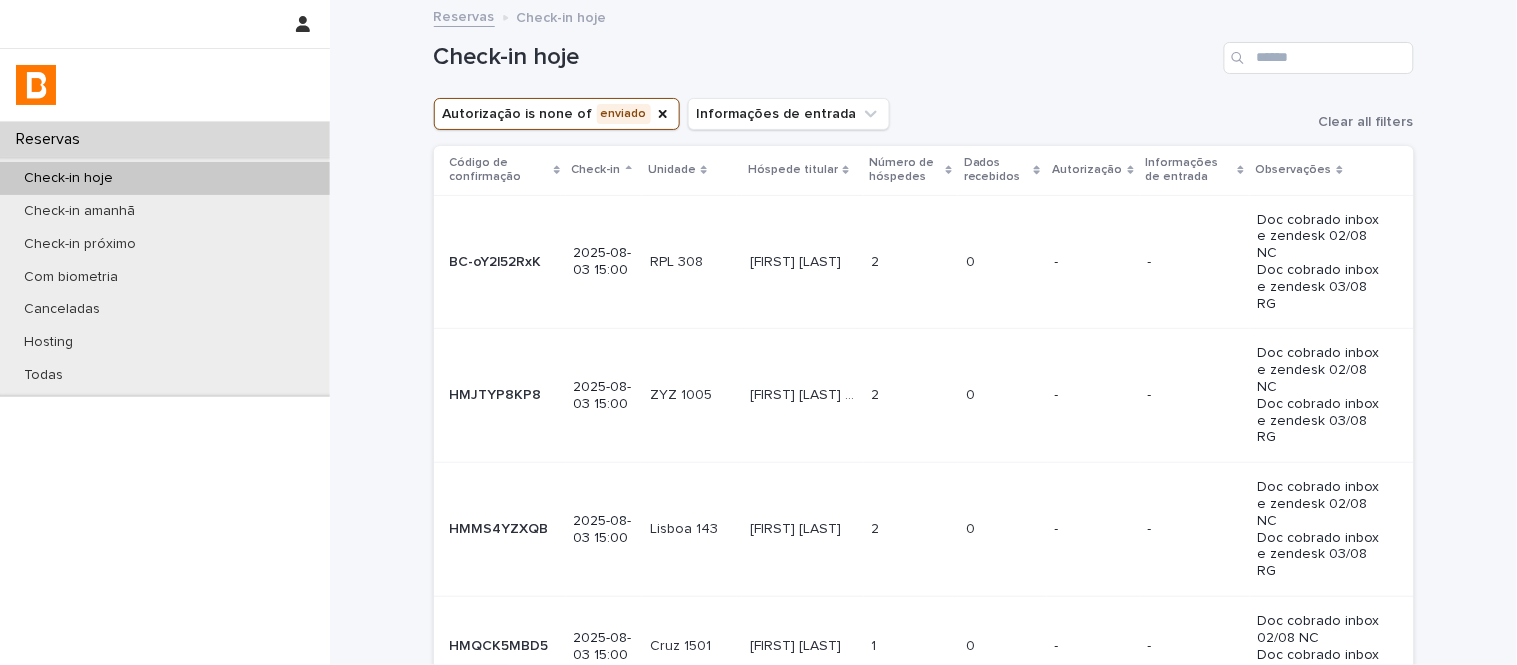 click on "Número de hóspedes" at bounding box center (911, 170) 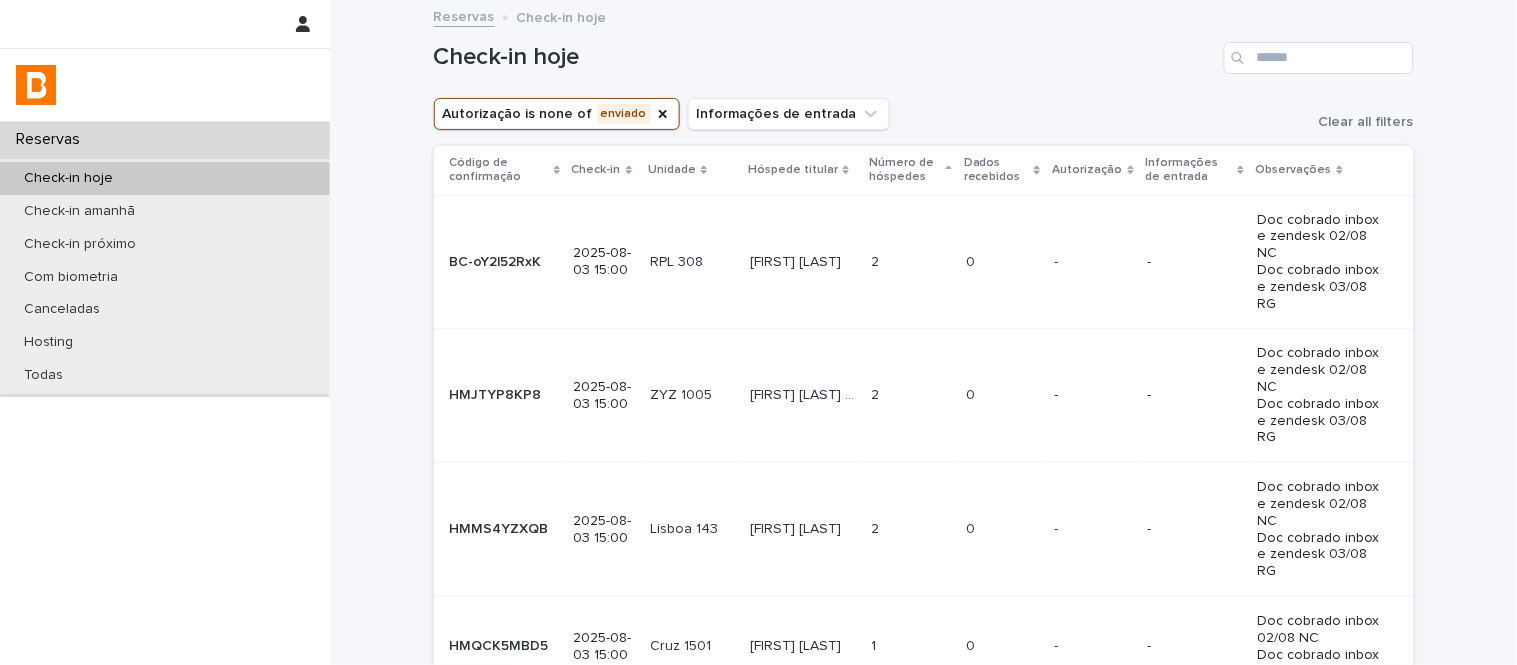 click on "Dados recebidos" at bounding box center [1002, 170] 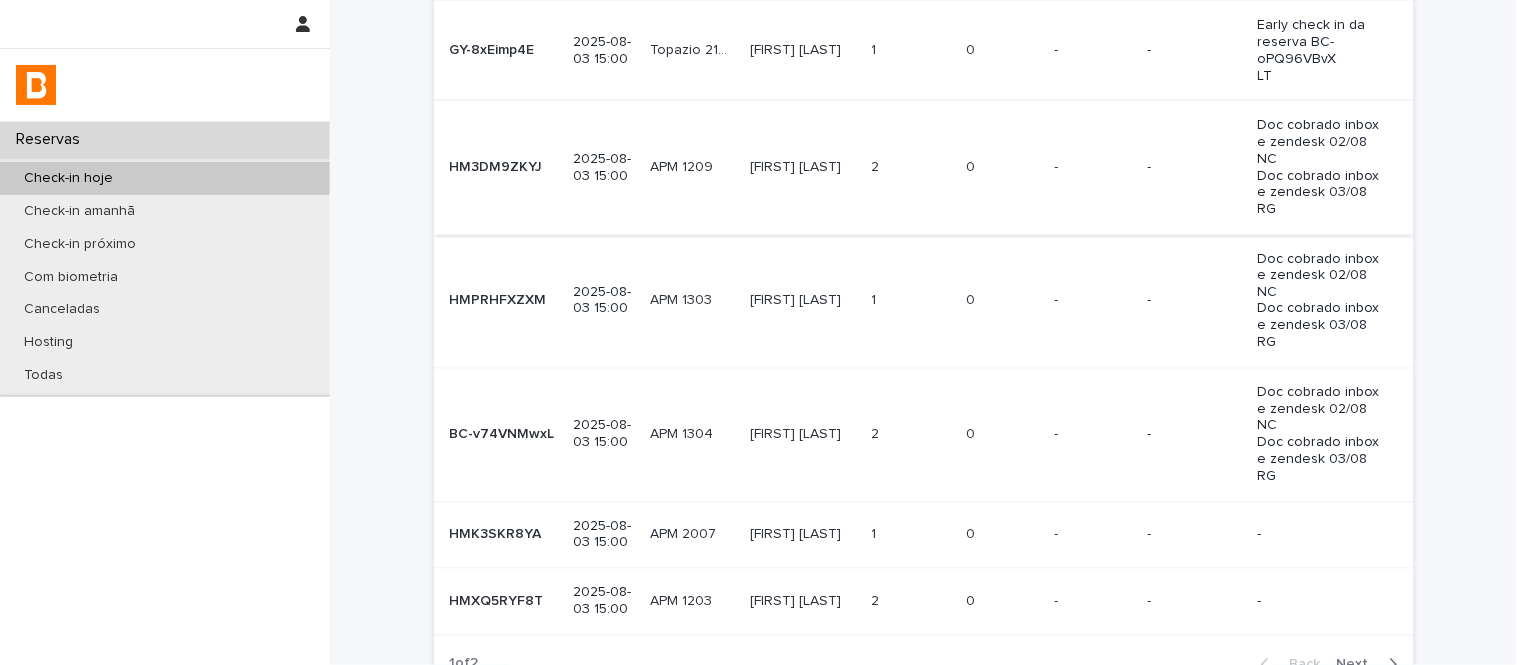 scroll, scrollTop: 888, scrollLeft: 0, axis: vertical 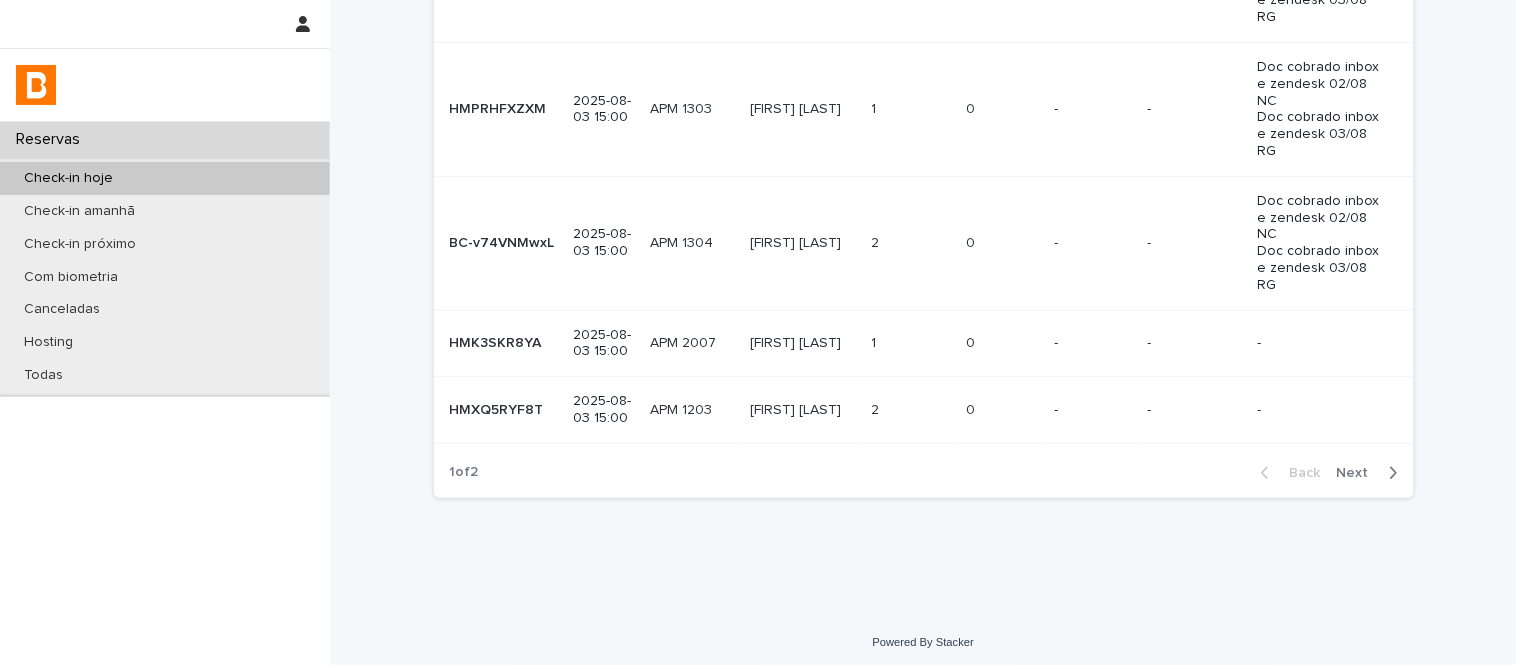 click on "Next" at bounding box center (1359, 473) 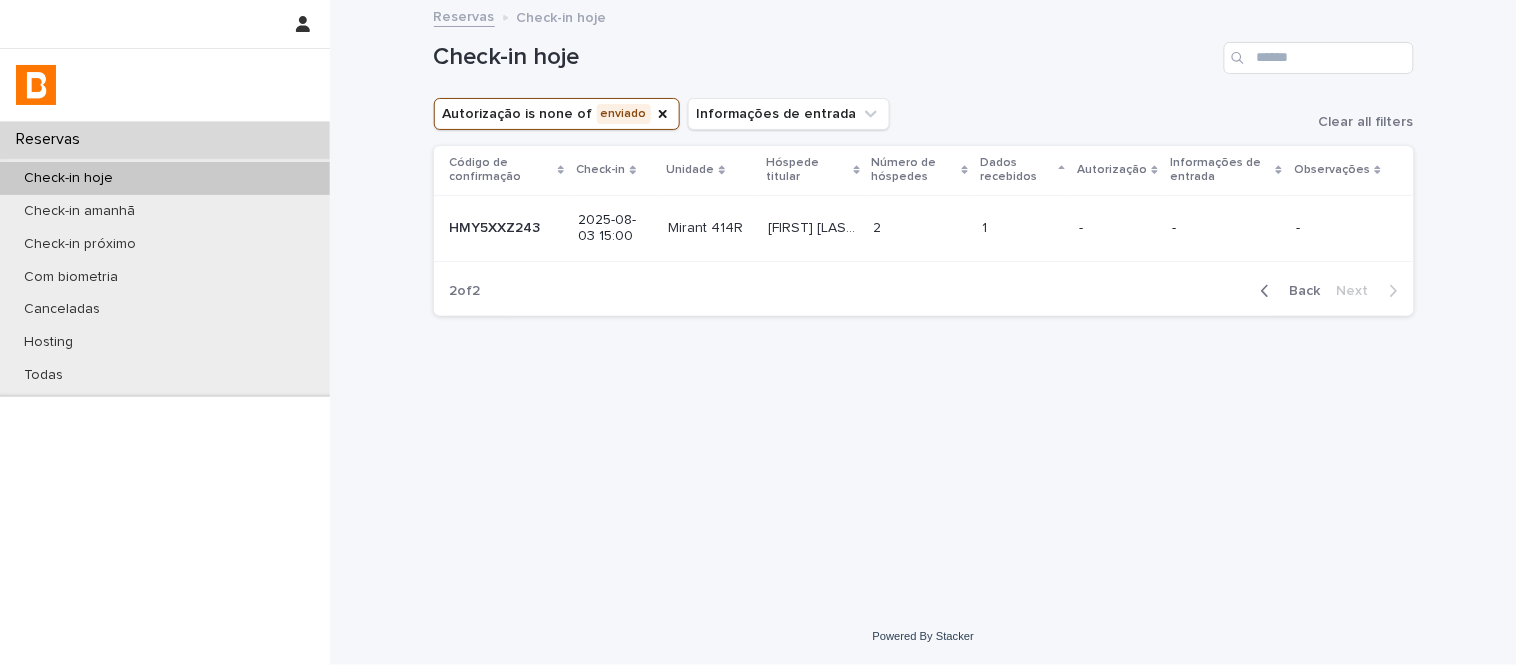 scroll, scrollTop: 0, scrollLeft: 0, axis: both 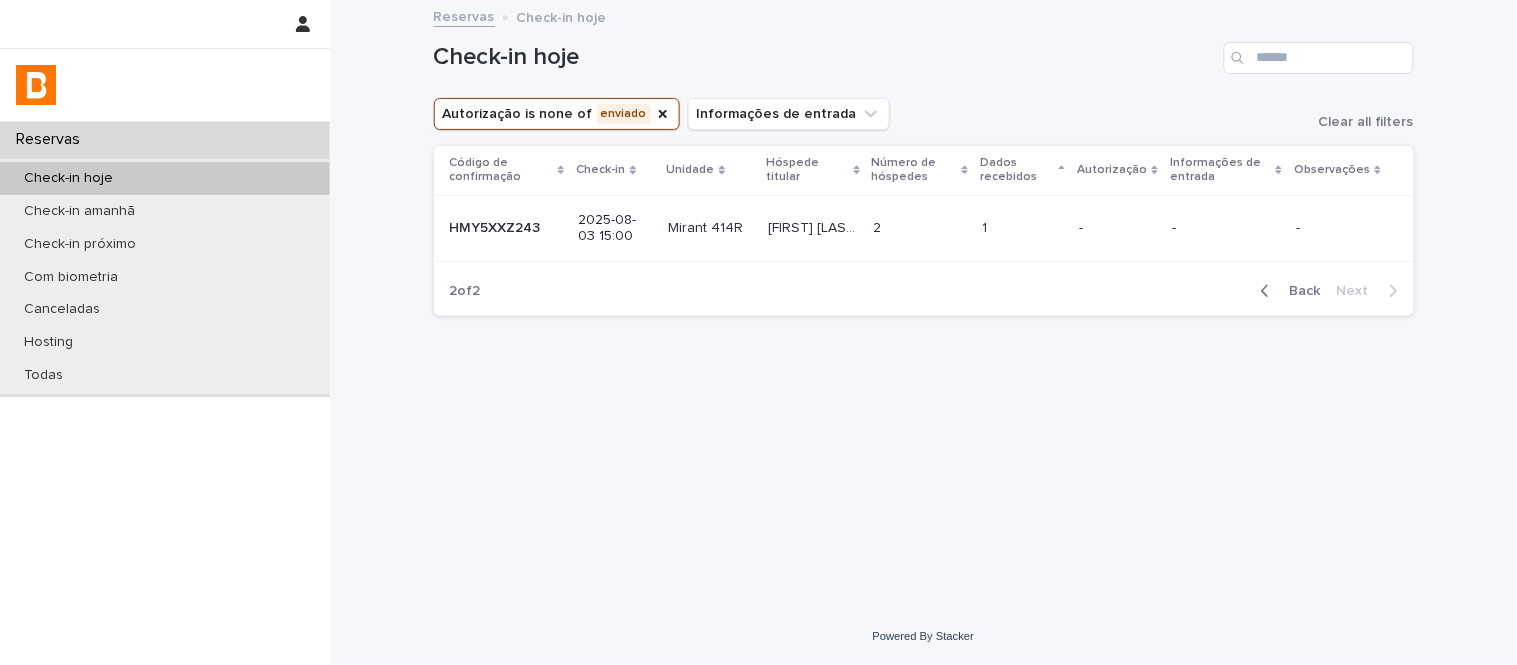 click on "1 1" at bounding box center [1022, 228] 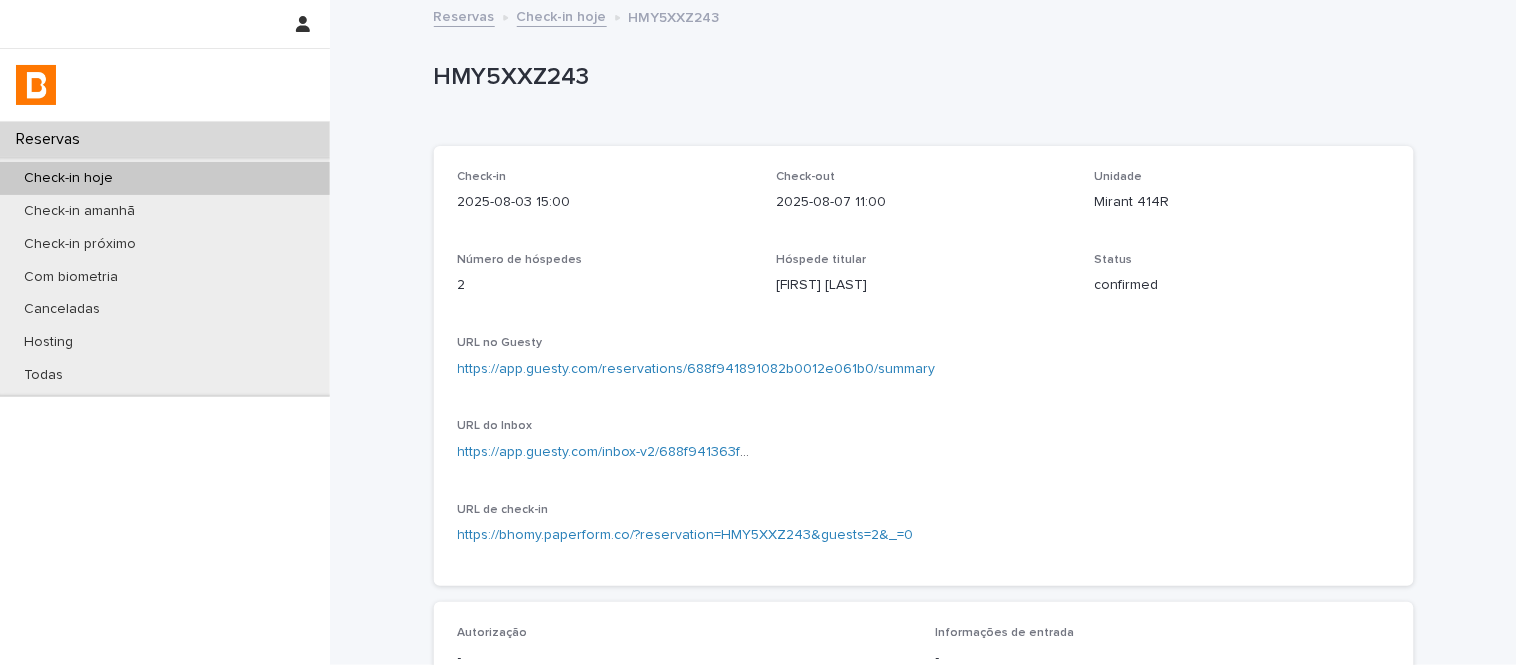 click on "Mirant 414R" at bounding box center [1242, 202] 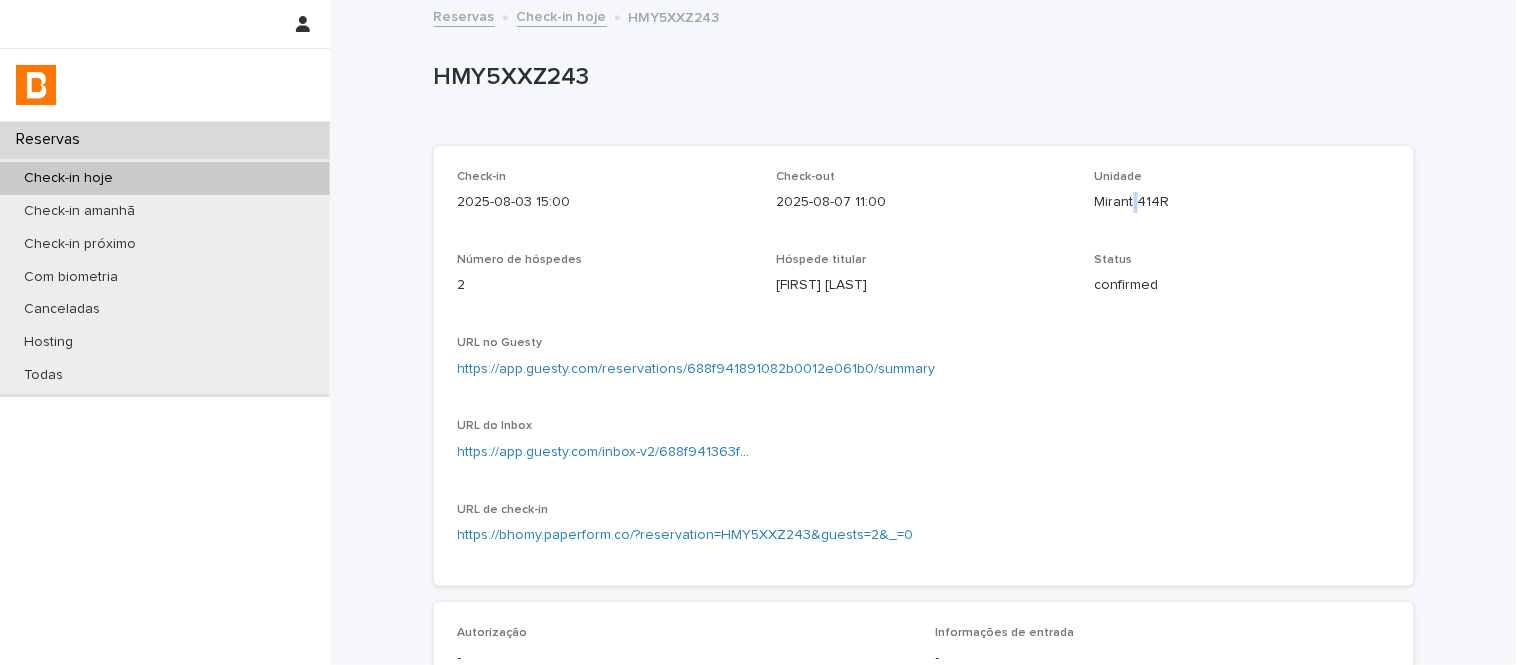 click on "Mirant 414R" at bounding box center (1242, 202) 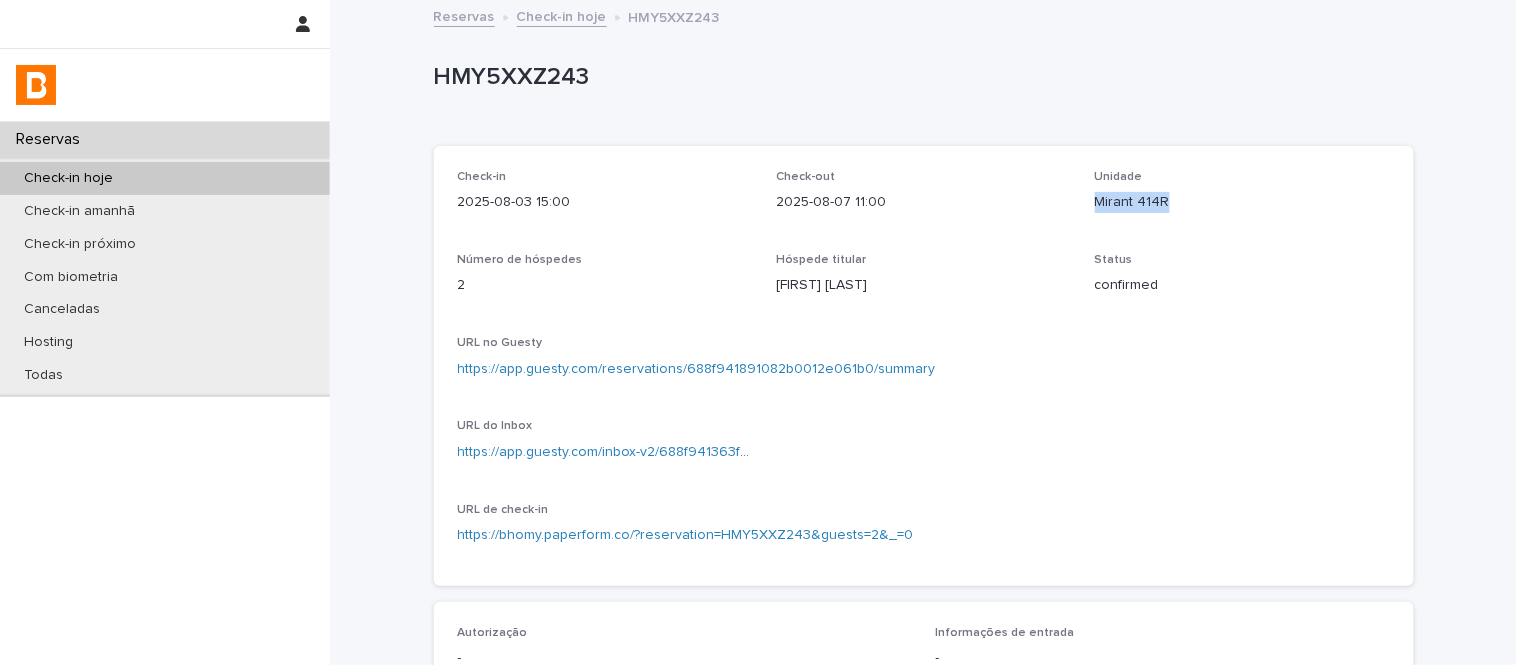 click on "Mirant 414R" at bounding box center [1242, 202] 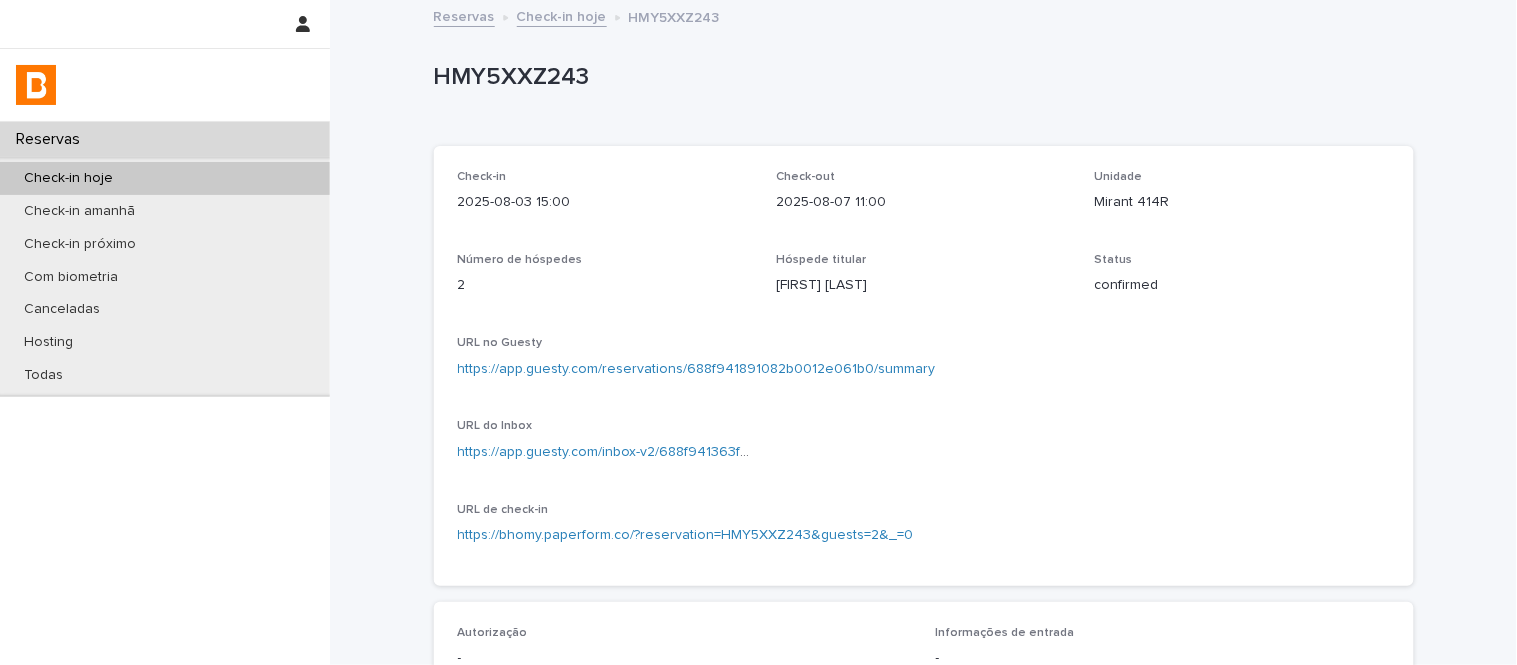click on "https://app.guesty.com/inbox-v2/688f941363f070000f23076b?reservationId=688f941891082b0012e061b0" at bounding box center [605, 452] 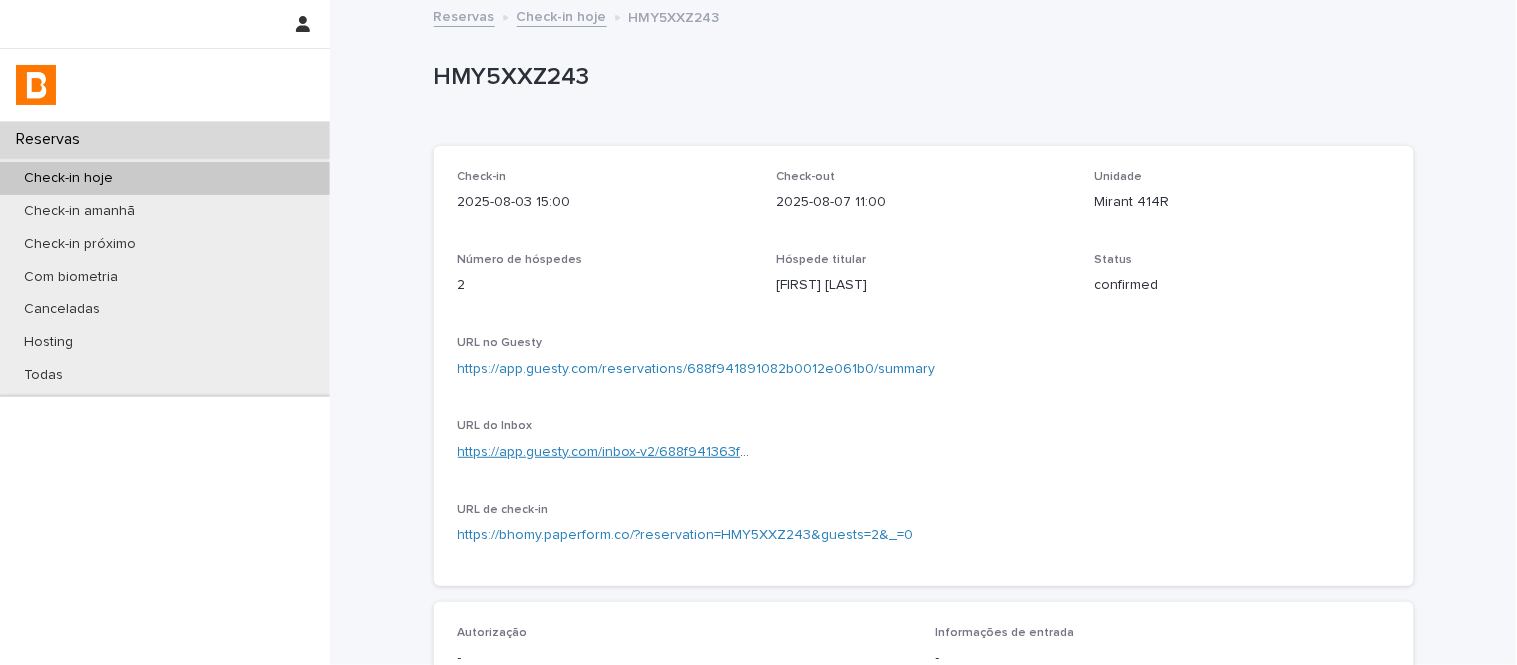 click on "https://app.guesty.com/inbox-v2/688f941363f070000f23076b?reservationId=688f941891082b0012e061b0" at bounding box center [795, 452] 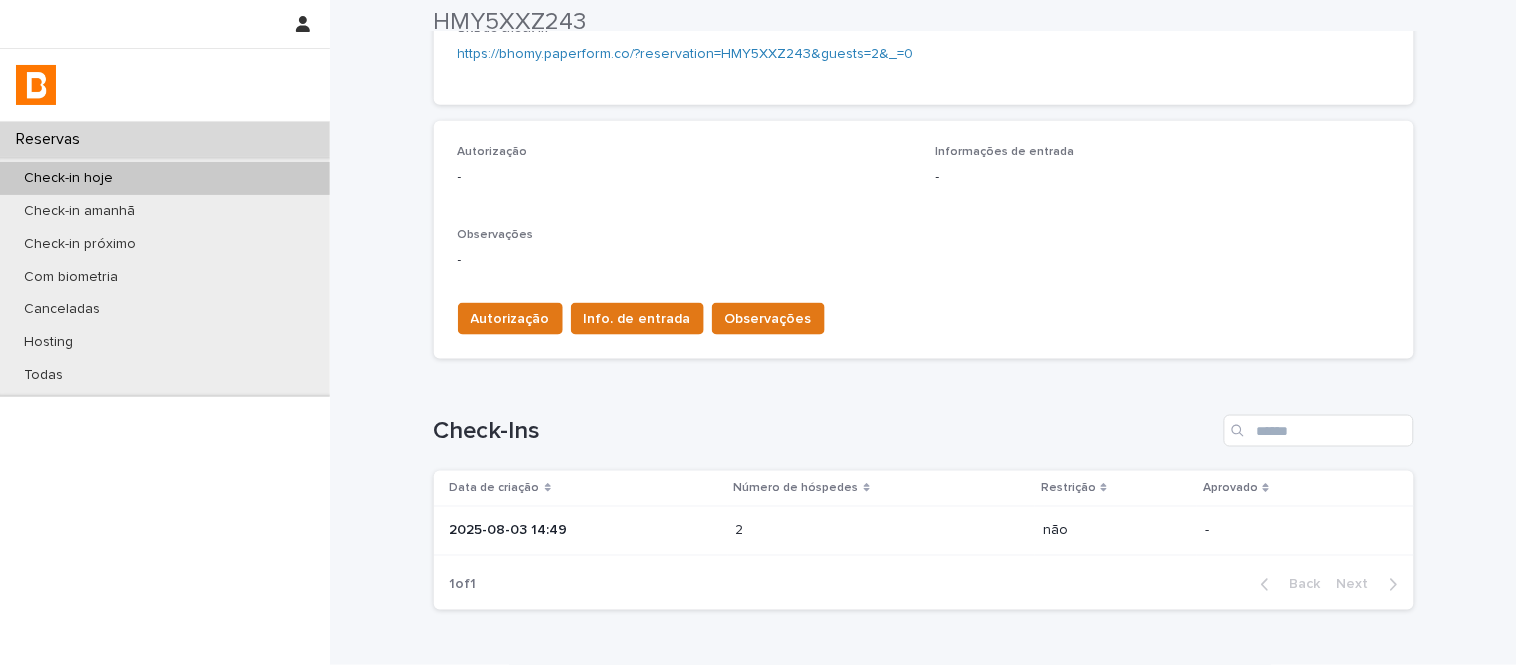 scroll, scrollTop: 555, scrollLeft: 0, axis: vertical 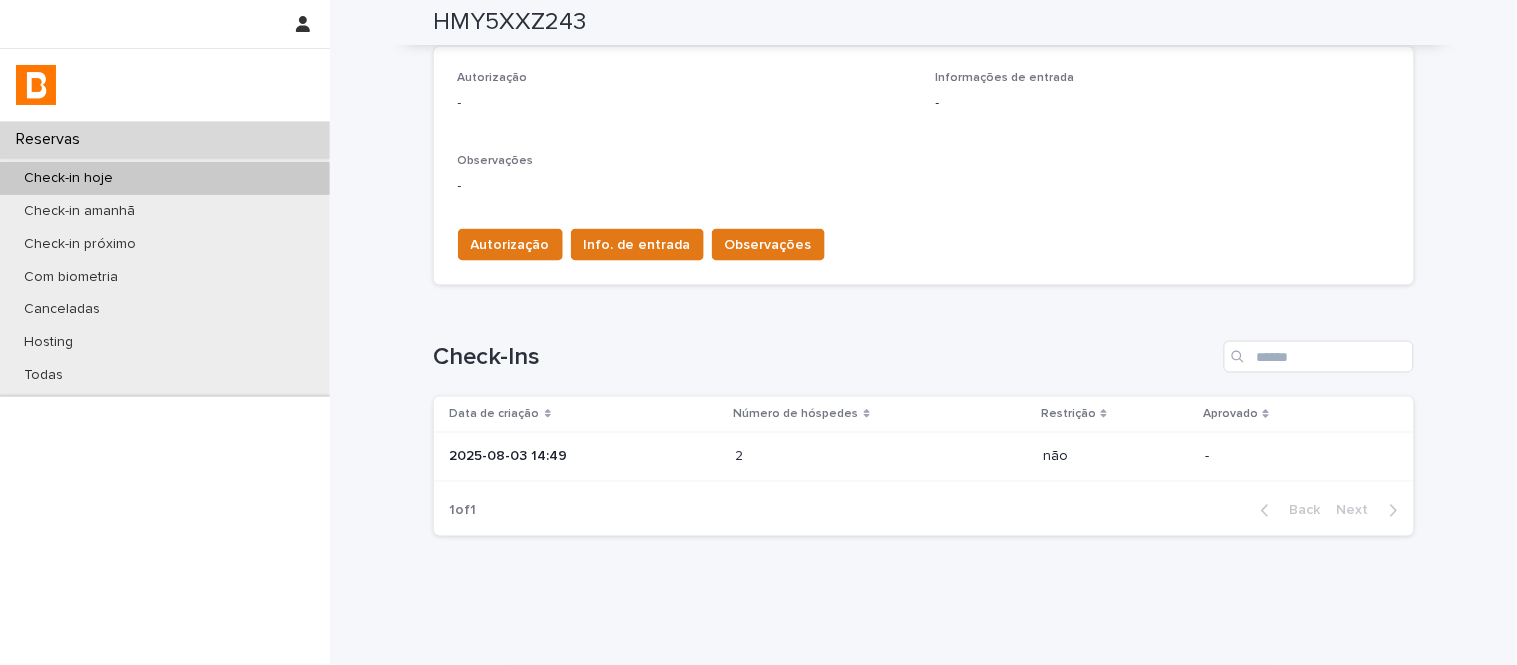 click at bounding box center (823, 457) 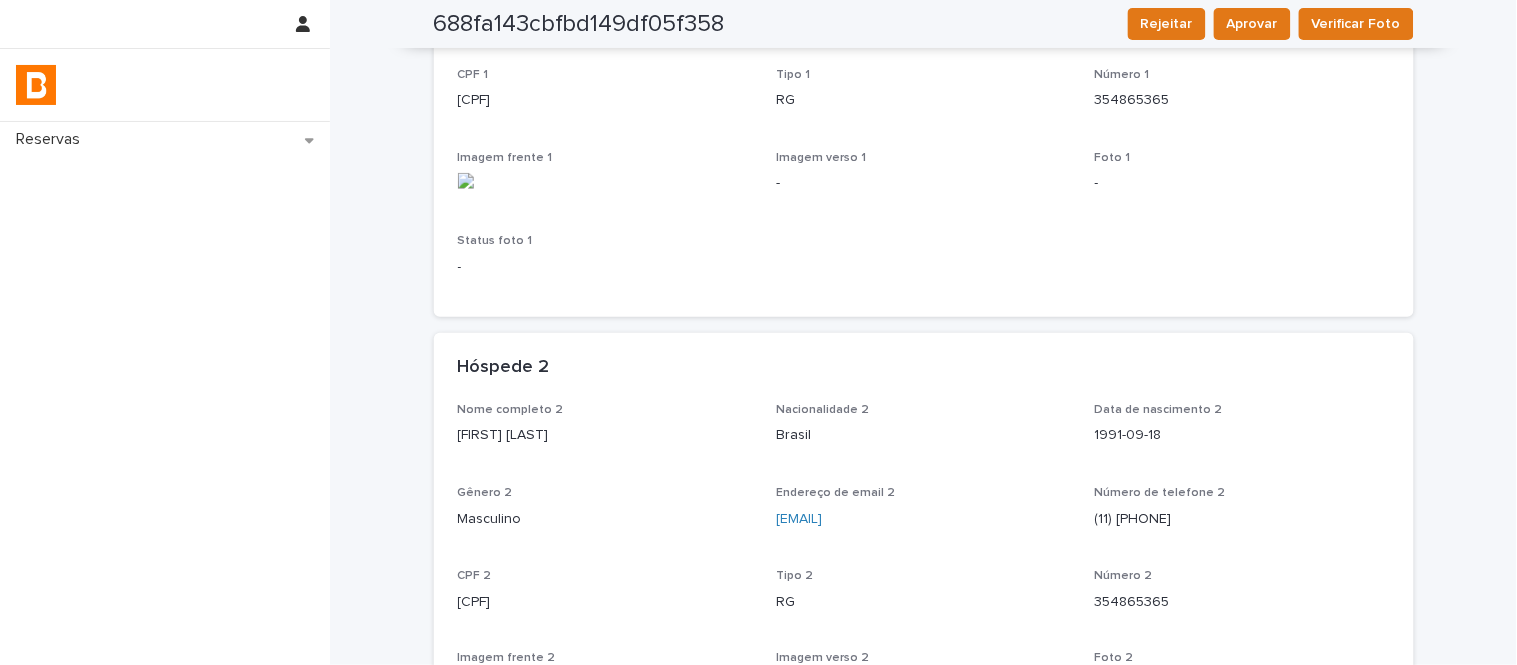 scroll, scrollTop: 84, scrollLeft: 0, axis: vertical 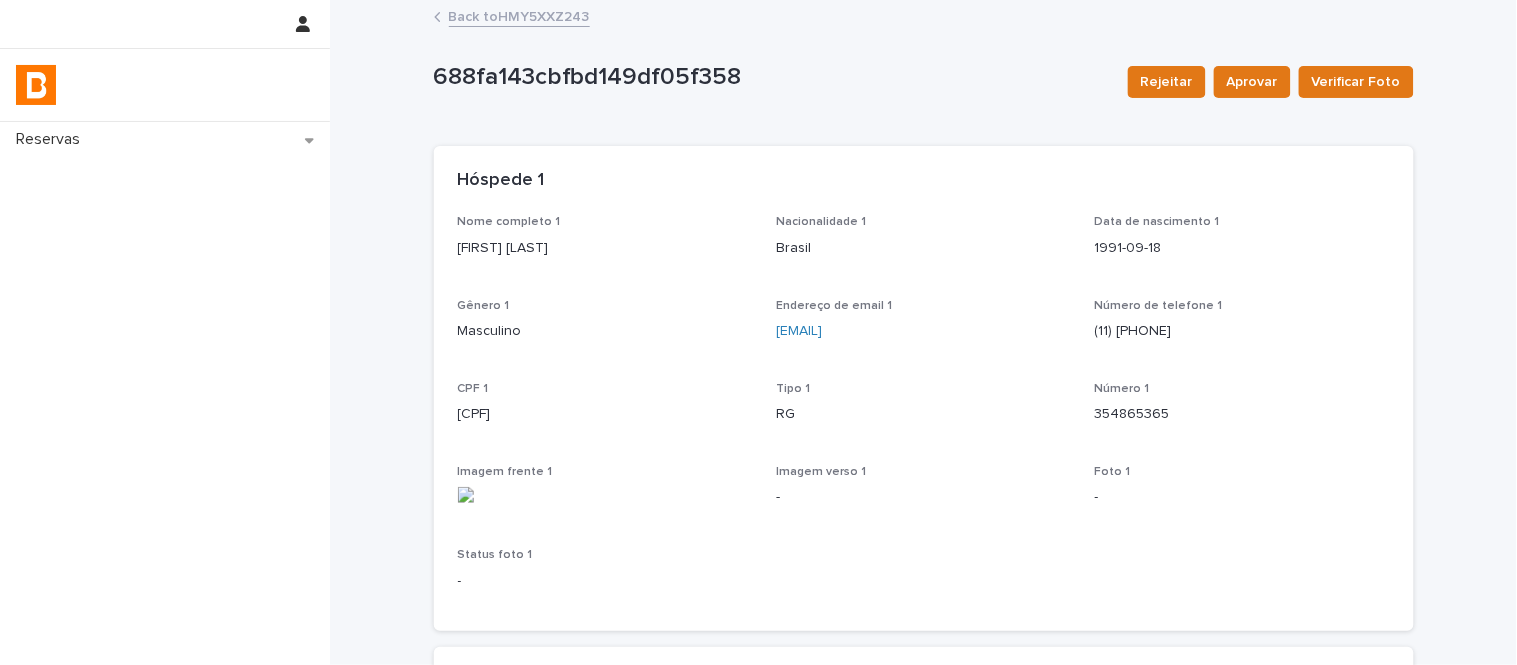 click on "Back to  HMY5XXZ243" at bounding box center [519, 15] 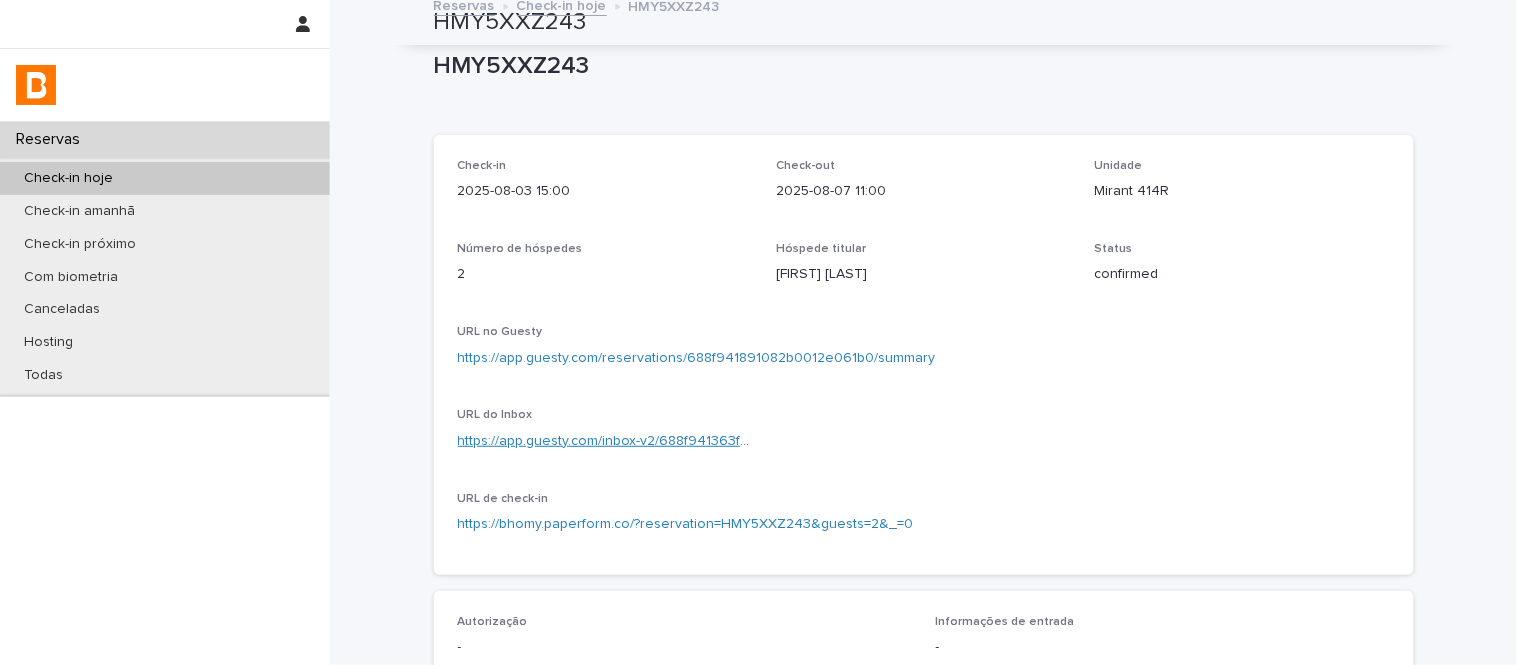 scroll, scrollTop: 0, scrollLeft: 0, axis: both 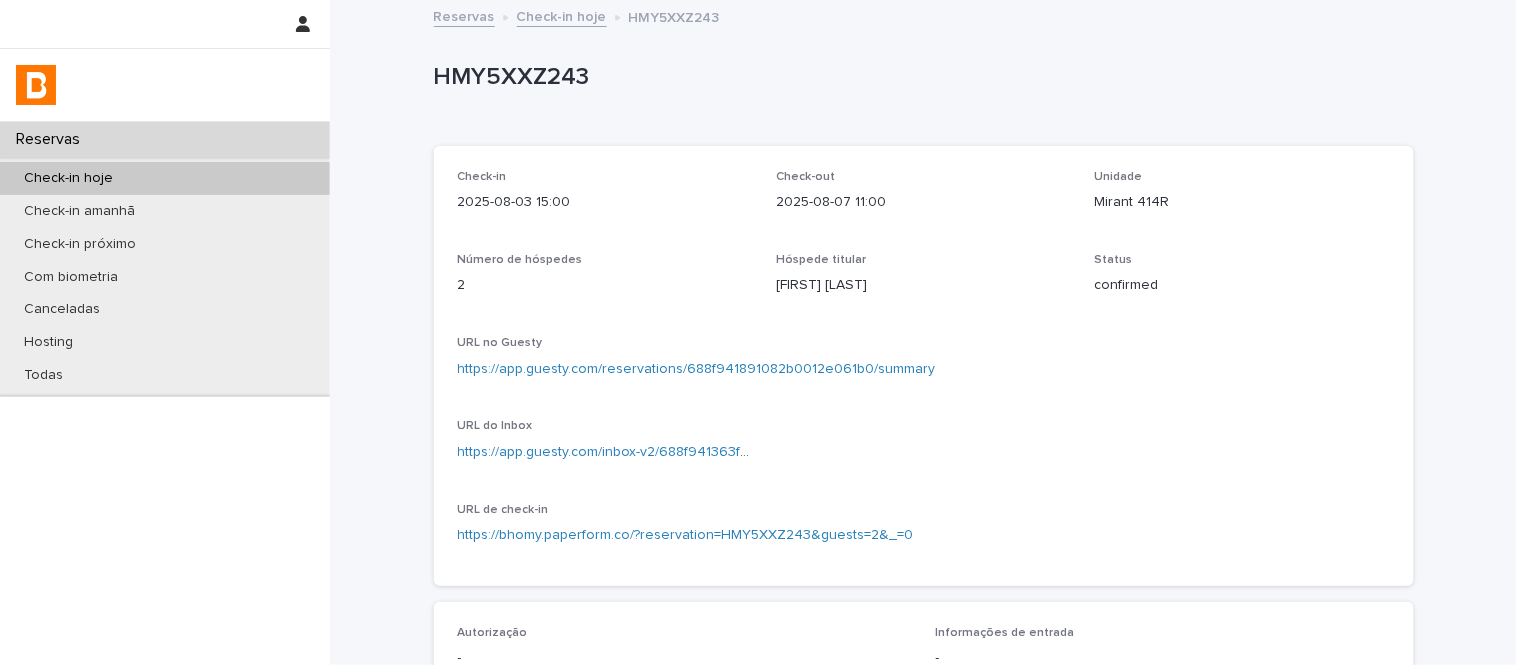 click on "Check-in hoje" at bounding box center [562, 15] 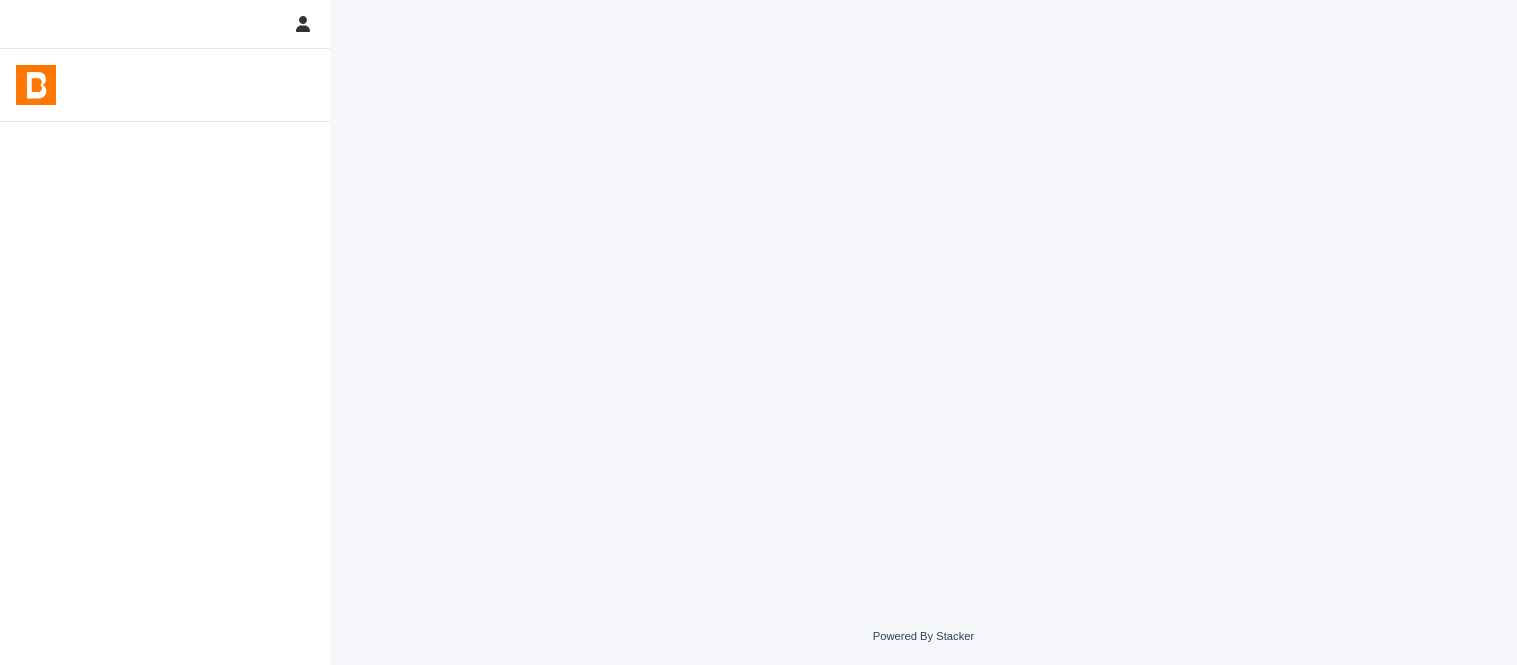 scroll, scrollTop: 0, scrollLeft: 0, axis: both 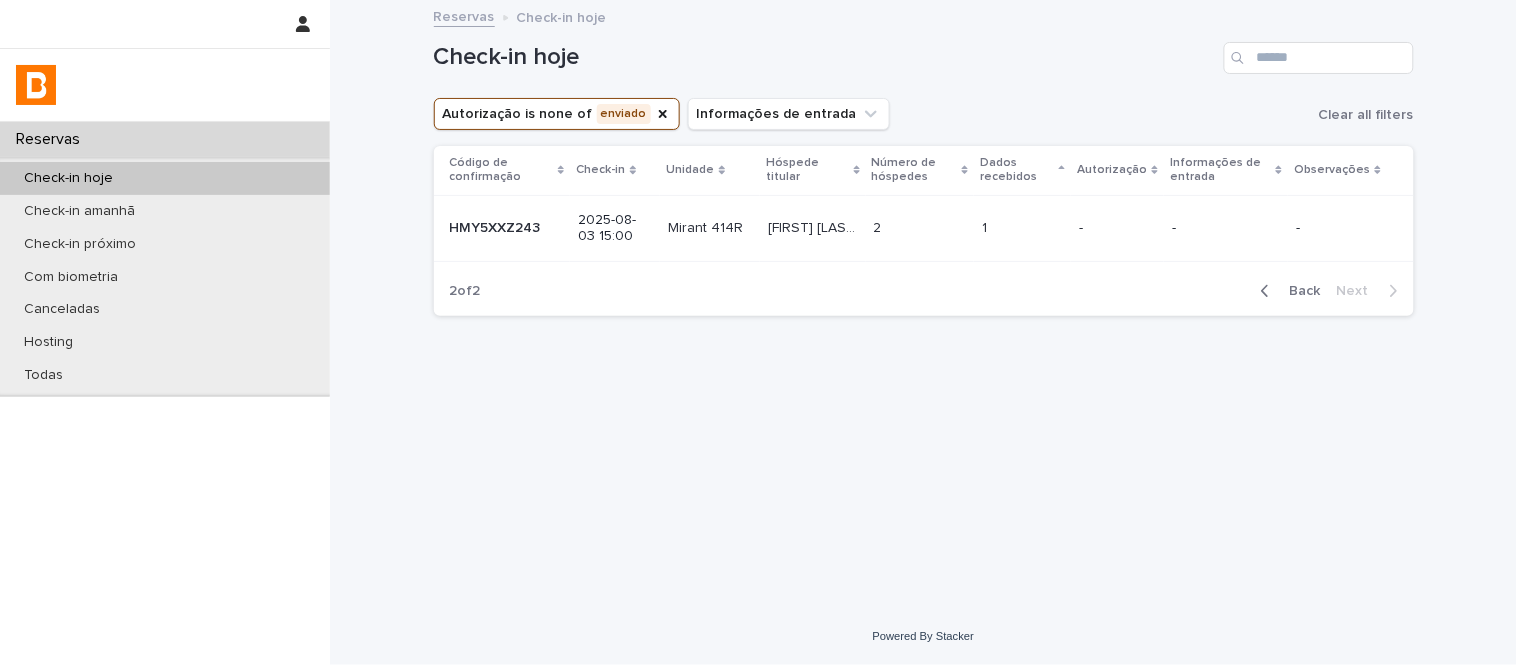 click on "-" at bounding box center [1226, 228] 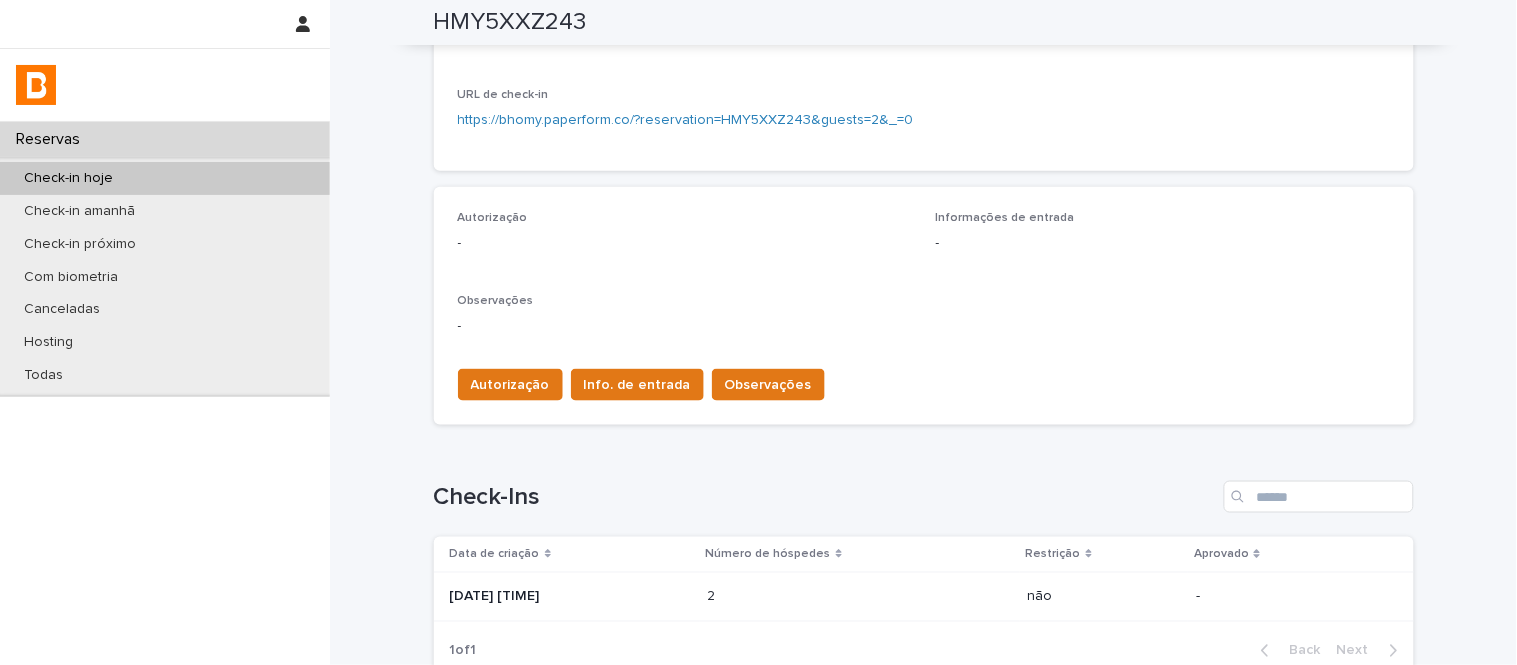 scroll, scrollTop: 376, scrollLeft: 0, axis: vertical 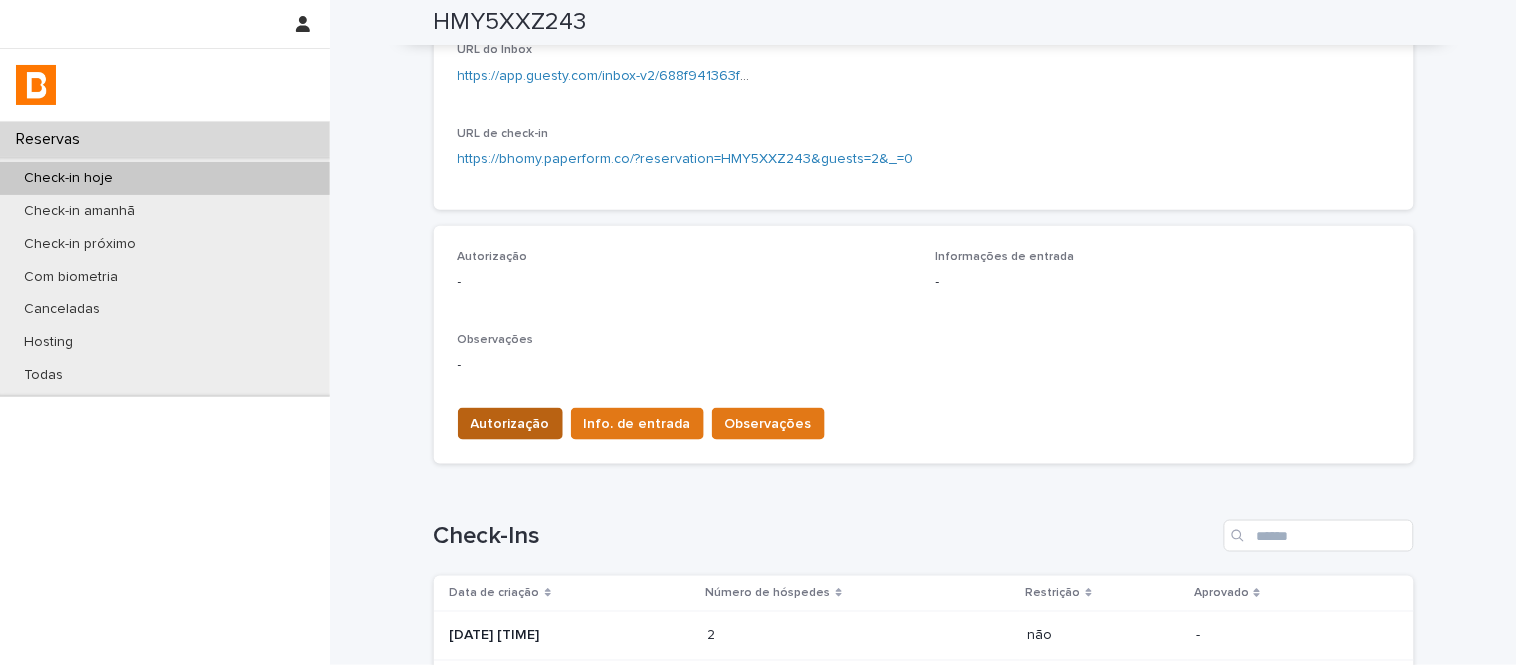 click on "Autorização" at bounding box center (510, 424) 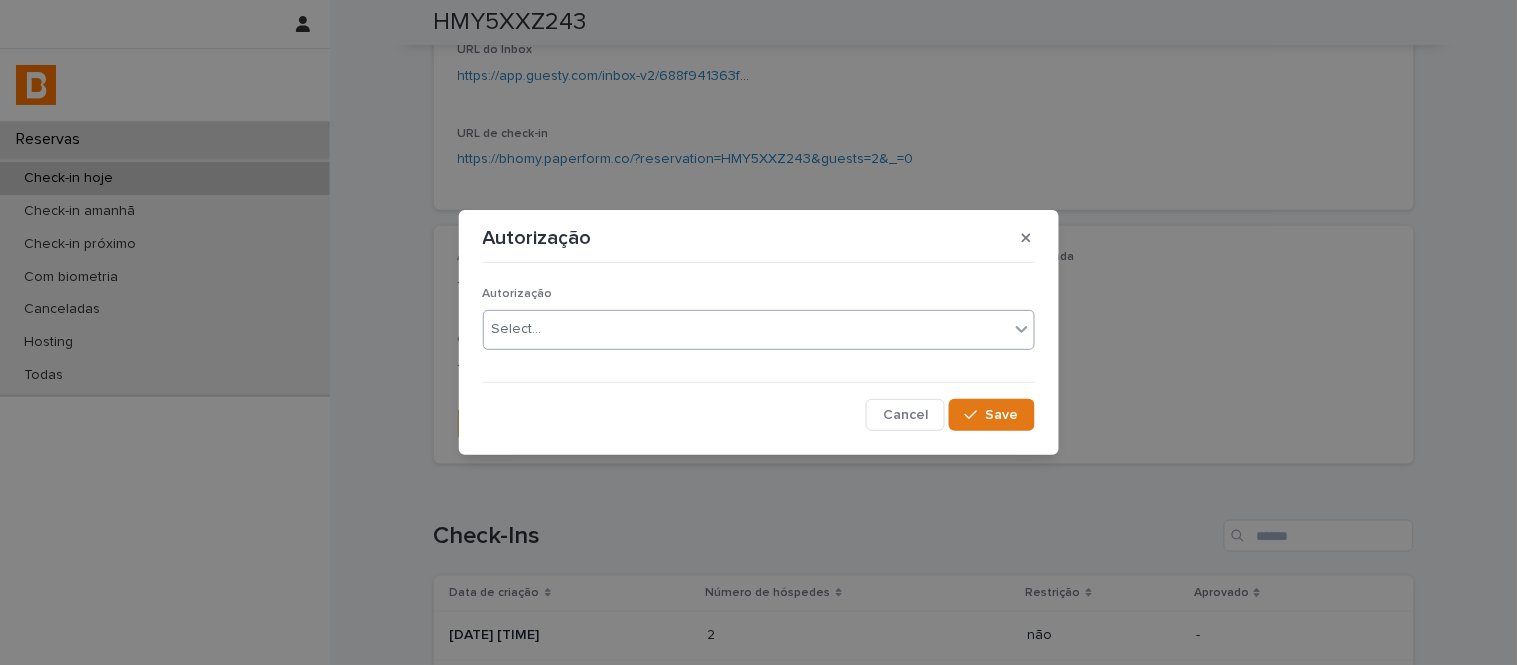 click on "Select..." at bounding box center (746, 329) 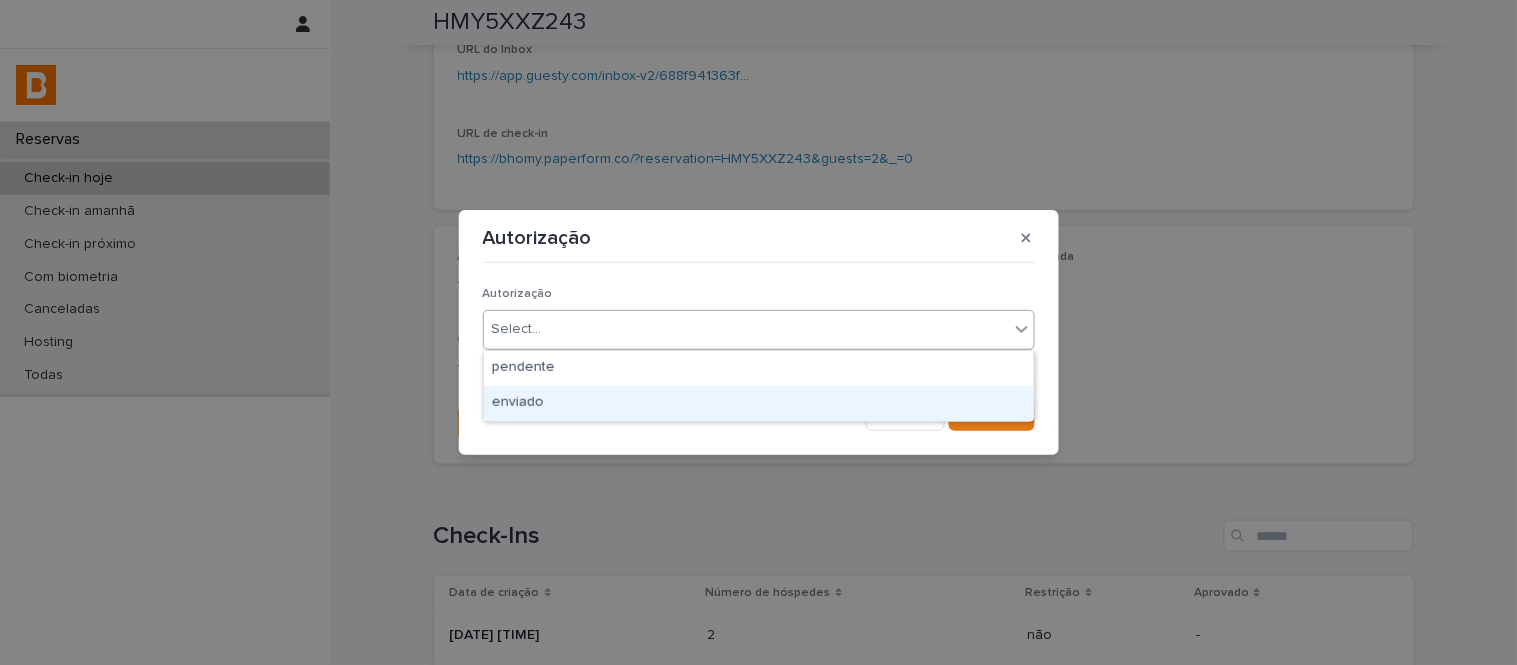 click on "enviado" at bounding box center [759, 403] 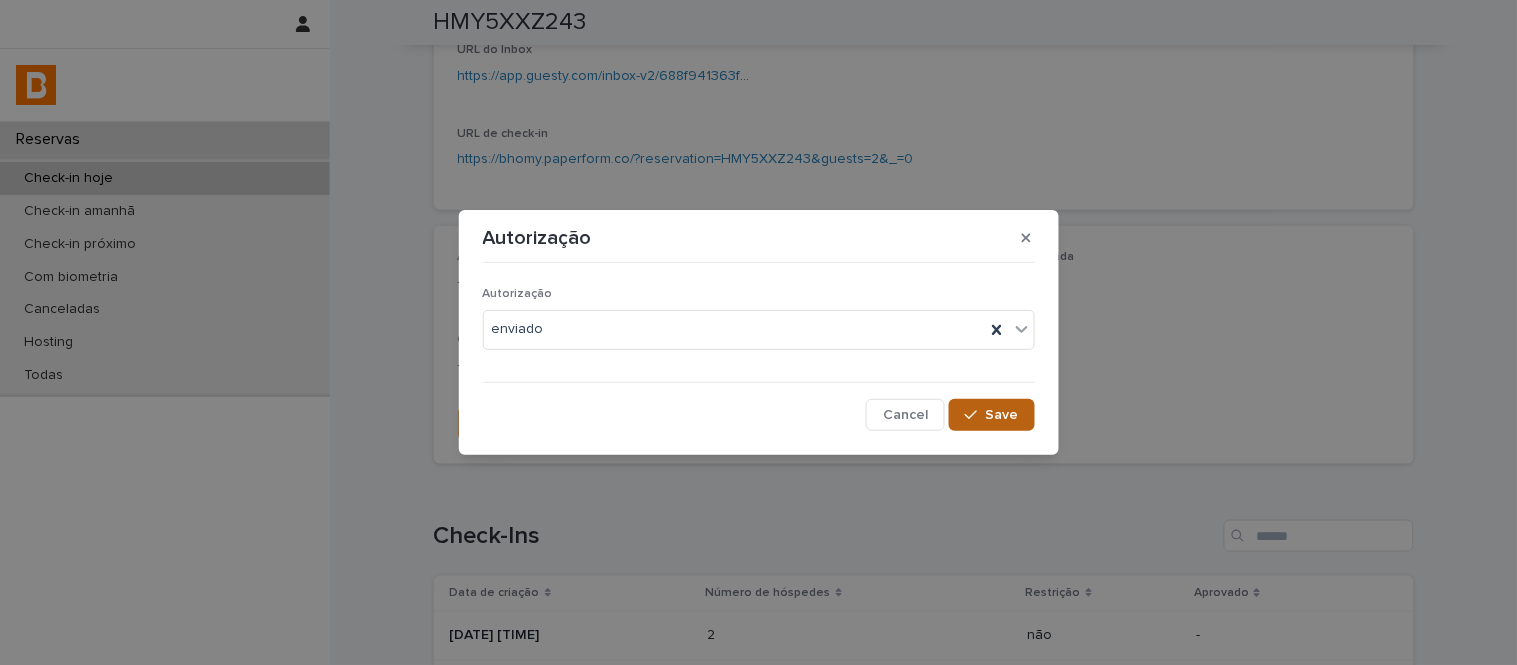 click on "Save" at bounding box center (1002, 415) 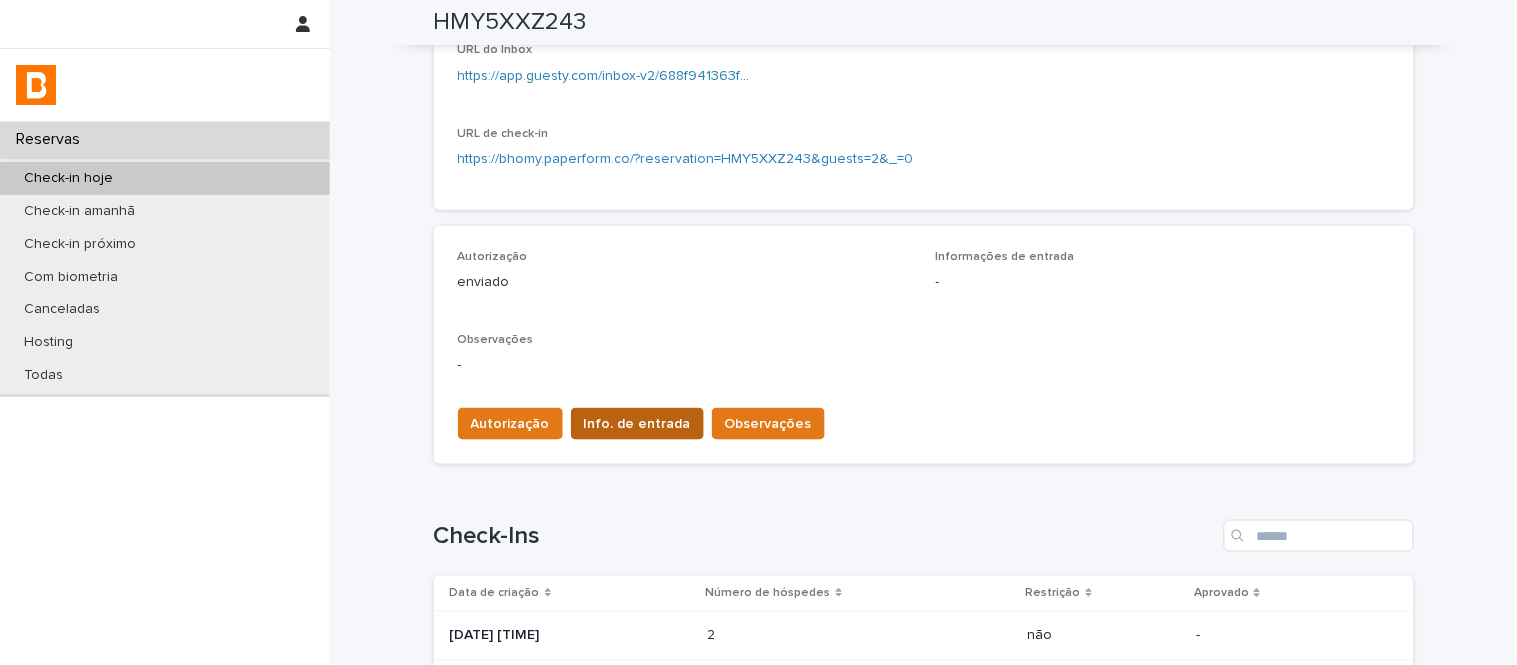 click on "Info. de entrada" at bounding box center (637, 424) 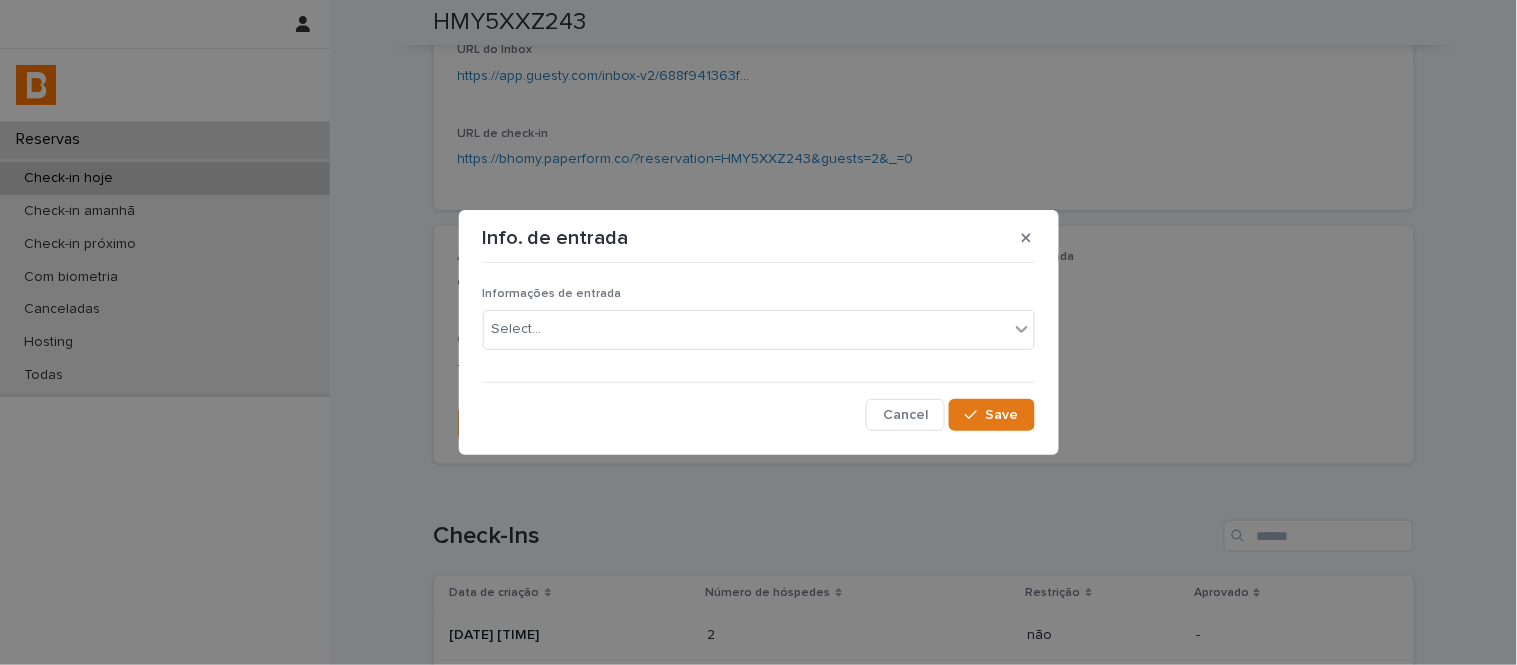 click on "Informações de entrada Select..." at bounding box center [759, 326] 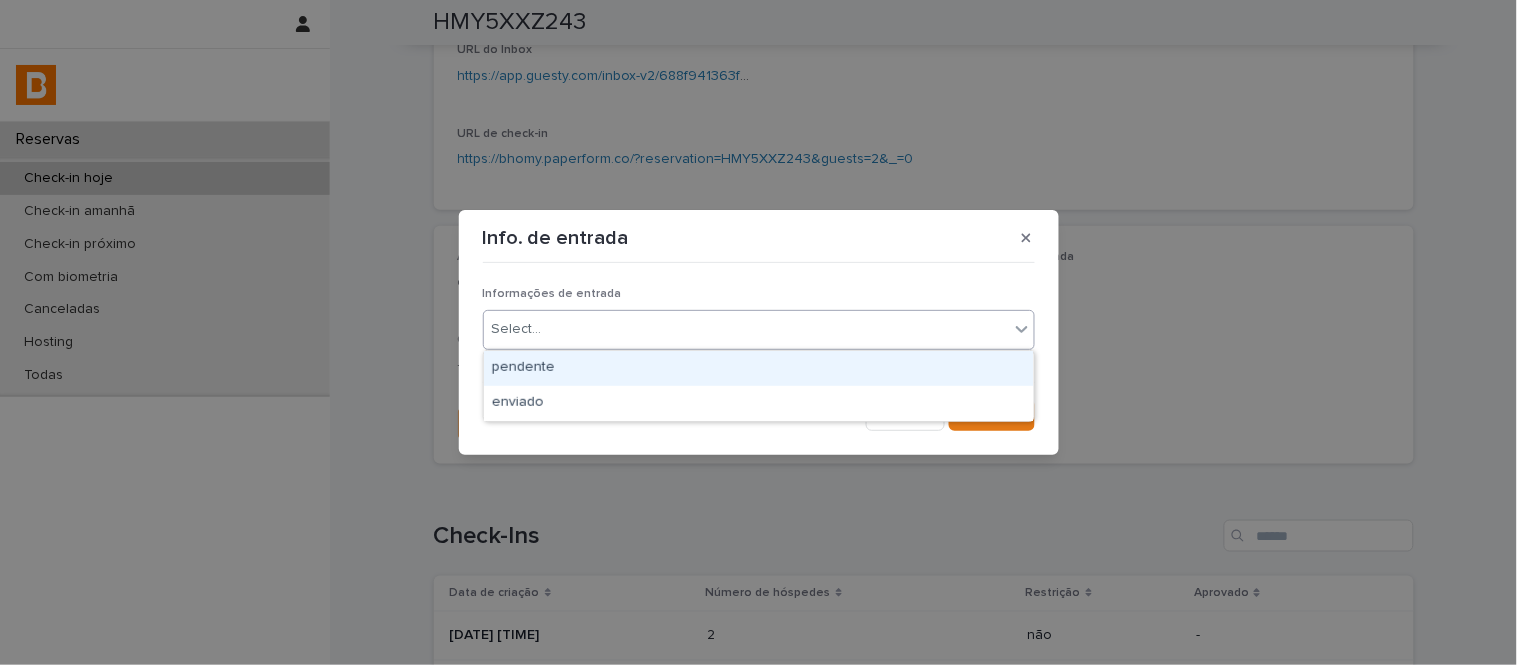 click on "Select..." at bounding box center (746, 329) 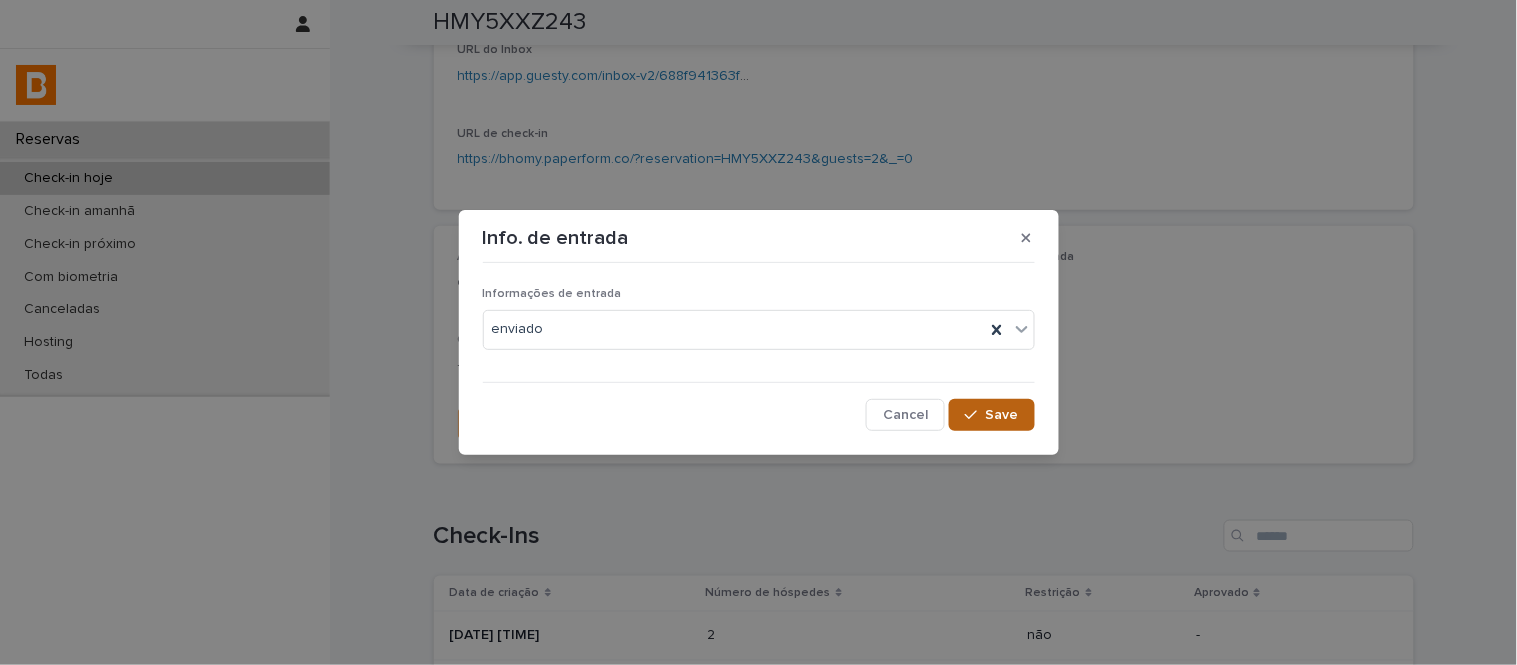click on "Save" at bounding box center (1002, 415) 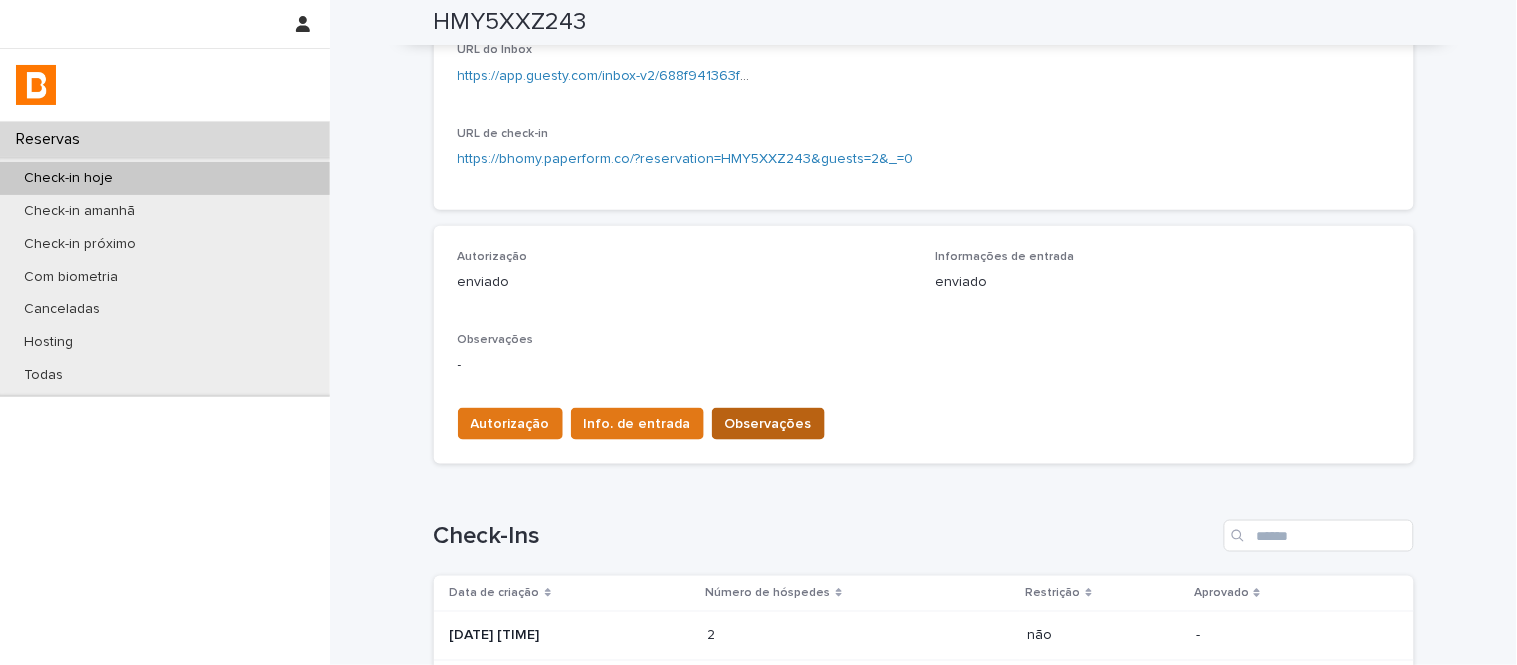 click on "Observações" at bounding box center (768, 424) 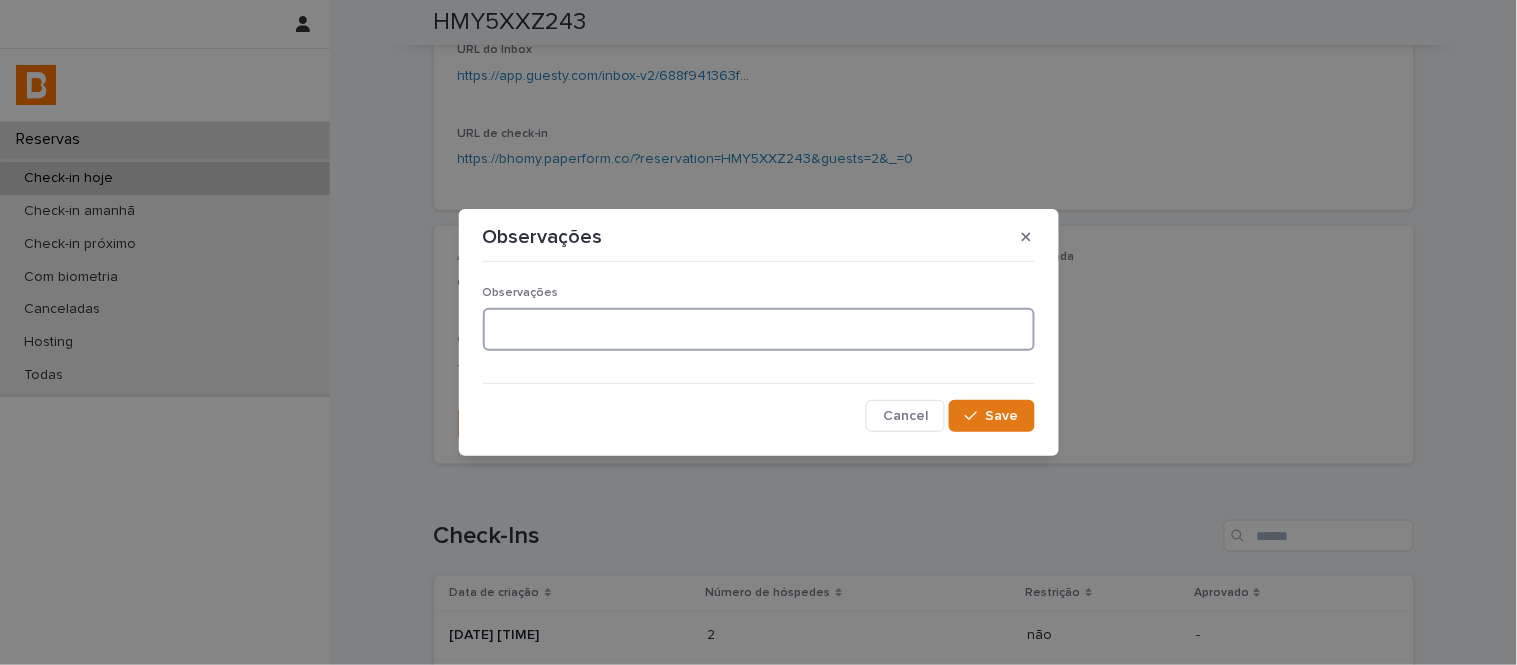 click at bounding box center (759, 329) 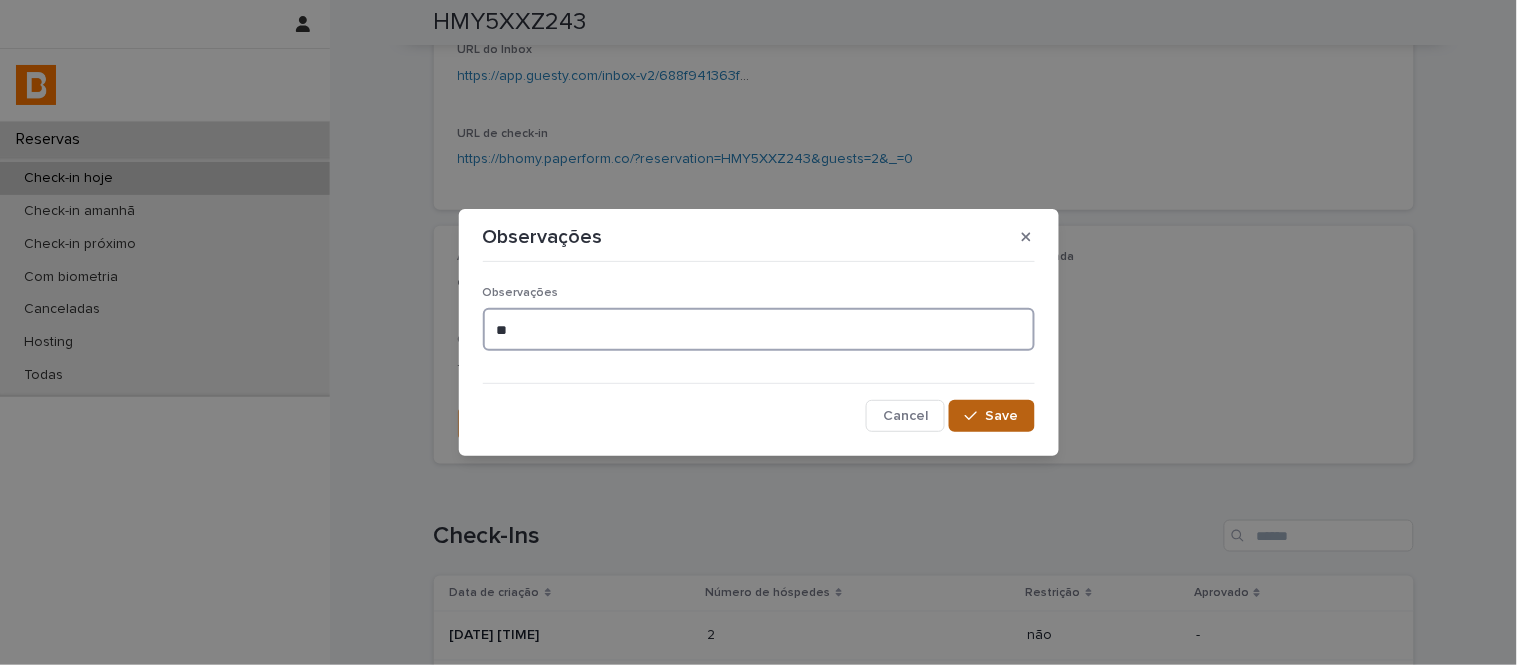 type on "**" 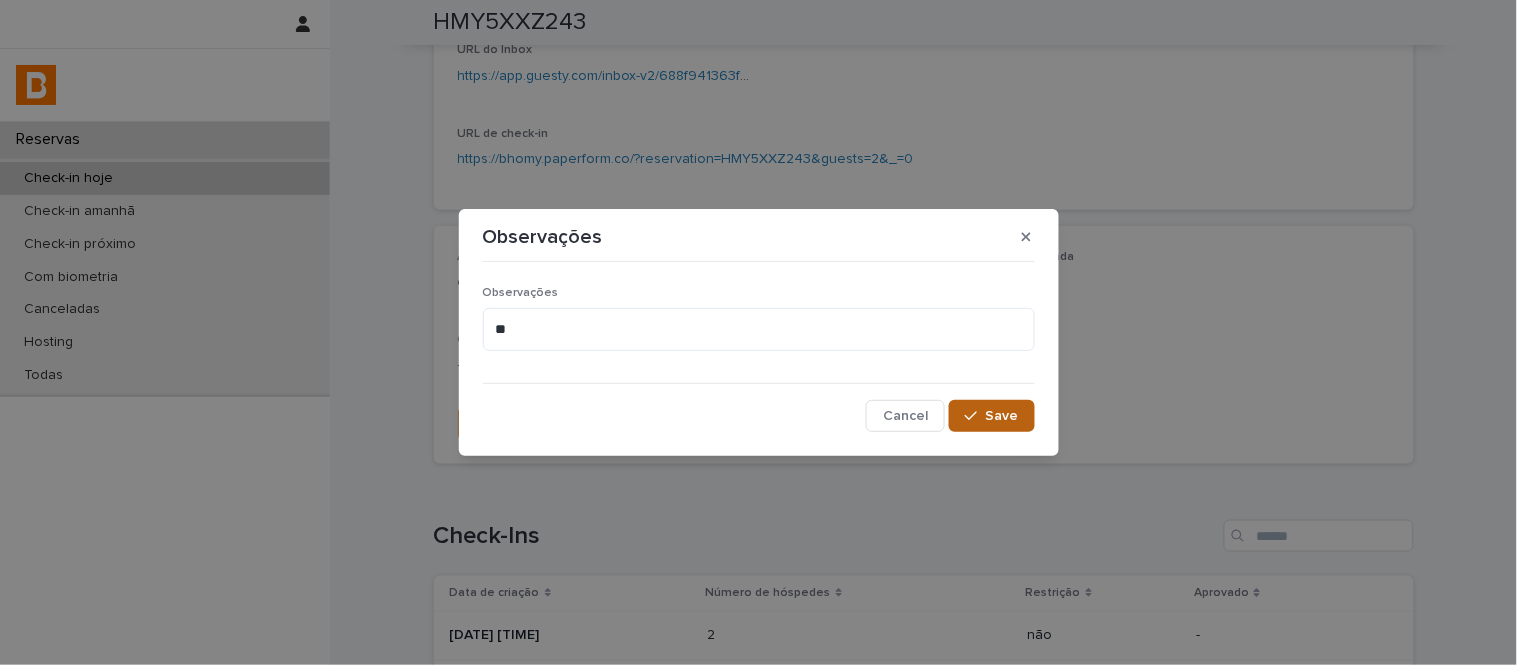 click on "Save" at bounding box center (1002, 416) 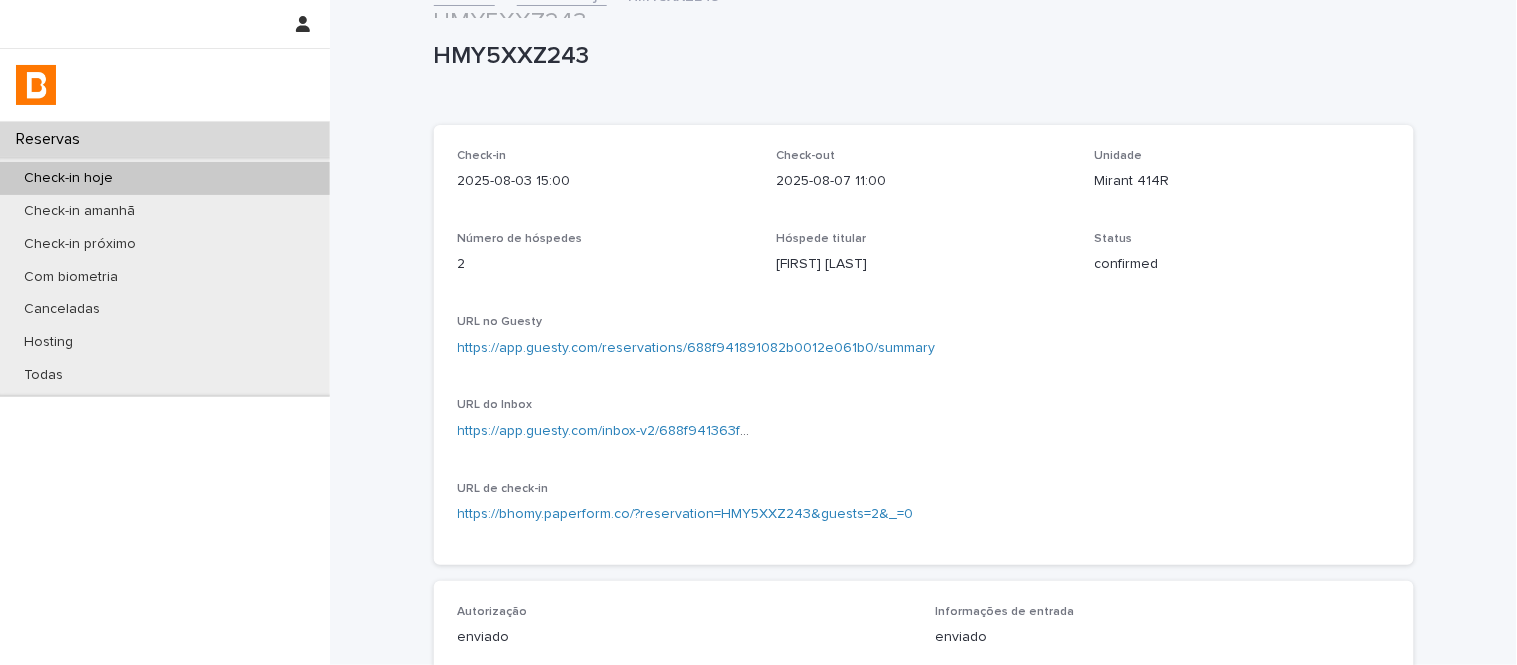 scroll, scrollTop: 0, scrollLeft: 0, axis: both 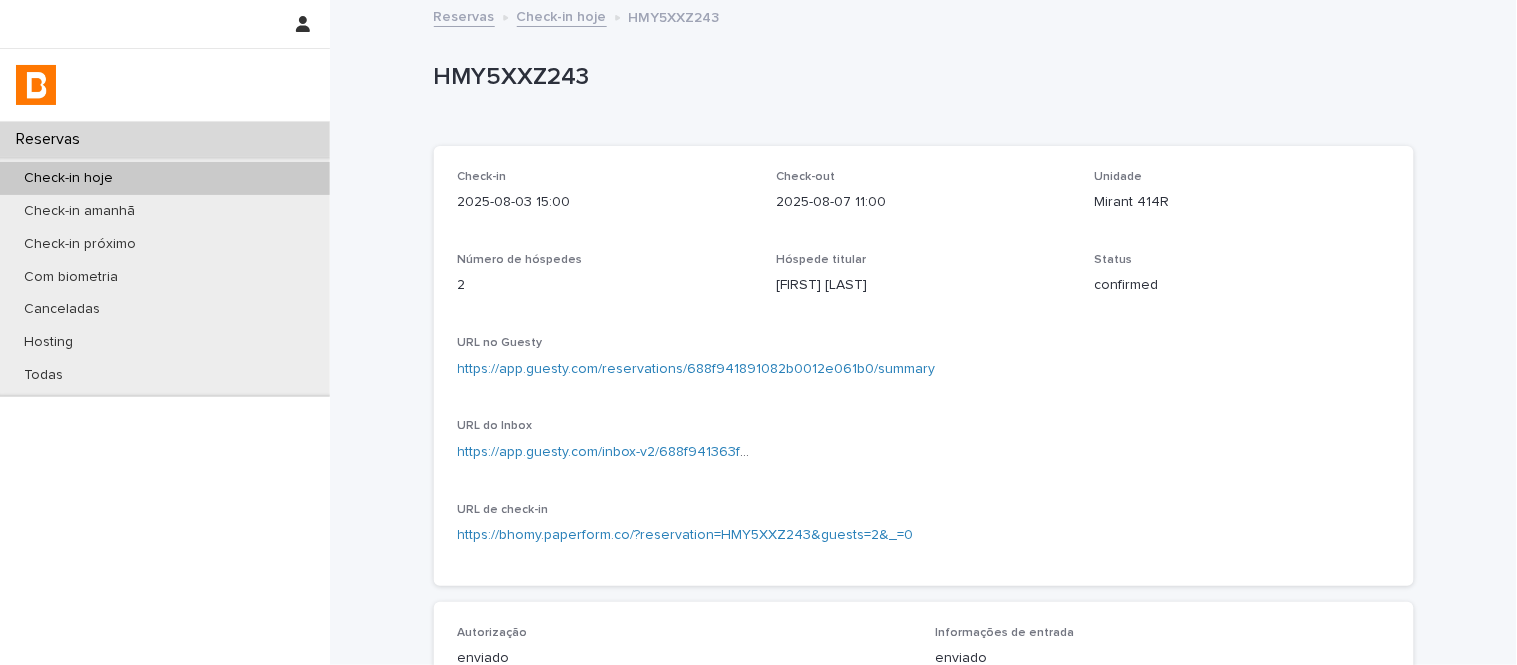 click on "Check-in hoje" at bounding box center [562, 15] 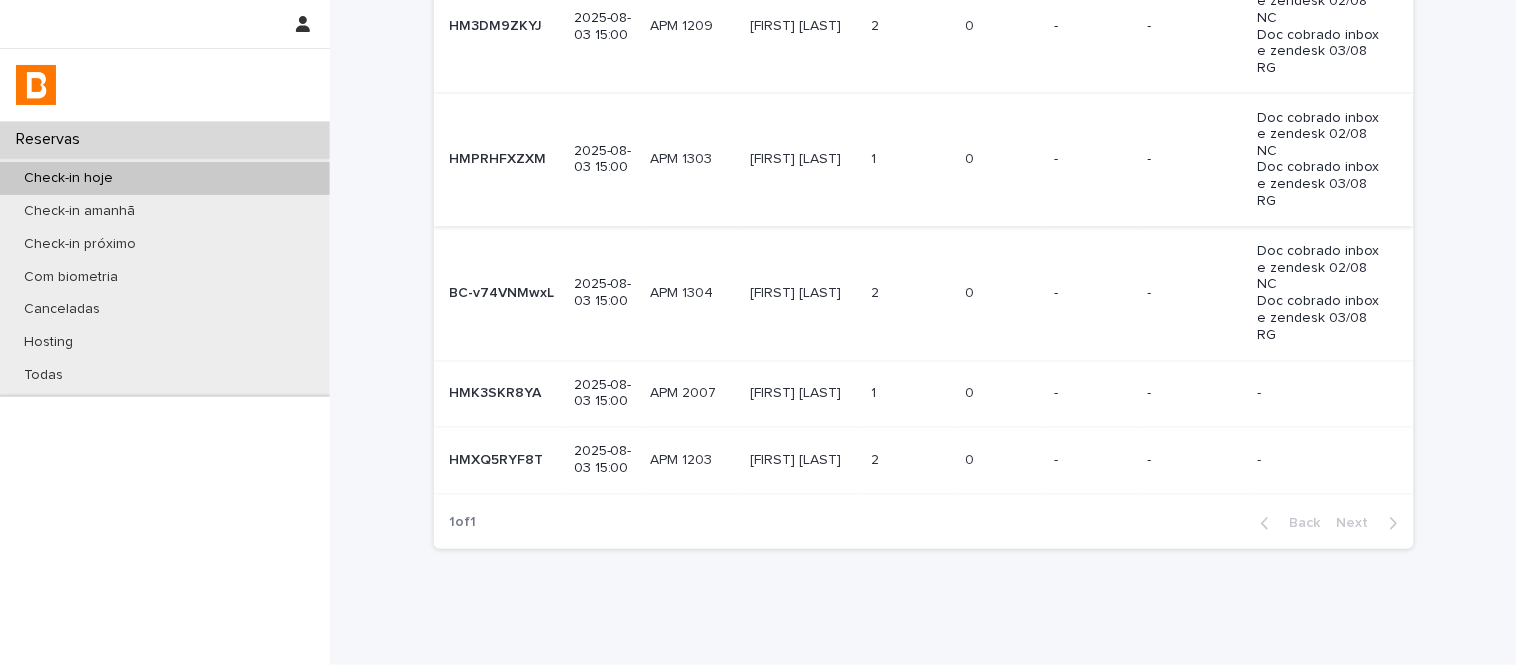 scroll, scrollTop: 893, scrollLeft: 0, axis: vertical 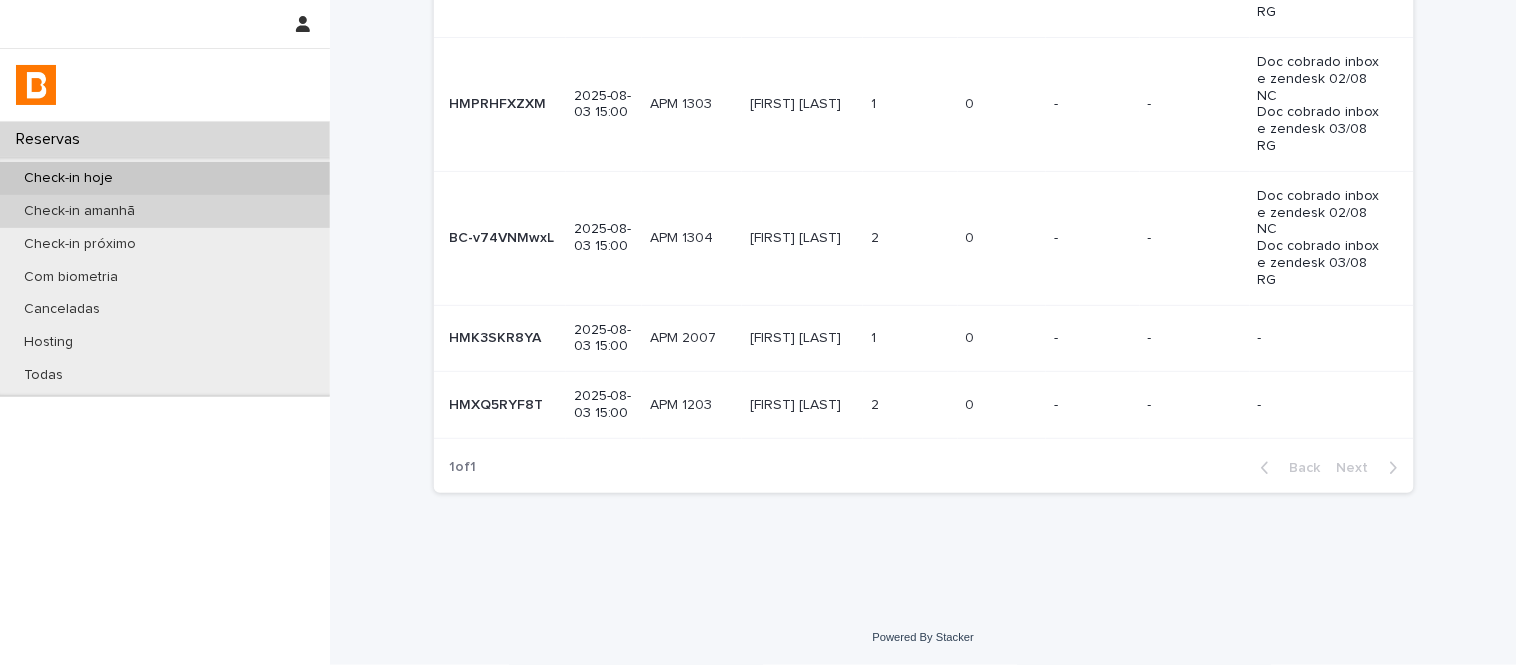 click on "Check-in amanhã" at bounding box center (165, 211) 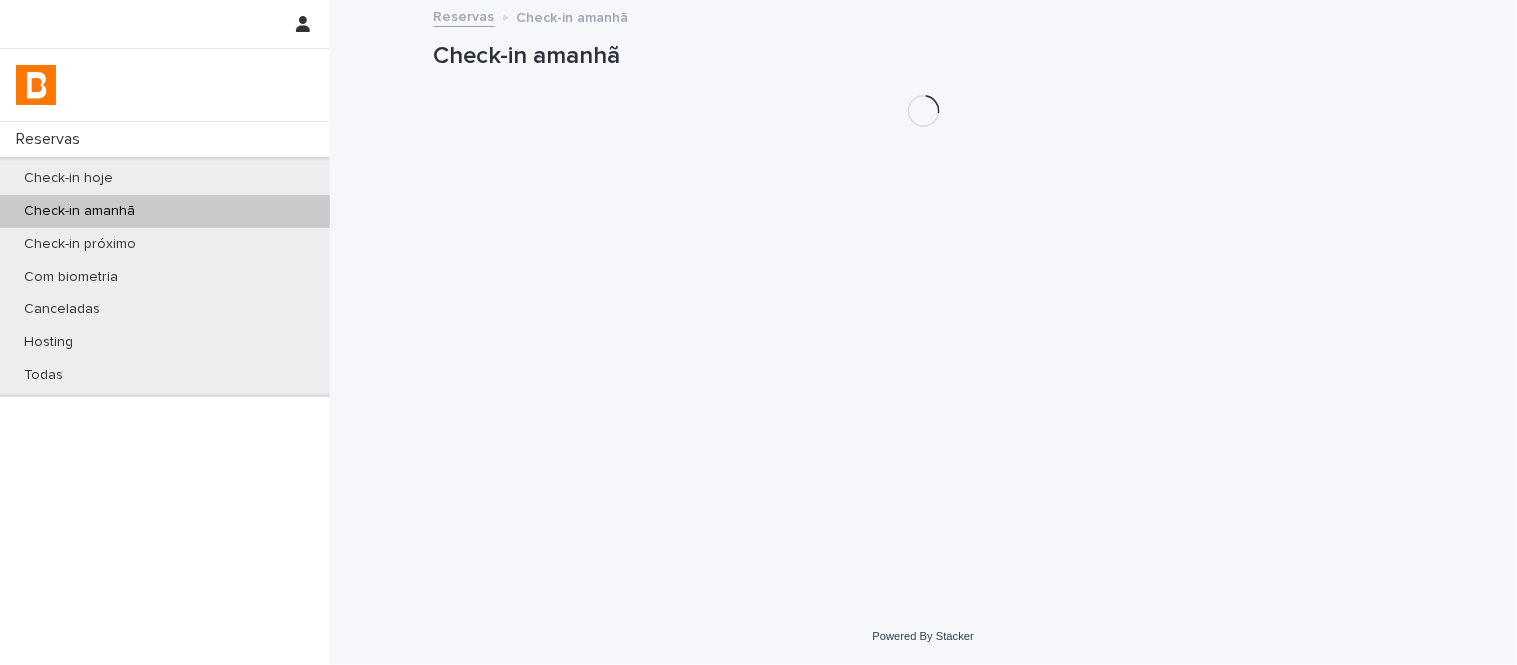 scroll, scrollTop: 0, scrollLeft: 0, axis: both 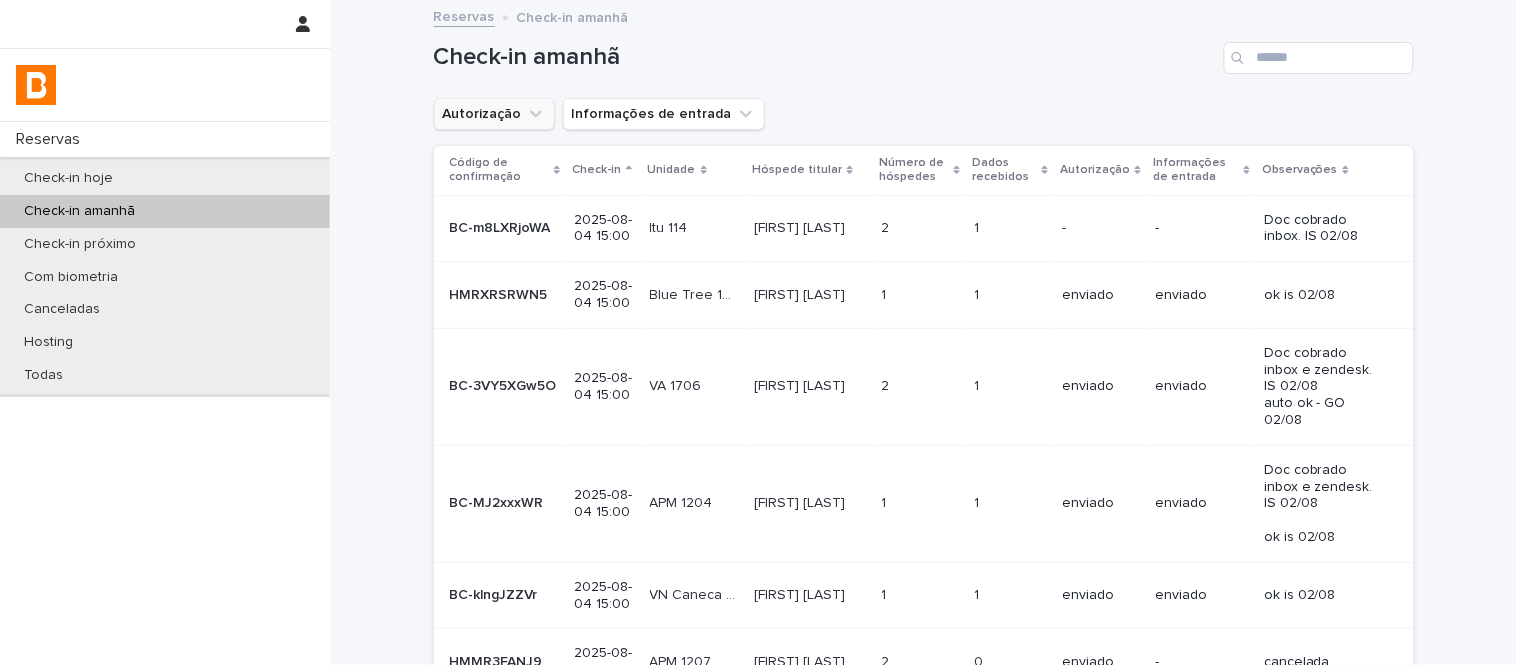 click on "Autorização" at bounding box center [494, 114] 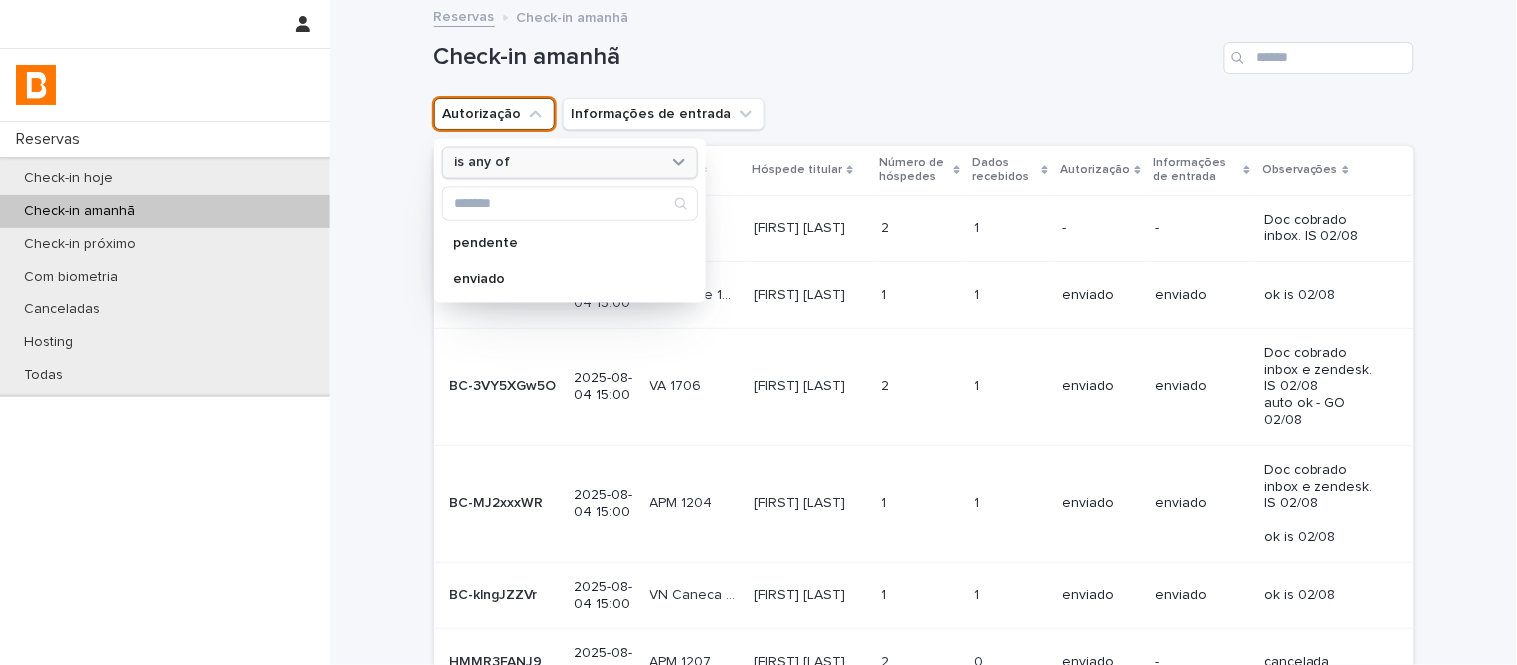 click on "is any of" at bounding box center [557, 162] 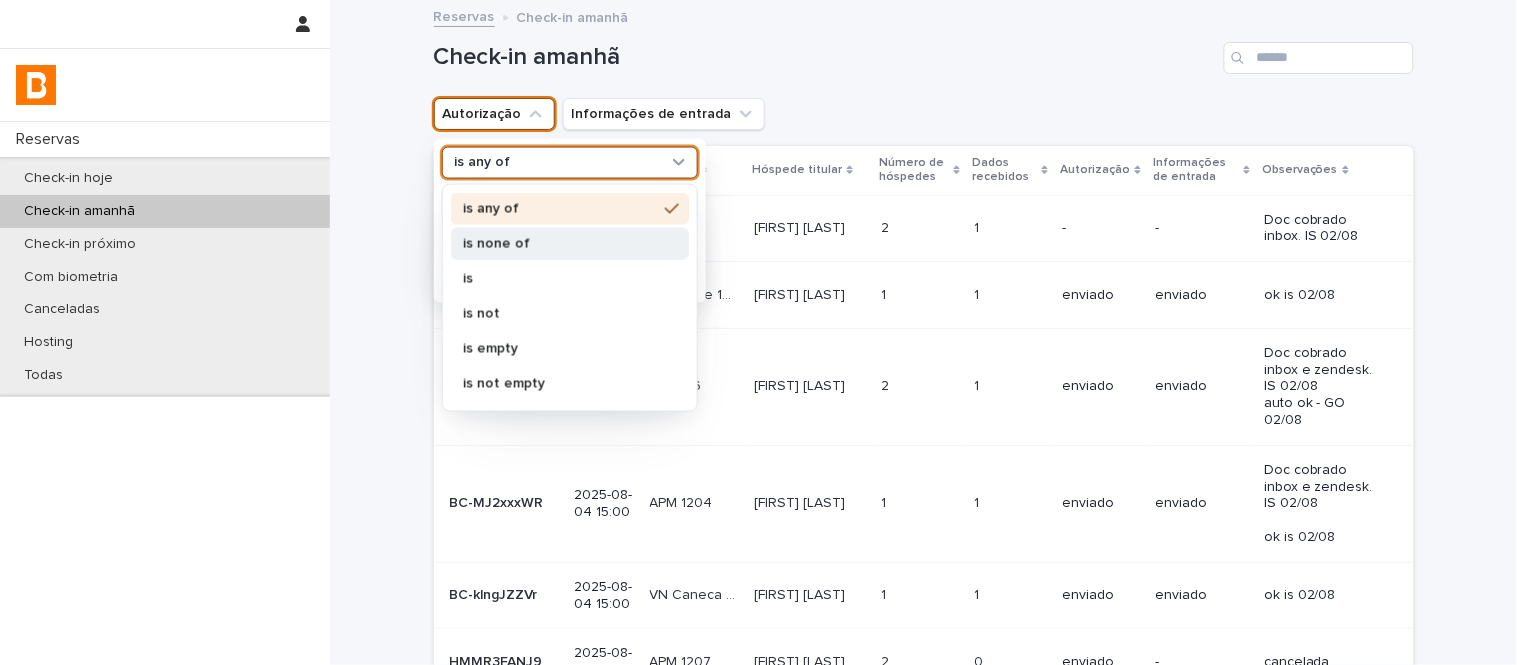 click on "is none of" at bounding box center [560, 243] 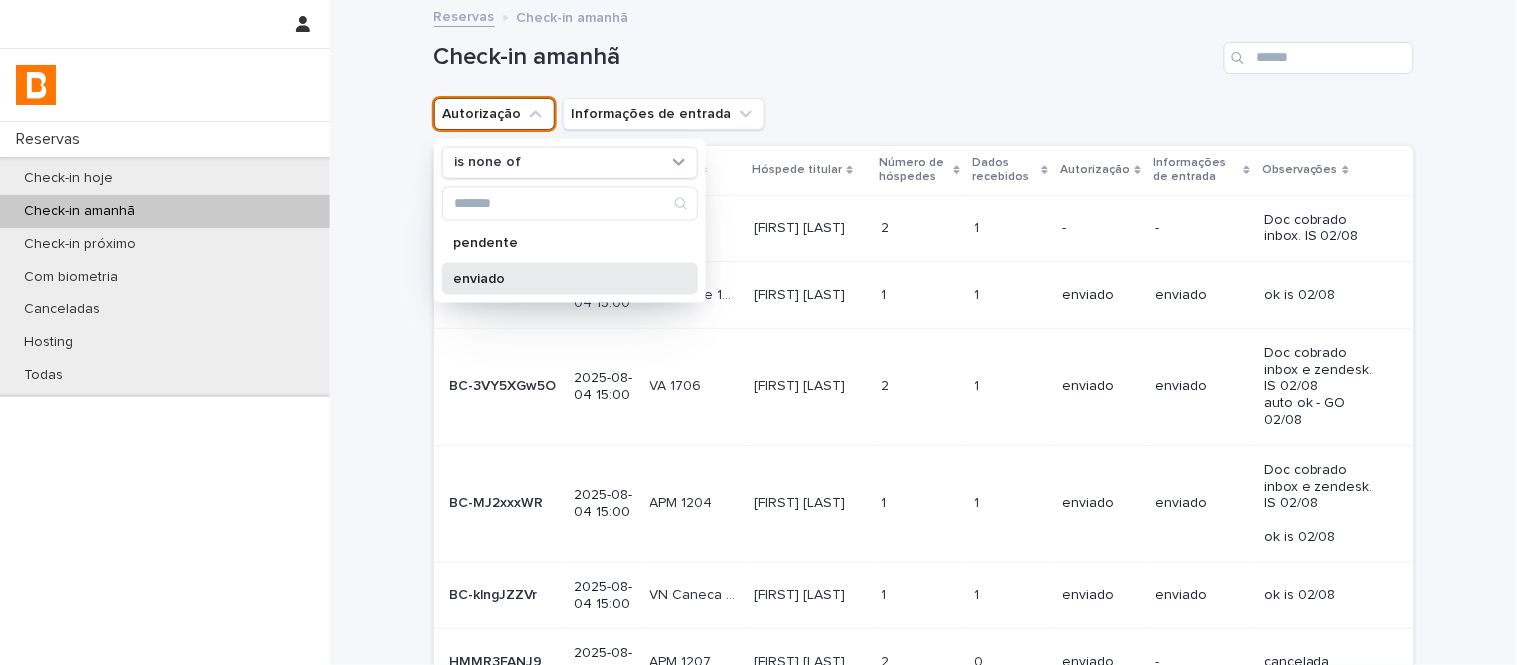 click on "enviado" at bounding box center [560, 278] 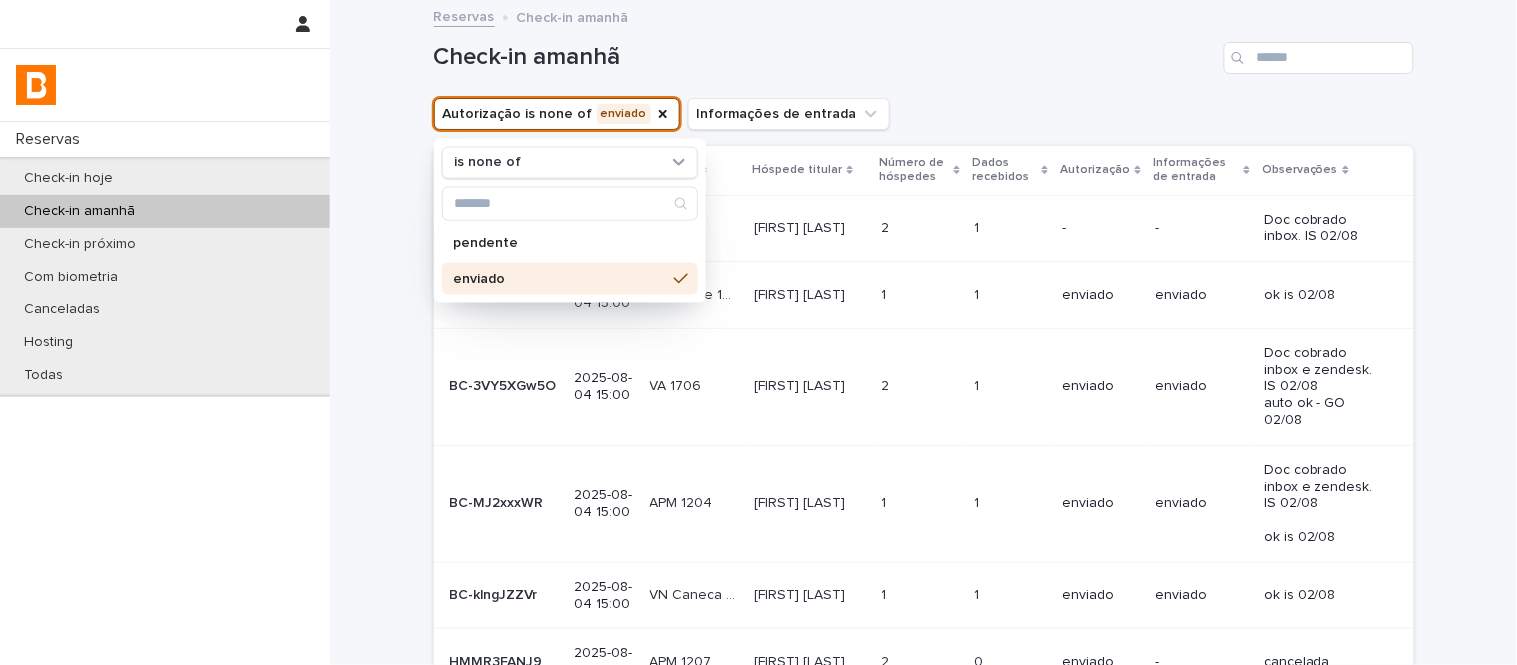 click on "Check-in amanhã" at bounding box center [924, 50] 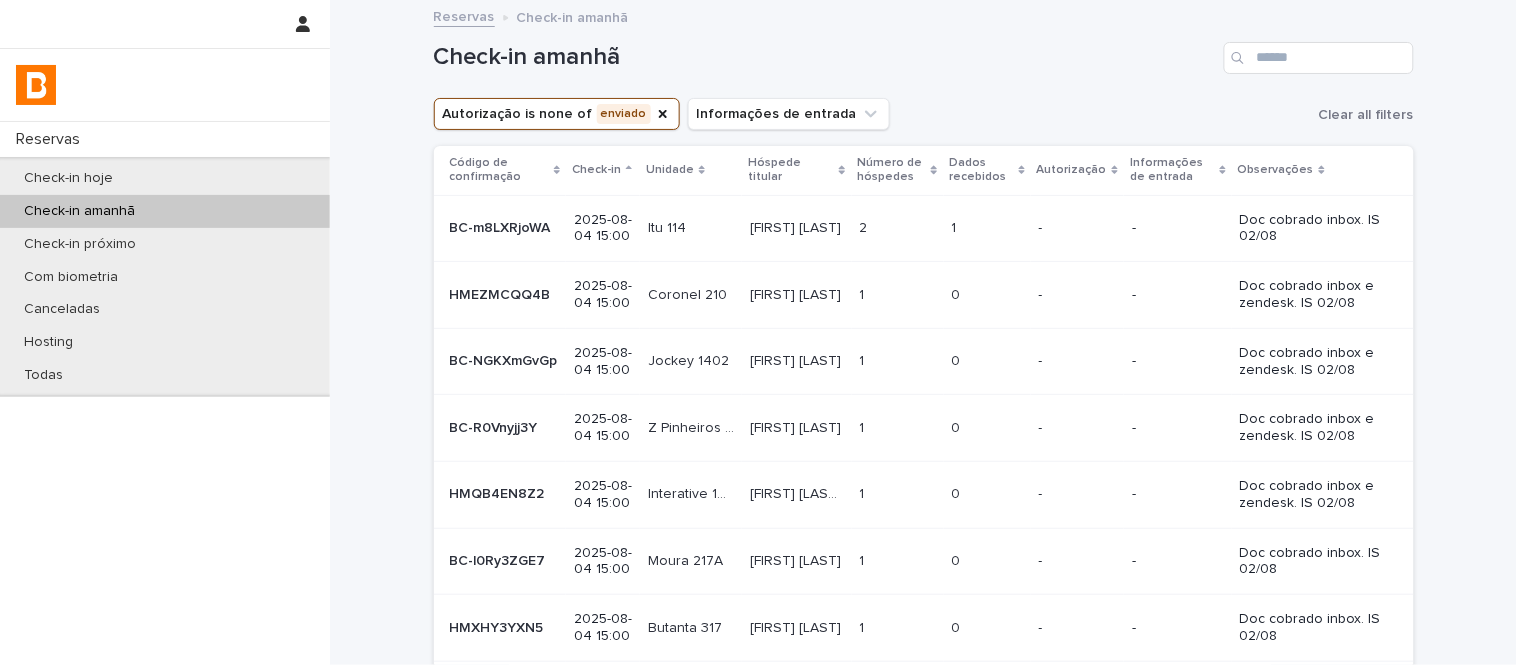 click on "Dados recebidos" at bounding box center [982, 170] 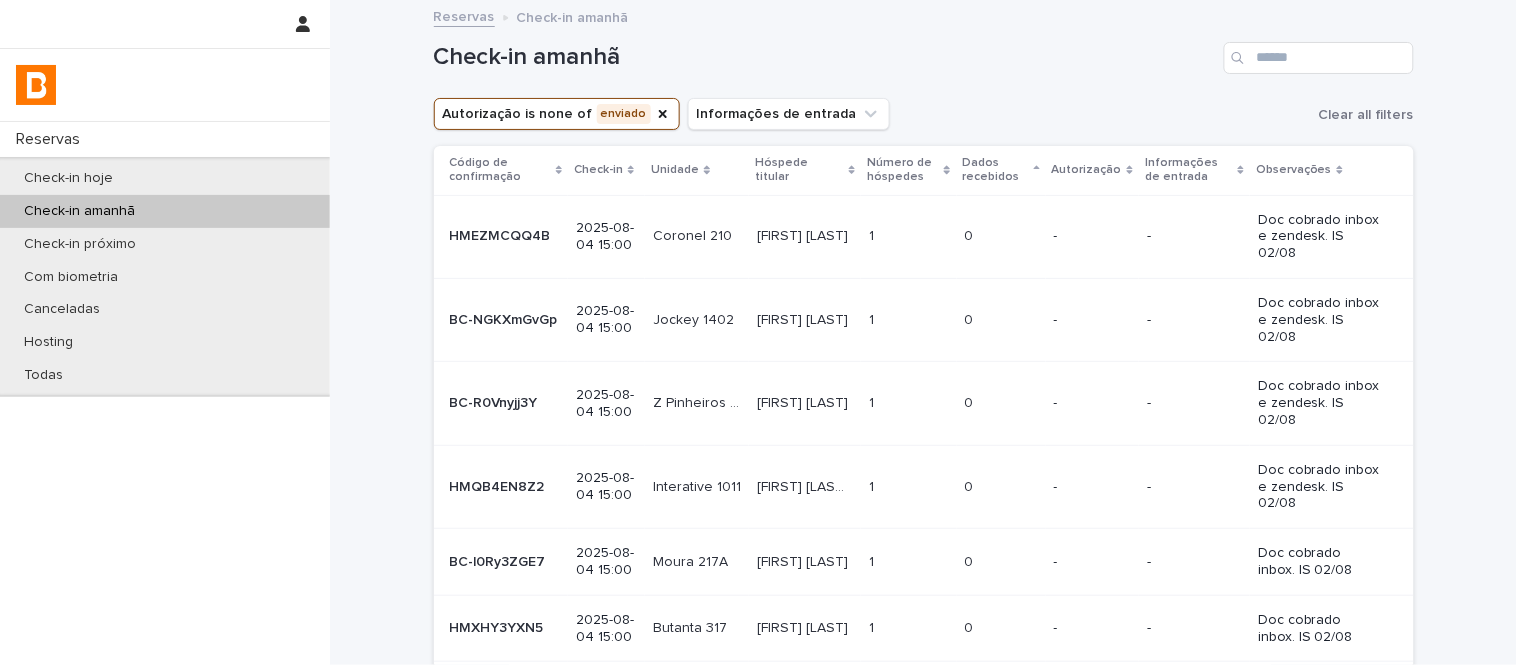 scroll, scrollTop: 642, scrollLeft: 0, axis: vertical 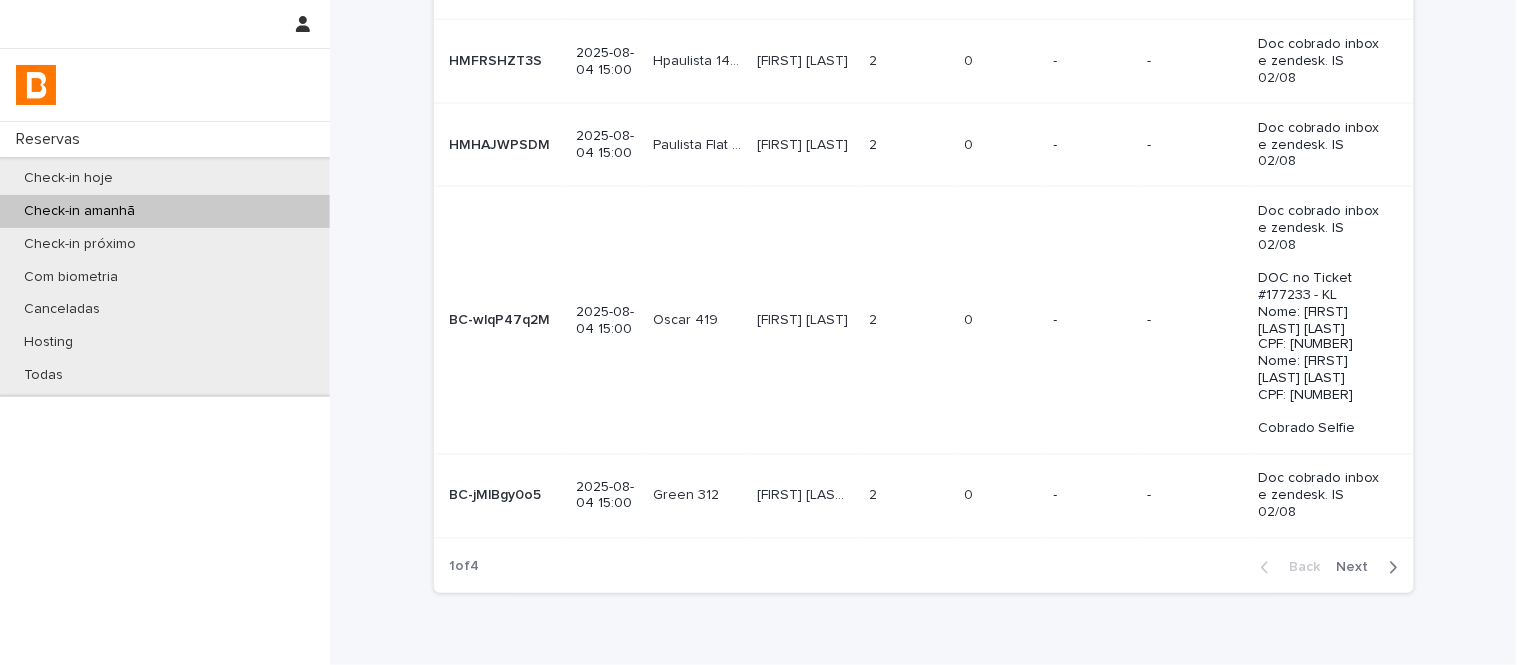 click on "Back Next" at bounding box center (1329, 568) 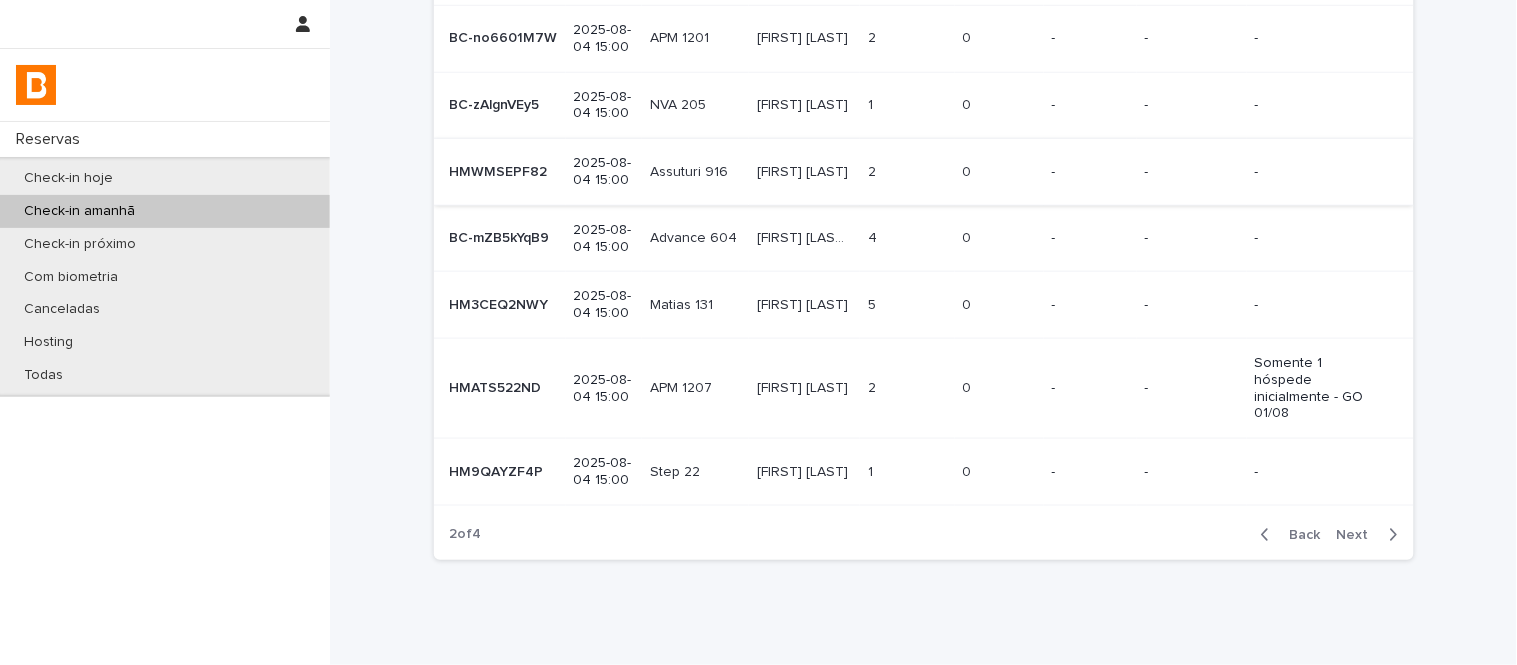 scroll, scrollTop: 440, scrollLeft: 0, axis: vertical 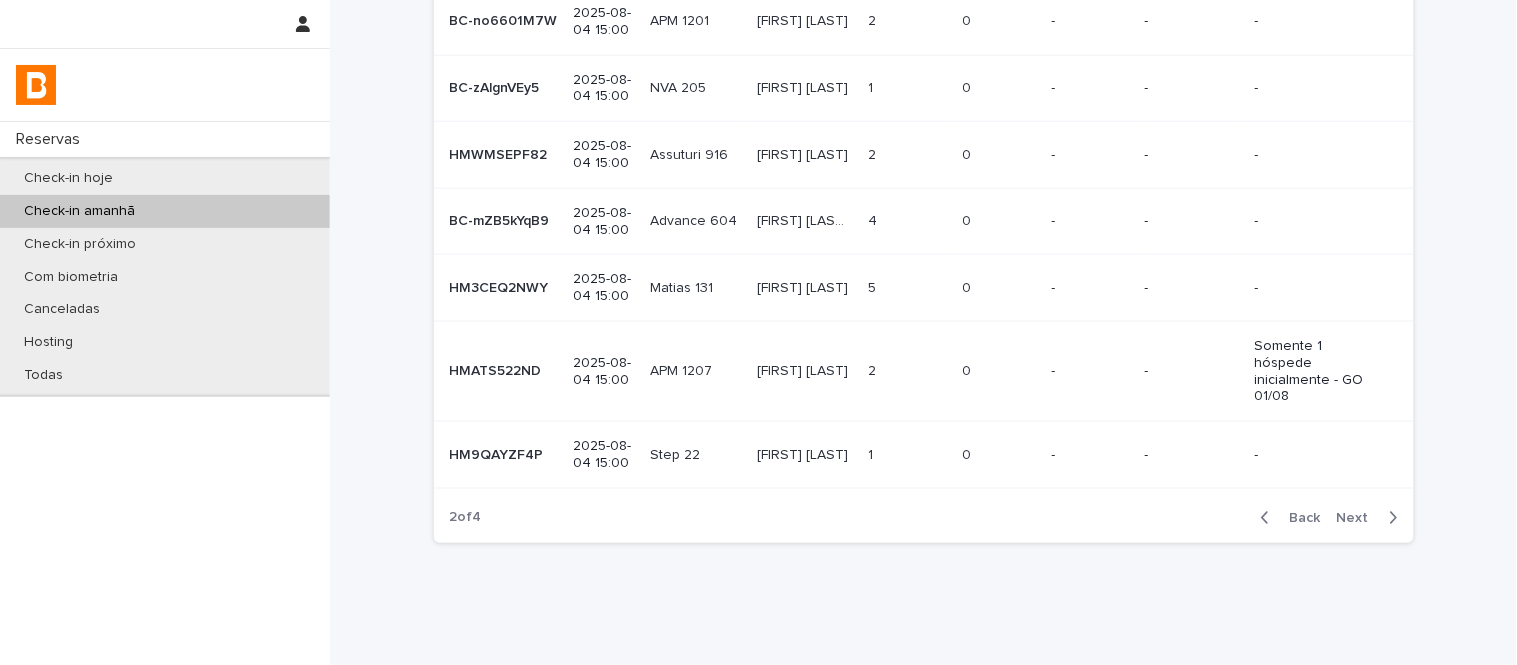 click on "Next" at bounding box center [1359, 518] 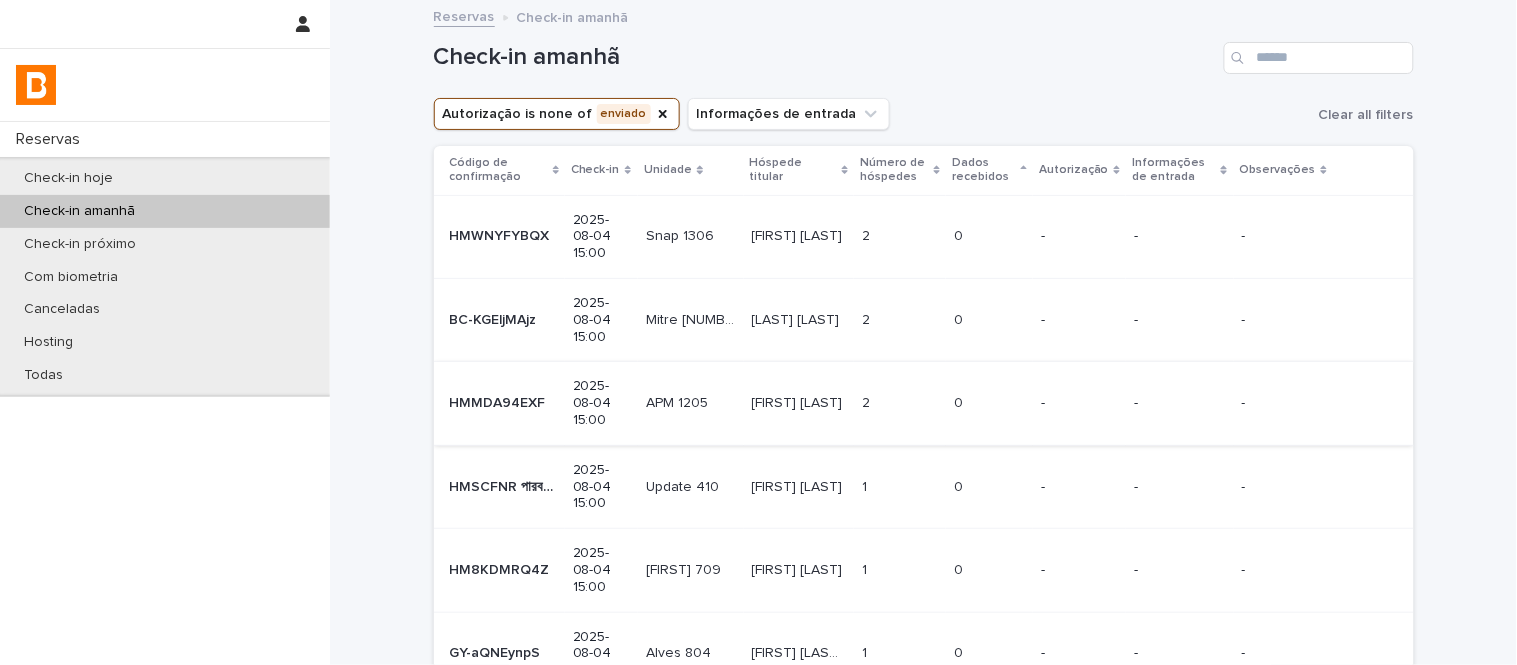 scroll, scrollTop: 440, scrollLeft: 0, axis: vertical 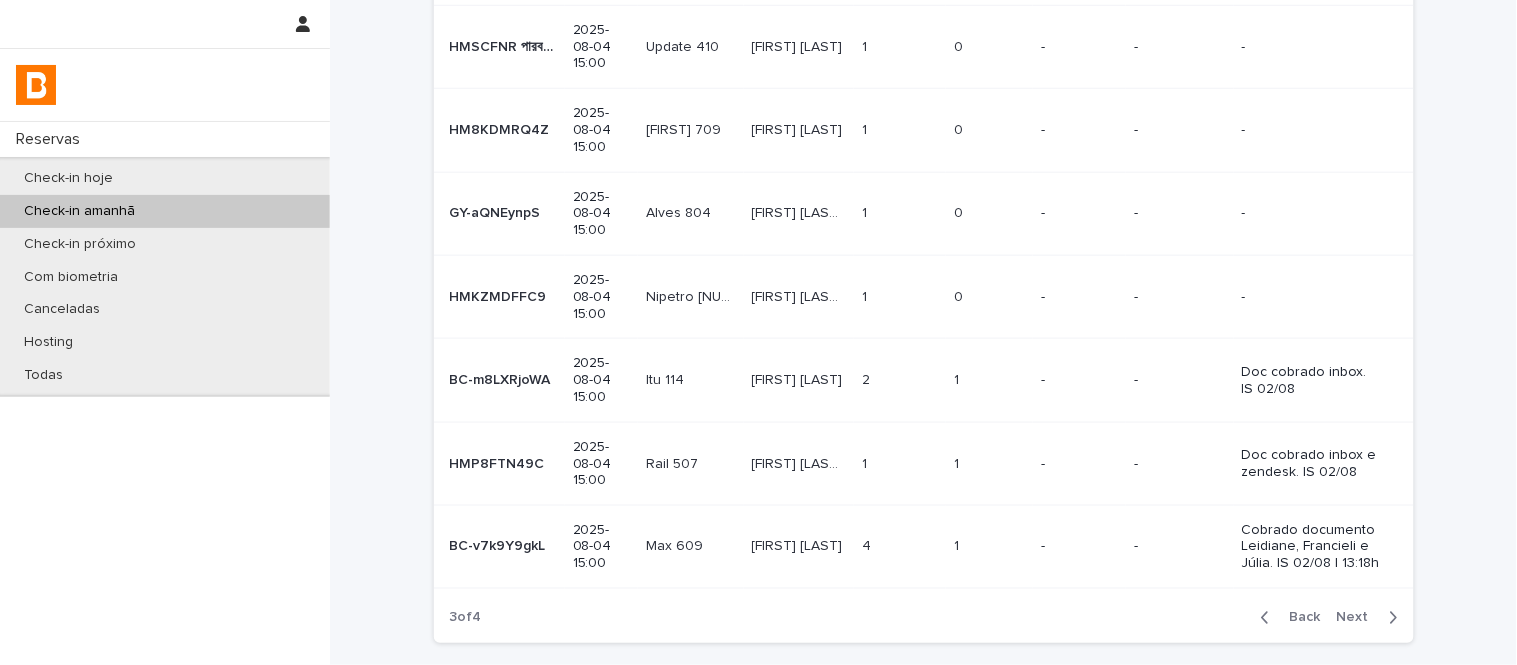 click on "-" at bounding box center (1179, 380) 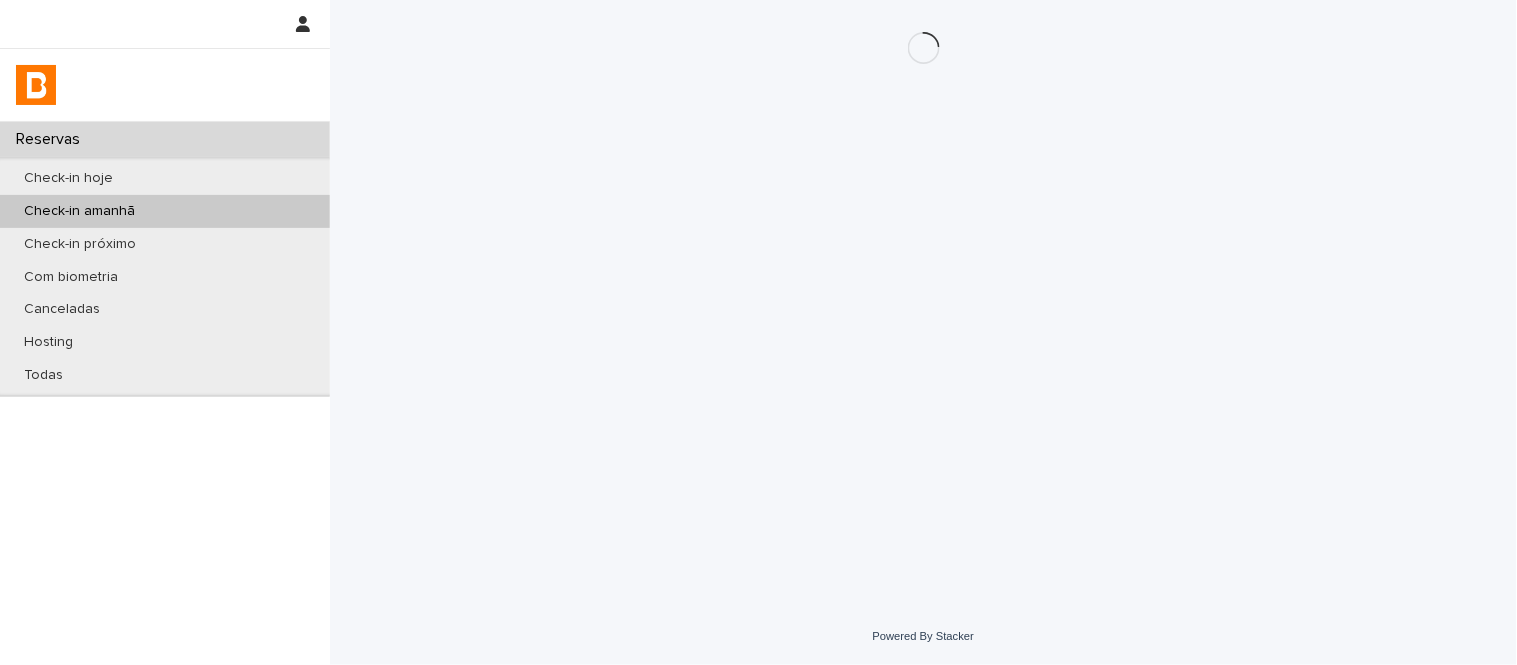 scroll, scrollTop: 0, scrollLeft: 0, axis: both 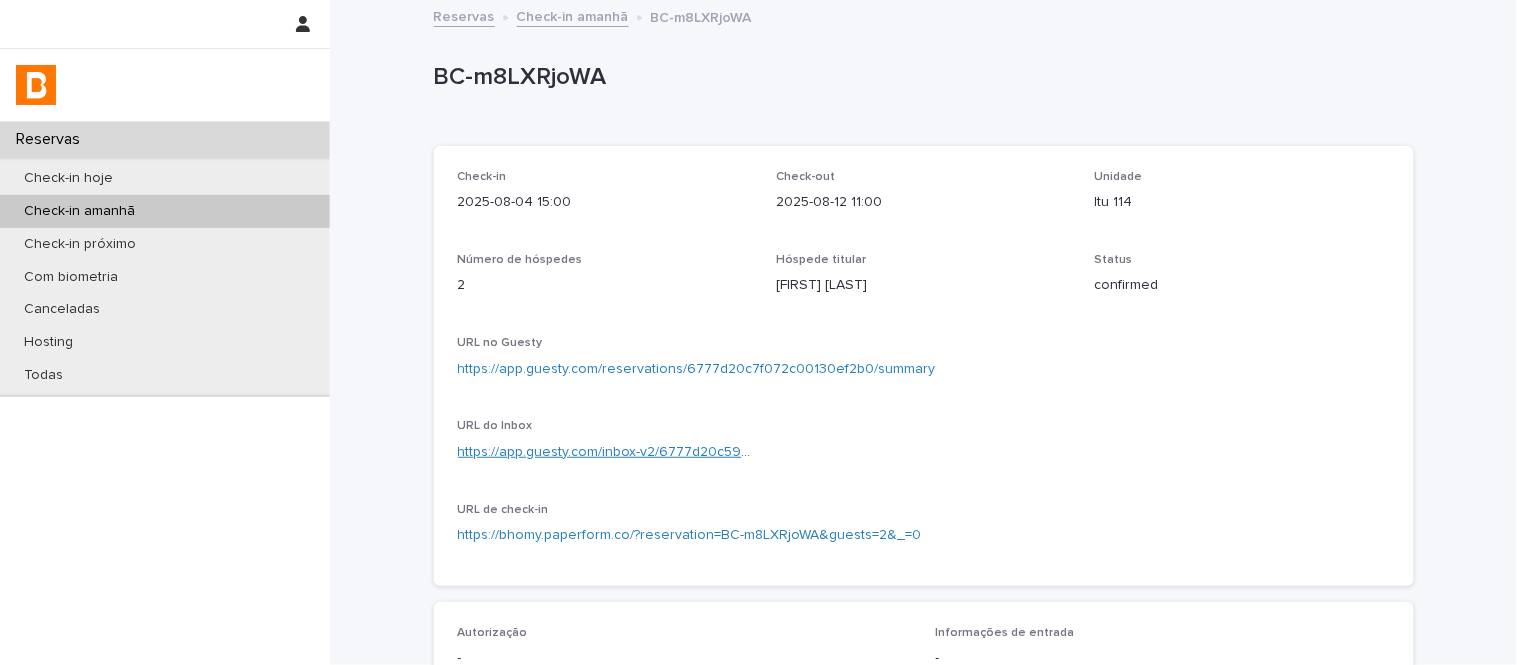 click on "https://app.guesty.com/inbox-v2/6777d20c59adab000f1f0aef?reservationId=6777d20c7f072c00130ef2b0" at bounding box center [794, 452] 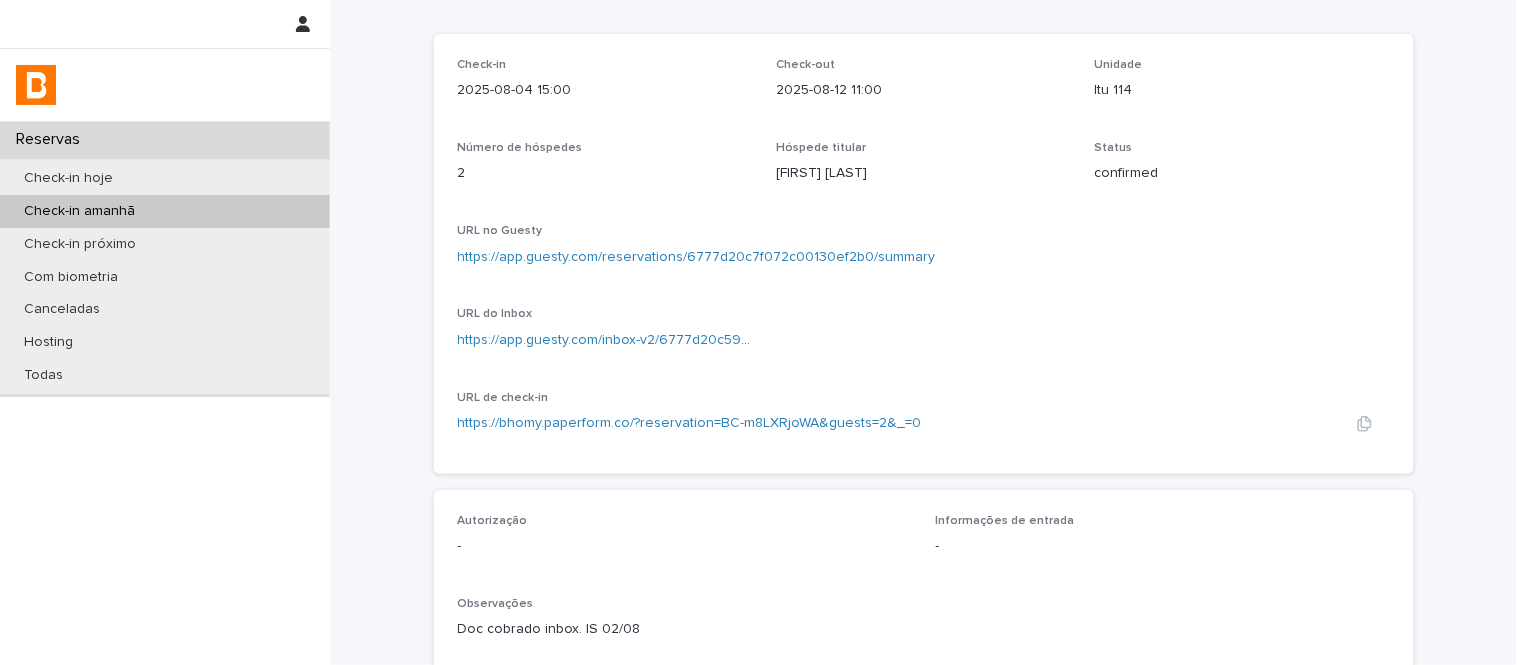 scroll, scrollTop: 598, scrollLeft: 0, axis: vertical 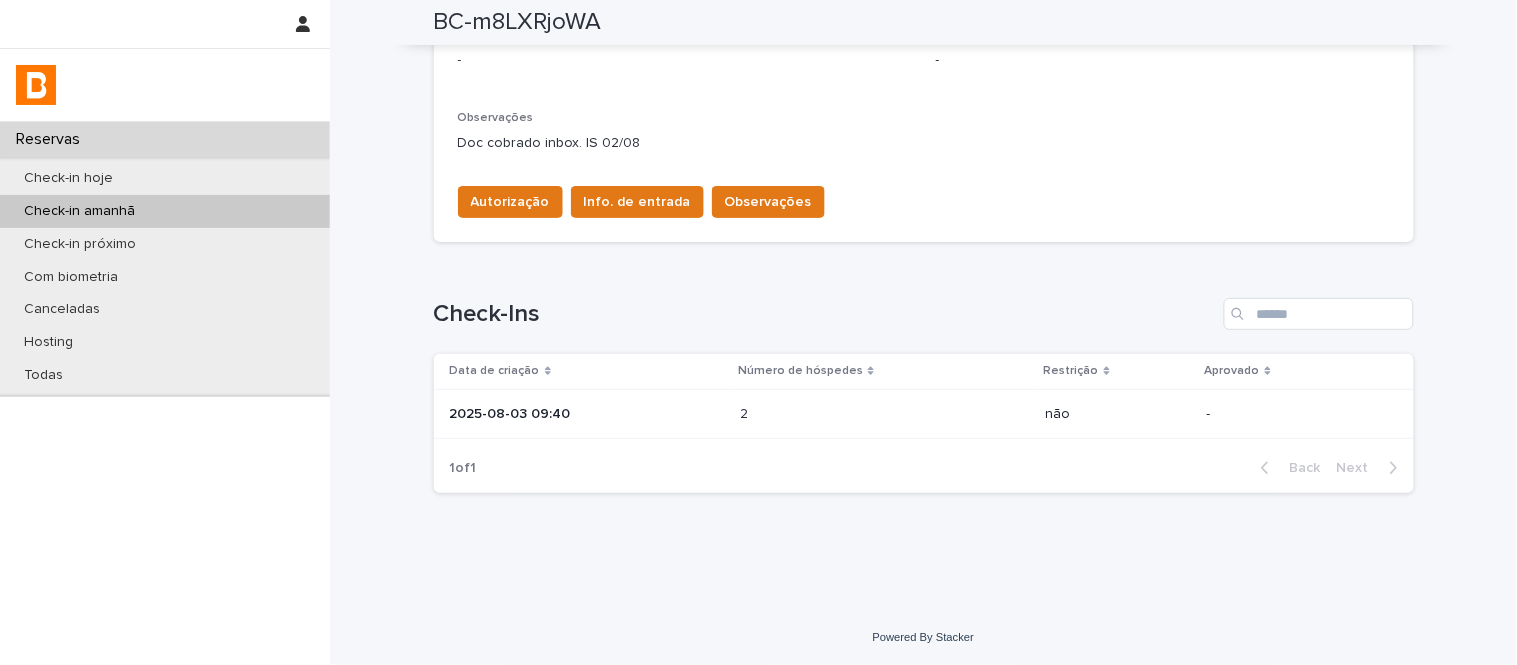 click at bounding box center [827, 414] 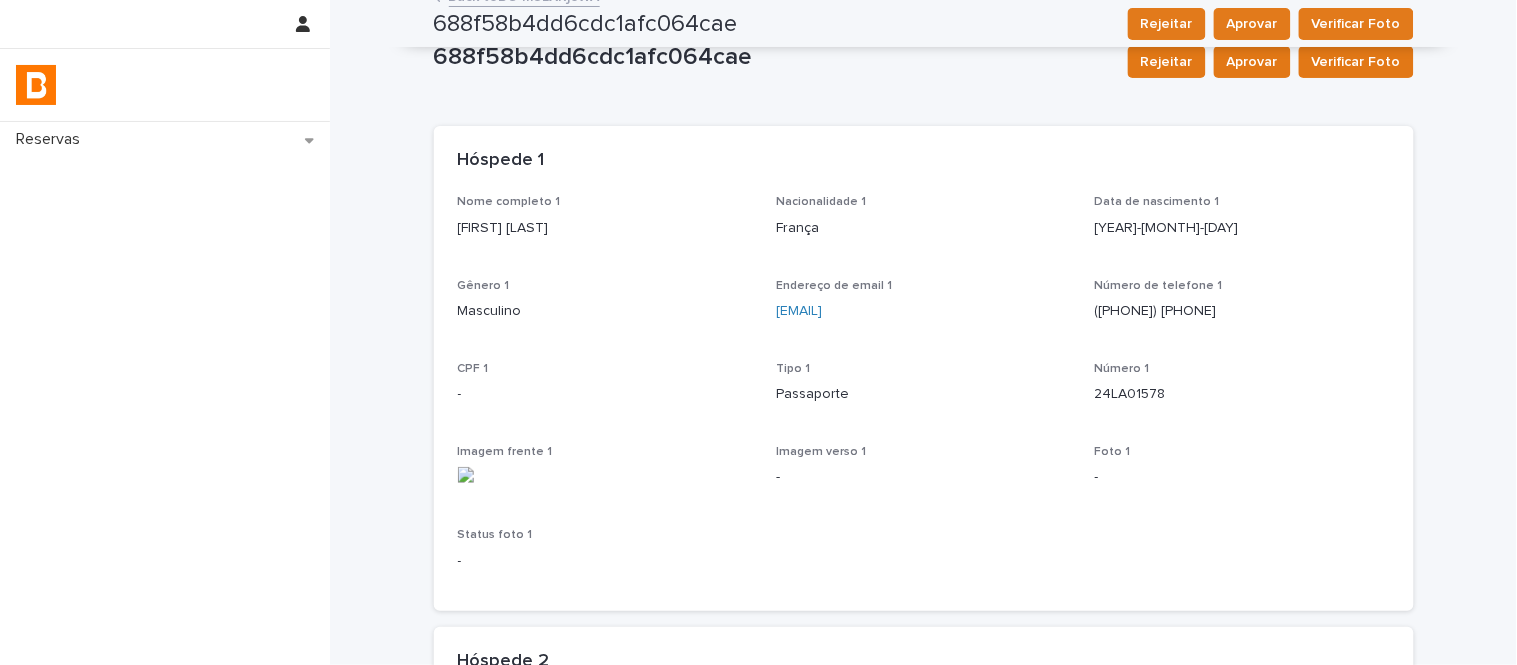 scroll, scrollTop: 0, scrollLeft: 0, axis: both 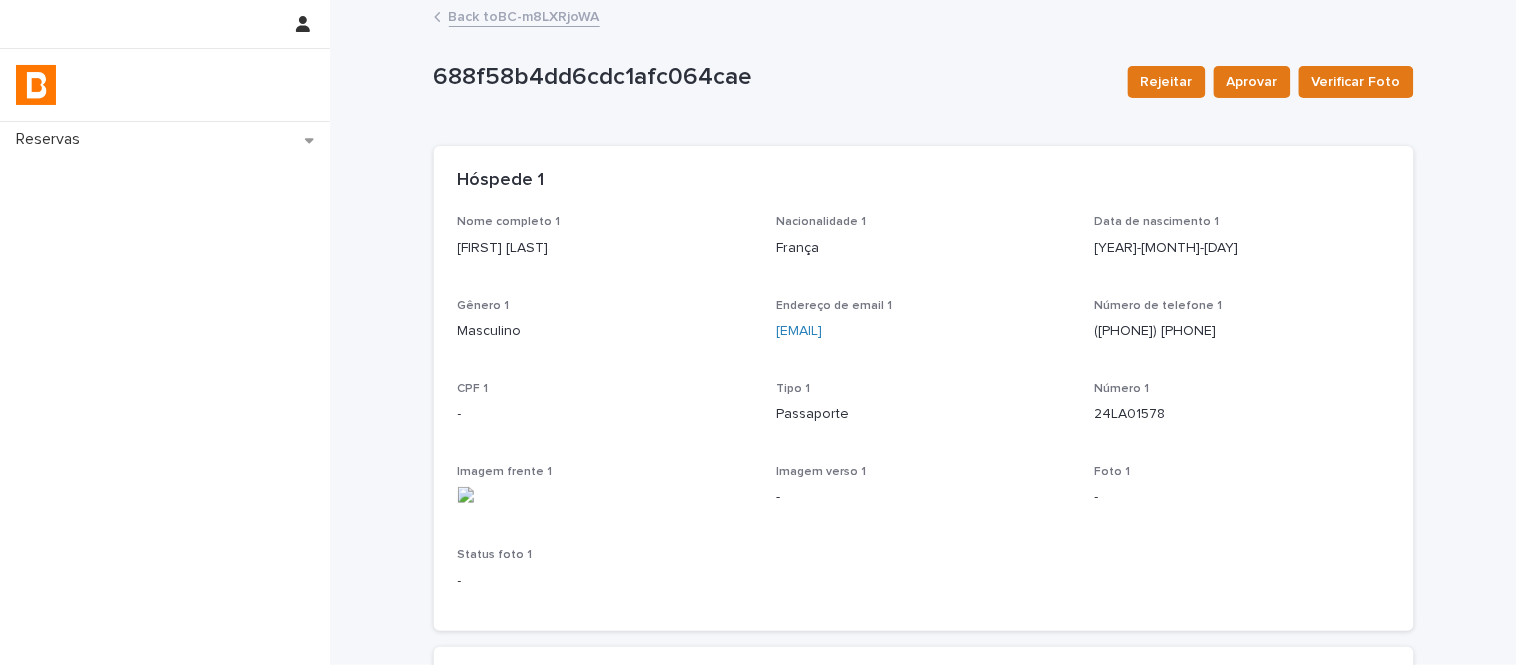 drag, startPoint x: 461, startPoint y: 503, endPoint x: 690, endPoint y: 273, distance: 324.56277 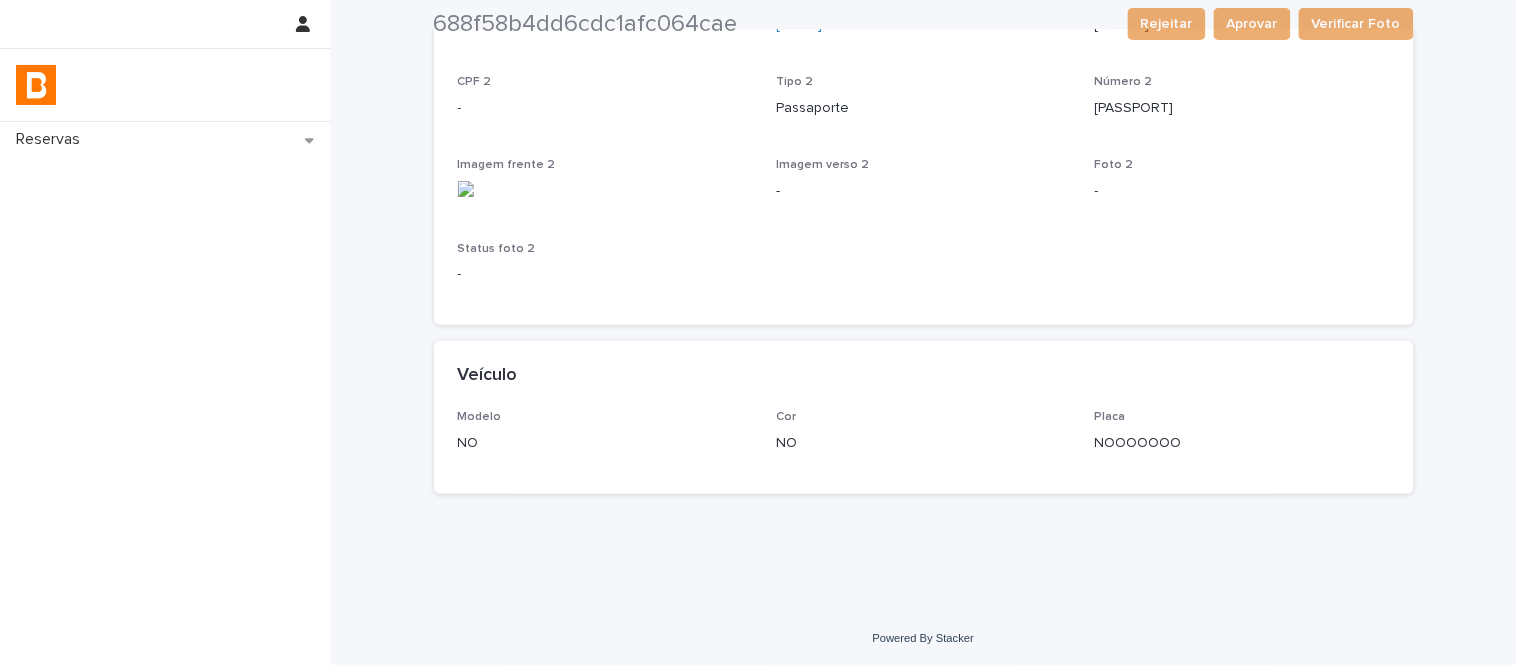 scroll, scrollTop: 697, scrollLeft: 0, axis: vertical 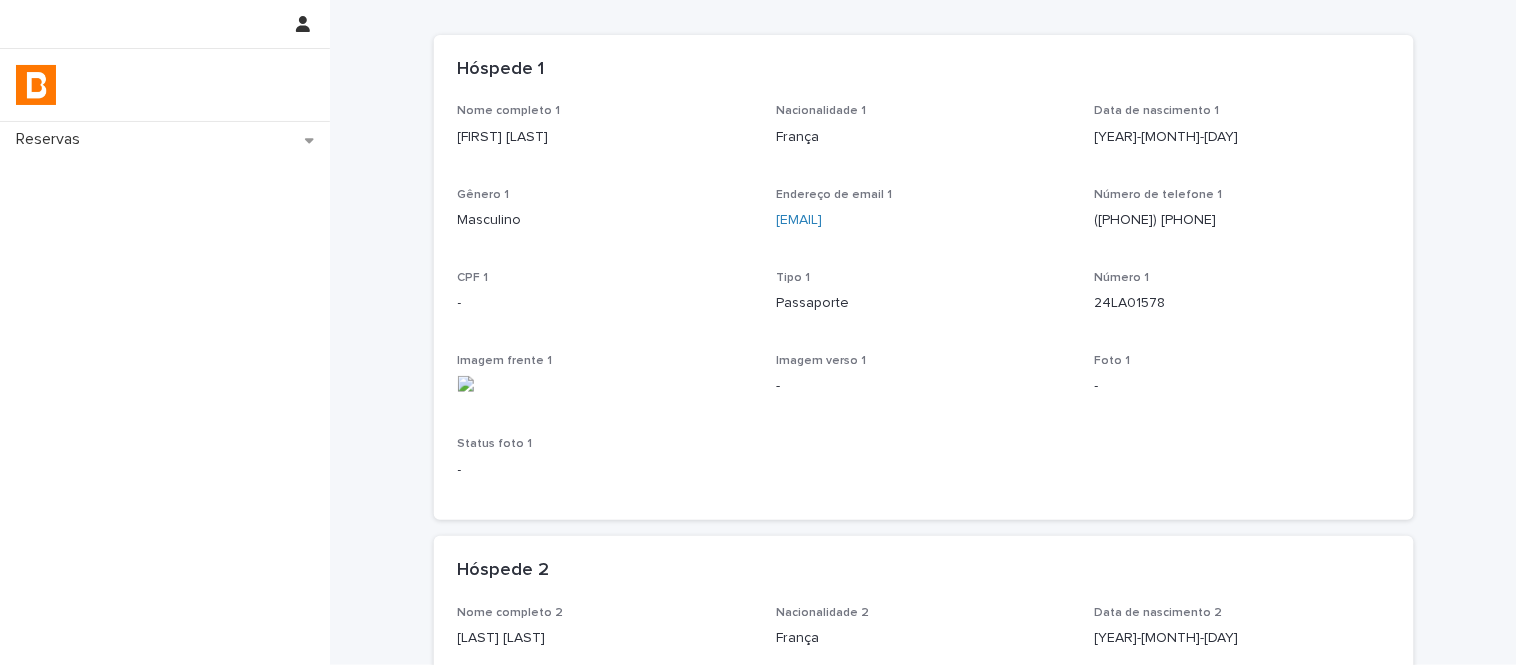 click on "Nome completo 1 [FIRST] [LAST]" at bounding box center (605, 133) 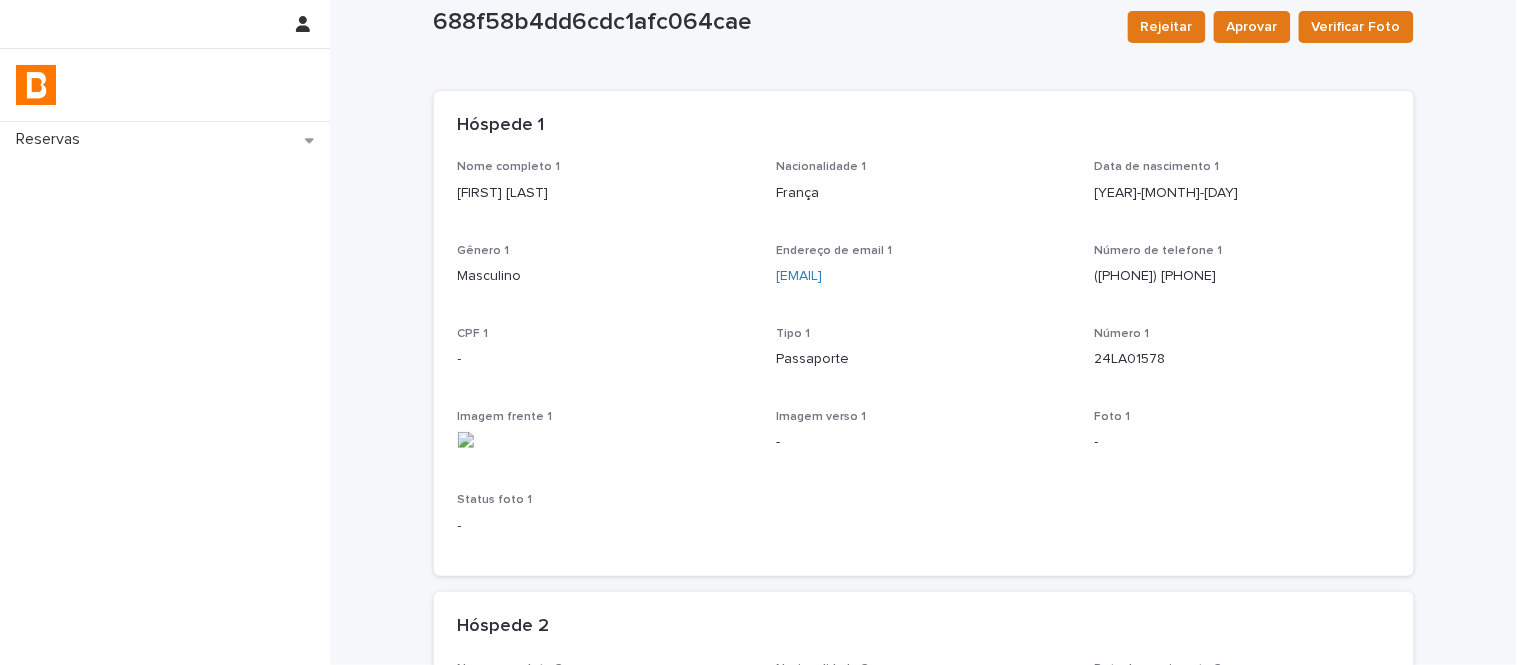 scroll, scrollTop: 1, scrollLeft: 0, axis: vertical 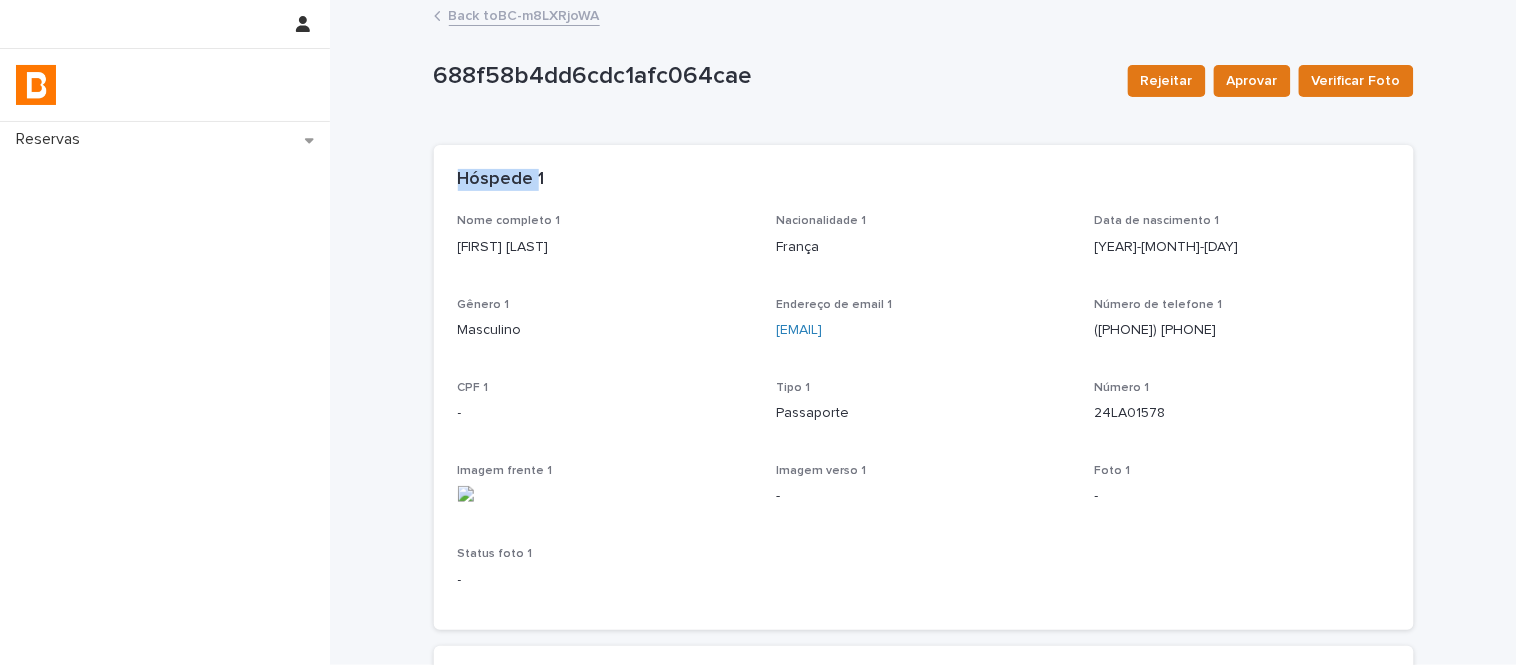 click on "Hóspede 1 Nome completo 1 [FIRST] [LAST] Nacionalidade 1 França Data de nascimento 1 1992-08-29 Gênero 1 Masculino Endereço de email 1 [EMAIL] Número de telefone 1 ([AREA]) [PHONE] CPF 1 - Tipo 1 Passaporte Número 1 [PASSPORT] Imagem frente 1 Imagem verso 1 - Foto 1 - Status foto 1 - Hóspede 2 Nome completo 2 [FIRST] [LAST] Nacionalidade 2 França Data de nascimento 2 1993-08-17 Gênero 2 Masculino Endereço de email 2 [EMAIL] Número de telefone 2 ([AREA]) [PHONE] CPF 2 - Tipo 2 Passaporte Número 2 [PASSPORT] Imagem frente 2 Imagem verso 2 - Foto 2 - Status foto 2 -" at bounding box center (924, 721) 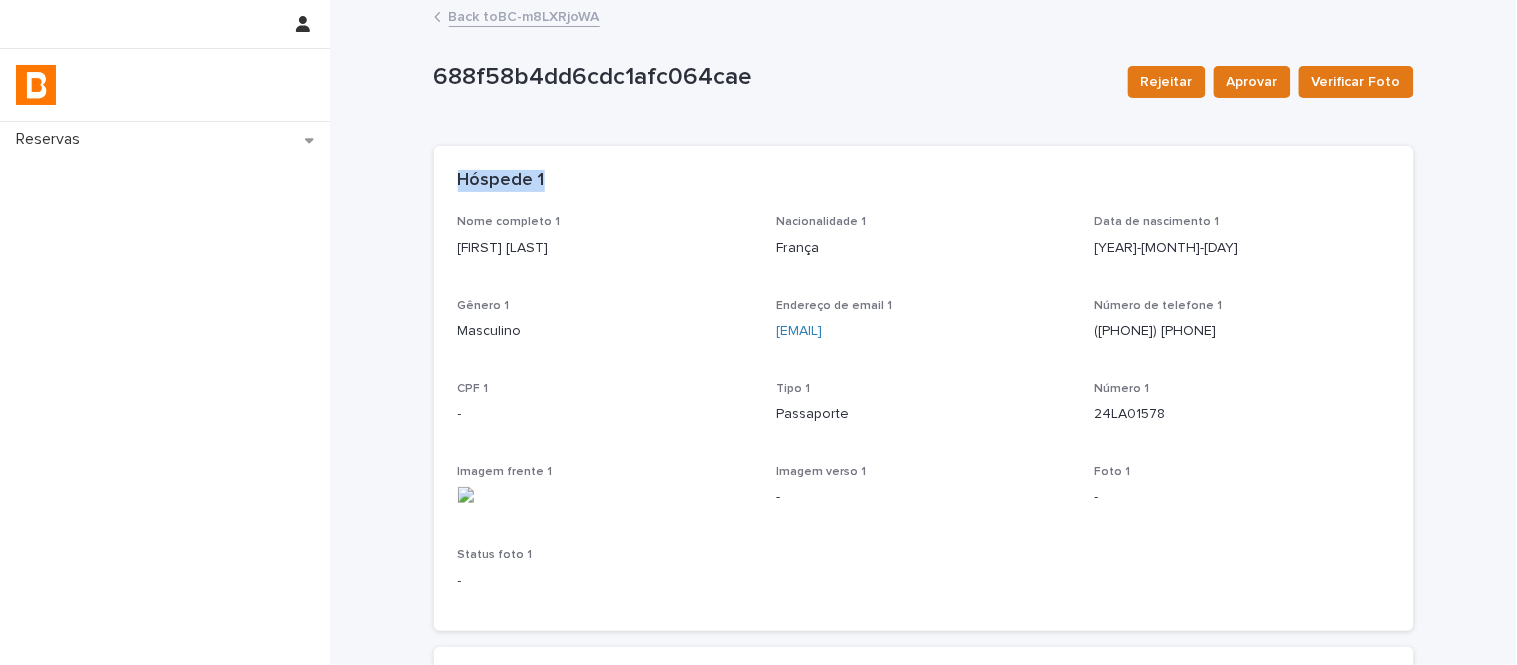 click on "Hóspede 1 Nome completo 1 [FIRST] [LAST] Nacionalidade 1 França Data de nascimento 1 1992-08-29 Gênero 1 Masculino Endereço de email 1 [EMAIL] Número de telefone 1 ([AREA]) [PHONE] CPF 1 - Tipo 1 Passaporte Número 1 [PASSPORT] Imagem frente 1 Imagem verso 1 - Foto 1 - Status foto 1 - Hóspede 2 Nome completo 2 [FIRST] [LAST] Nacionalidade 2 França Data de nascimento 2 1993-08-17 Gênero 2 Masculino Endereço de email 2 [EMAIL] Número de telefone 2 ([AREA]) [PHONE] CPF 2 - Tipo 2 Passaporte Número 2 [PASSPORT] Imagem frente 2 Imagem verso 2 - Foto 2 - Status foto 2 -" at bounding box center (924, 722) 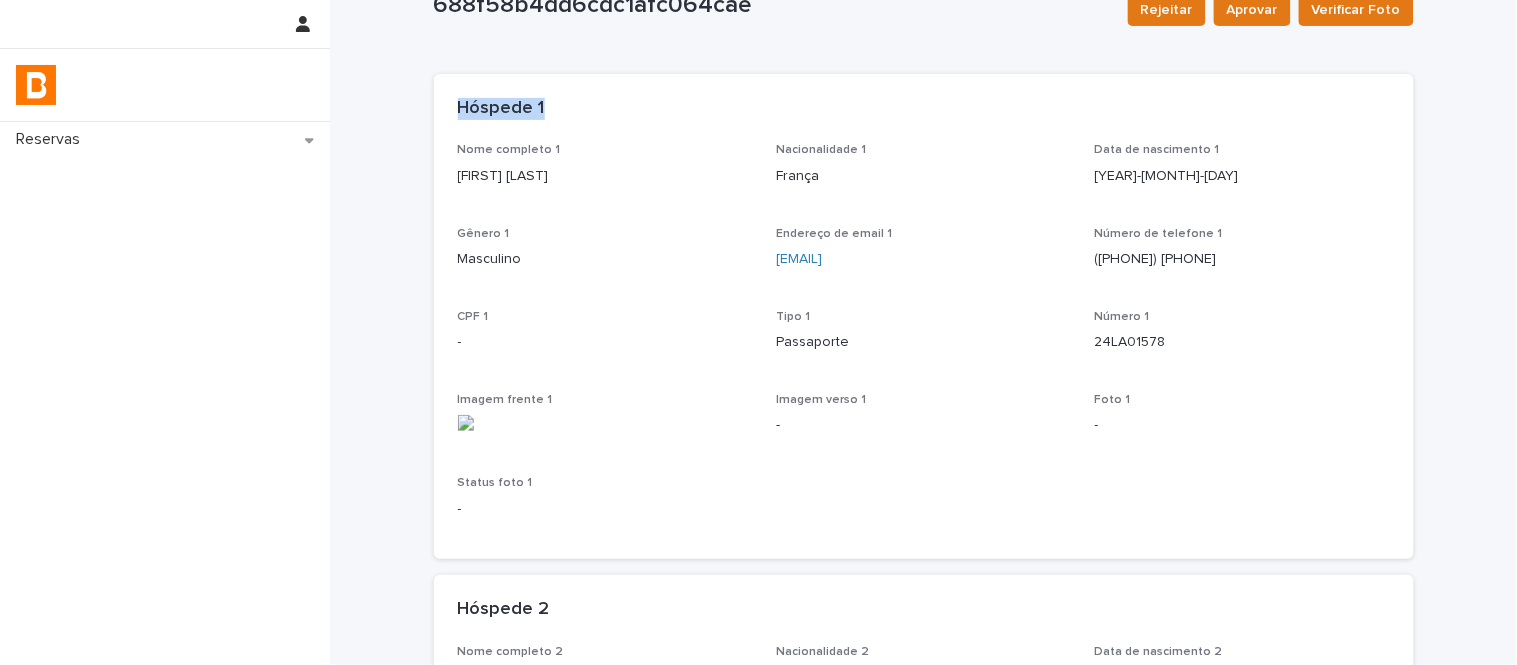 scroll, scrollTop: 111, scrollLeft: 0, axis: vertical 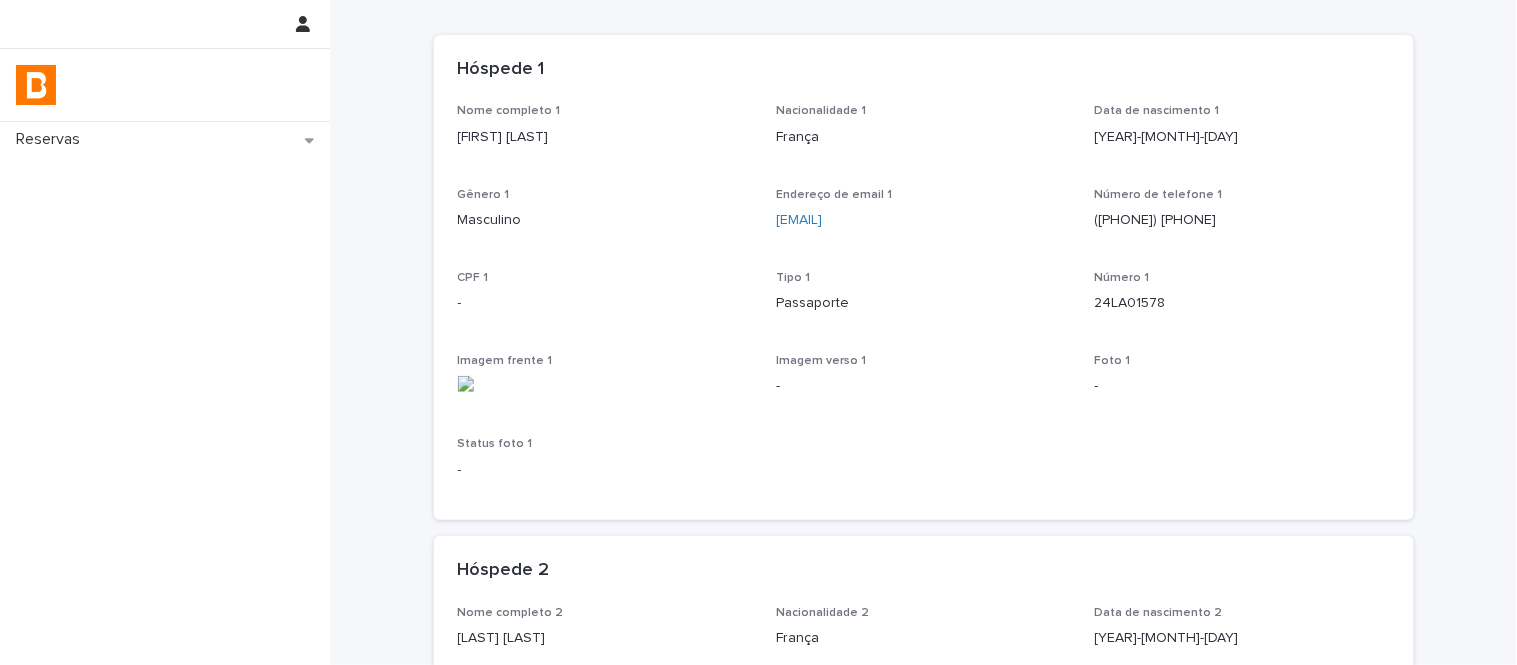 click on "[FIRST] [LAST]" at bounding box center (605, 137) 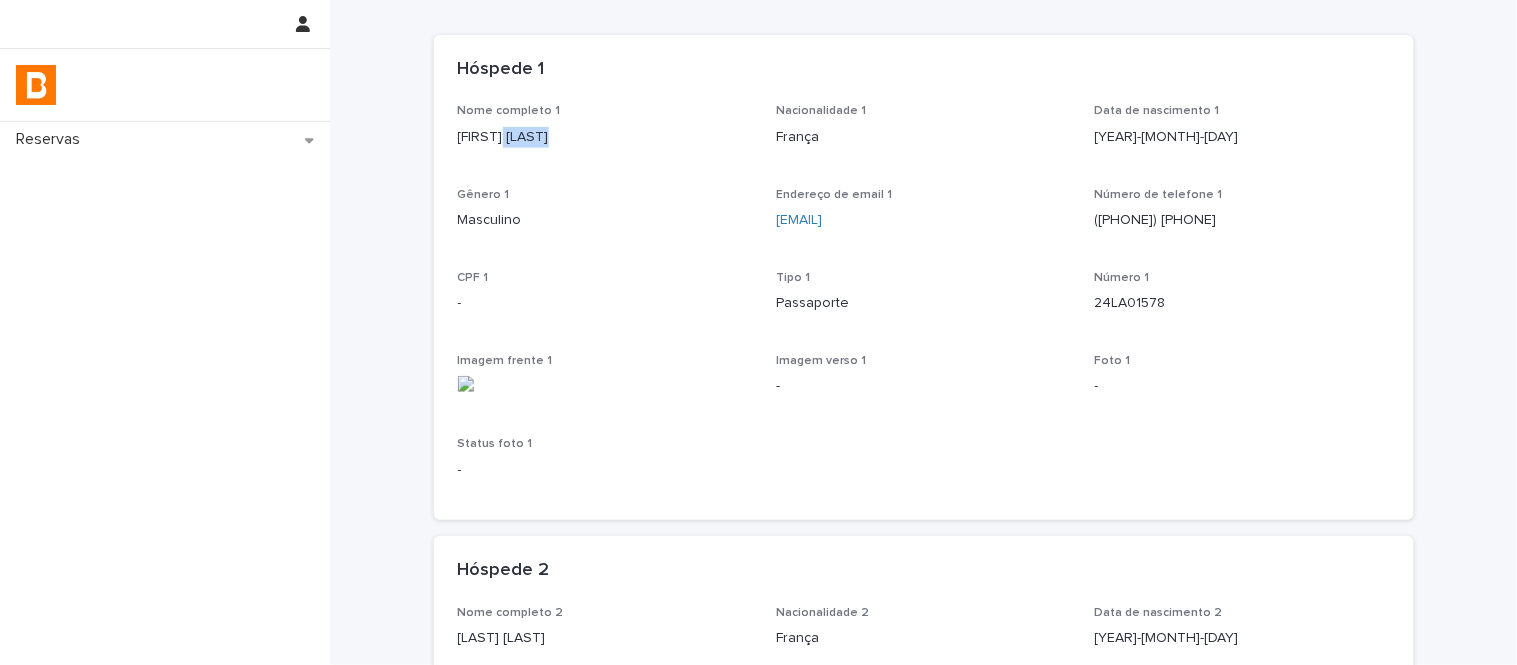 click on "[FIRST] [LAST]" at bounding box center [605, 137] 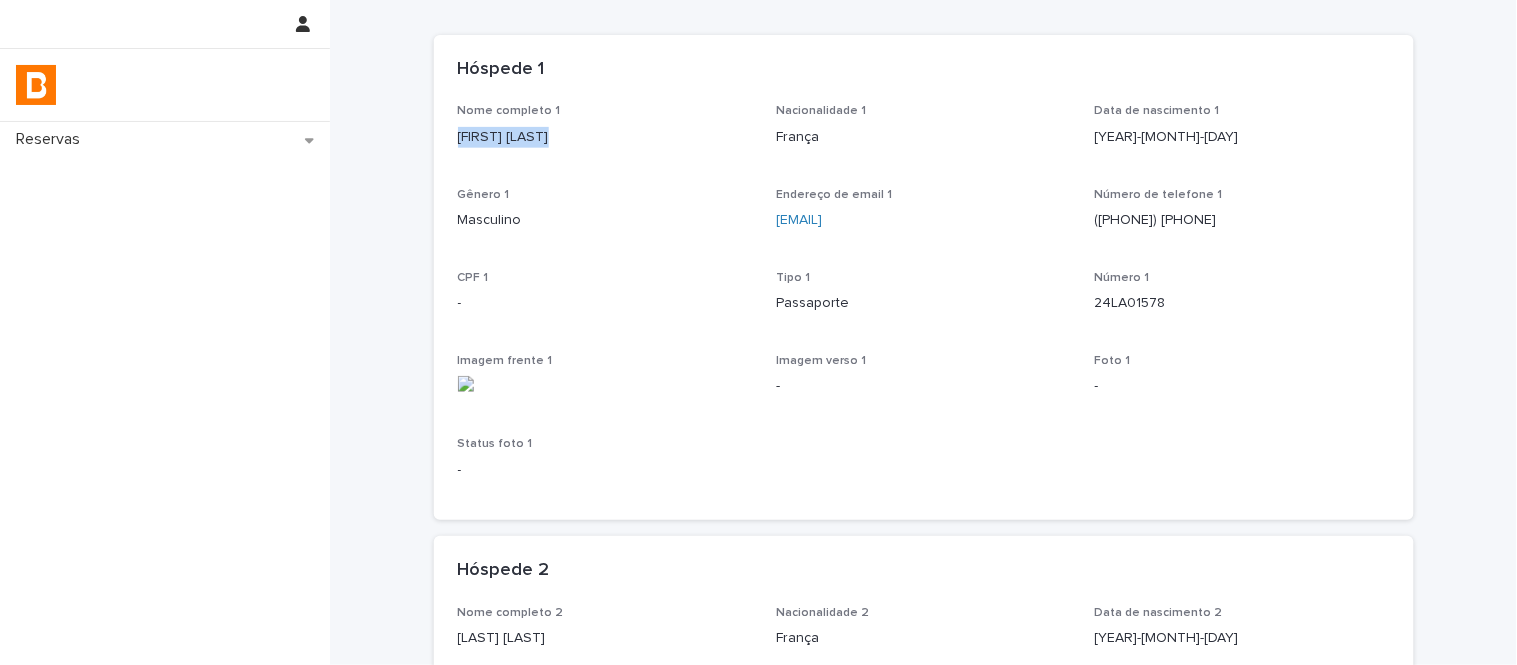 click on "[FIRST] [LAST]" at bounding box center [605, 137] 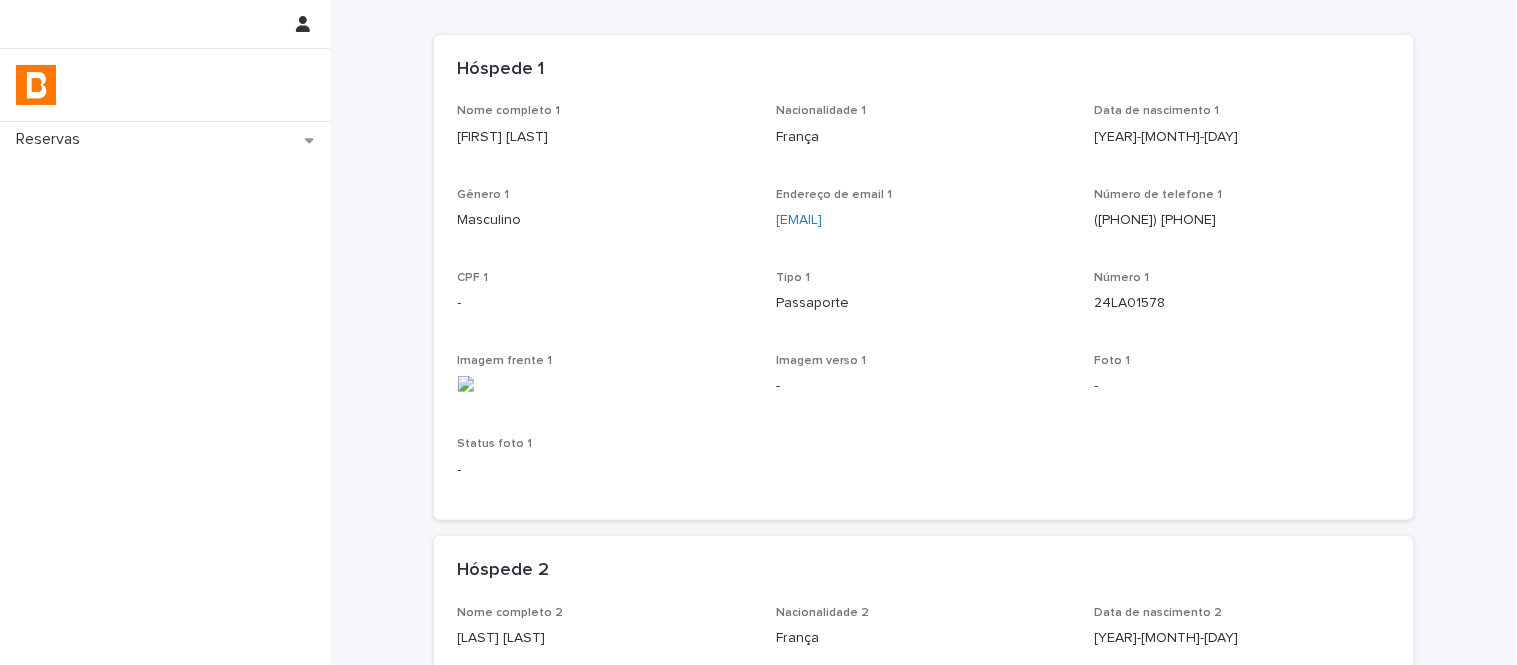 click on "24LA01578" at bounding box center (1242, 303) 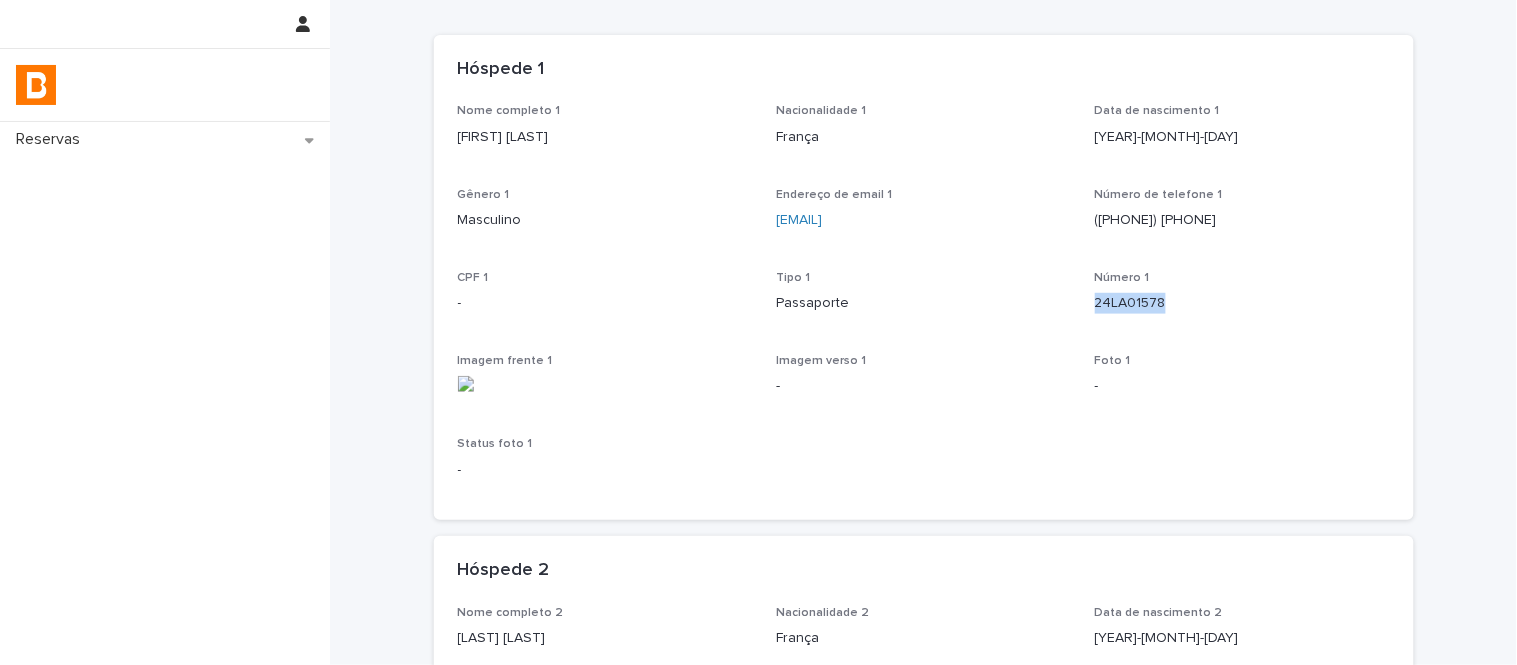 click on "24LA01578" at bounding box center (1242, 303) 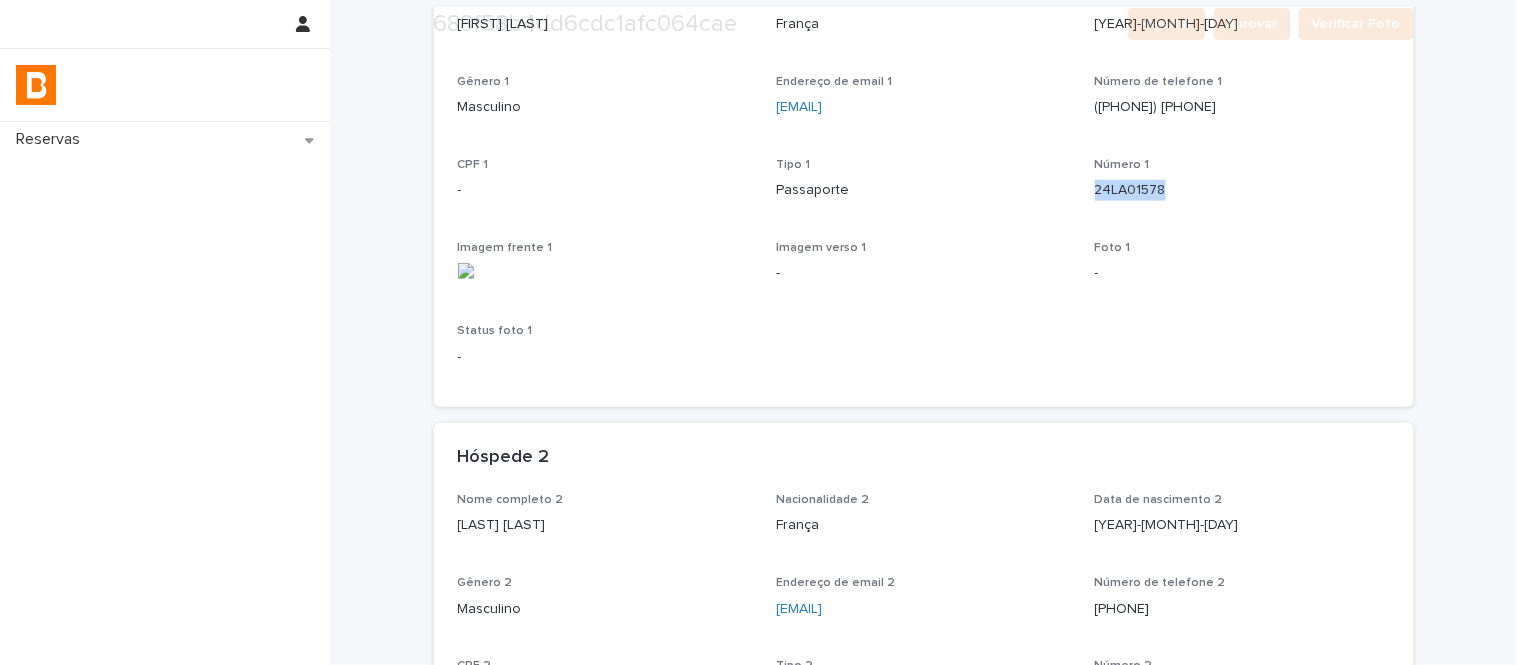 scroll, scrollTop: 444, scrollLeft: 0, axis: vertical 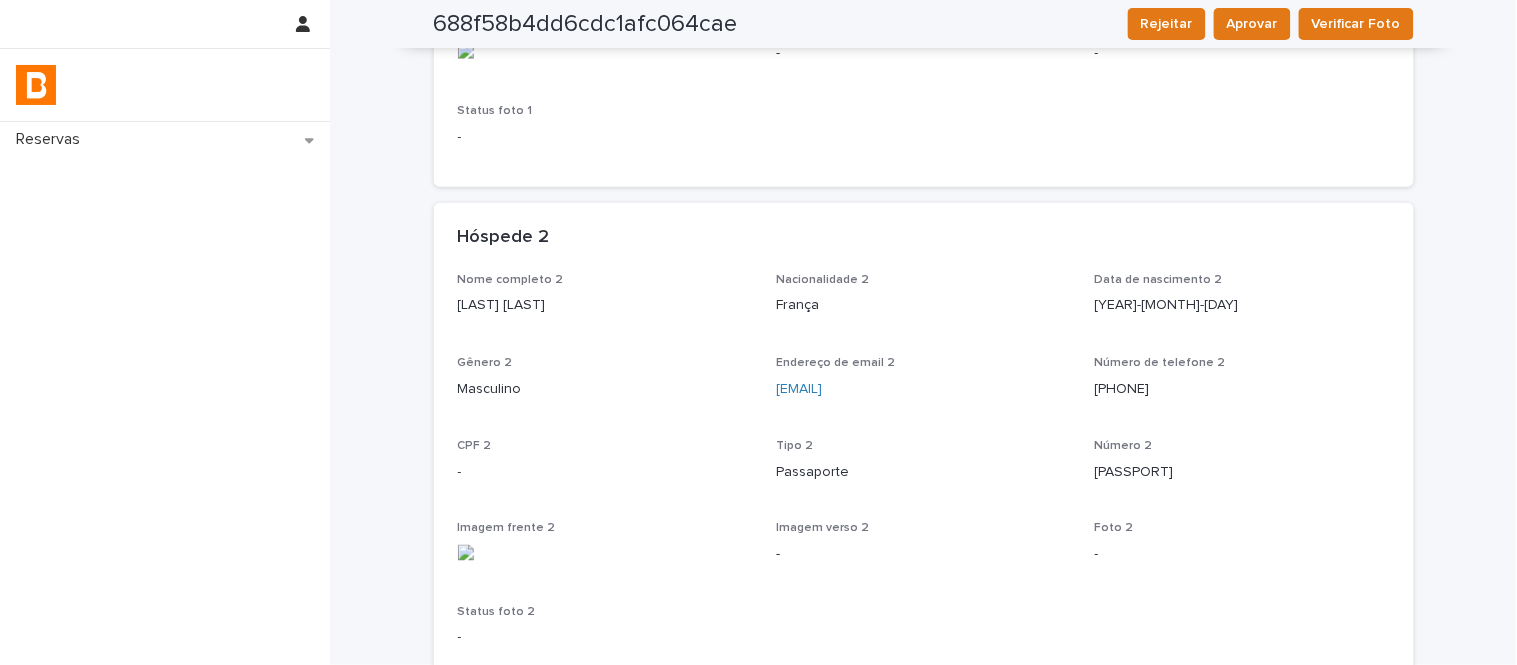 click on "[LAST] [LAST]" at bounding box center (605, 305) 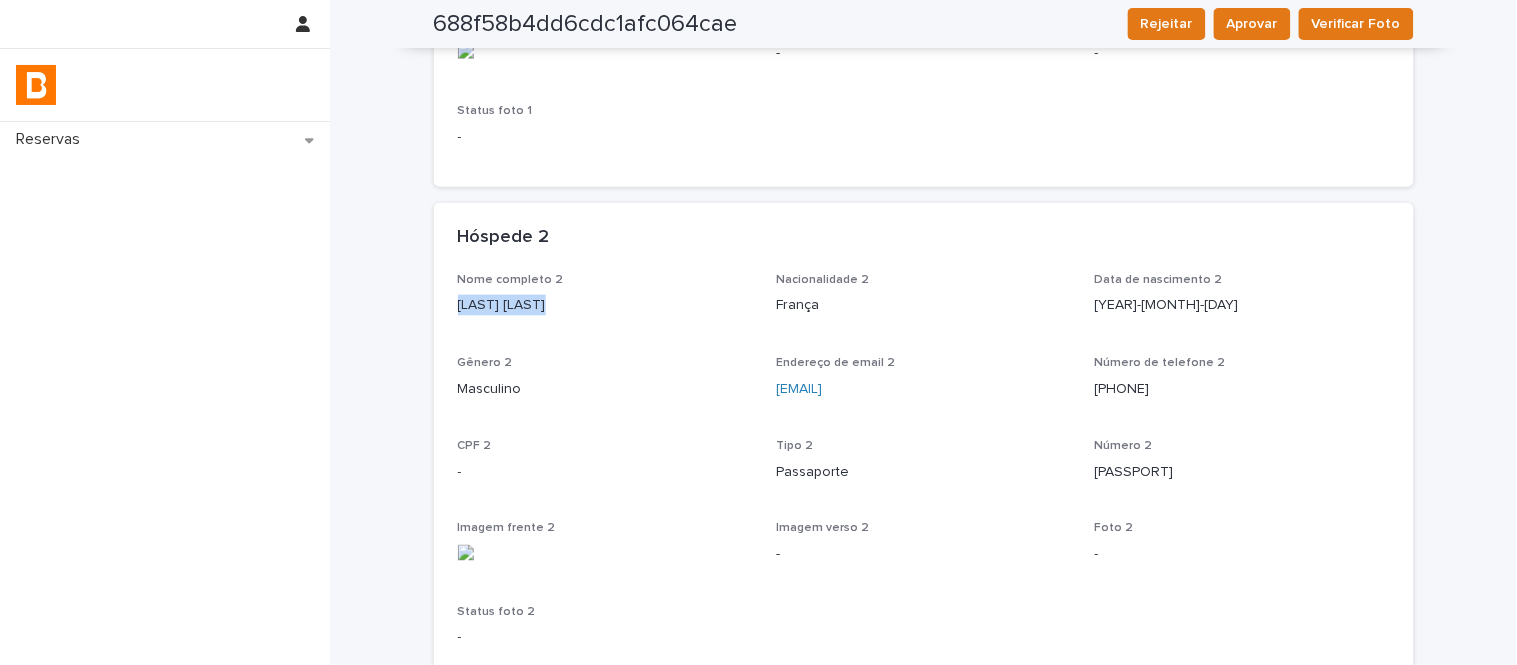 click on "[LAST] [LAST]" at bounding box center [605, 305] 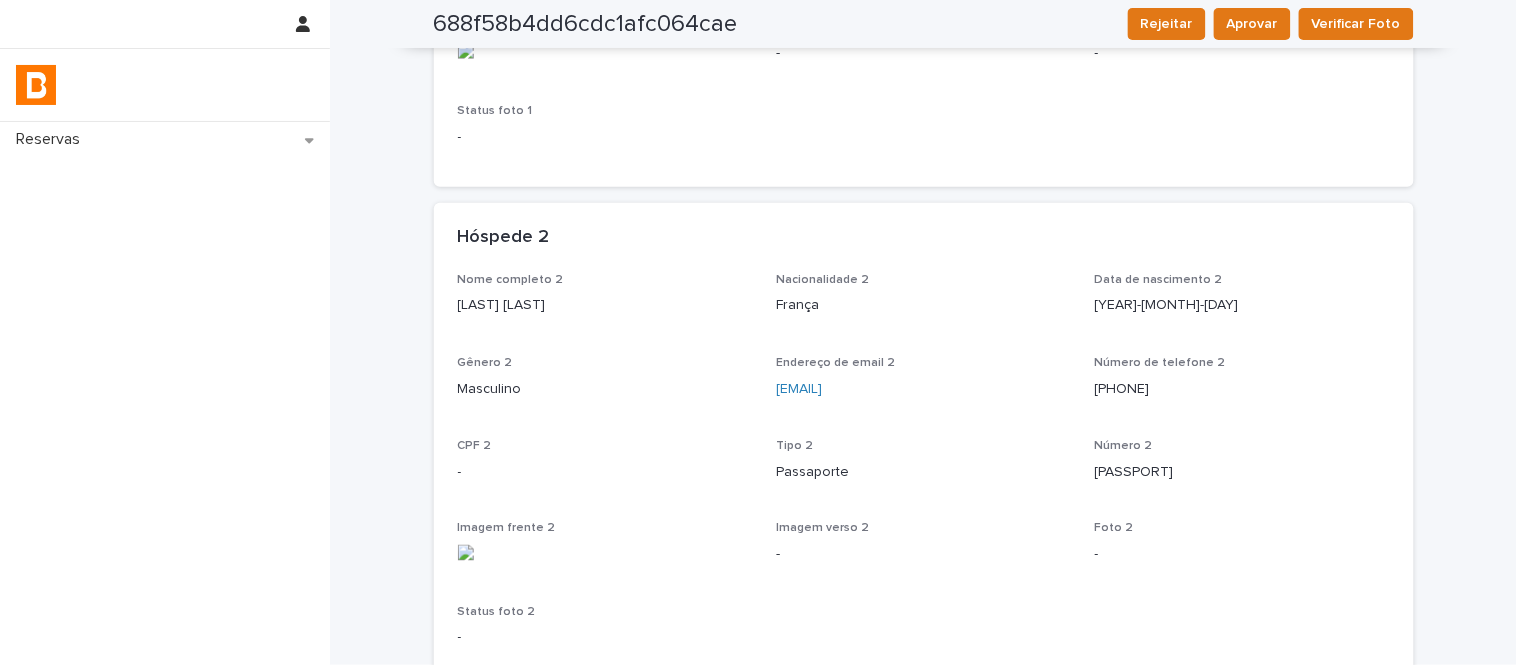 click on "[PASSPORT]" at bounding box center (1242, 472) 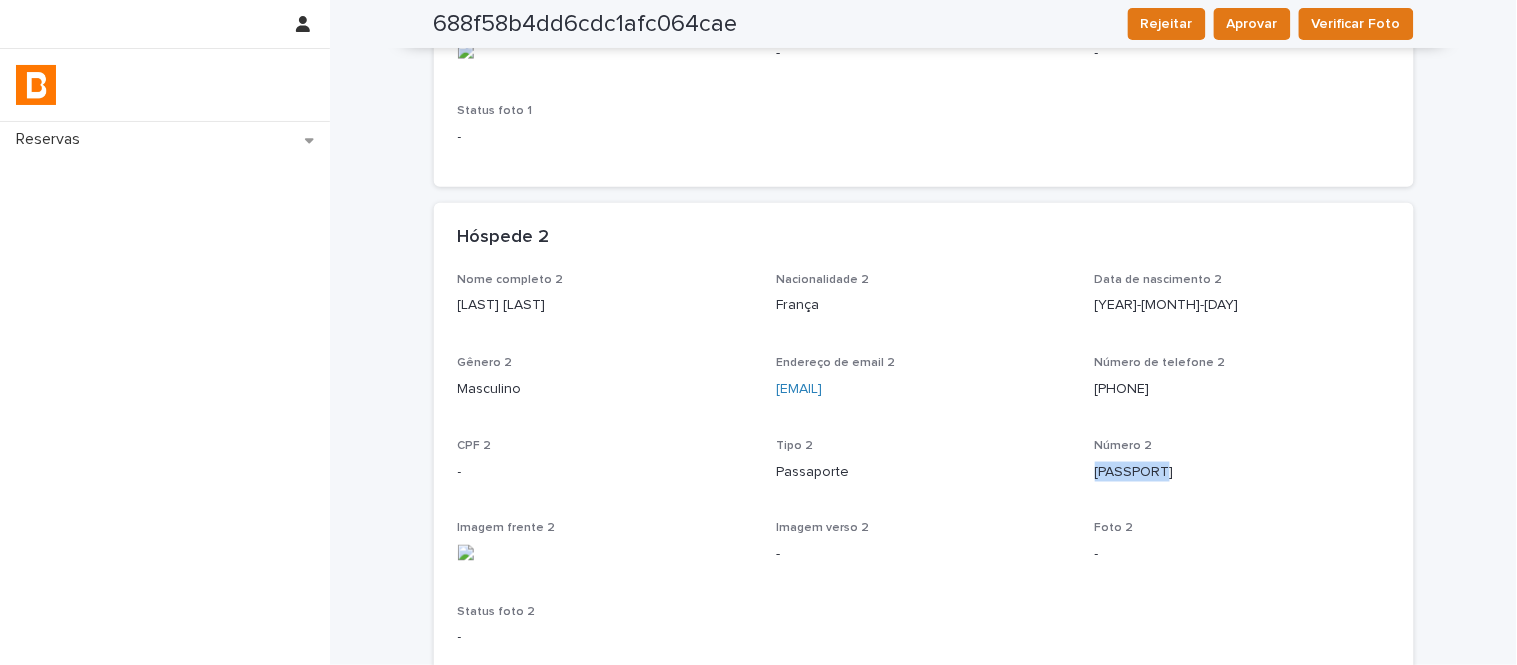 click on "[PASSPORT]" at bounding box center [1242, 472] 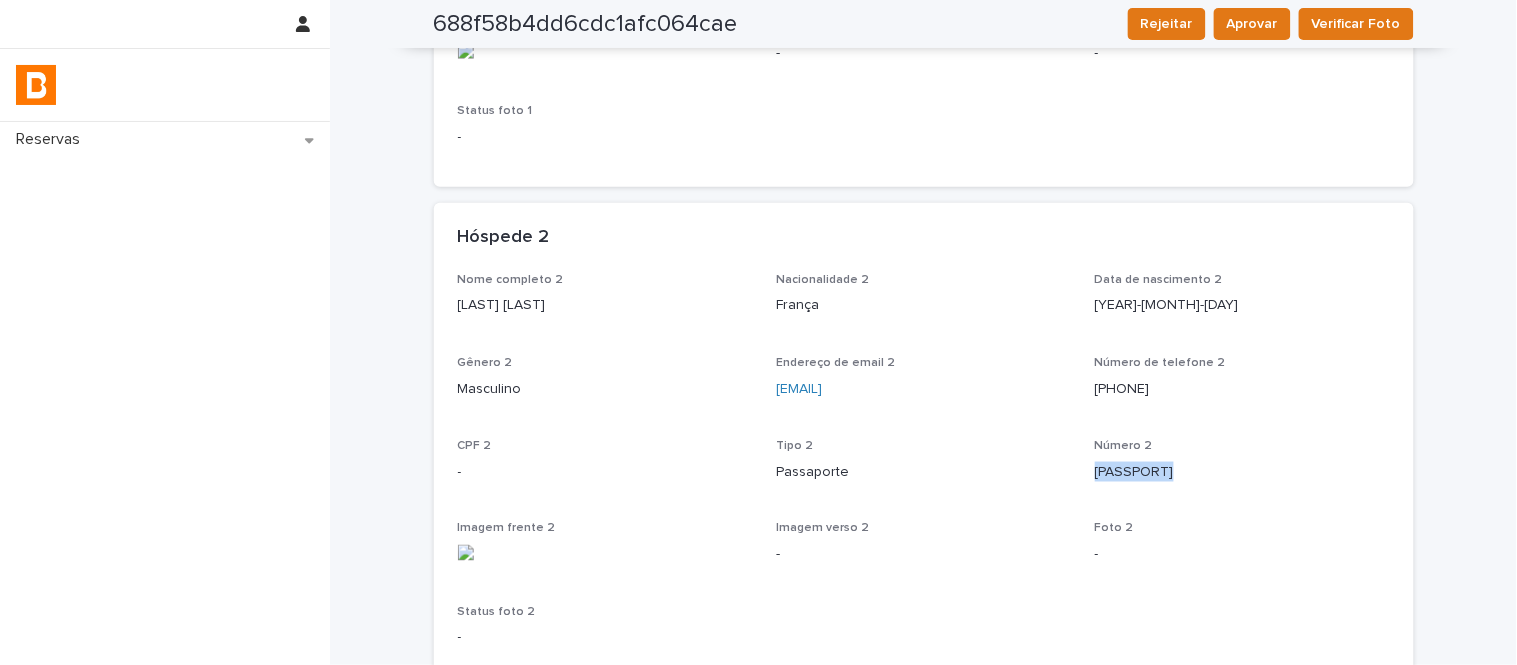 click on "[PASSPORT]" at bounding box center [1242, 472] 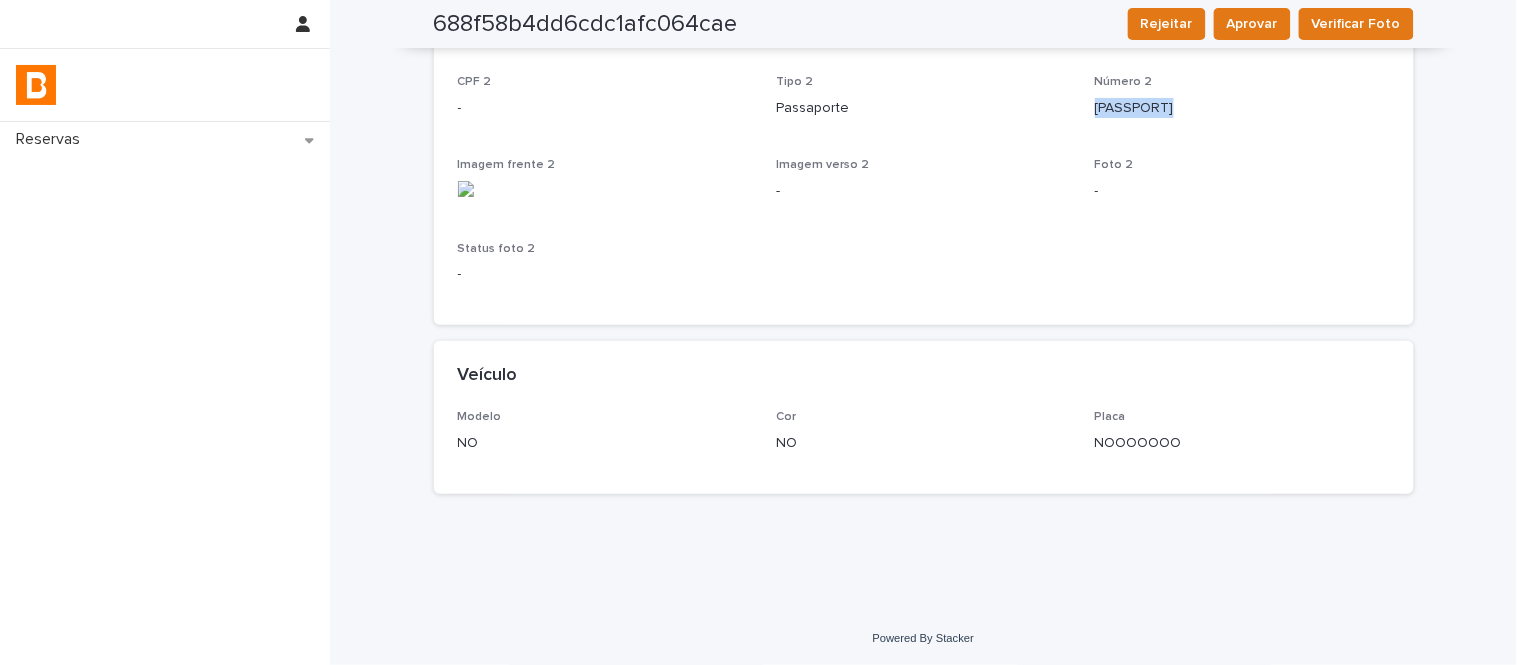 scroll, scrollTop: 0, scrollLeft: 0, axis: both 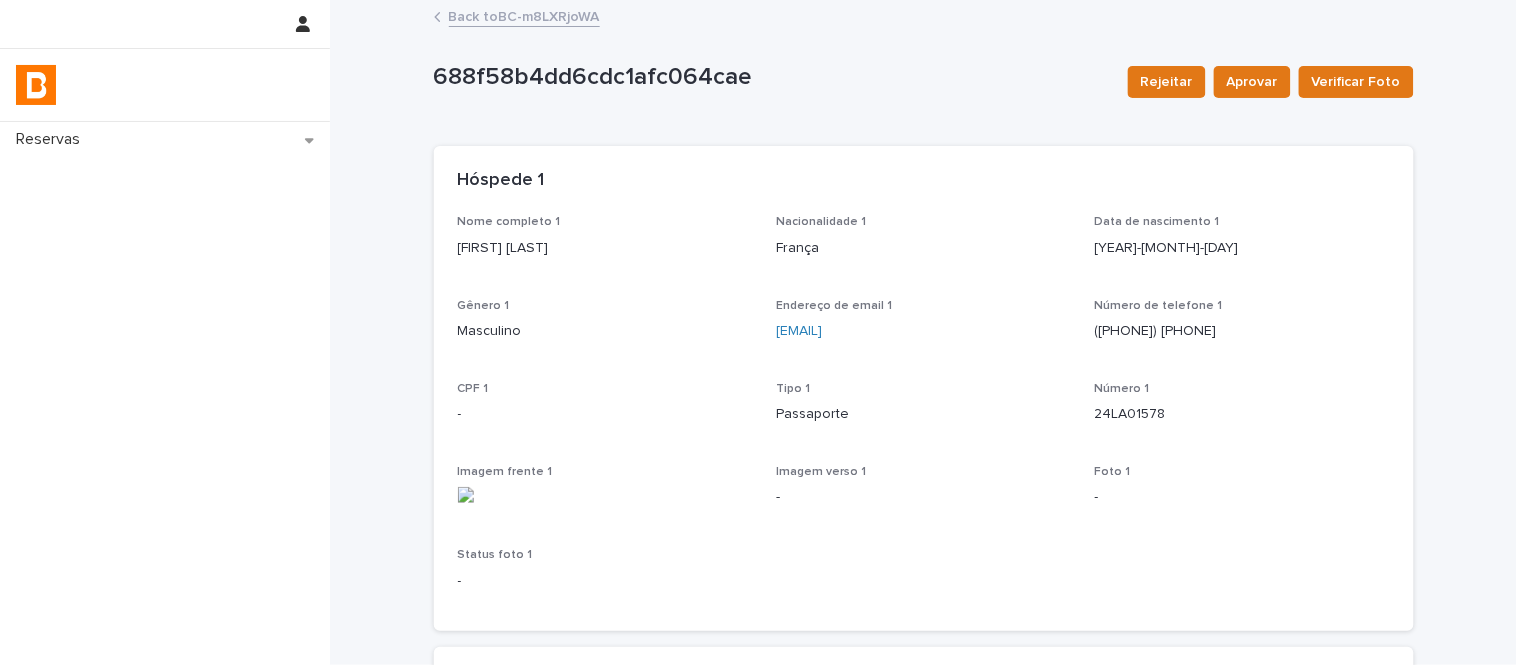 click on "Back to BC-m8LXRjoWA" at bounding box center [524, 15] 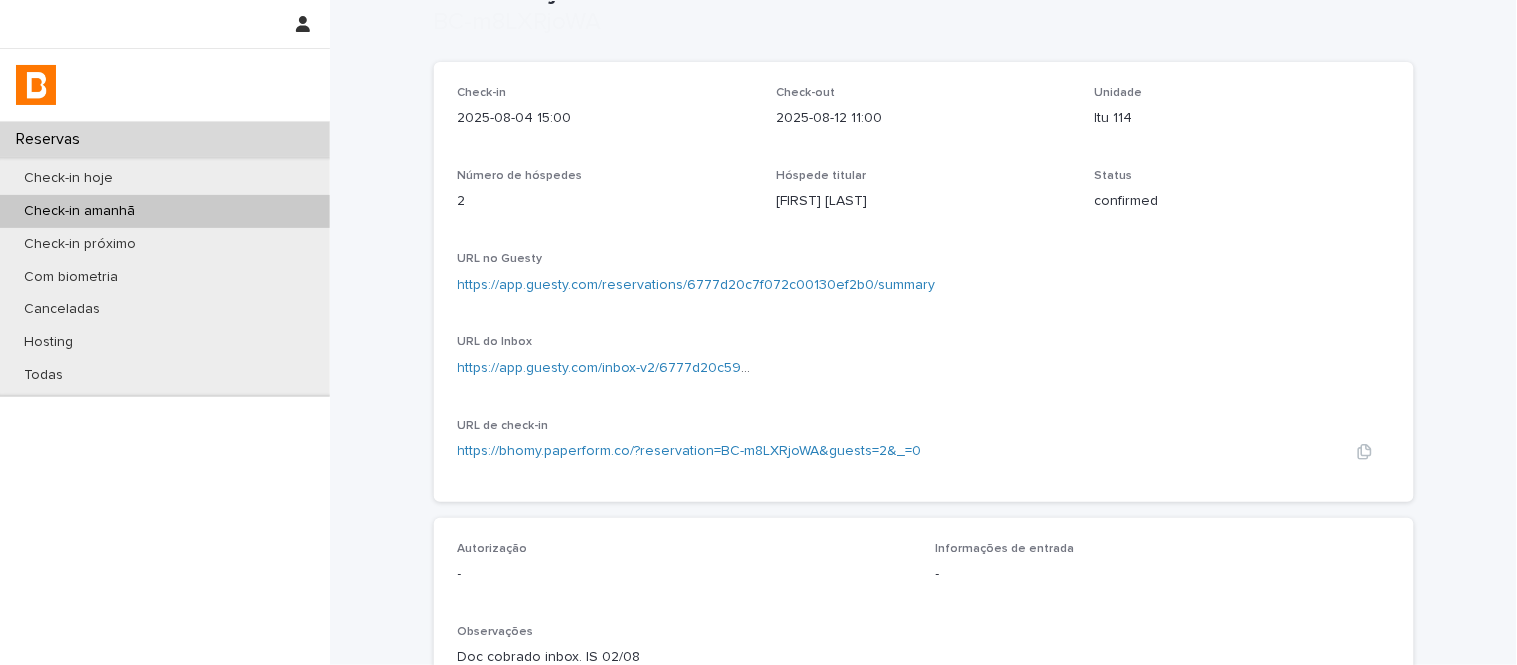 scroll, scrollTop: 333, scrollLeft: 0, axis: vertical 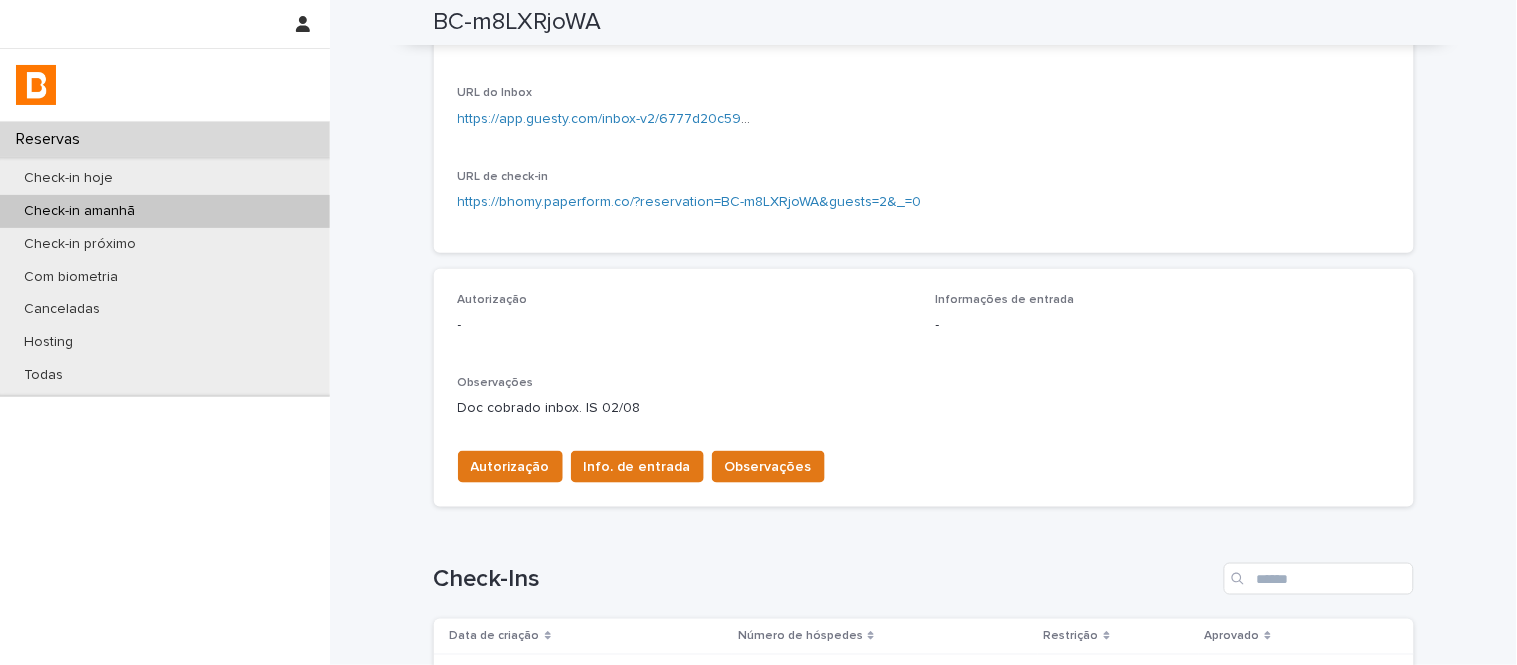 click on "Autorização Info. de entrada Observações" at bounding box center (924, 463) 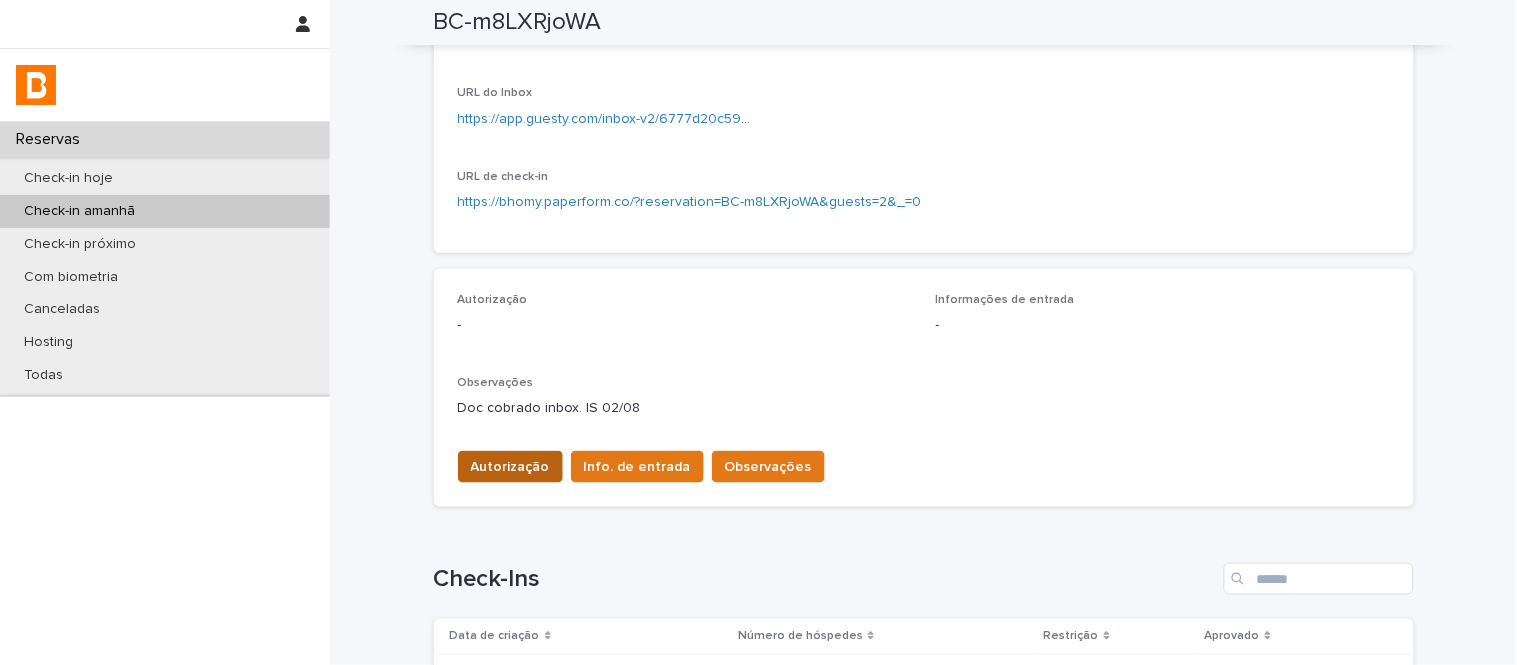 click on "Autorização" at bounding box center (510, 467) 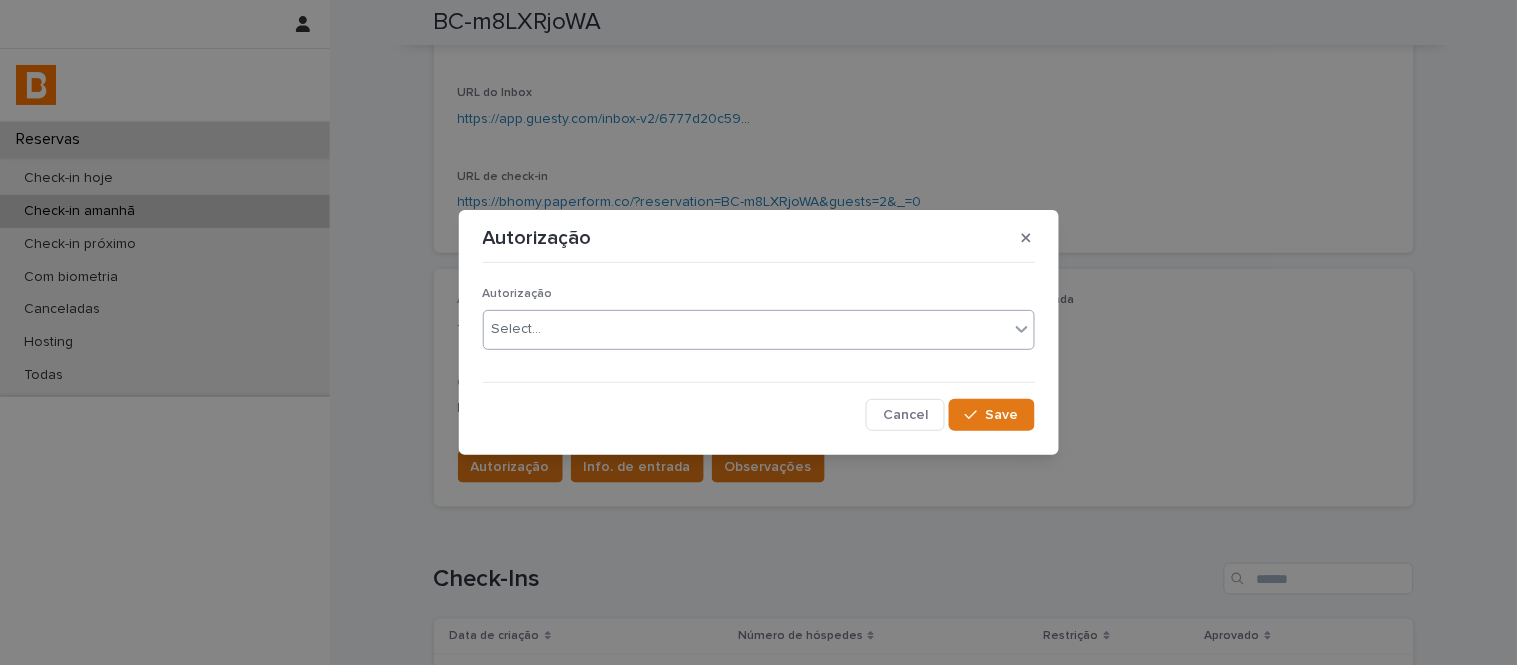 click on "Select..." at bounding box center (746, 329) 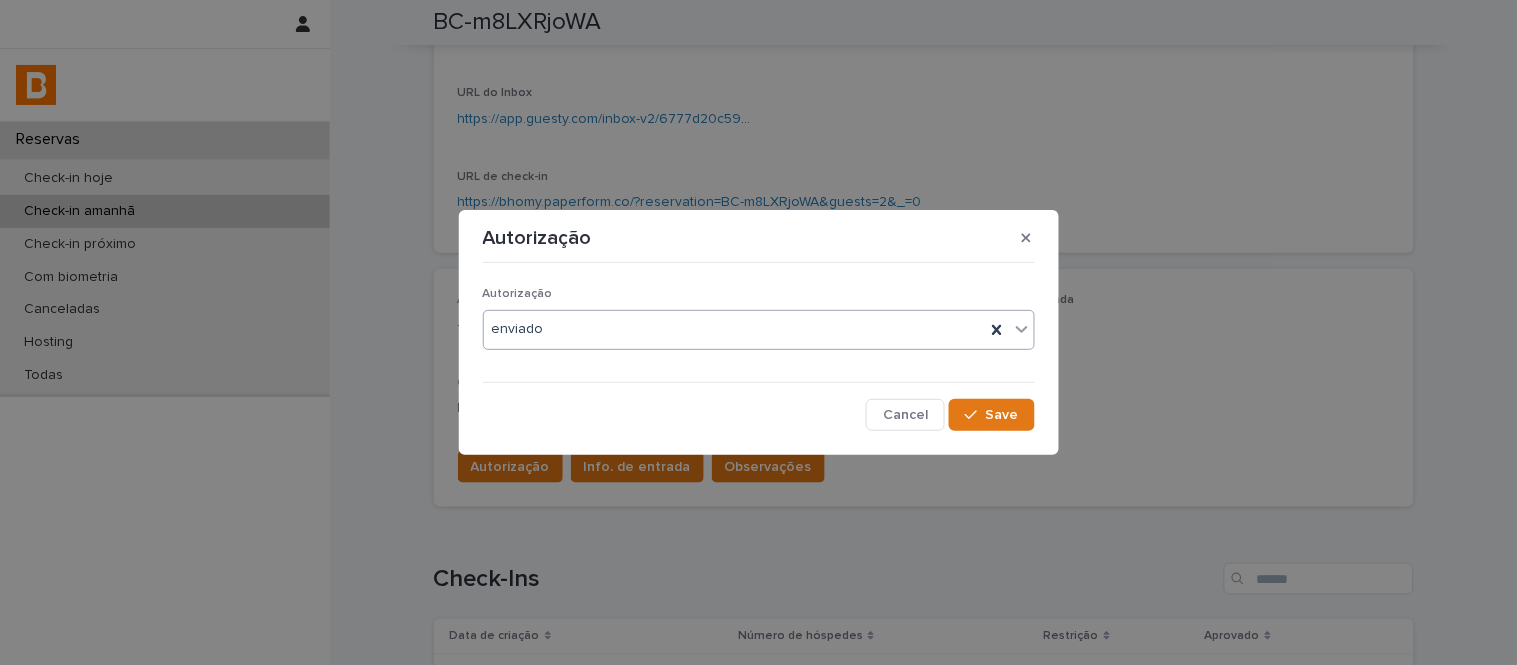 click on "Autorização   option enviado, selected.     0 results available. Select is focused ,type to refine list, press Down to open the menu,  enviado Cancel Save" at bounding box center [759, 350] 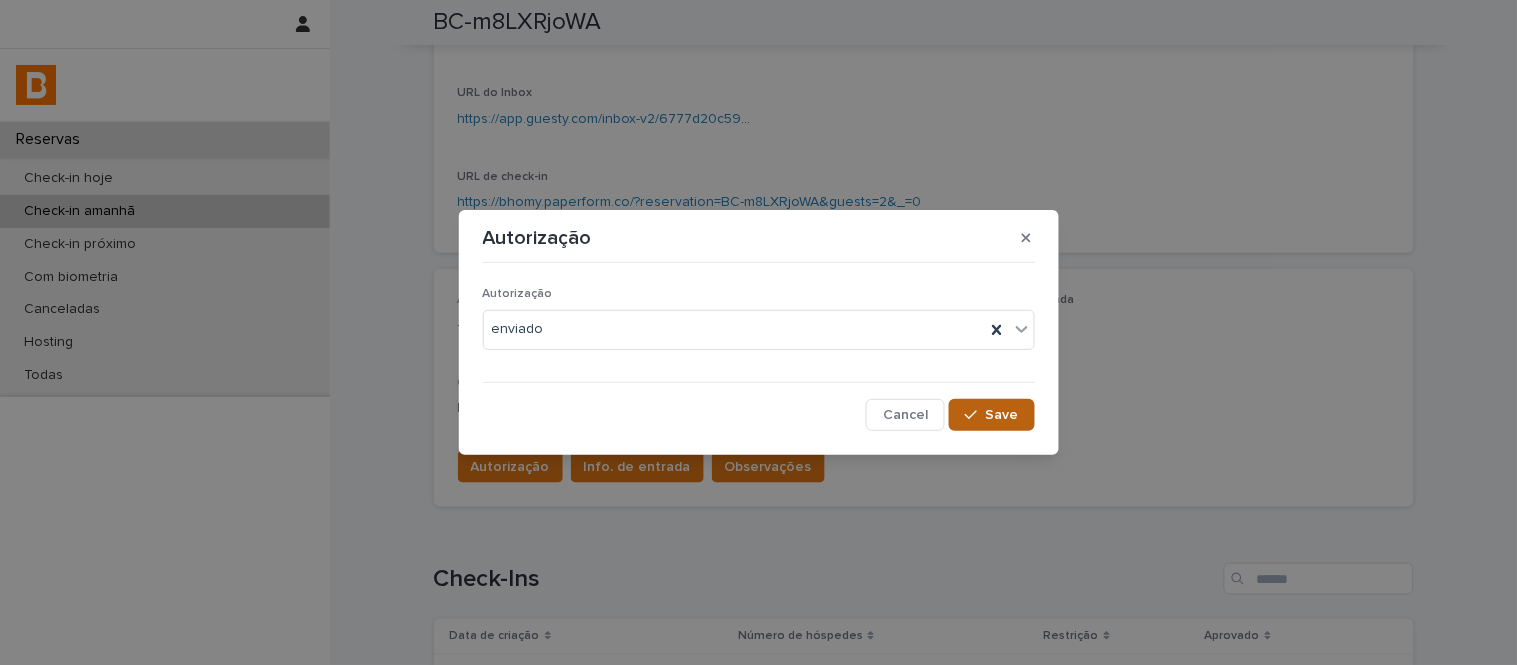 click on "Save" at bounding box center [991, 415] 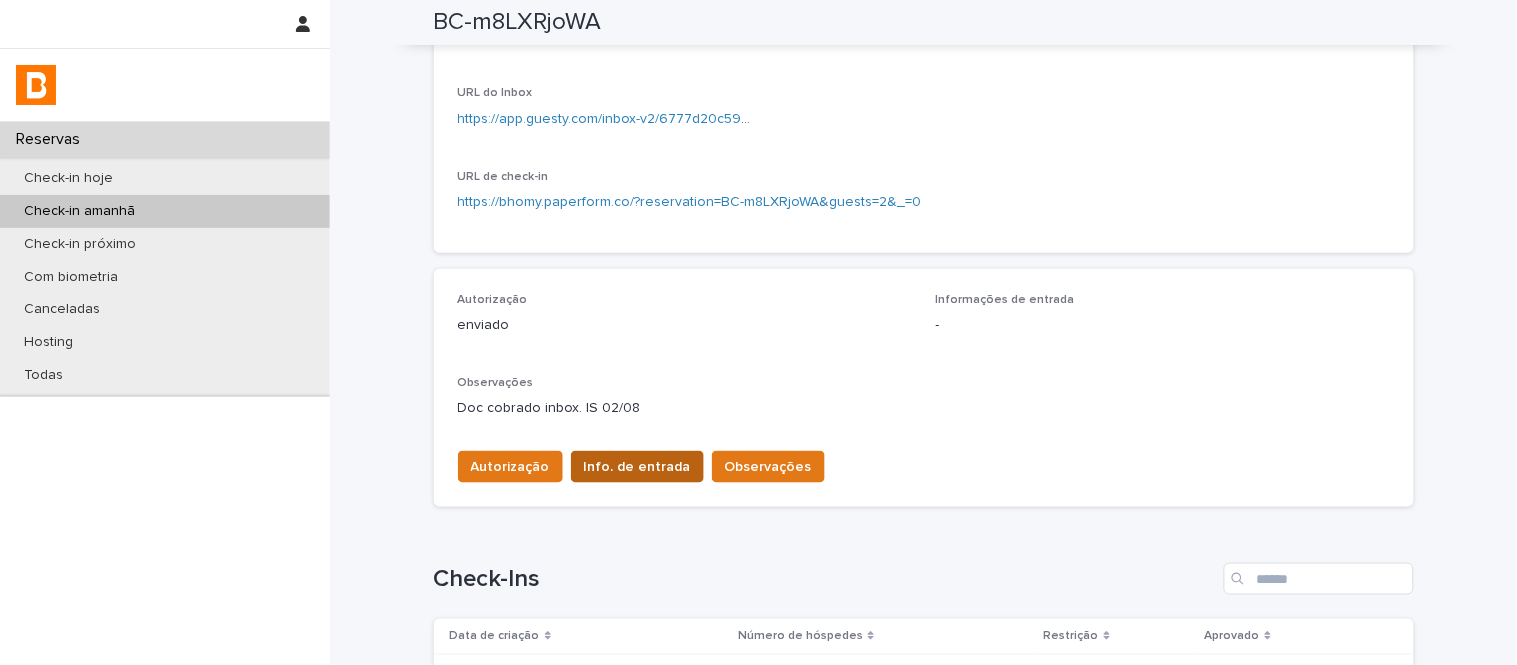 click on "Info. de entrada" at bounding box center (637, 467) 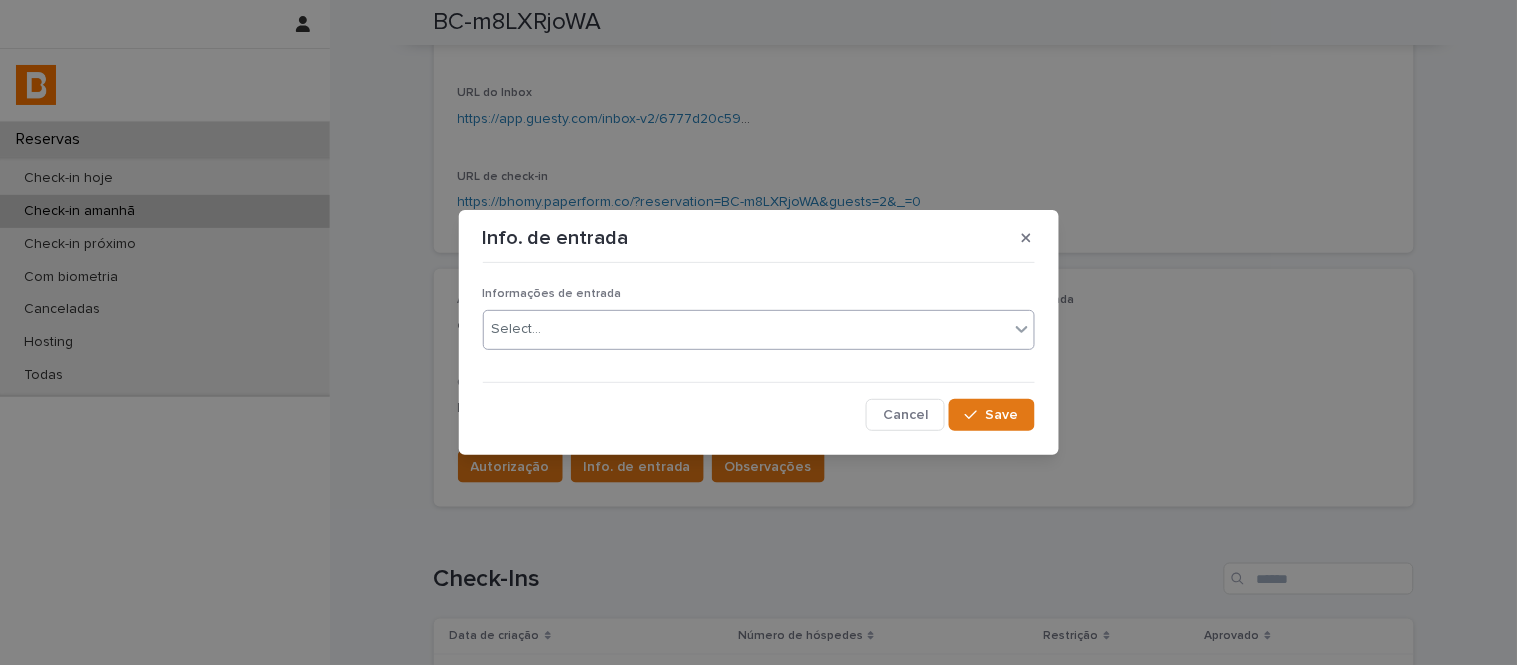 click on "Select..." at bounding box center [746, 329] 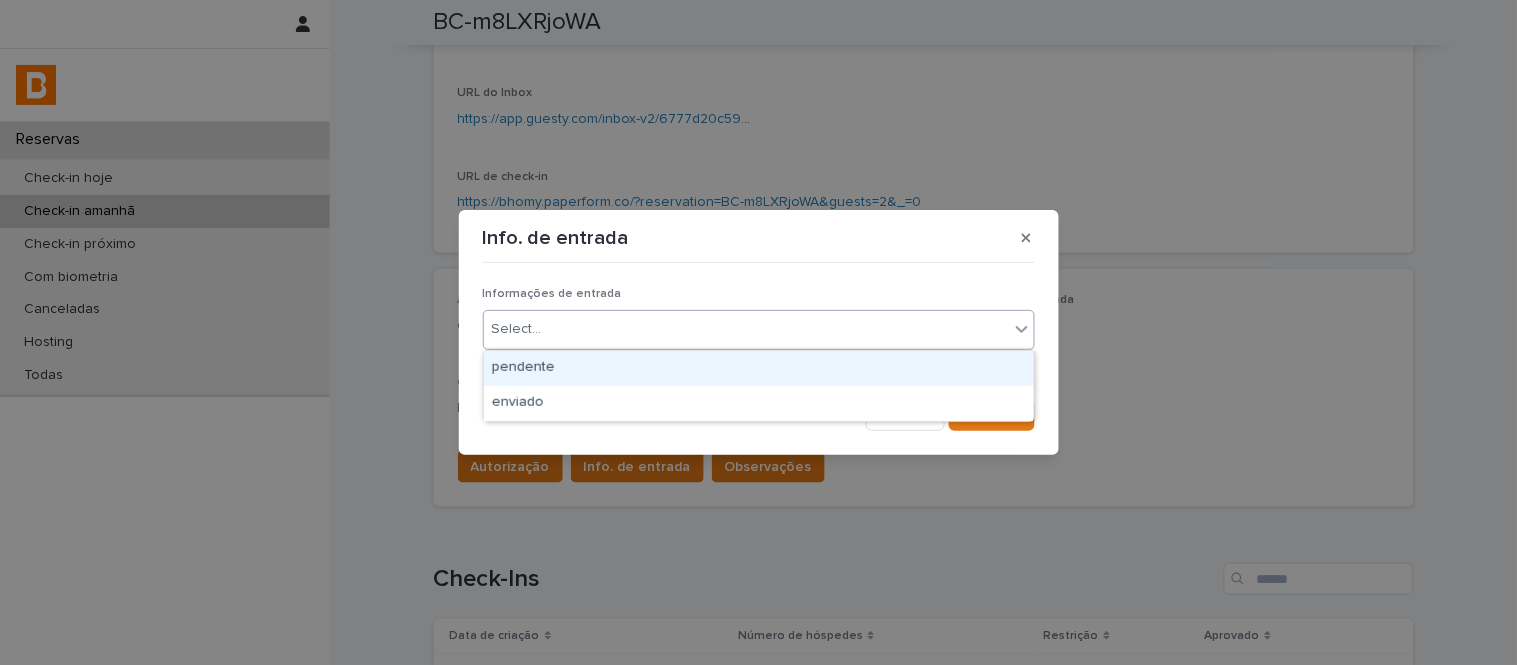 click on "pendente" at bounding box center [759, 368] 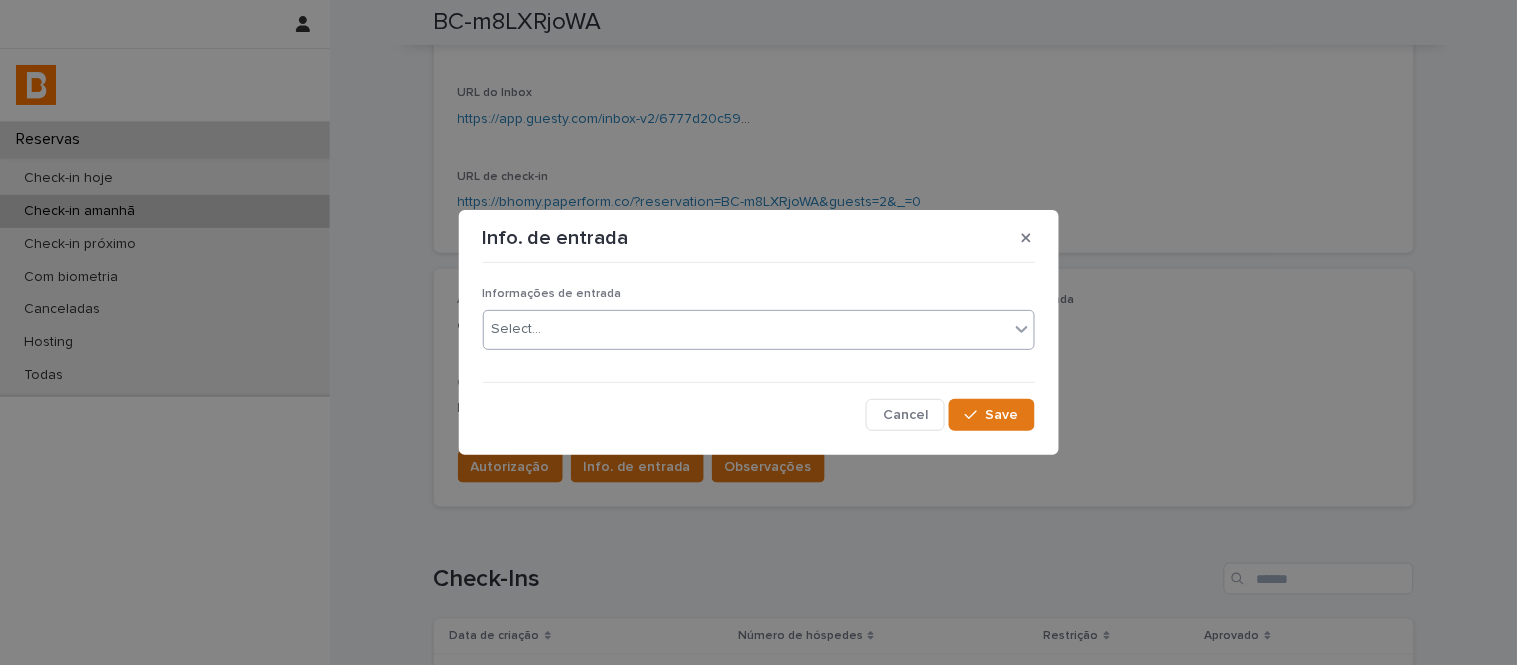 click on "Informações de entrada   option pendente, selected.     0 results available. Select is focused ,type to refine list, press Down to open the menu,  Select... Cancel Save" at bounding box center (759, 350) 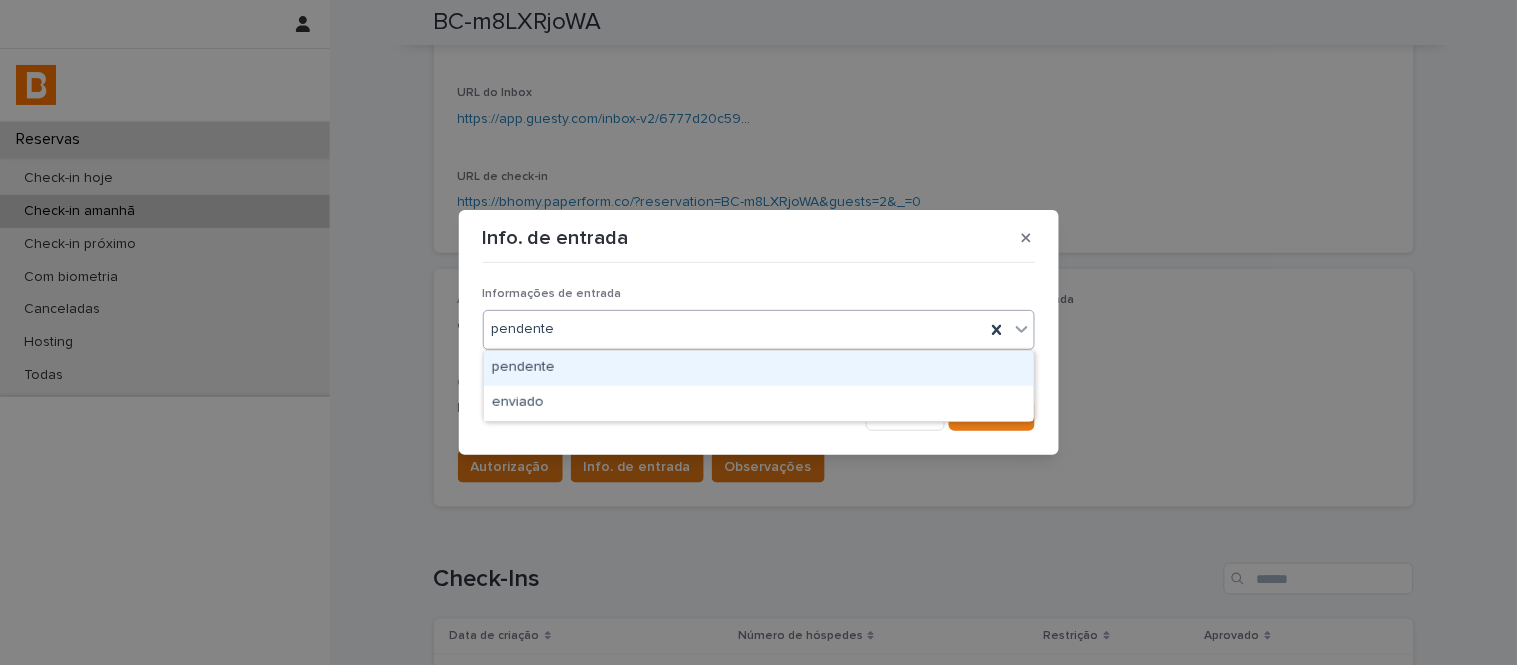 click on "pendente" at bounding box center (734, 329) 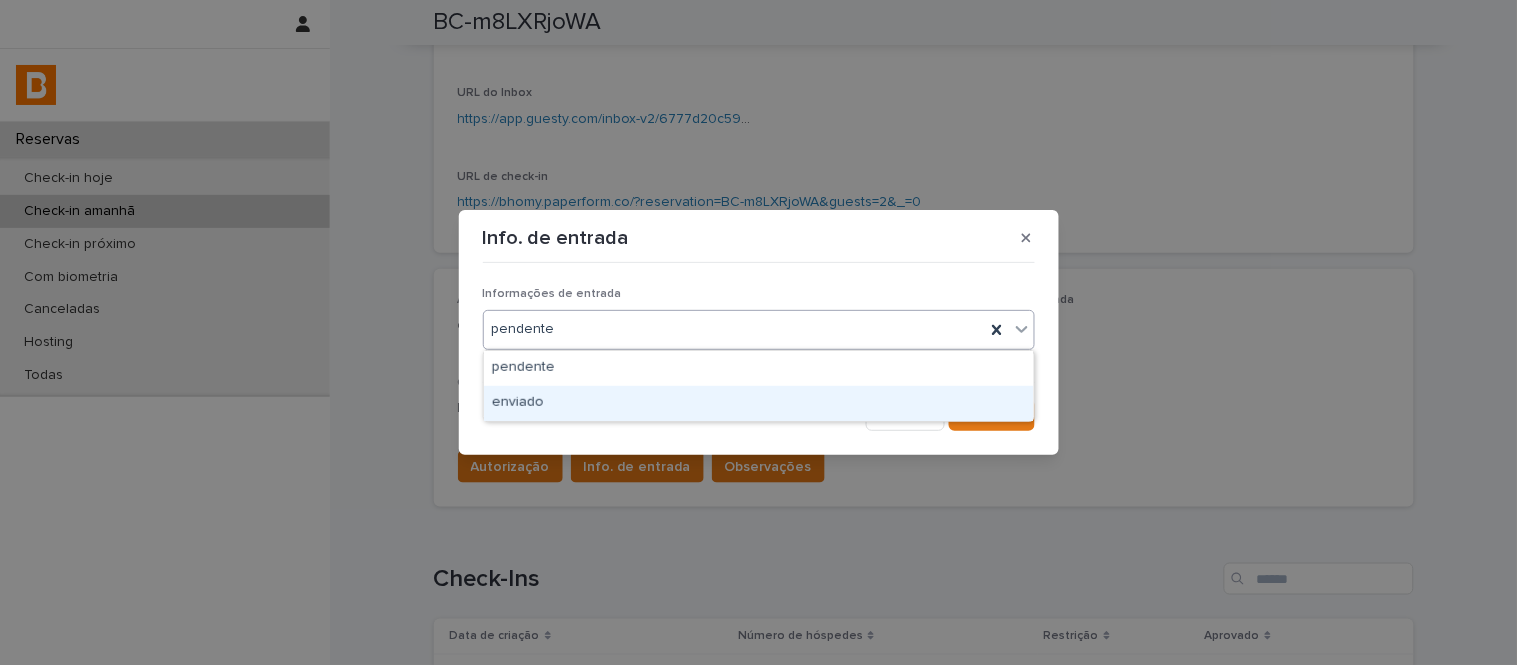 click on "enviado" at bounding box center (759, 403) 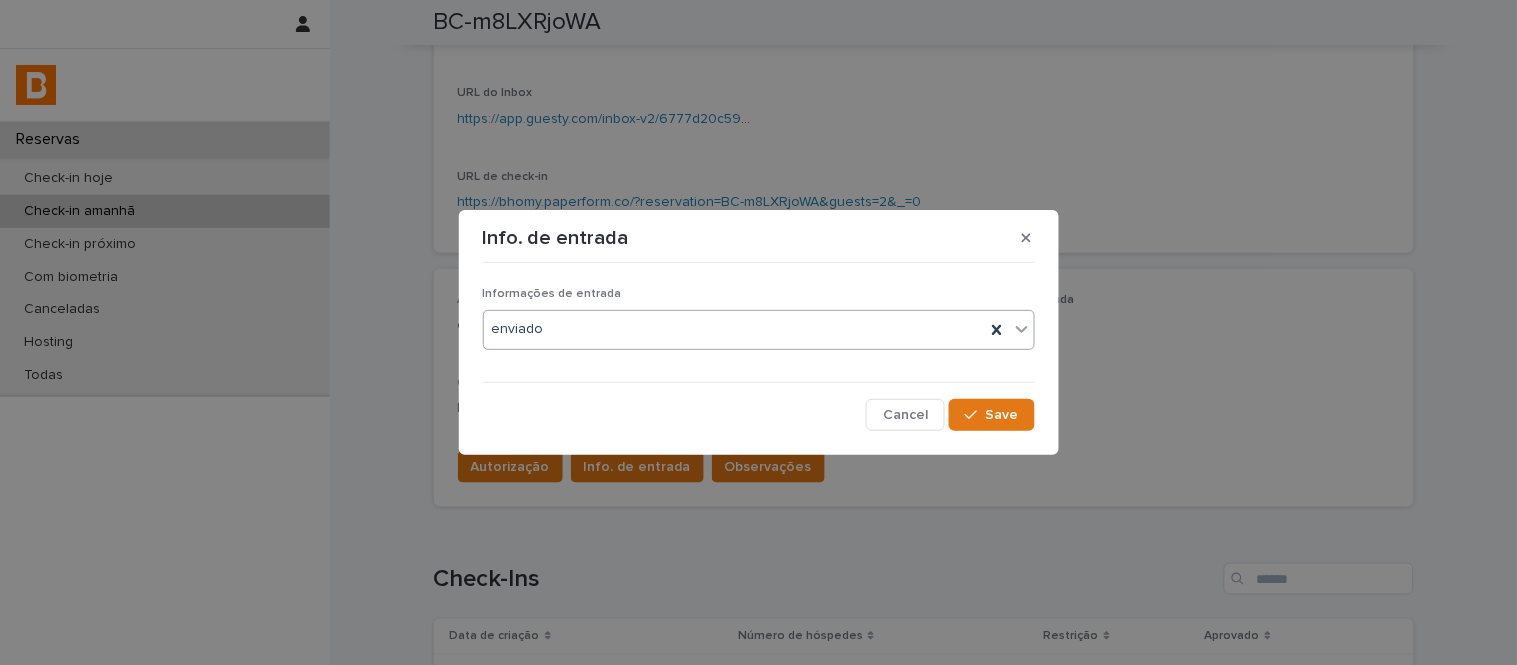 click on "Info. de entrada Informações de entrada option enviado, selected. 0 results available. Select is focused ,type to refine list, press Down to open the menu, enviado Cancel Save" at bounding box center [759, 332] 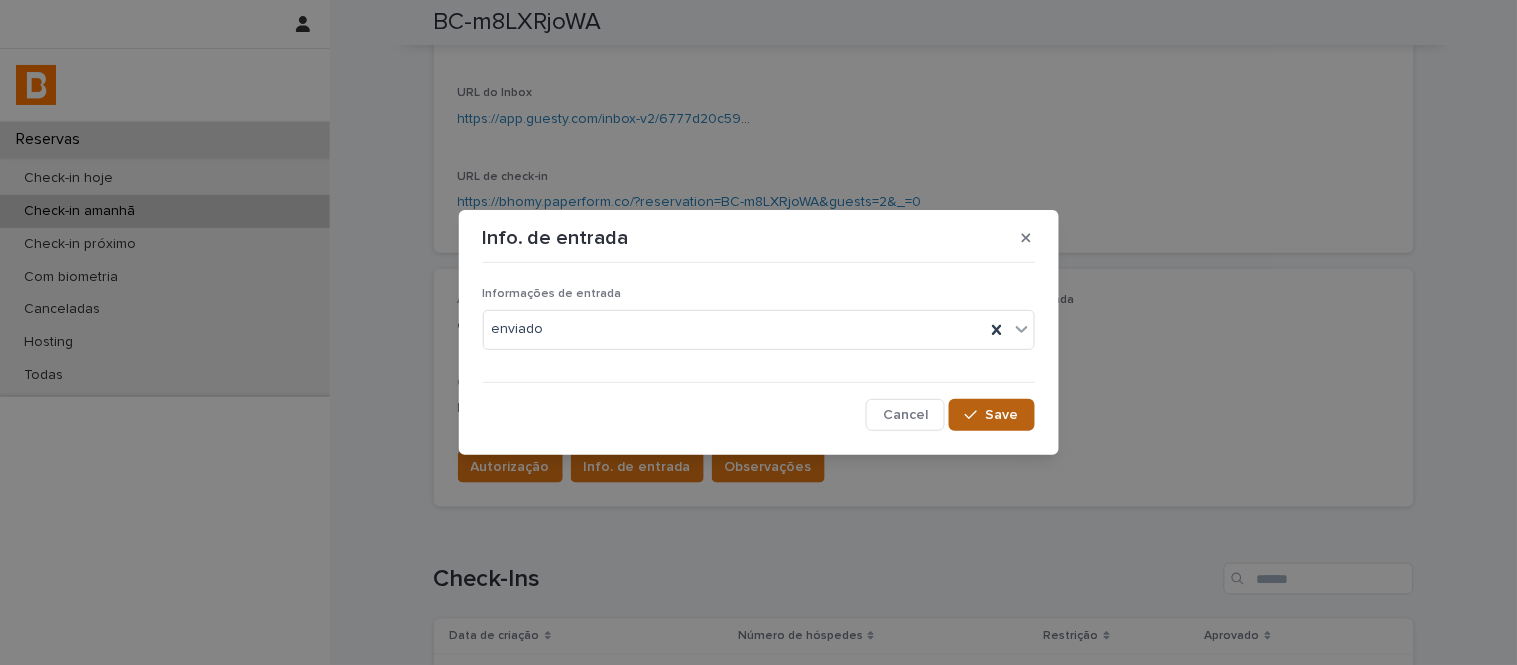 click on "Save" at bounding box center (1002, 415) 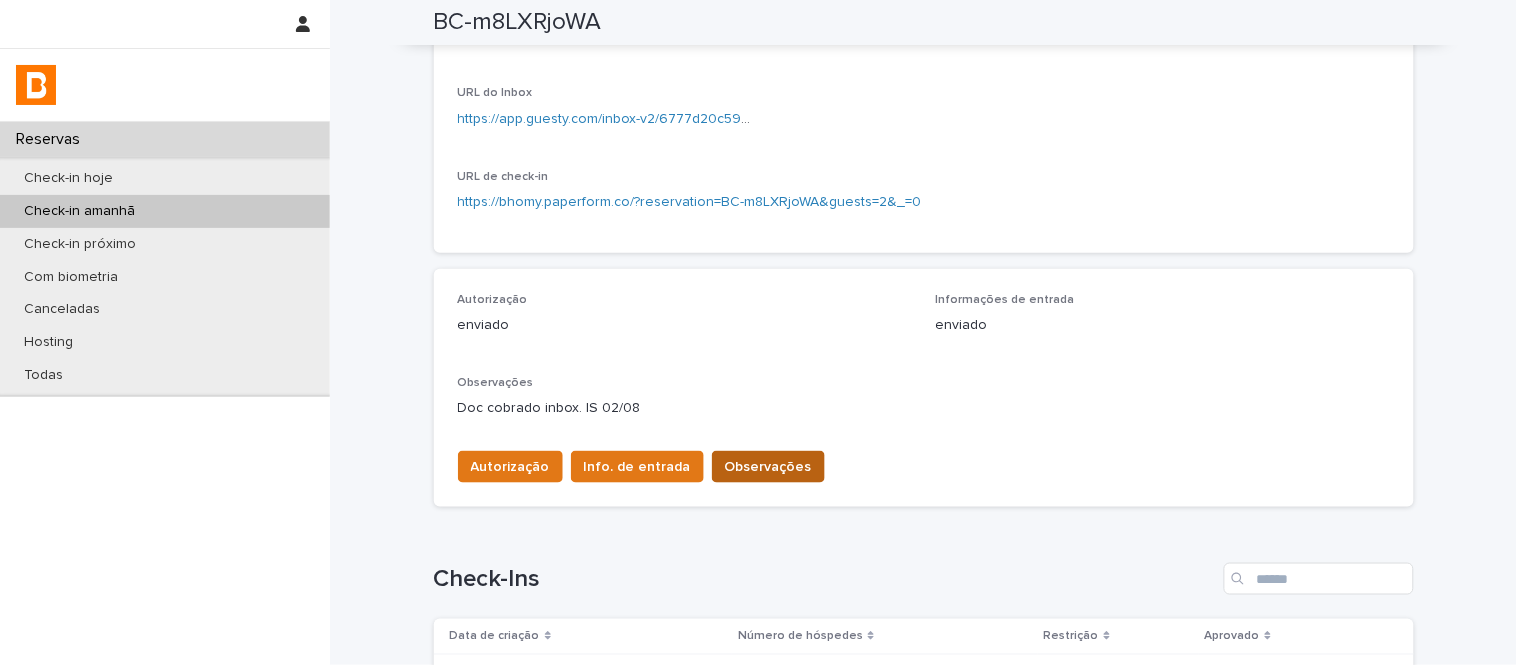 click on "Observações" at bounding box center (768, 467) 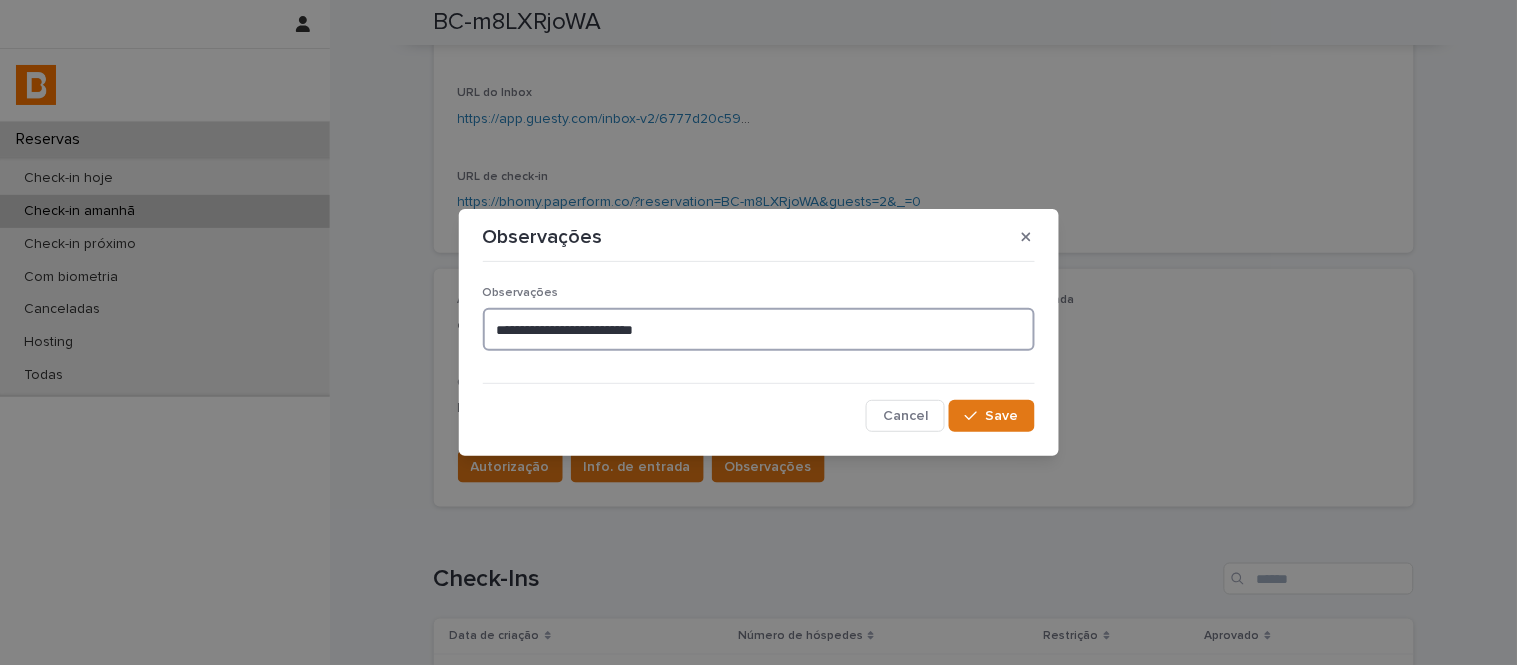 click on "**********" at bounding box center [759, 329] 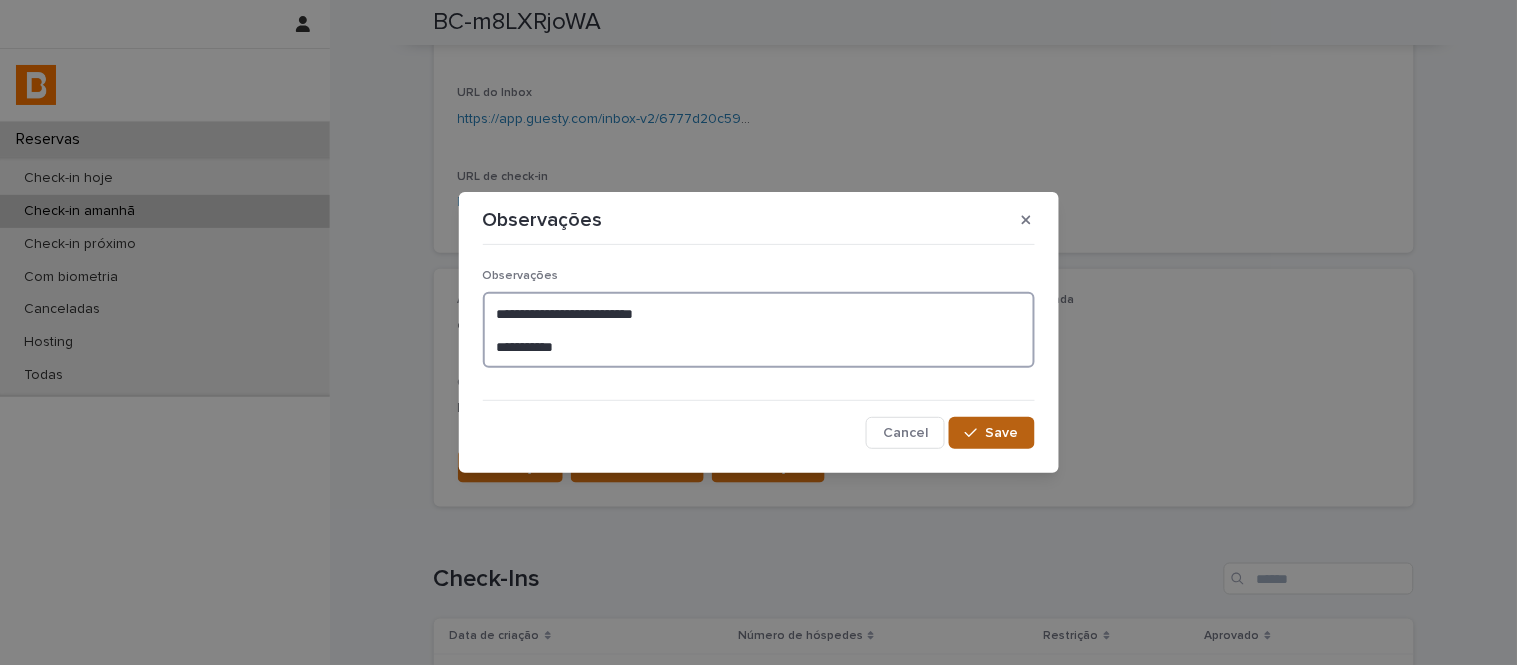 type on "**********" 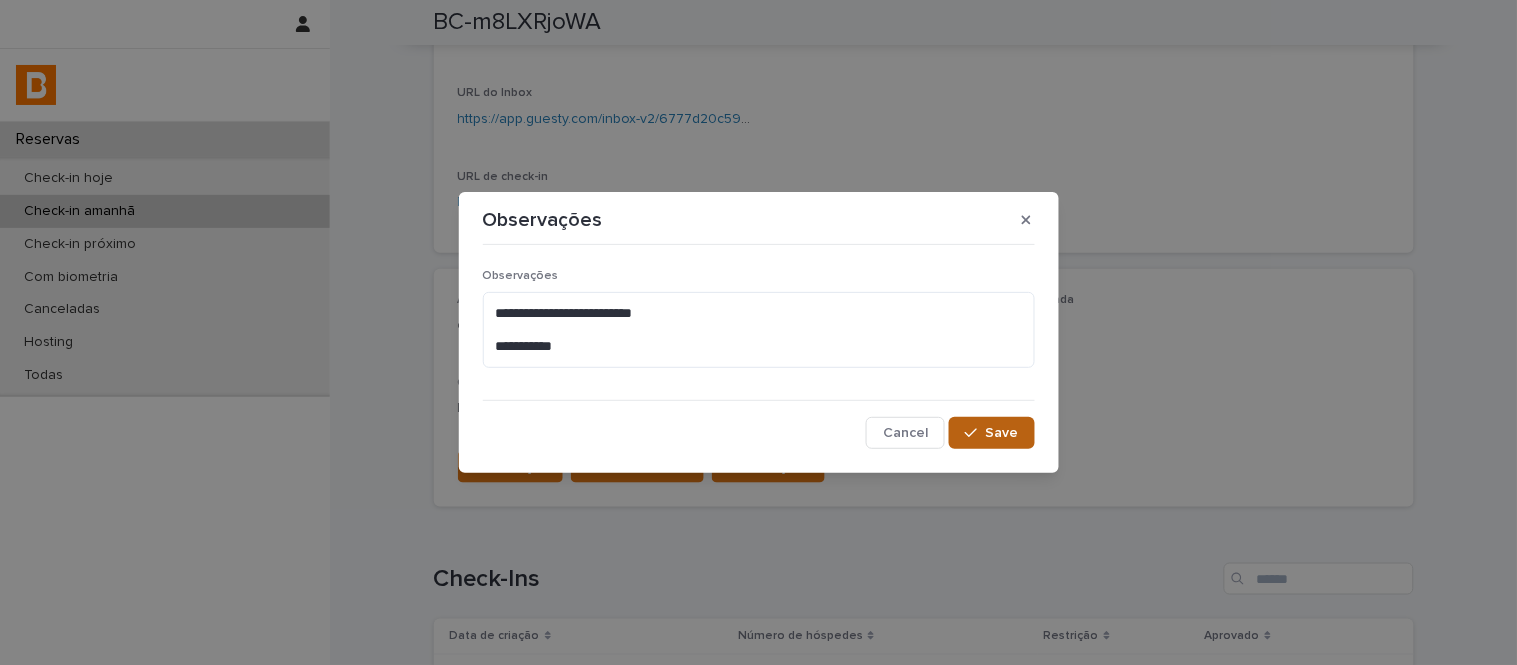 click on "Save" at bounding box center [1002, 433] 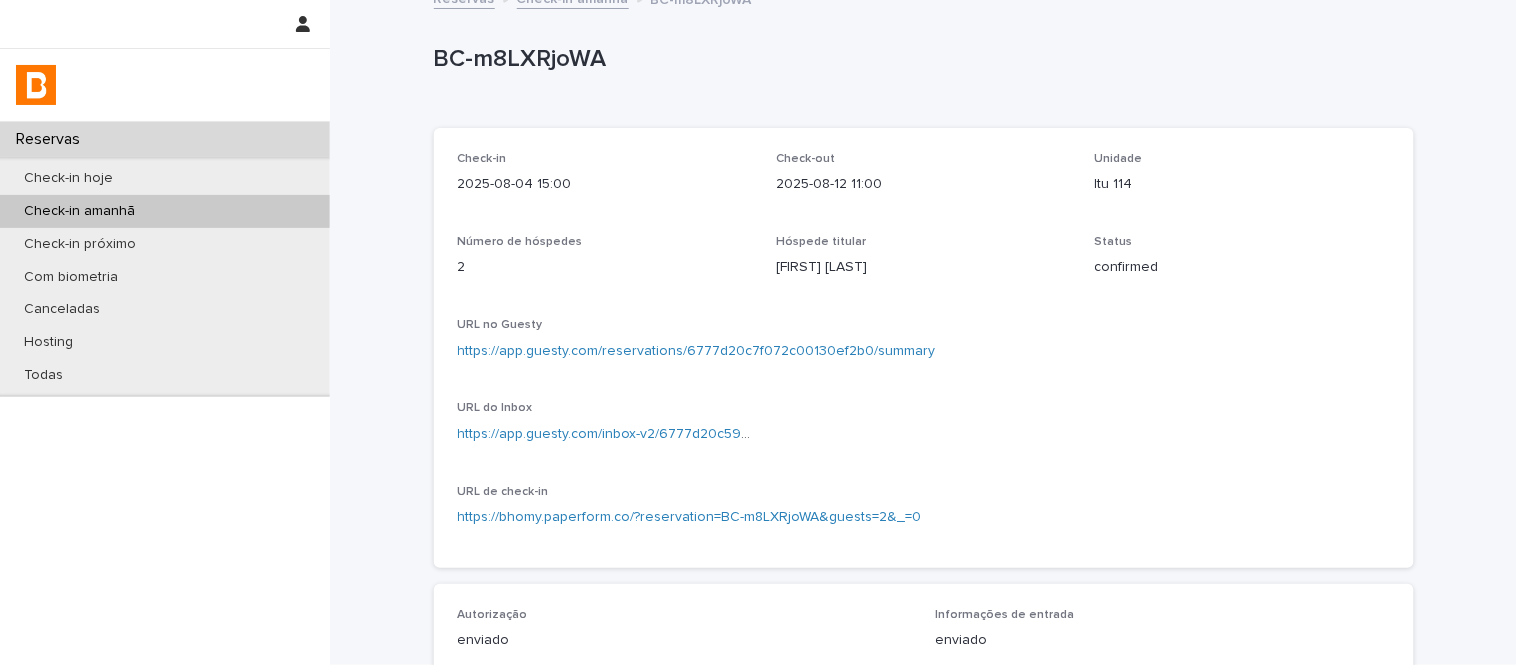 scroll, scrollTop: 0, scrollLeft: 0, axis: both 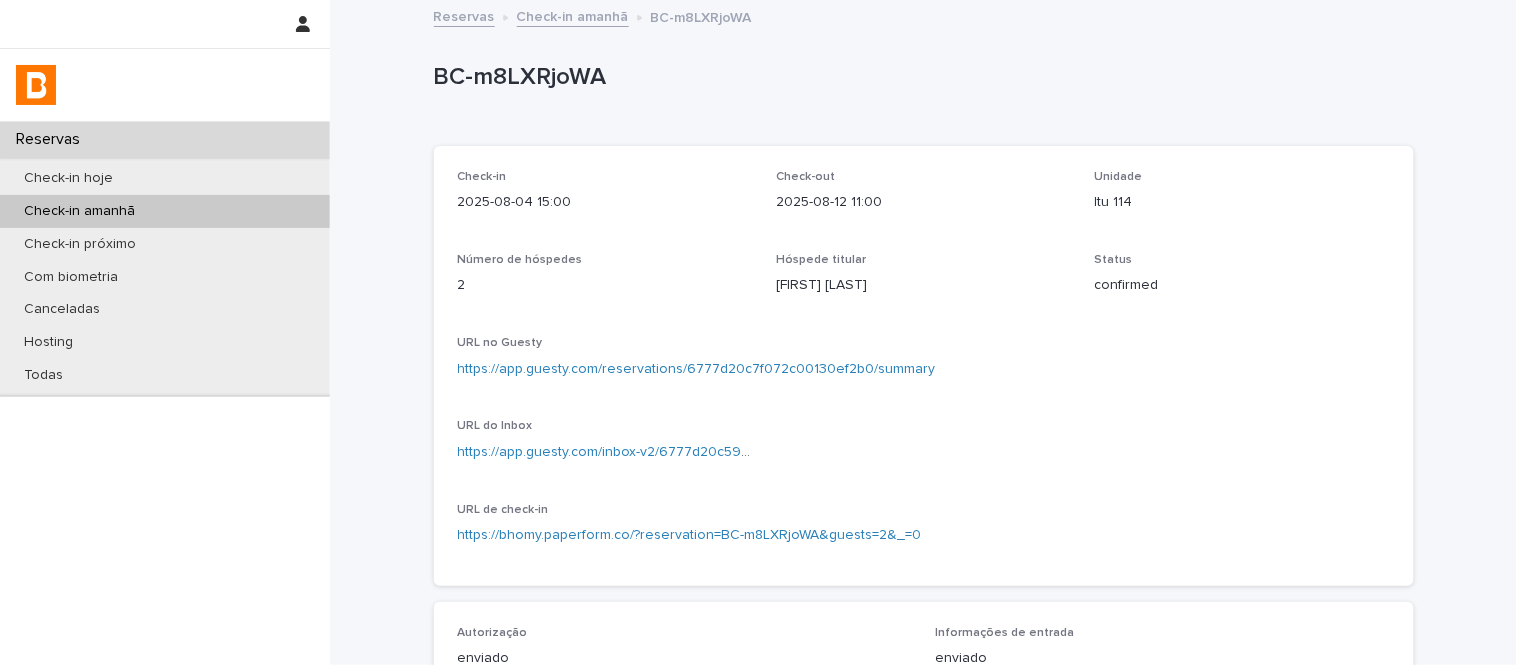 click on "Check-in amanhã" at bounding box center [573, 15] 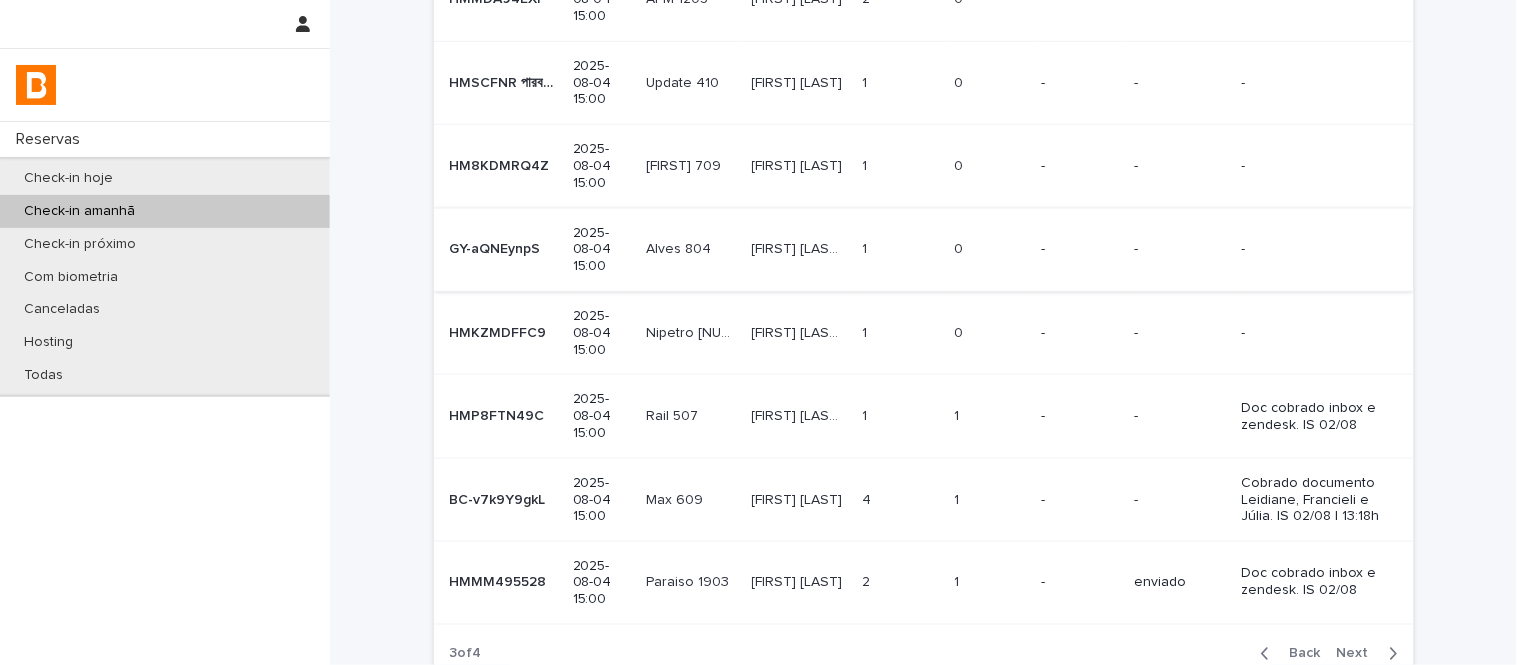 scroll, scrollTop: 440, scrollLeft: 0, axis: vertical 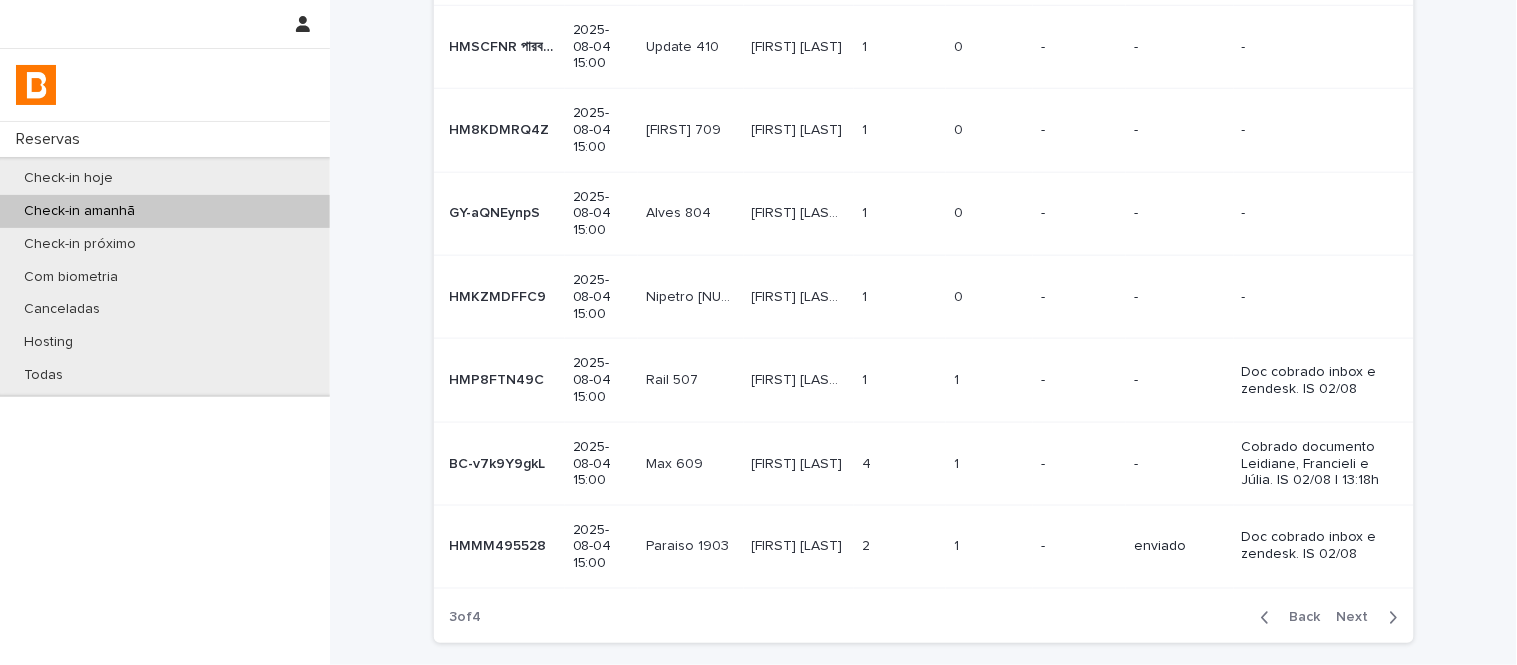 click on "1 1" at bounding box center [989, 547] 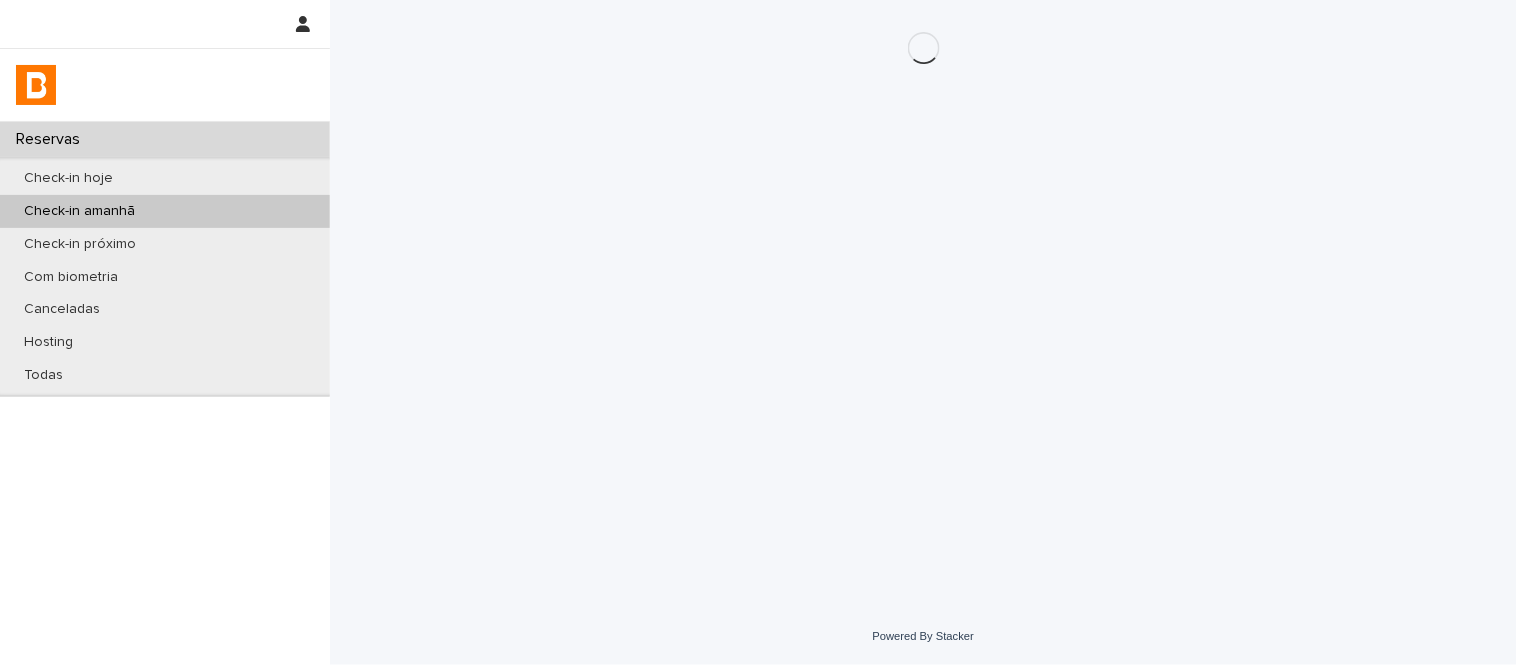 scroll, scrollTop: 0, scrollLeft: 0, axis: both 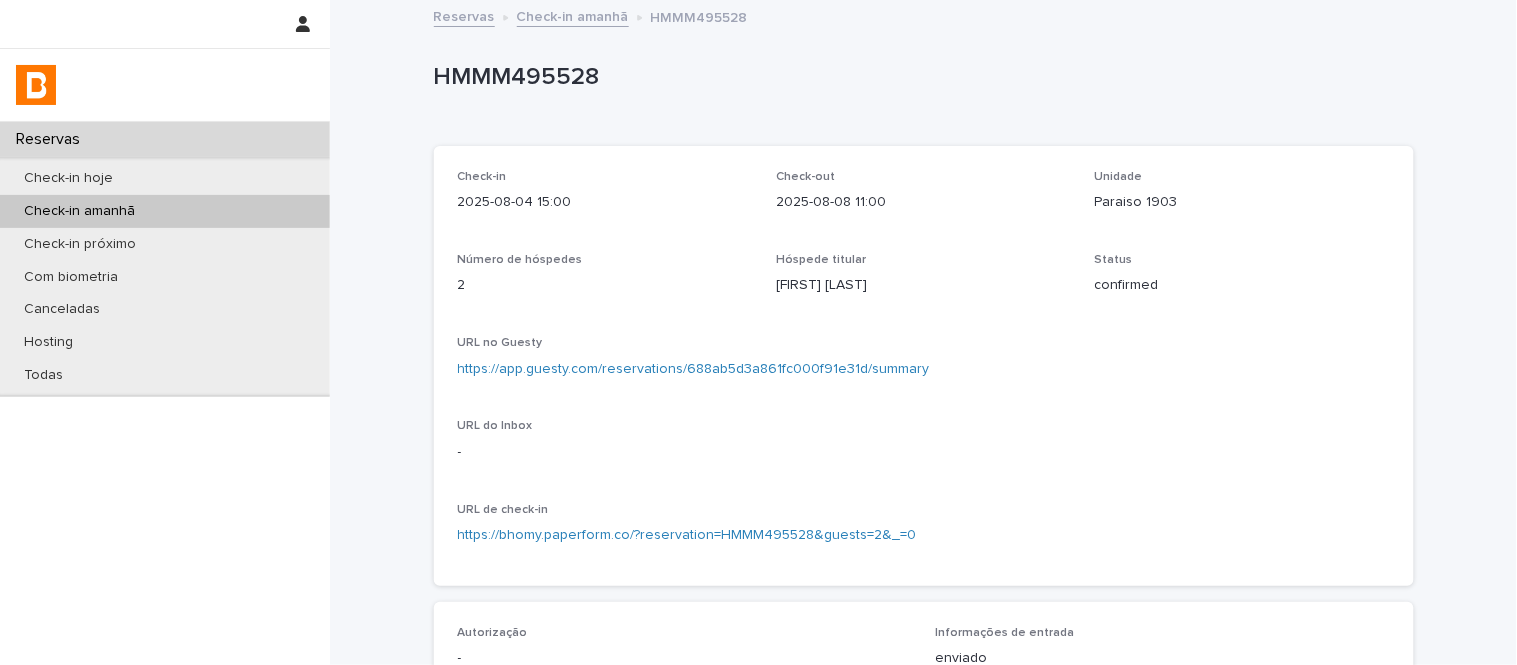 click on "Paraiso 1903" at bounding box center [1242, 200] 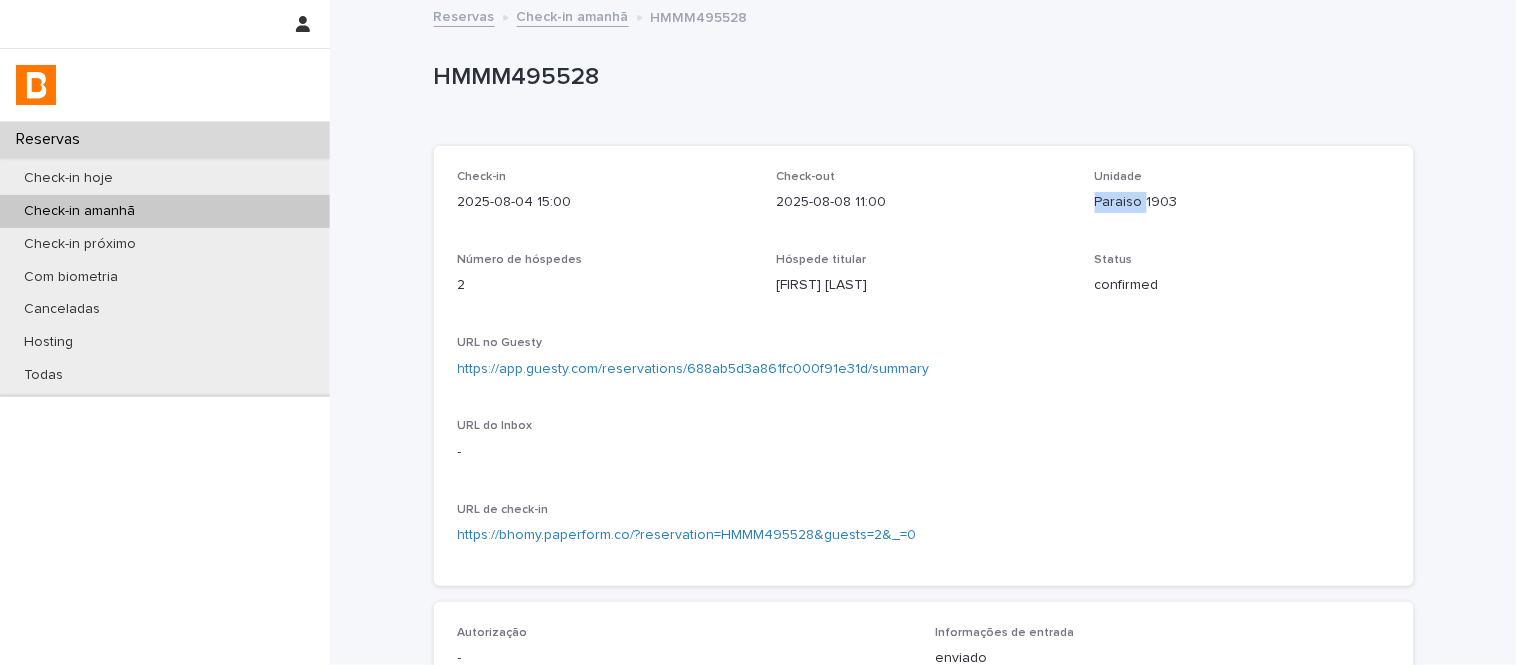 click on "Paraiso 1903" at bounding box center [1242, 200] 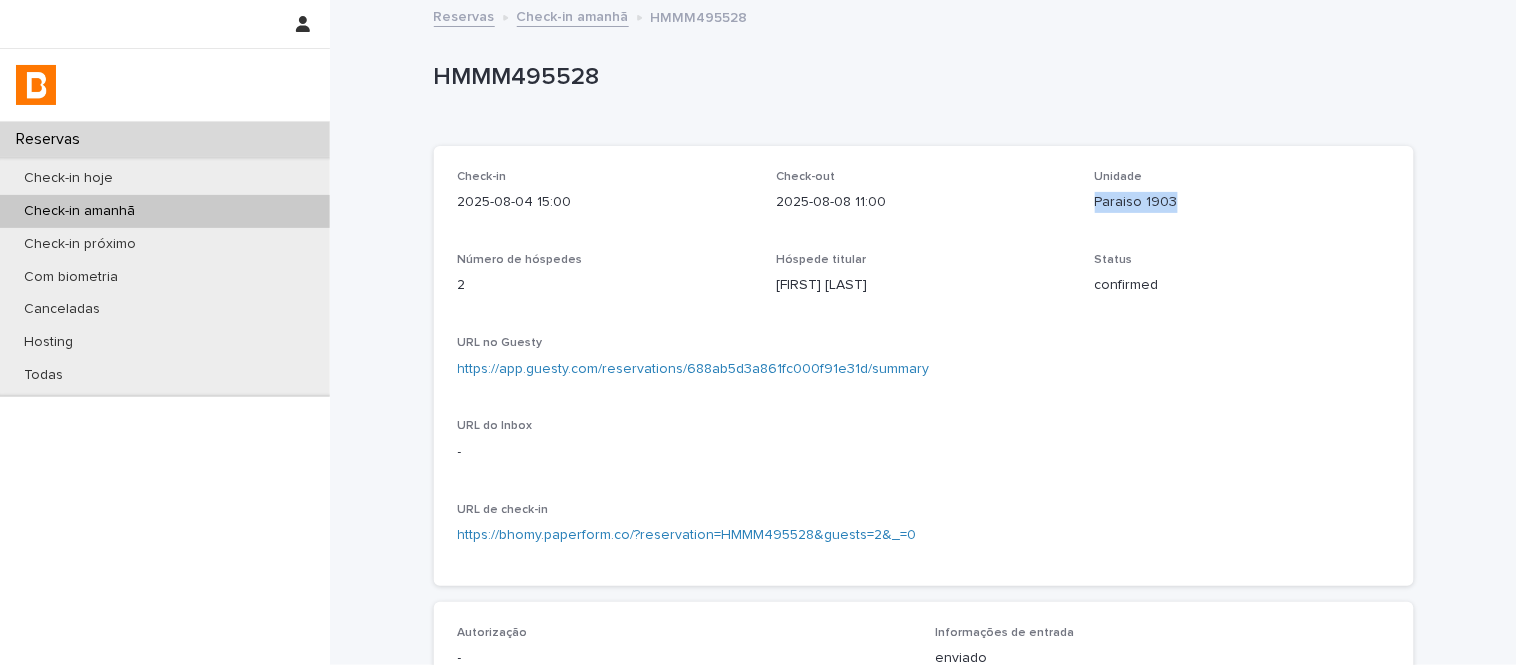 click on "Paraiso 1903" at bounding box center [1242, 200] 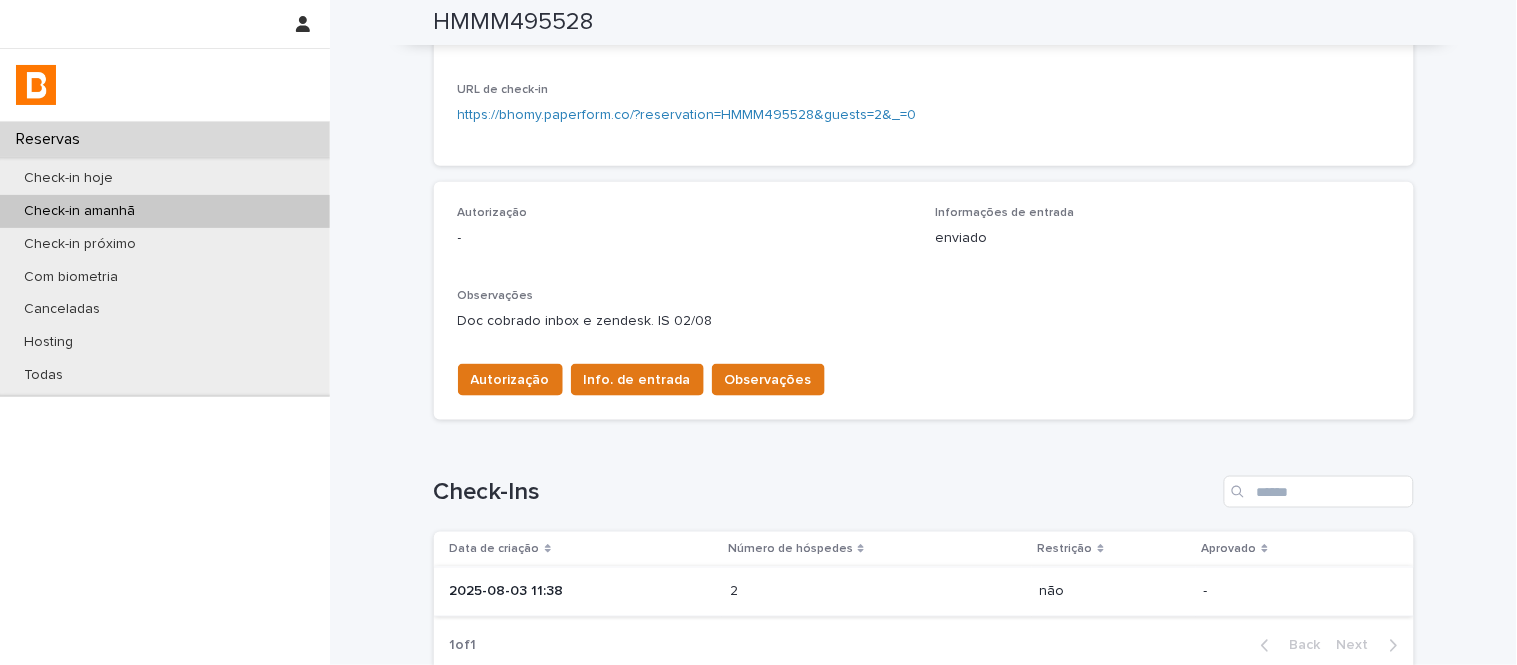 scroll, scrollTop: 555, scrollLeft: 0, axis: vertical 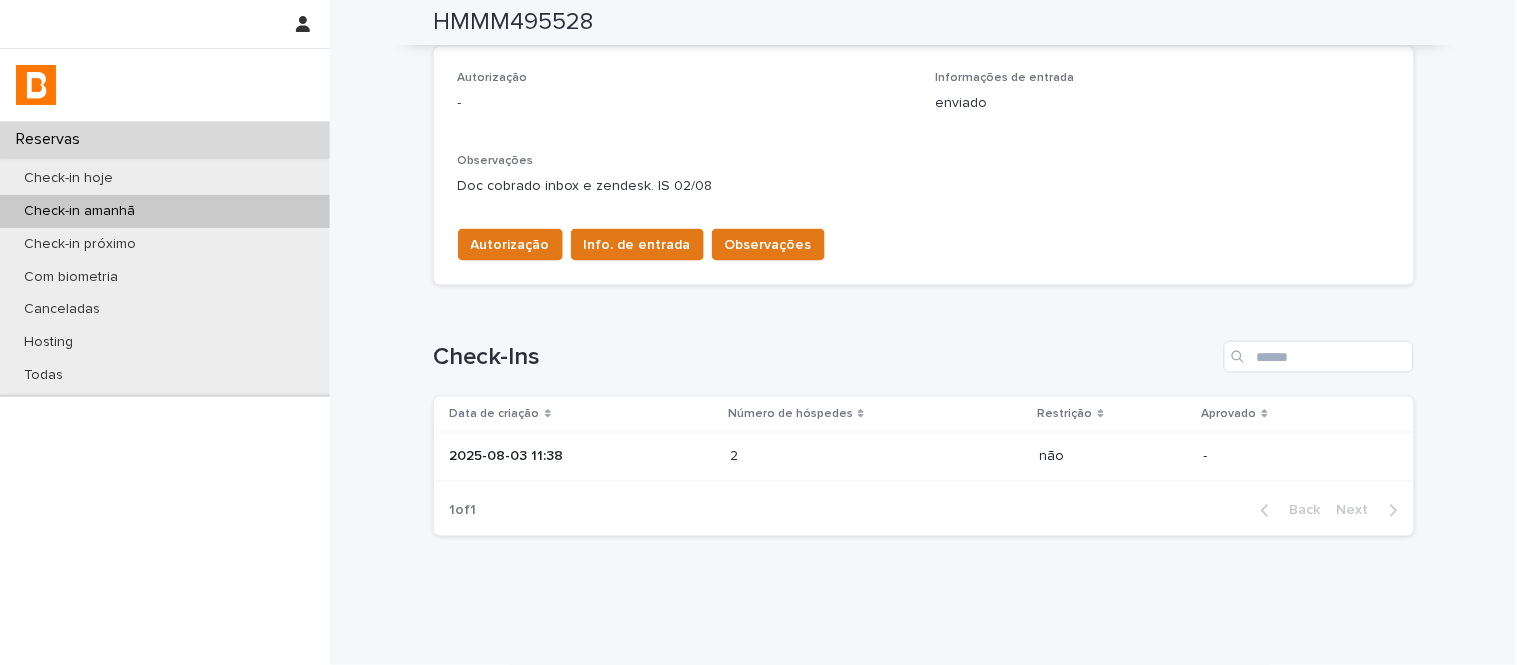 click on "Data de criação Número de hóspedes Restrição Aprovado 2025-08-03 11:38 2 2 não -" at bounding box center (924, 441) 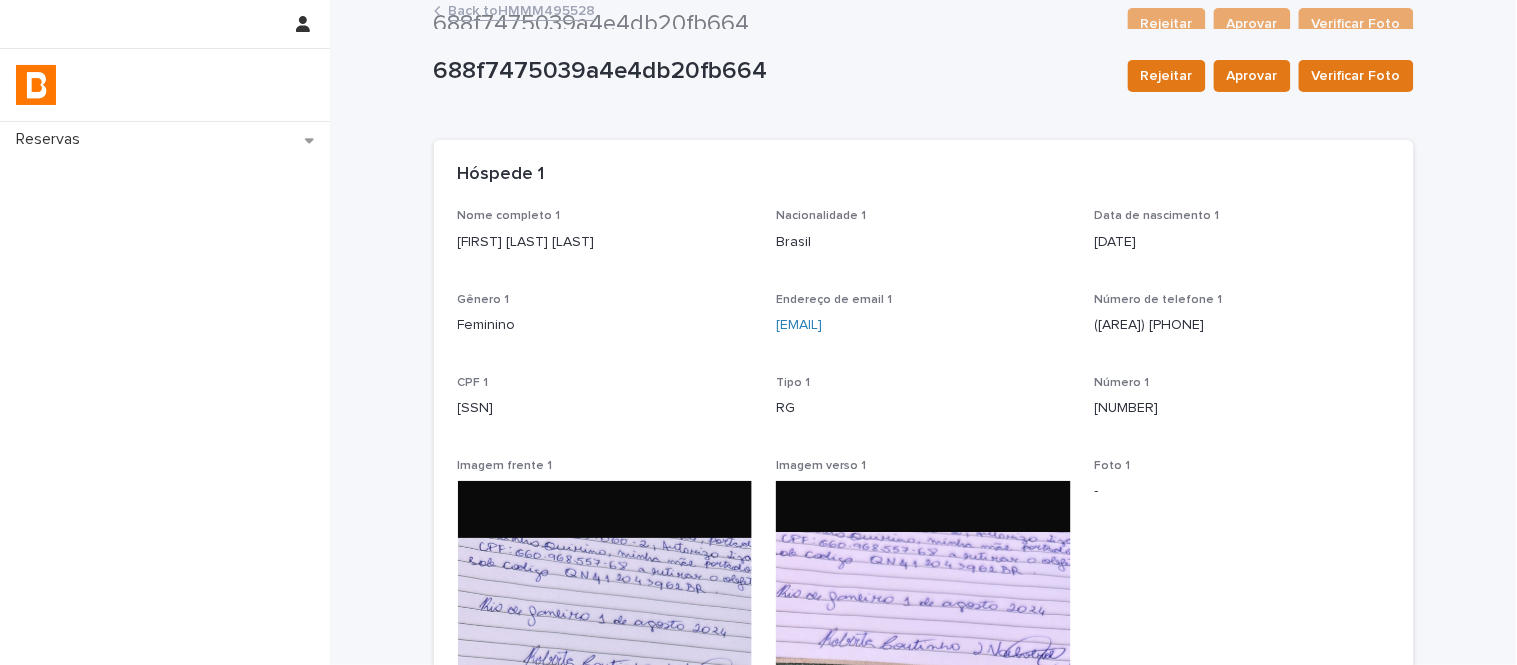 scroll, scrollTop: 0, scrollLeft: 0, axis: both 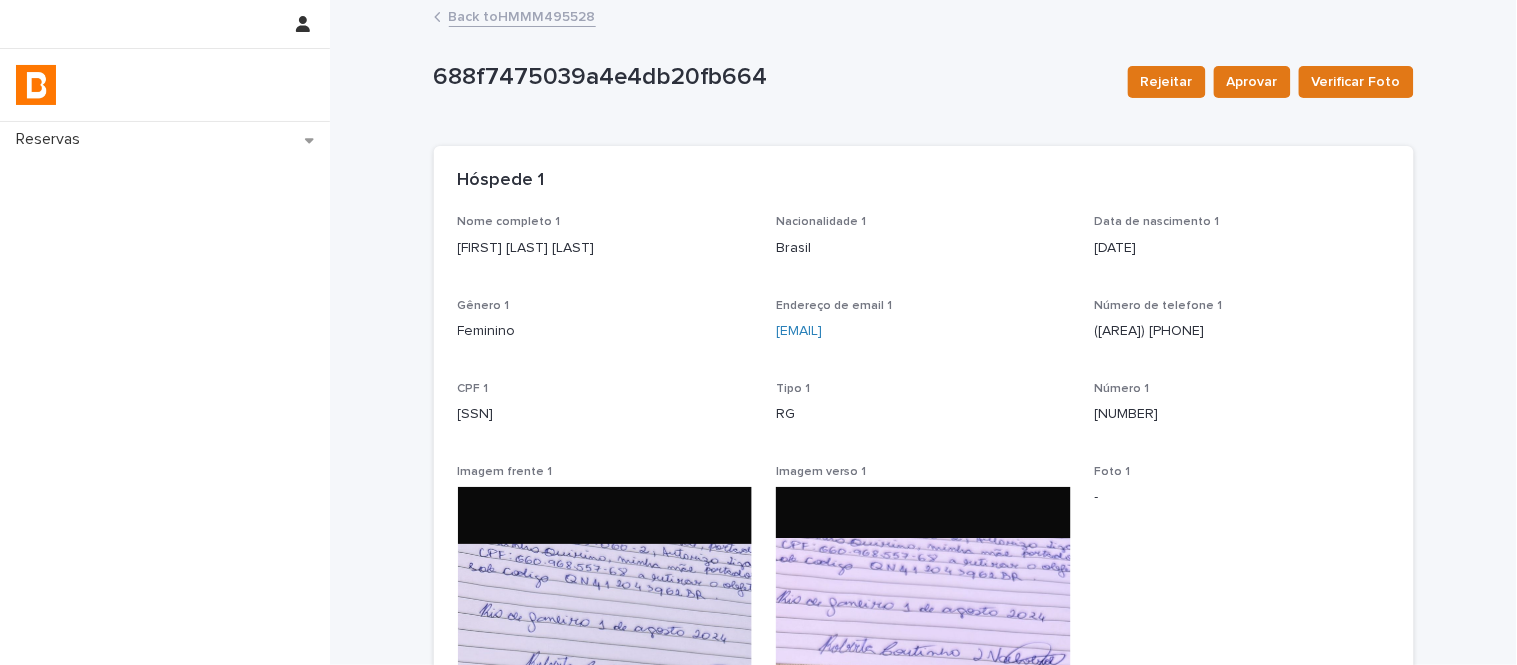 click on "[FIRST] [LAST] [LAST]" at bounding box center [605, 248] 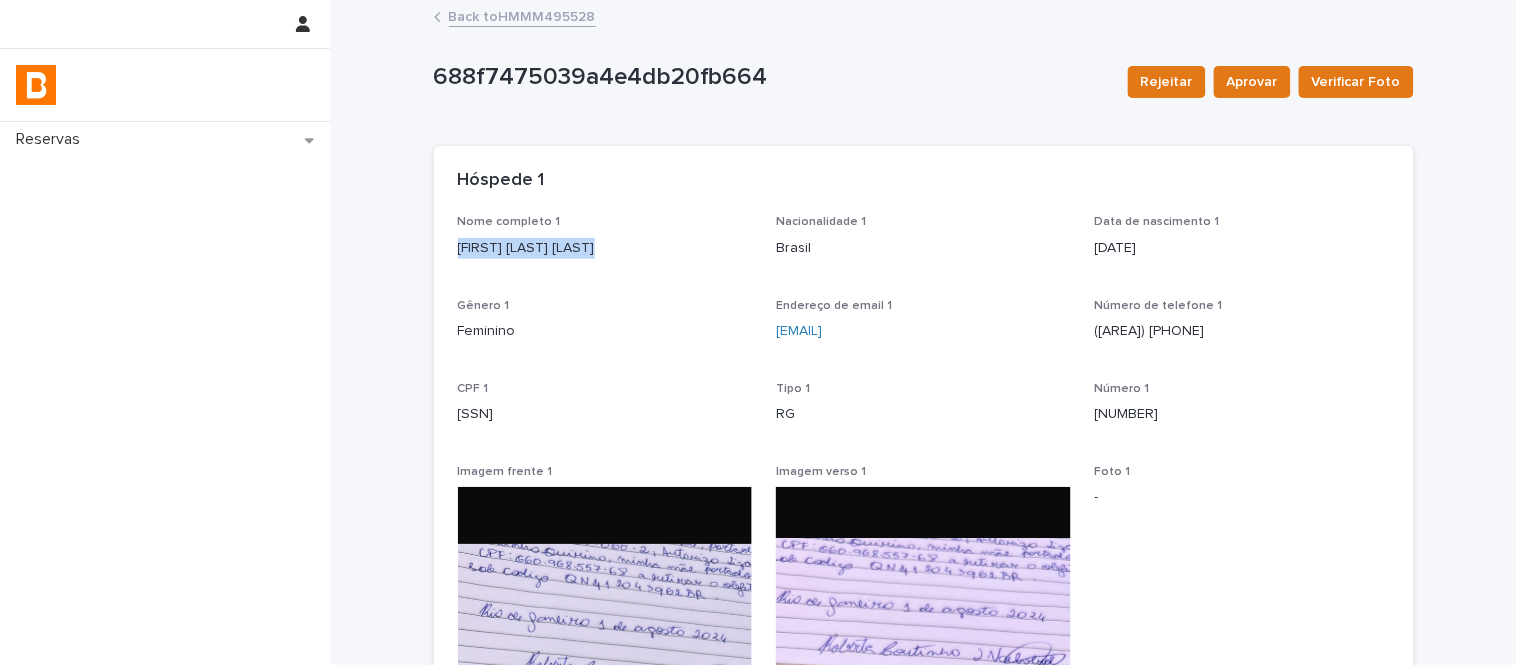 click on "[FIRST] [LAST] [LAST]" at bounding box center (605, 248) 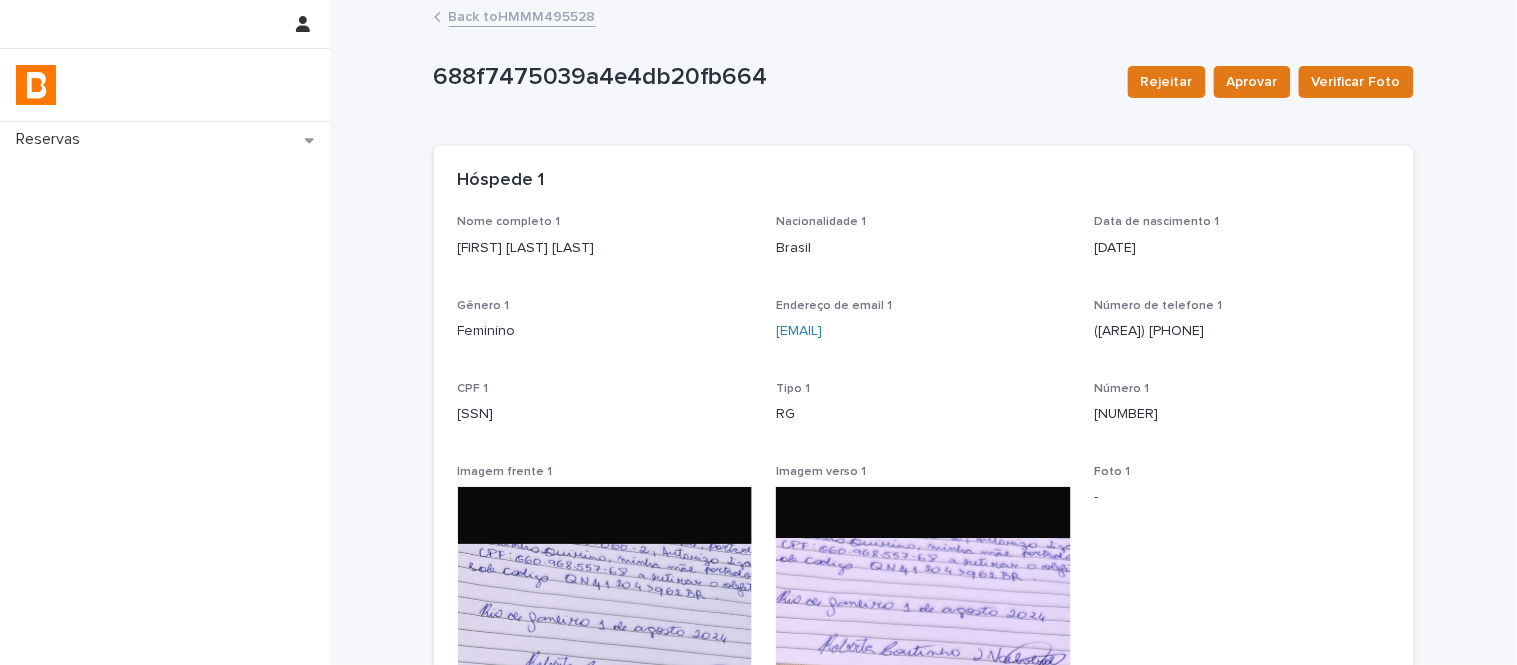 click on "[SSN]" at bounding box center [605, 414] 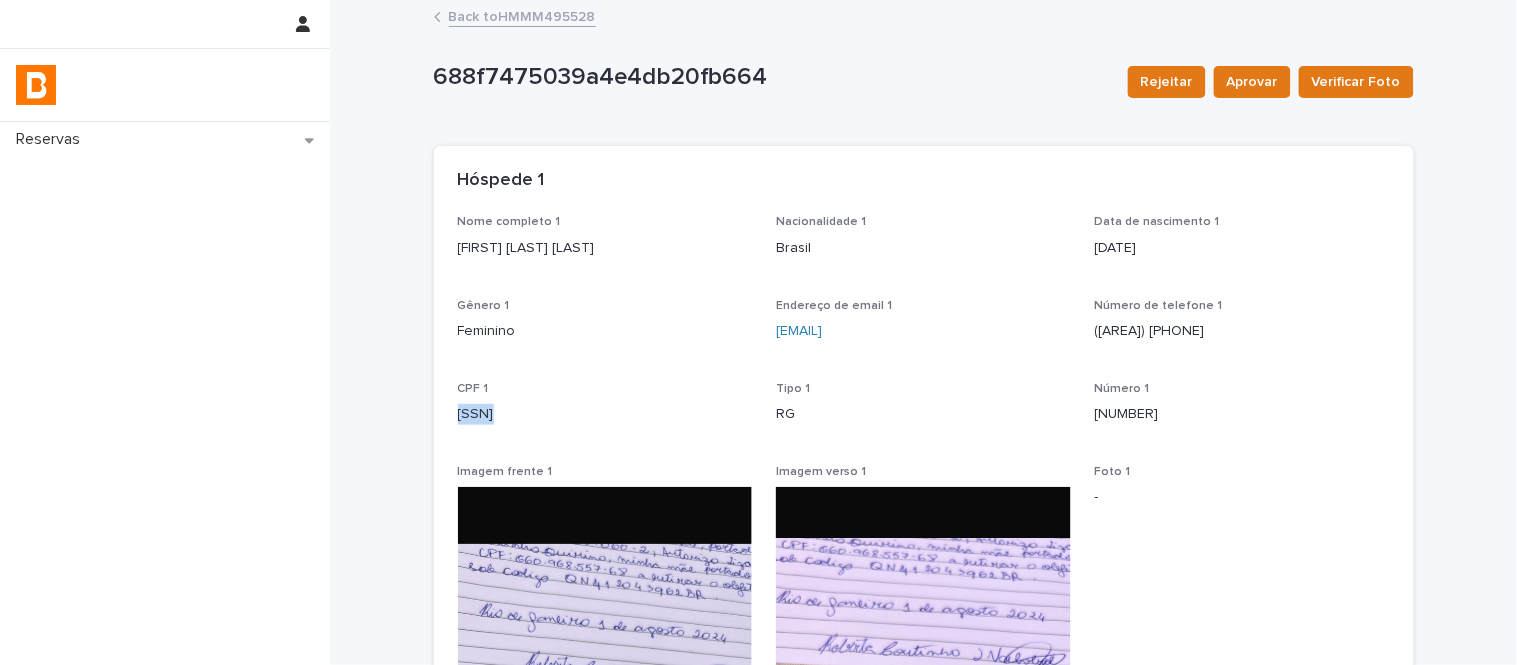 click on "[SSN]" at bounding box center (605, 414) 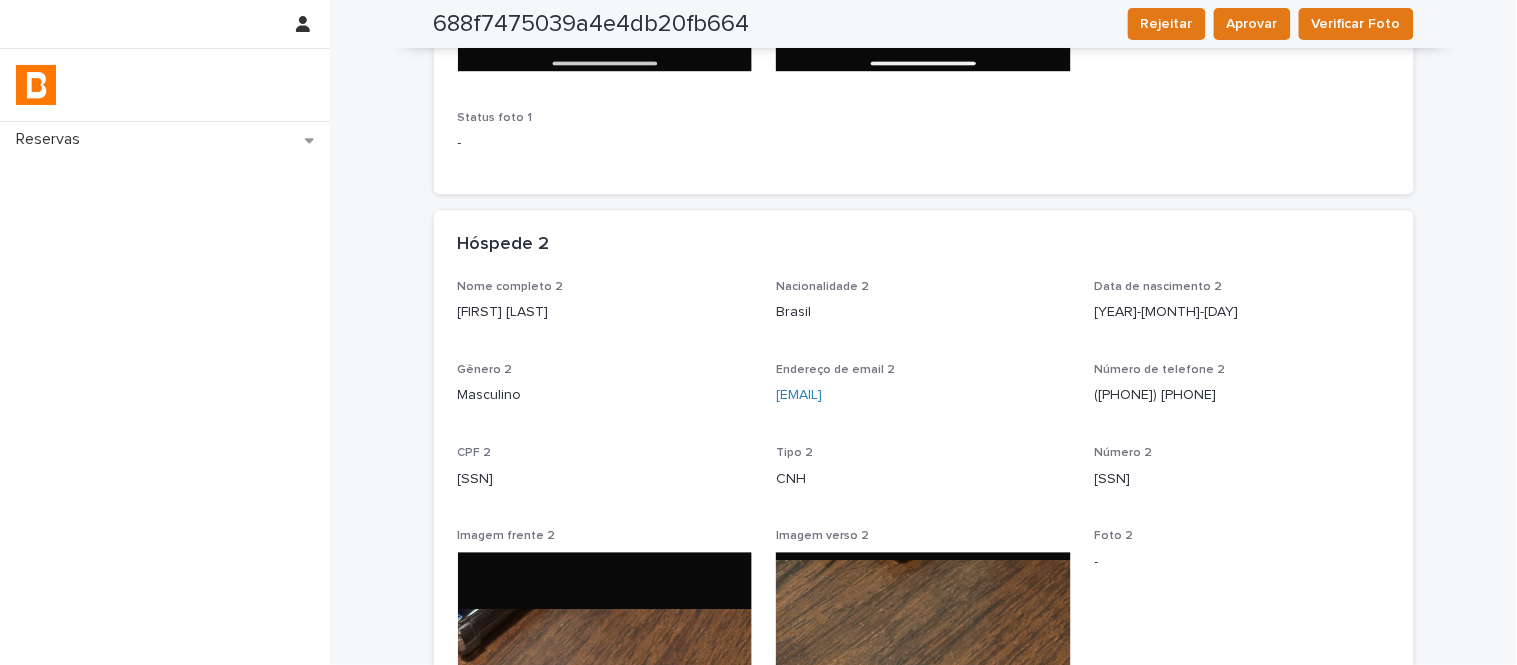 scroll, scrollTop: 1222, scrollLeft: 0, axis: vertical 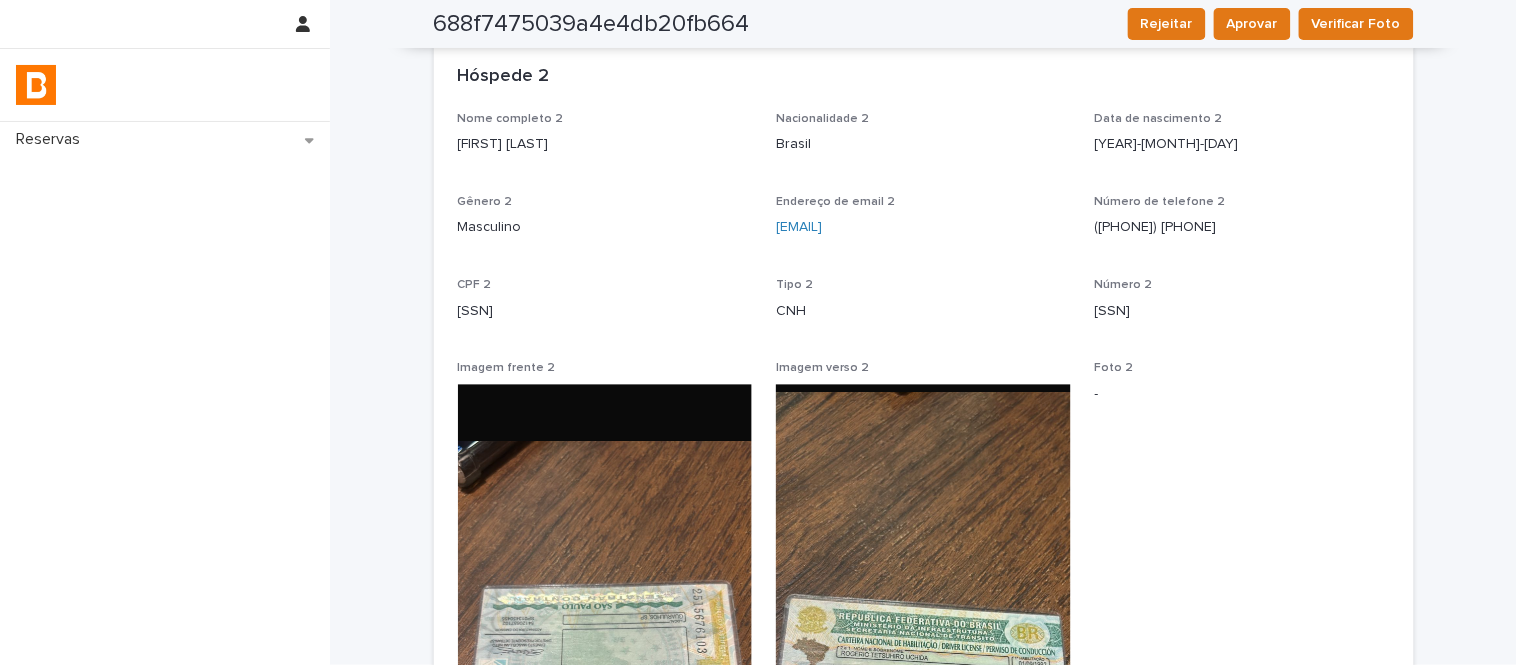 click on "Nome completo 2" at bounding box center [605, 119] 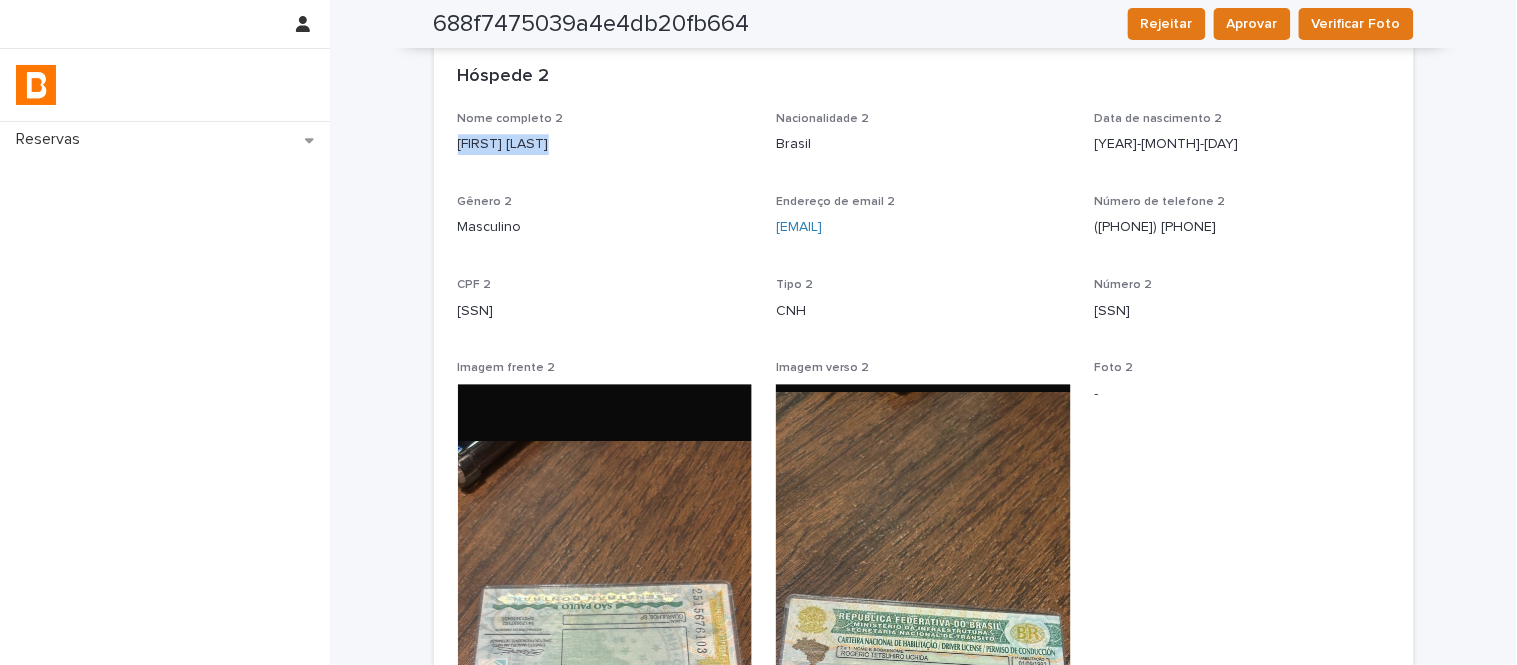 click on "[FIRST] [LAST]" at bounding box center (605, 144) 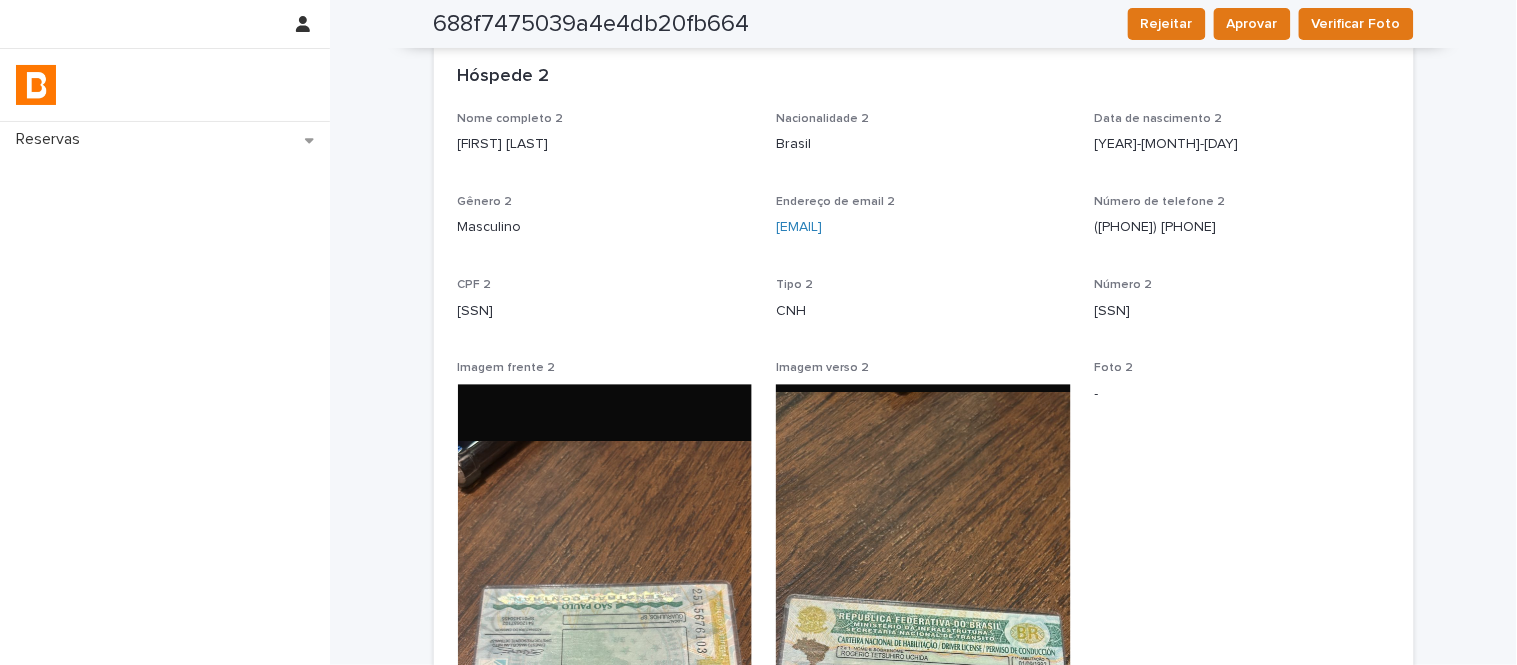 click on "[SSN]" at bounding box center [605, 311] 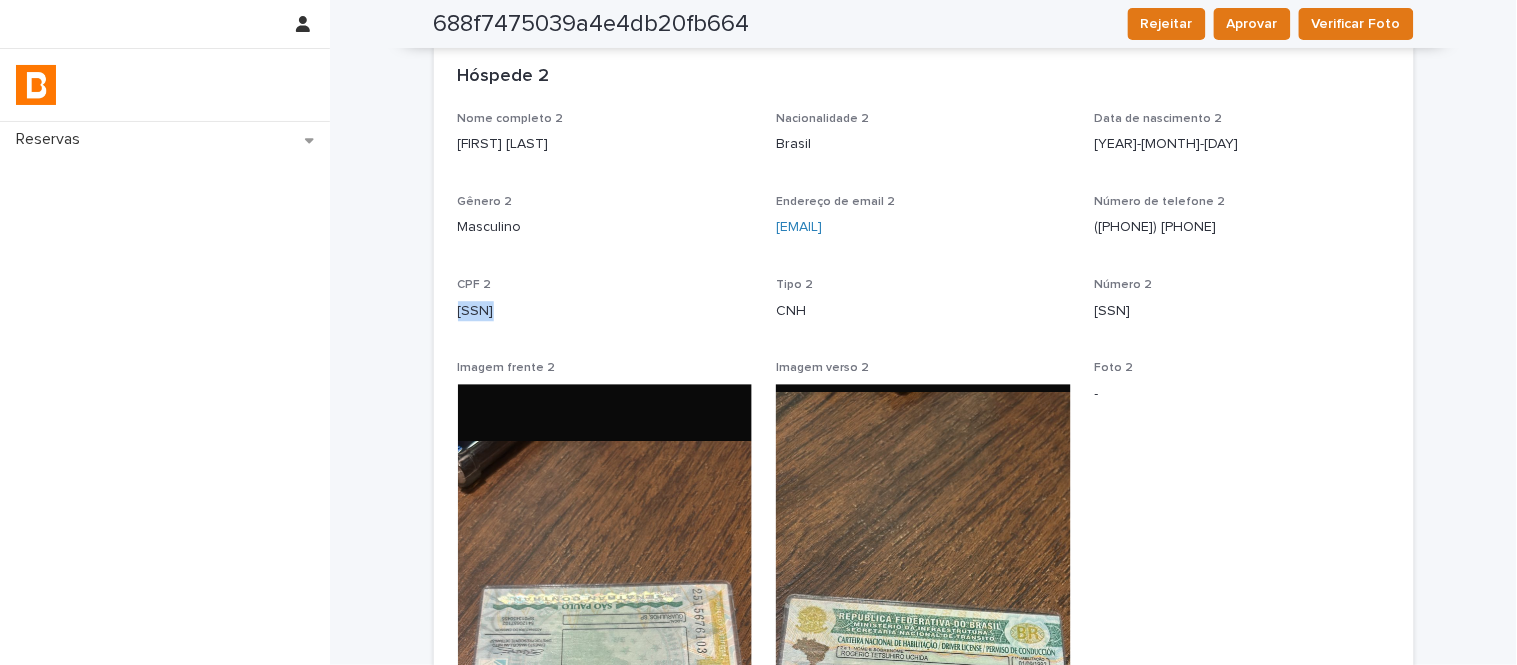 click on "[SSN]" at bounding box center (605, 311) 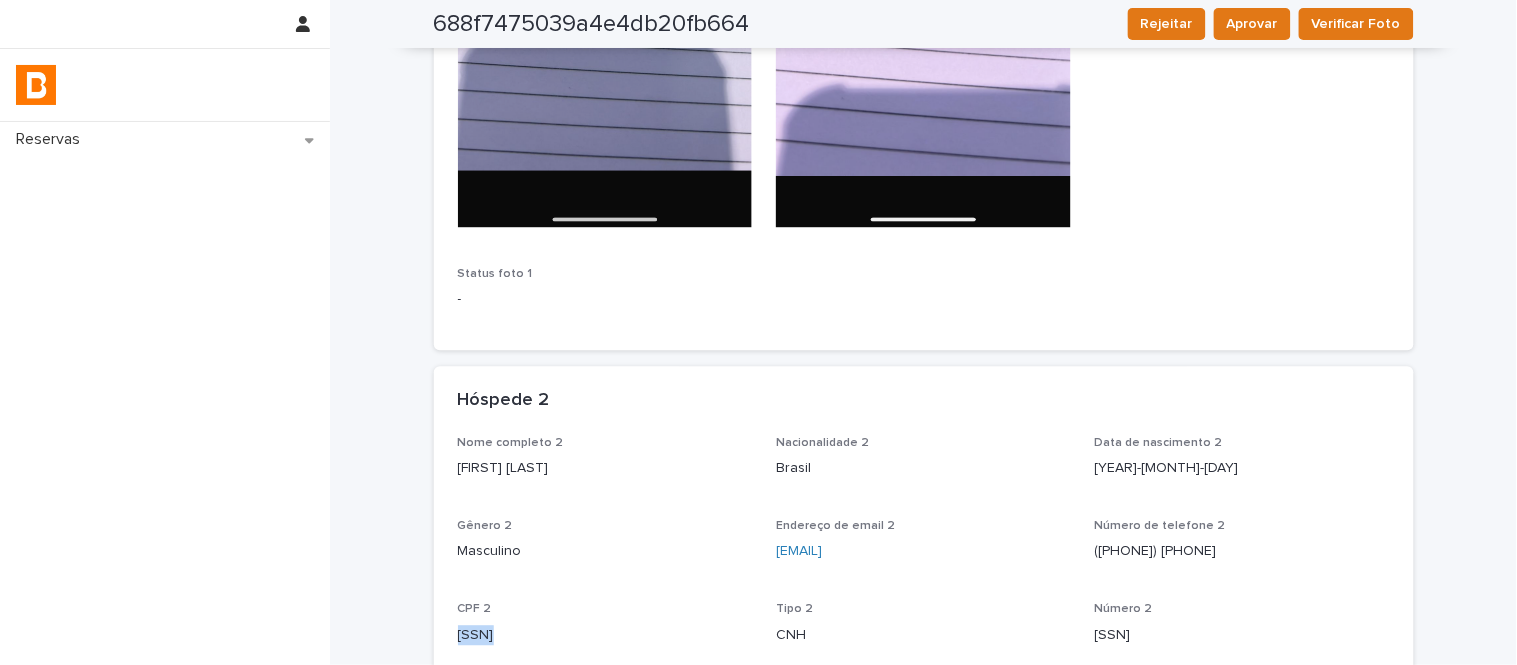scroll, scrollTop: 98, scrollLeft: 0, axis: vertical 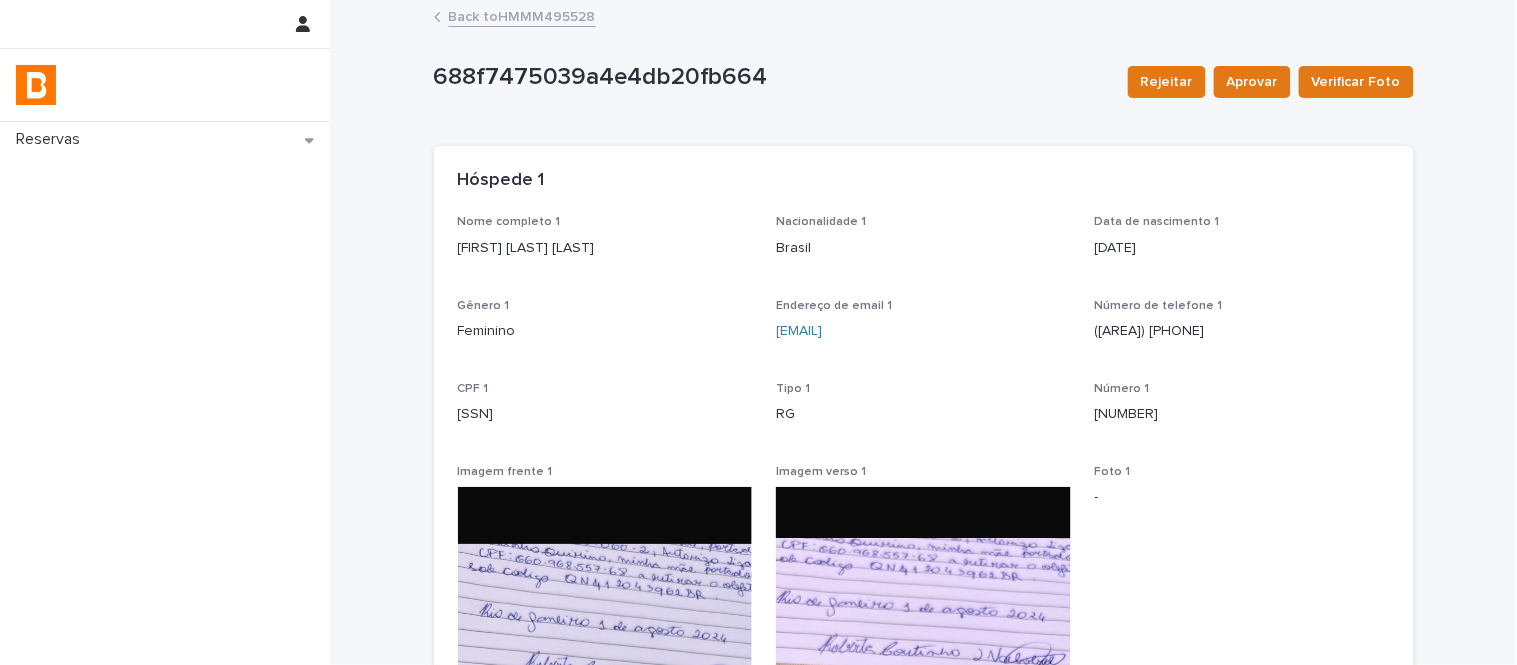 click on "Back to  HMMM495528" at bounding box center (522, 15) 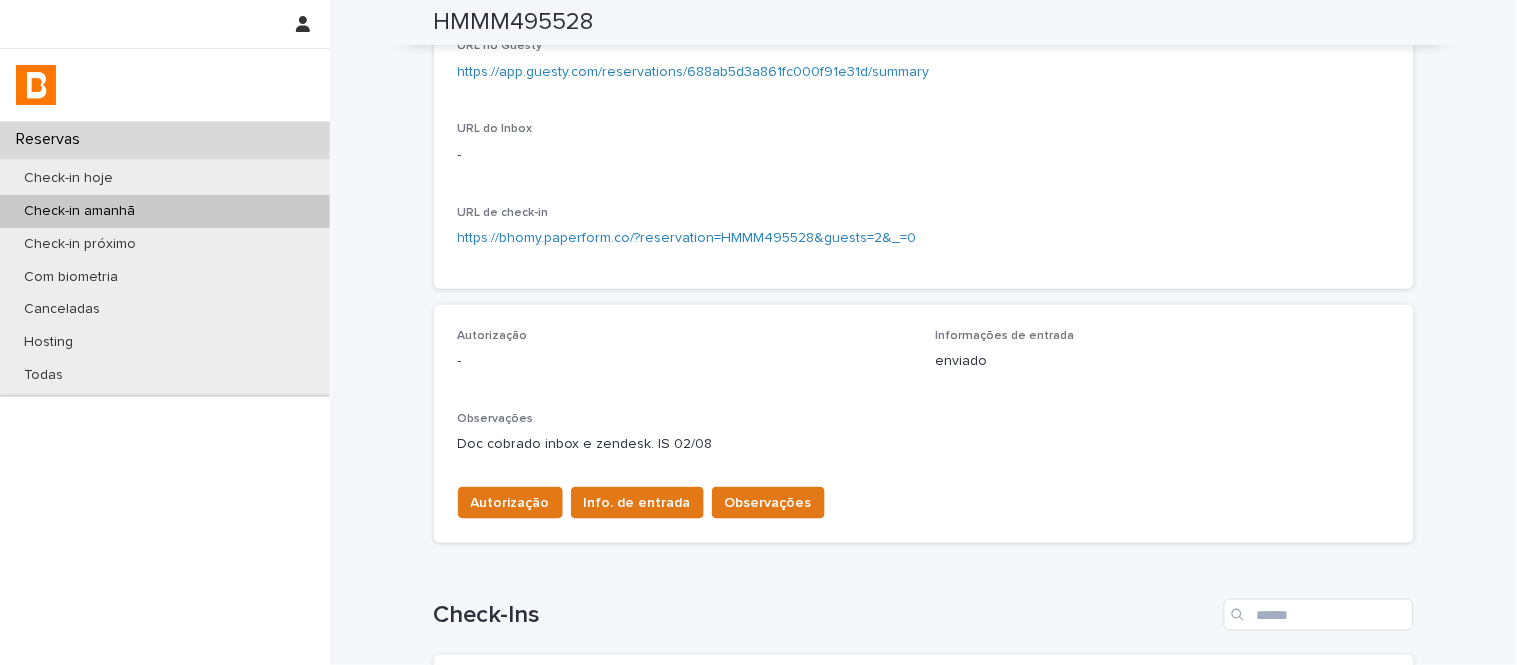 scroll, scrollTop: 333, scrollLeft: 0, axis: vertical 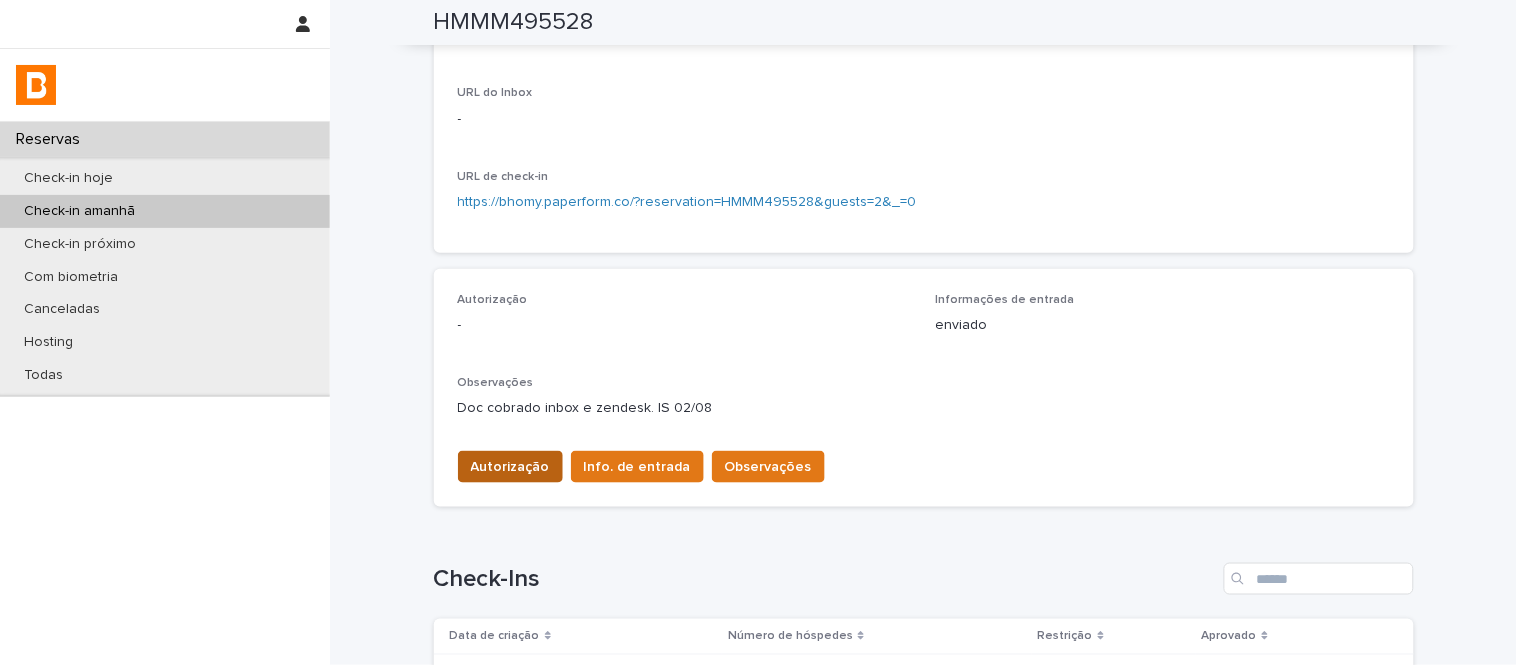 click on "Autorização" at bounding box center (510, 467) 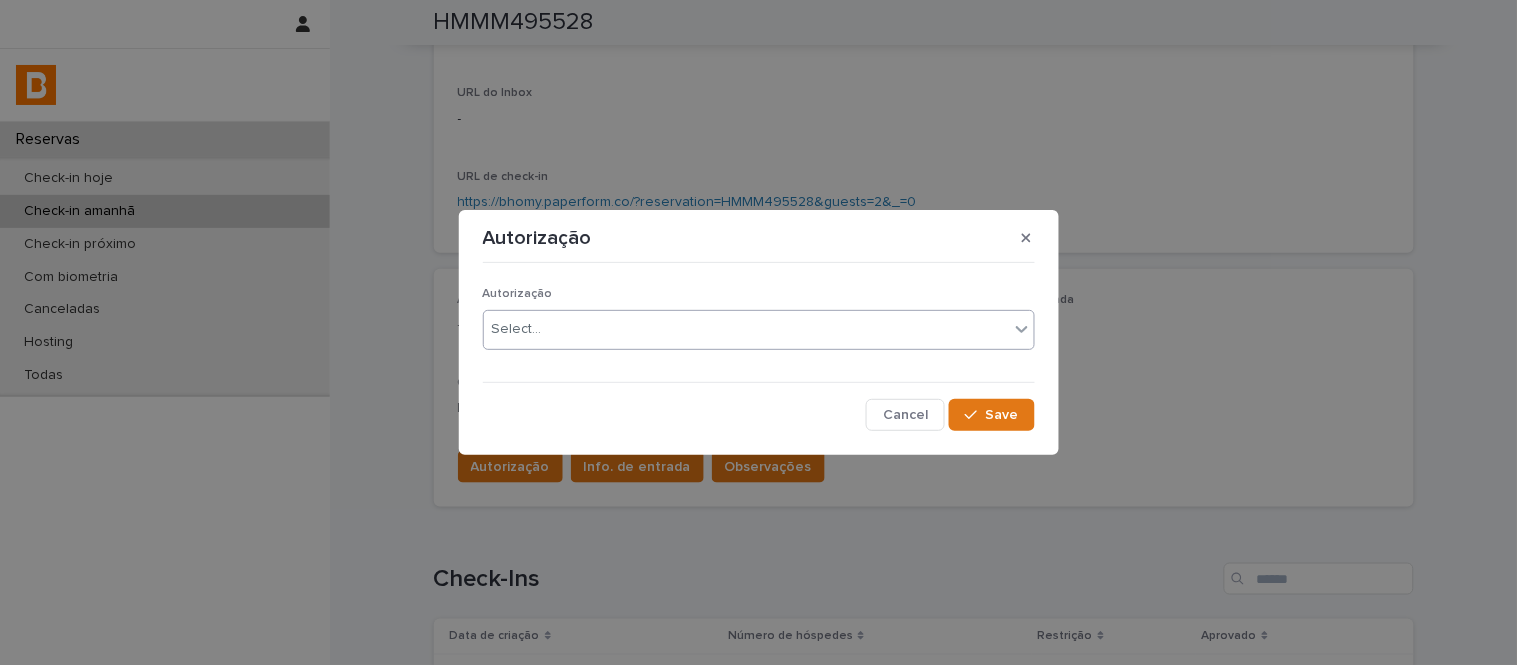 drag, startPoint x: 568, startPoint y: 300, endPoint x: 576, endPoint y: 337, distance: 37.85499 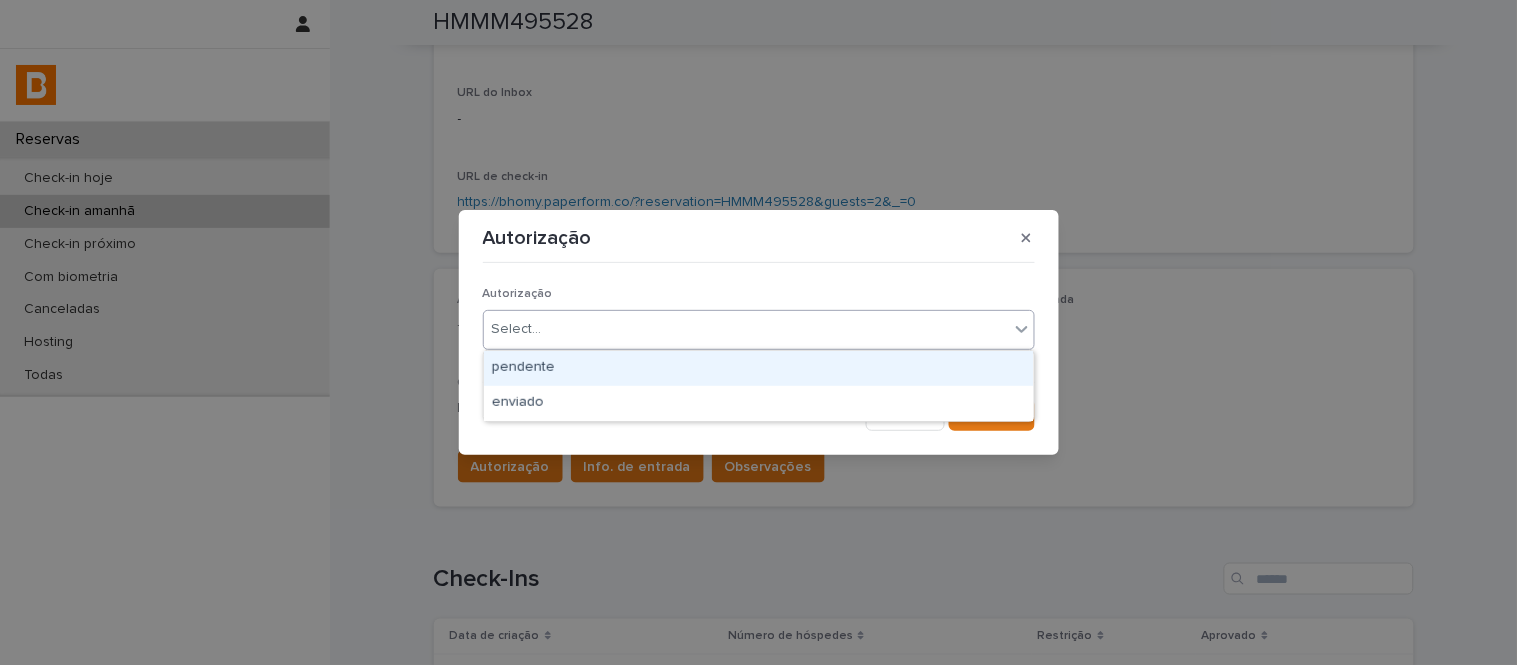 click on "Select..." at bounding box center (746, 329) 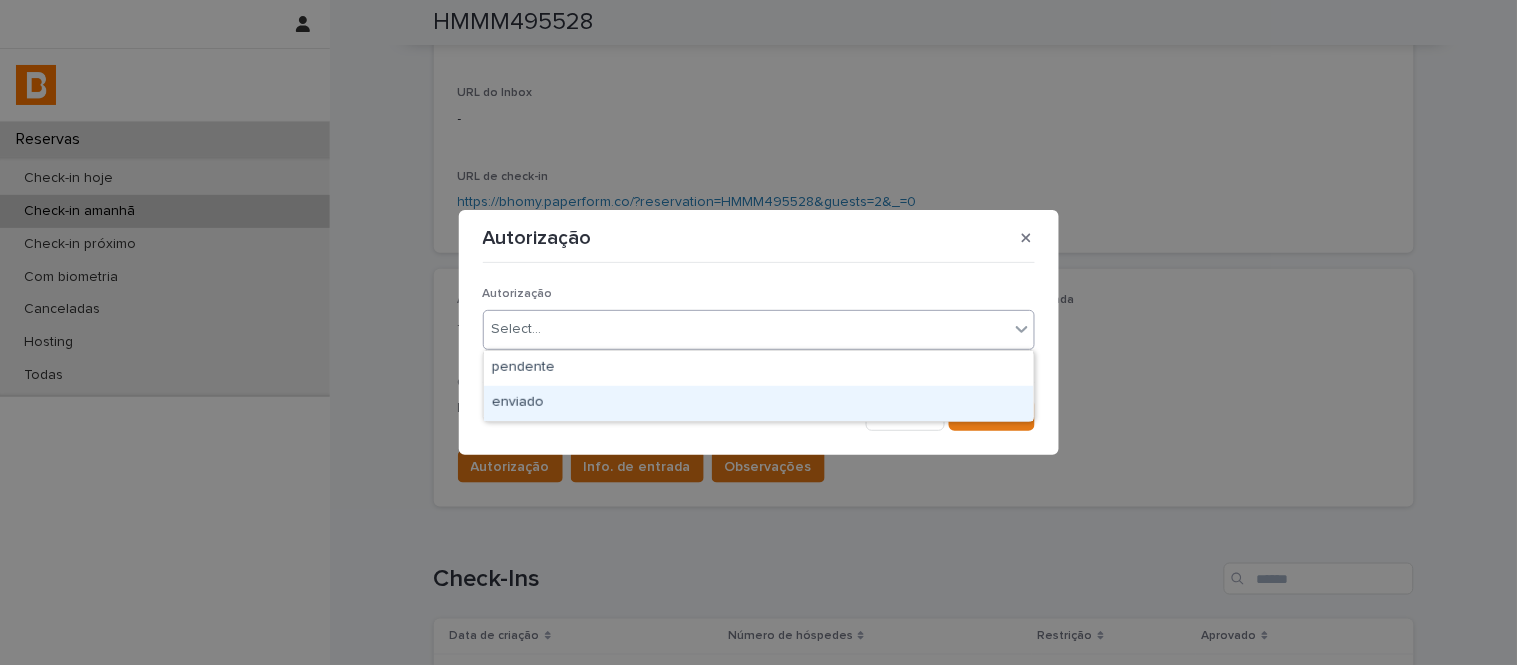 click on "Cancel Save" at bounding box center [759, 415] 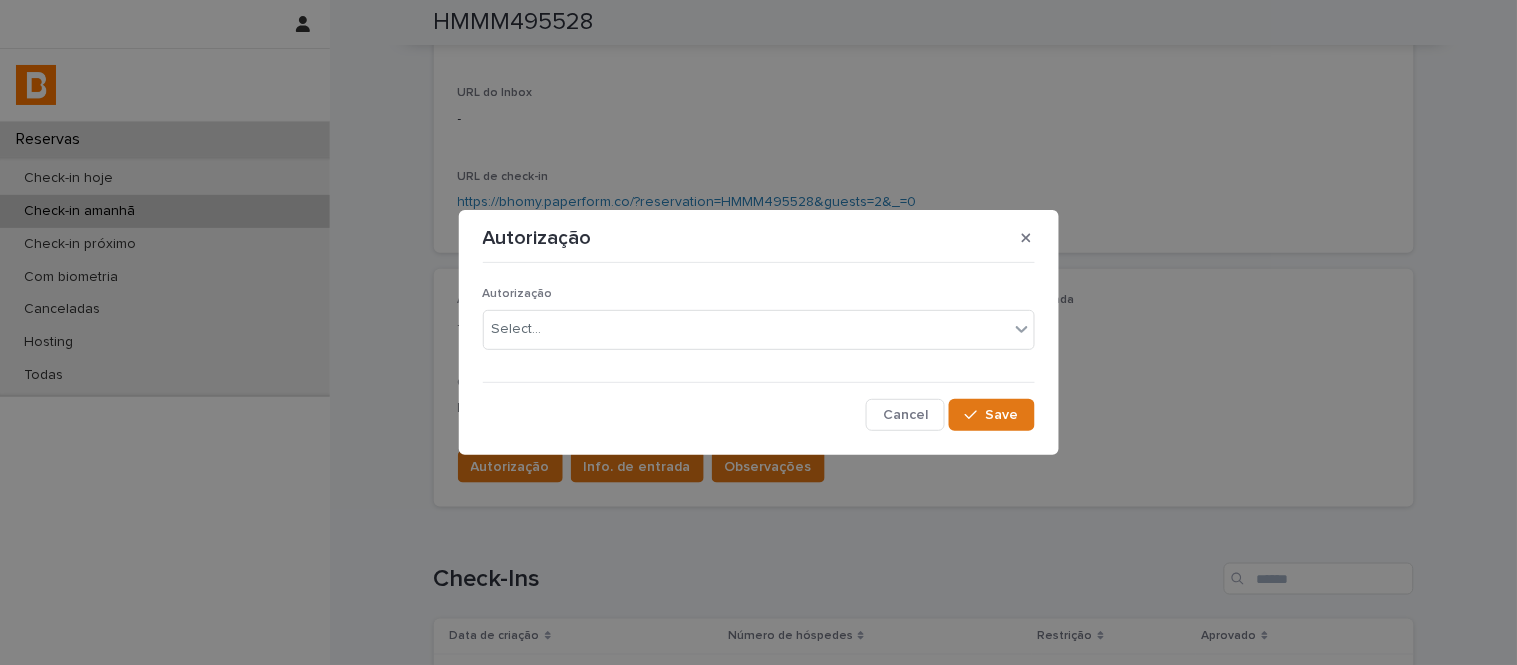 click on "Autorização Select..." at bounding box center [759, 326] 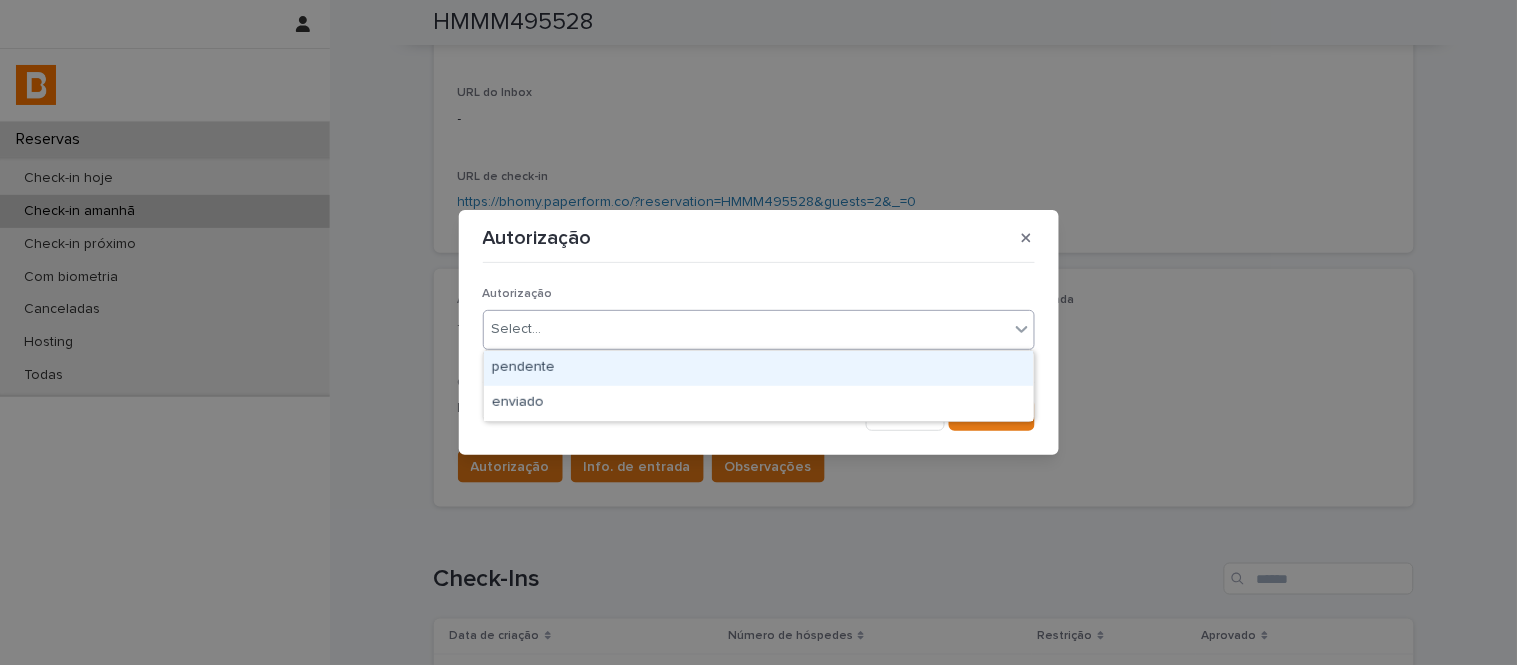 click on "Select..." at bounding box center [746, 329] 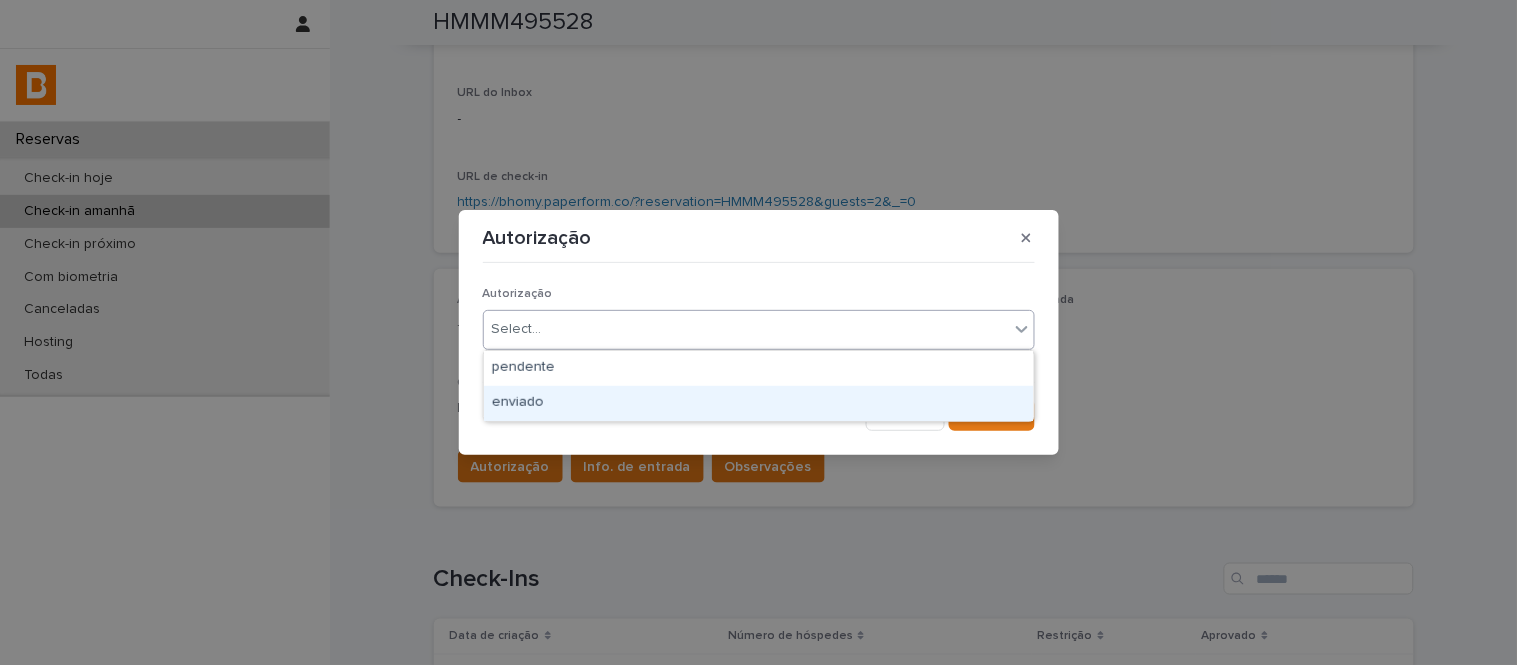 click on "enviado" at bounding box center (759, 403) 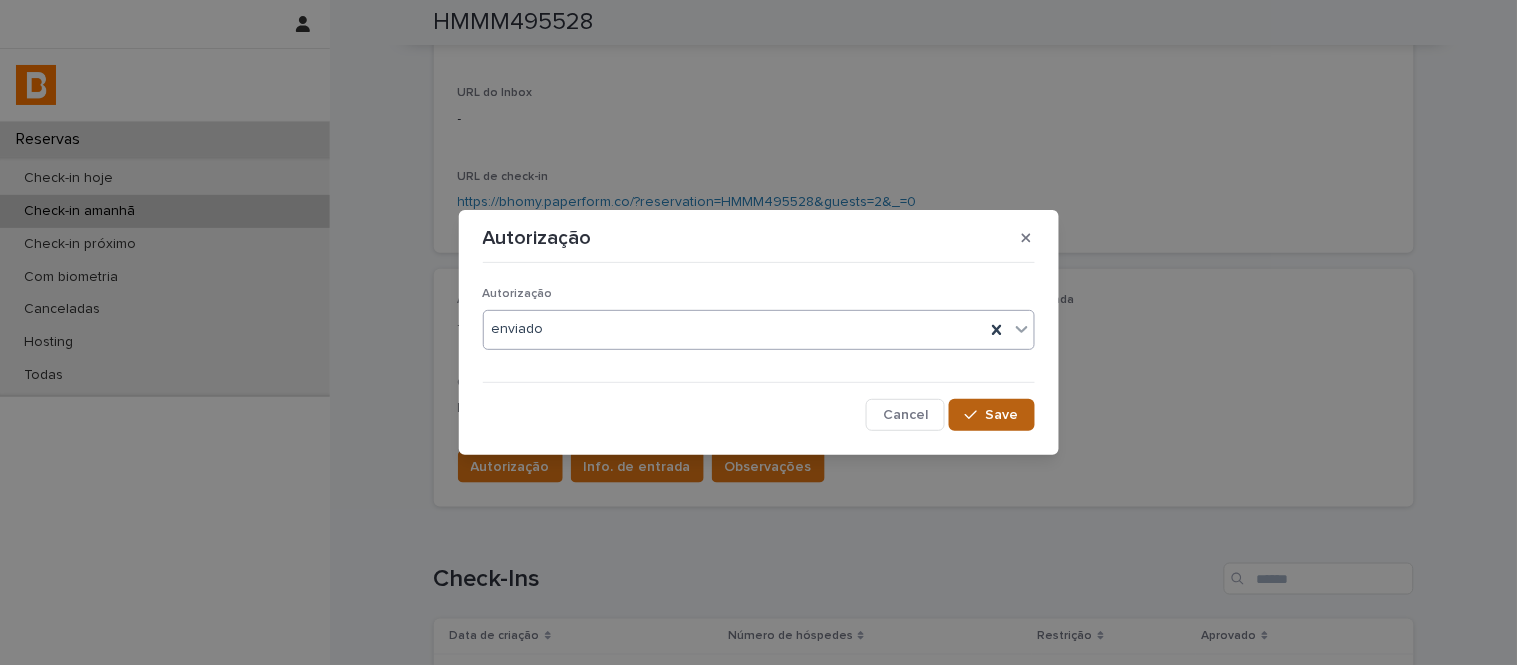 click on "Save" at bounding box center [1002, 415] 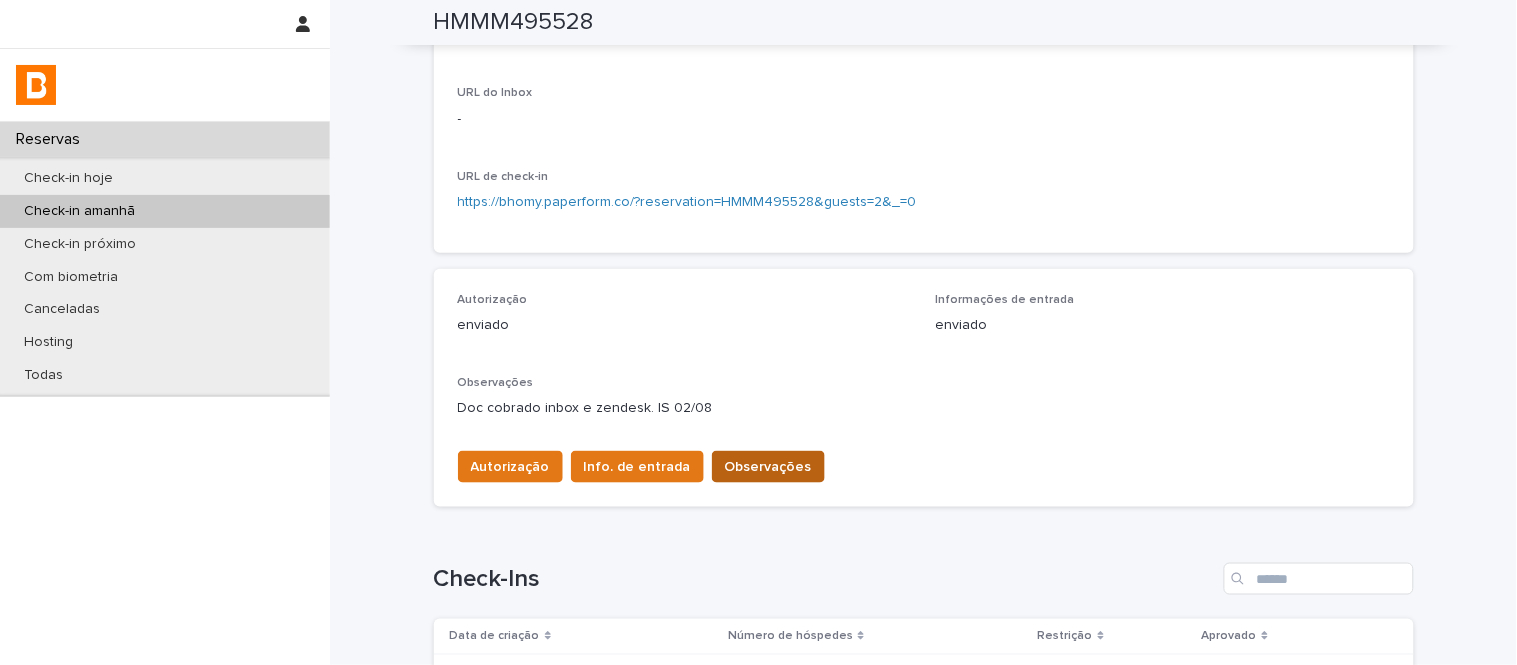 click on "Observações" at bounding box center (768, 467) 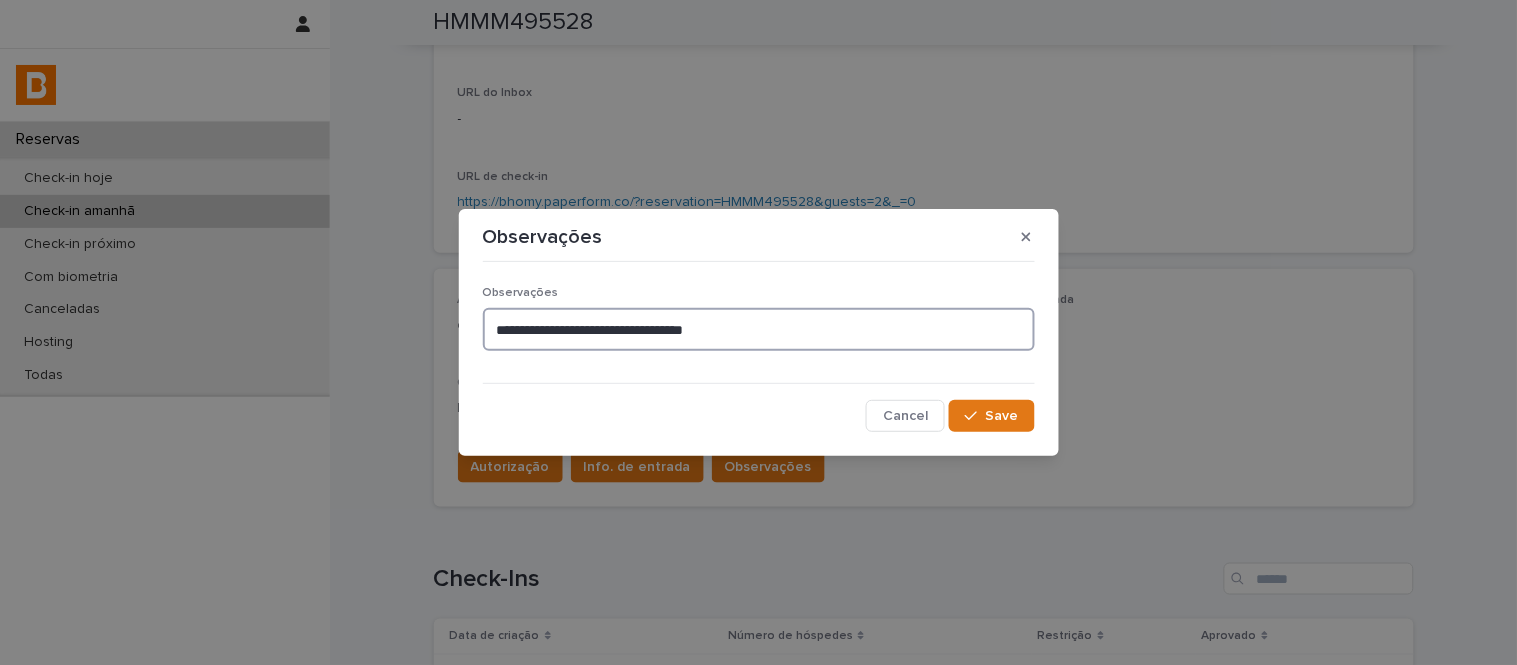 click on "**********" at bounding box center [759, 329] 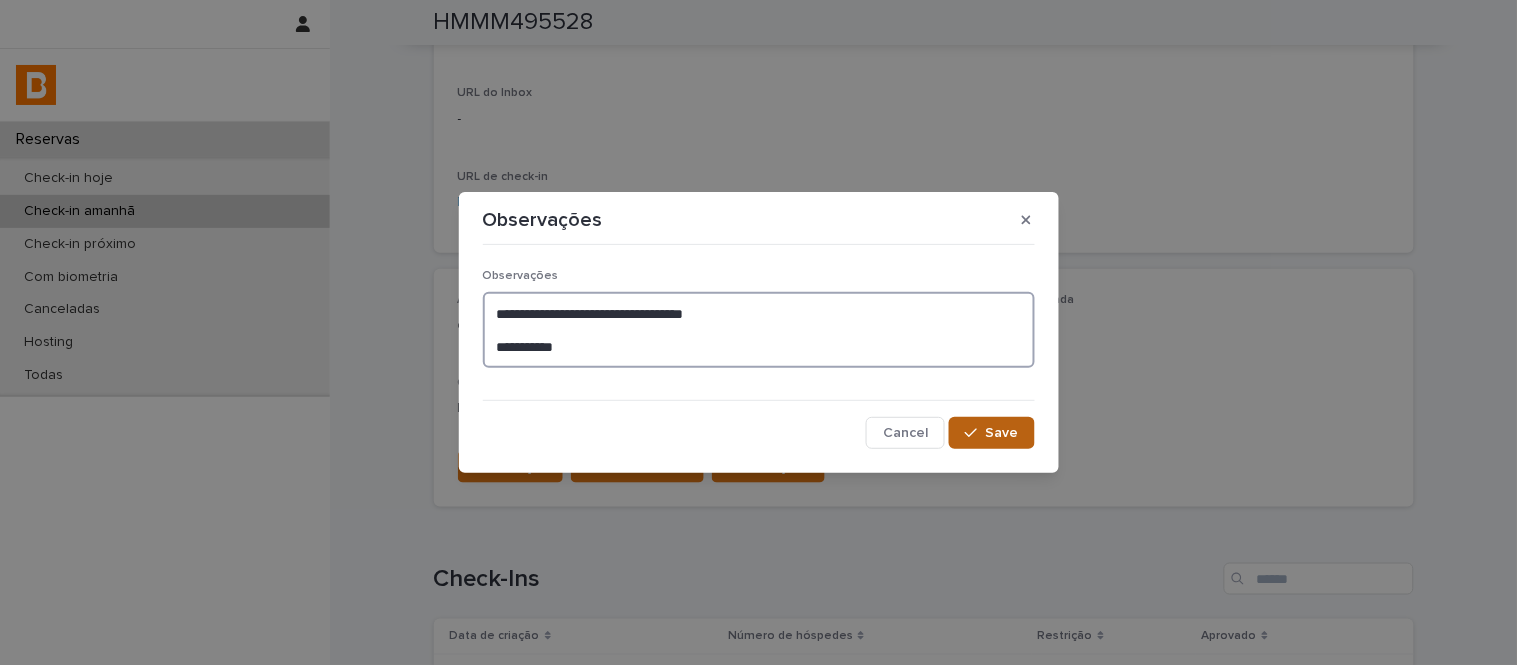 type on "**********" 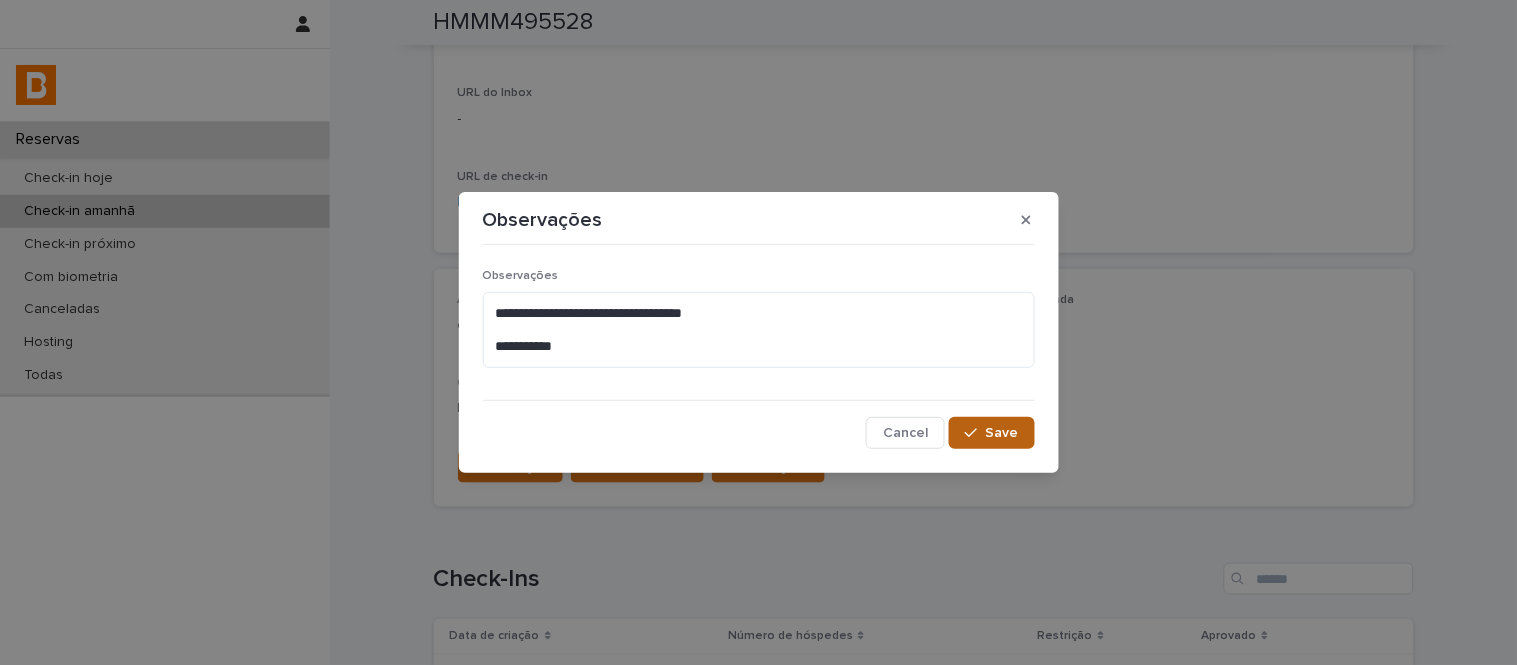 click on "Save" at bounding box center [991, 433] 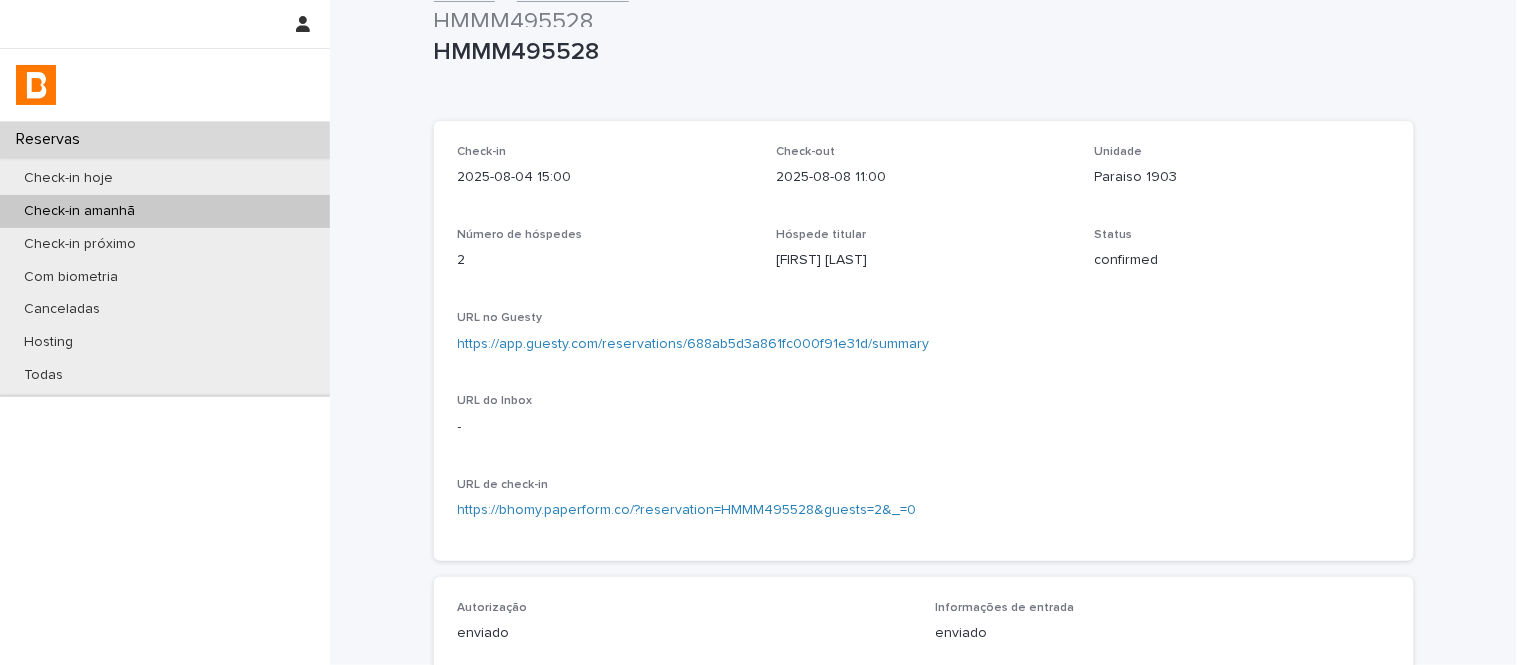 scroll, scrollTop: 0, scrollLeft: 0, axis: both 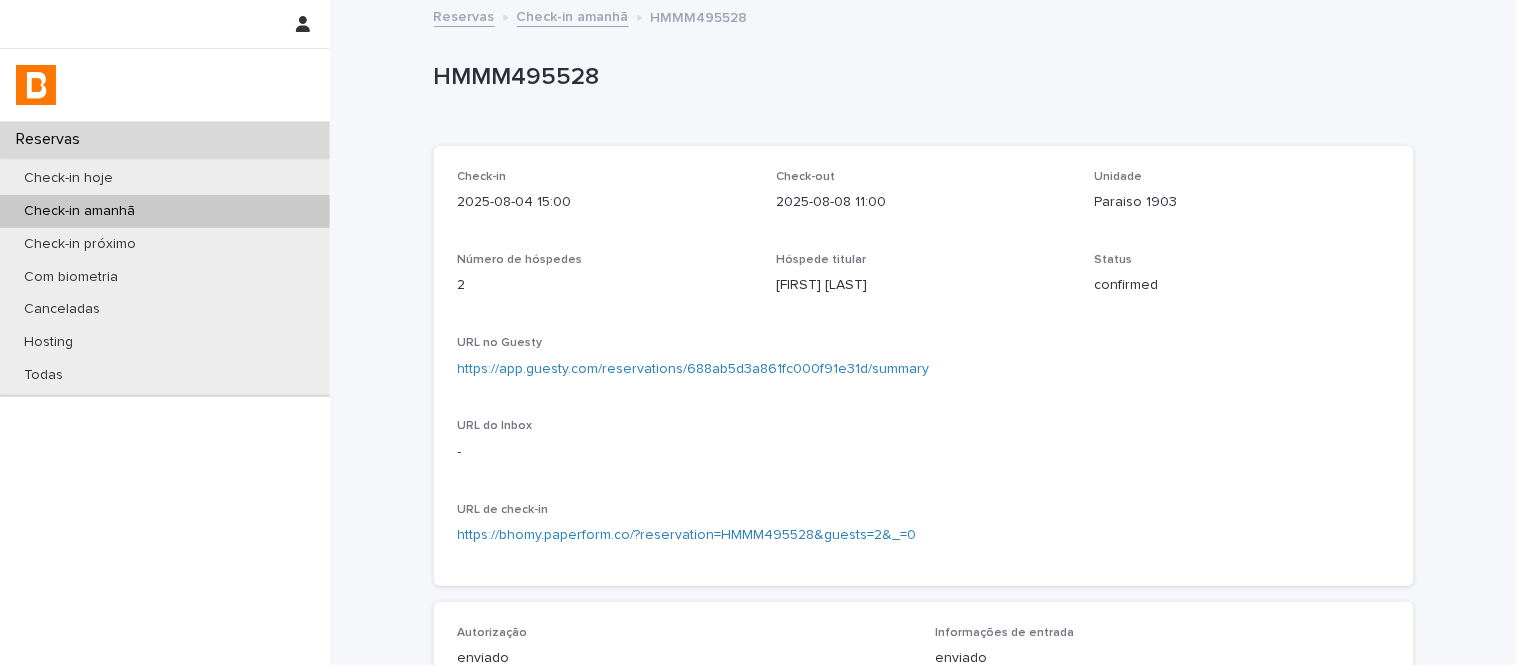 click on "Reservas Check-in amanhã HMMM495528" at bounding box center (924, 18) 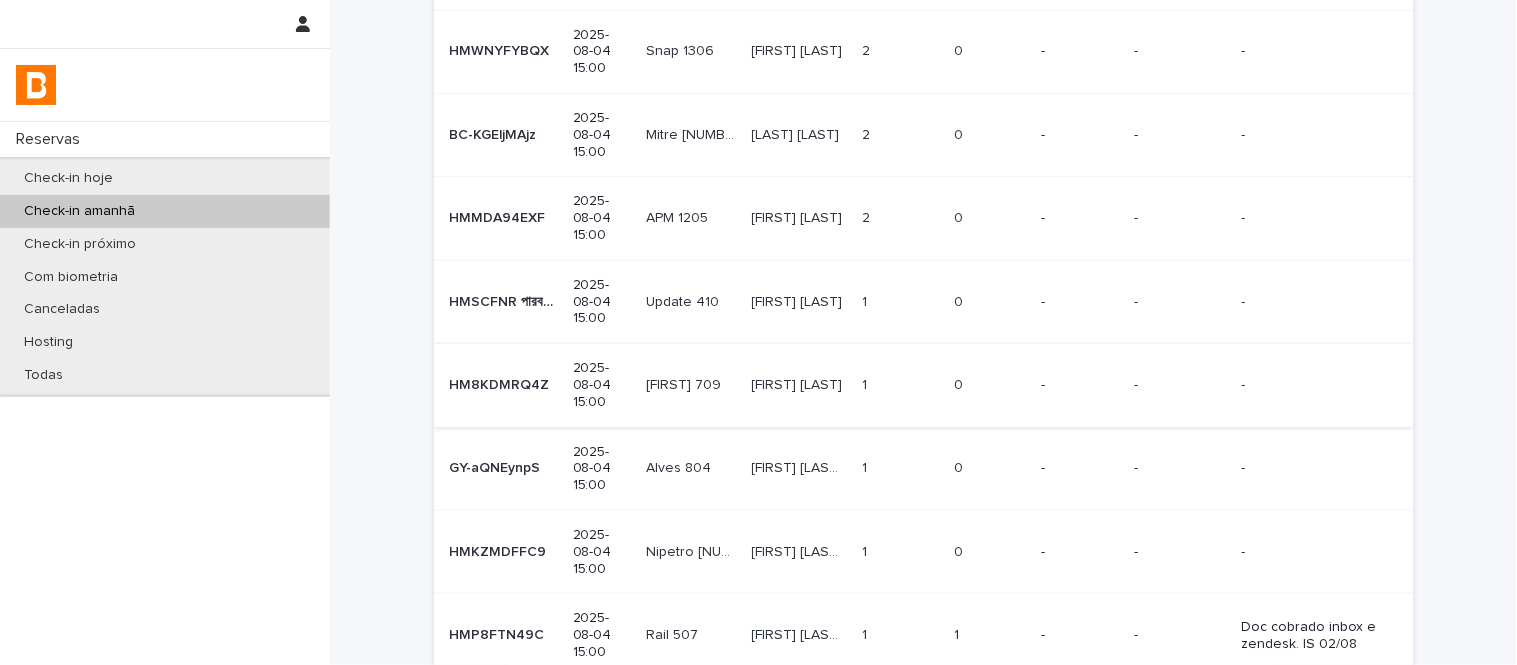 scroll, scrollTop: 373, scrollLeft: 0, axis: vertical 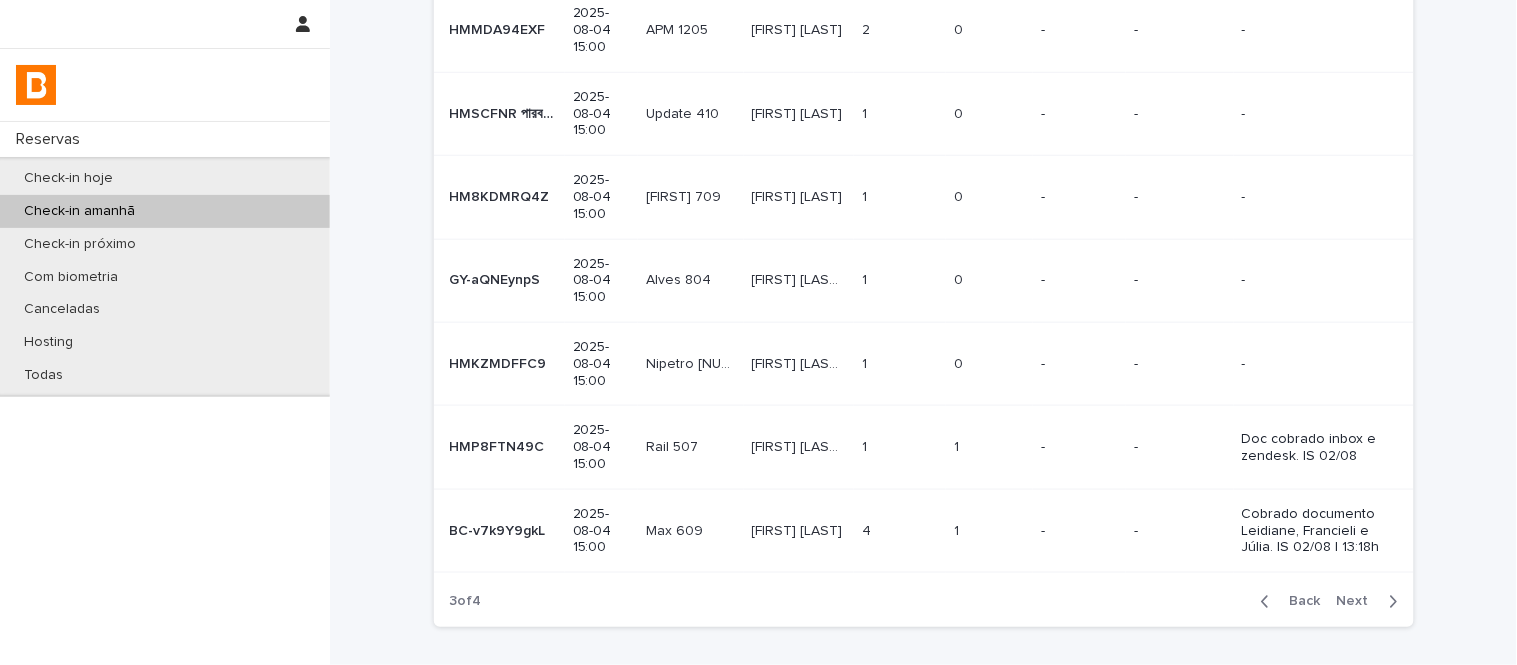 click on "Next" at bounding box center [1359, 602] 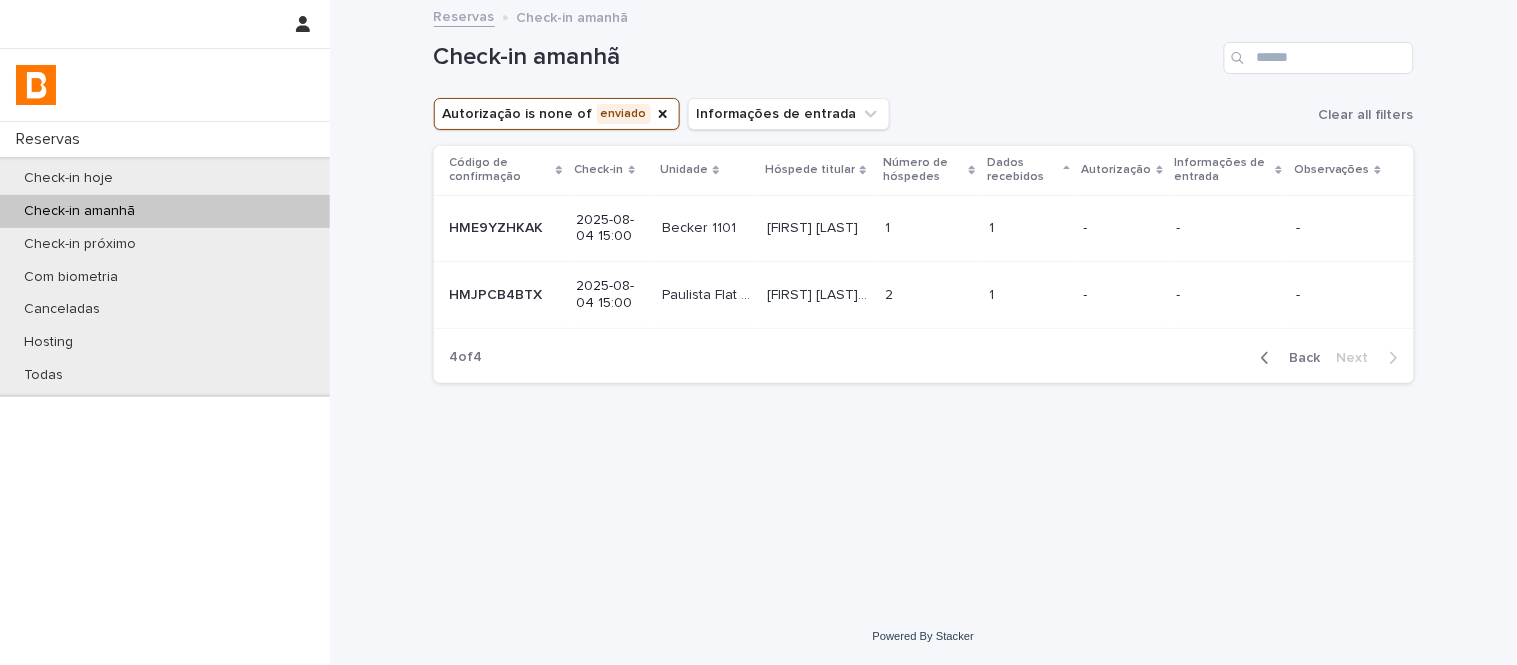 scroll, scrollTop: 0, scrollLeft: 0, axis: both 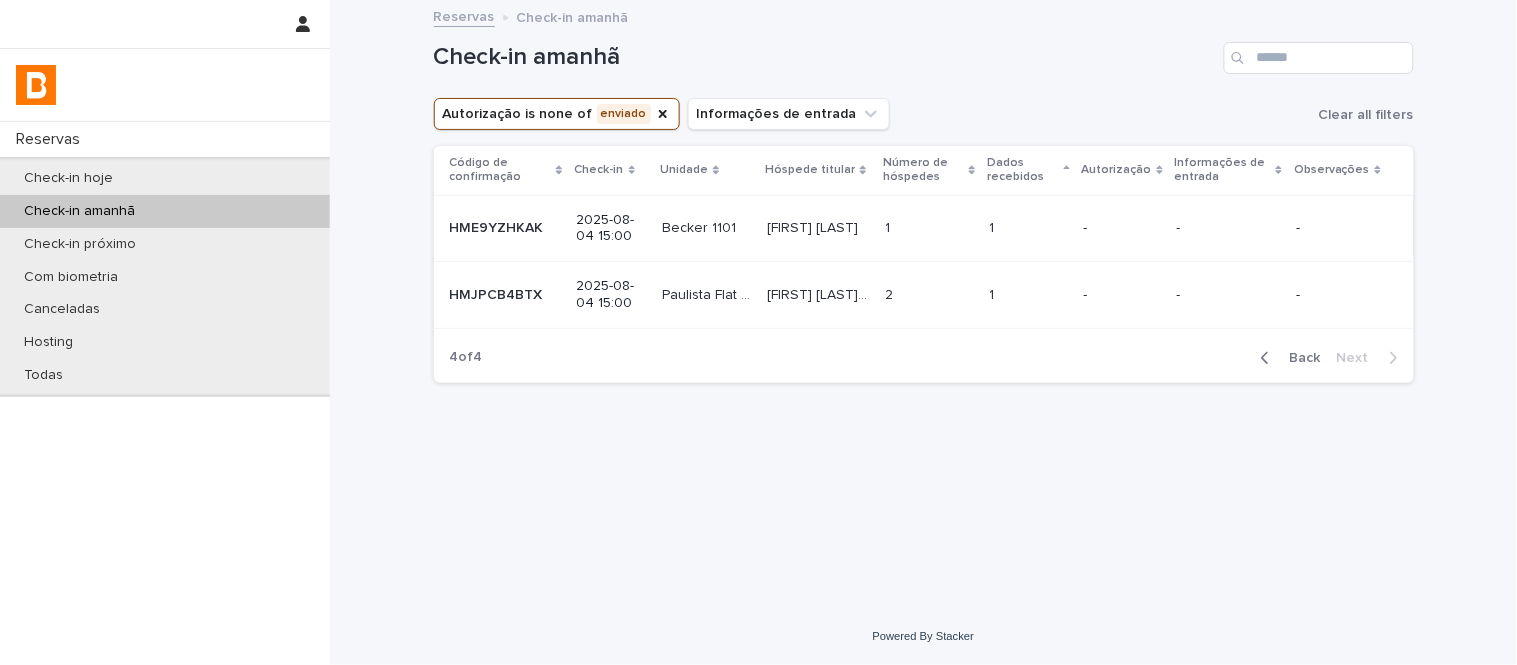 click on "[FIRST] [LAST]" at bounding box center [814, 226] 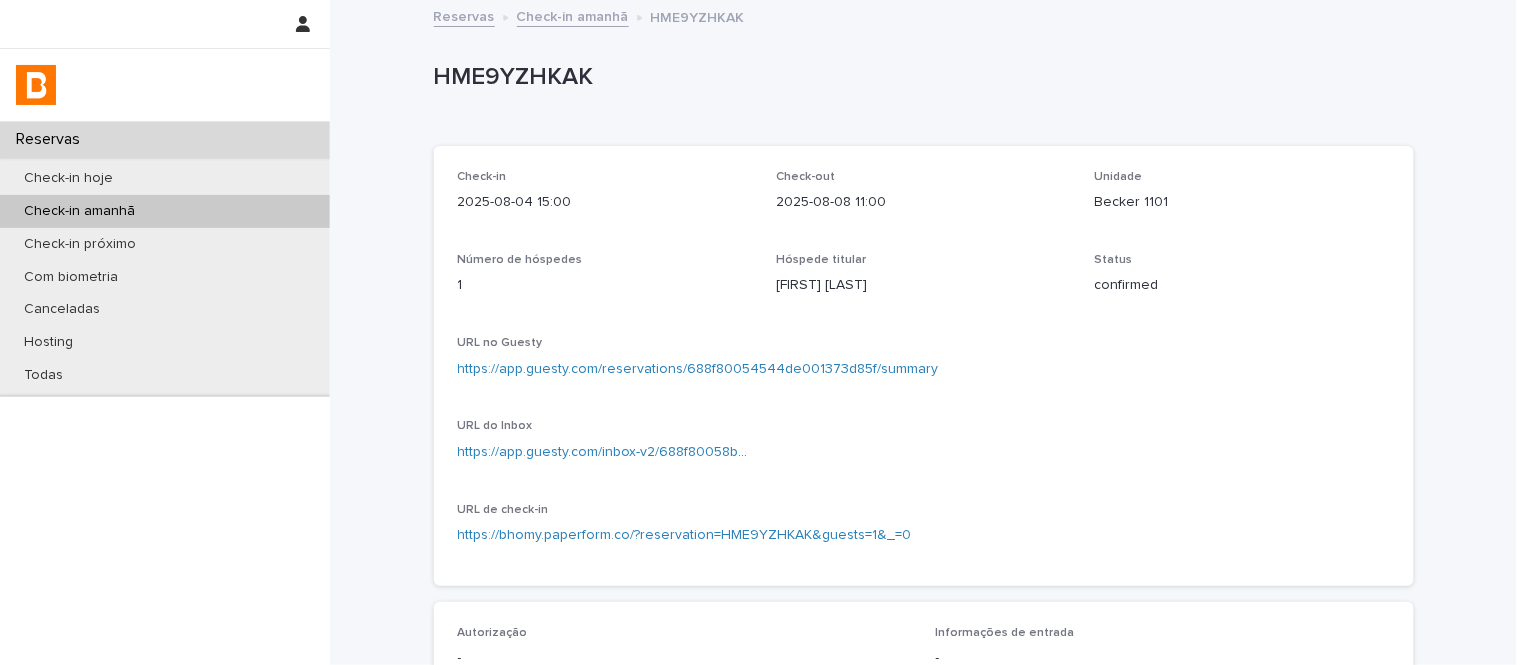 click on "Becker 1101" at bounding box center (1242, 202) 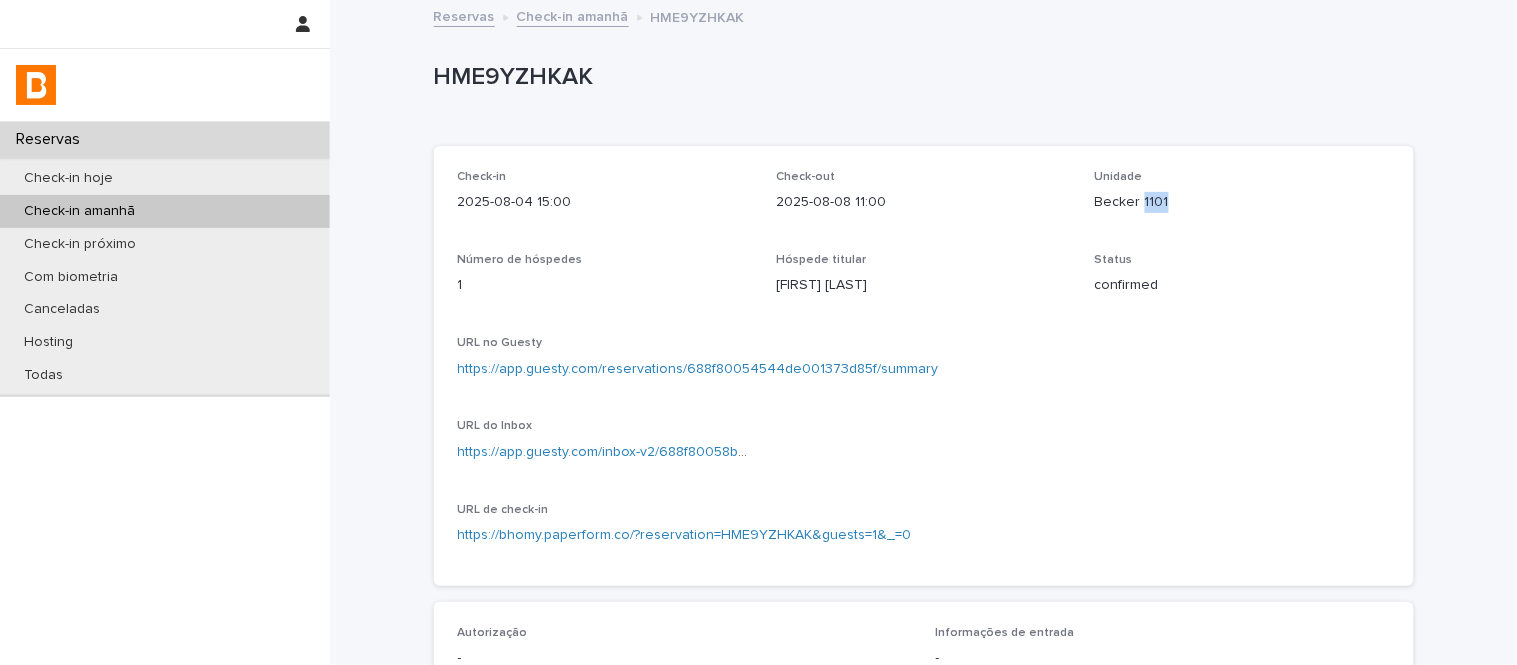 click on "Becker 1101" at bounding box center [1242, 202] 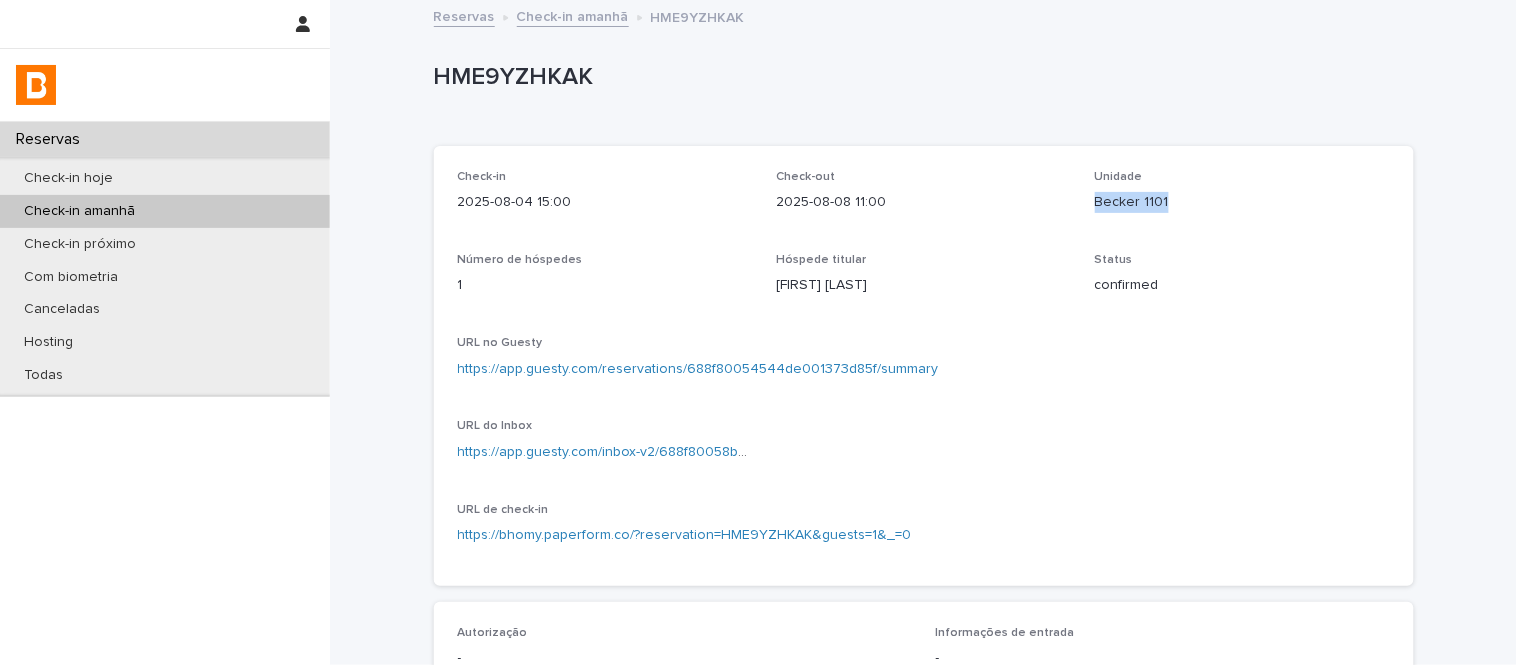 click on "Becker 1101" at bounding box center (1242, 202) 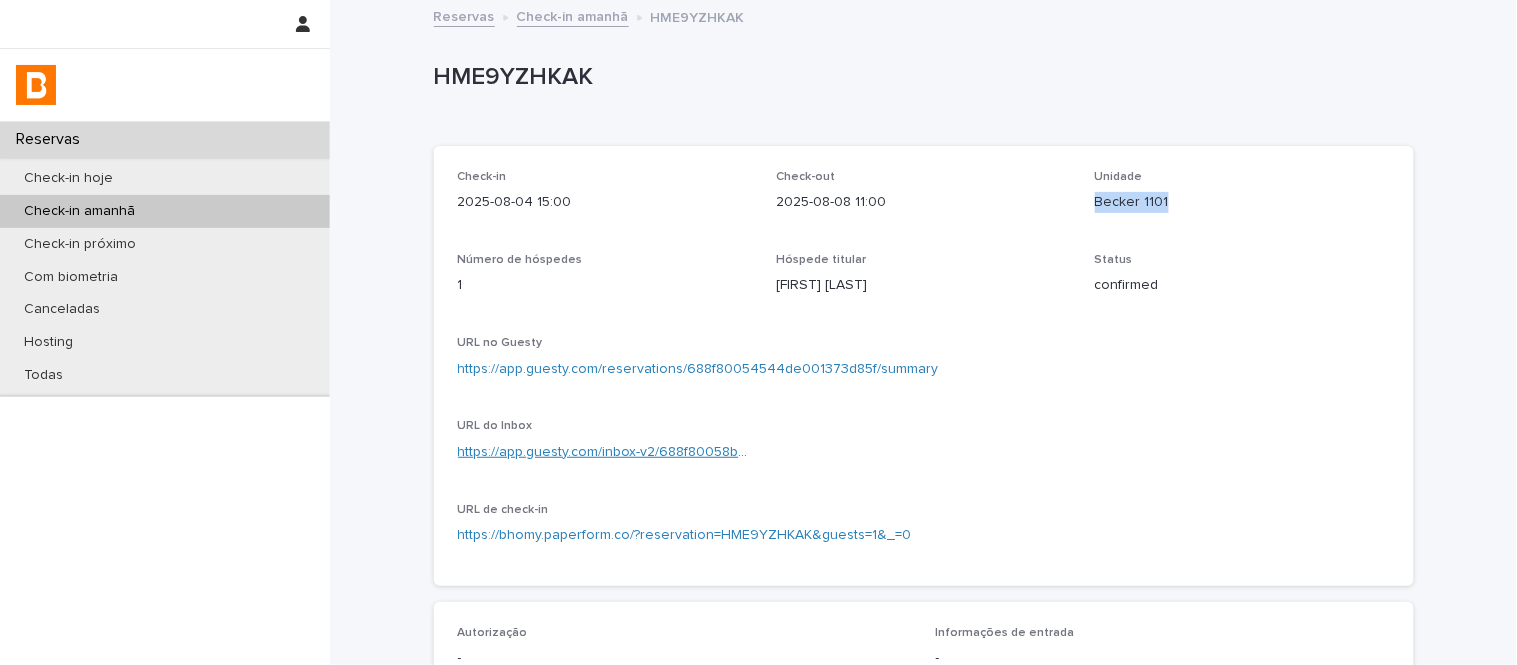 click on "https://app.guesty.com/inbox-v2/688f80058bc610001096491f?reservationId=688f80054544de001373d85f" at bounding box center (796, 452) 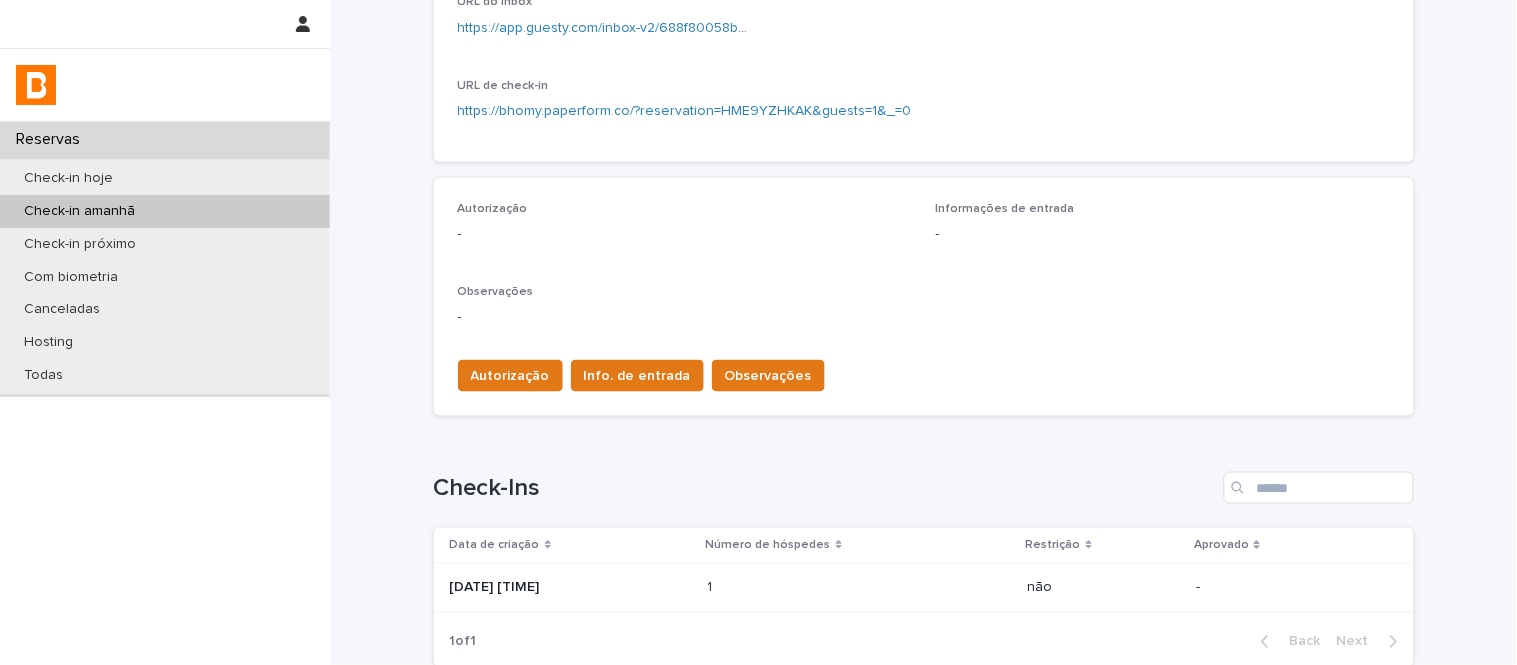 scroll, scrollTop: 598, scrollLeft: 0, axis: vertical 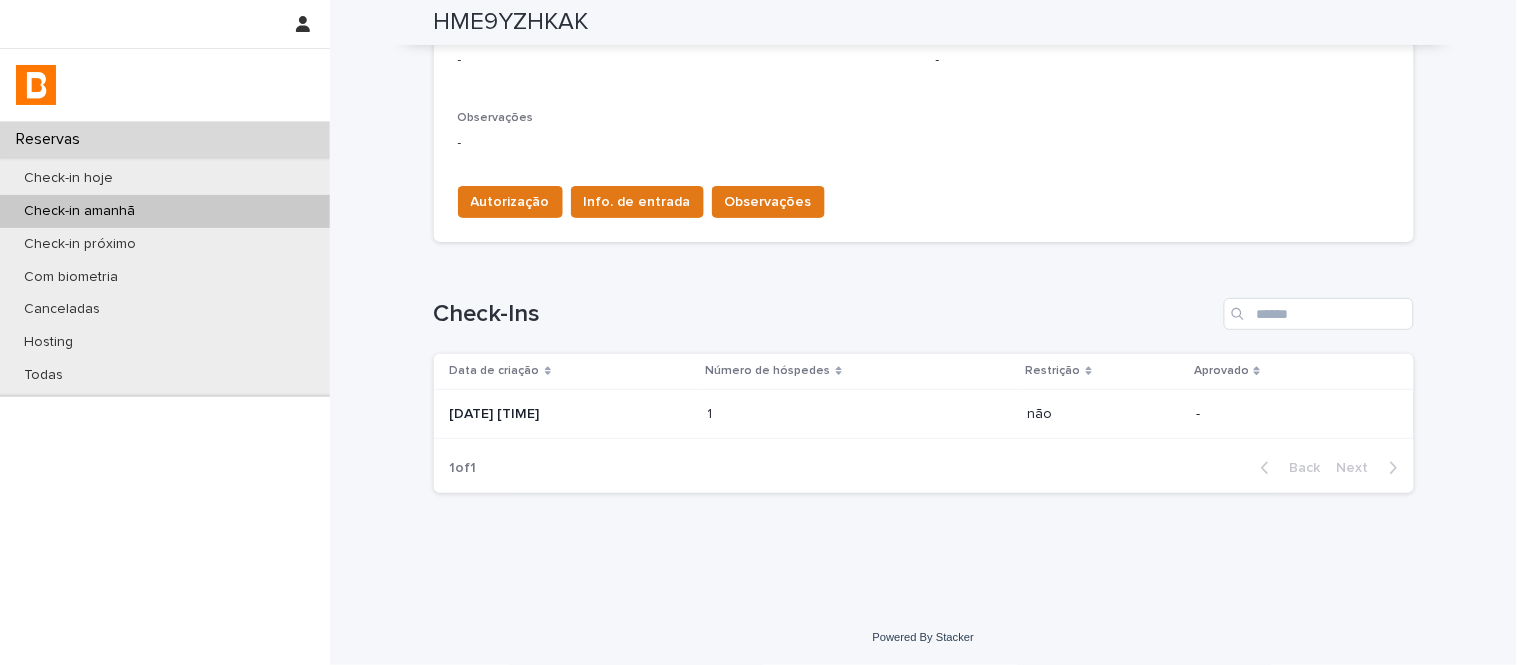 click on "1 1" at bounding box center (860, 414) 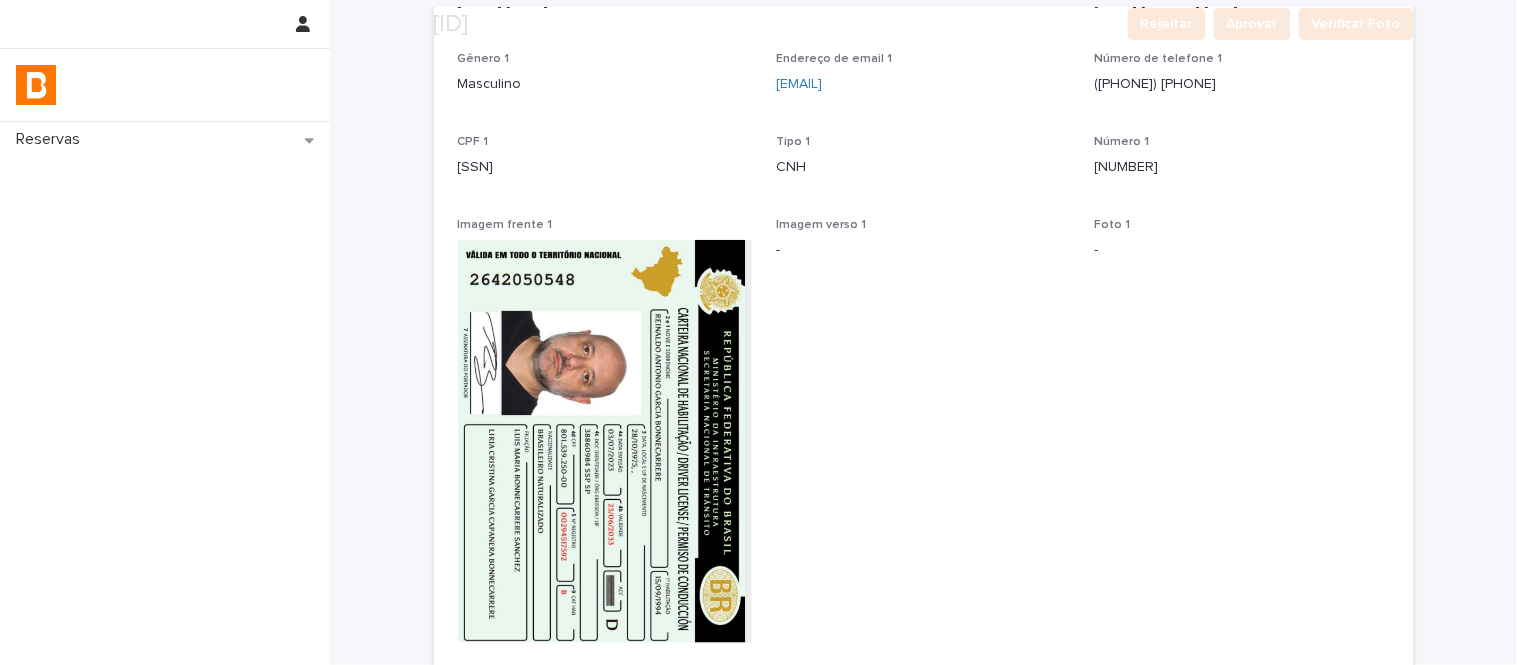 scroll, scrollTop: 297, scrollLeft: 0, axis: vertical 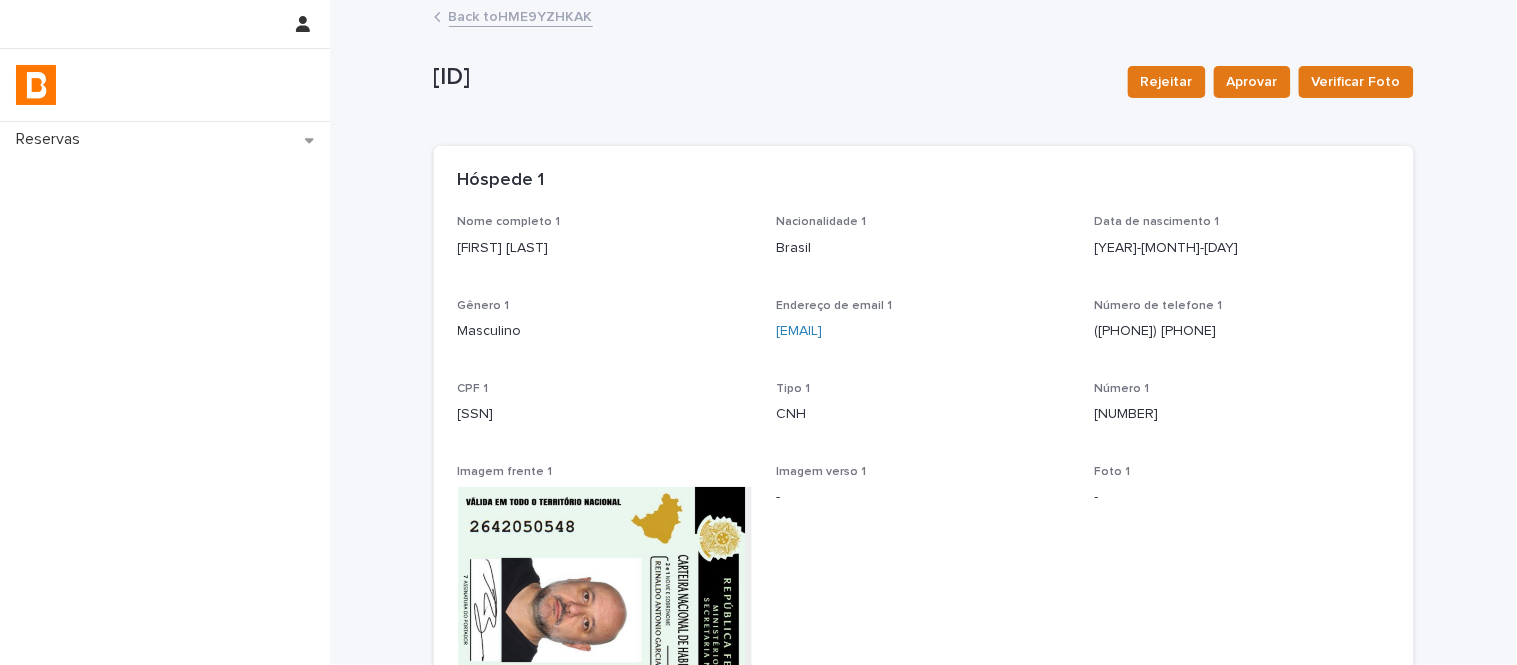 click on "Back to HME9YZHKAK" at bounding box center (521, 15) 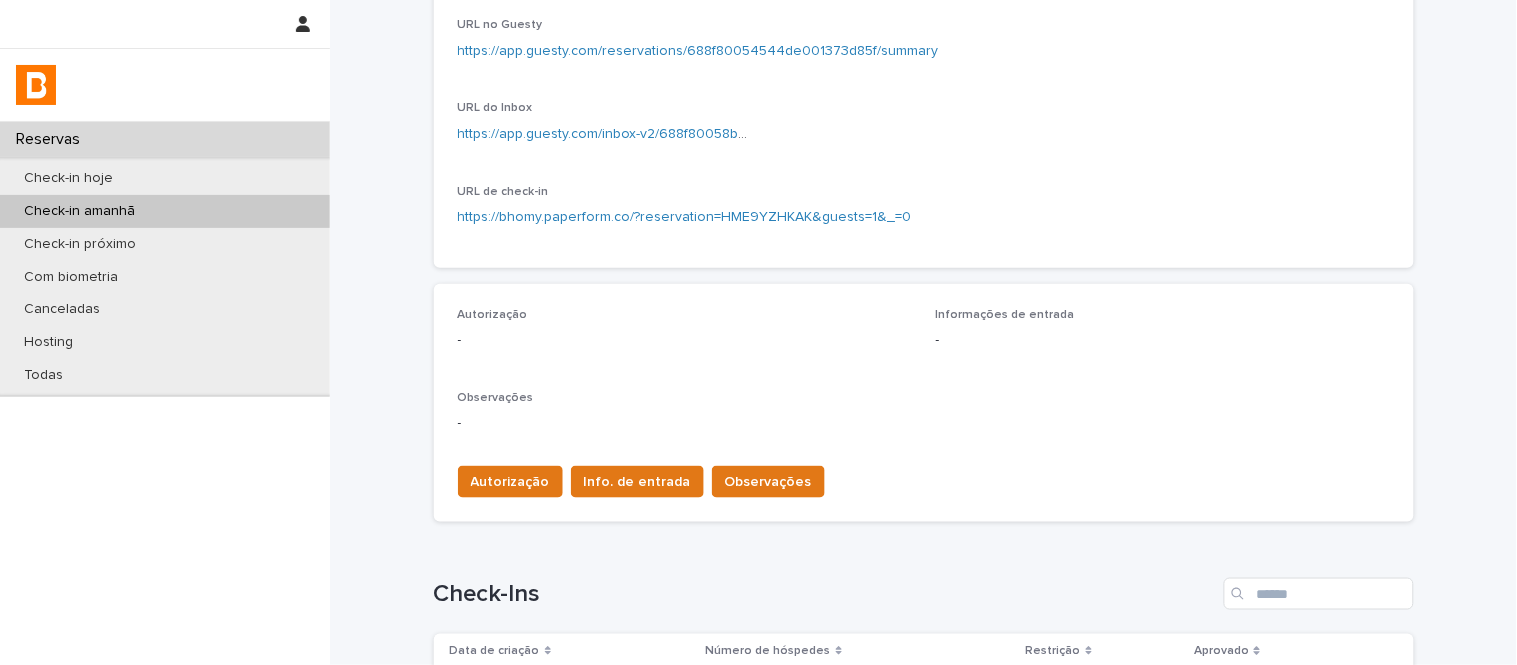scroll, scrollTop: 333, scrollLeft: 0, axis: vertical 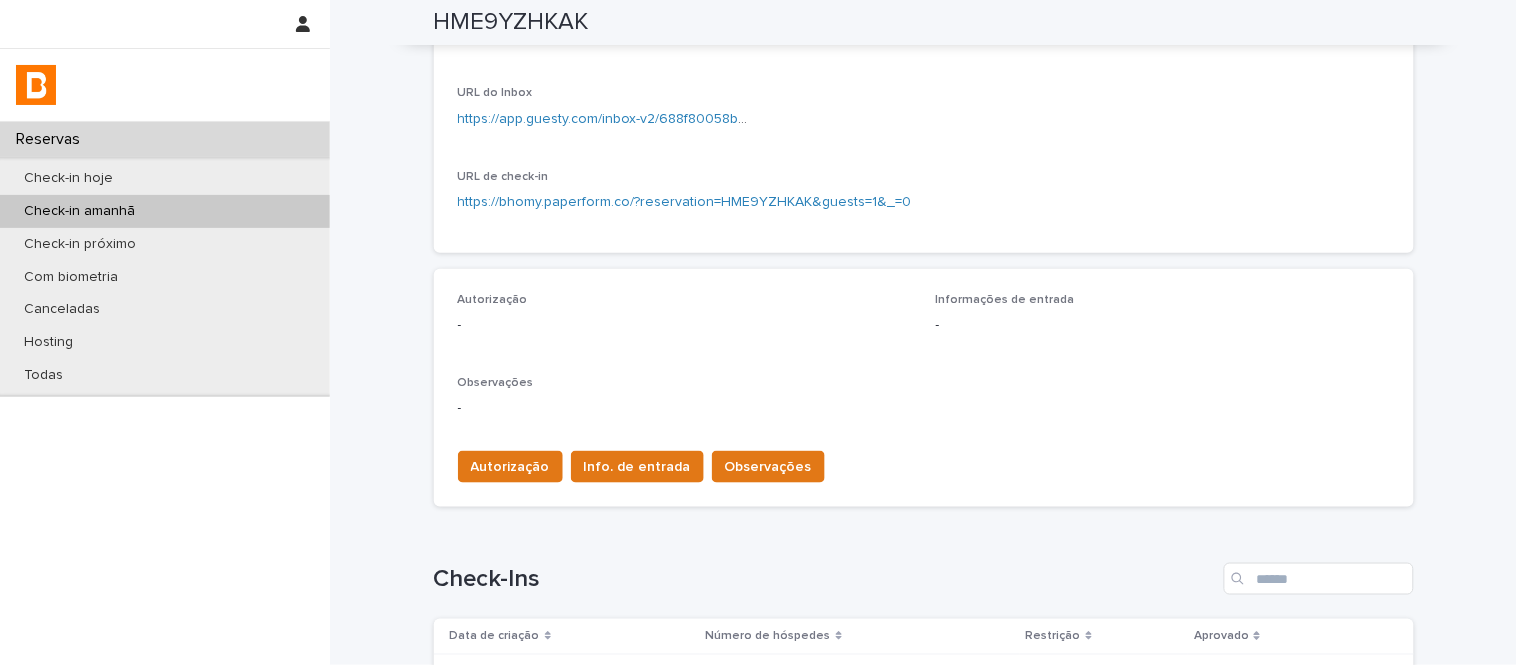 click on "Autorização Info. de entrada Observações" at bounding box center [924, 463] 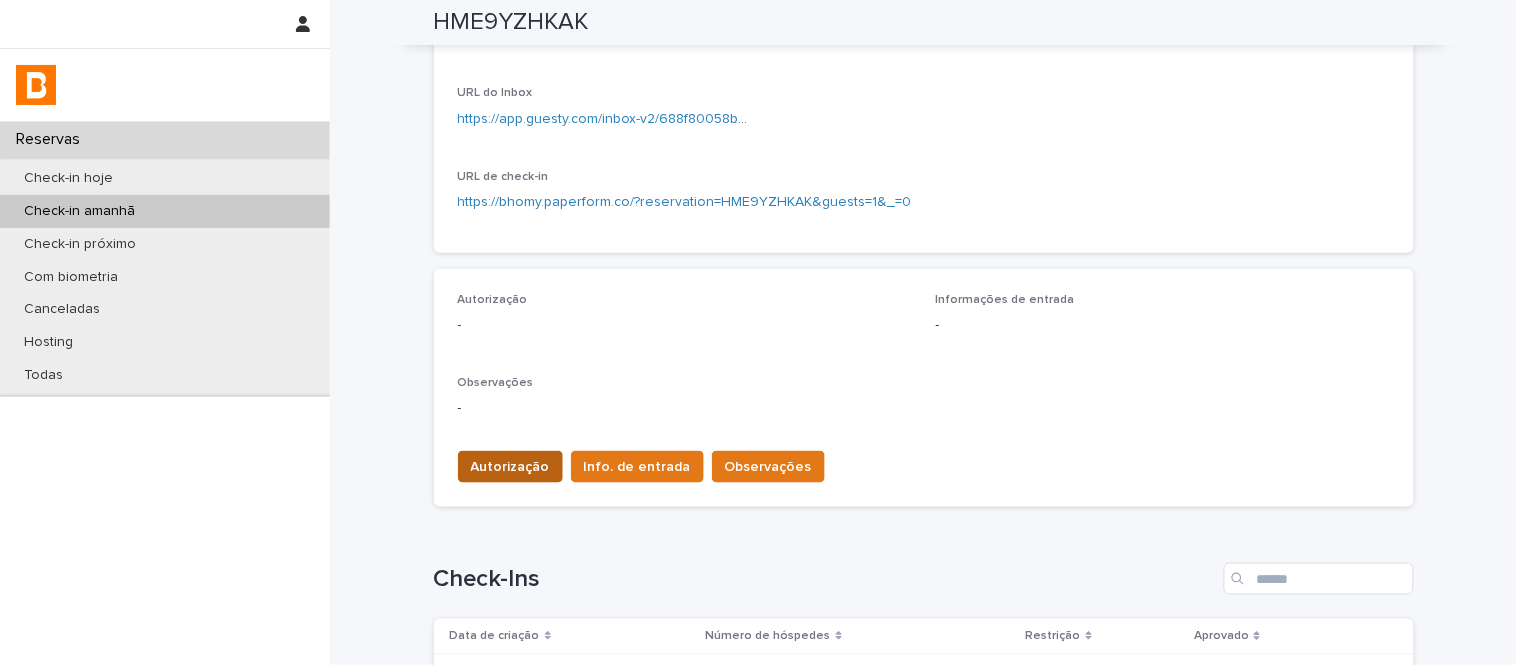 click on "Autorização" at bounding box center [510, 467] 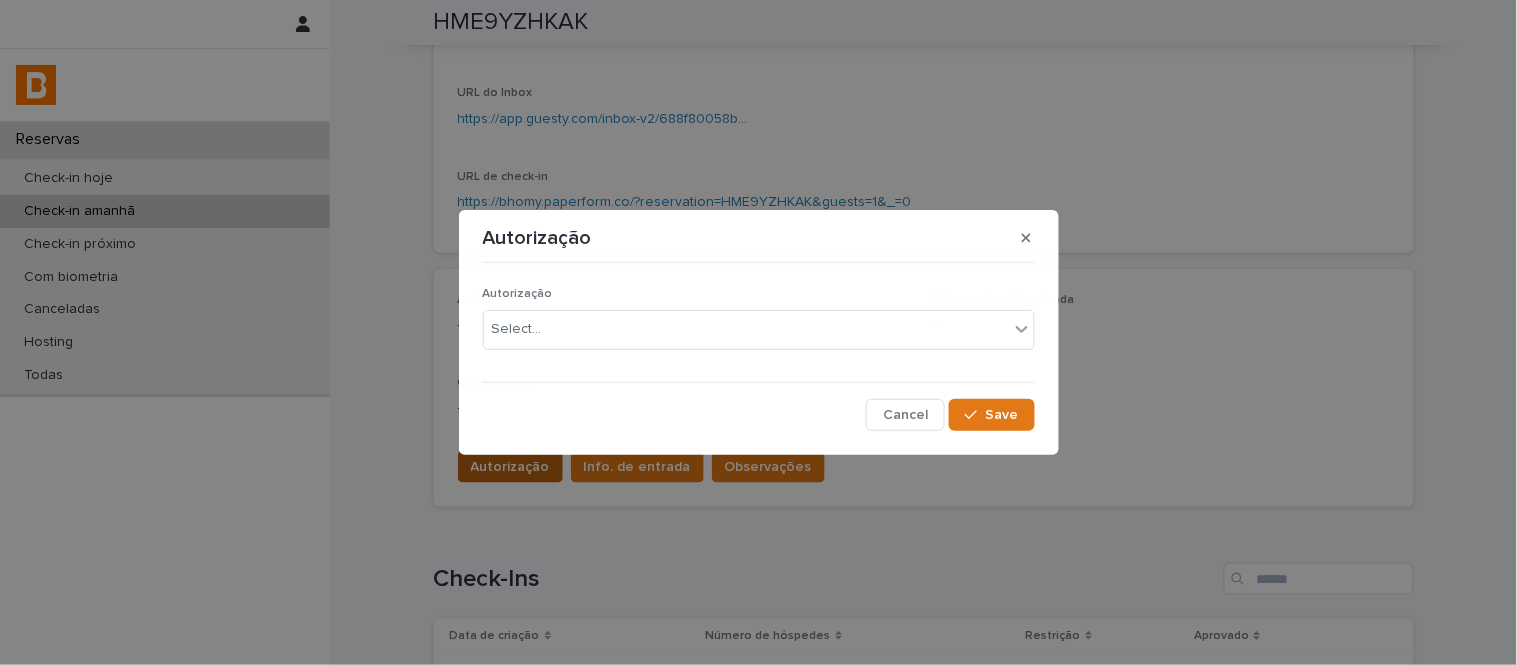 click on "Autorização Select..." at bounding box center (759, 326) 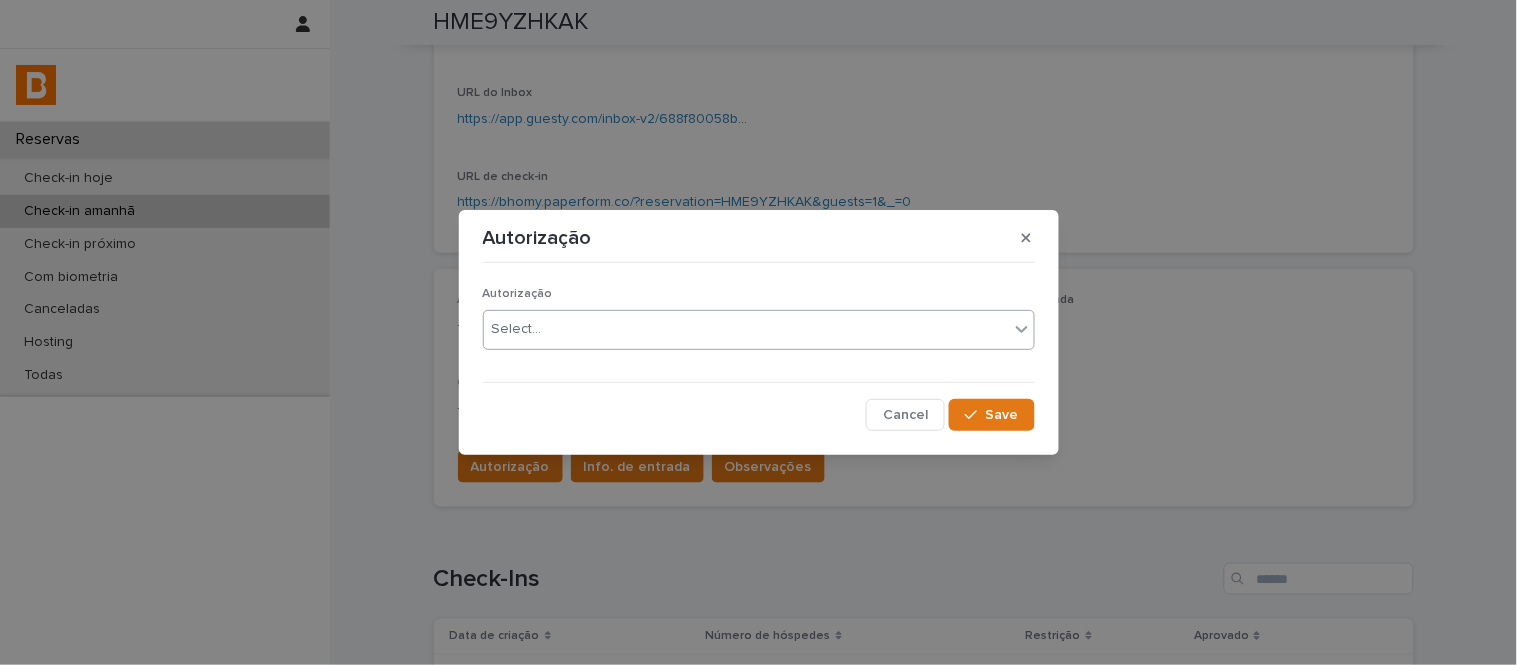 click on "Select..." at bounding box center (746, 329) 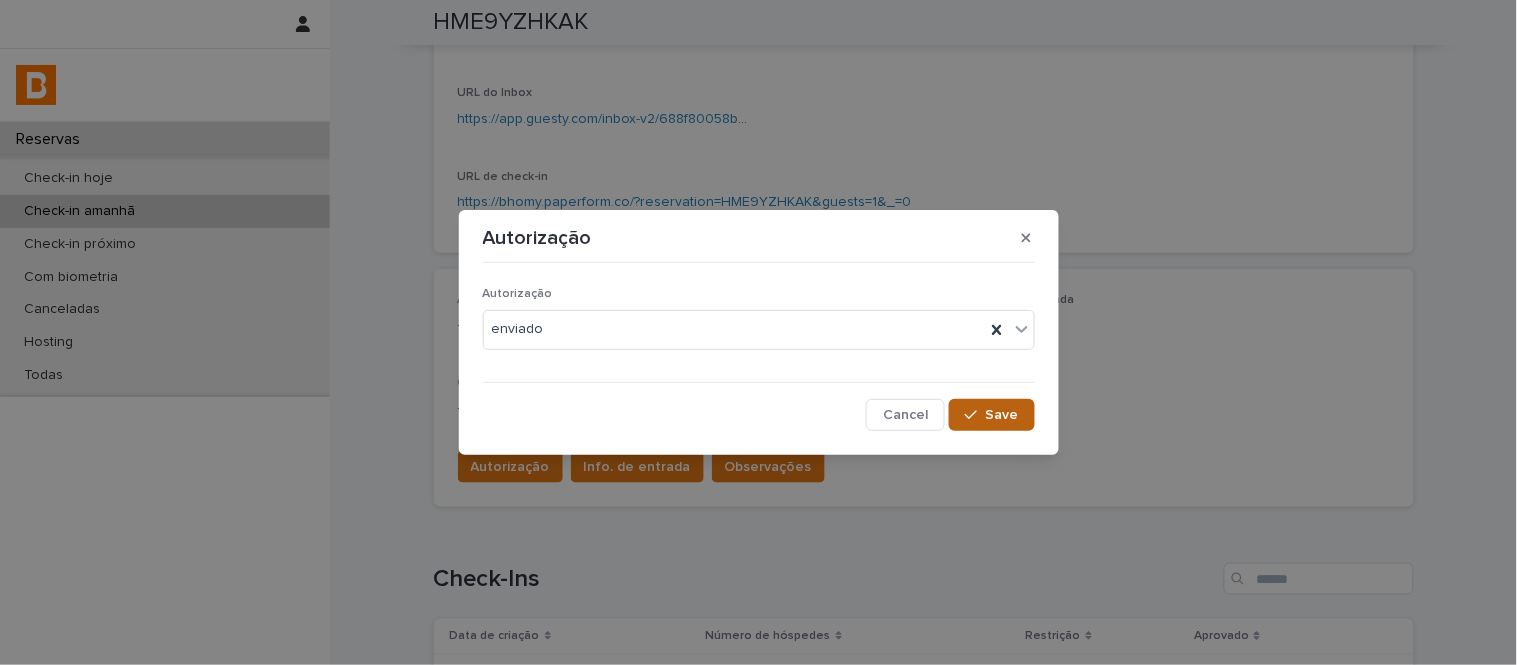 click on "Save" at bounding box center (1002, 415) 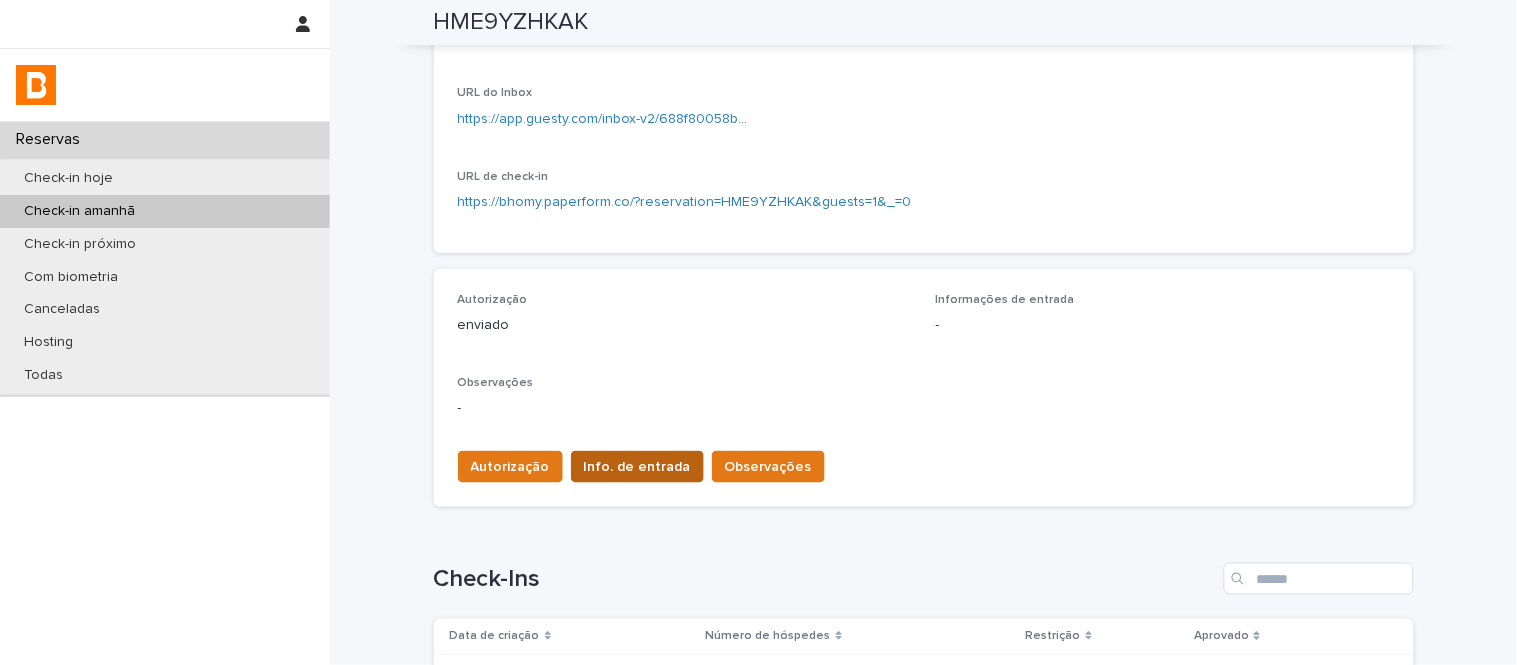 click on "Info. de entrada" at bounding box center (637, 467) 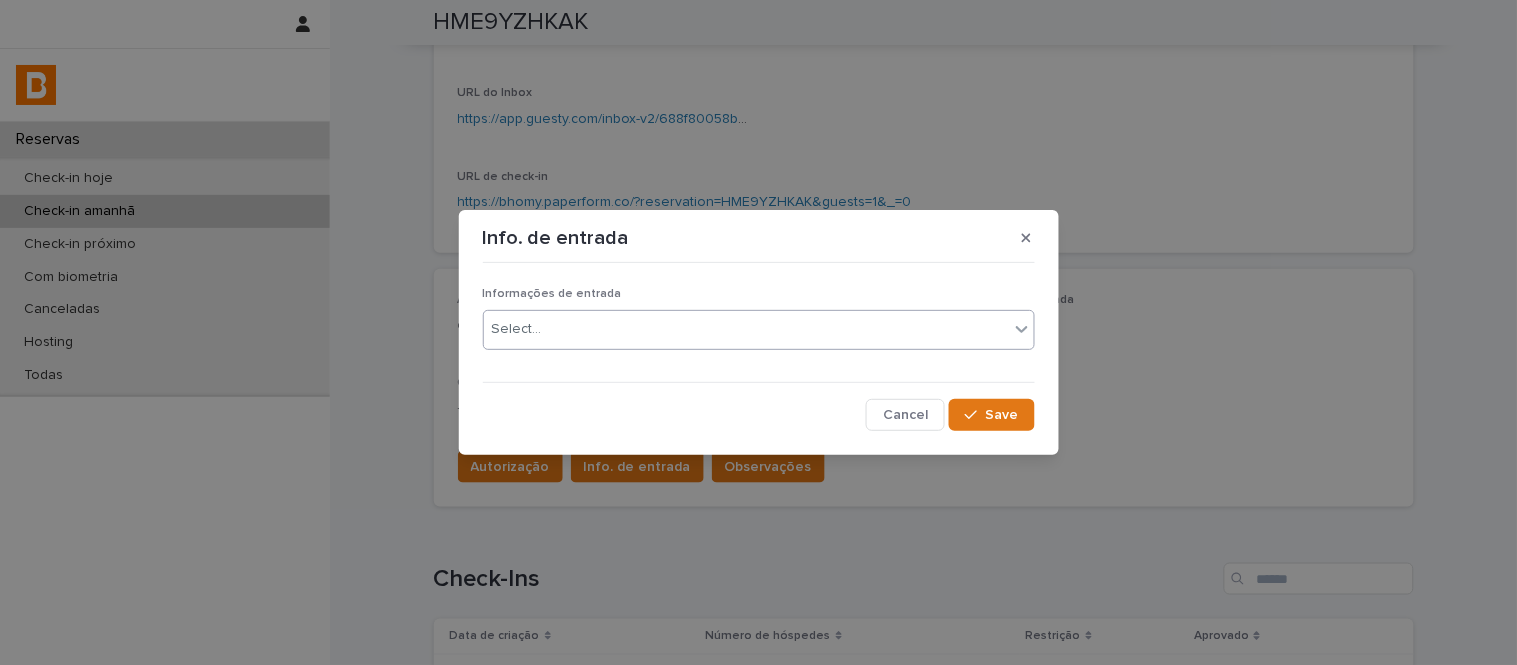 click on "Select..." at bounding box center [746, 329] 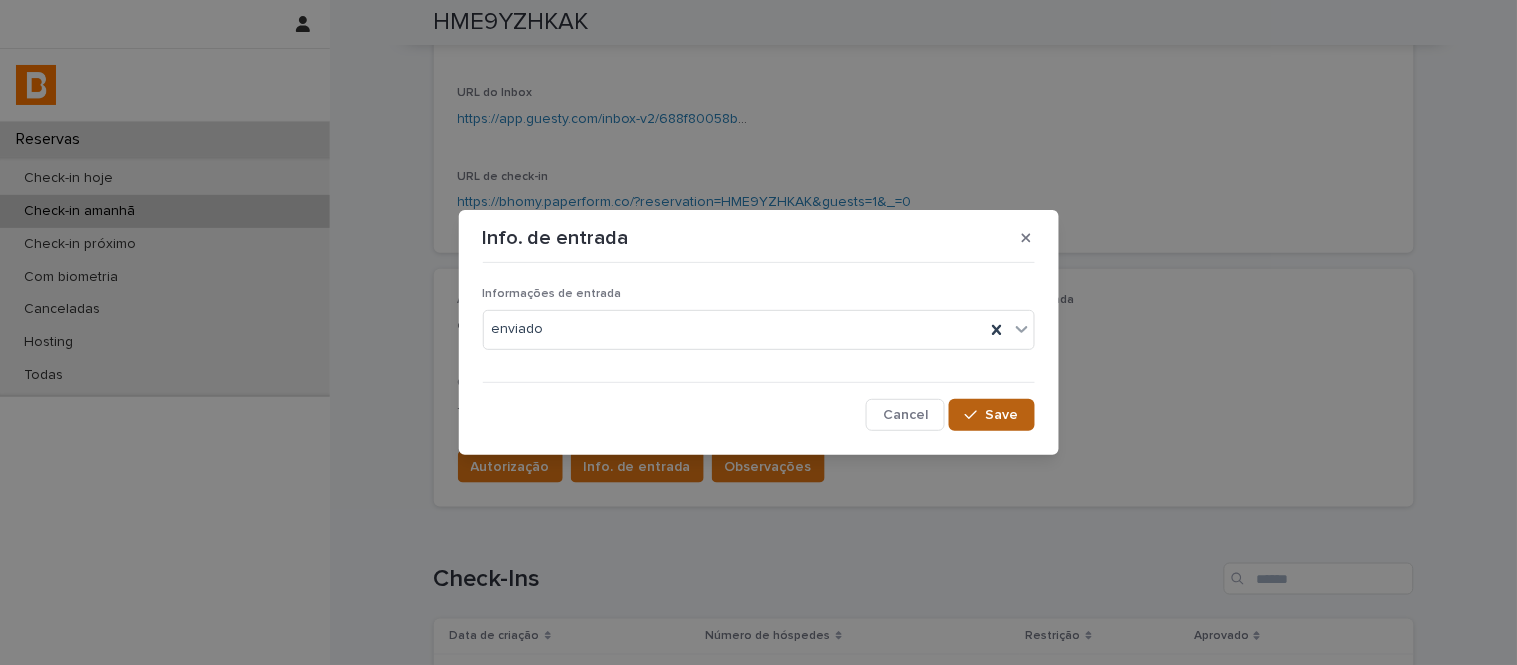 click on "Save" at bounding box center (991, 415) 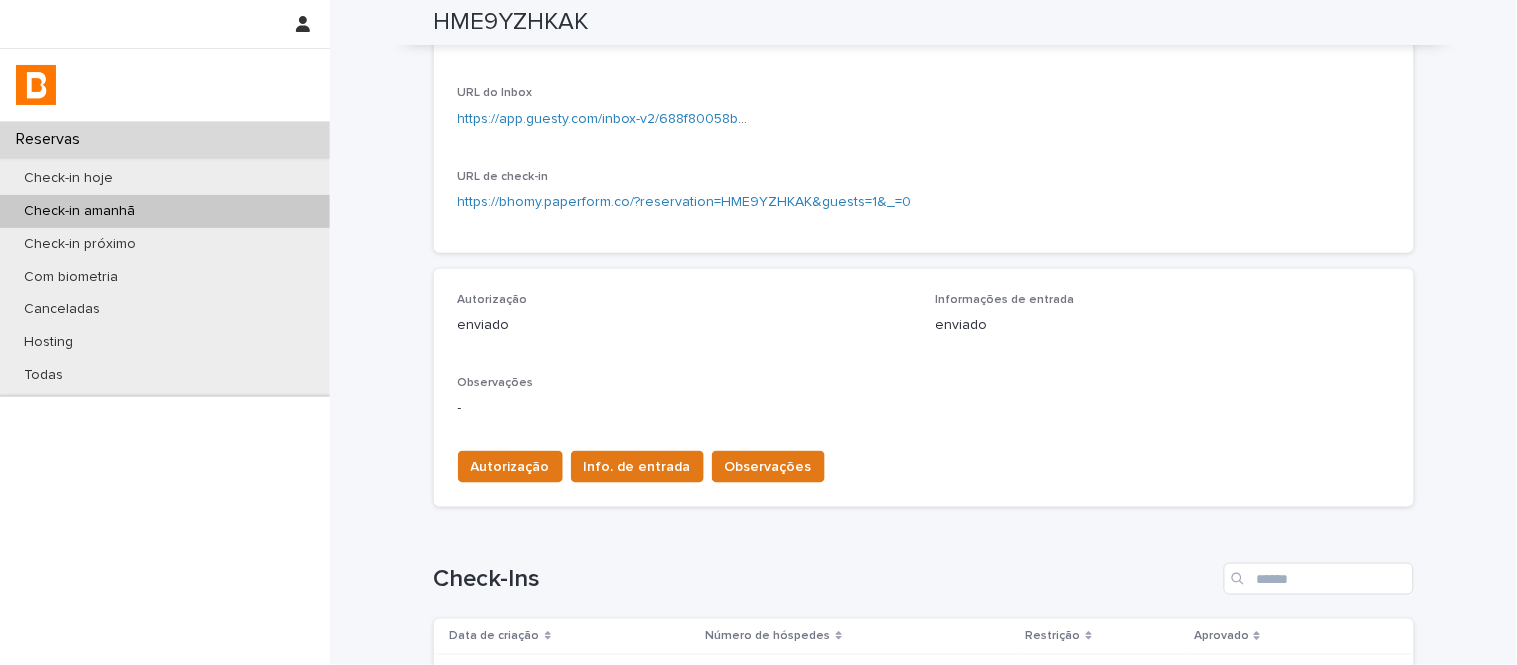 click on "Observações" at bounding box center (768, 467) 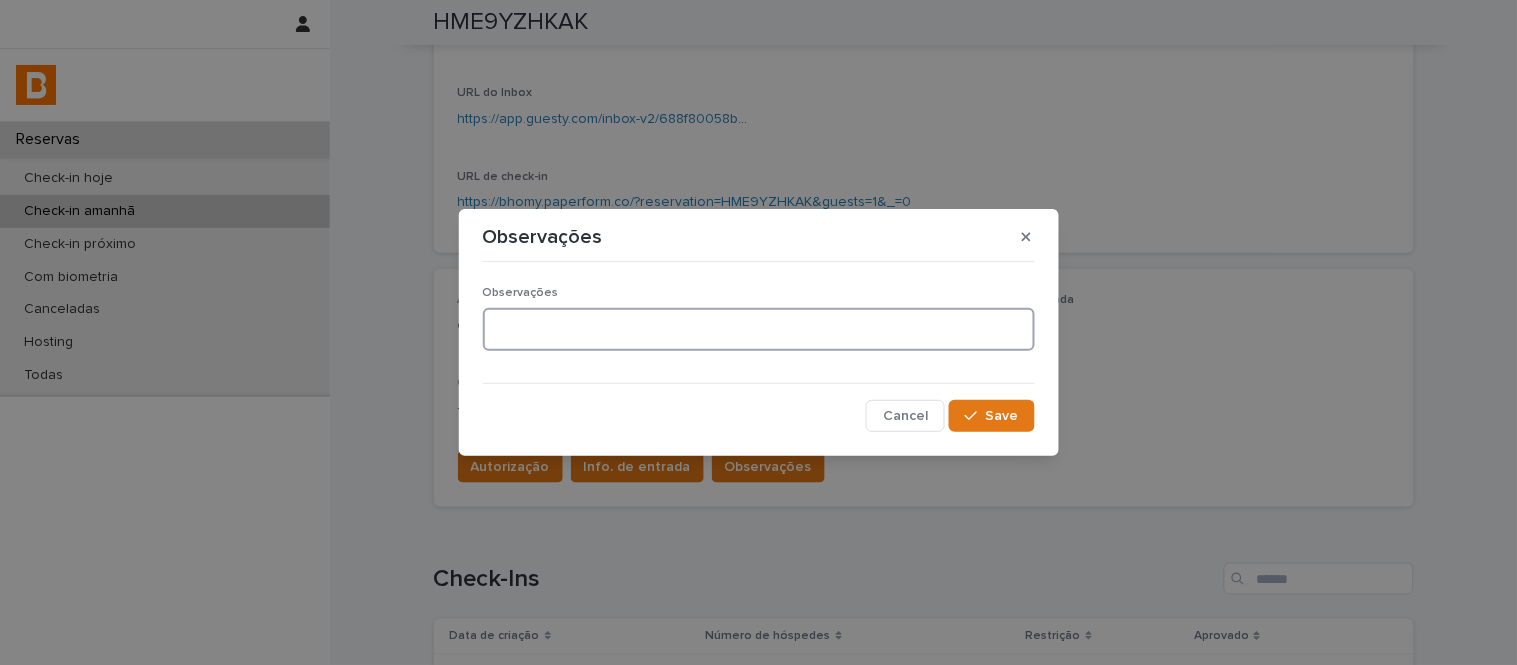 click at bounding box center (759, 329) 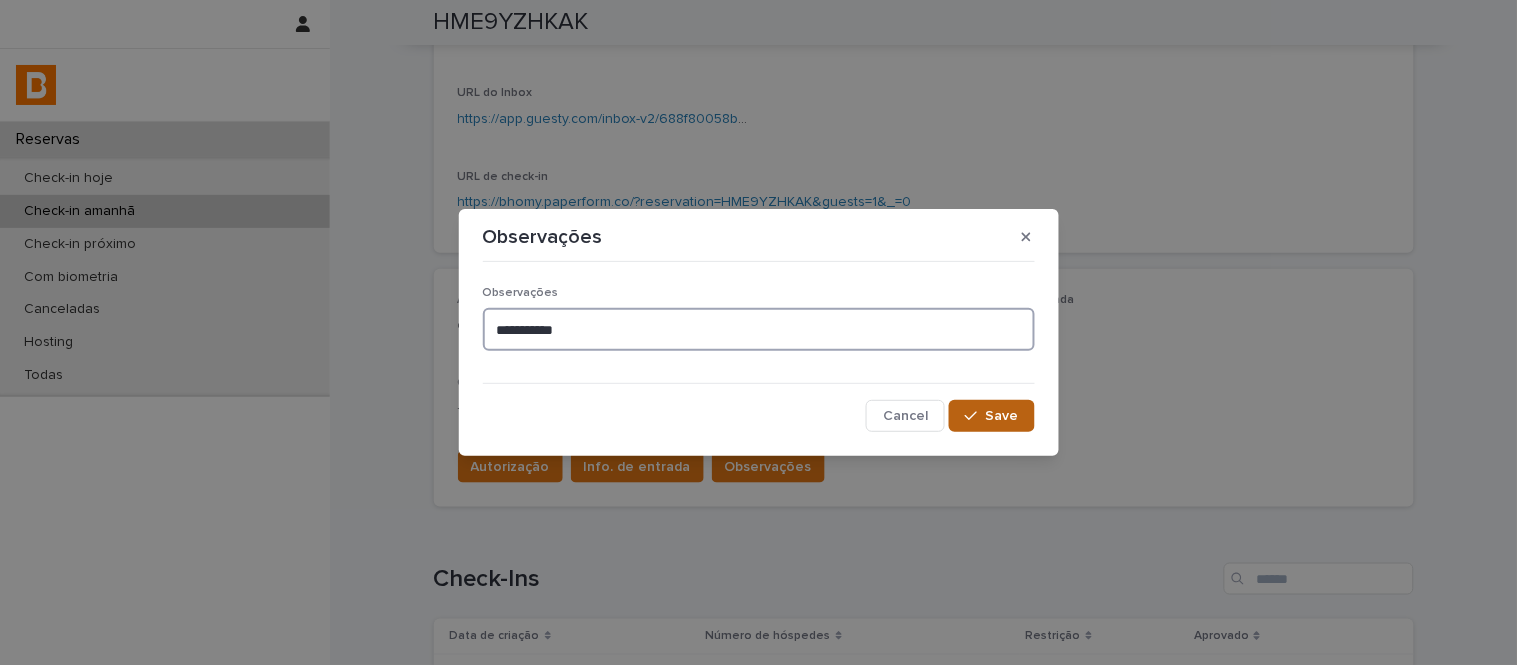 type on "**********" 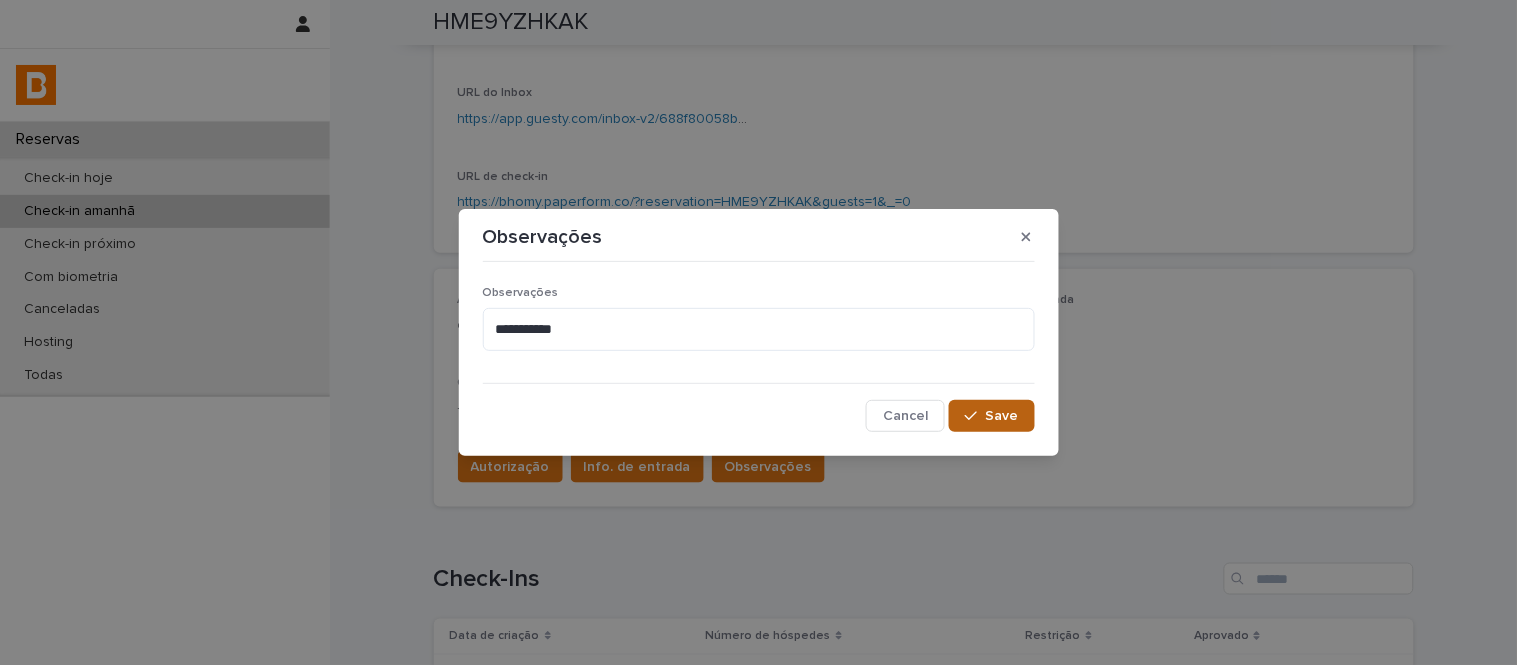click on "Save" at bounding box center [991, 416] 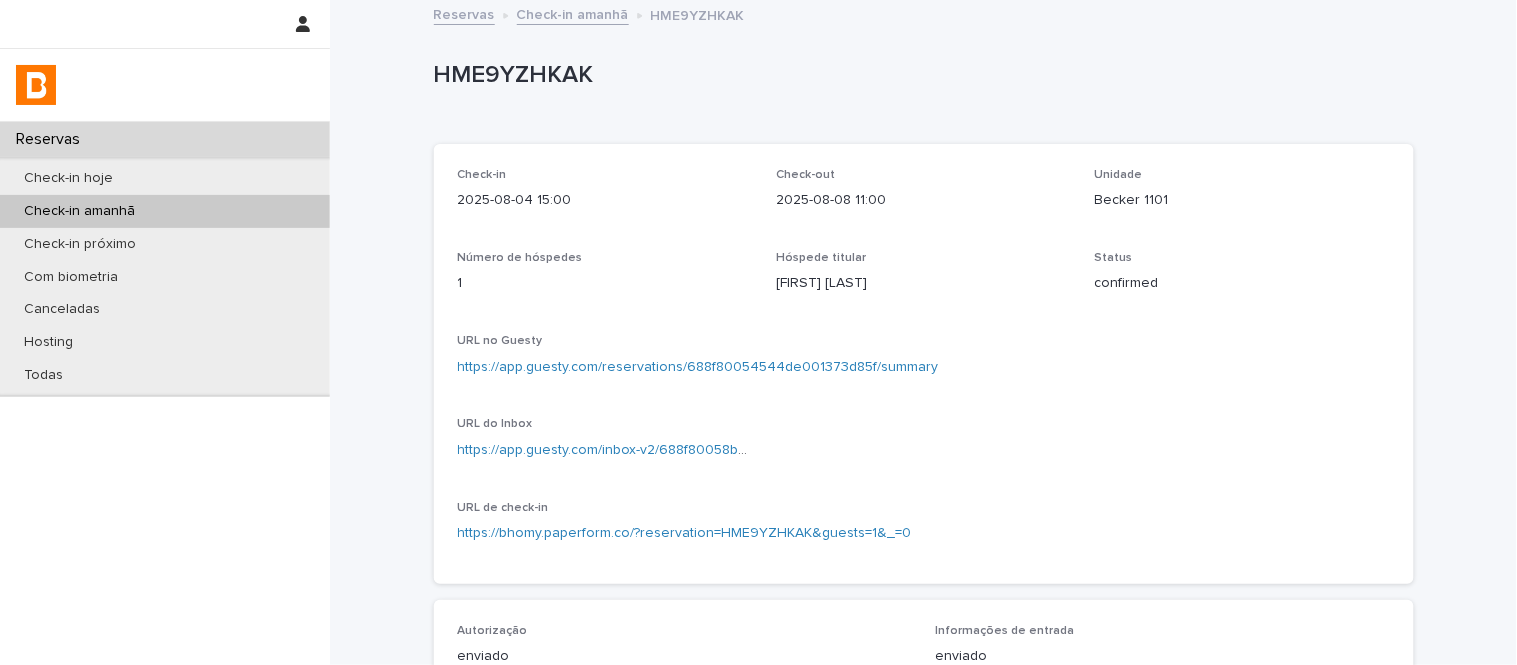 scroll, scrollTop: 0, scrollLeft: 0, axis: both 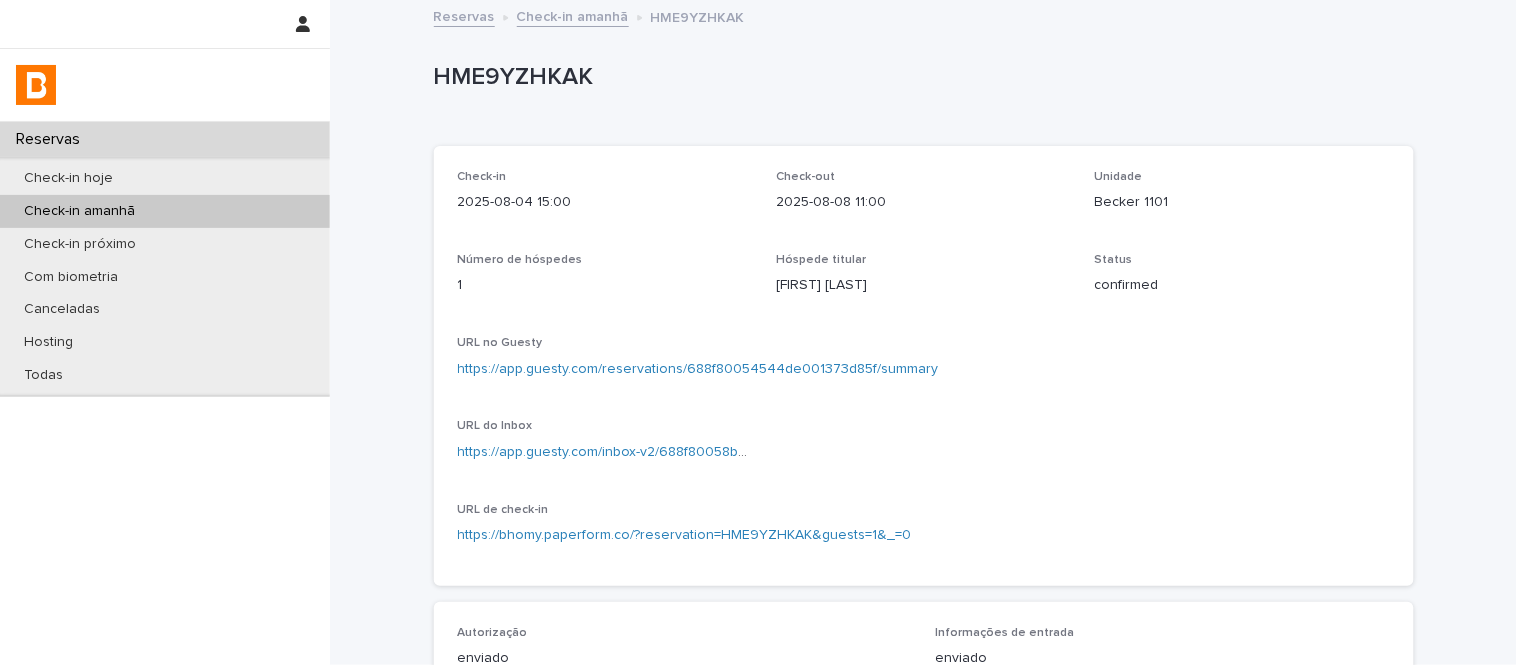 click on "Check-in amanhã" at bounding box center (573, 15) 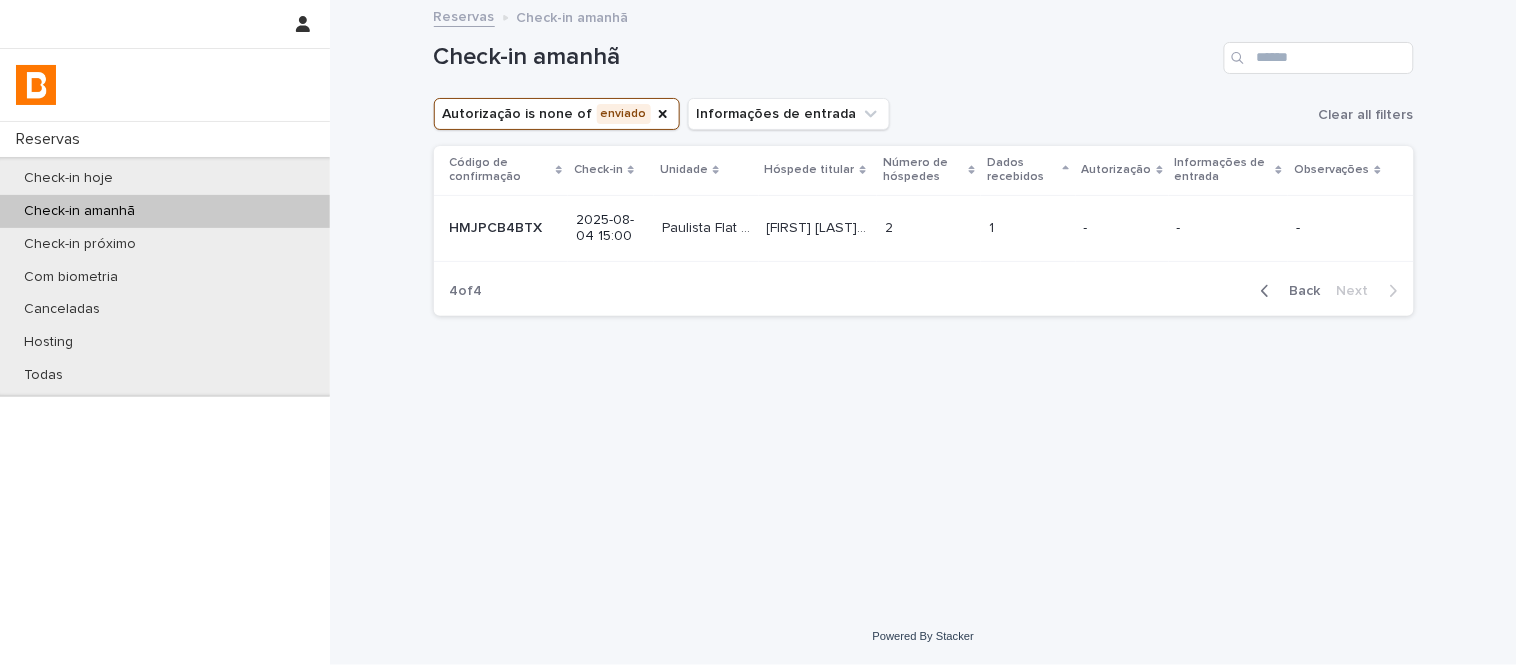 click on "1 1" at bounding box center (1028, 228) 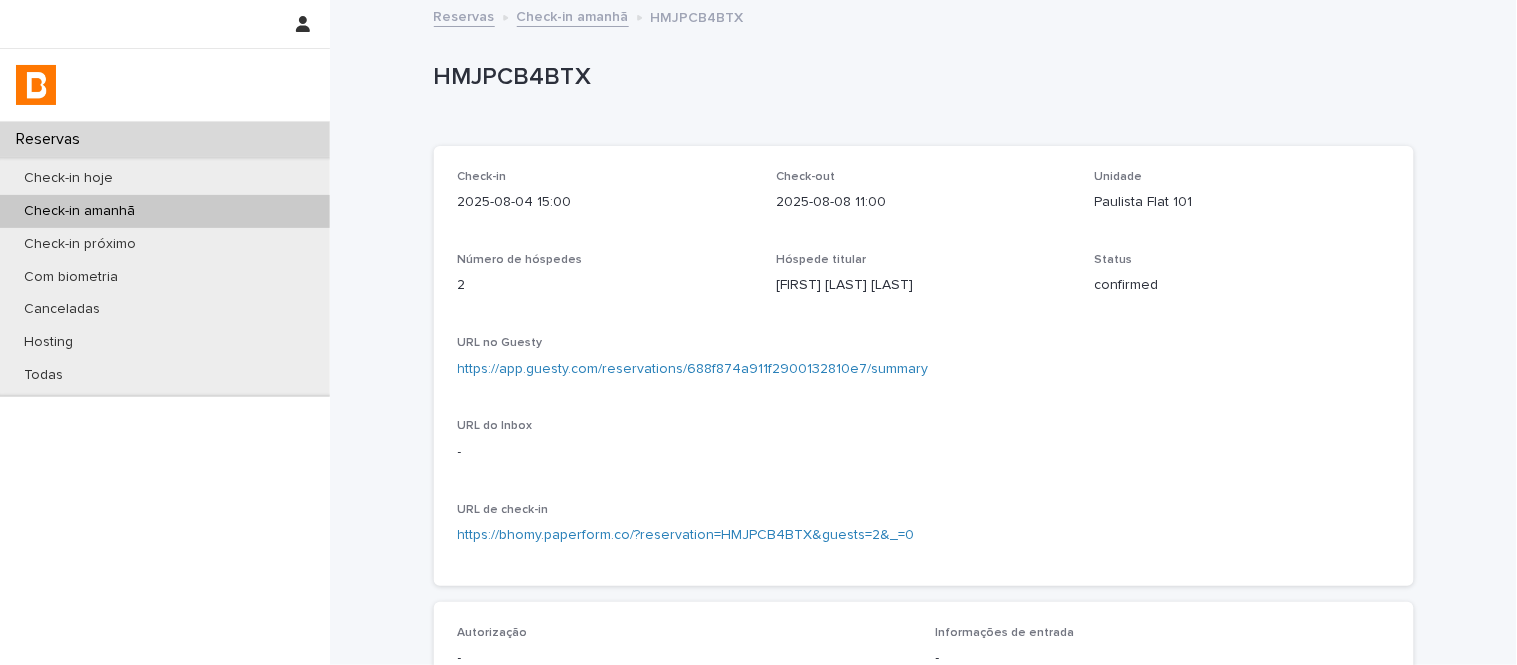 click on "Check-in amanhã" at bounding box center [573, 15] 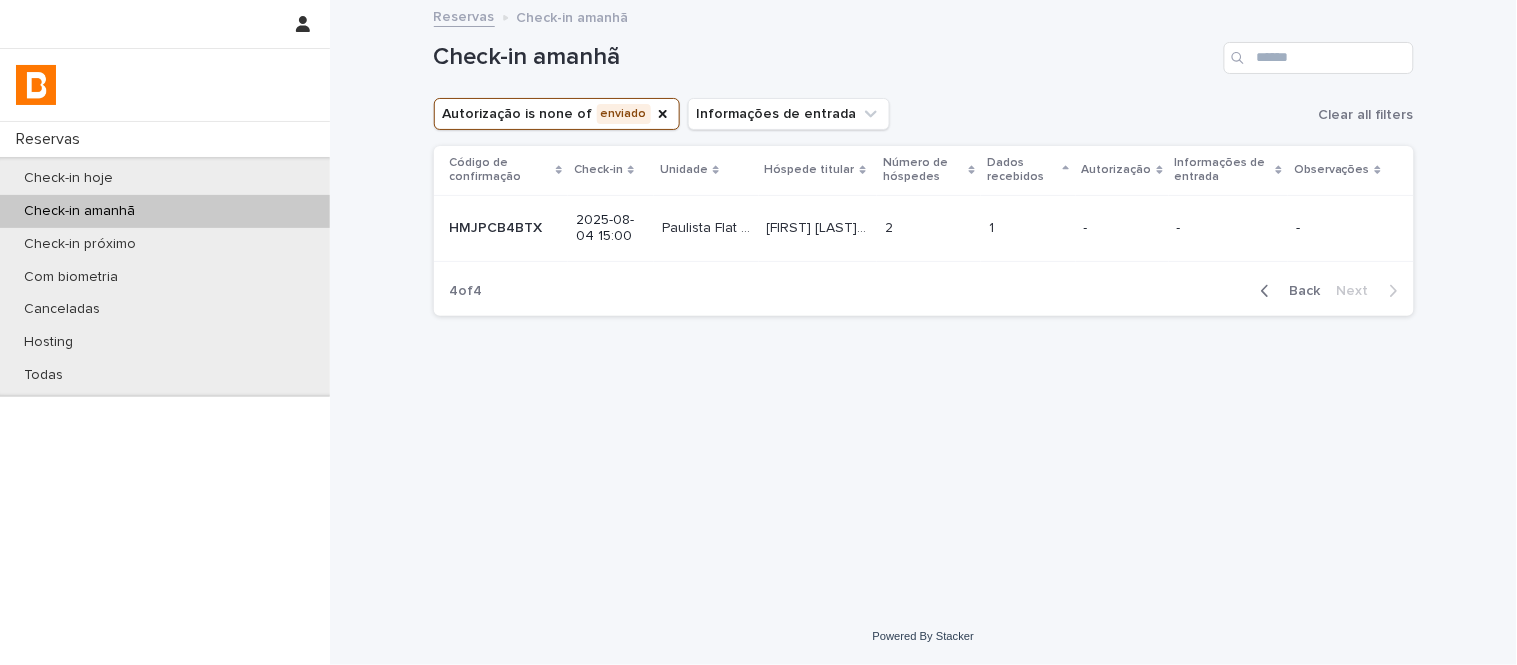 click on "Back" at bounding box center [1299, 291] 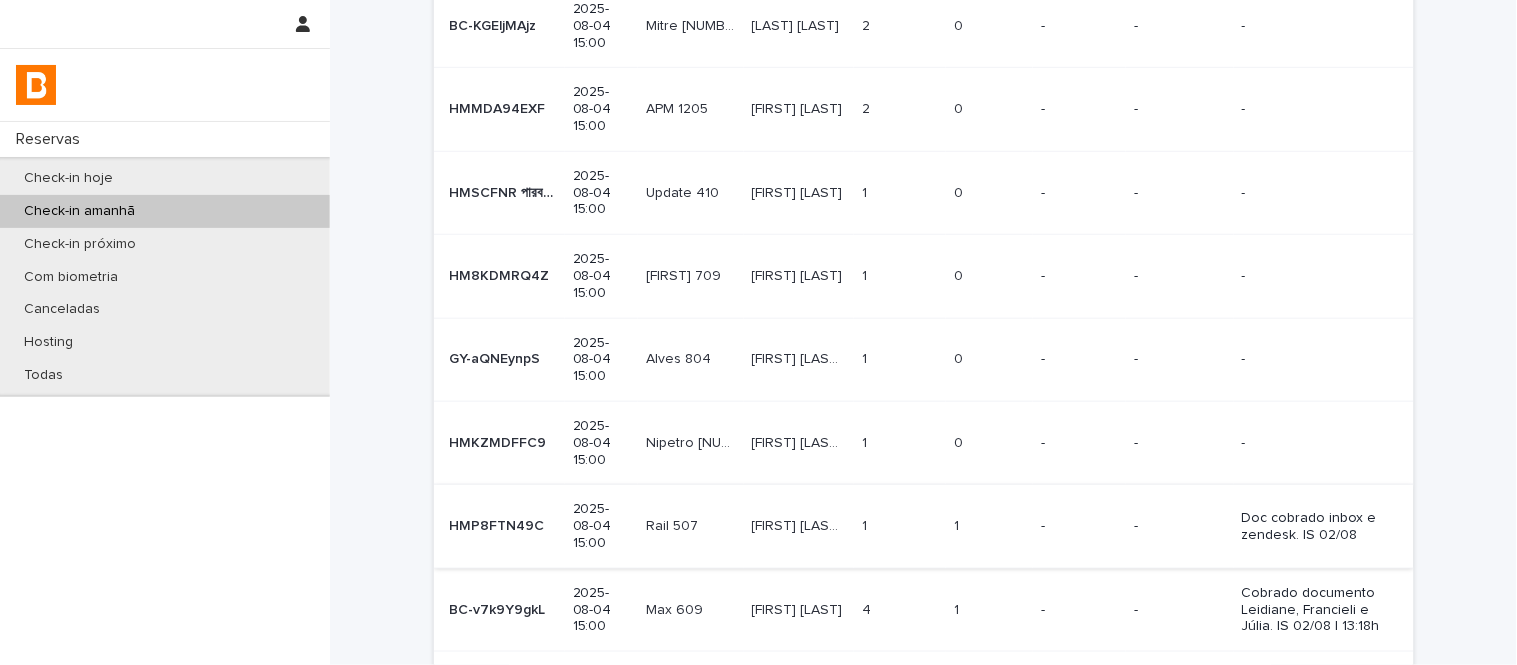 scroll, scrollTop: 373, scrollLeft: 0, axis: vertical 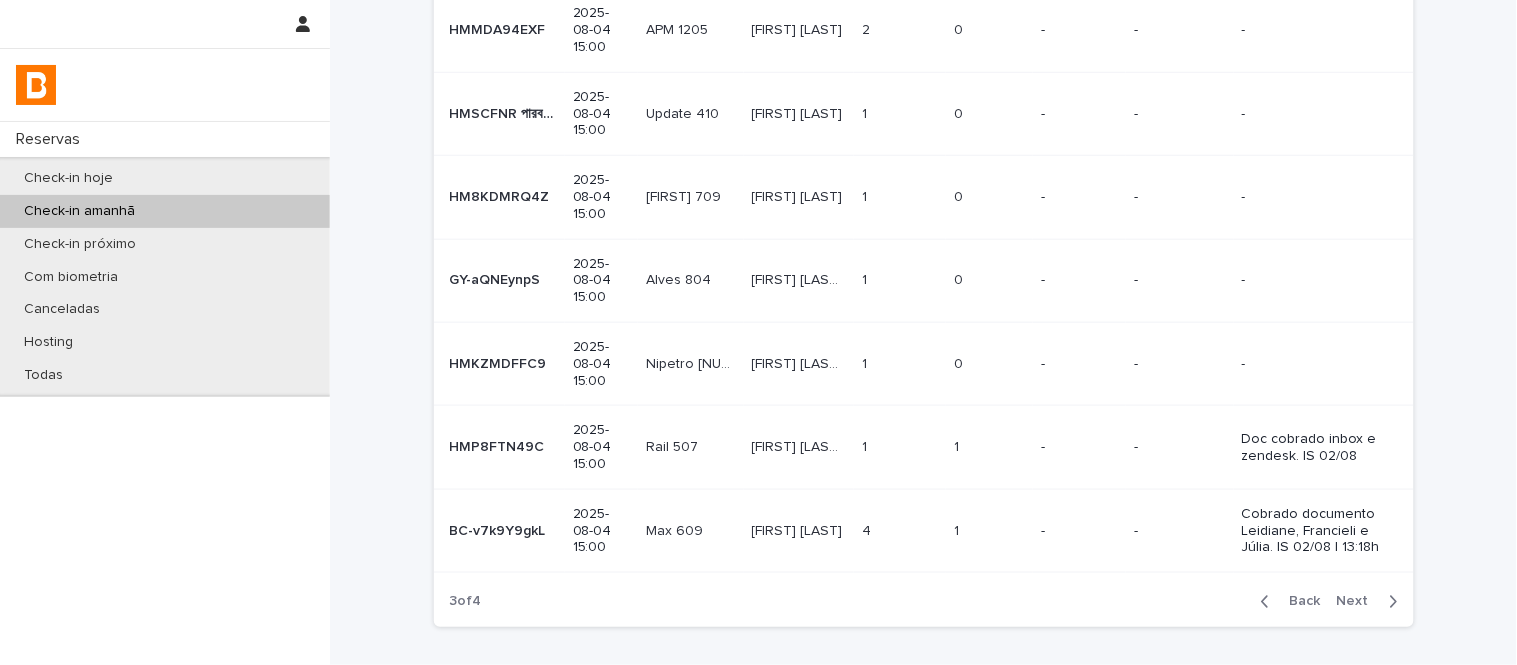 click on "Back" at bounding box center (1299, 602) 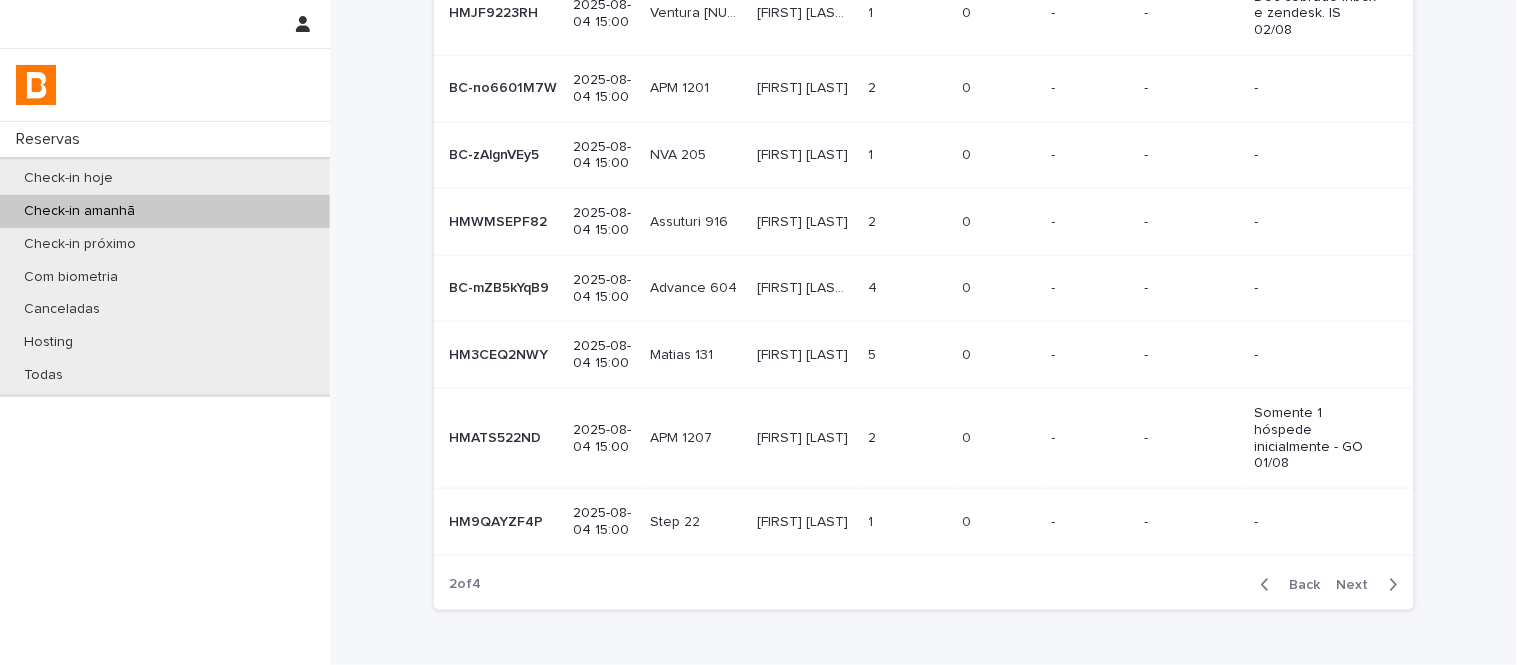 scroll, scrollTop: 406, scrollLeft: 0, axis: vertical 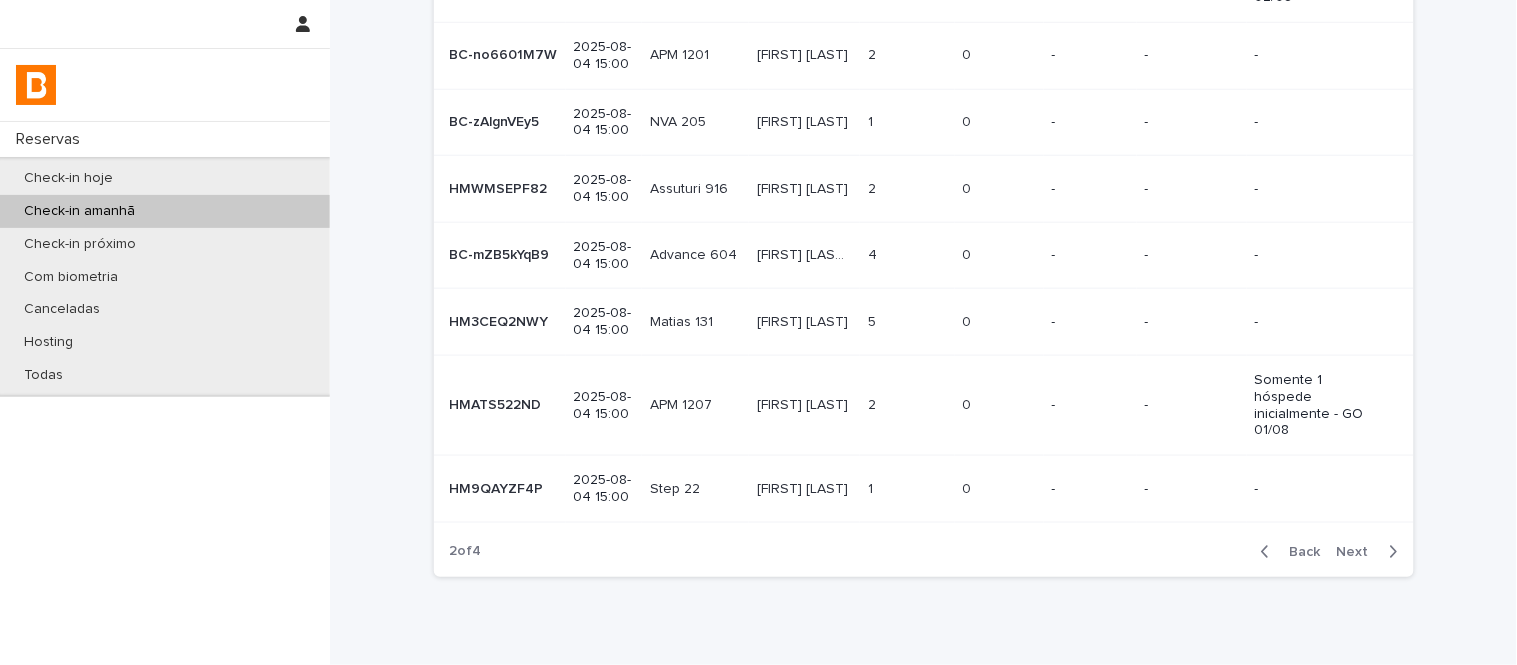 click on "Back" at bounding box center (1299, 552) 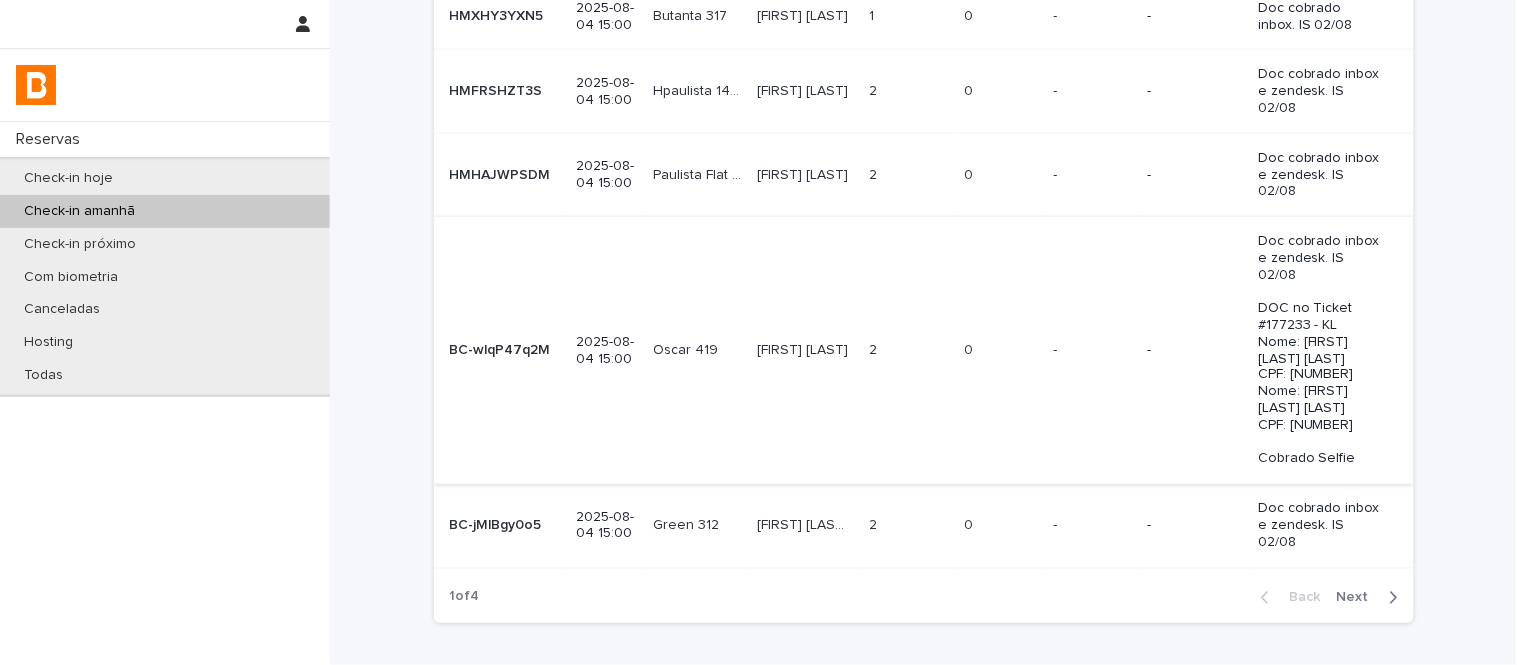 scroll, scrollTop: 642, scrollLeft: 0, axis: vertical 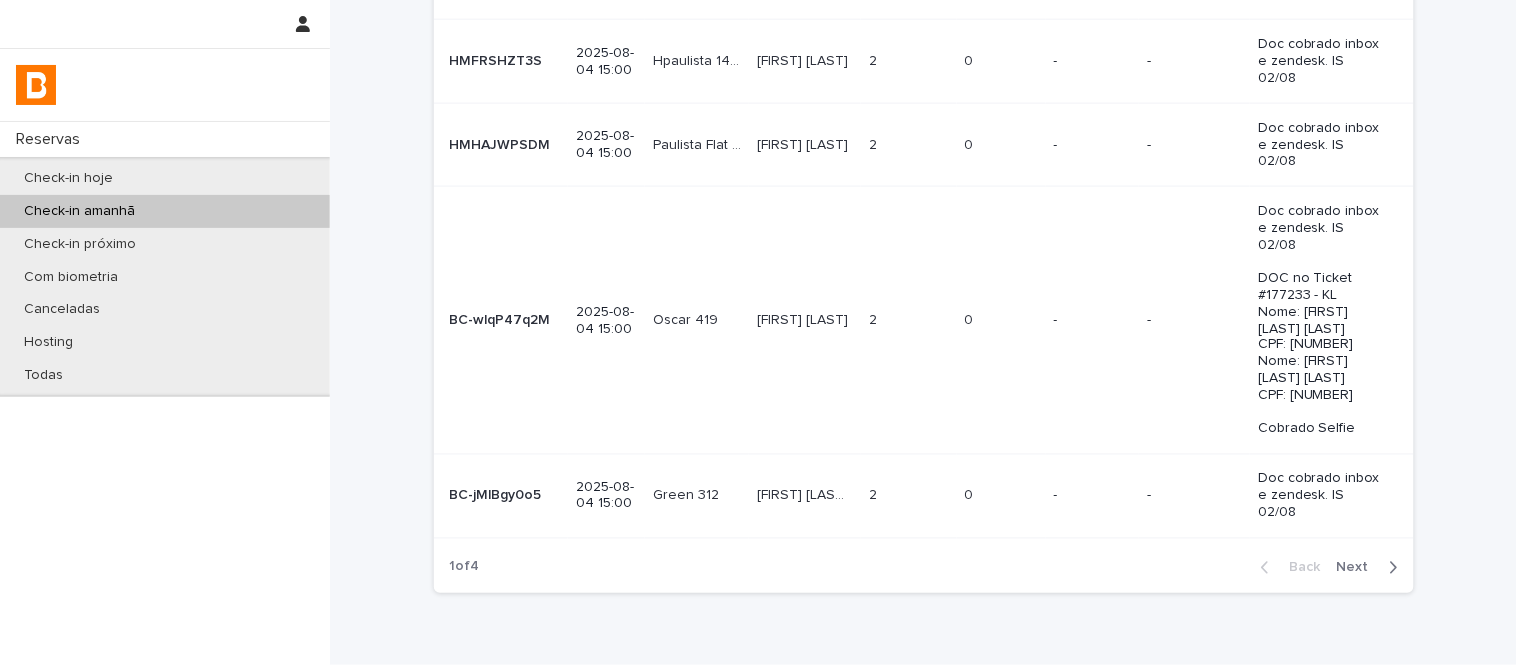 click on "Next" at bounding box center [1359, 568] 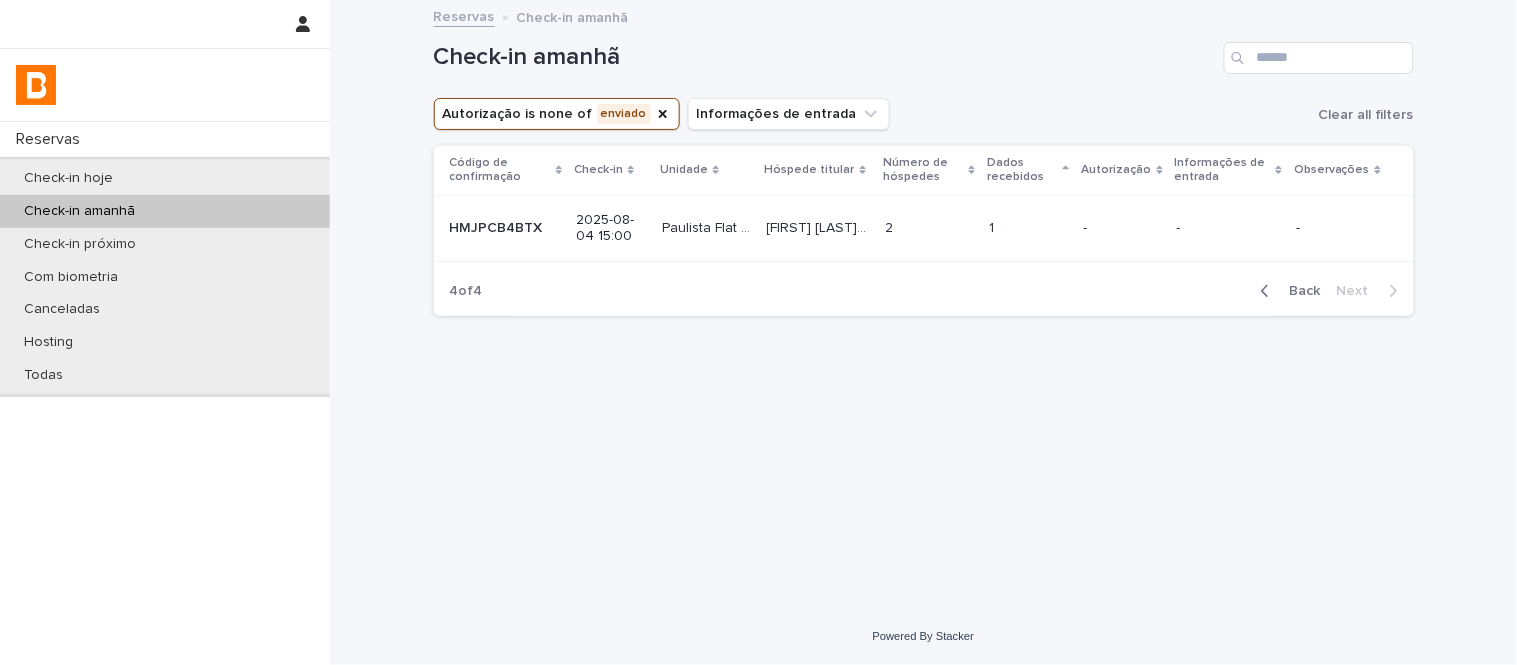 scroll, scrollTop: 0, scrollLeft: 0, axis: both 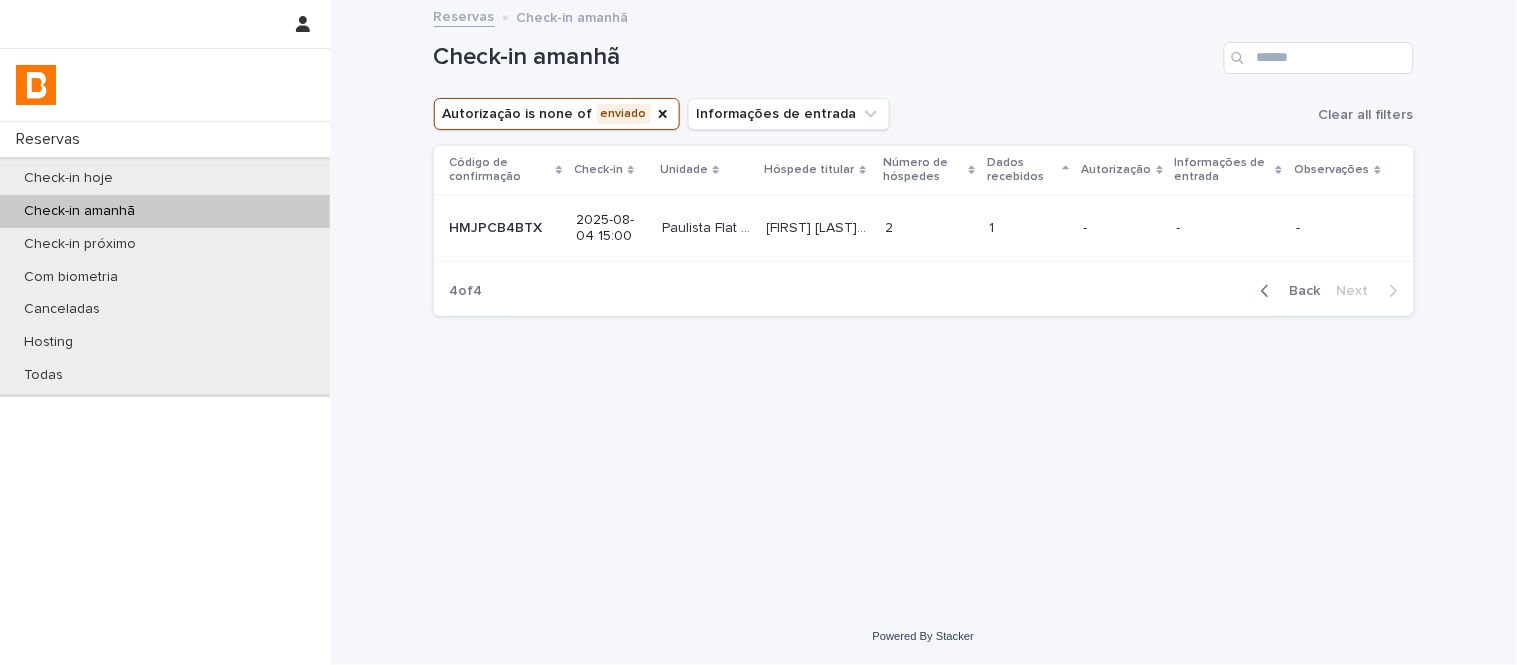 click on "1 1" at bounding box center (1028, 228) 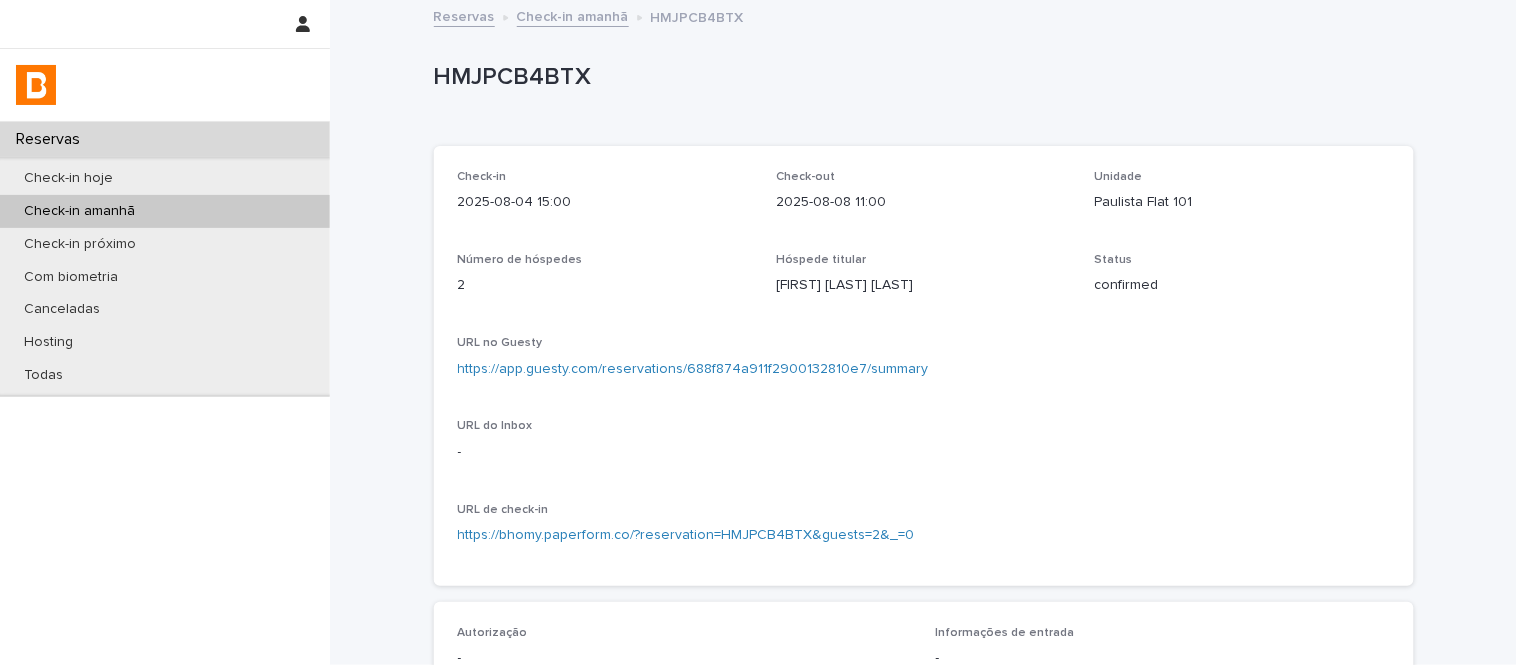 click on "https://app.guesty.com/reservations/688f874a911f2900132810e7/summary" at bounding box center (693, 369) 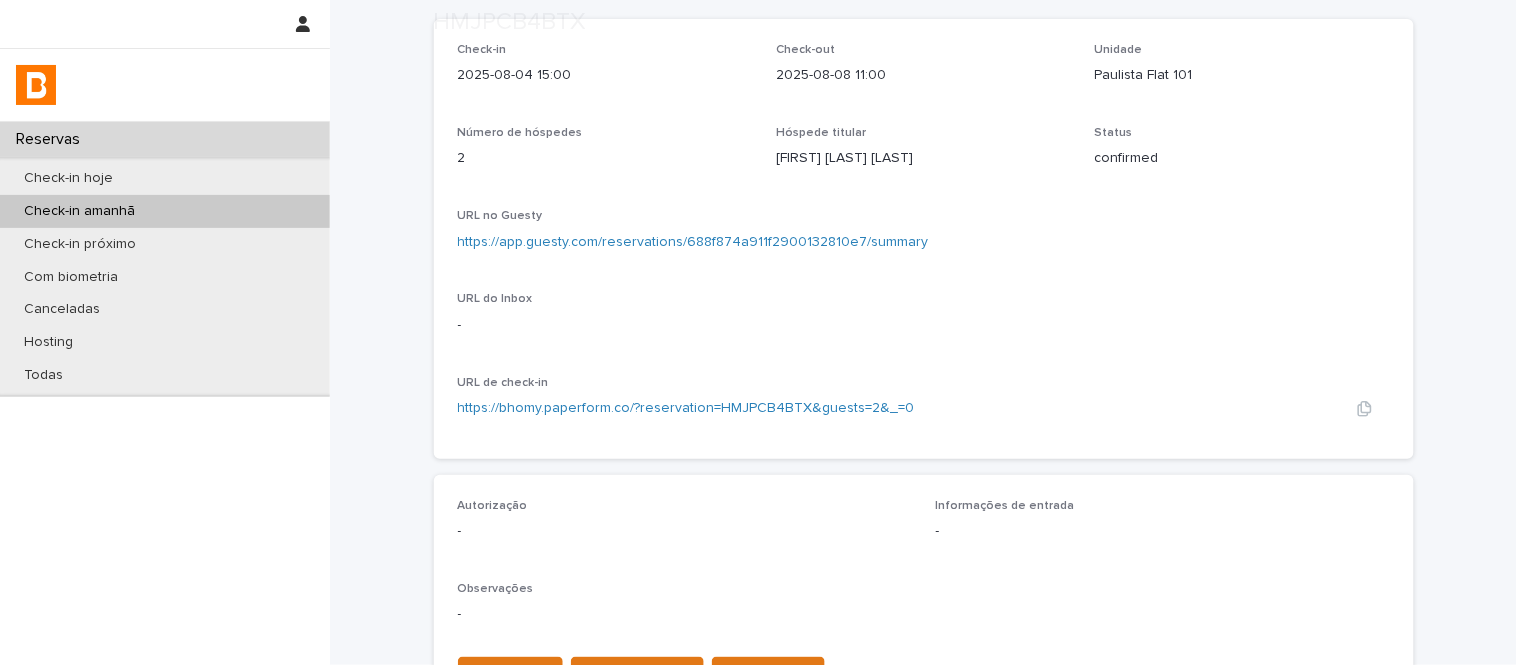 scroll, scrollTop: 444, scrollLeft: 0, axis: vertical 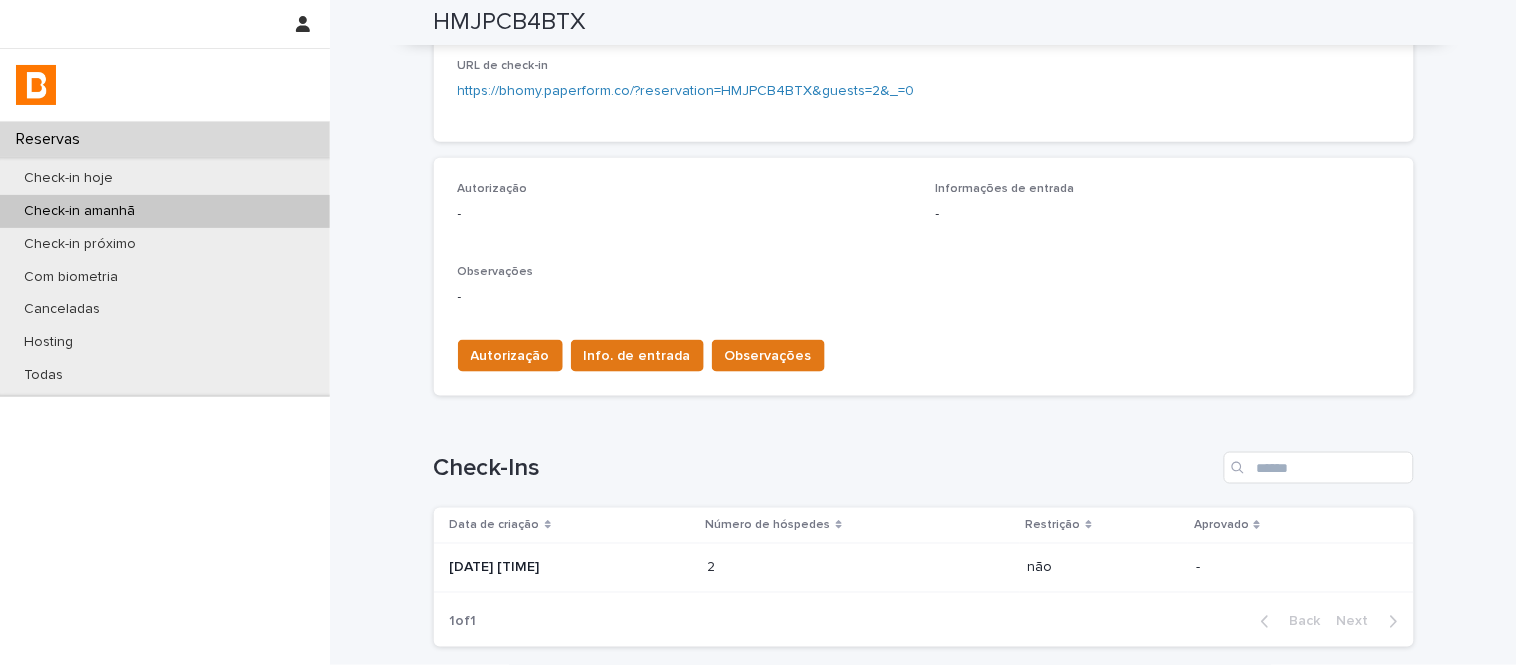click at bounding box center [795, 568] 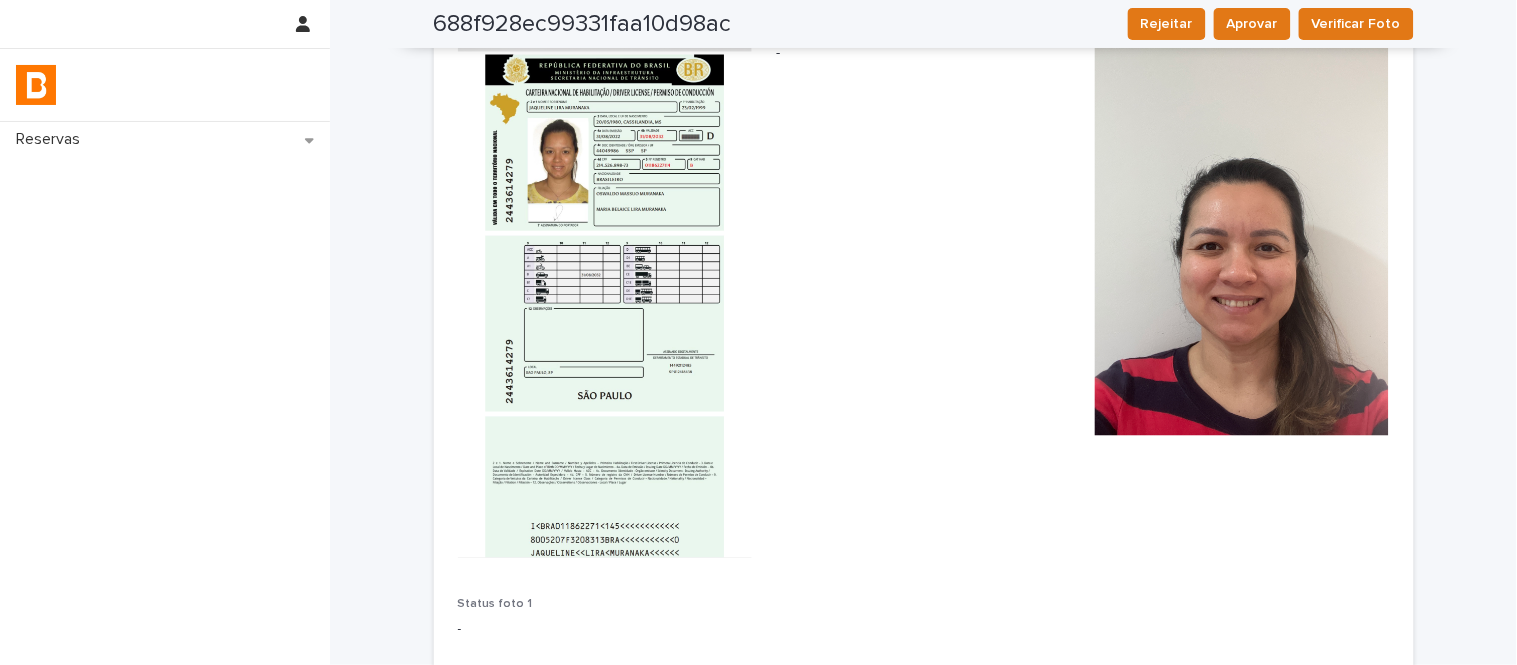 scroll, scrollTop: 222, scrollLeft: 0, axis: vertical 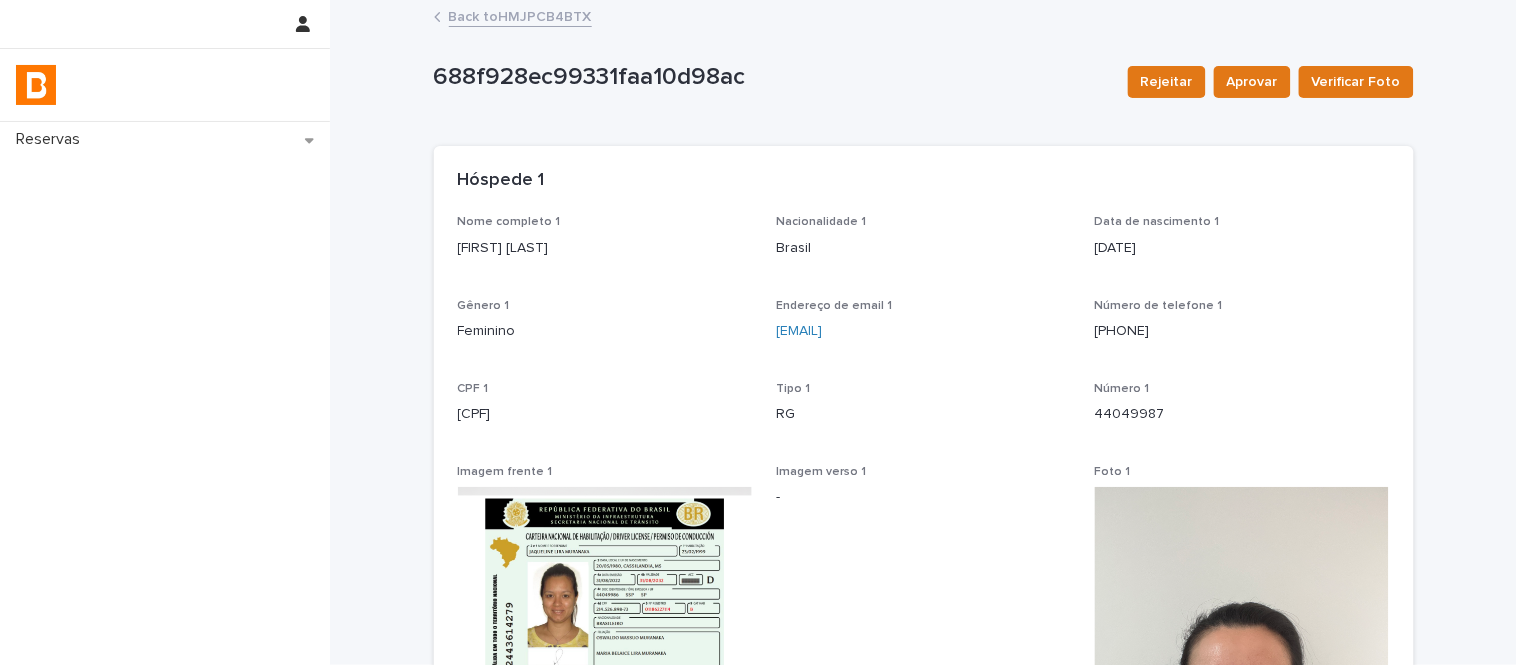 click on "Back to HMJPCB4BTX" at bounding box center [520, 15] 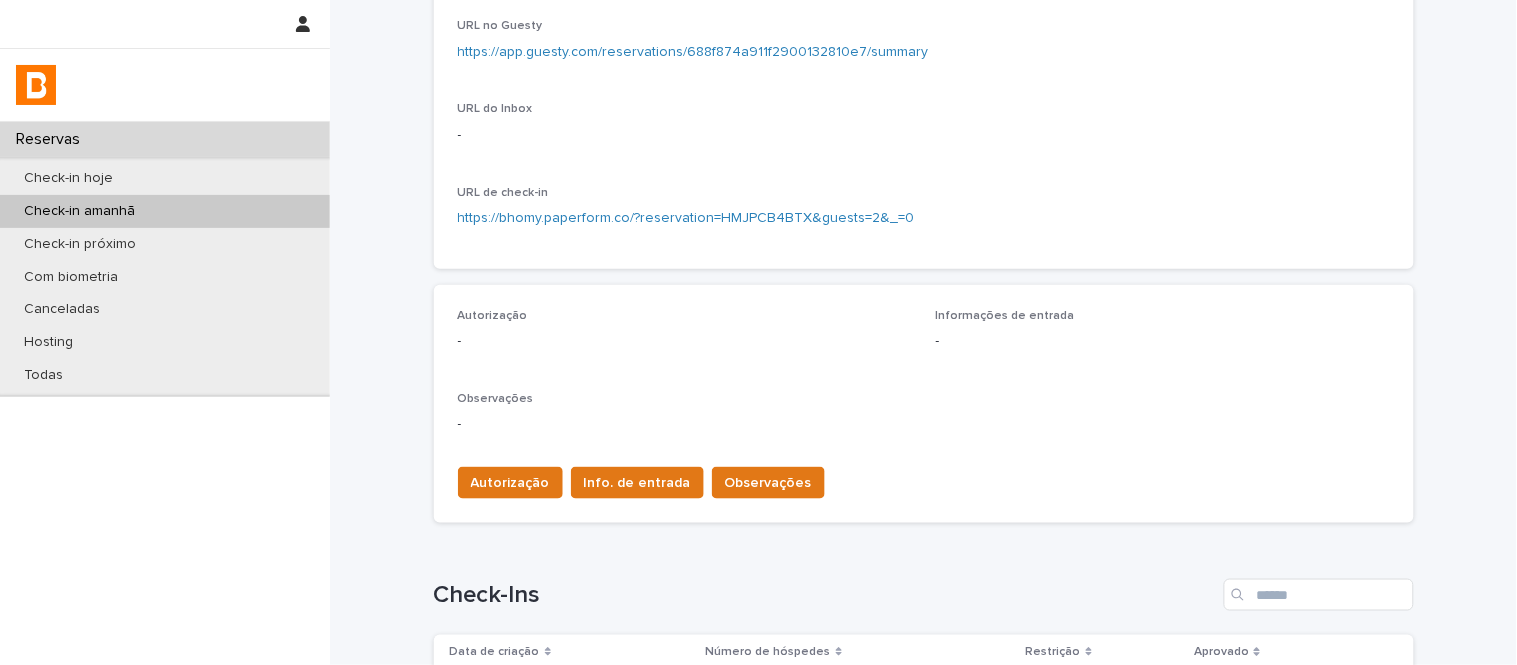 scroll, scrollTop: 598, scrollLeft: 0, axis: vertical 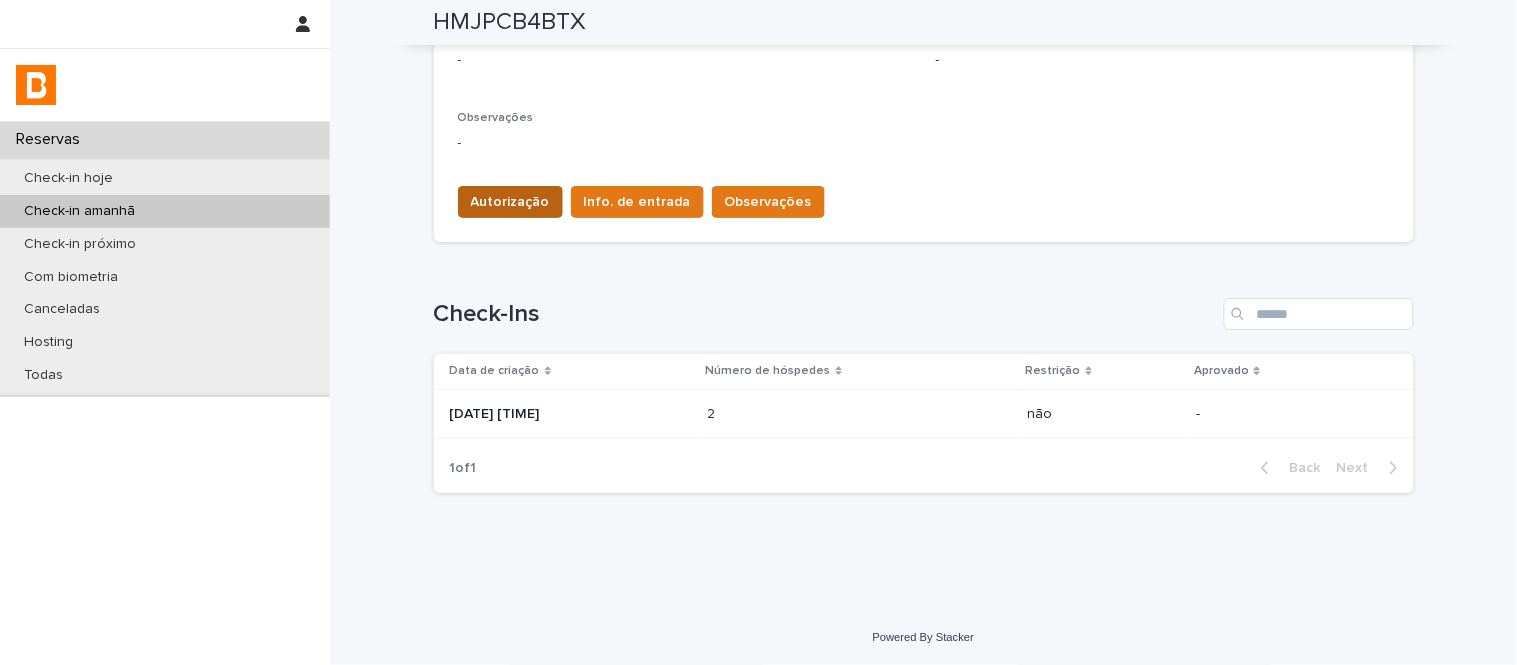 click on "Autorização" at bounding box center (510, 202) 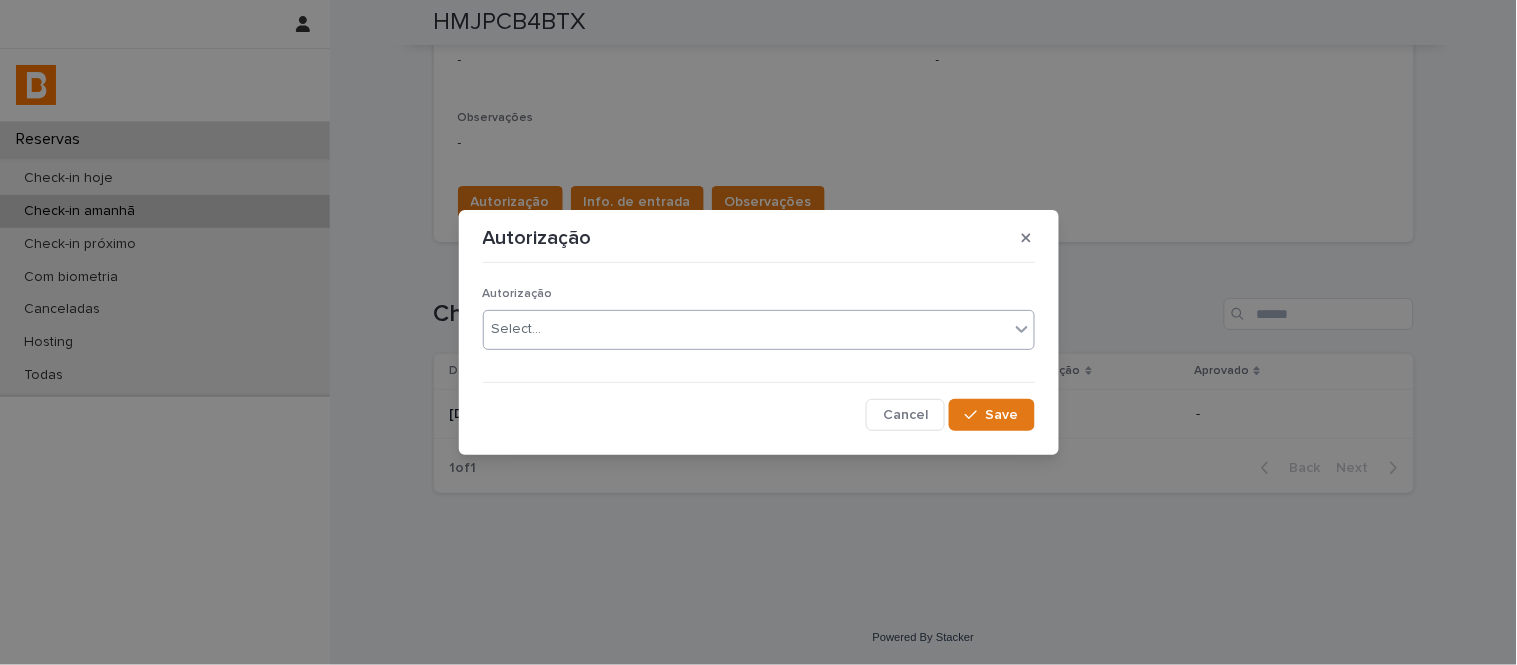 click on "Select..." at bounding box center (746, 329) 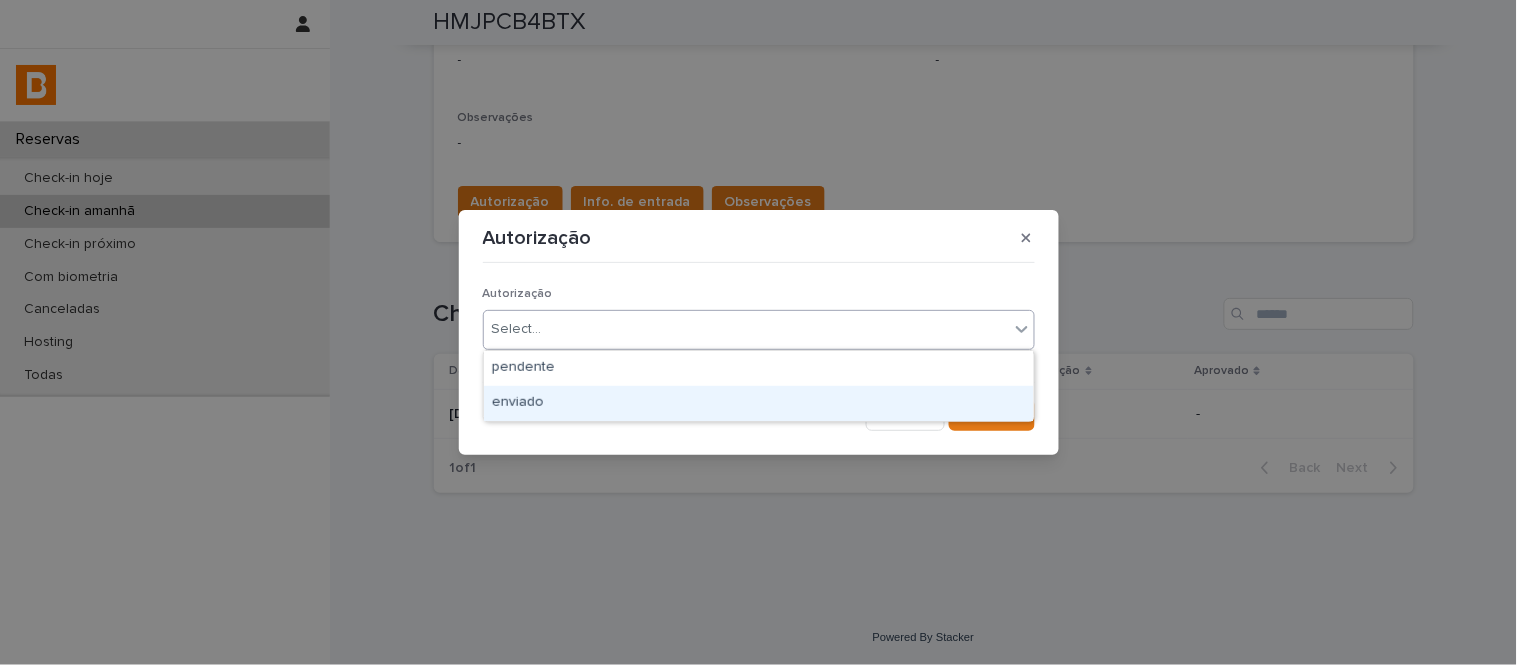 click on "enviado" at bounding box center [759, 403] 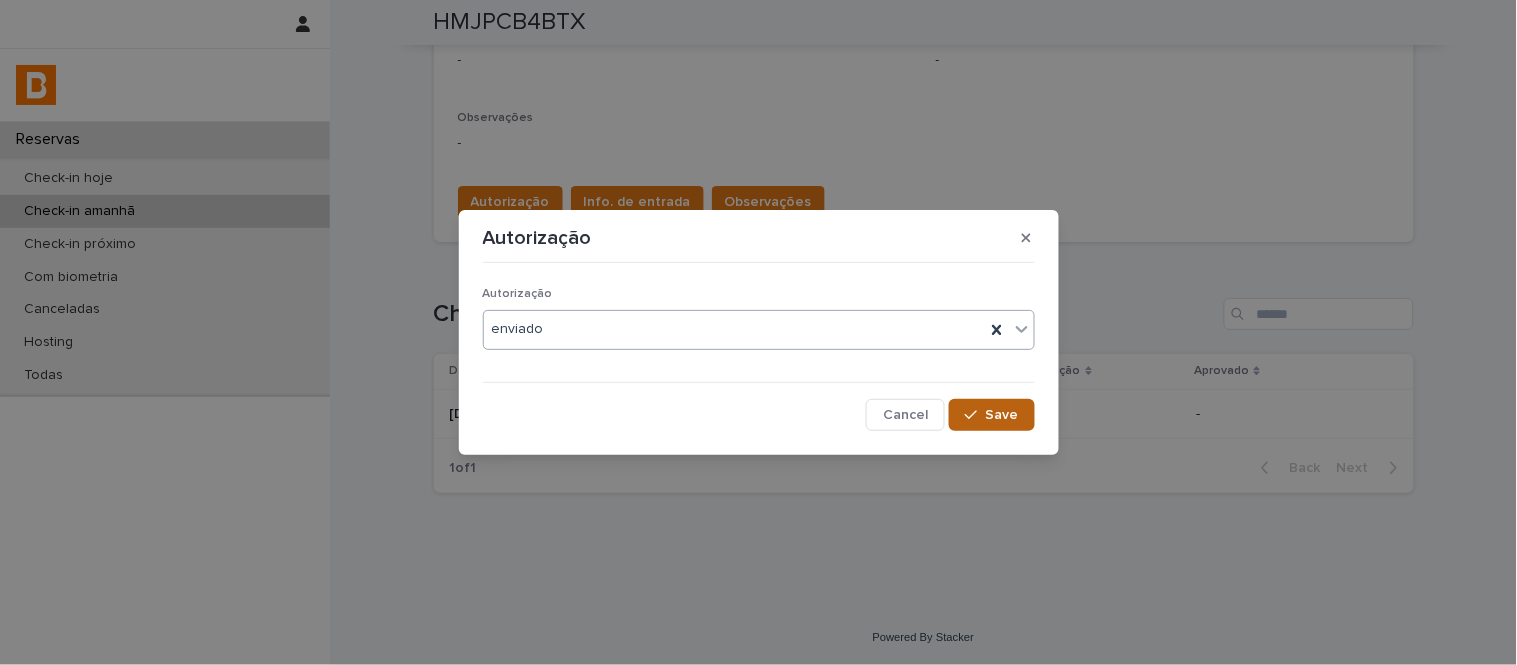 click on "Save" at bounding box center [991, 415] 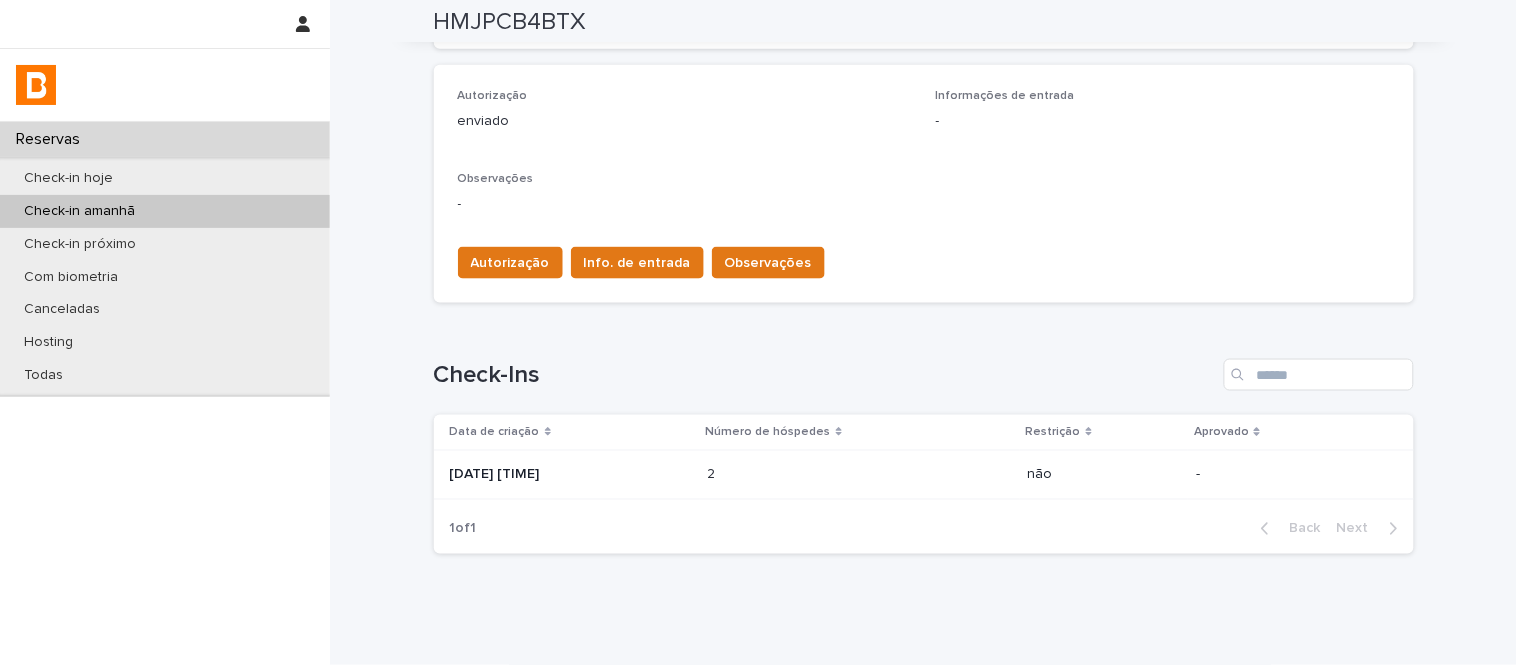 scroll, scrollTop: 555, scrollLeft: 0, axis: vertical 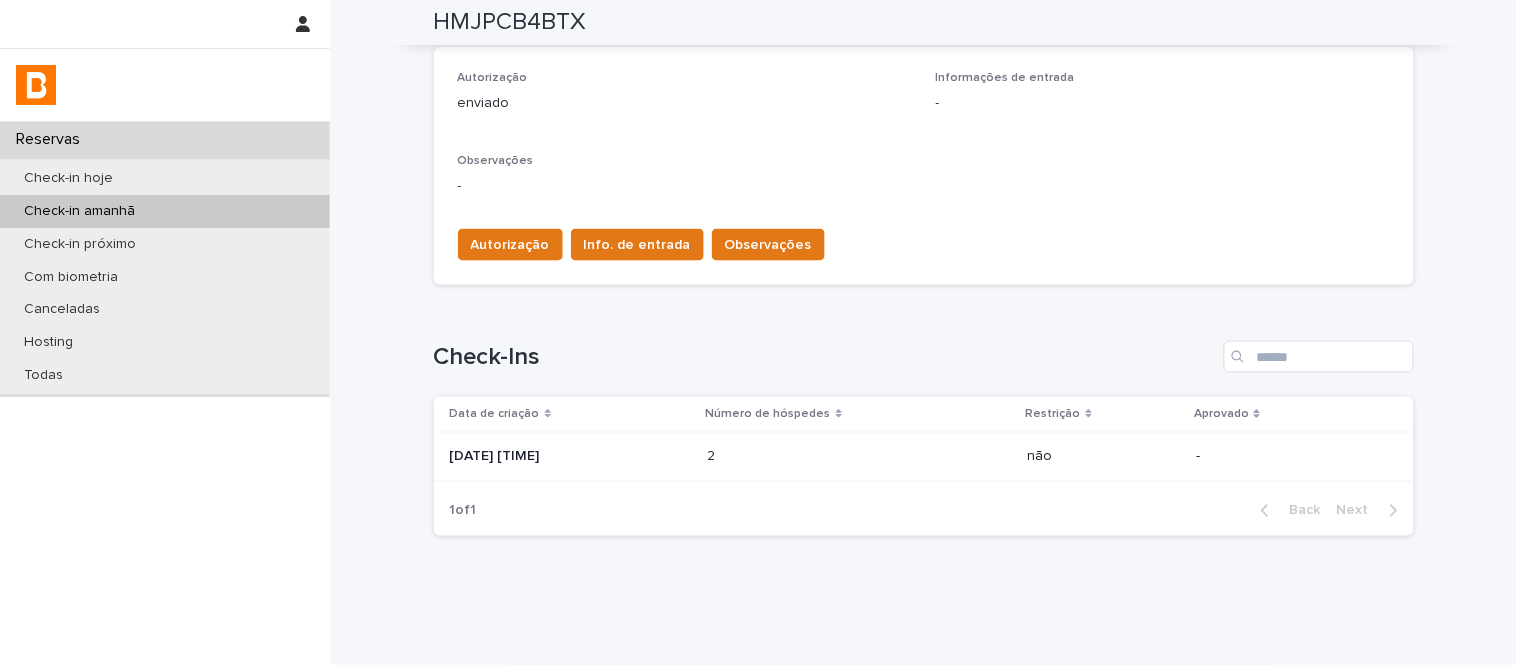 click on "Autorização Info. de entrada Observações" at bounding box center [924, 241] 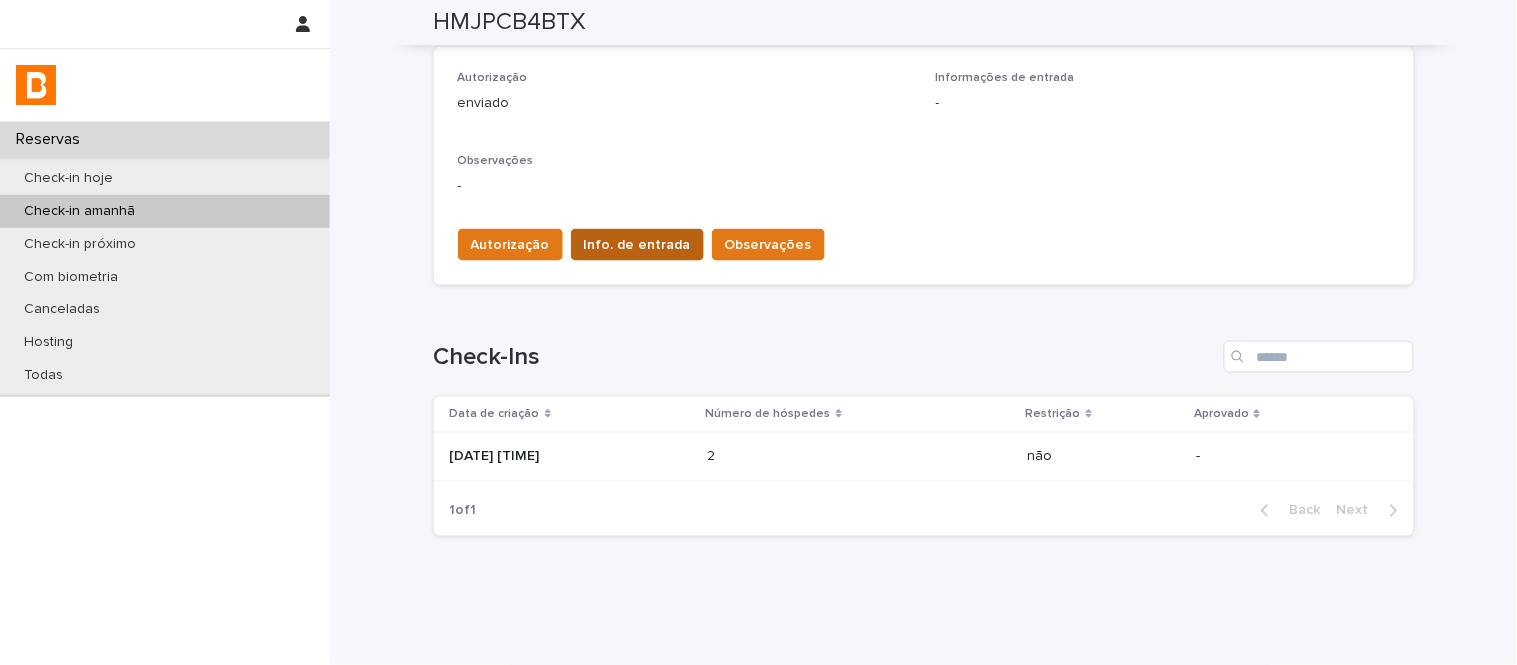 click on "Info. de entrada" at bounding box center [637, 245] 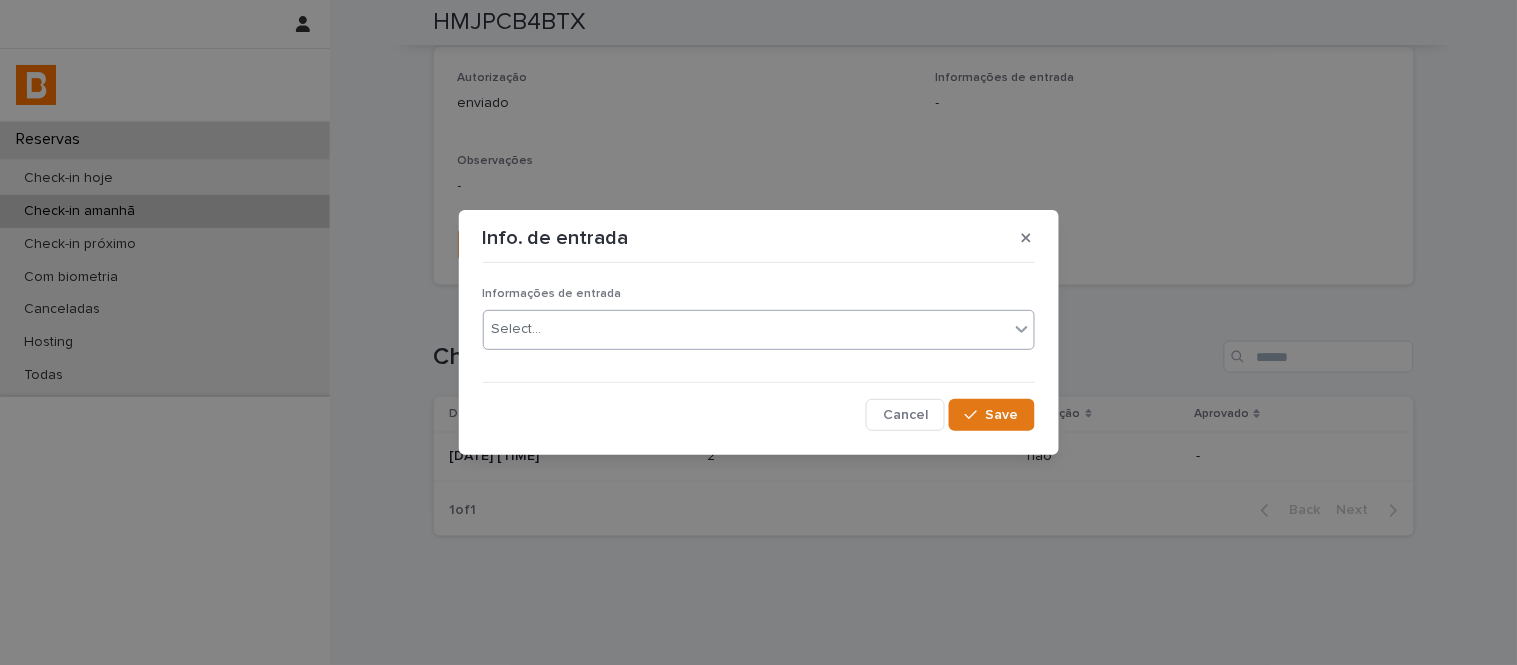 click on "Select..." at bounding box center (746, 329) 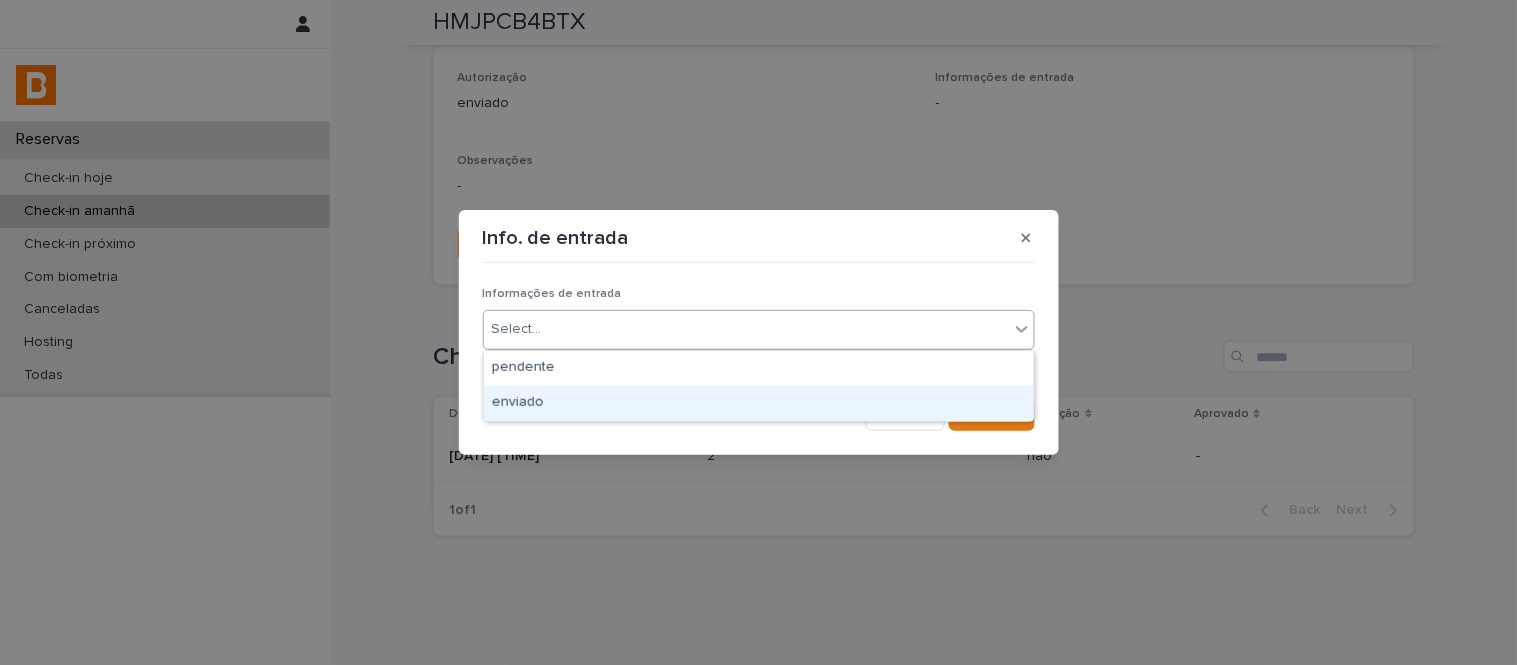click on "enviado" at bounding box center [759, 403] 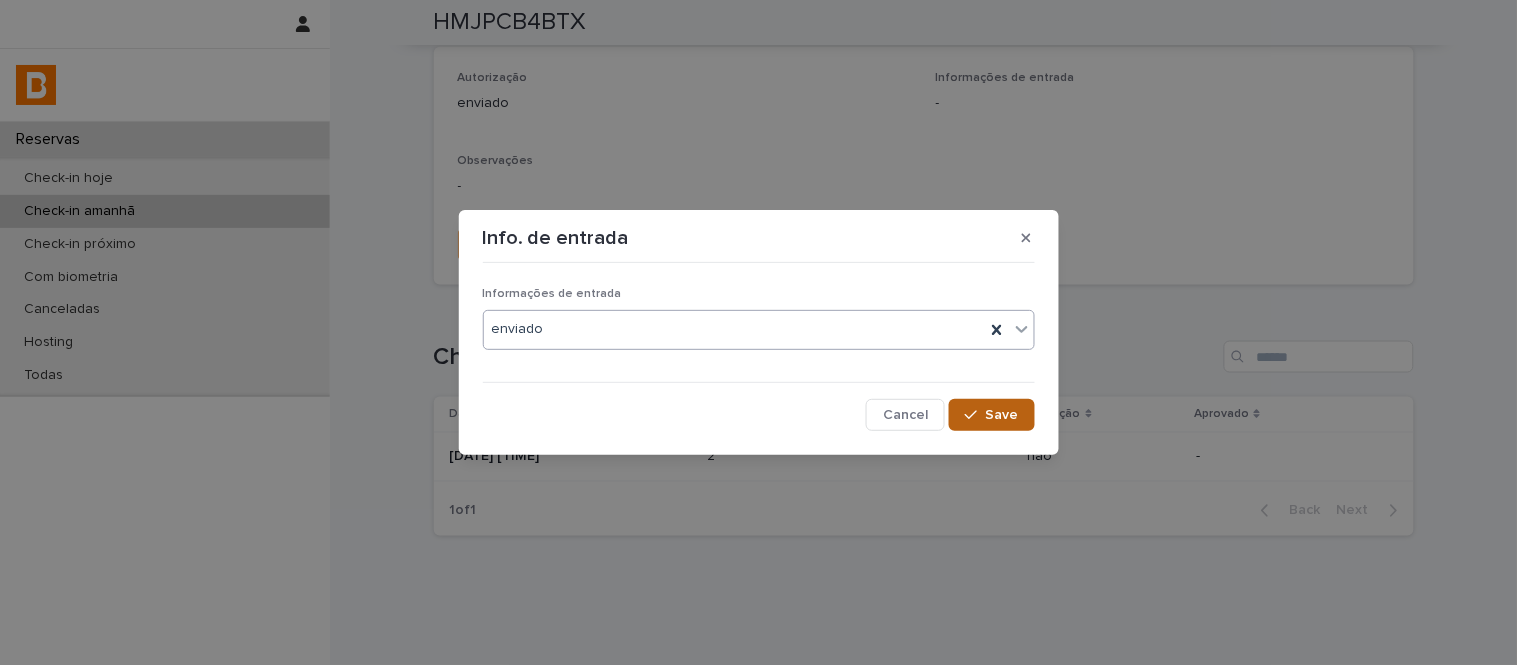 click on "Save" at bounding box center (991, 415) 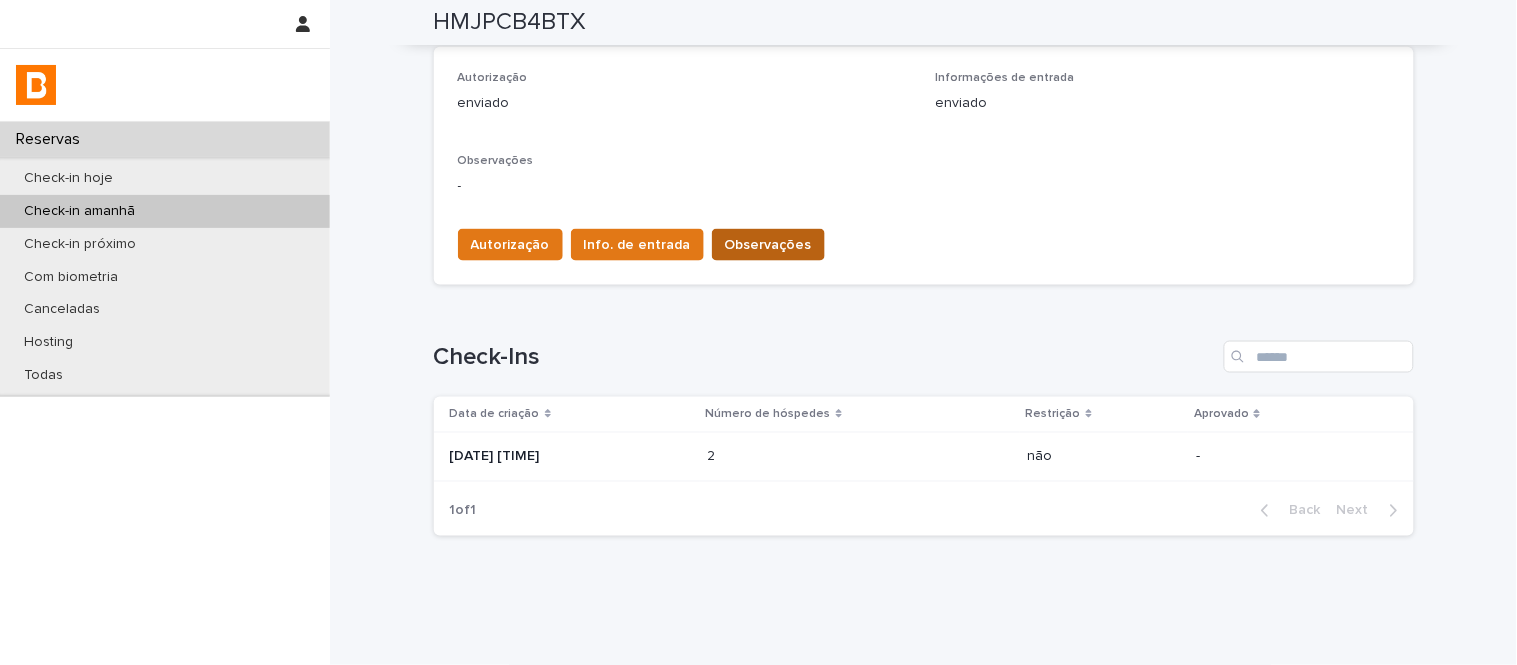 click on "Observações" at bounding box center [768, 245] 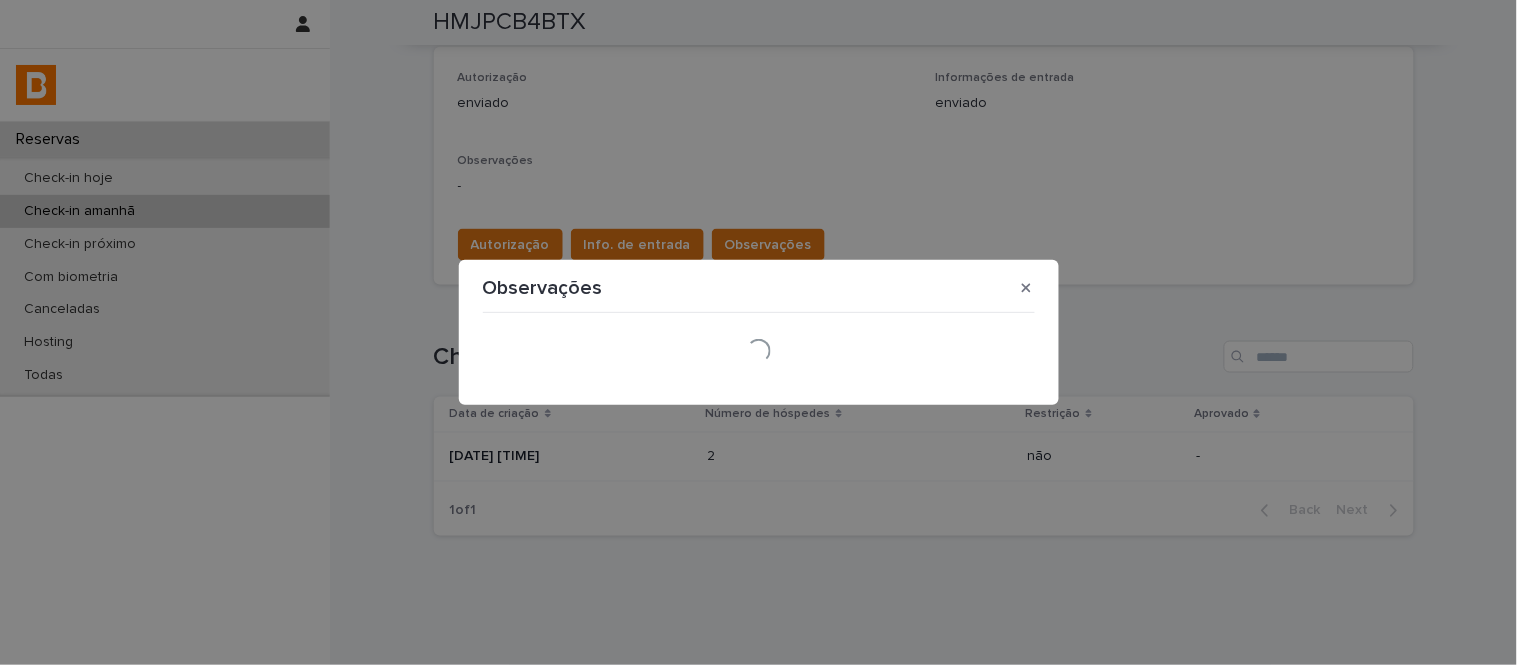 click on "Observações" at bounding box center (759, 288) 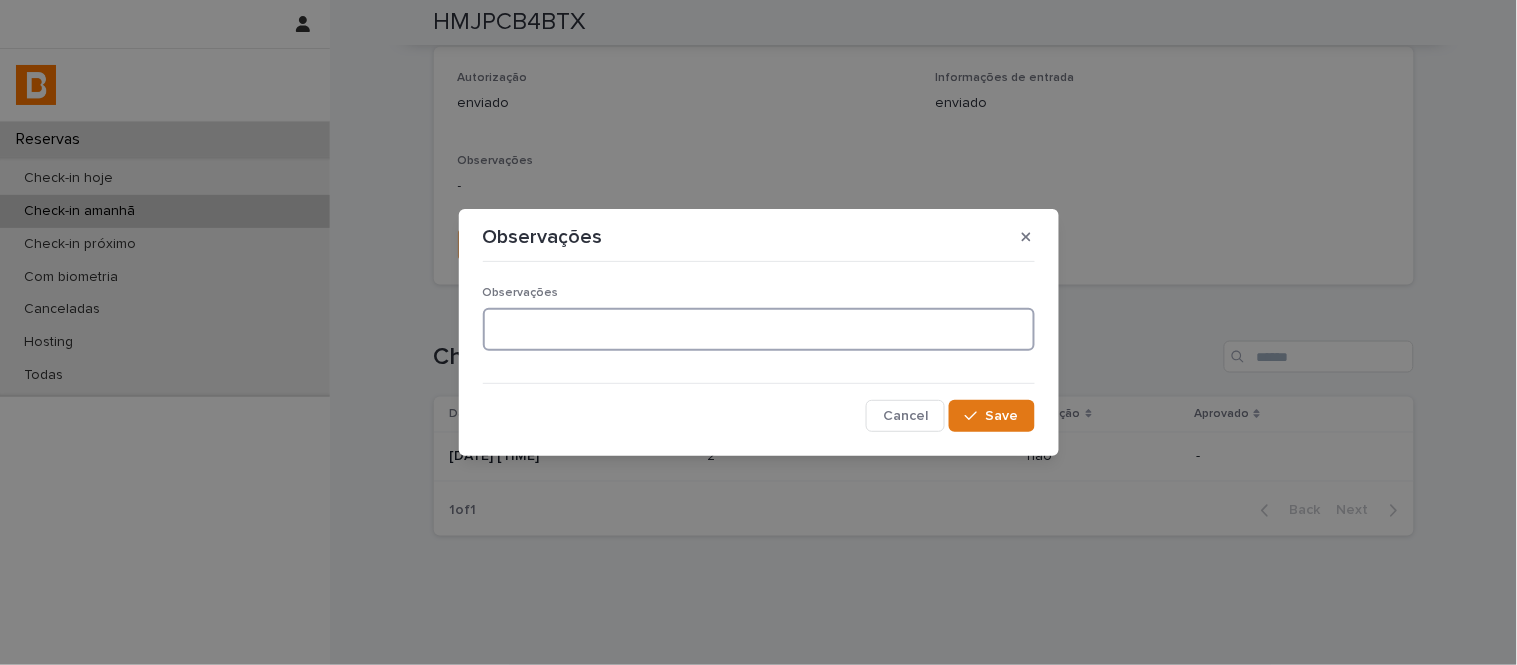 click at bounding box center [759, 329] 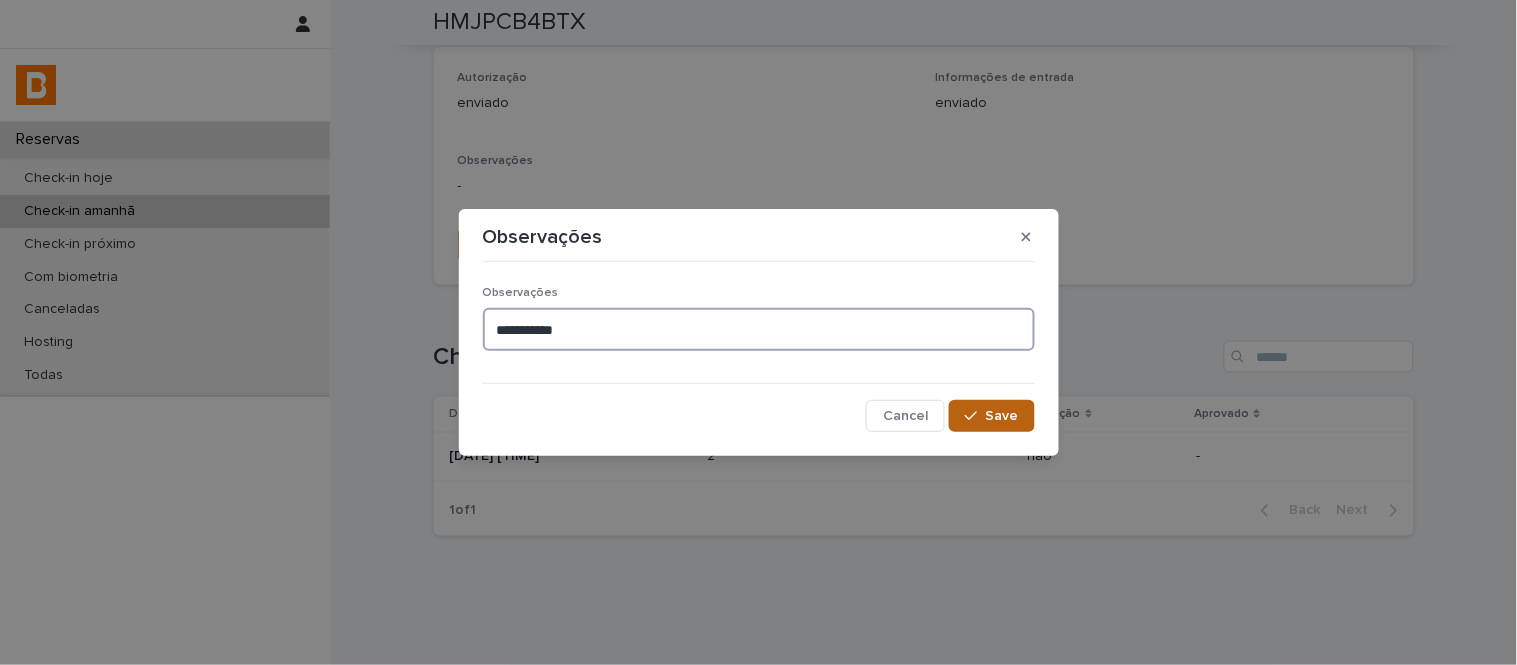 type on "**********" 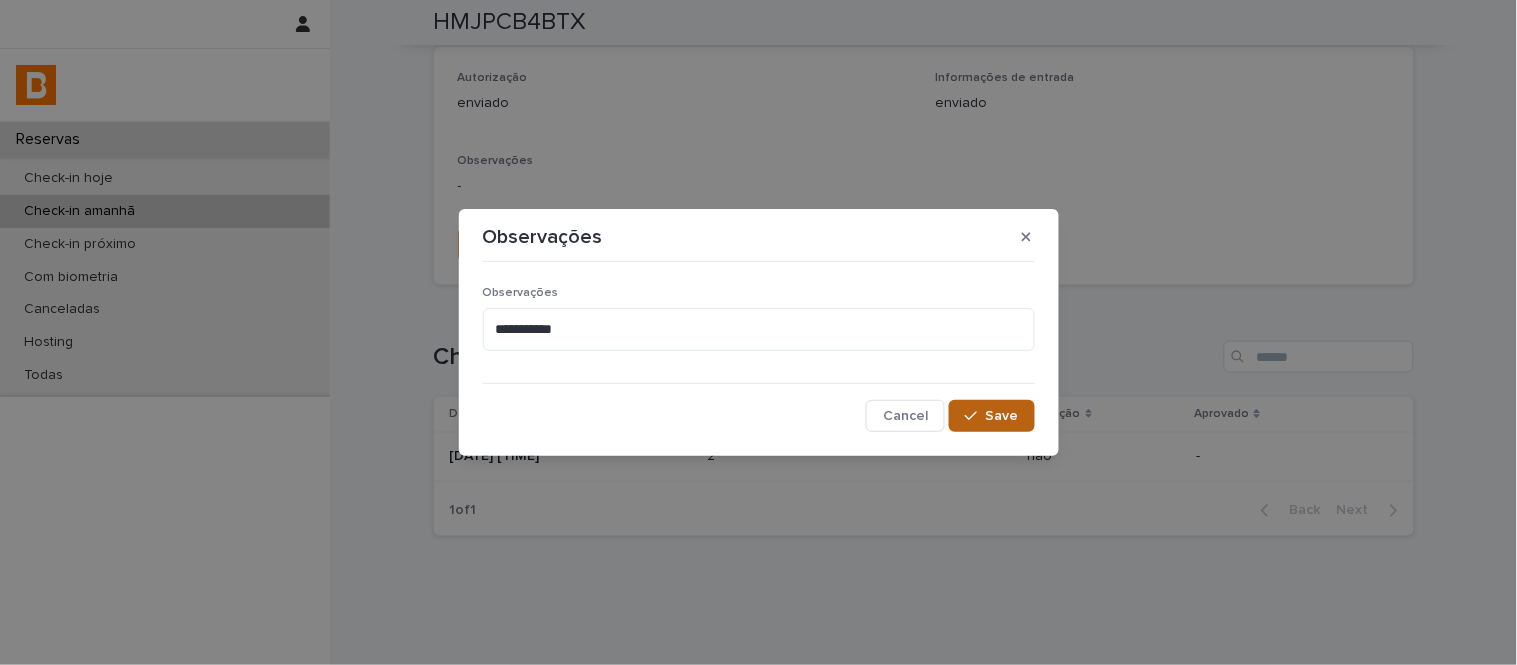 click on "Save" at bounding box center [991, 416] 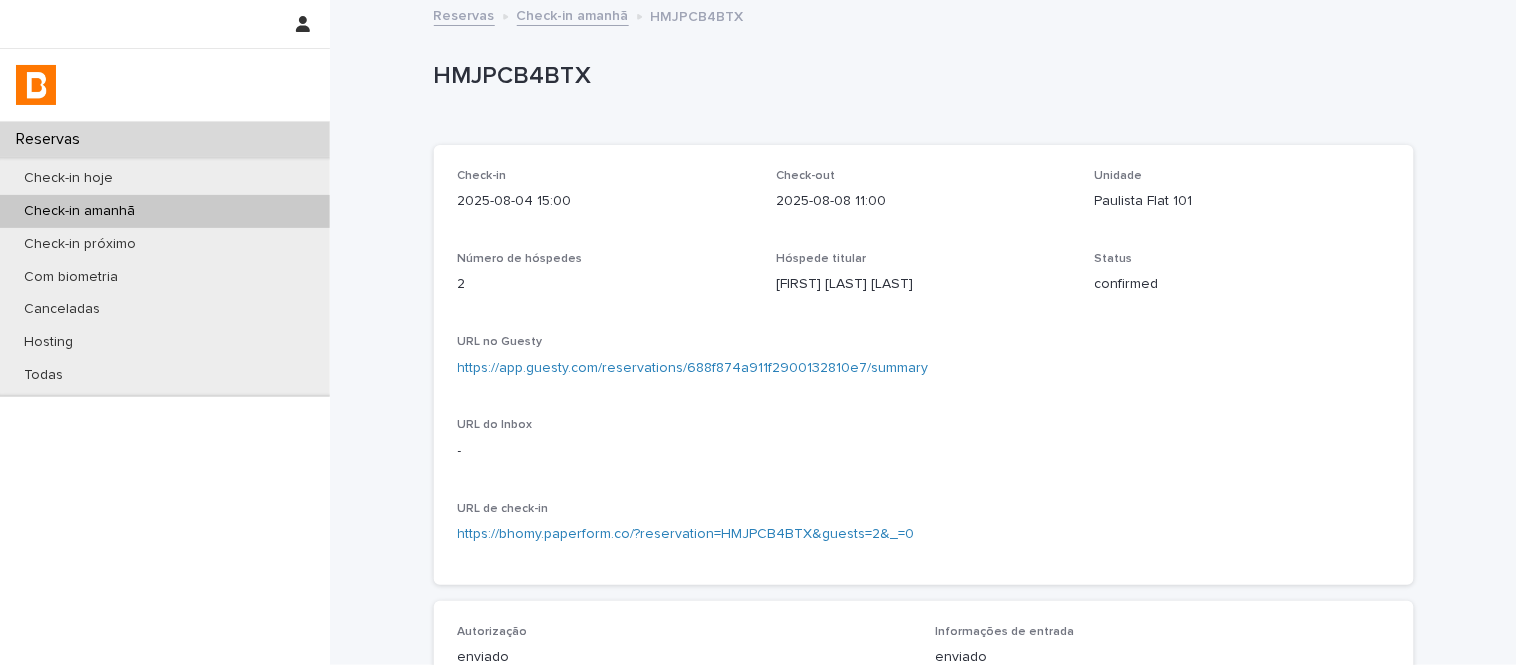 scroll, scrollTop: 0, scrollLeft: 0, axis: both 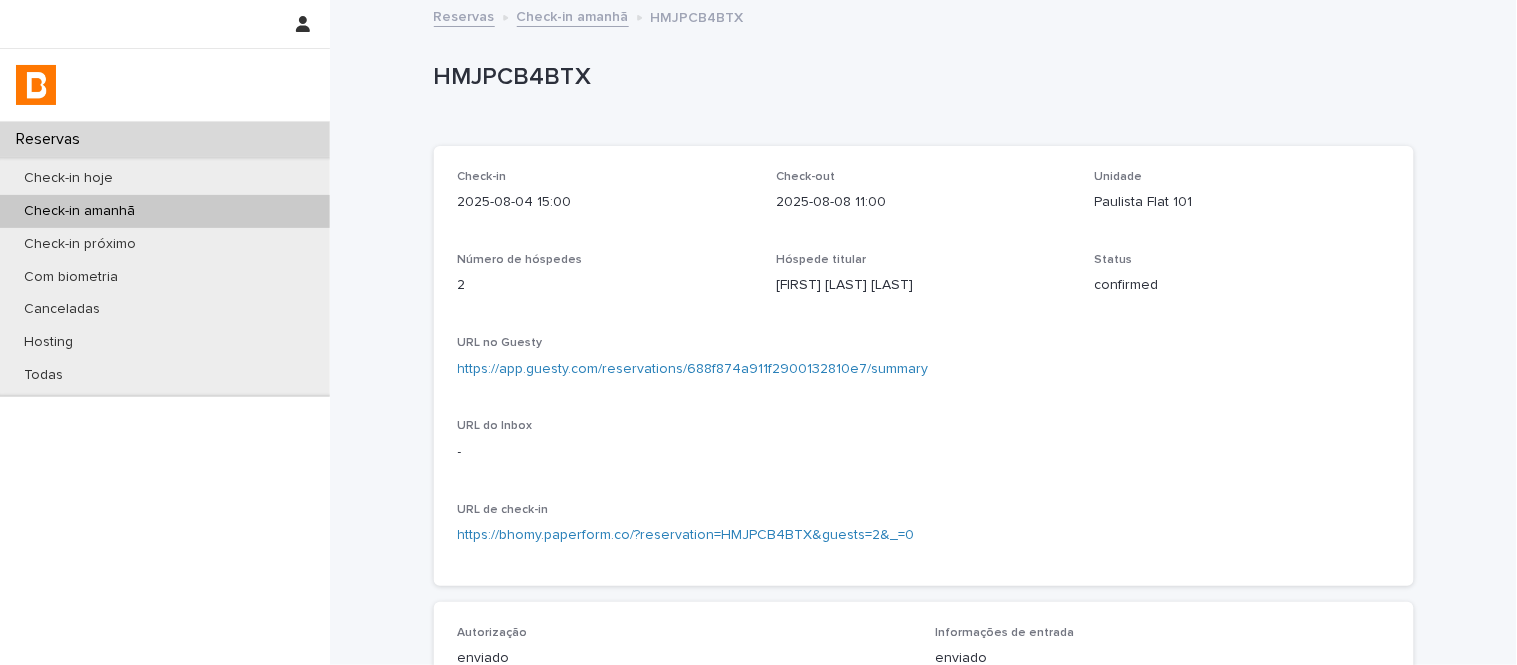 click on "Check-in amanhã" at bounding box center (573, 15) 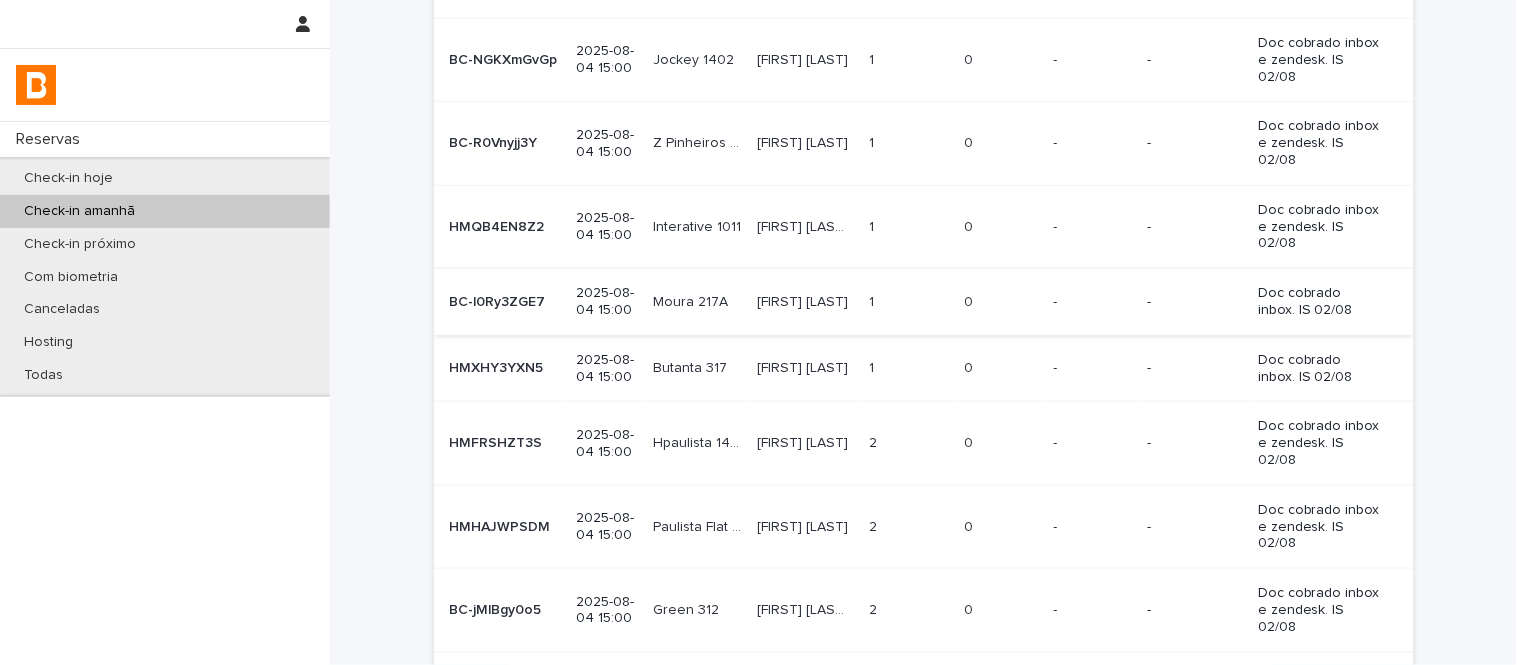 scroll, scrollTop: 423, scrollLeft: 0, axis: vertical 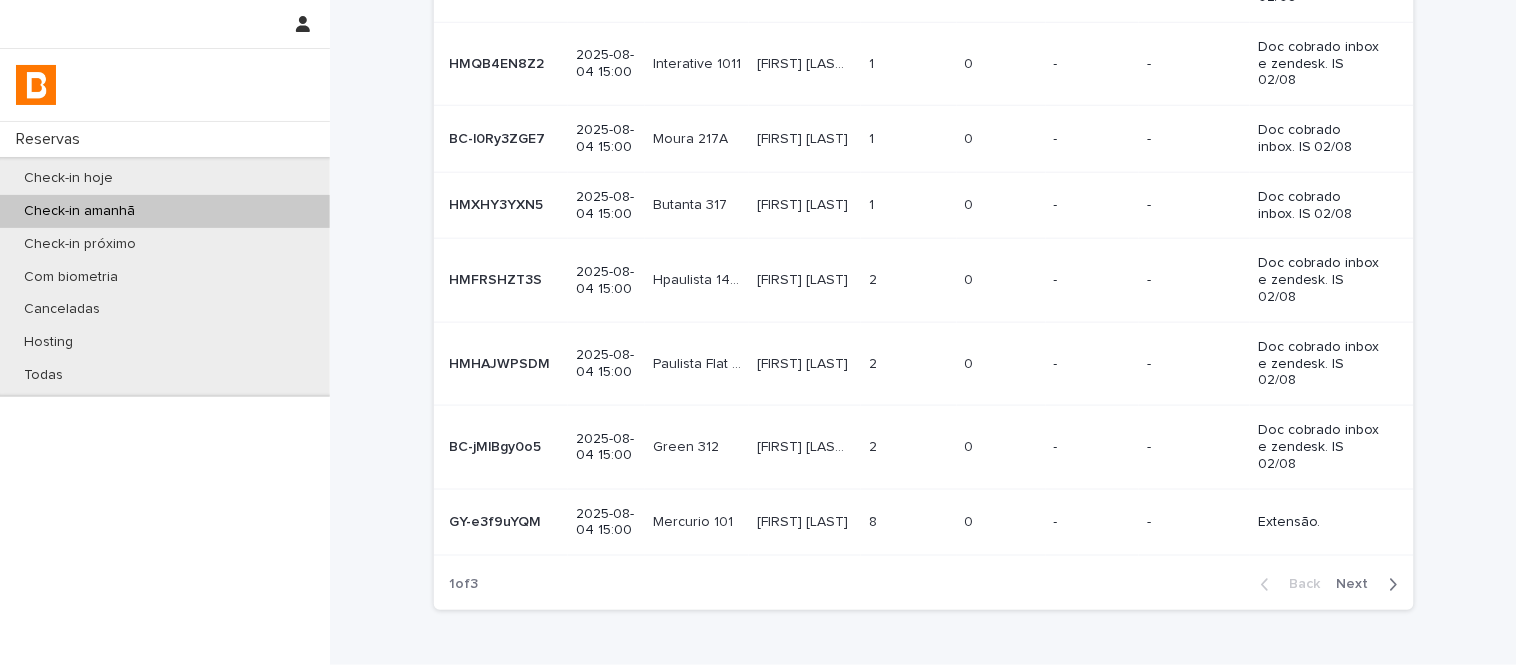 click on "Next" at bounding box center [1359, 585] 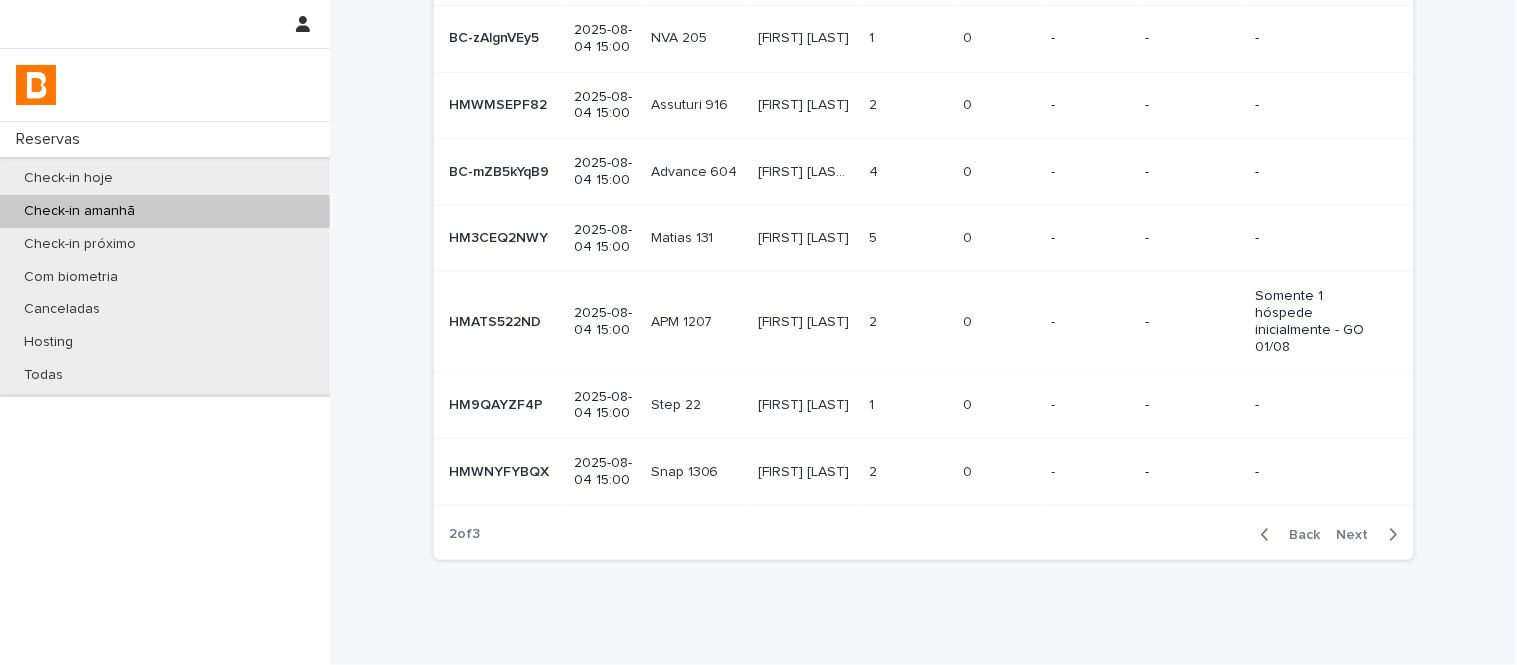 scroll, scrollTop: 431, scrollLeft: 0, axis: vertical 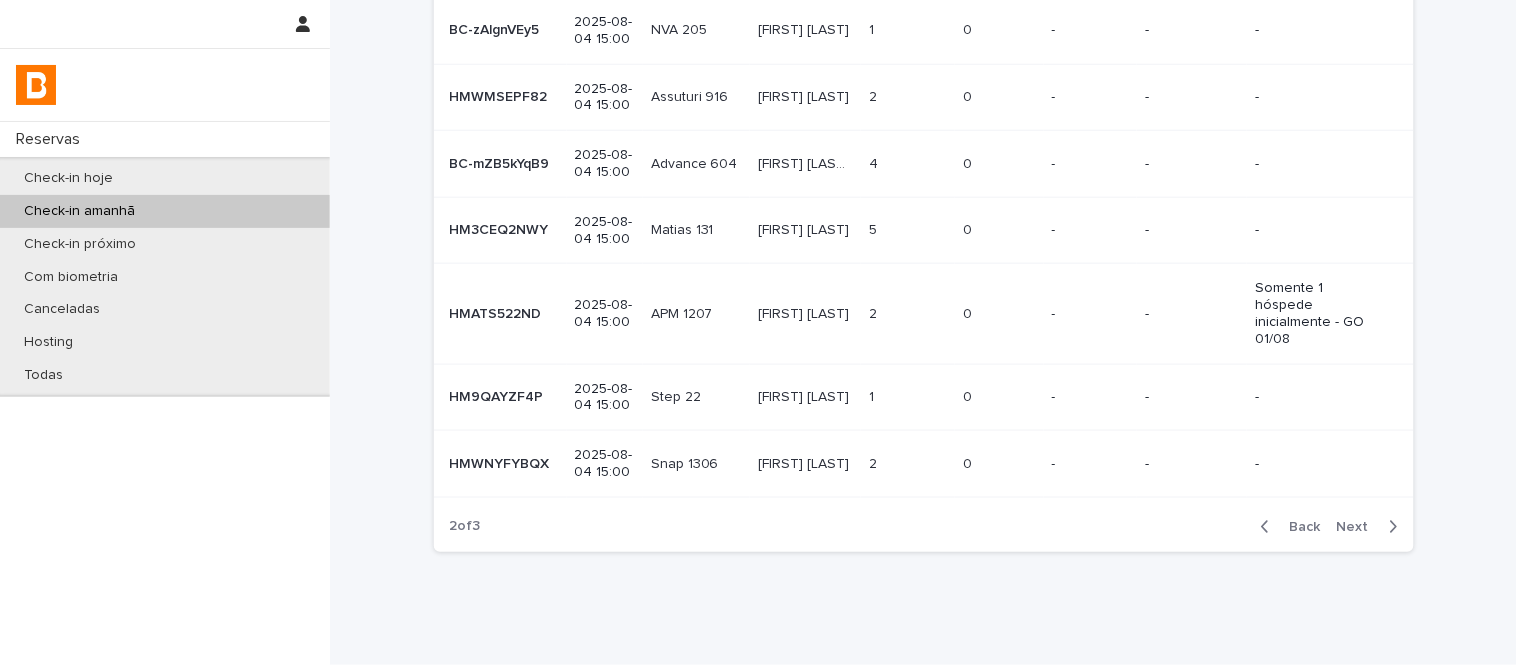click on "Next" at bounding box center (1359, 527) 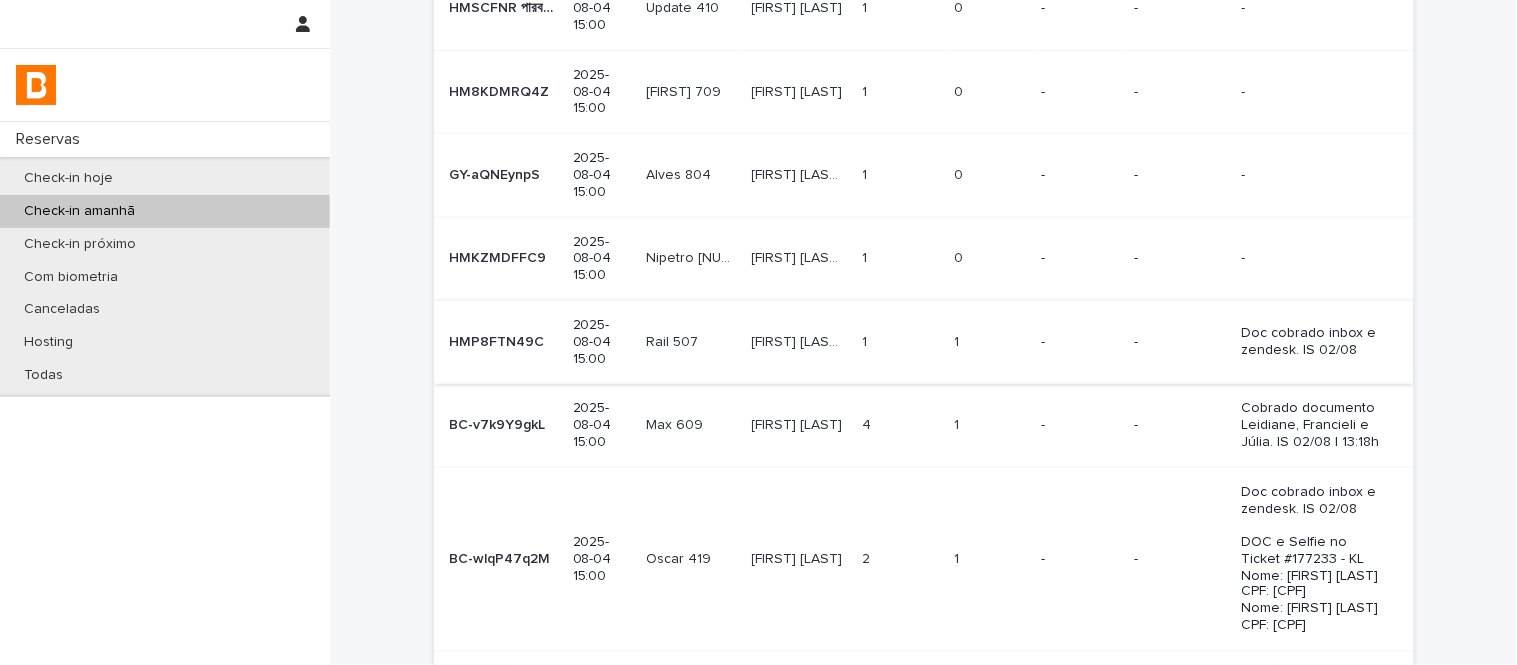 scroll, scrollTop: 591, scrollLeft: 0, axis: vertical 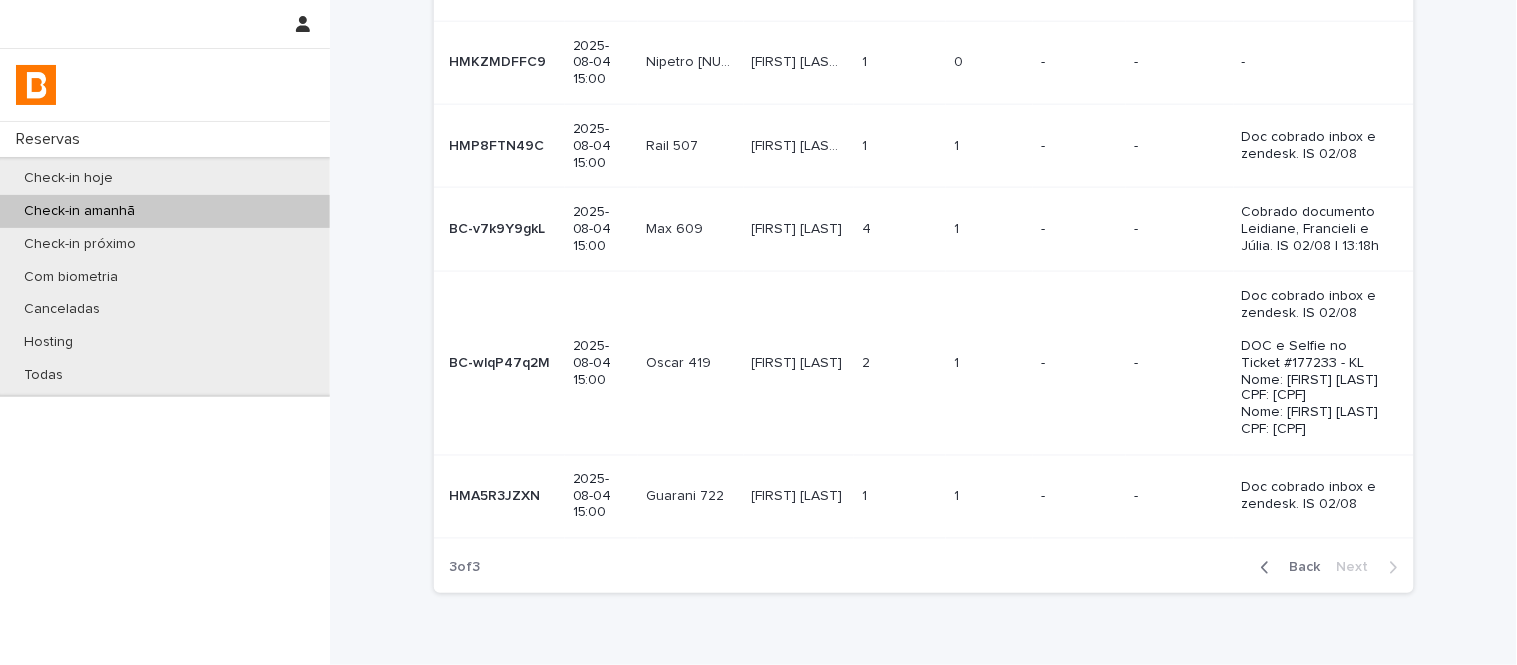click on "1 1" at bounding box center [989, 497] 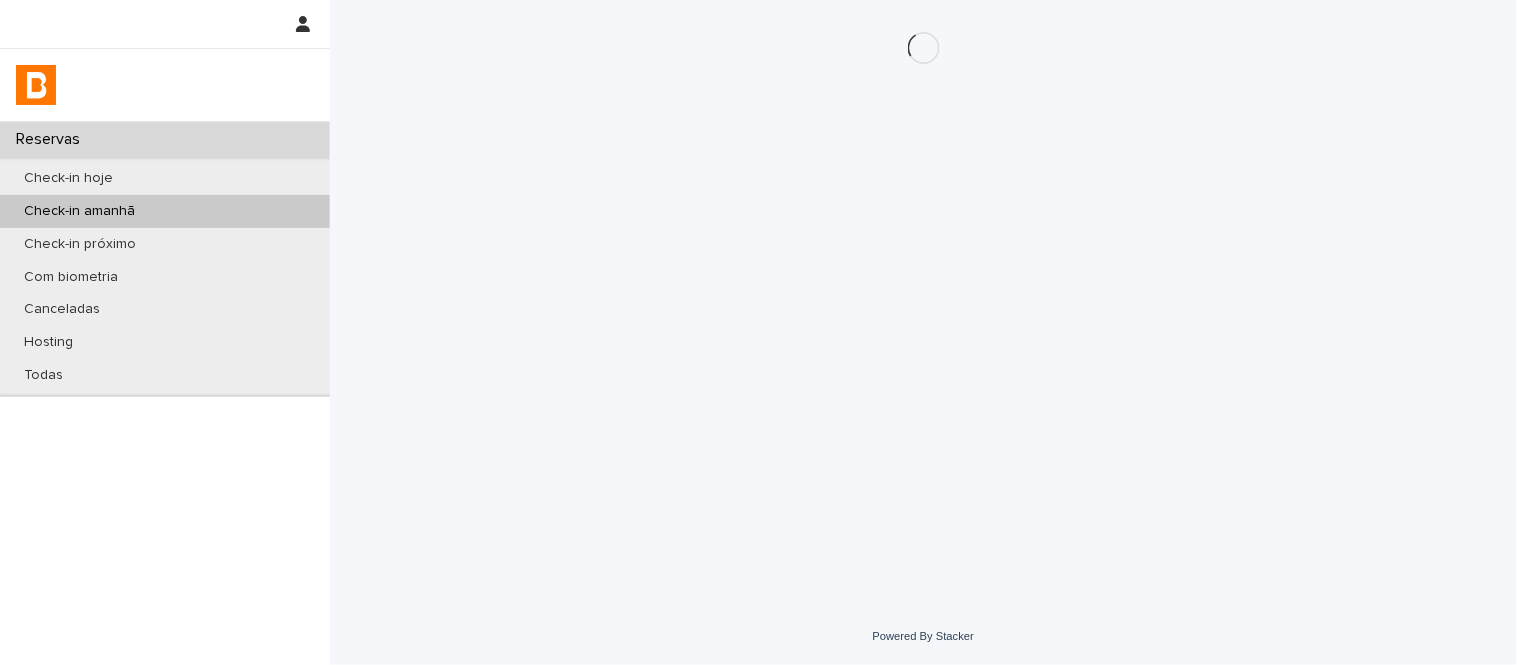 scroll, scrollTop: 0, scrollLeft: 0, axis: both 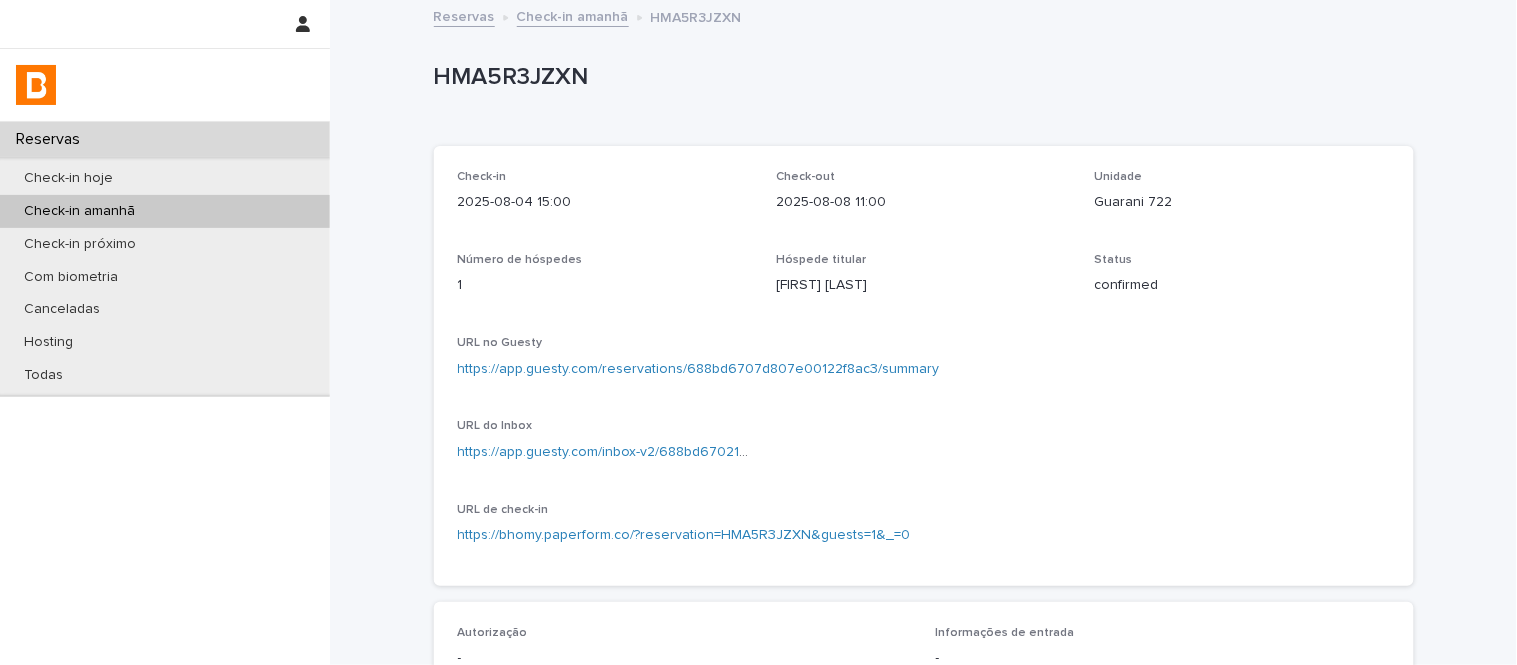 click on "Guarani 722" at bounding box center [1242, 202] 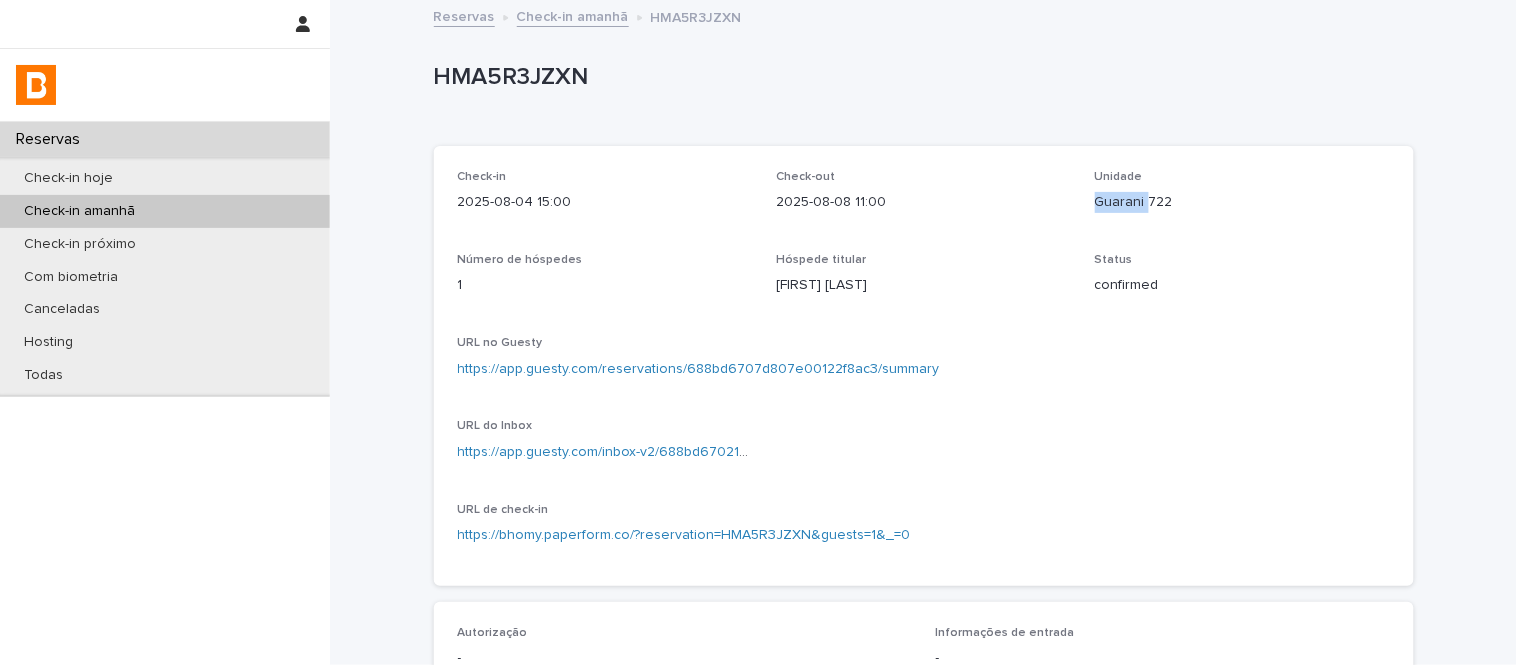 click on "Guarani 722" at bounding box center (1242, 202) 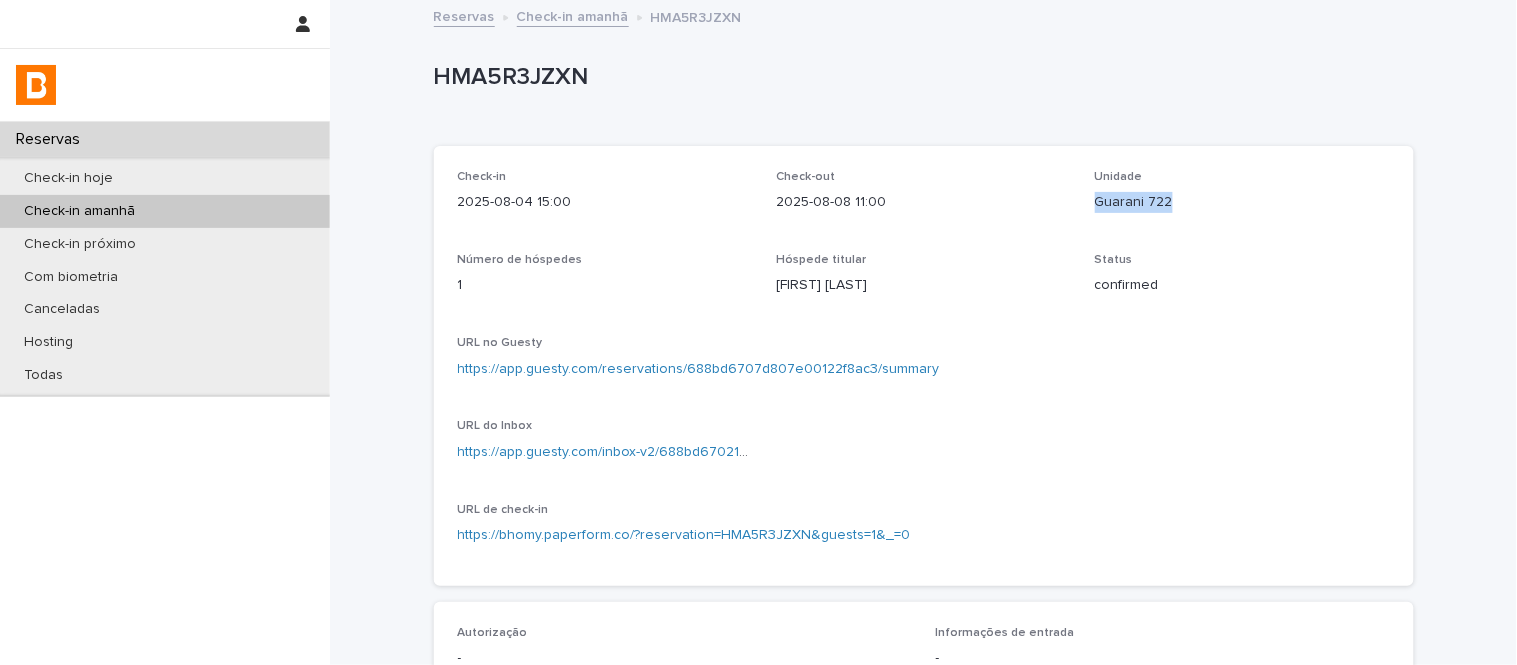 click on "Guarani 722" at bounding box center [1242, 202] 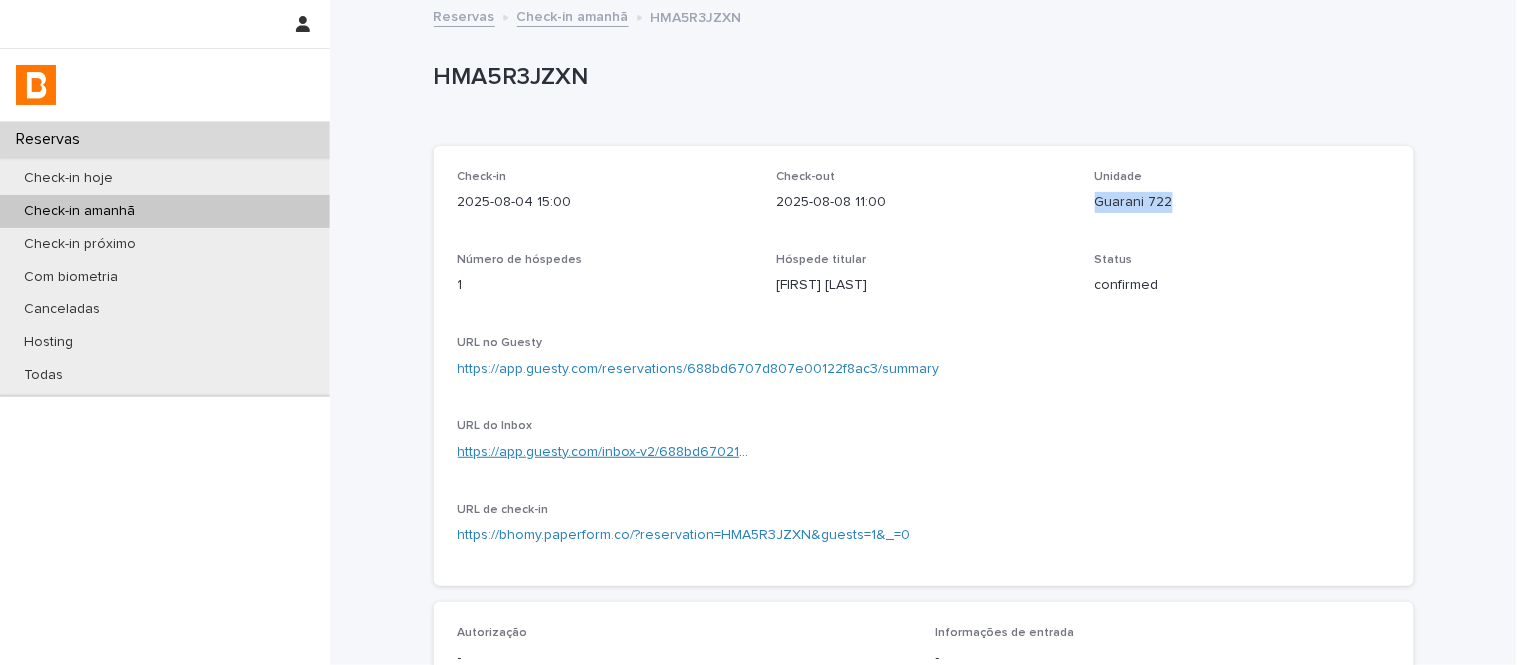 click on "https://app.guesty.com/inbox-v2/688bd670211a690012542de4?reservationId=688bd6707d807e00122f8ac3" at bounding box center [800, 452] 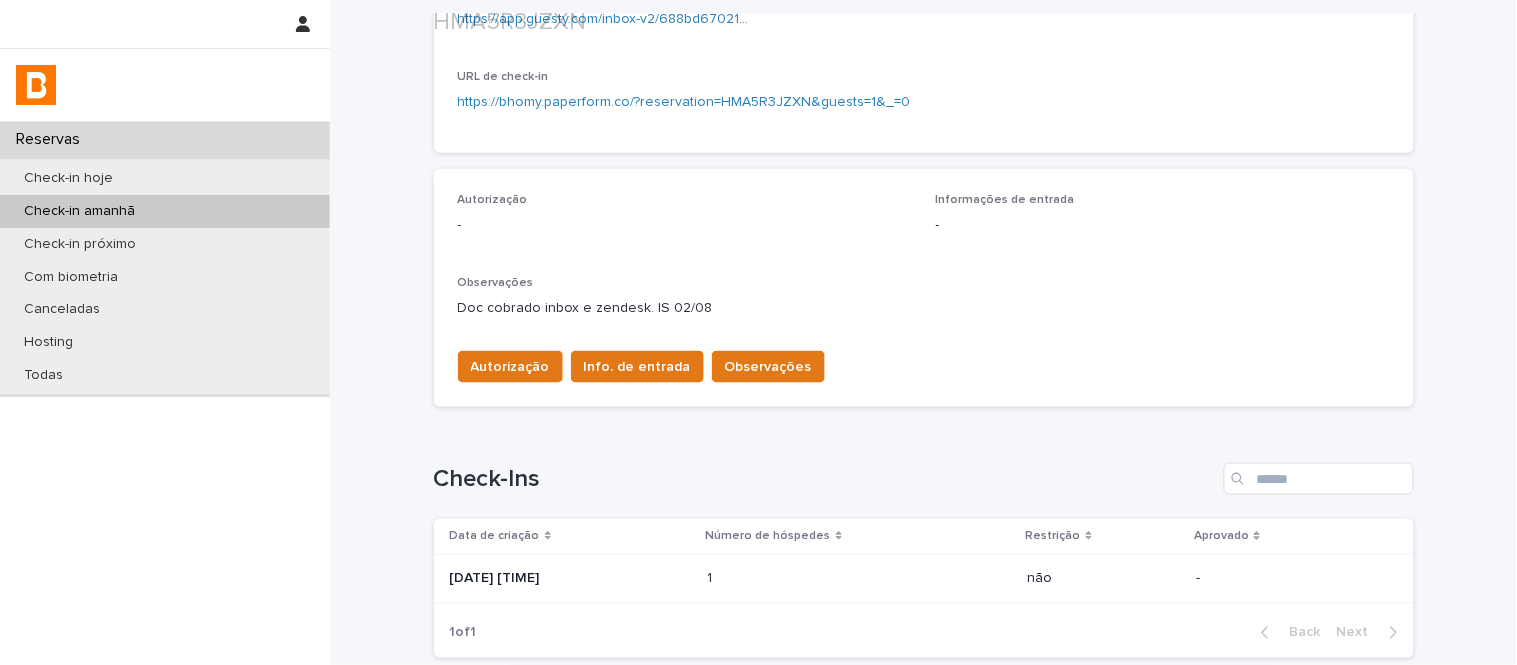 scroll, scrollTop: 598, scrollLeft: 0, axis: vertical 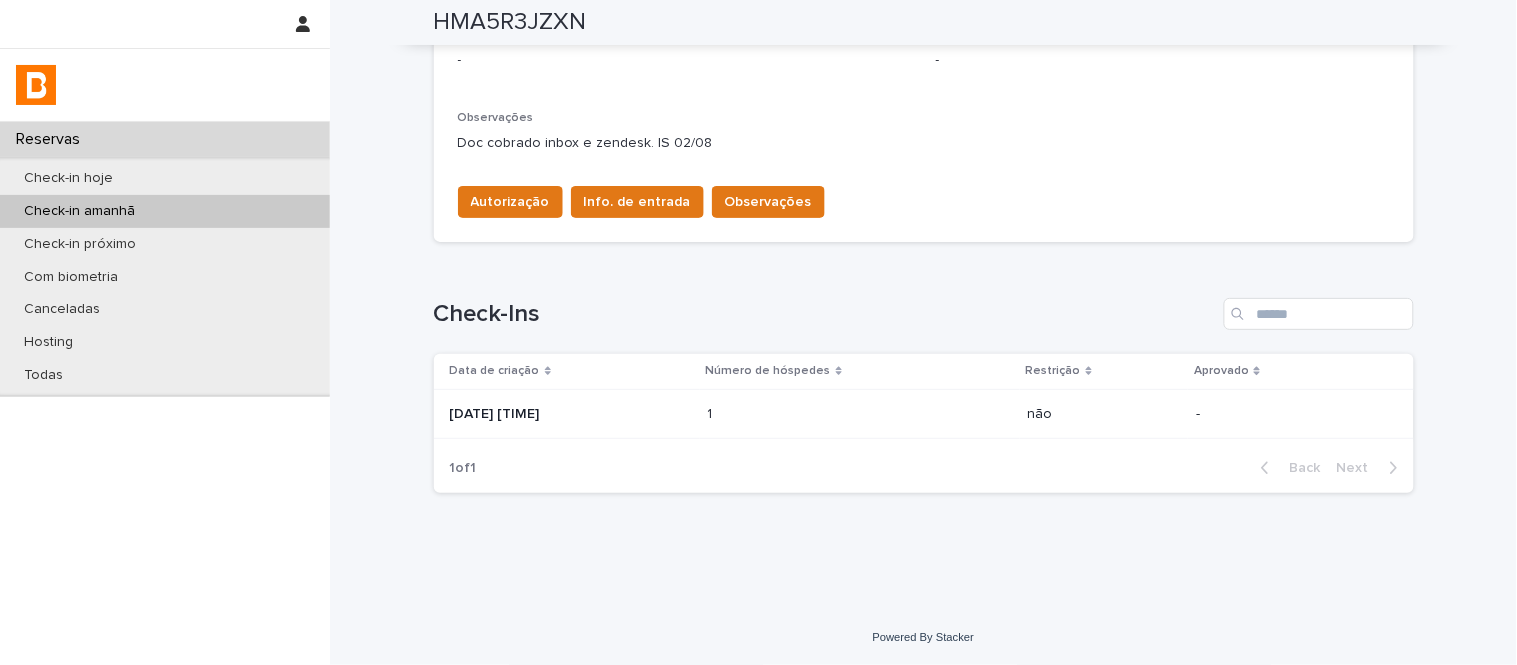 click at bounding box center [795, 414] 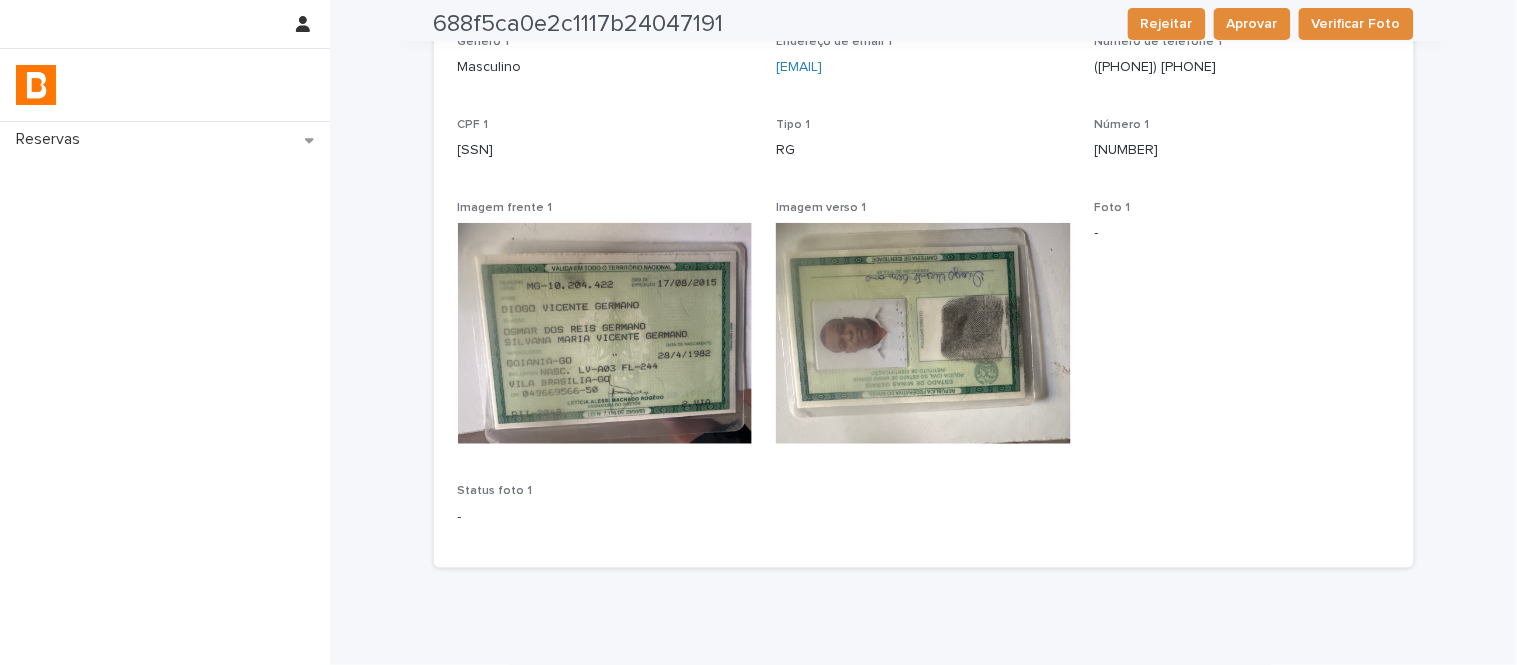 scroll, scrollTop: 338, scrollLeft: 0, axis: vertical 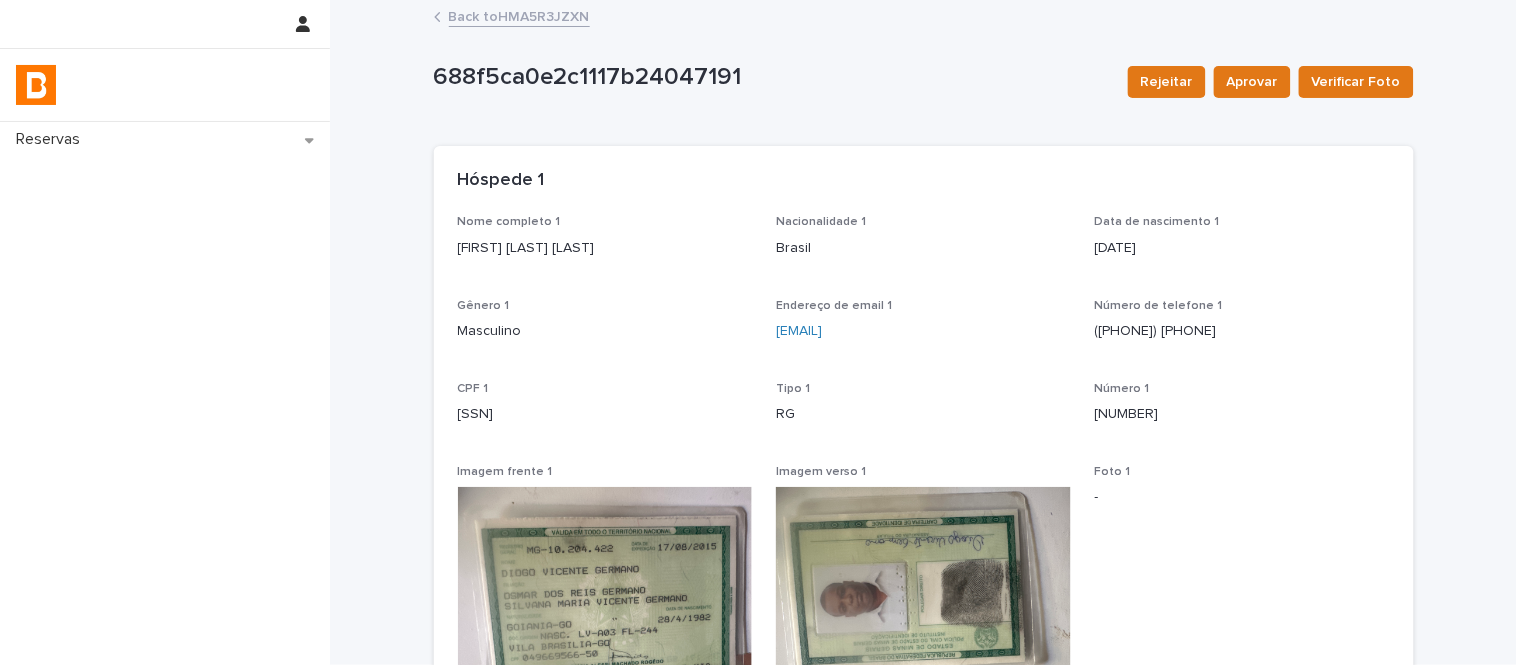 click on "[FIRST] [LAST] [LAST]" at bounding box center [605, 248] 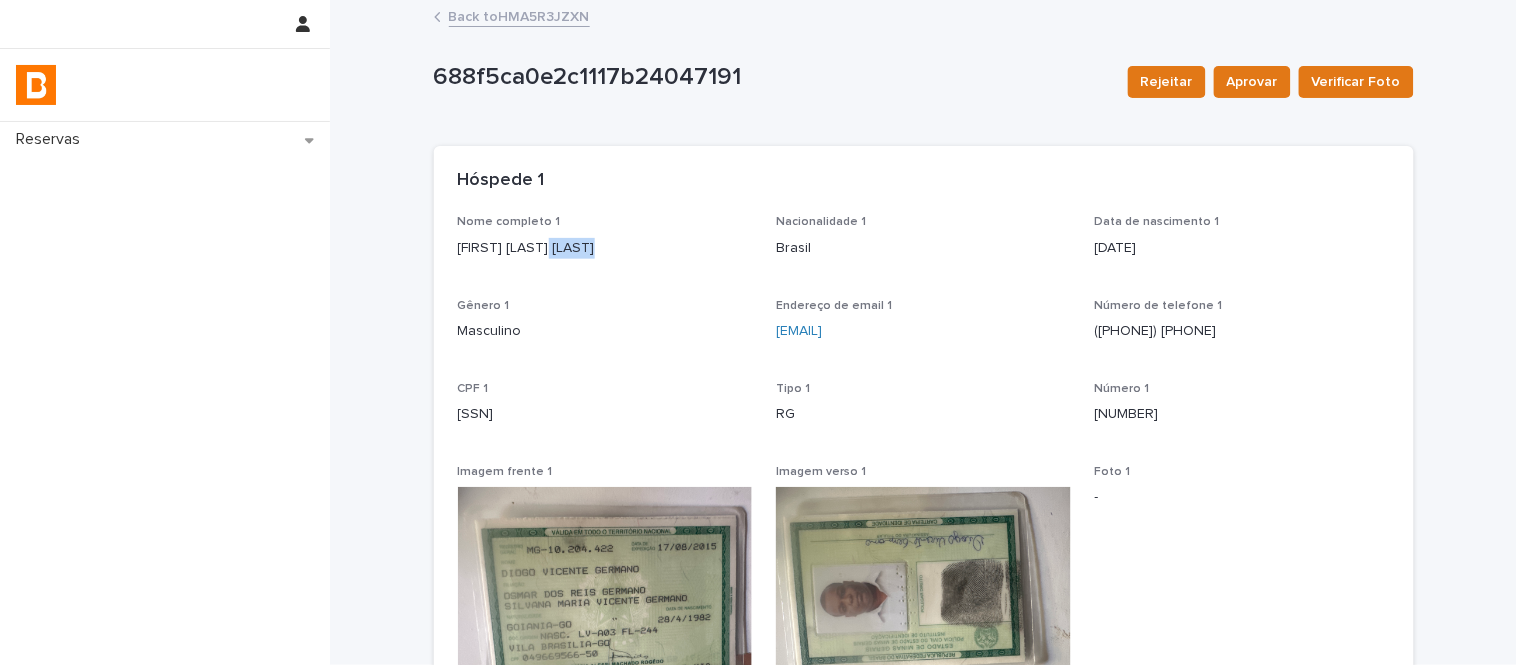 click on "[FIRST] [LAST] [LAST]" at bounding box center (605, 248) 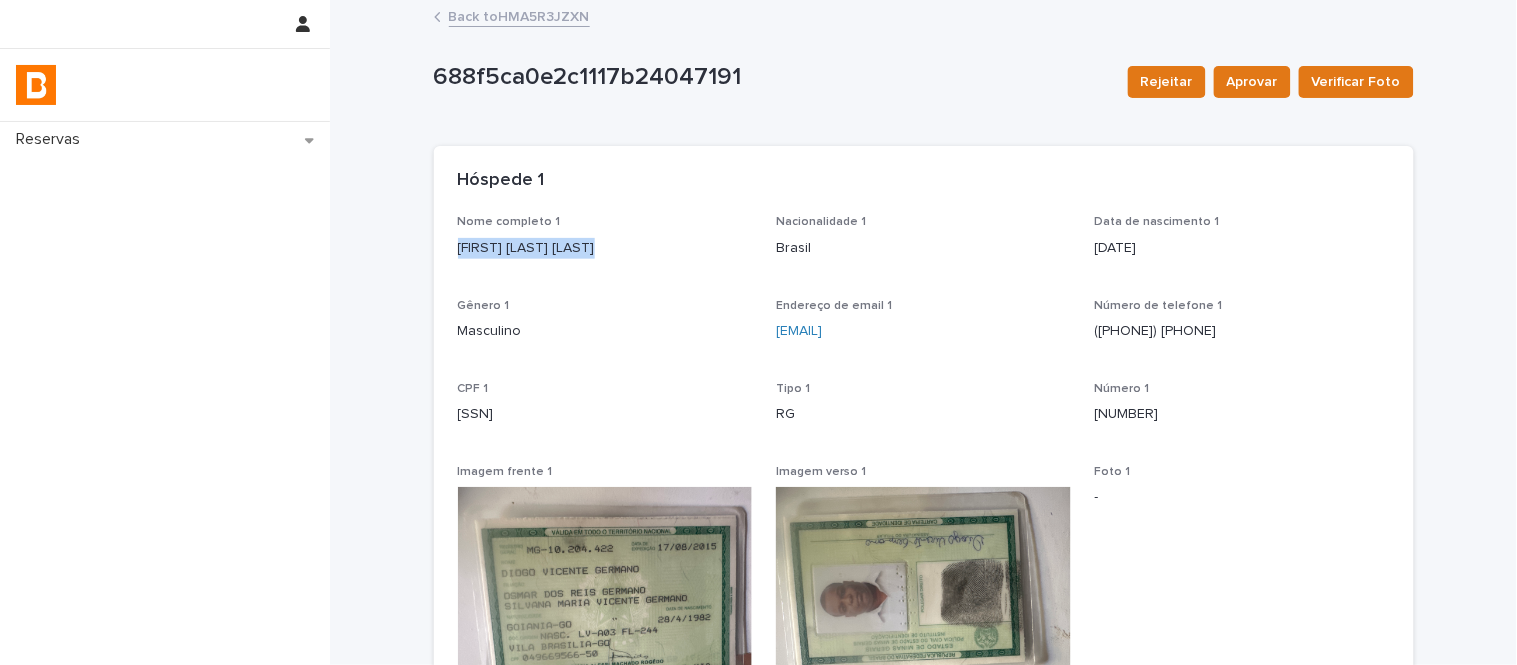 click on "[FIRST] [LAST] [LAST]" at bounding box center (605, 248) 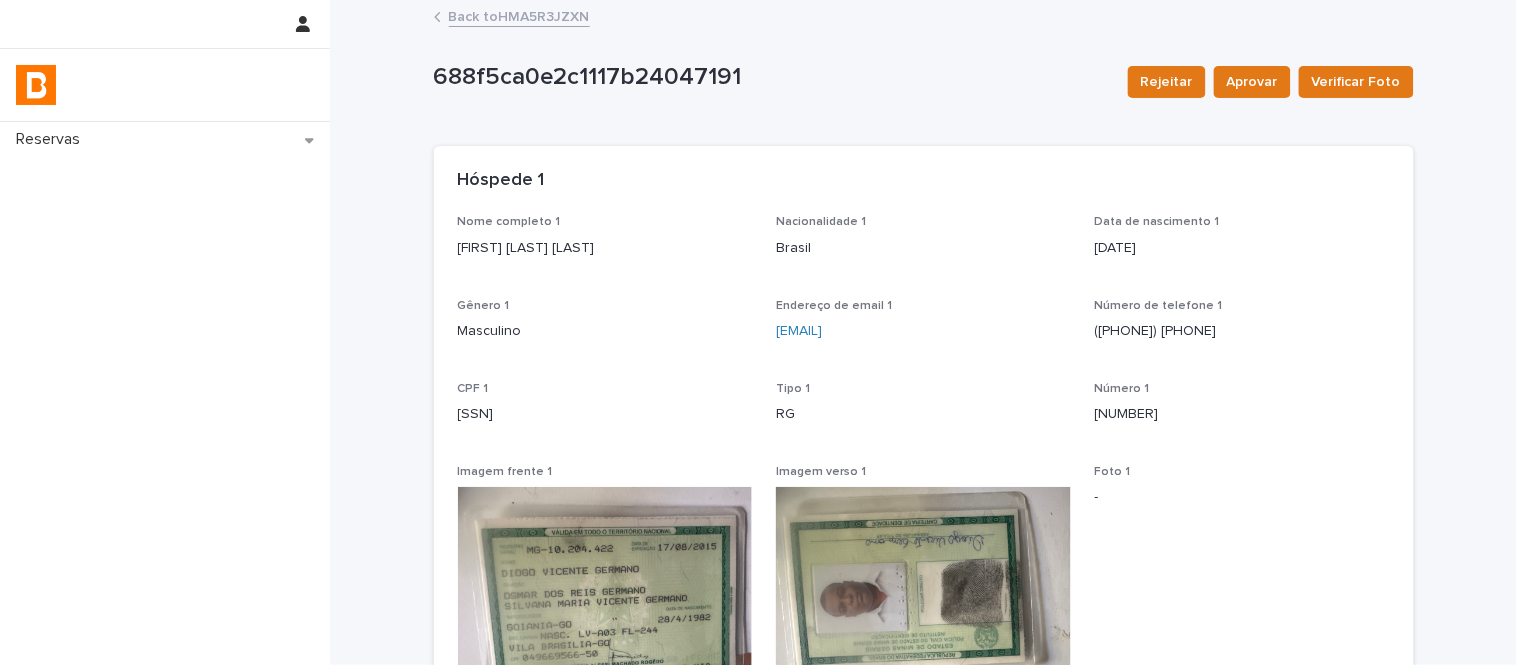 click on "[SSN]" at bounding box center (605, 414) 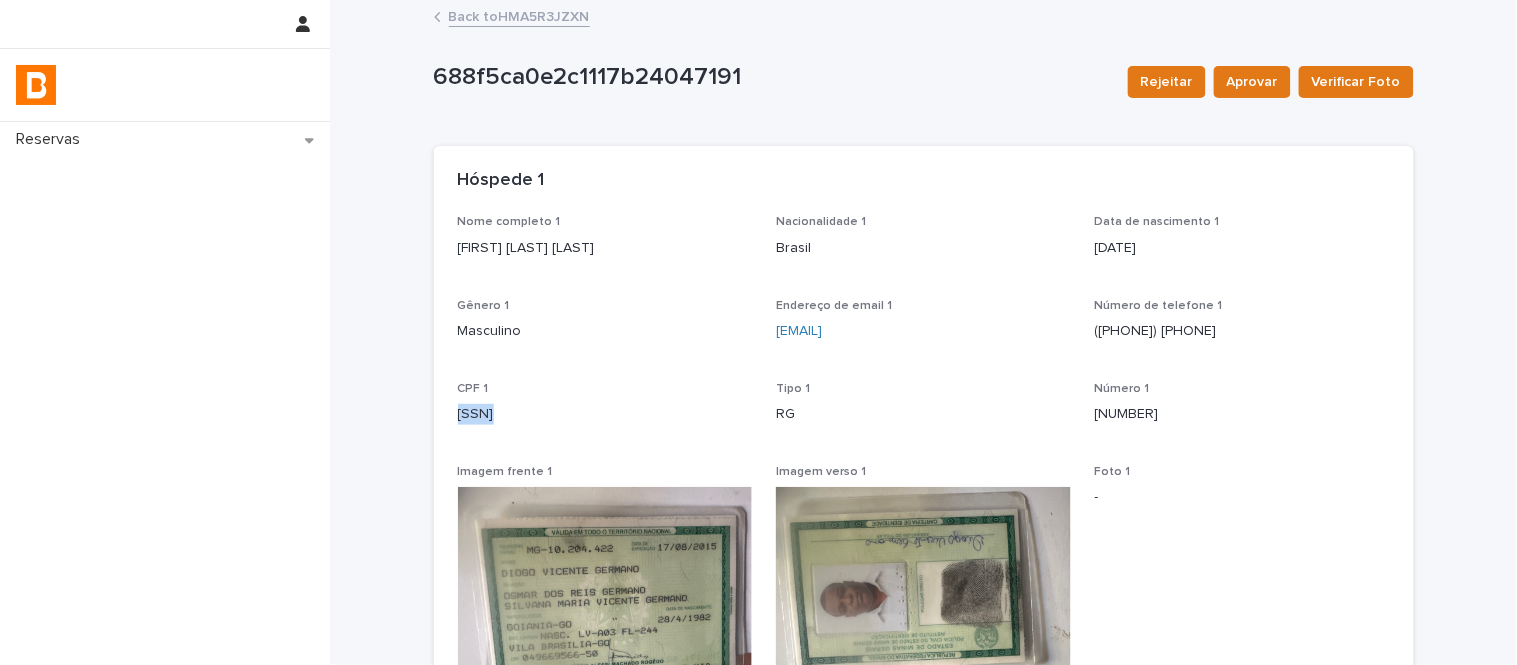 click on "[SSN]" at bounding box center [605, 414] 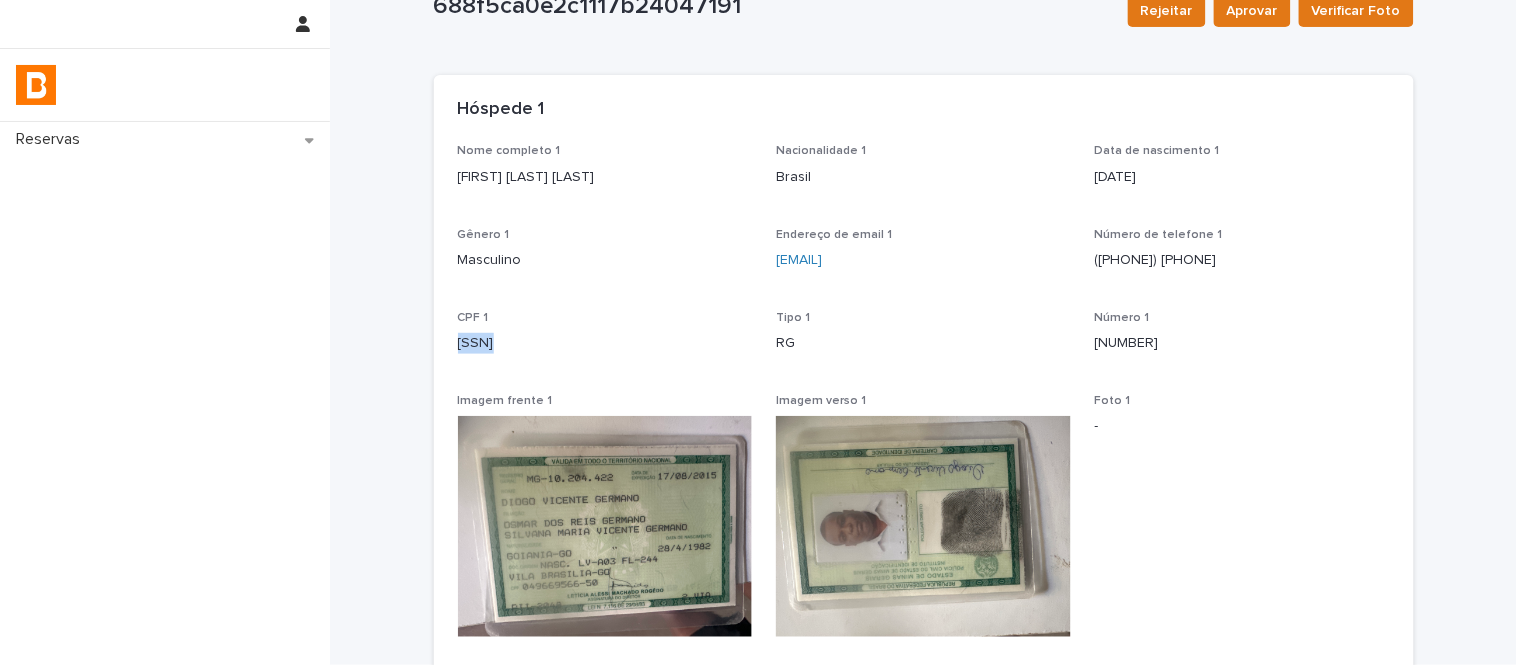 scroll, scrollTop: 111, scrollLeft: 0, axis: vertical 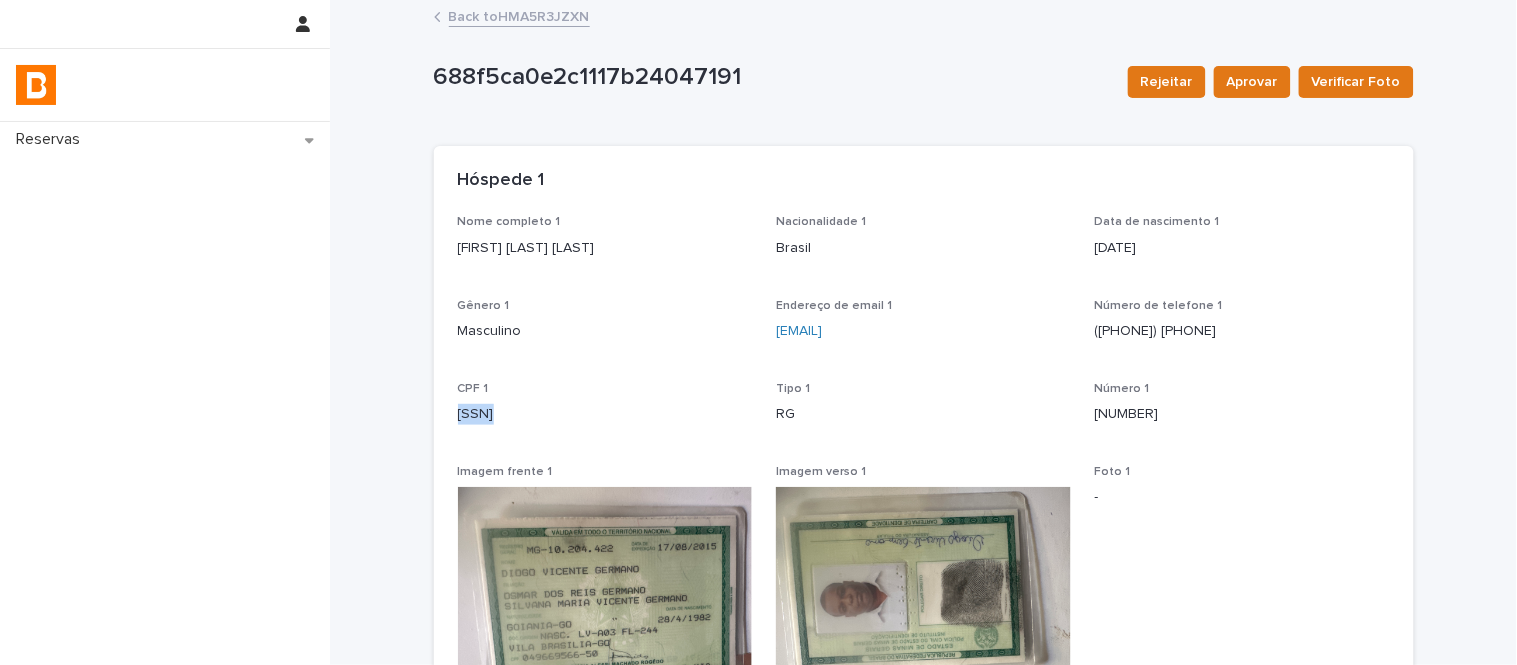 click on "Back to  HMA5R3JZXN" at bounding box center (519, 15) 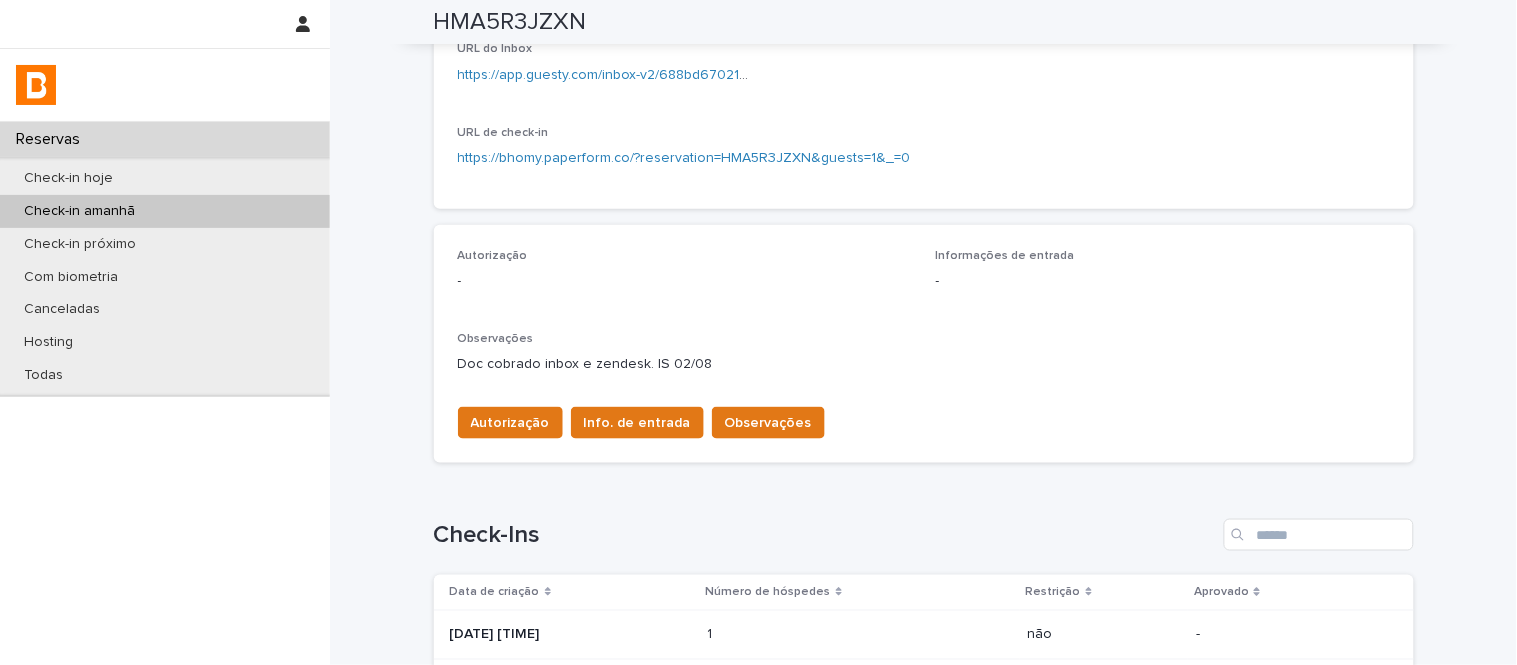 scroll, scrollTop: 444, scrollLeft: 0, axis: vertical 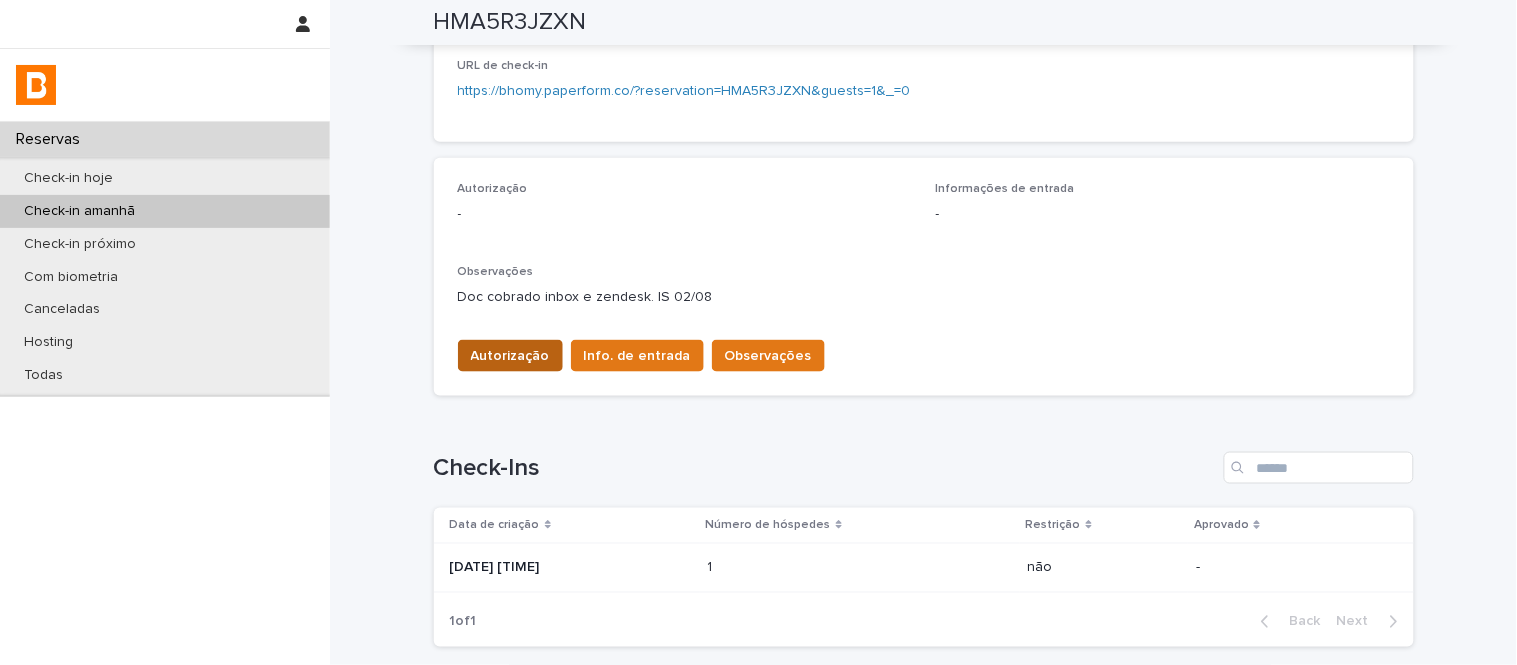 click on "Autorização" at bounding box center [510, 356] 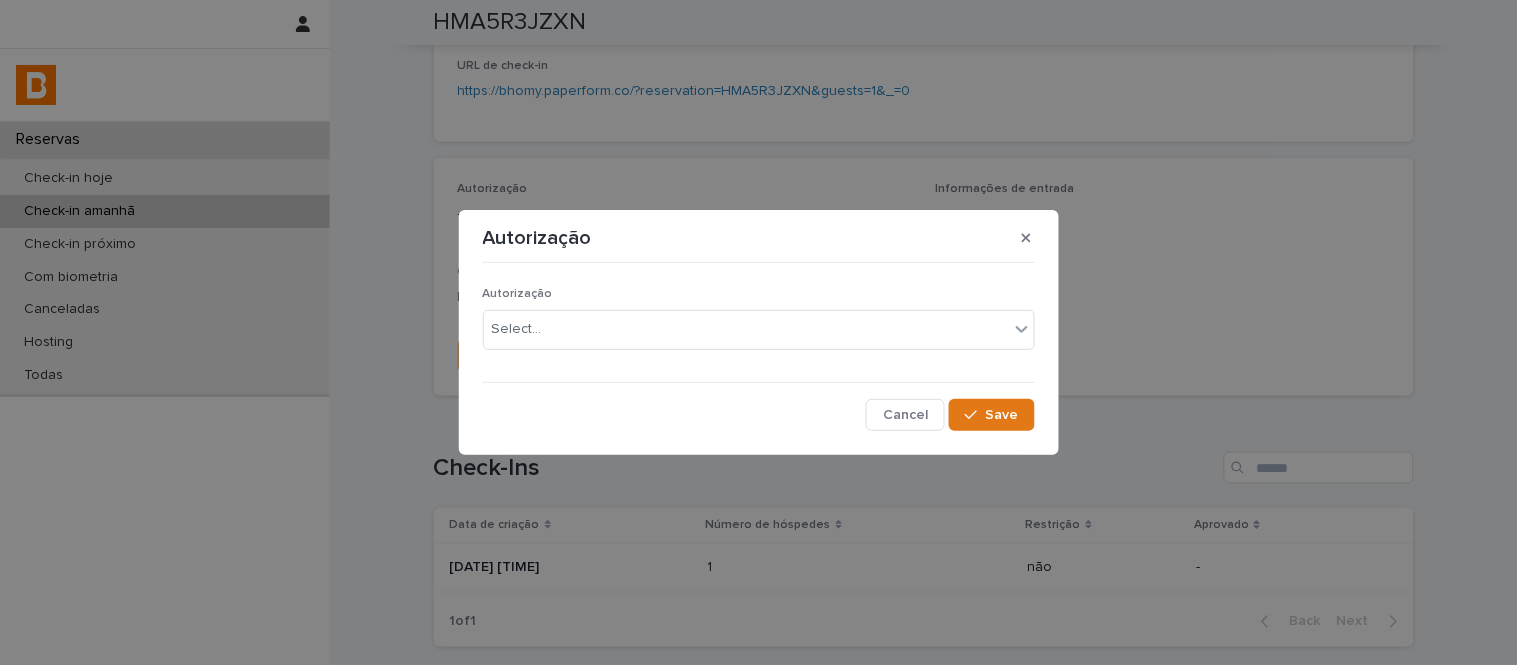 click on "Autorização Select..." at bounding box center (759, 326) 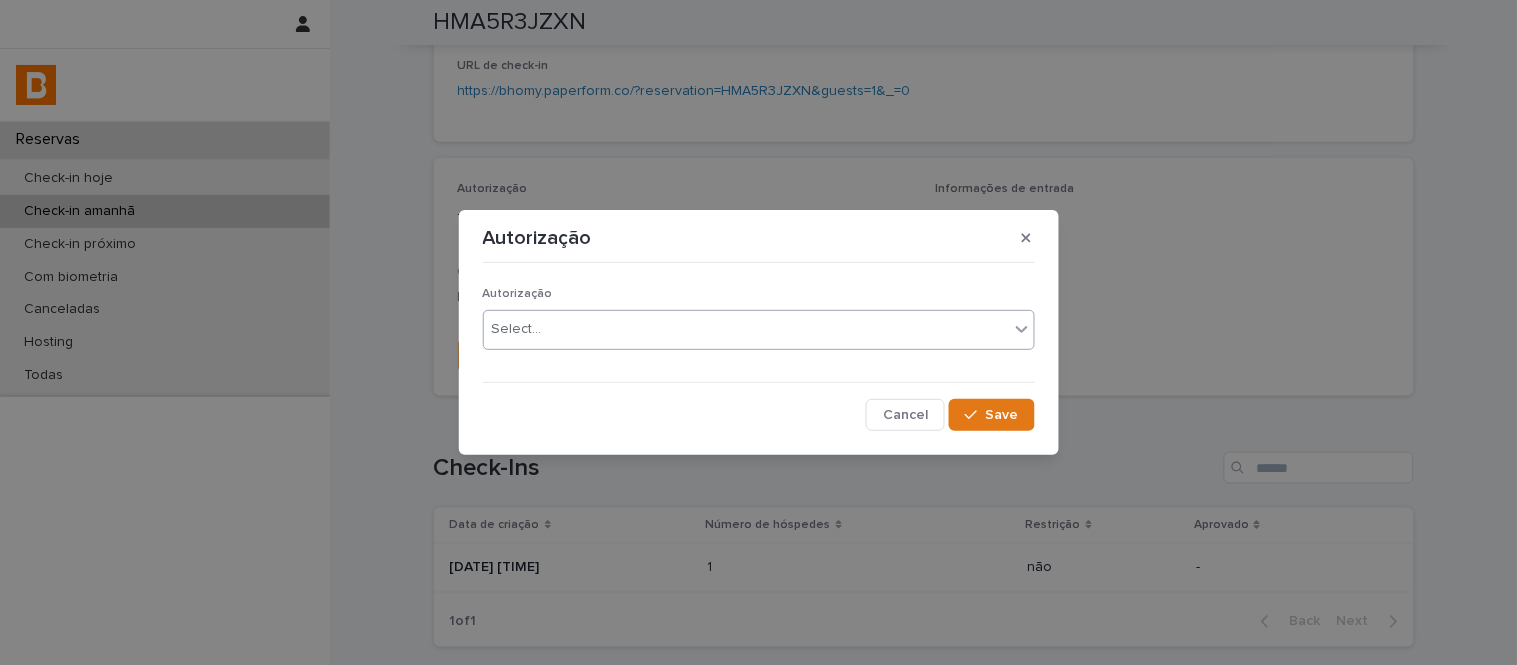 click on "Select..." at bounding box center [746, 329] 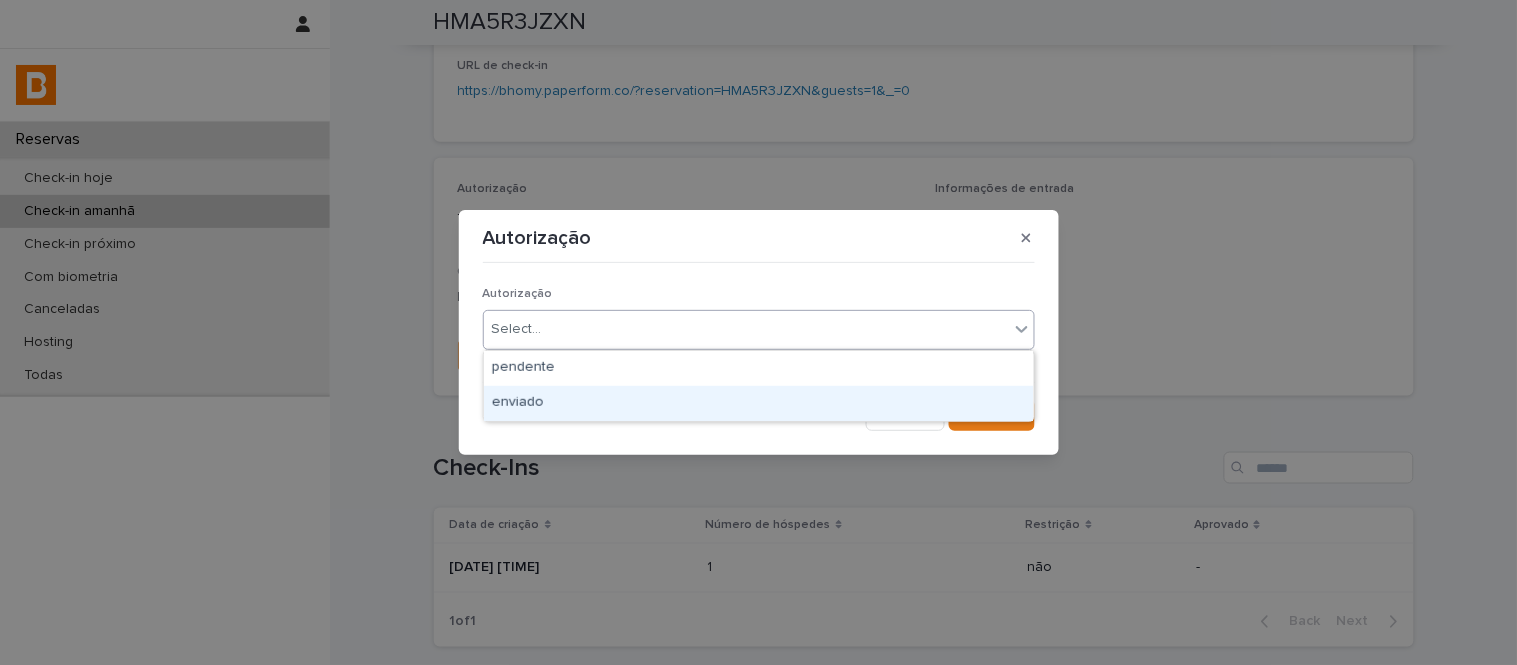 click on "enviado" at bounding box center (759, 403) 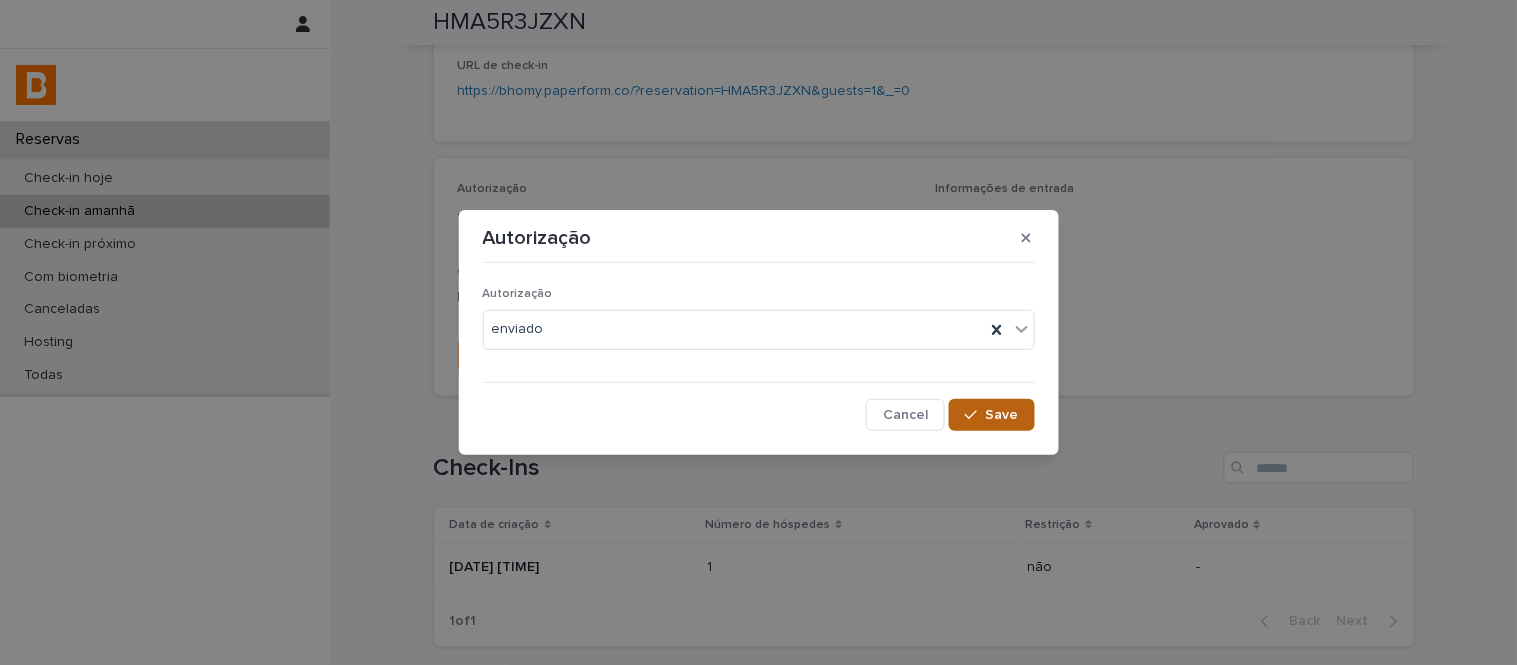 click on "Save" at bounding box center (991, 415) 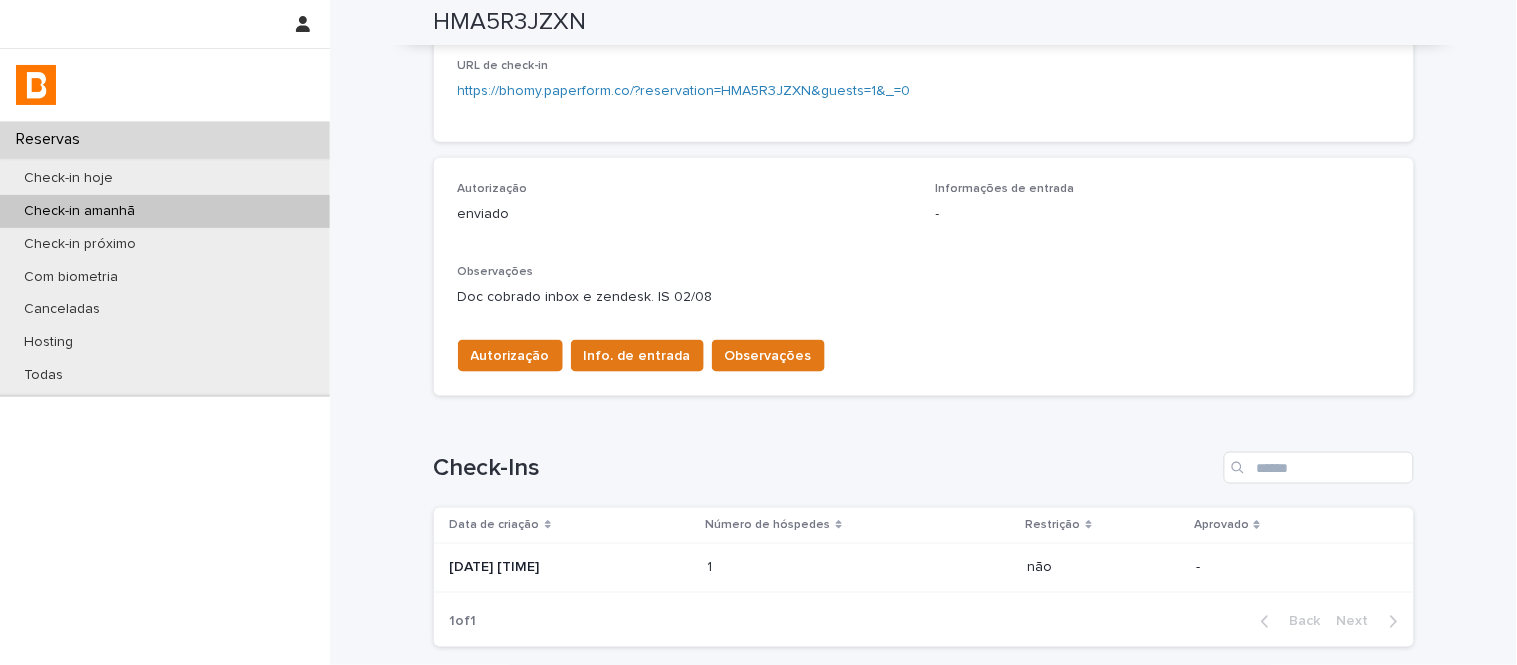 click on "Info. de entrada" at bounding box center (637, 356) 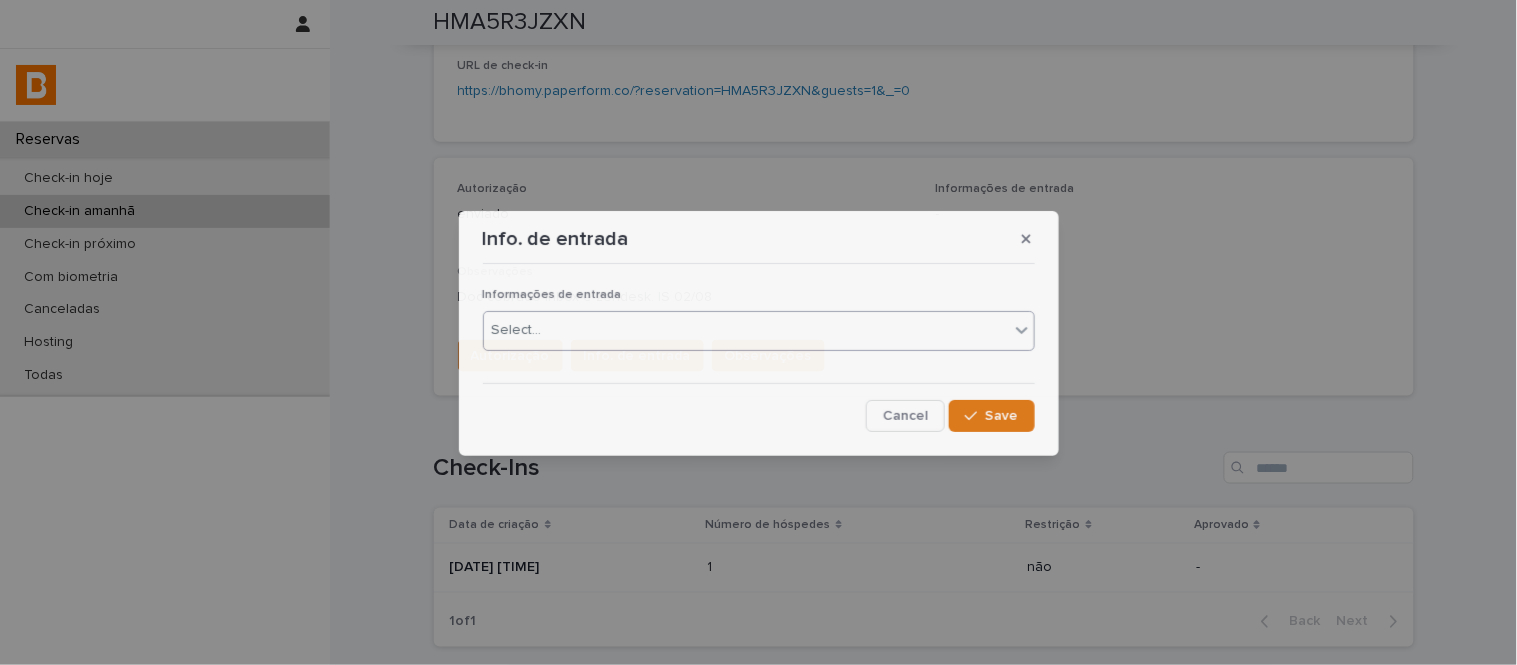 click on "Select..." at bounding box center [746, 330] 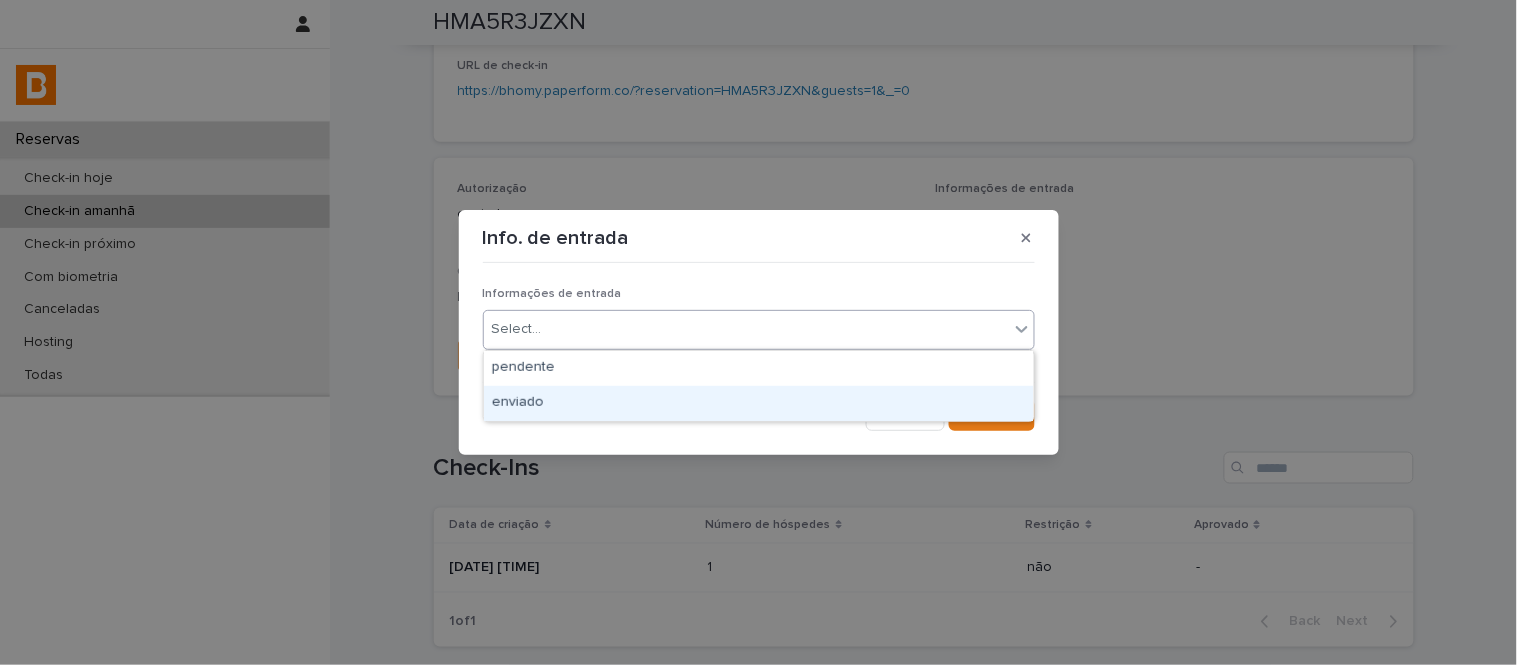 click on "enviado" at bounding box center [759, 403] 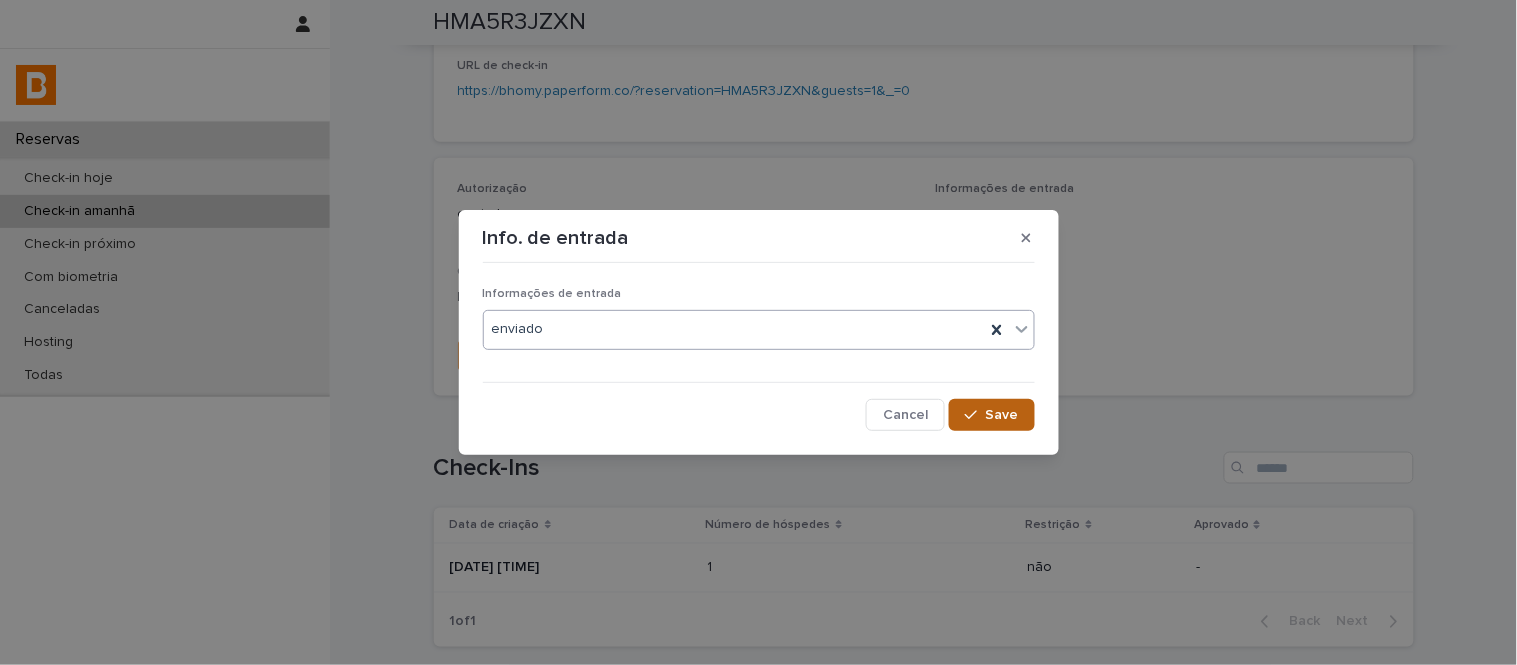 click on "Save" at bounding box center (991, 415) 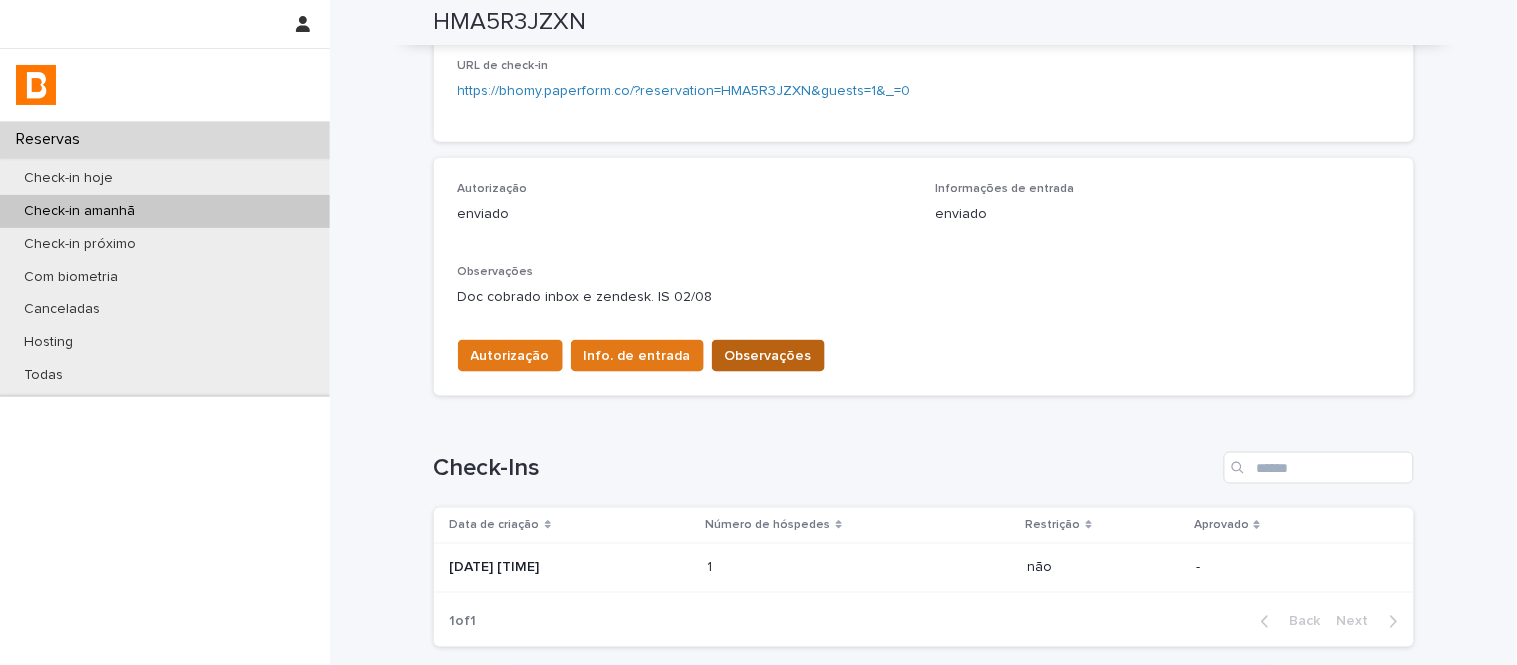 click on "Observações" at bounding box center [768, 356] 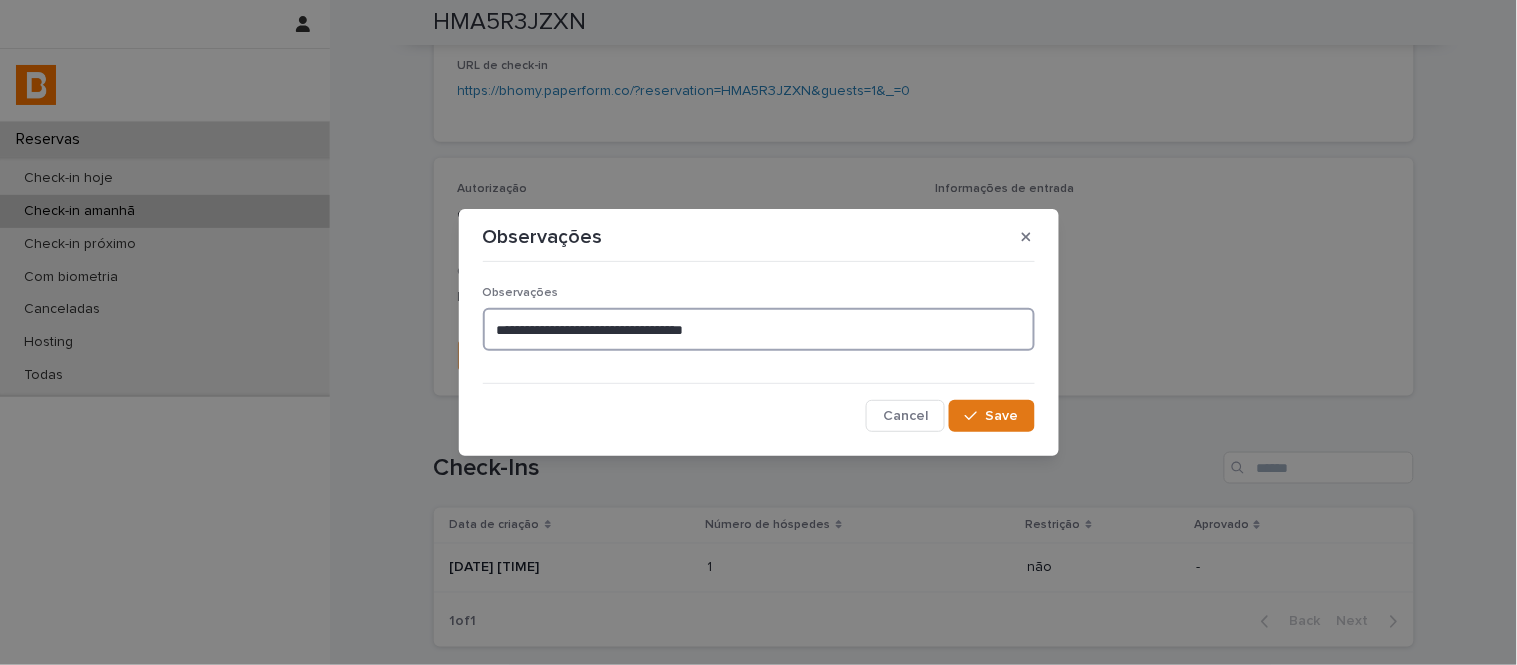 click on "**********" at bounding box center (759, 329) 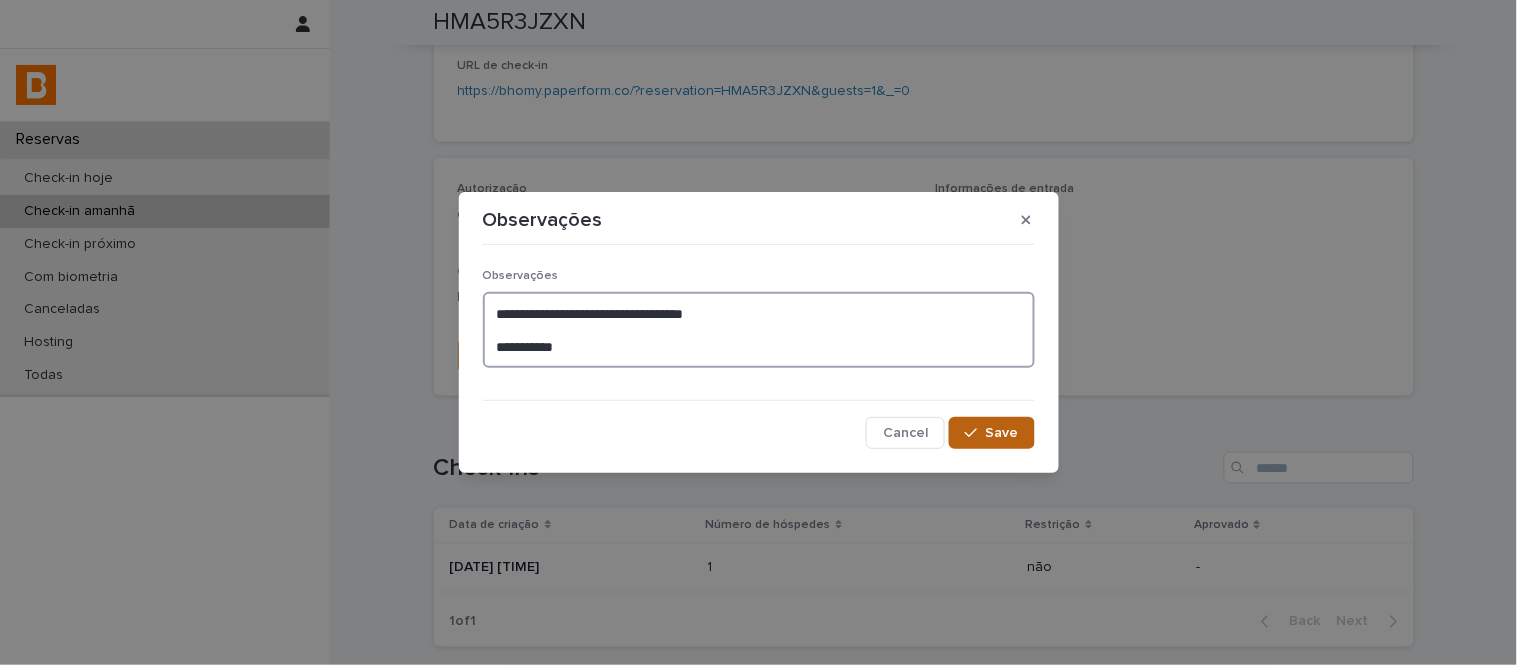 type on "**********" 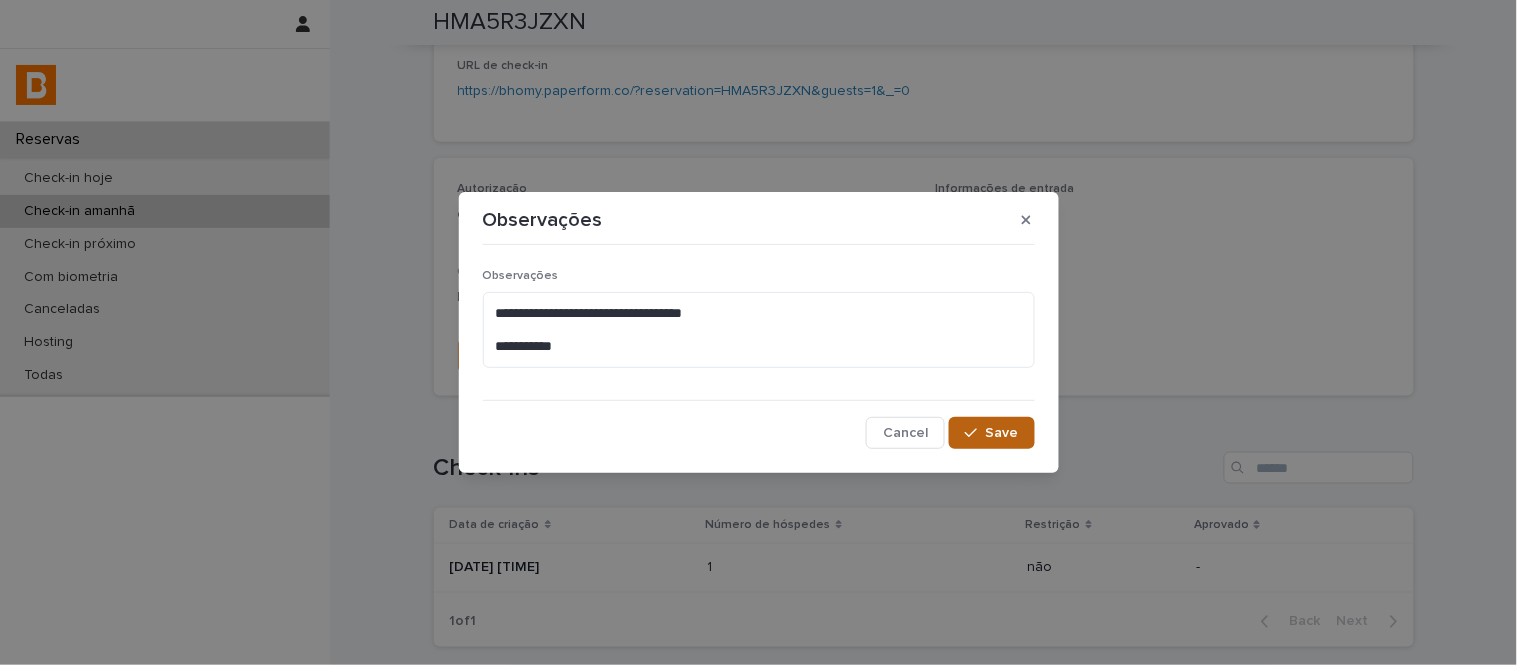 click on "Save" at bounding box center [1002, 433] 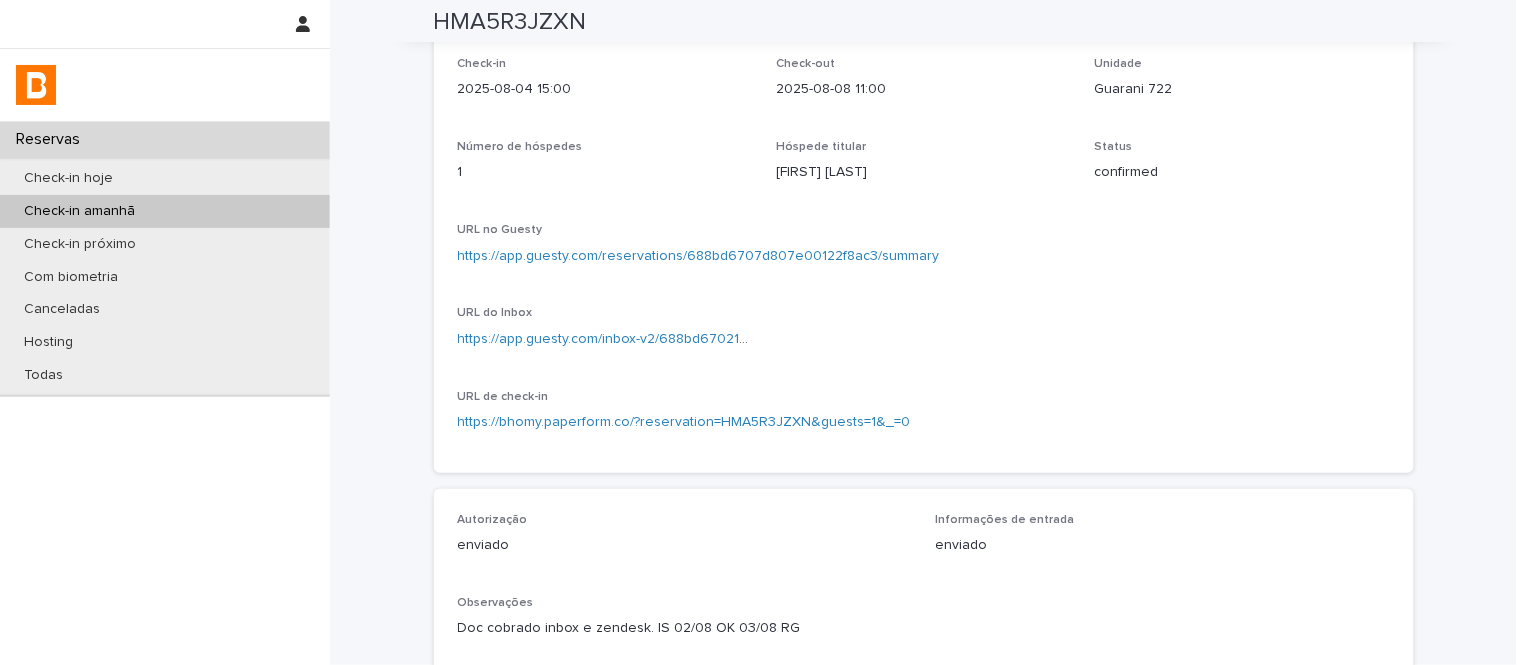 scroll, scrollTop: 0, scrollLeft: 0, axis: both 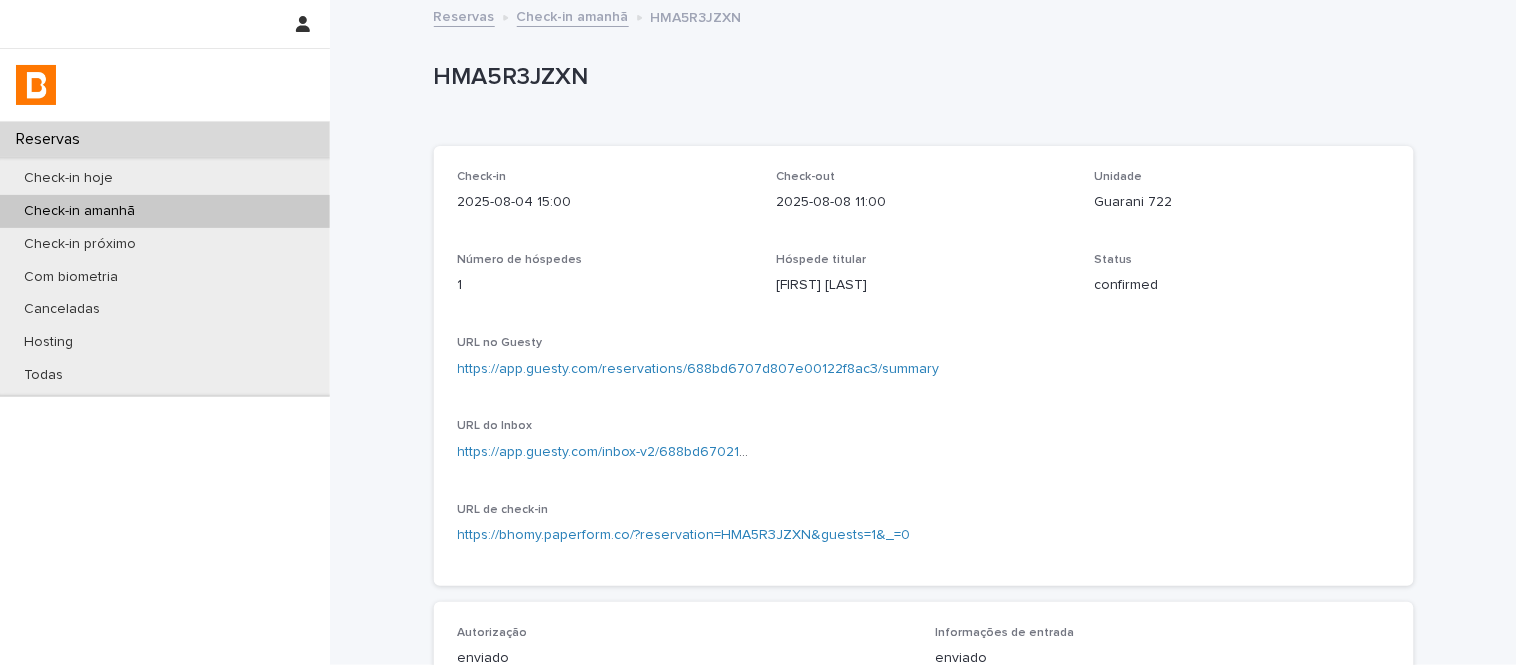 click on "Check-in amanhã" at bounding box center [573, 15] 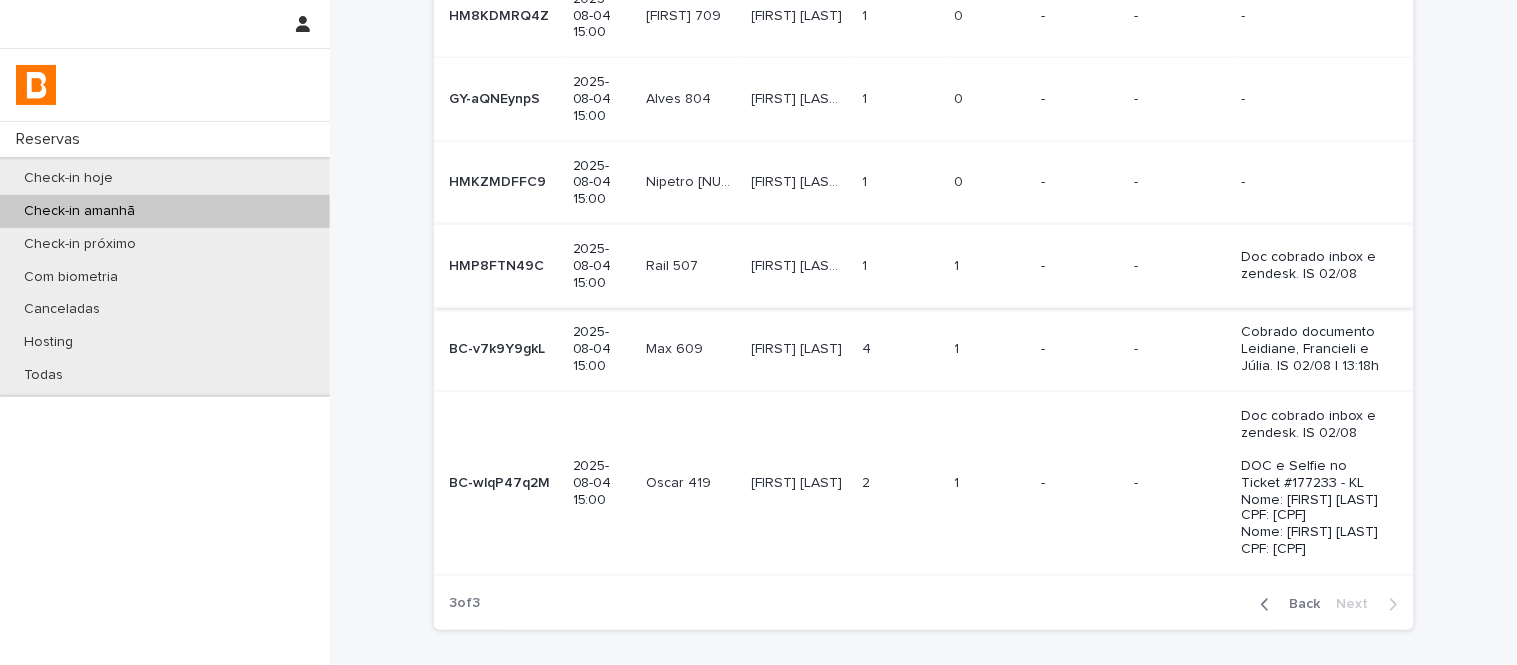 scroll, scrollTop: 524, scrollLeft: 0, axis: vertical 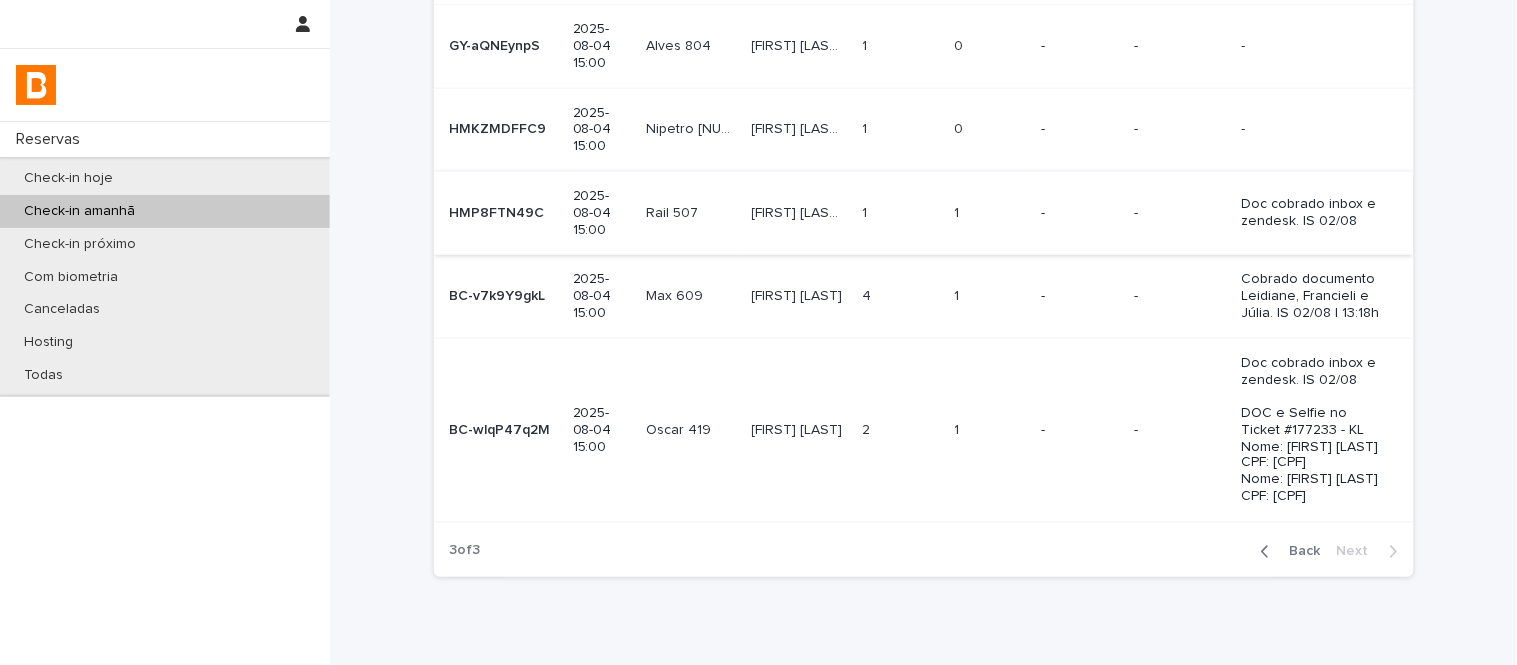 click at bounding box center [989, 430] 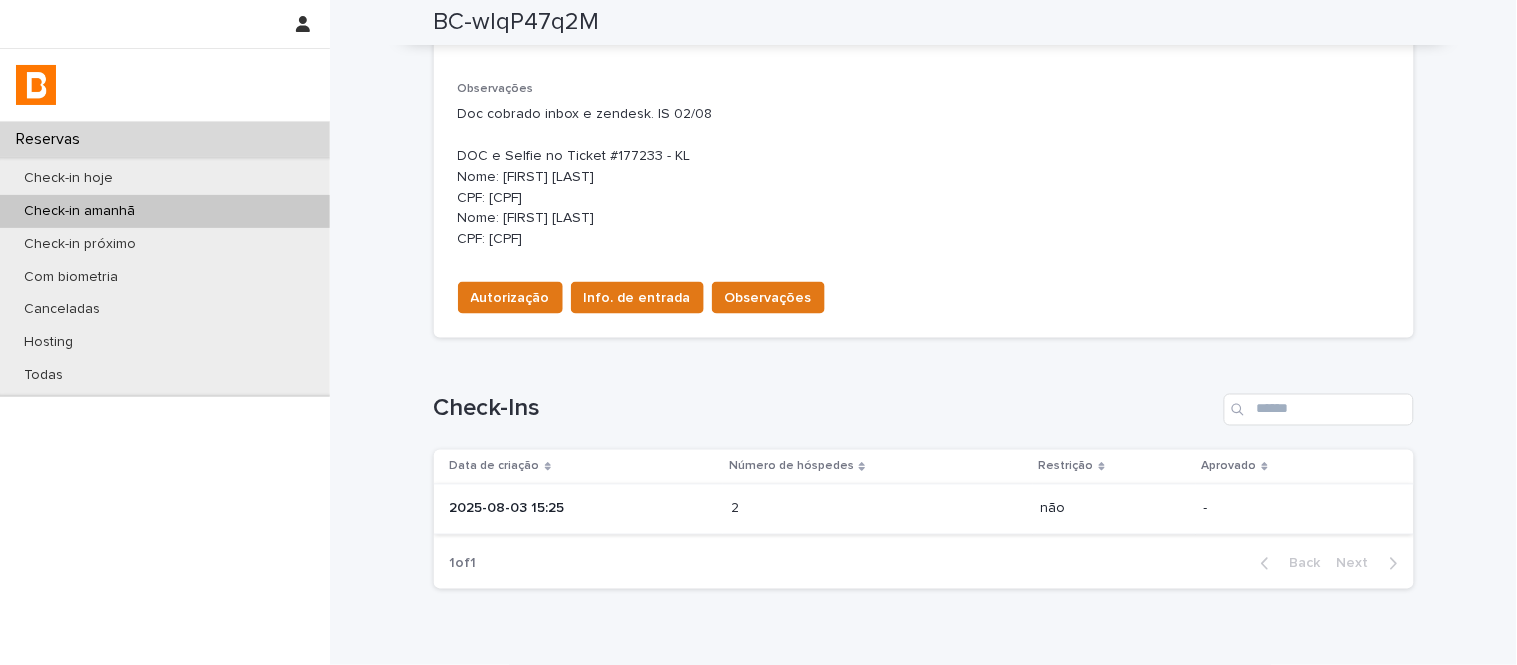 scroll, scrollTop: 666, scrollLeft: 0, axis: vertical 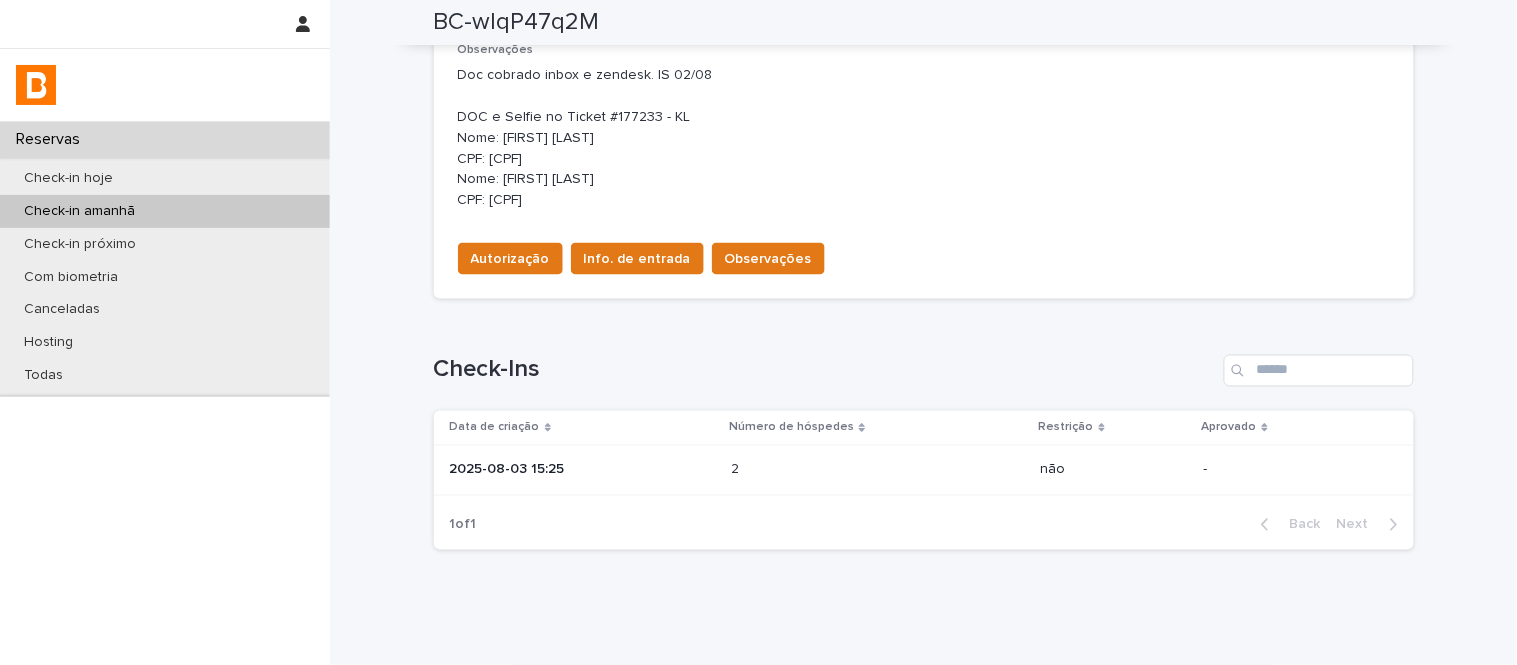 click on "2025-08-03 15:25" at bounding box center (583, 470) 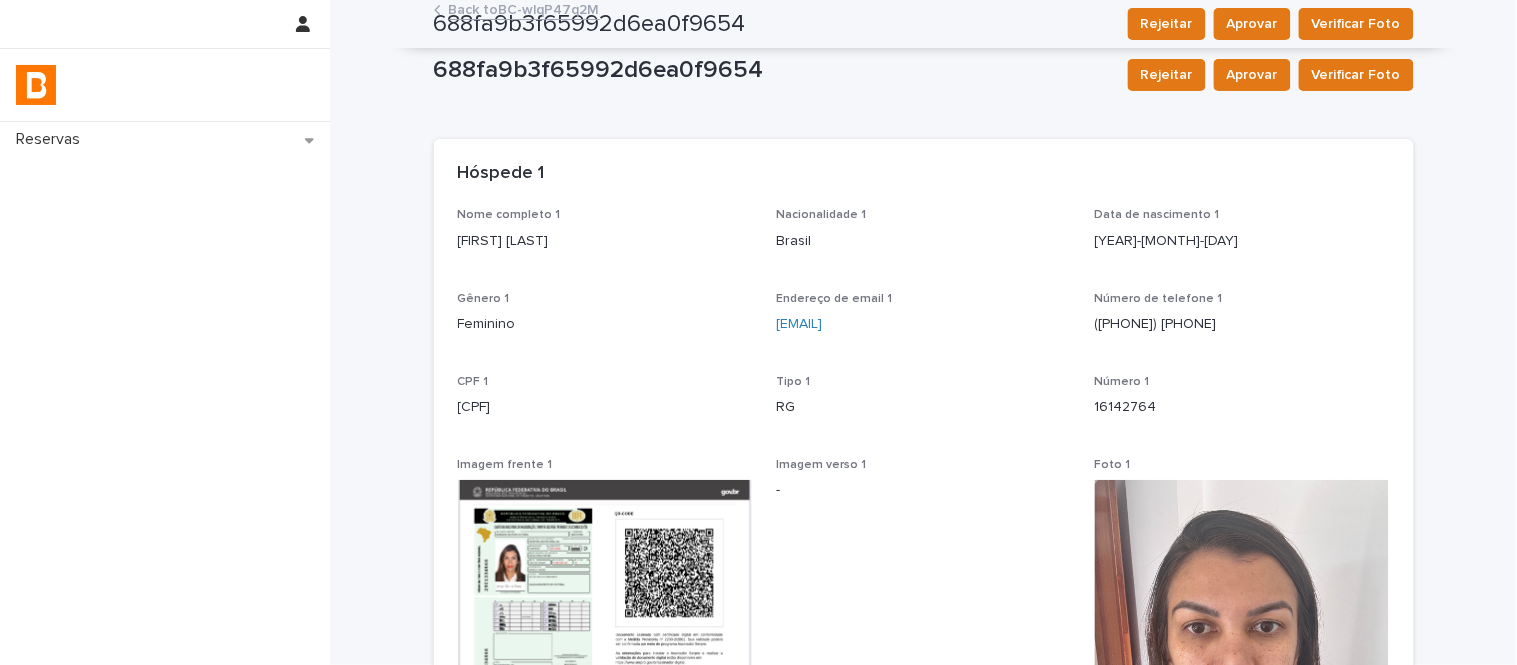 scroll, scrollTop: 0, scrollLeft: 0, axis: both 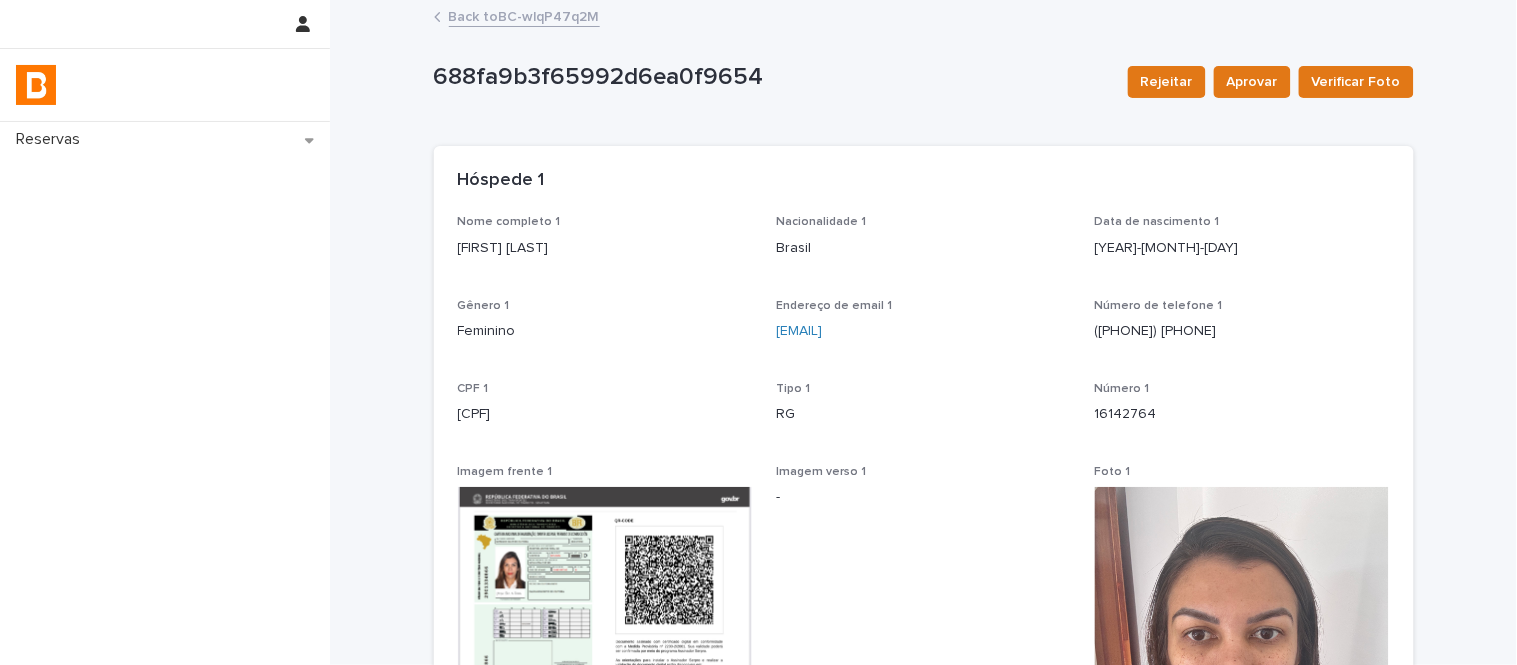 click on "Back to  BC-wlqP47q2M" at bounding box center (524, 15) 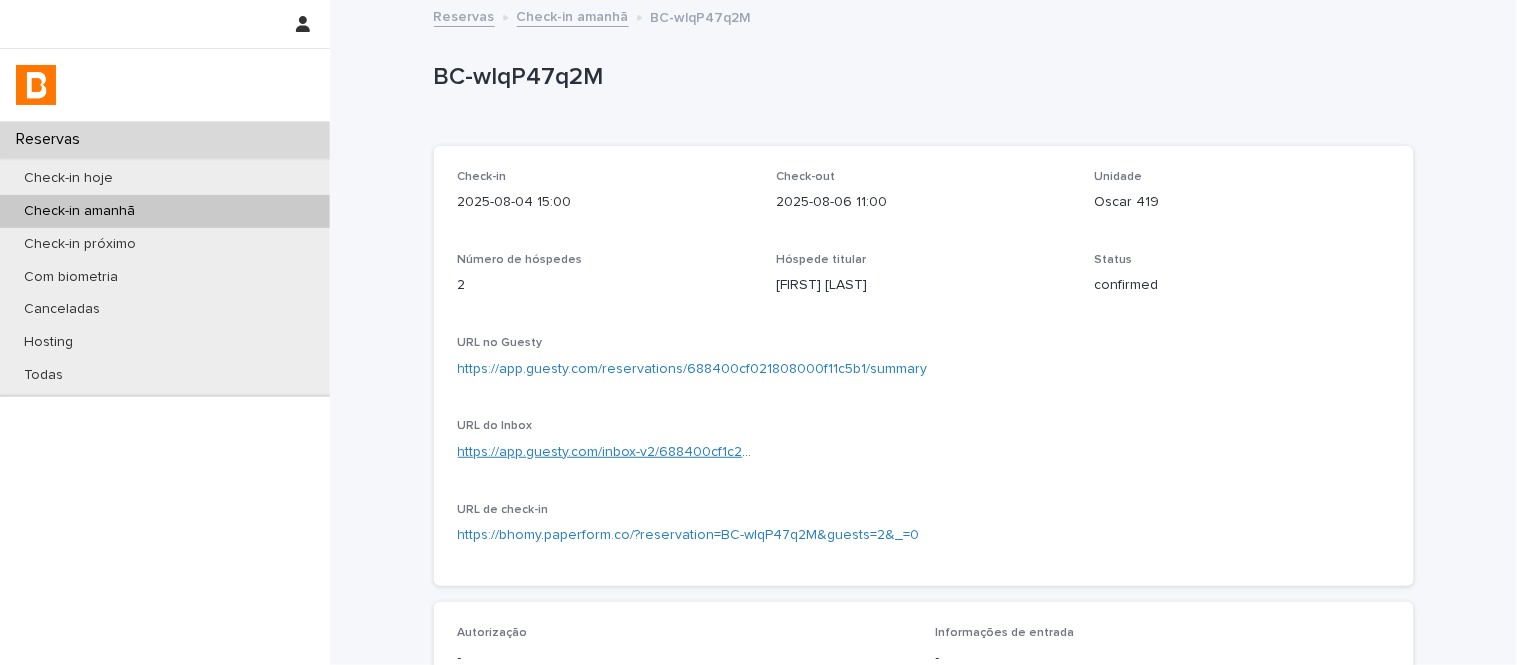 click on "URL do Inbox https://app.guesty.com/inbox-v2/688400cf1c21aa00120e47db?reservationId=688400cf021808000f11c5b1" at bounding box center [605, 448] 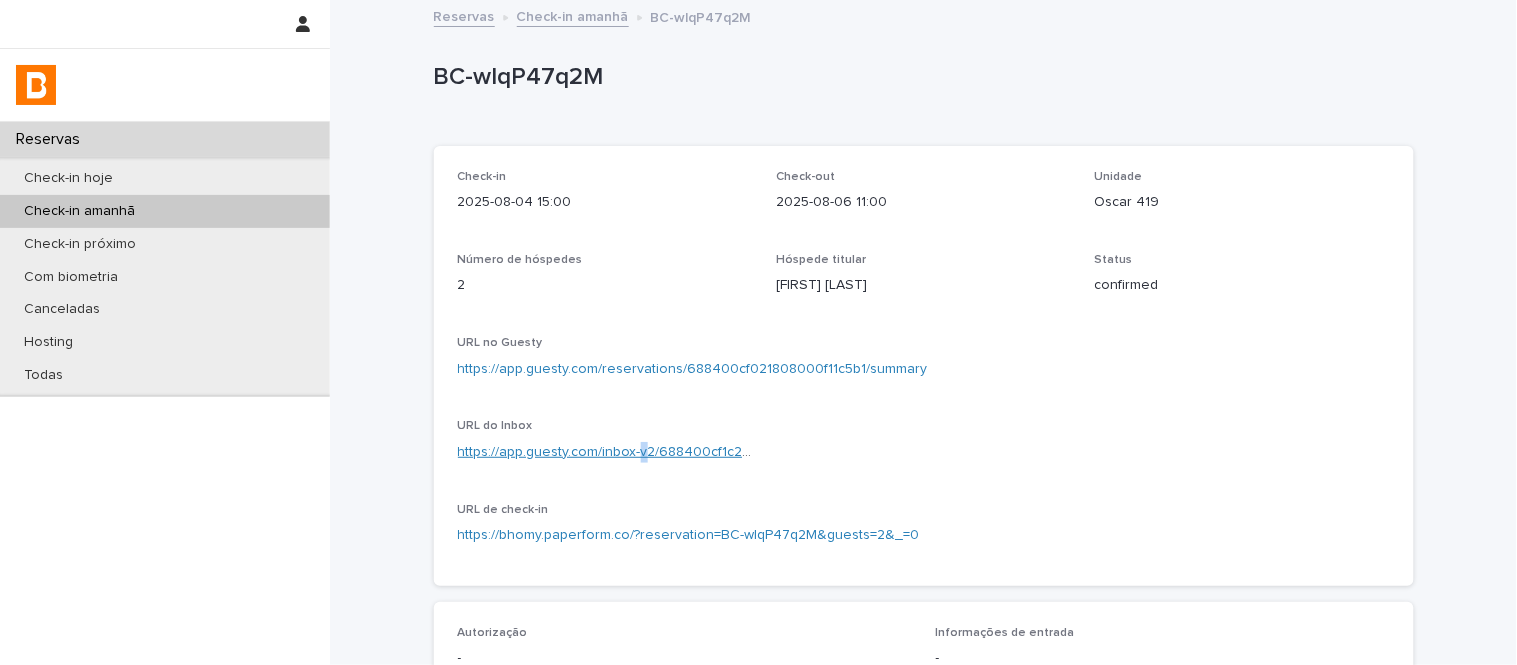 click on "https://app.guesty.com/inbox-v2/688400cf1c21aa00120e47db?reservationId=688400cf021808000f11c5b1" at bounding box center [790, 452] 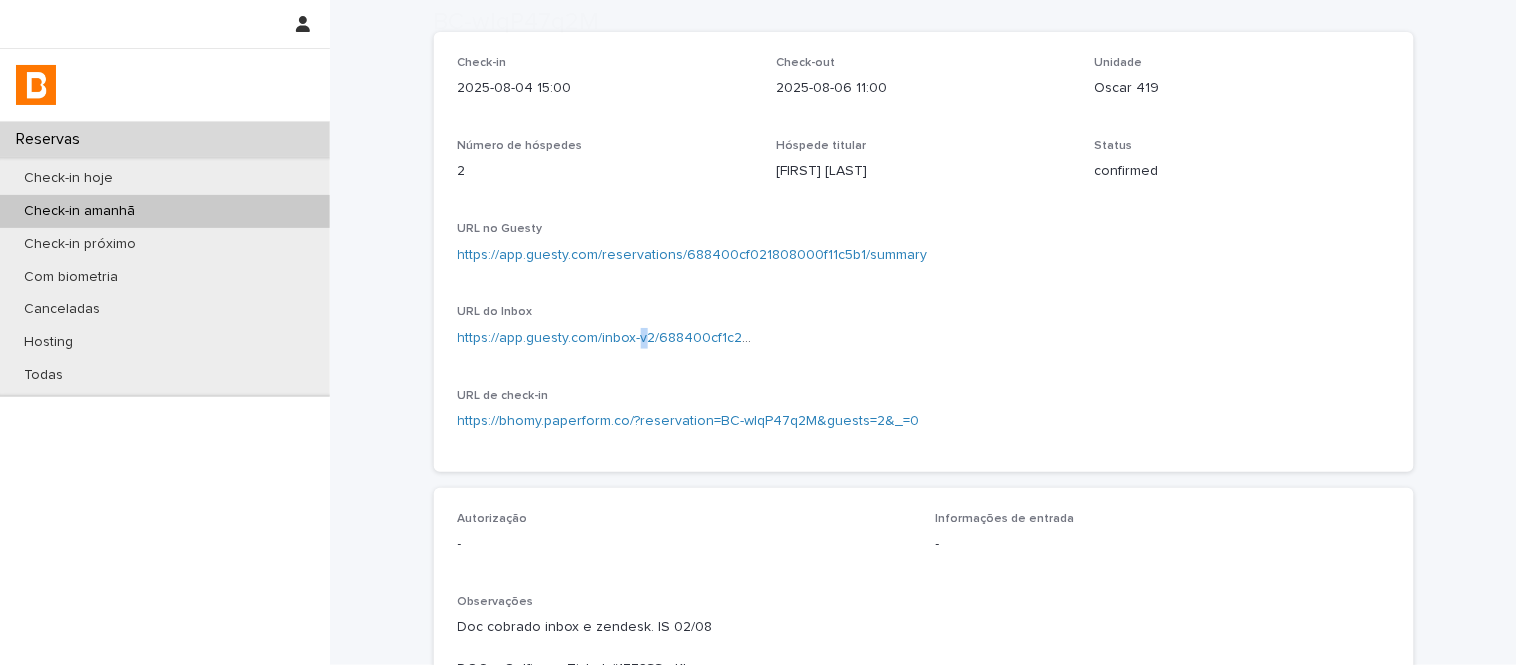 scroll, scrollTop: 666, scrollLeft: 0, axis: vertical 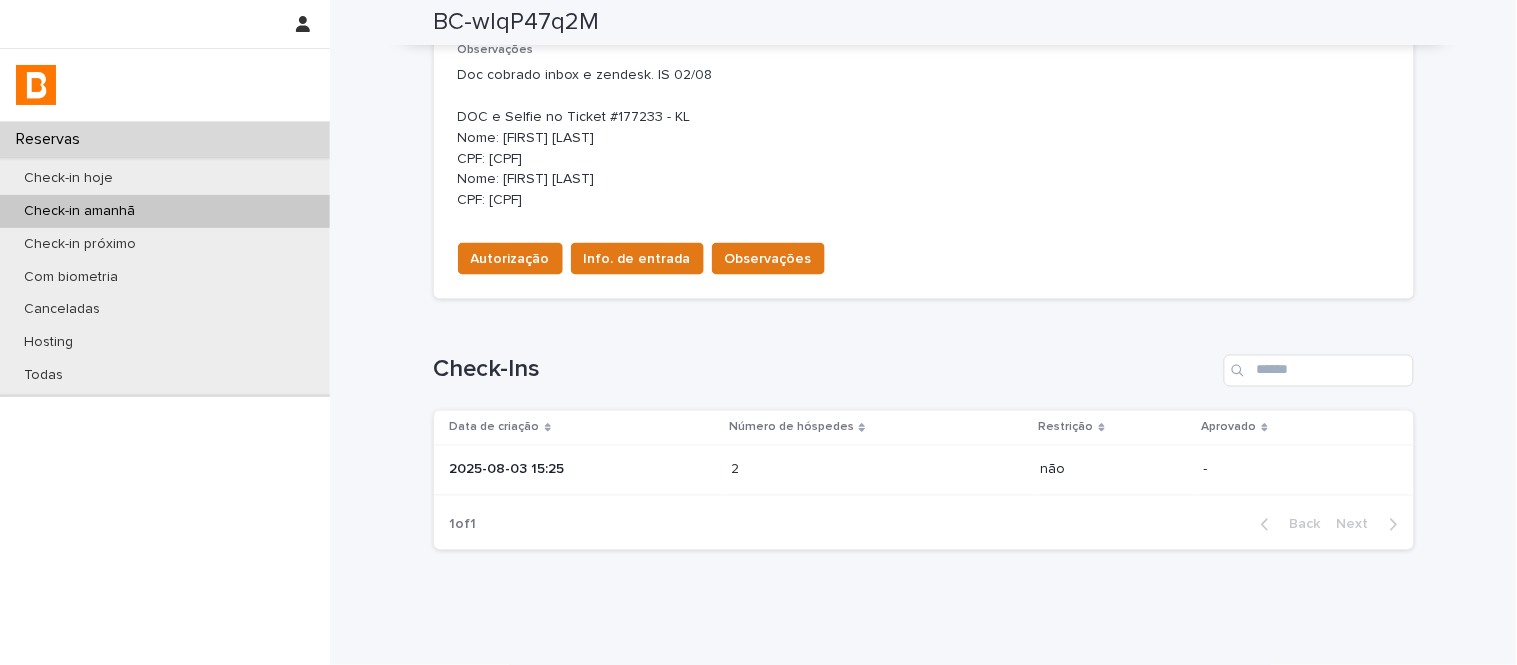 click on "2 2" at bounding box center [877, 470] 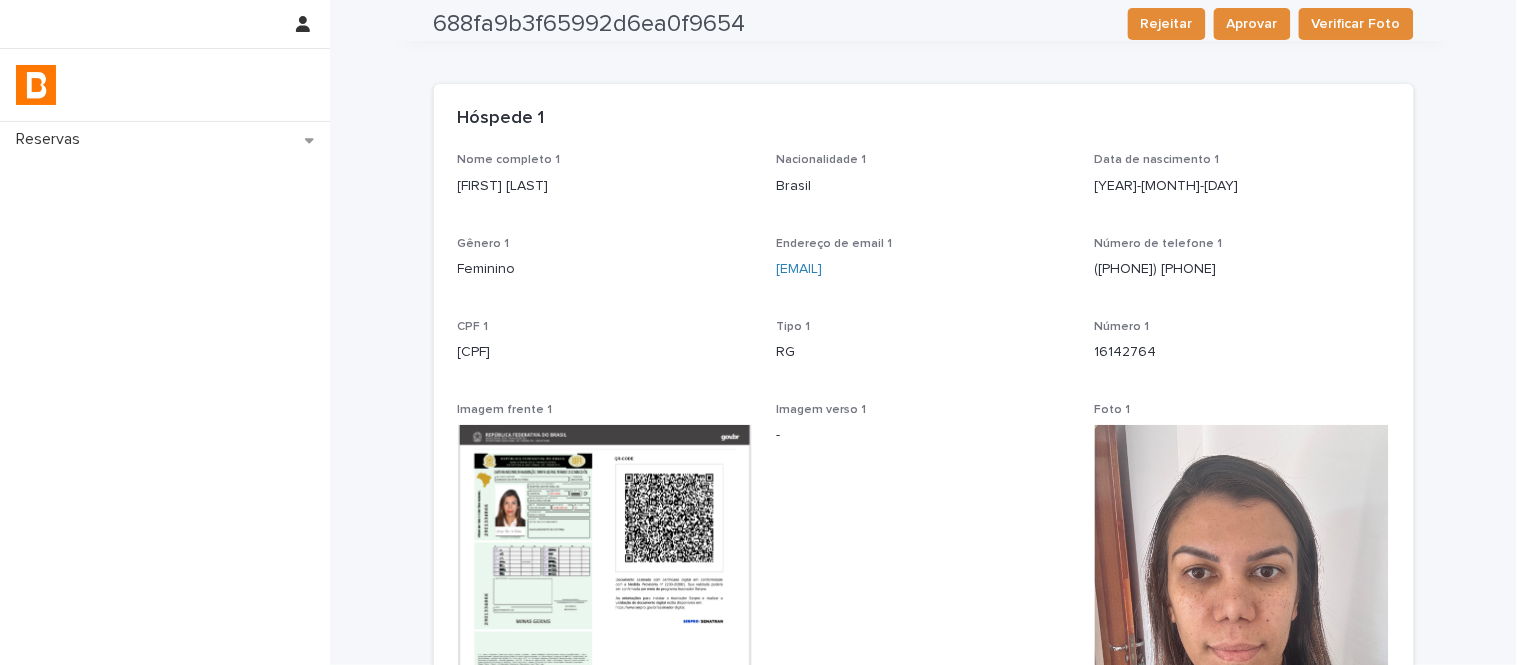 scroll, scrollTop: 2, scrollLeft: 0, axis: vertical 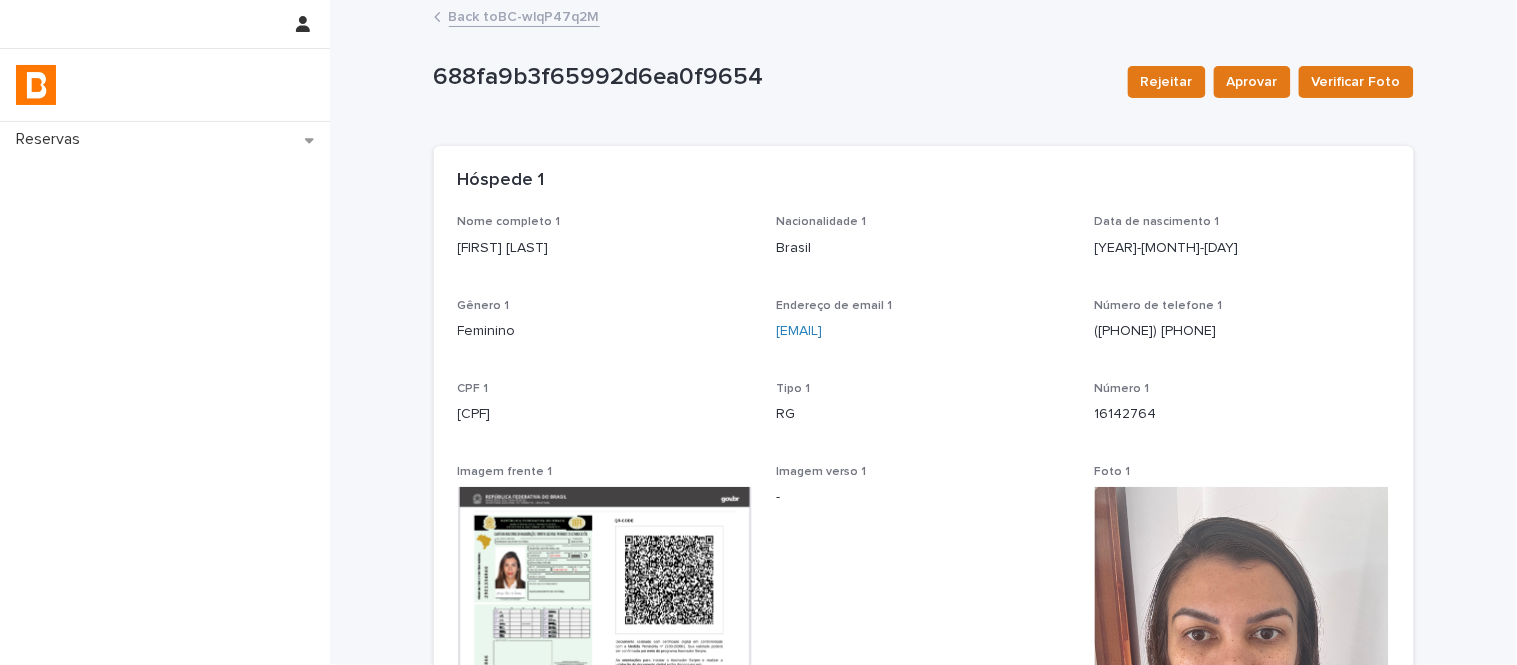 click on "Back to  BC-wlqP47q2M" at bounding box center [524, 15] 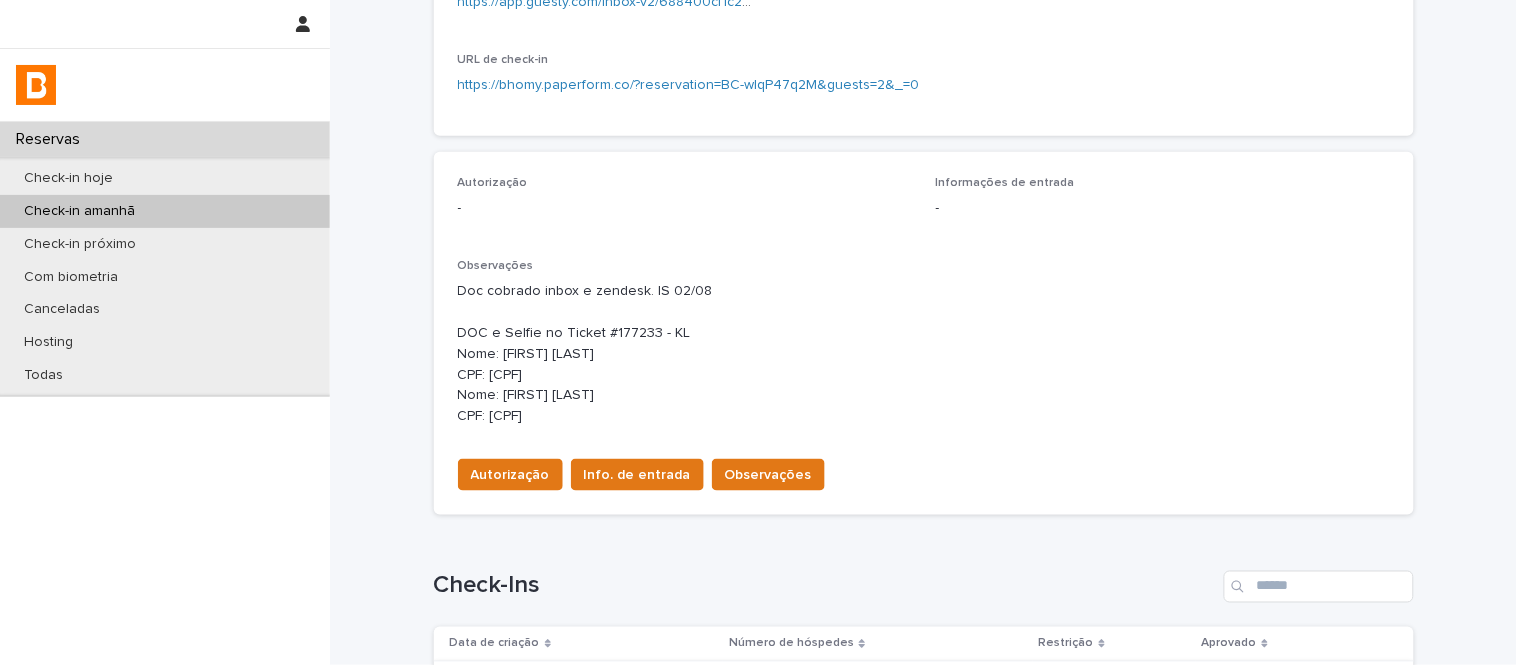 scroll, scrollTop: 723, scrollLeft: 0, axis: vertical 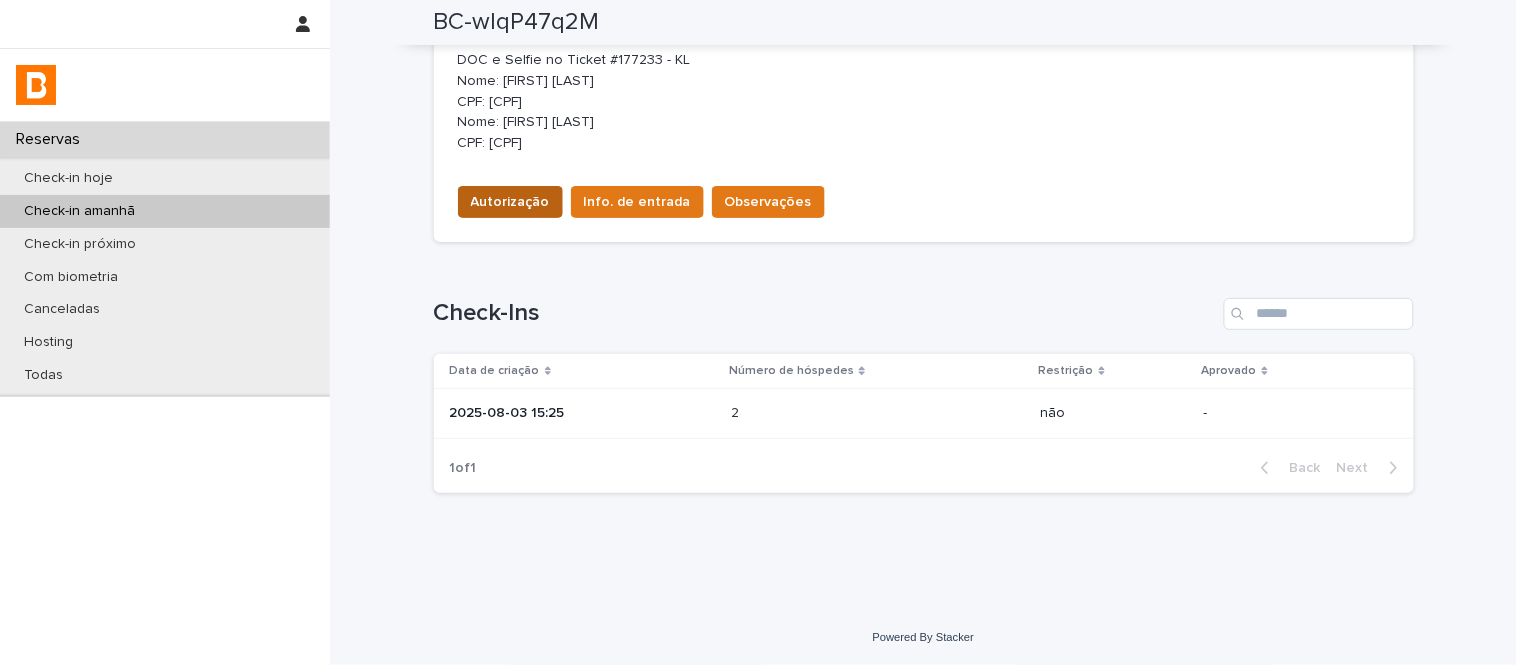click on "Autorização" at bounding box center [510, 202] 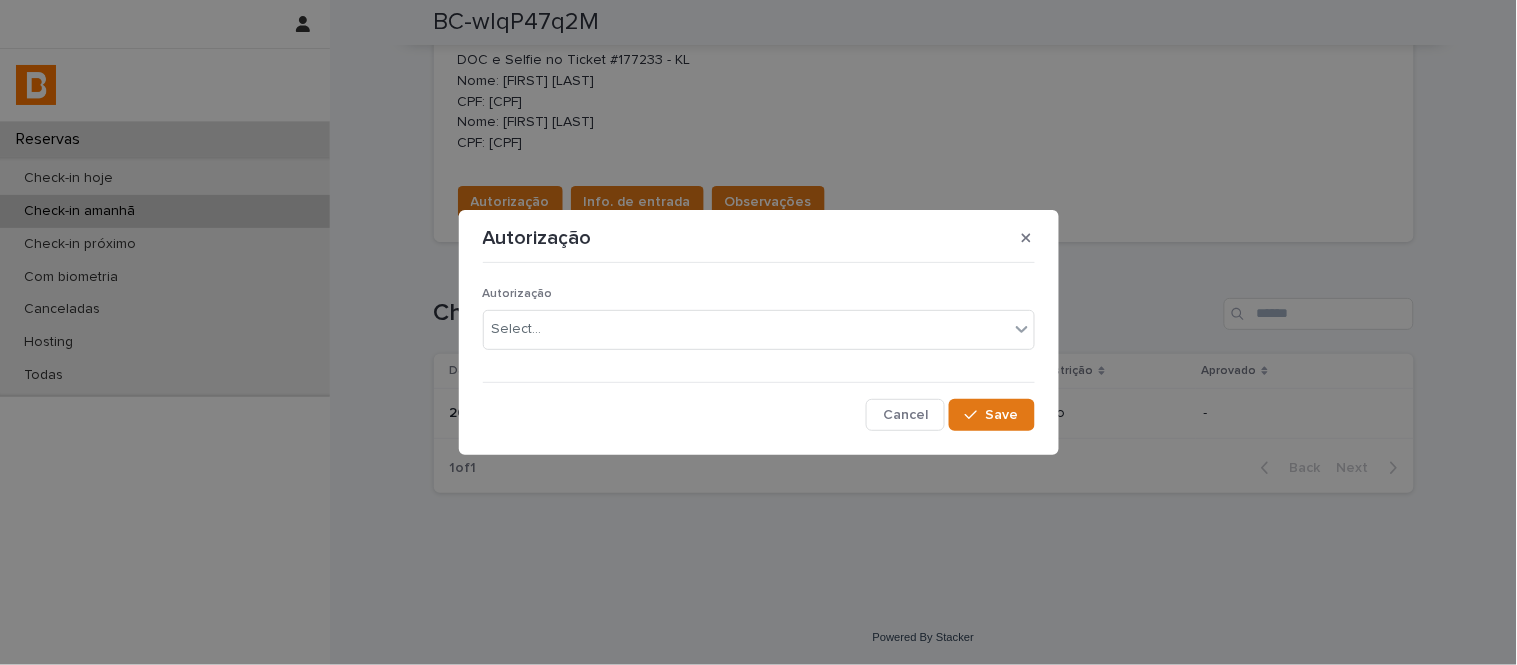click on "Autorização" at bounding box center [759, 294] 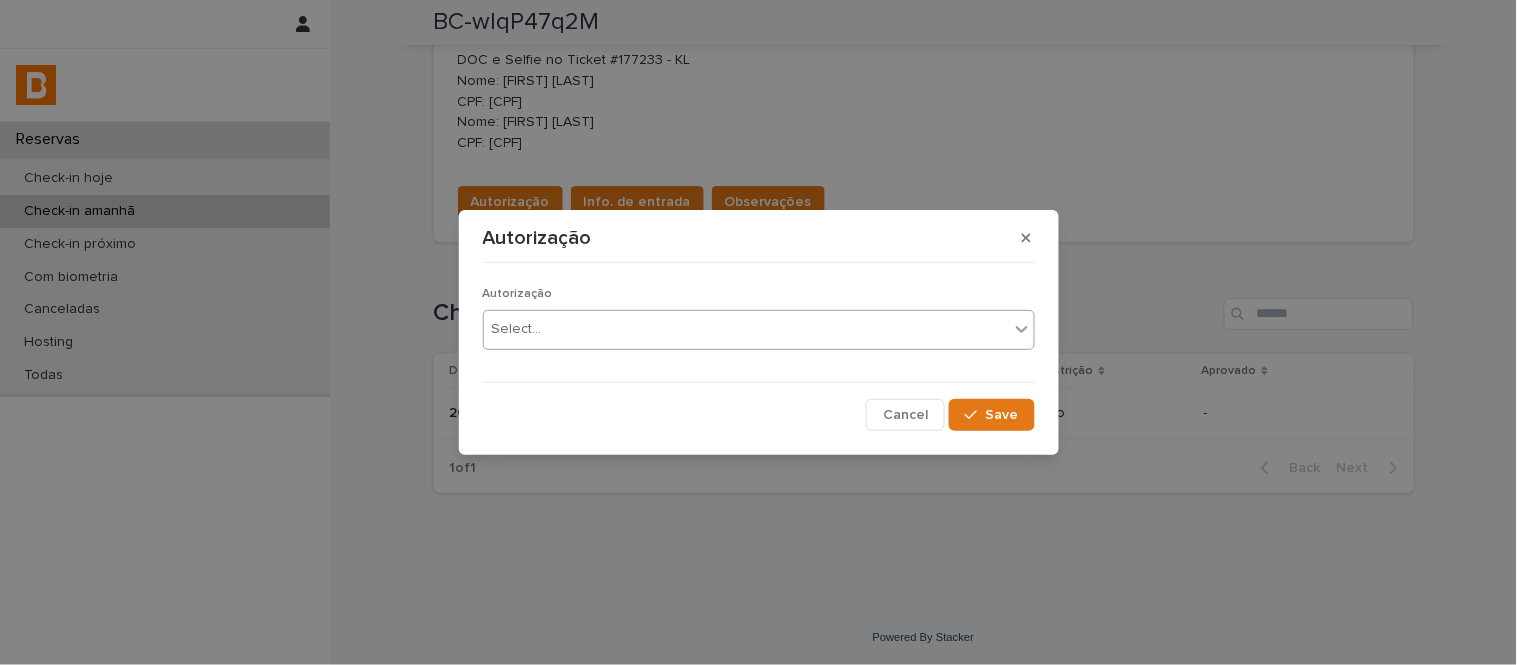 click on "Select..." at bounding box center [759, 330] 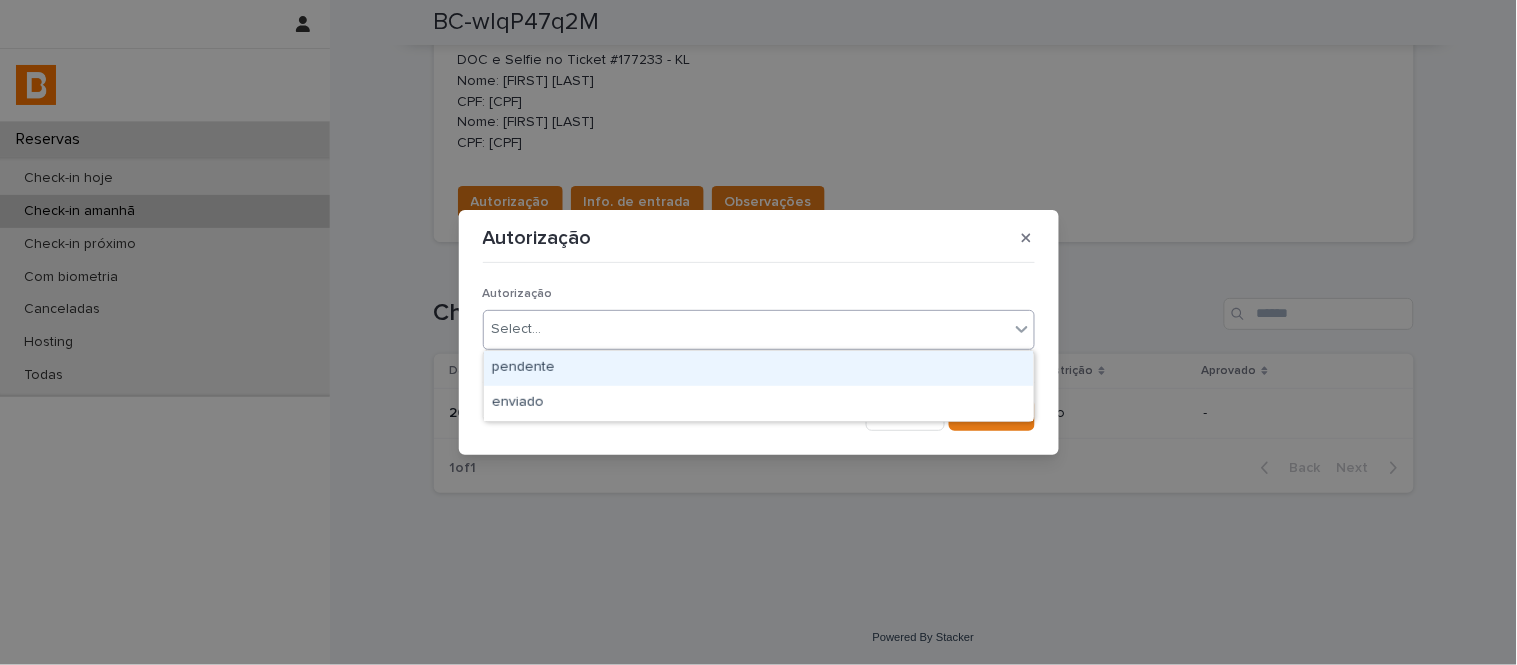 click on "pendente" at bounding box center [759, 368] 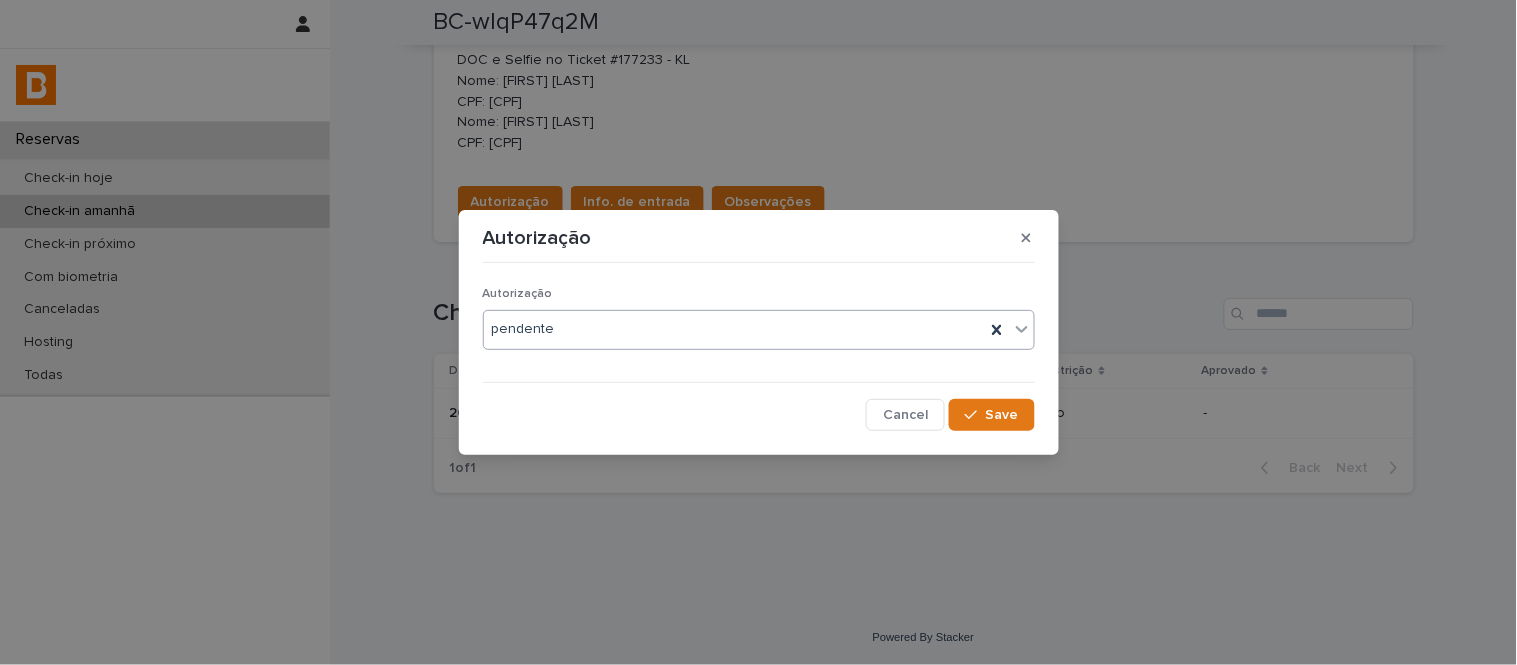 click on "pendente" at bounding box center [734, 329] 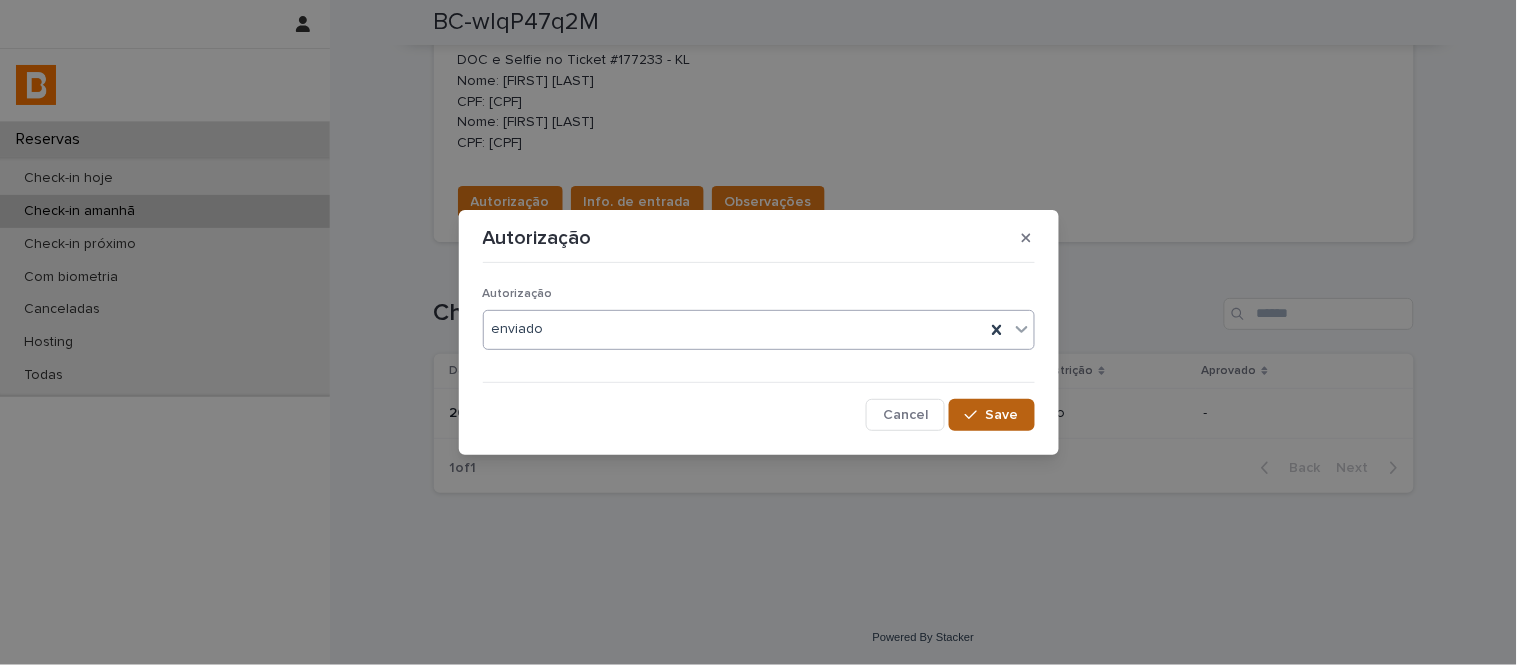 click at bounding box center (975, 415) 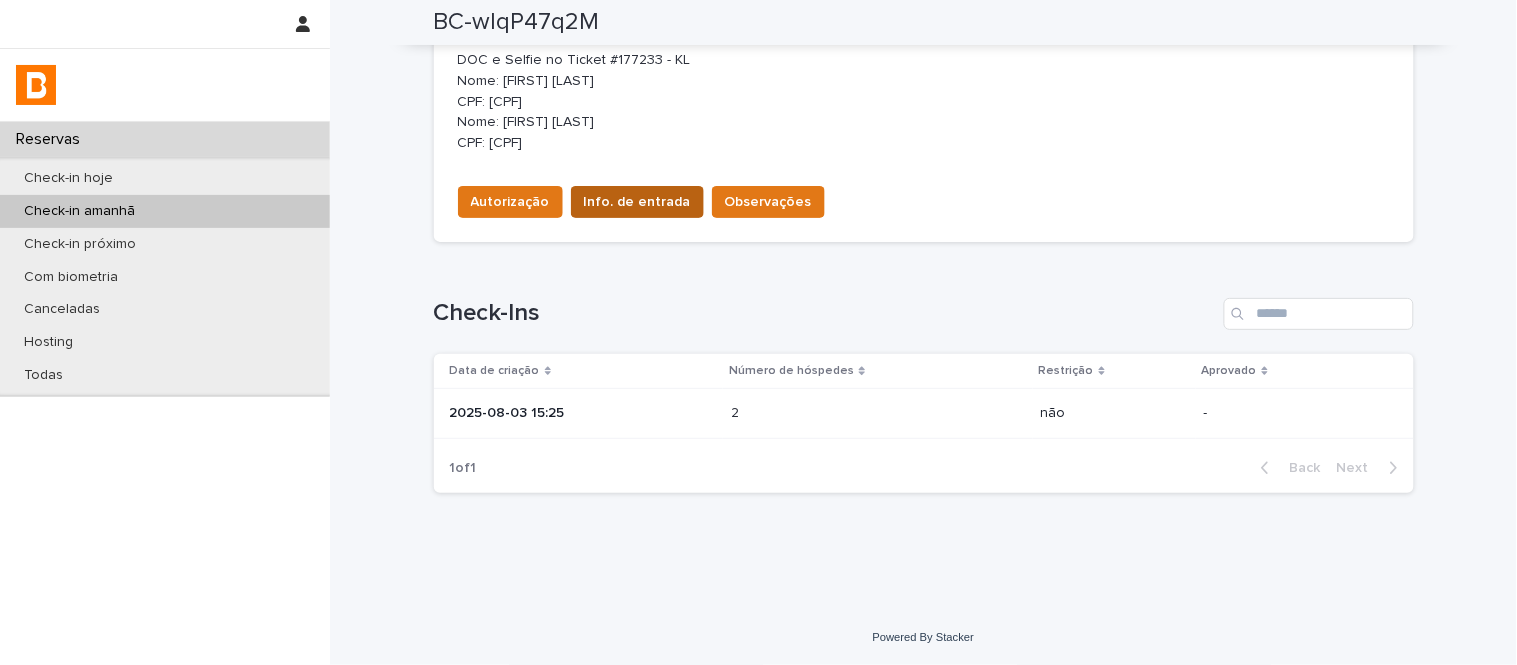 click on "Info. de entrada" at bounding box center (637, 202) 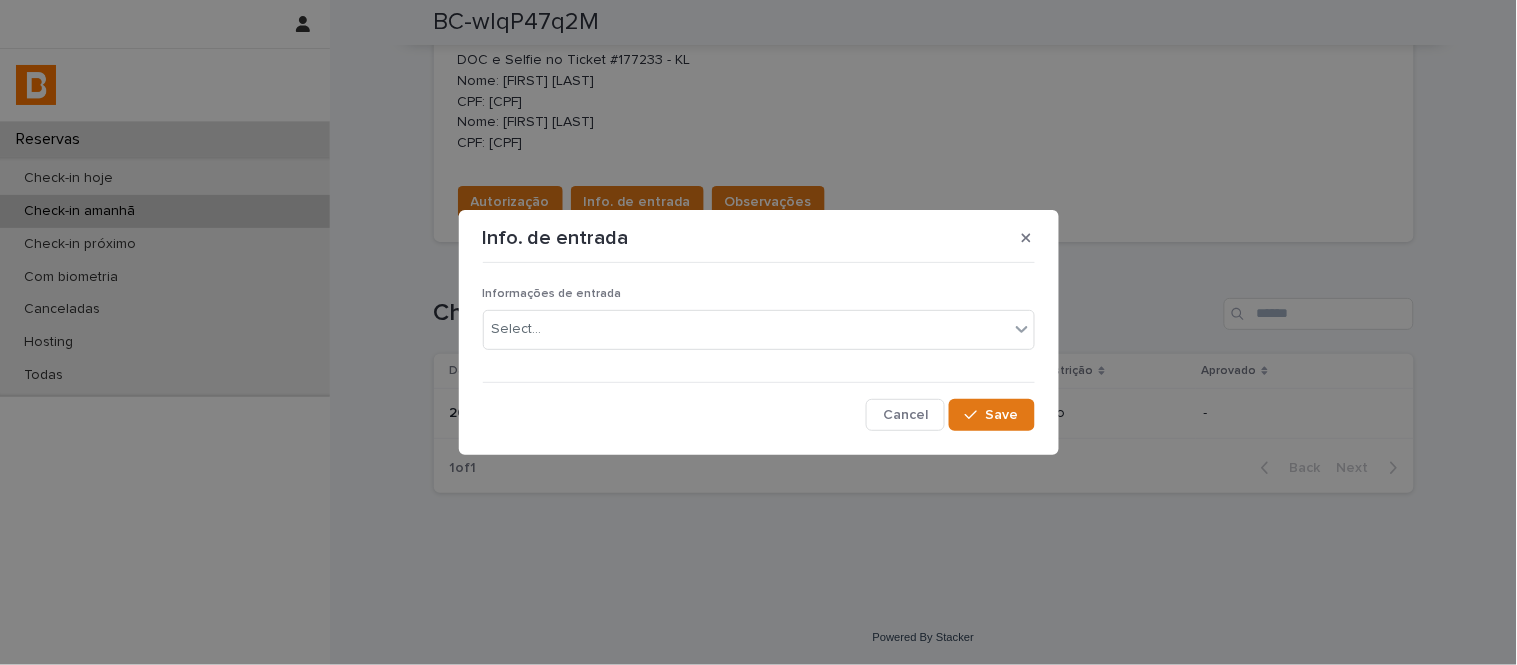click on "Informações de entrada" at bounding box center [759, 294] 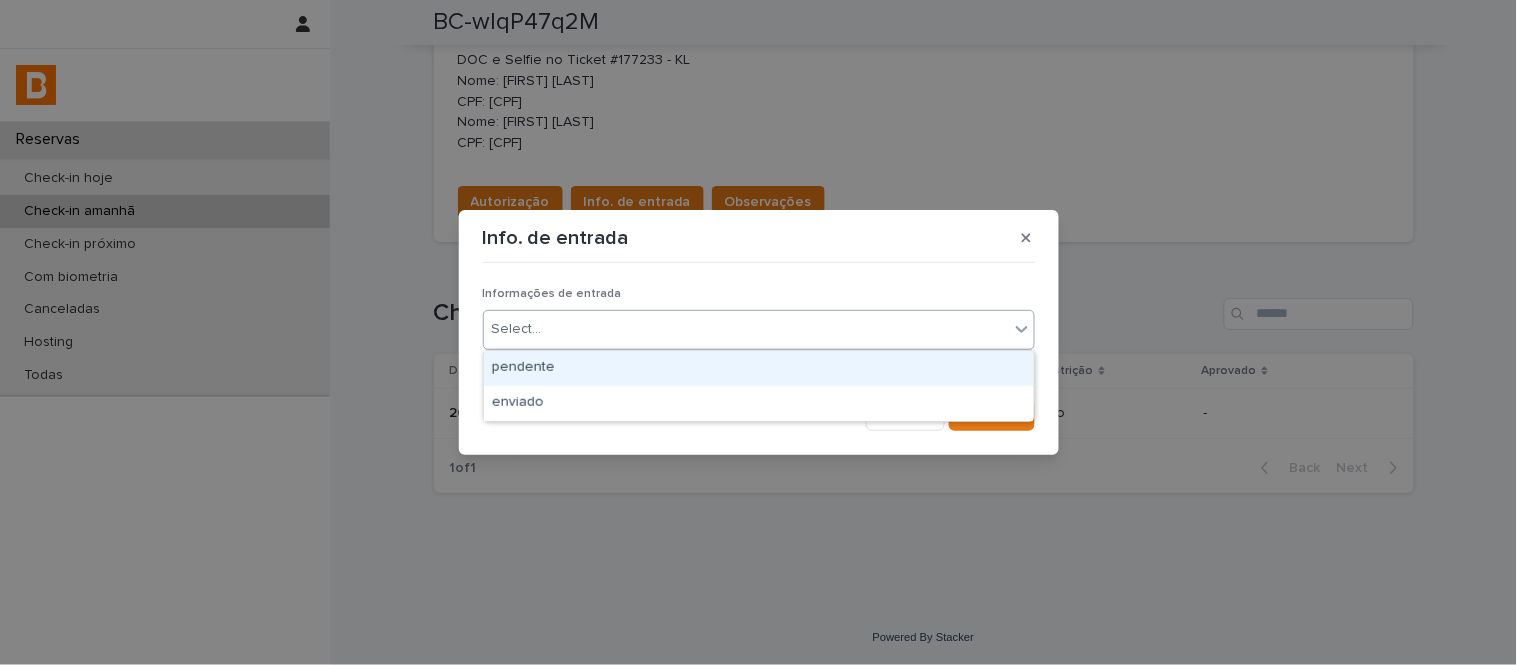 click on "Select..." at bounding box center (746, 329) 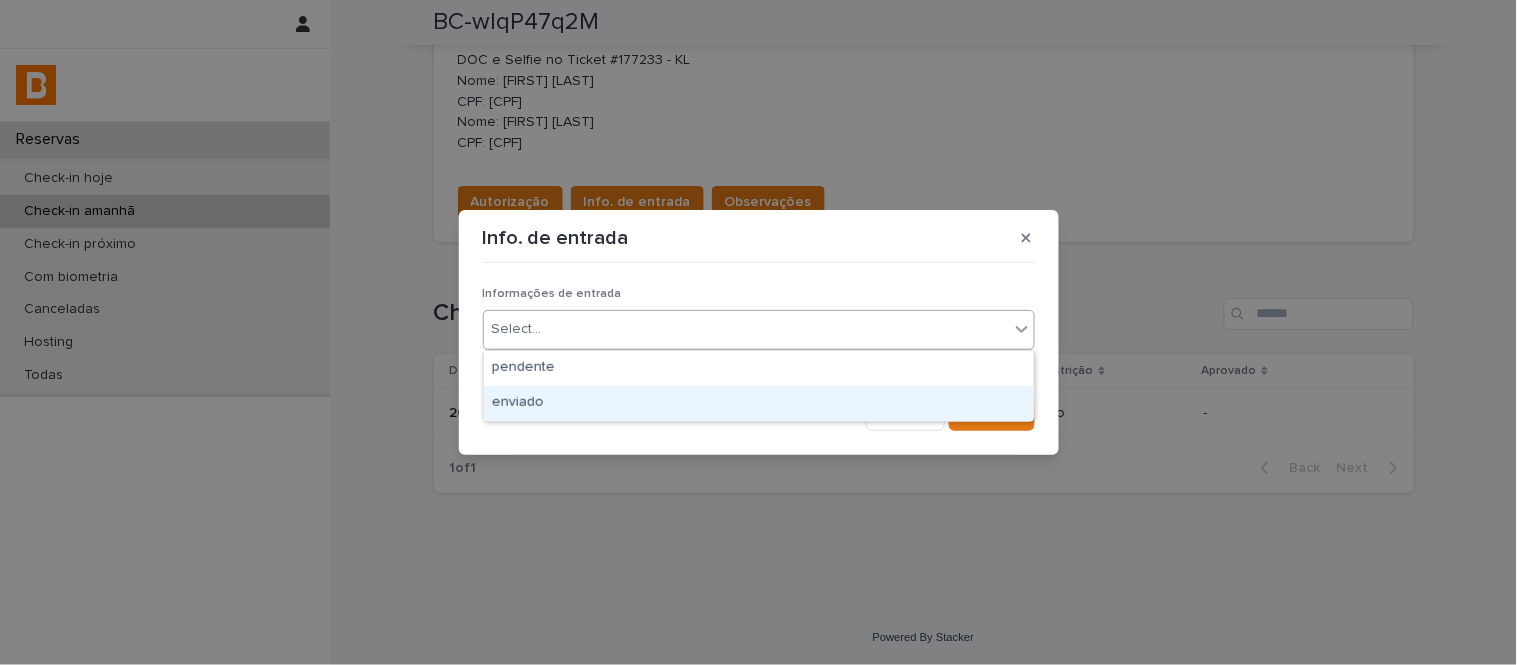 click on "enviado" at bounding box center (759, 403) 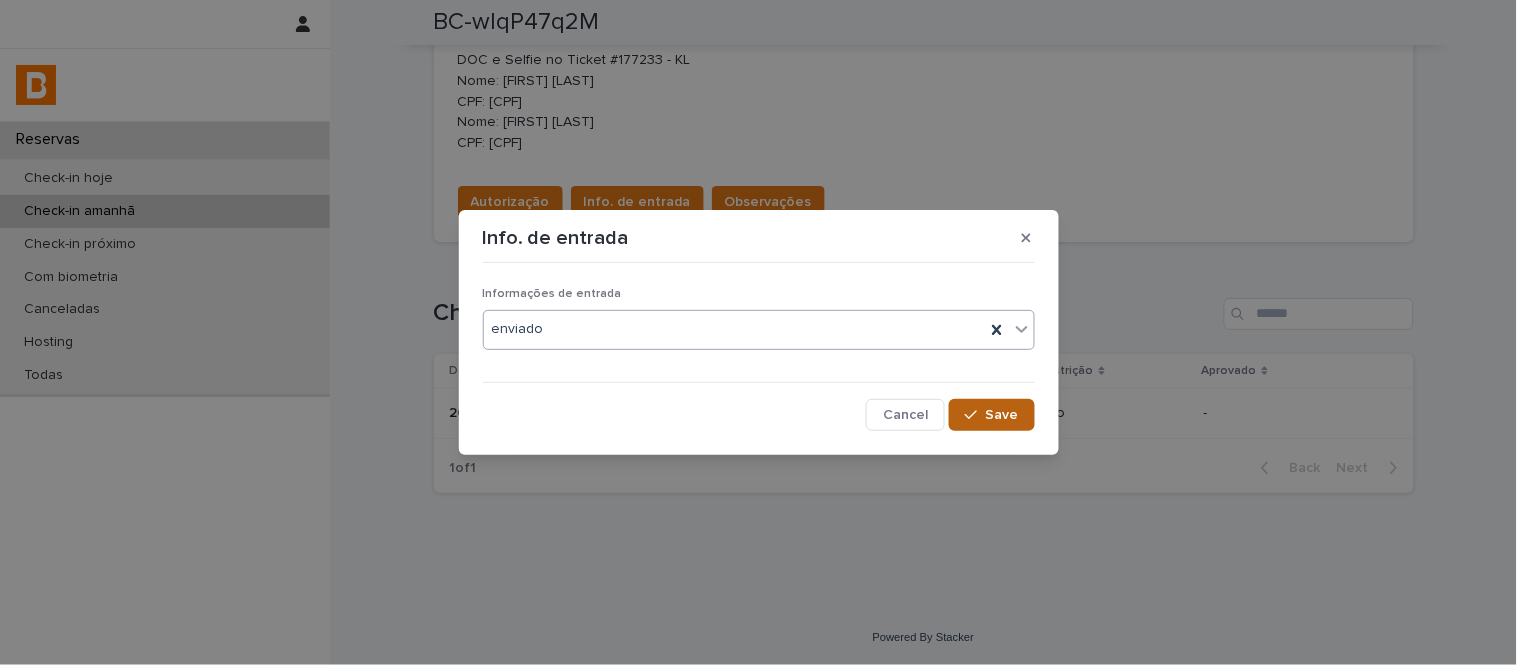 click on "Save" at bounding box center (991, 415) 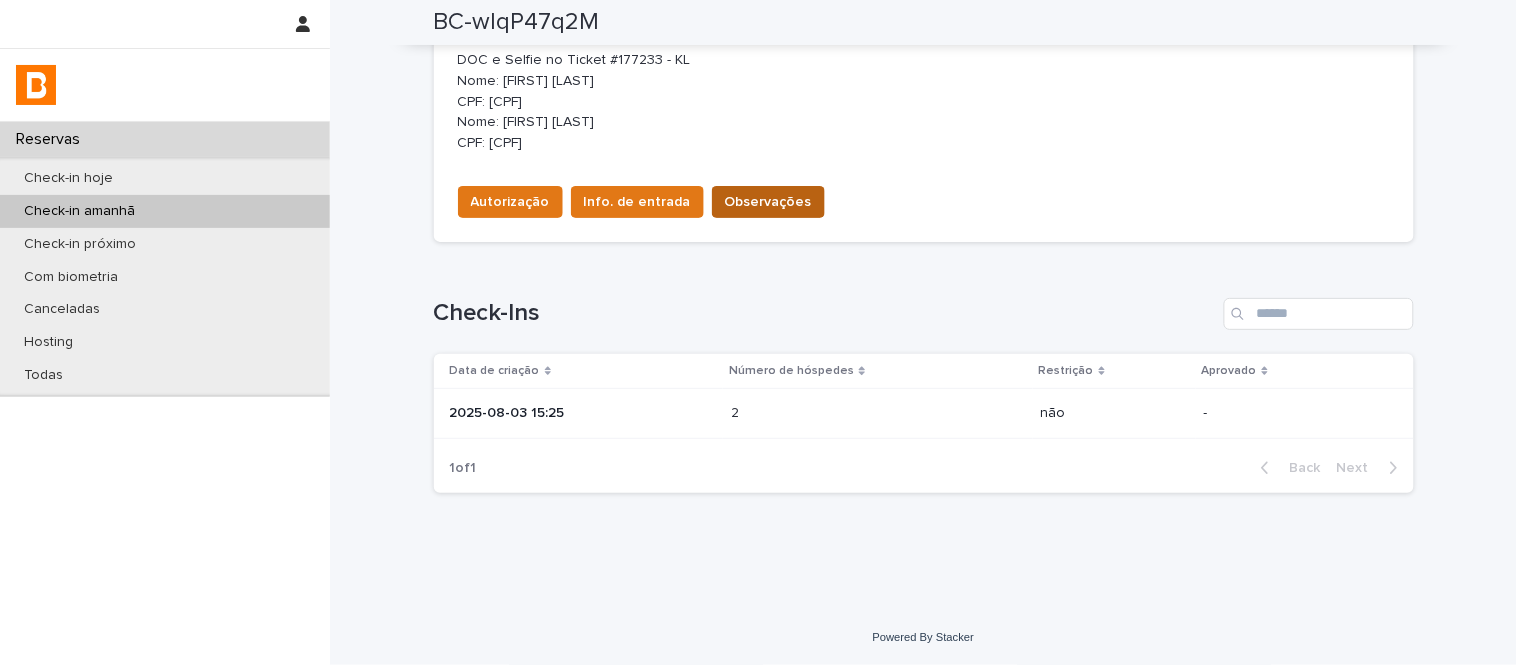 click on "Observações" at bounding box center (768, 202) 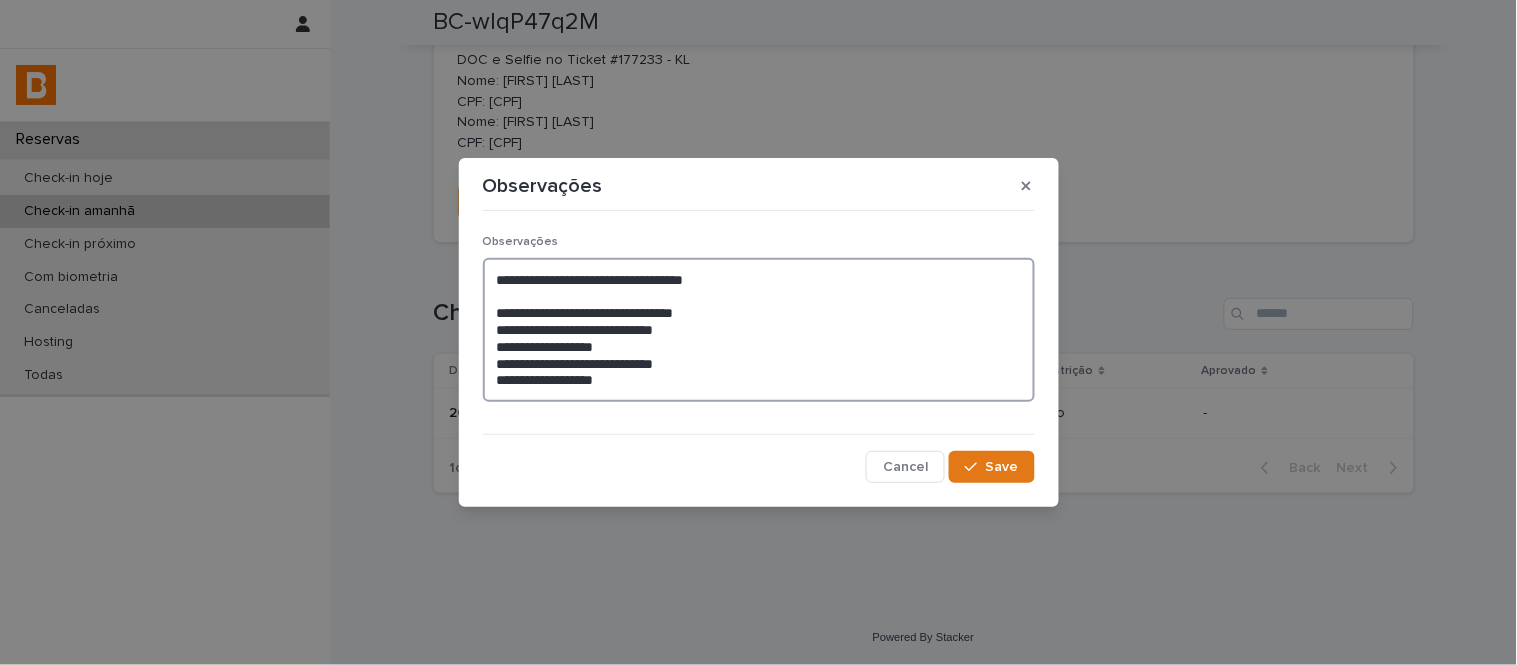 click on "**********" at bounding box center (759, 330) 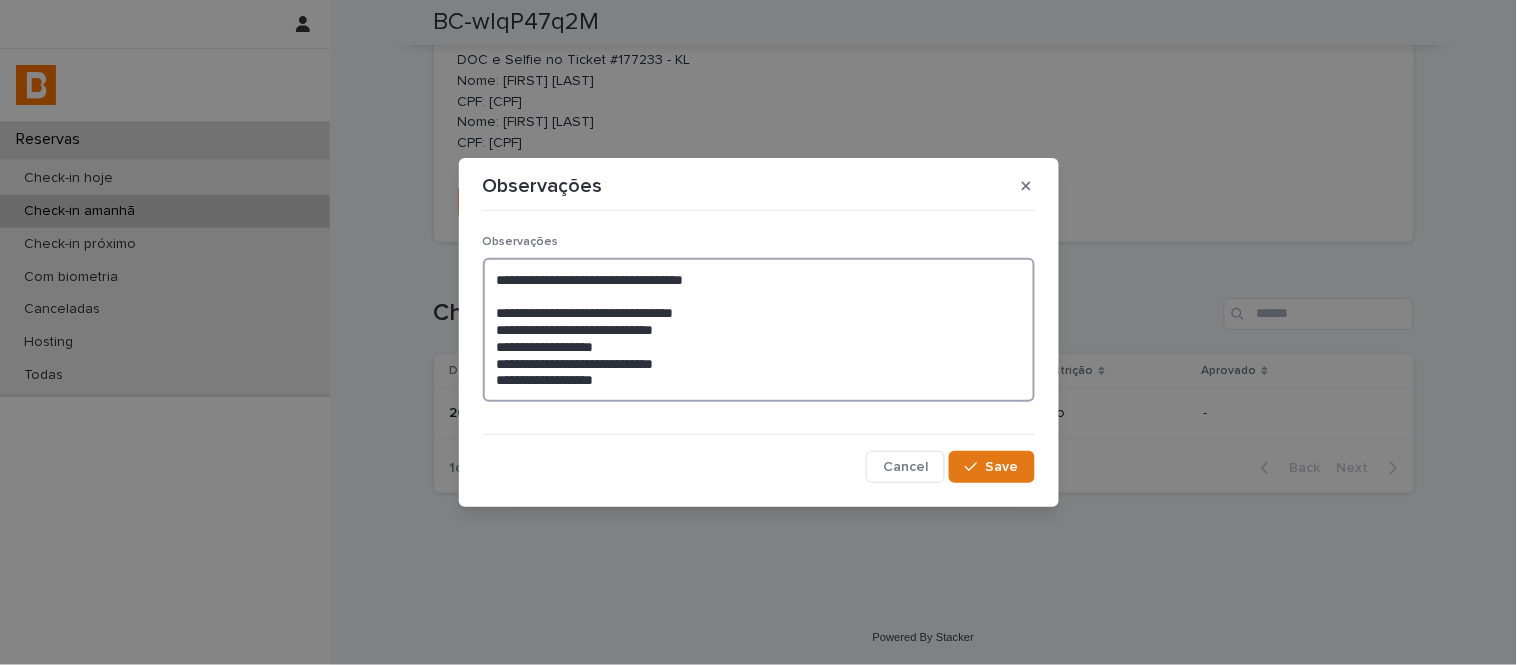 click on "**********" at bounding box center (759, 330) 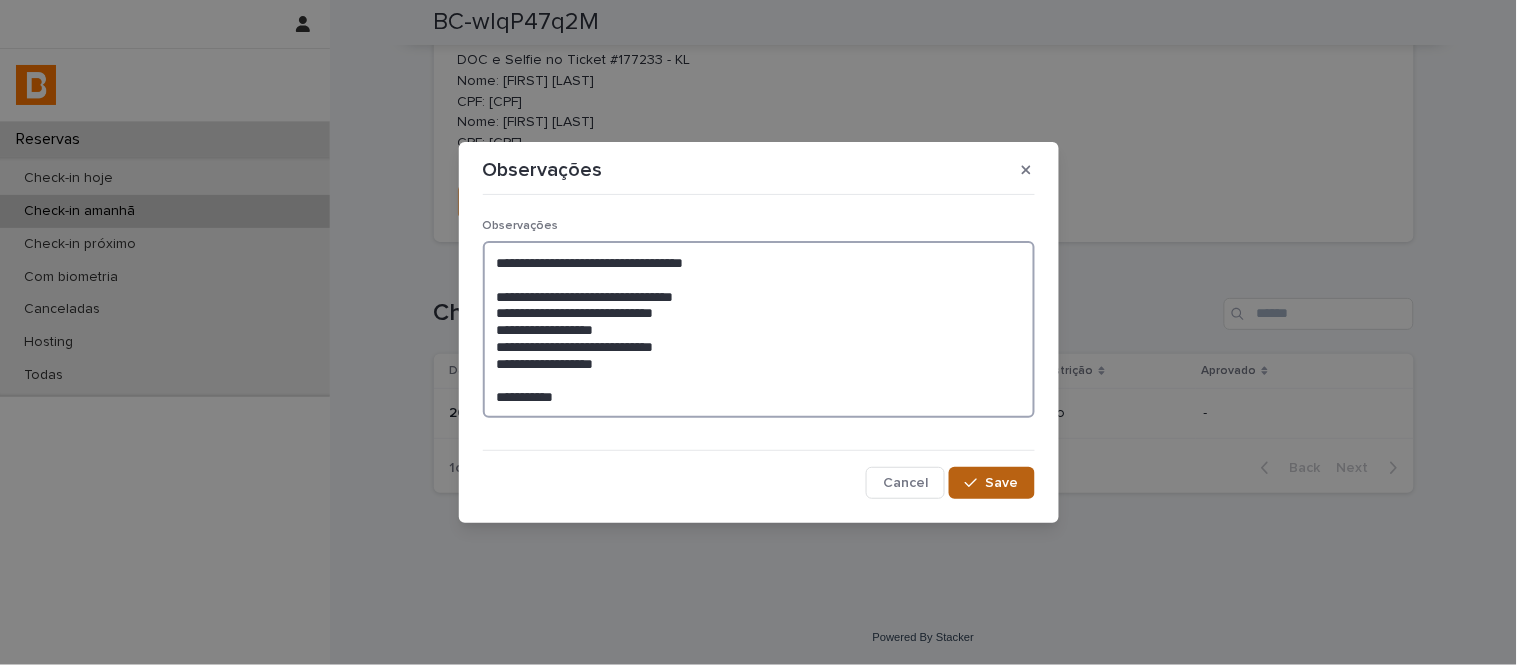 type on "**********" 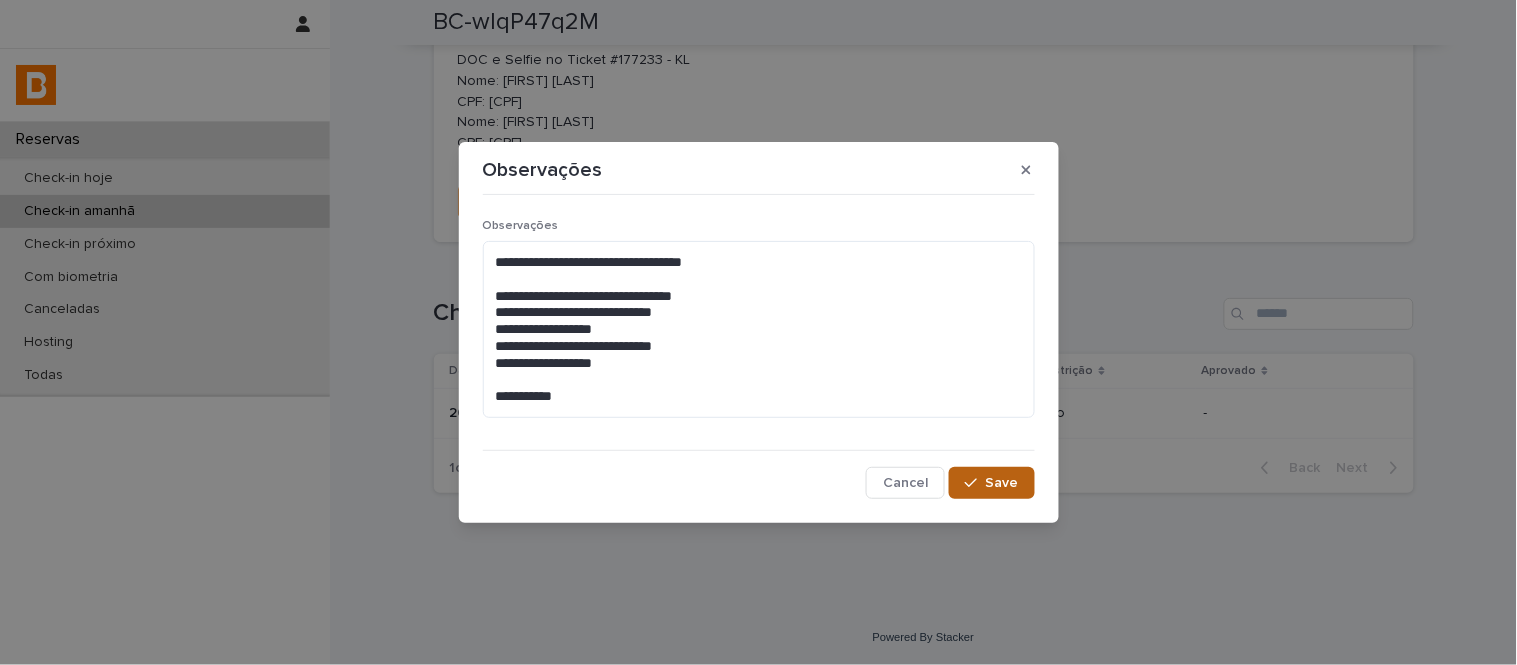 click 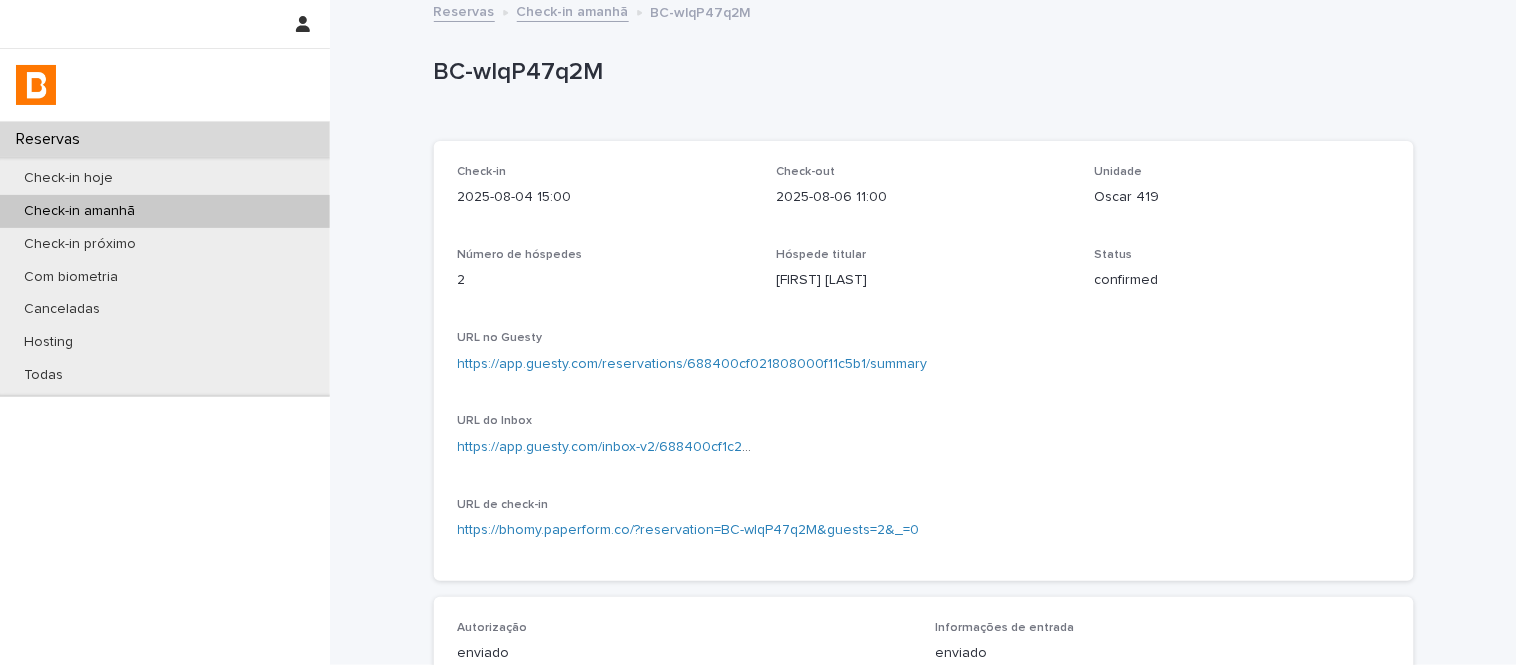scroll, scrollTop: 0, scrollLeft: 0, axis: both 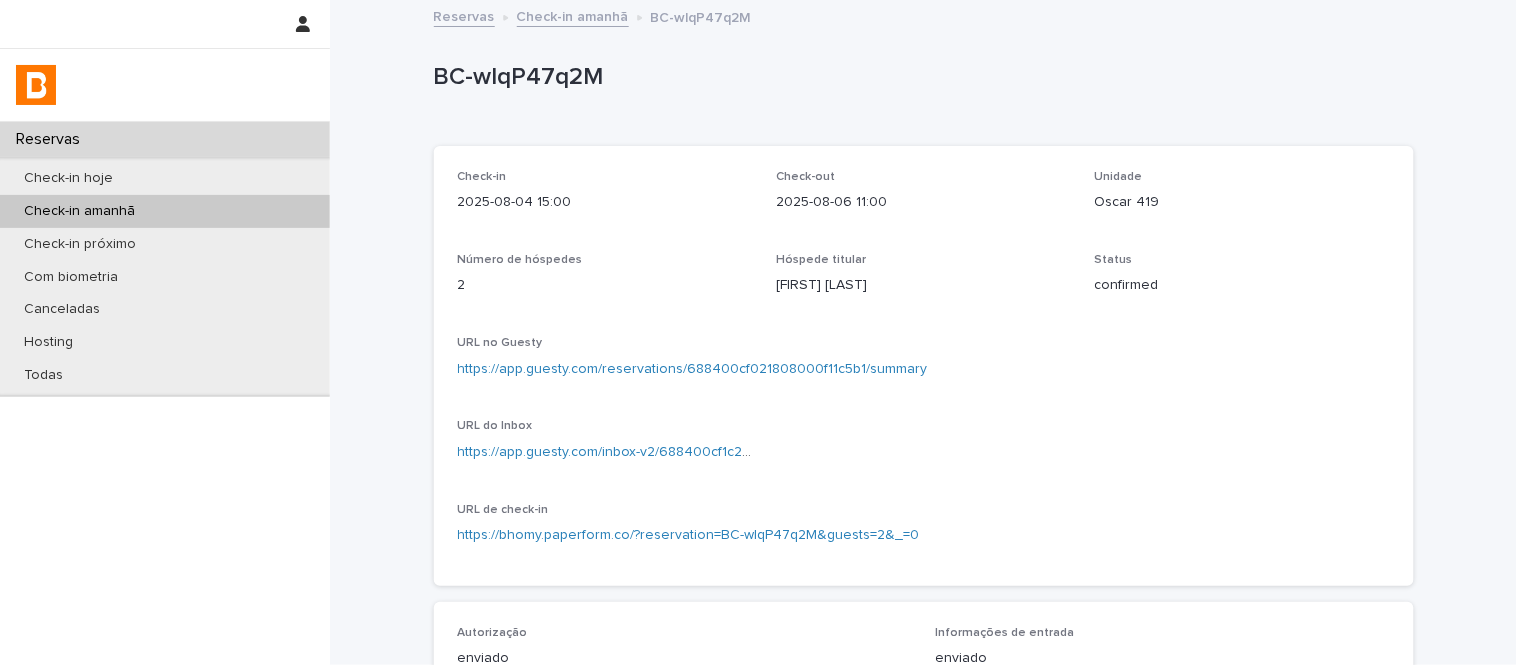 click on "Check-in amanhã" at bounding box center (573, 15) 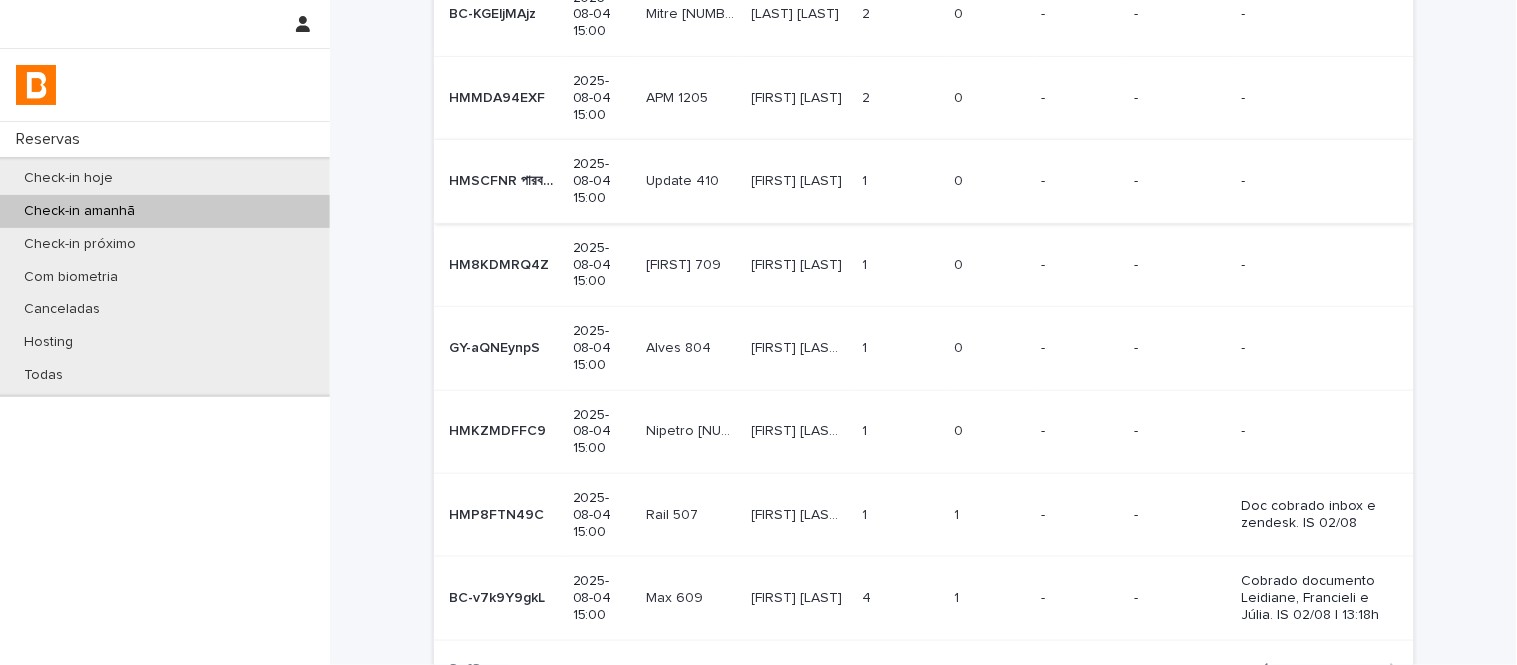 scroll, scrollTop: 306, scrollLeft: 0, axis: vertical 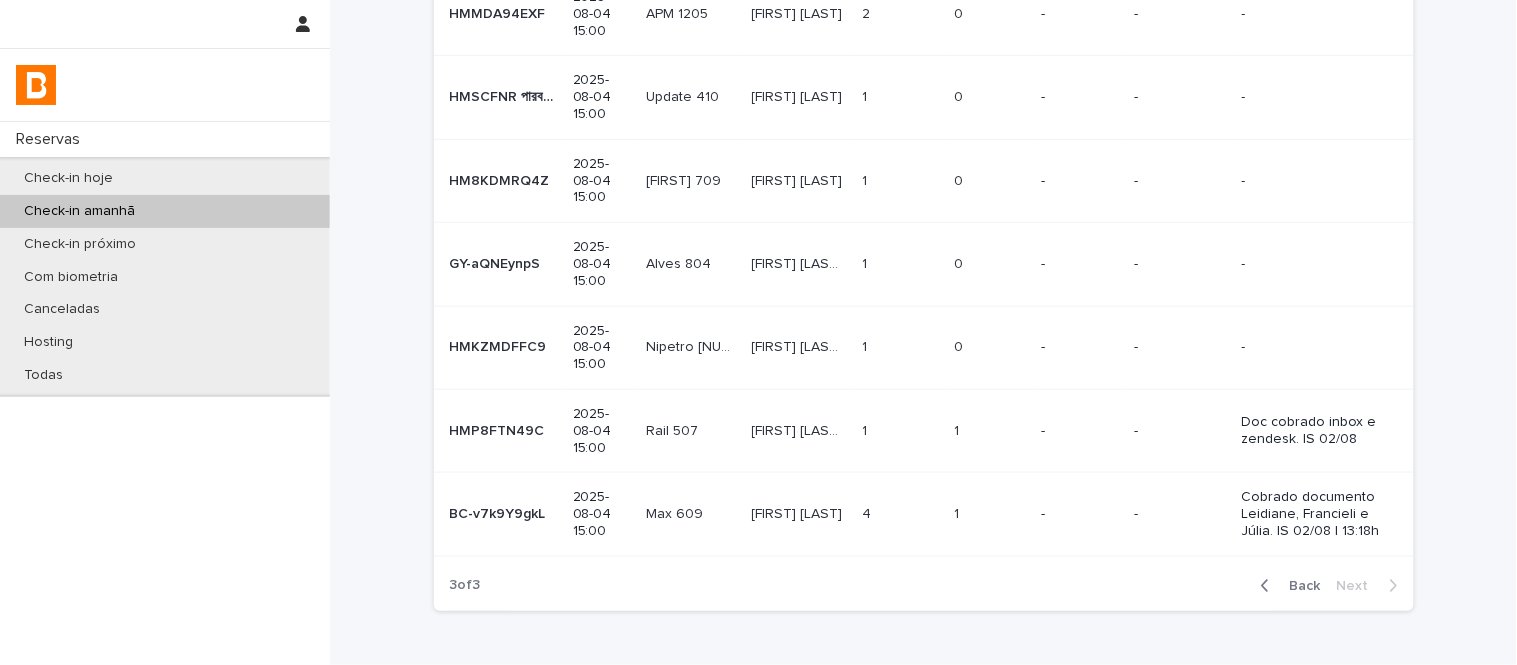 click at bounding box center [900, 514] 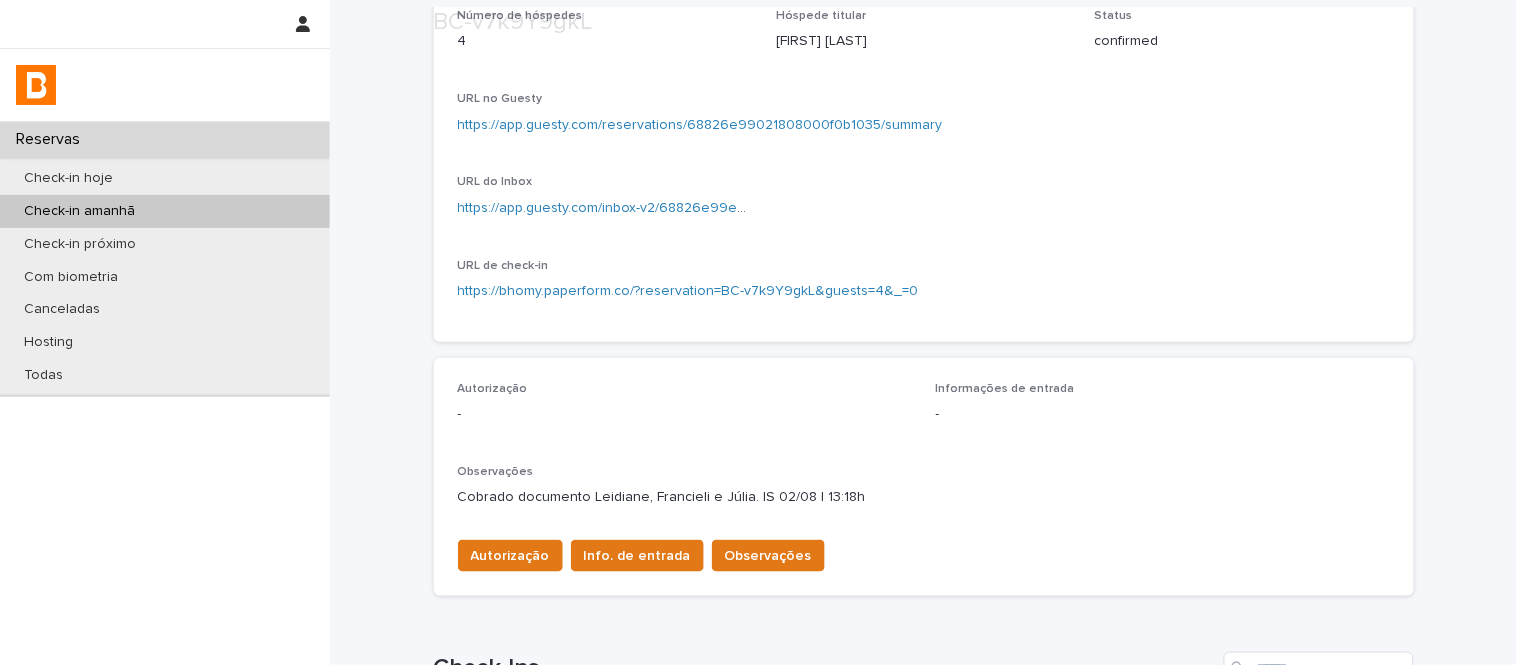 scroll, scrollTop: 598, scrollLeft: 0, axis: vertical 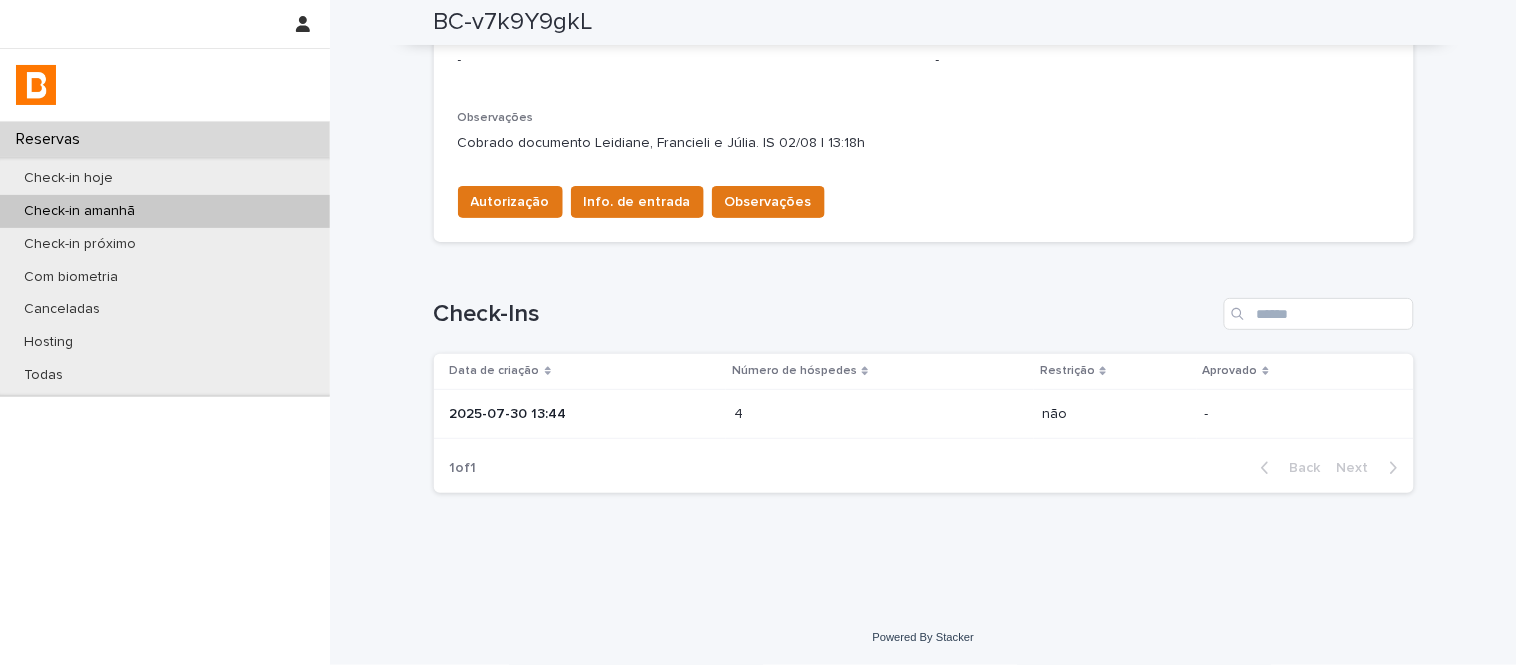 click on "1  of  1 Back Next" at bounding box center [924, 468] 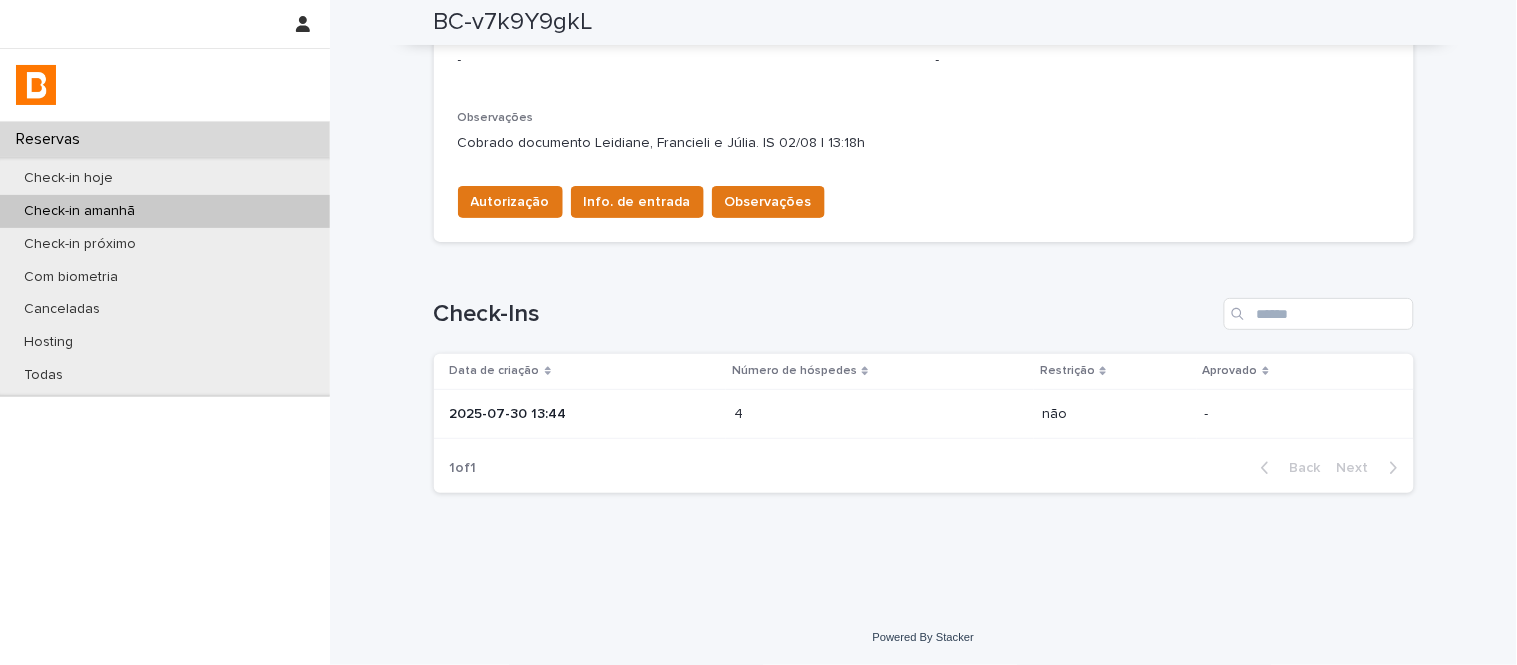 click on "4 4" at bounding box center [880, 414] 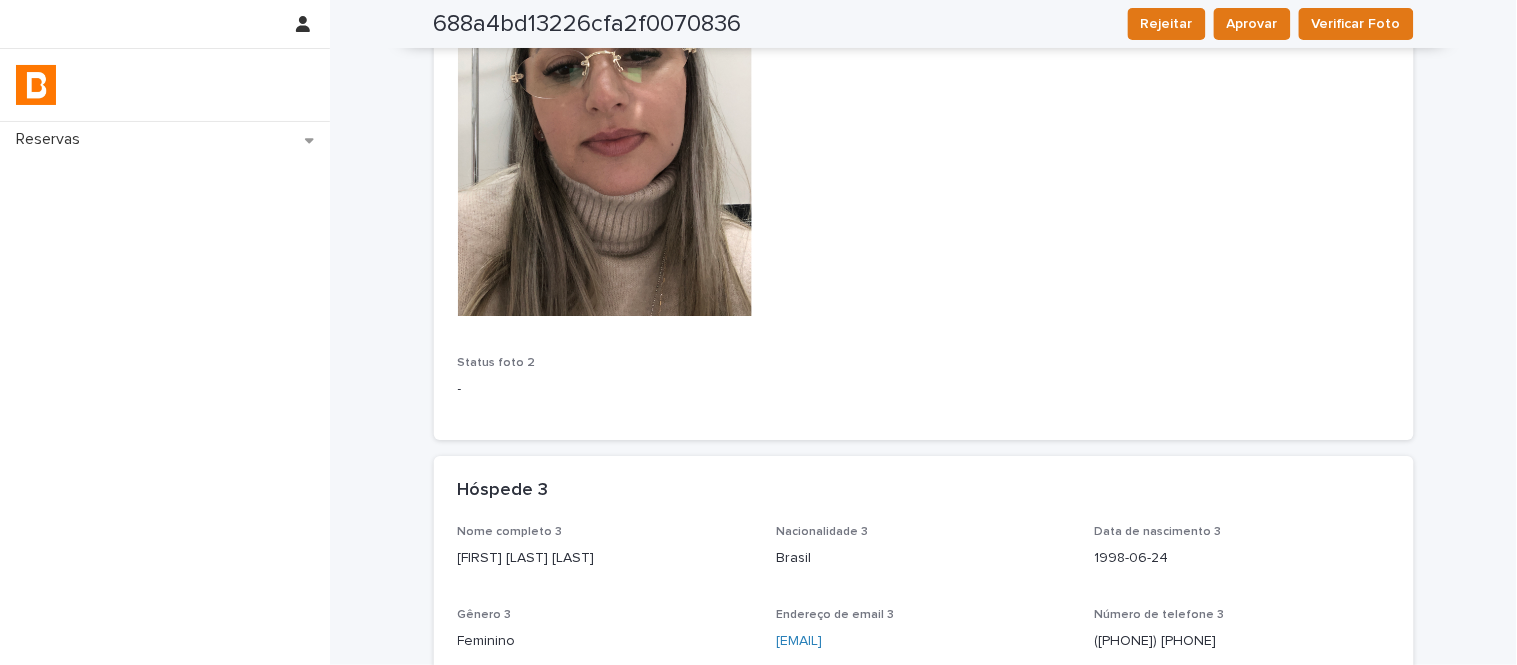 scroll, scrollTop: 0, scrollLeft: 0, axis: both 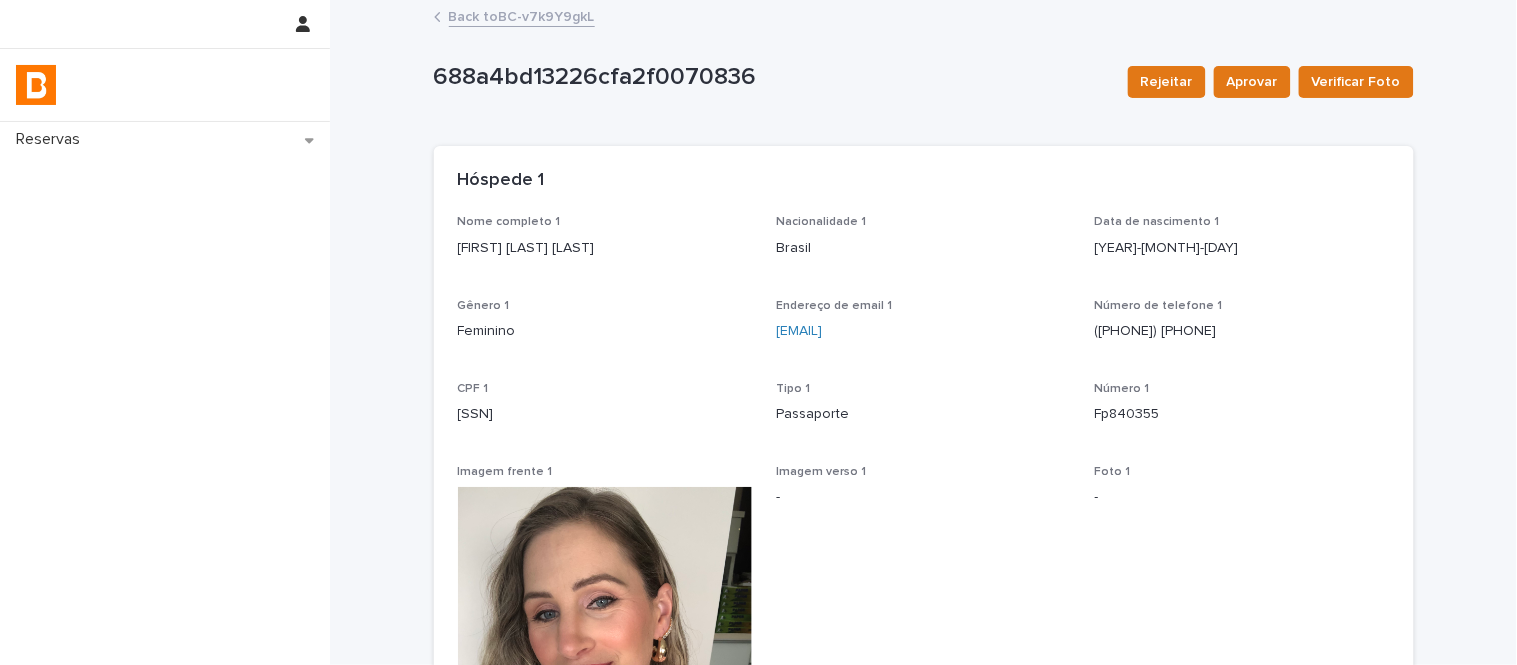 click on "Back to  BC-v7k9Y9gkL" at bounding box center (522, 15) 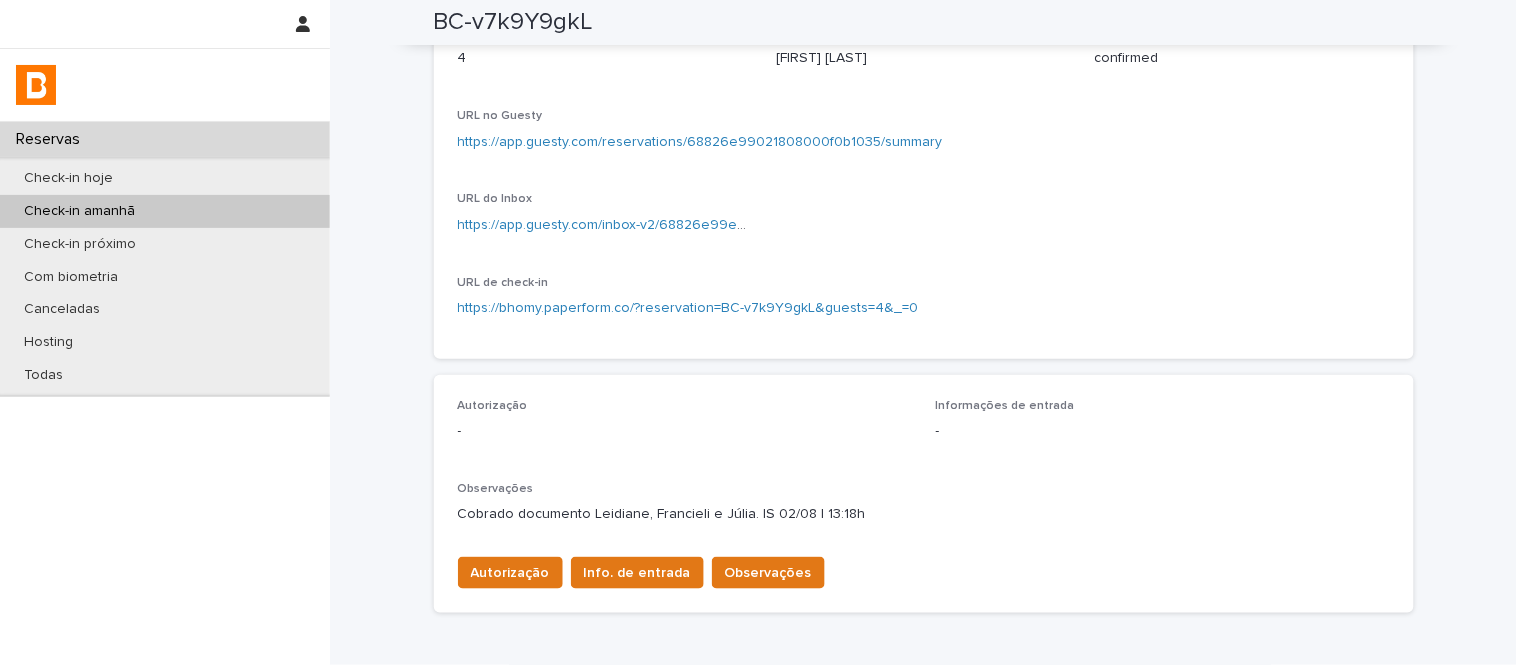scroll, scrollTop: 222, scrollLeft: 0, axis: vertical 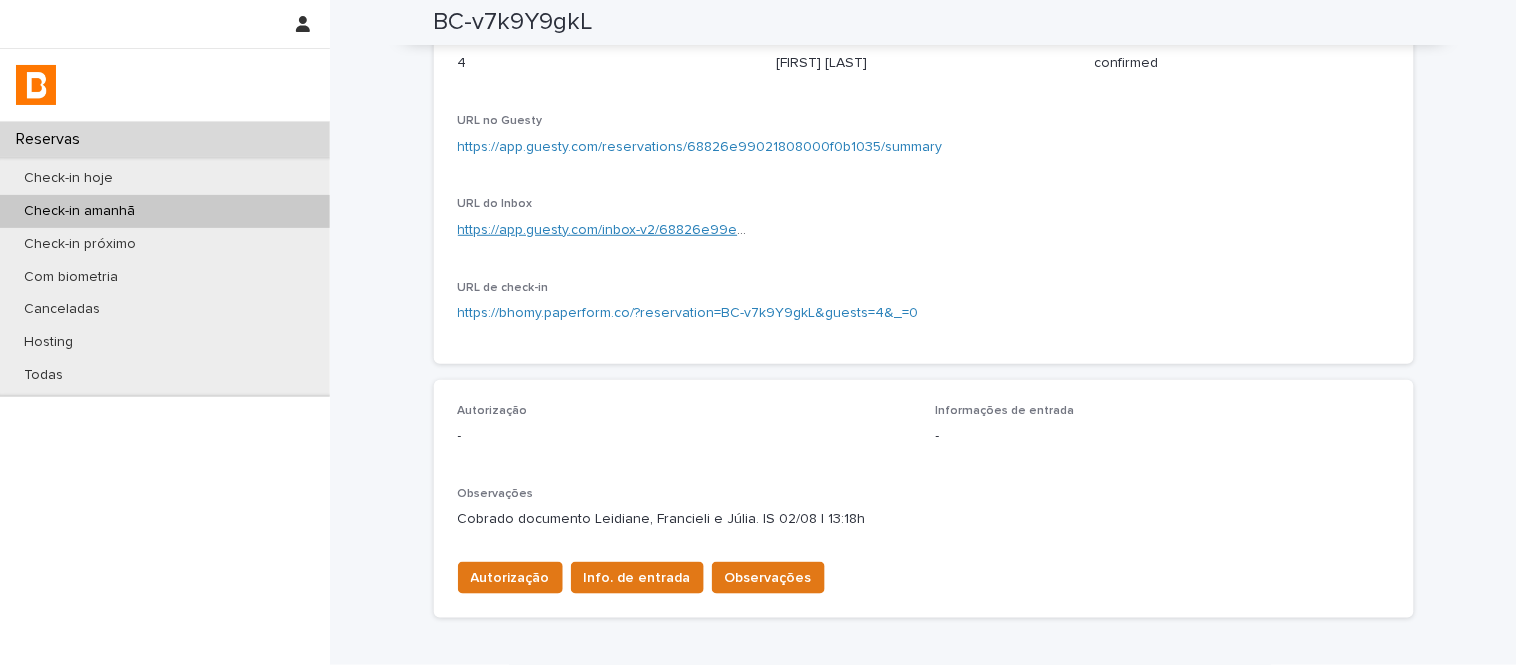 click on "https://app.guesty.com/inbox-v2/68826e99e95dc100121253f9?reservationId=68826e99021808000f0b1035" at bounding box center (799, 230) 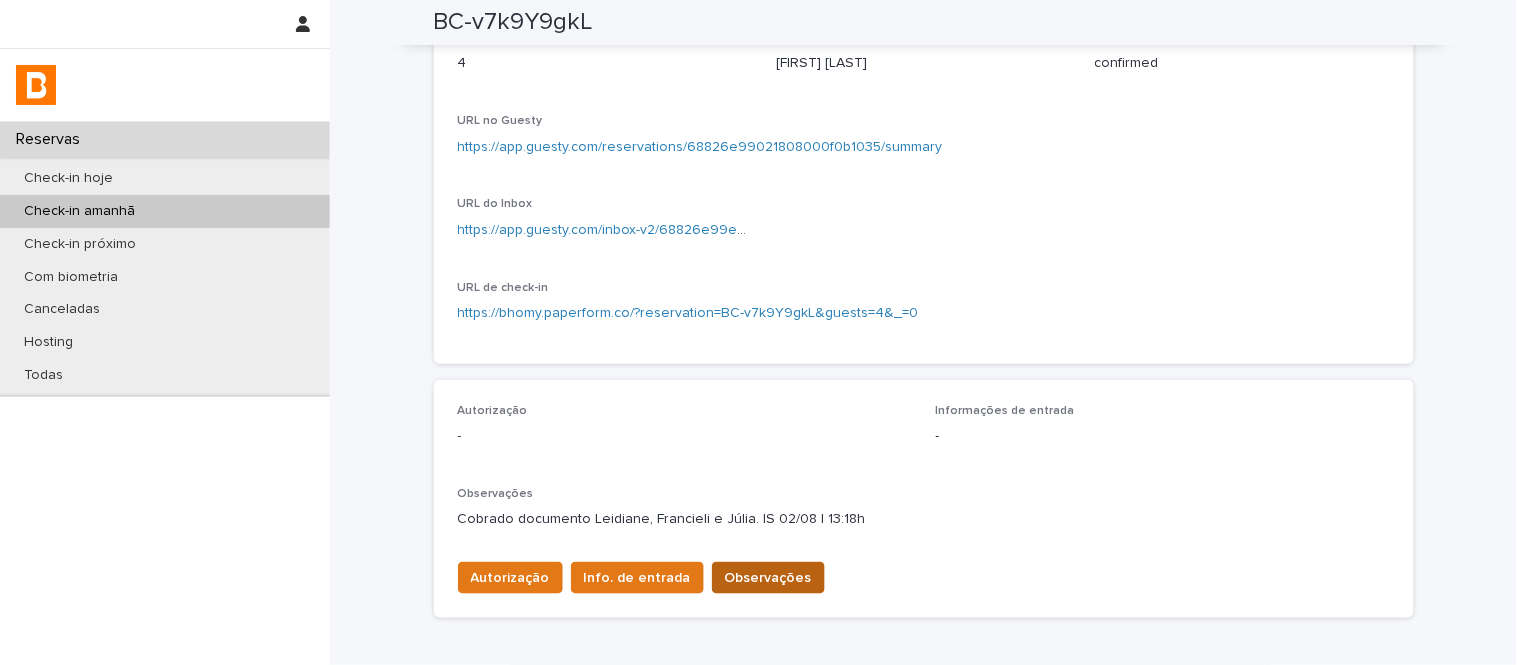 click on "Observações" at bounding box center [768, 578] 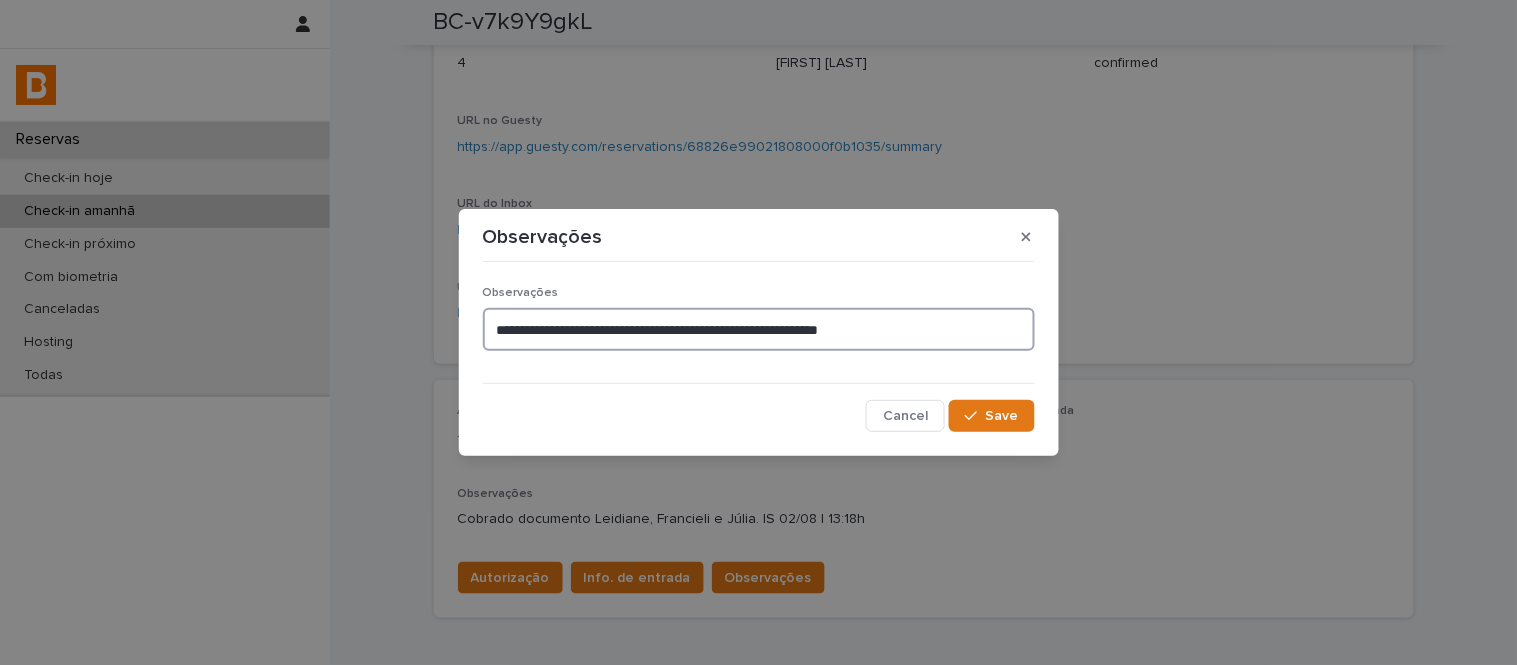 click on "**********" at bounding box center (759, 329) 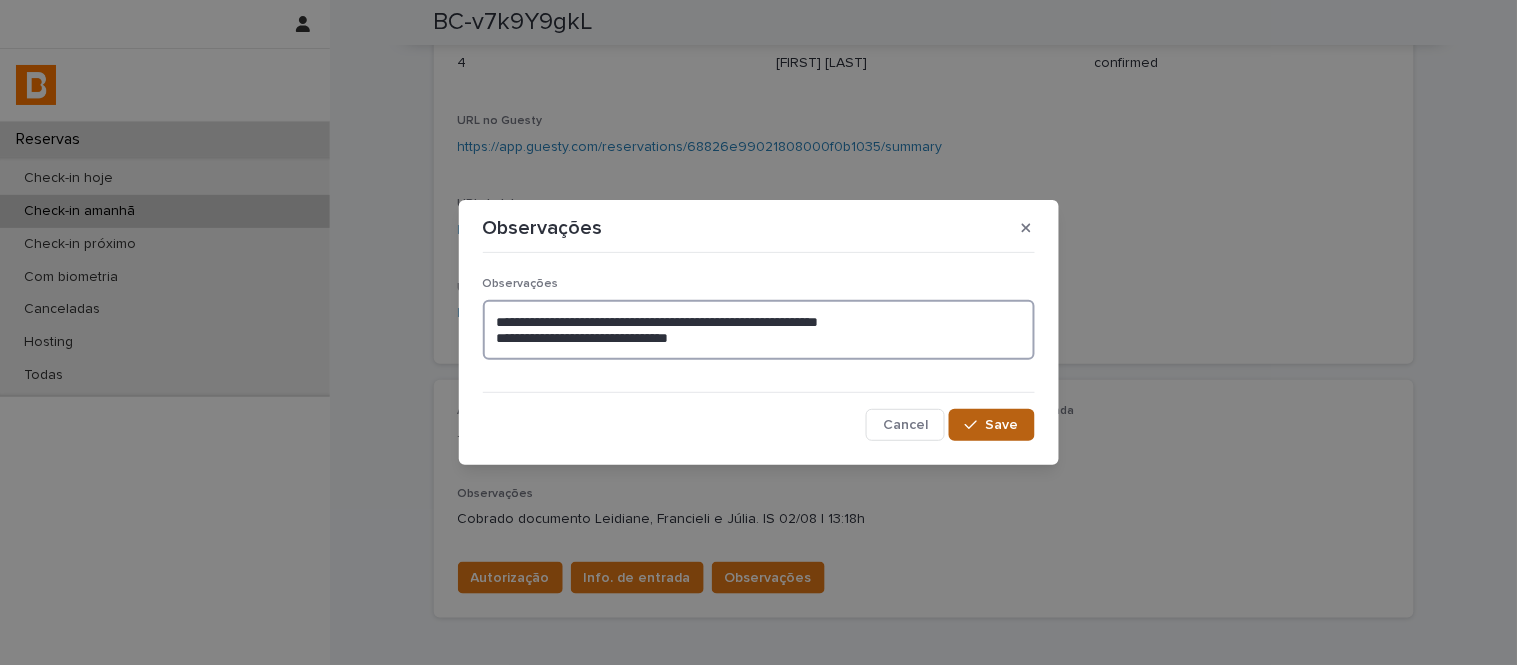 type on "**********" 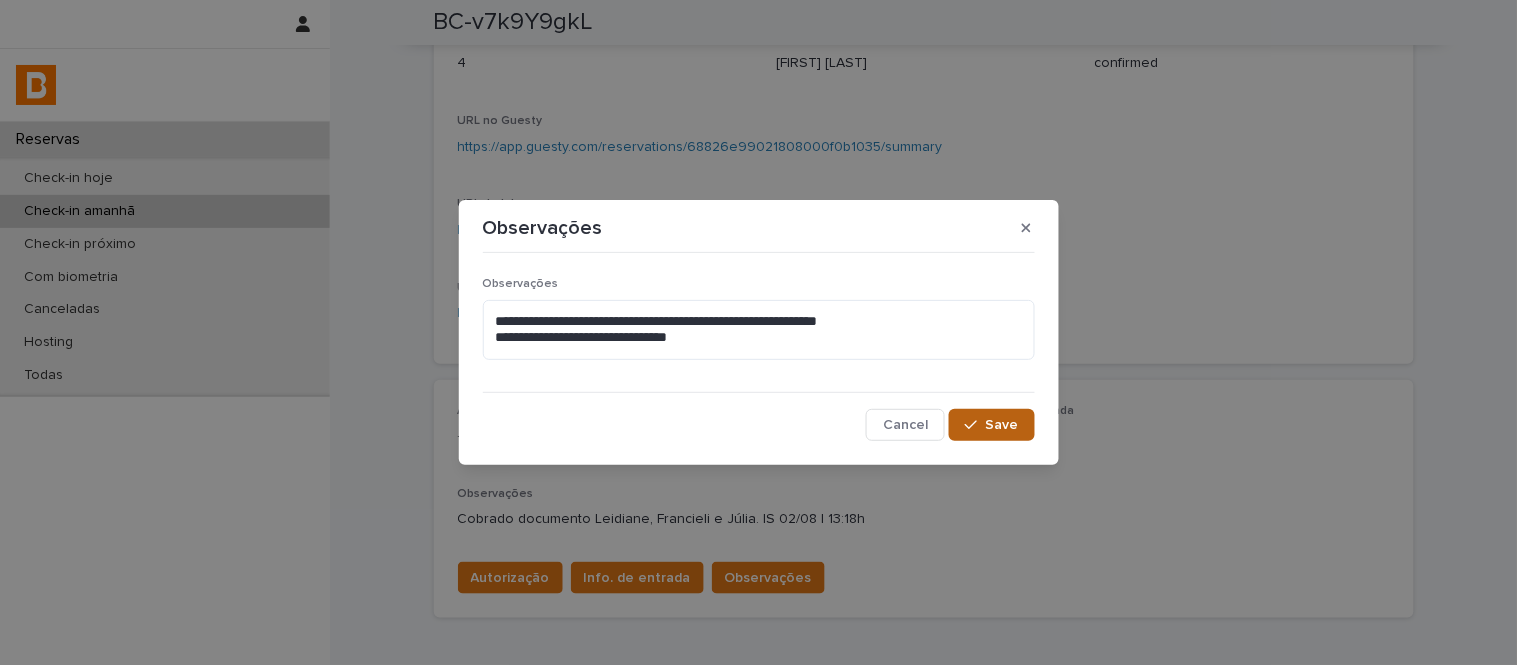 click on "Save" at bounding box center (991, 425) 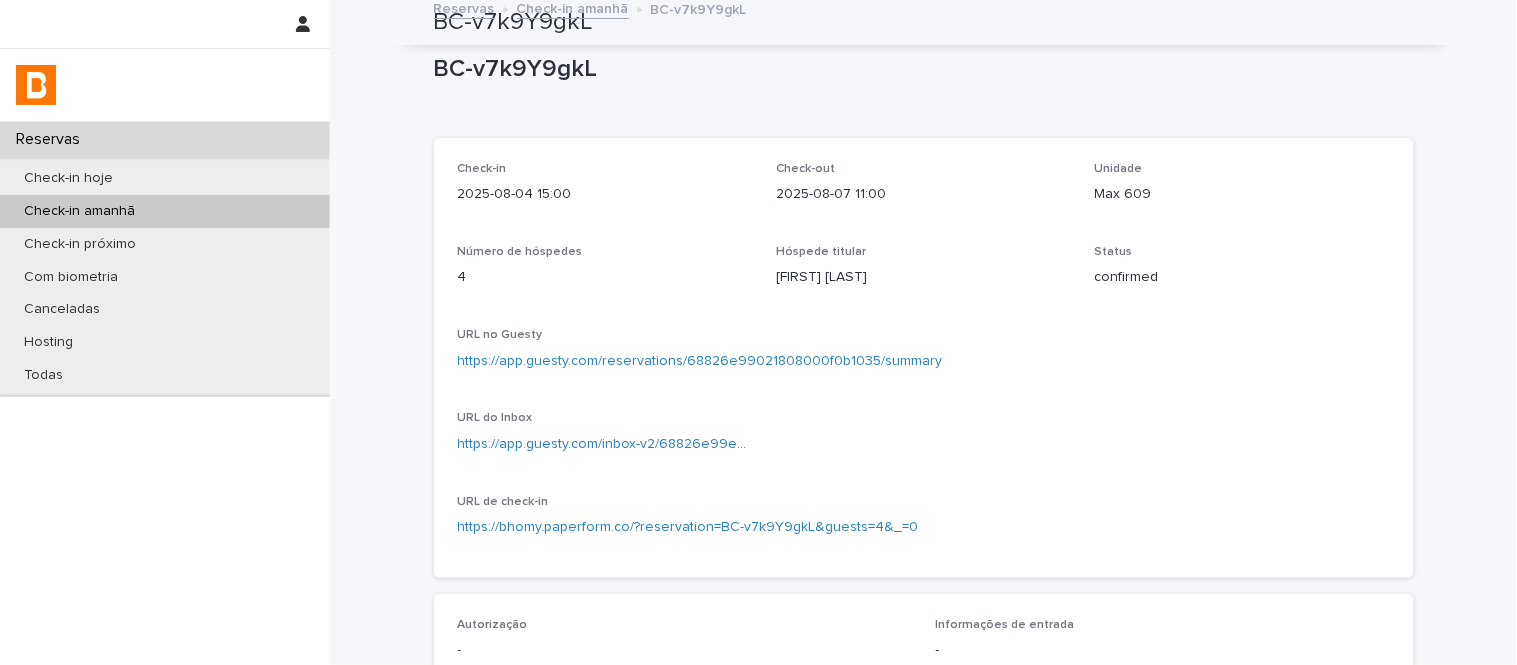 scroll, scrollTop: 0, scrollLeft: 0, axis: both 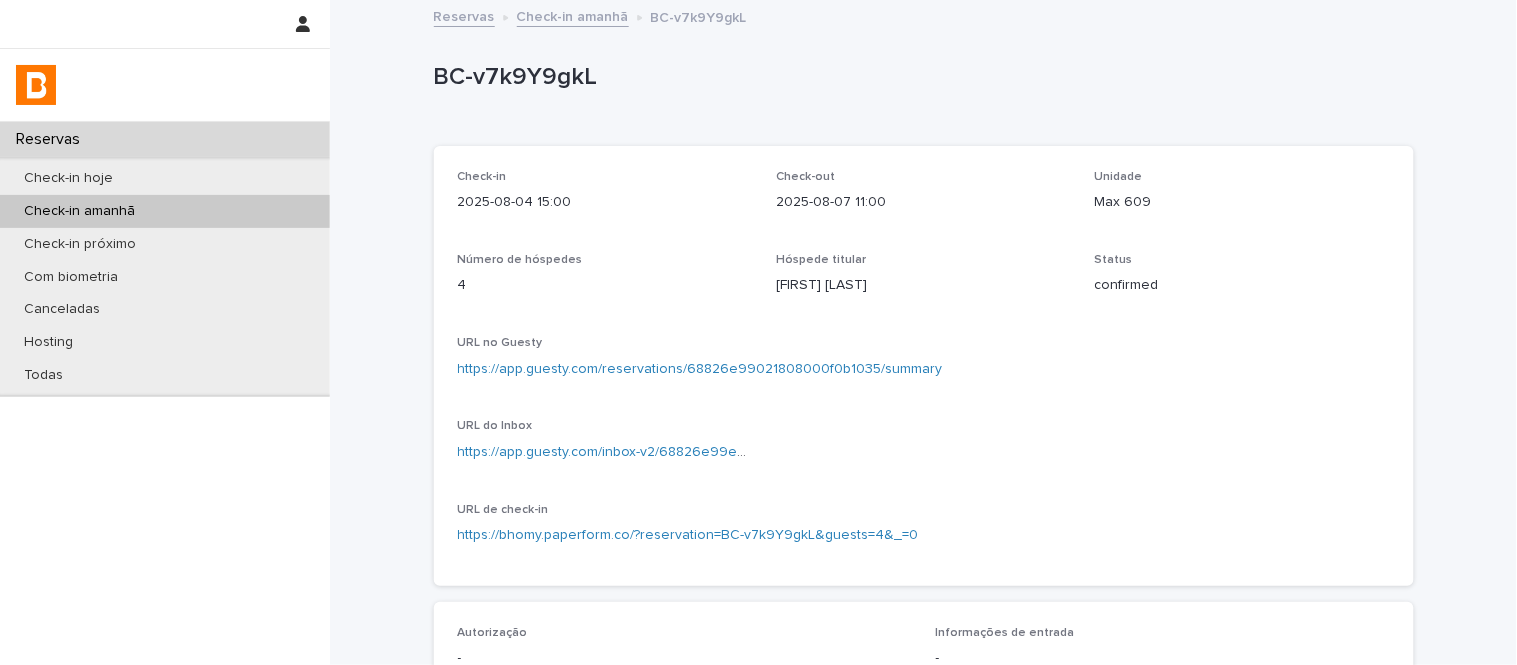 click on "Check-in amanhã" at bounding box center (573, 15) 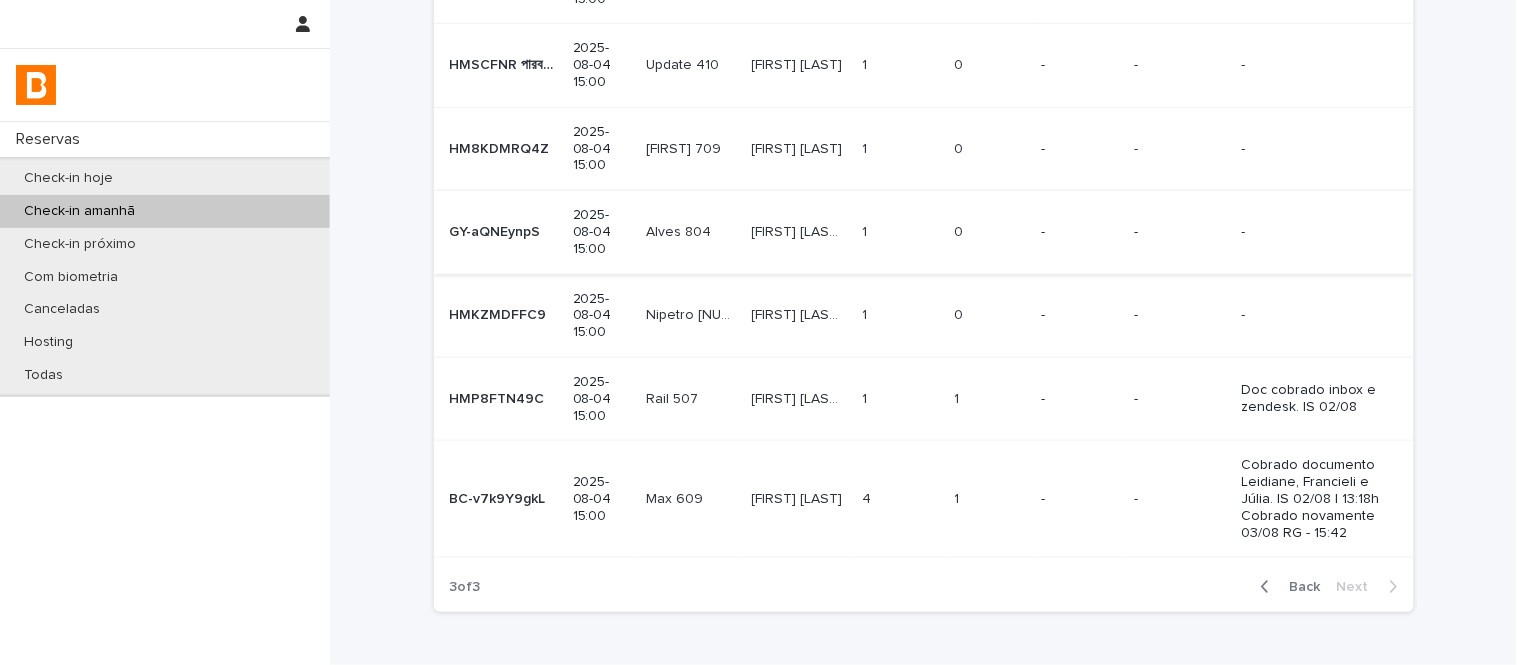 scroll, scrollTop: 340, scrollLeft: 0, axis: vertical 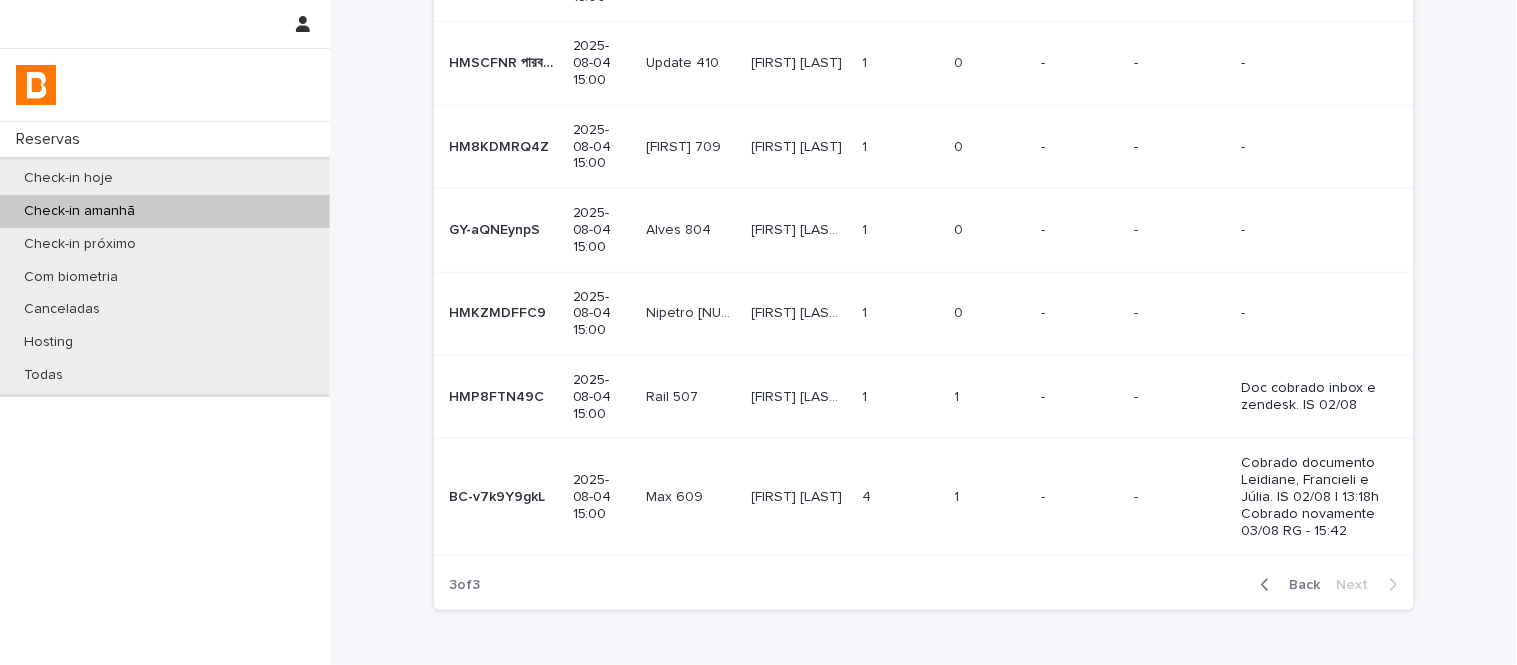 click on "-" at bounding box center (1079, 397) 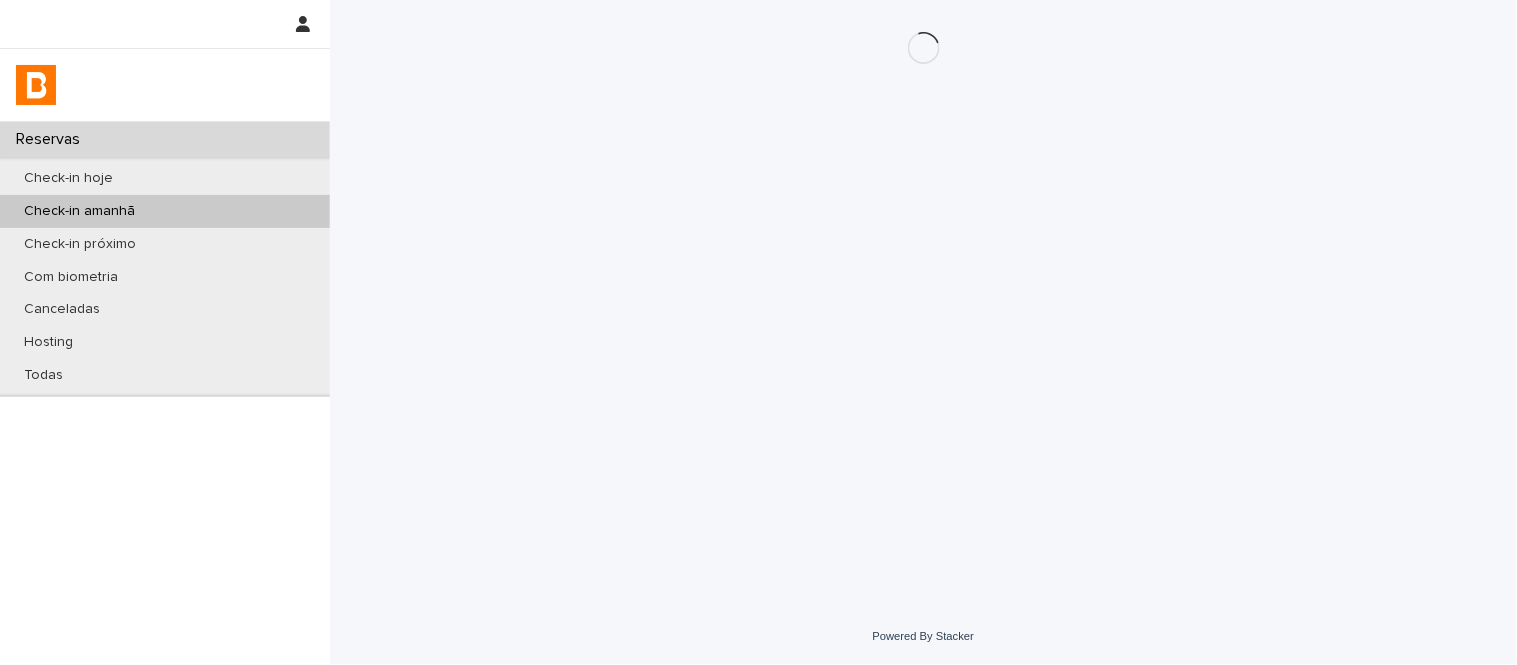 scroll, scrollTop: 0, scrollLeft: 0, axis: both 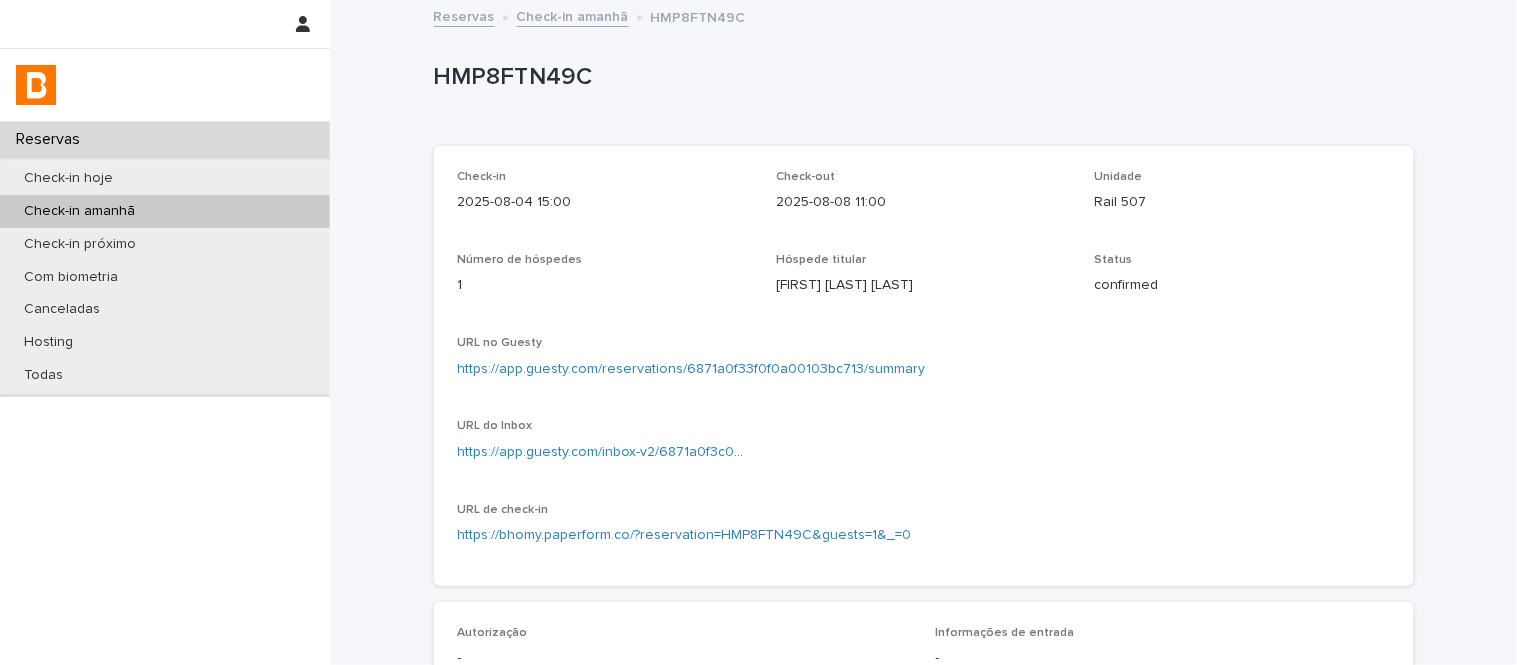 click on "Unidade" at bounding box center (1119, 177) 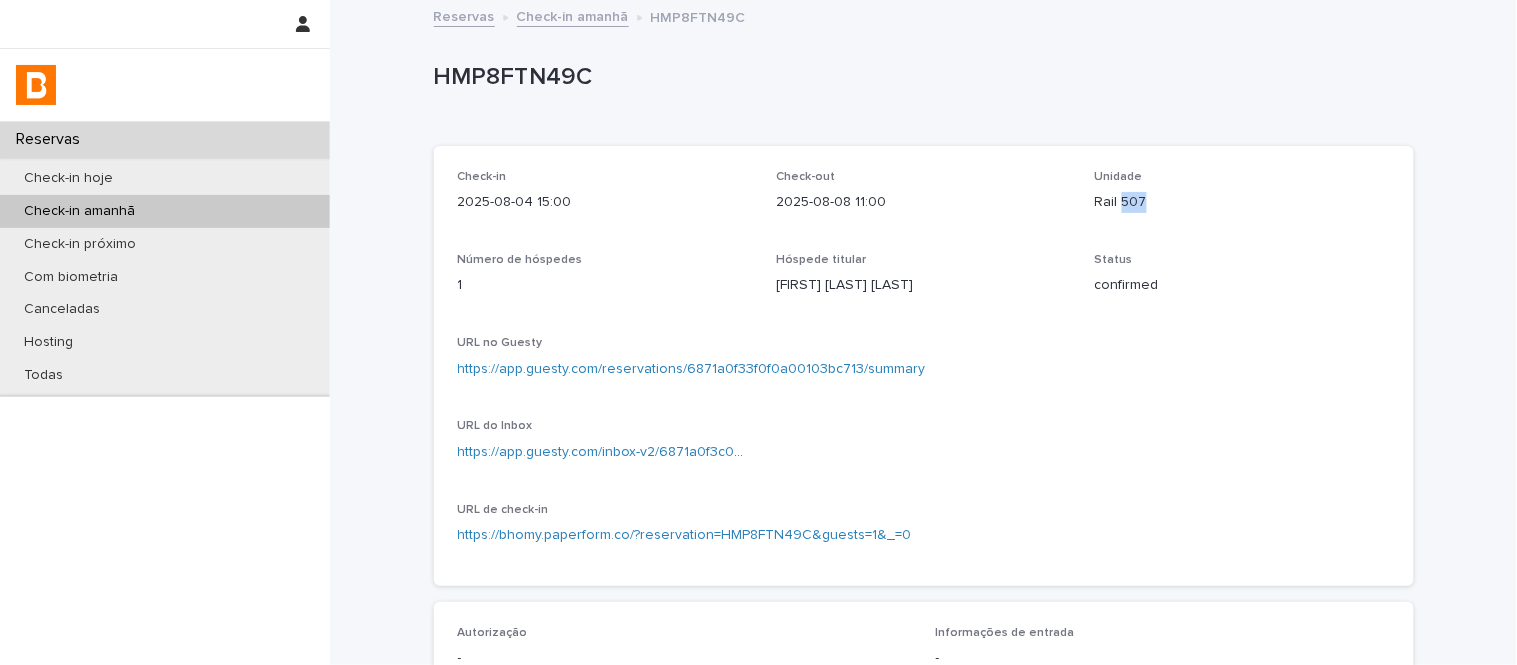 click on "Rail 507" at bounding box center (1242, 200) 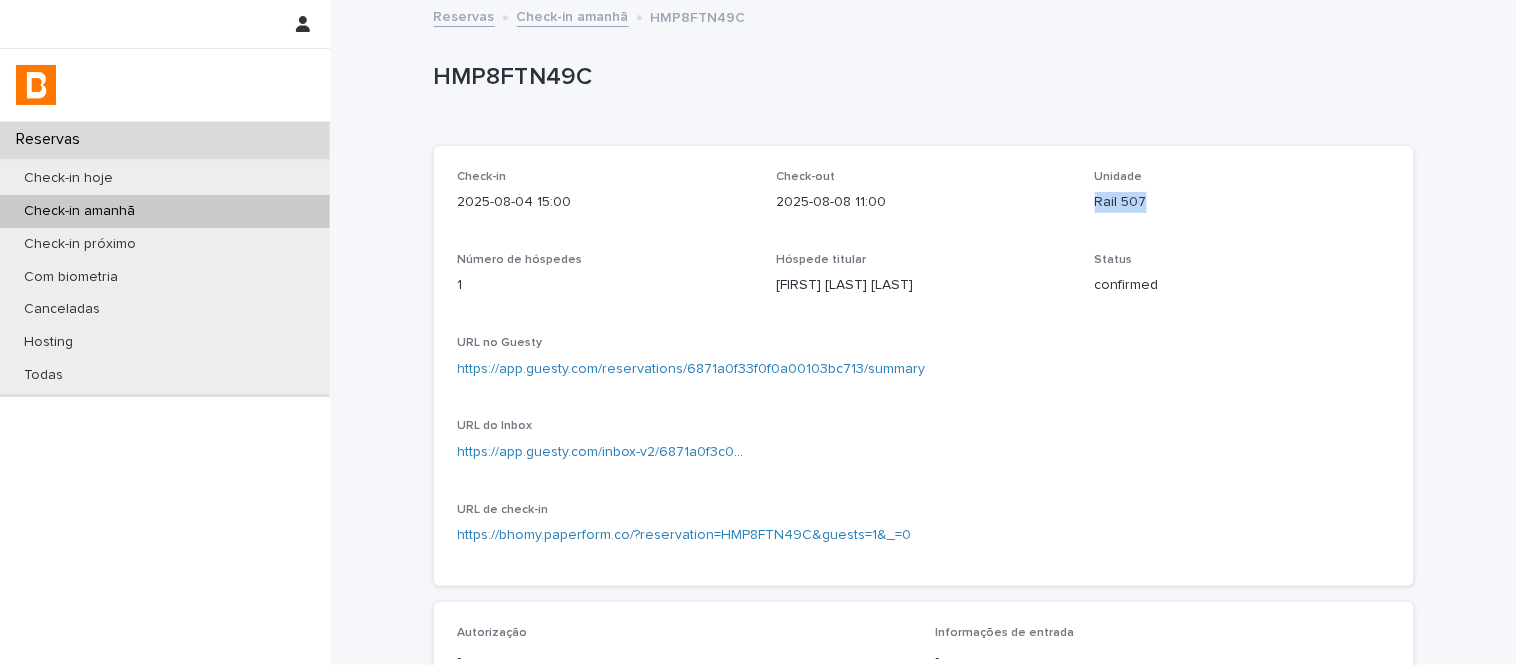 click on "Rail 507" at bounding box center (1242, 200) 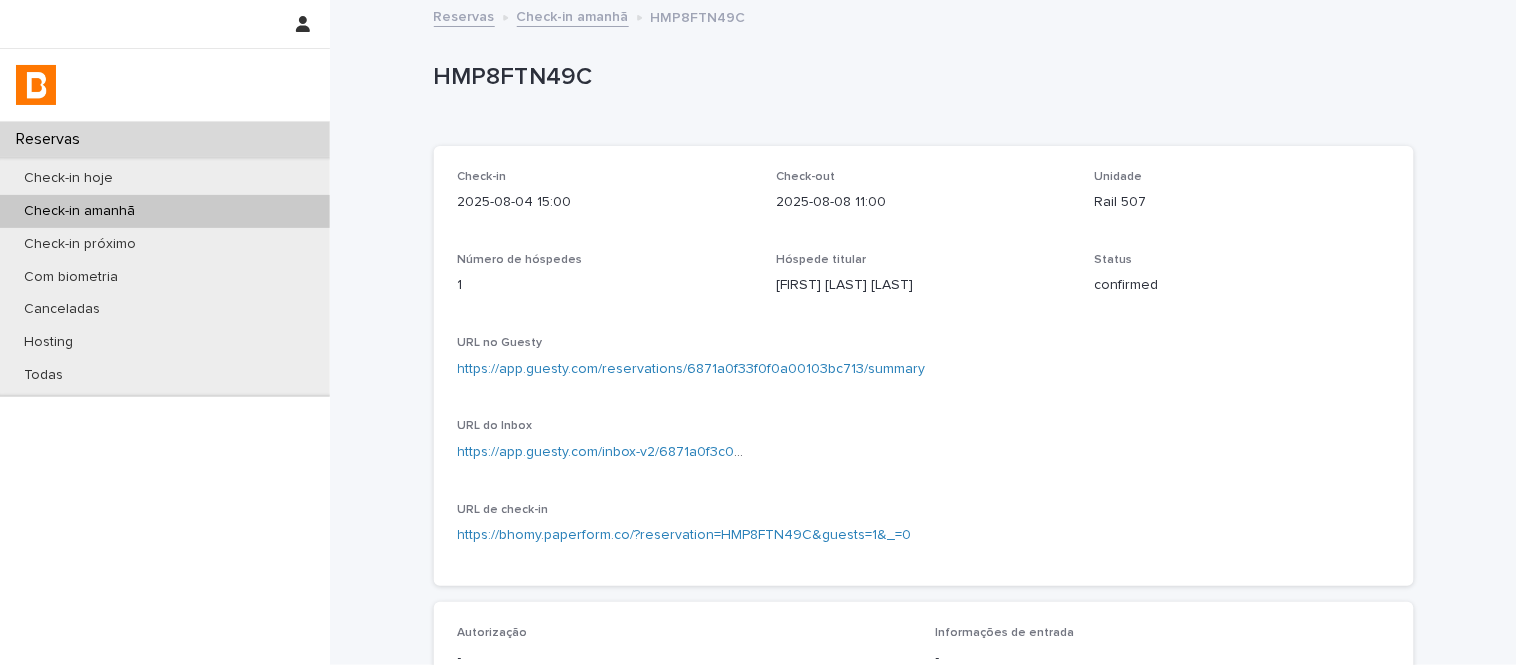 click on "URL do Inbox https://app.guesty.com/inbox-v2/6871a0f3c0e554000e954fd3?reservationId=6871a0f33f0f0a00103bc713" at bounding box center [605, 448] 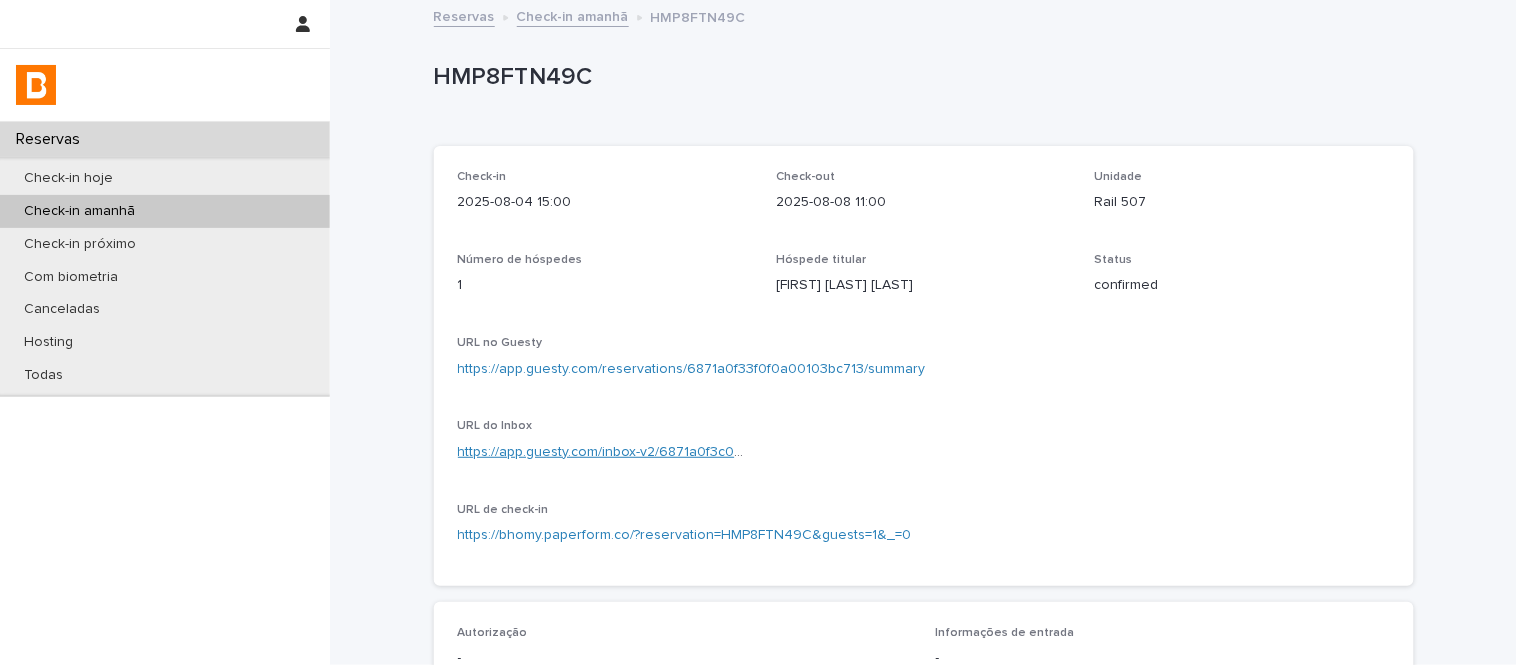 click on "https://app.guesty.com/inbox-v2/6871a0f3c0e554000e954fd3?reservationId=6871a0f33f0f0a00103bc713" at bounding box center [792, 452] 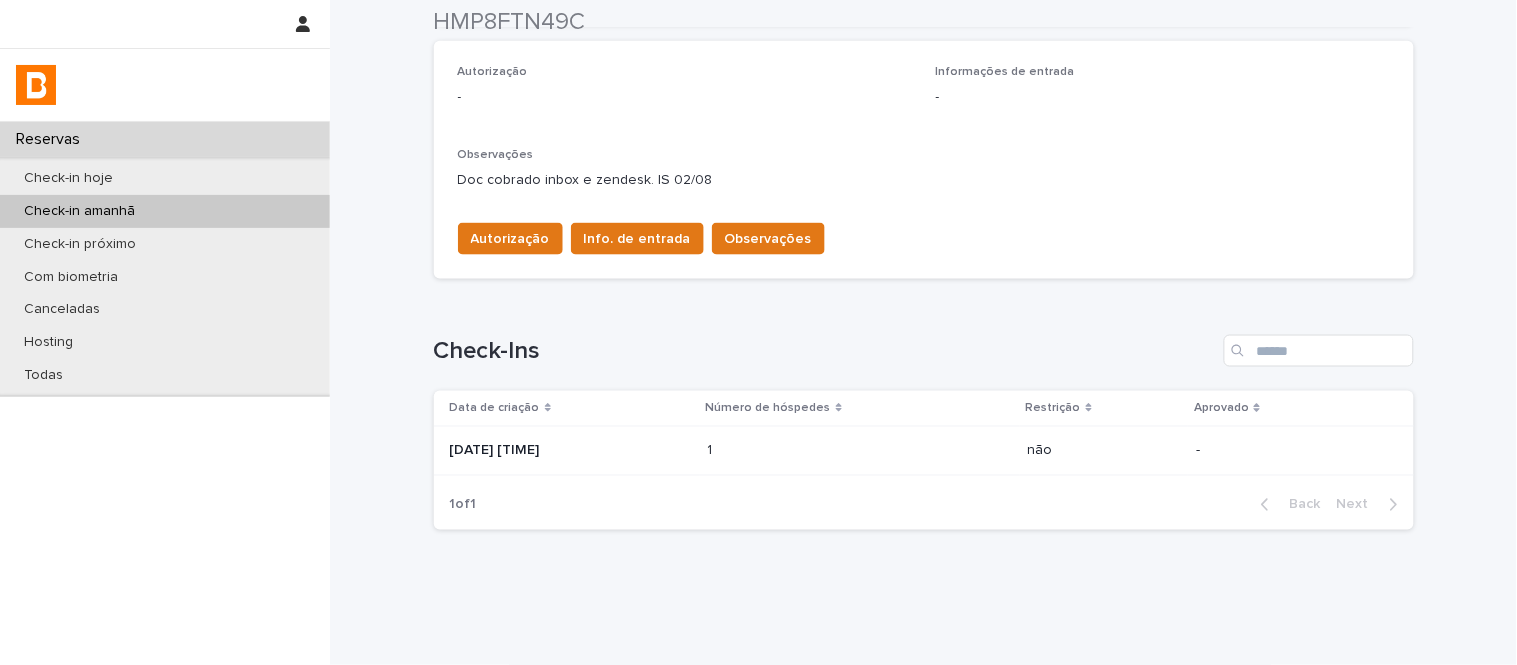 scroll, scrollTop: 598, scrollLeft: 0, axis: vertical 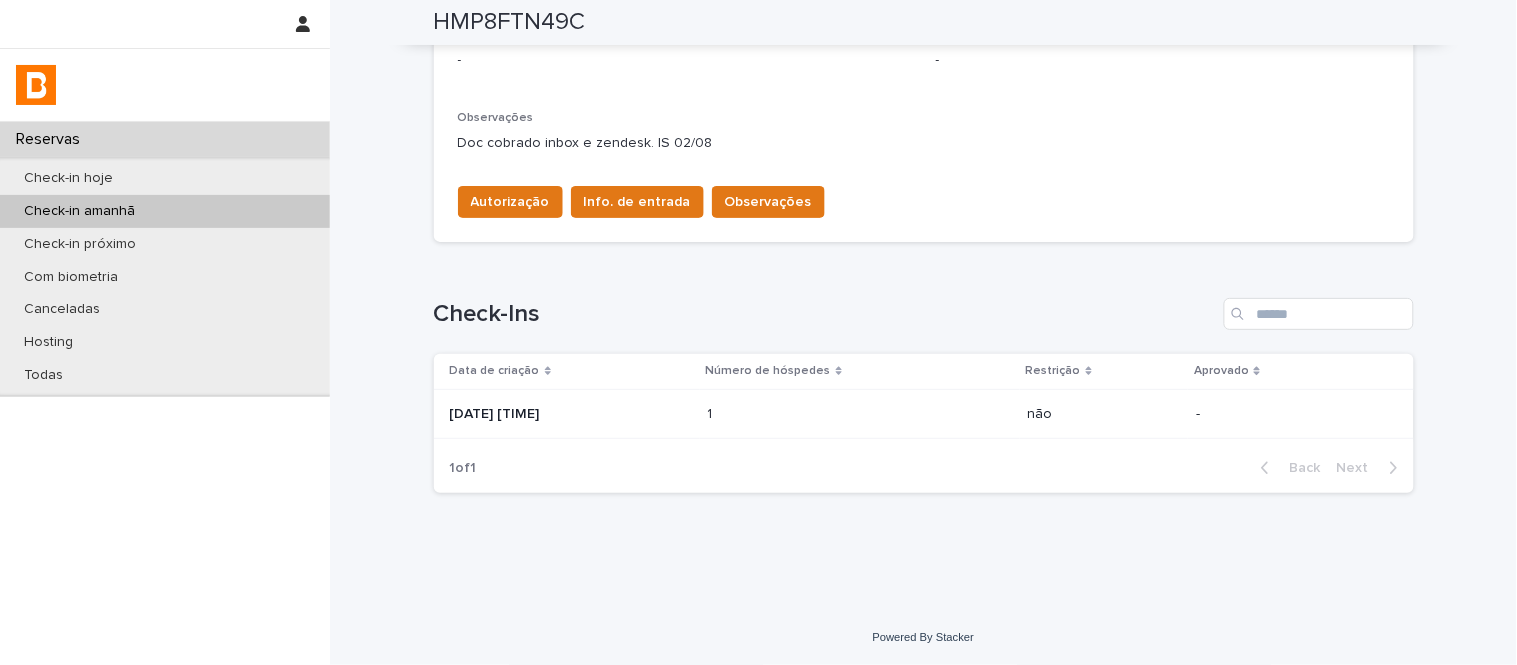 click at bounding box center [795, 414] 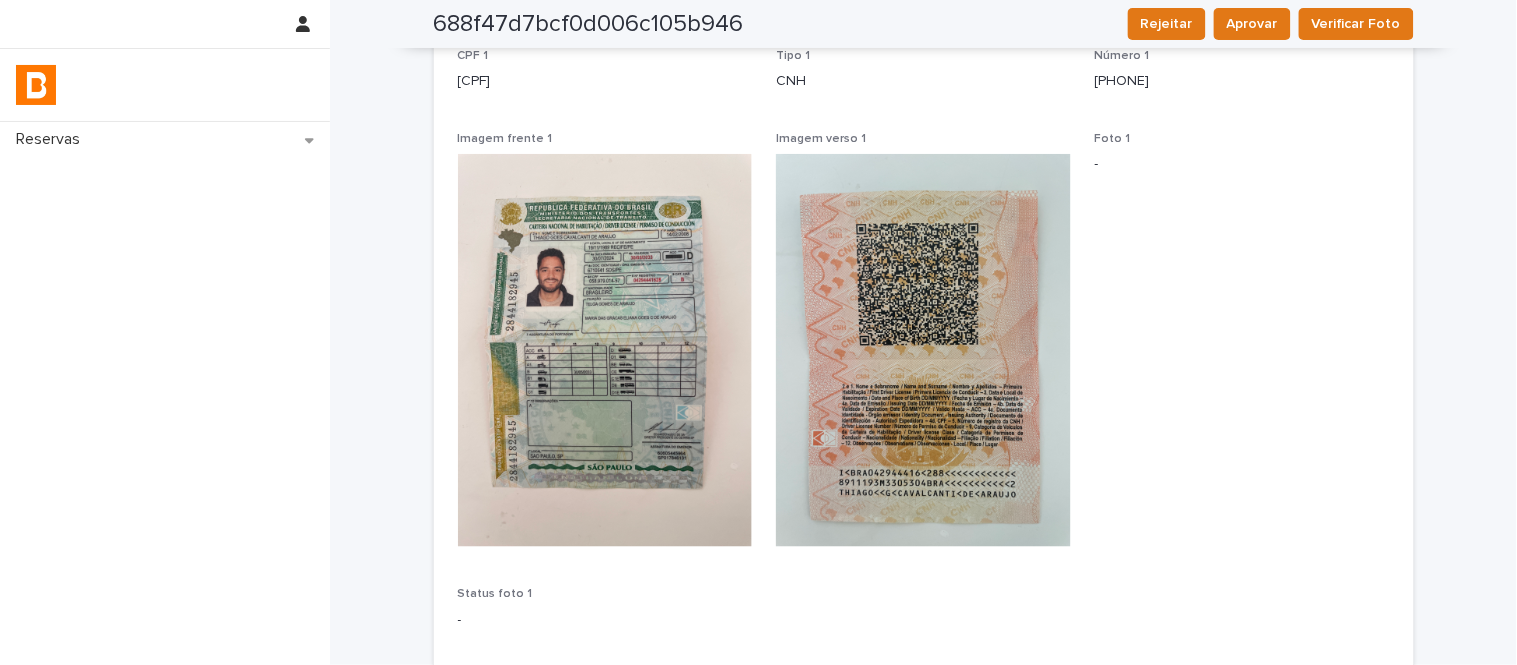 scroll, scrollTop: 444, scrollLeft: 0, axis: vertical 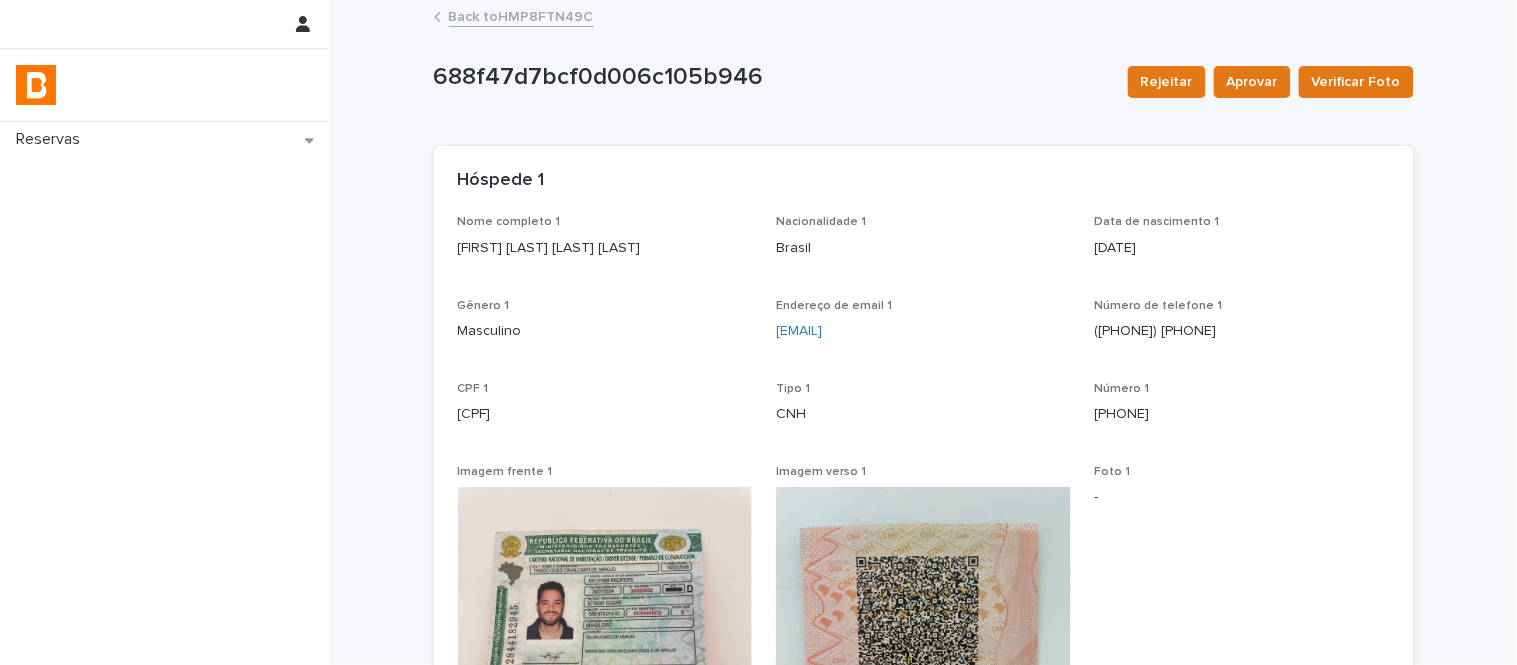 click on "[FIRST] [LAST] [LAST] [LAST]" at bounding box center (605, 248) 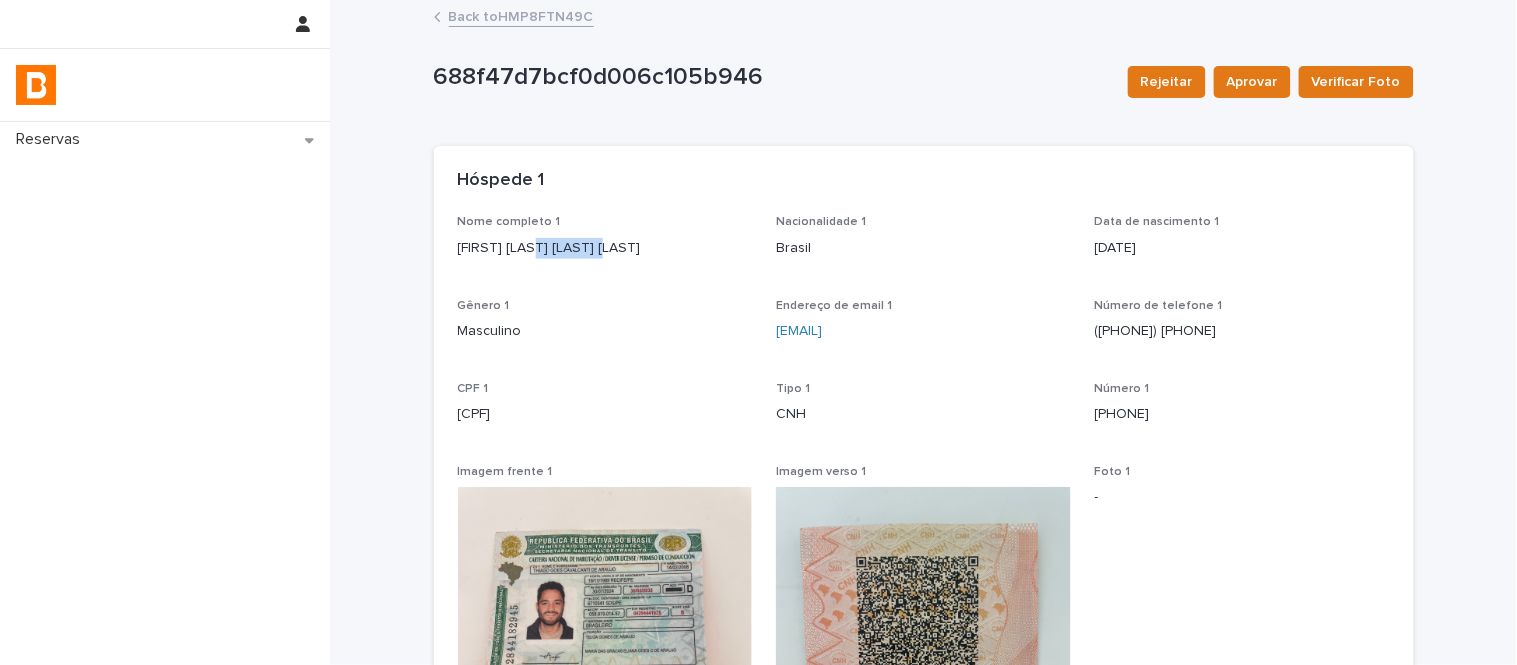 click on "[FIRST] [LAST] [LAST] [LAST]" at bounding box center (605, 248) 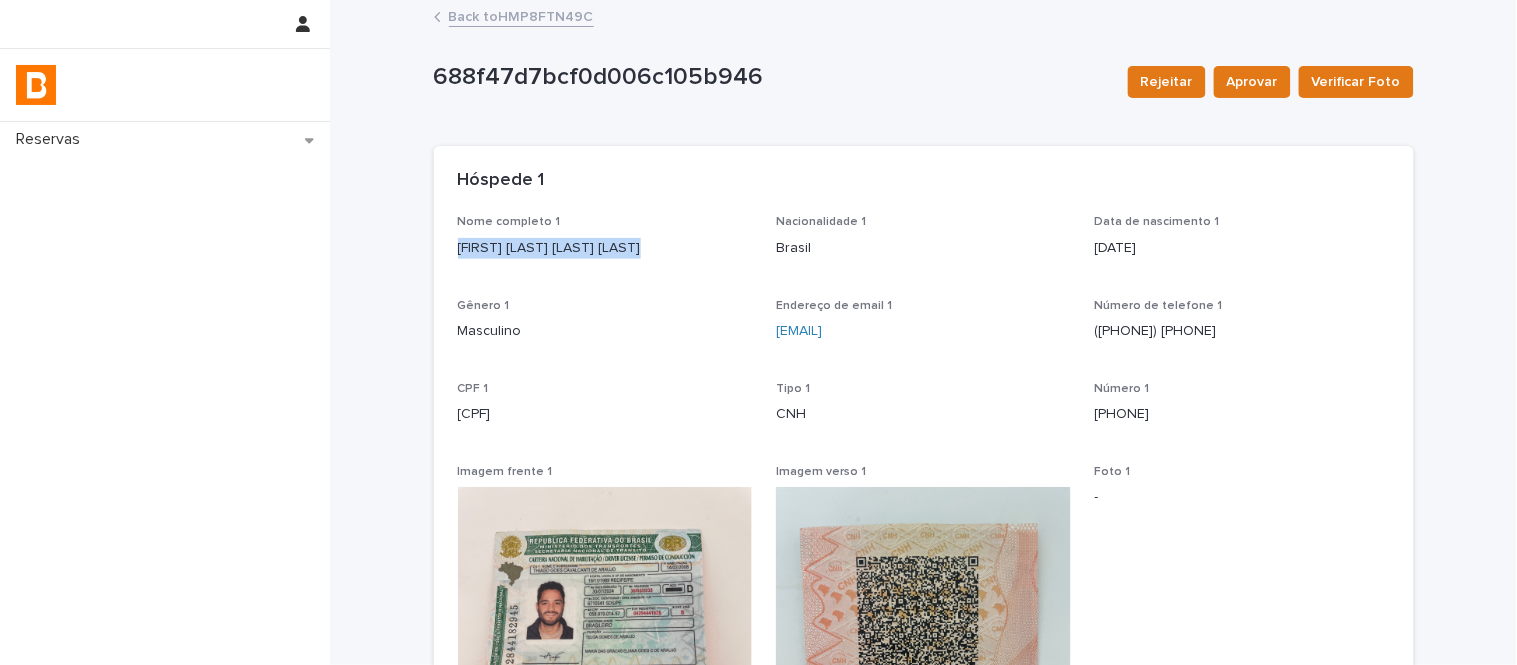 click on "[FIRST] [LAST] [LAST] [LAST]" at bounding box center [605, 248] 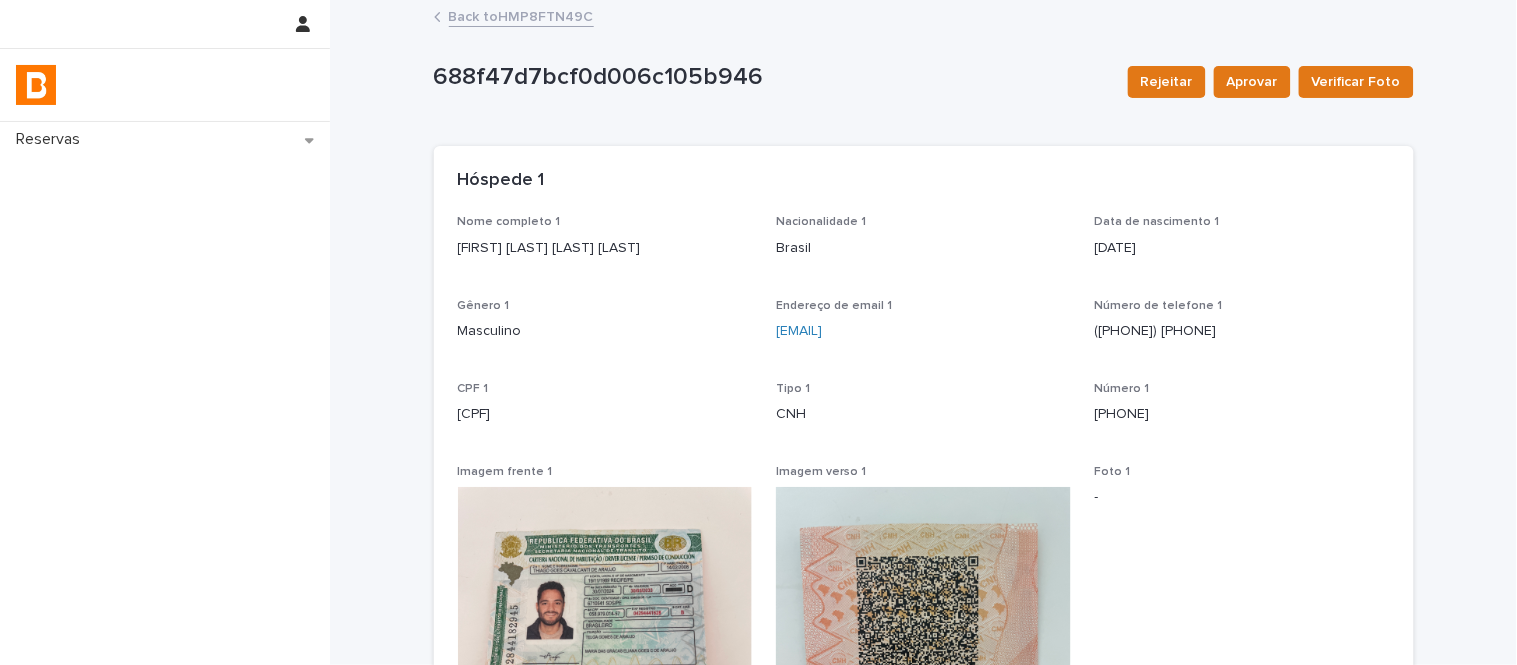 click on "[CPF]" at bounding box center (605, 414) 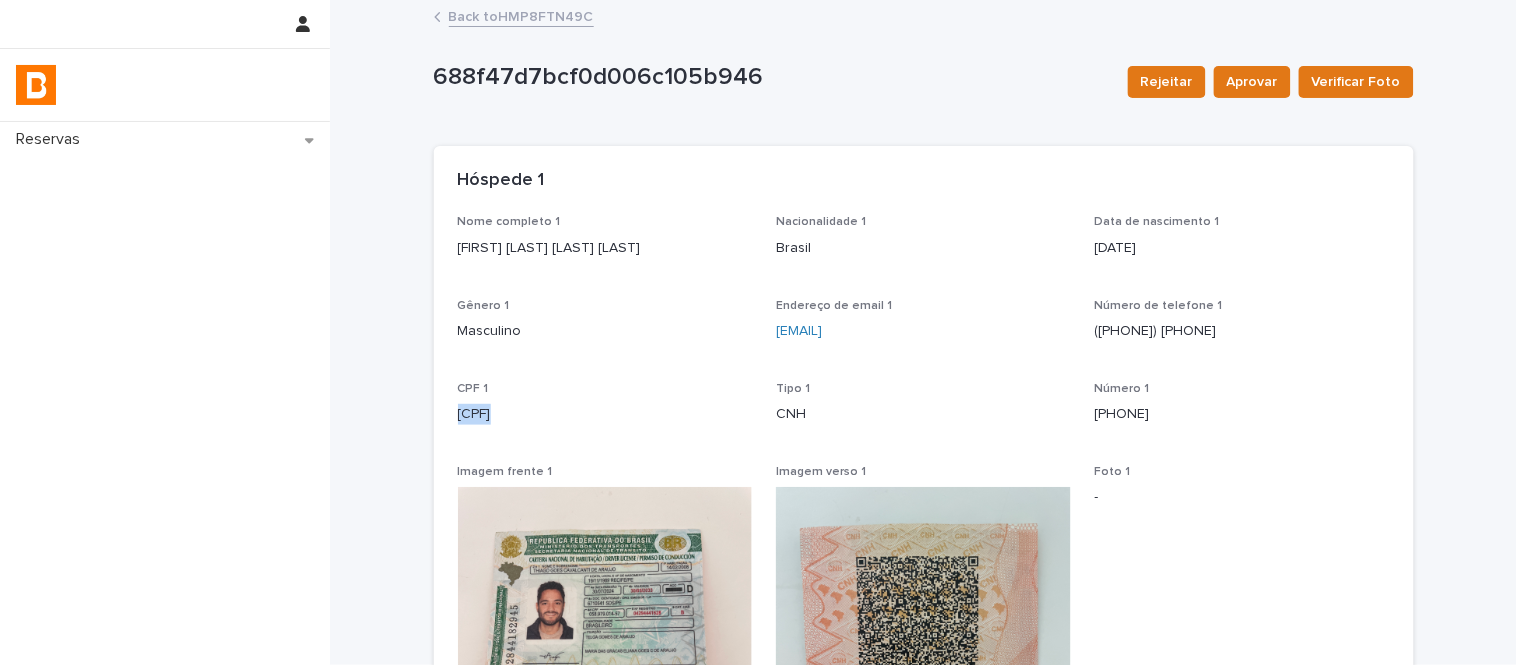 click on "[CPF]" at bounding box center (605, 414) 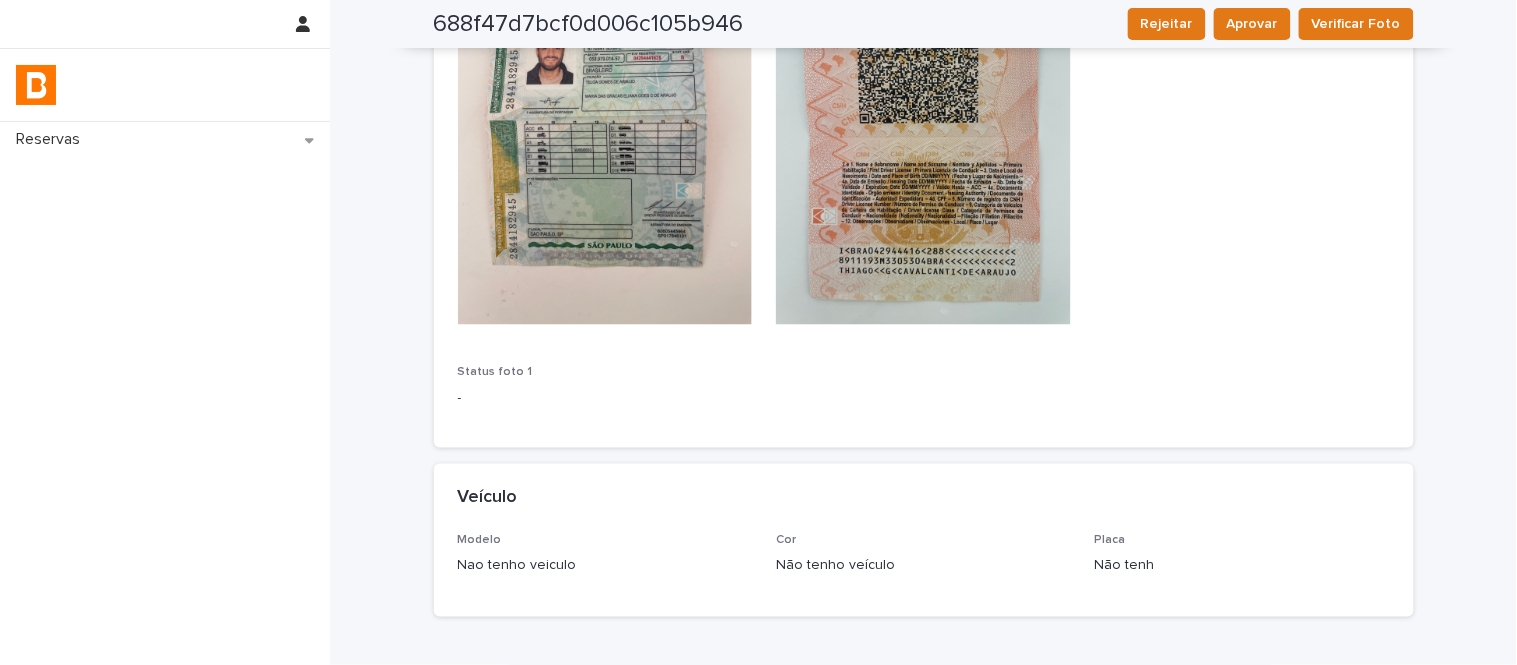 scroll, scrollTop: 678, scrollLeft: 0, axis: vertical 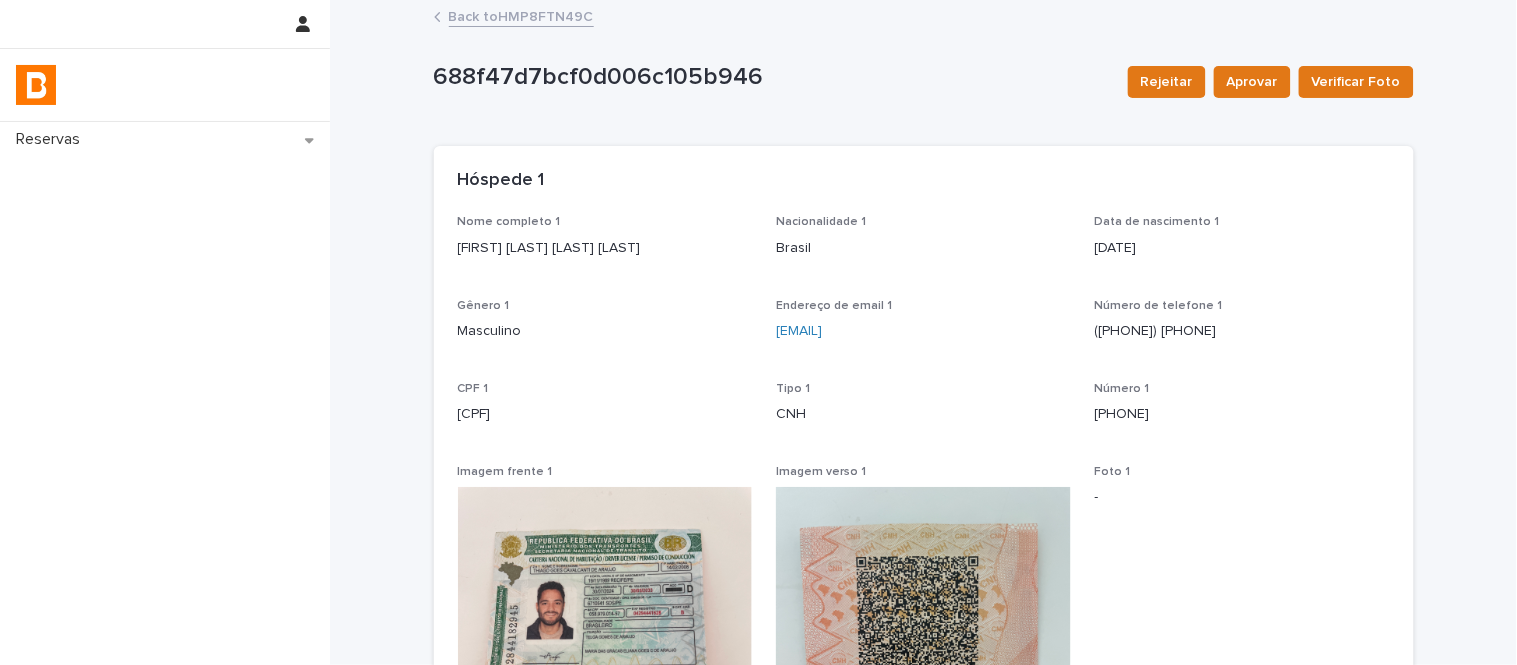 click on "[FIRST] [LAST] [LAST] [LAST]" at bounding box center [605, 248] 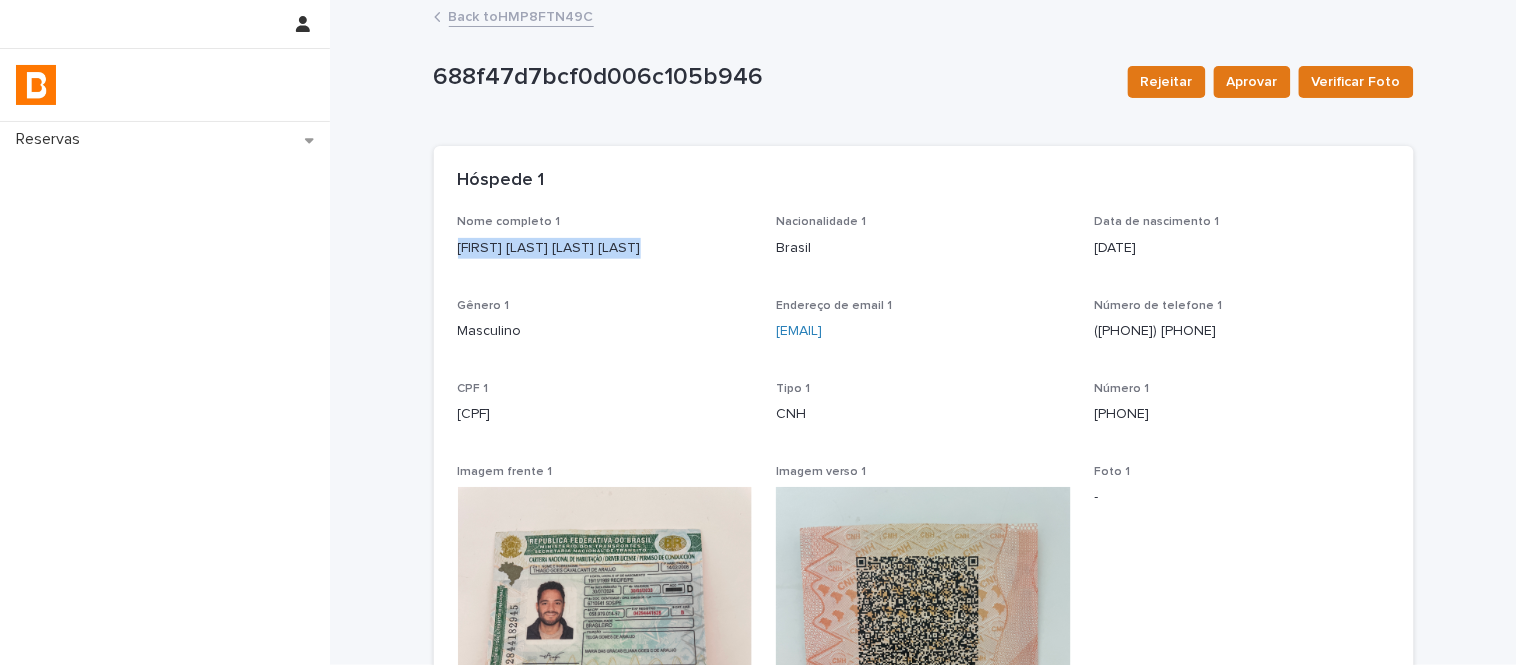 click on "[FIRST] [LAST] [LAST] [LAST]" at bounding box center [605, 248] 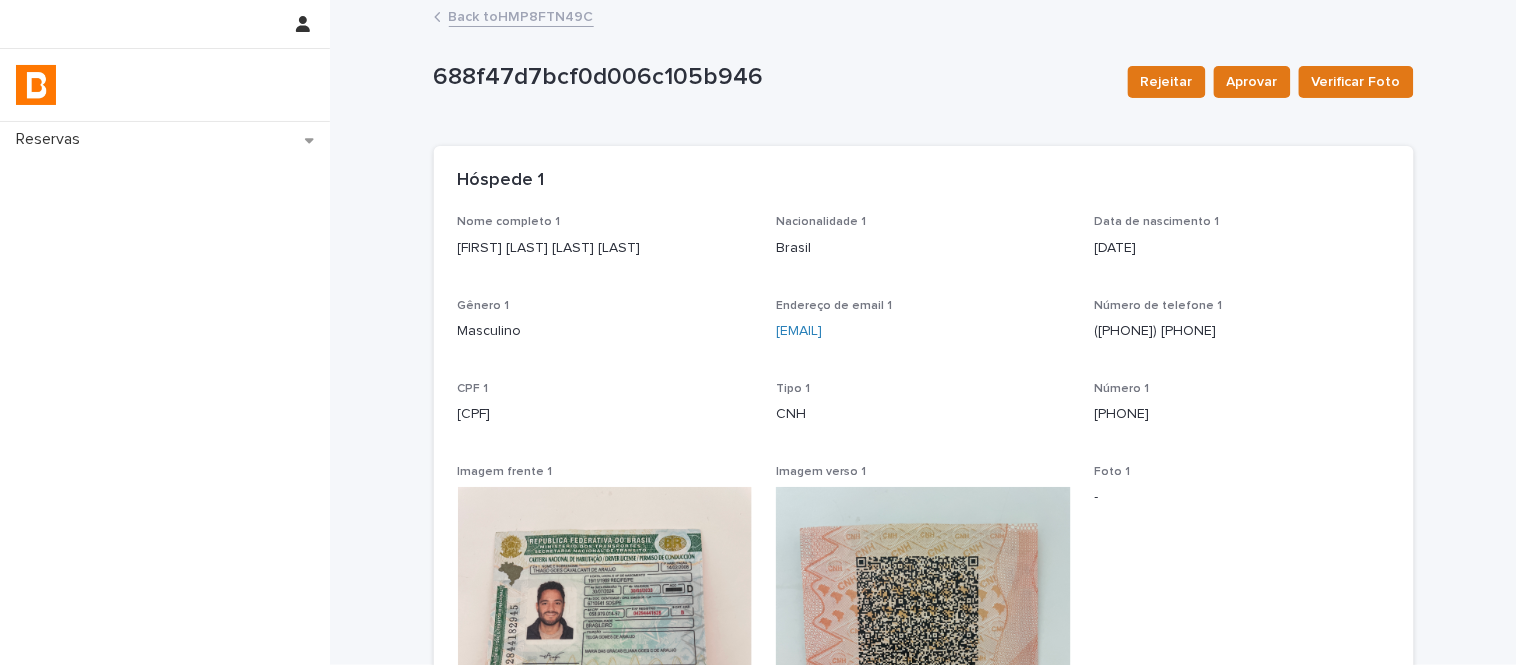 click on "[CPF]" at bounding box center (605, 414) 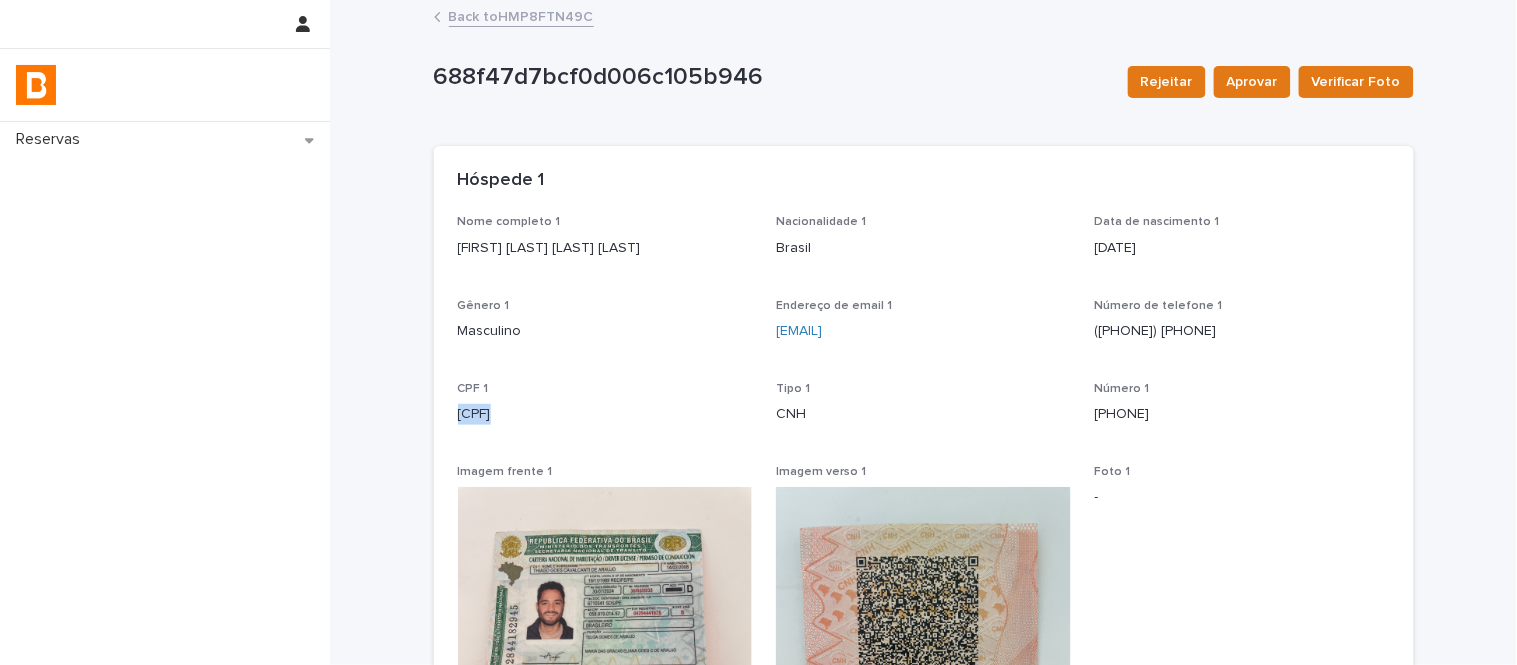 click on "[CPF]" at bounding box center (605, 414) 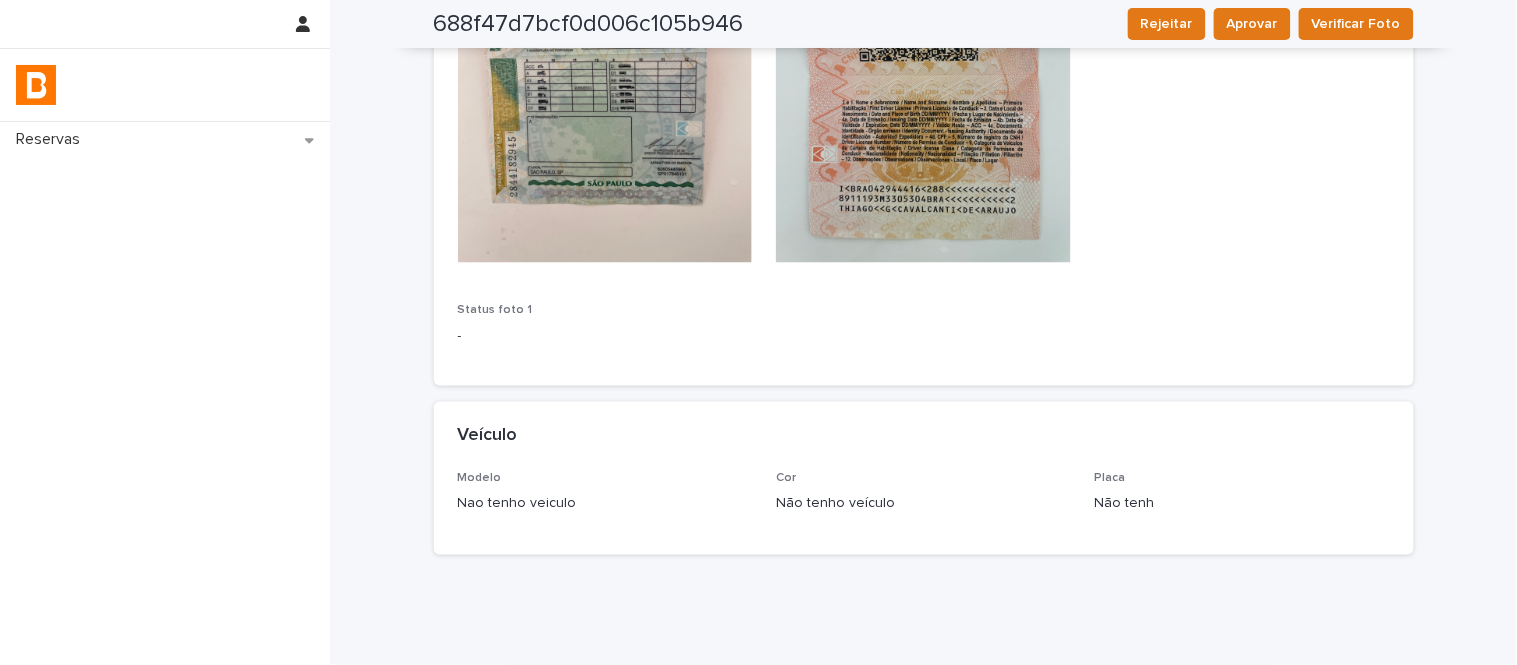 scroll, scrollTop: 678, scrollLeft: 0, axis: vertical 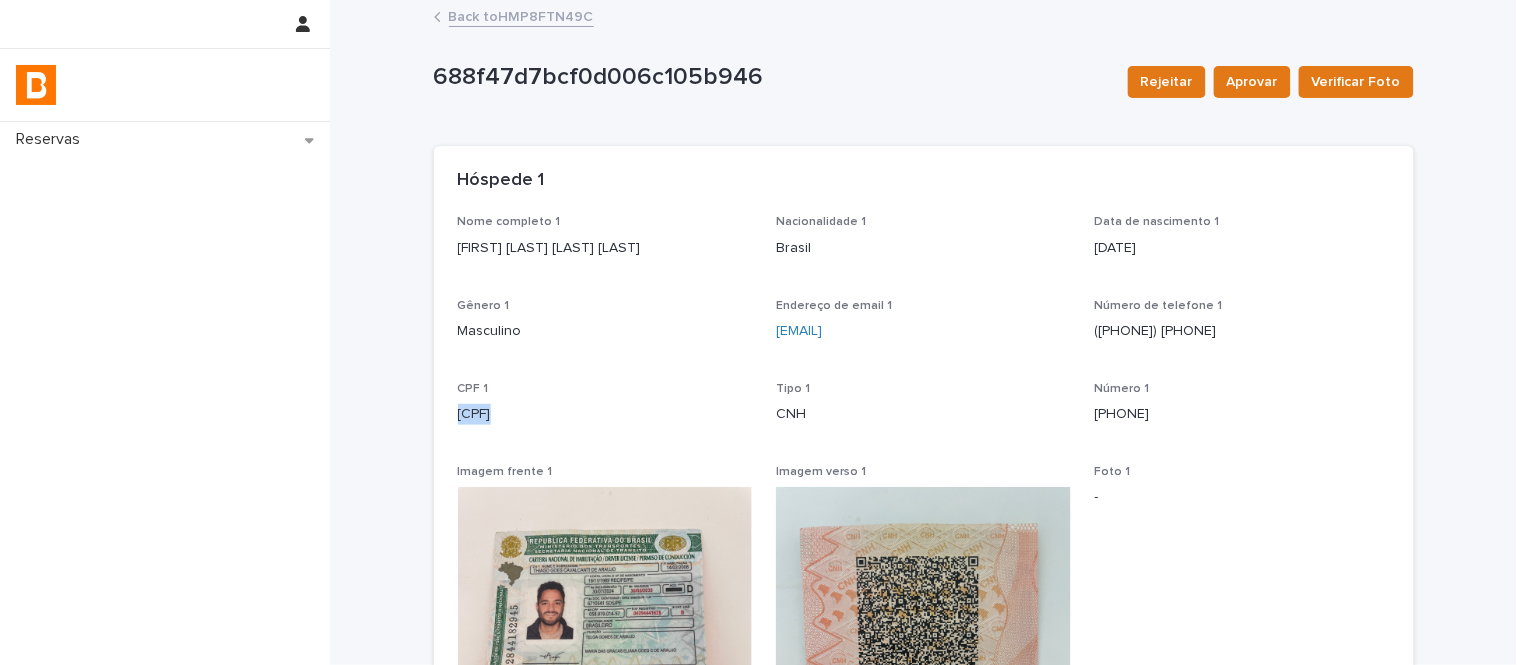 click on "Back to  HMP8FTN49C" at bounding box center (521, 15) 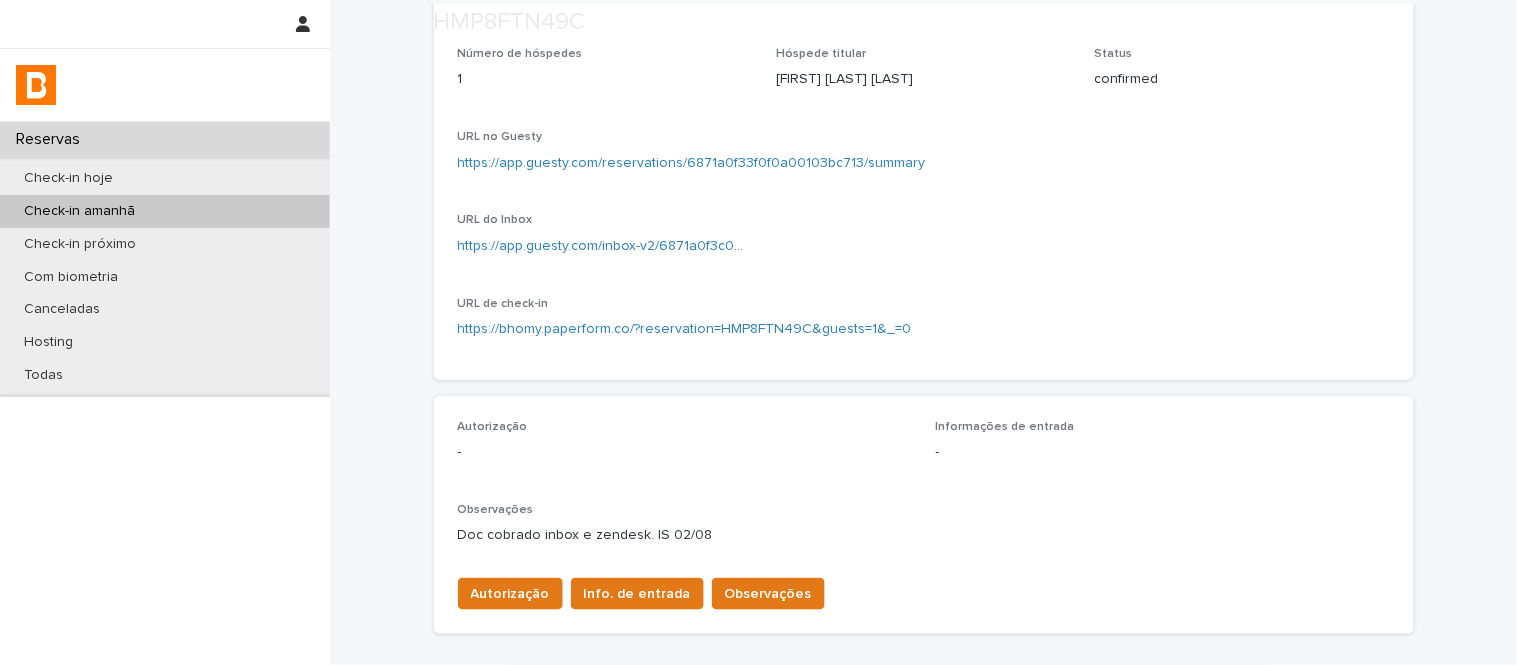 scroll, scrollTop: 444, scrollLeft: 0, axis: vertical 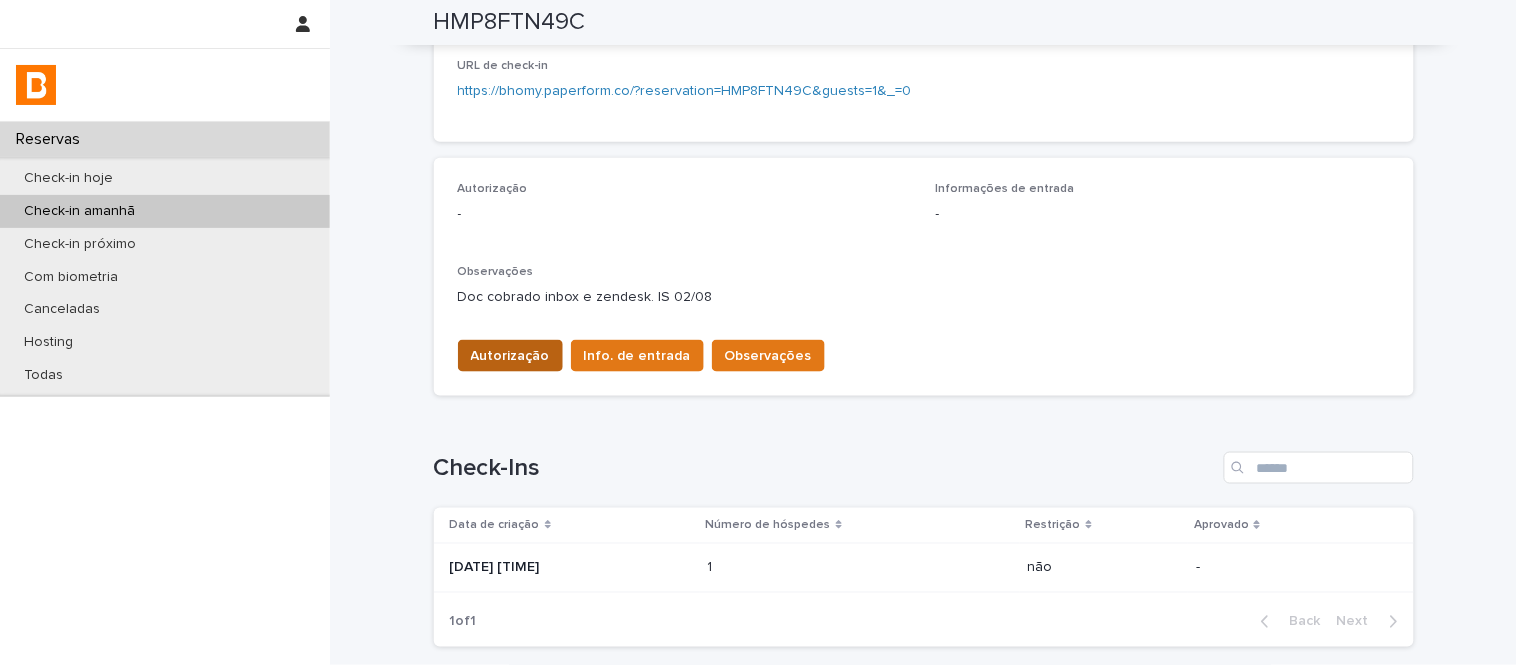click on "Autorização" at bounding box center [510, 356] 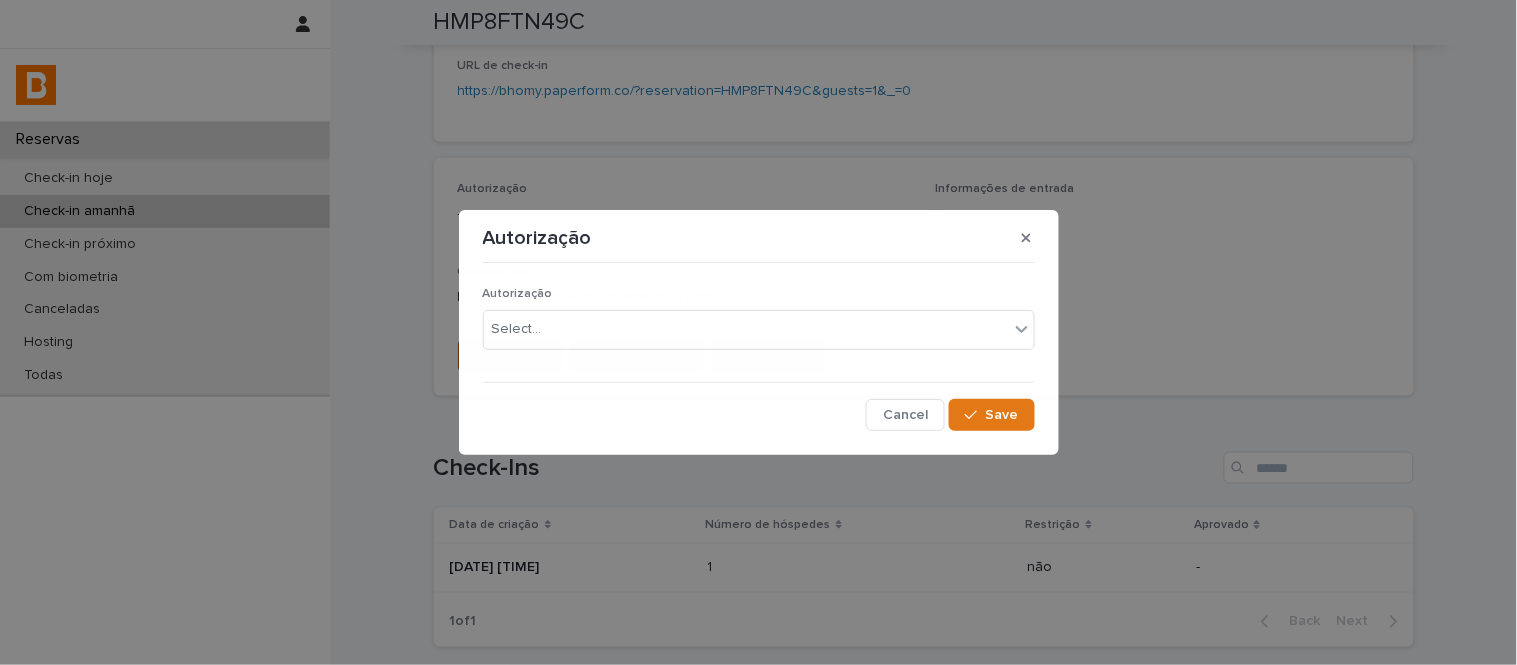 click on "Autorização Select..." at bounding box center [759, 326] 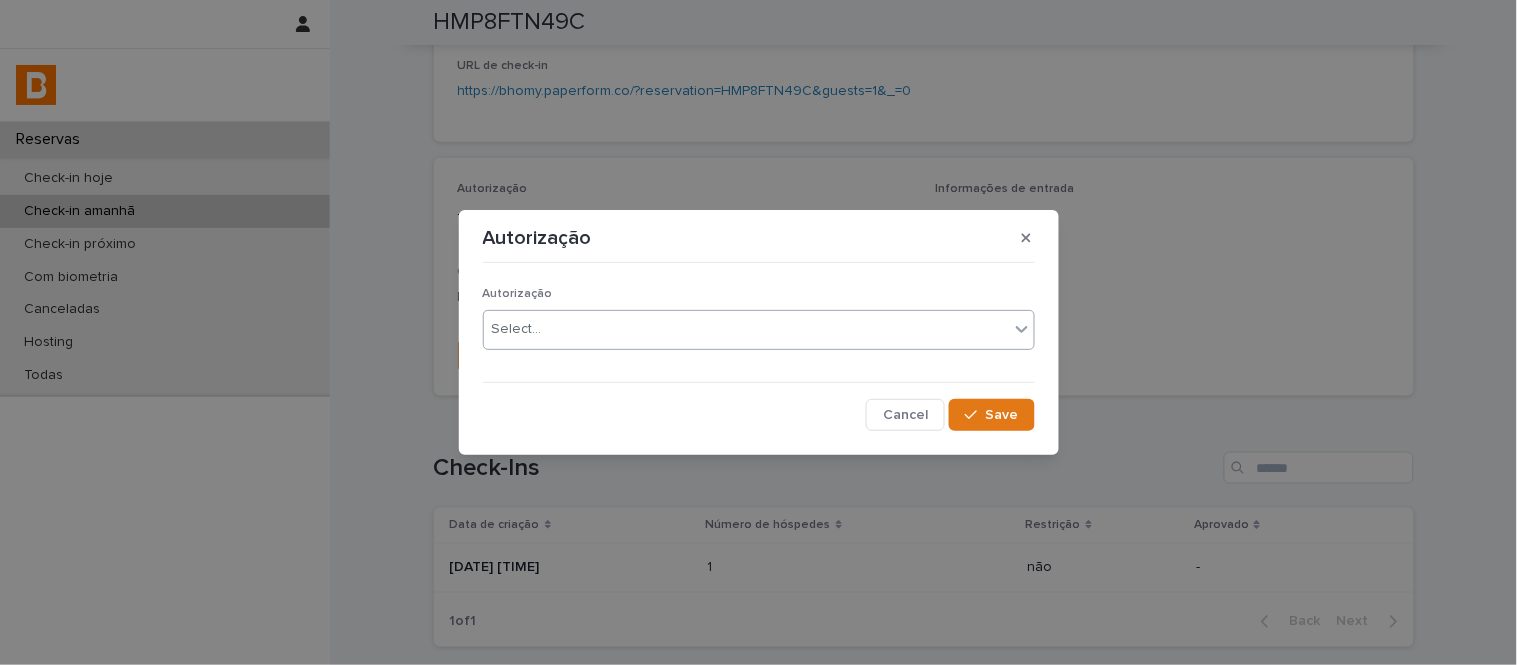 click on "Select..." at bounding box center (746, 329) 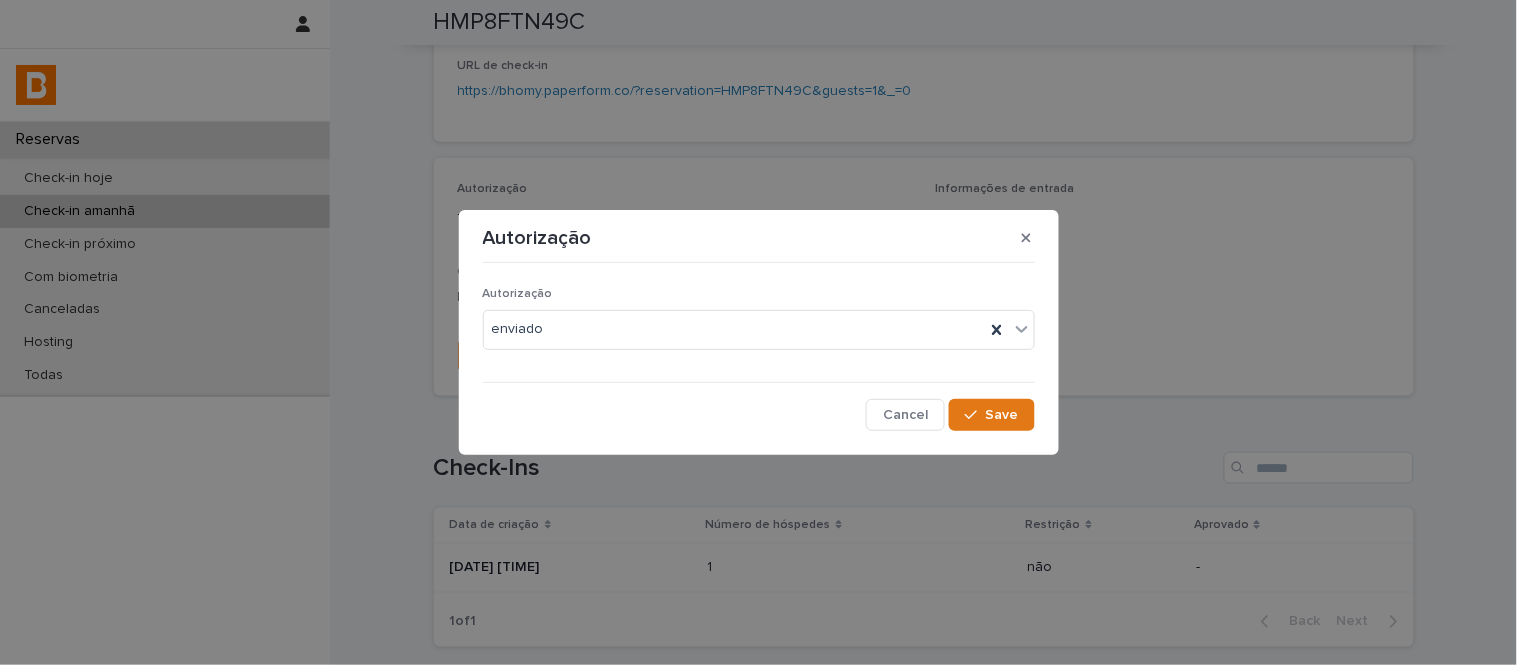 click on "Autorização Autorização enviado Cancel Save" at bounding box center (759, 332) 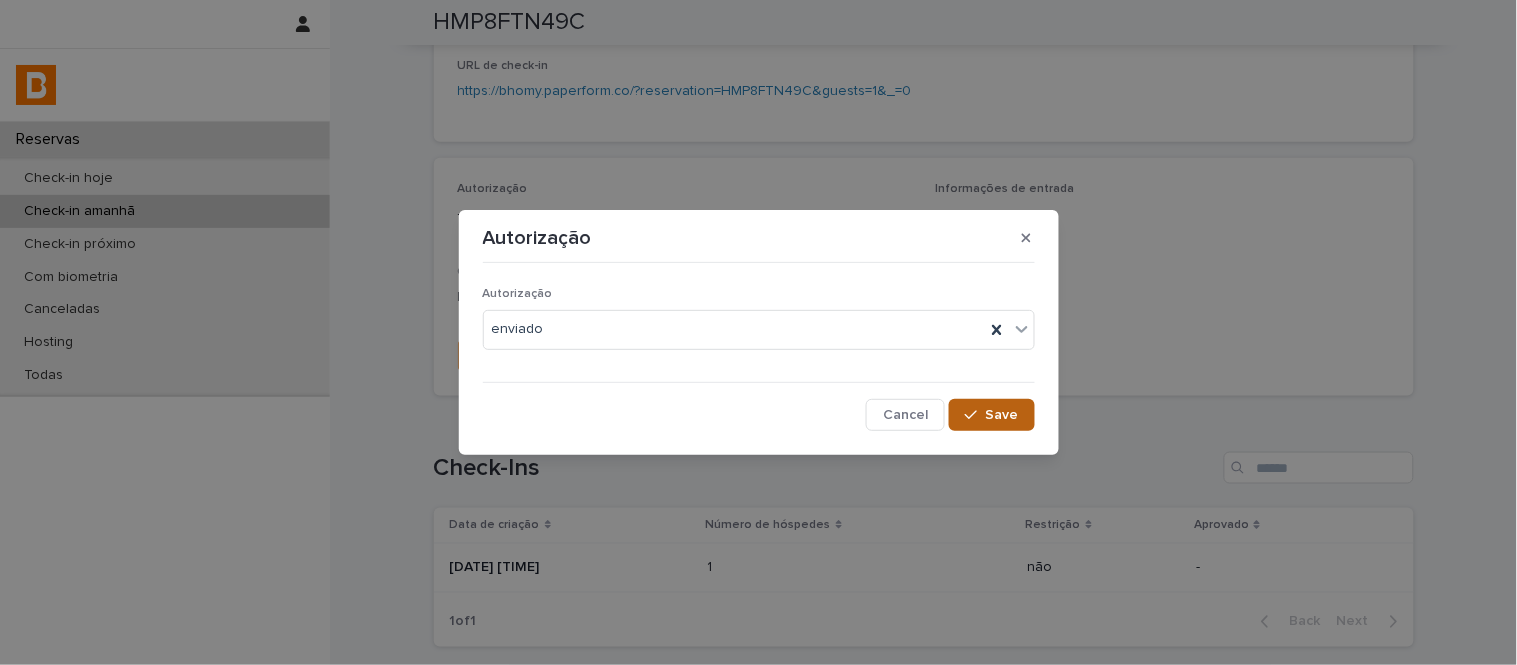click on "Save" at bounding box center [991, 415] 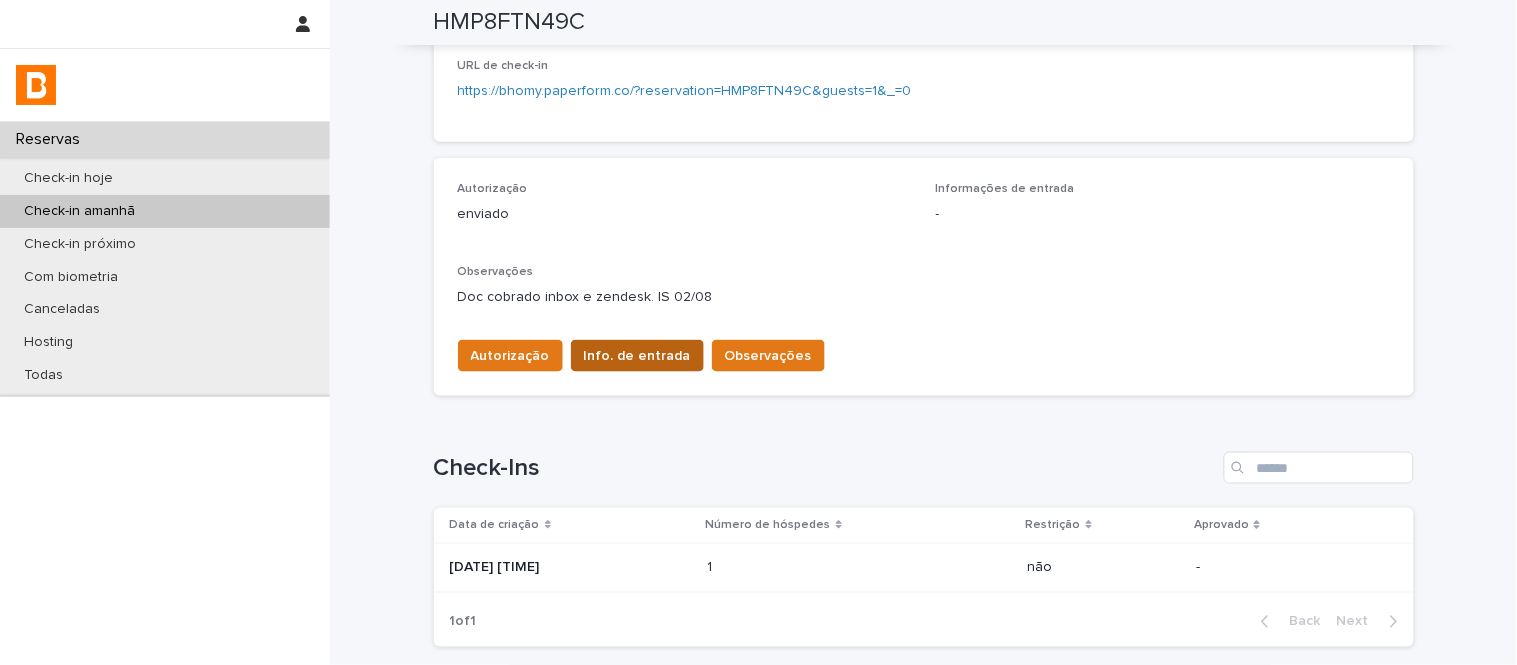 click on "Info. de entrada" at bounding box center [637, 356] 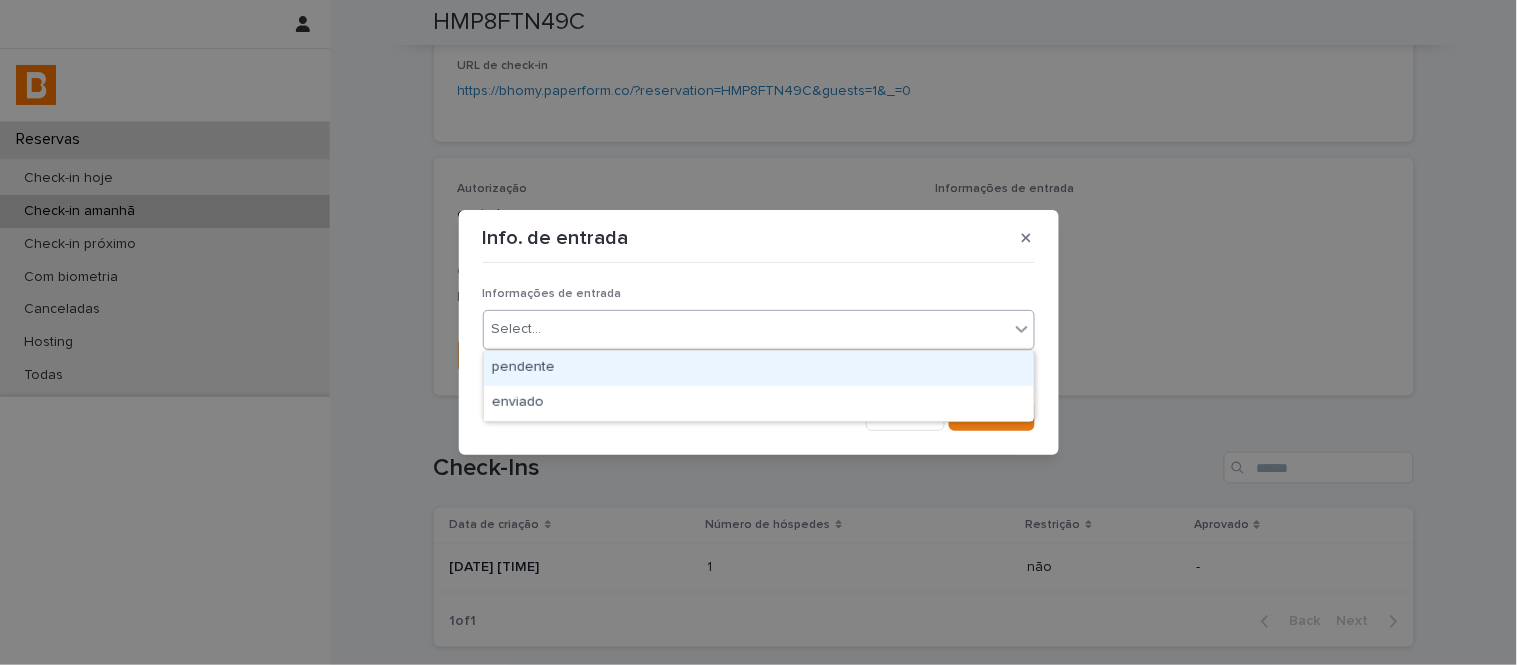 click on "Select..." at bounding box center [746, 329] 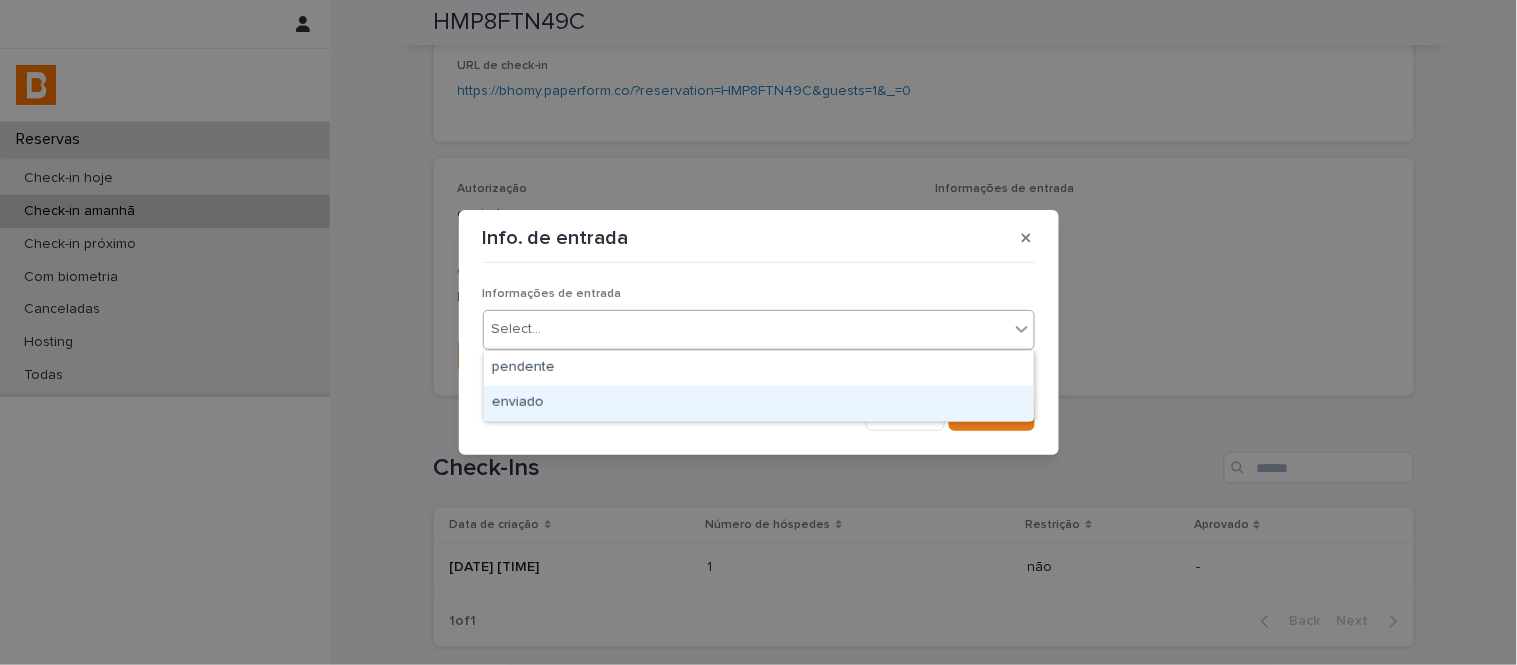 click on "enviado" at bounding box center (759, 403) 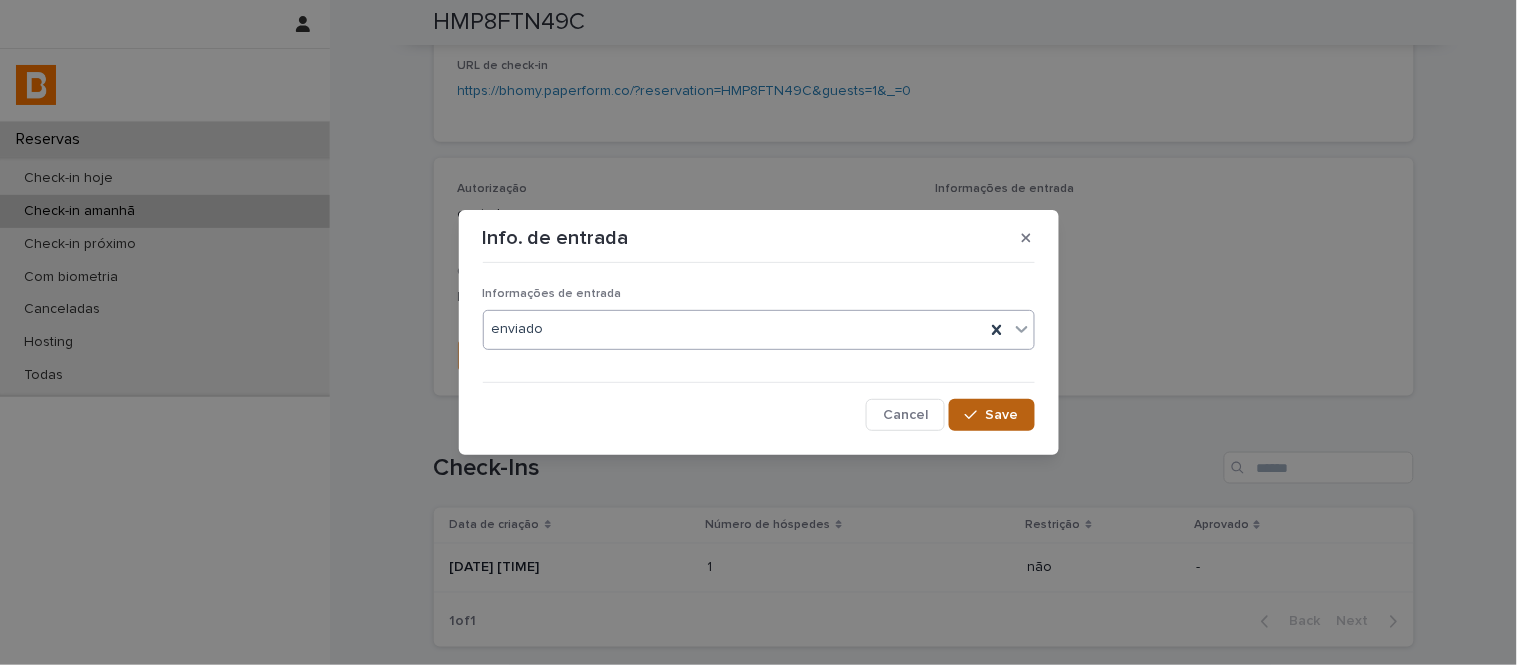 click at bounding box center [975, 415] 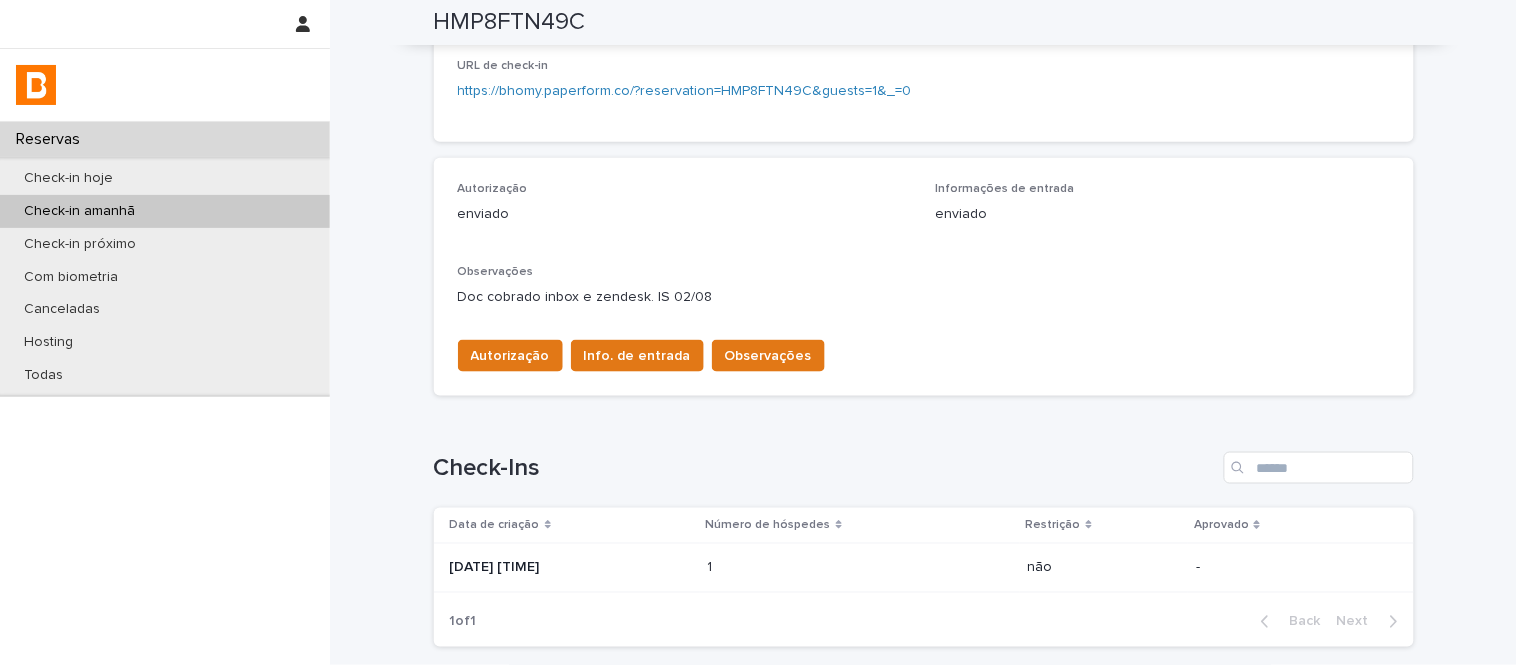 click on "Autorização Info. de entrada Observações" at bounding box center (924, 352) 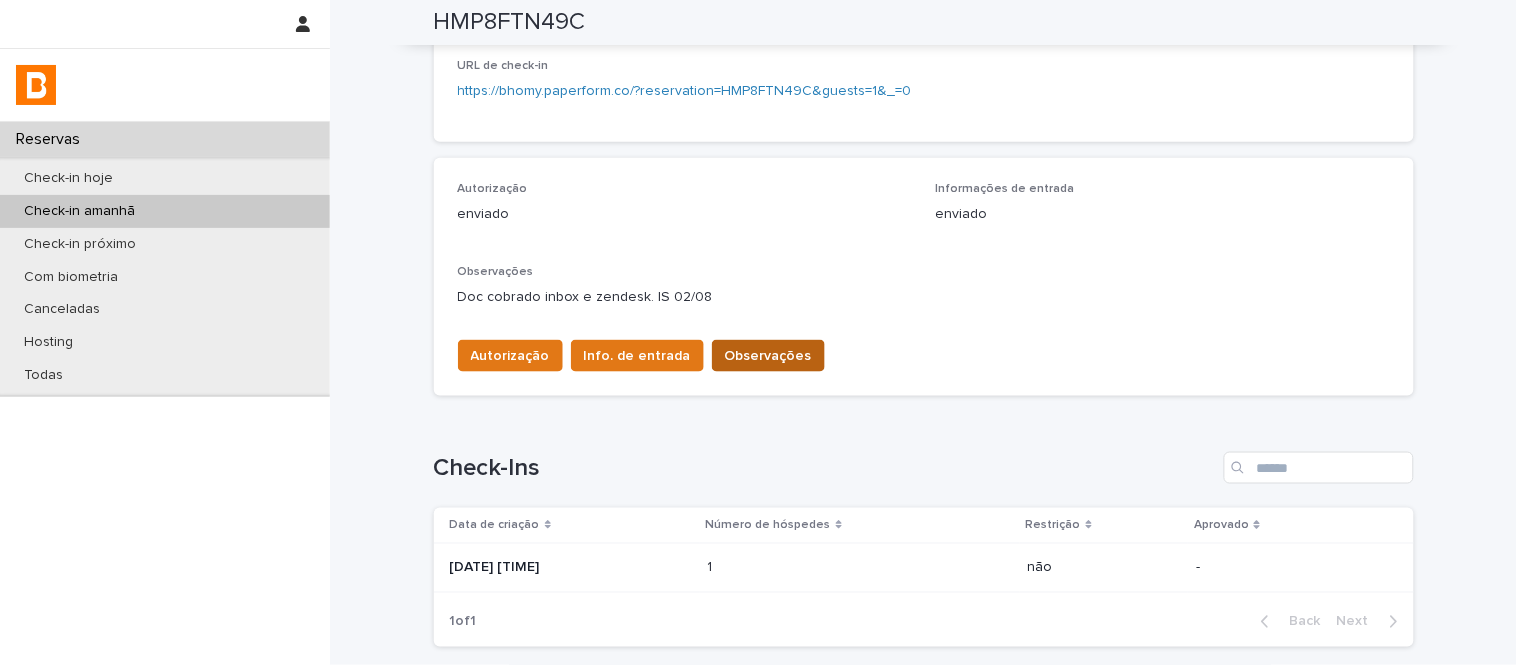 click on "Observações" at bounding box center (768, 356) 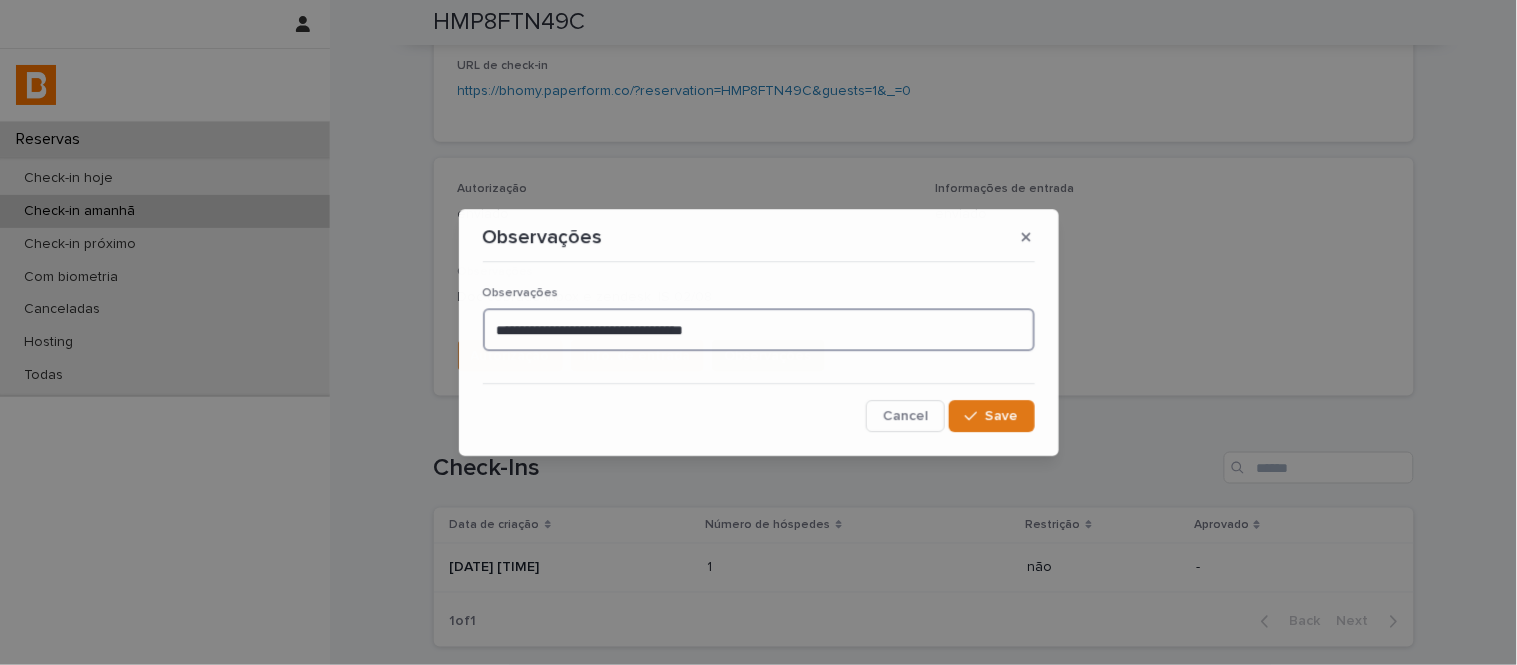 click on "**********" at bounding box center (759, 329) 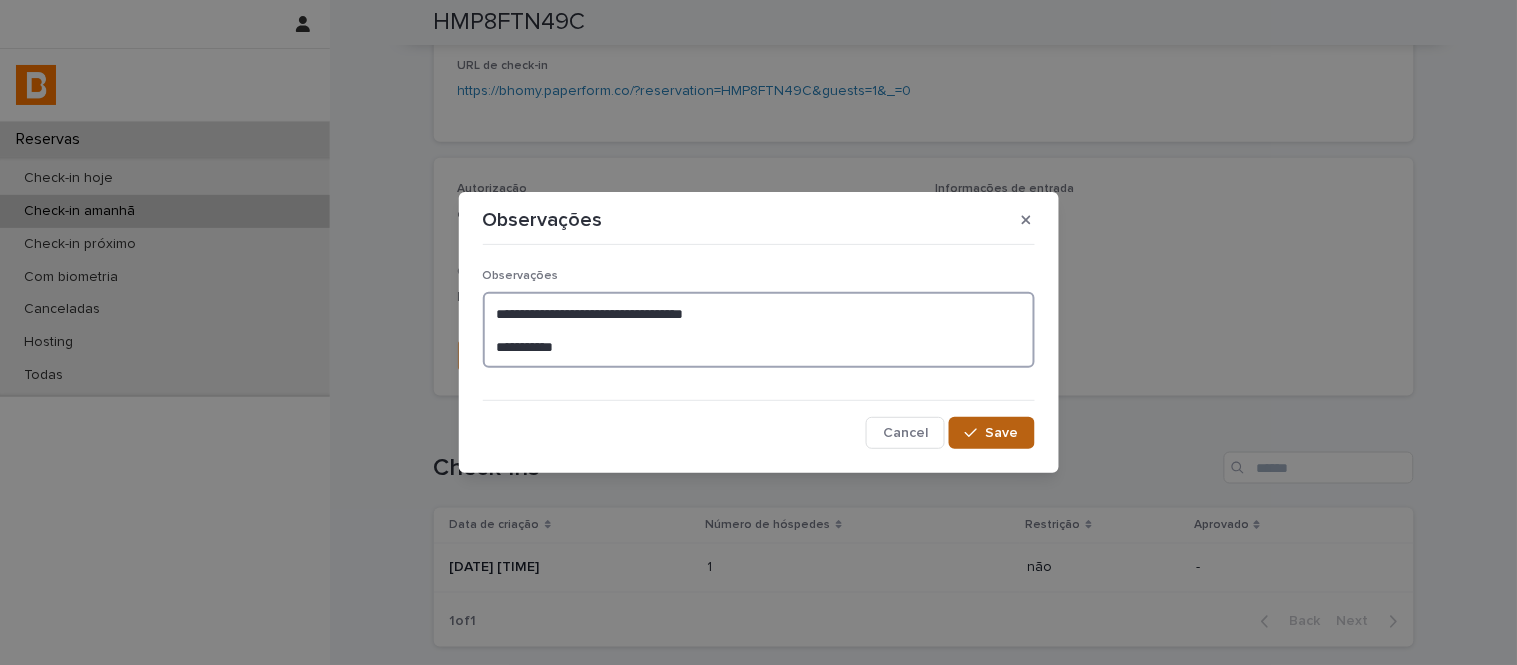 type on "**********" 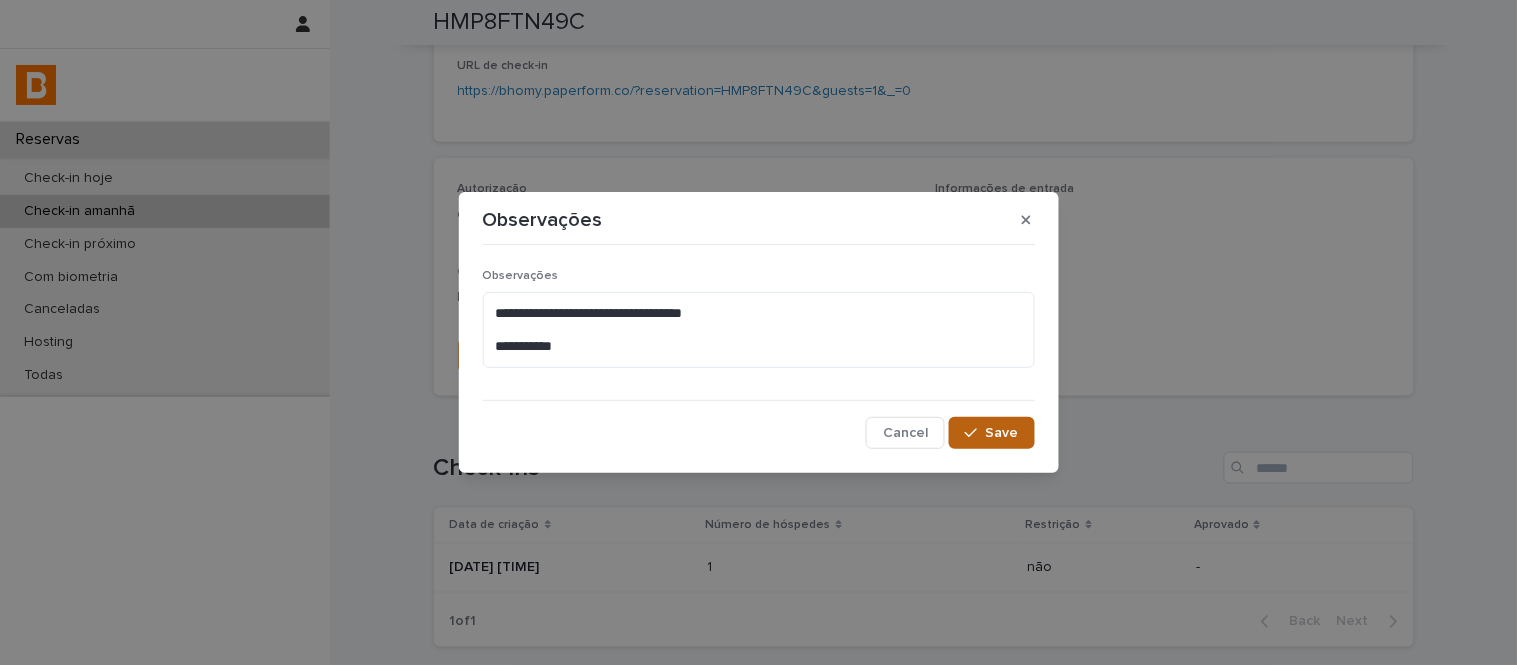 click on "Save" at bounding box center [991, 433] 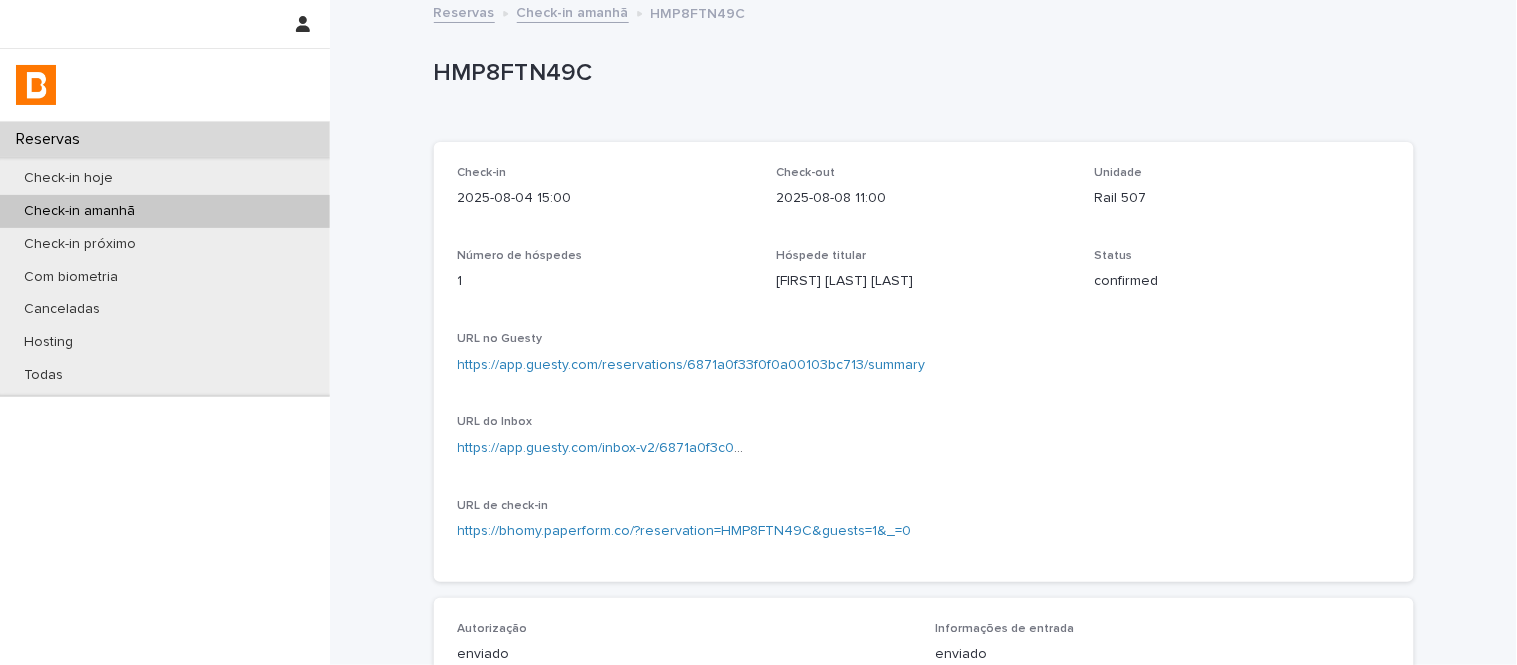scroll, scrollTop: 0, scrollLeft: 0, axis: both 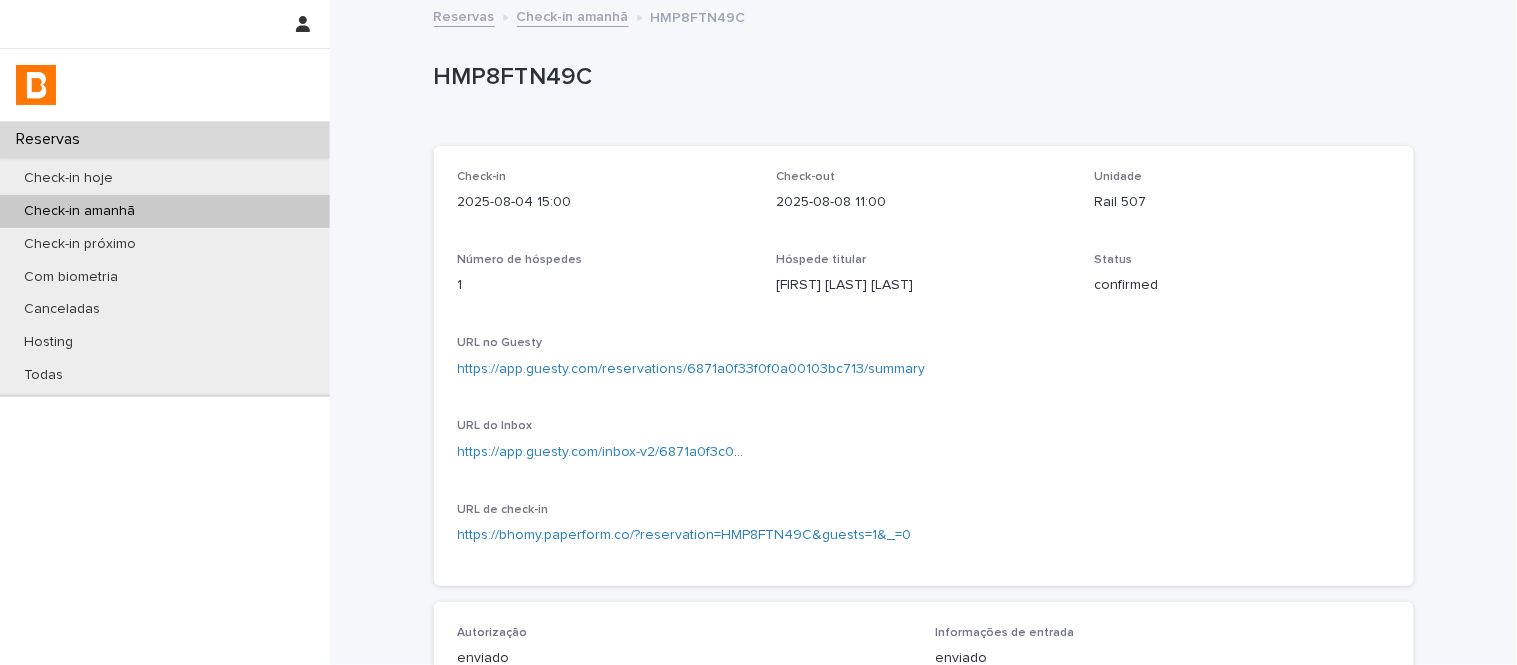 click on "Check-in amanhã" at bounding box center (573, 15) 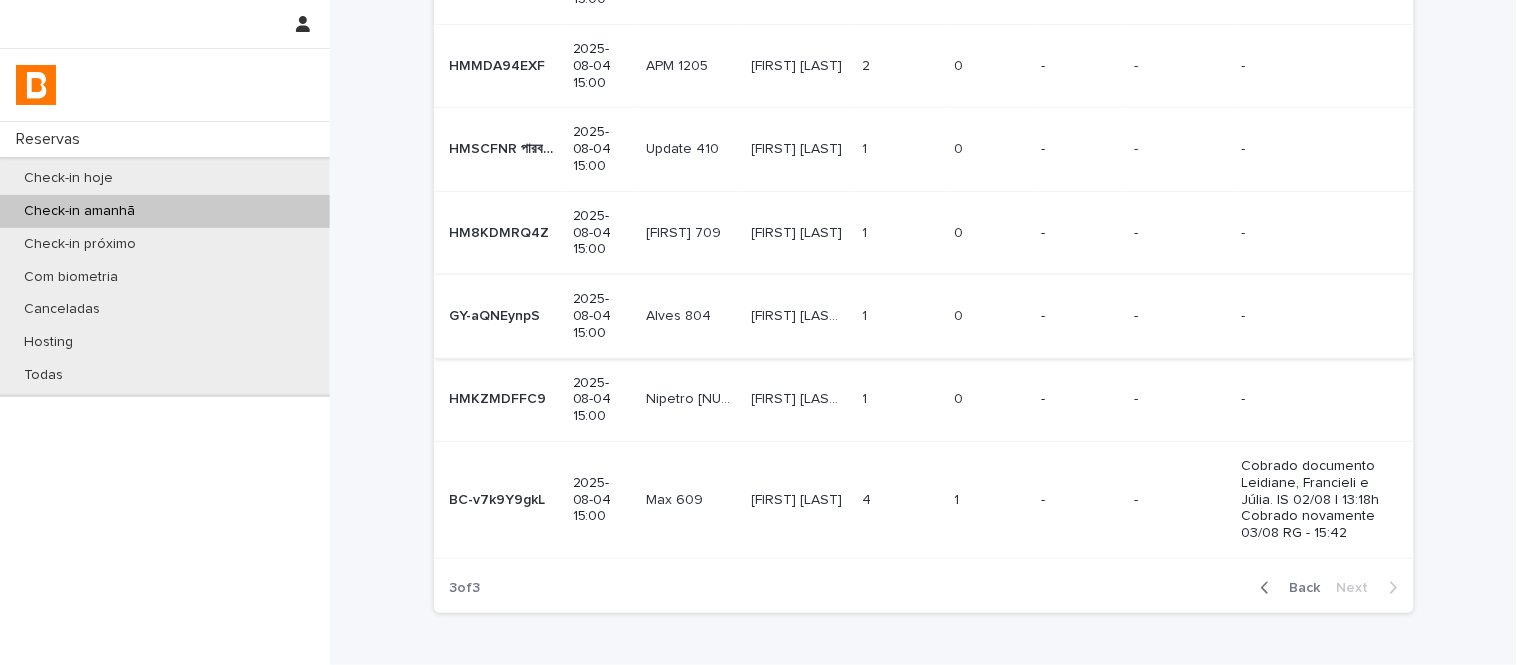 scroll, scrollTop: 274, scrollLeft: 0, axis: vertical 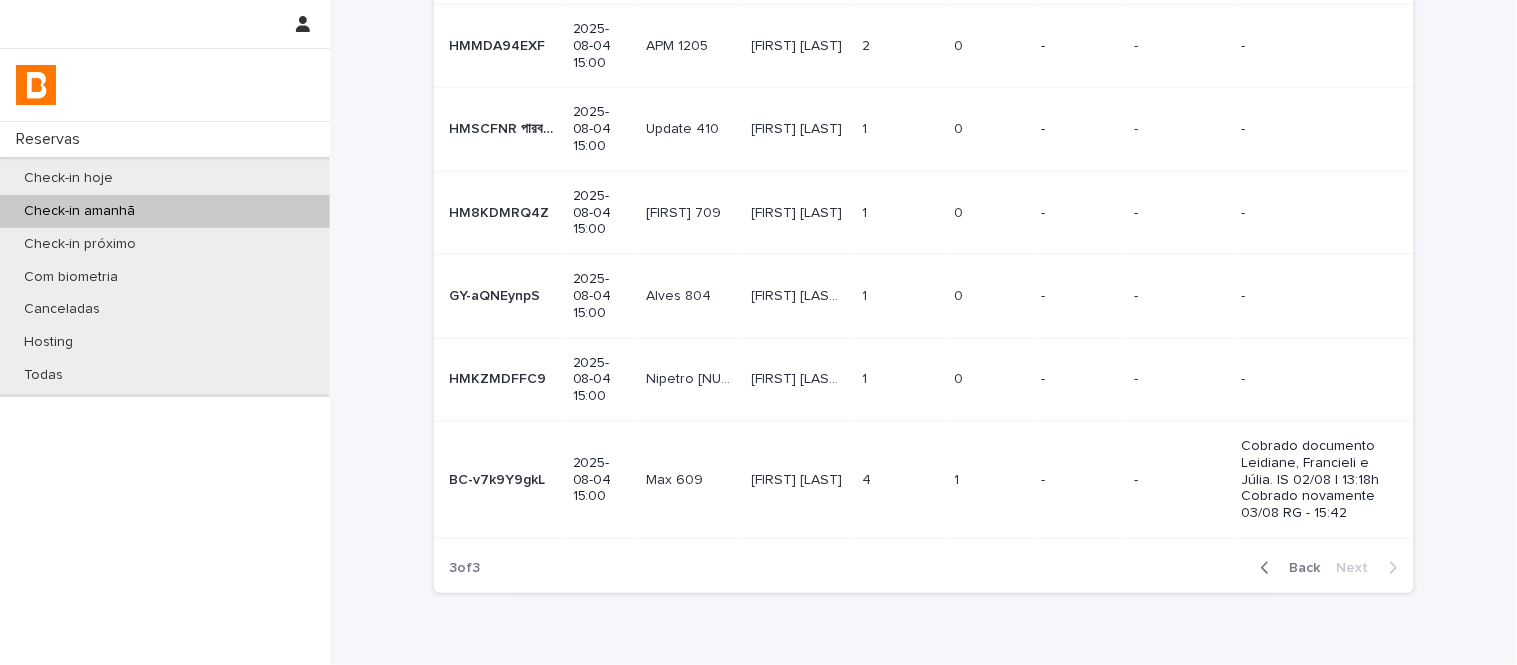 click on "Back" at bounding box center (1299, 568) 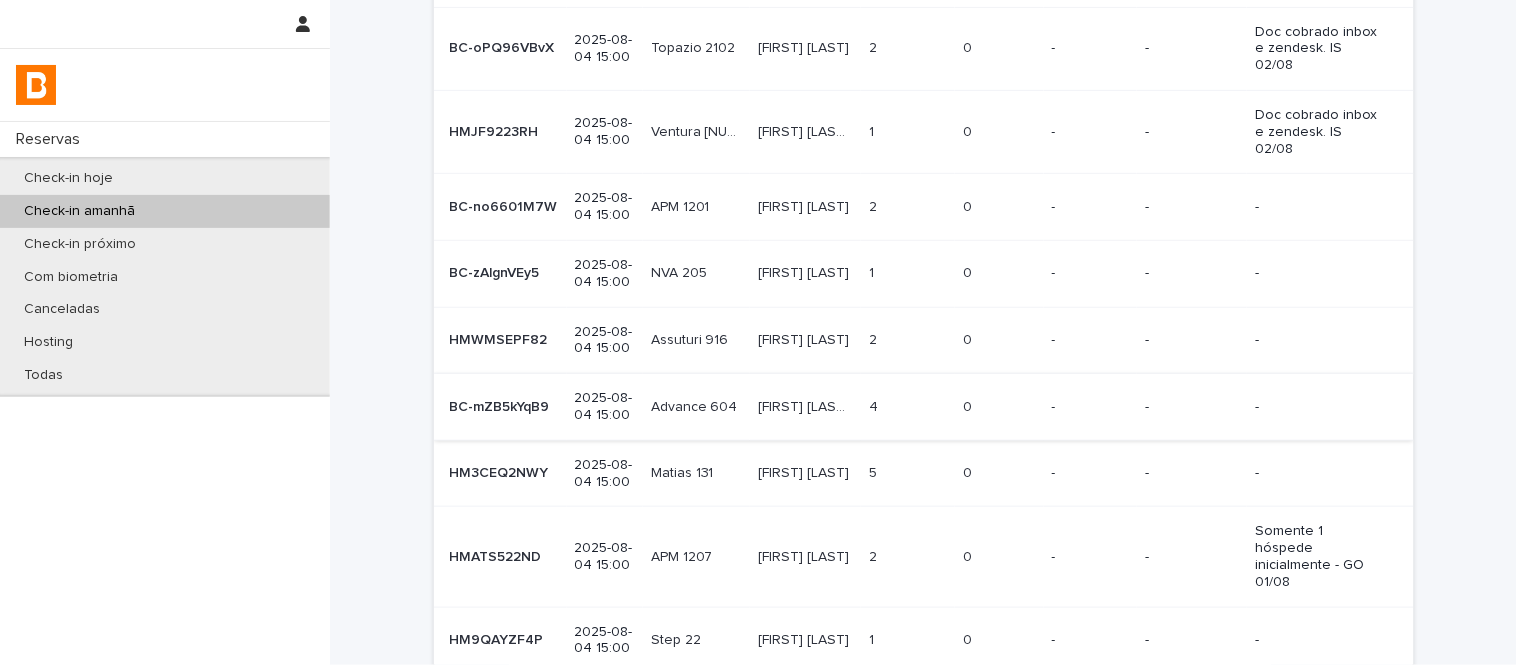 scroll, scrollTop: 357, scrollLeft: 0, axis: vertical 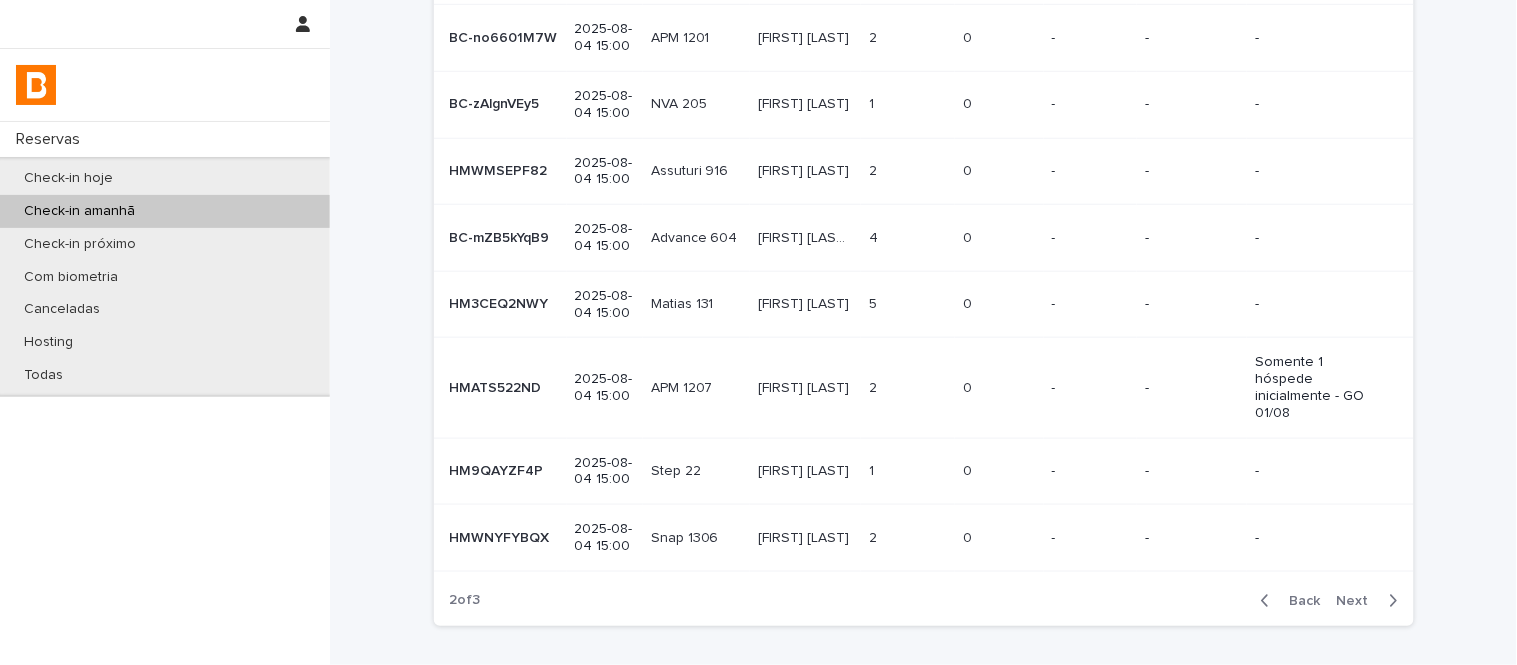 click on "Back" at bounding box center [1299, 601] 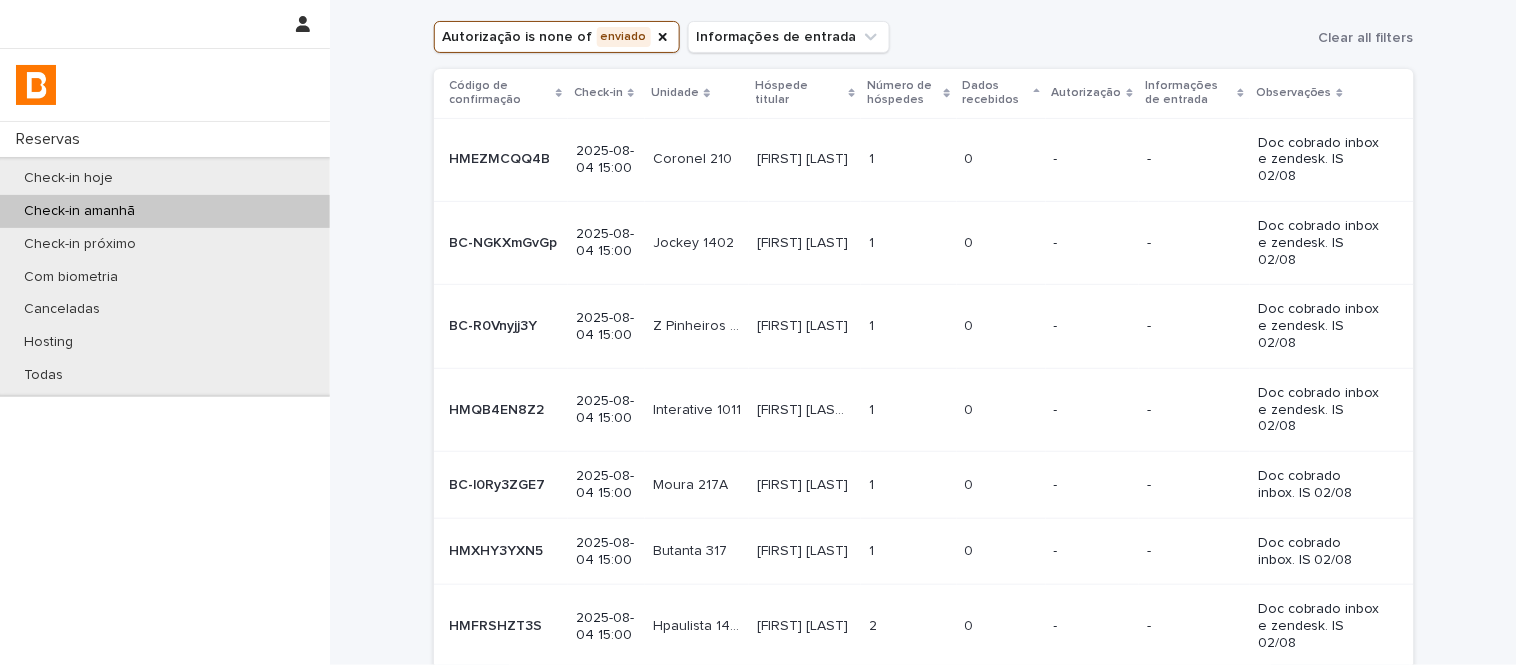 scroll, scrollTop: 0, scrollLeft: 0, axis: both 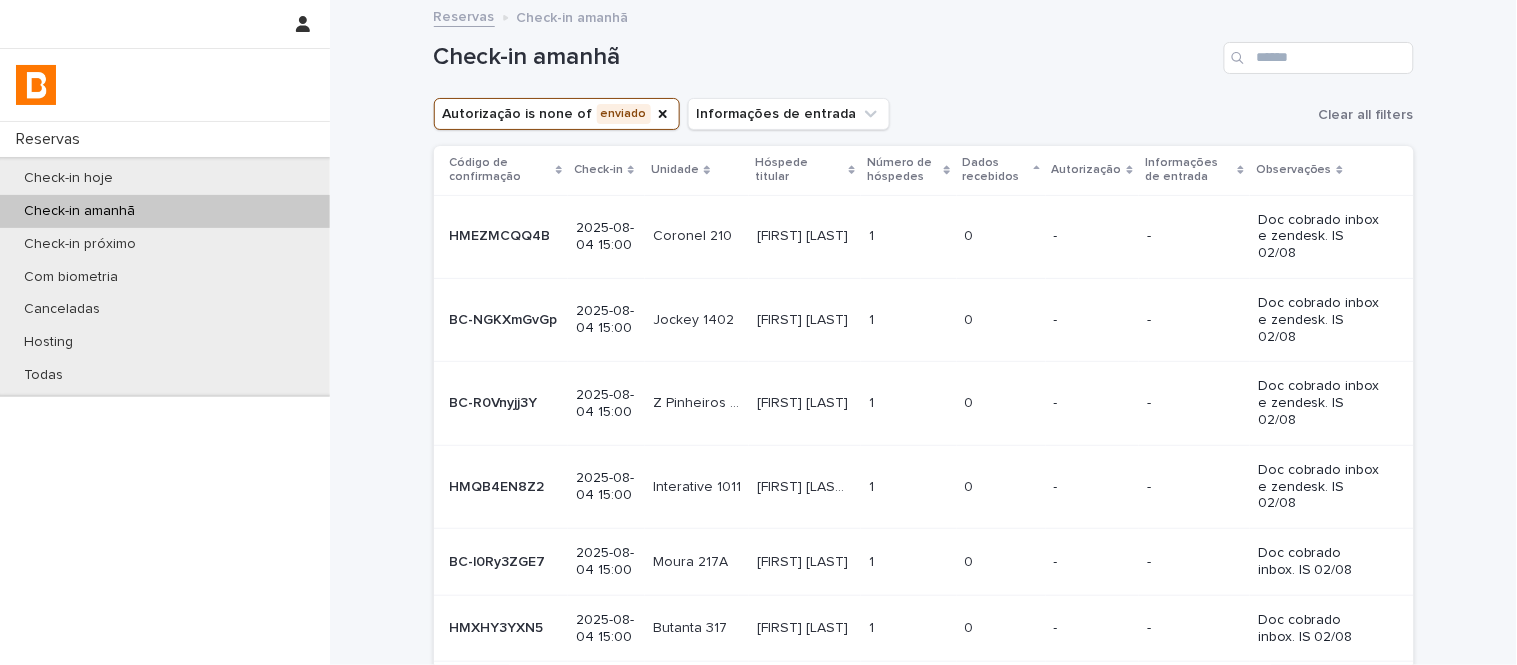 click on "[FIRST] [LAST]" at bounding box center (804, 234) 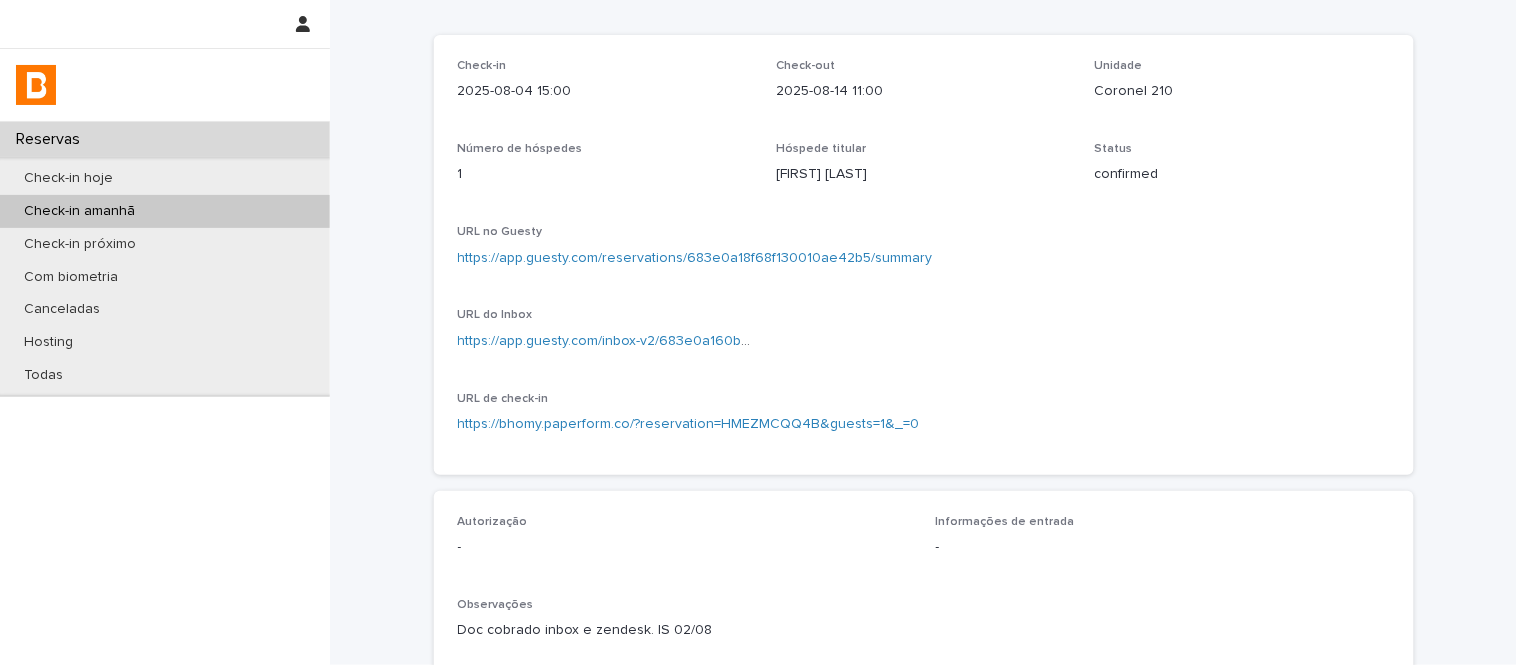 scroll, scrollTop: 222, scrollLeft: 0, axis: vertical 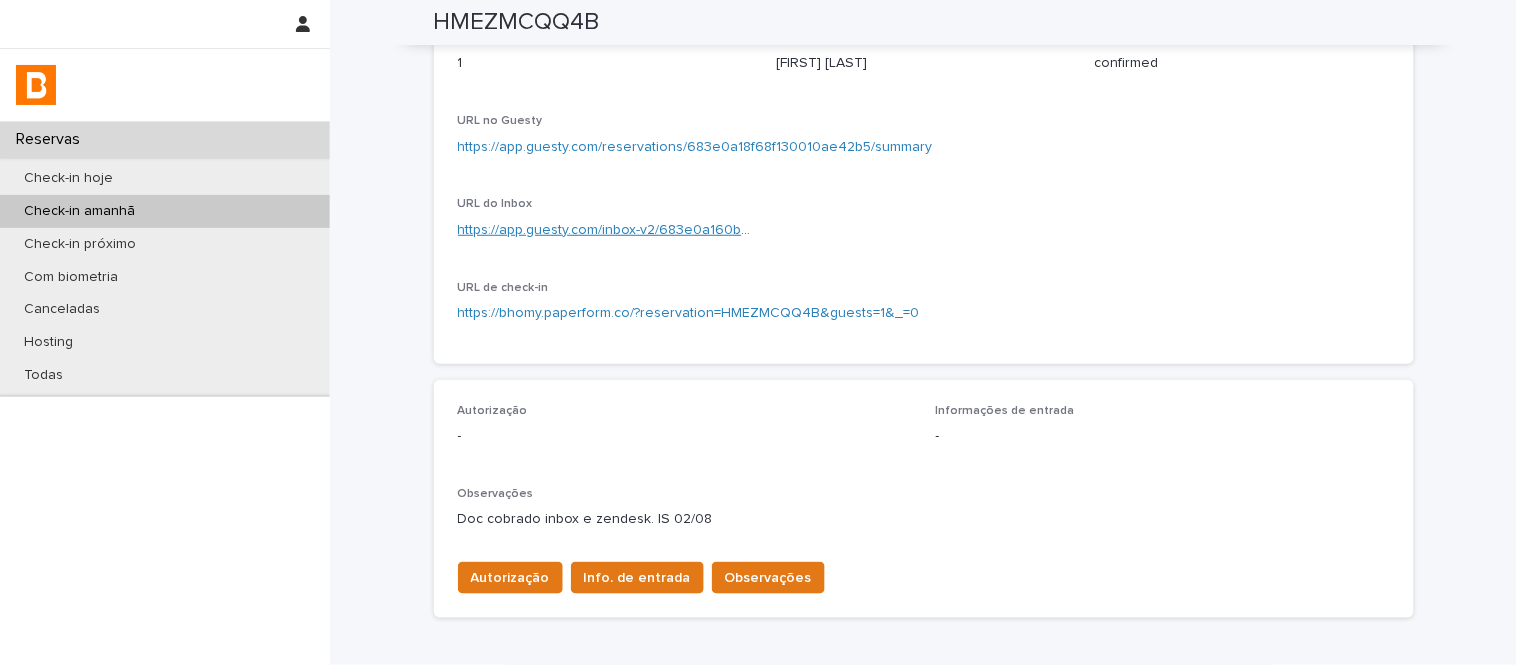 click on "https://app.guesty.com/inbox-v2/683e0a160b90b00011dc5caf?reservationId=683e0a18f68f130010ae42b5" at bounding box center [794, 230] 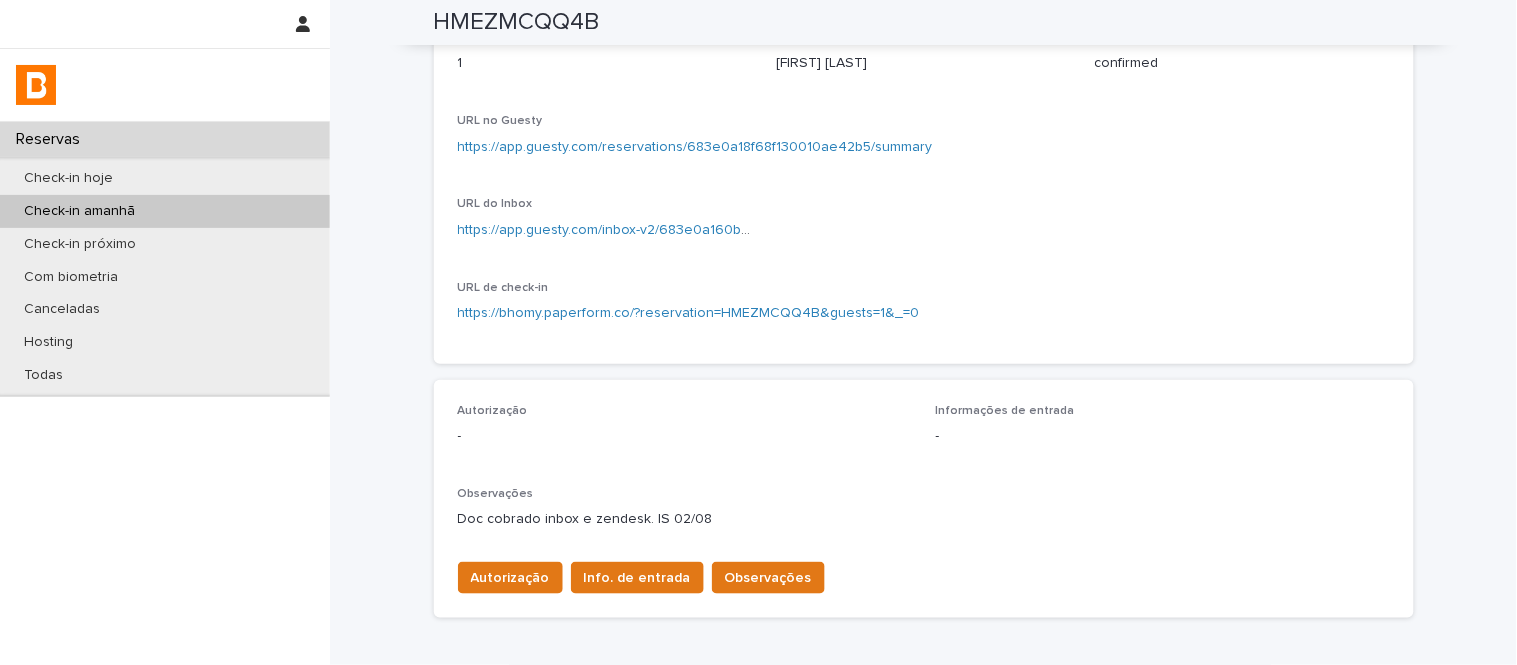 click on "HMEZMCQQ4B" at bounding box center (517, 22) 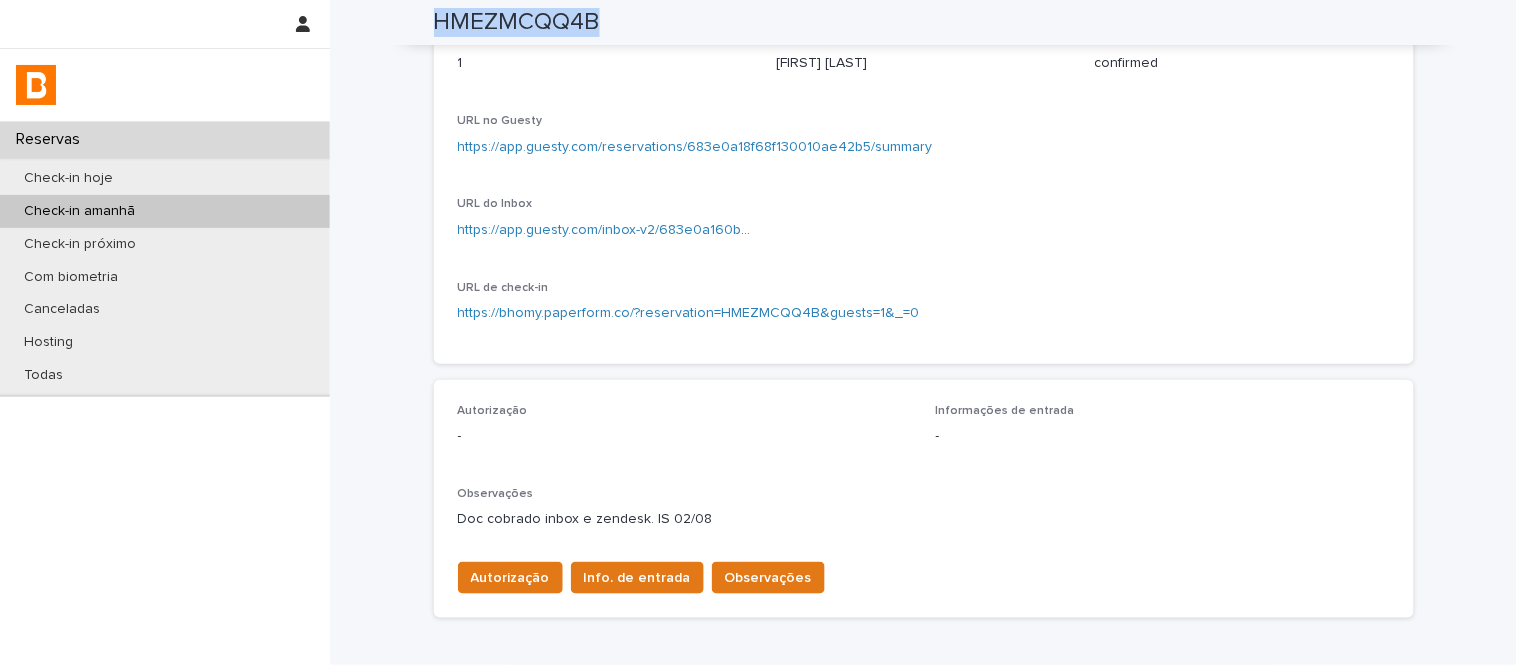 click on "HMEZMCQQ4B" at bounding box center (517, 22) 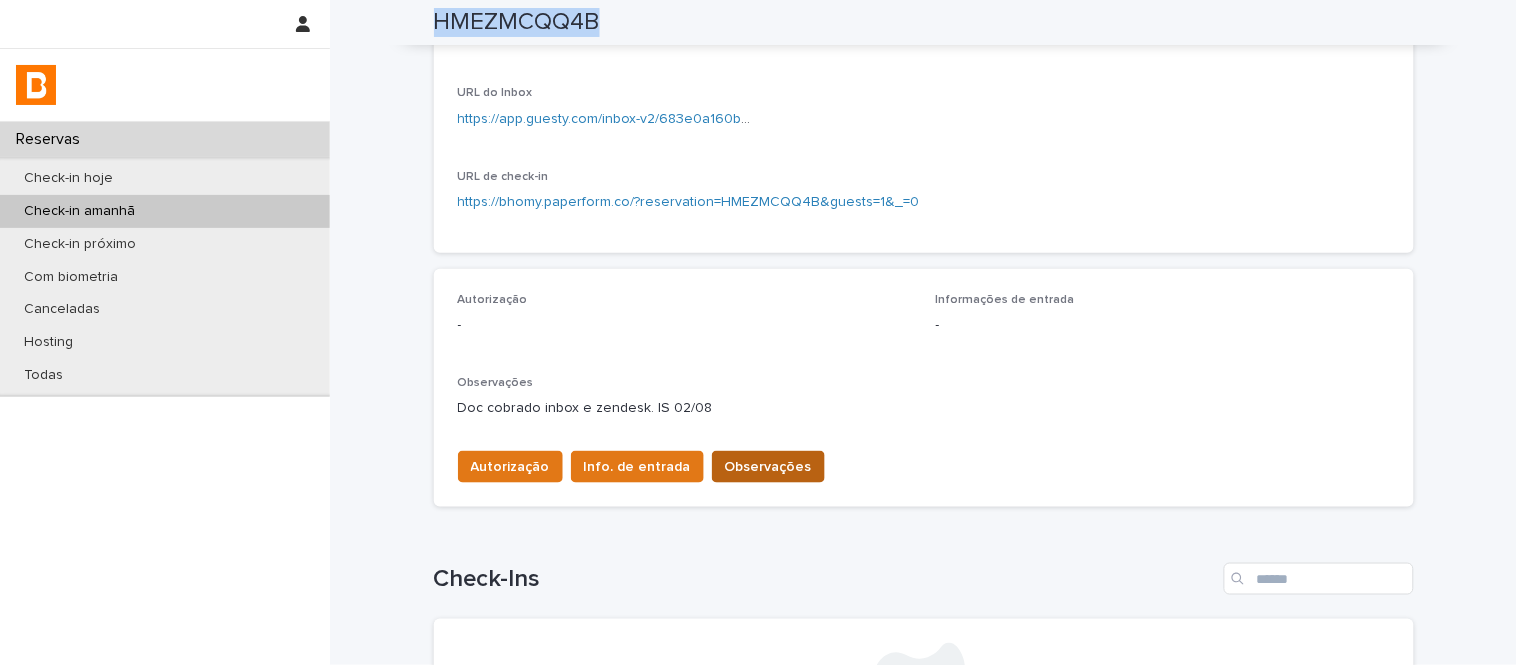 click on "Observações" at bounding box center (768, 467) 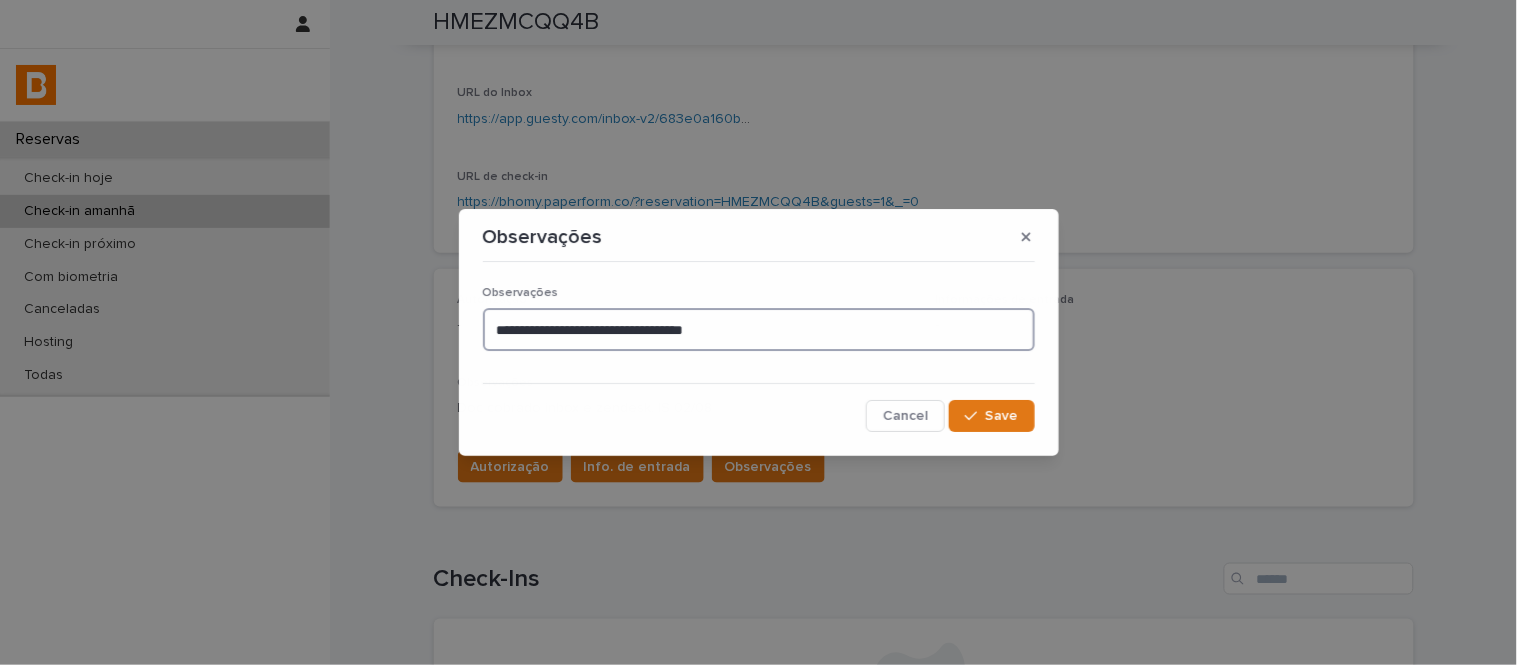 click on "**********" at bounding box center (759, 329) 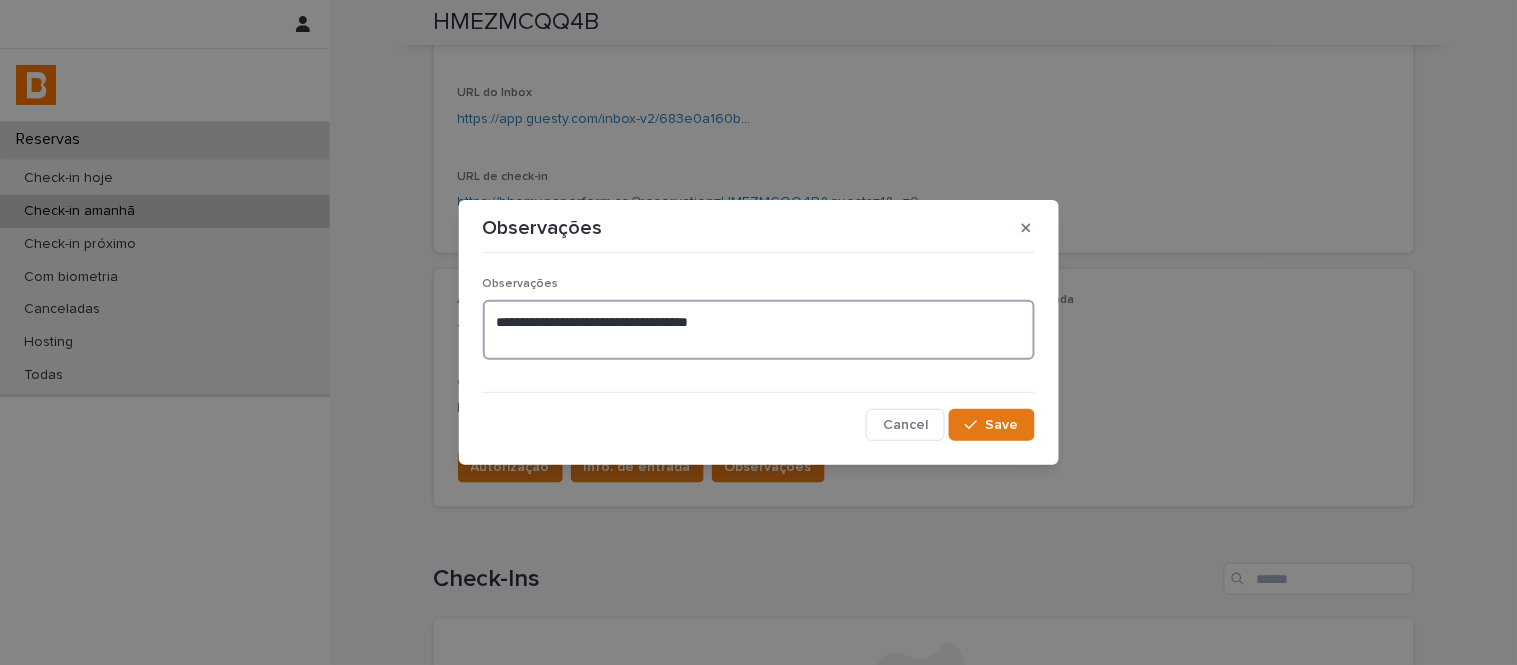 paste on "**********" 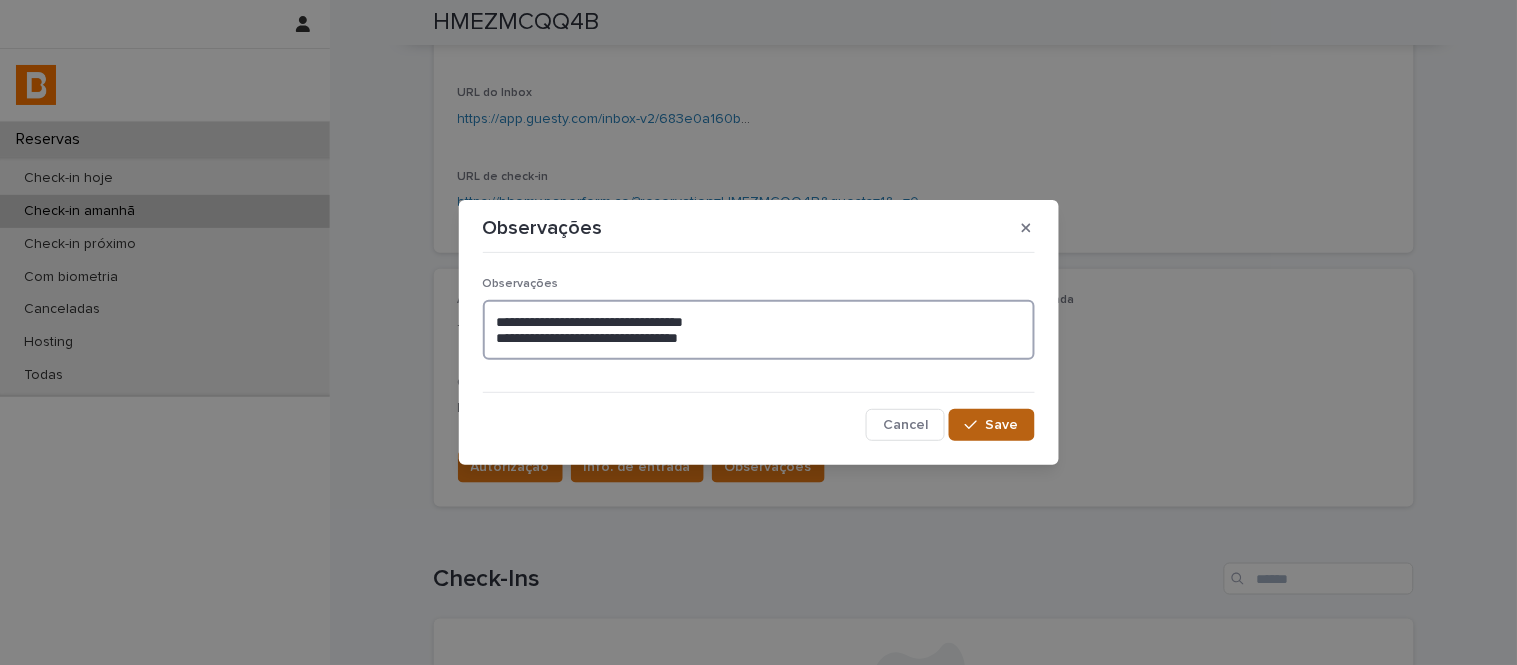 type on "**********" 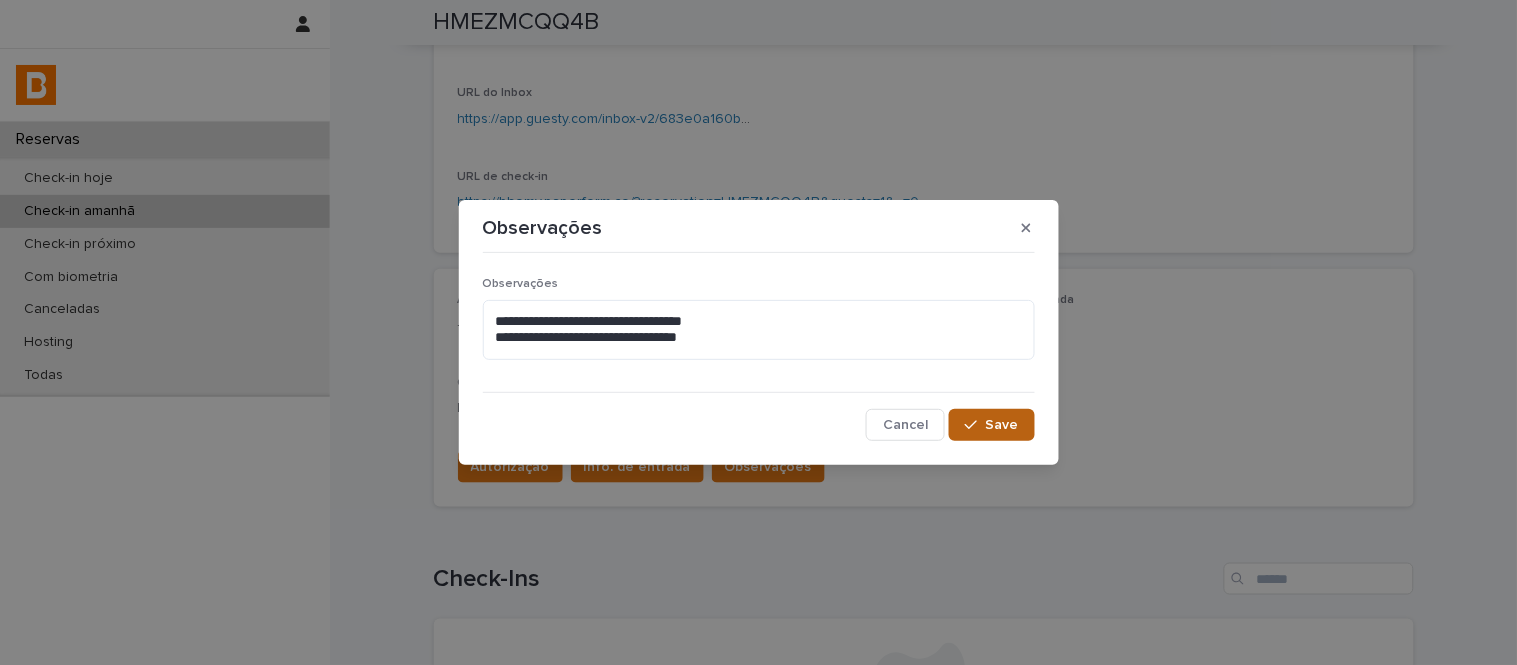 click on "Save" at bounding box center [1002, 425] 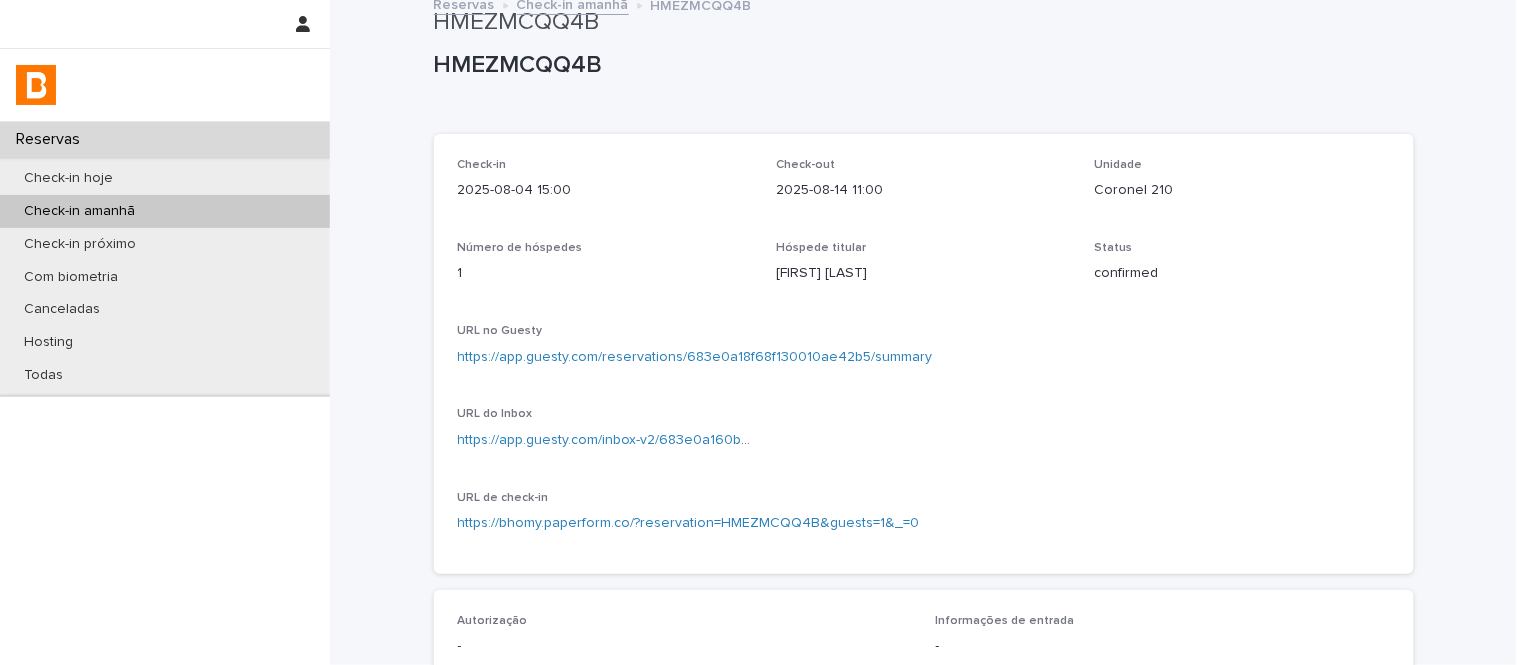 scroll, scrollTop: 10, scrollLeft: 0, axis: vertical 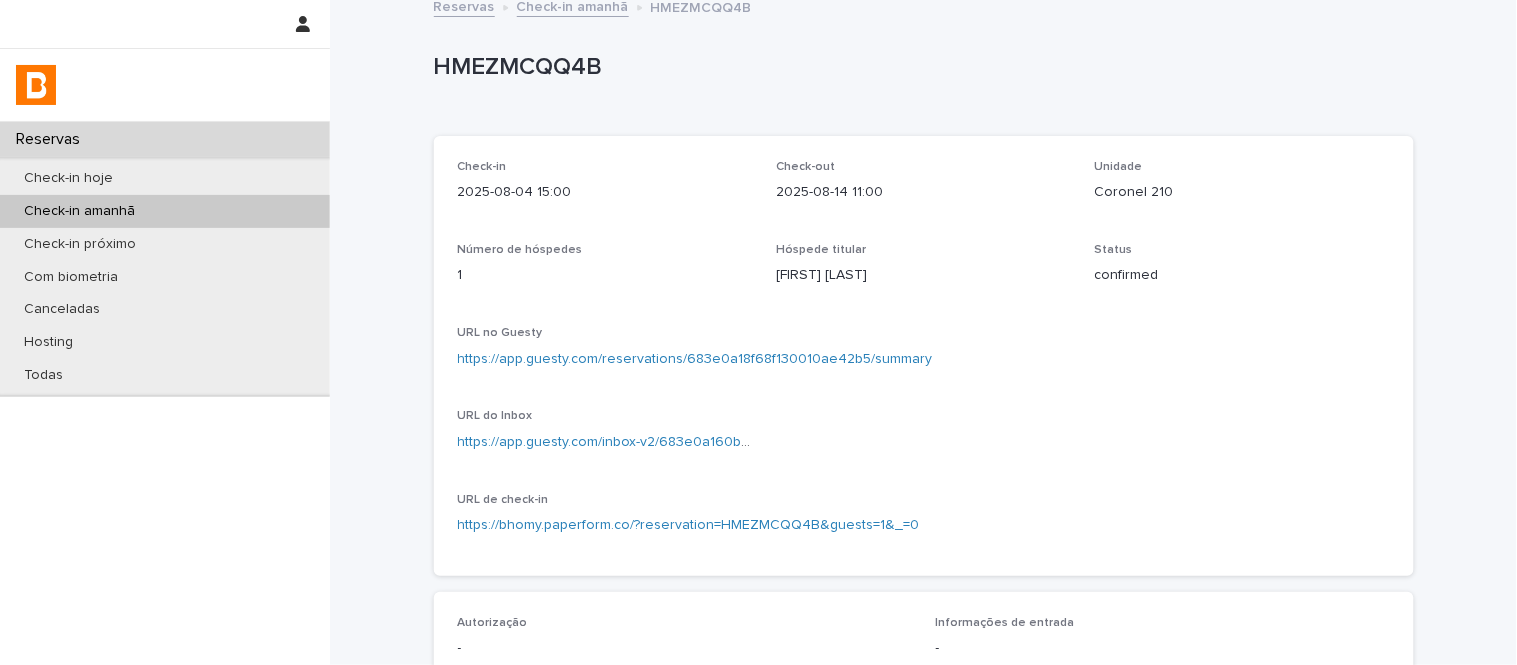 click on "Check-in amanhã" at bounding box center (573, 5) 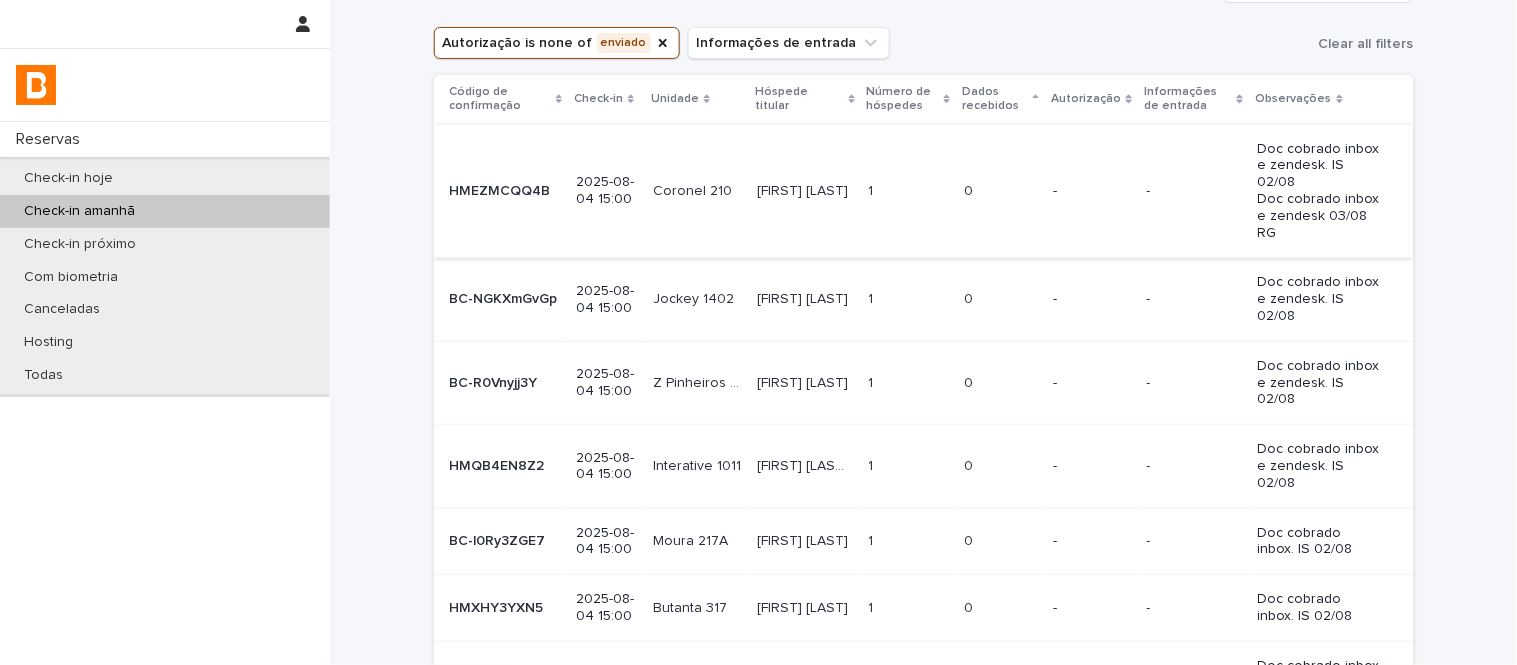 scroll, scrollTop: 111, scrollLeft: 0, axis: vertical 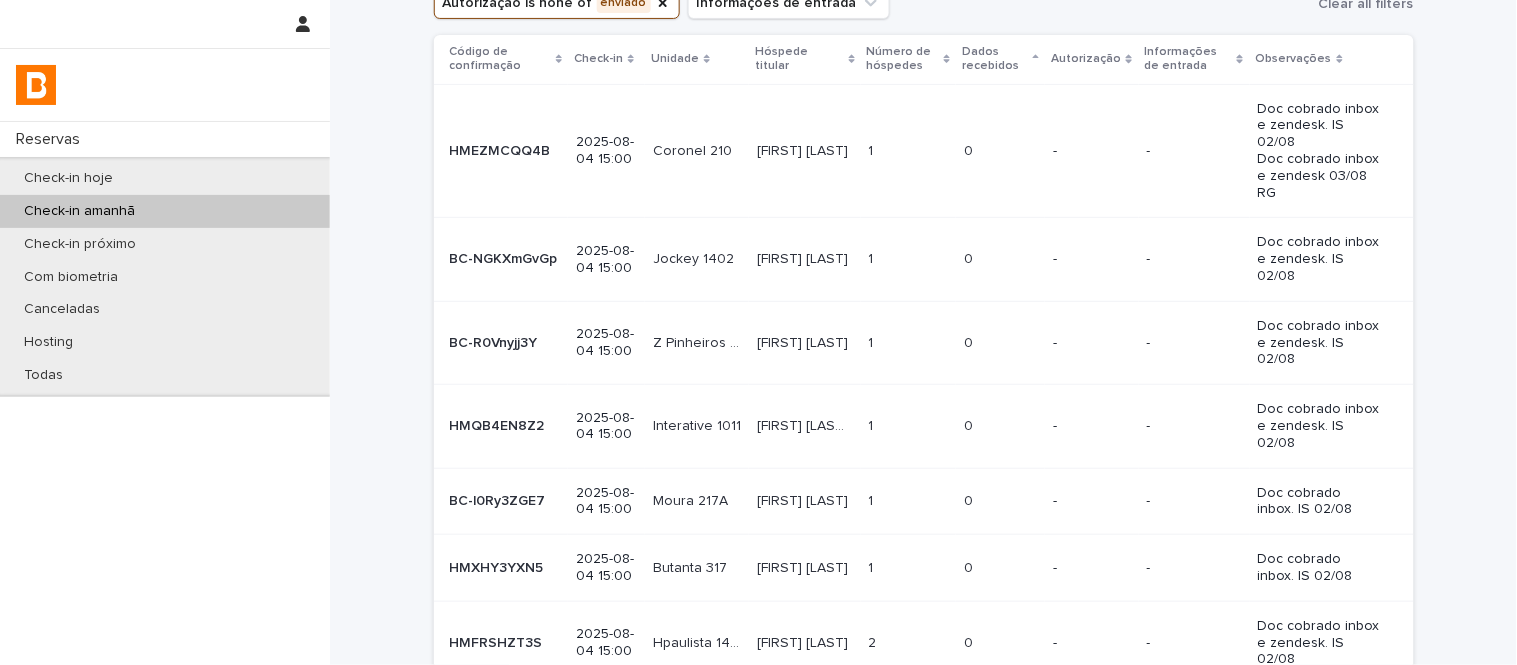 click on "Jockey [NUMBER] Jockey [NUMBER]" at bounding box center [697, 259] 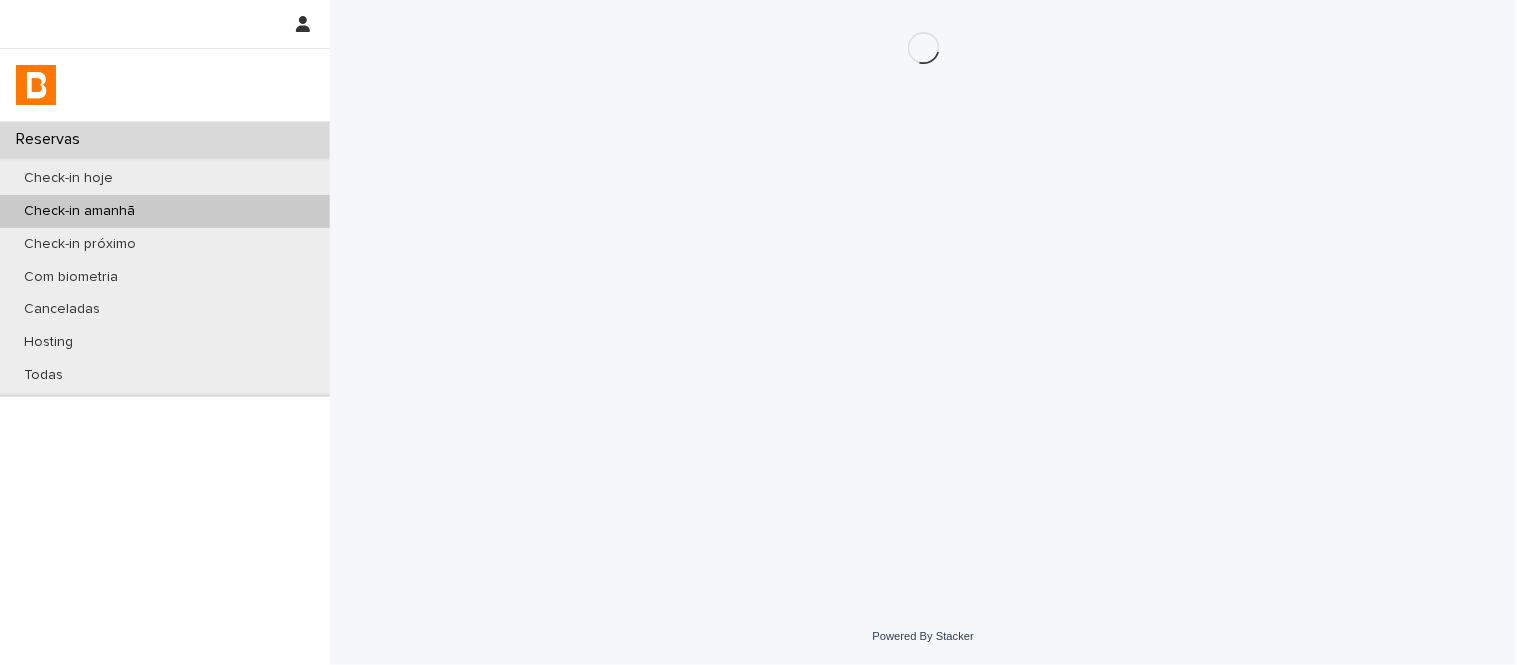 scroll, scrollTop: 0, scrollLeft: 0, axis: both 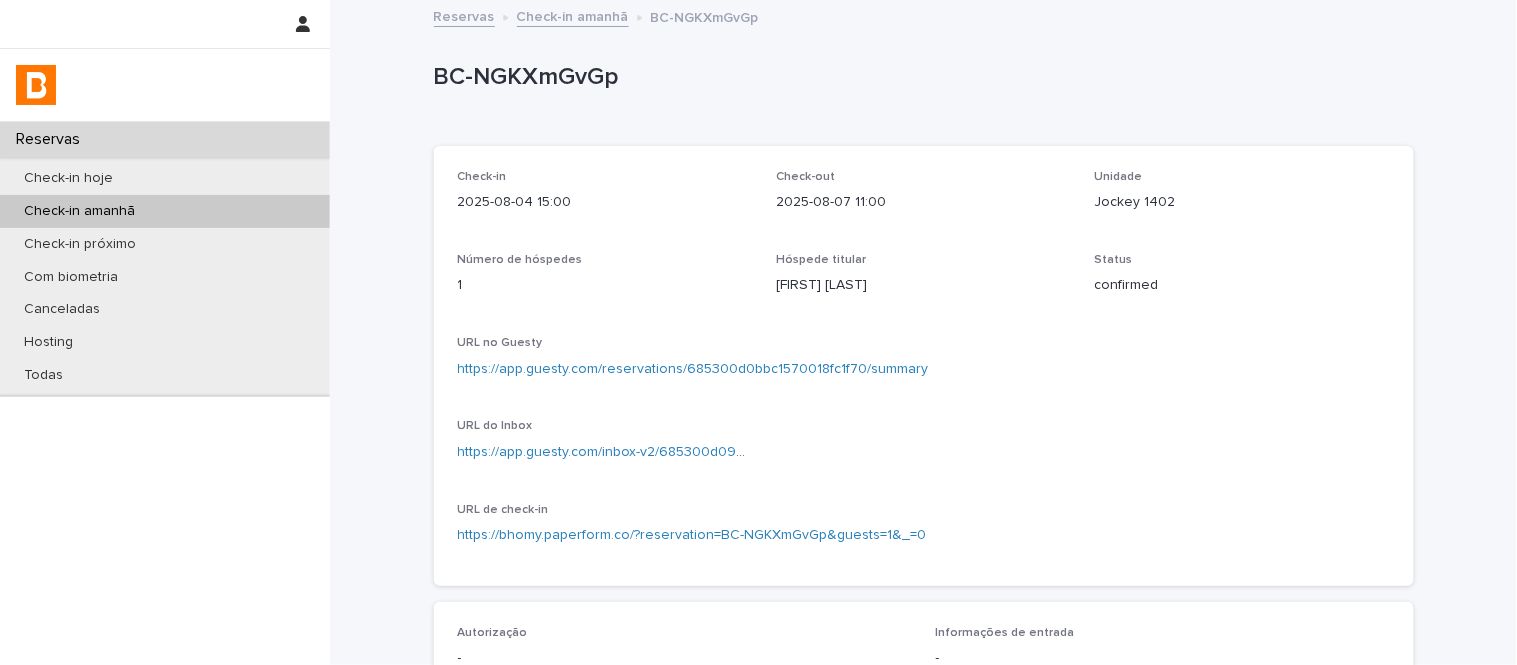 click on "https://app.guesty.com/inbox-v2/685300d09e21e4000fff75e9?reservationId=685300d0bbc1570018fc1f70" at bounding box center [605, 452] 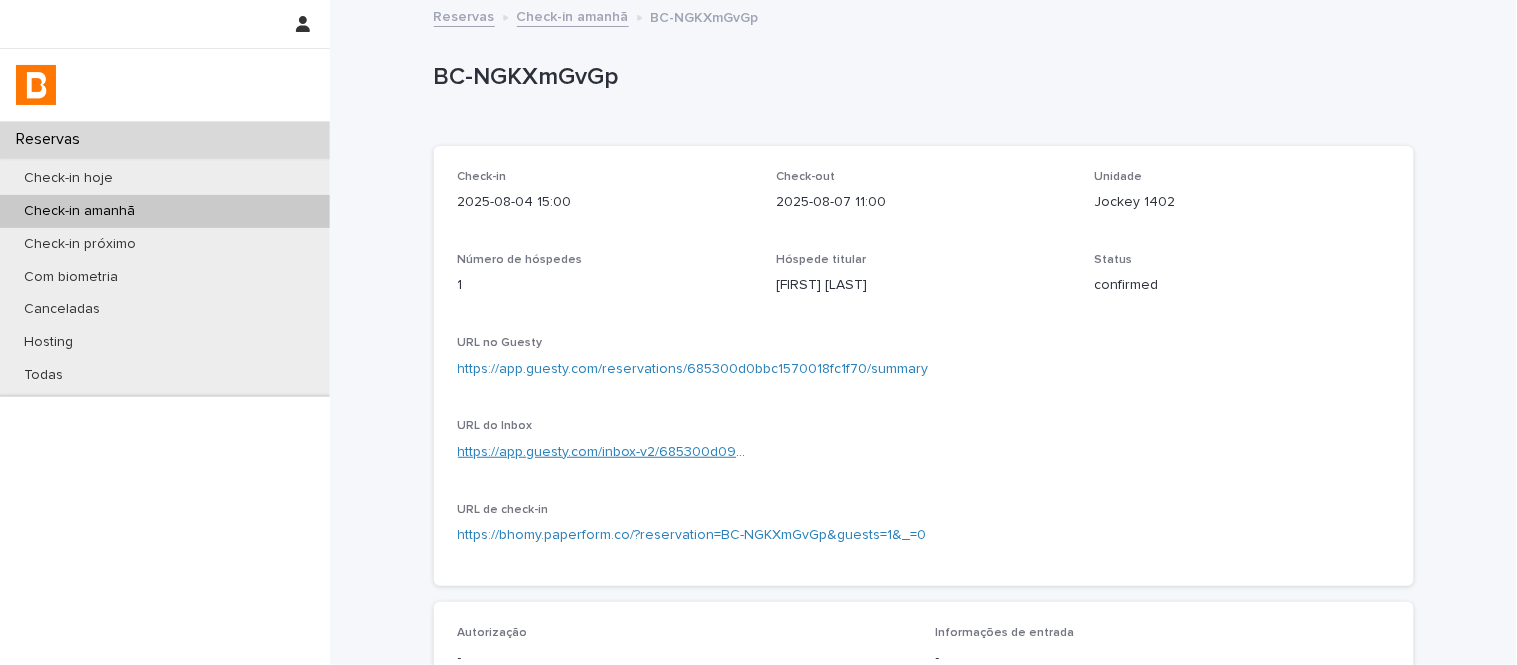 click on "https://app.guesty.com/inbox-v2/685300d09e21e4000fff75e9?reservationId=685300d0bbc1570018fc1f70" at bounding box center [793, 452] 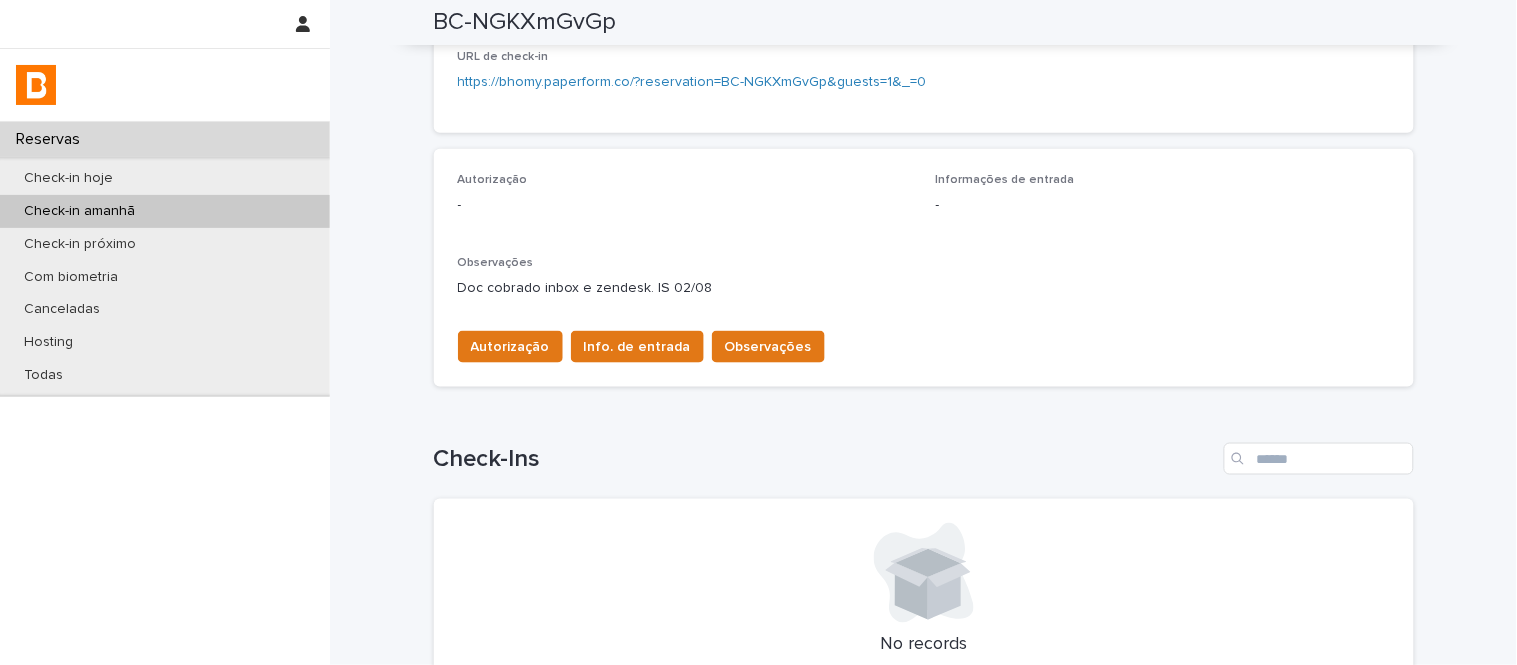 scroll, scrollTop: 364, scrollLeft: 0, axis: vertical 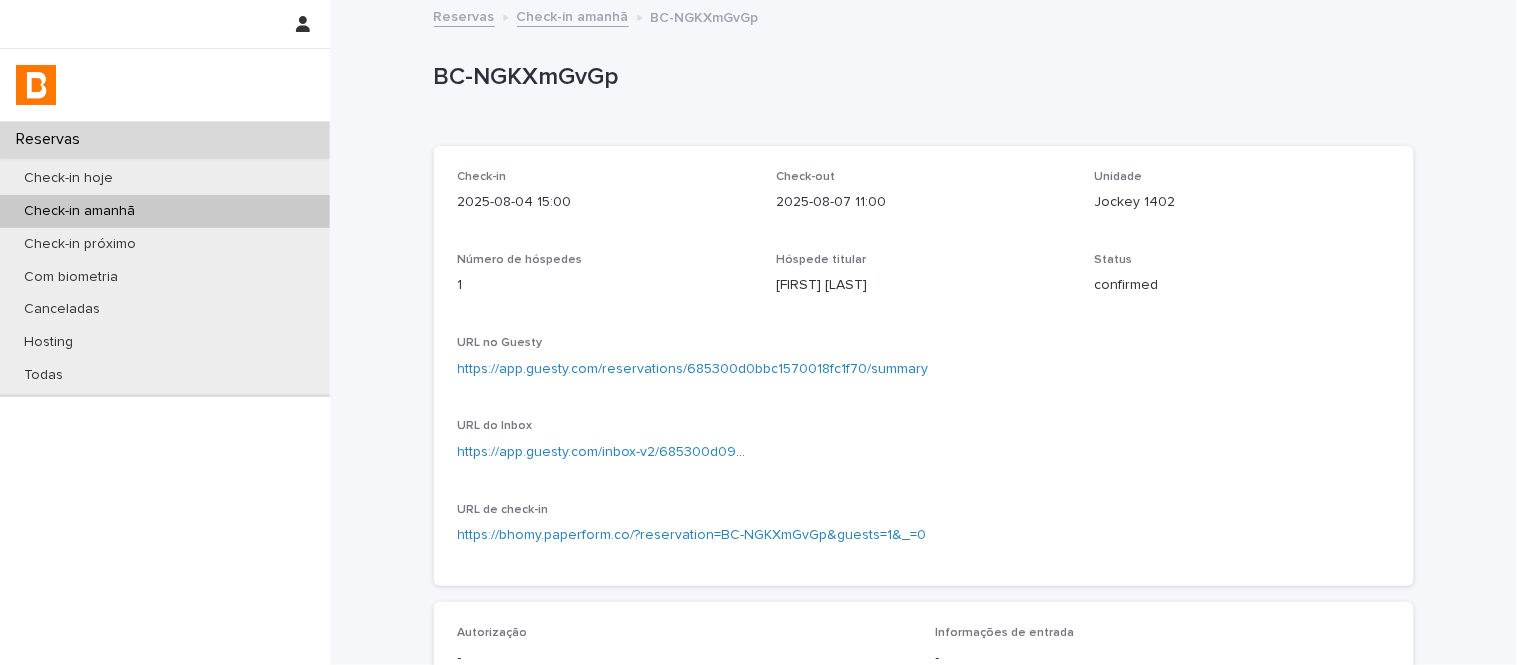 click on "[FIRST] [LAST]" at bounding box center [923, 285] 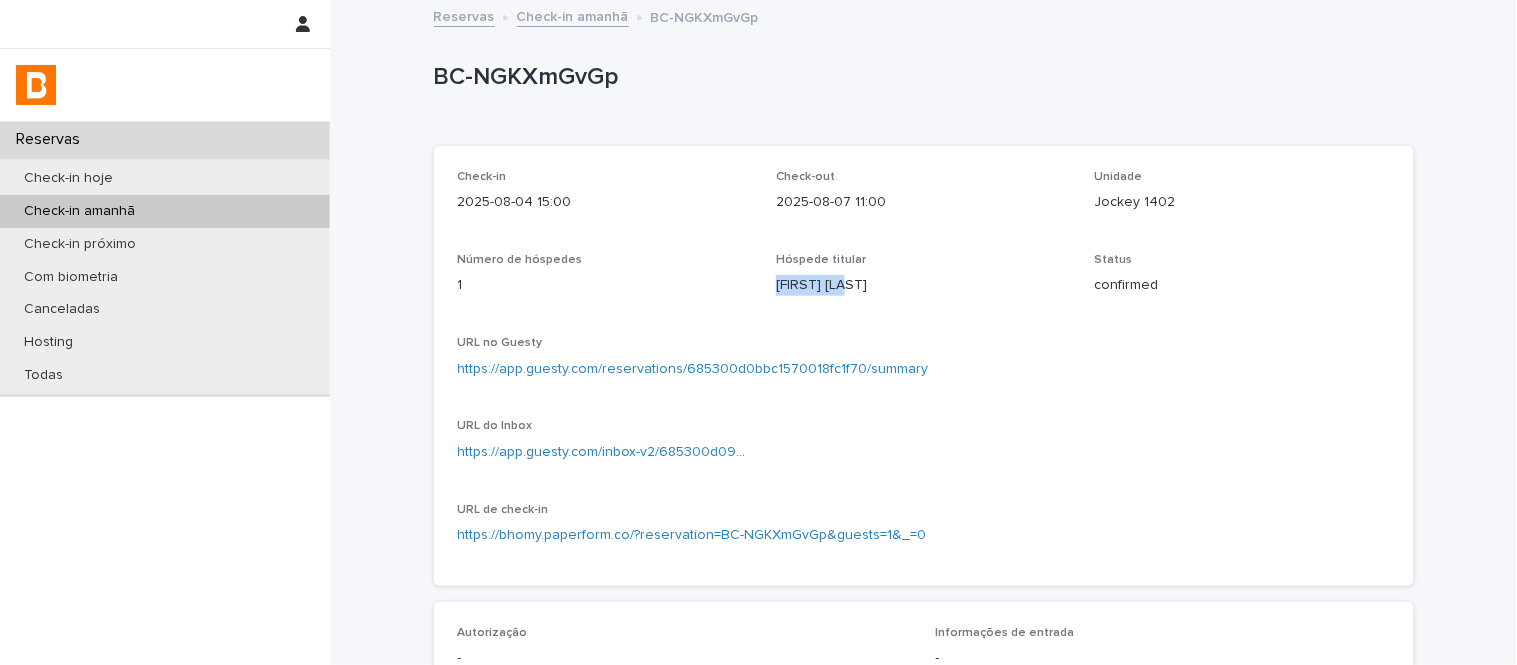 click on "[FIRST] [LAST]" at bounding box center (923, 285) 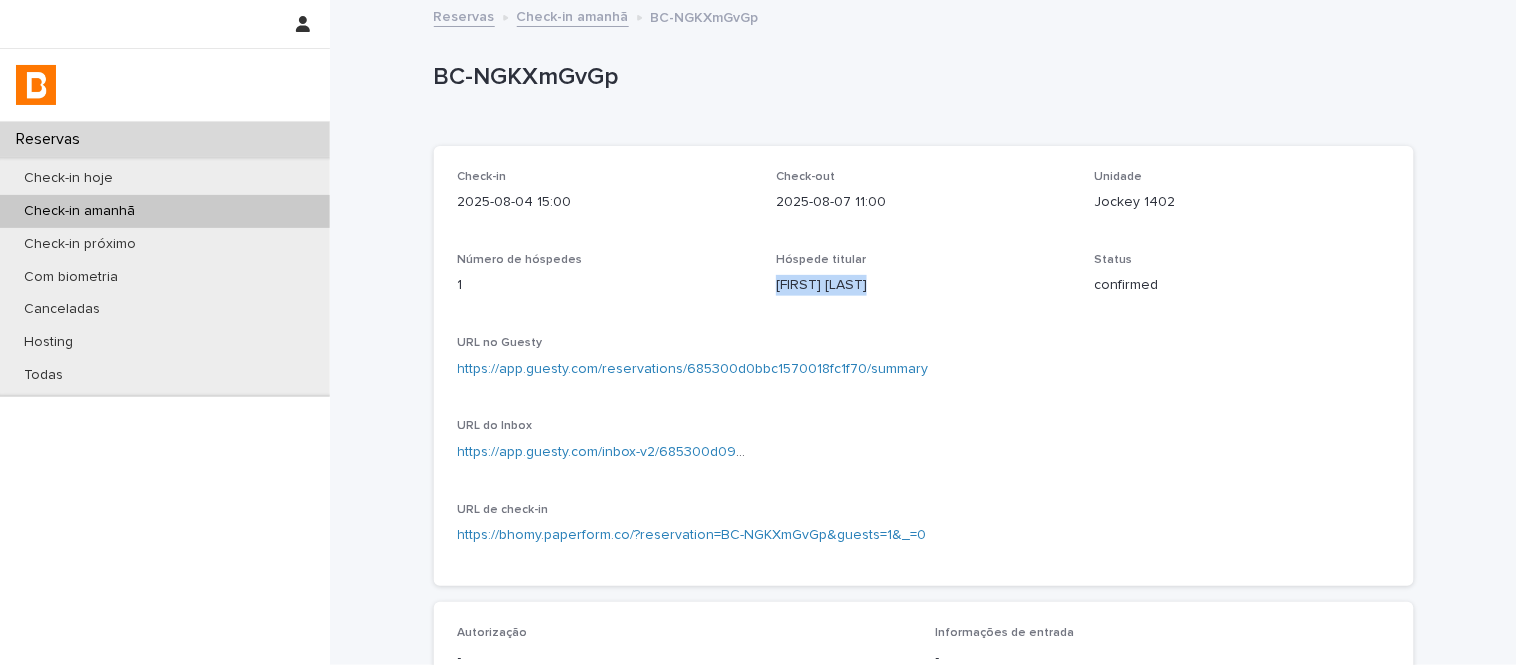 click on "[FIRST] [LAST]" at bounding box center [923, 285] 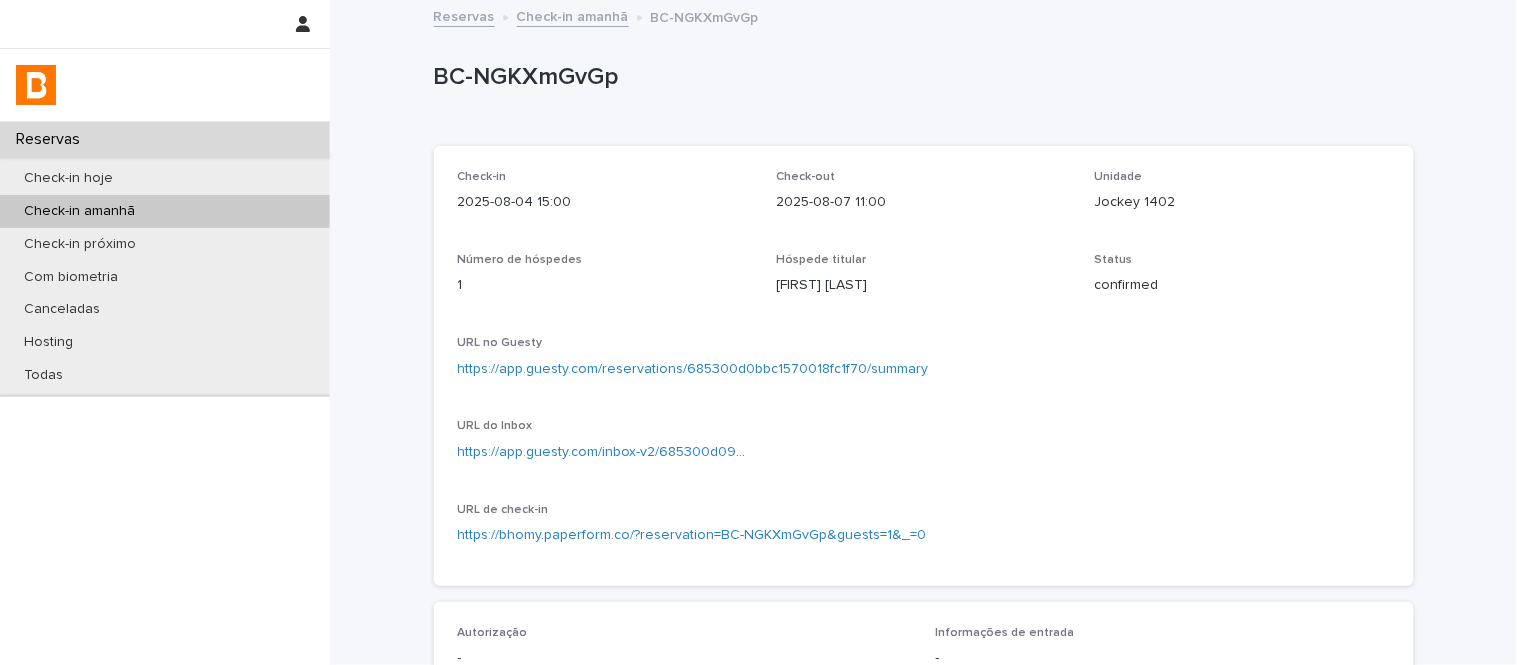 click on "BC-NGKXmGvGp" at bounding box center (920, 77) 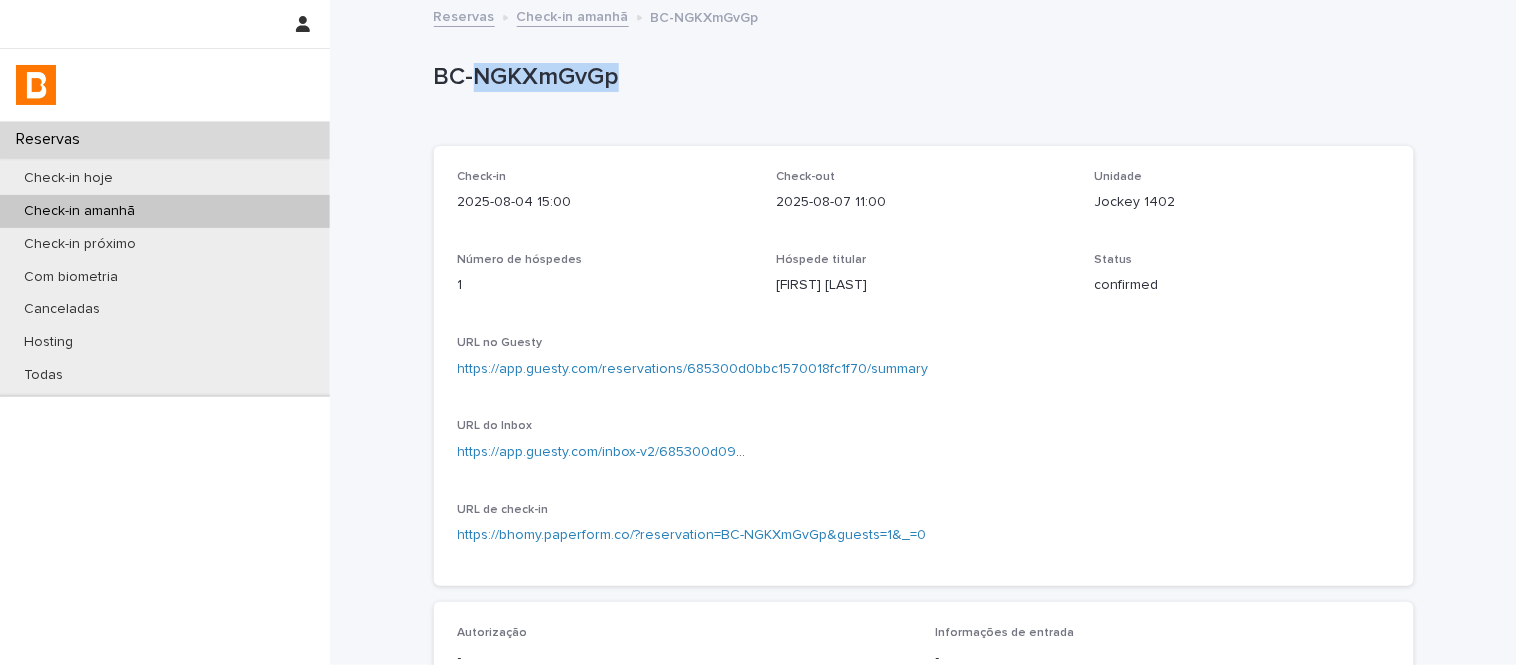 click on "BC-NGKXmGvGp" at bounding box center (920, 77) 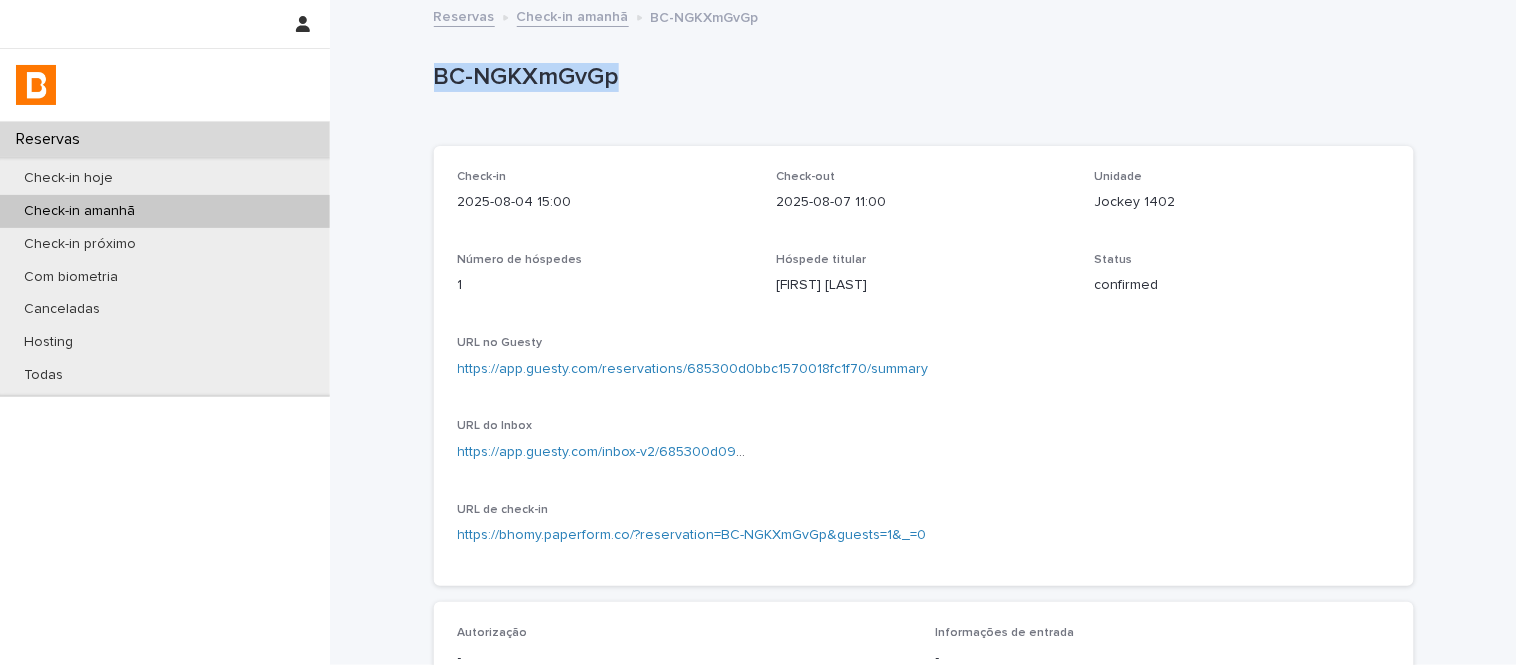 click on "BC-NGKXmGvGp" at bounding box center (920, 77) 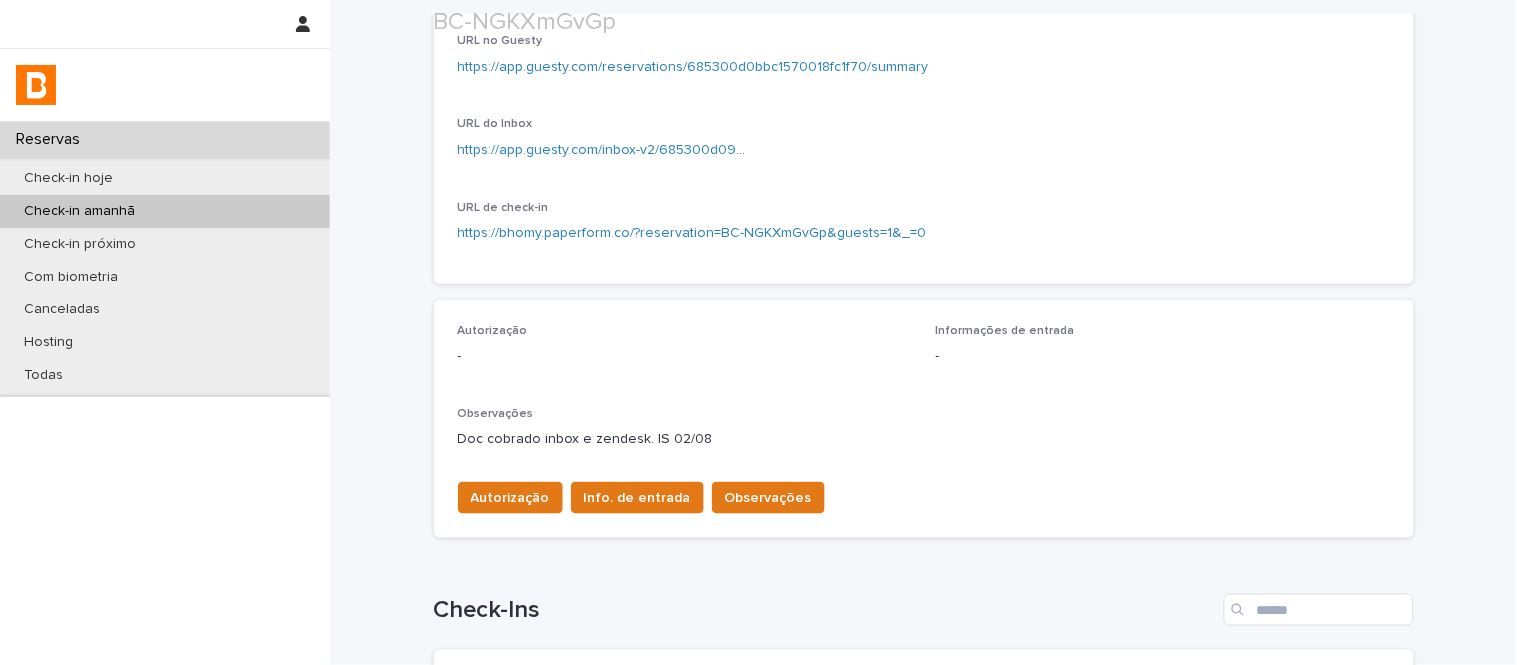 scroll, scrollTop: 444, scrollLeft: 0, axis: vertical 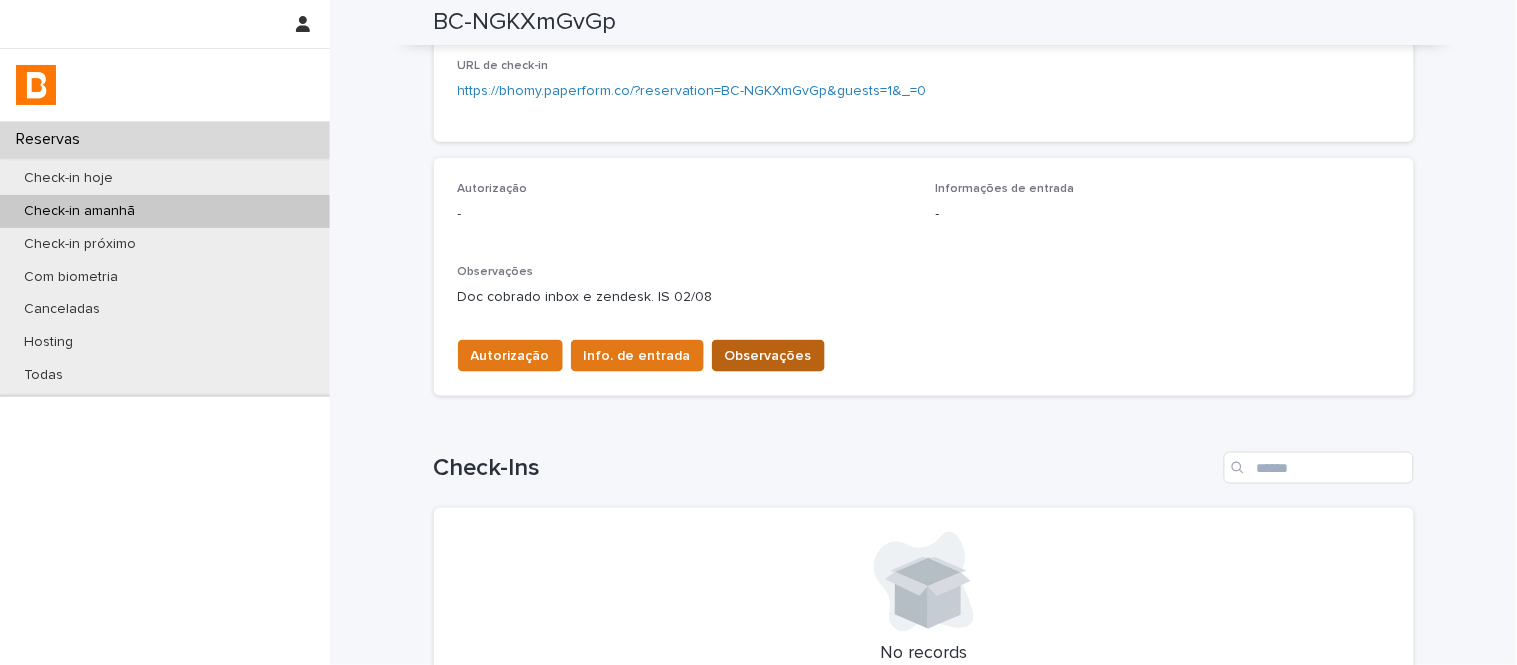 click on "Observações" at bounding box center [768, 356] 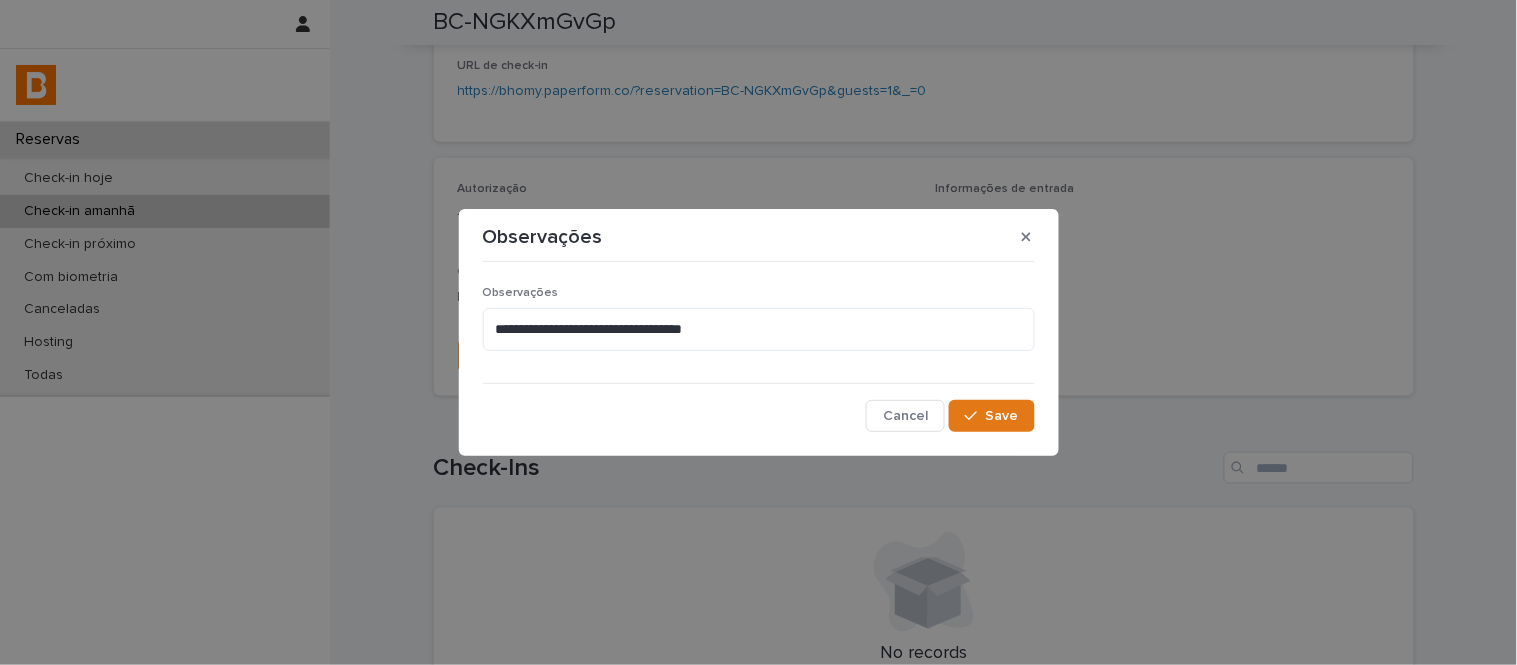 click on "**********" at bounding box center (759, 327) 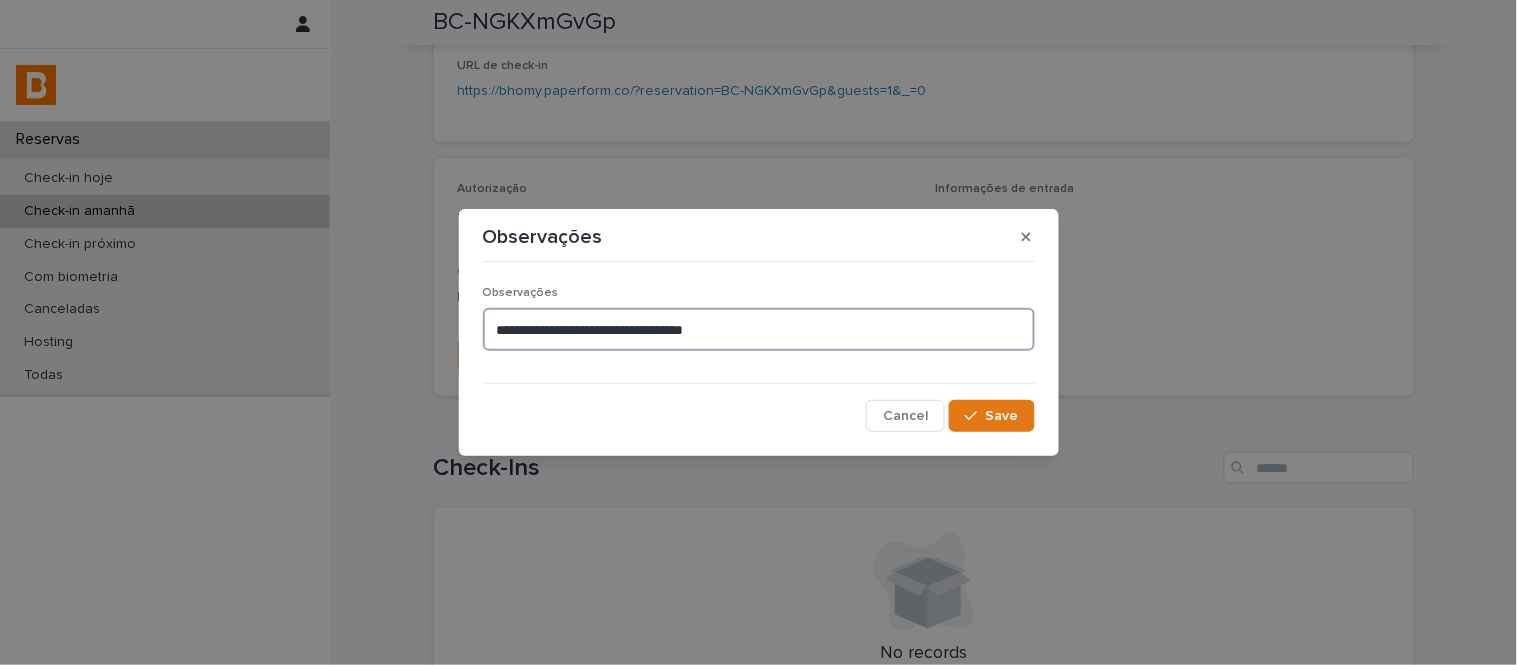 click on "**********" at bounding box center [759, 329] 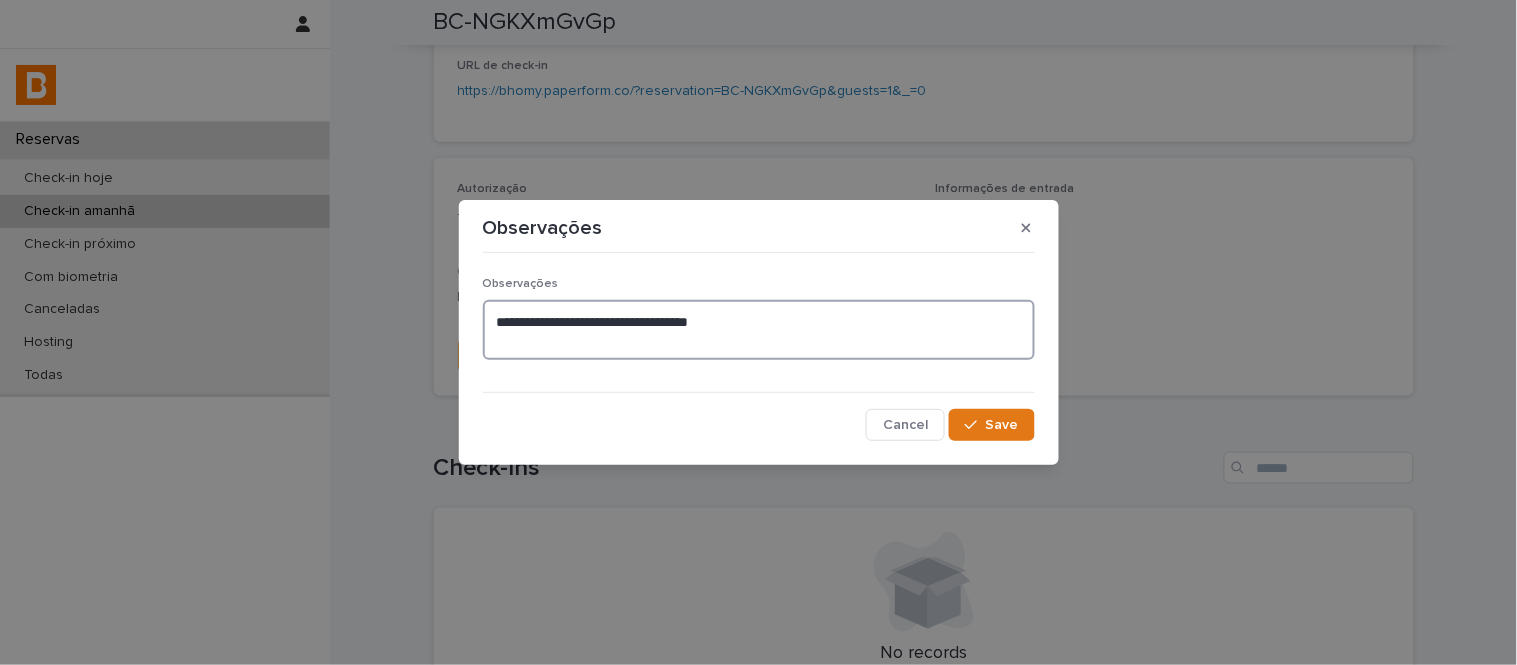 paste on "**********" 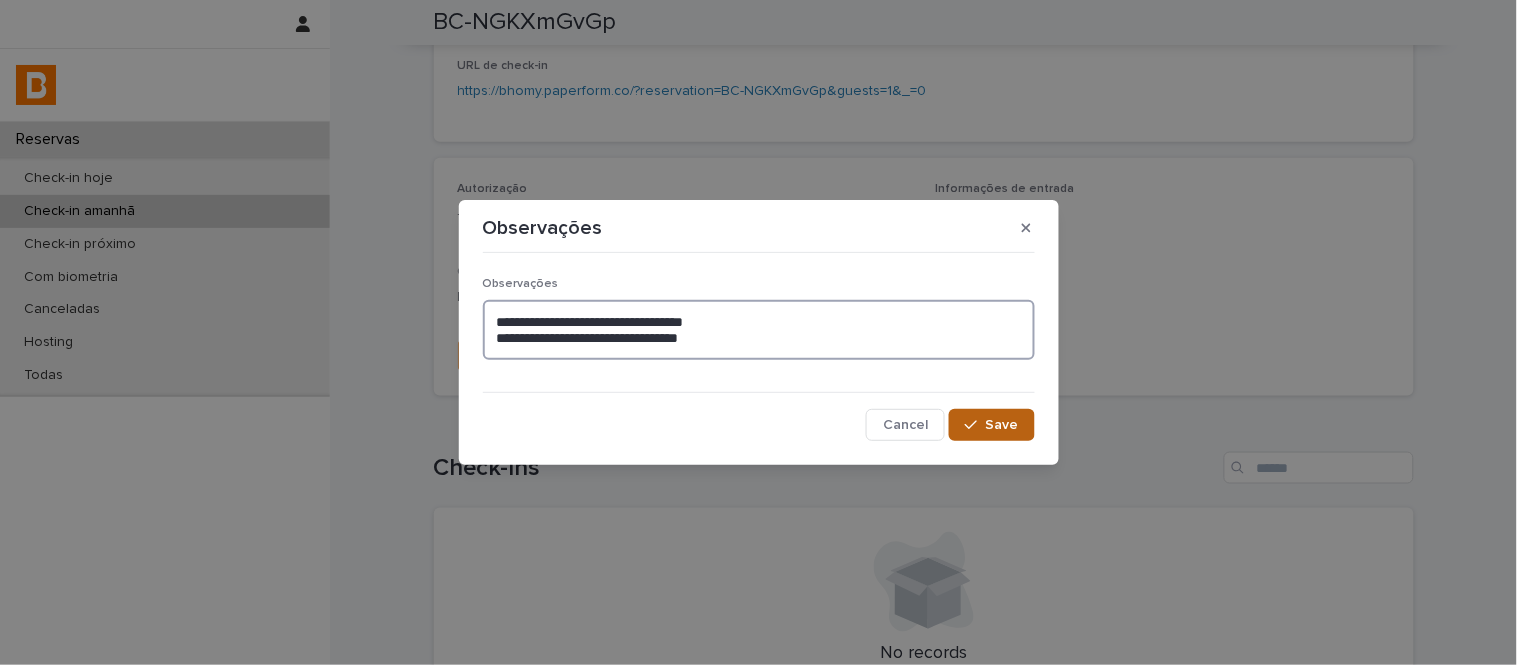 type on "**********" 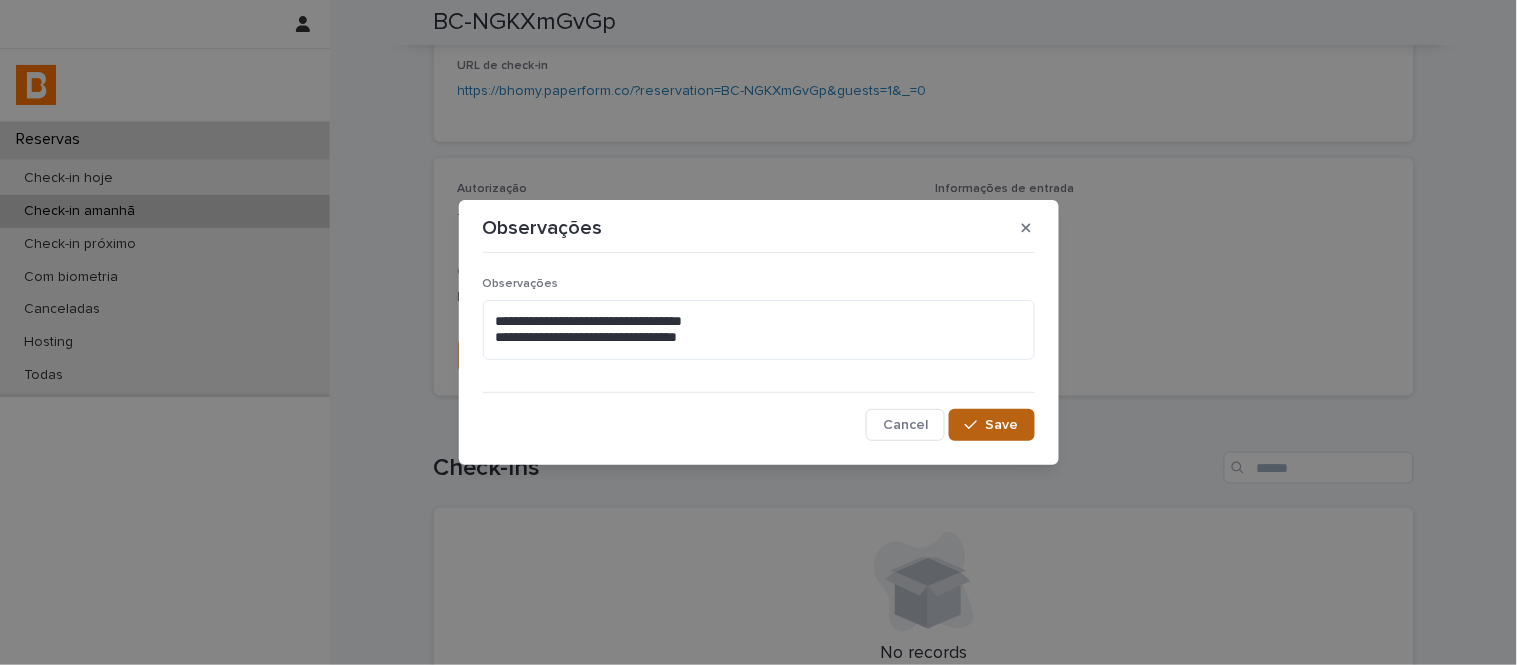 click on "Save" at bounding box center (991, 425) 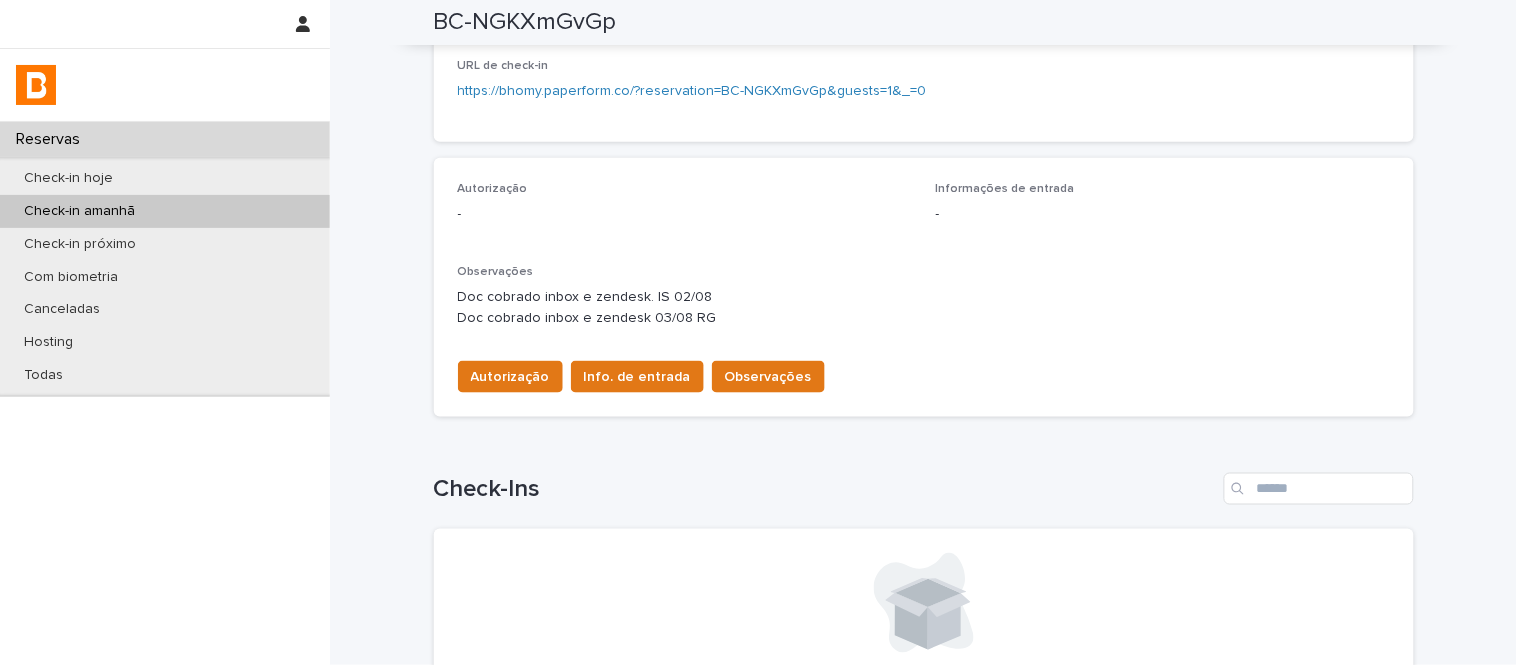 scroll, scrollTop: 454, scrollLeft: 0, axis: vertical 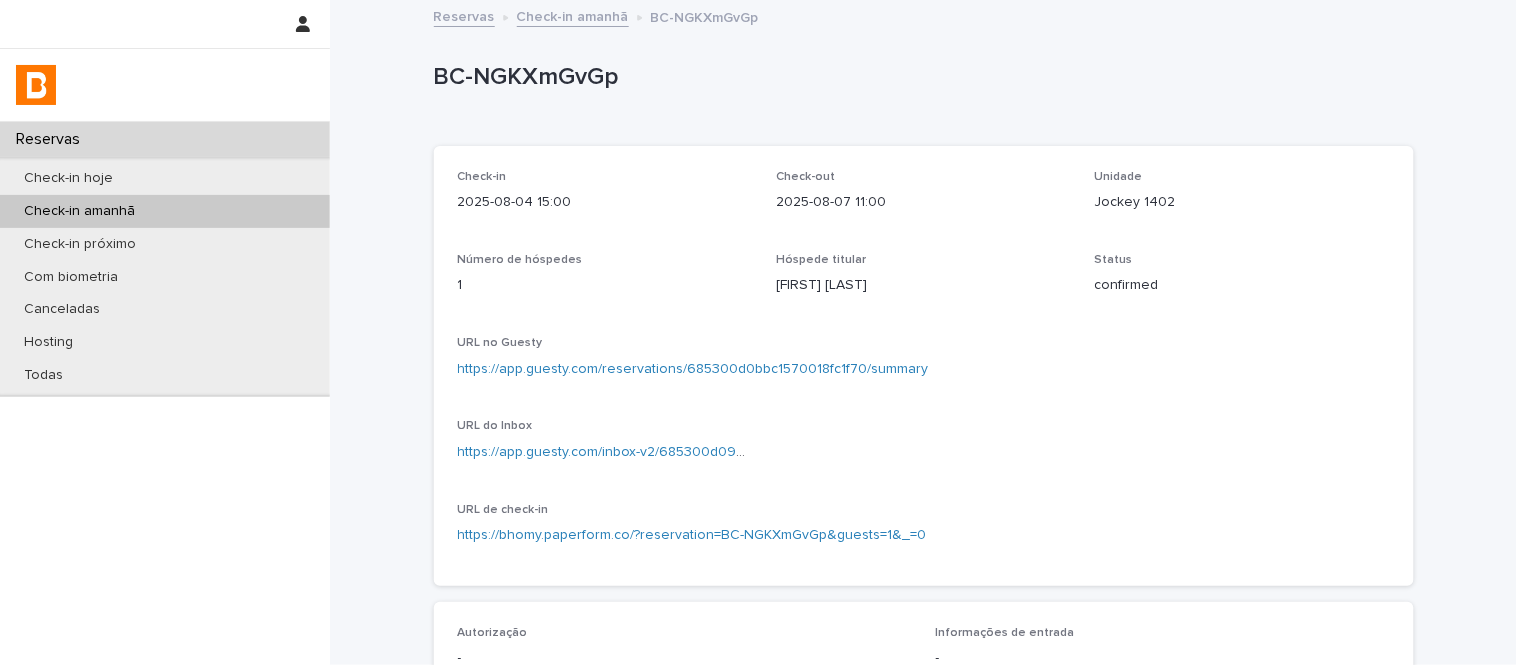 click on "Check-in amanhã" at bounding box center [573, 15] 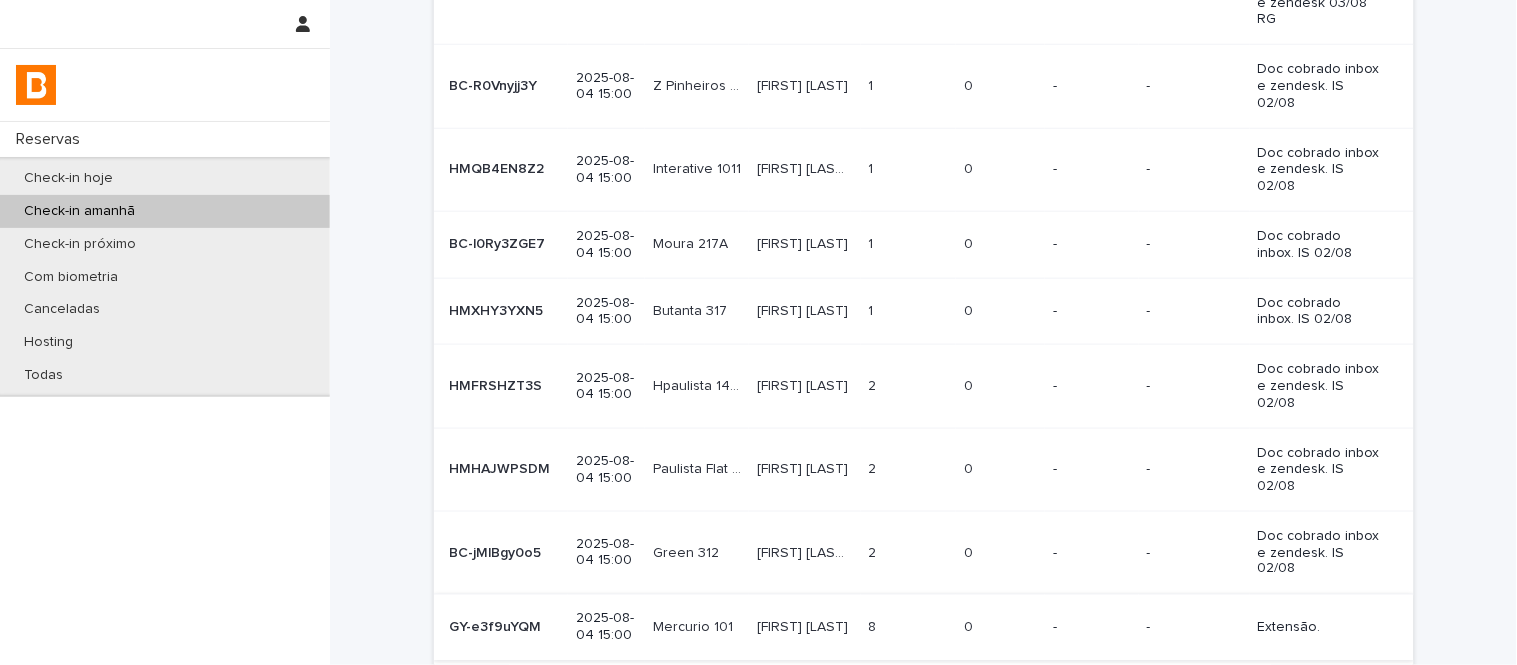 scroll, scrollTop: 491, scrollLeft: 0, axis: vertical 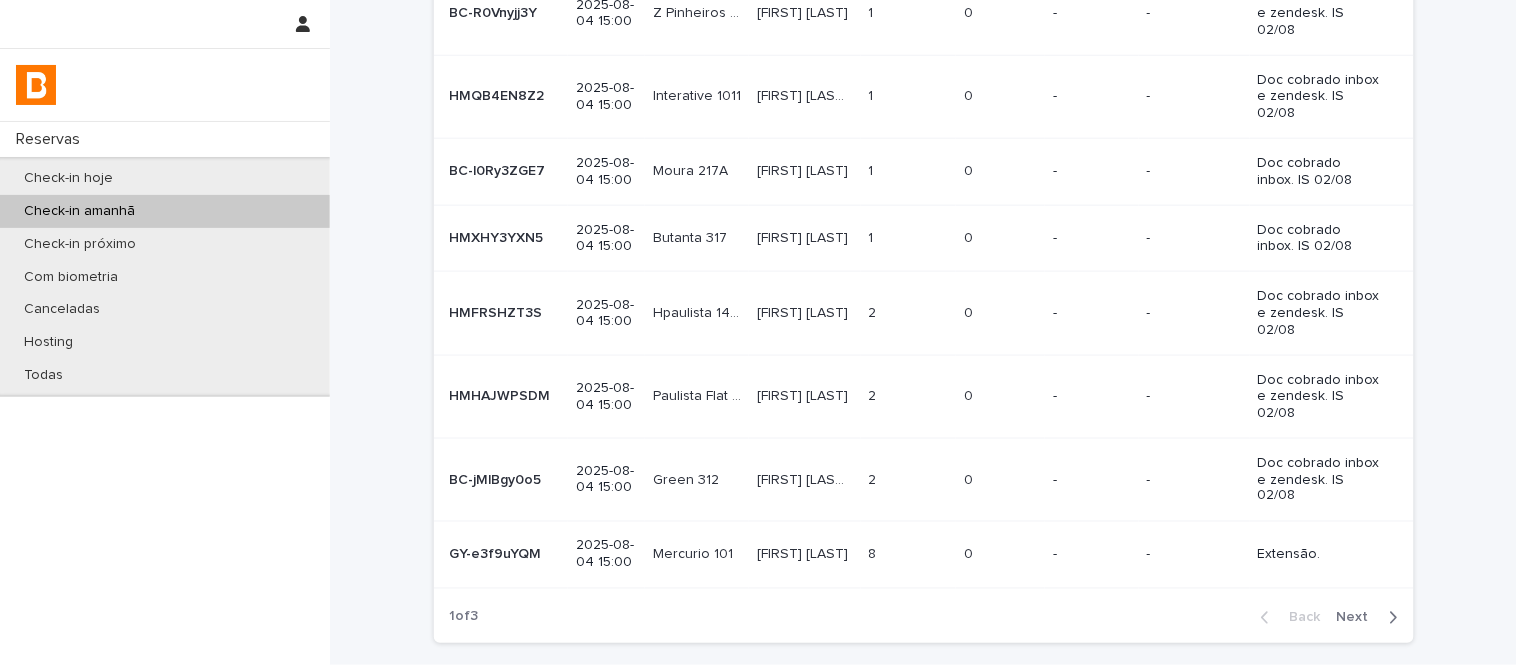 click on "Next" at bounding box center [1359, 618] 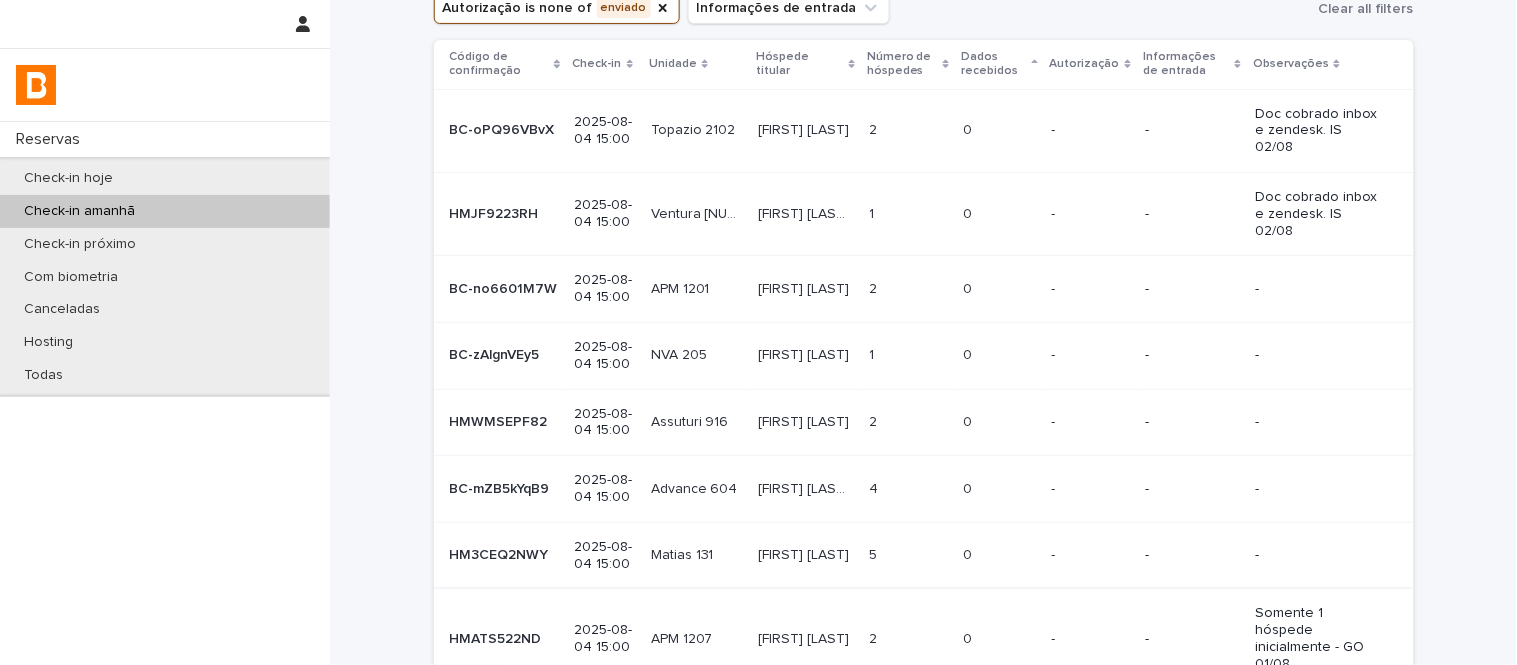 scroll, scrollTop: 0, scrollLeft: 0, axis: both 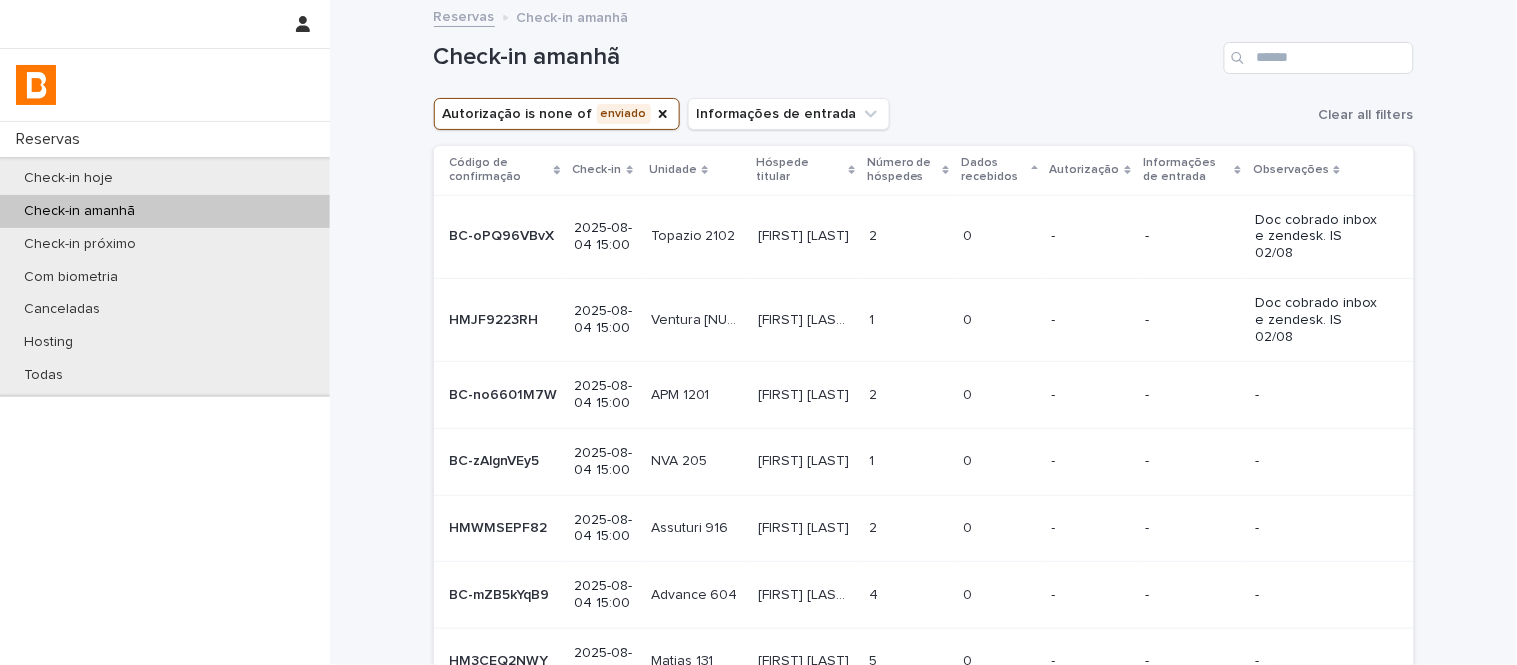 click on "2 2" at bounding box center [908, 236] 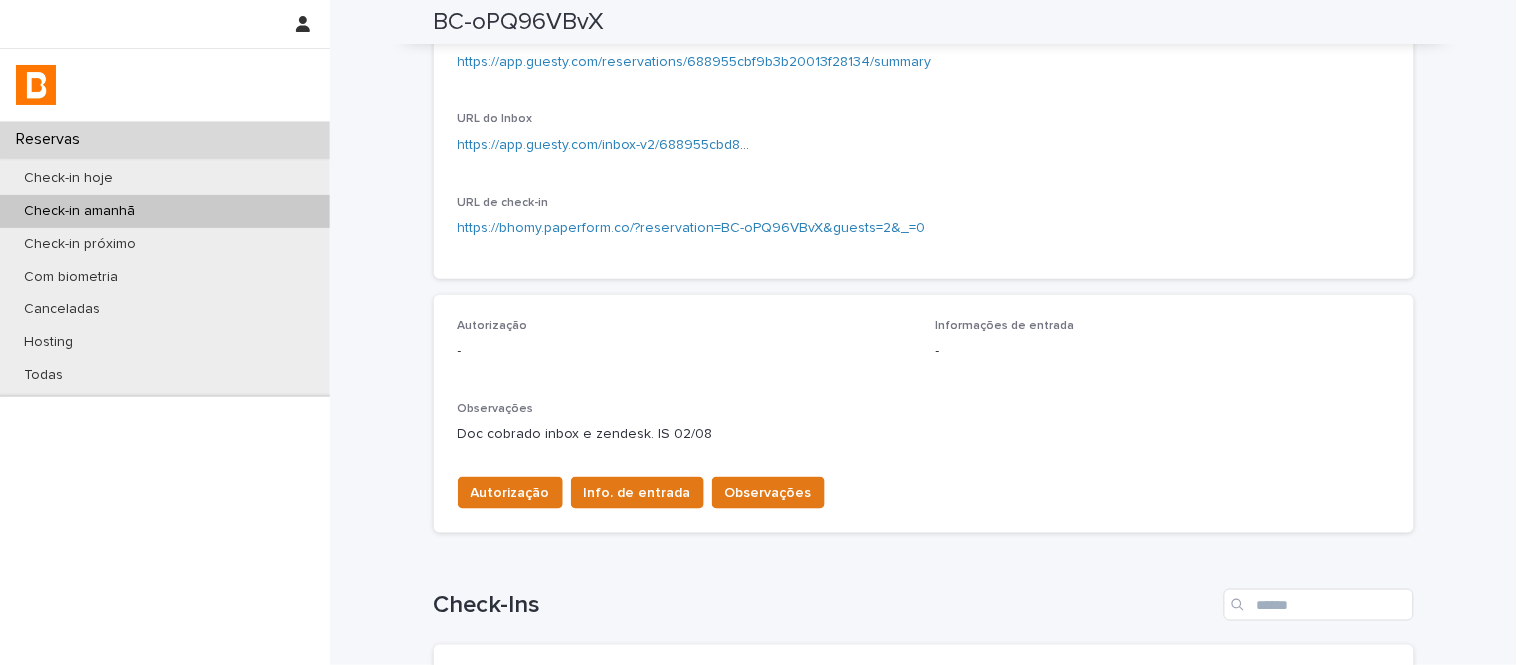 scroll, scrollTop: 333, scrollLeft: 0, axis: vertical 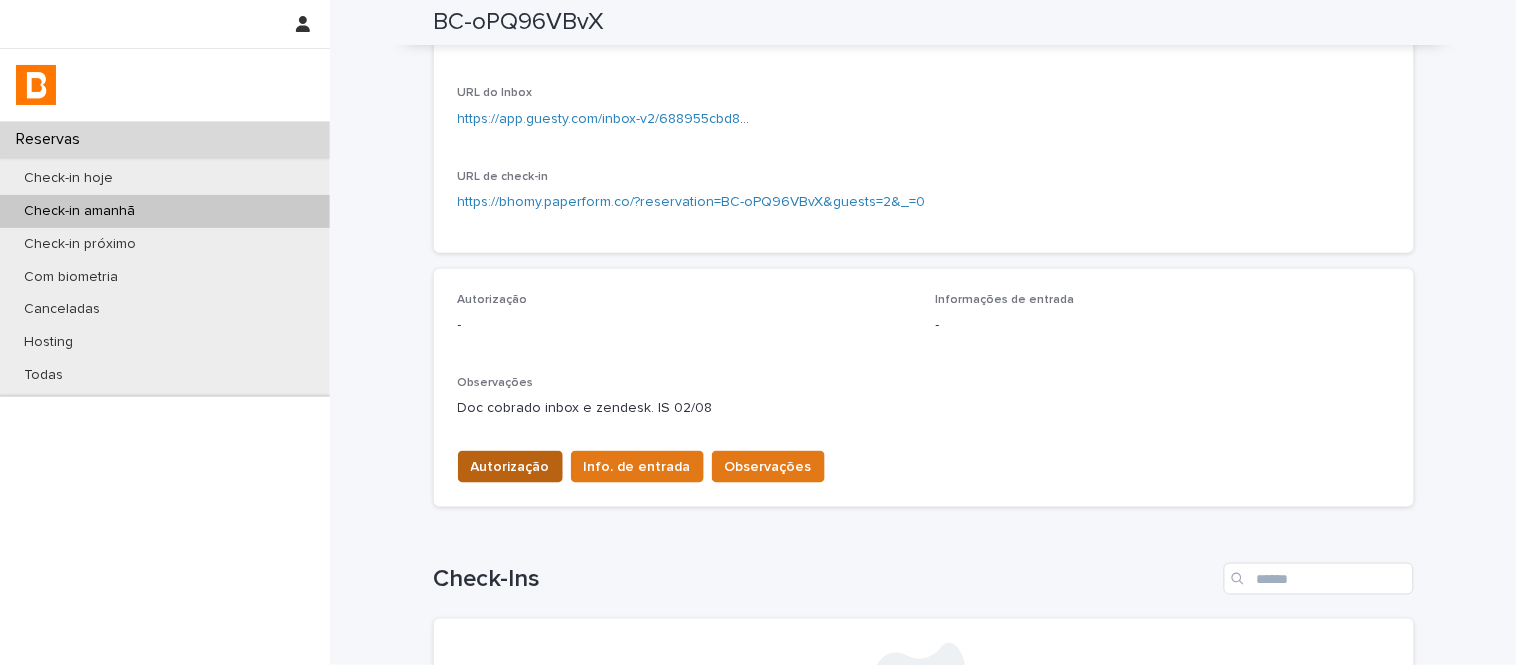 click on "Autorização" at bounding box center [510, 467] 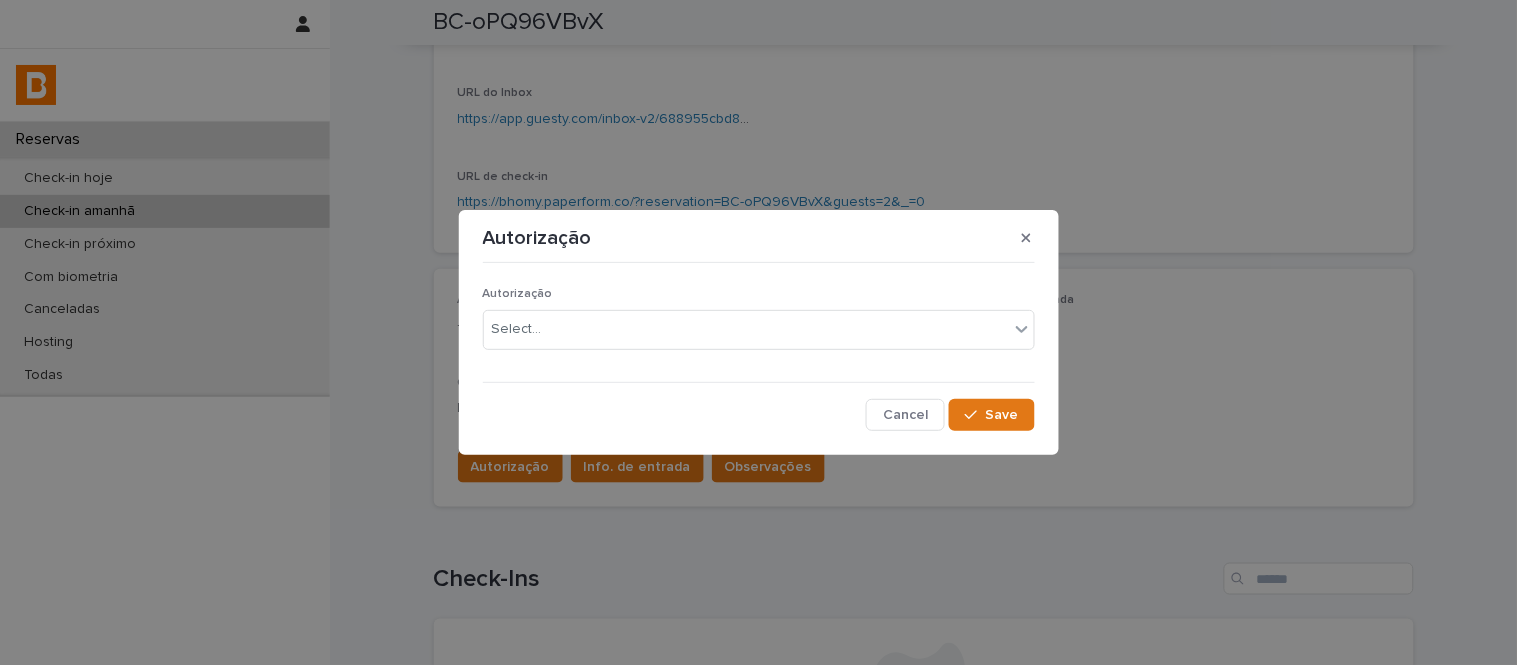 click on "Autorização Select..." at bounding box center (759, 326) 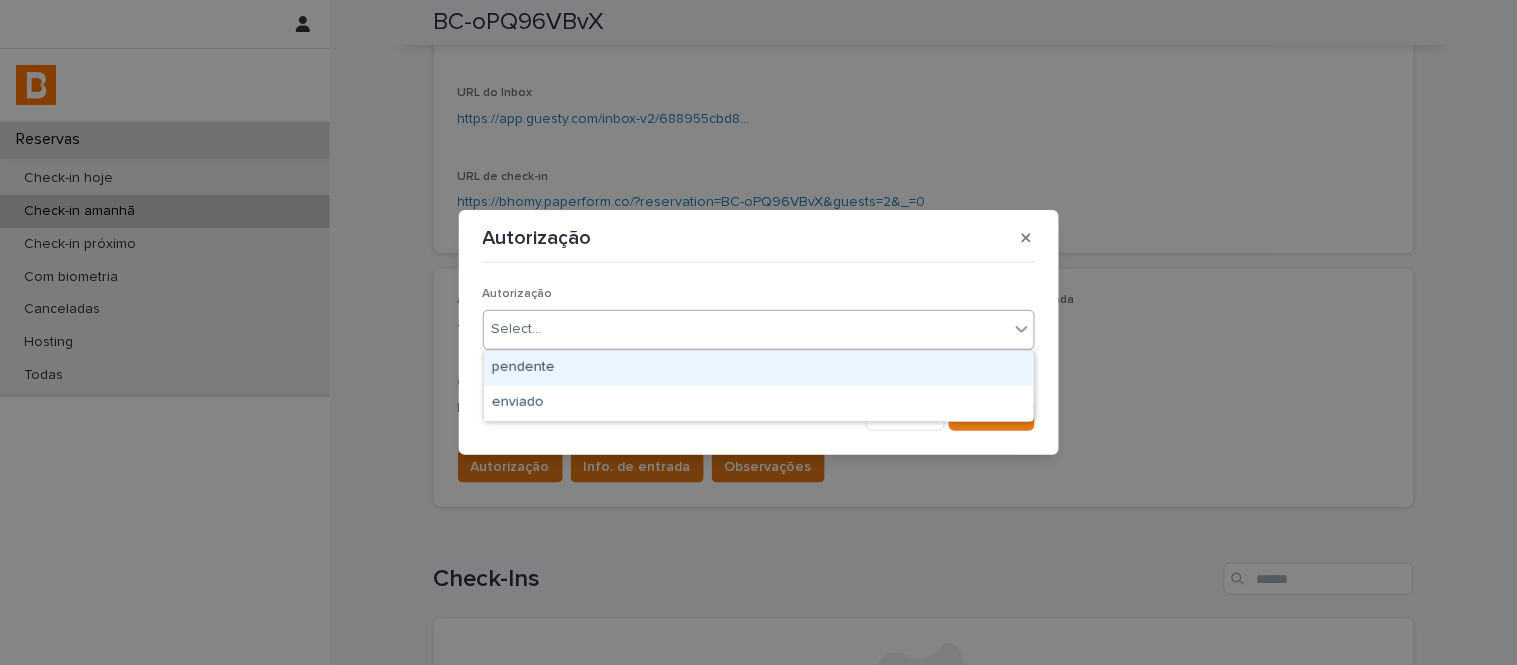 click on "Select..." at bounding box center (746, 329) 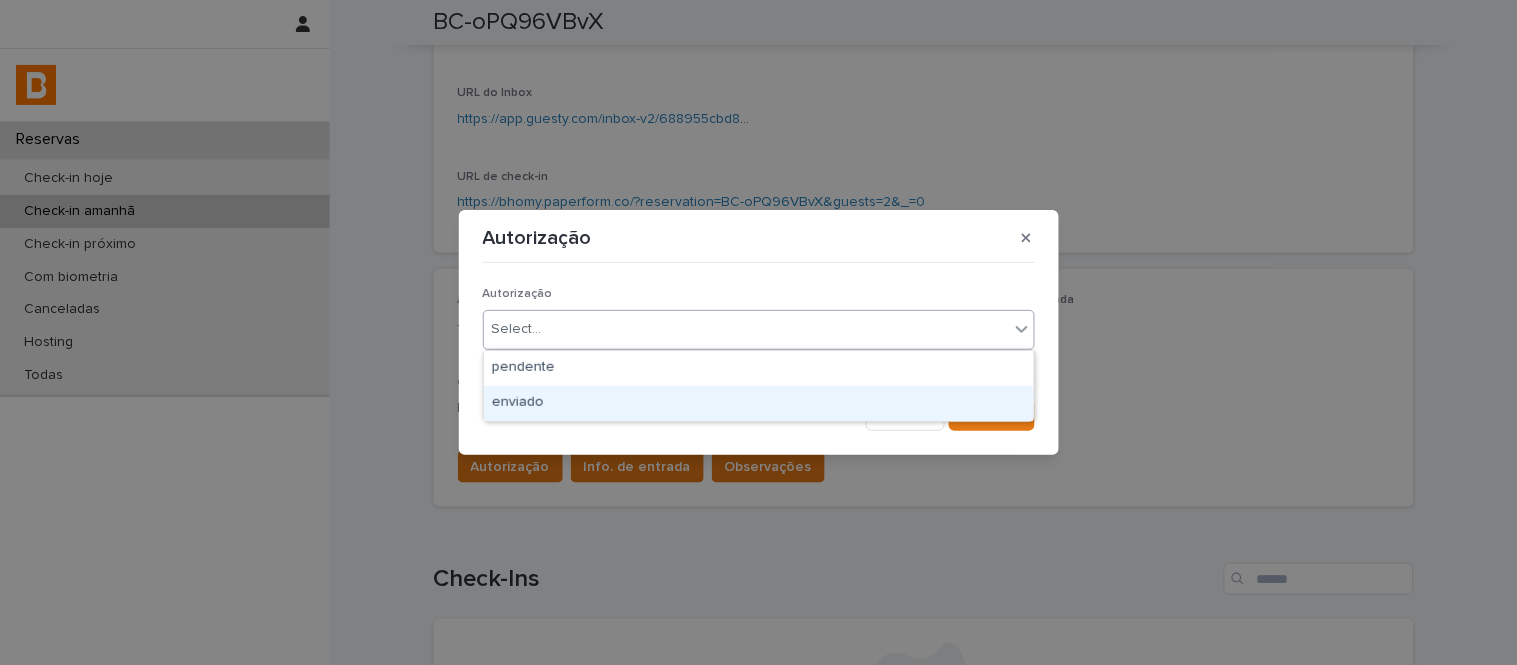 click on "enviado" at bounding box center (759, 403) 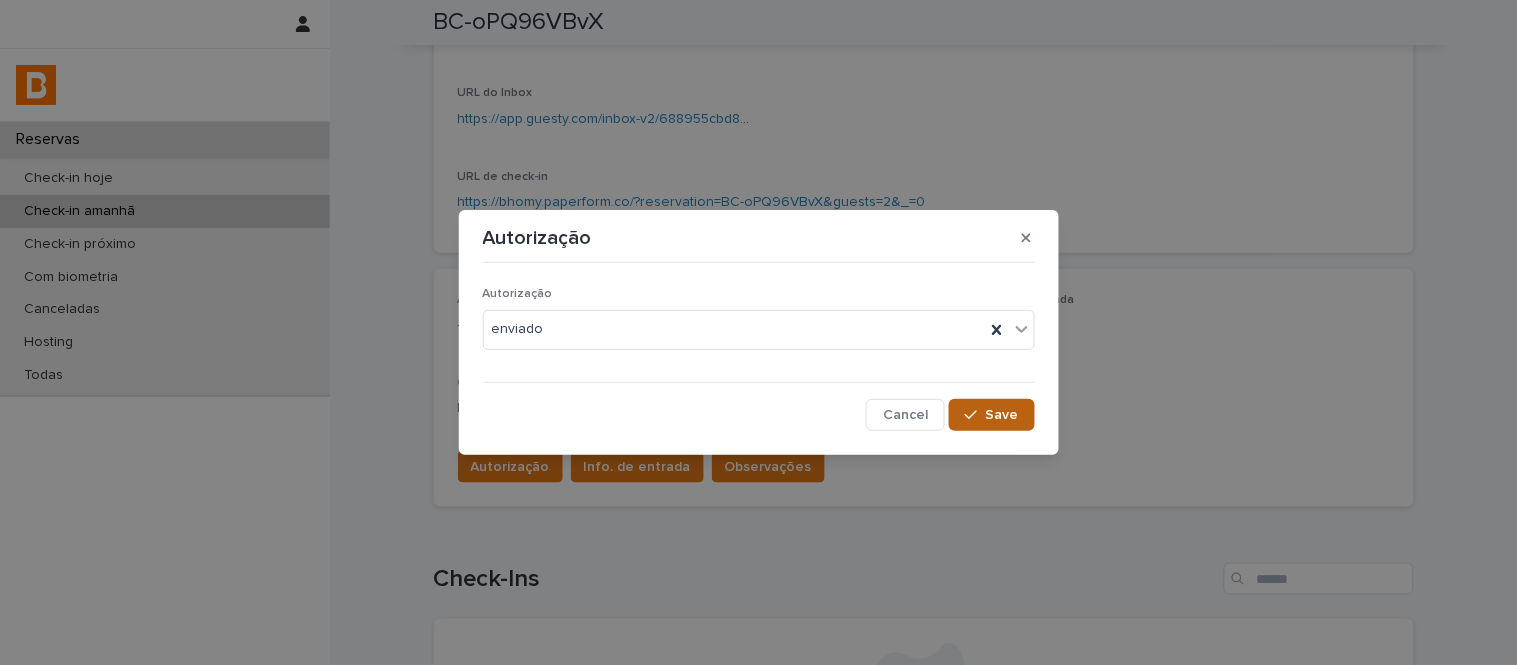 click on "Save" at bounding box center (1002, 415) 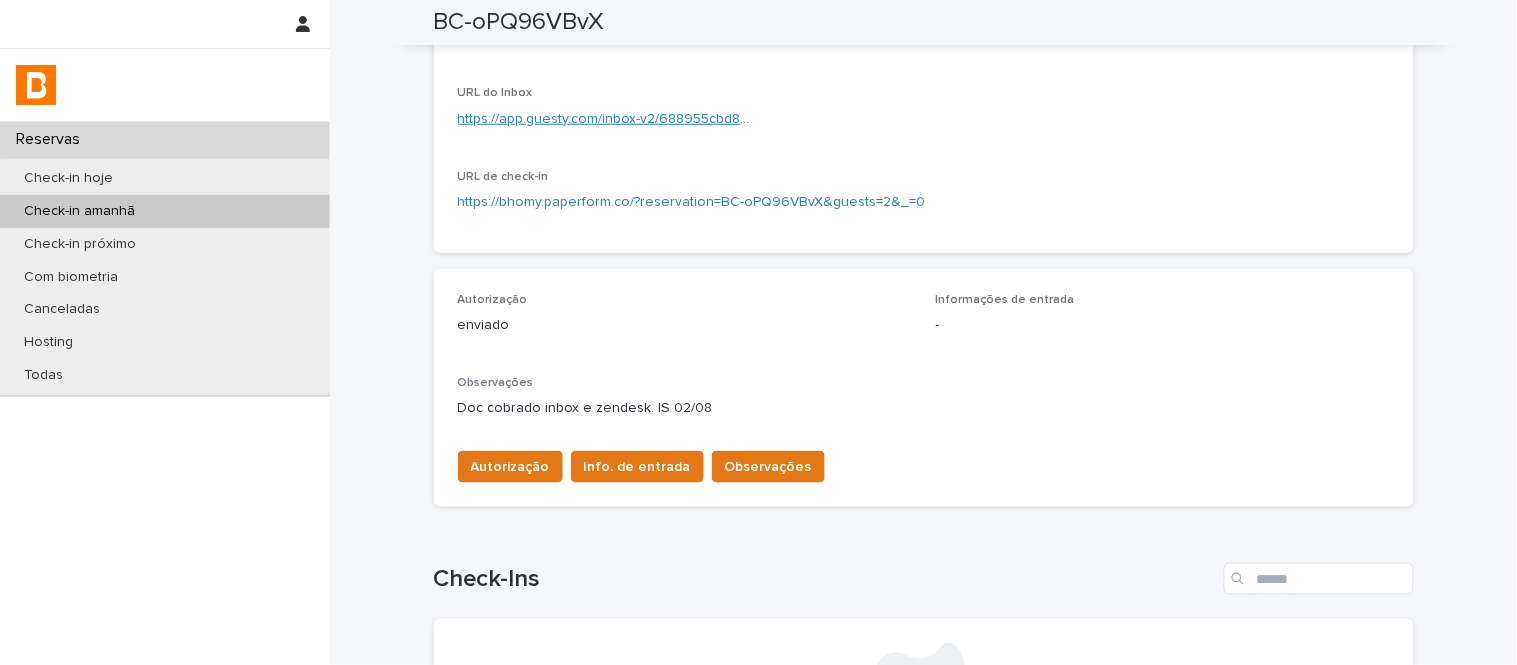 click on "https://app.guesty.com/inbox-v2/688955cbd8ecce000f023915?reservationId=688955cbf9b3b20013f28134" at bounding box center (795, 119) 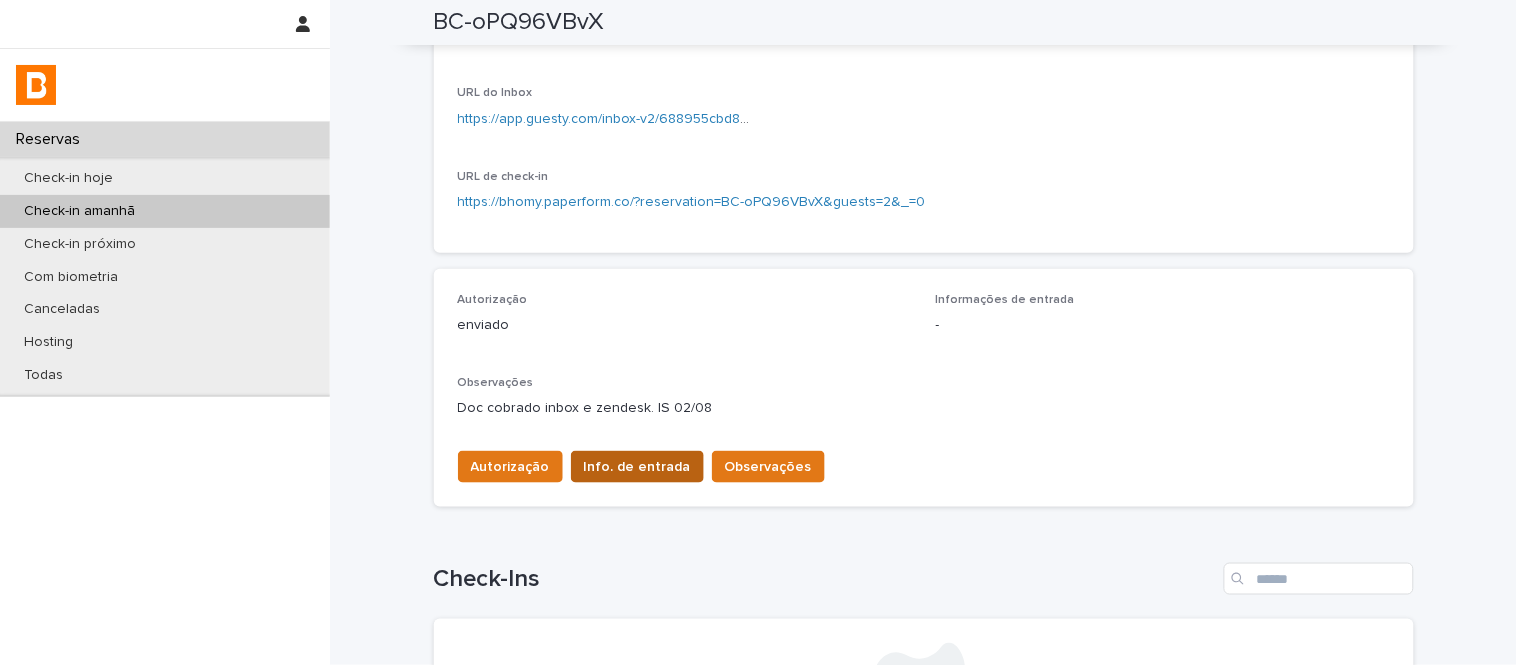 click on "Info. de entrada" at bounding box center [637, 467] 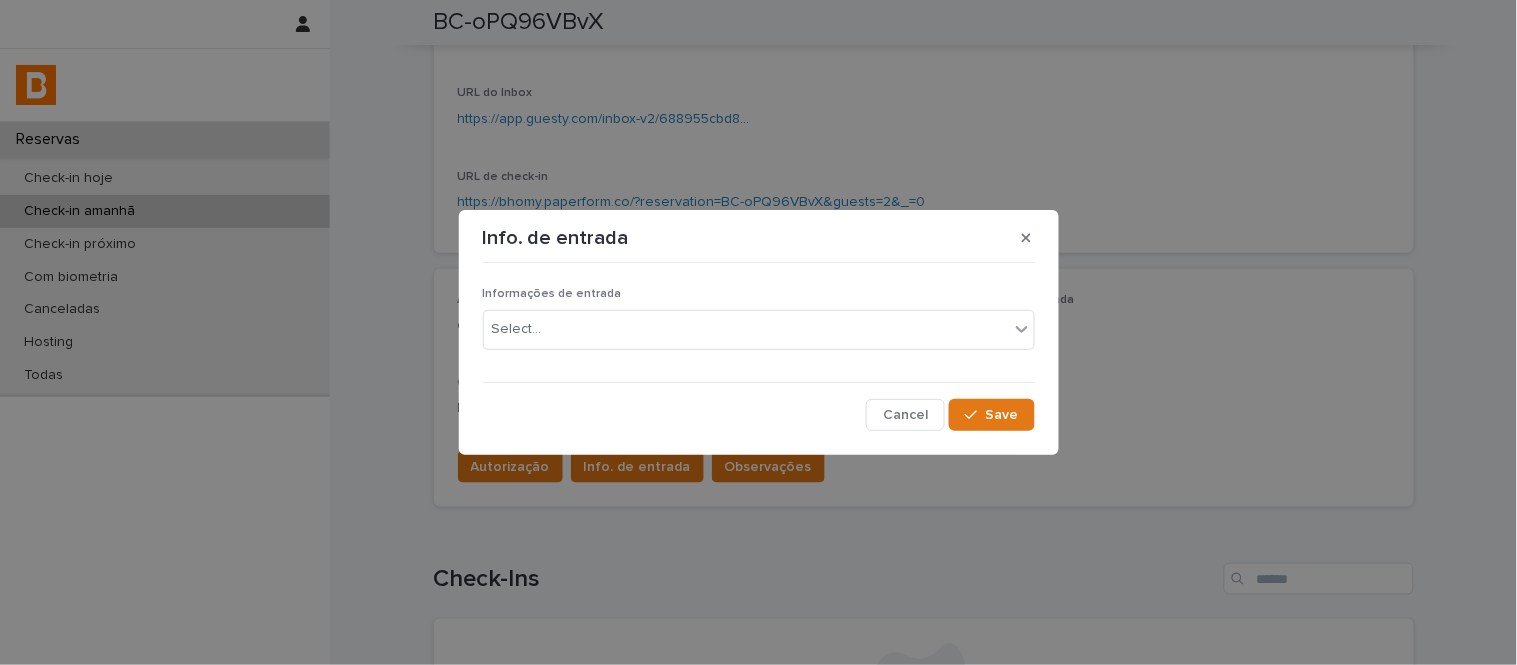click on "Informações de entrada Select... Cancel Save" at bounding box center [759, 350] 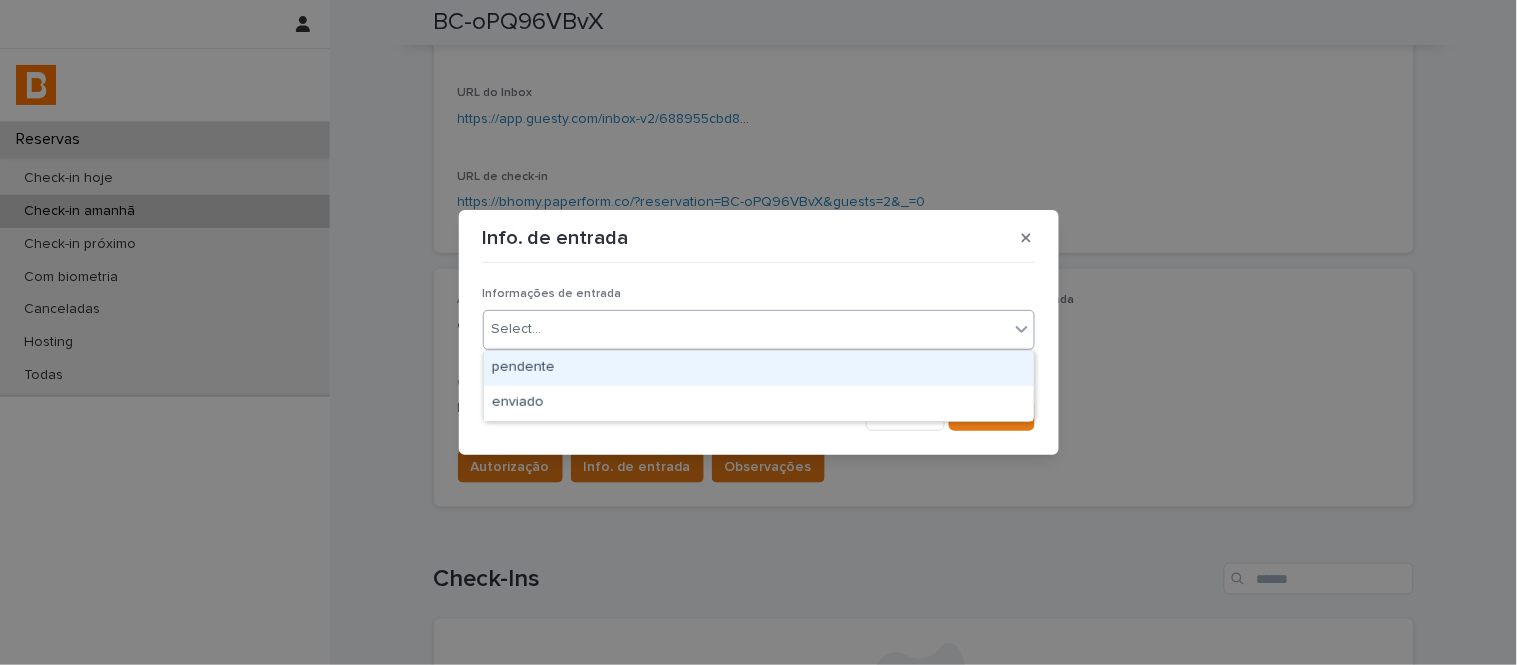 click on "Select..." at bounding box center (746, 329) 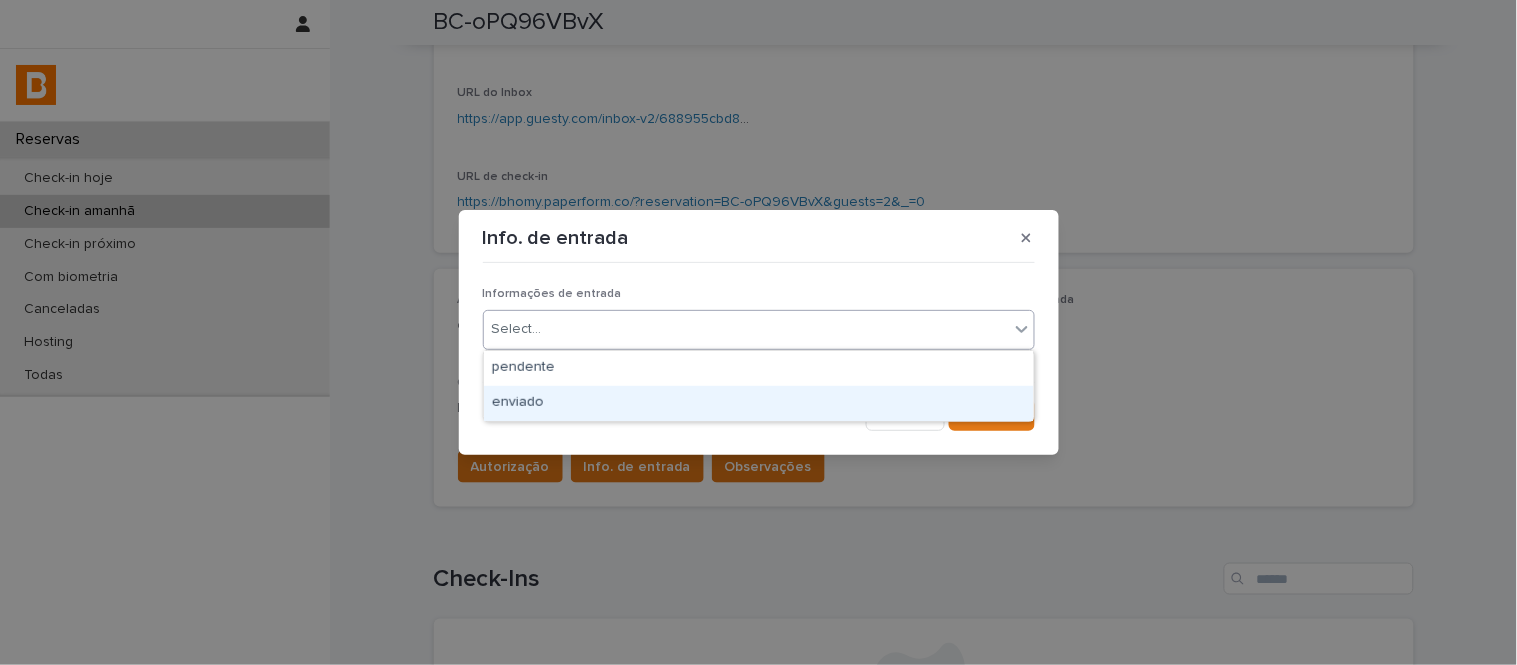 click on "enviado" at bounding box center (759, 403) 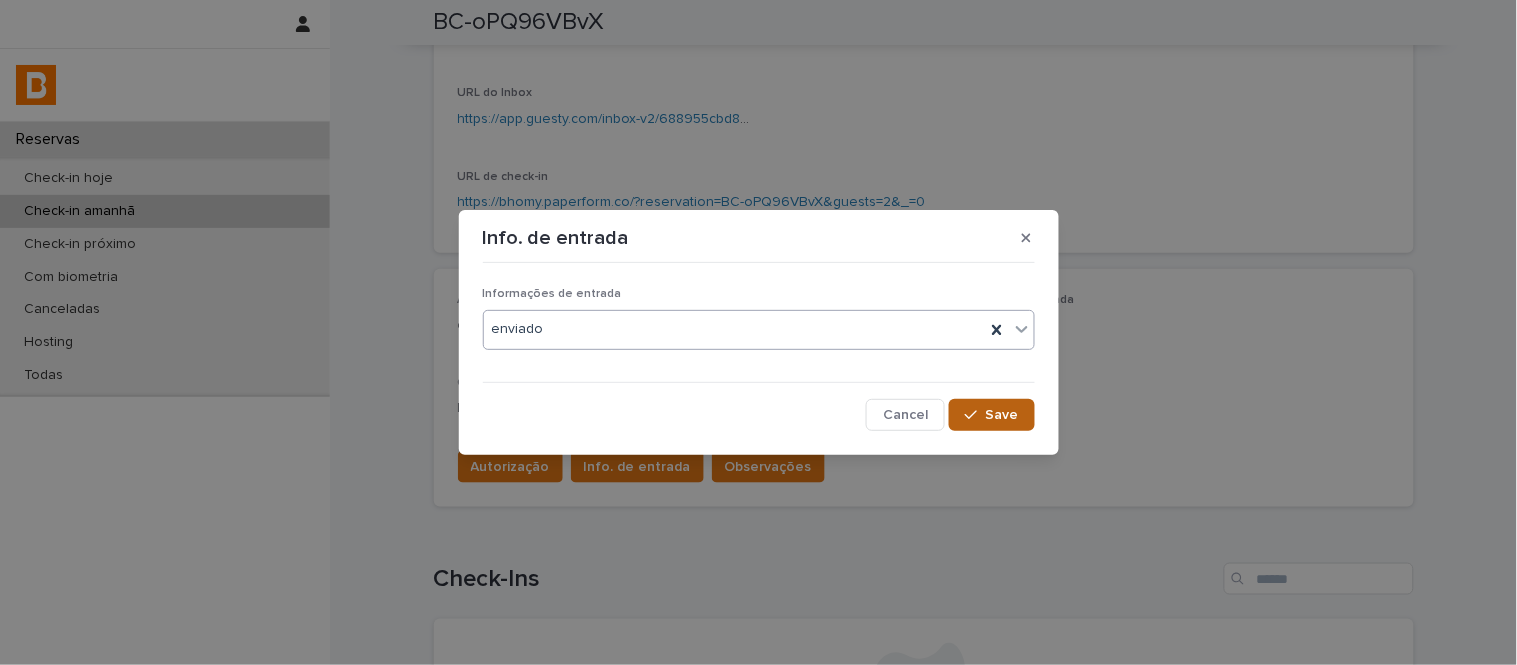 click on "Save" at bounding box center (991, 415) 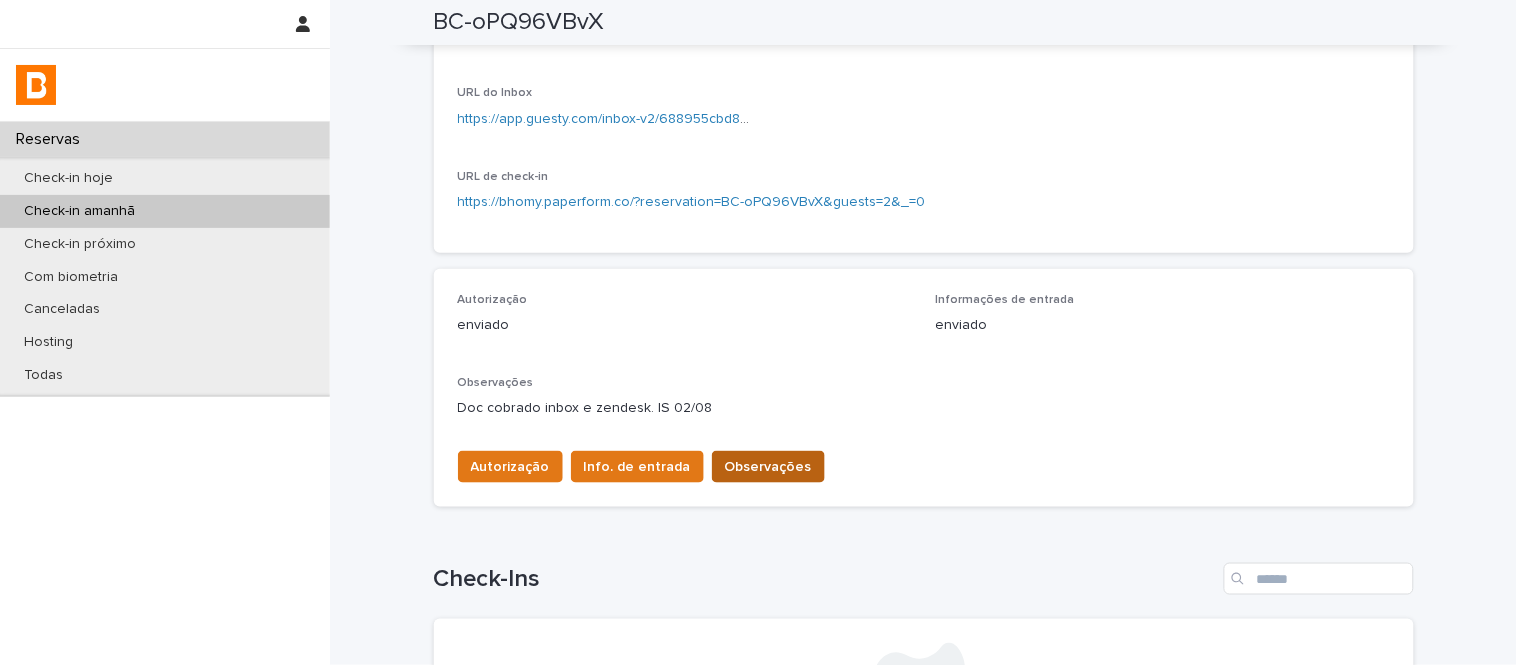 click on "Observações" at bounding box center (768, 467) 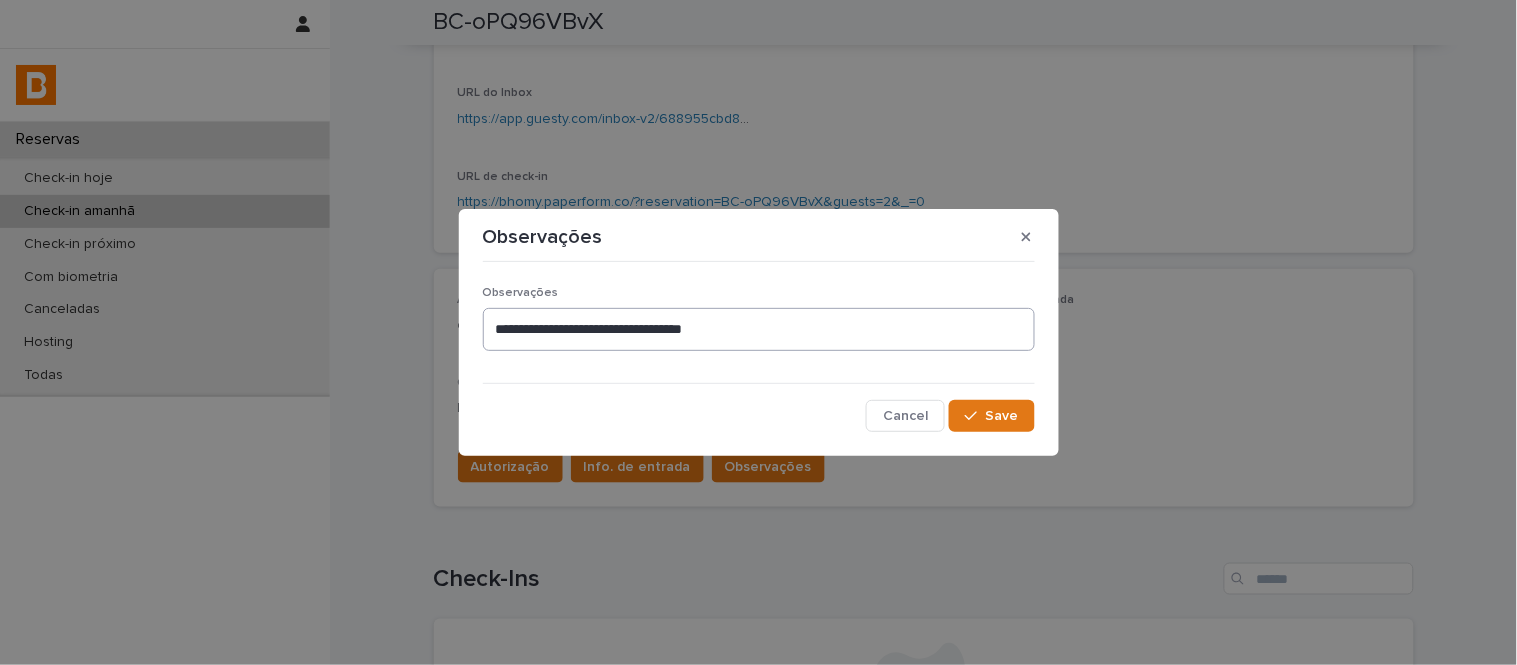 click on "**********" at bounding box center [759, 327] 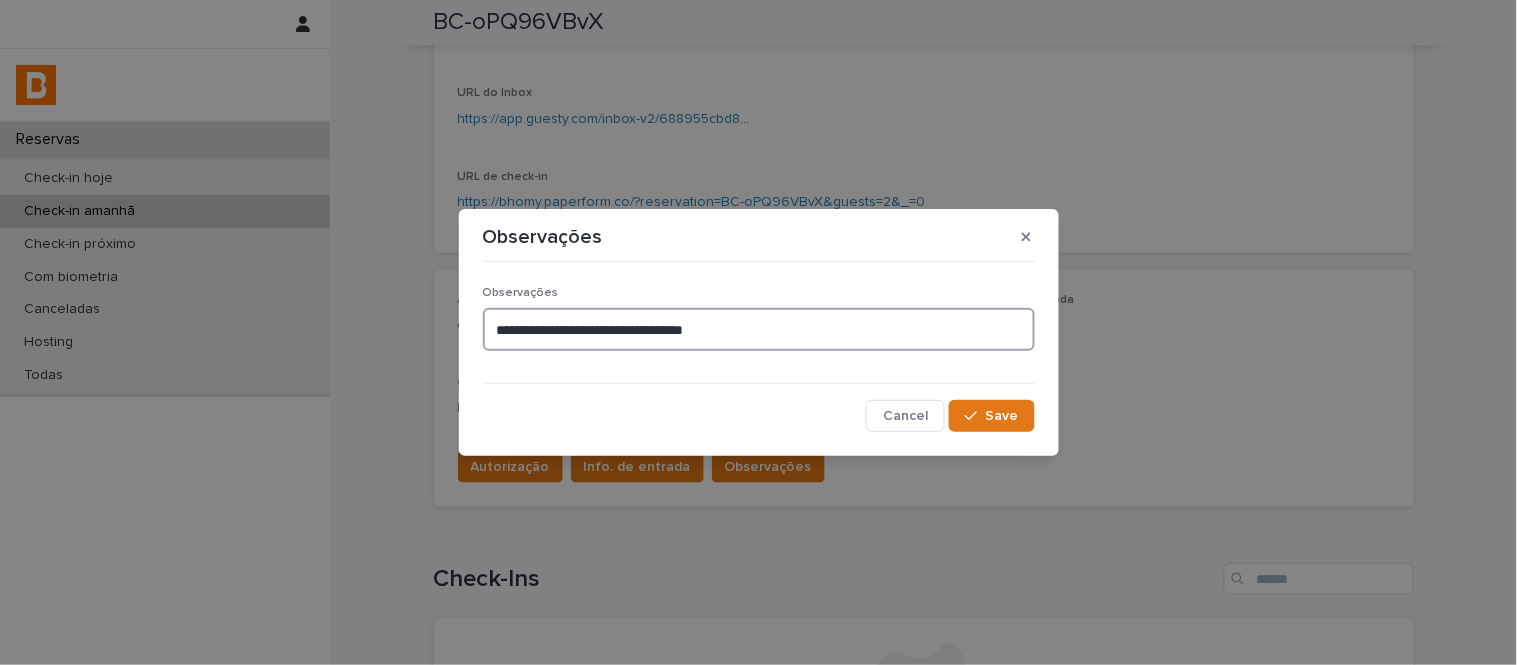 click on "**********" at bounding box center [759, 329] 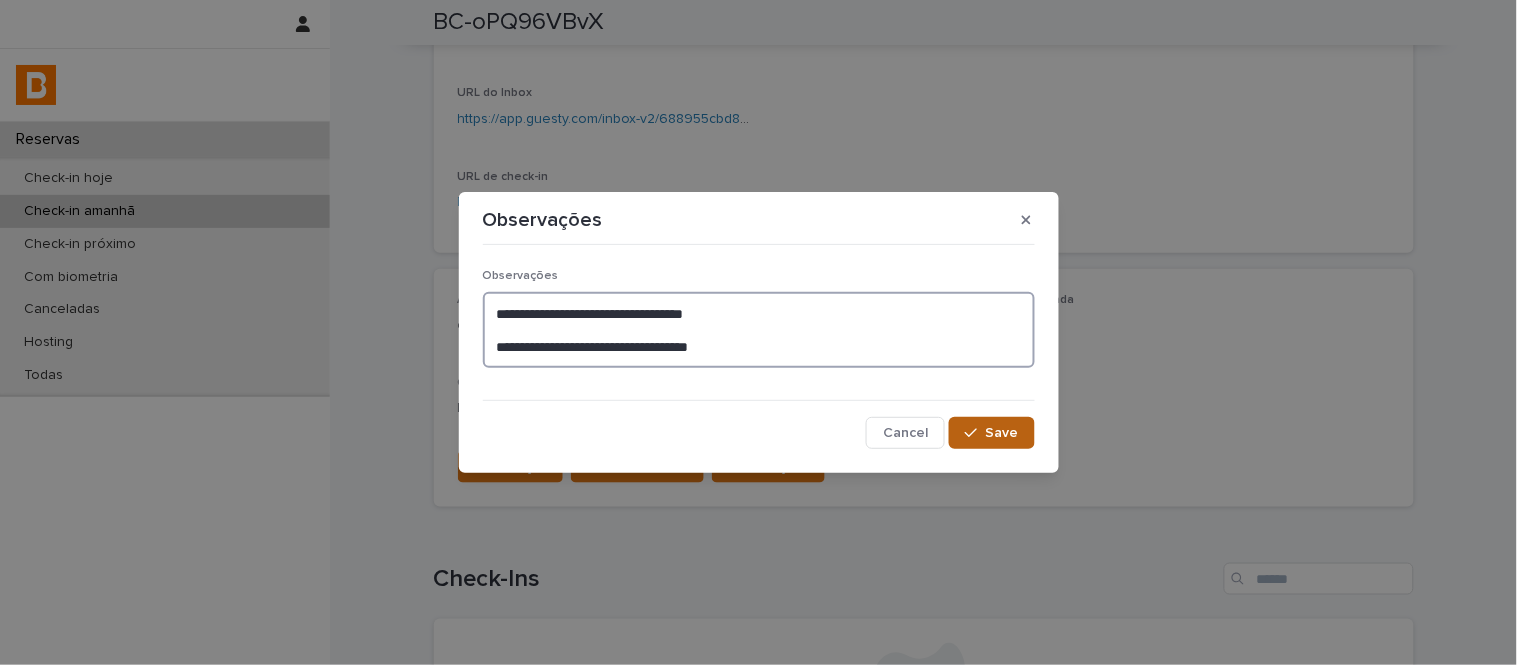 type on "**********" 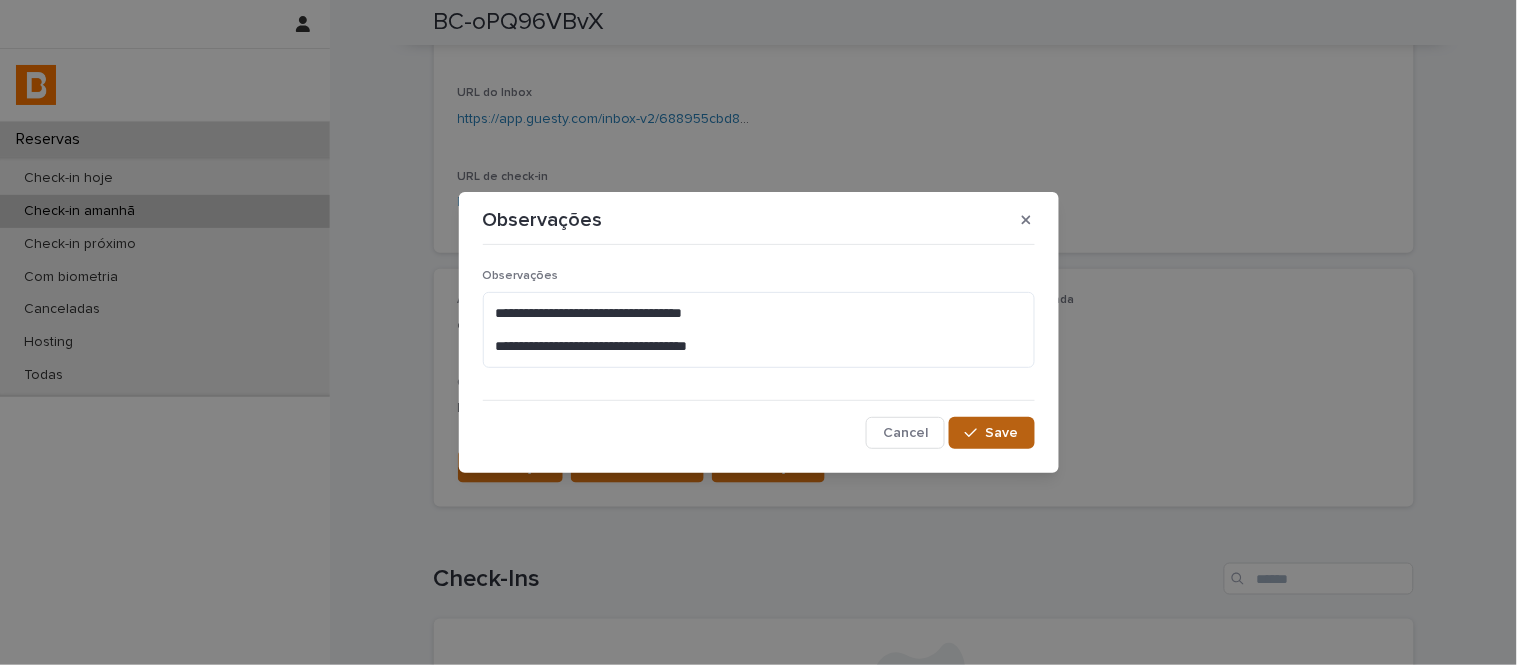 click on "Save" at bounding box center [991, 433] 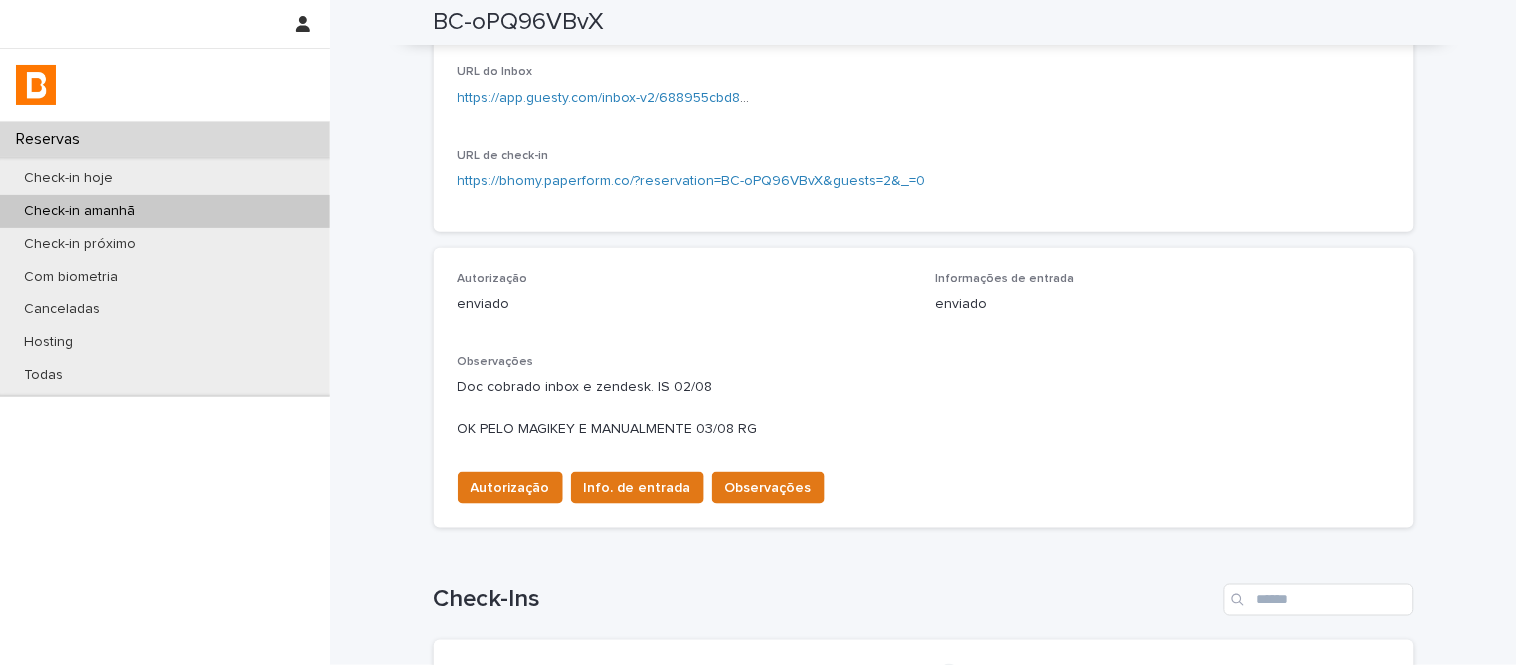scroll, scrollTop: 243, scrollLeft: 0, axis: vertical 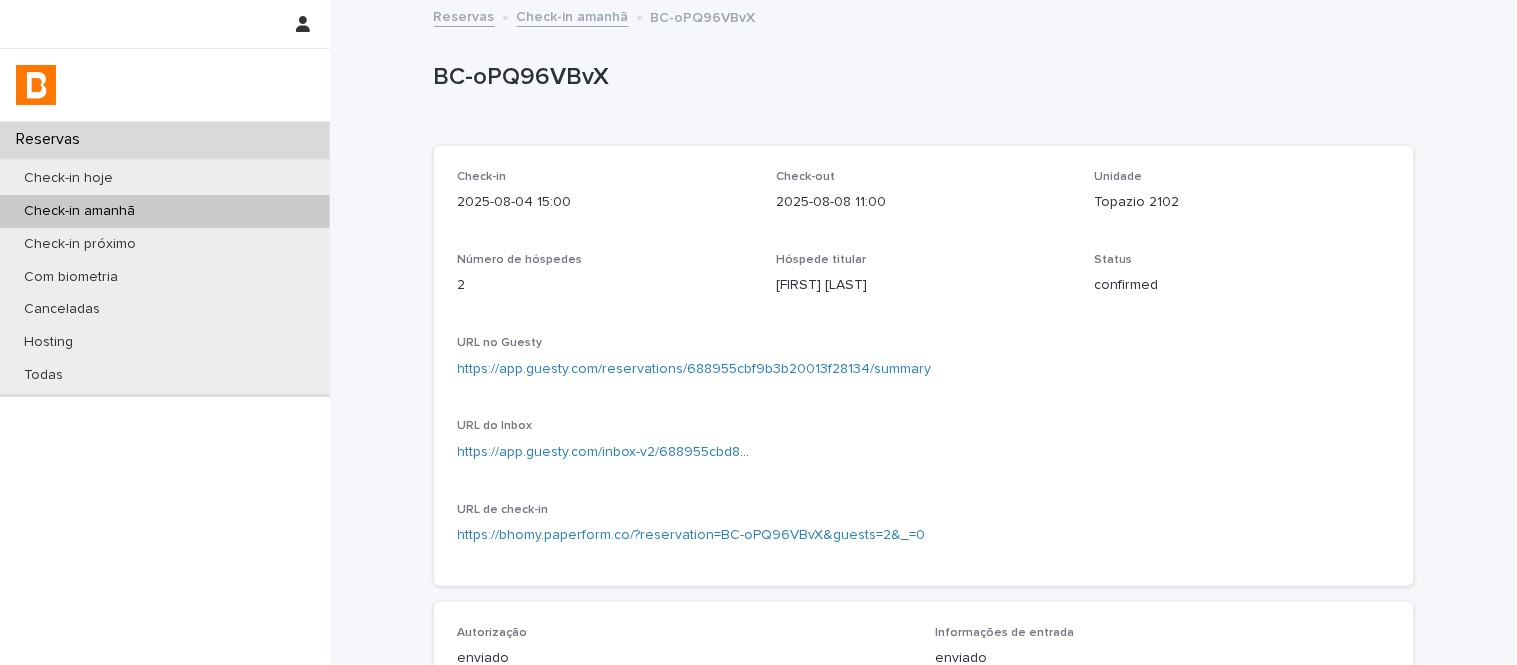 click on "Check-in amanhã" at bounding box center [573, 15] 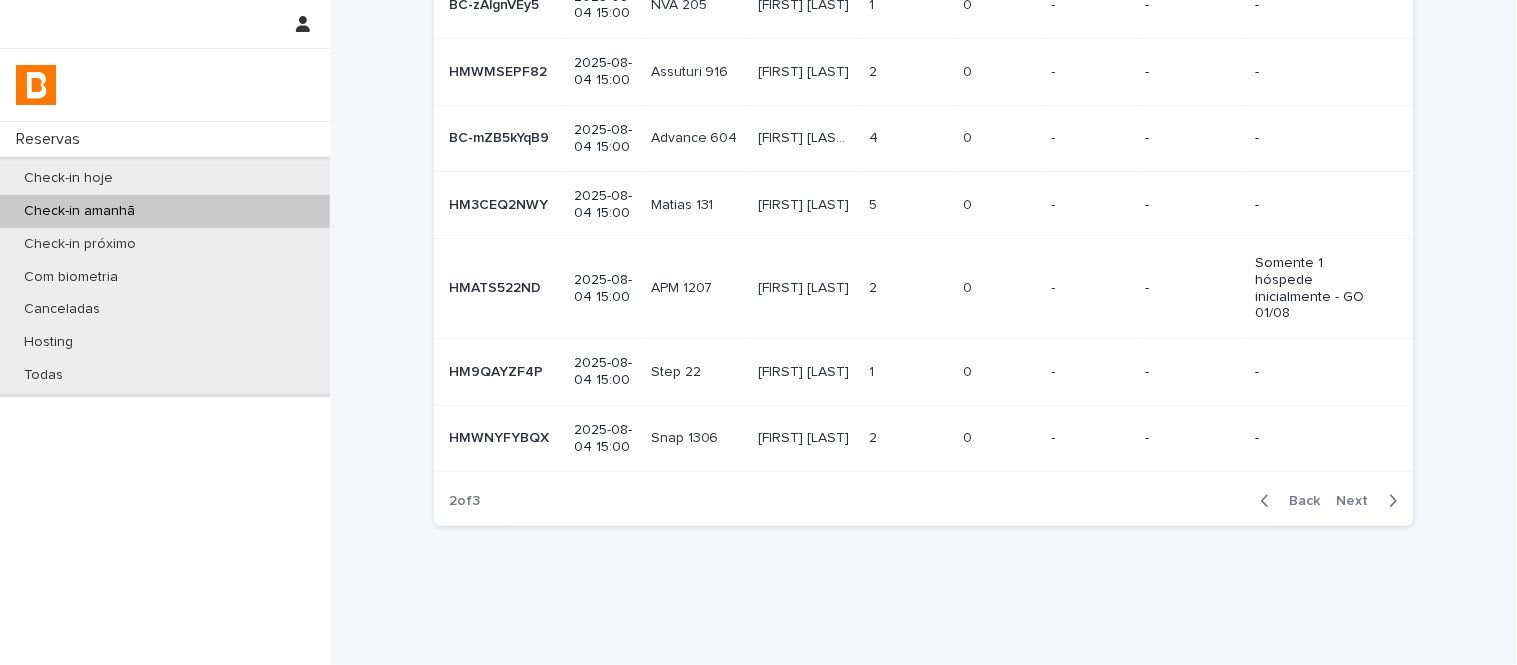 click on "Back" at bounding box center (1299, 501) 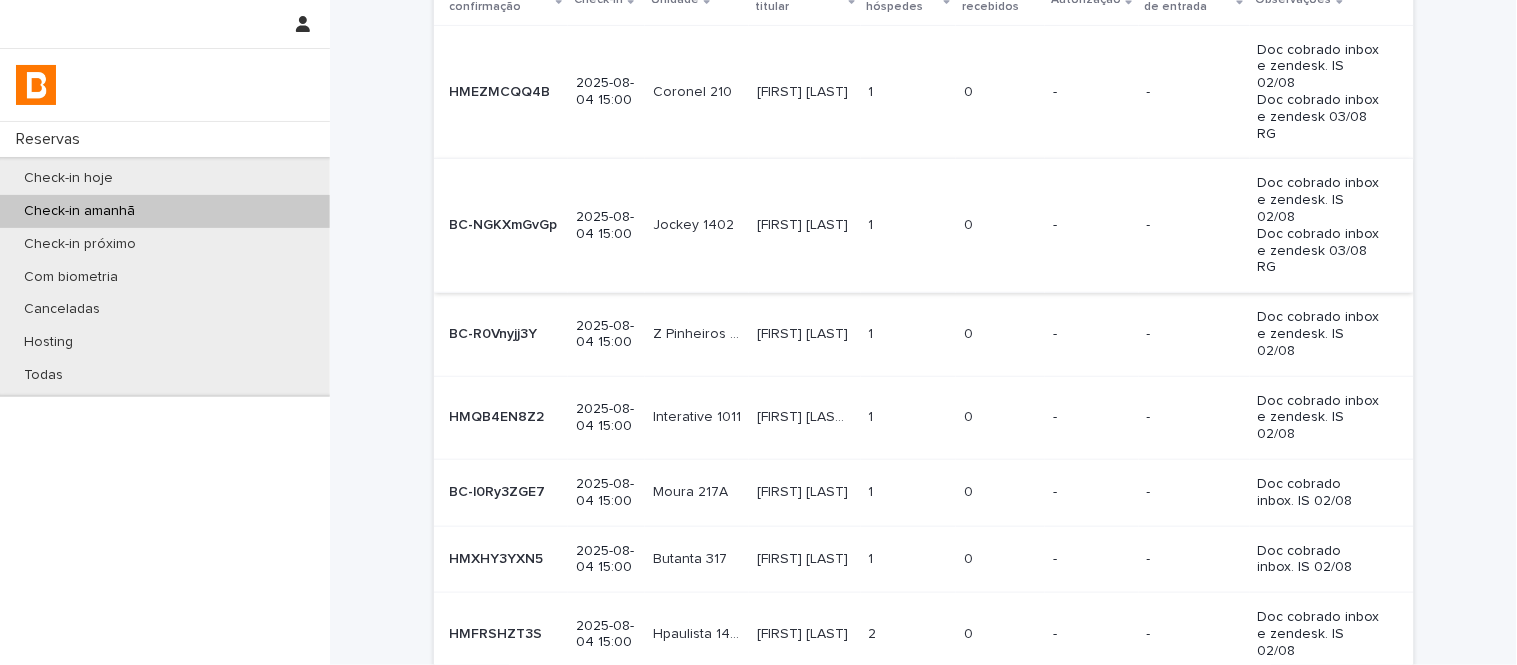 scroll, scrollTop: 98, scrollLeft: 0, axis: vertical 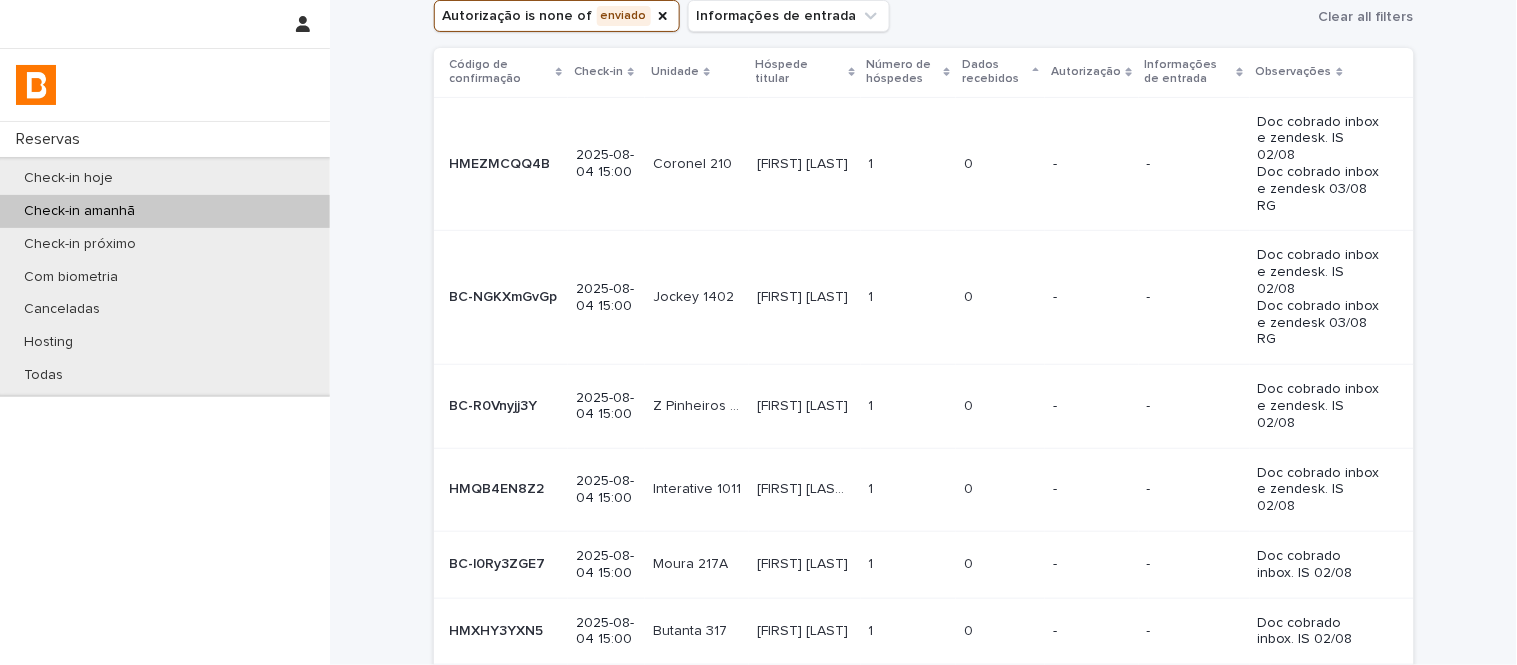 click on "0 0" at bounding box center [1000, 406] 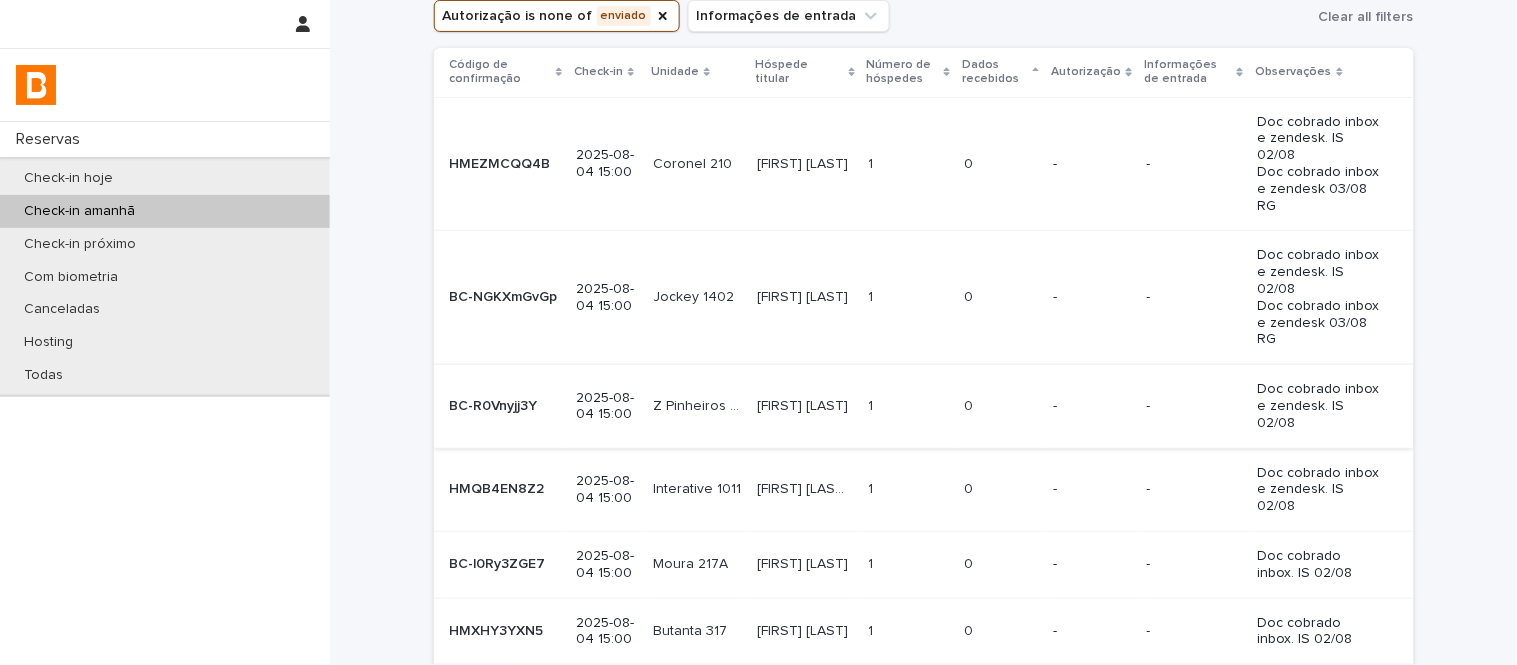 scroll, scrollTop: 0, scrollLeft: 0, axis: both 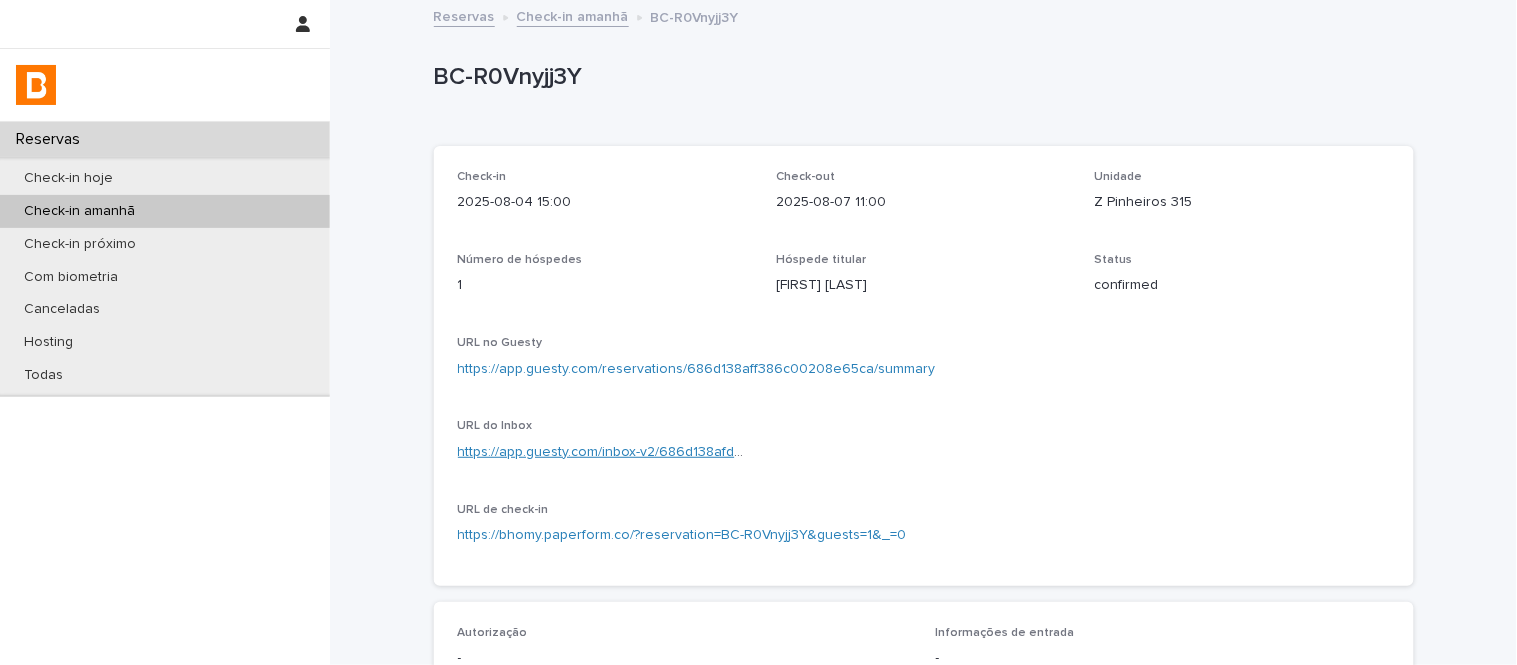 click on "https://app.guesty.com/inbox-v2/686d138afd41480010e2ea57?reservationId=686d138aff386c00208e65ca" at bounding box center [795, 452] 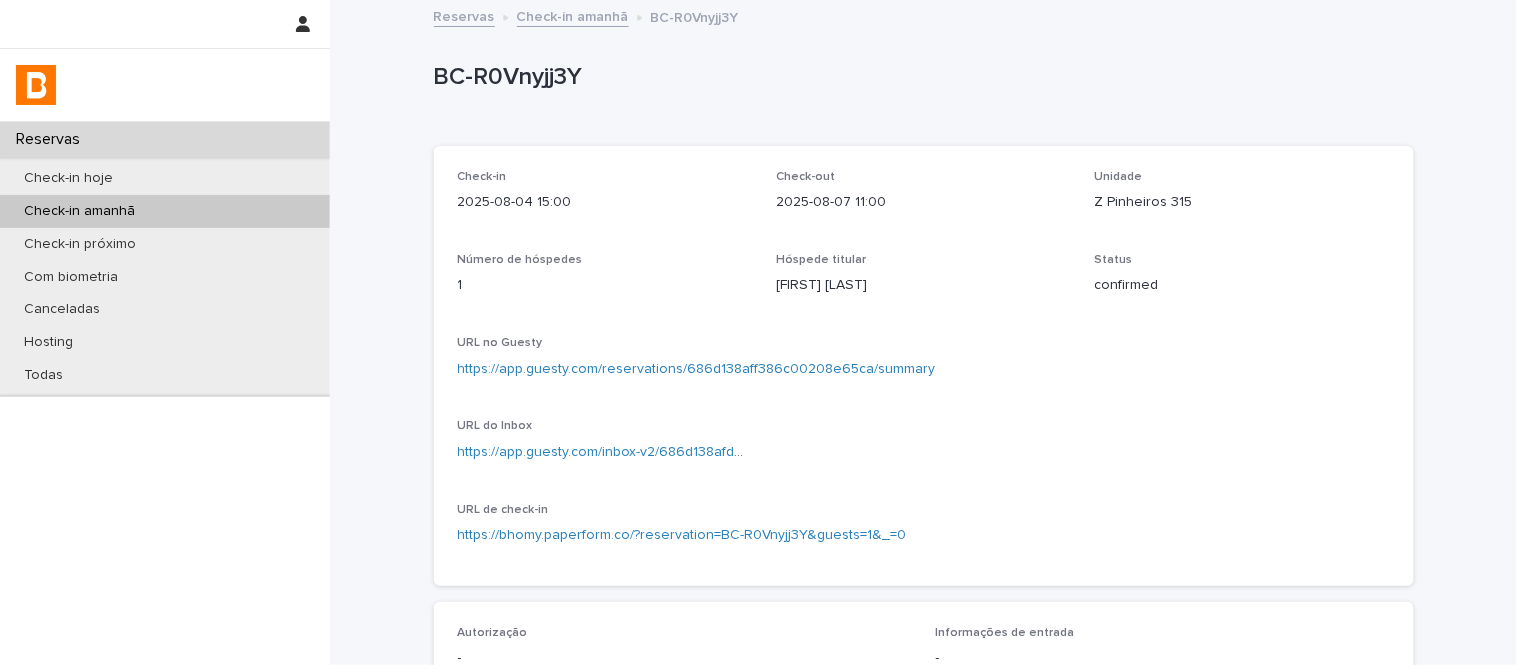 click on "BC-R0Vnyjj3Y" at bounding box center (920, 77) 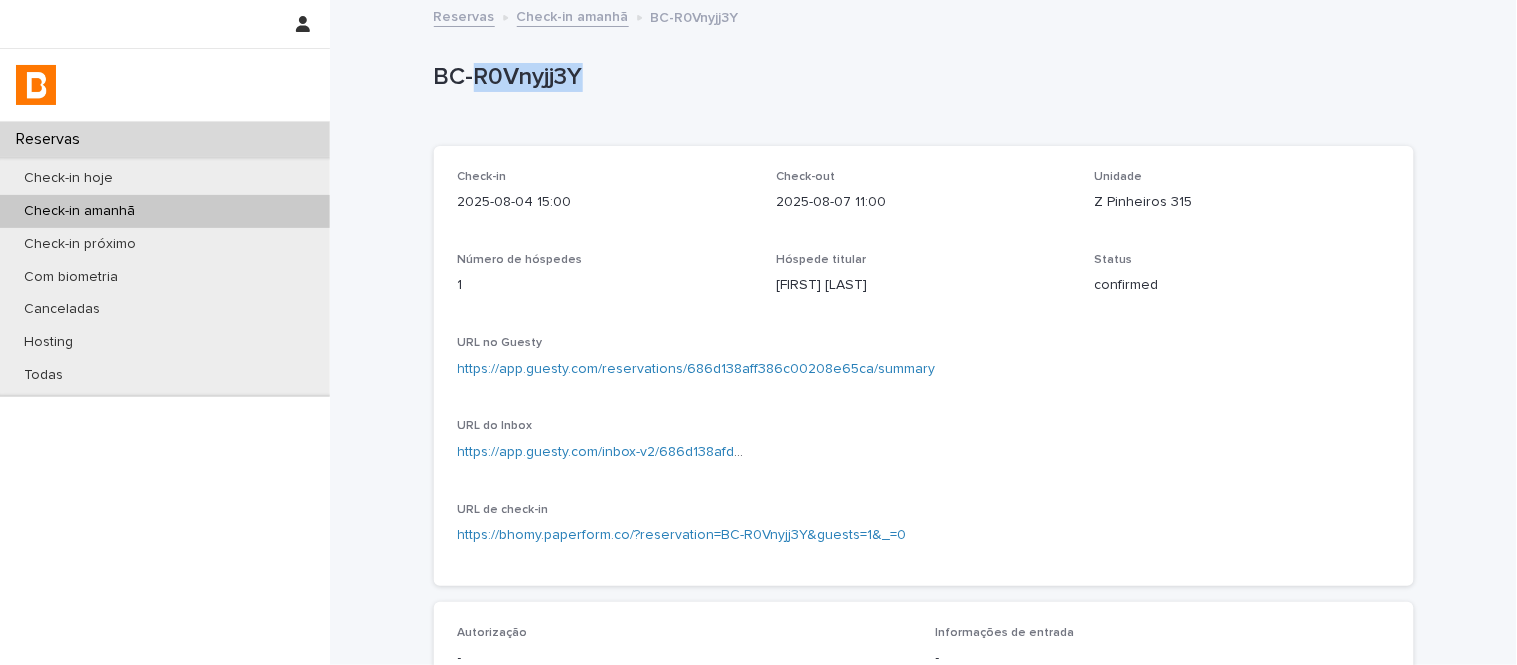 click on "BC-R0Vnyjj3Y" at bounding box center [920, 77] 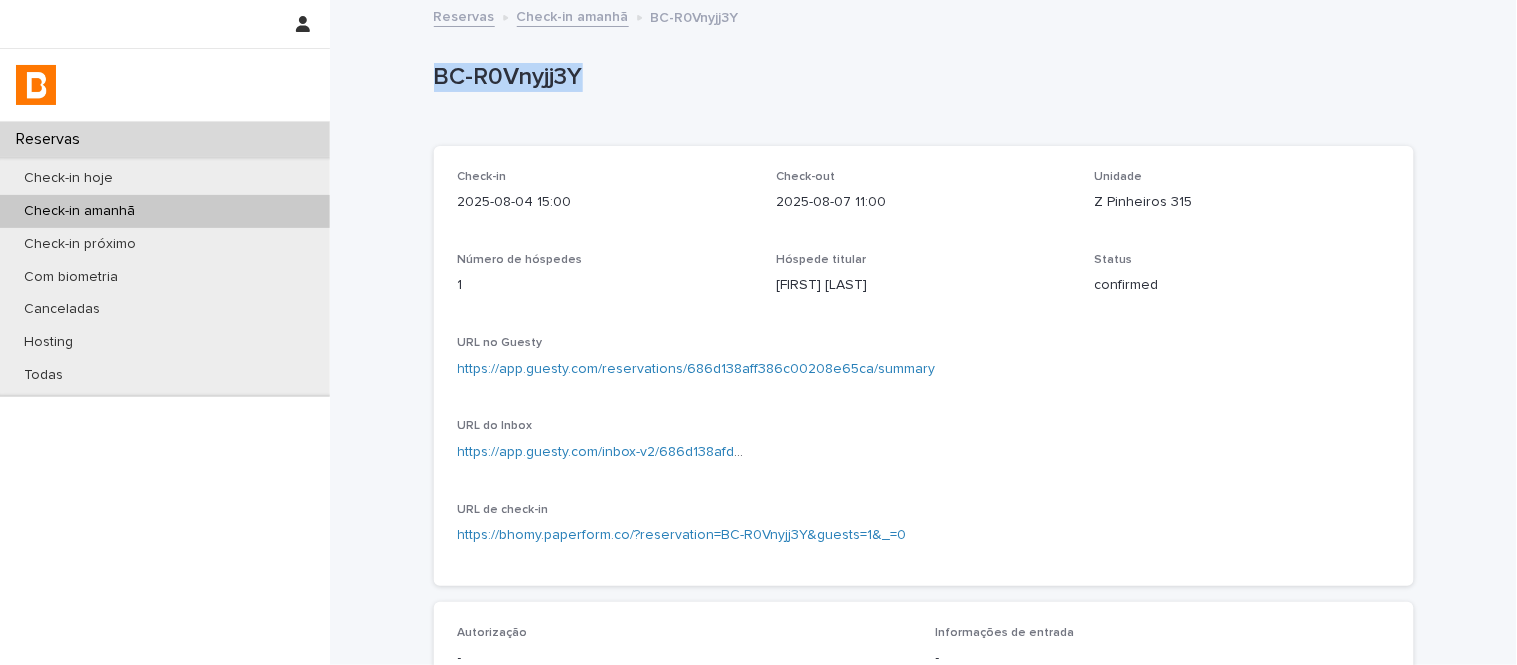 click on "BC-R0Vnyjj3Y" at bounding box center (920, 77) 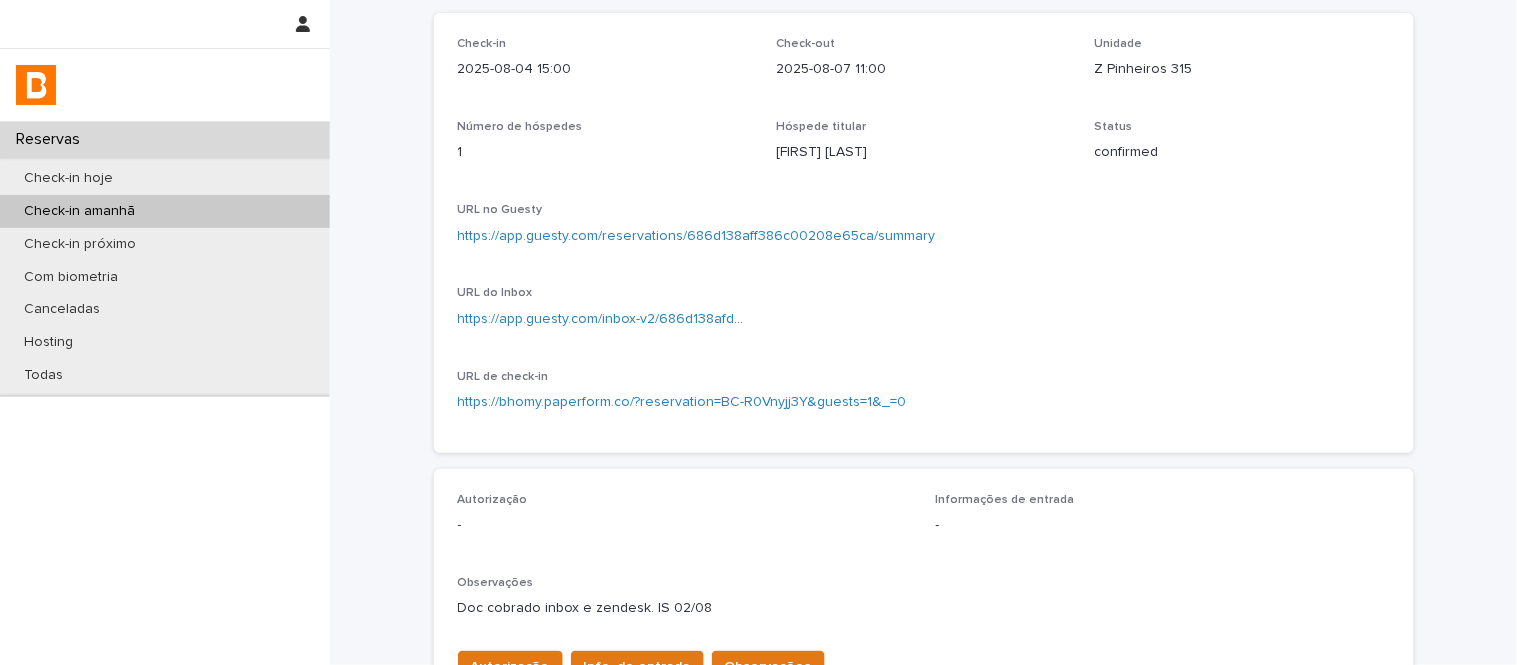 scroll, scrollTop: 333, scrollLeft: 0, axis: vertical 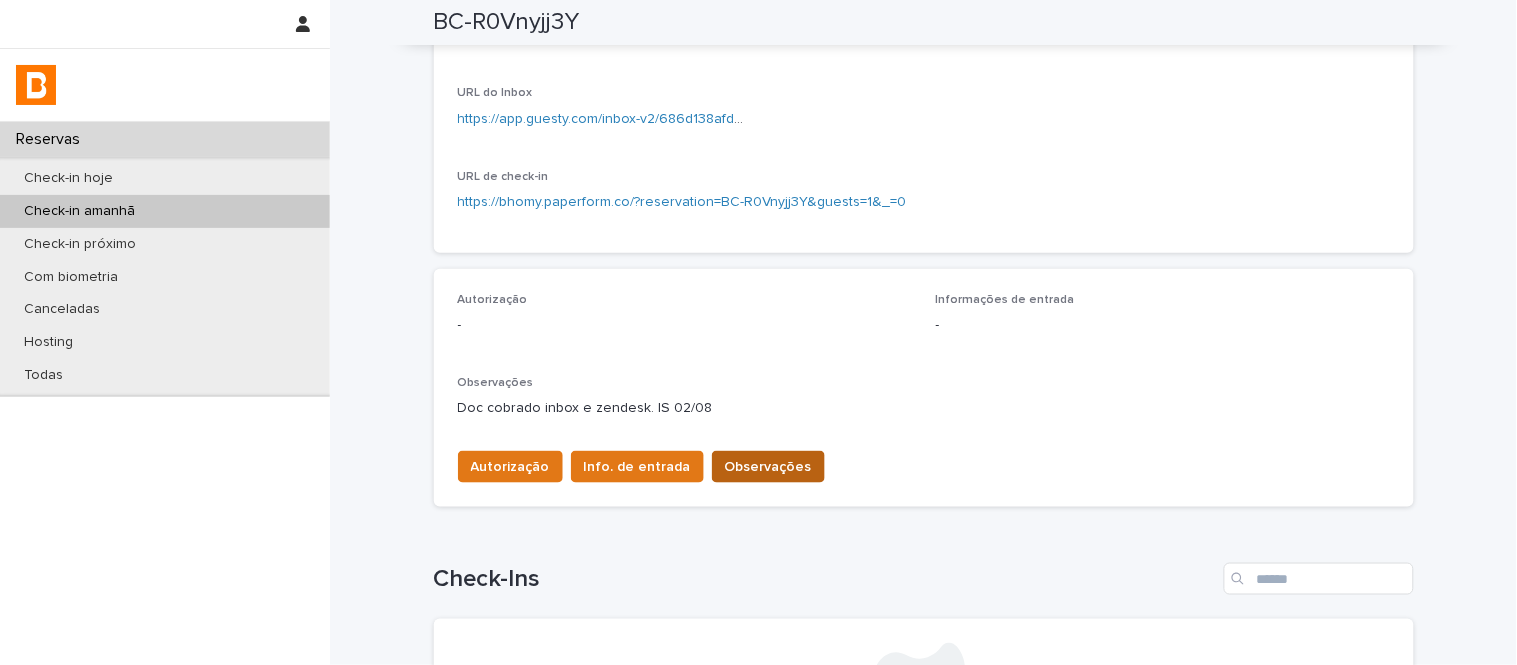click on "Observações" at bounding box center (768, 467) 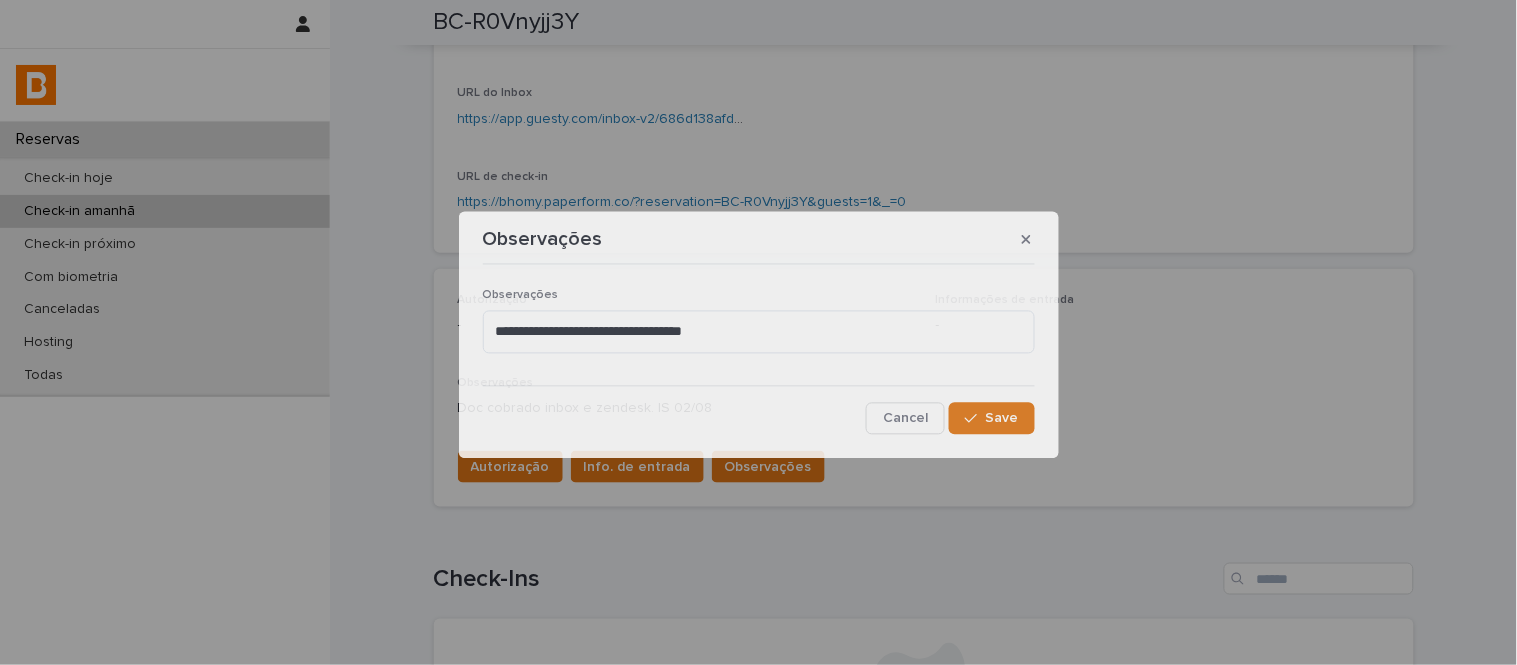 click on "**********" at bounding box center [759, 353] 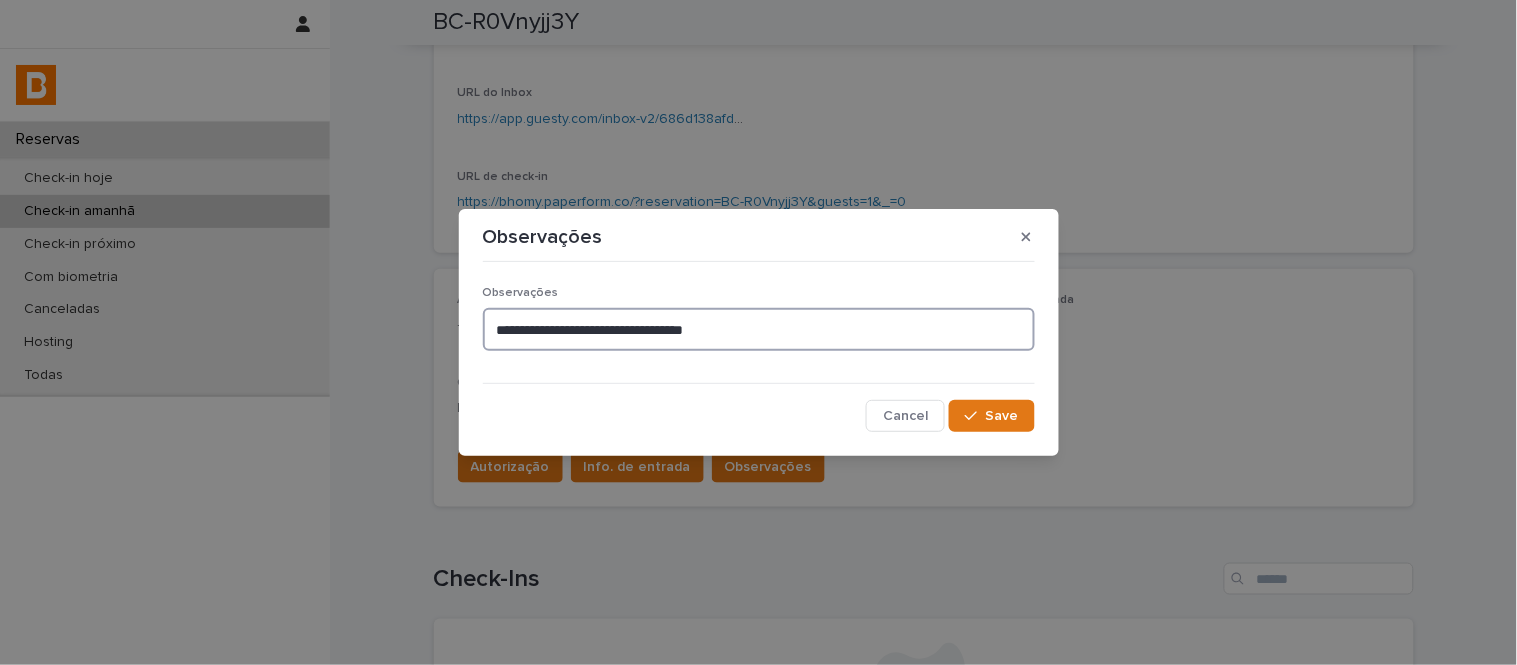 click on "**********" at bounding box center [759, 329] 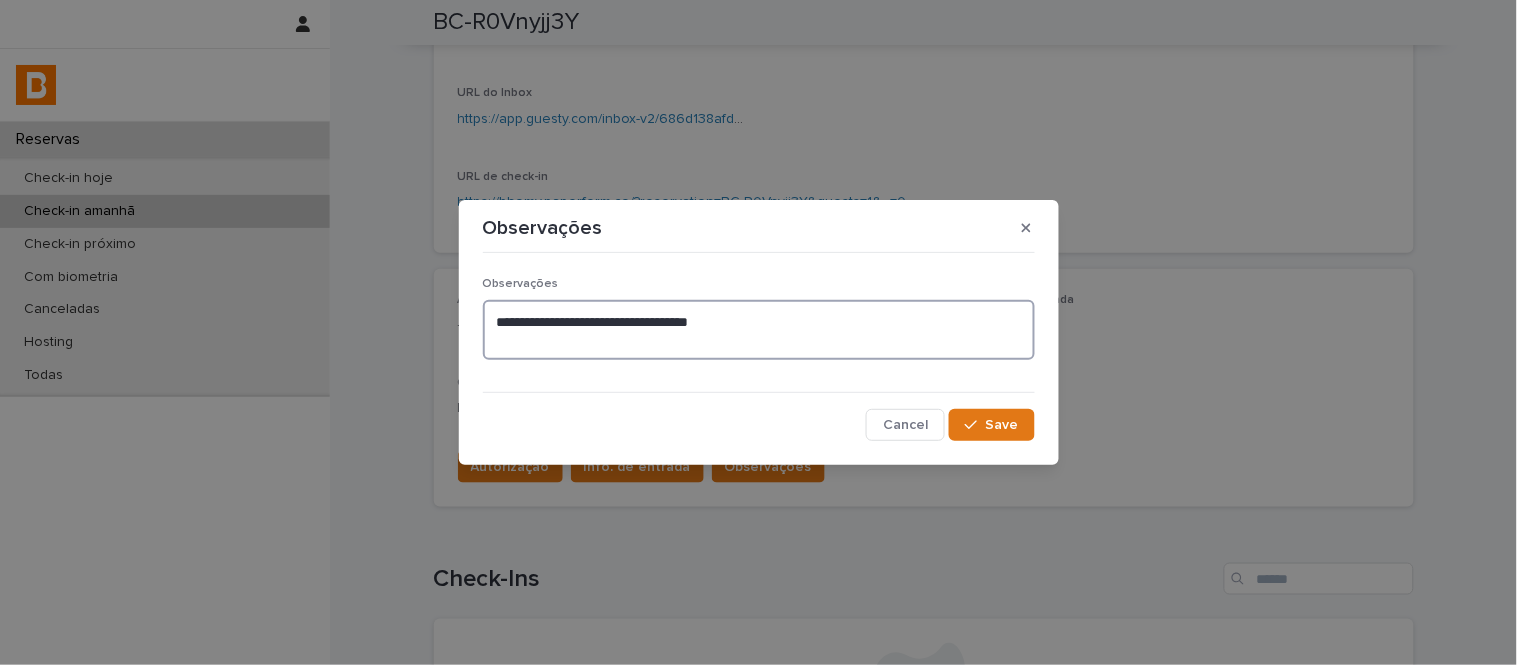 paste on "**********" 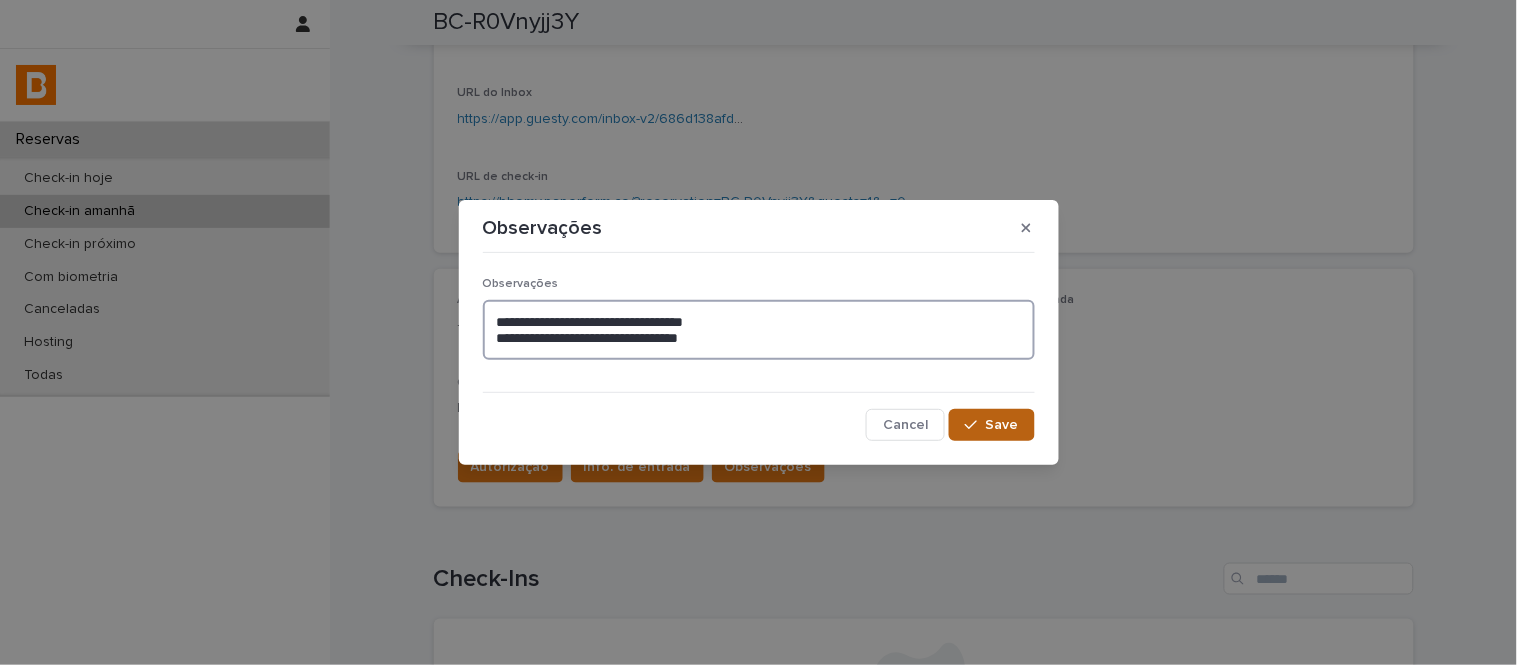 type on "**********" 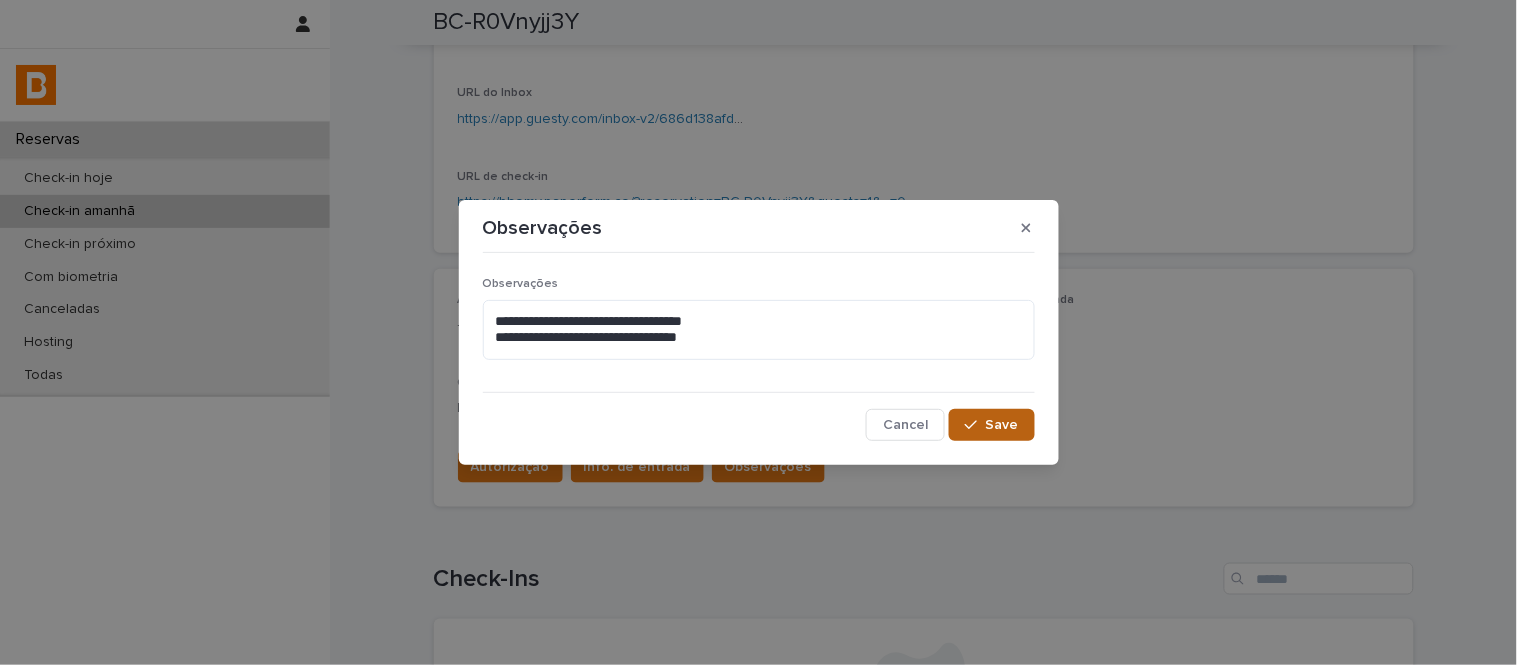 click on "Save" at bounding box center [1002, 425] 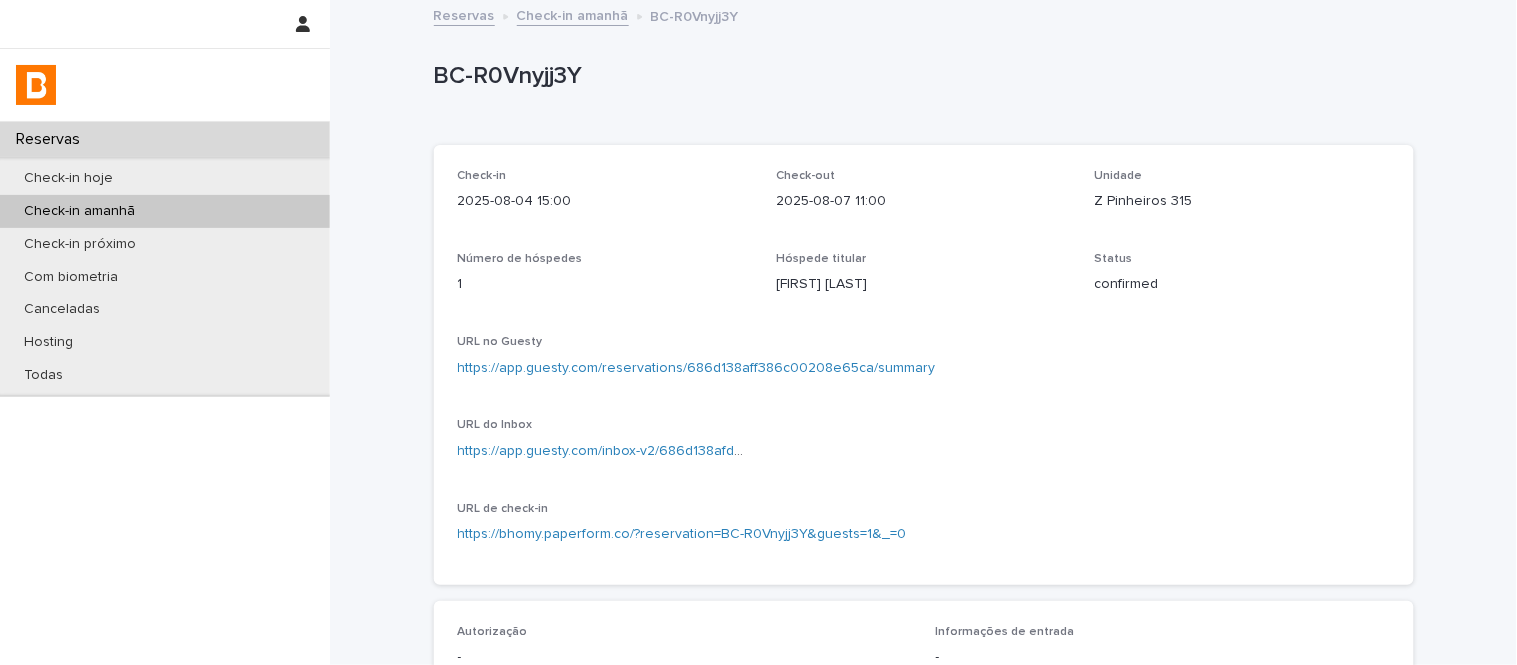 scroll, scrollTop: 0, scrollLeft: 0, axis: both 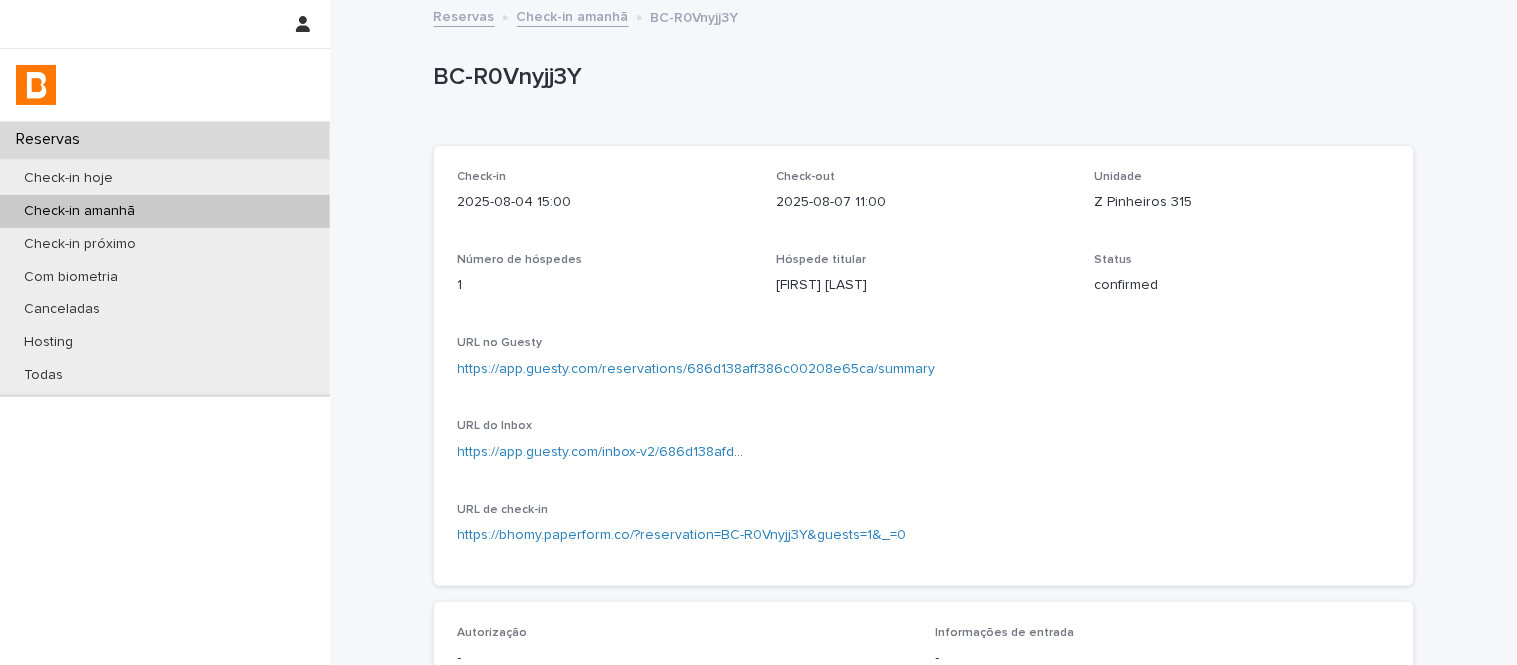 click on "Check-in amanhã" at bounding box center (573, 15) 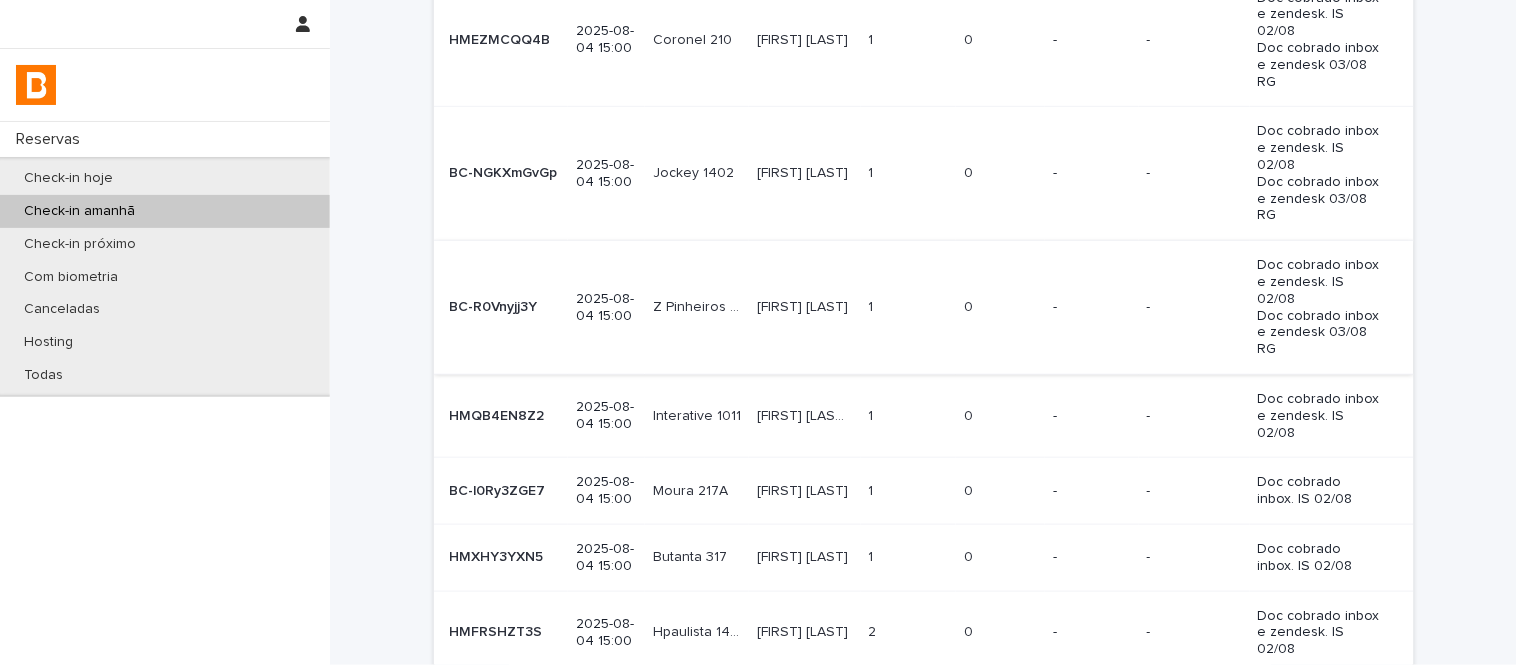 scroll, scrollTop: 333, scrollLeft: 0, axis: vertical 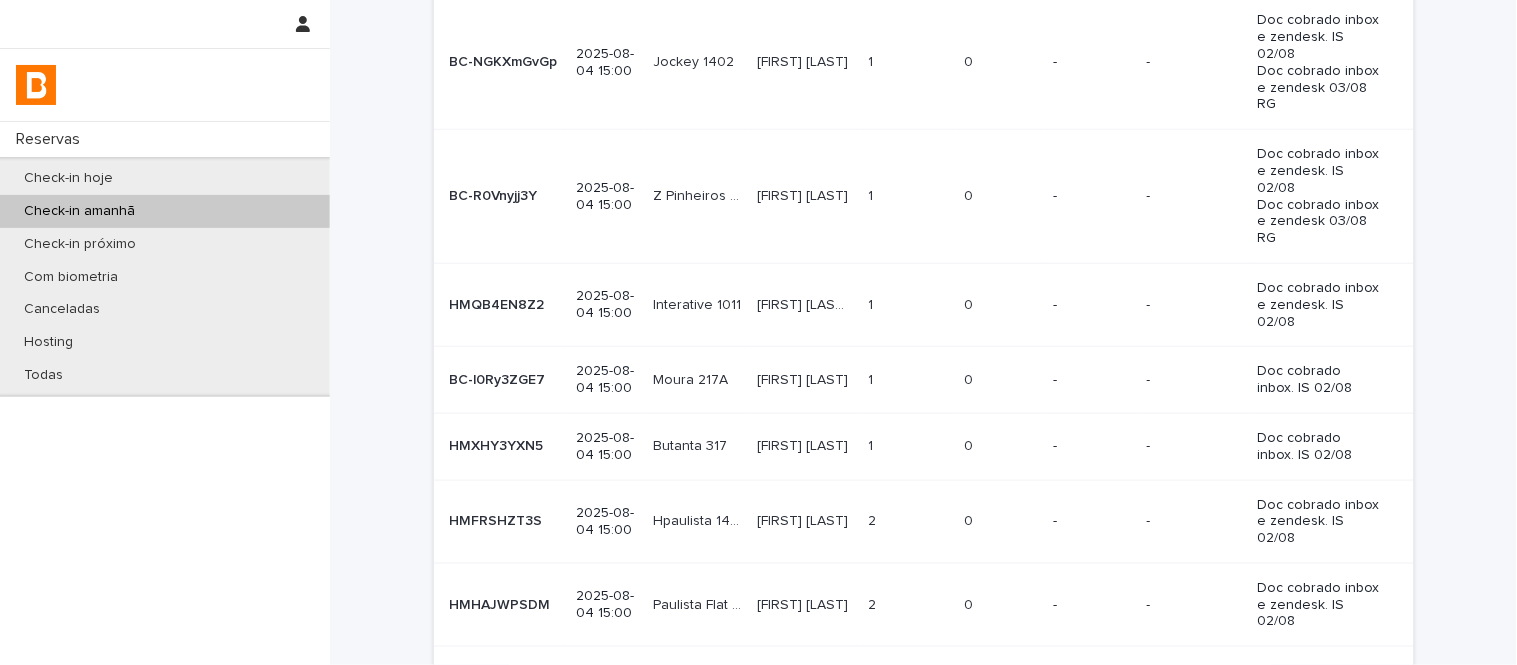 click on "[FIRST] [LAST] [LAST] [FIRST] [LAST] [LAST]" at bounding box center (805, 304) 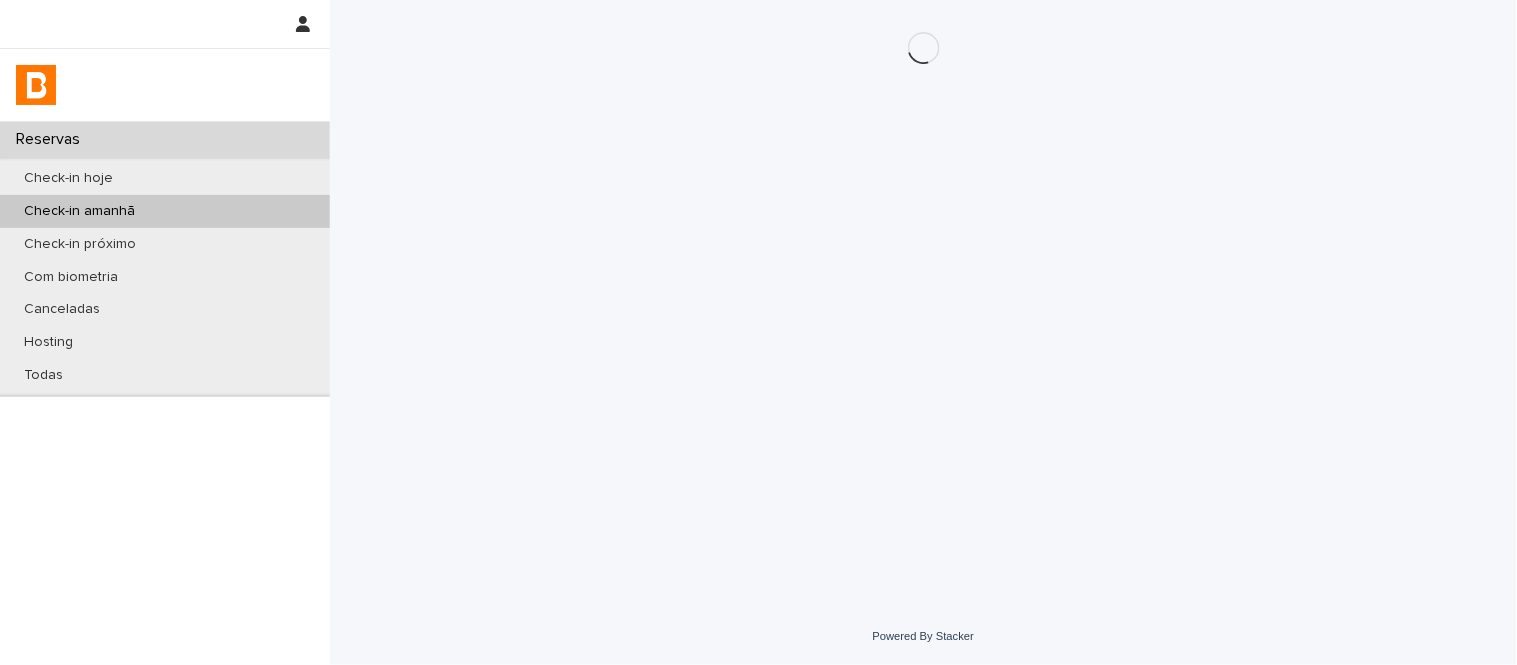 scroll, scrollTop: 0, scrollLeft: 0, axis: both 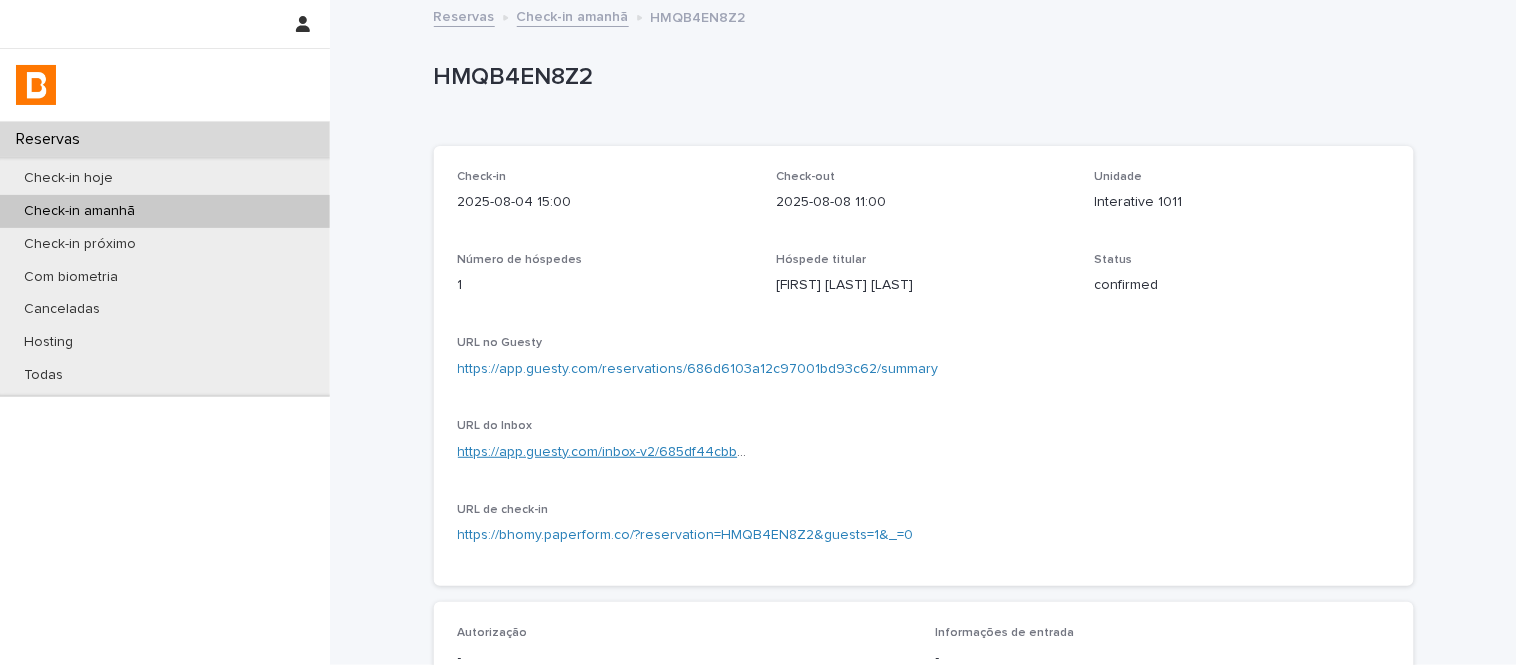 click on "https://app.guesty.com/inbox-v2/685df44cbb836d0013667dd0?reservationId=686d6103a12c97001bd93c62" at bounding box center [799, 452] 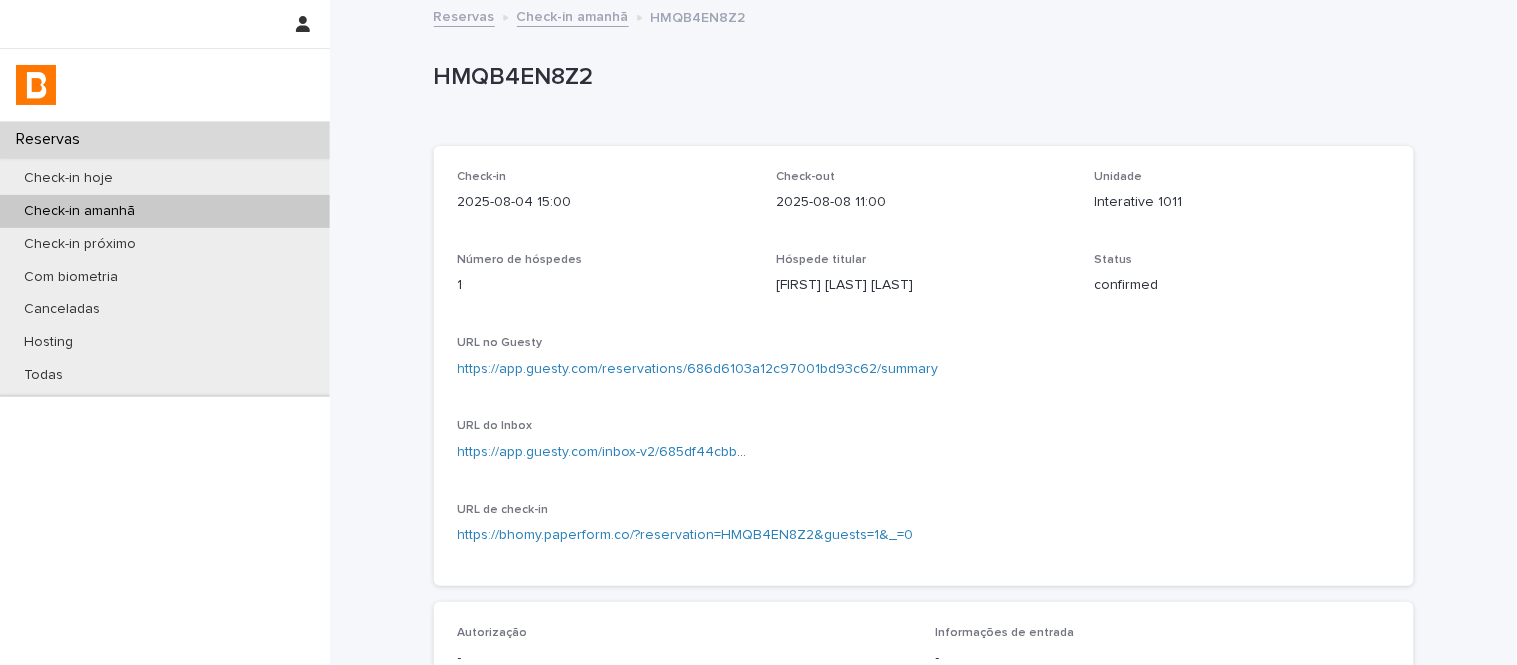 click on "https://app.guesty.com/reservations/686d6103a12c97001bd93c62/summary" at bounding box center (698, 369) 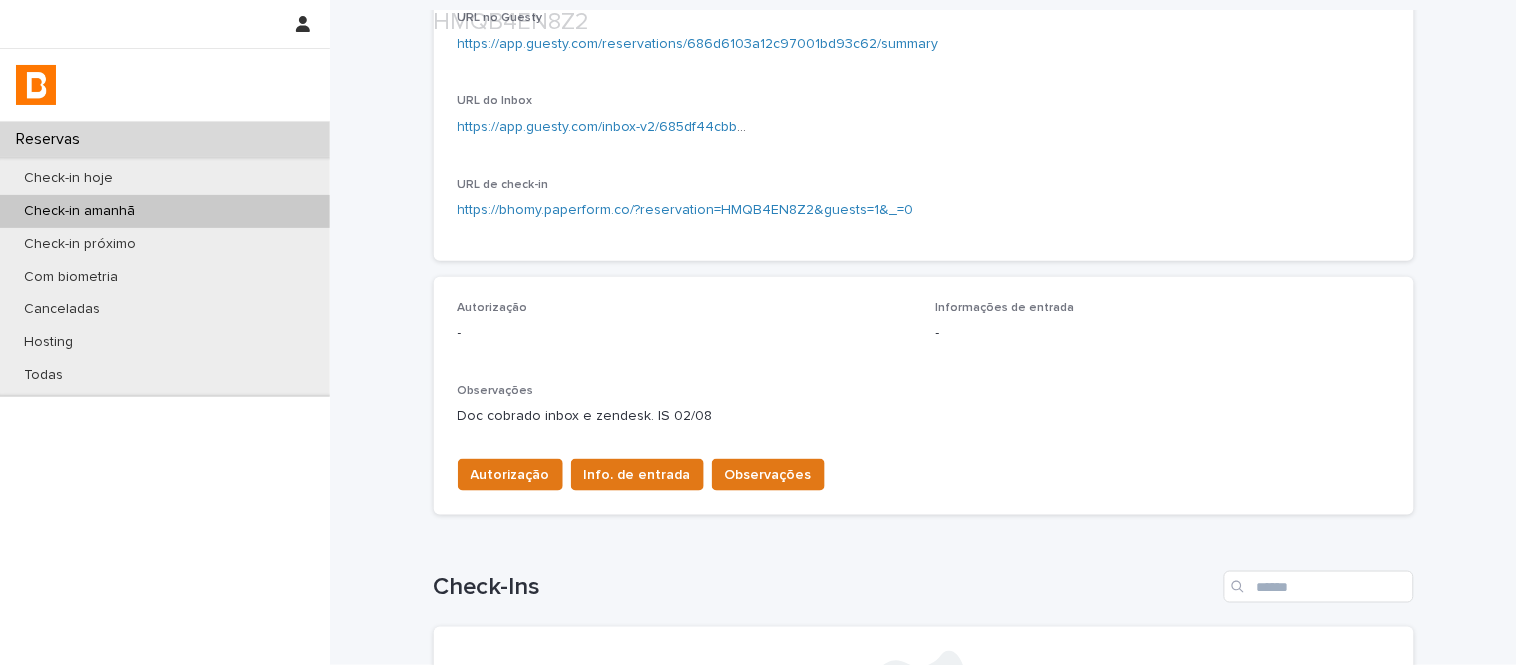 scroll, scrollTop: 333, scrollLeft: 0, axis: vertical 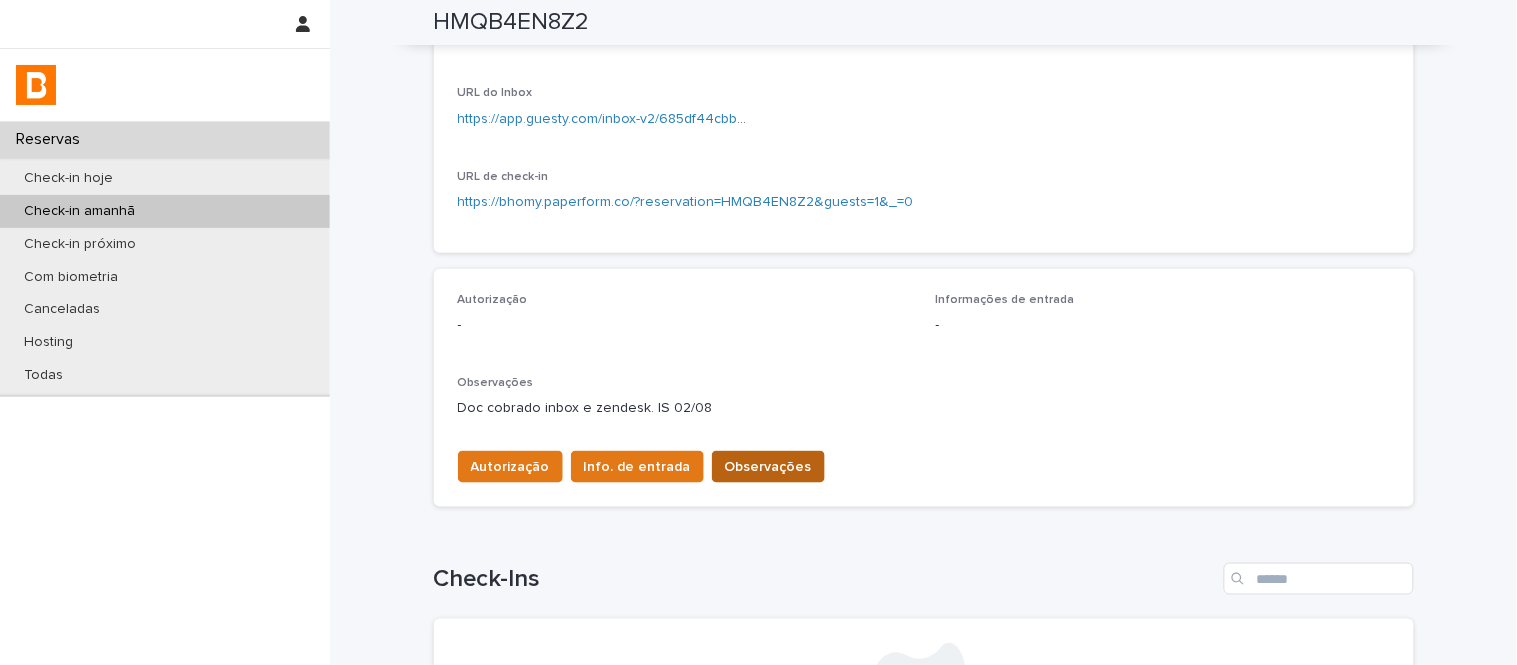 click on "Observações" at bounding box center (768, 467) 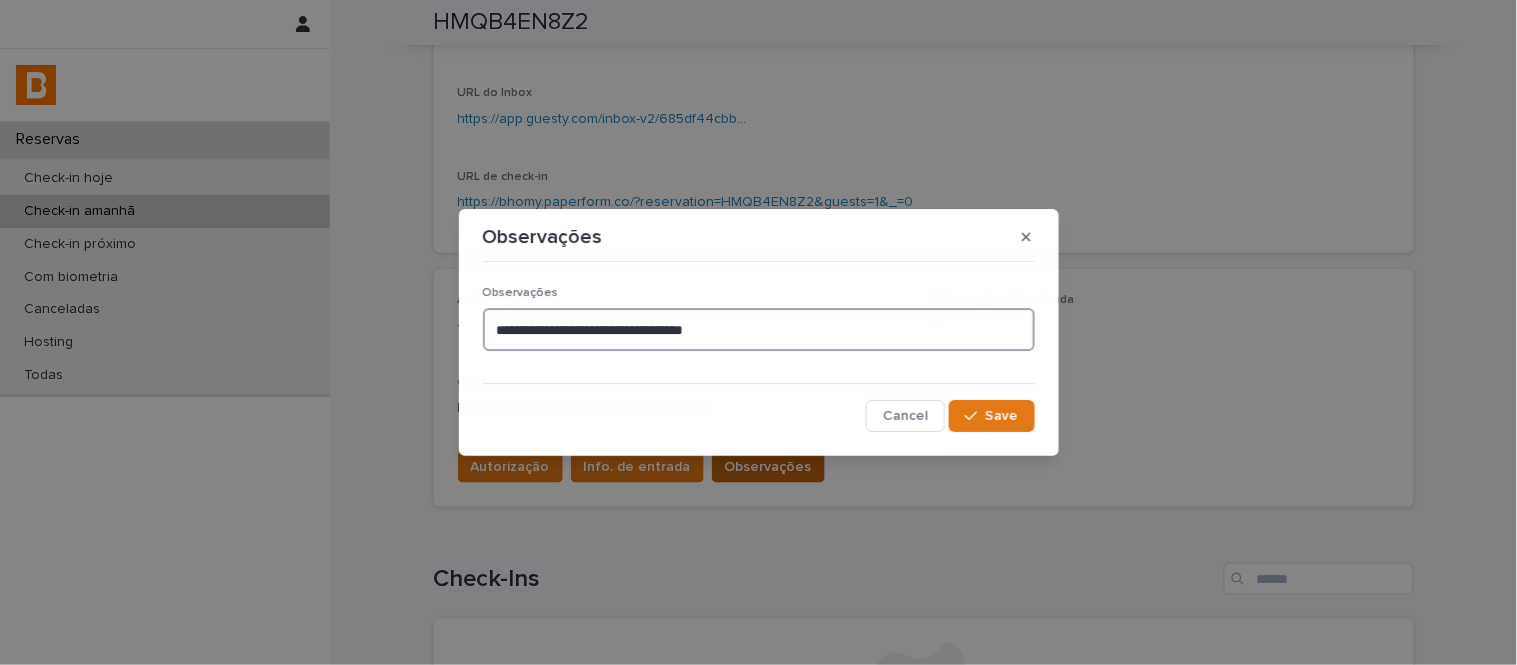 click on "**********" at bounding box center (759, 329) 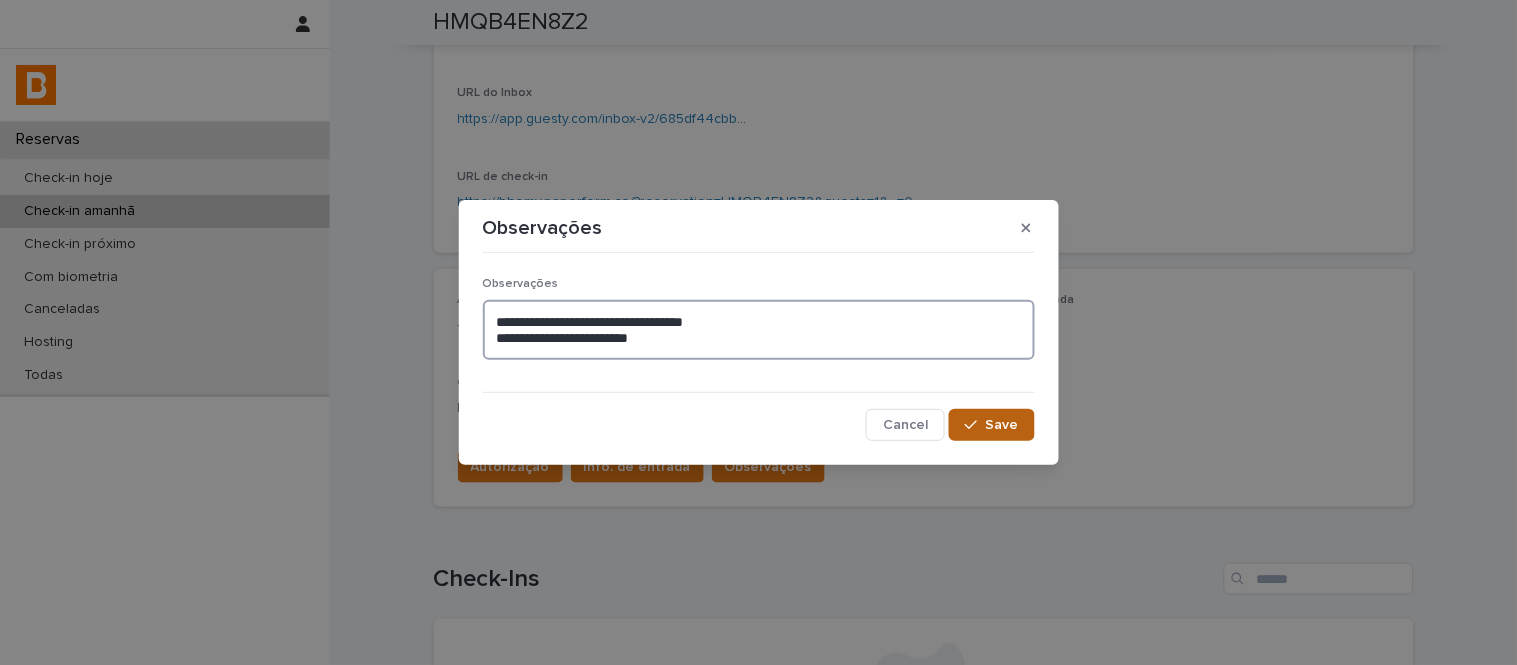 type on "**********" 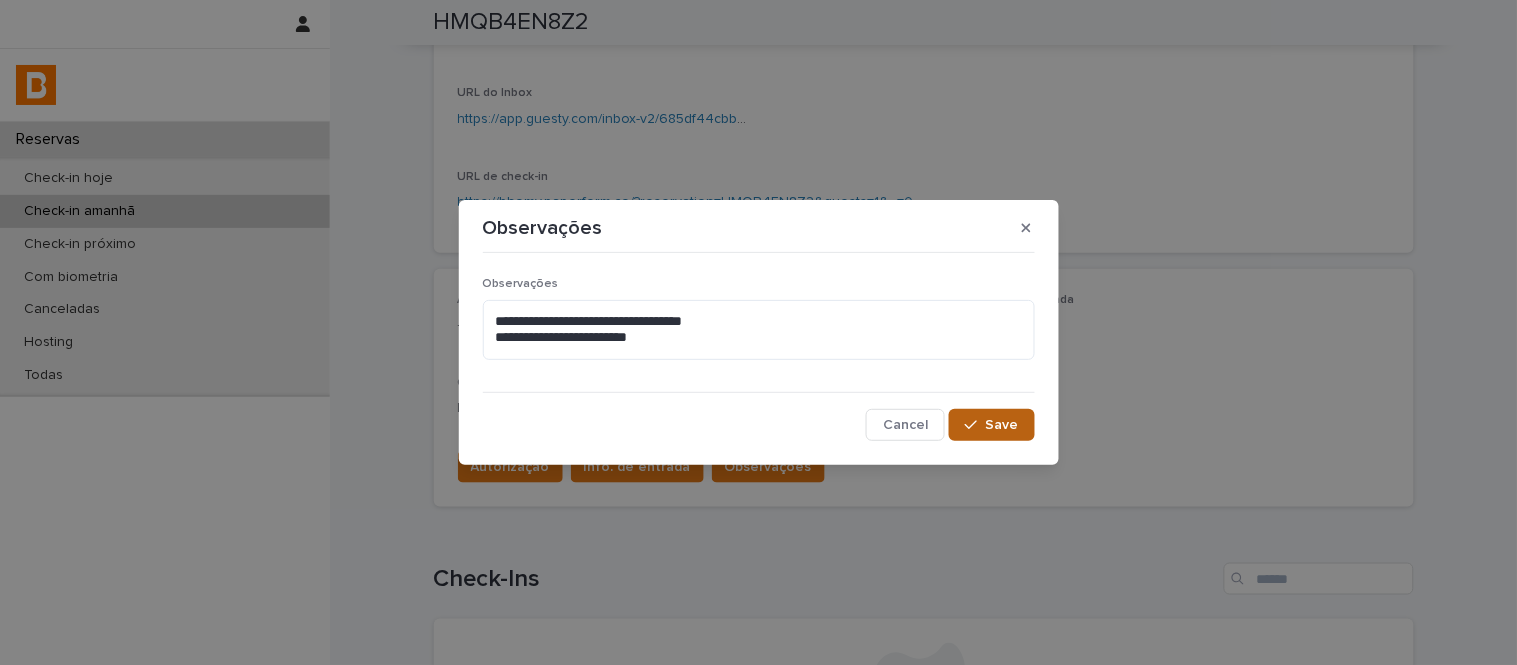 click on "Save" at bounding box center [991, 425] 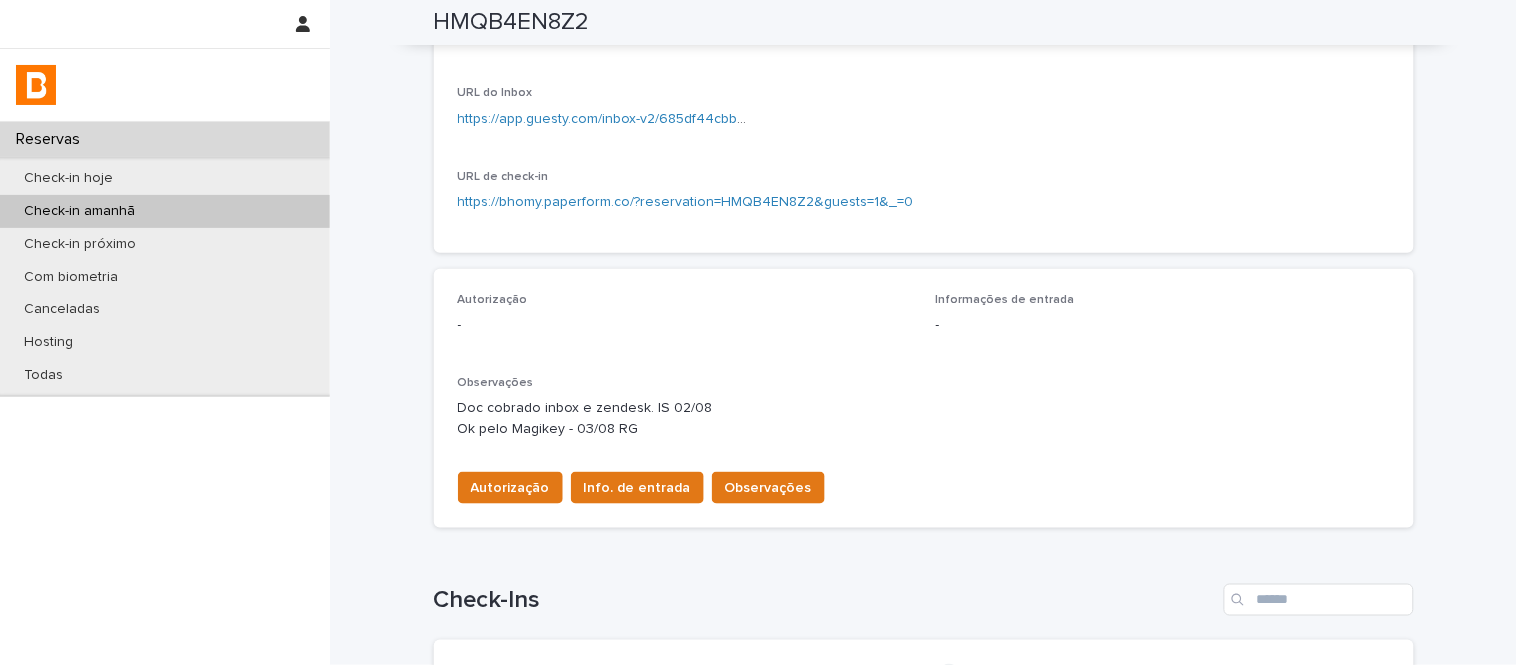 scroll, scrollTop: 343, scrollLeft: 0, axis: vertical 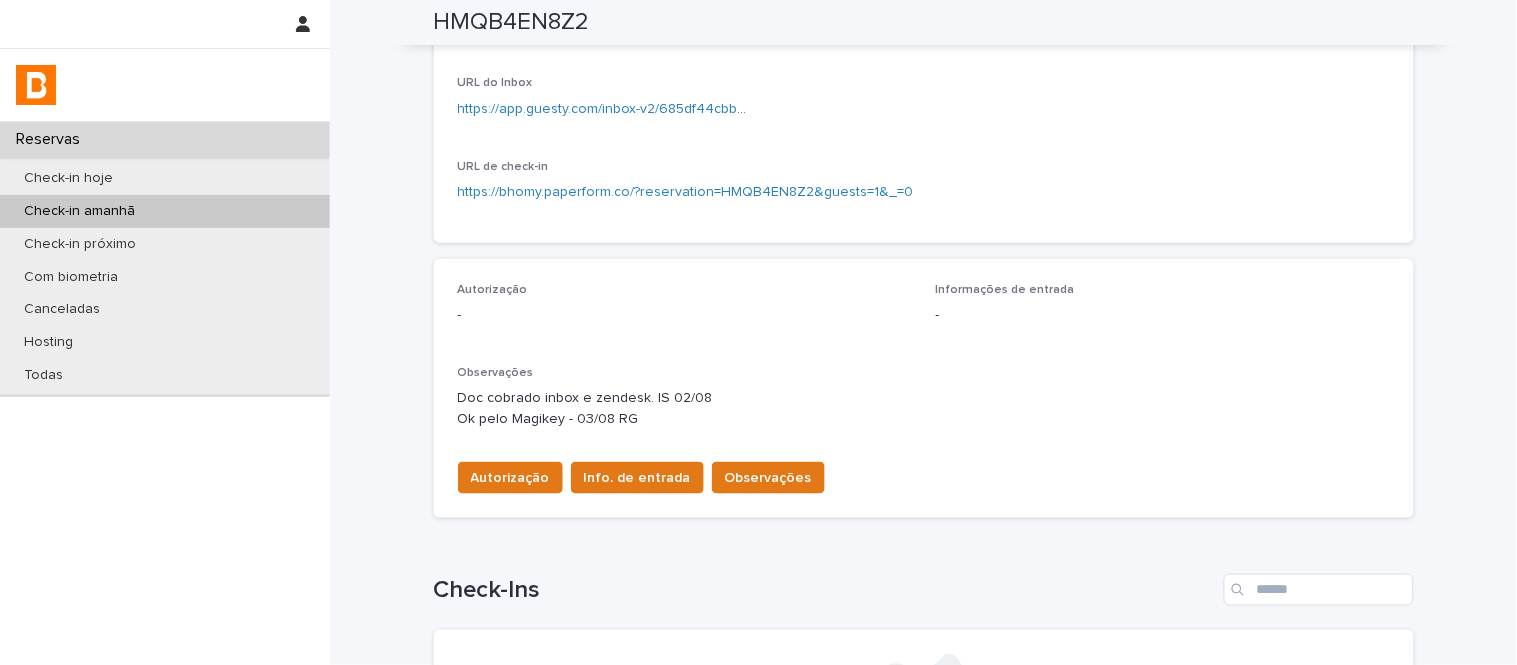 click on "Autorização" at bounding box center [510, 478] 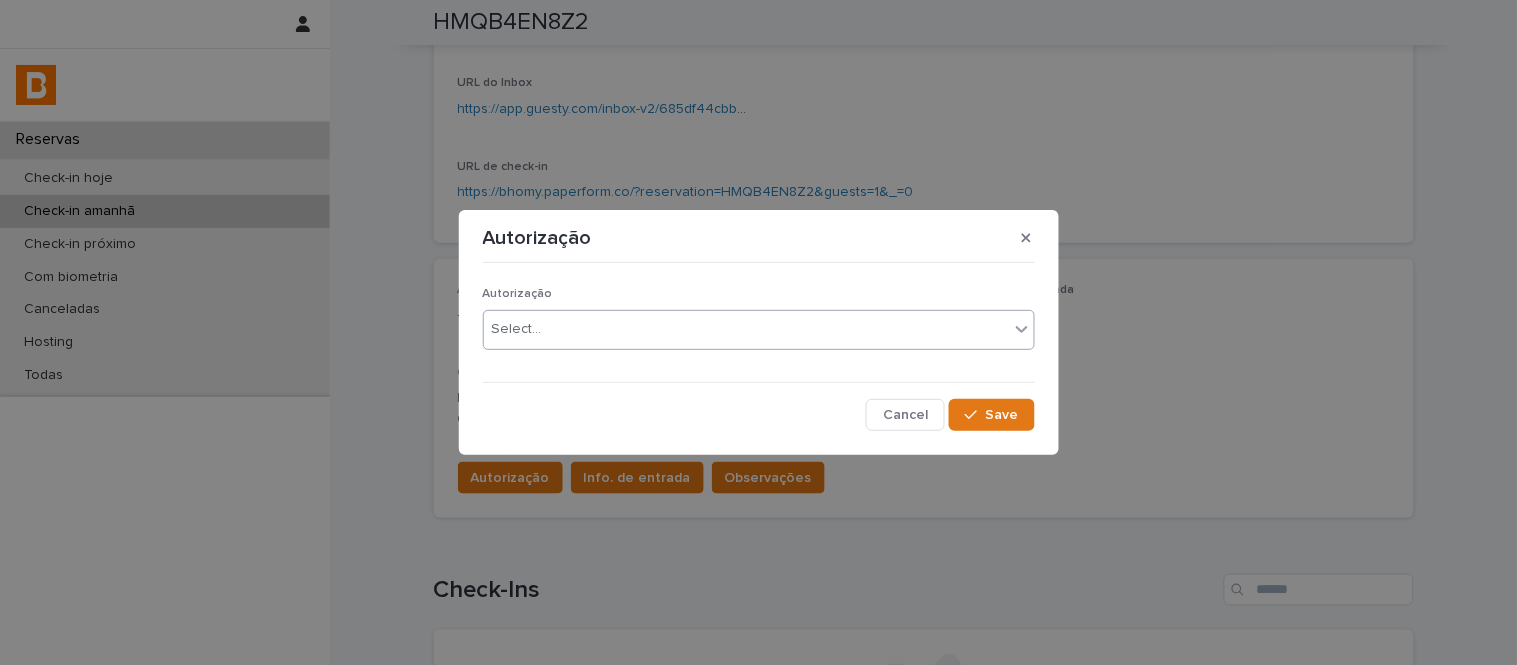 drag, startPoint x: 548, startPoint y: 298, endPoint x: 564, endPoint y: 342, distance: 46.818798 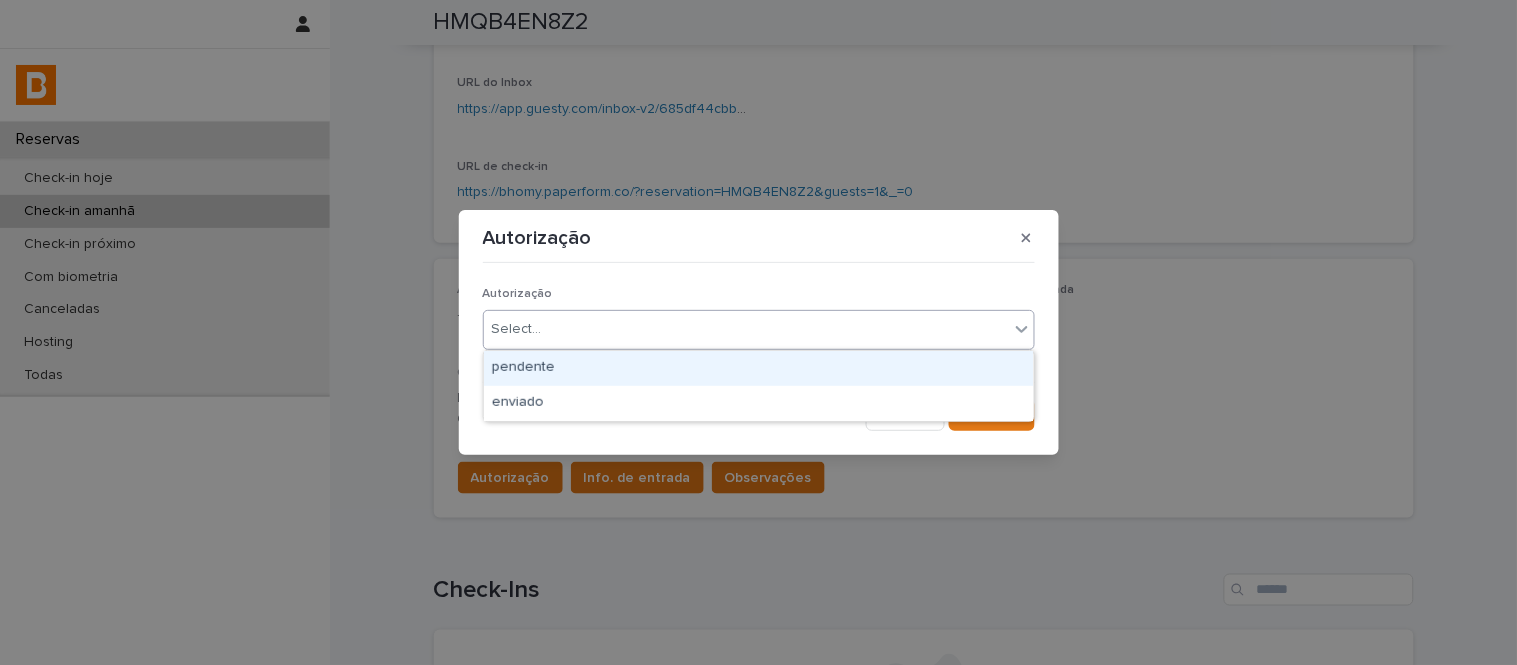 click on "Select..." at bounding box center [746, 329] 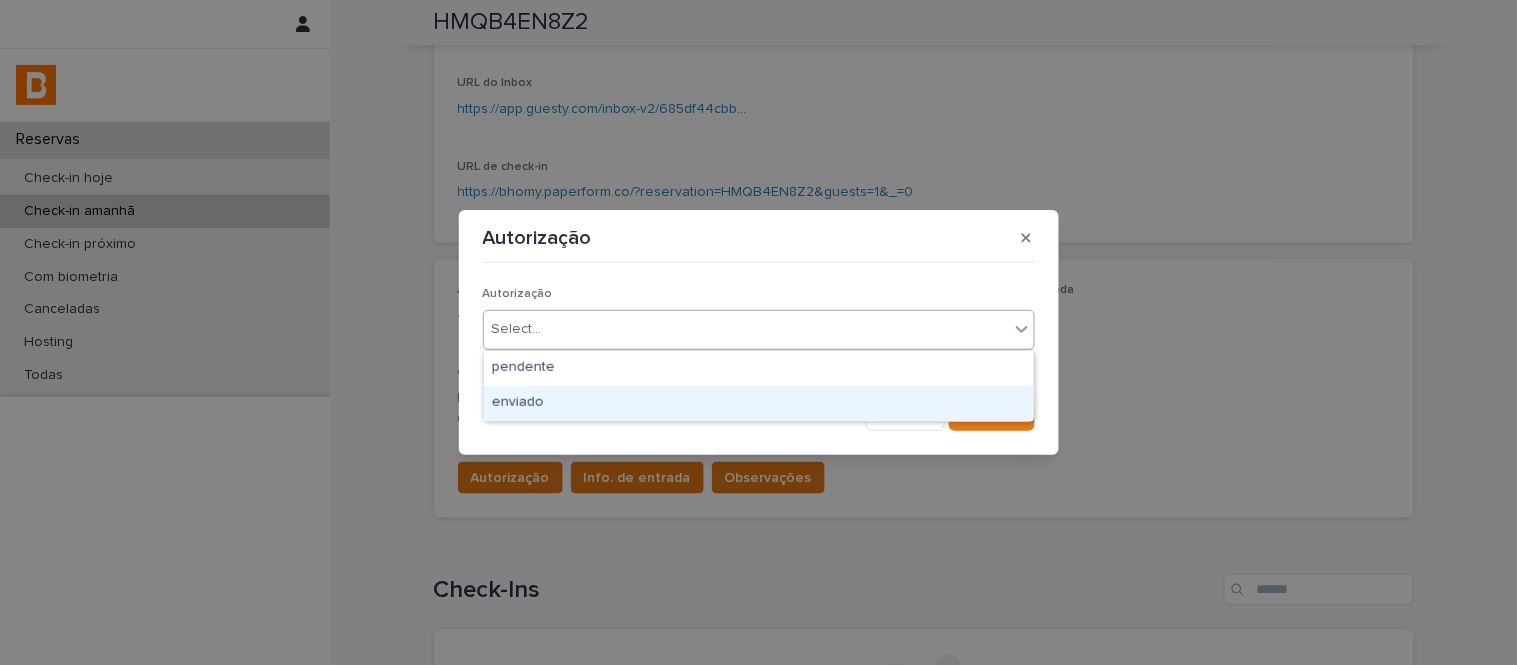 click on "enviado" at bounding box center (759, 403) 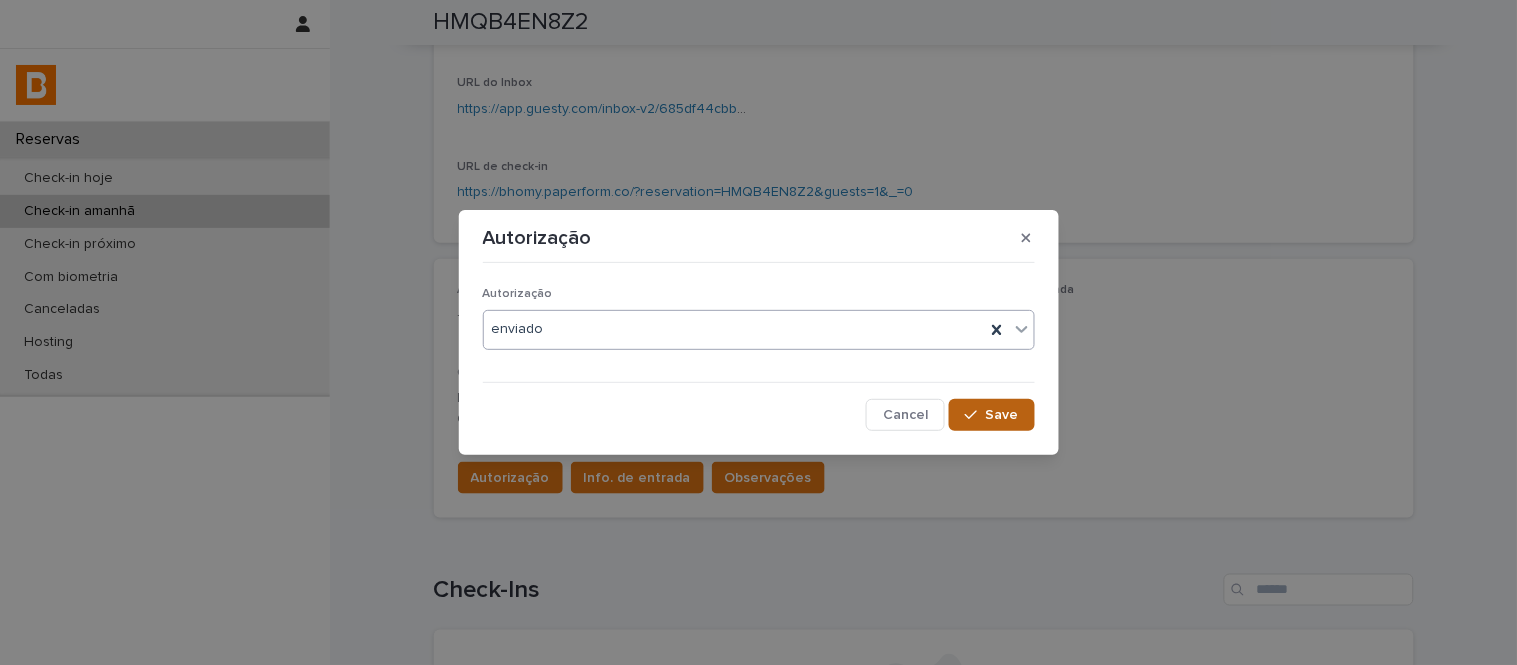 click on "Save" at bounding box center [1002, 415] 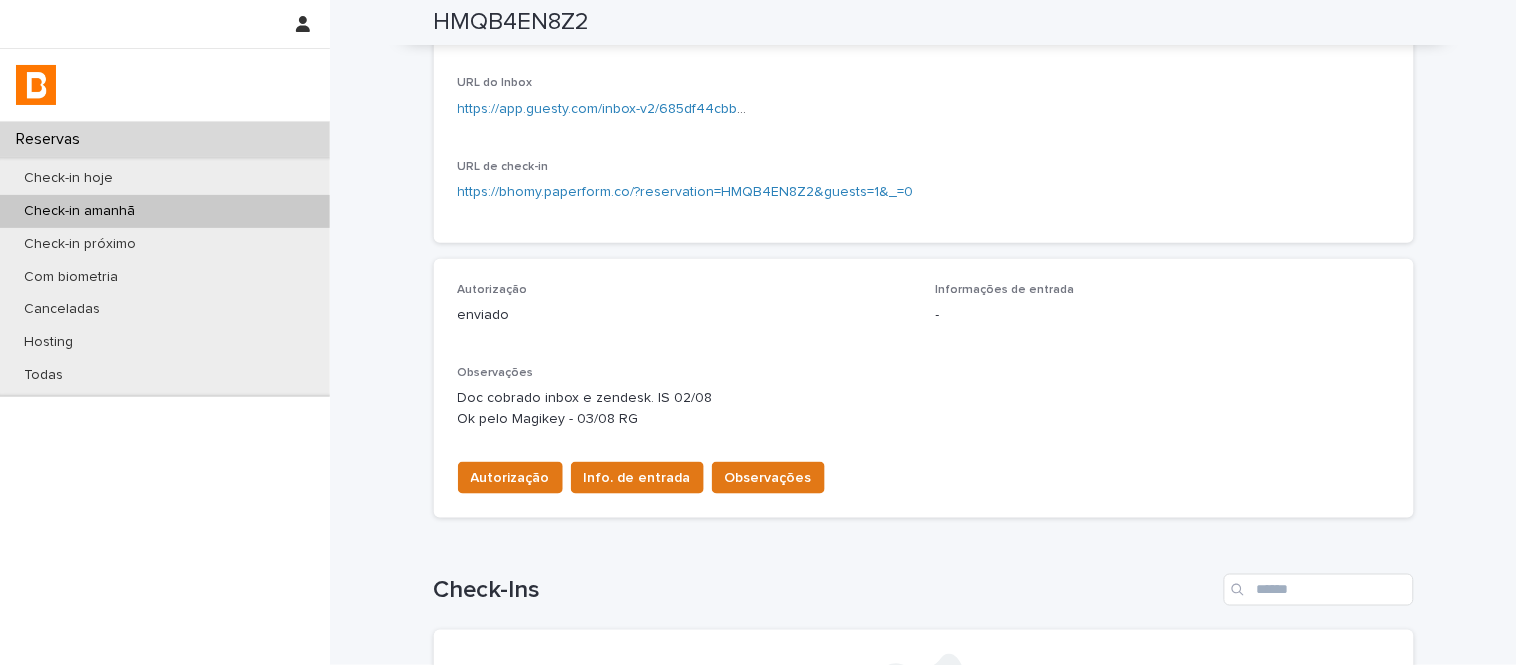 click on "URL do Inbox https://app.guesty.com/inbox-v2/685df44cbb836d0013667dd0?reservationId=686d6103a12c97001bd93c62" at bounding box center (605, 105) 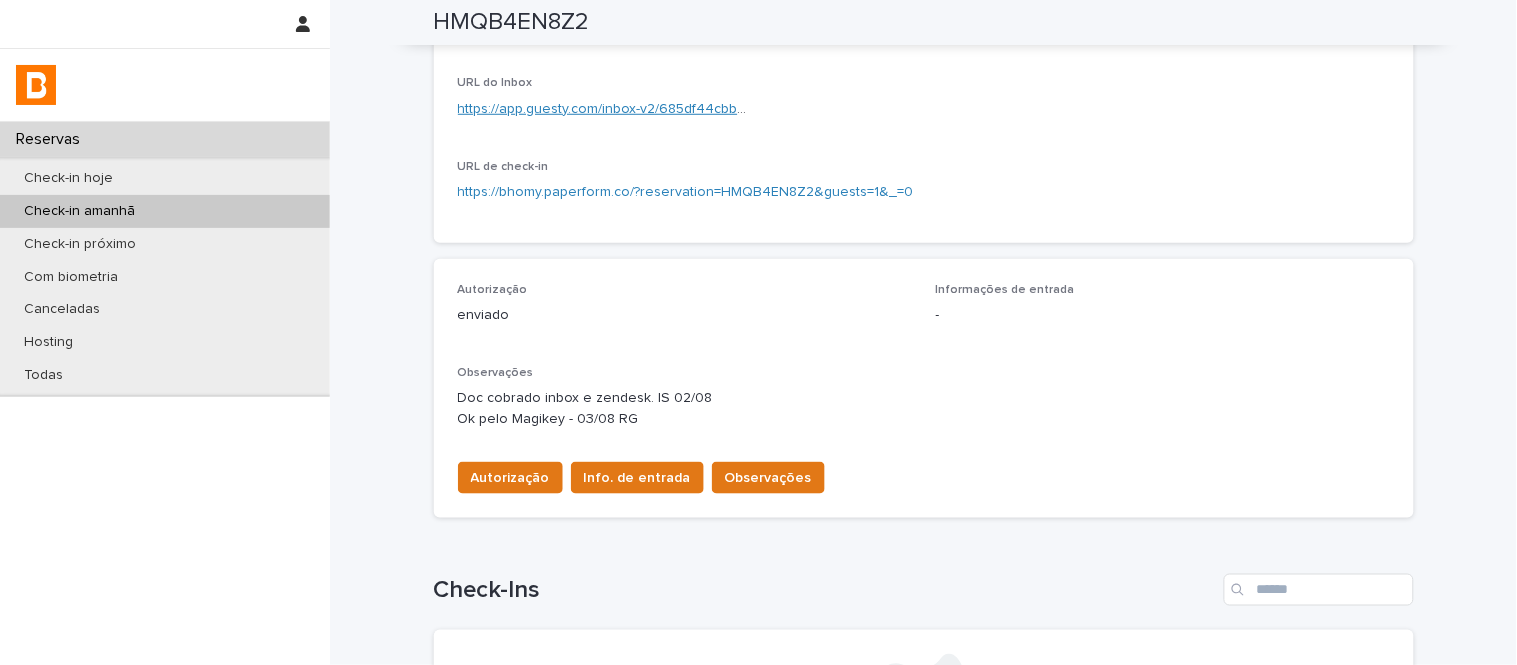 click on "https://app.guesty.com/inbox-v2/685df44cbb836d0013667dd0?reservationId=686d6103a12c97001bd93c62" at bounding box center [799, 109] 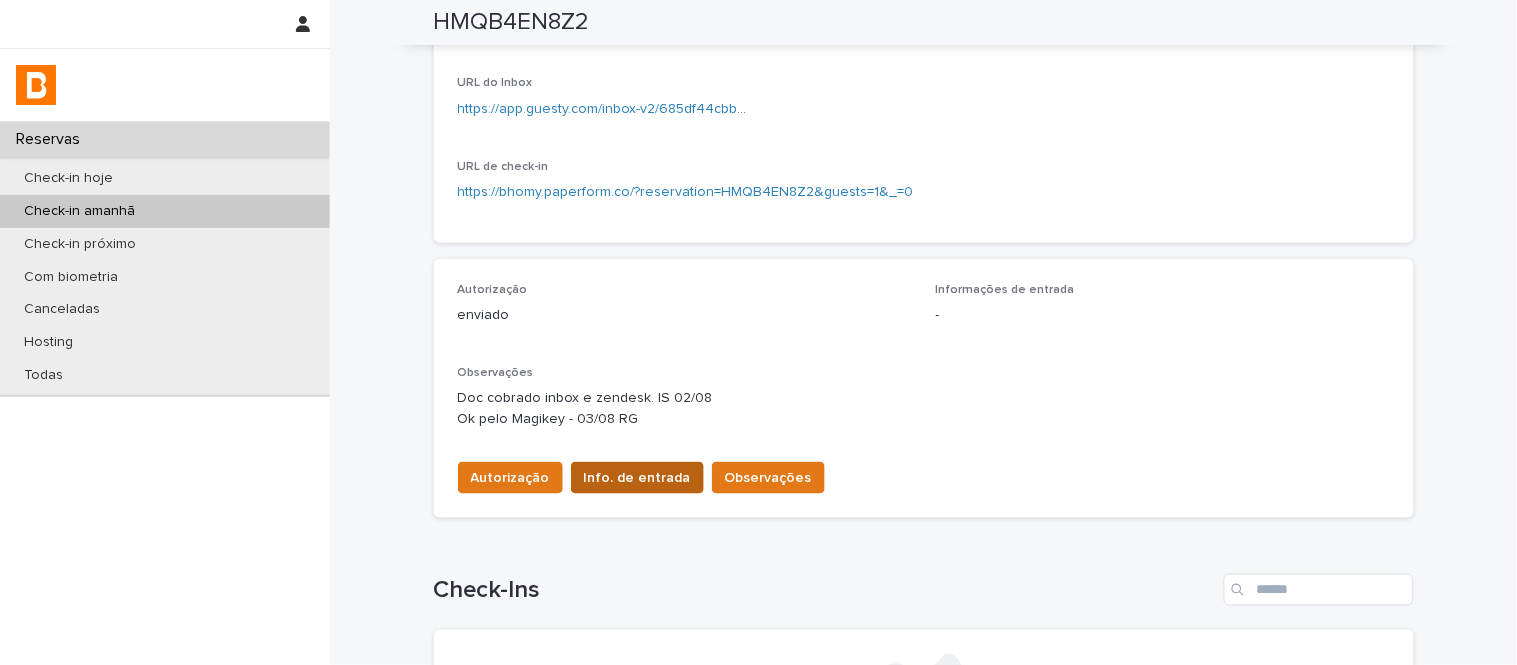 click on "Info. de entrada" at bounding box center (637, 478) 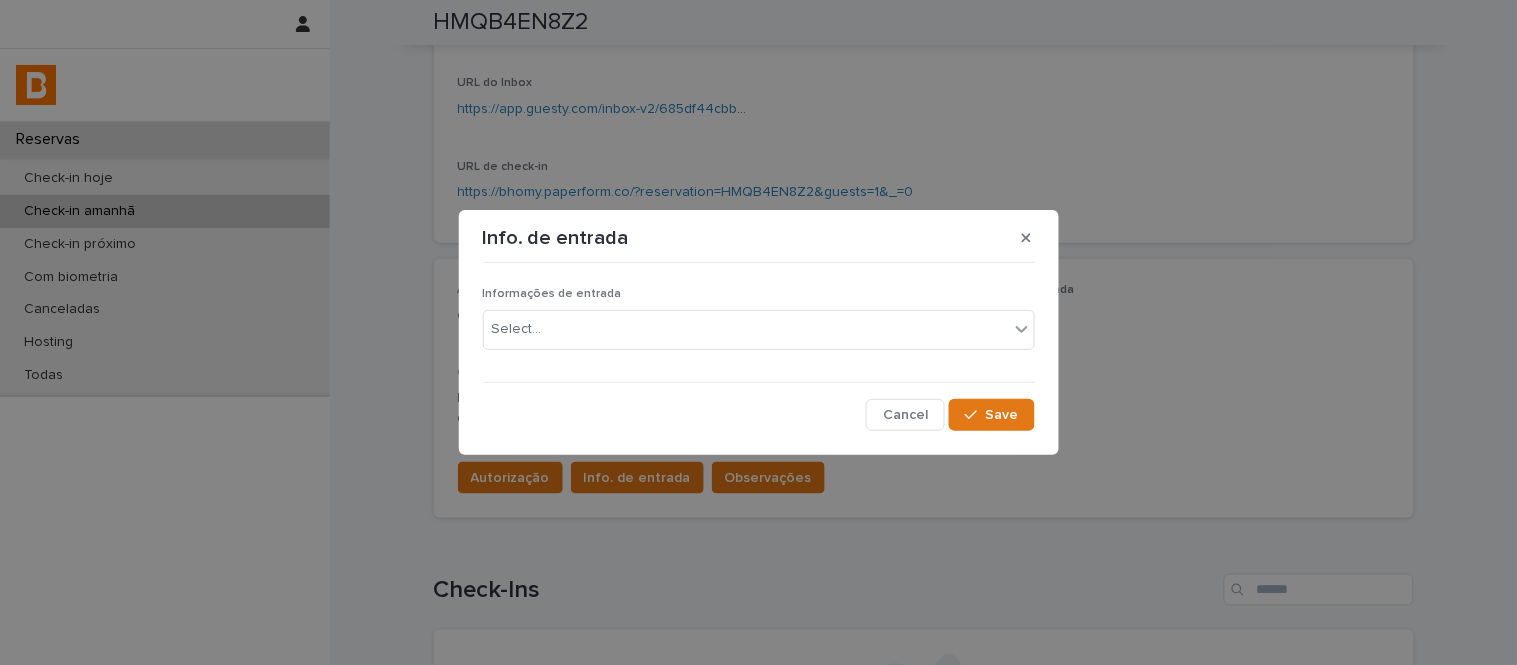 drag, startPoint x: 641, startPoint y: 253, endPoint x: 660, endPoint y: 314, distance: 63.89053 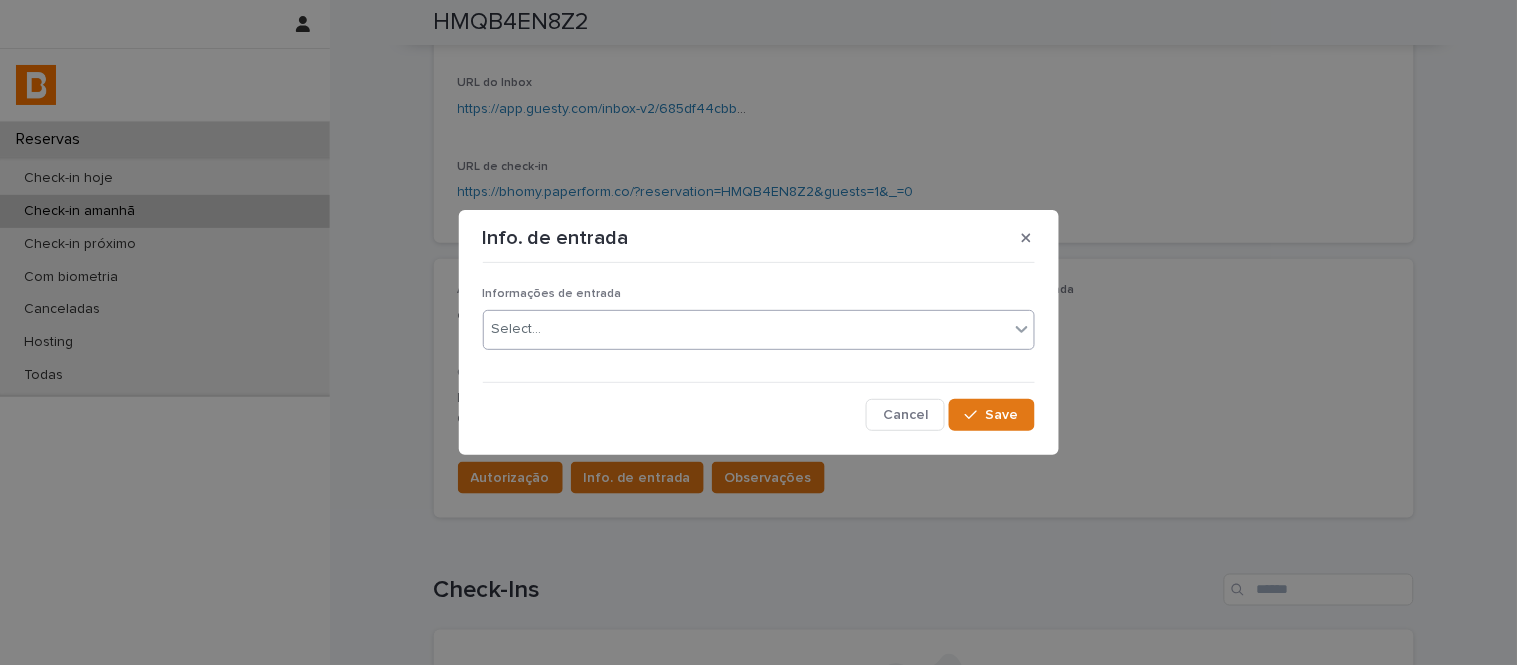 click on "Info. de entrada" at bounding box center [759, 238] 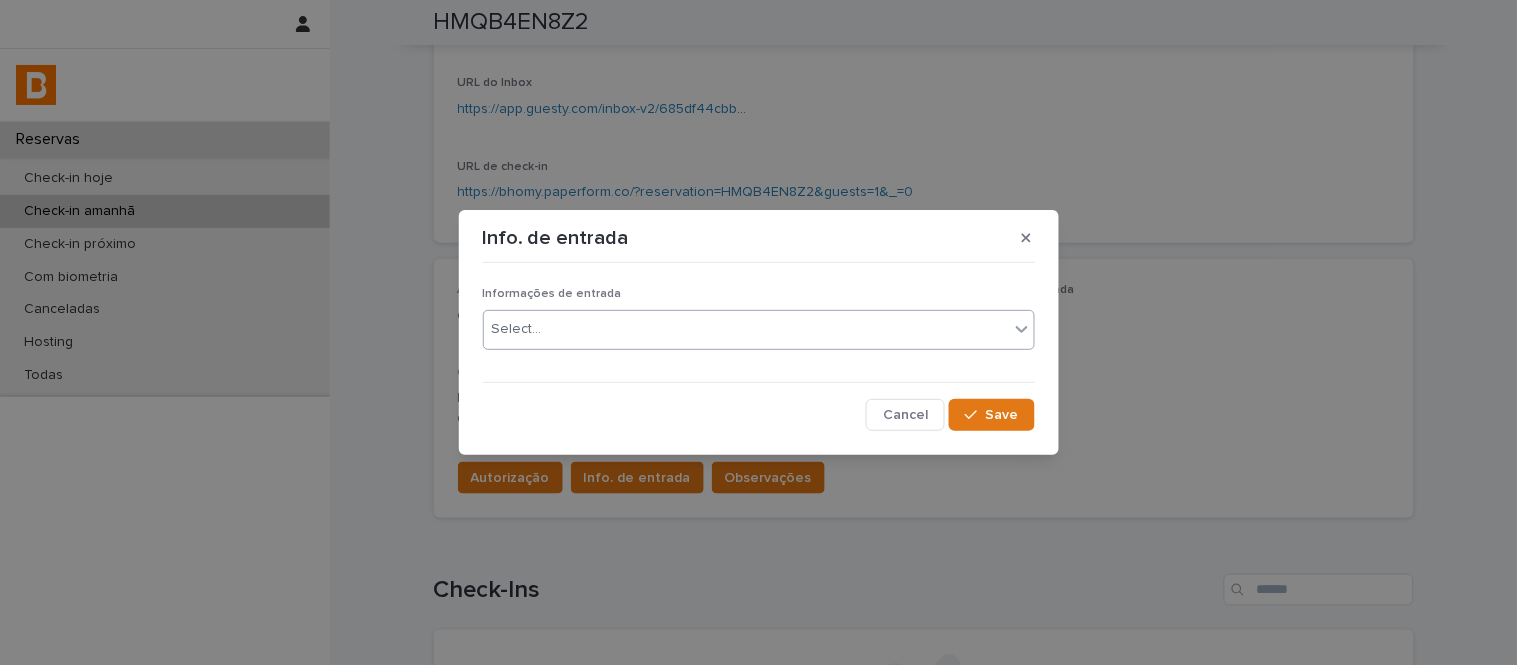 click on "Select..." at bounding box center [746, 329] 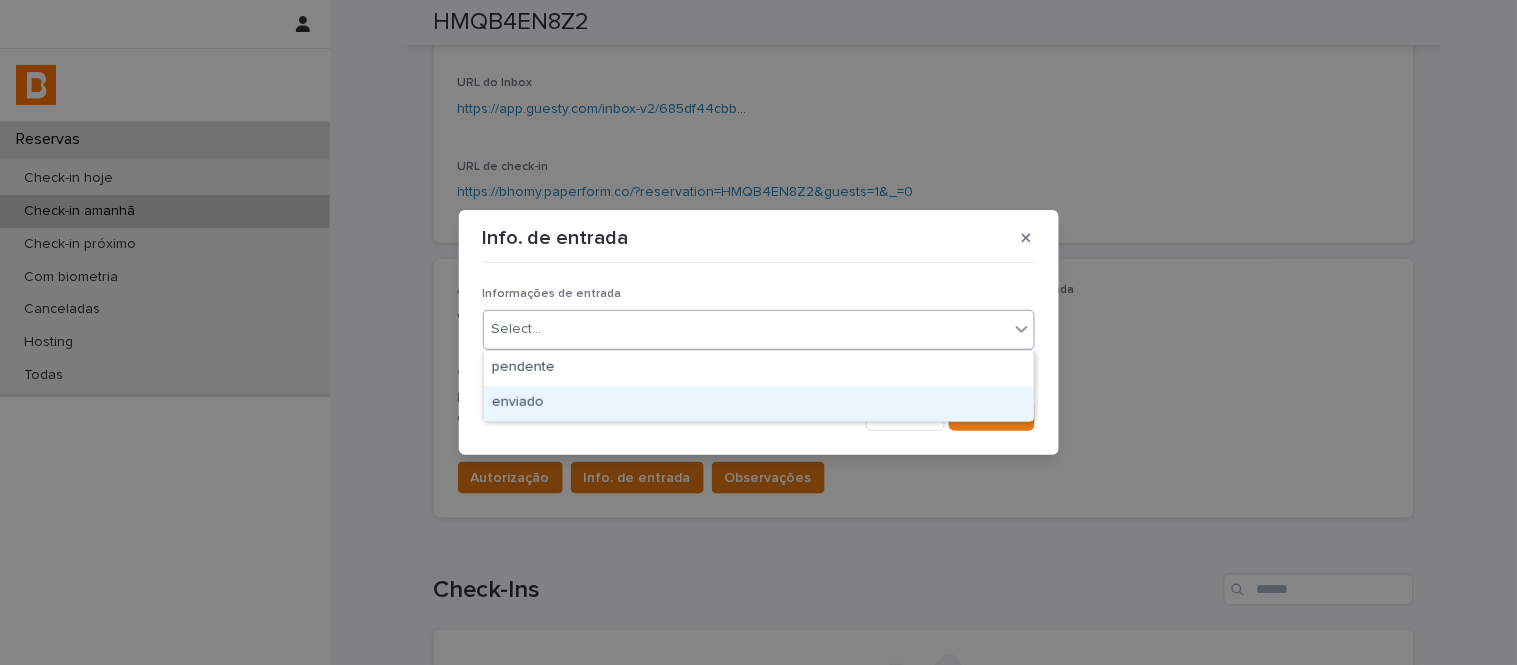 click on "enviado" at bounding box center [759, 403] 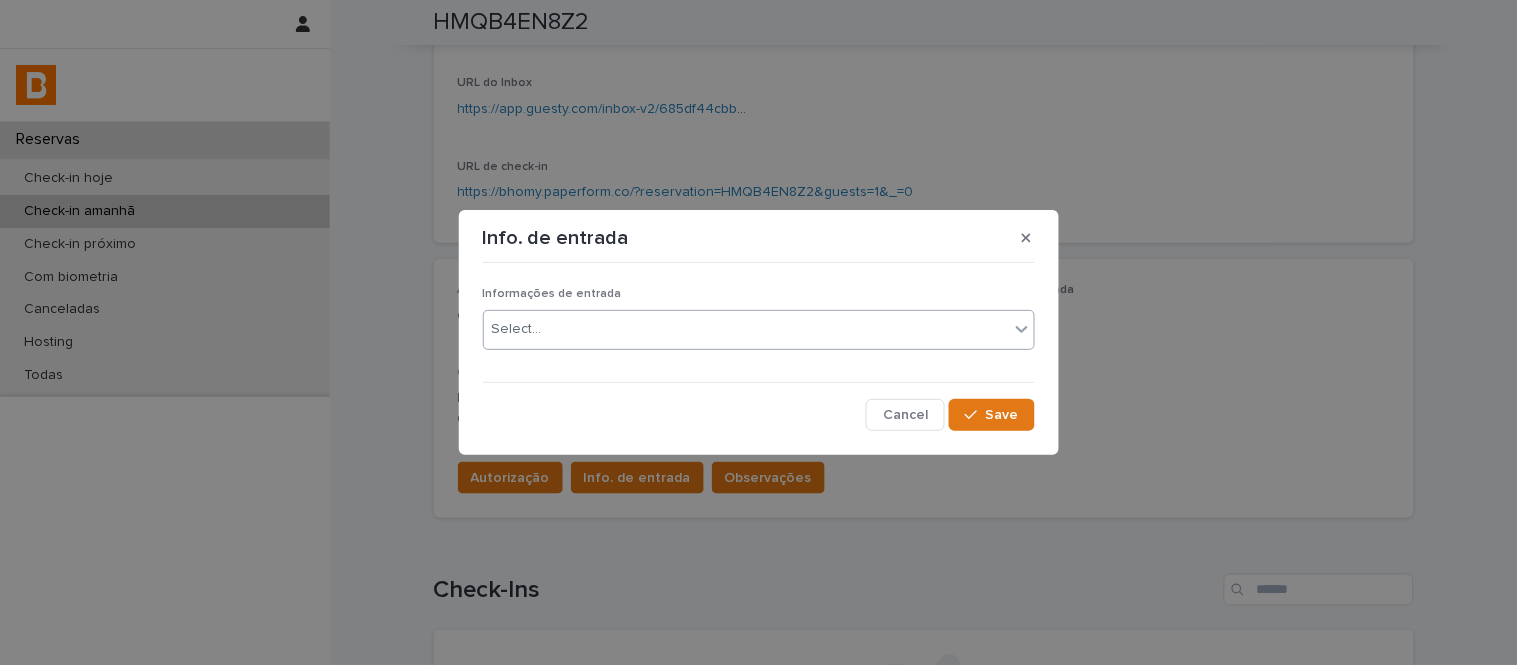 click on "Informações de entrada   option enviado, selected.     0 results available. Select is focused ,type to refine list, press Down to open the menu,  Select... Cancel Save" at bounding box center [759, 350] 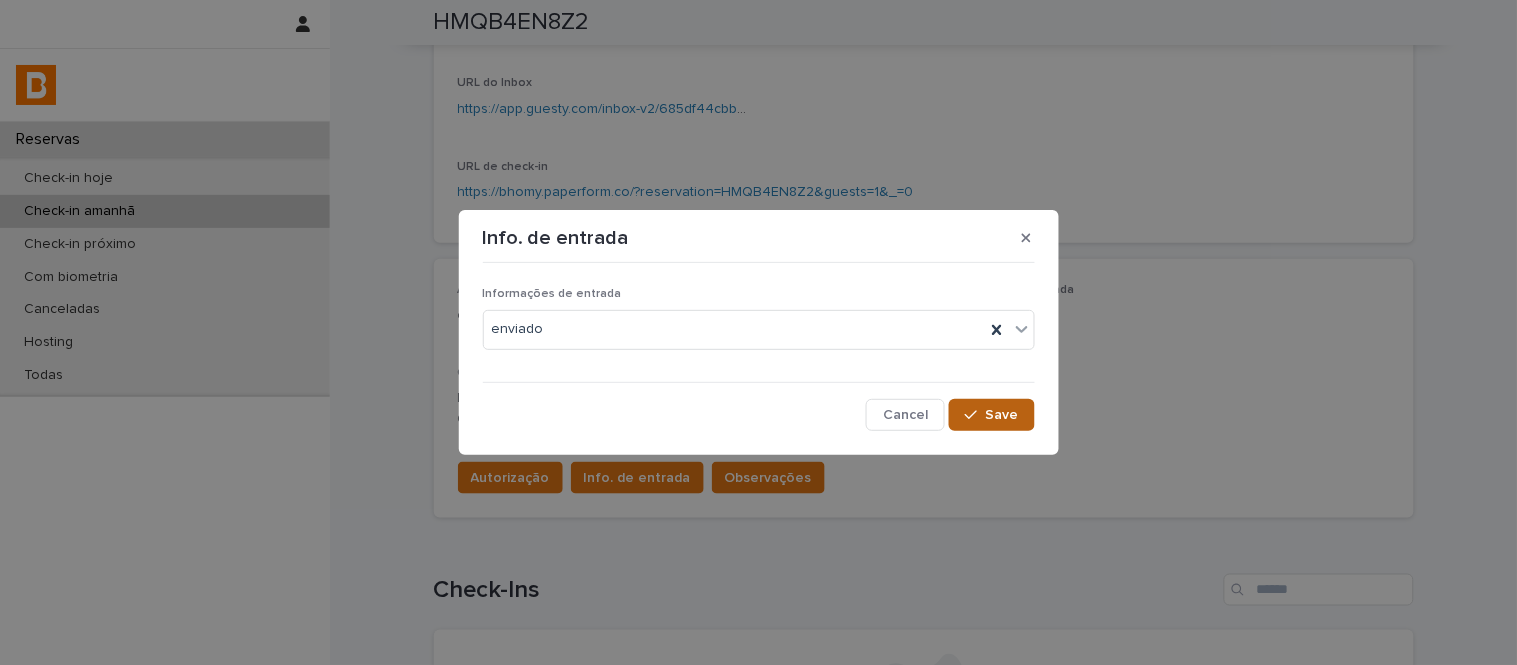 drag, startPoint x: 944, startPoint y: 377, endPoint x: 975, endPoint y: 408, distance: 43.840622 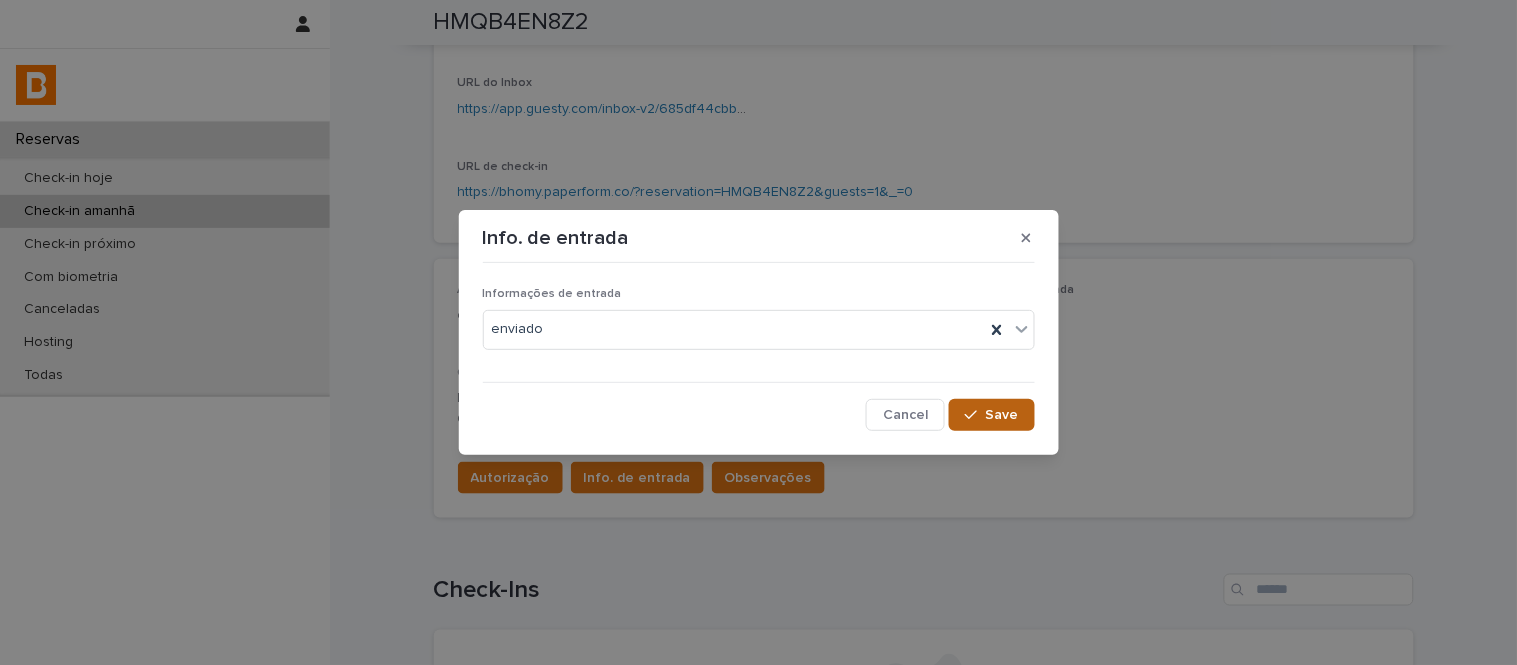 drag, startPoint x: 977, startPoint y: 411, endPoint x: 971, endPoint y: 402, distance: 10.816654 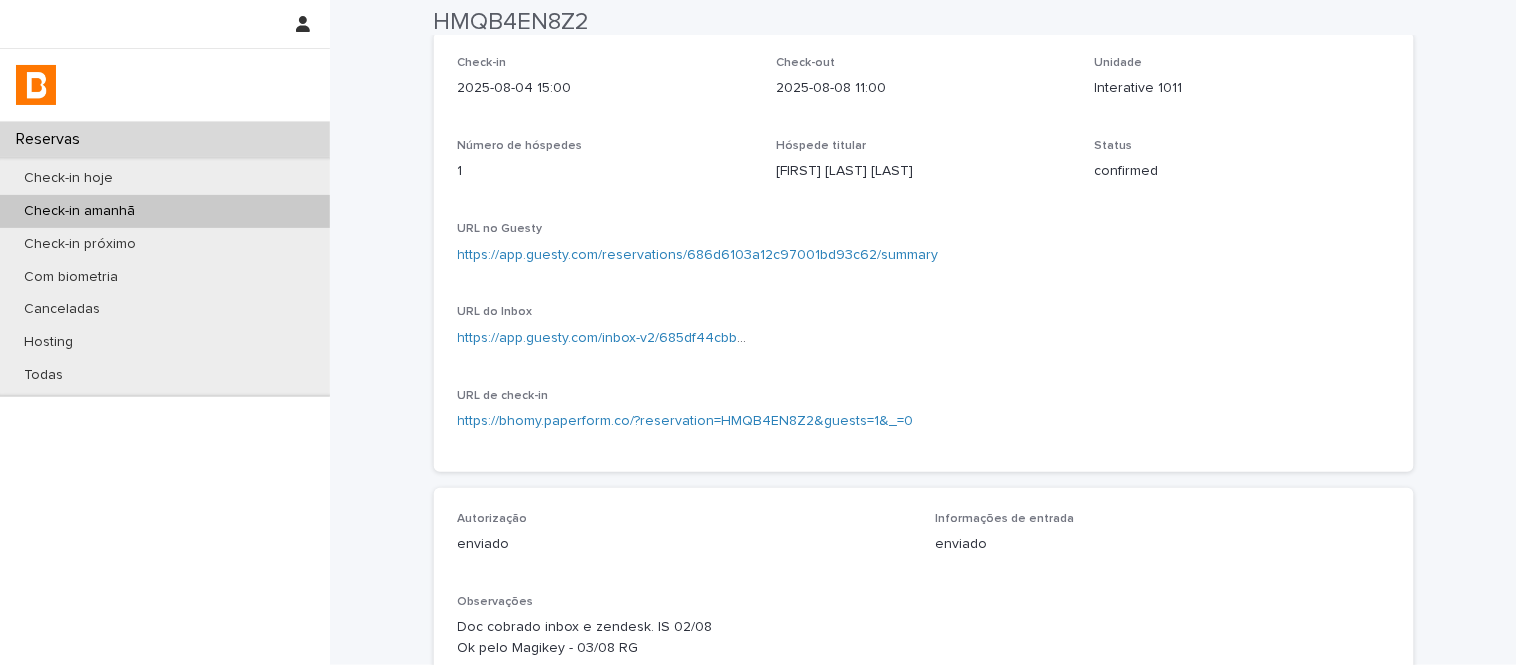 scroll, scrollTop: 0, scrollLeft: 0, axis: both 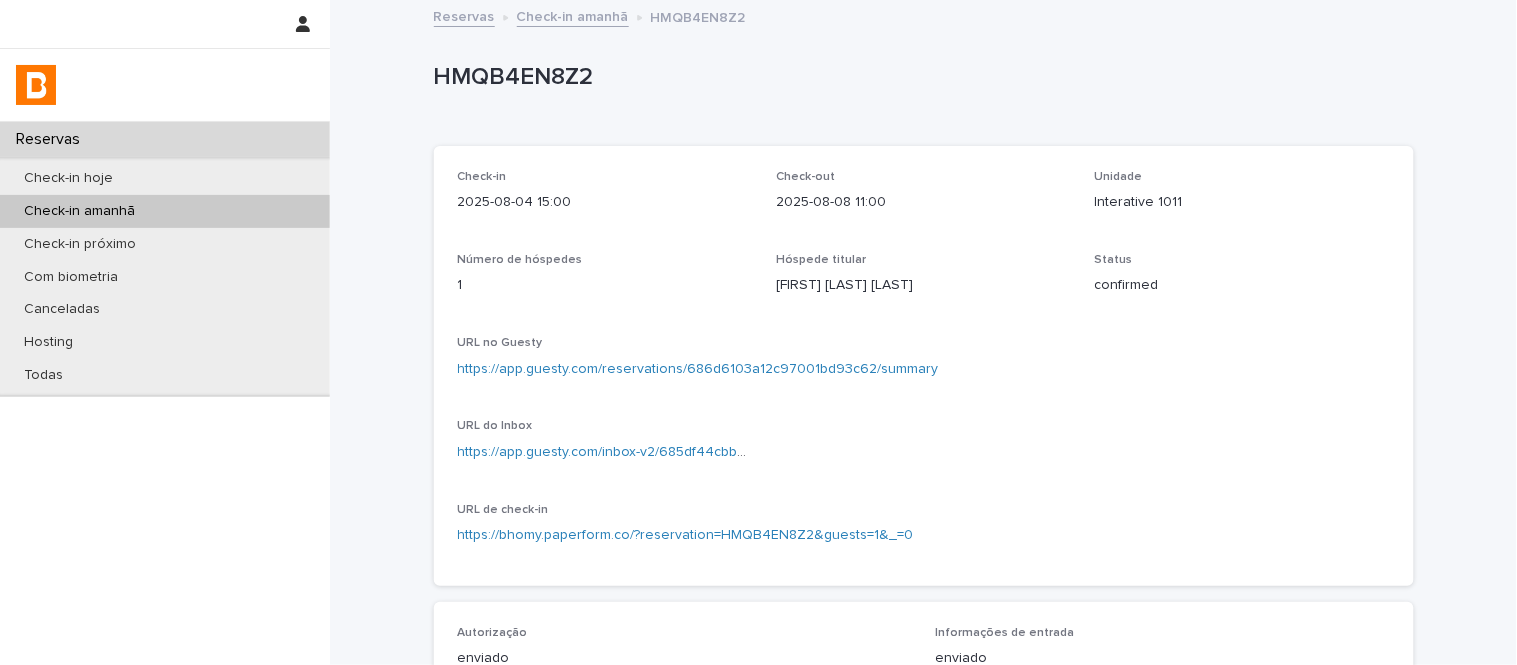 click on "Check-in amanhã" at bounding box center [573, 15] 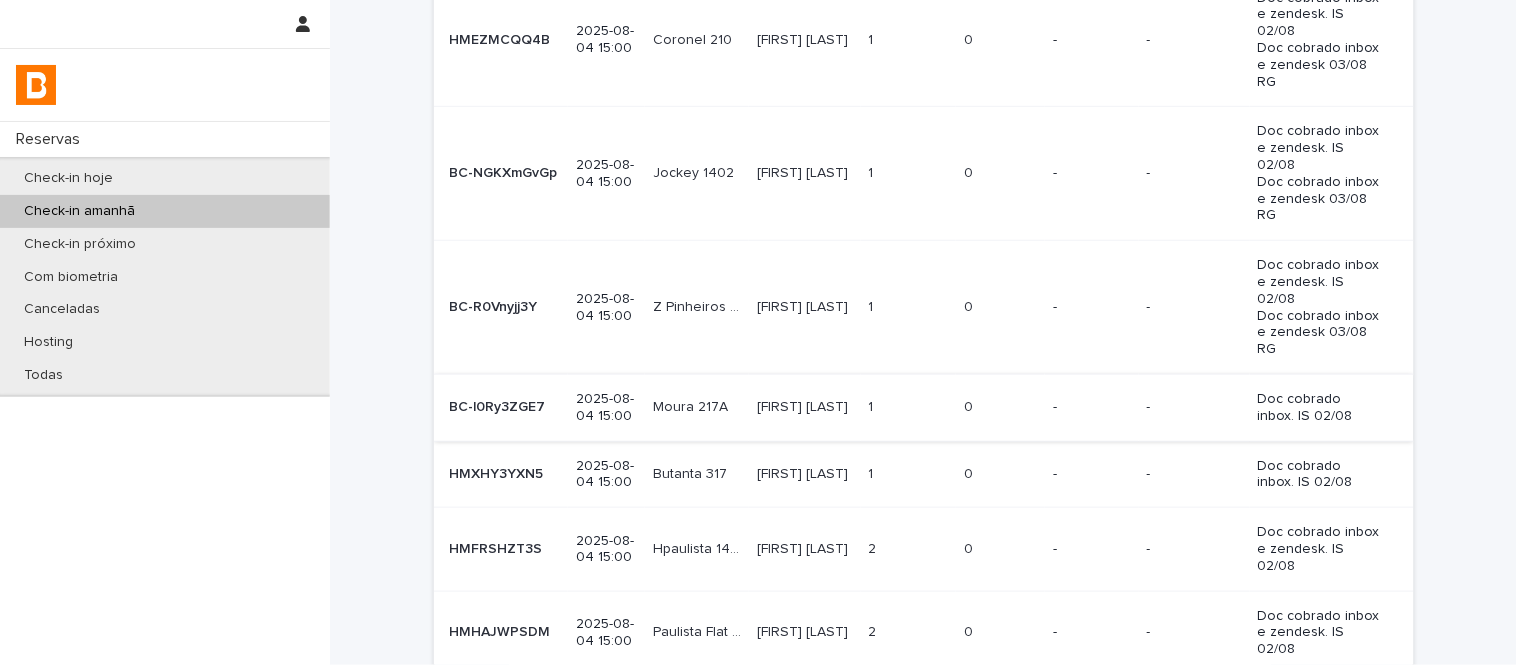 scroll, scrollTop: 338, scrollLeft: 0, axis: vertical 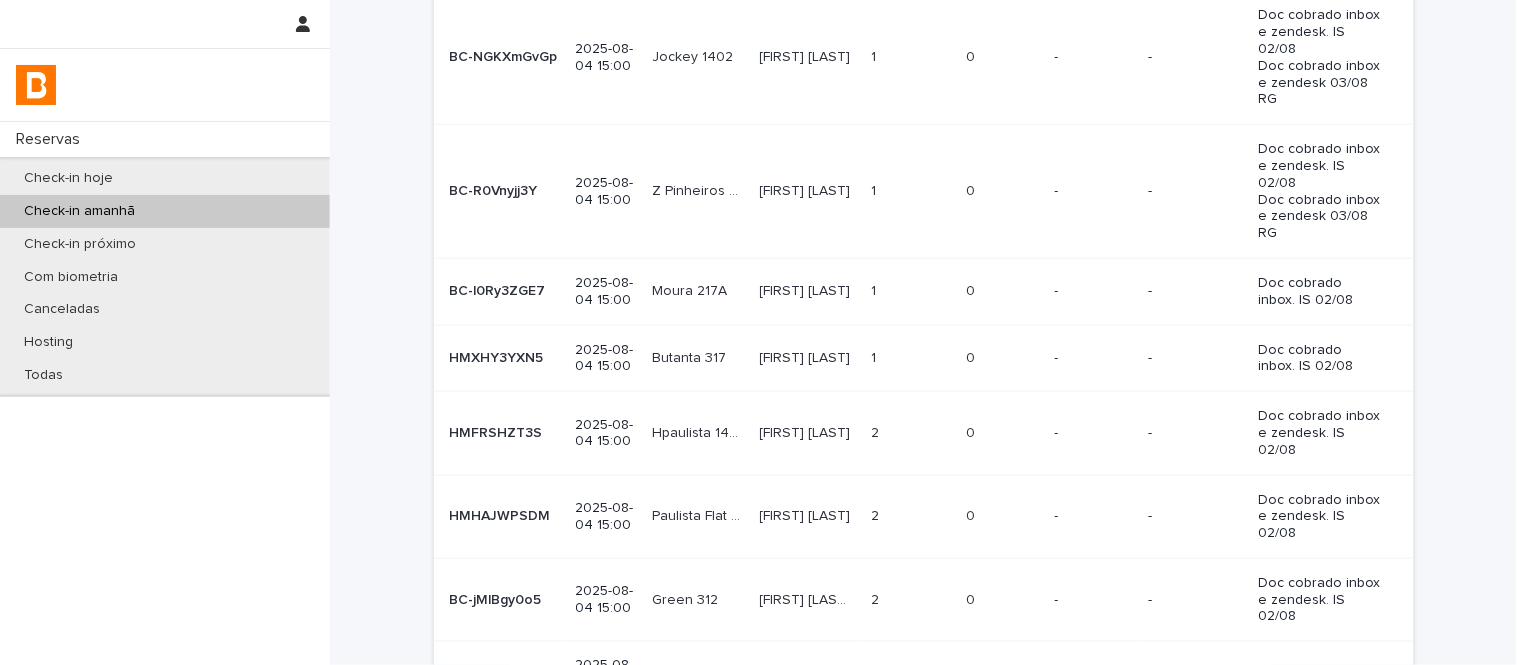 click on "[FIRST] [LAST] [LAST]" at bounding box center [807, 291] 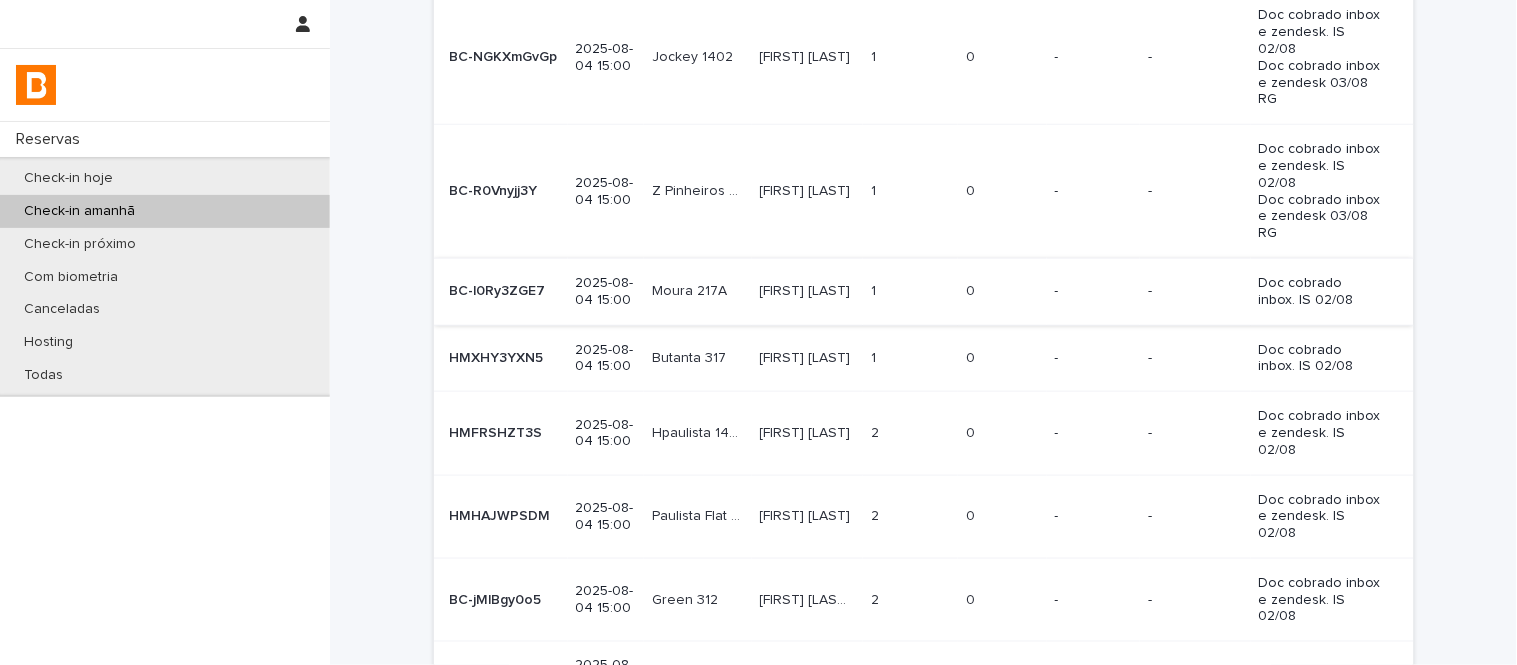scroll, scrollTop: 0, scrollLeft: 0, axis: both 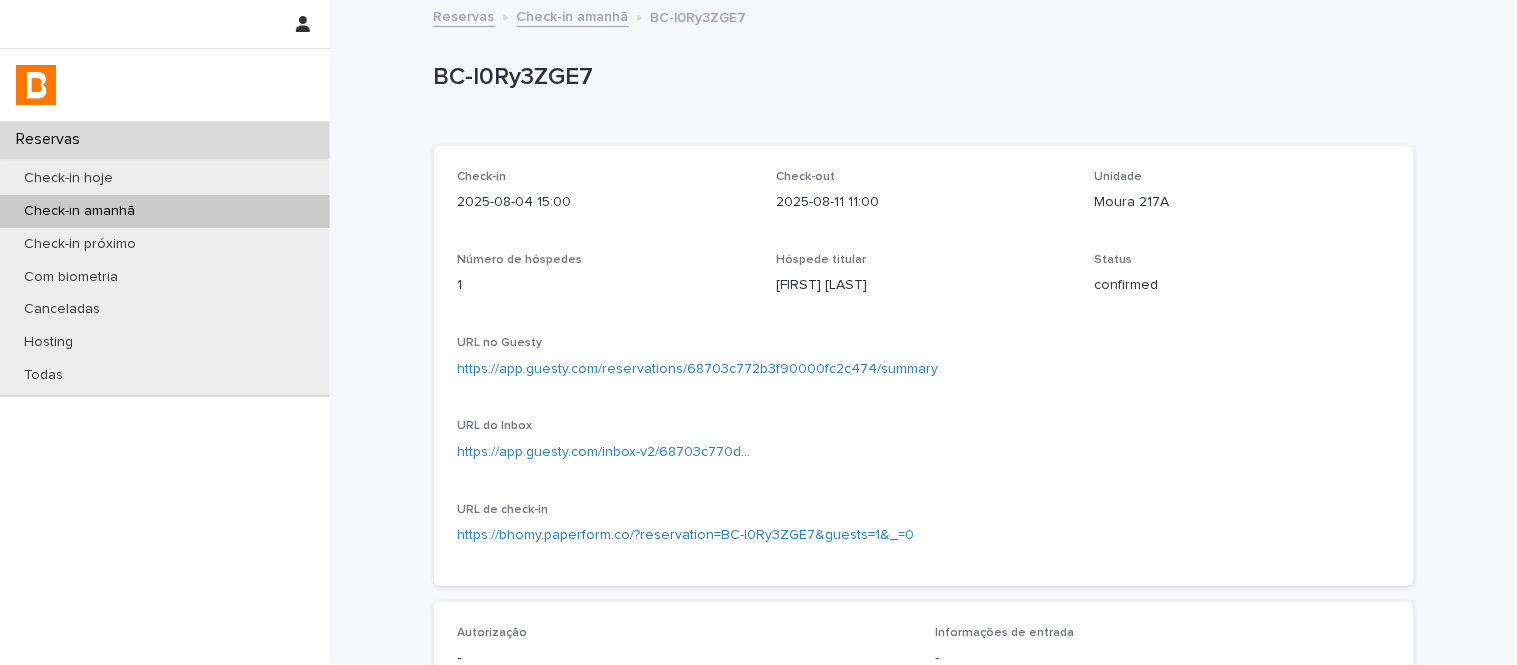 click on "URL do Inbox" at bounding box center (605, 426) 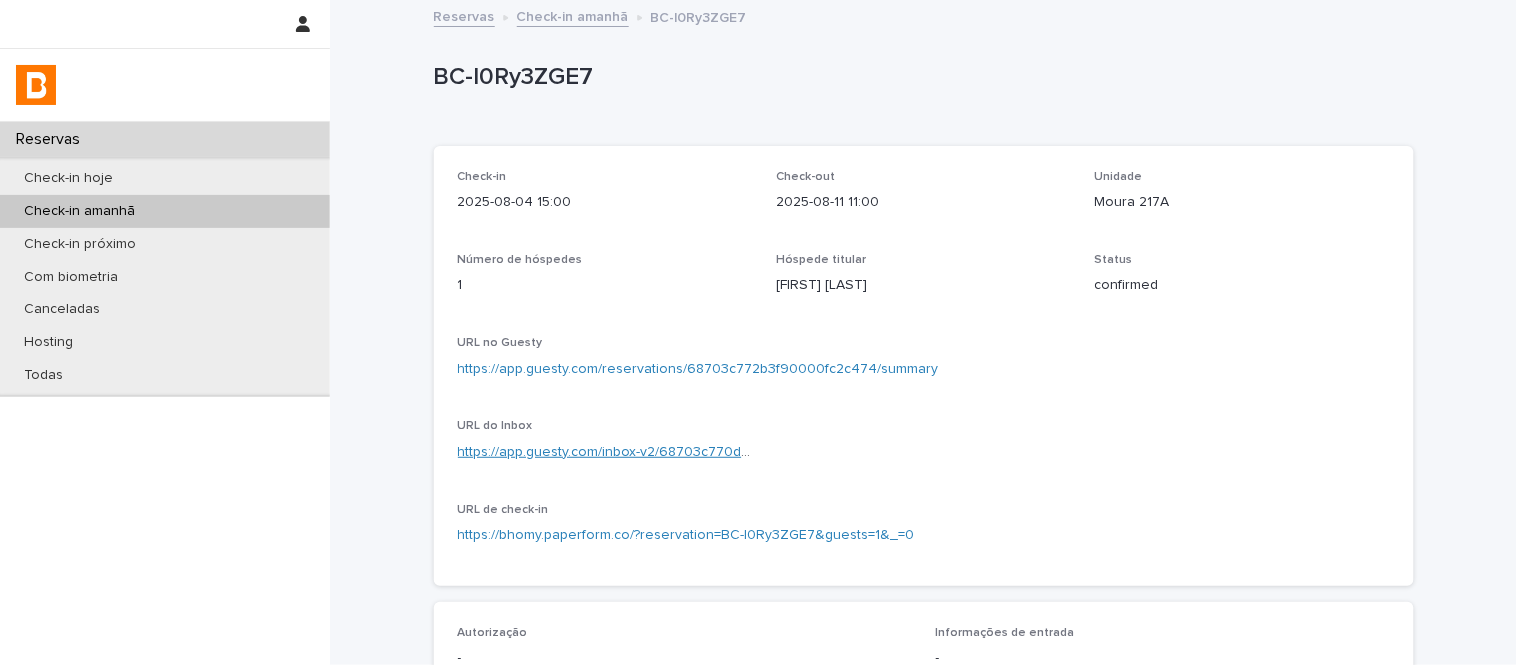 click on "https://app.guesty.com/inbox-v2/68703c770dcf35001330ad30?reservationId=68703c772b3f90000fc2c474" at bounding box center [798, 452] 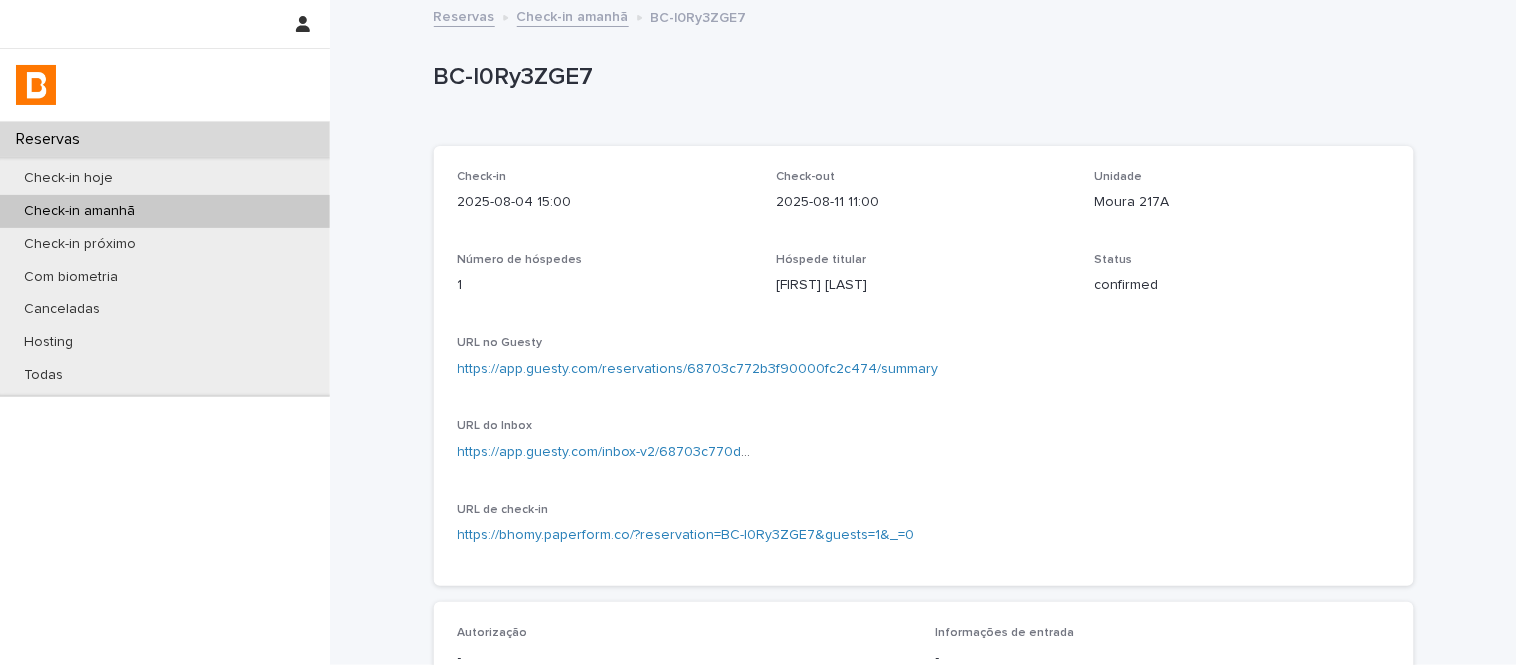 click on "BC-l0Ry3ZGE7" at bounding box center [920, 77] 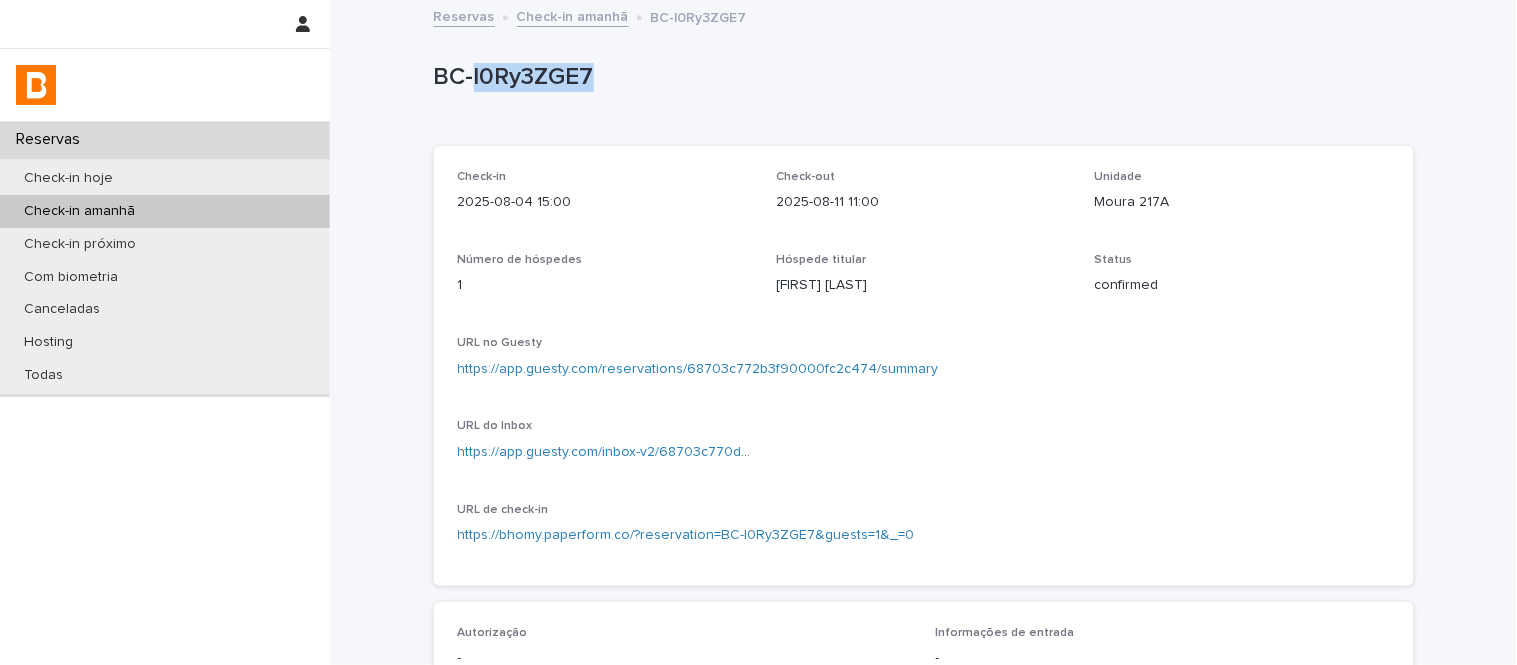 click on "BC-l0Ry3ZGE7" at bounding box center (920, 77) 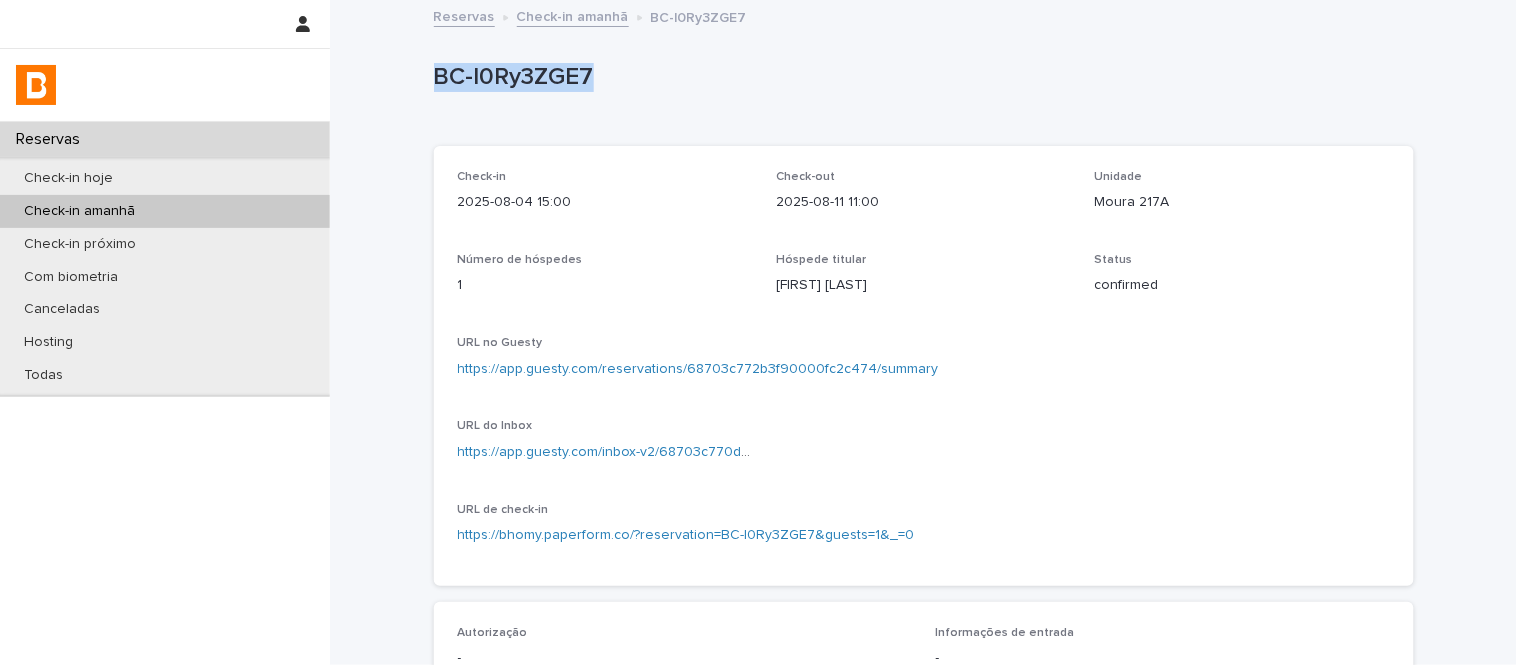 click on "BC-l0Ry3ZGE7" at bounding box center (920, 77) 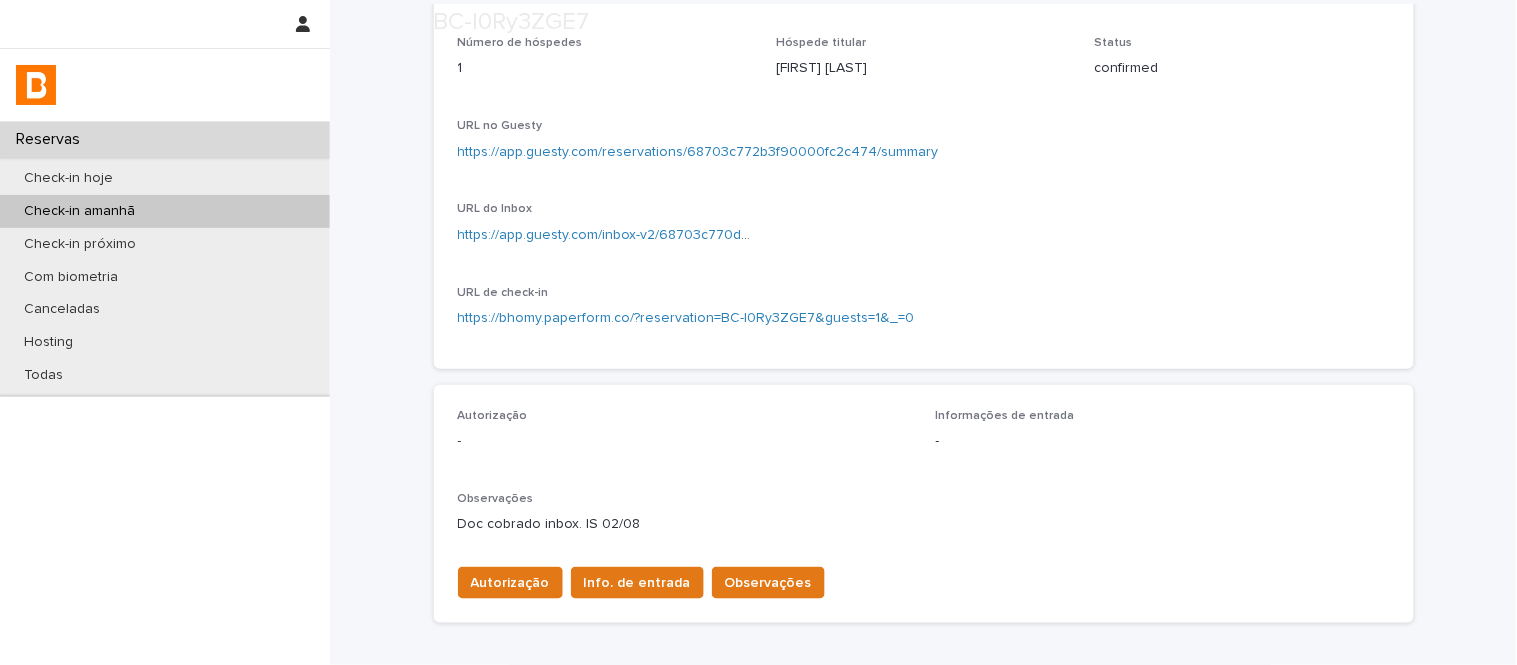 scroll, scrollTop: 222, scrollLeft: 0, axis: vertical 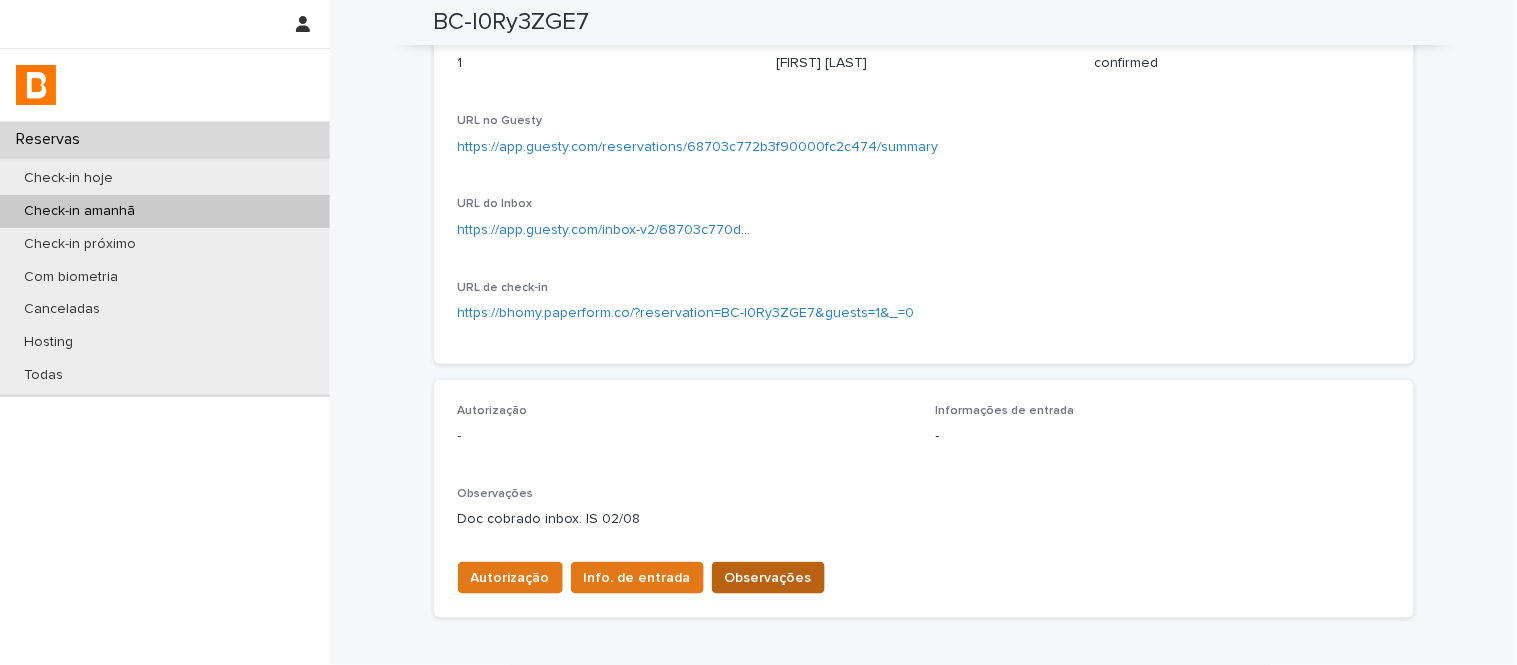 click on "Observações" at bounding box center [768, 578] 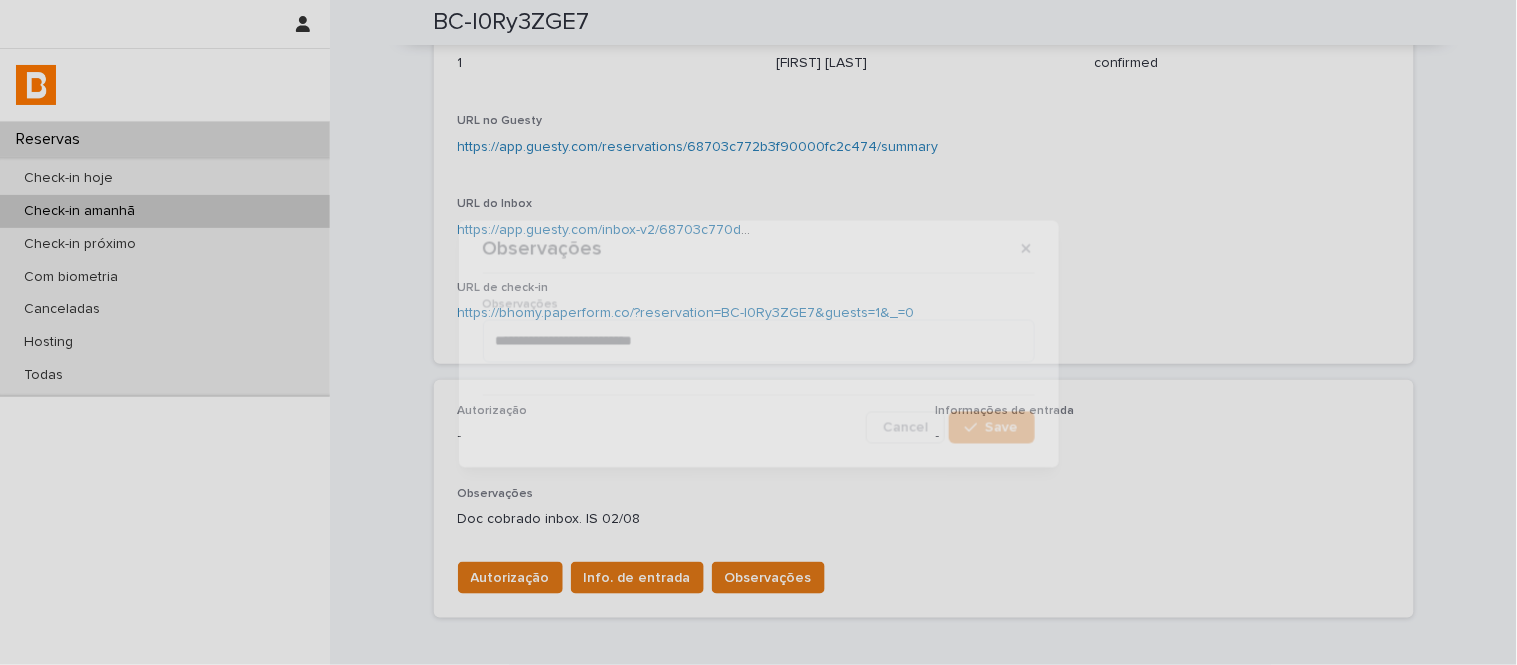 click on "**********" at bounding box center [758, 332] 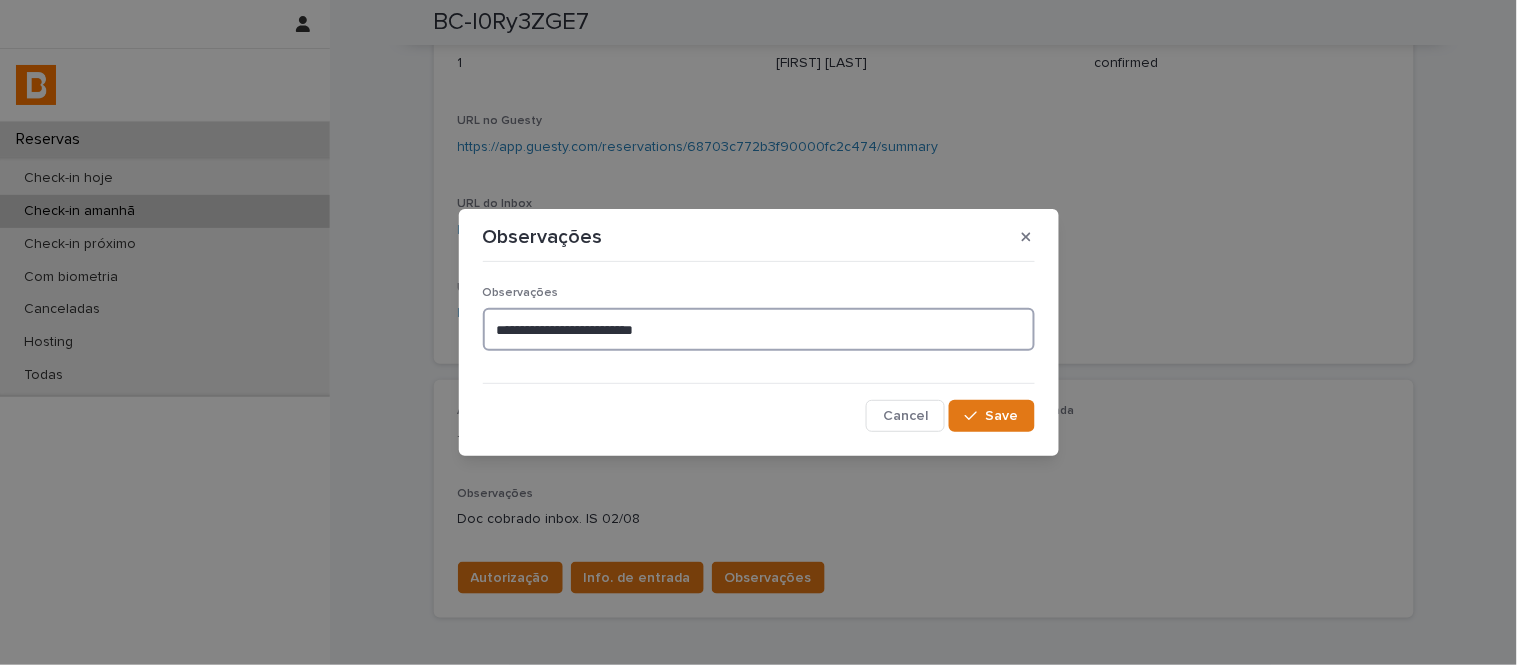 click on "**********" at bounding box center [759, 329] 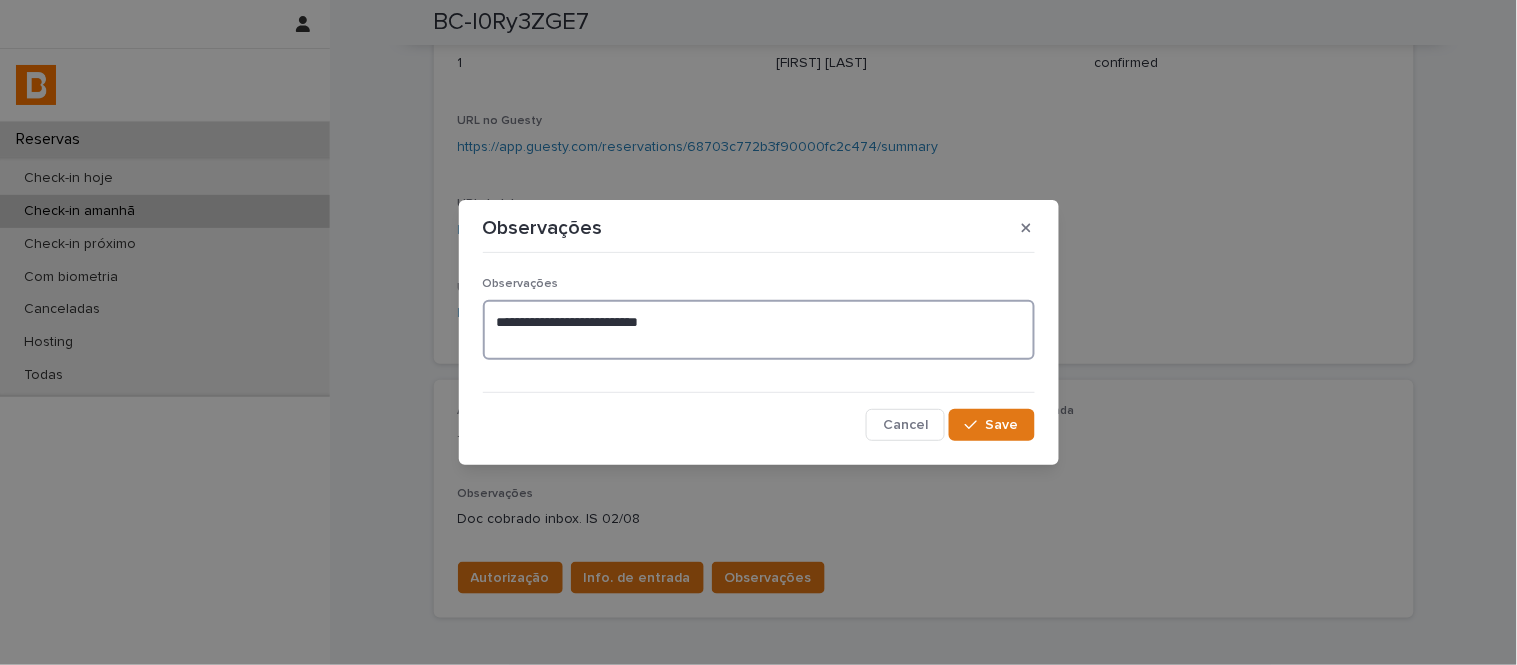 paste on "**********" 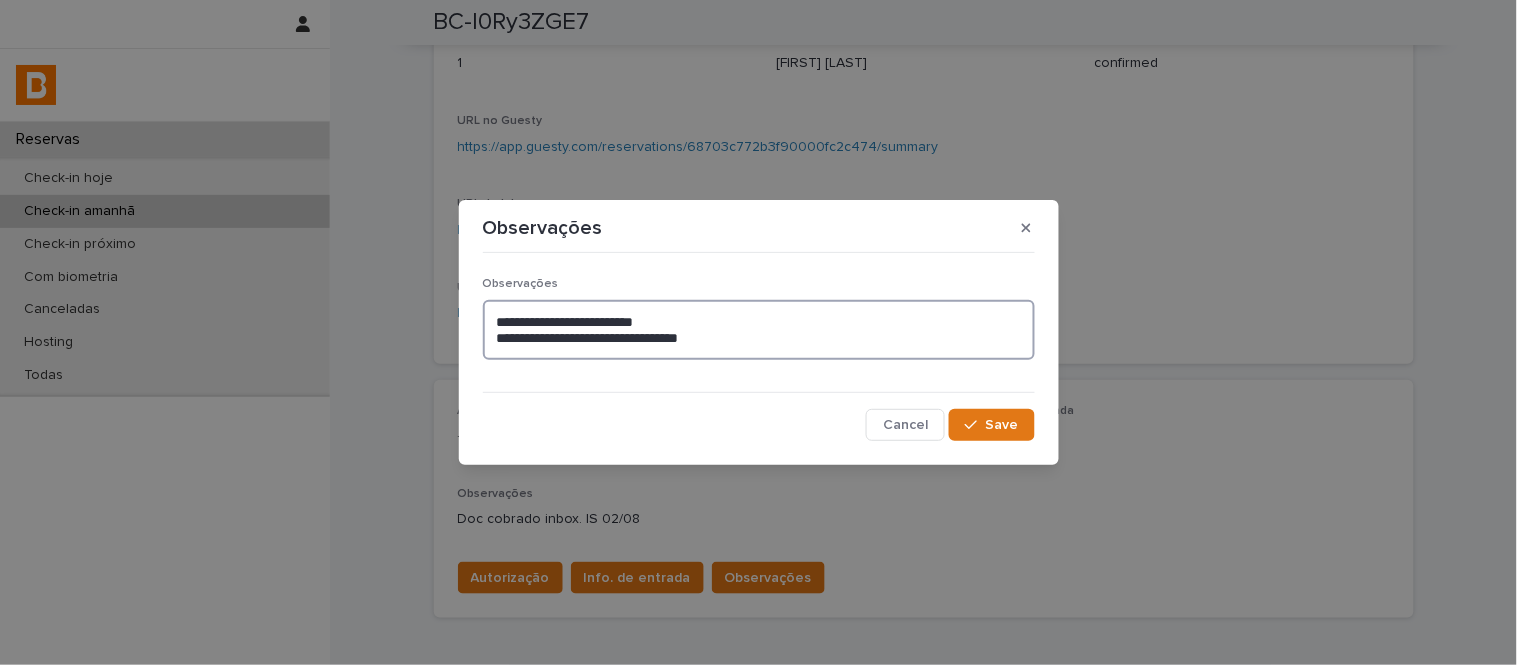 drag, startPoint x: 684, startPoint y: 340, endPoint x: 616, endPoint y: 345, distance: 68.18358 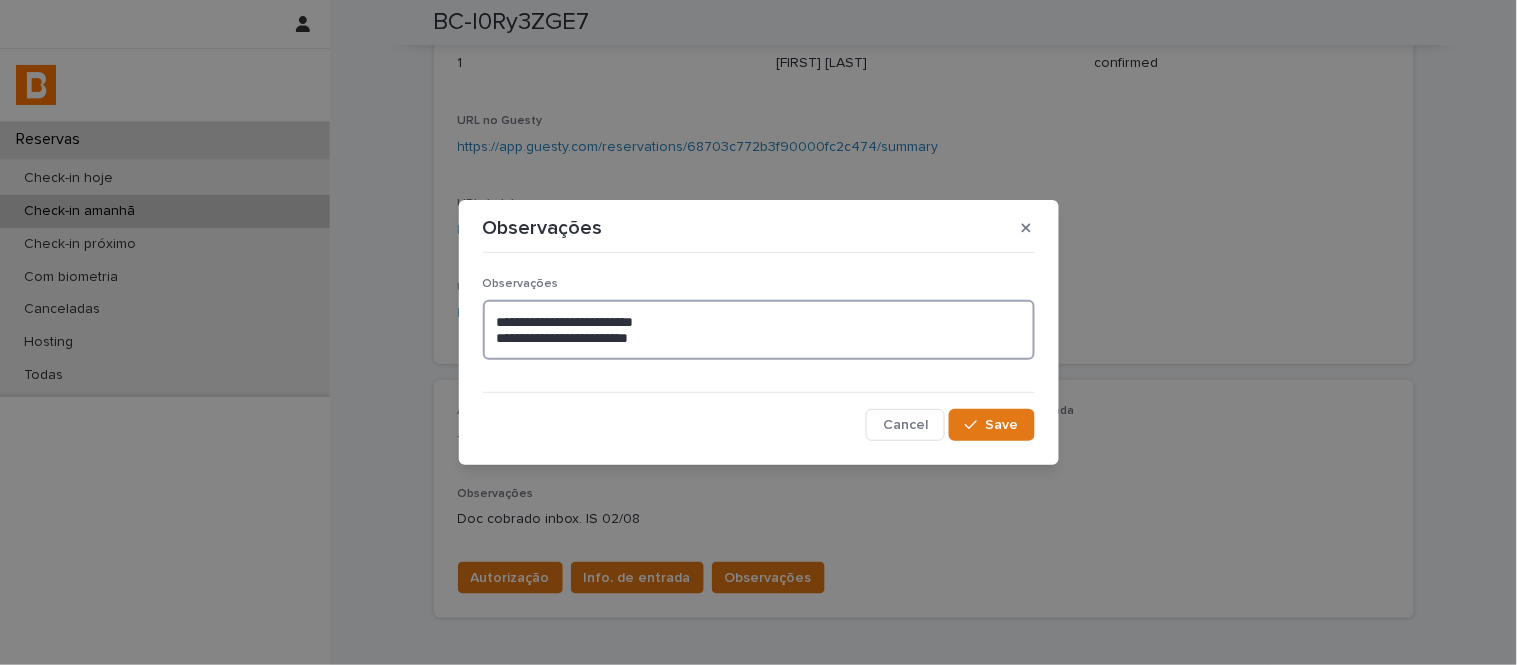 type on "**********" 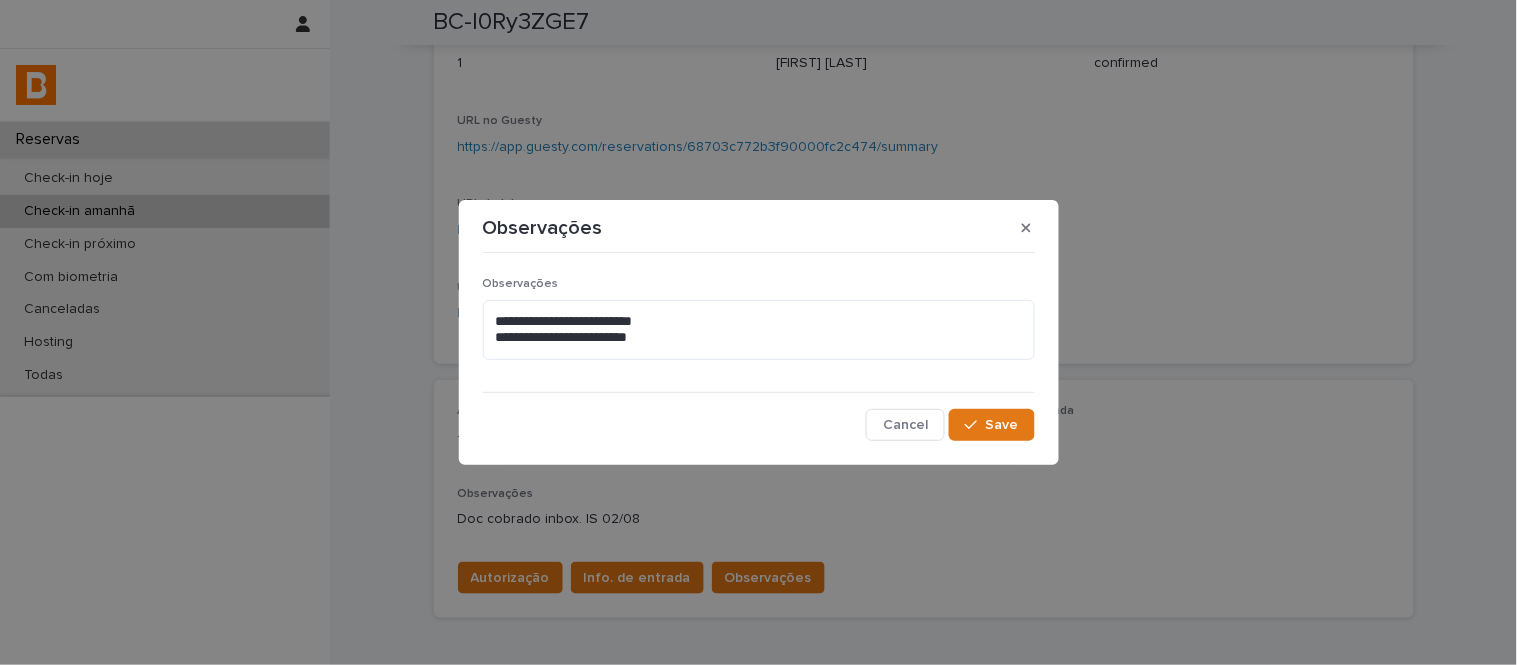 click on "**********" at bounding box center [759, 332] 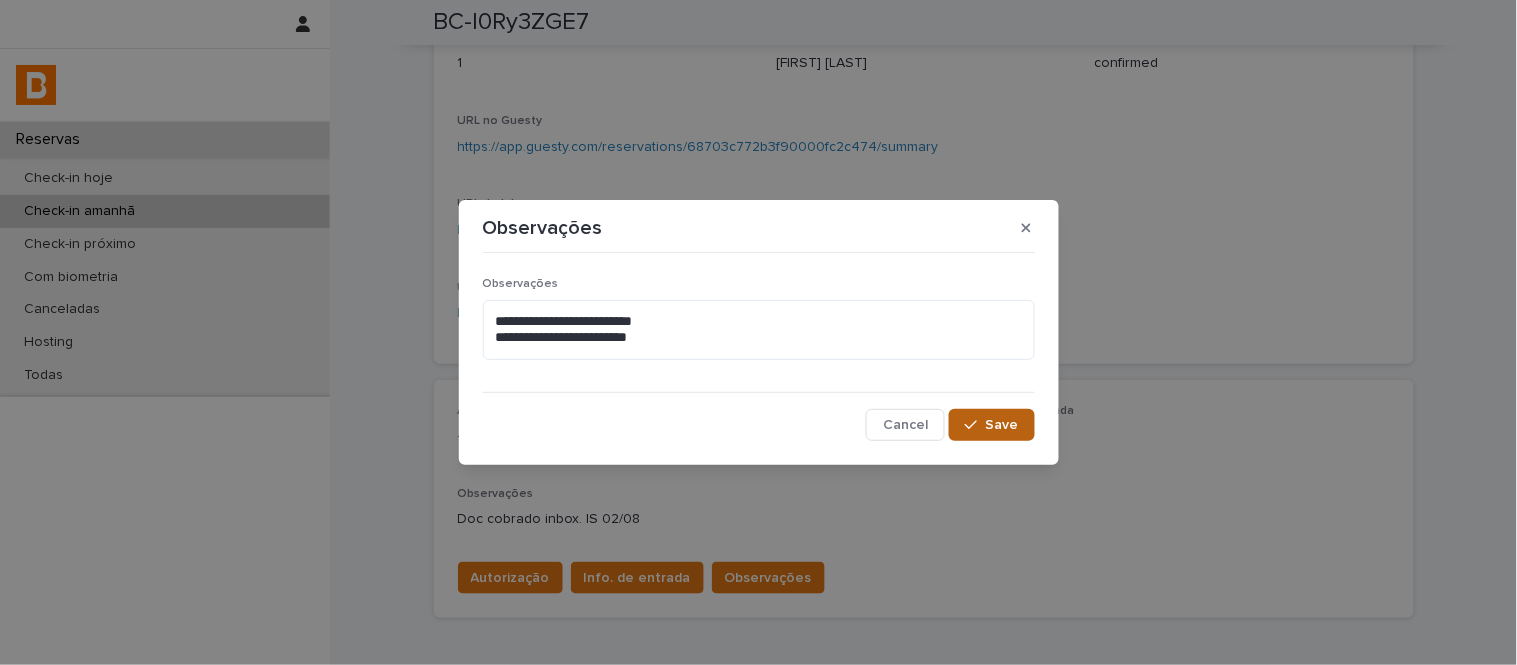 click on "Save" at bounding box center [1002, 425] 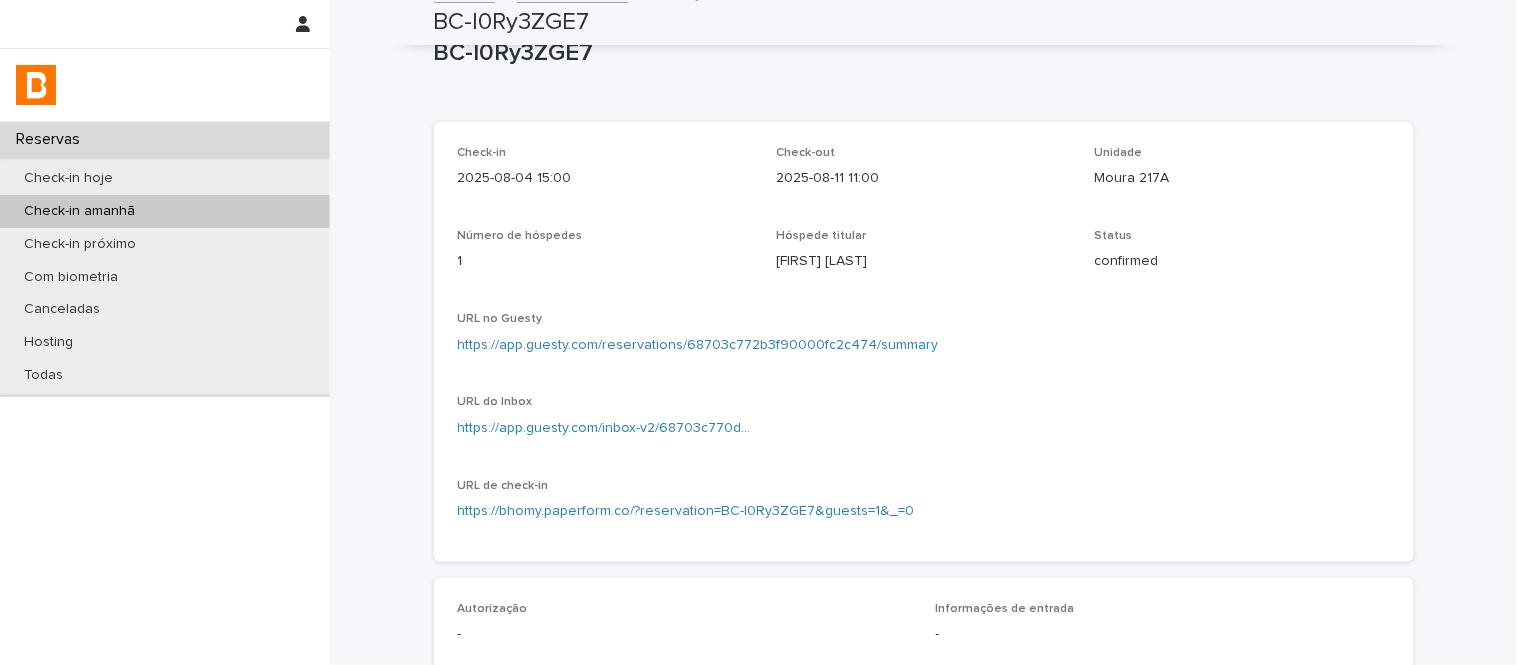 scroll, scrollTop: 0, scrollLeft: 0, axis: both 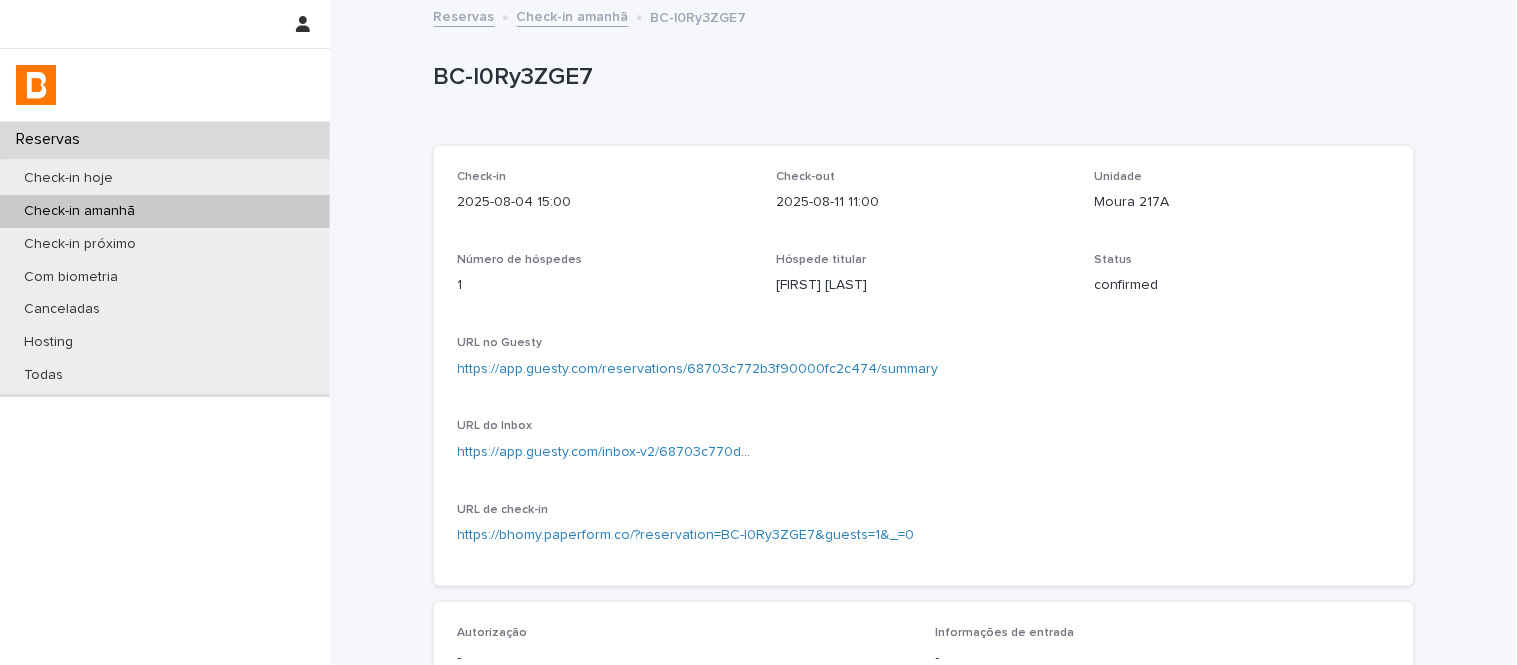 click on "Check-in amanhã" at bounding box center (573, 15) 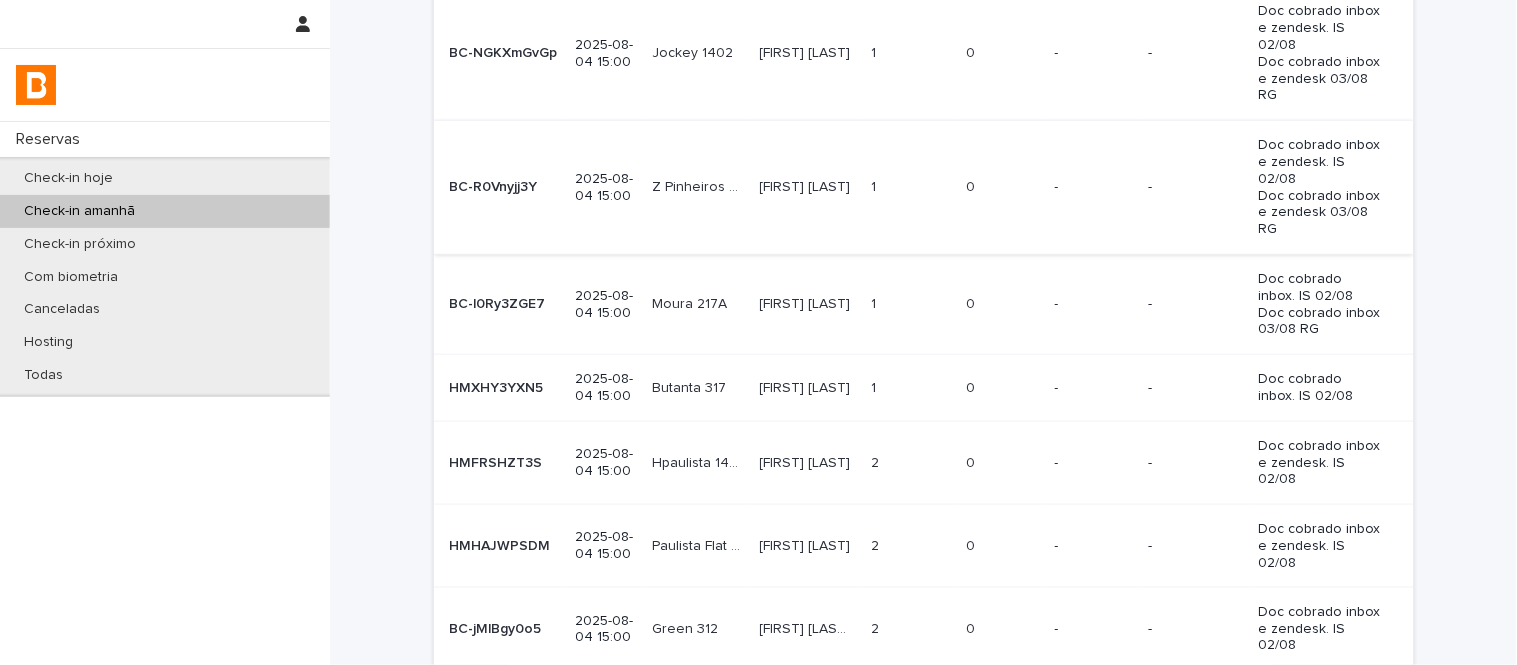 scroll, scrollTop: 444, scrollLeft: 0, axis: vertical 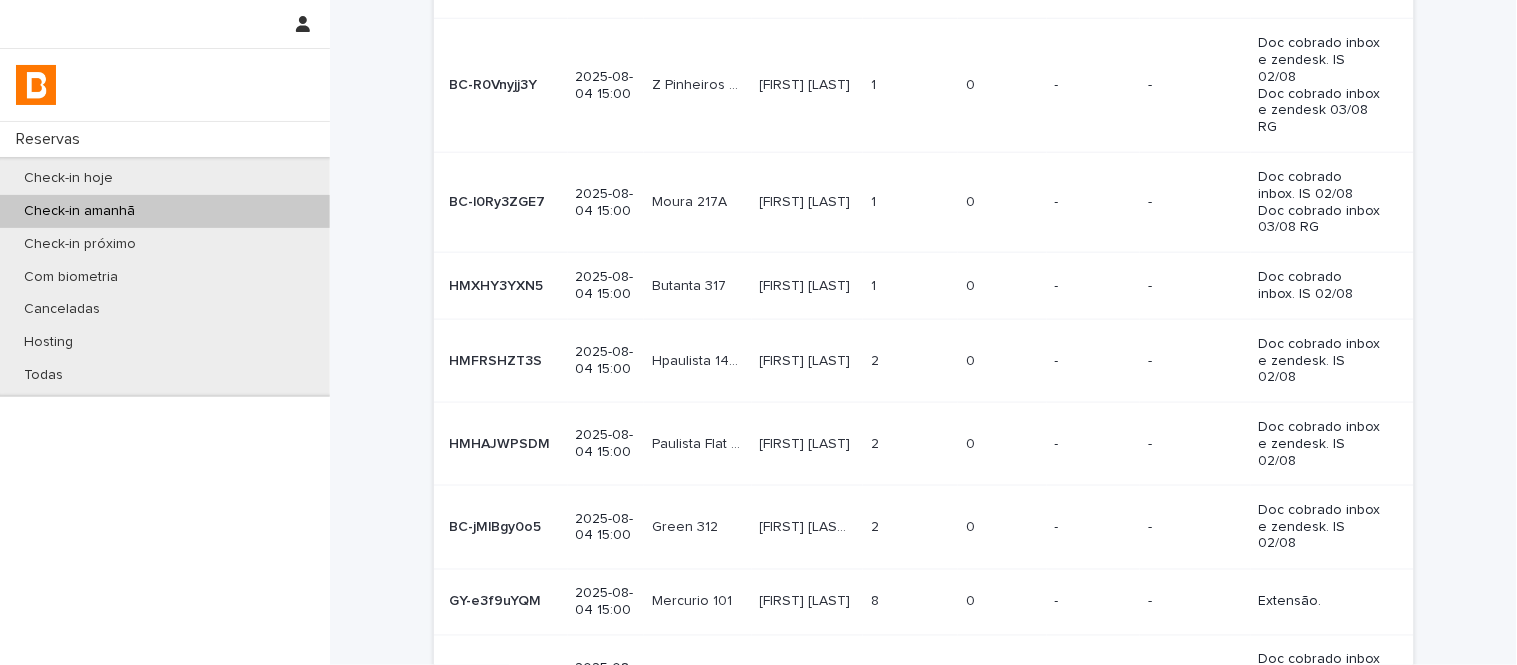 click on "1 1" at bounding box center [910, 286] 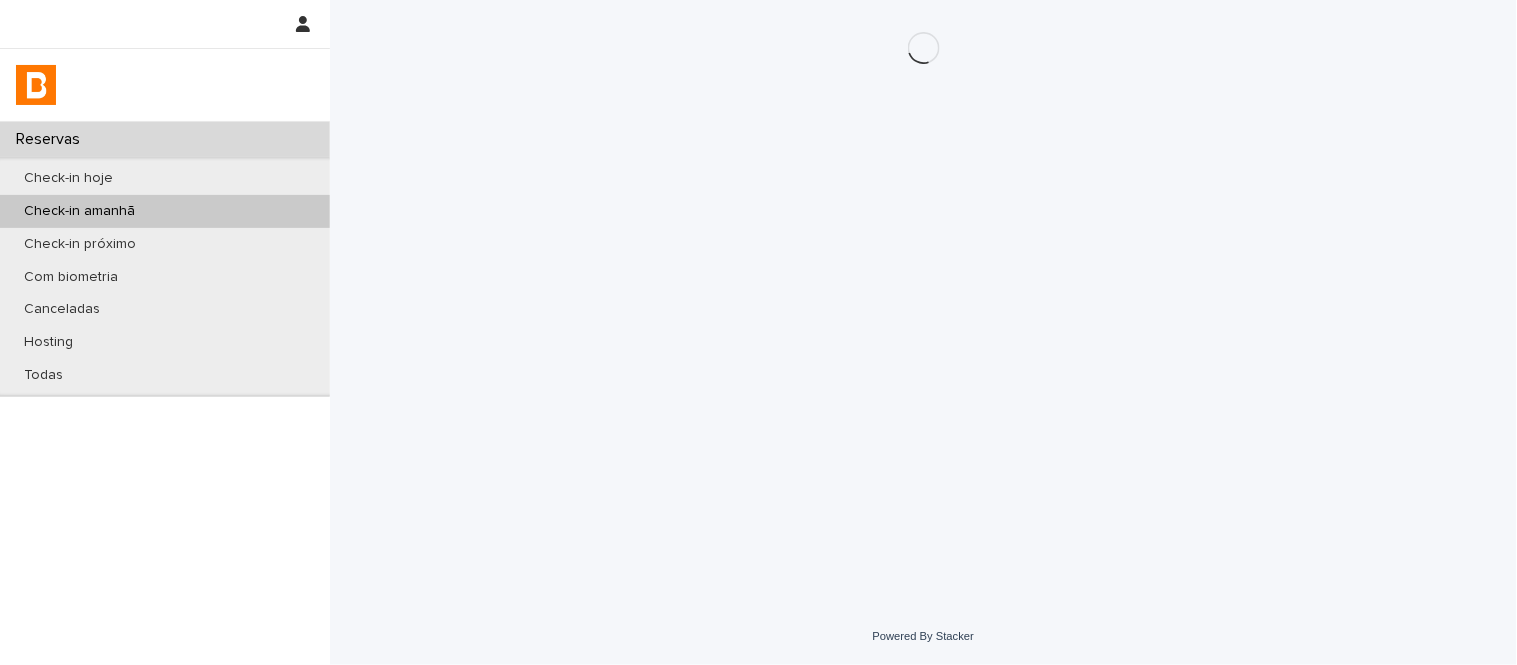 scroll, scrollTop: 0, scrollLeft: 0, axis: both 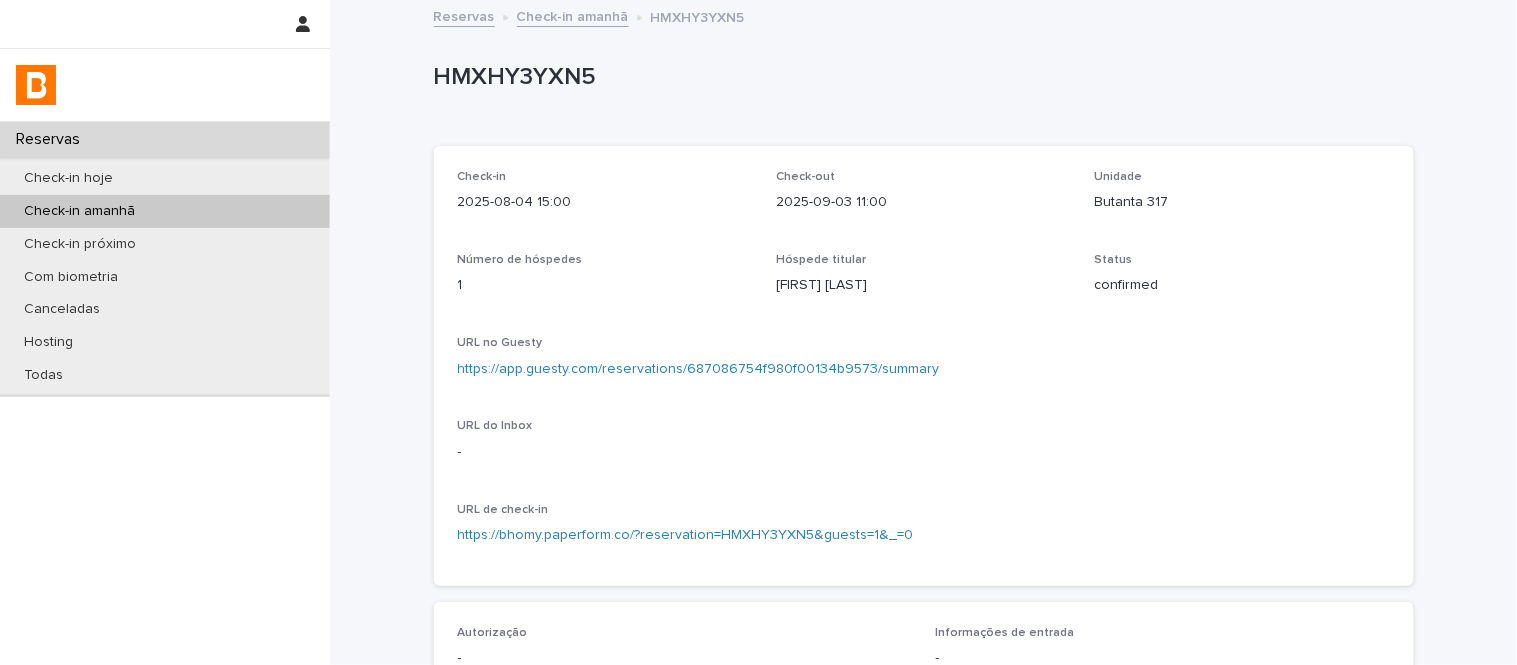 drag, startPoint x: 611, startPoint y: 385, endPoint x: 611, endPoint y: 366, distance: 19 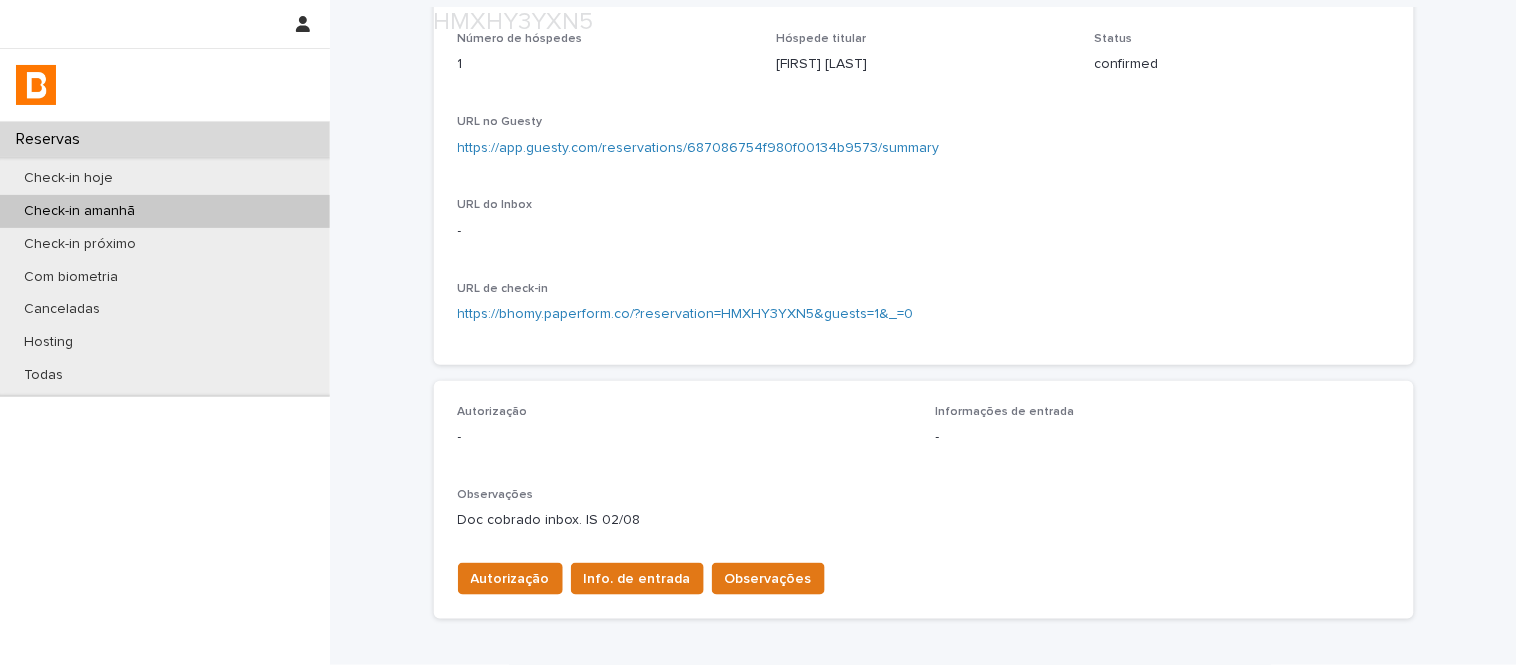 scroll, scrollTop: 222, scrollLeft: 0, axis: vertical 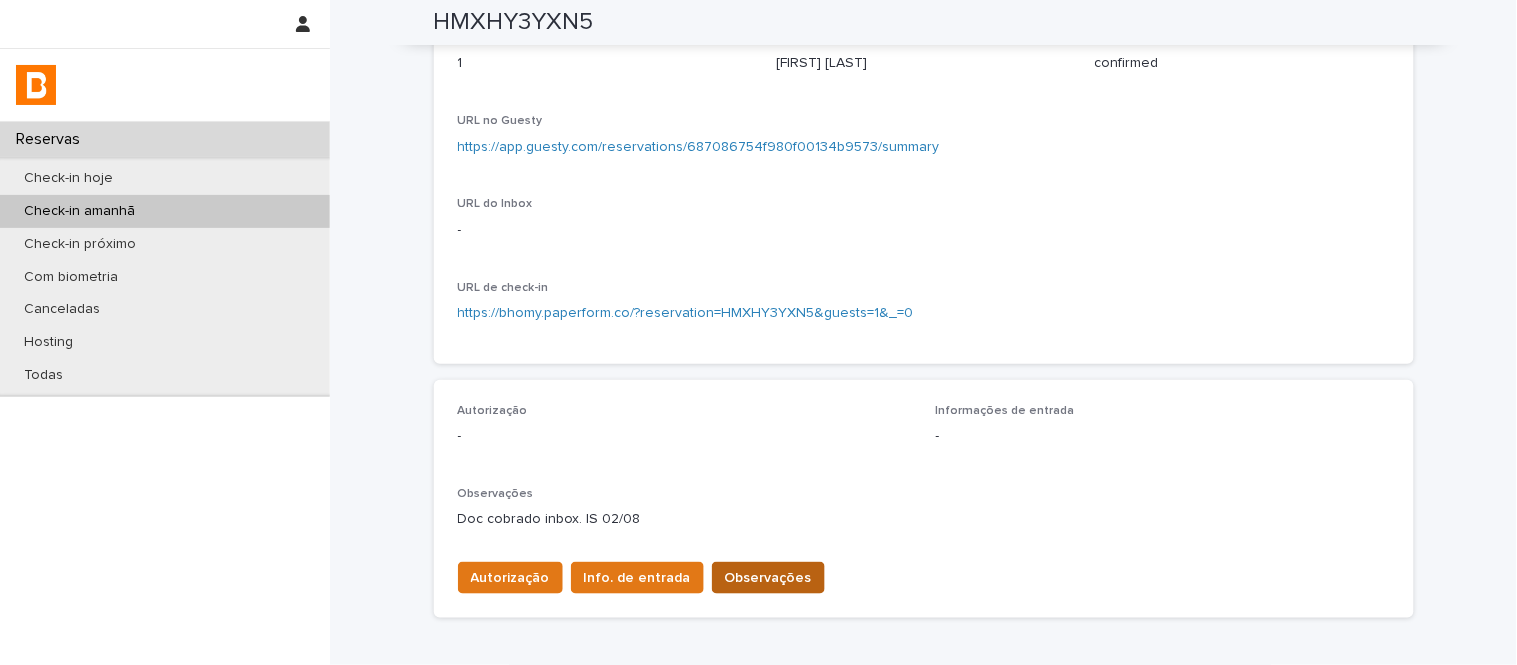 click on "Observações" at bounding box center [768, 578] 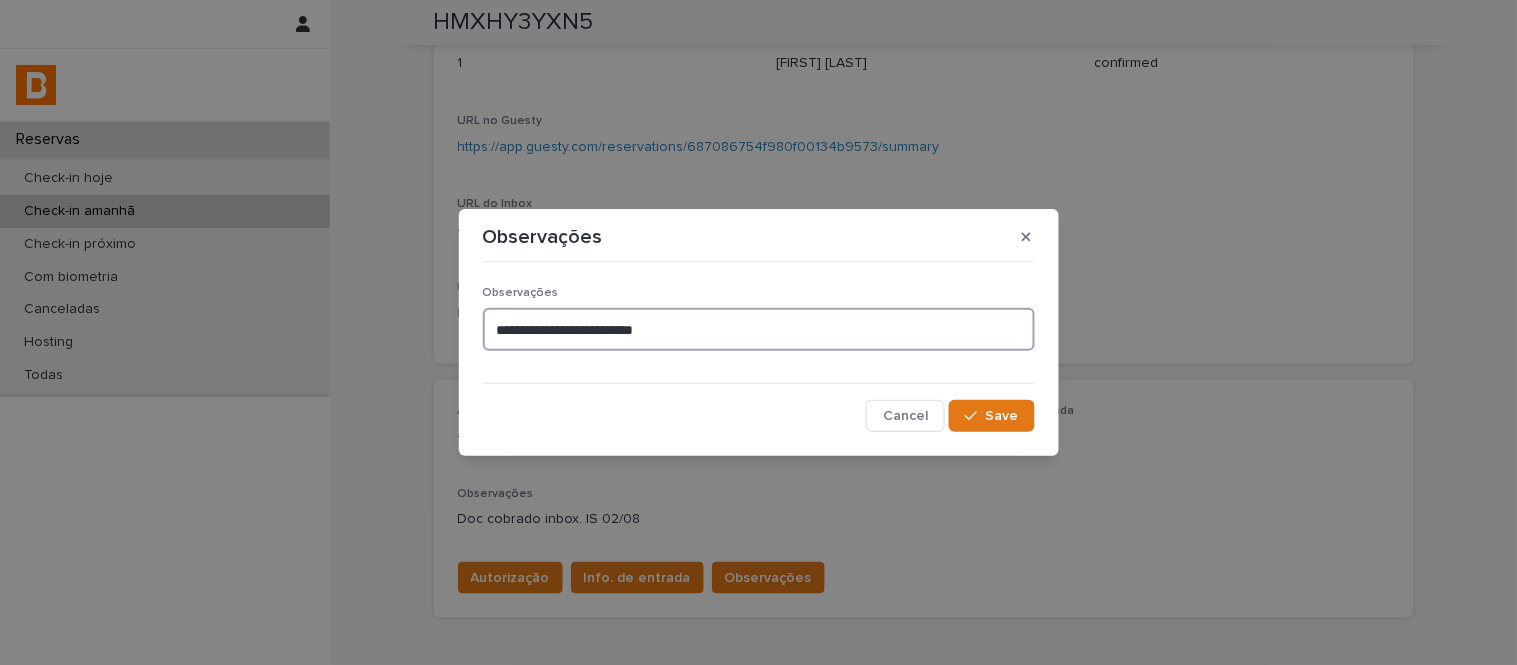 click on "**********" at bounding box center [759, 329] 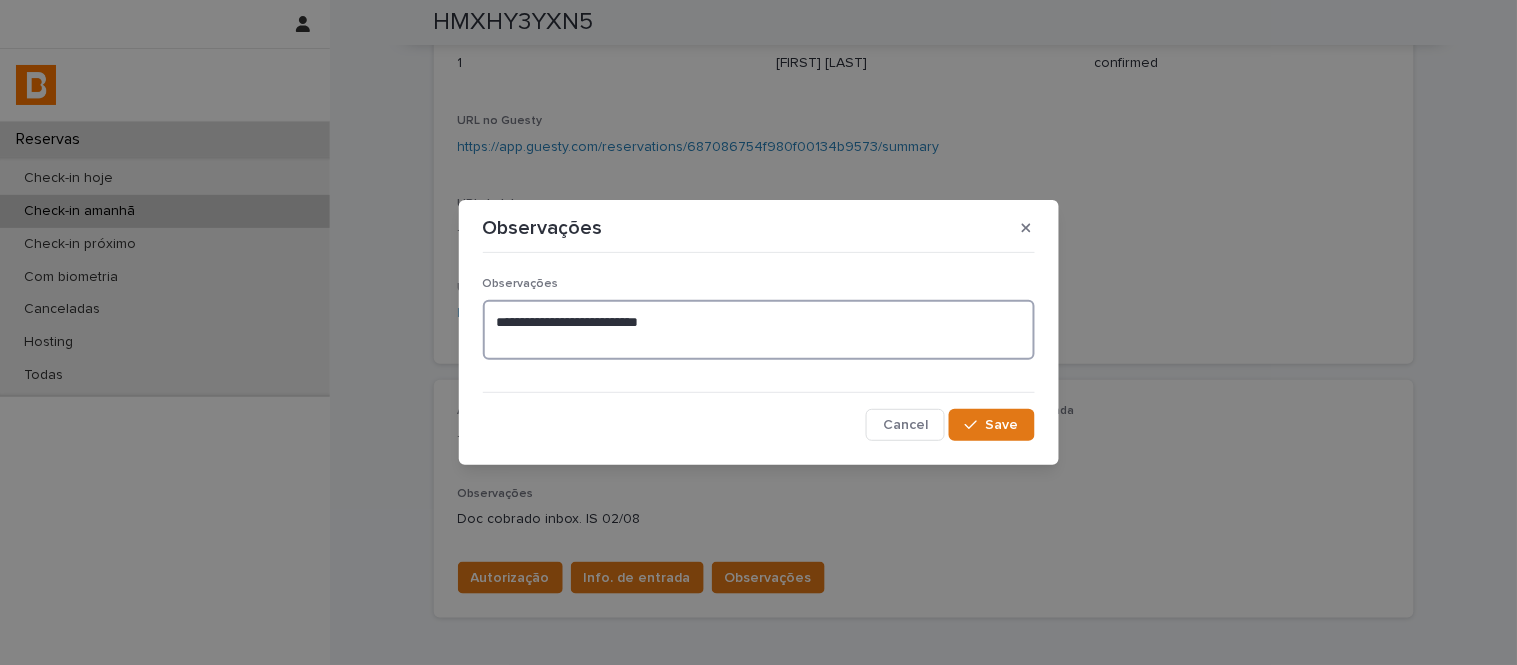 paste on "**********" 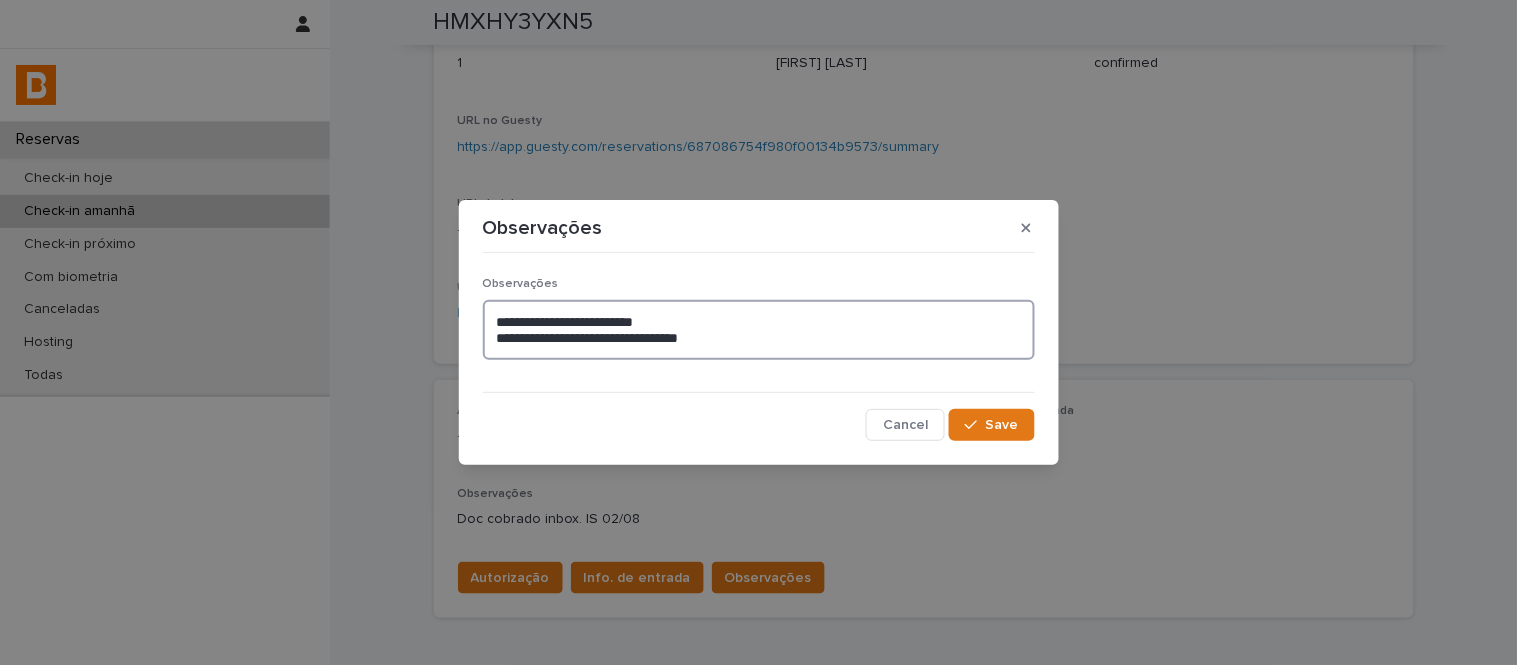 drag, startPoint x: 686, startPoint y: 335, endPoint x: 617, endPoint y: 336, distance: 69.00725 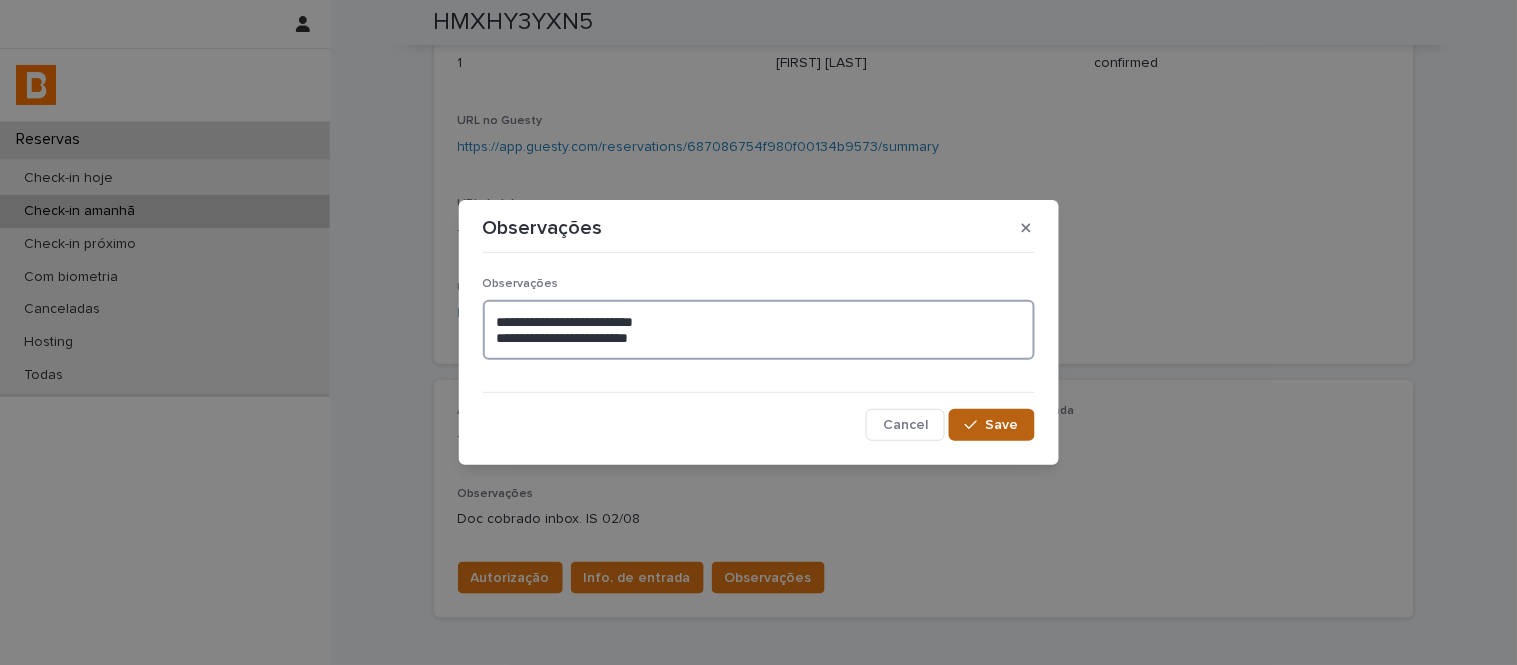 type on "**********" 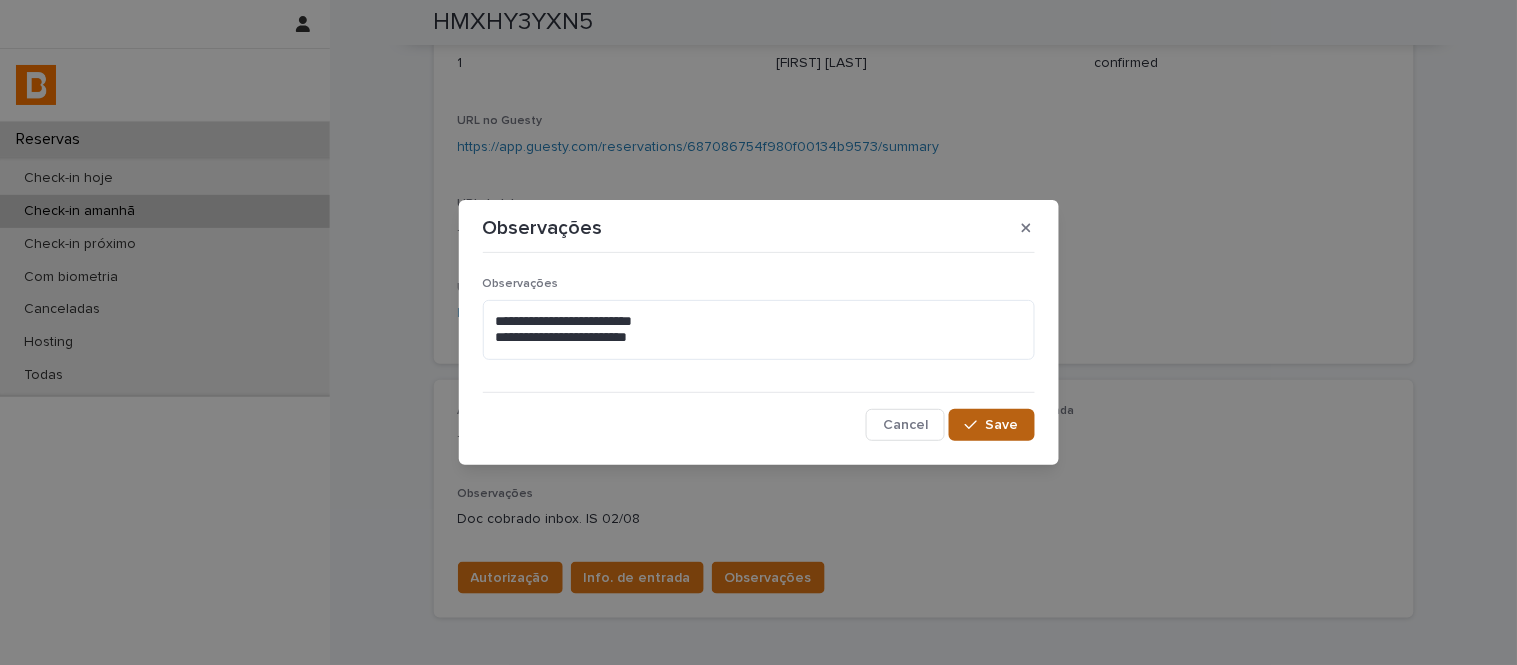 click on "Save" at bounding box center [1002, 425] 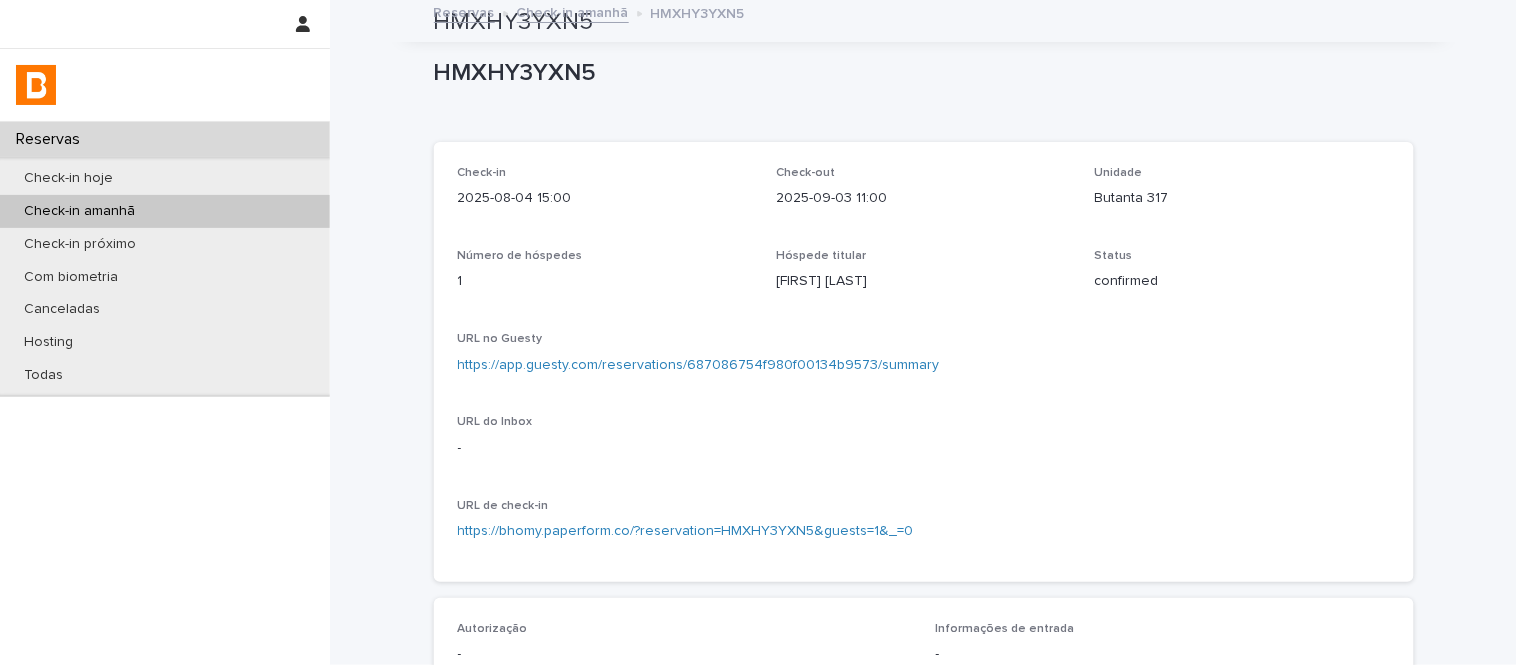 scroll, scrollTop: 0, scrollLeft: 0, axis: both 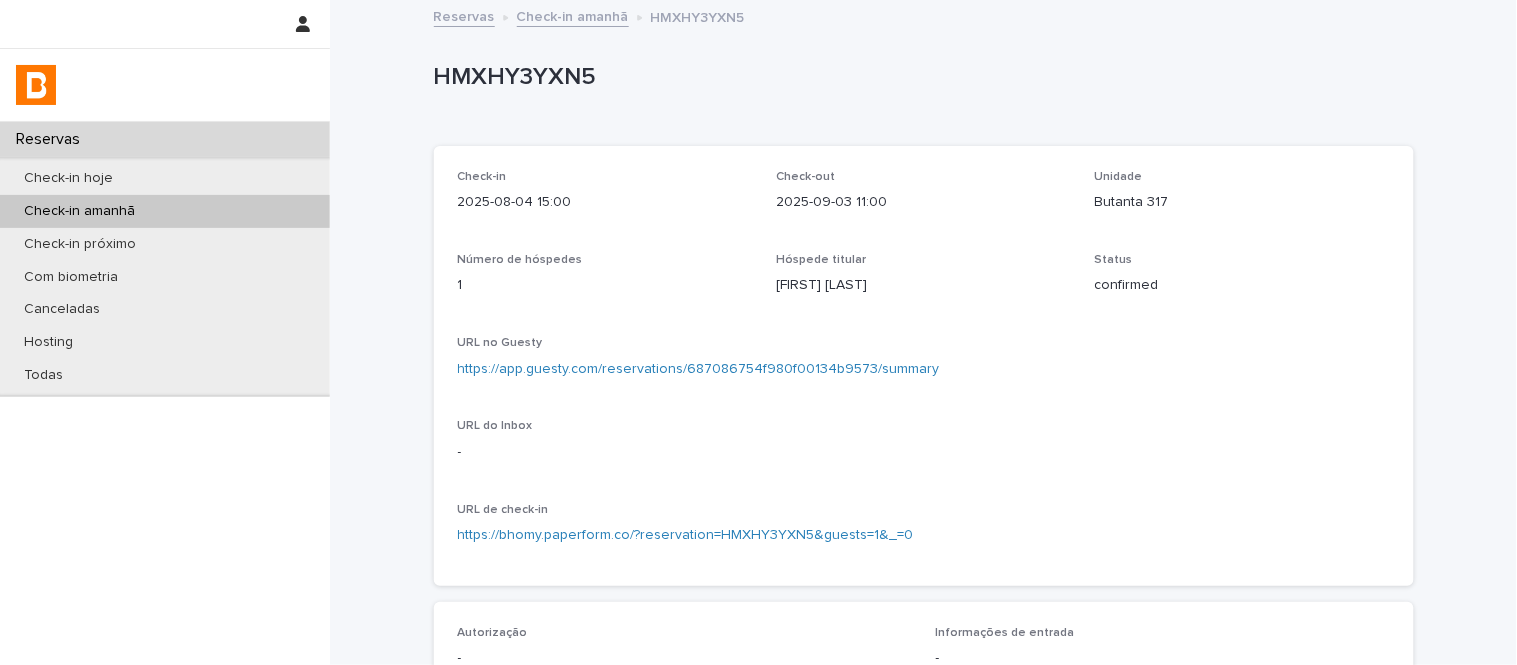 click on "Check-in amanhã" at bounding box center (573, 15) 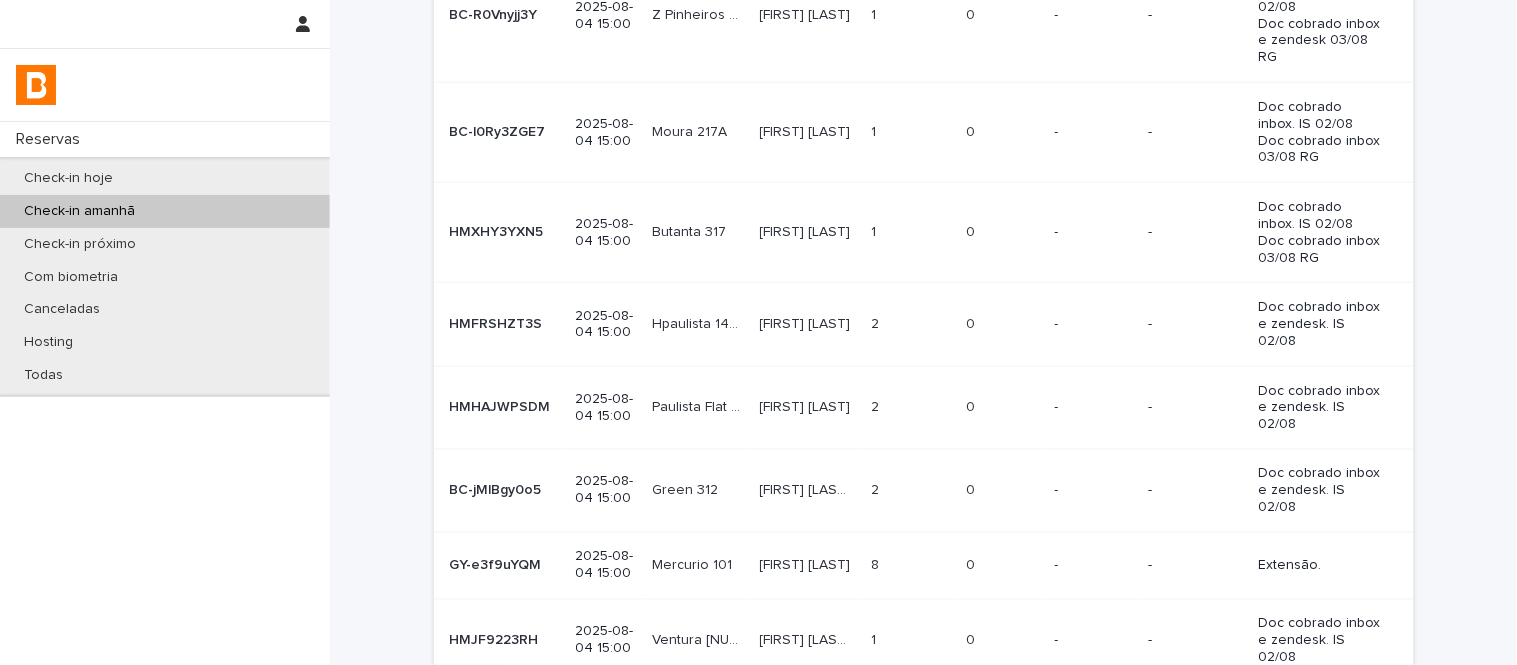 scroll, scrollTop: 555, scrollLeft: 0, axis: vertical 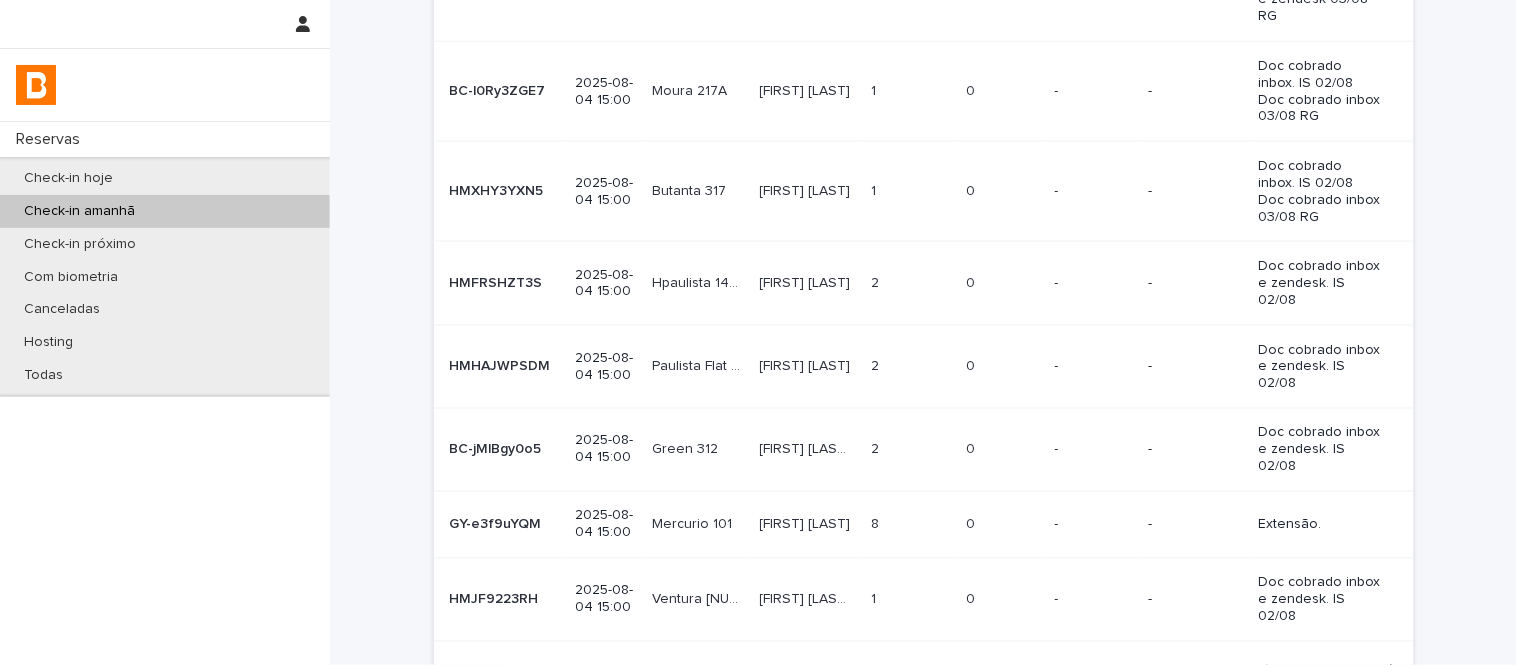 click on "[FIRST] [LAST] [FIRST] [LAST]" at bounding box center (807, 283) 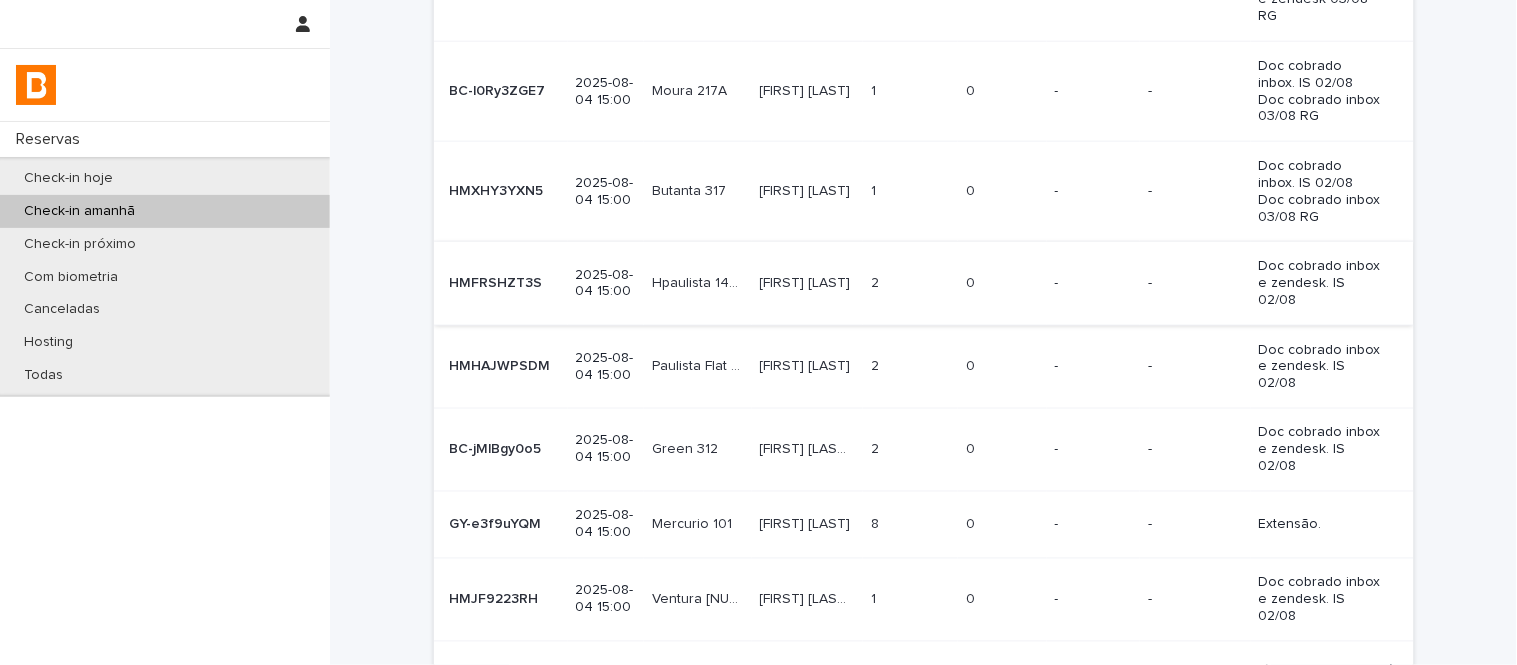 scroll, scrollTop: 0, scrollLeft: 0, axis: both 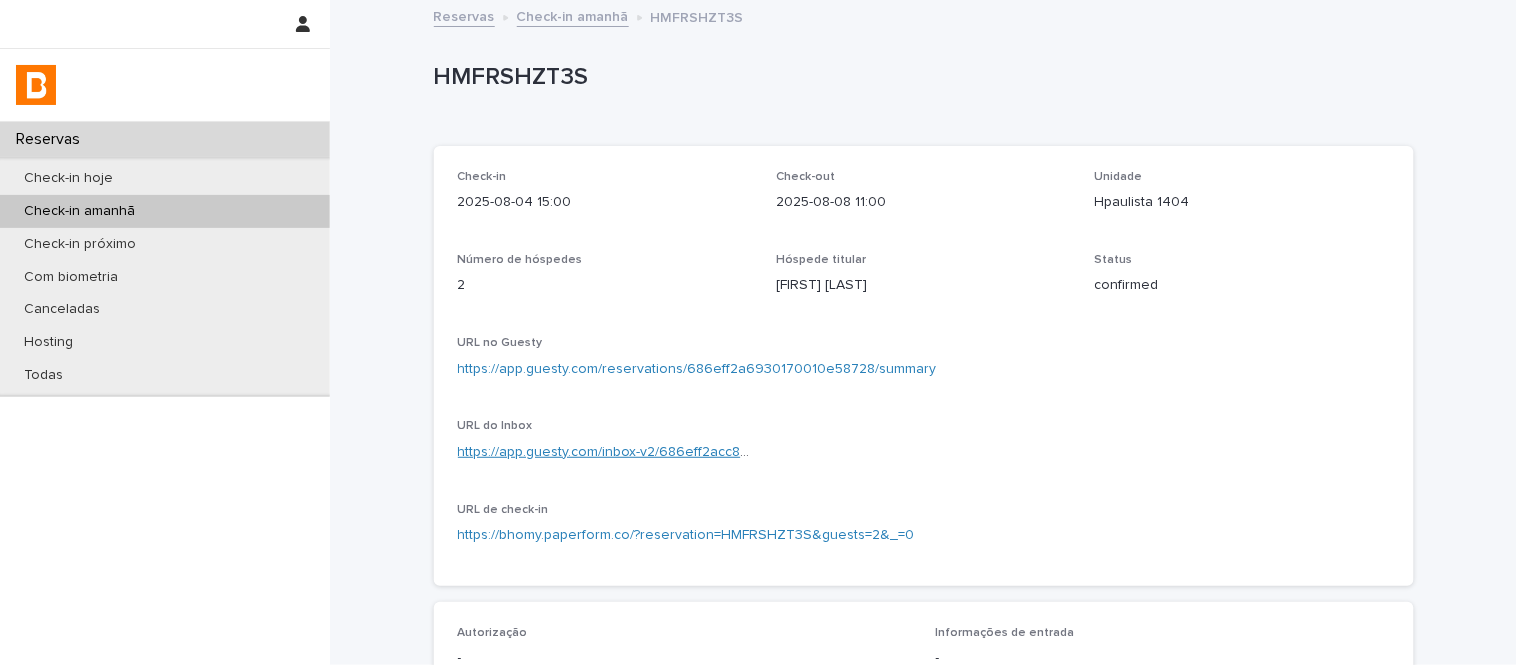 click on "https://app.guesty.com/inbox-v2/686eff2acc83eb001009defb?reservationId=686eff2a6930170010e58728" at bounding box center (794, 452) 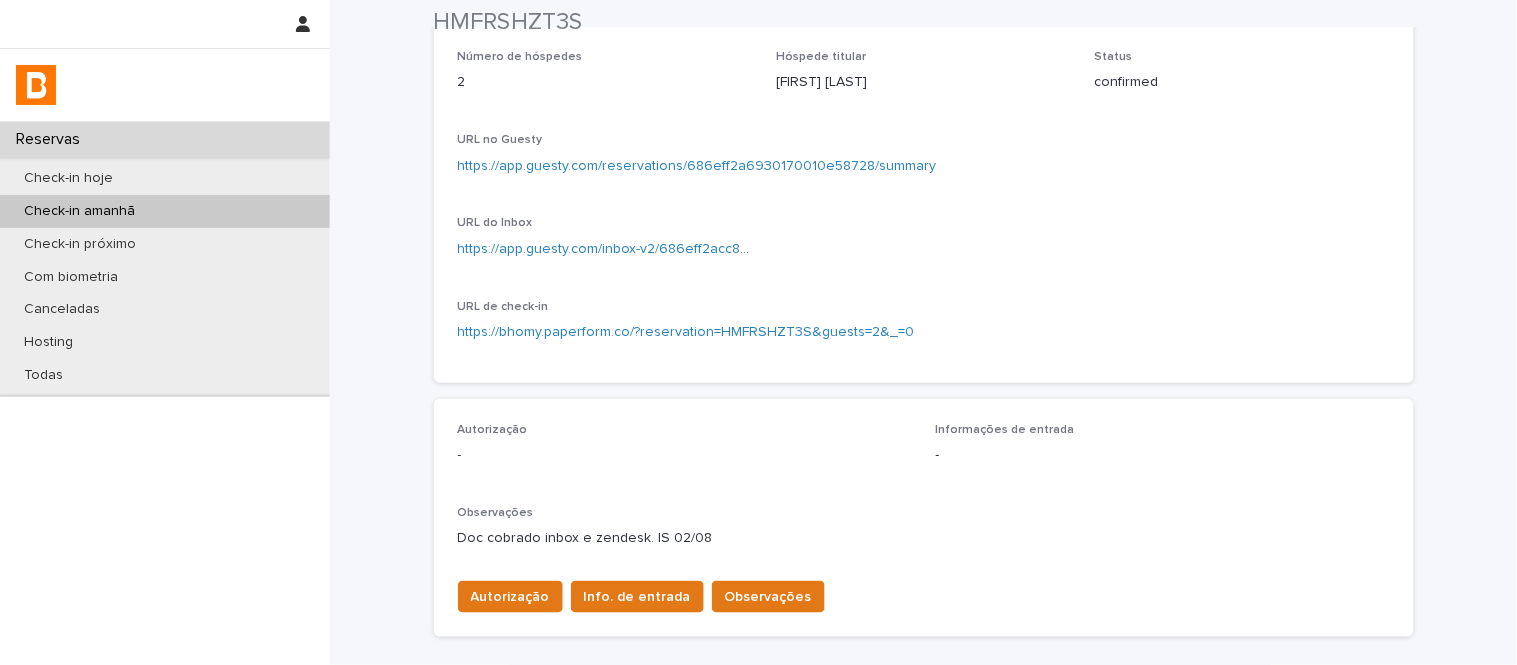 scroll, scrollTop: 222, scrollLeft: 0, axis: vertical 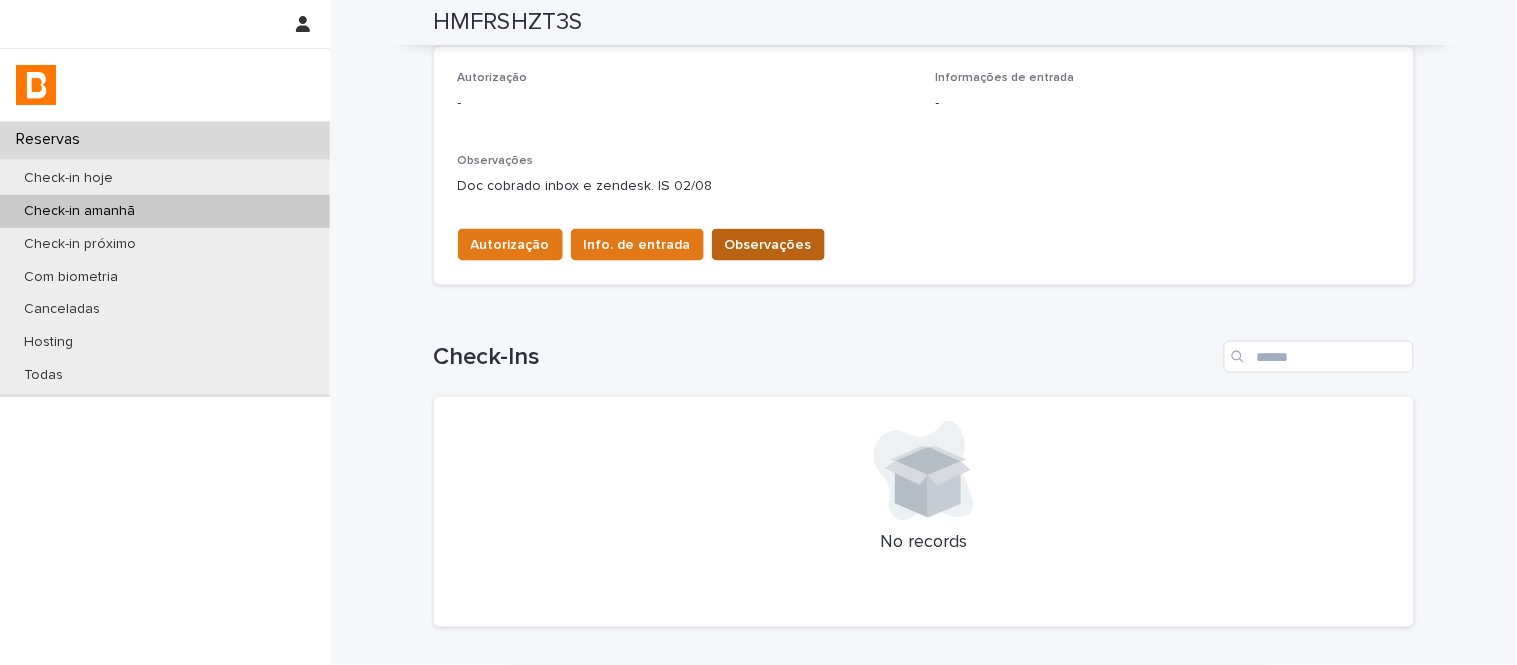 click on "Observações" at bounding box center (768, 245) 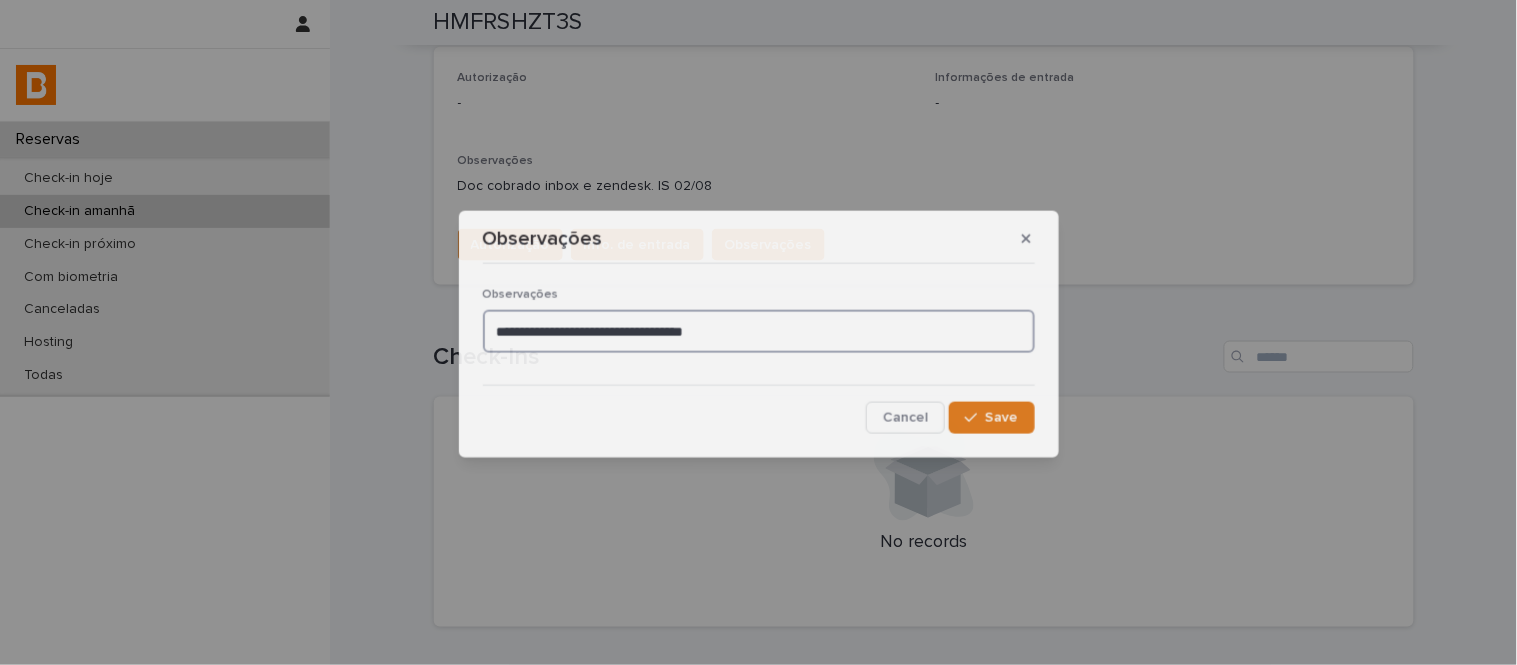 click on "**********" at bounding box center [759, 331] 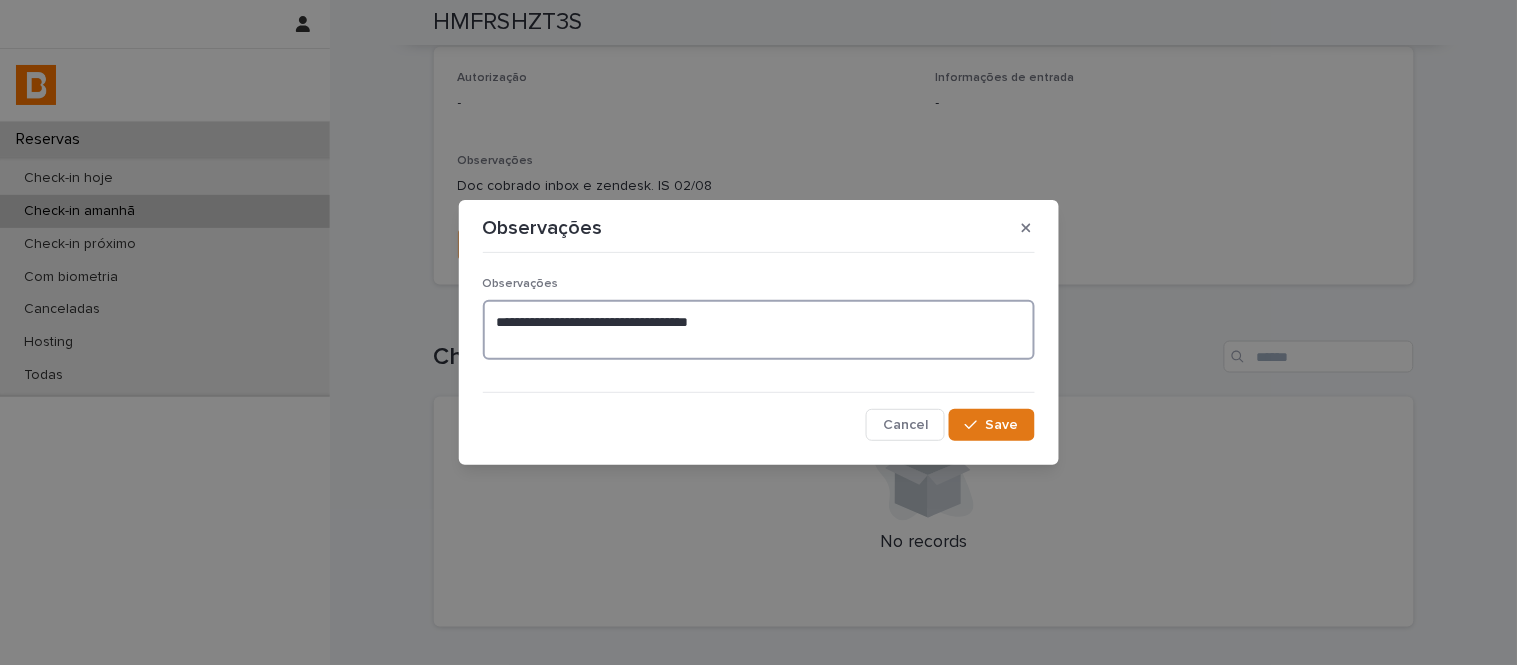 paste on "**********" 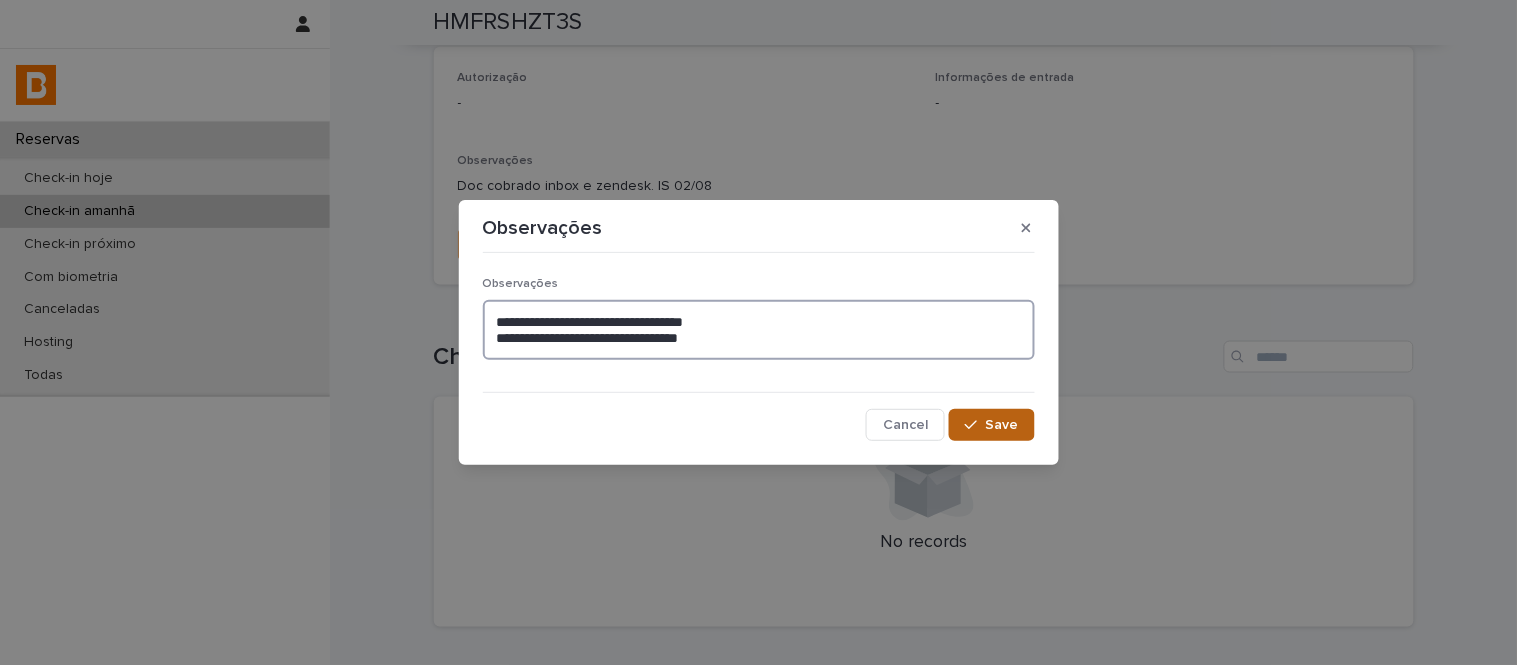 type on "**********" 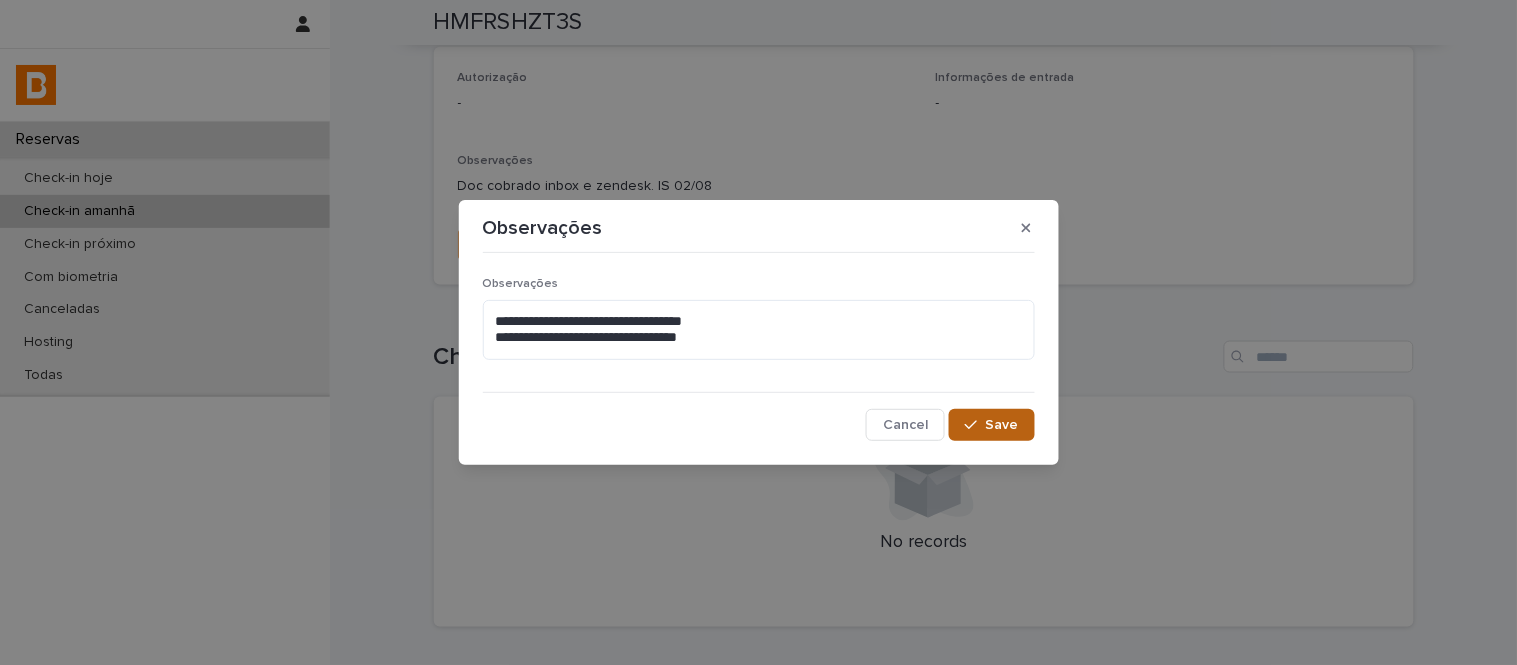click 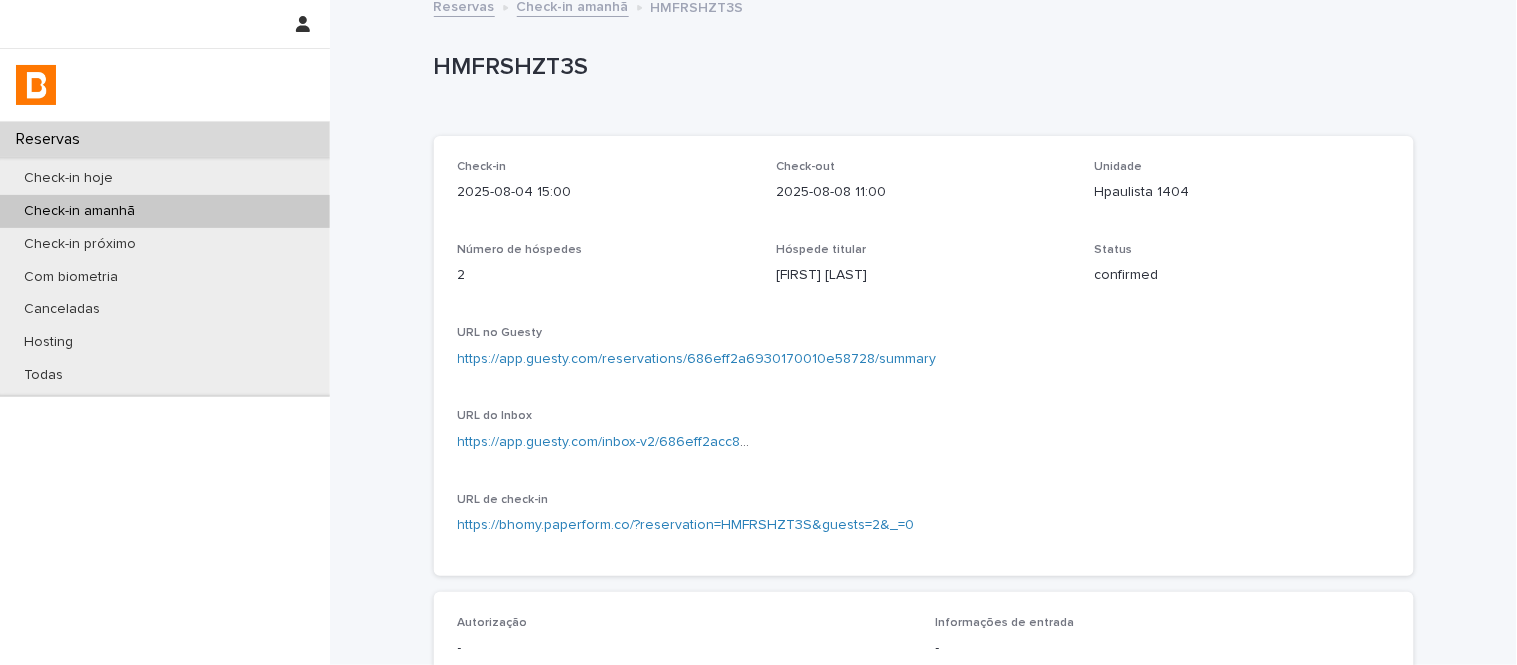 click on "Check-in amanhã" at bounding box center (573, 5) 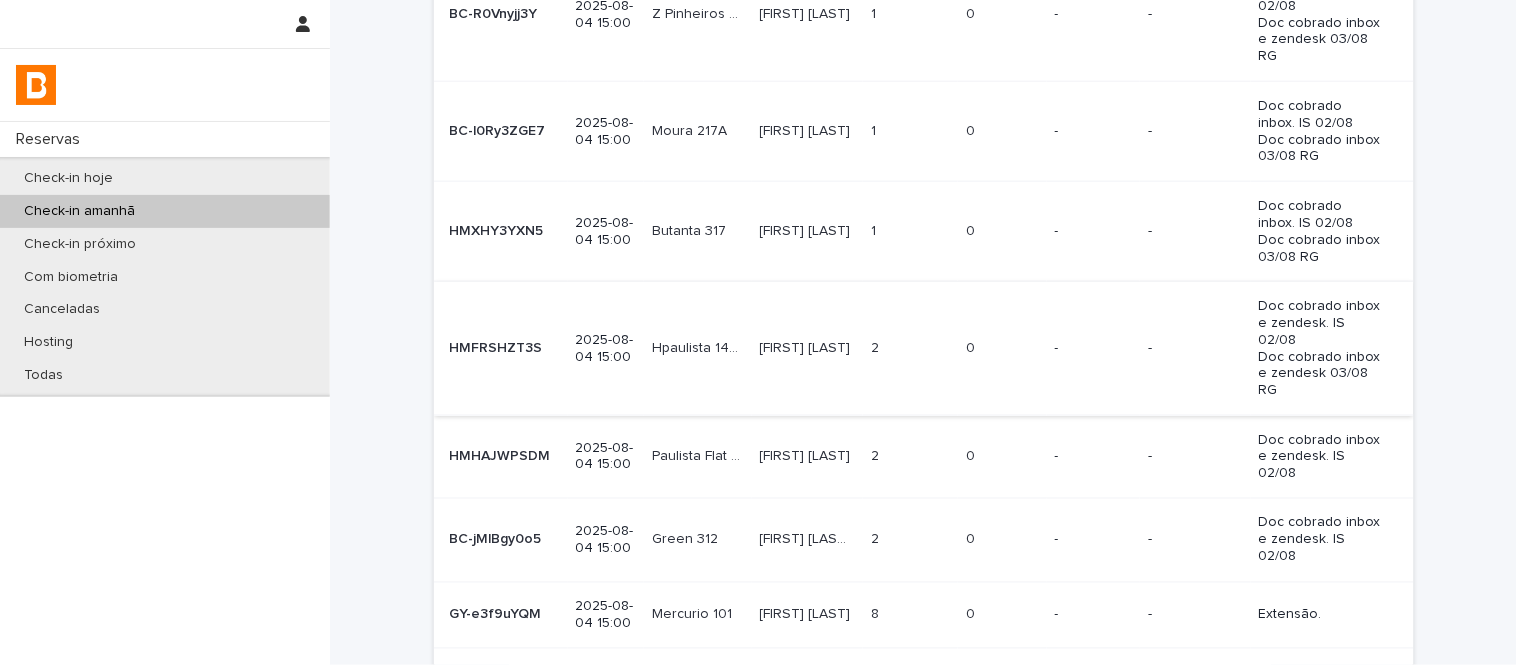 scroll, scrollTop: 555, scrollLeft: 0, axis: vertical 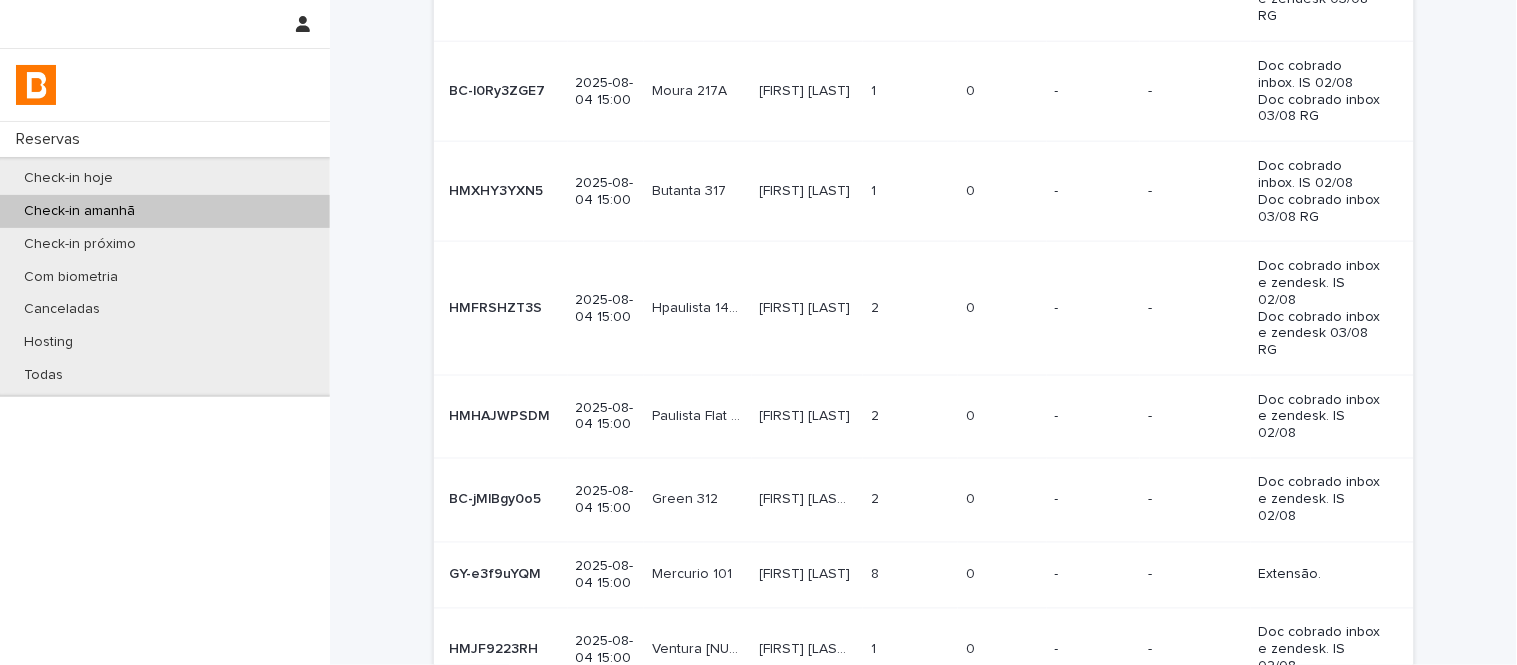 click on "[FIRST] [LAST] [FIRST] [LAST]" at bounding box center (807, 417) 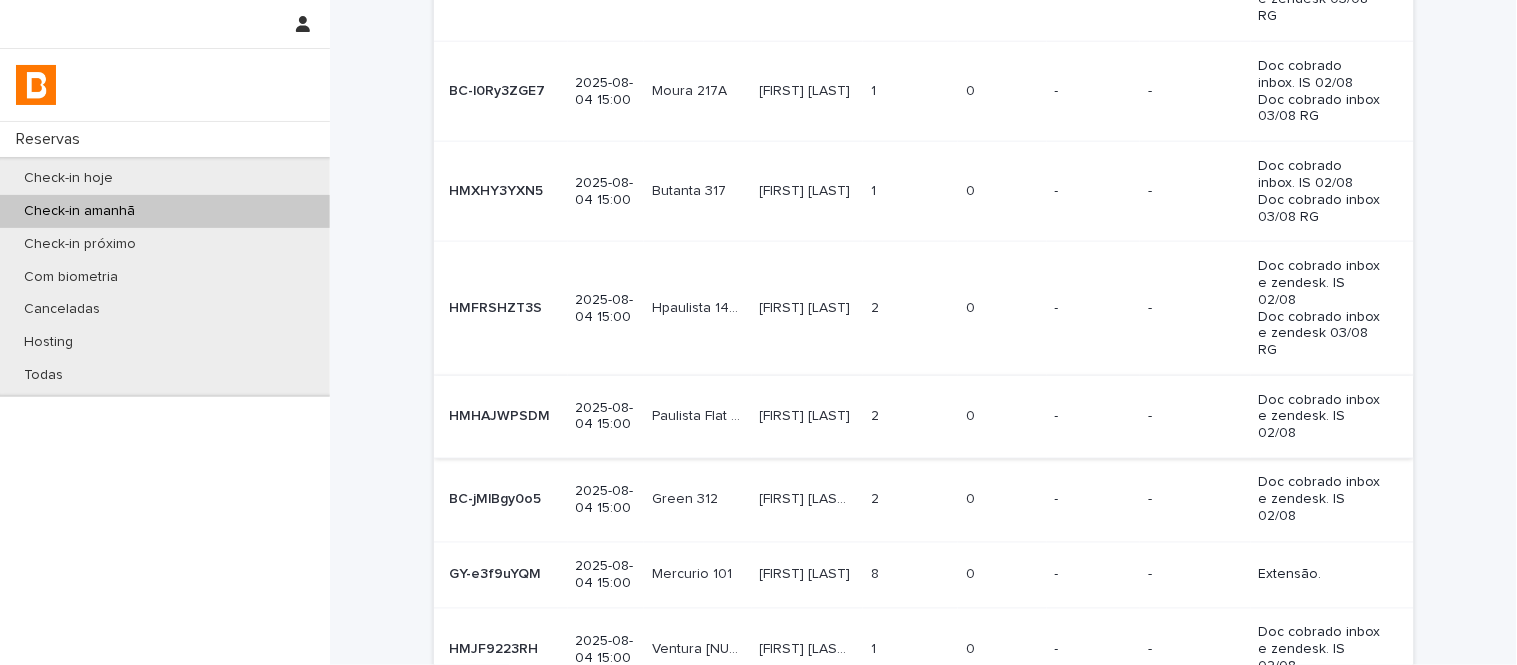 scroll, scrollTop: 0, scrollLeft: 0, axis: both 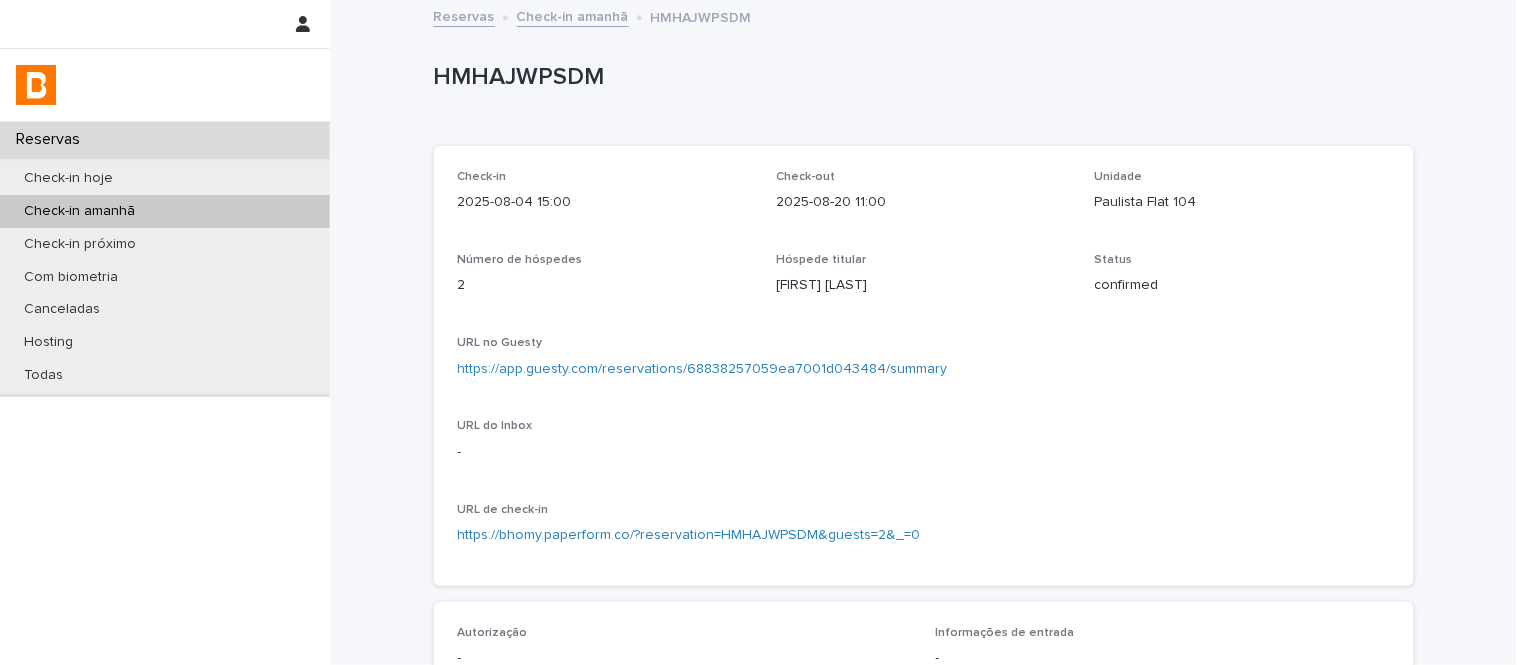 click on "https://app.guesty.com/reservations/68838257059ea7001d043484/summary" at bounding box center [703, 369] 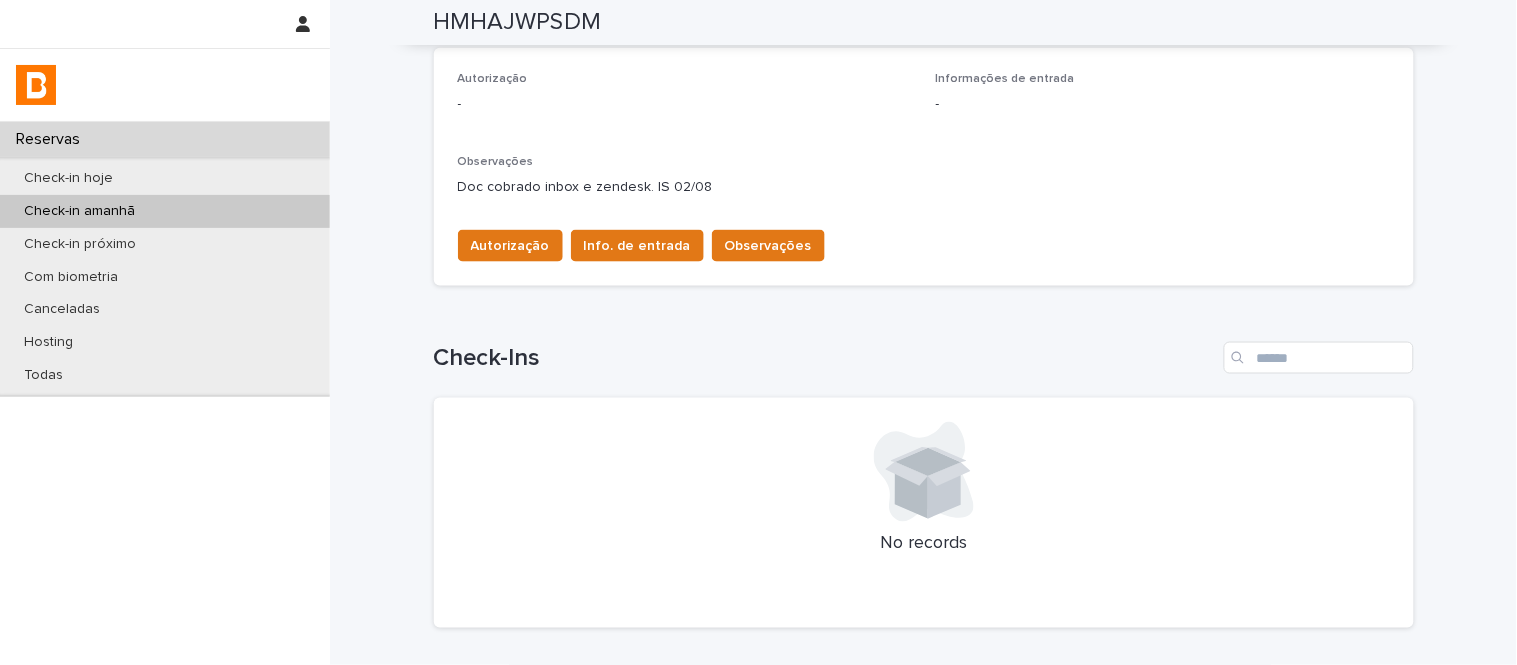 scroll, scrollTop: 555, scrollLeft: 0, axis: vertical 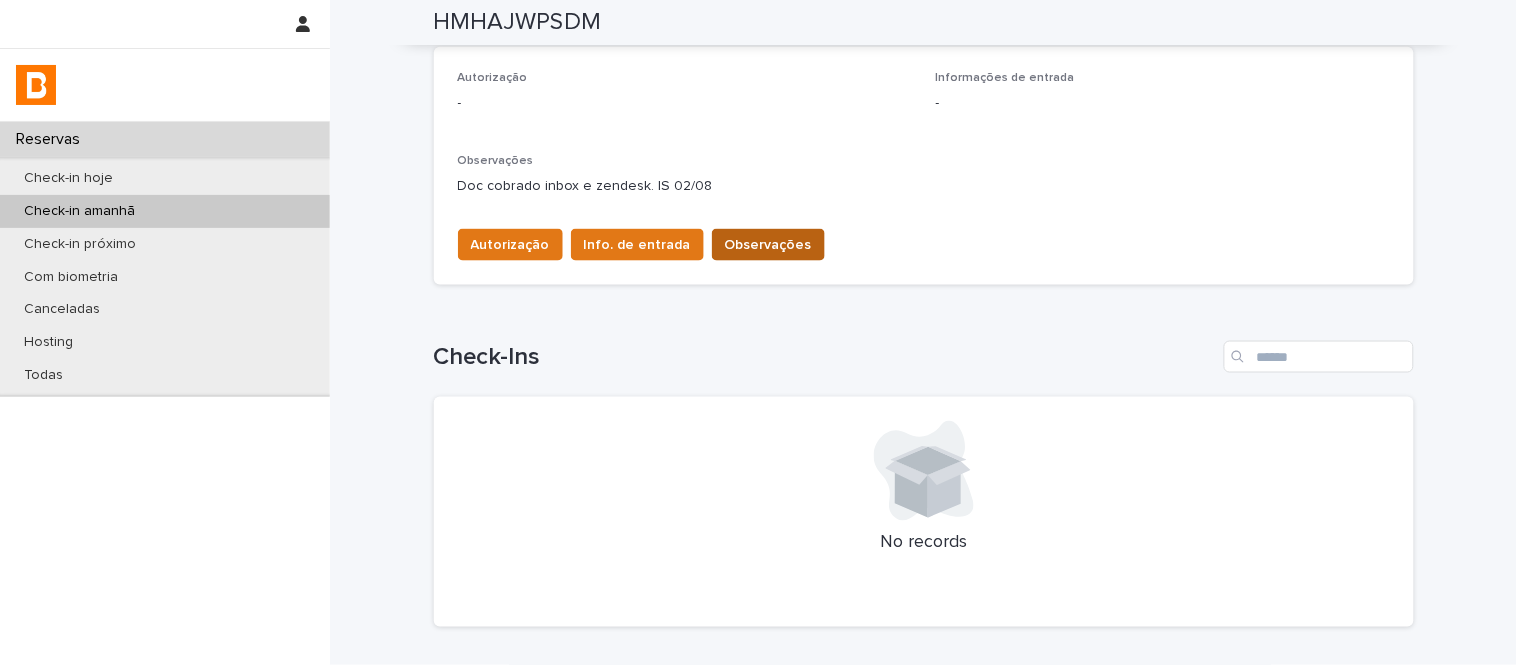 click on "Observações" at bounding box center [768, 245] 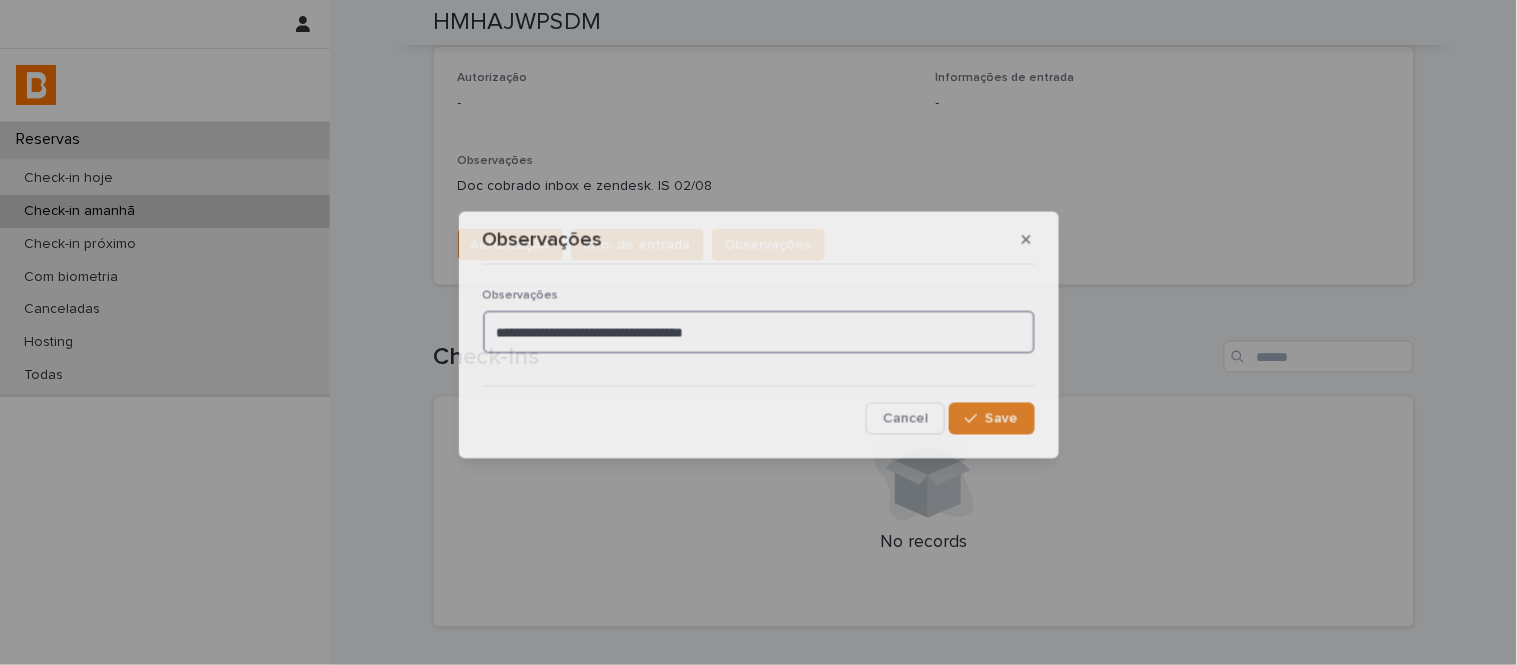 click on "**********" at bounding box center [759, 332] 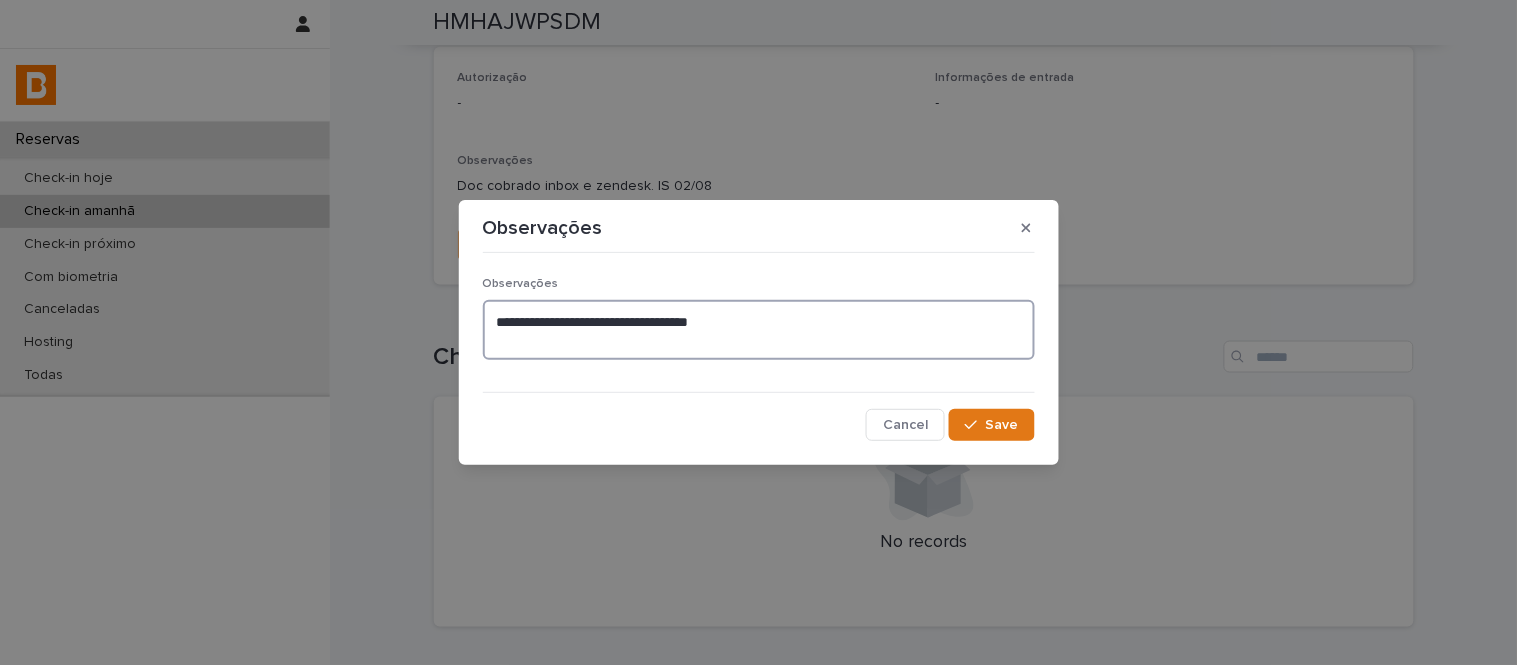 paste on "**********" 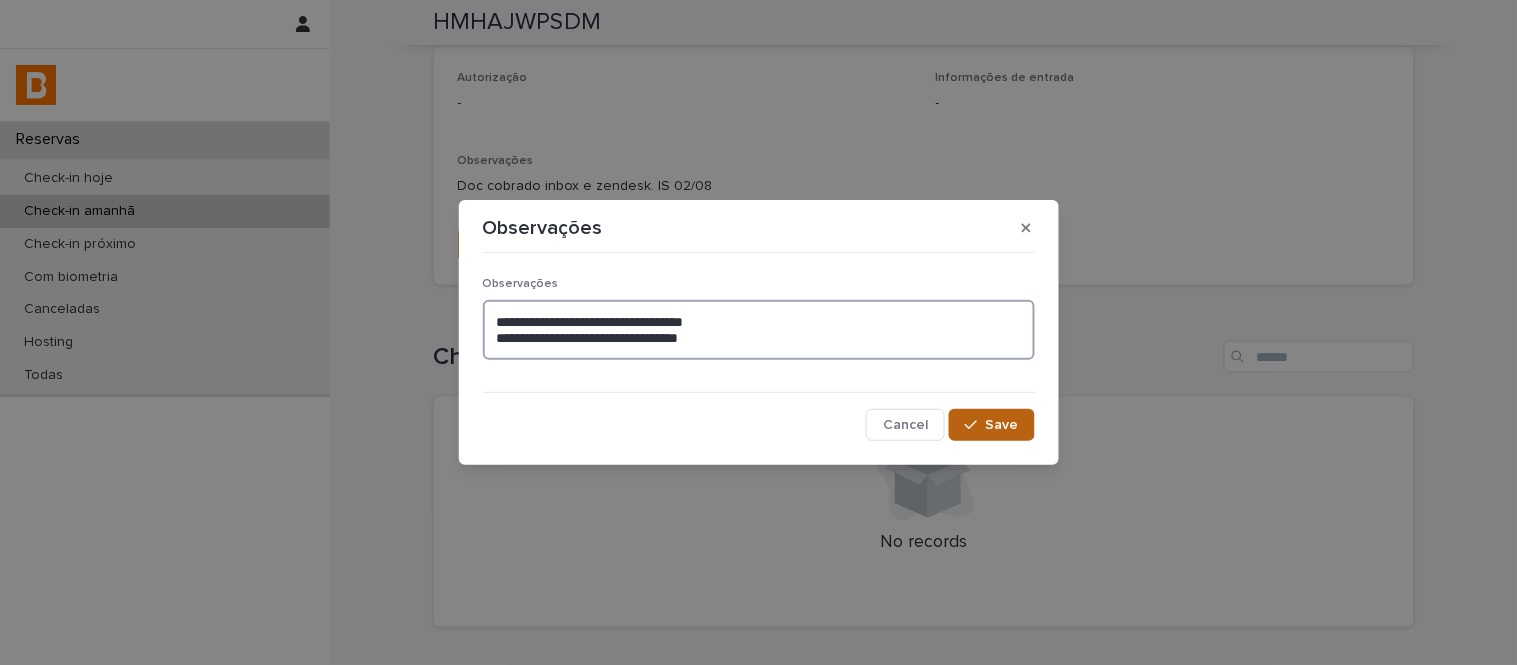 type on "**********" 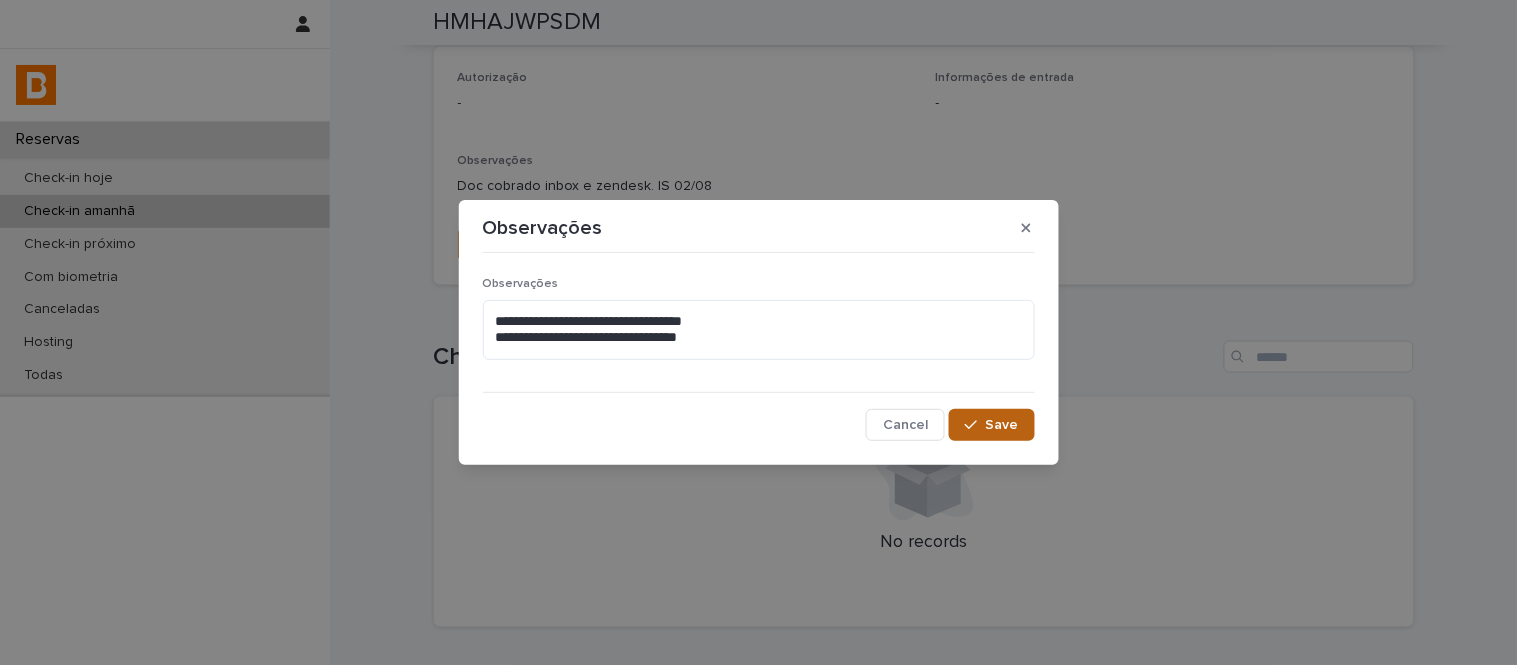 click on "Save" at bounding box center (991, 425) 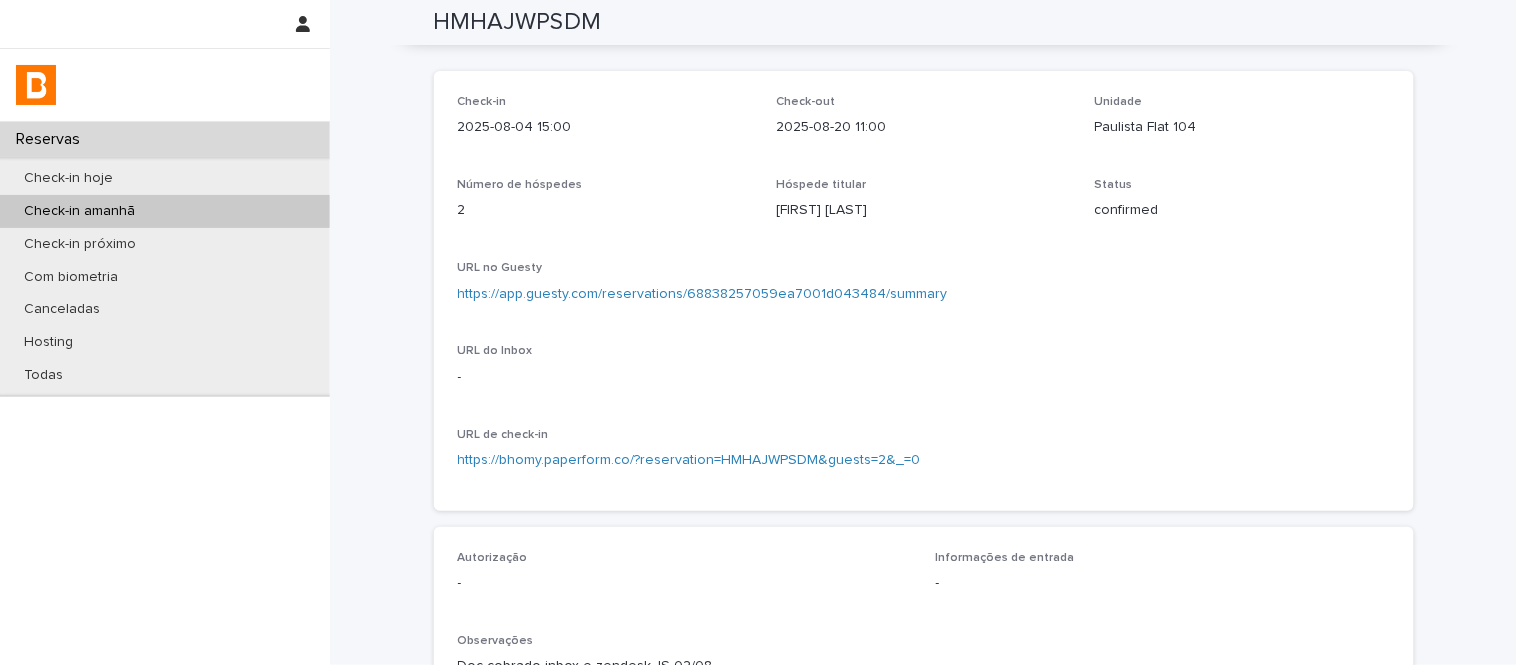 scroll, scrollTop: 0, scrollLeft: 0, axis: both 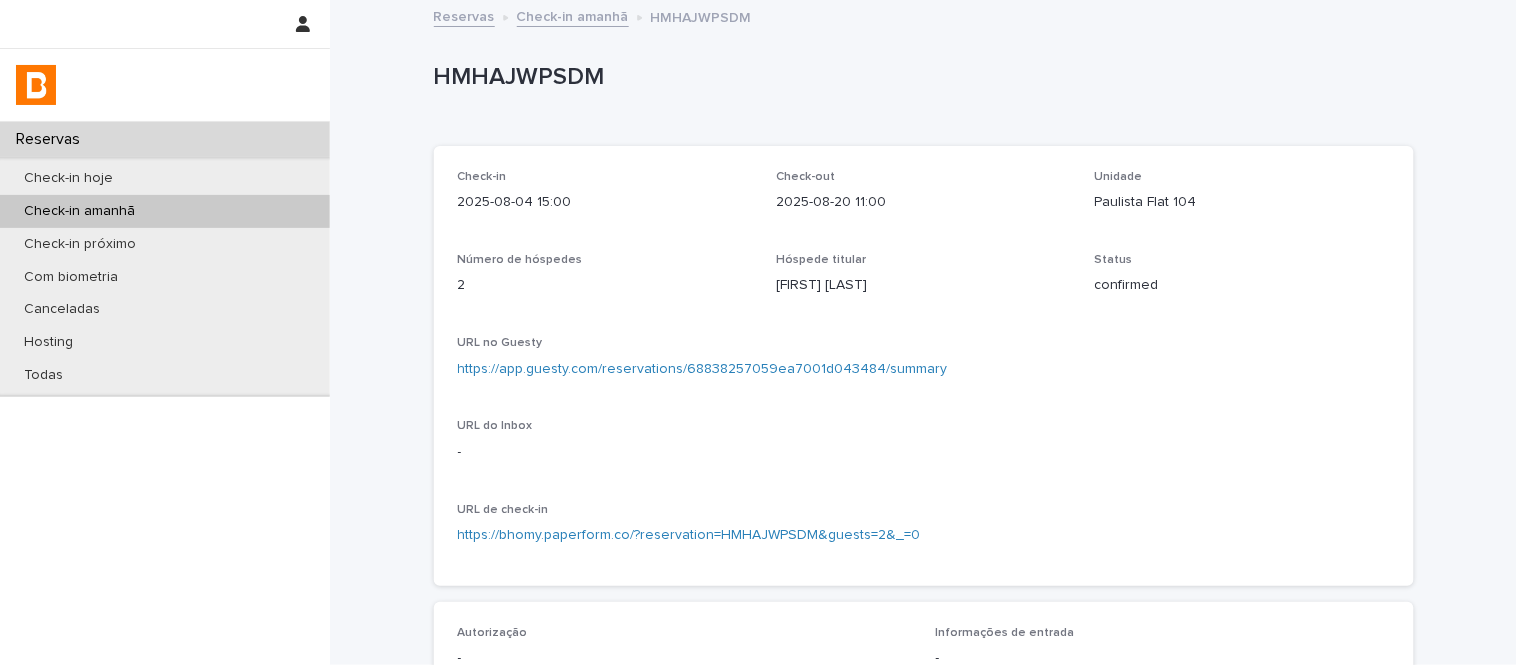click on "Check-in amanhã" at bounding box center [573, 15] 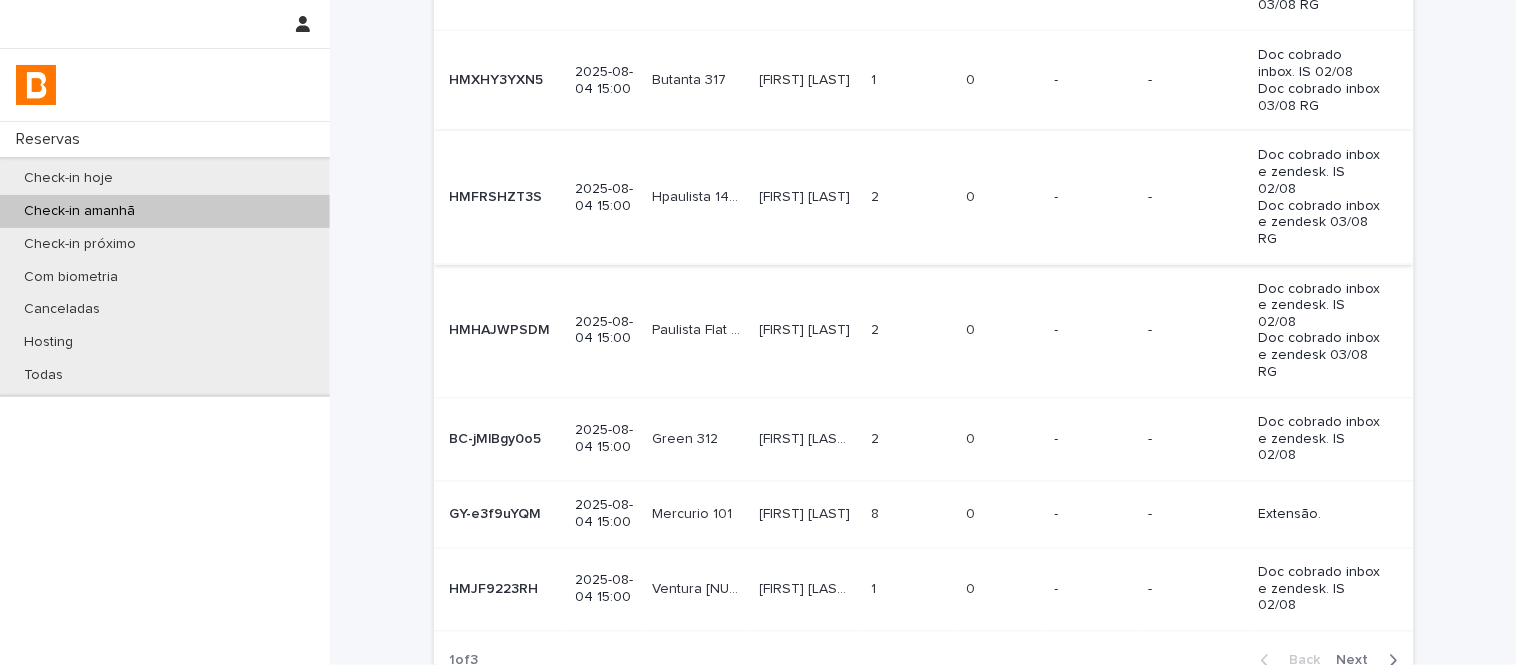 scroll, scrollTop: 777, scrollLeft: 0, axis: vertical 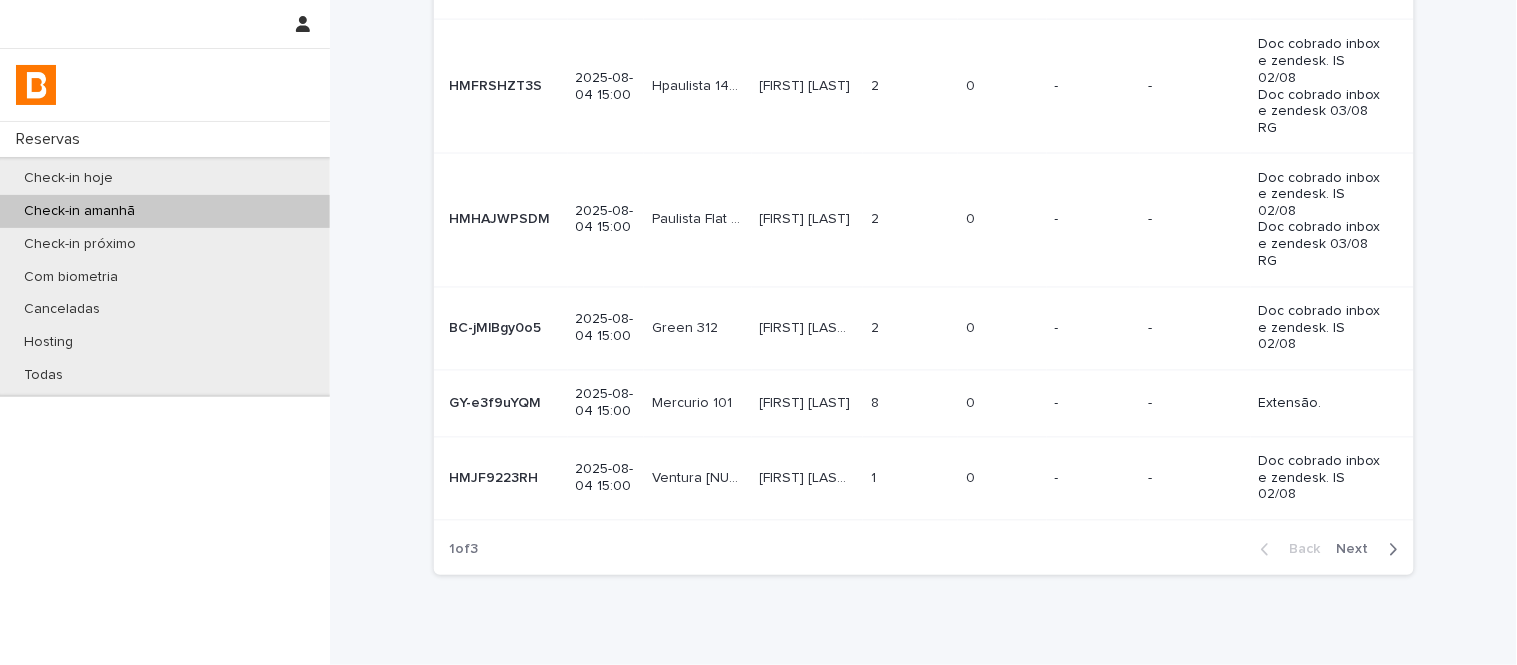 click on "2 2" at bounding box center (910, 328) 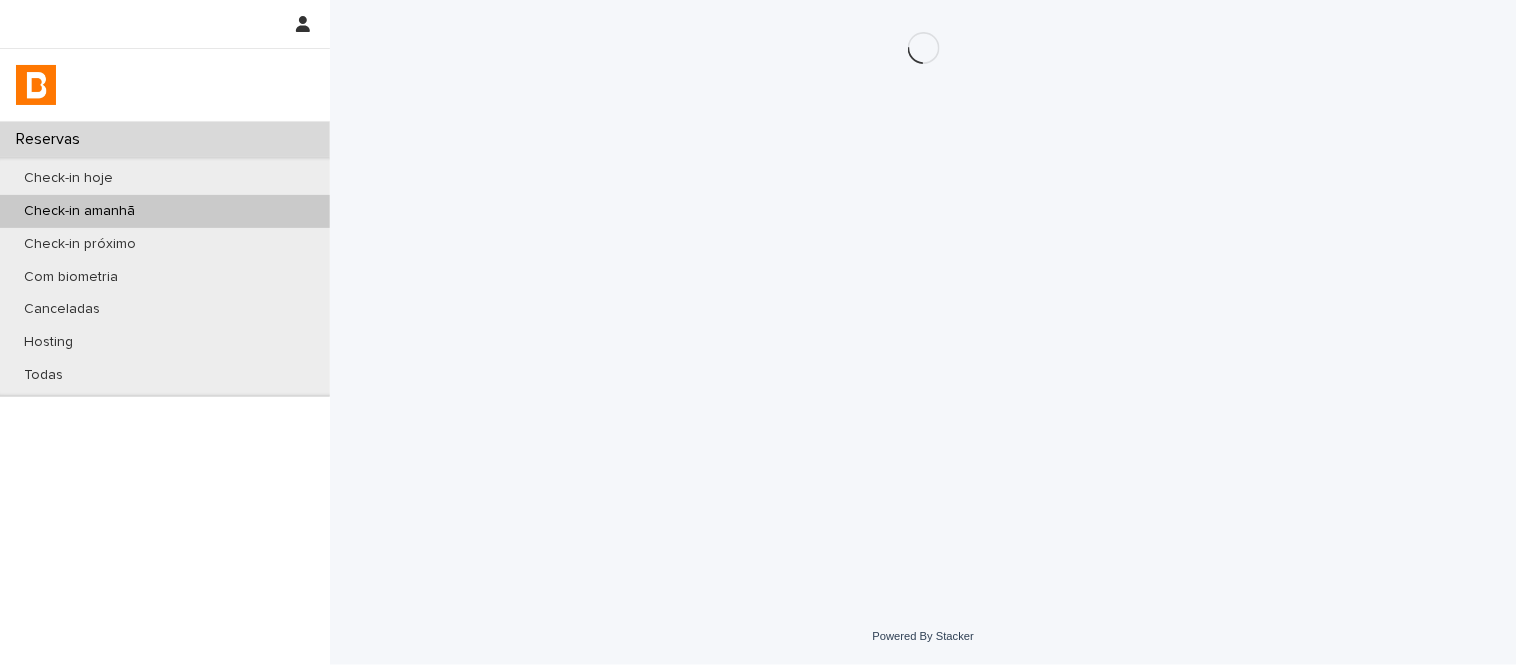 scroll, scrollTop: 0, scrollLeft: 0, axis: both 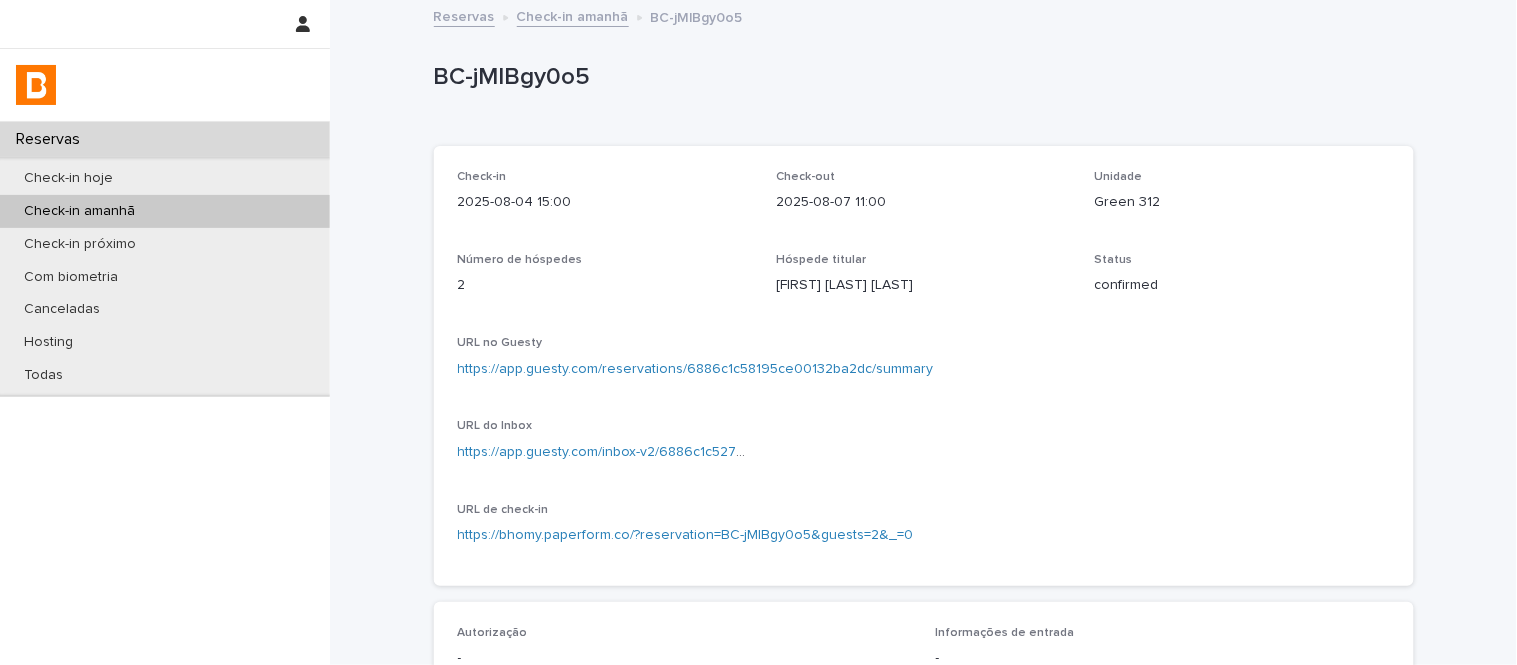 click on "https://app.guesty.com/inbox-v2/6886c1c5279ad9000fd643aa?reservationId=6886c1c58195ce00132ba2dc" at bounding box center [605, 452] 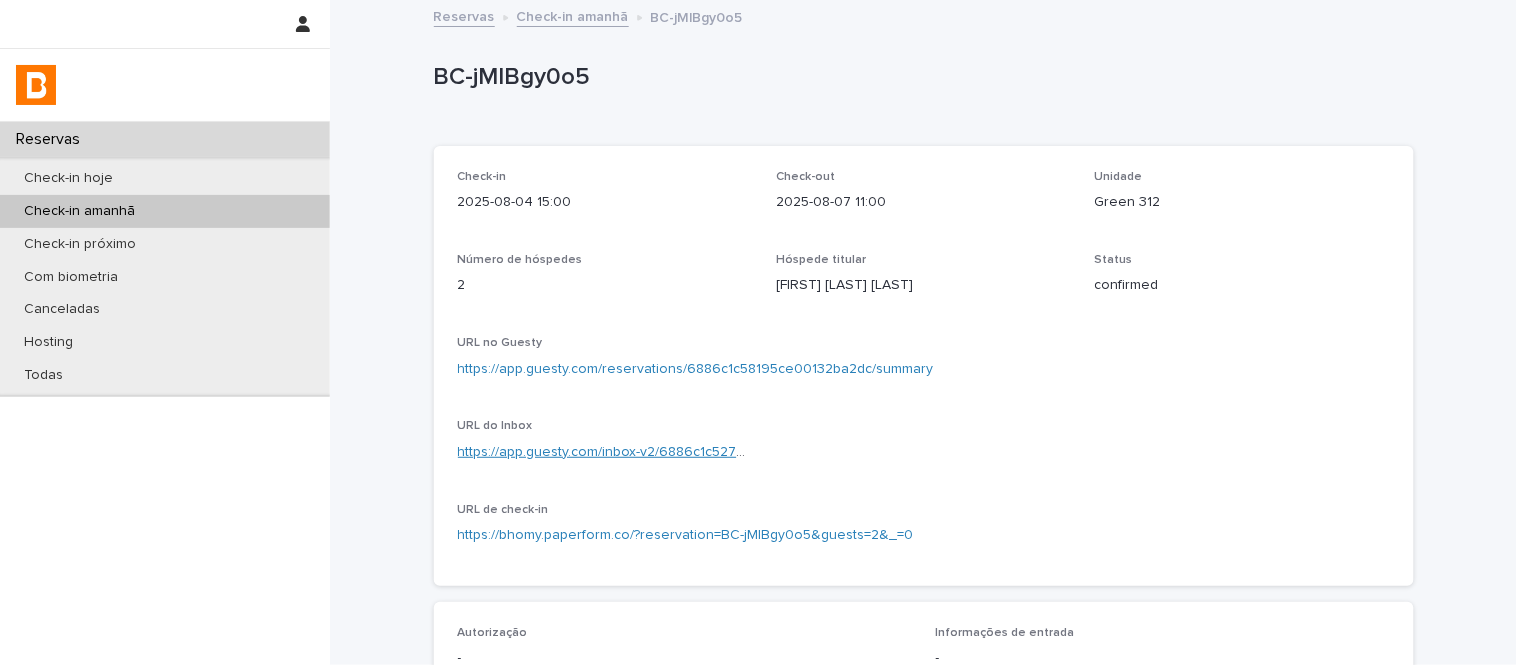 click on "https://app.guesty.com/inbox-v2/6886c1c5279ad9000fd643aa?reservationId=6886c1c58195ce00132ba2dc" at bounding box center [796, 452] 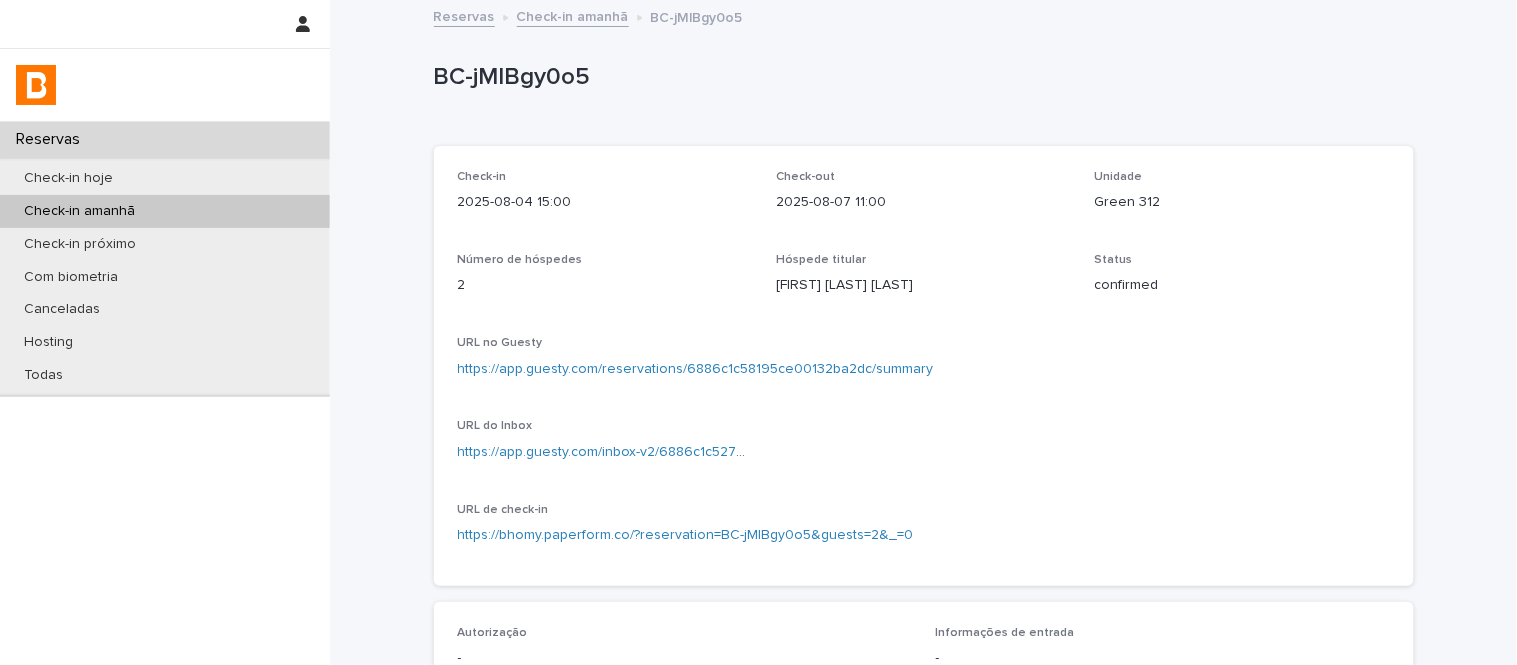click on "BC-jMlBgy0o5" at bounding box center [920, 77] 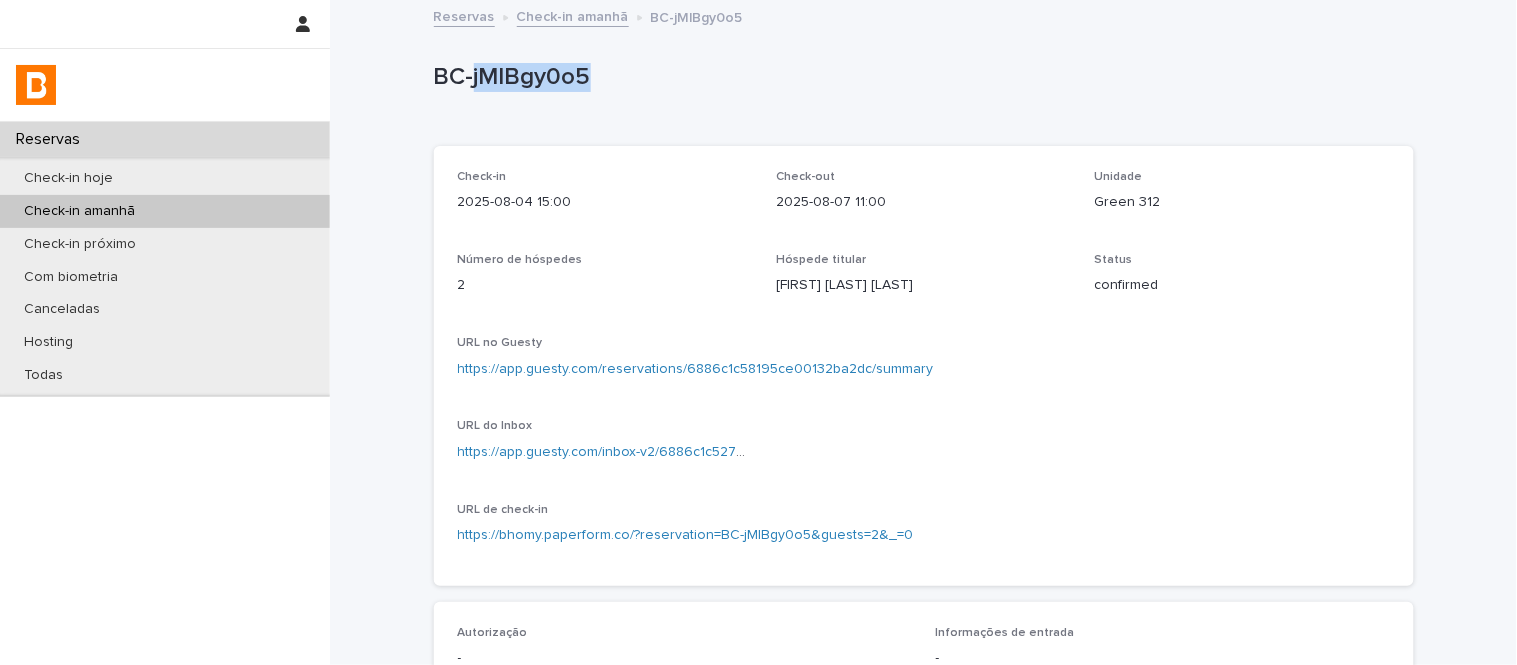 click on "BC-jMlBgy0o5" at bounding box center [920, 77] 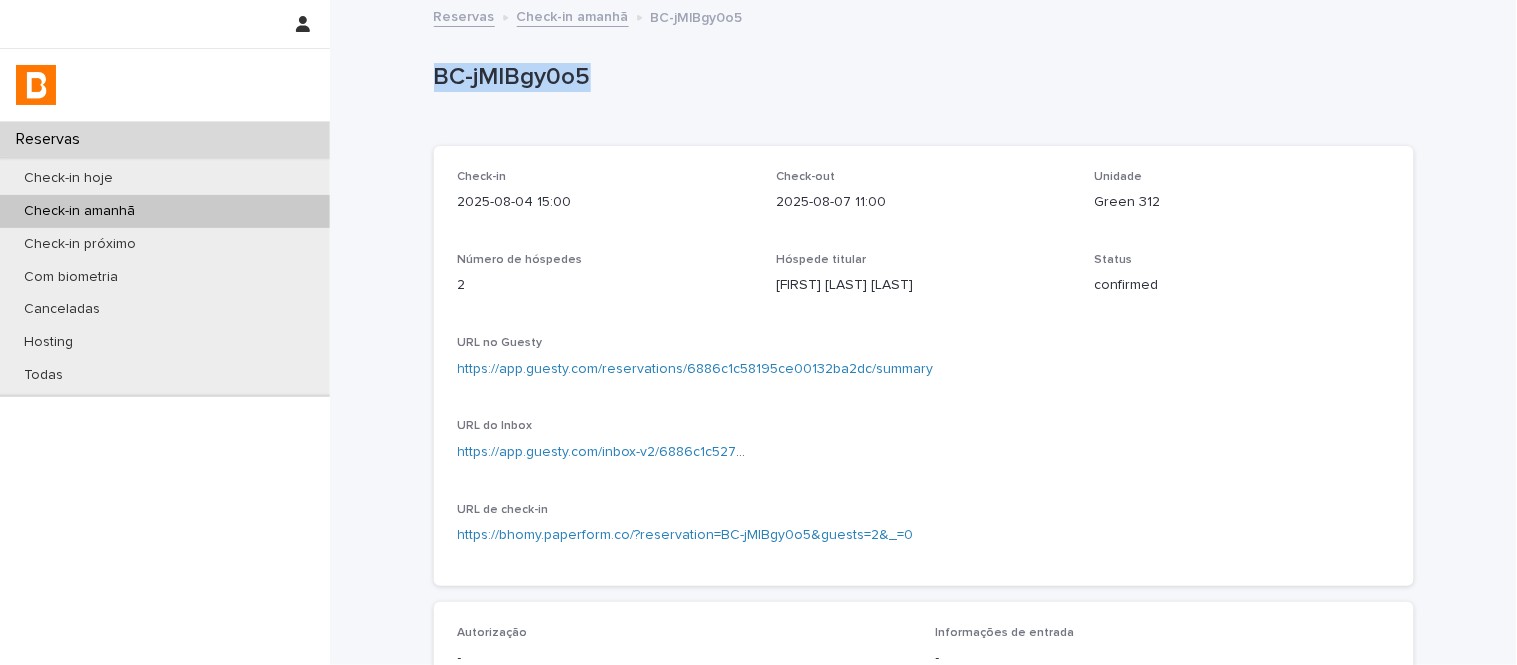 click on "BC-jMlBgy0o5" at bounding box center [920, 77] 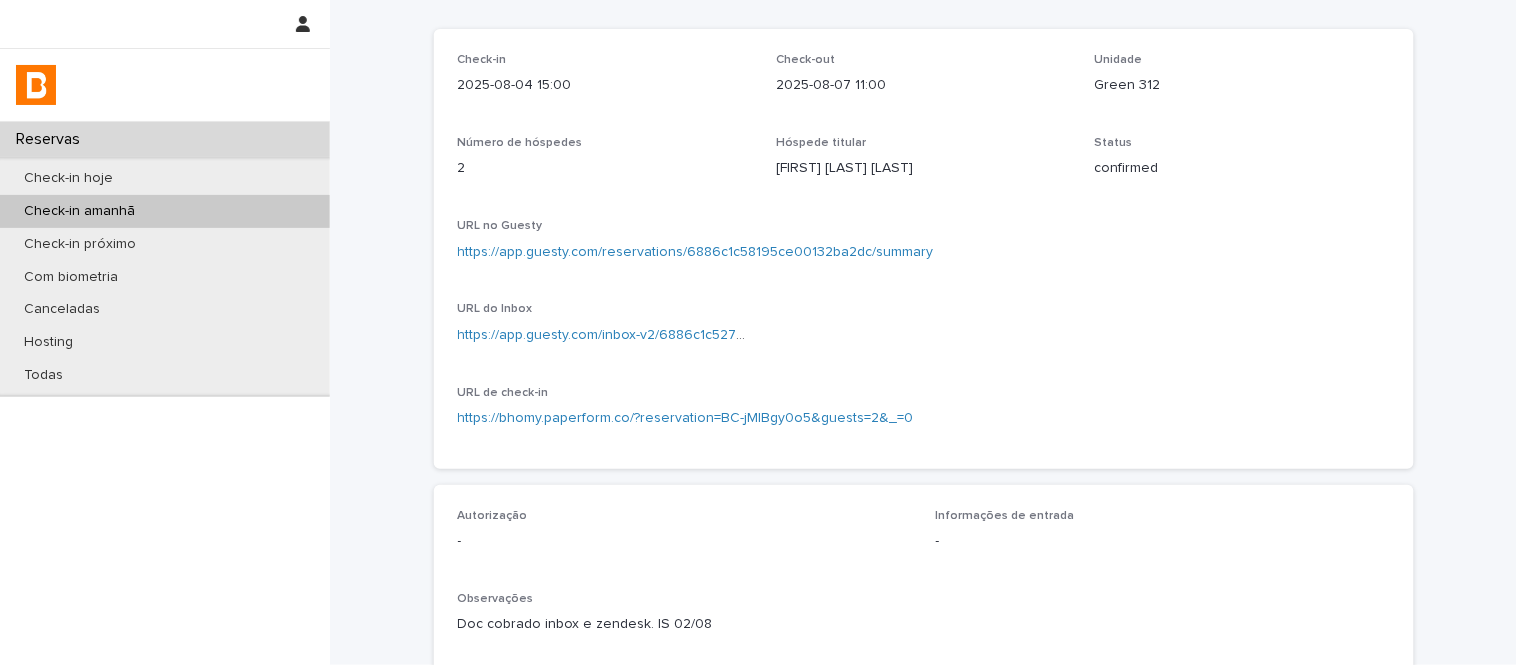 scroll, scrollTop: 222, scrollLeft: 0, axis: vertical 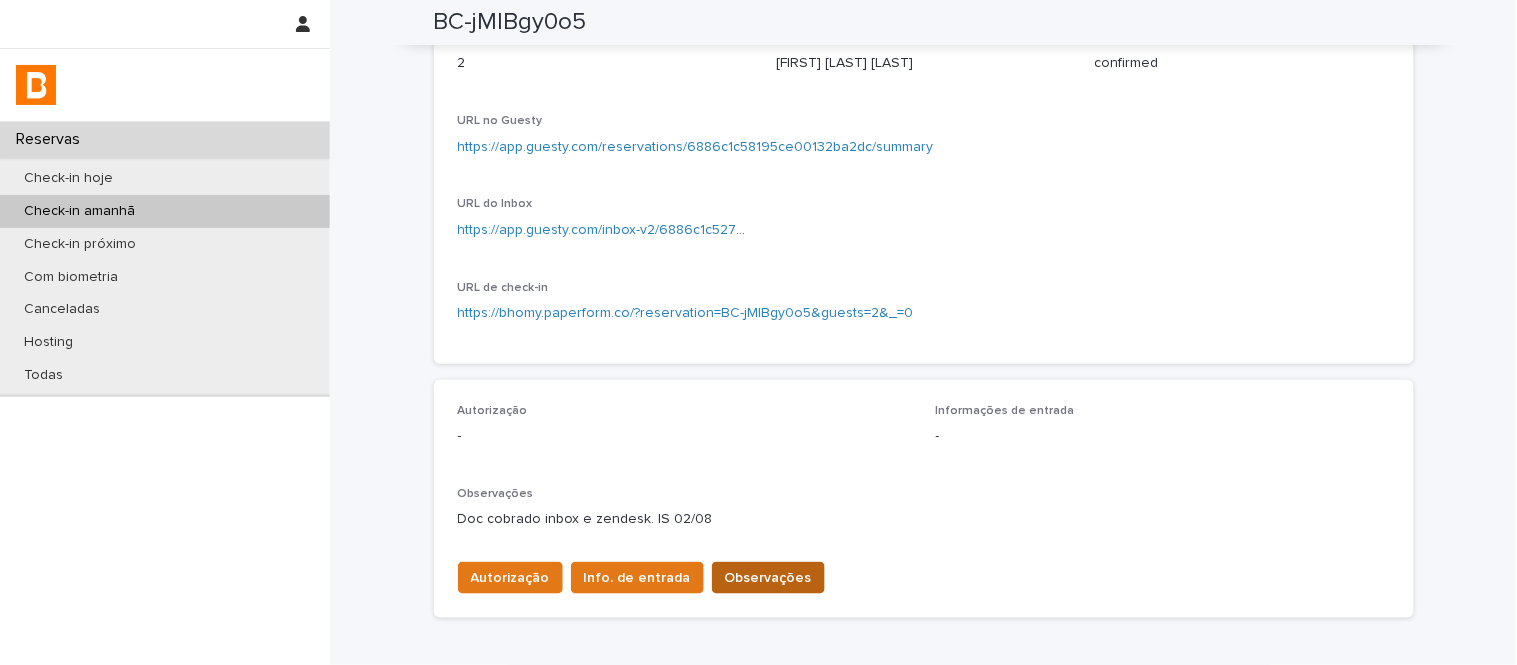 click on "Observações" at bounding box center [768, 578] 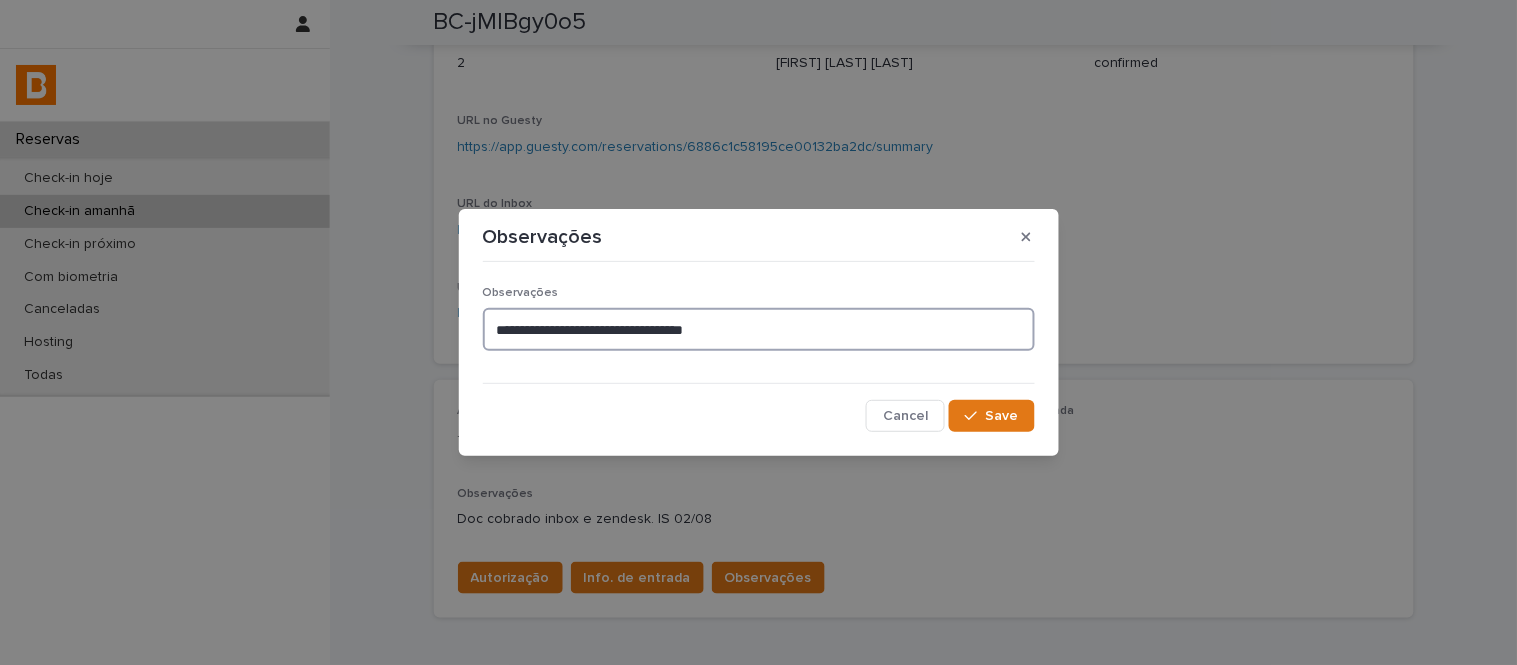 click on "**********" at bounding box center (759, 329) 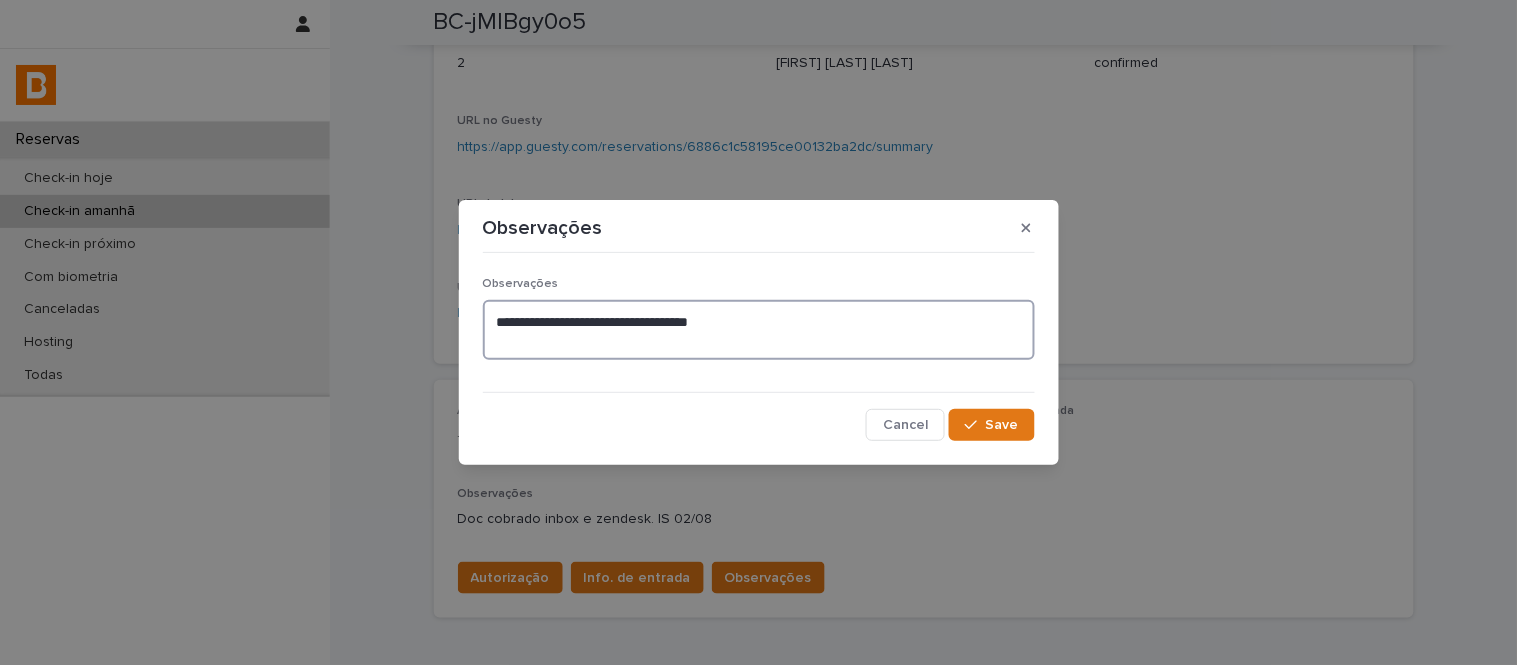 paste on "**********" 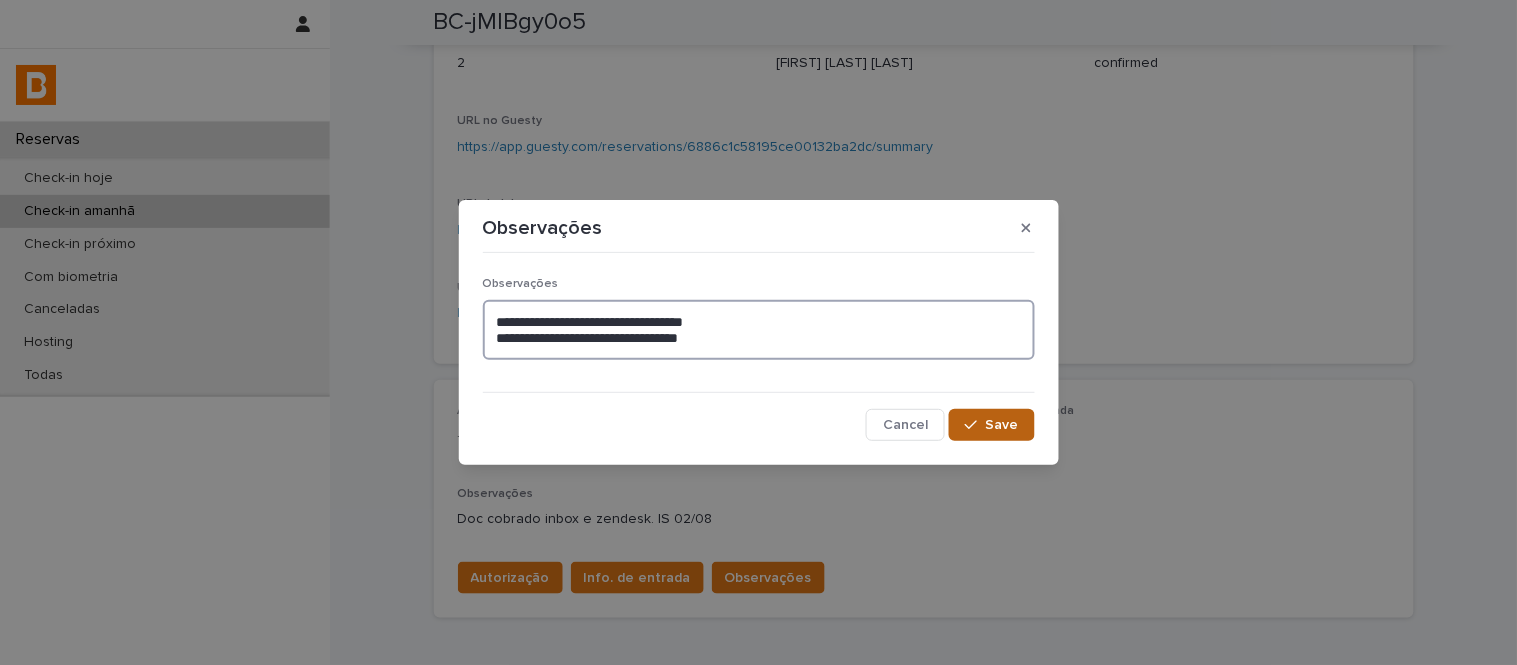 type on "**********" 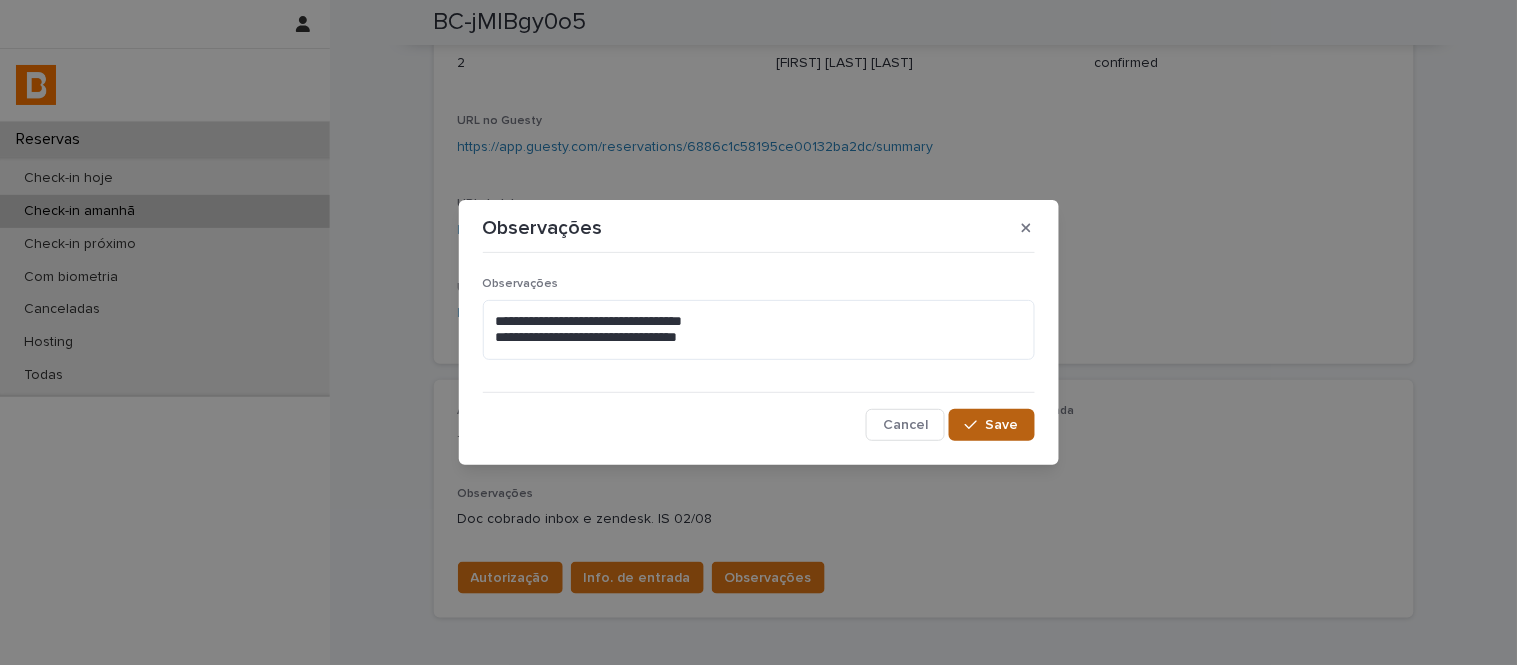 click on "Save" at bounding box center [1002, 425] 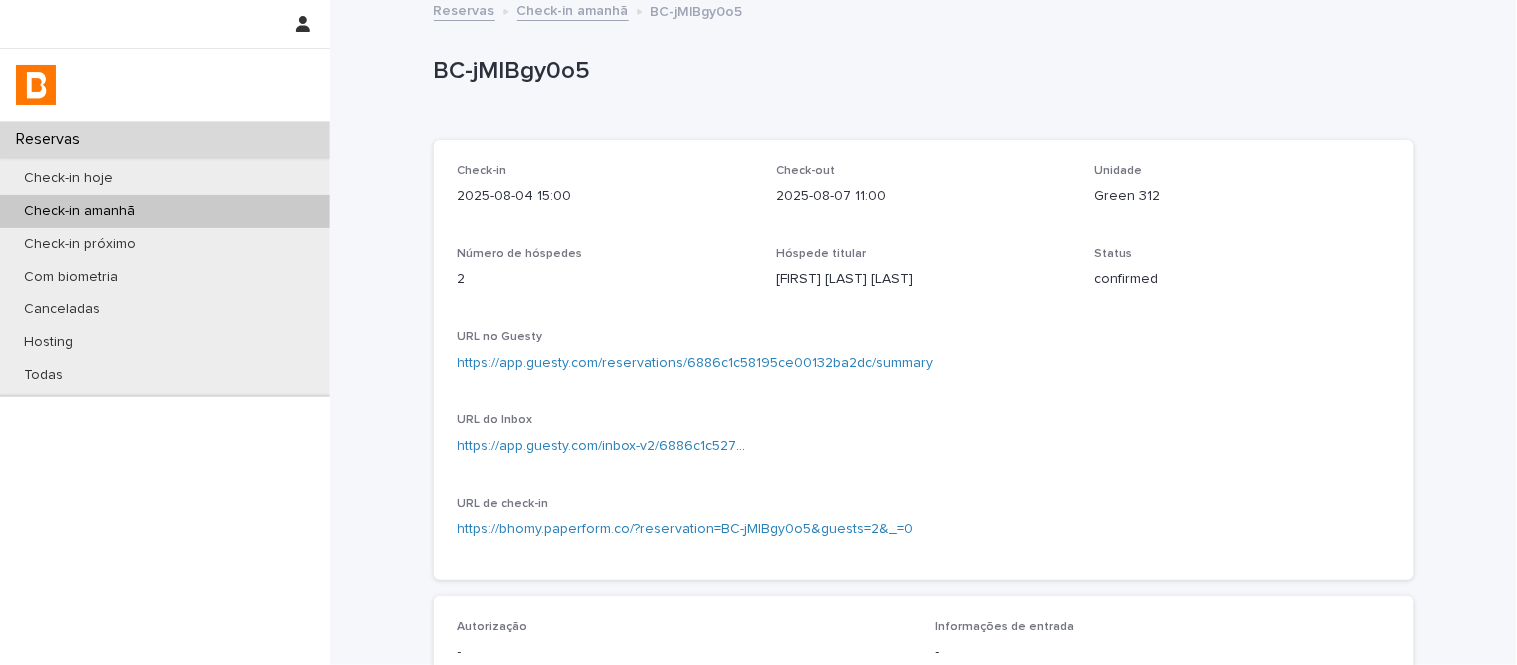 scroll, scrollTop: 0, scrollLeft: 0, axis: both 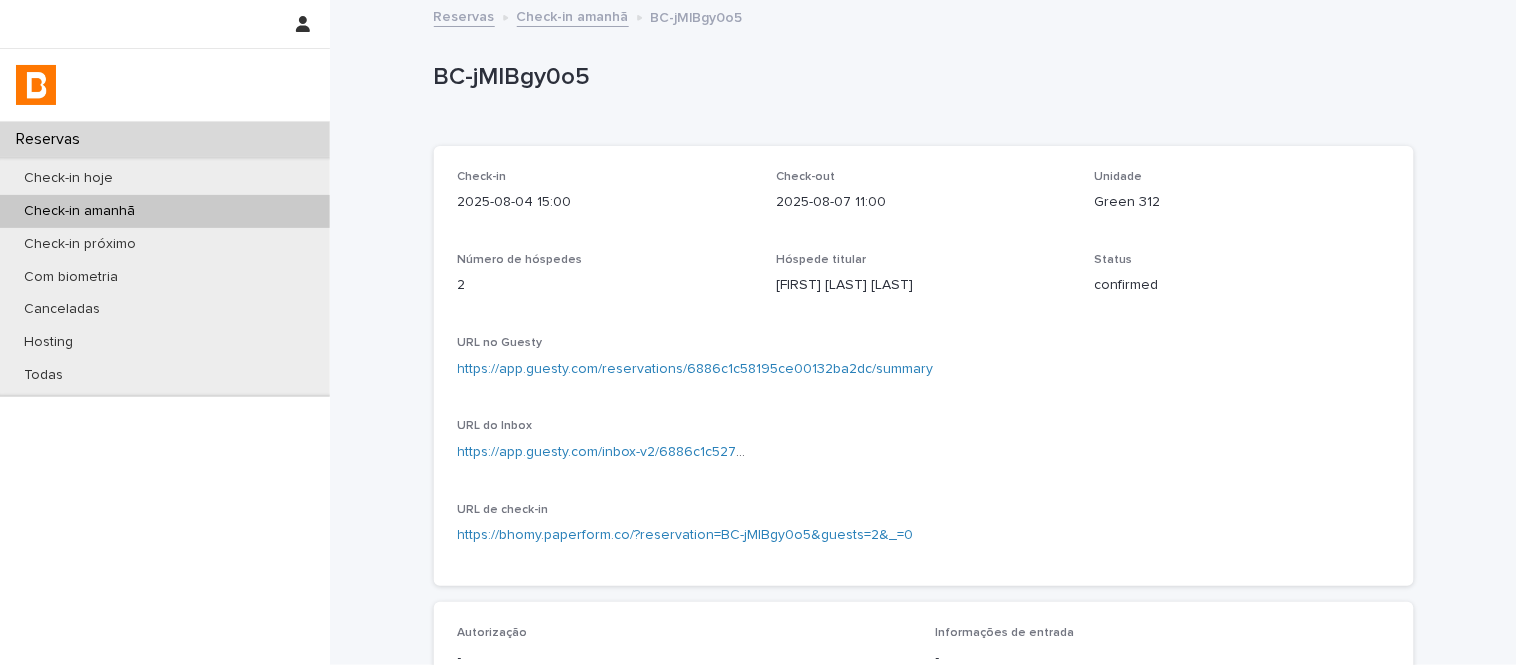 click on "Check-in amanhã" at bounding box center [573, 15] 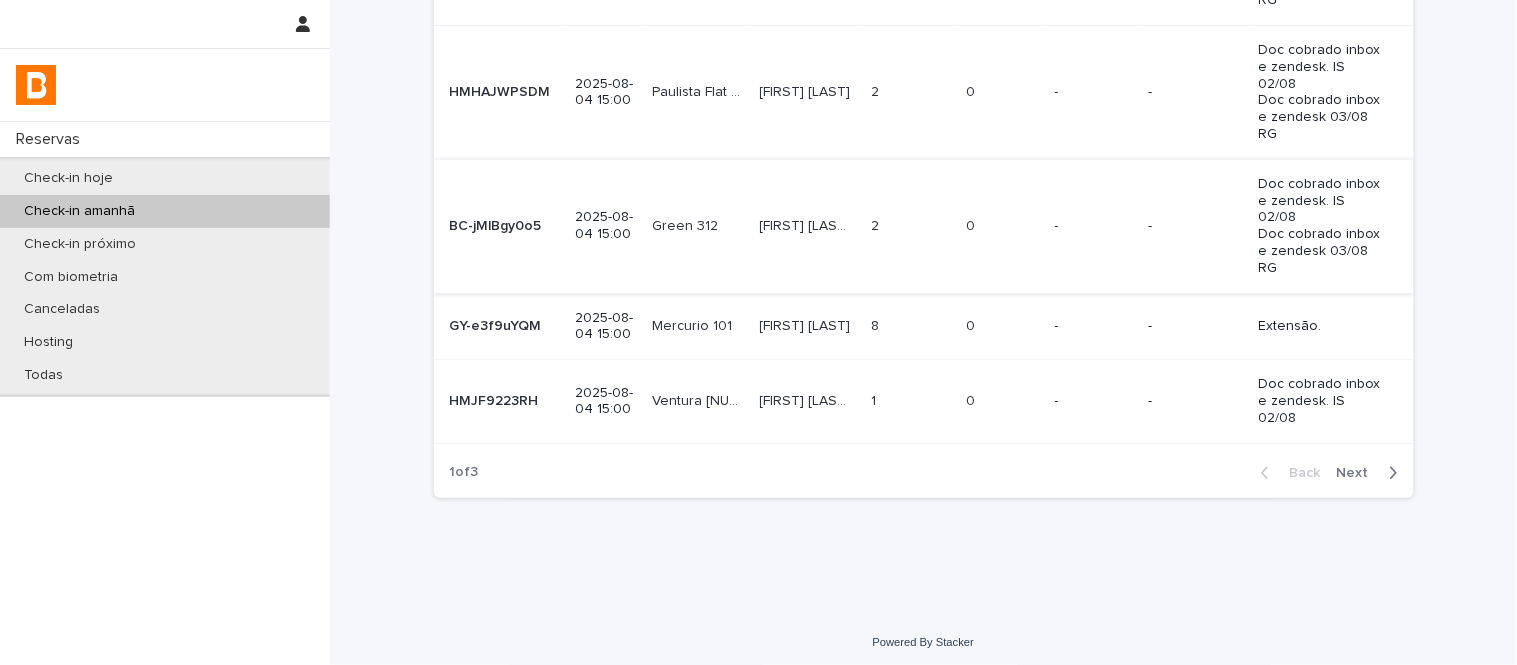 scroll, scrollTop: 910, scrollLeft: 0, axis: vertical 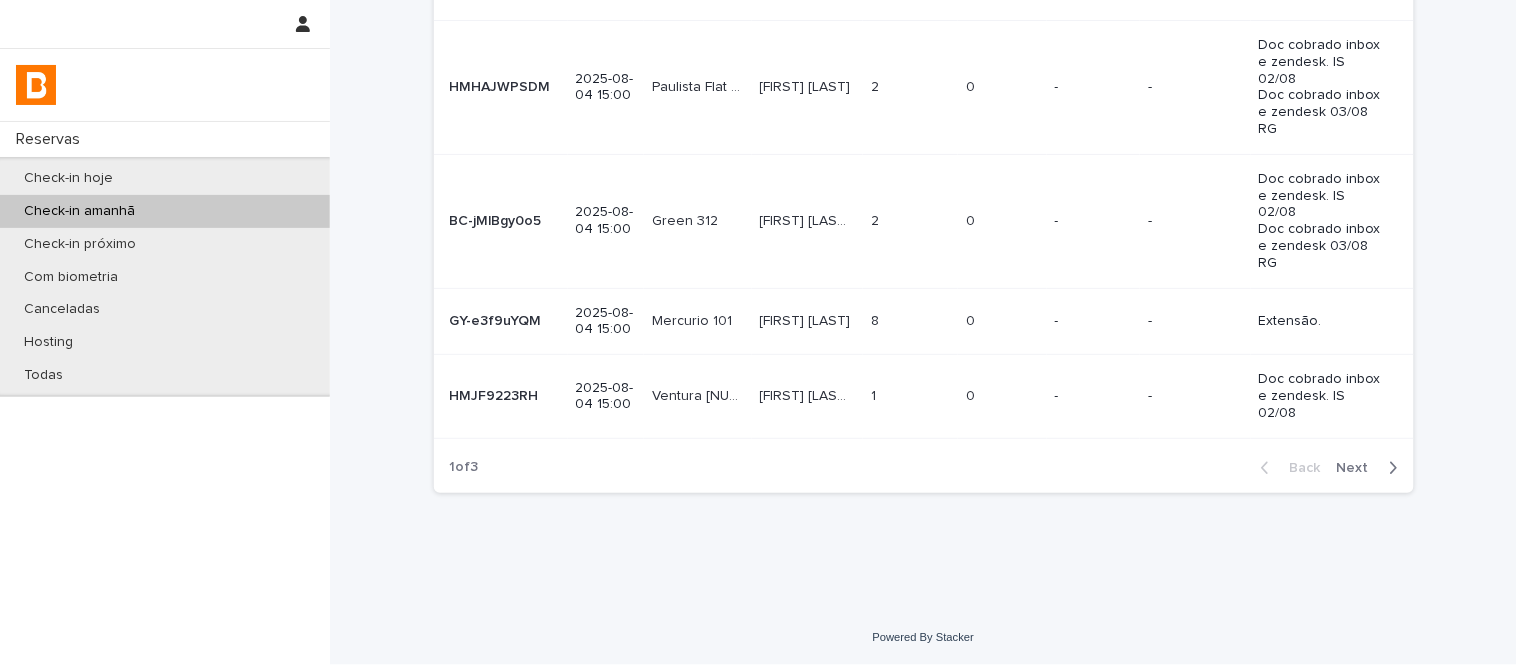 click on "1 1" at bounding box center [910, 396] 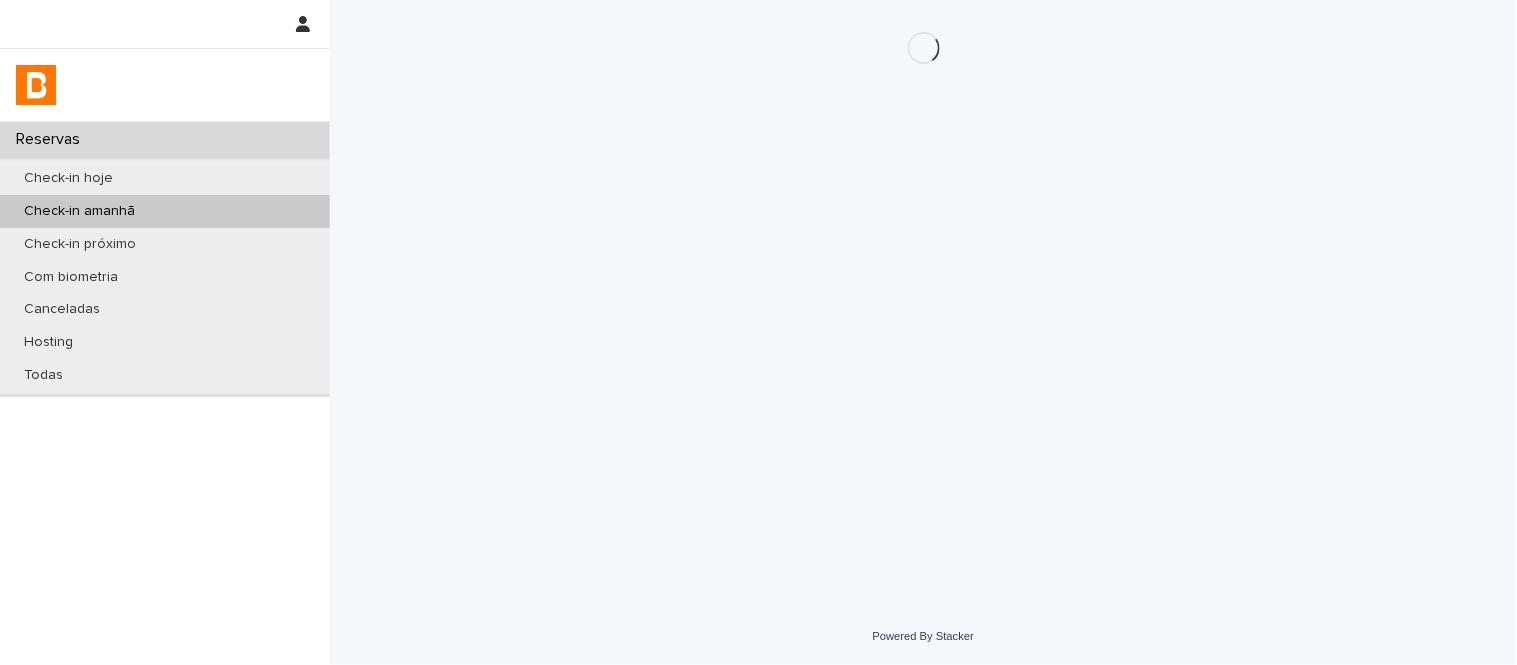 scroll, scrollTop: 0, scrollLeft: 0, axis: both 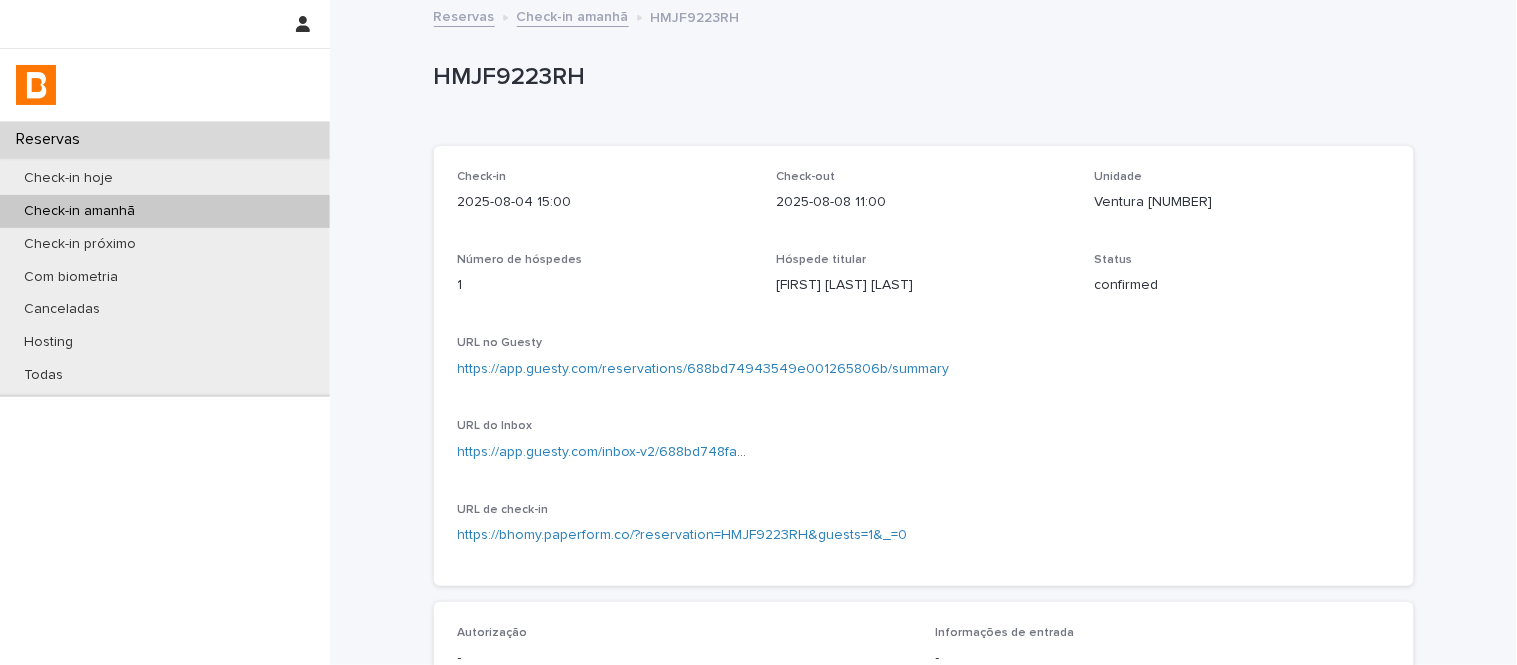 click on "URL do Inbox https://app.guesty.com/inbox-v2/688bd748fabd76000e6ad9f0?reservationId=688bd74943549e001265806b" at bounding box center [605, 448] 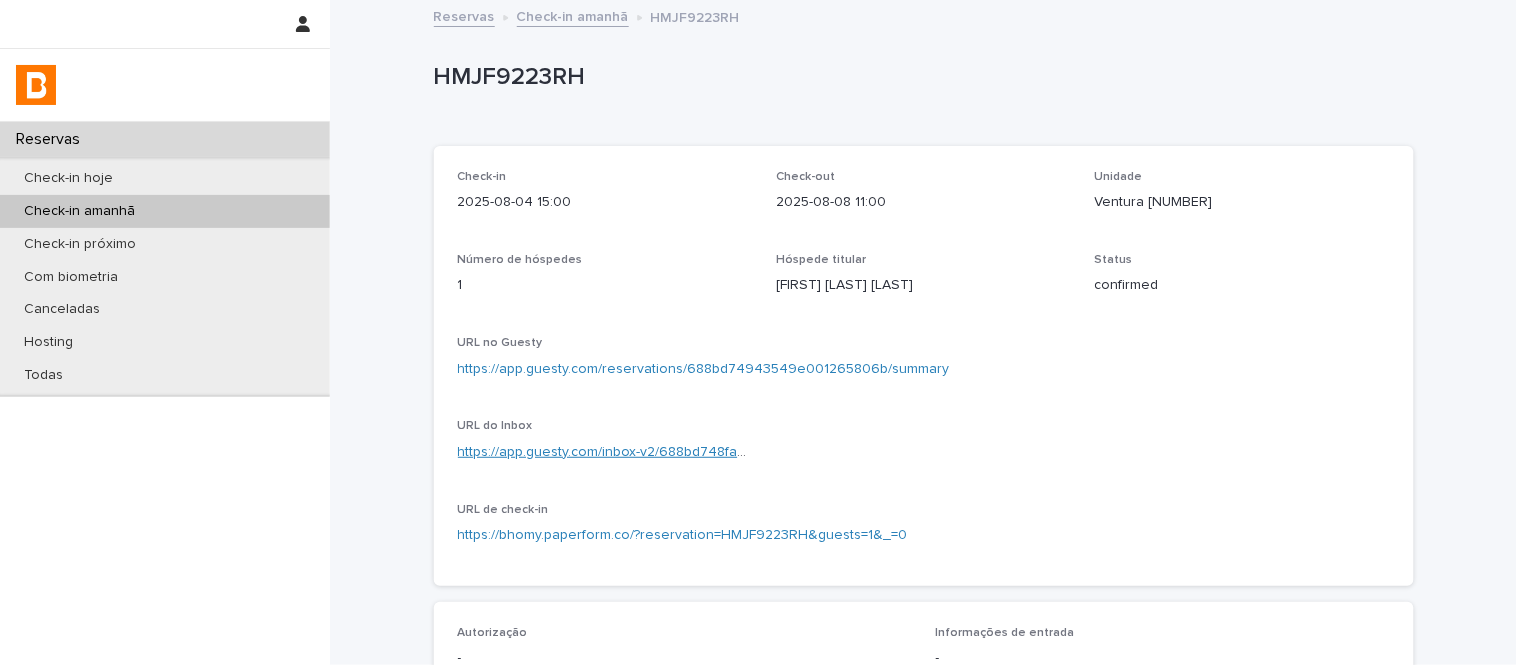 click on "https://app.guesty.com/inbox-v2/688bd748fabd76000e6ad9f0?reservationId=688bd74943549e001265806b" at bounding box center [805, 452] 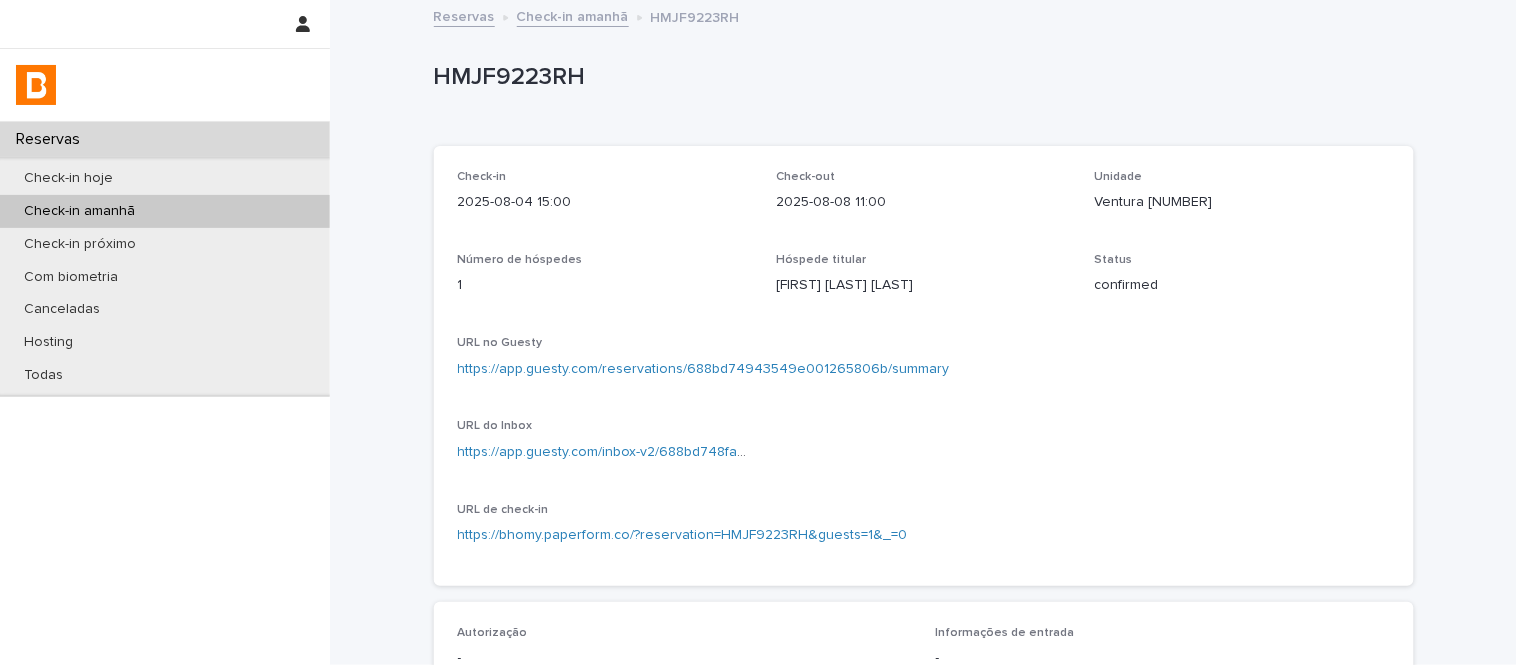 click on "HMJF9223RH" at bounding box center (920, 77) 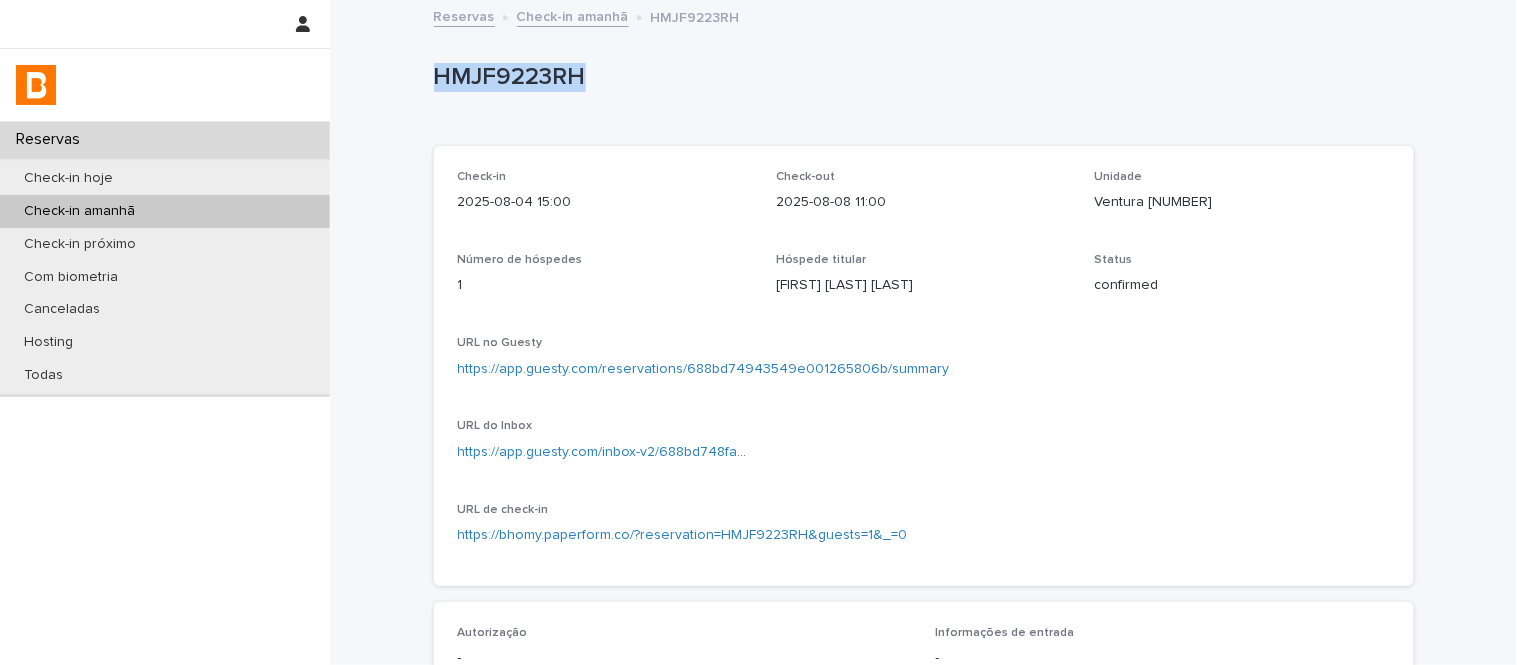 click on "HMJF9223RH" at bounding box center [920, 77] 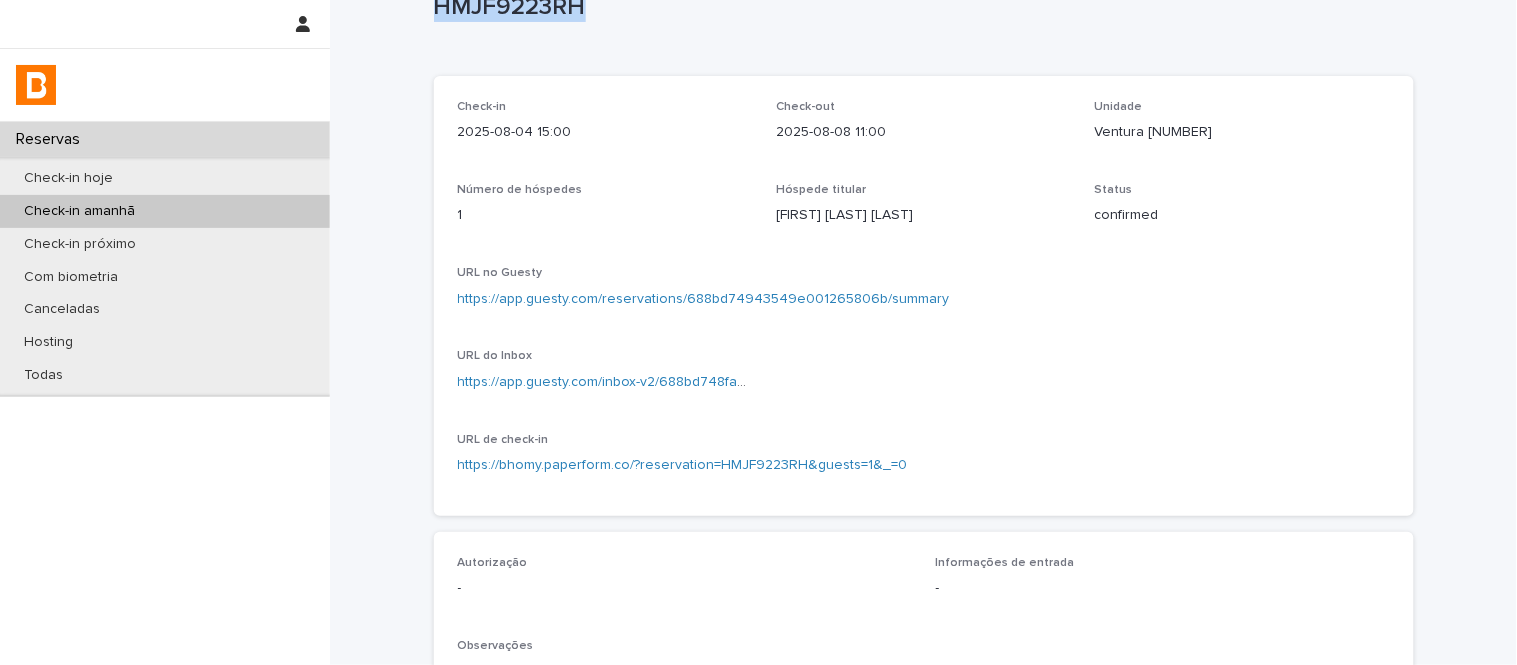 scroll, scrollTop: 444, scrollLeft: 0, axis: vertical 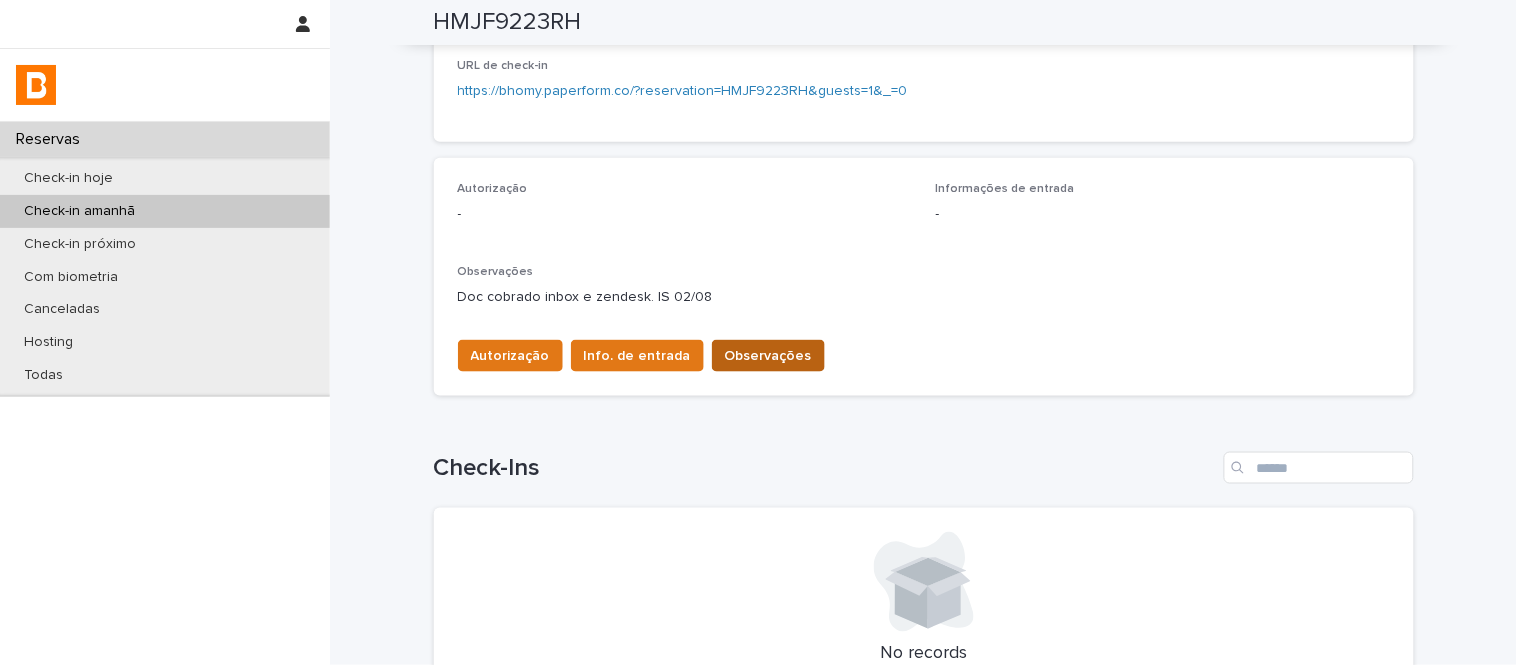click on "Observações" at bounding box center [768, 356] 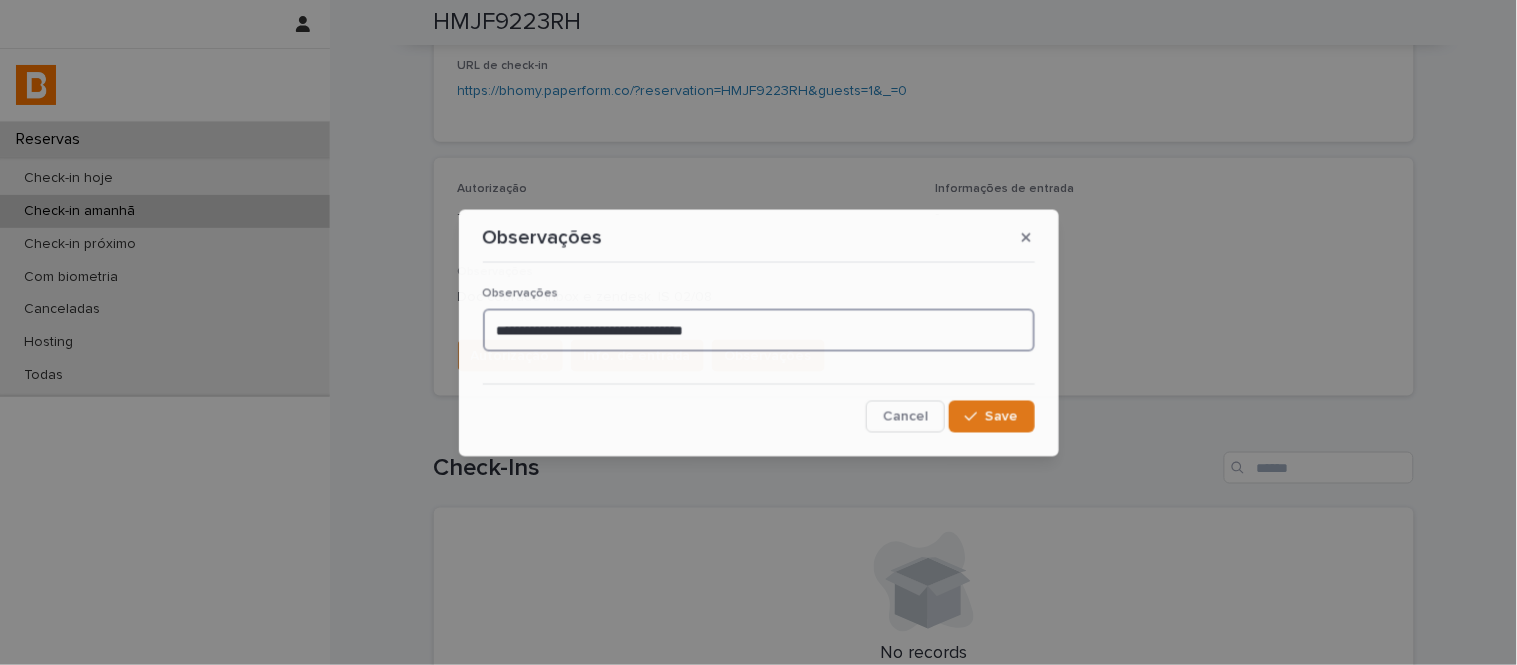 click on "**********" at bounding box center (759, 330) 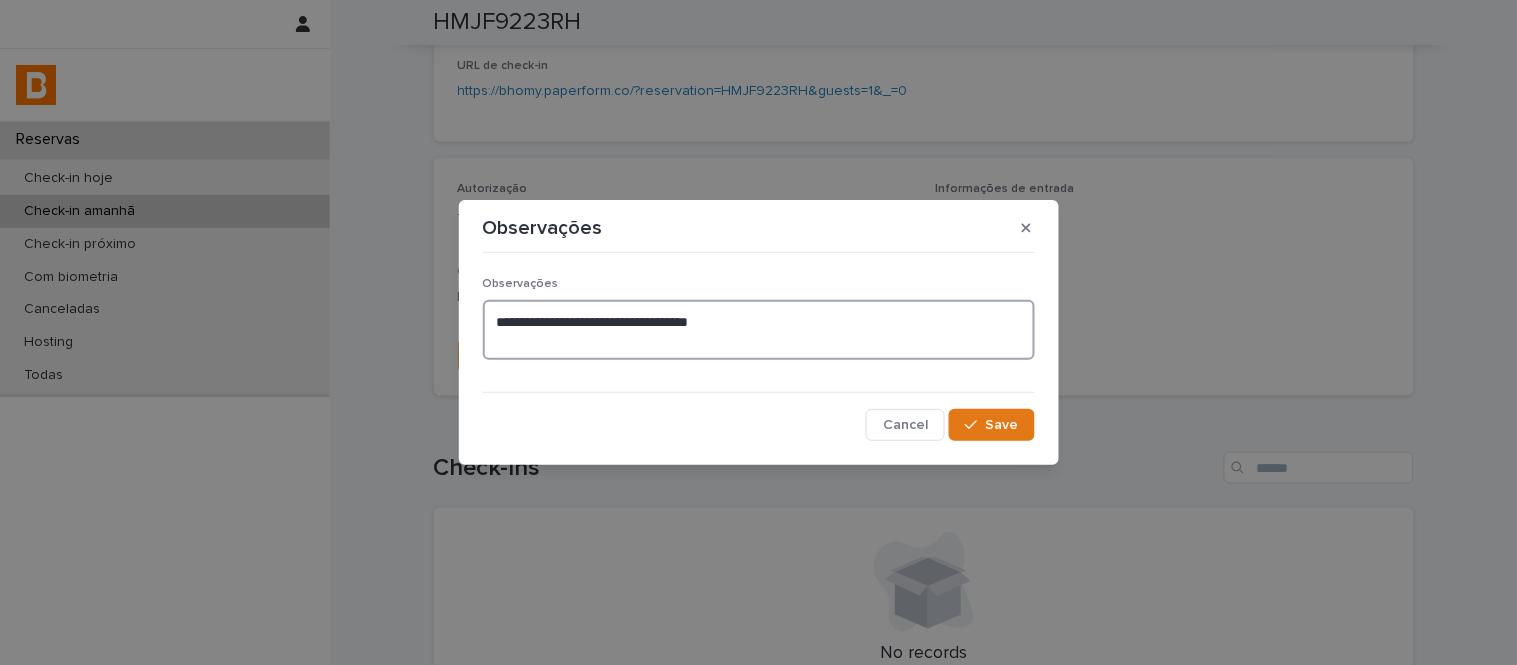 paste on "**********" 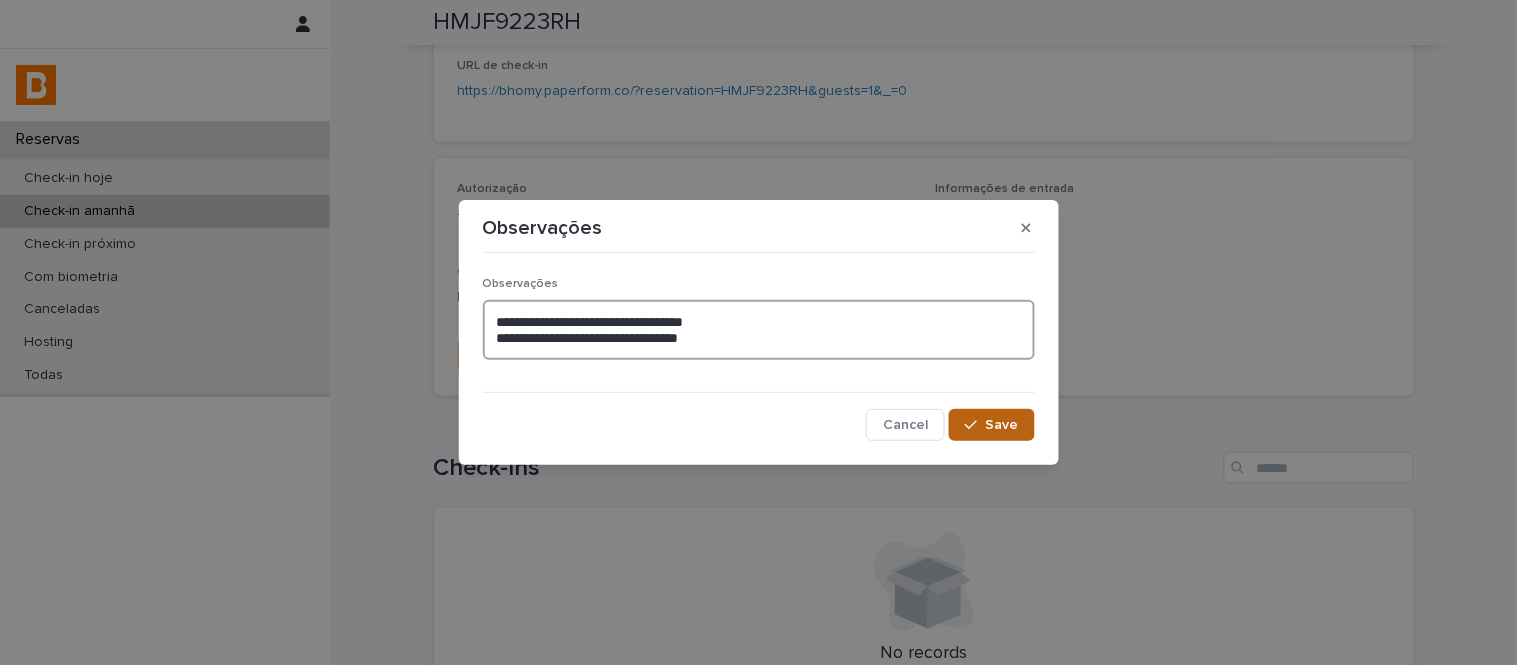 type on "**********" 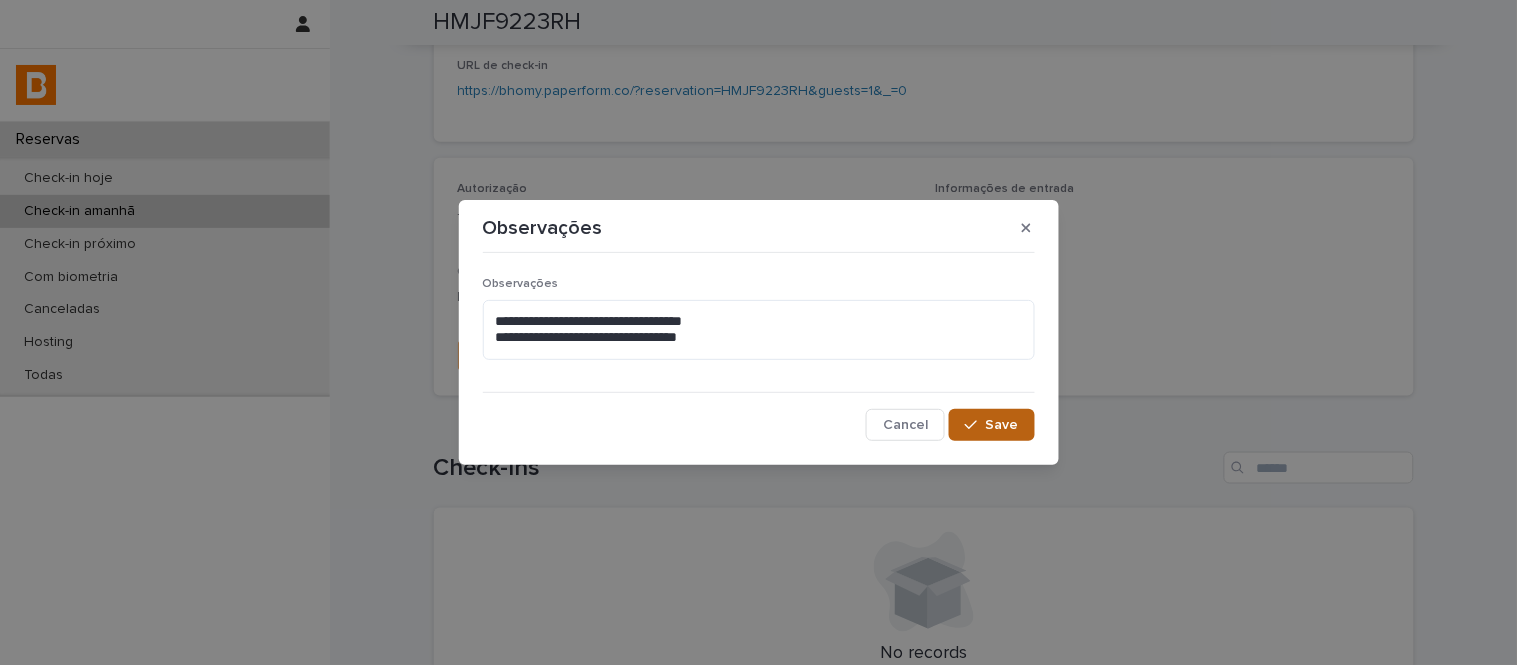 click at bounding box center [975, 425] 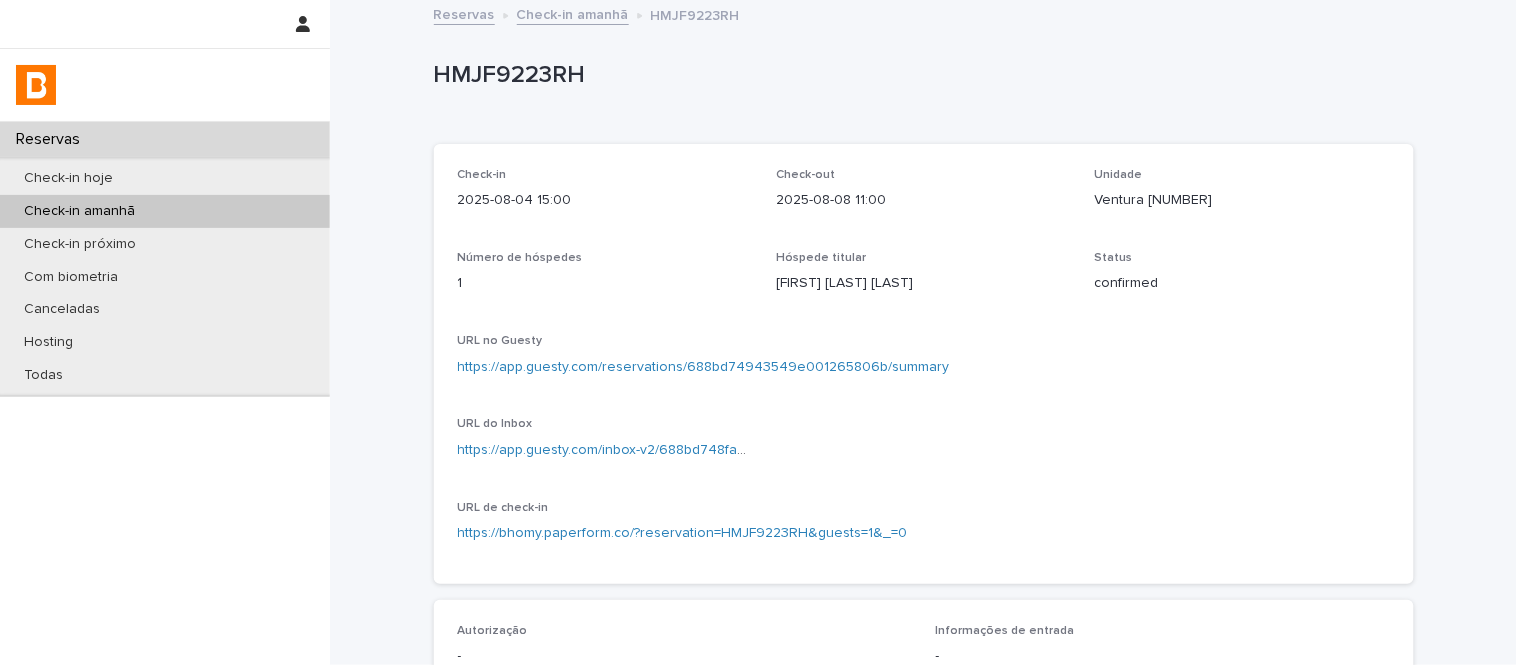 scroll, scrollTop: 0, scrollLeft: 0, axis: both 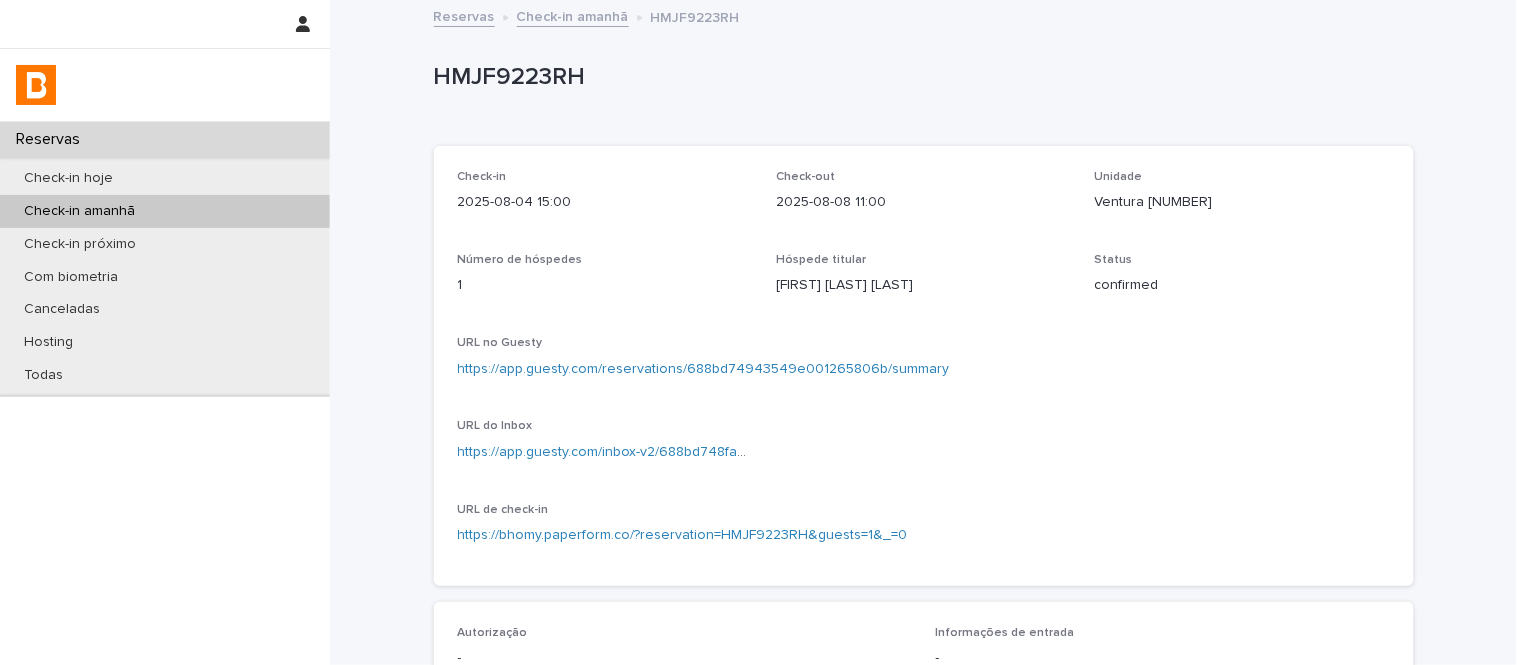 click on "Check-in amanhã" at bounding box center [573, 15] 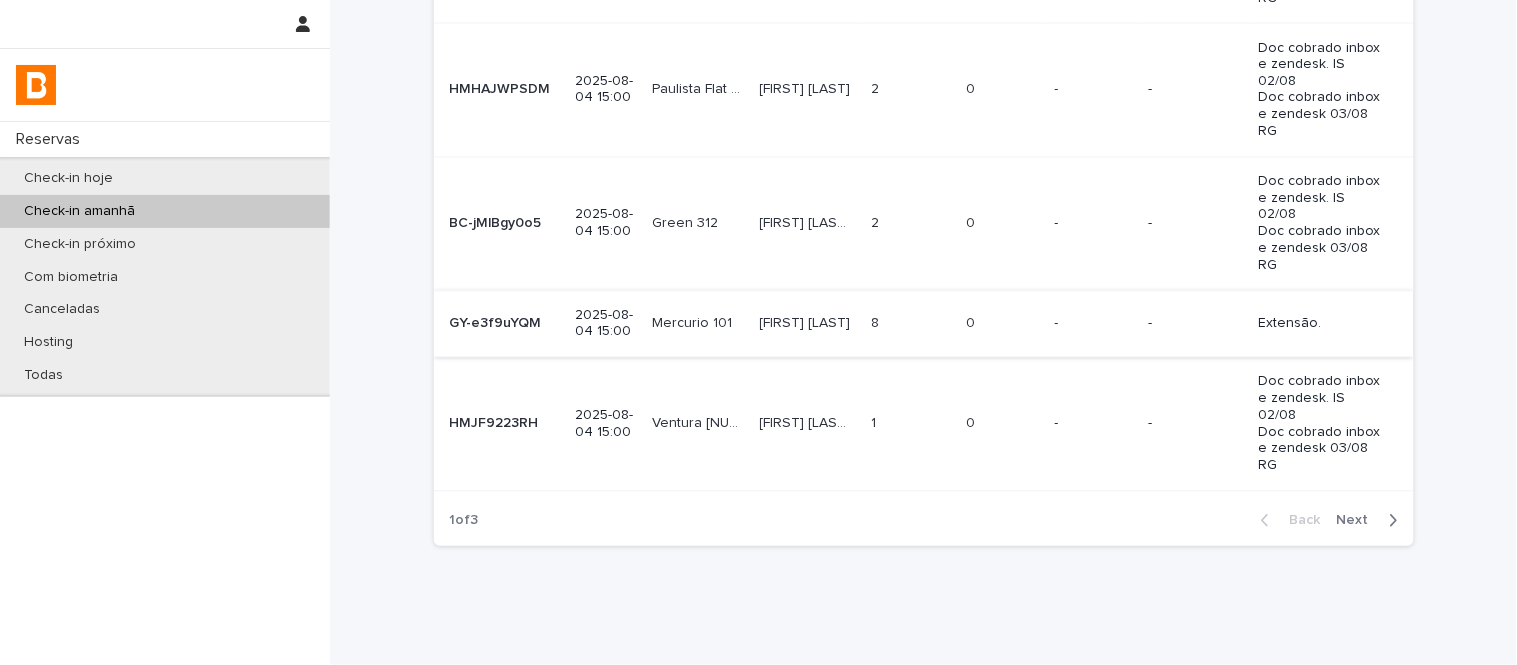 scroll, scrollTop: 961, scrollLeft: 0, axis: vertical 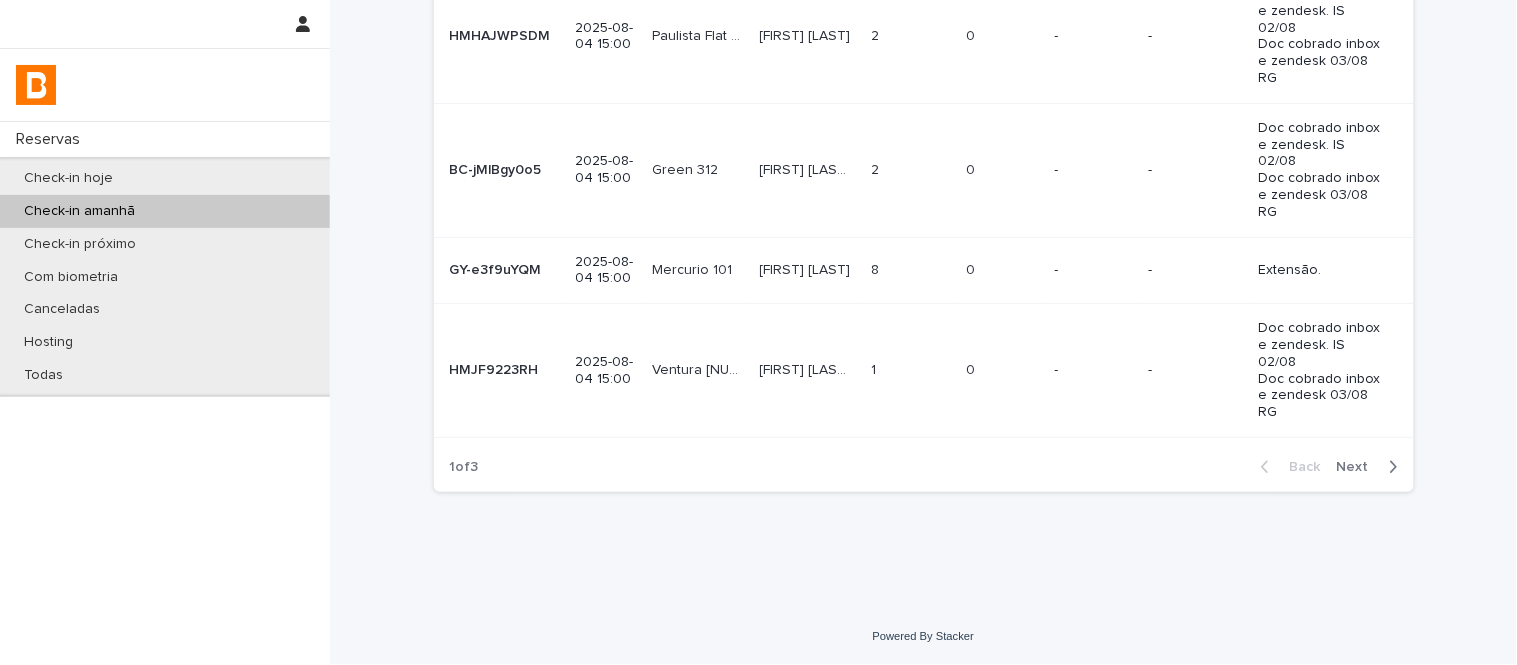 click on "Next" at bounding box center [1359, 467] 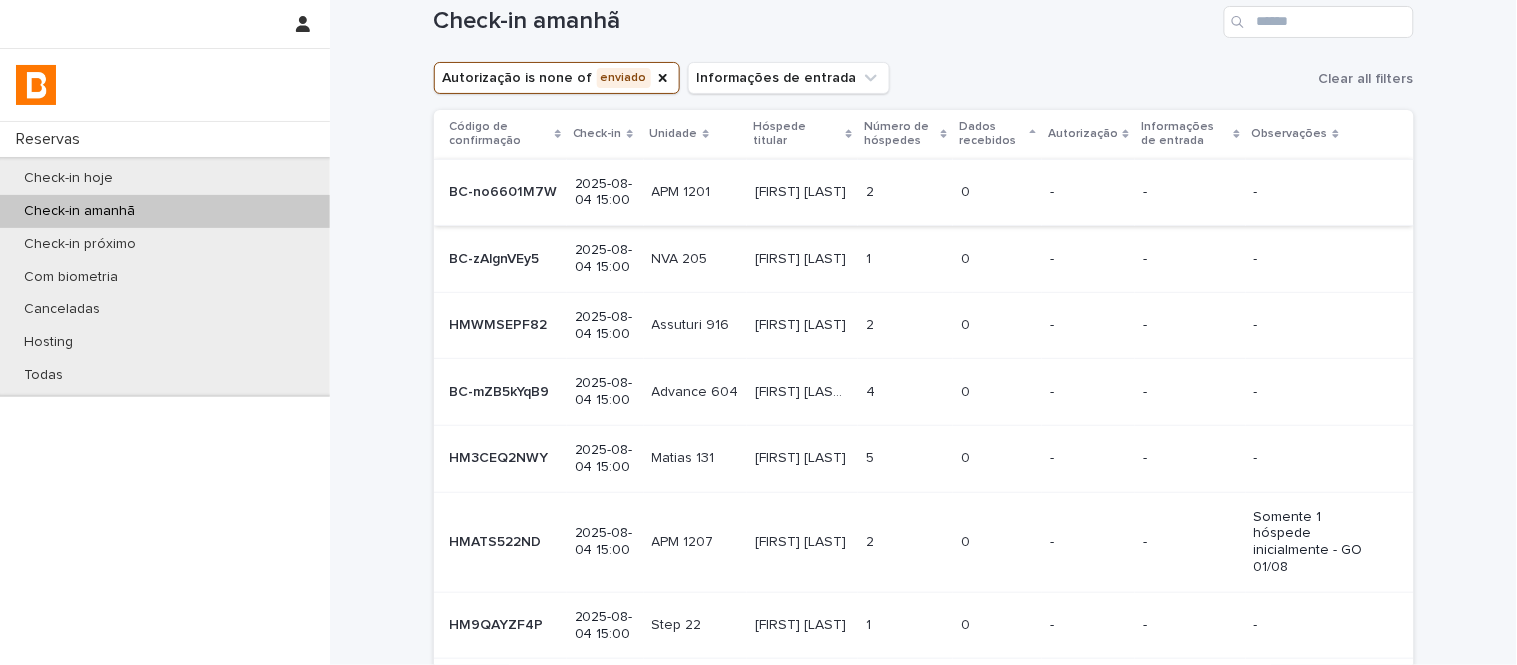 scroll, scrollTop: 0, scrollLeft: 0, axis: both 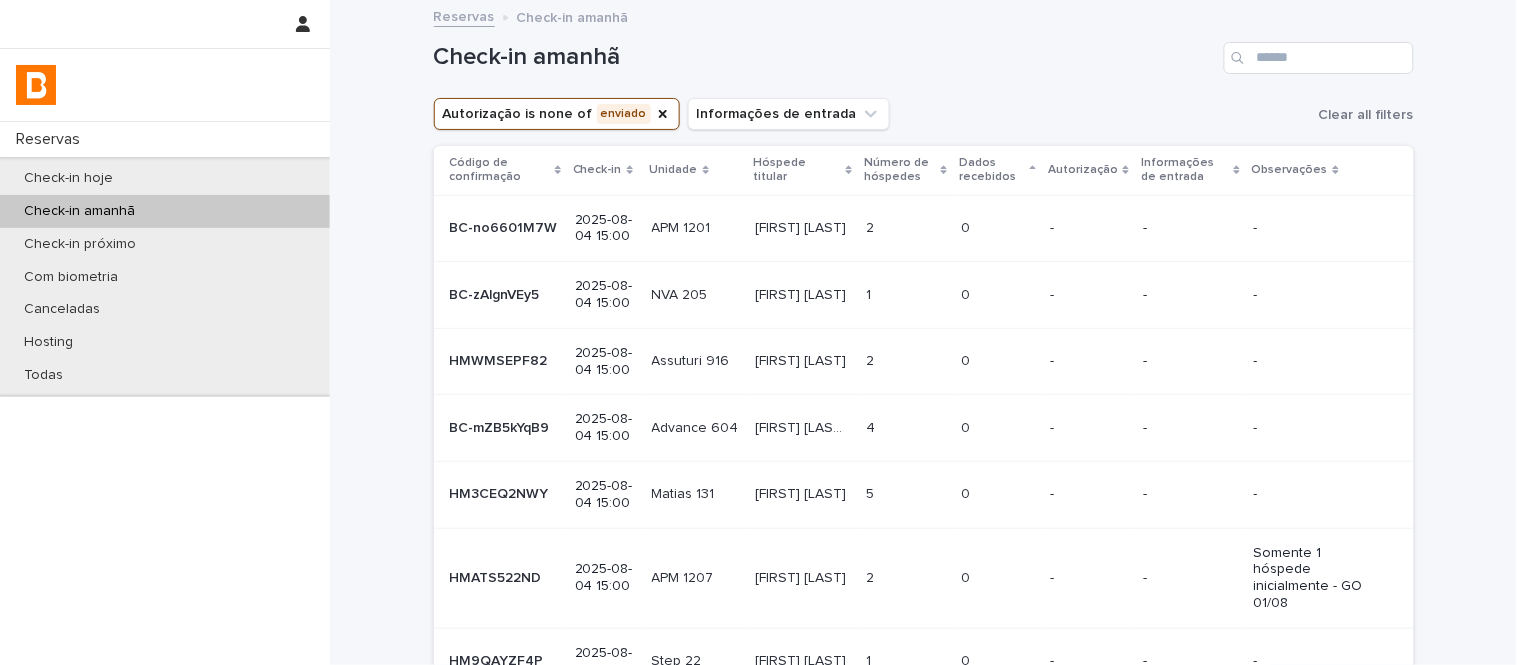 click at bounding box center (695, 228) 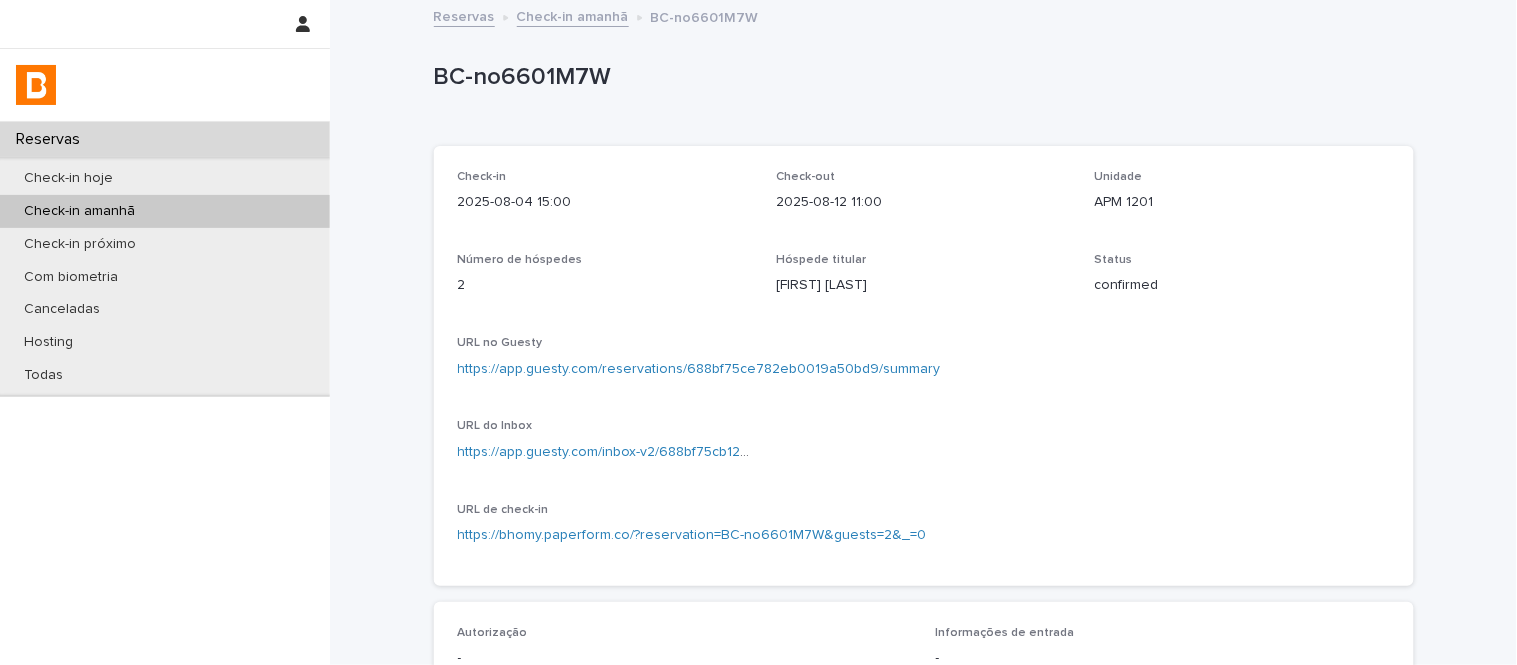 click on "[FIRST] [LAST]" at bounding box center [923, 285] 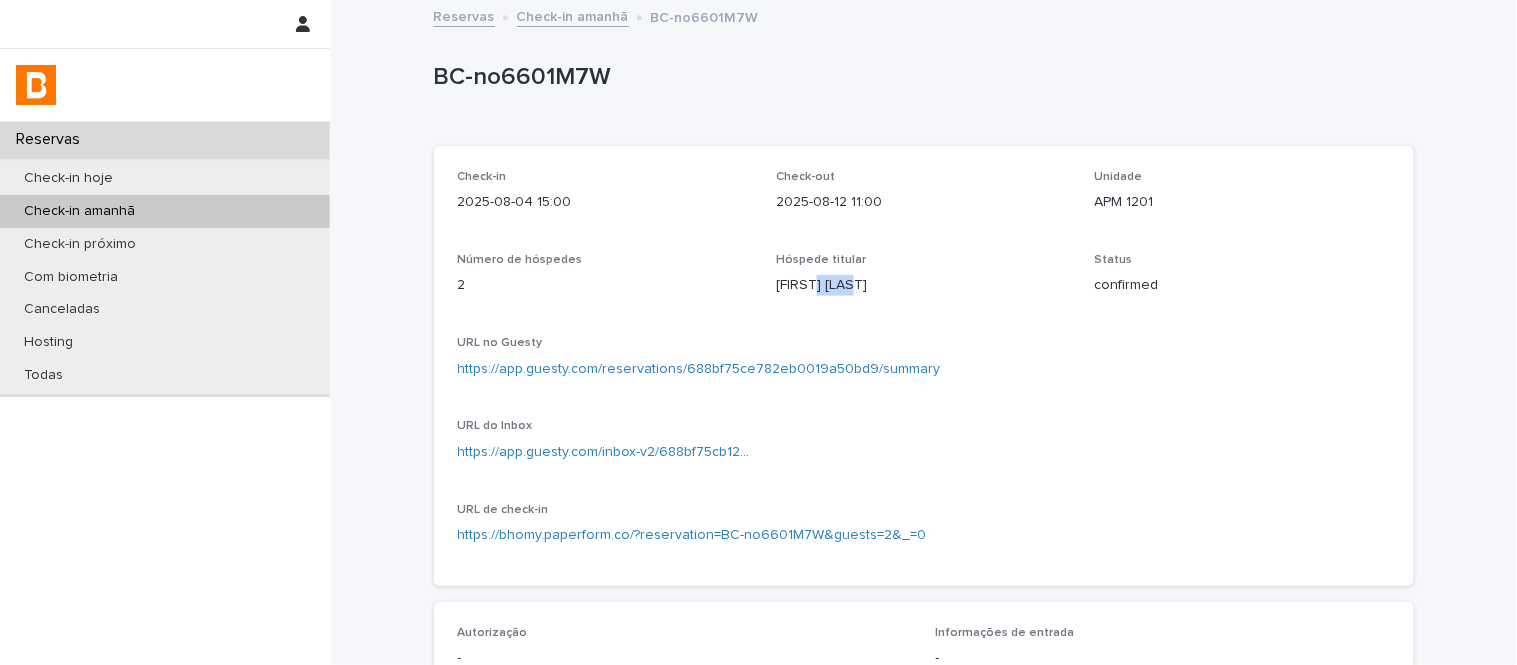 click on "[FIRST] [LAST]" at bounding box center (923, 285) 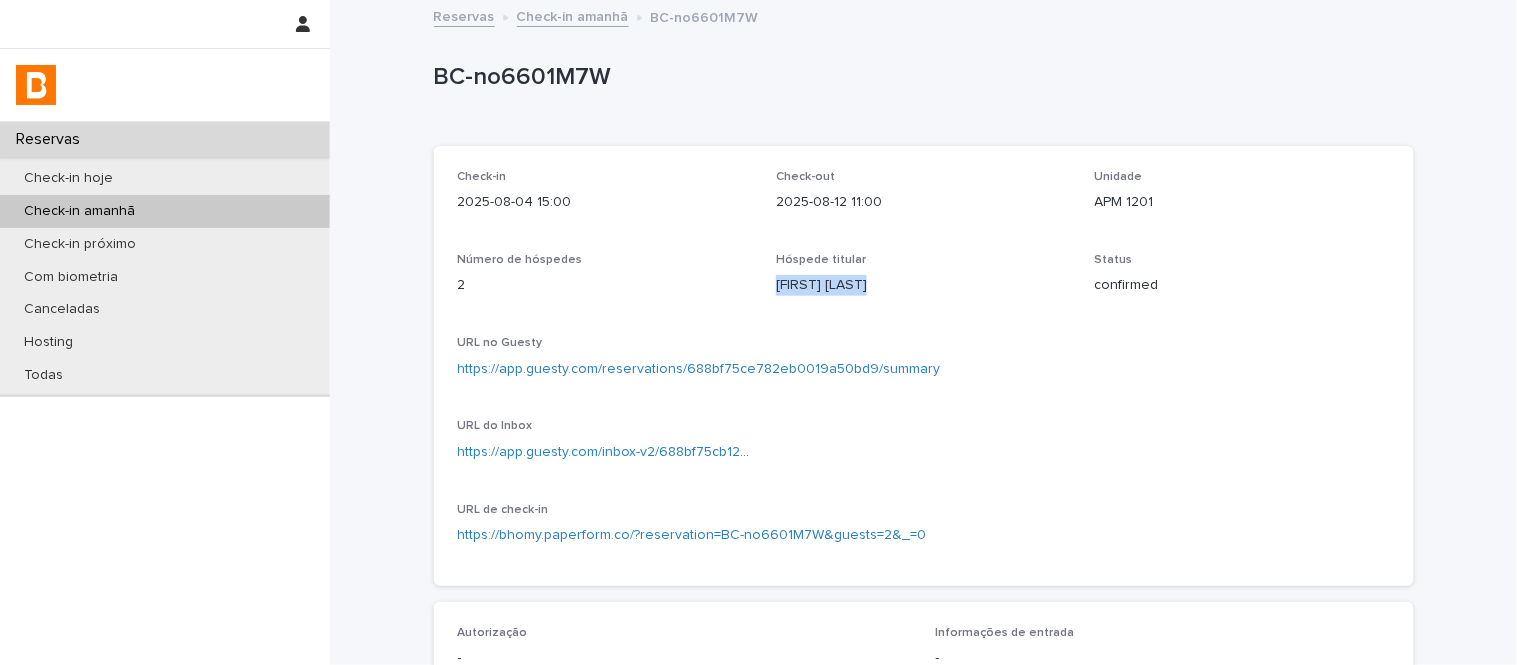 click on "[FIRST] [LAST]" at bounding box center [923, 285] 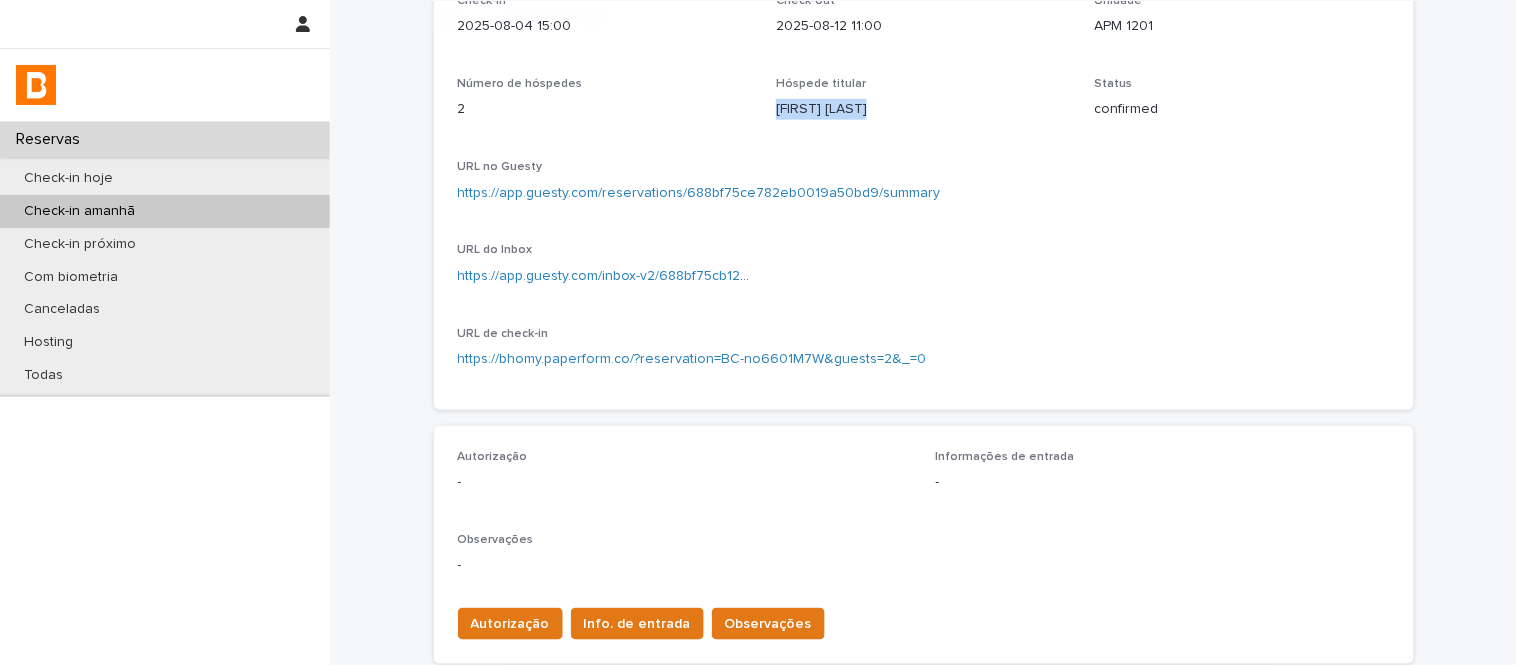 scroll, scrollTop: 222, scrollLeft: 0, axis: vertical 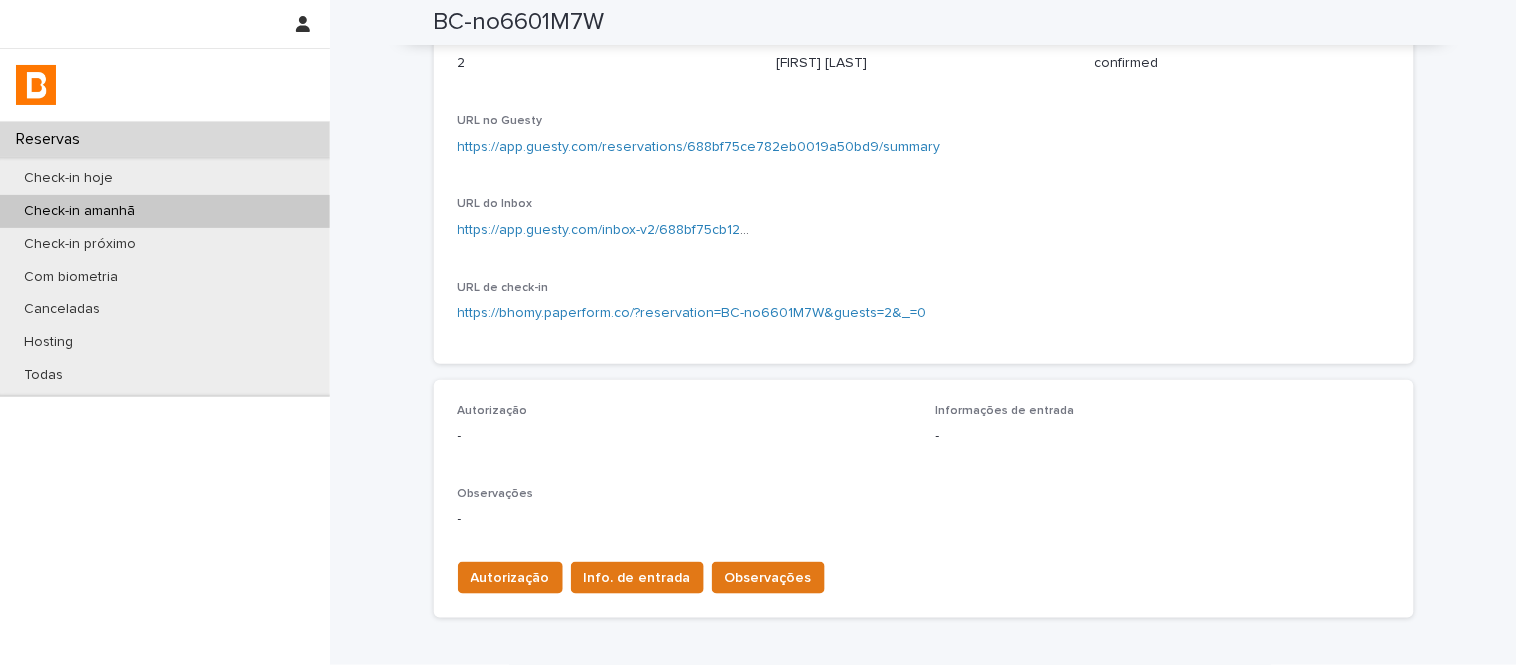 click on "Autorização Info. de entrada Observações" at bounding box center [924, 574] 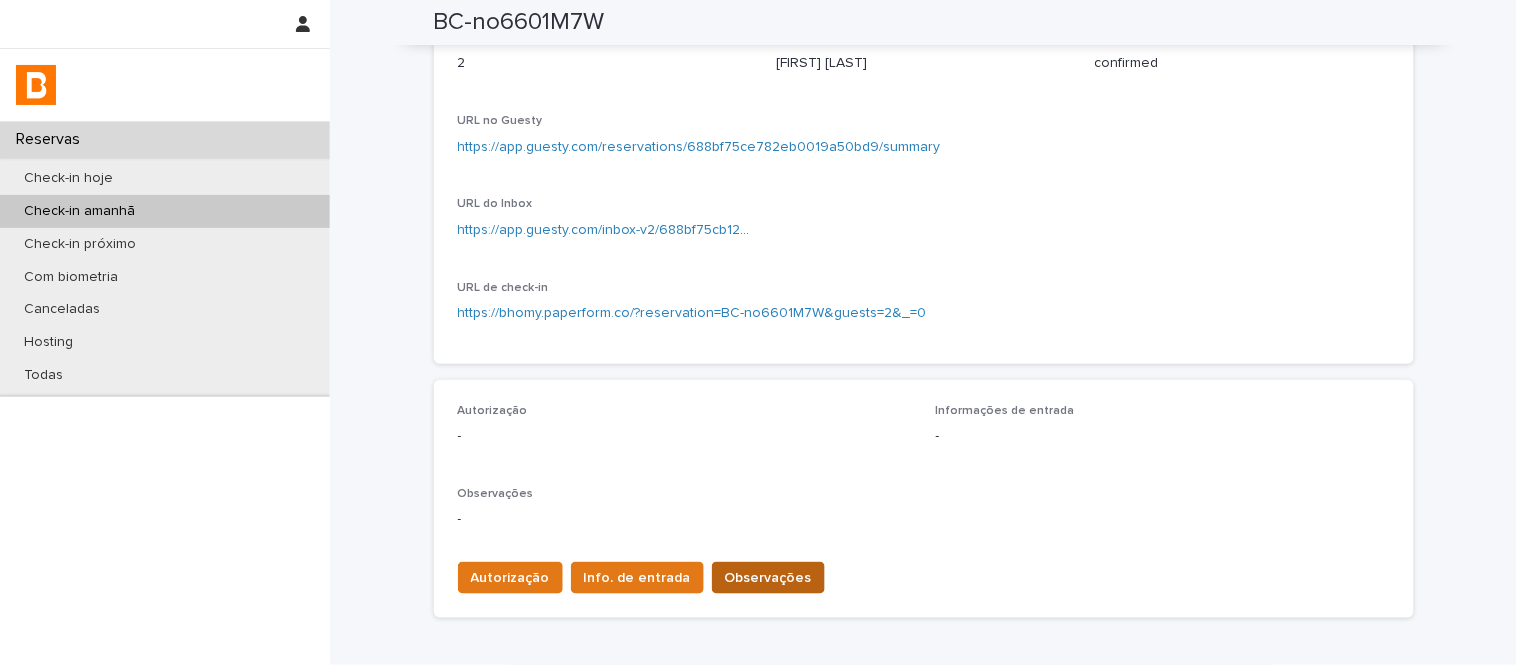 click on "Observações" at bounding box center [768, 578] 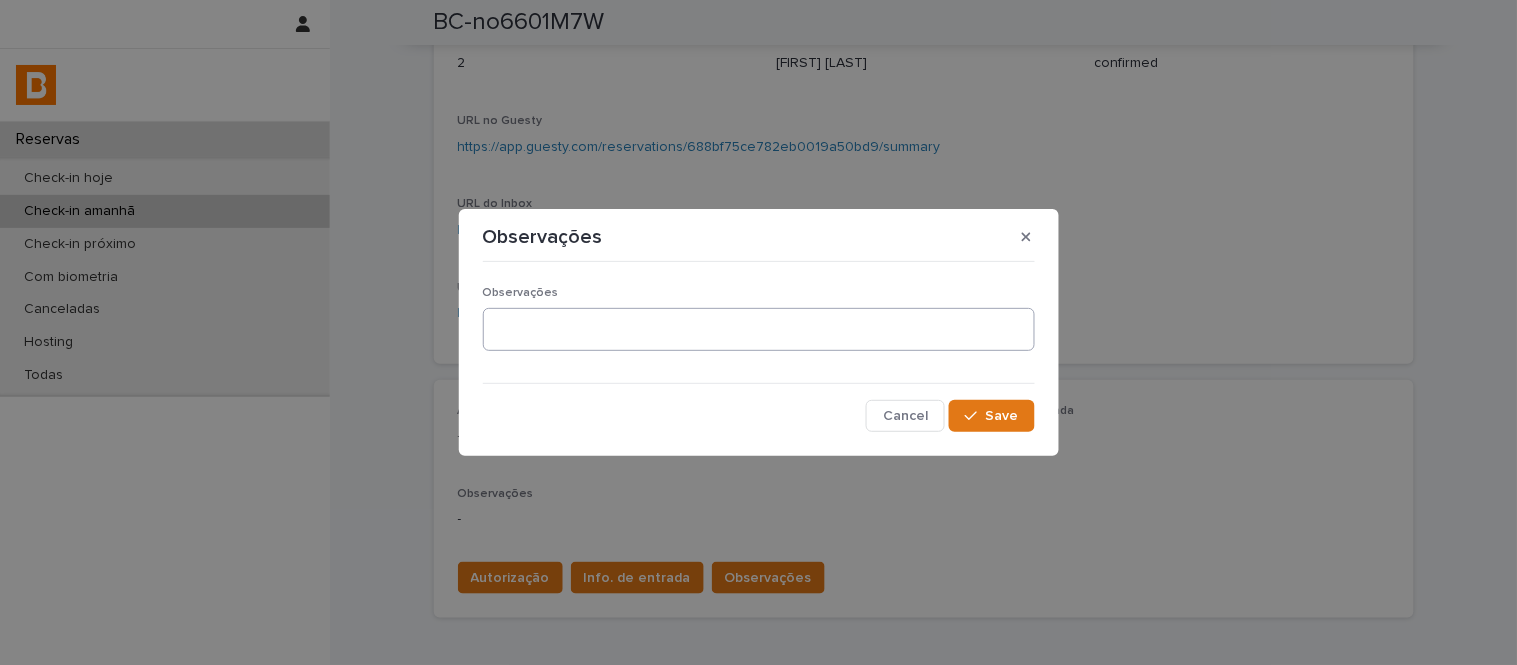 drag, startPoint x: 675, startPoint y: 364, endPoint x: 665, endPoint y: 321, distance: 44.14748 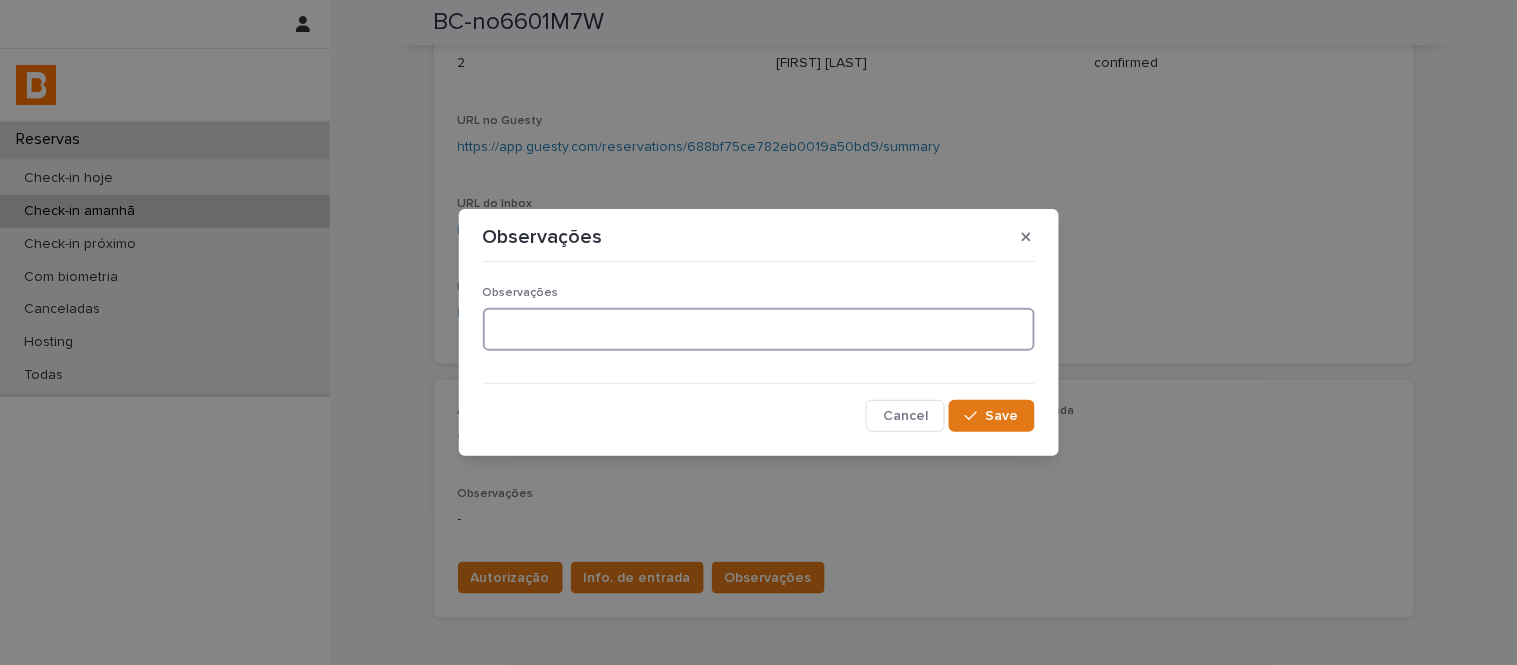 paste on "**********" 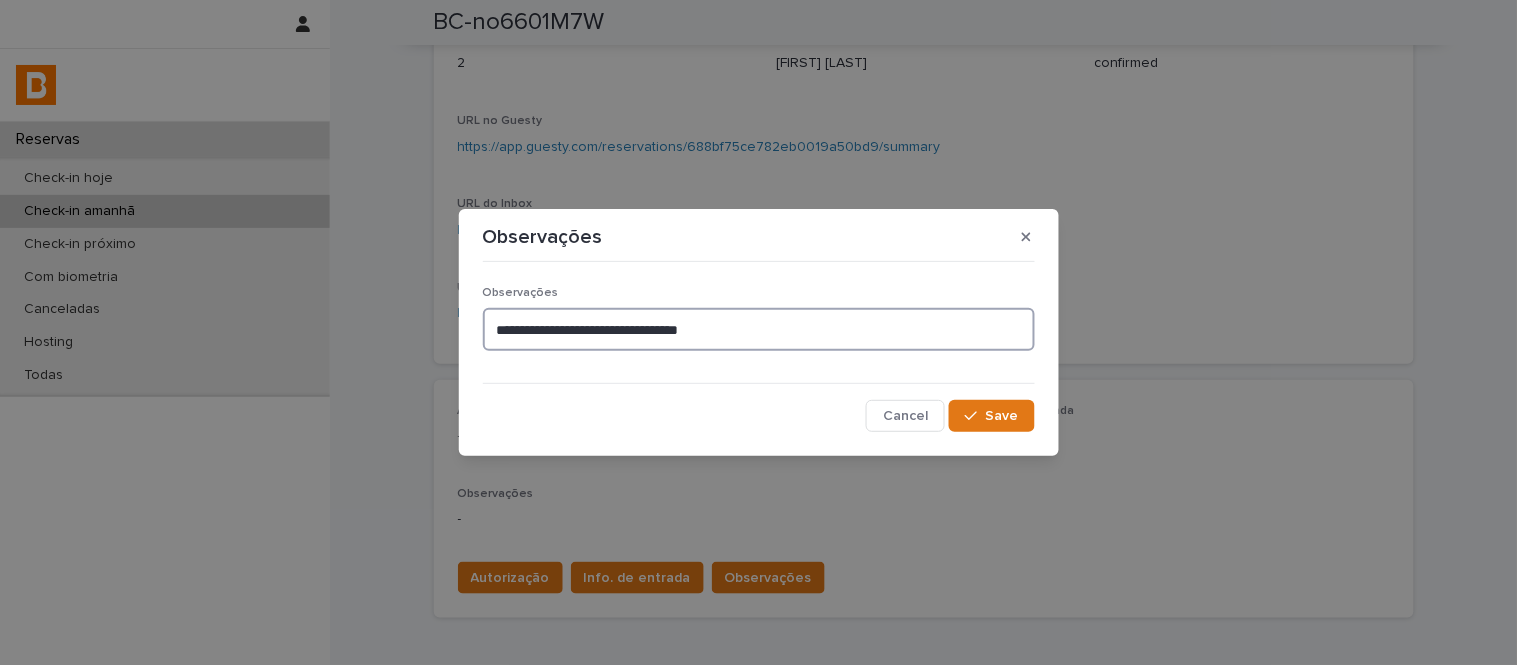 type on "**********" 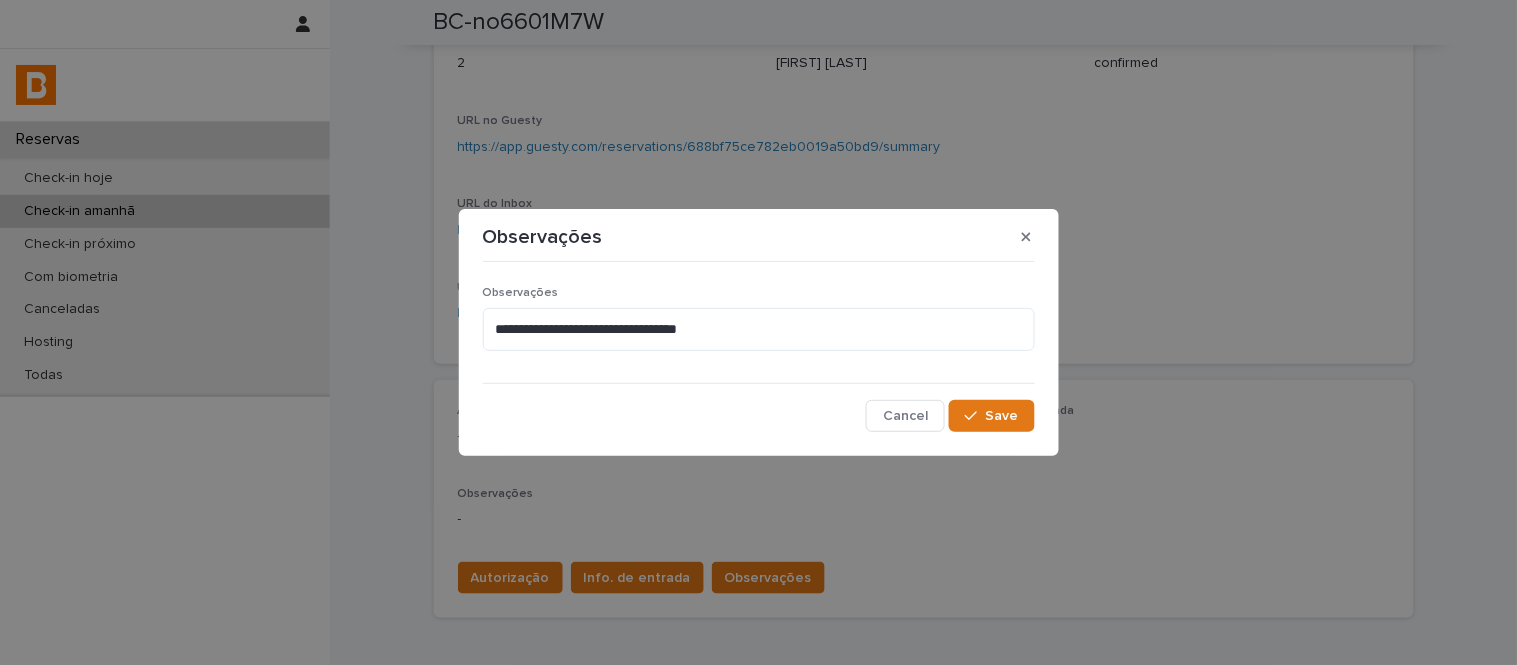 click on "**********" at bounding box center [759, 351] 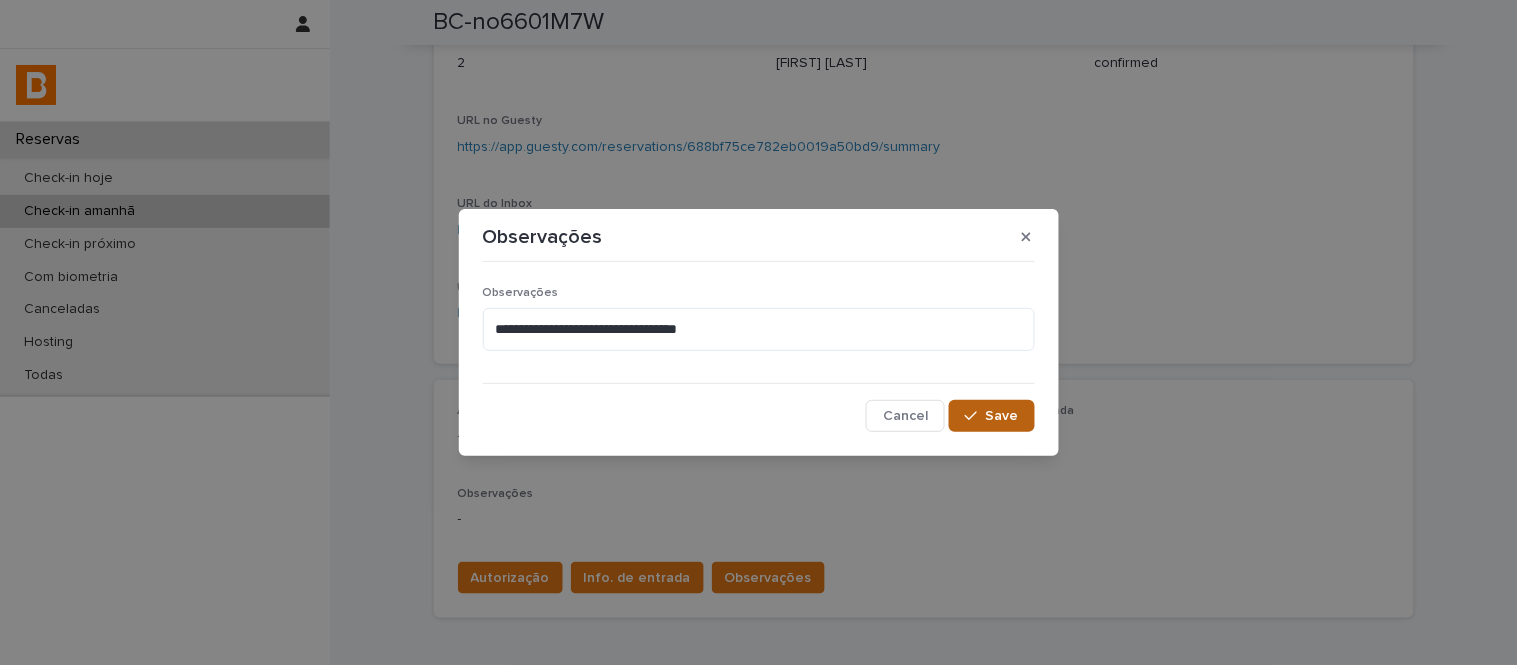 click at bounding box center [975, 416] 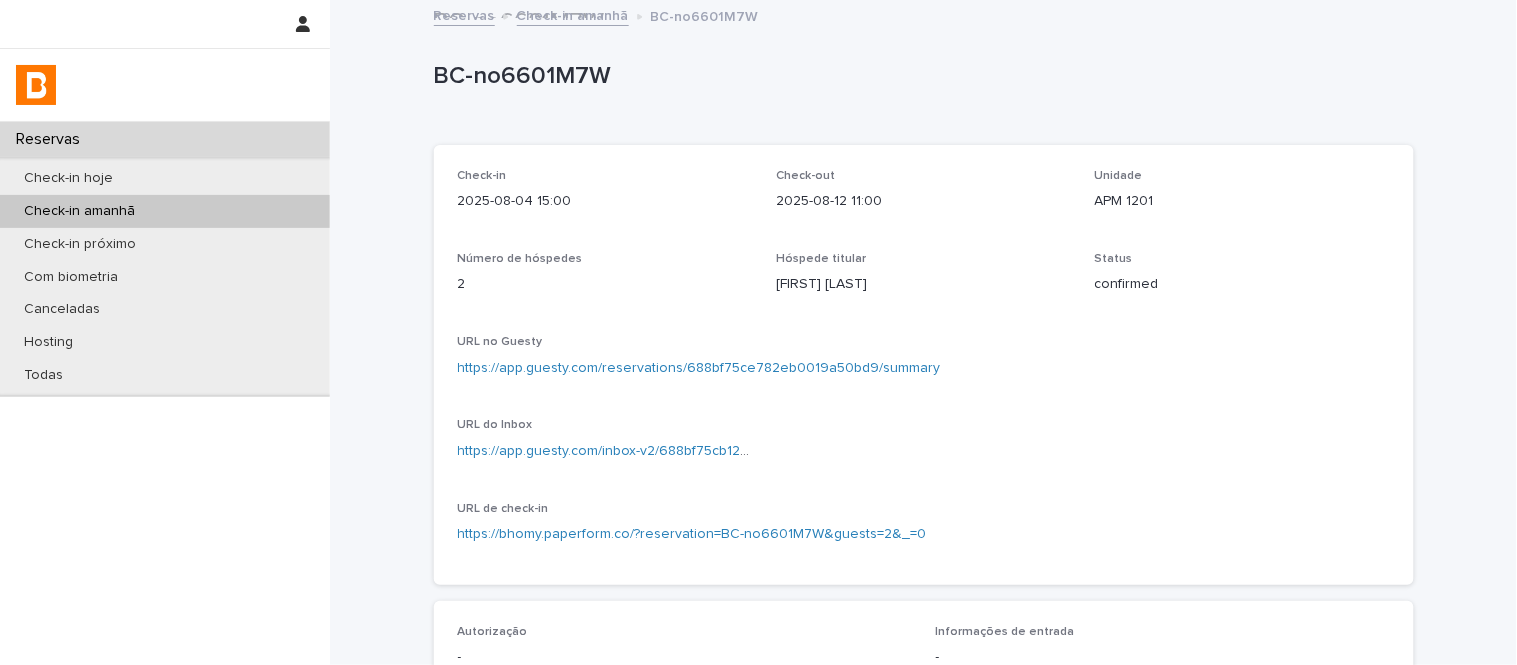 scroll, scrollTop: 0, scrollLeft: 0, axis: both 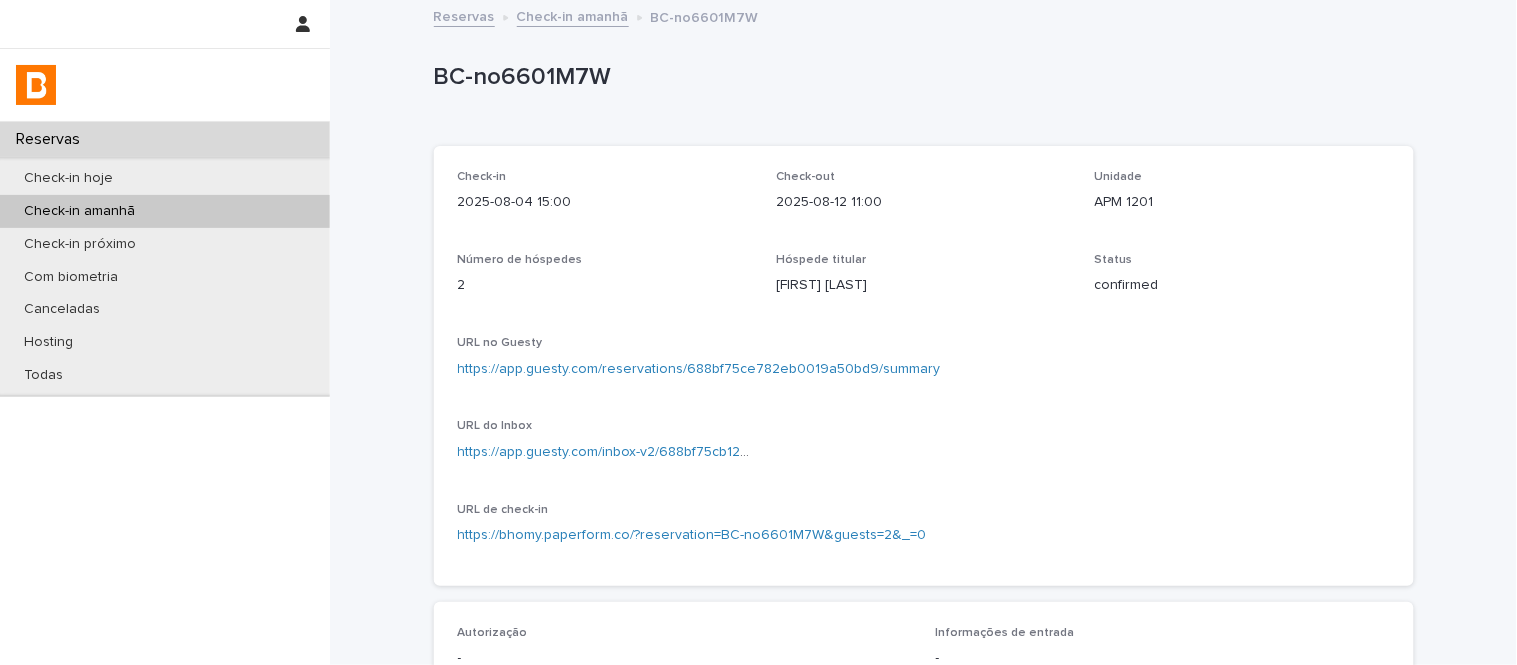 click on "Reservas Check-in amanhã BC-no6601M7W" at bounding box center (924, 18) 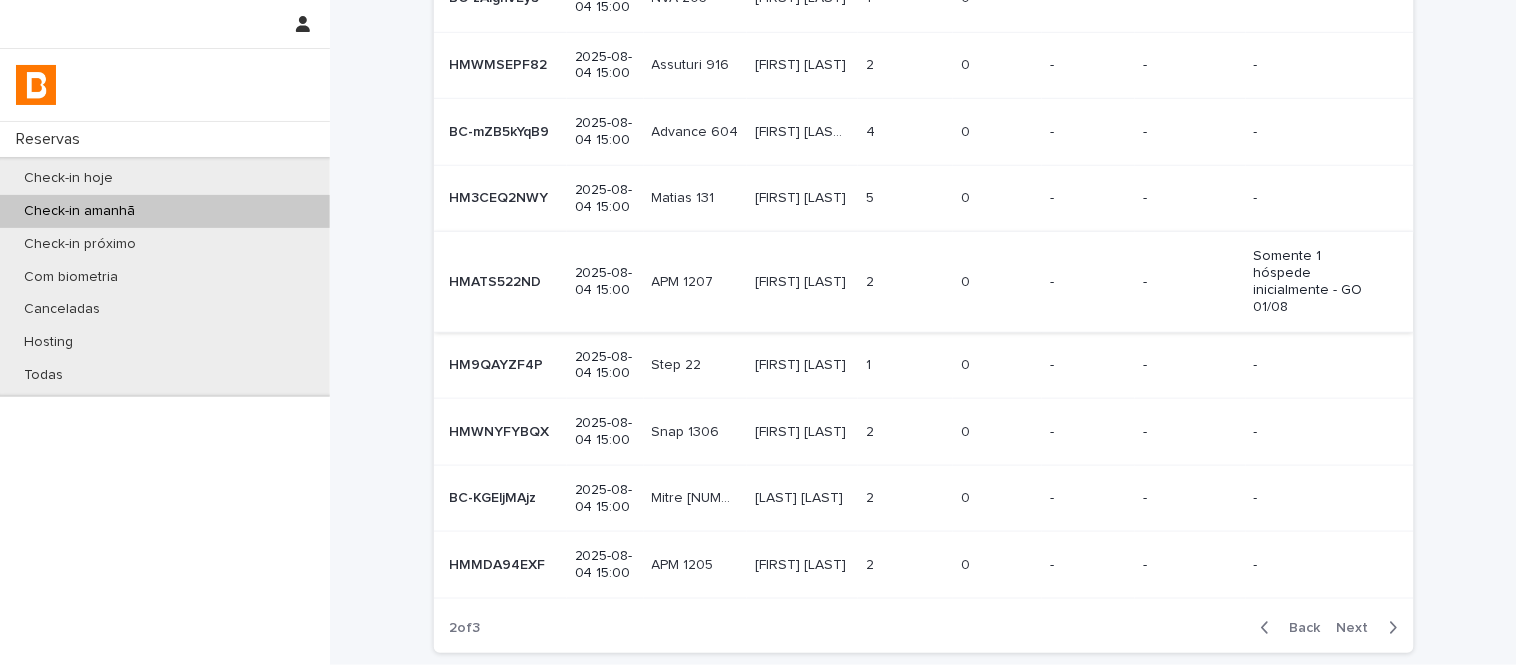 scroll, scrollTop: 217, scrollLeft: 0, axis: vertical 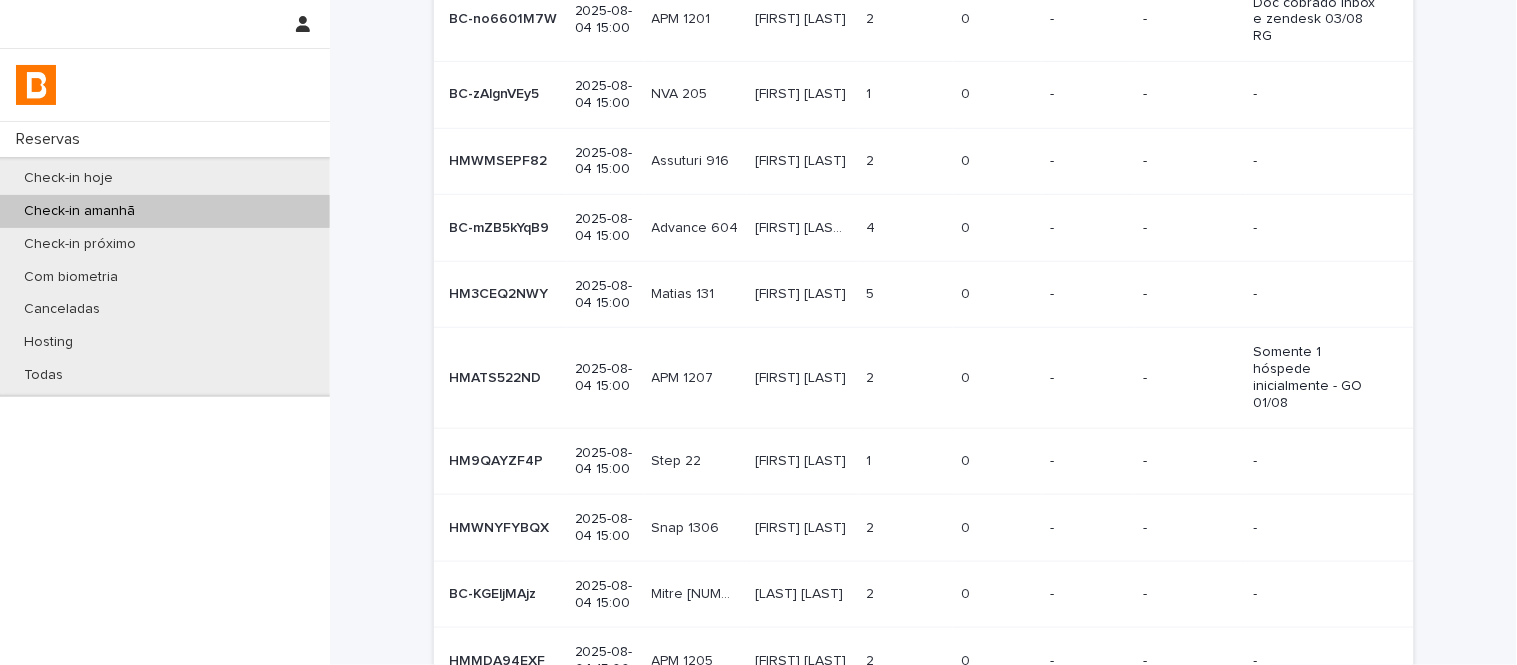 click on "0 0" at bounding box center (997, 161) 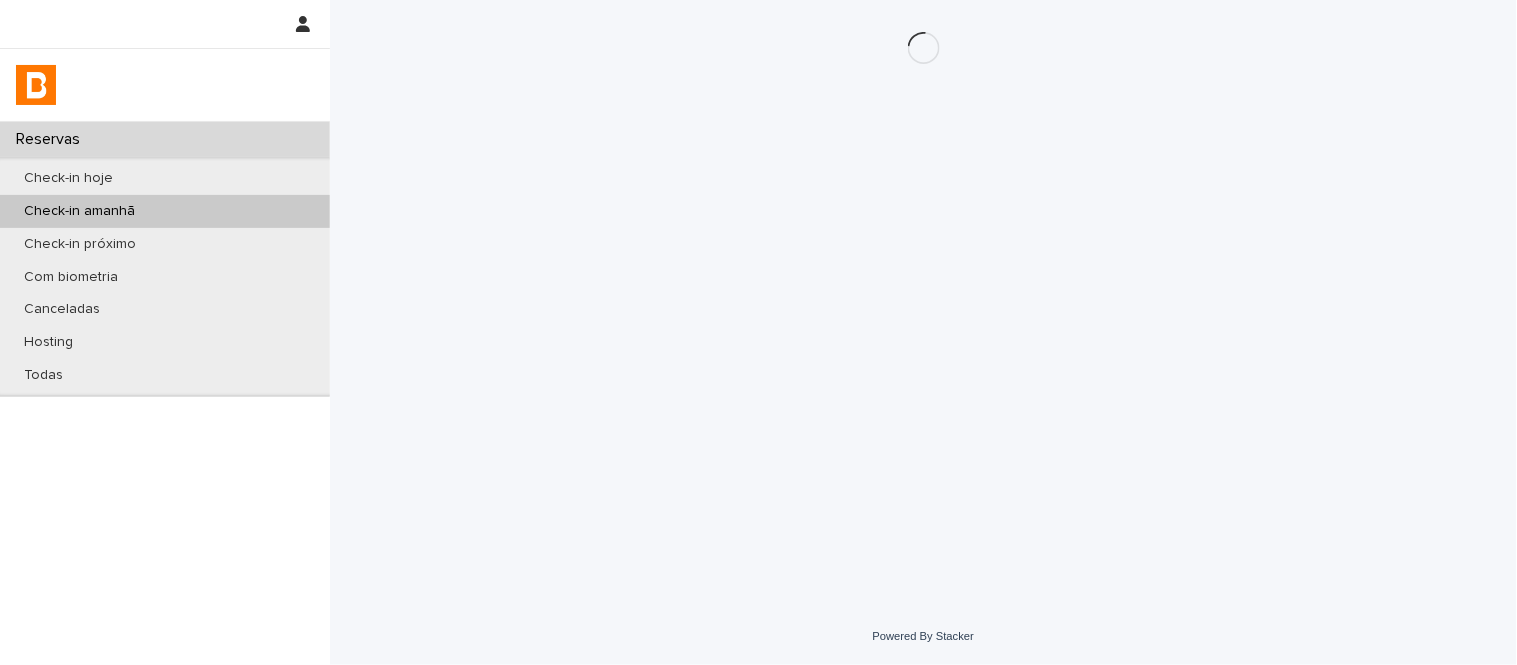 scroll, scrollTop: 0, scrollLeft: 0, axis: both 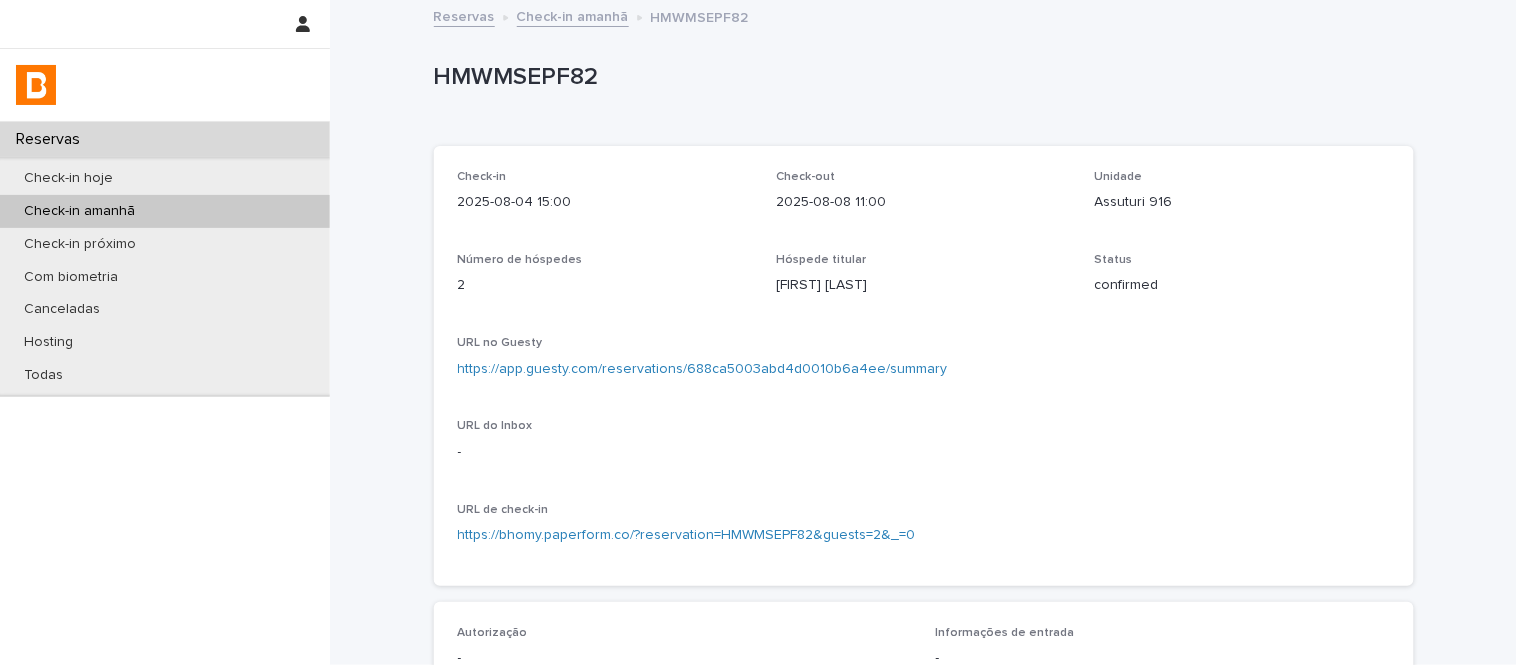 click on "Reservas Check-in amanhã HMWMSEPF82" at bounding box center (924, 18) 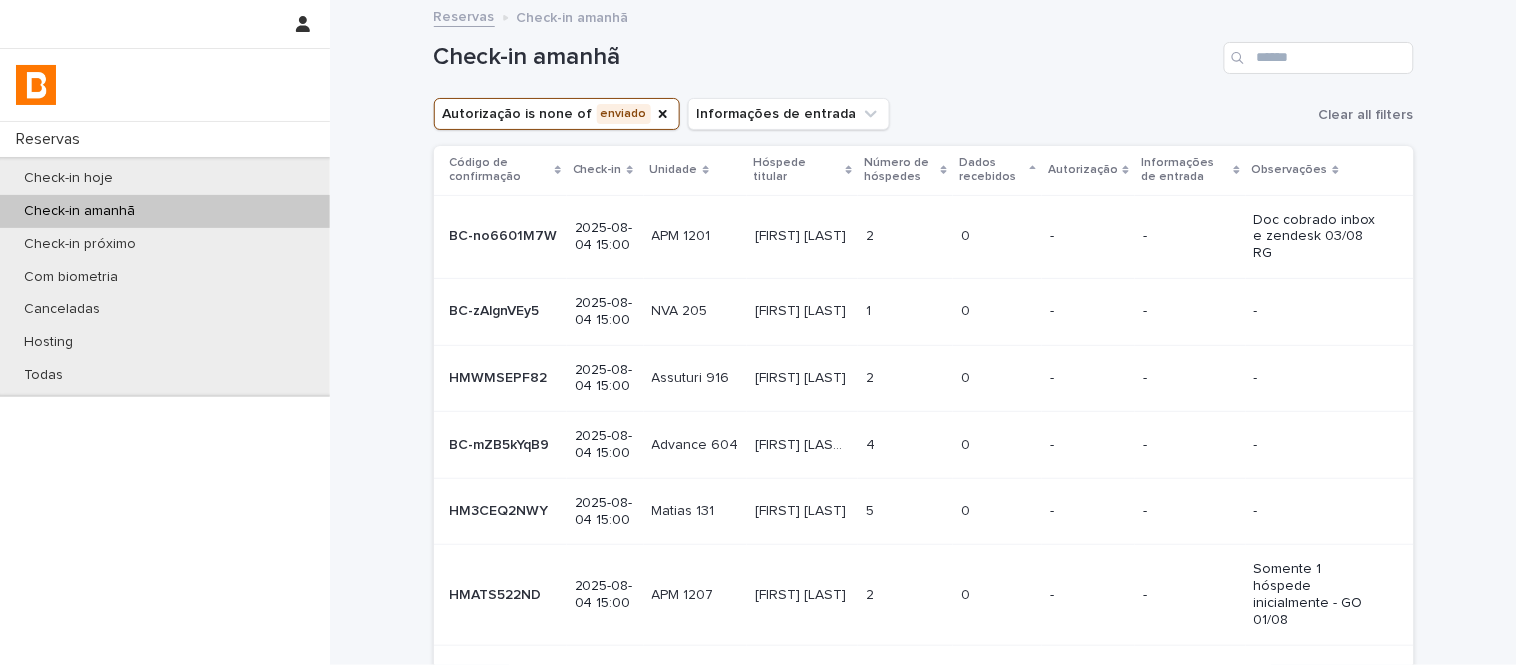 click at bounding box center (905, 311) 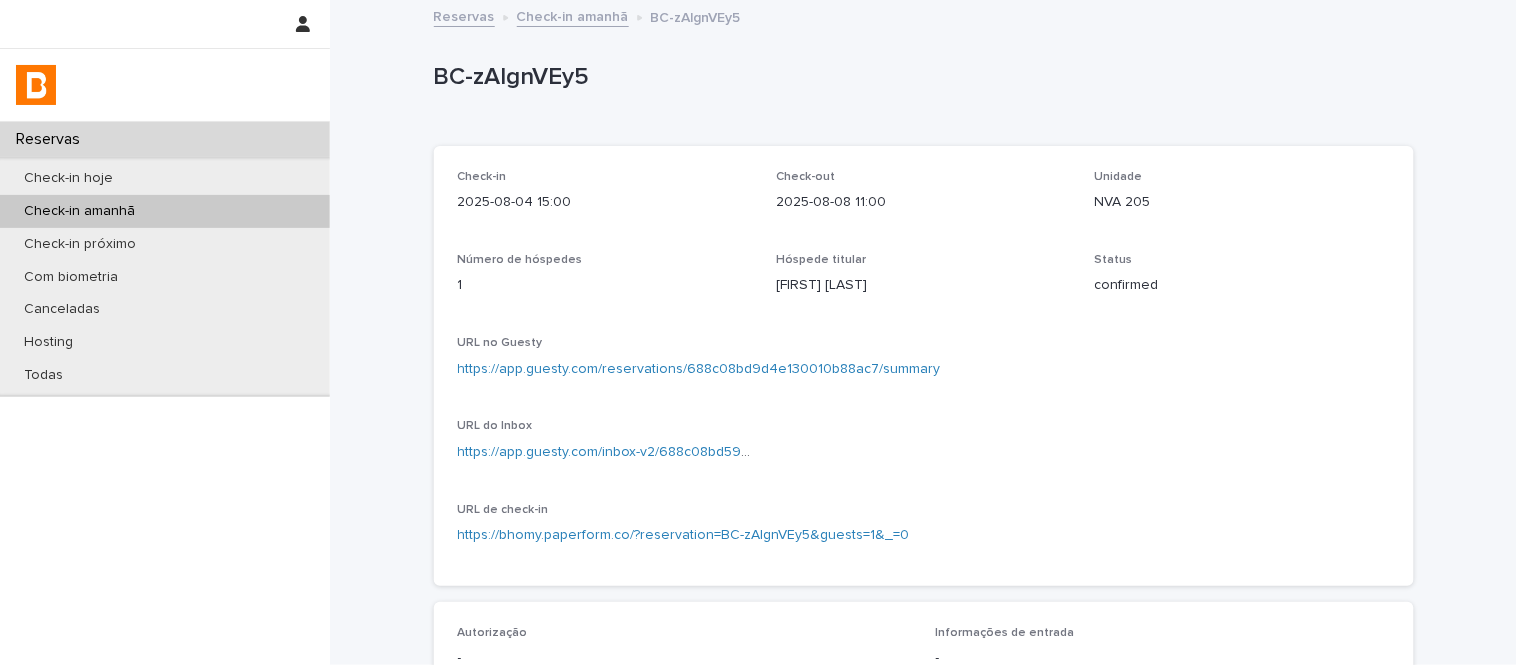 click on "[FIRST] [LAST]" at bounding box center [923, 285] 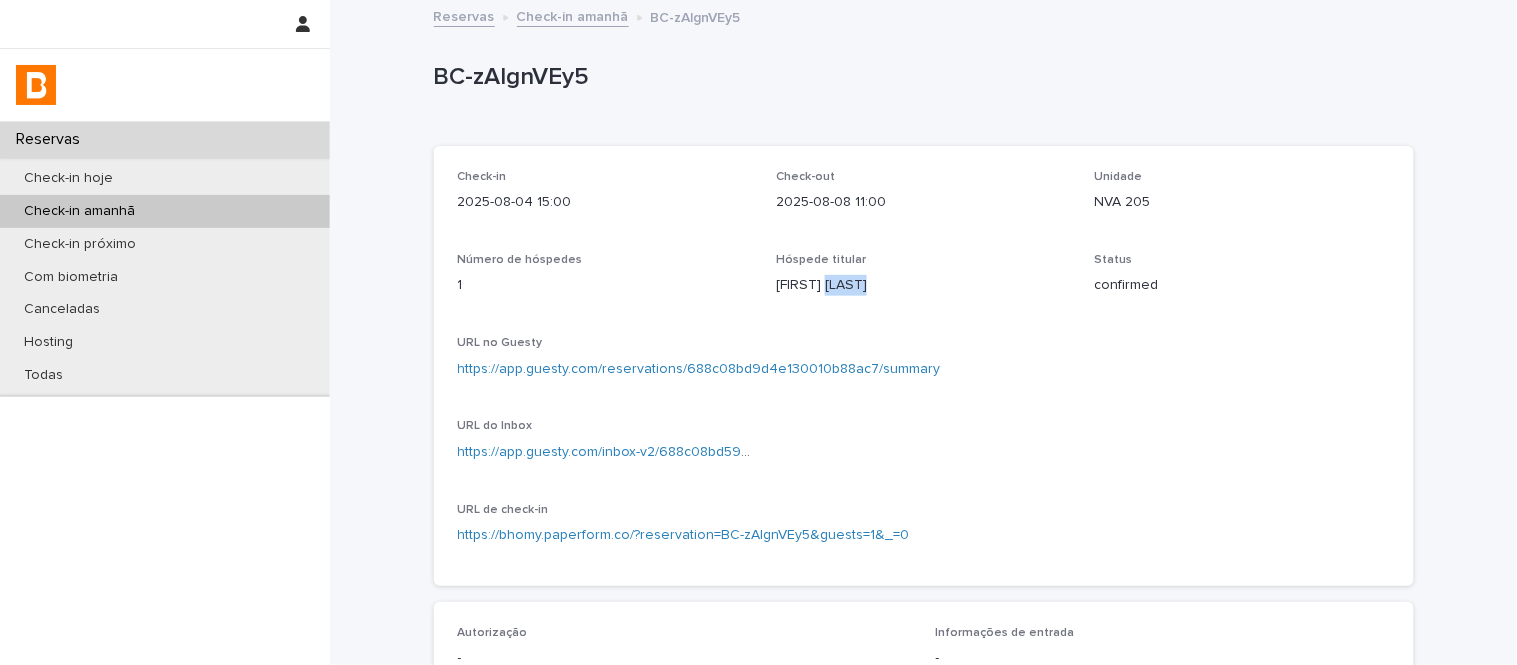 click on "[FIRST] [LAST]" at bounding box center (923, 285) 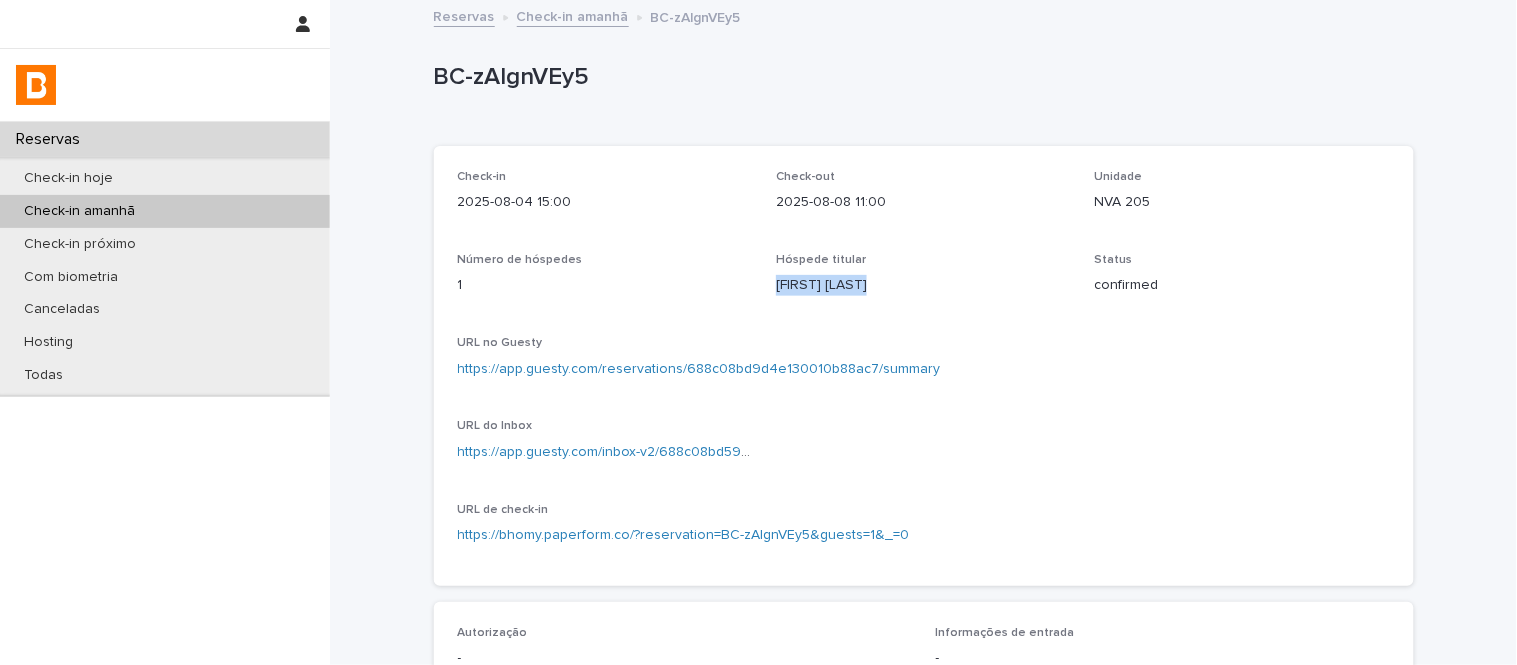 click on "[FIRST] [LAST]" at bounding box center (923, 285) 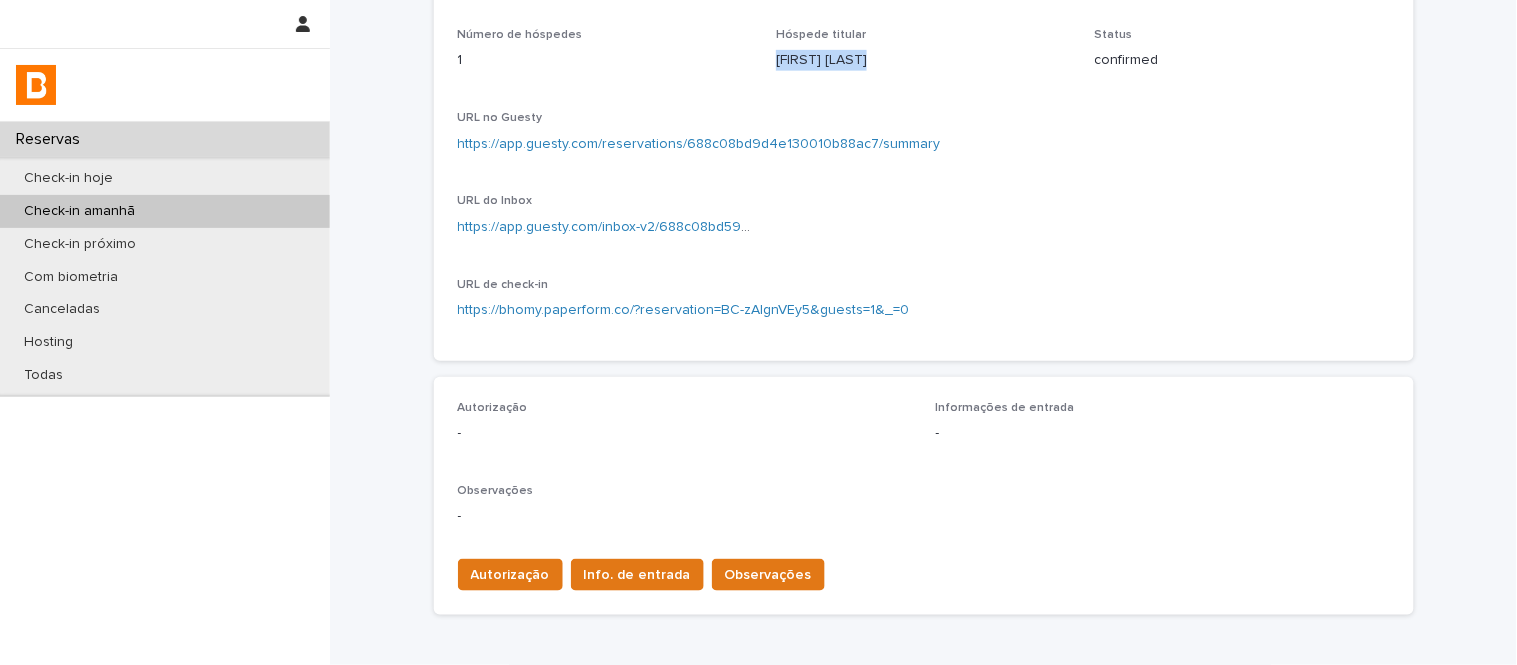scroll, scrollTop: 666, scrollLeft: 0, axis: vertical 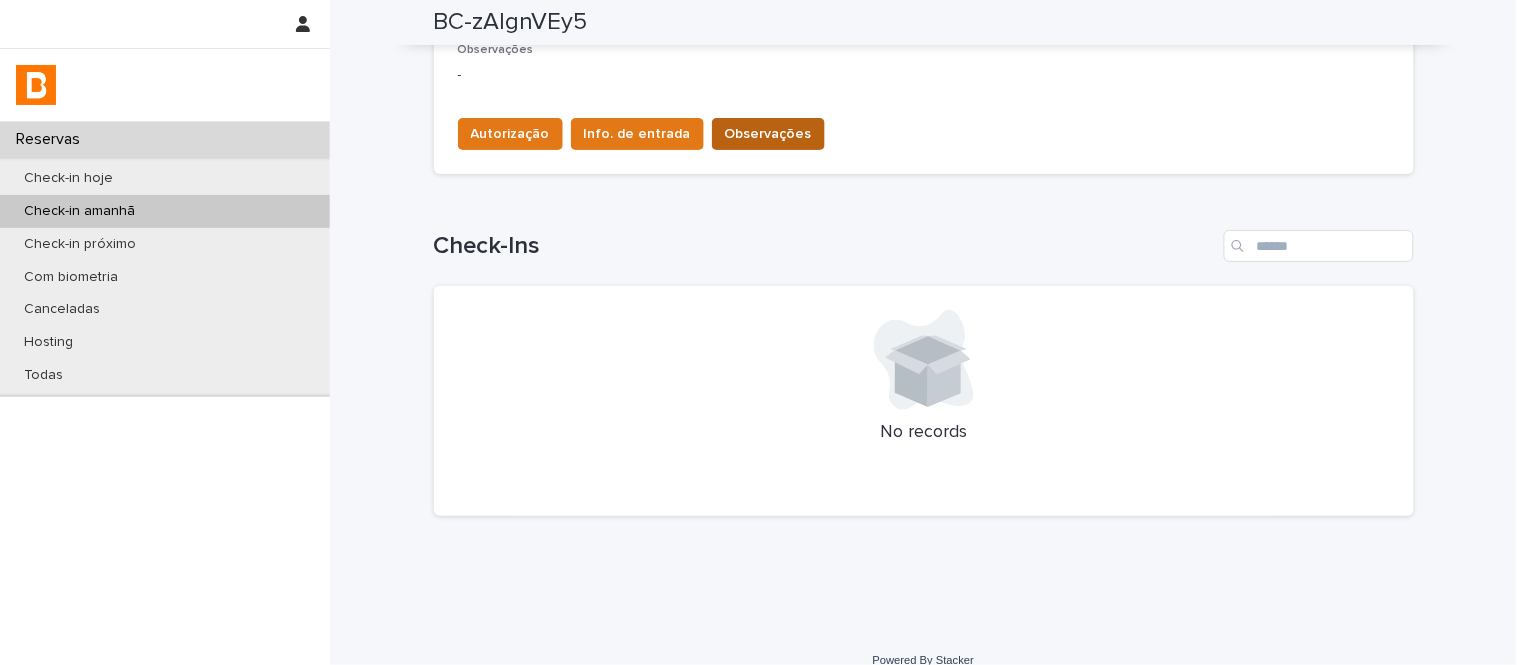 click on "Observações" at bounding box center [768, 134] 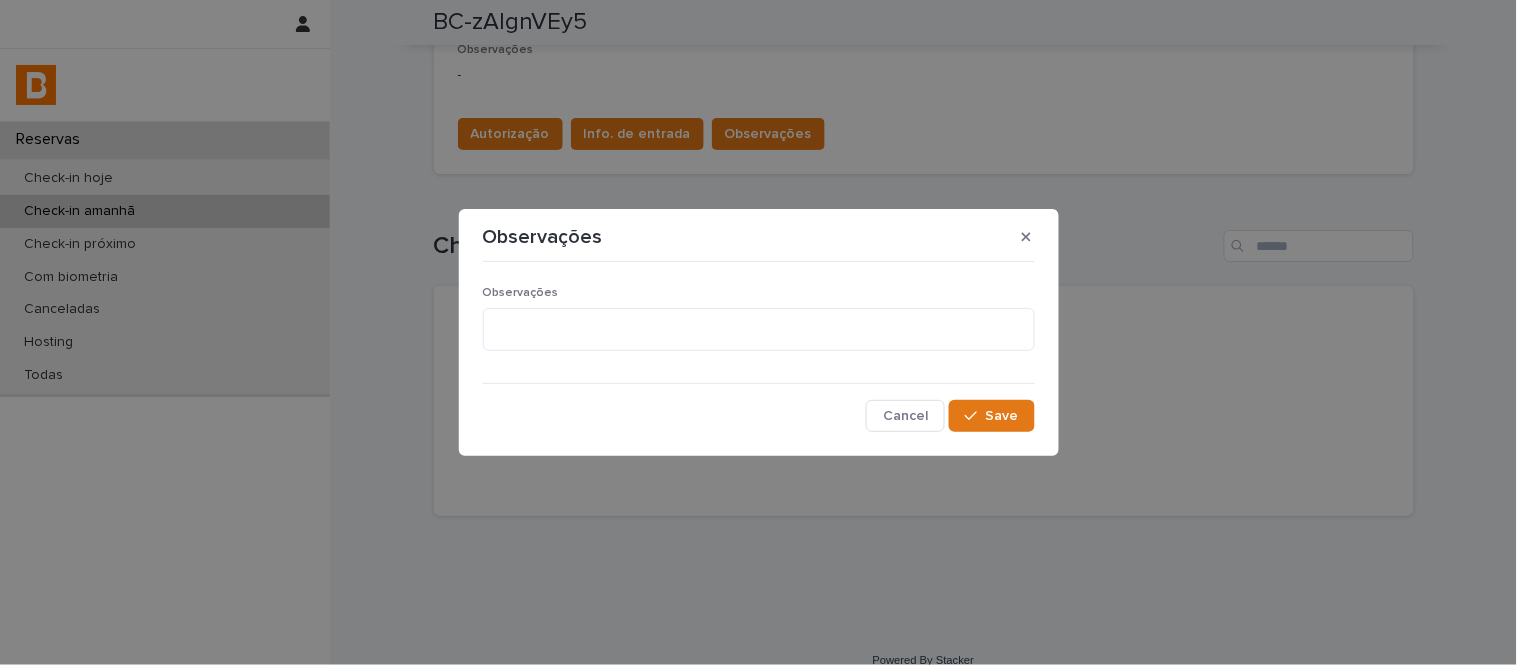 click on "Observações" at bounding box center [759, 327] 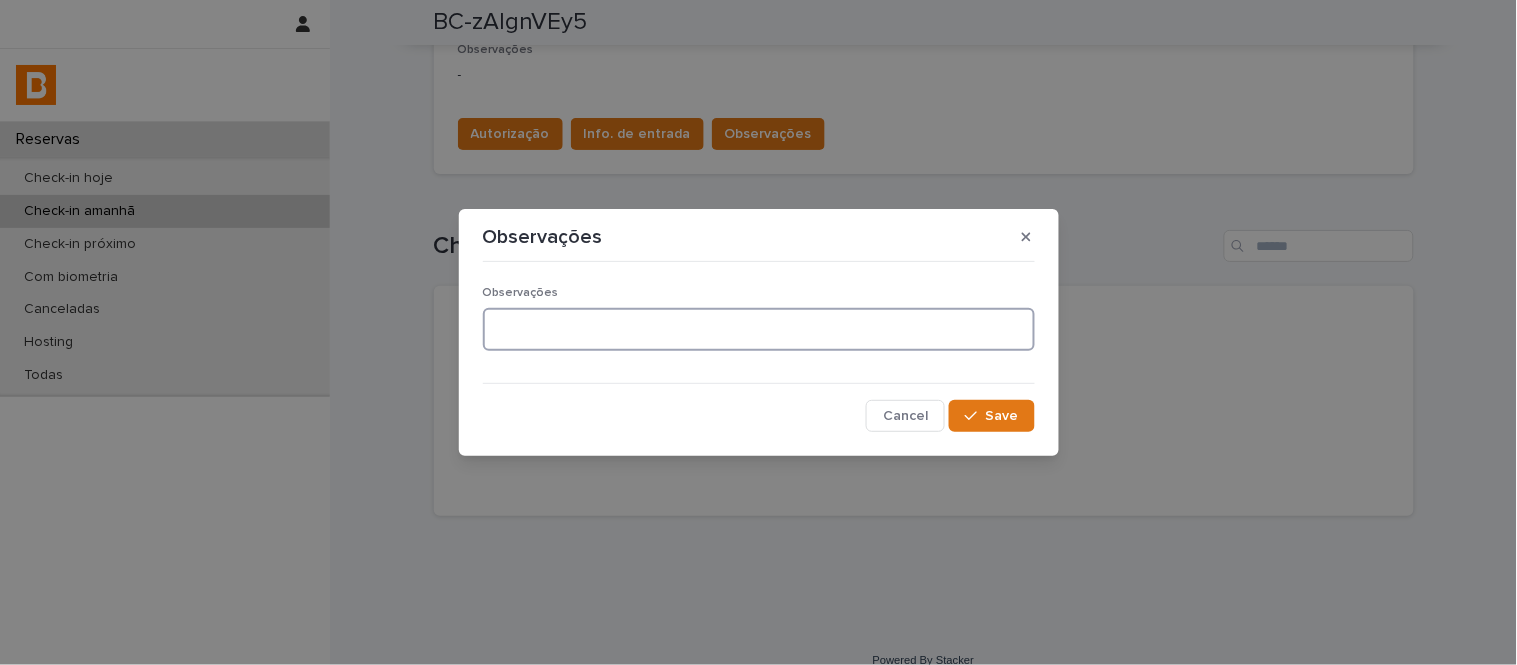 click at bounding box center [759, 329] 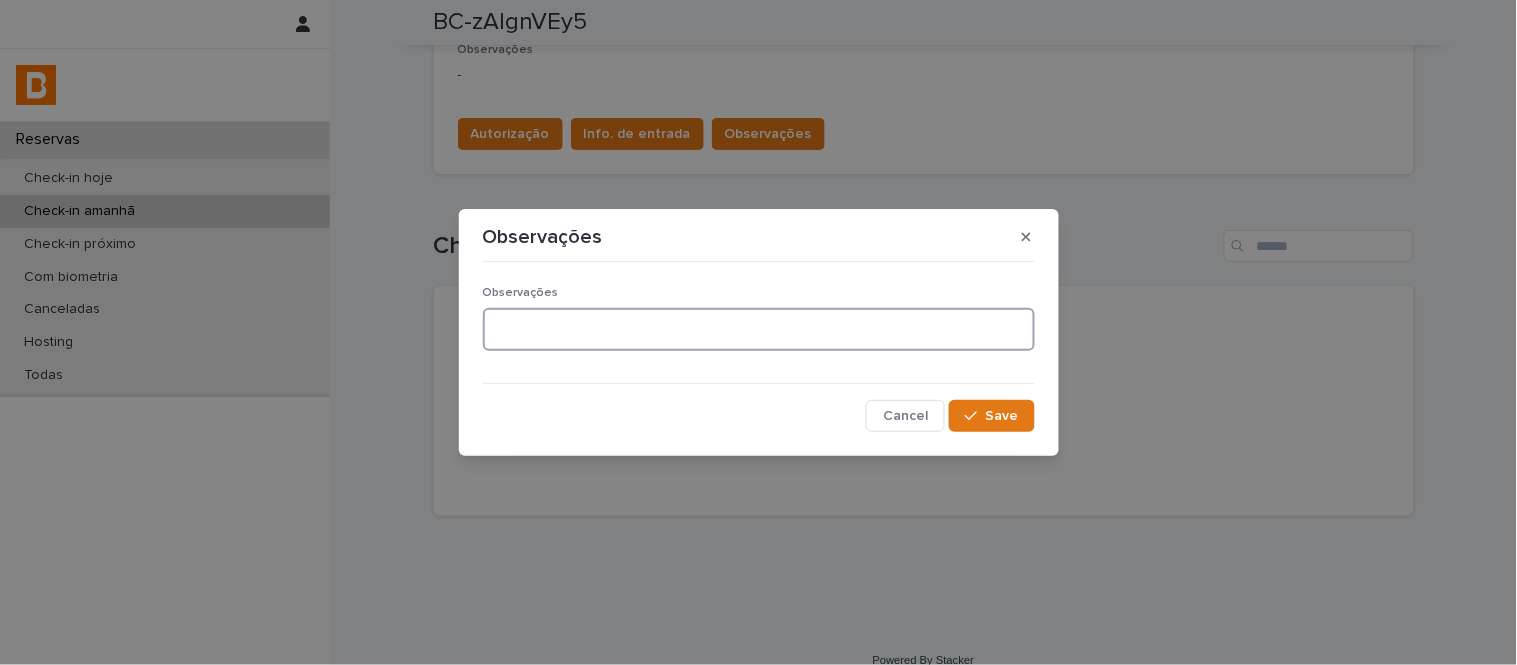 paste on "**********" 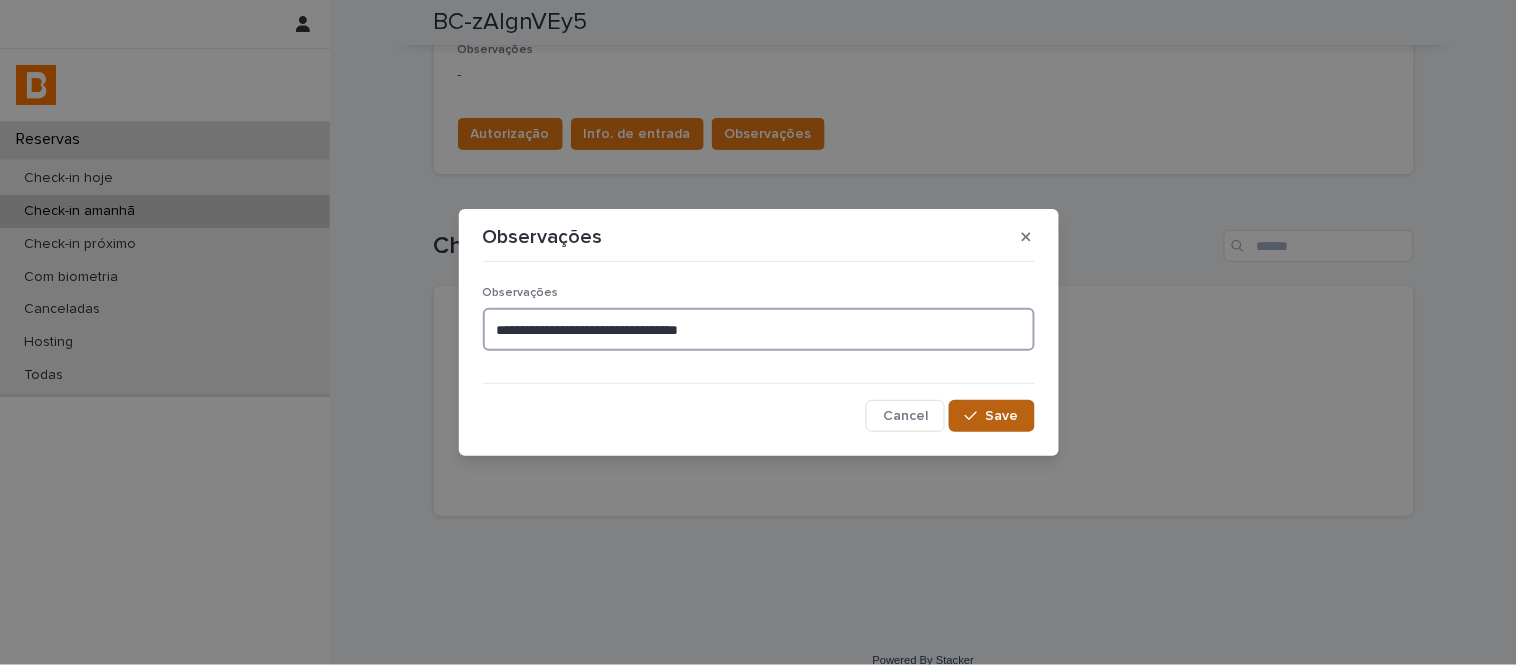 type on "**********" 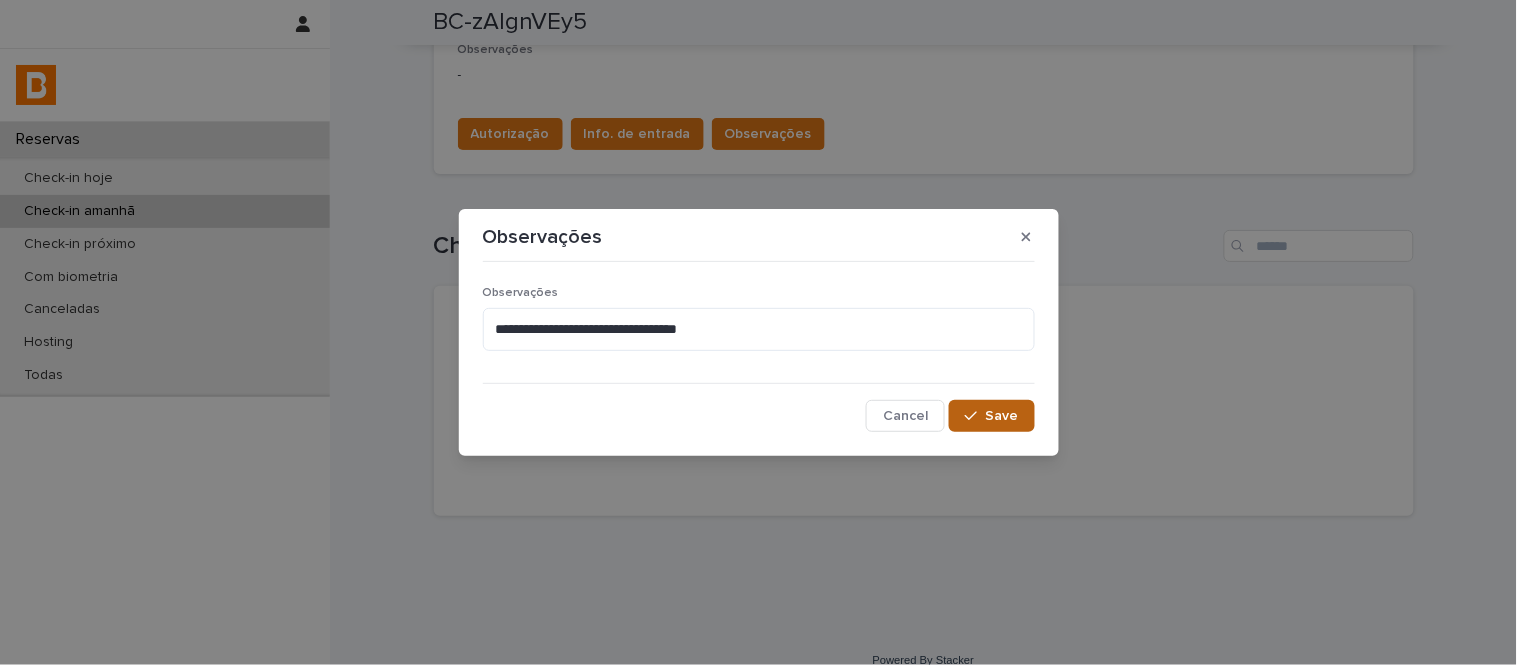 click on "Save" at bounding box center [991, 416] 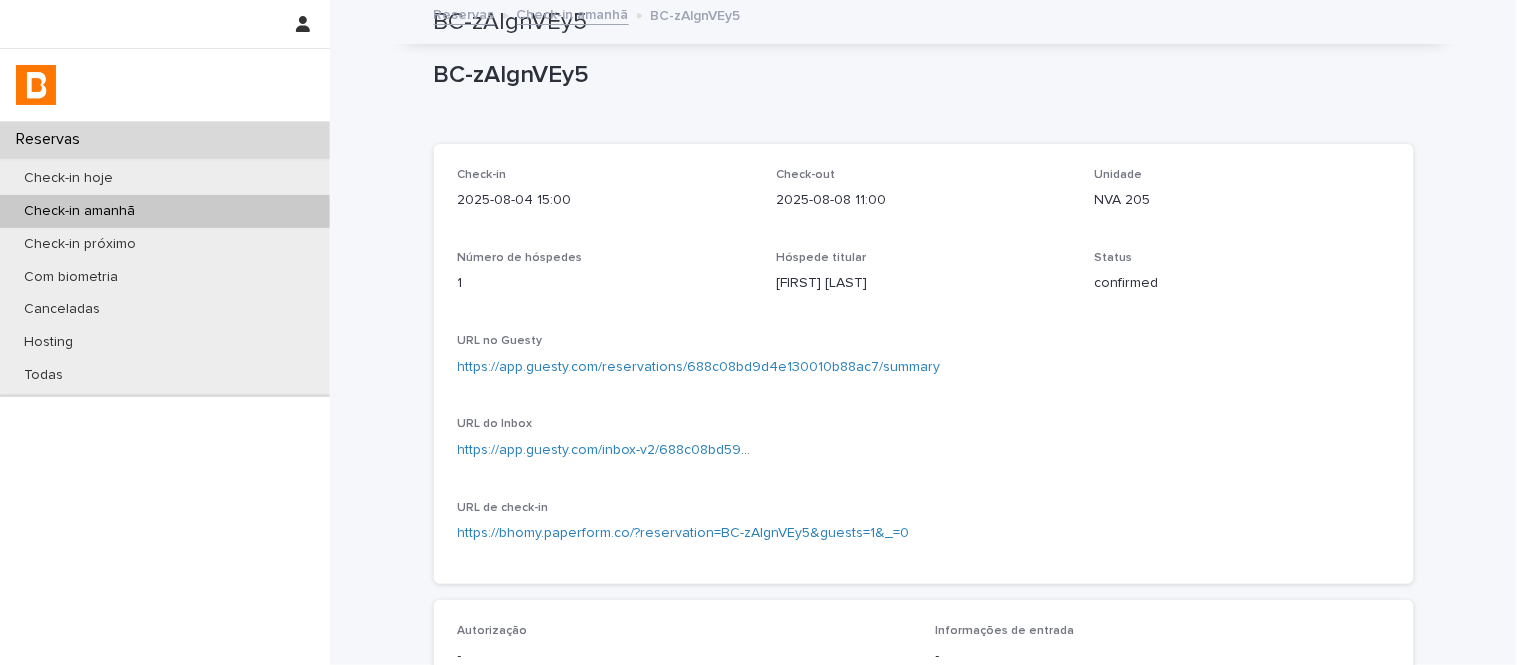 scroll, scrollTop: 0, scrollLeft: 0, axis: both 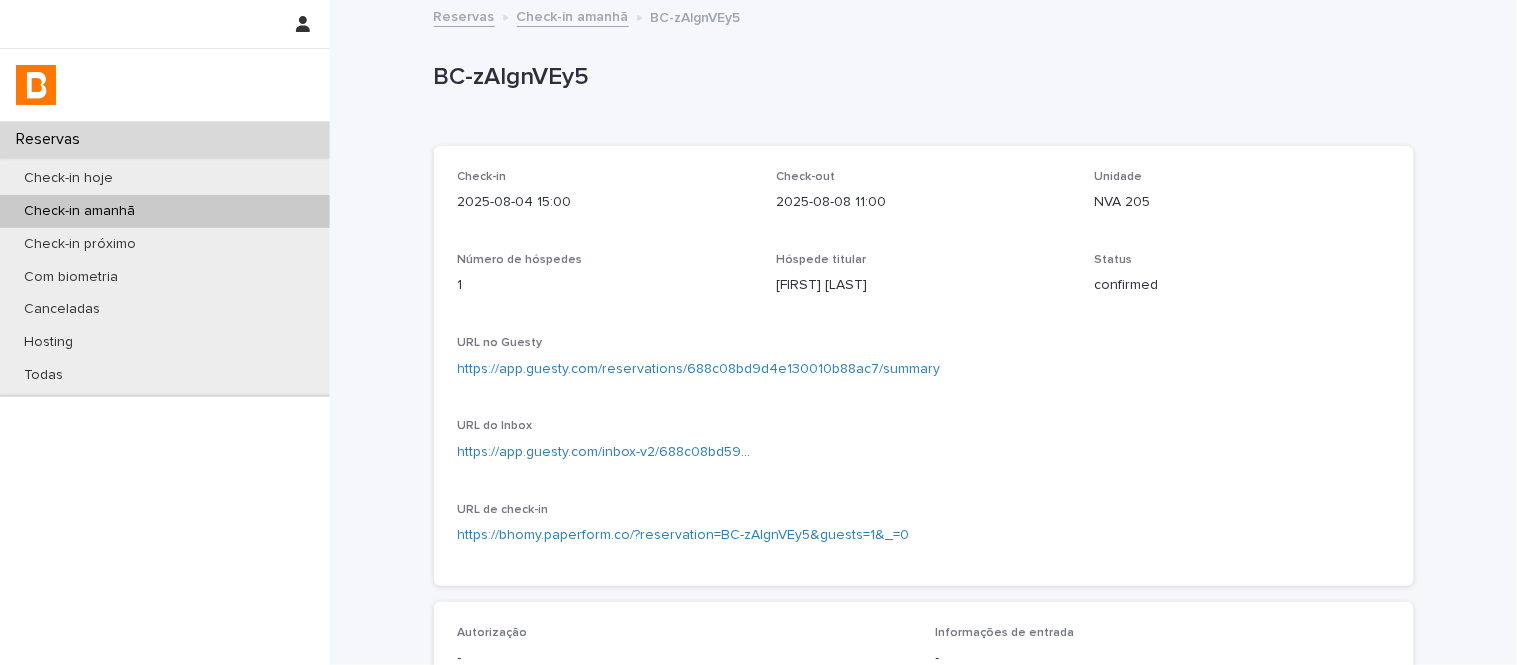 click on "Check-in amanhã" at bounding box center (573, 15) 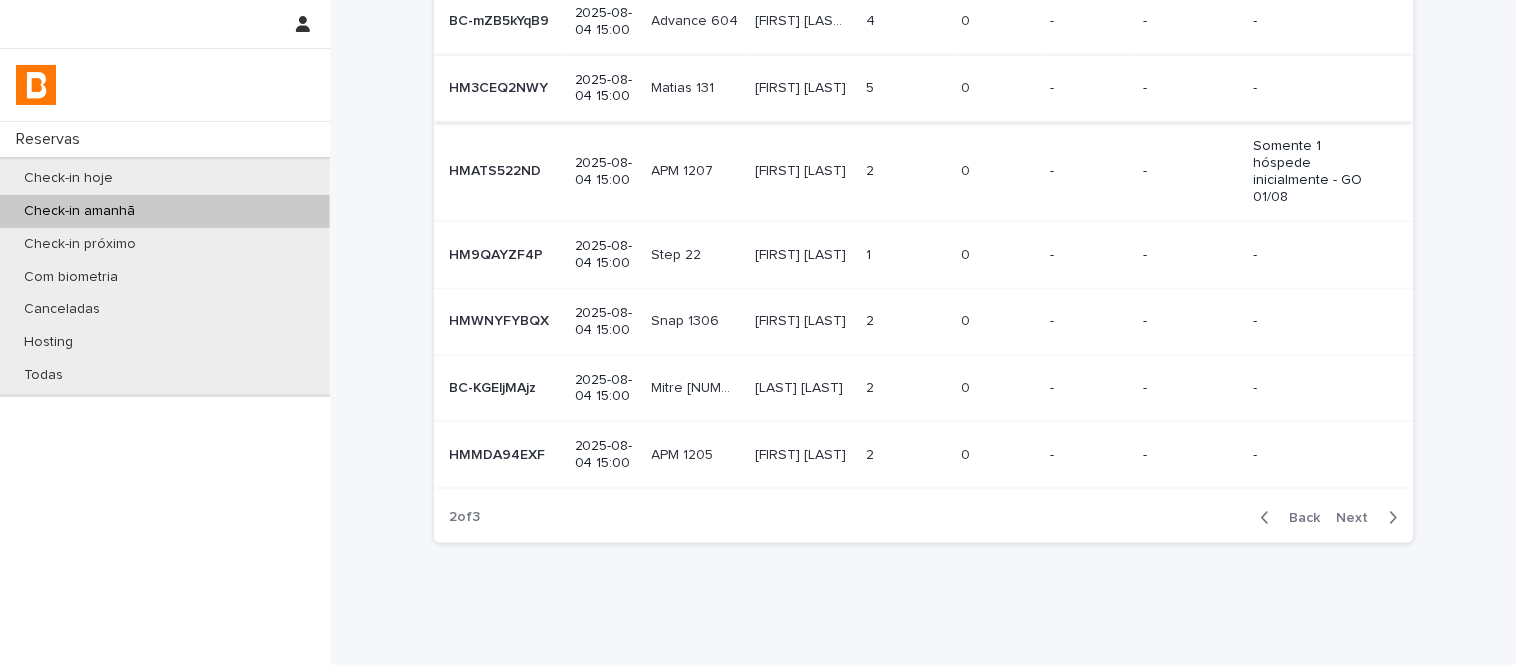 scroll, scrollTop: 217, scrollLeft: 0, axis: vertical 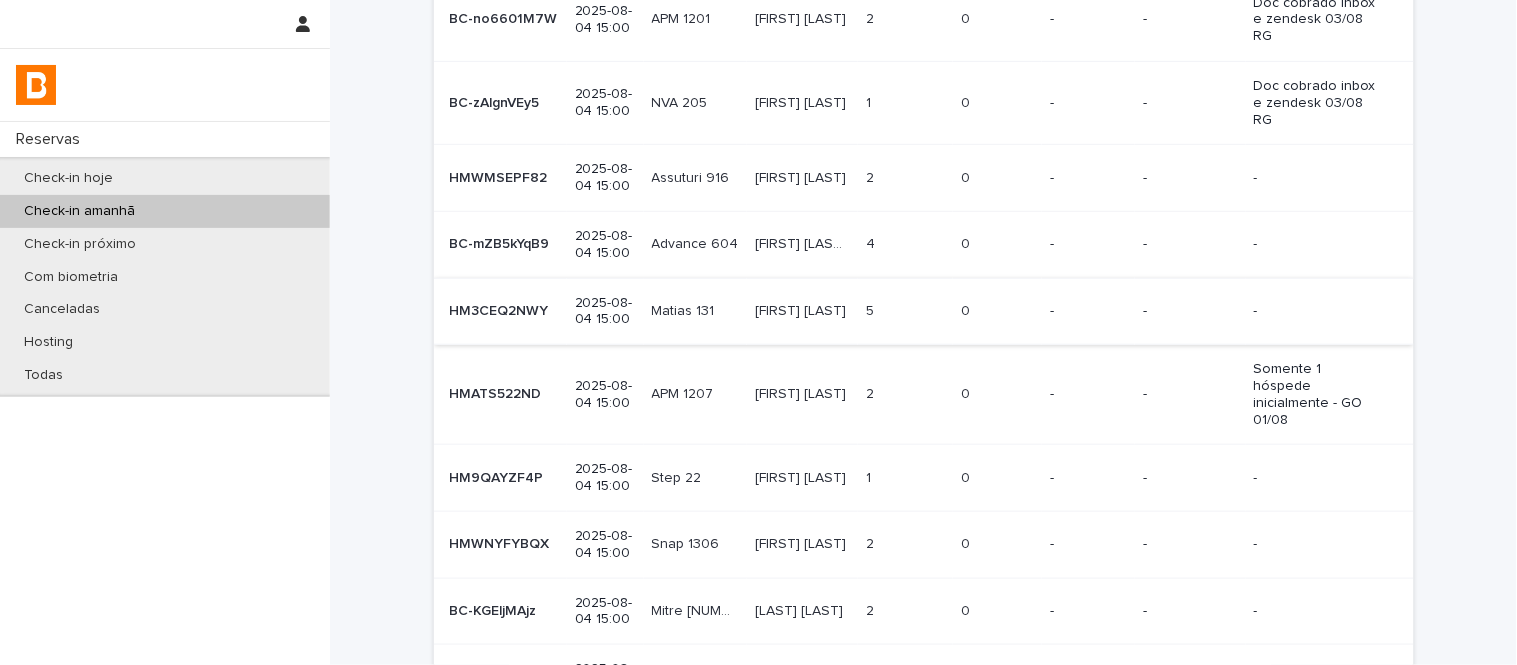 click on "Assuturi 916" at bounding box center [693, 176] 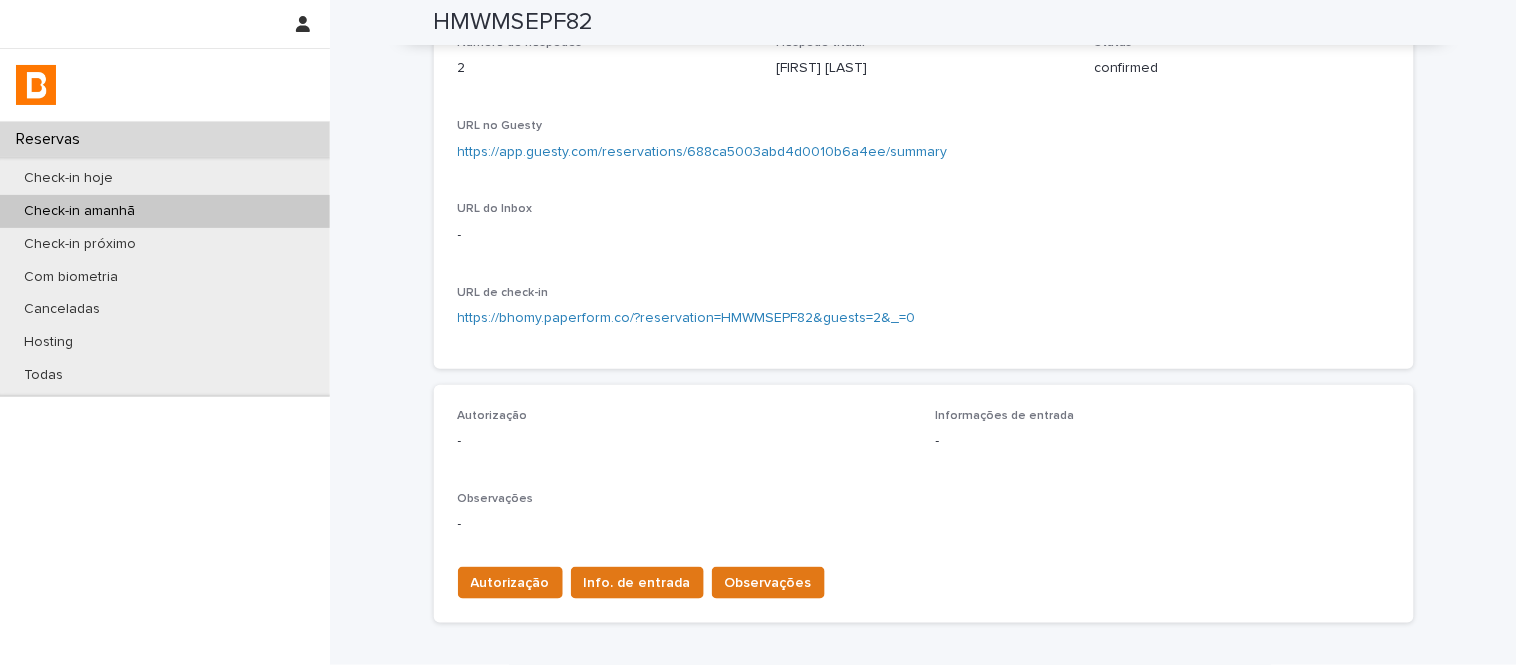 scroll, scrollTop: 112, scrollLeft: 0, axis: vertical 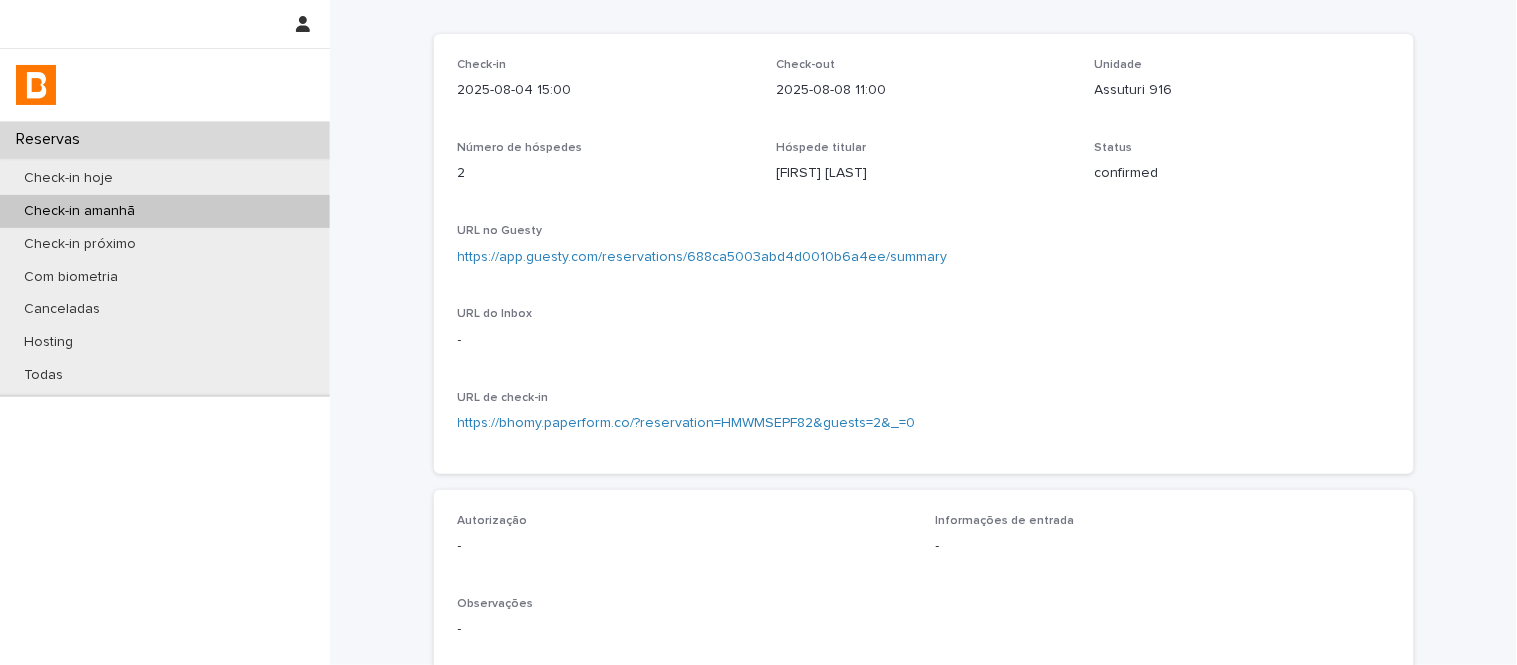 click on "https://app.guesty.com/reservations/688ca5003abd4d0010b6a4ee/summary" at bounding box center [924, 257] 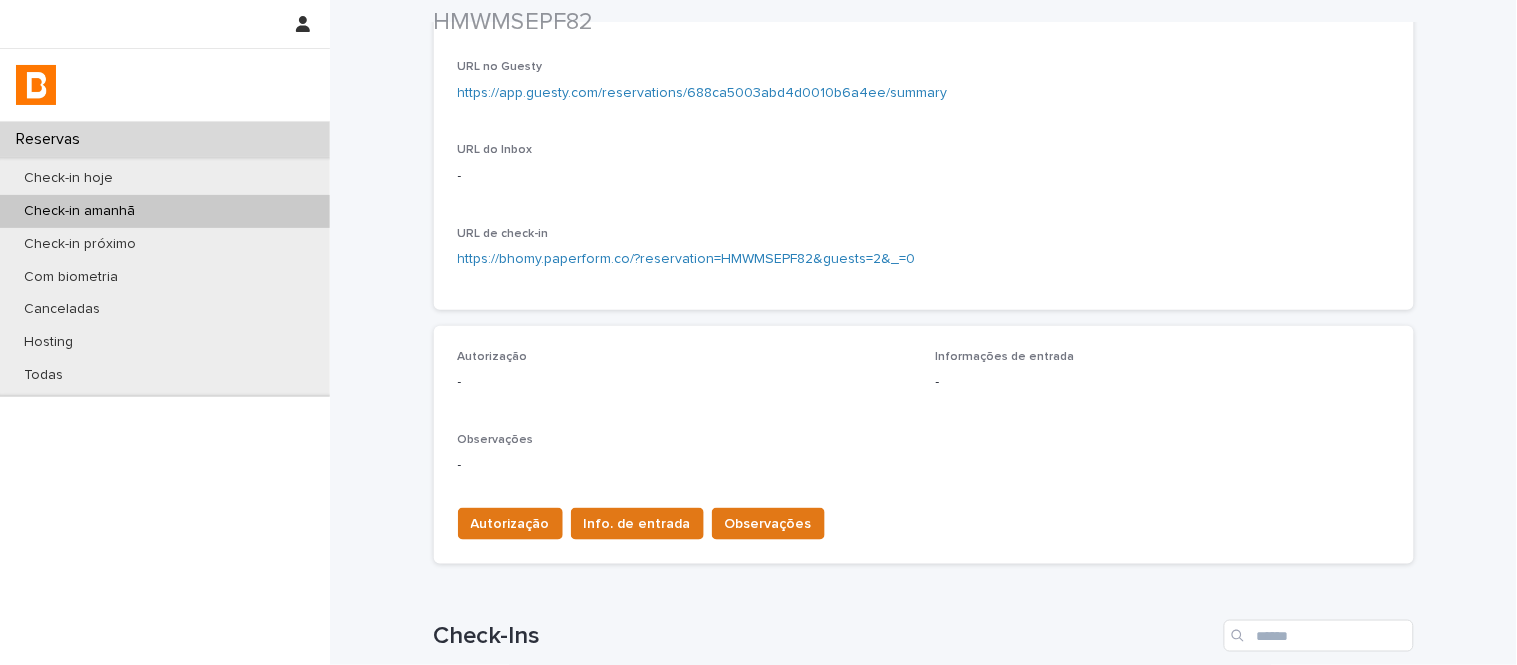scroll, scrollTop: 334, scrollLeft: 0, axis: vertical 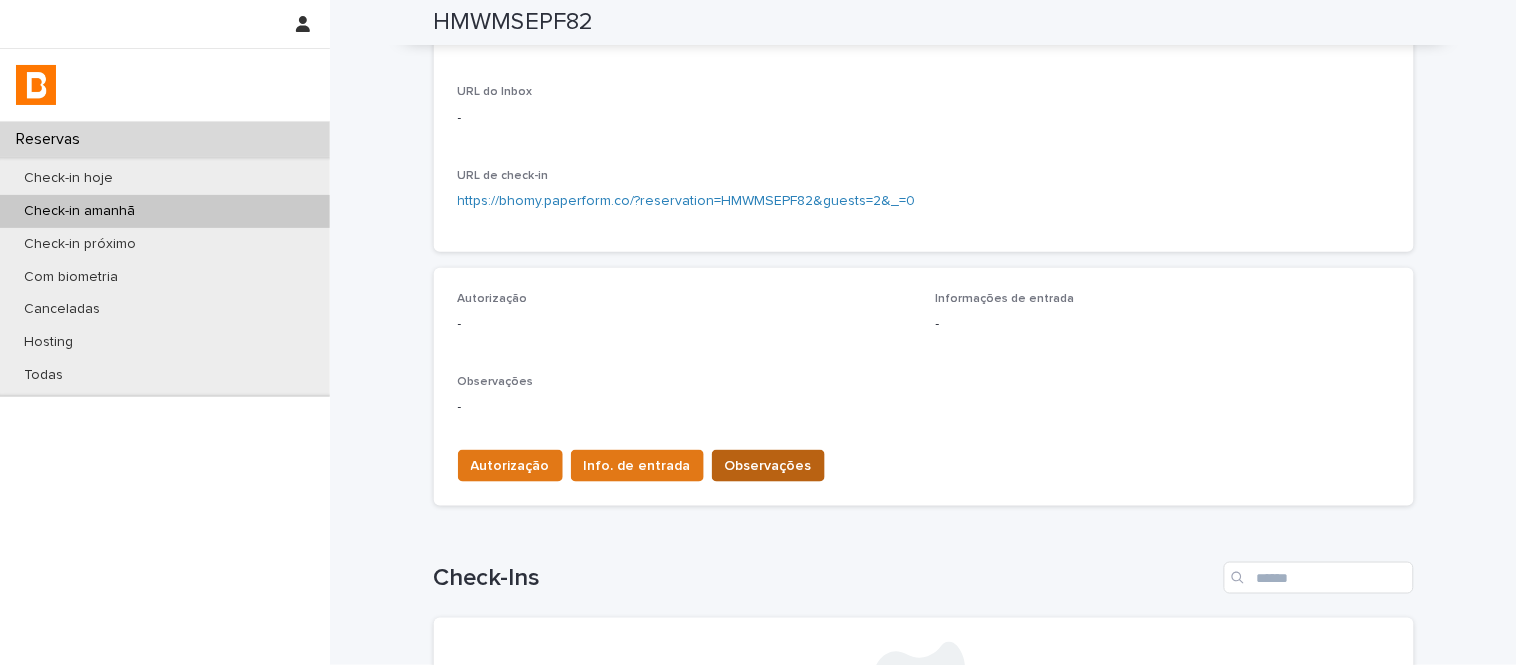 click on "Observações" at bounding box center [768, 466] 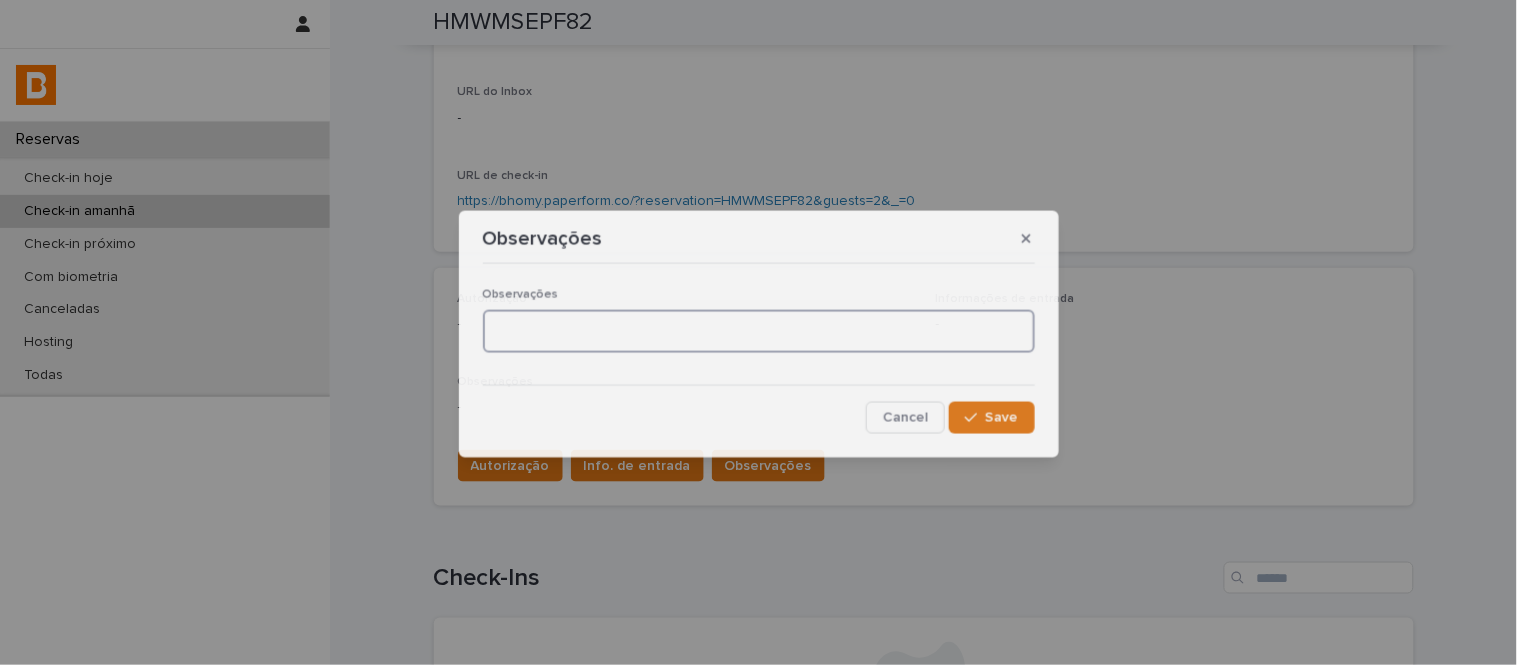 click at bounding box center (759, 331) 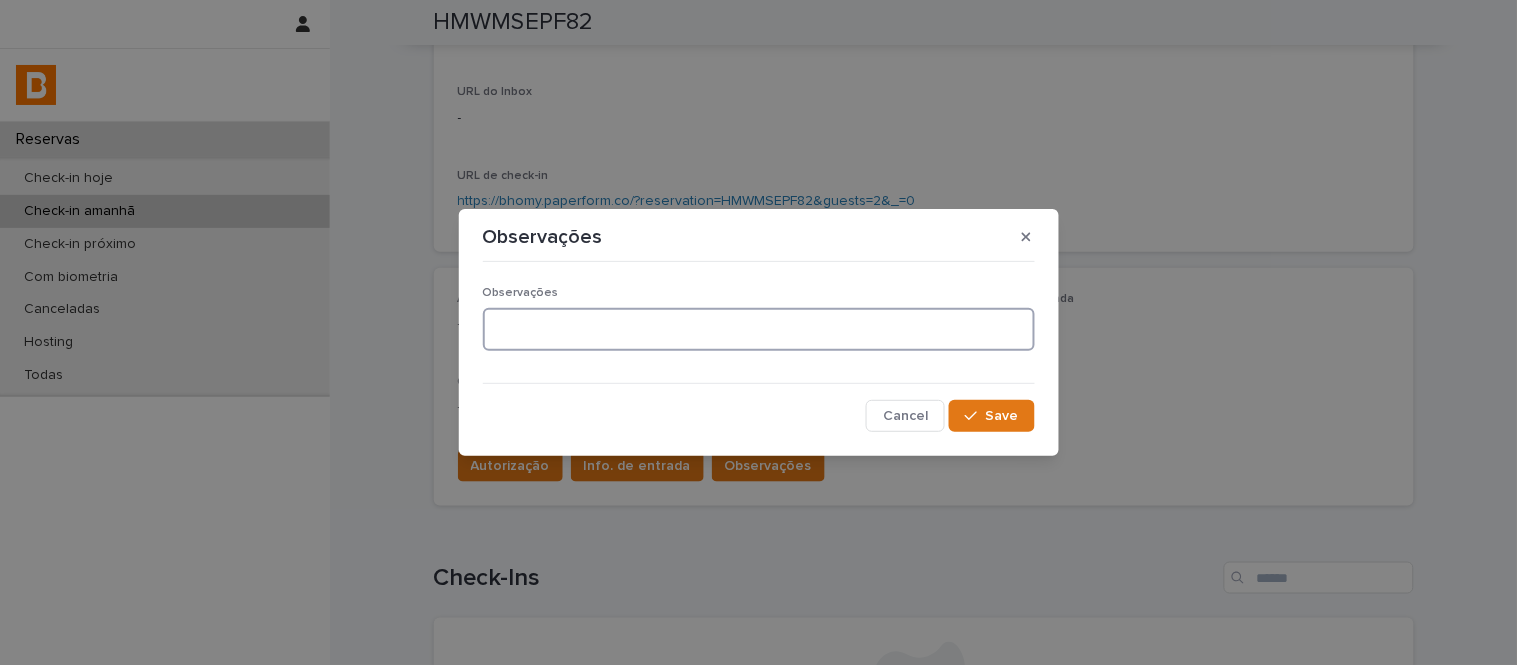 paste on "**********" 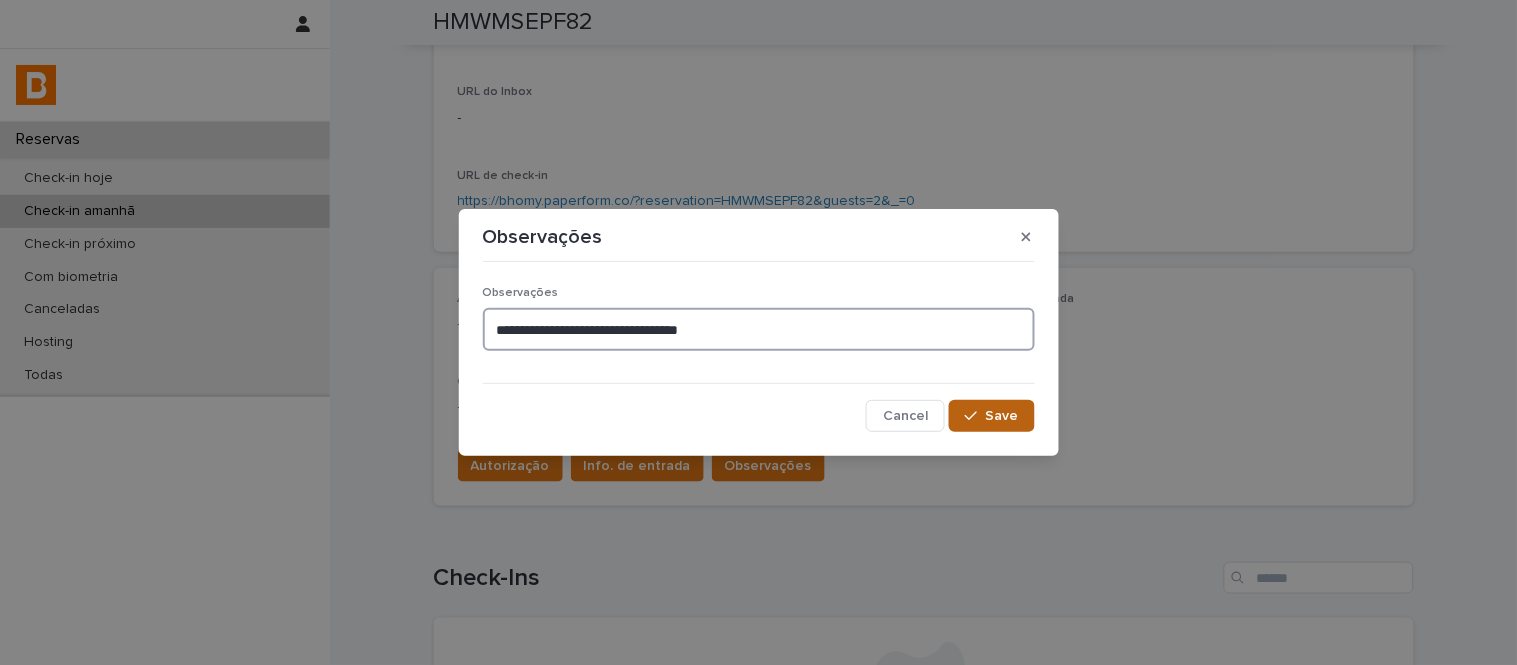 type on "**********" 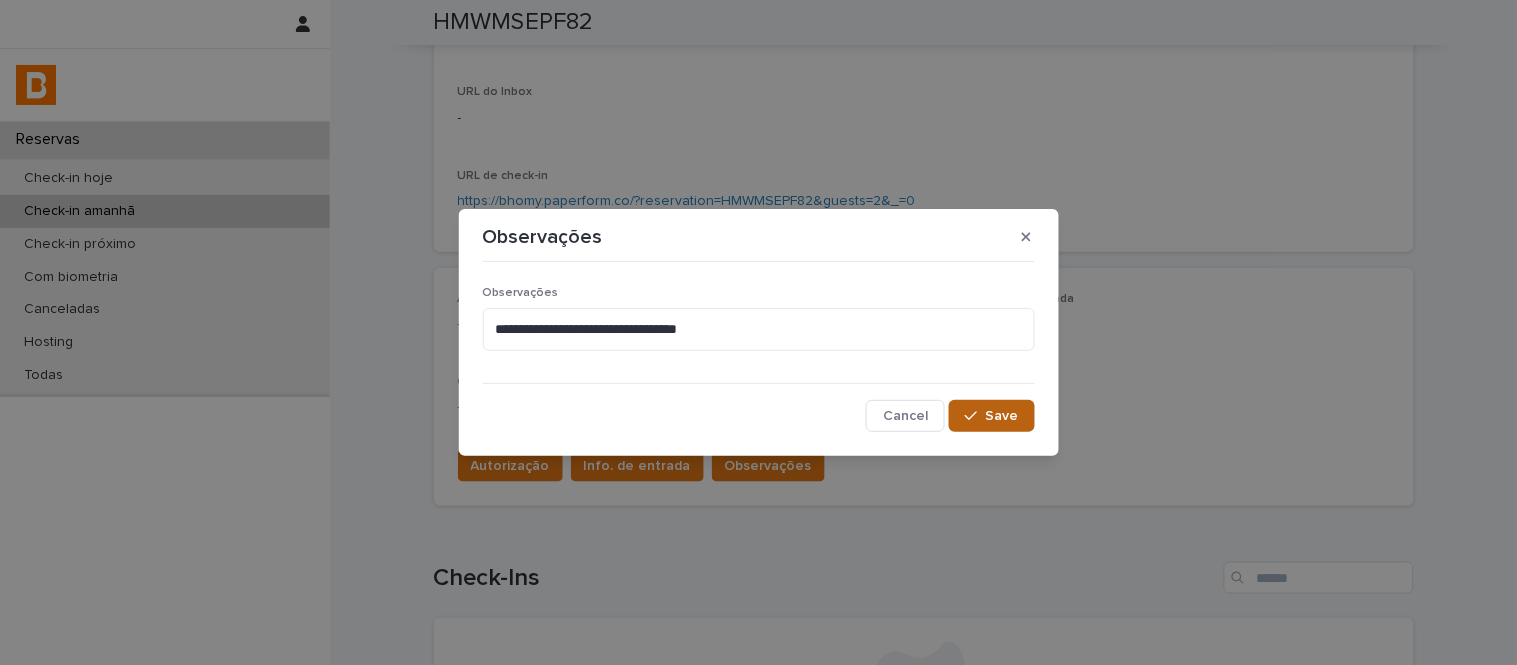 click on "Save" at bounding box center [991, 416] 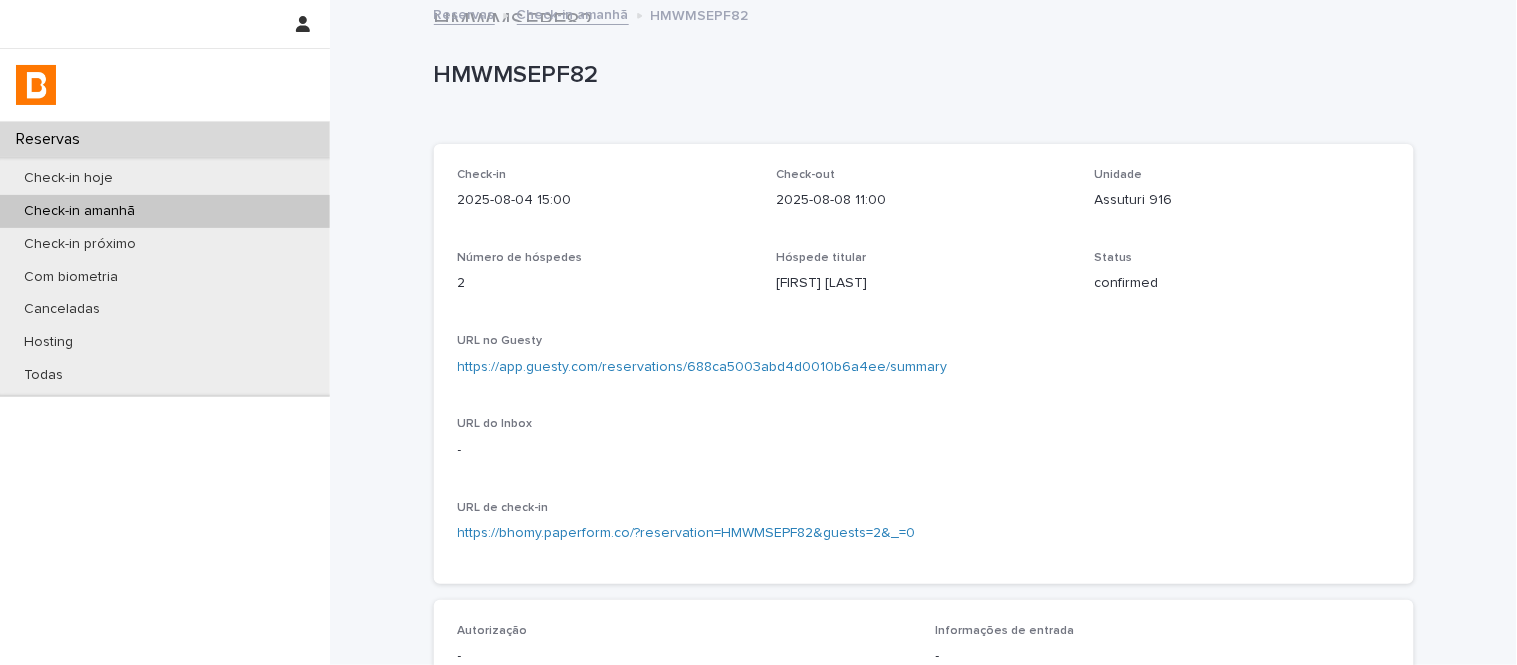 scroll, scrollTop: 0, scrollLeft: 0, axis: both 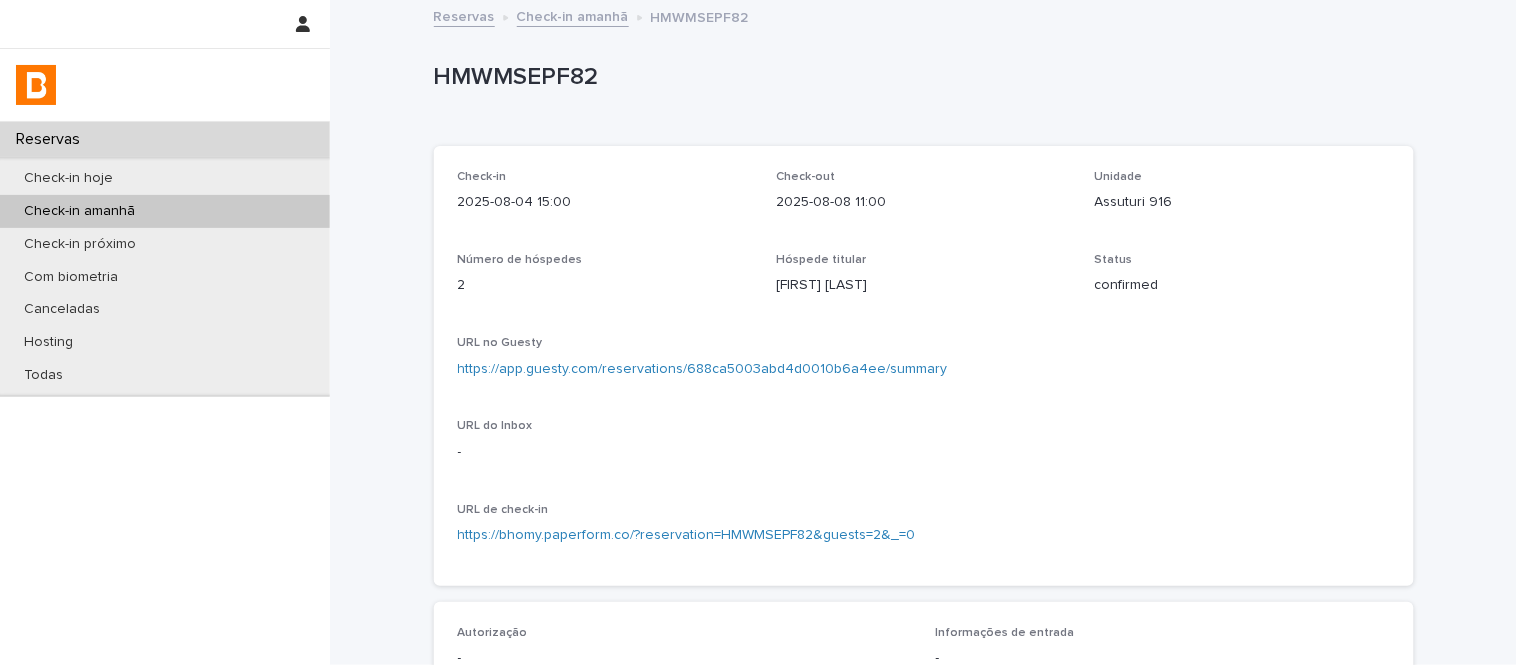 click on "Check-in amanhã" at bounding box center [573, 15] 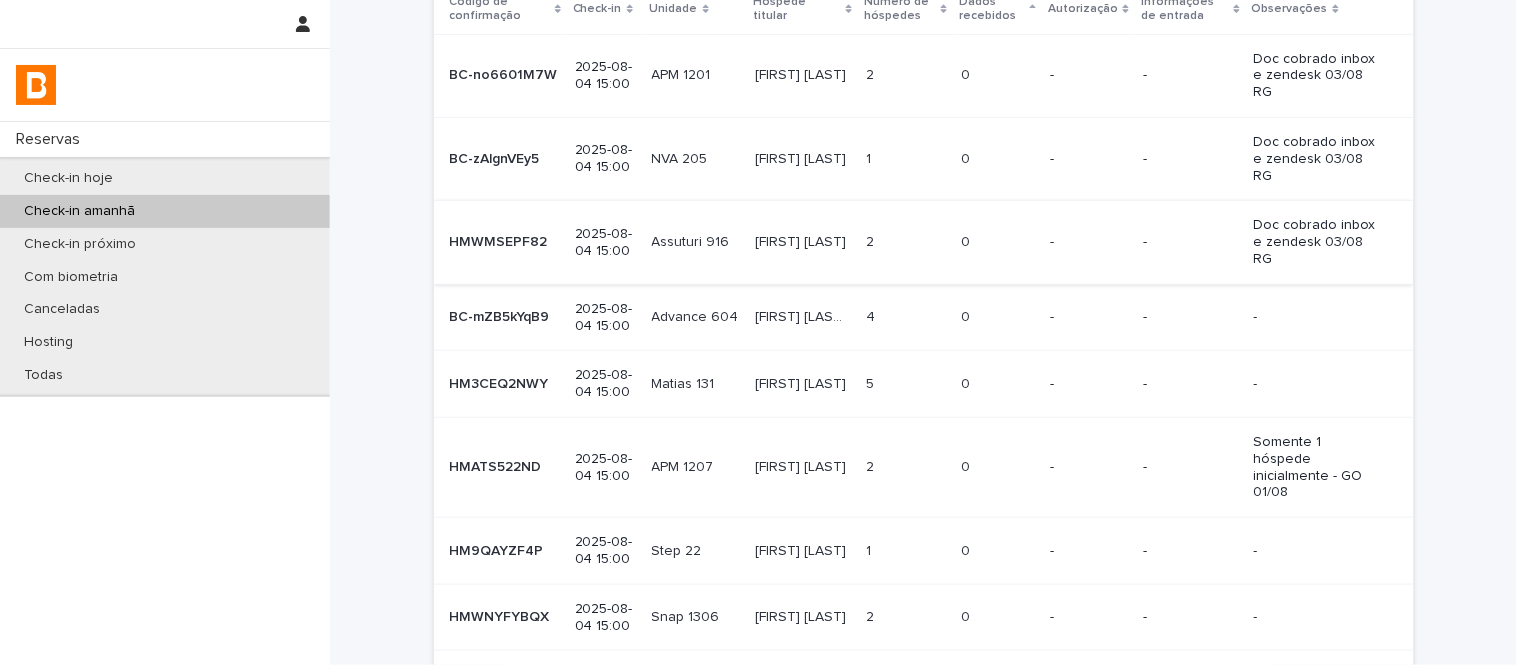 scroll, scrollTop: 106, scrollLeft: 0, axis: vertical 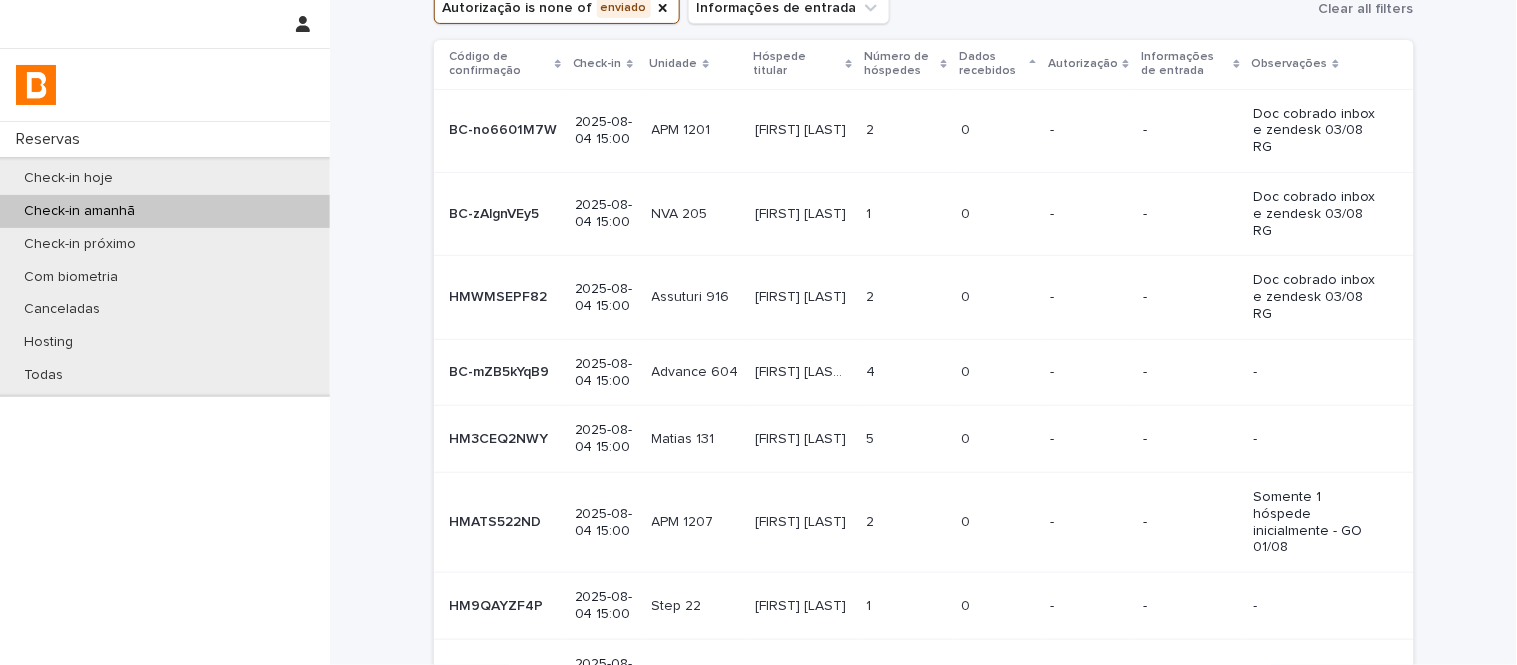 click on "[FIRST] [LAST] [LAST]" at bounding box center (804, 370) 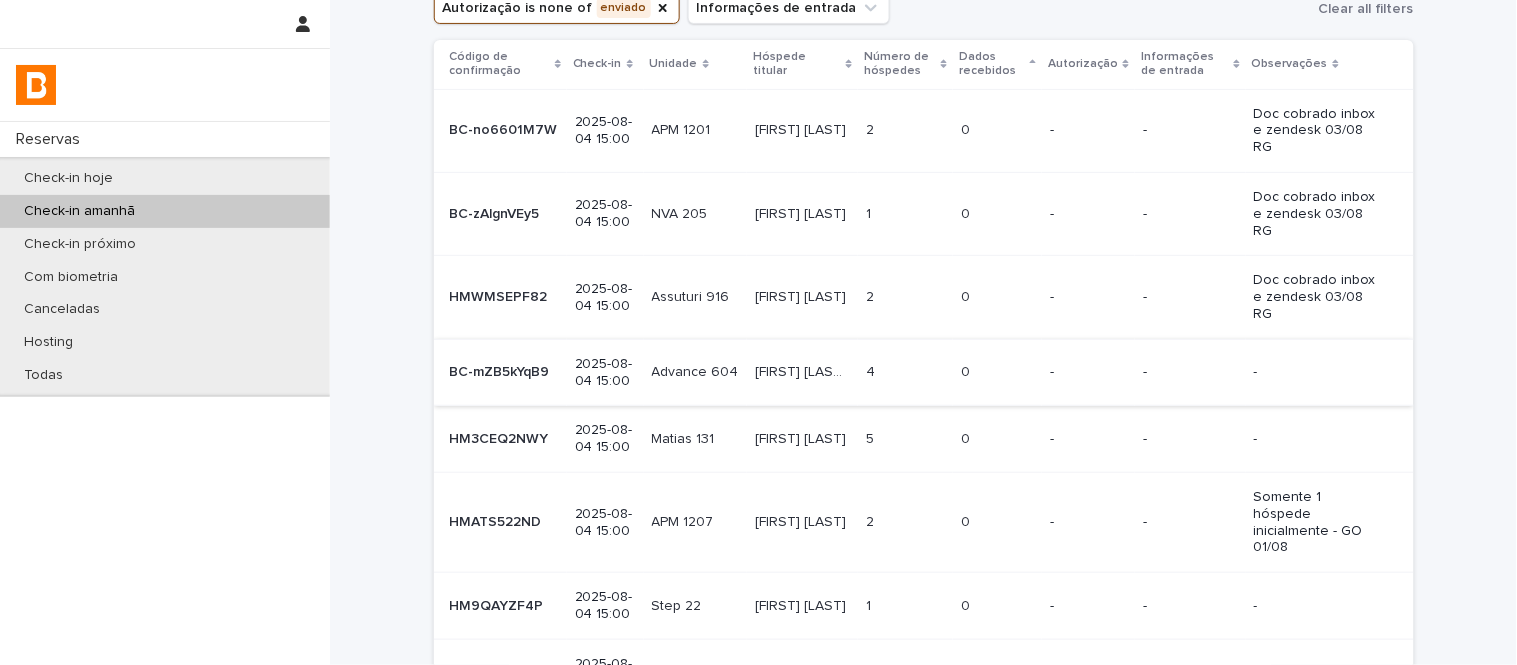scroll, scrollTop: 0, scrollLeft: 0, axis: both 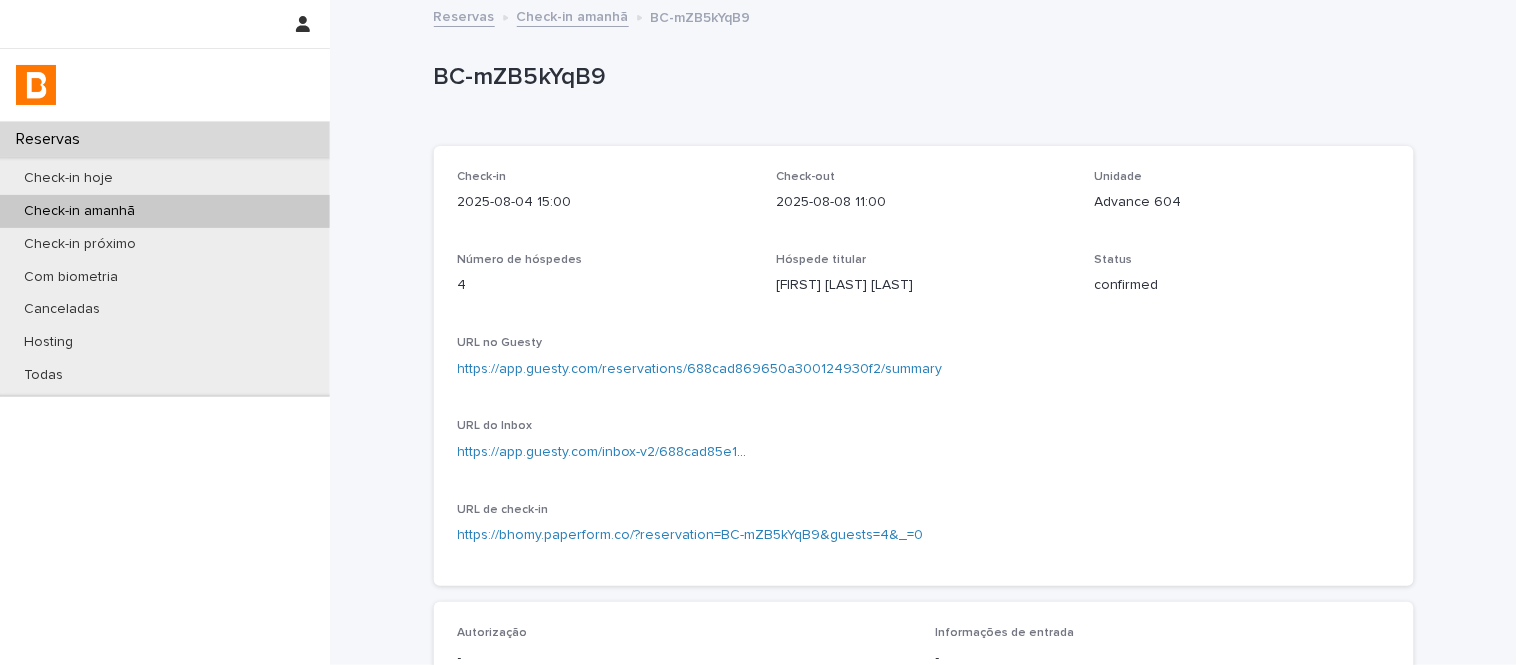 click on "https://app.guesty.com/inbox-v2/688cad85e1c6c0000f071a41?reservationId=688cad869650a300124930f2" at bounding box center (605, 452) 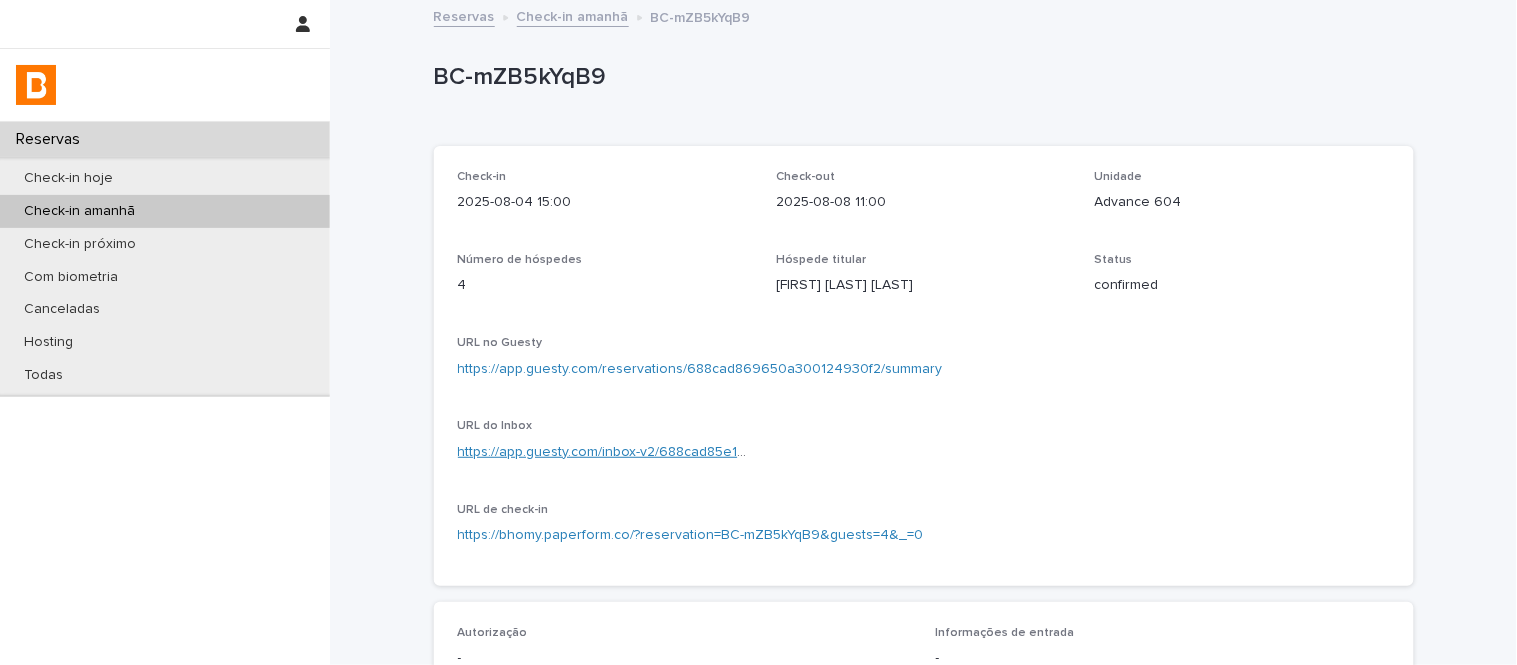 click on "https://app.guesty.com/inbox-v2/688cad85e1c6c0000f071a41?reservationId=688cad869650a300124930f2" at bounding box center [797, 452] 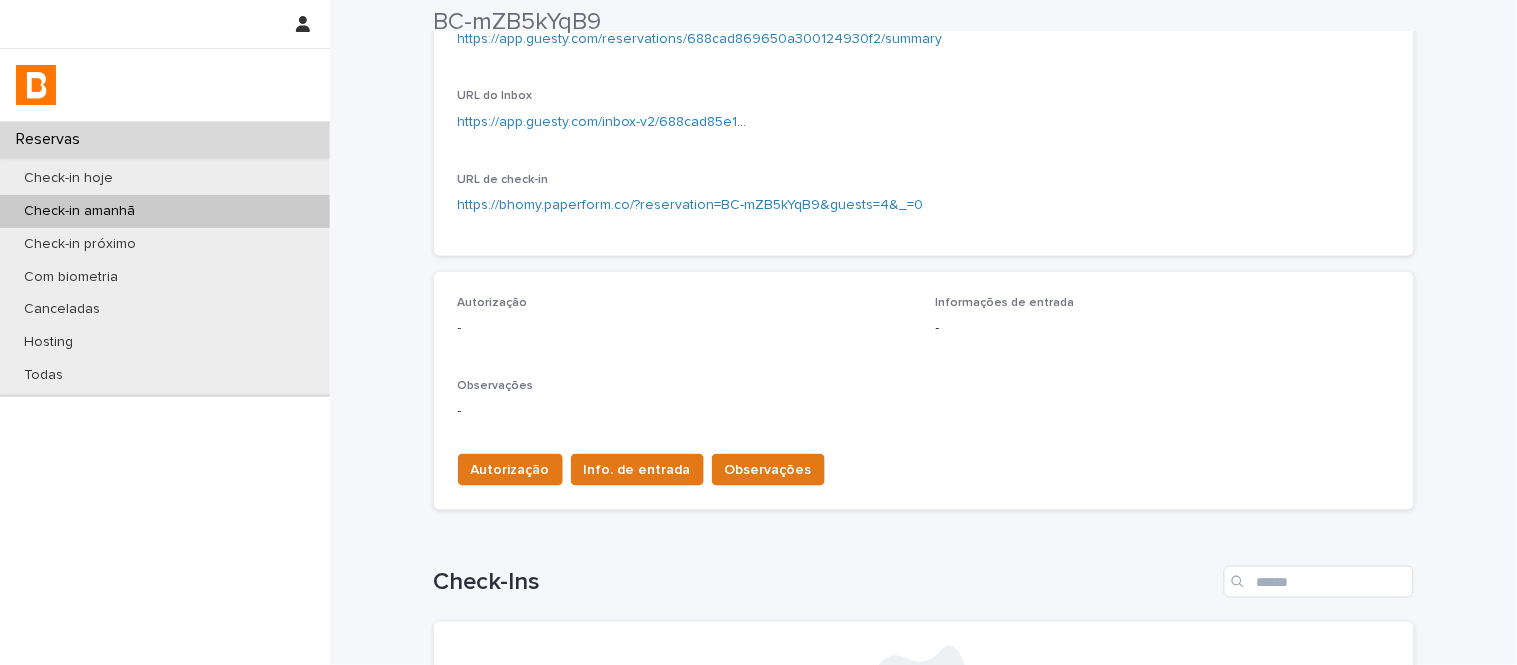 scroll, scrollTop: 333, scrollLeft: 0, axis: vertical 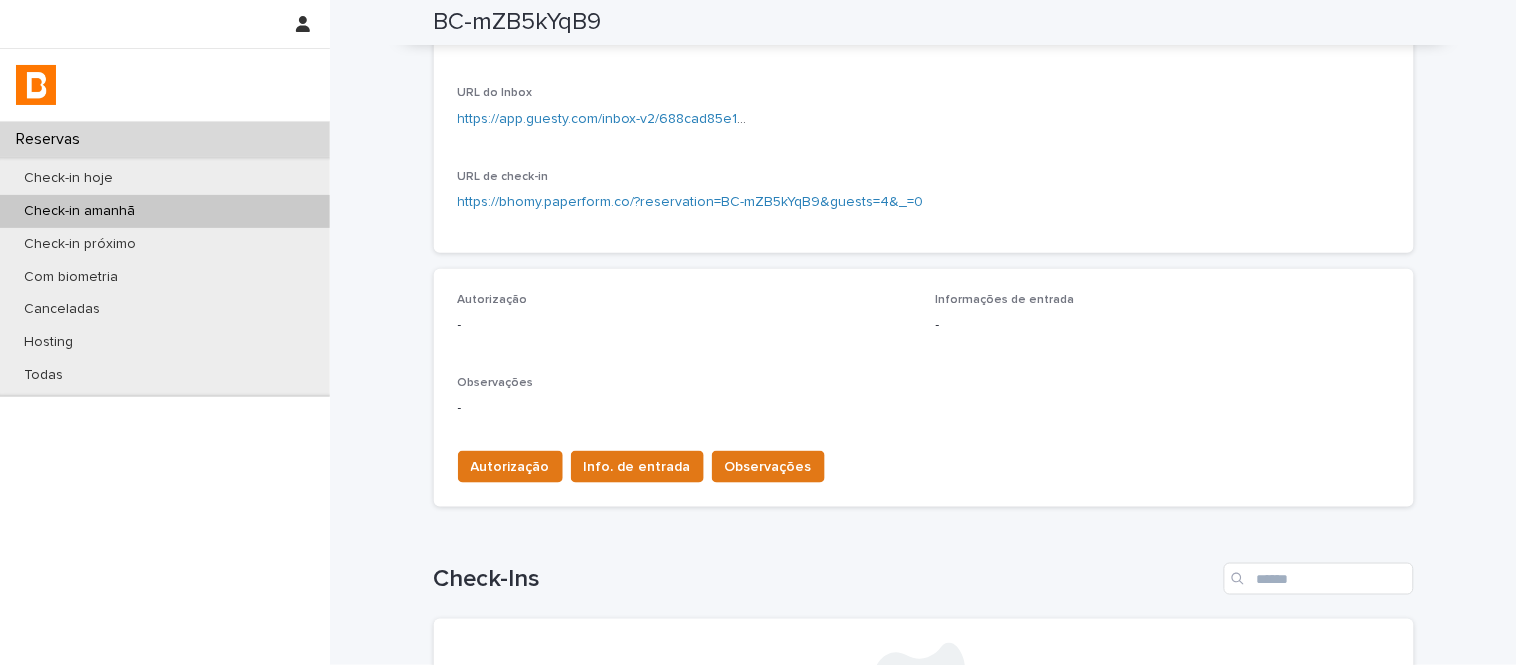 click on "Autorização Info. de entrada Observações" at bounding box center (924, 463) 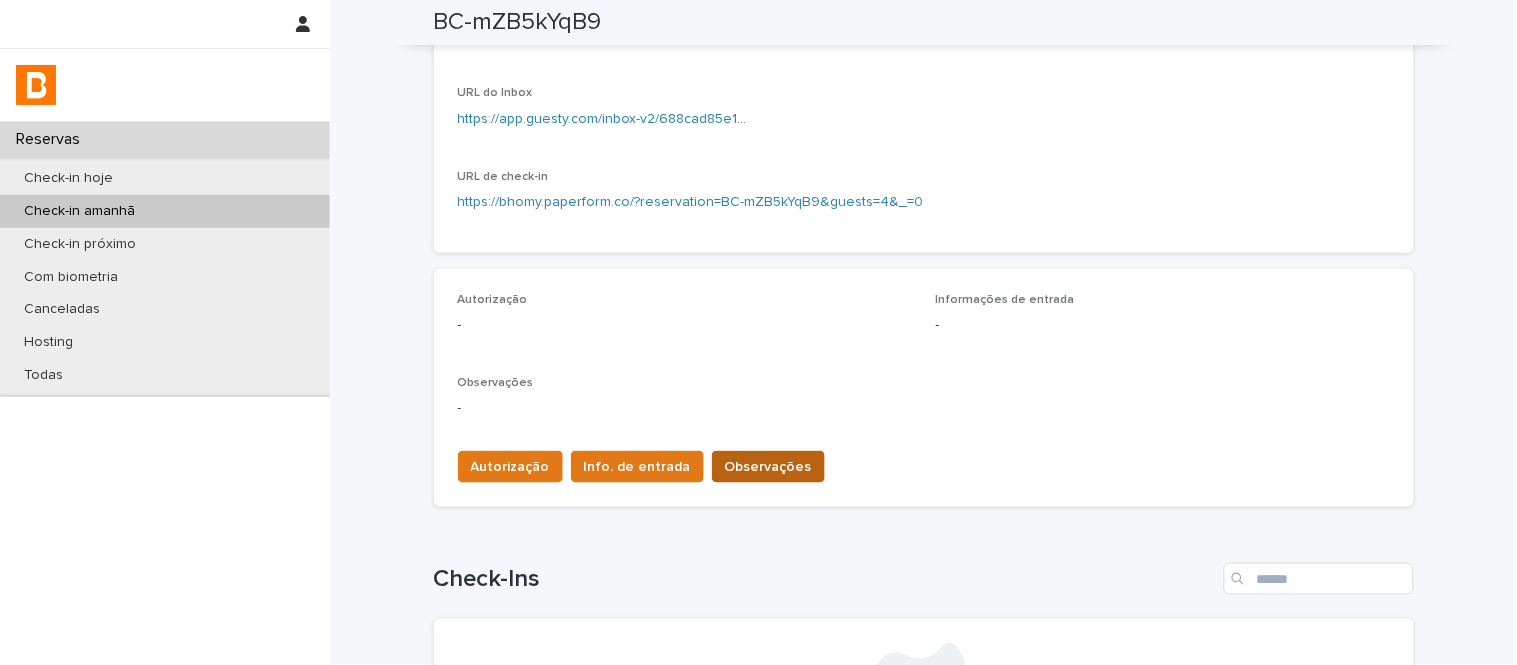 click on "Observações" at bounding box center (768, 467) 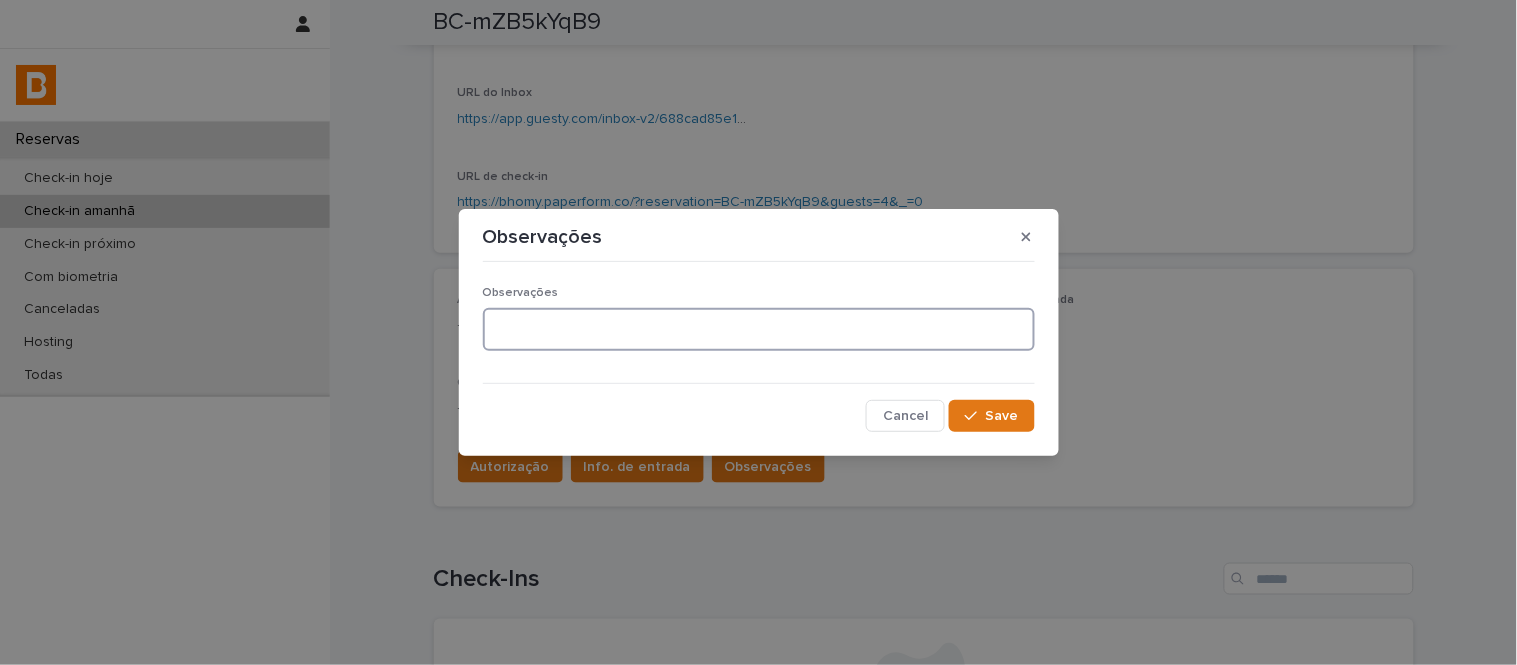 click at bounding box center [759, 329] 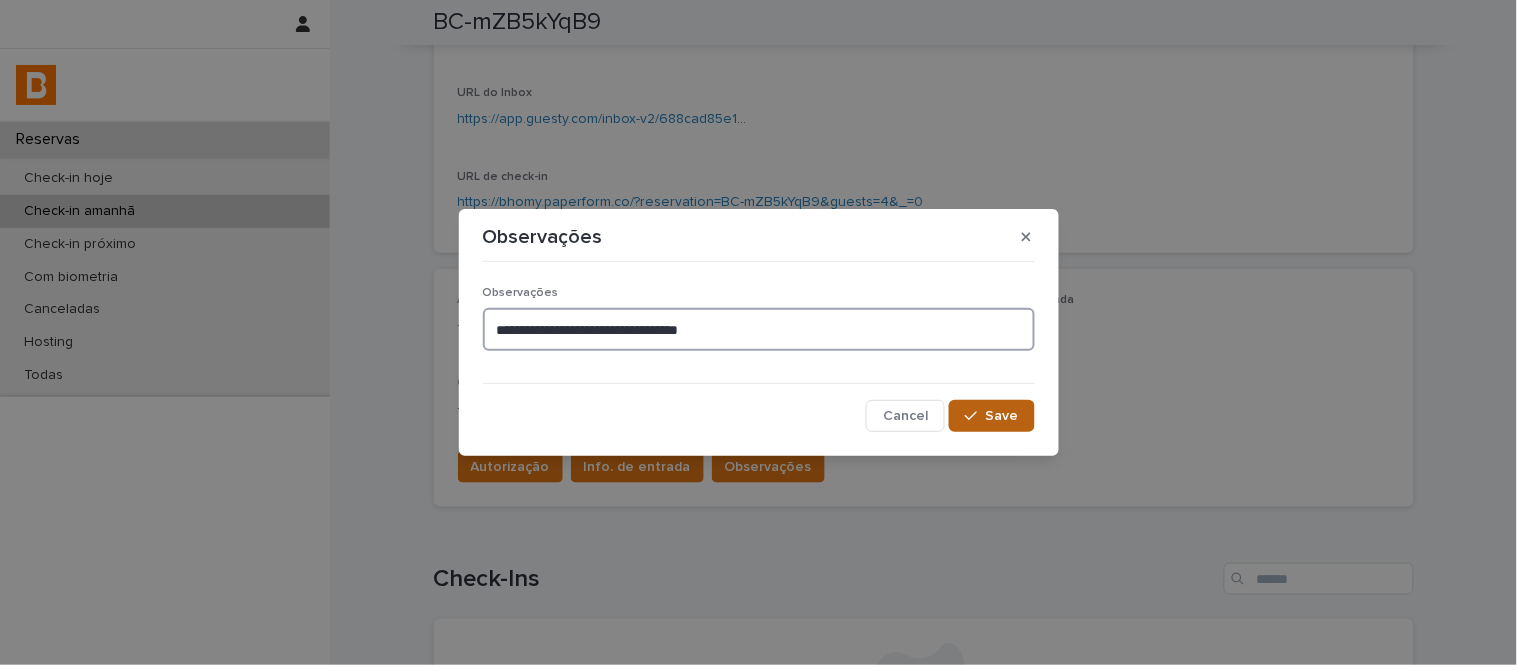 type on "**********" 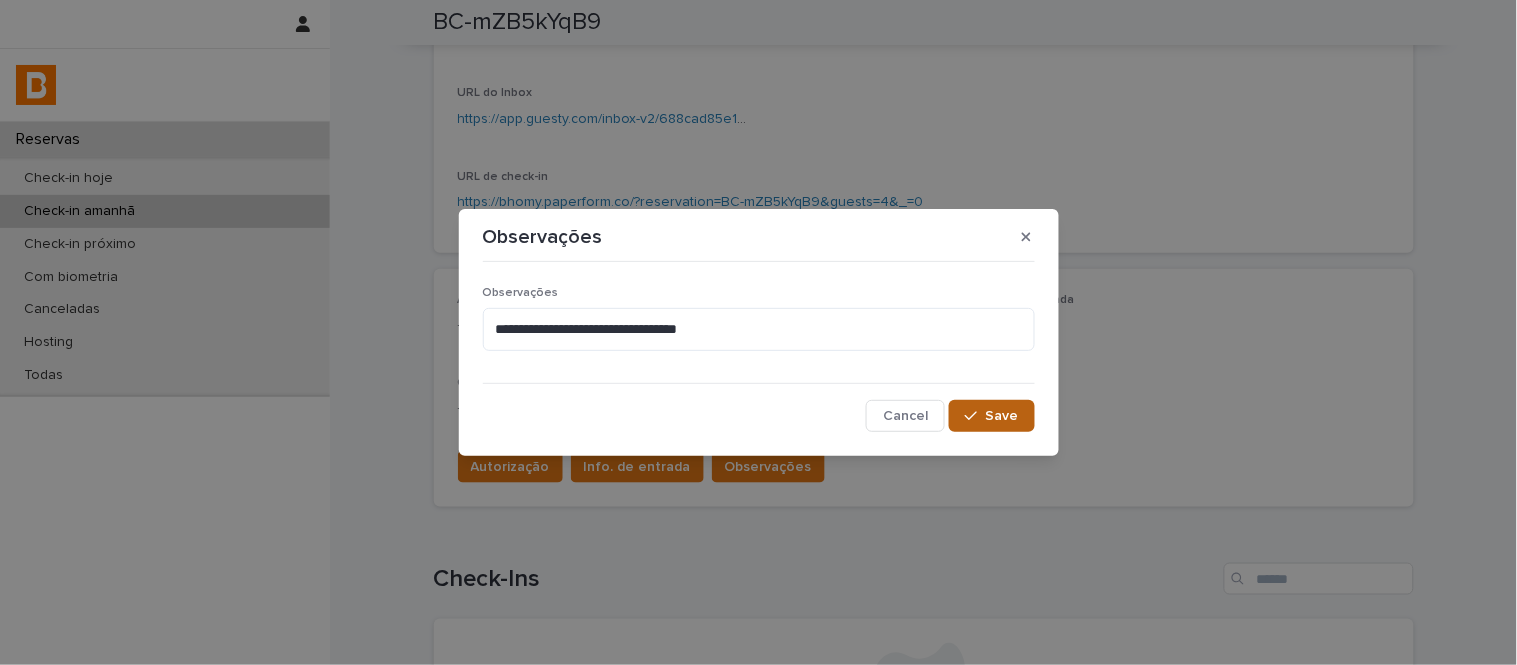 click on "Save" at bounding box center [991, 416] 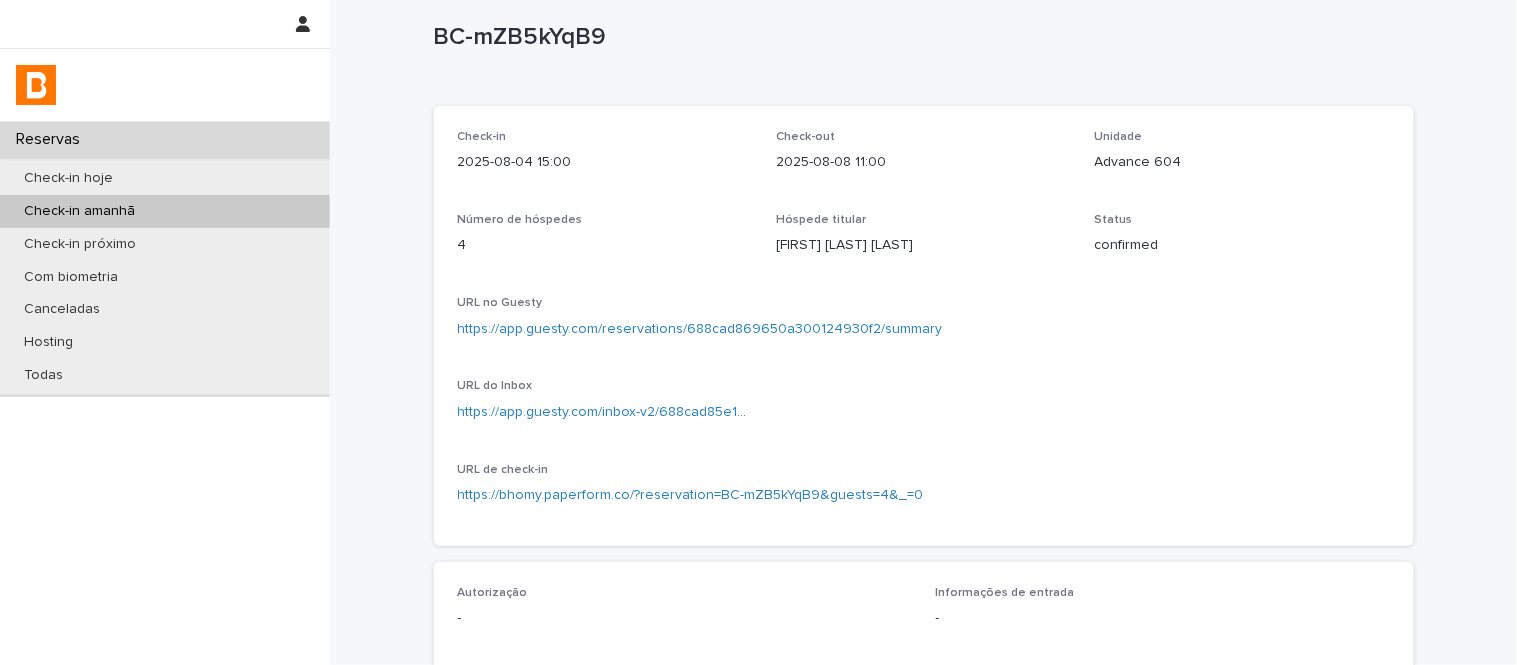 scroll, scrollTop: 0, scrollLeft: 0, axis: both 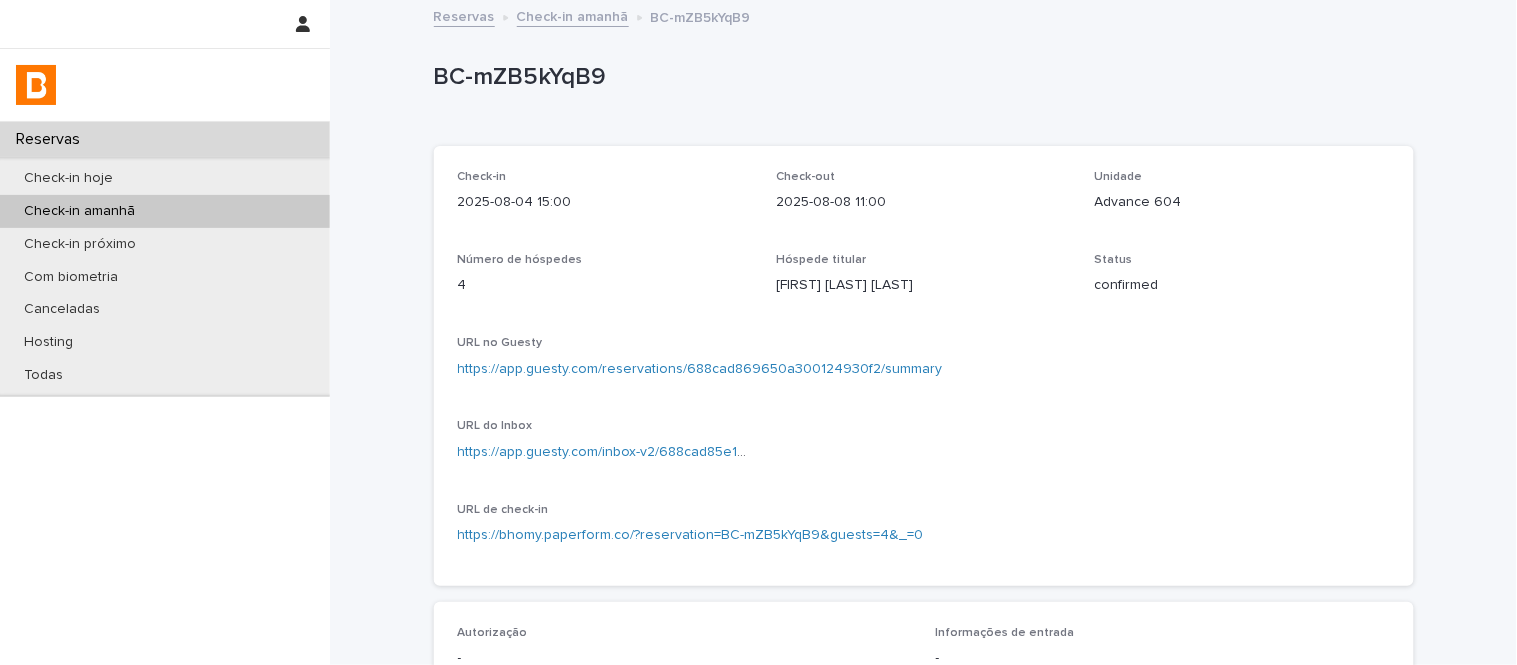 click on "Check-in amanhã" at bounding box center [573, 15] 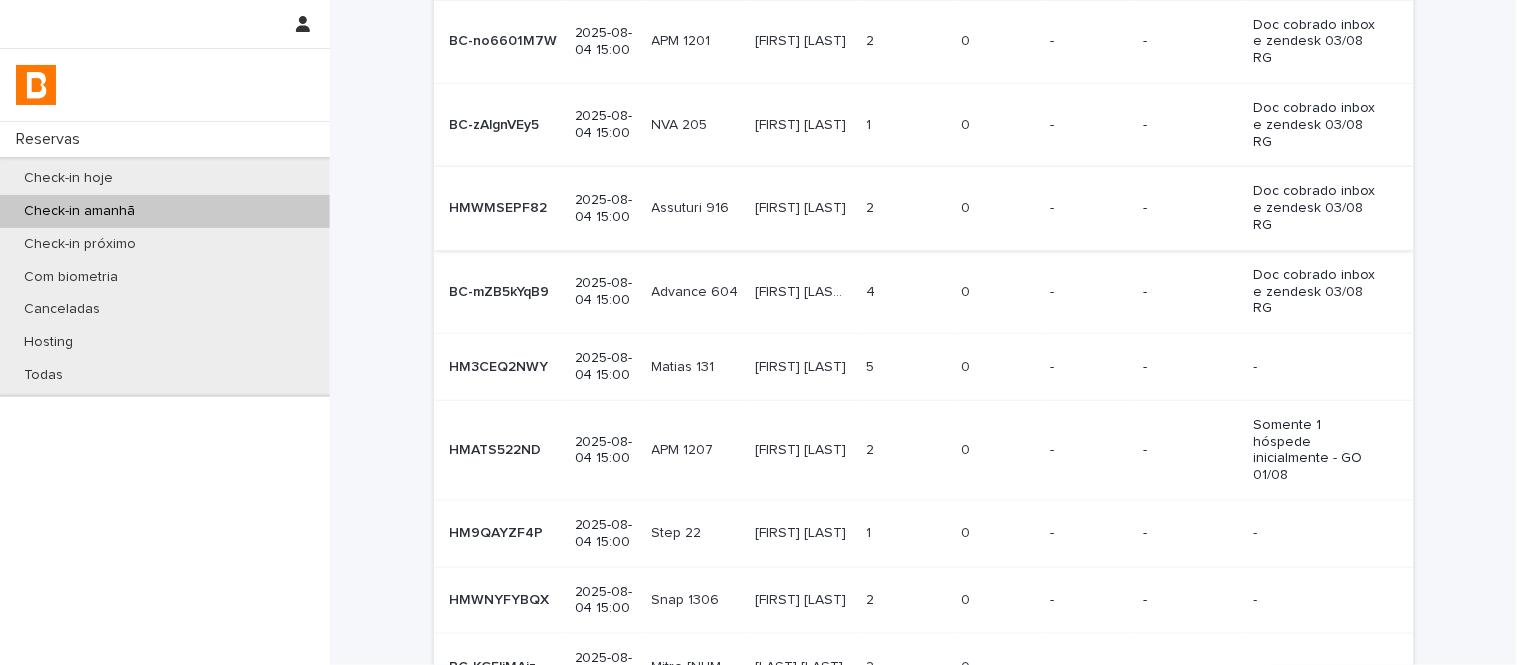 scroll, scrollTop: 222, scrollLeft: 0, axis: vertical 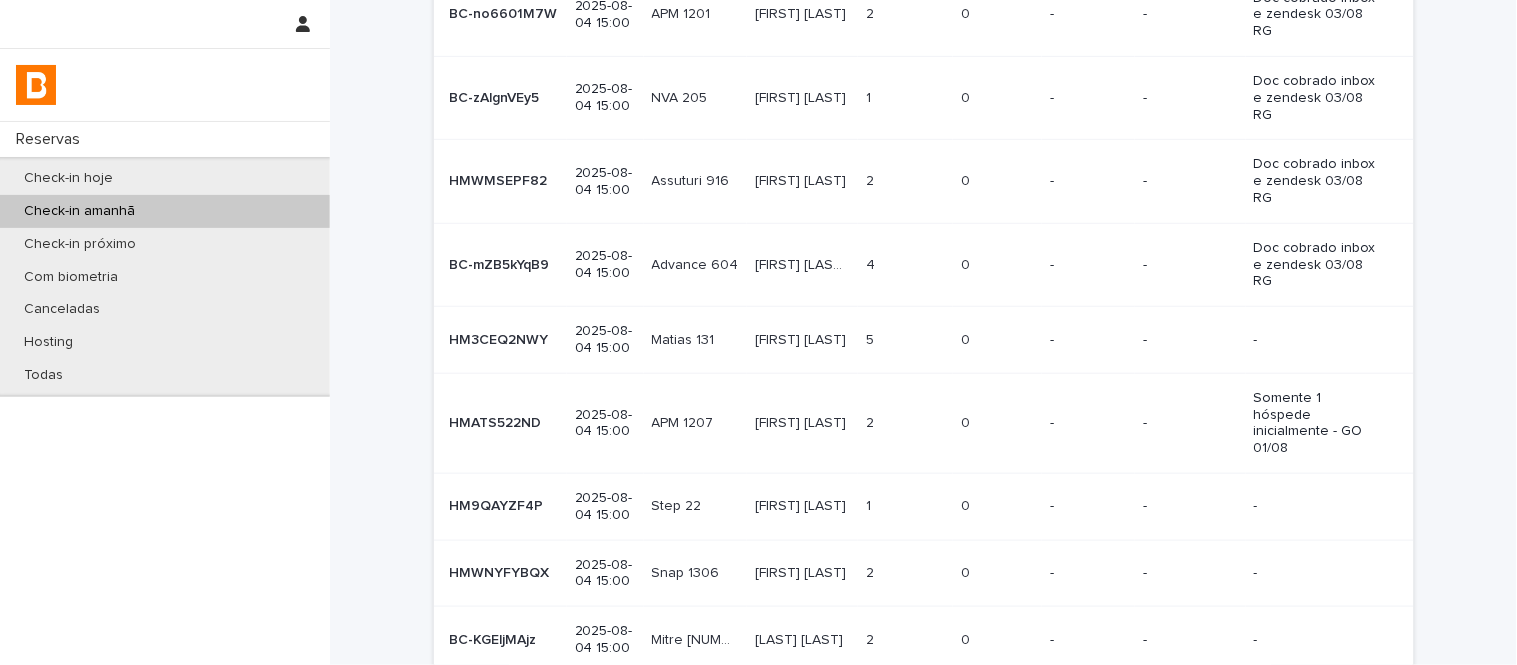 click on "5" at bounding box center (872, 338) 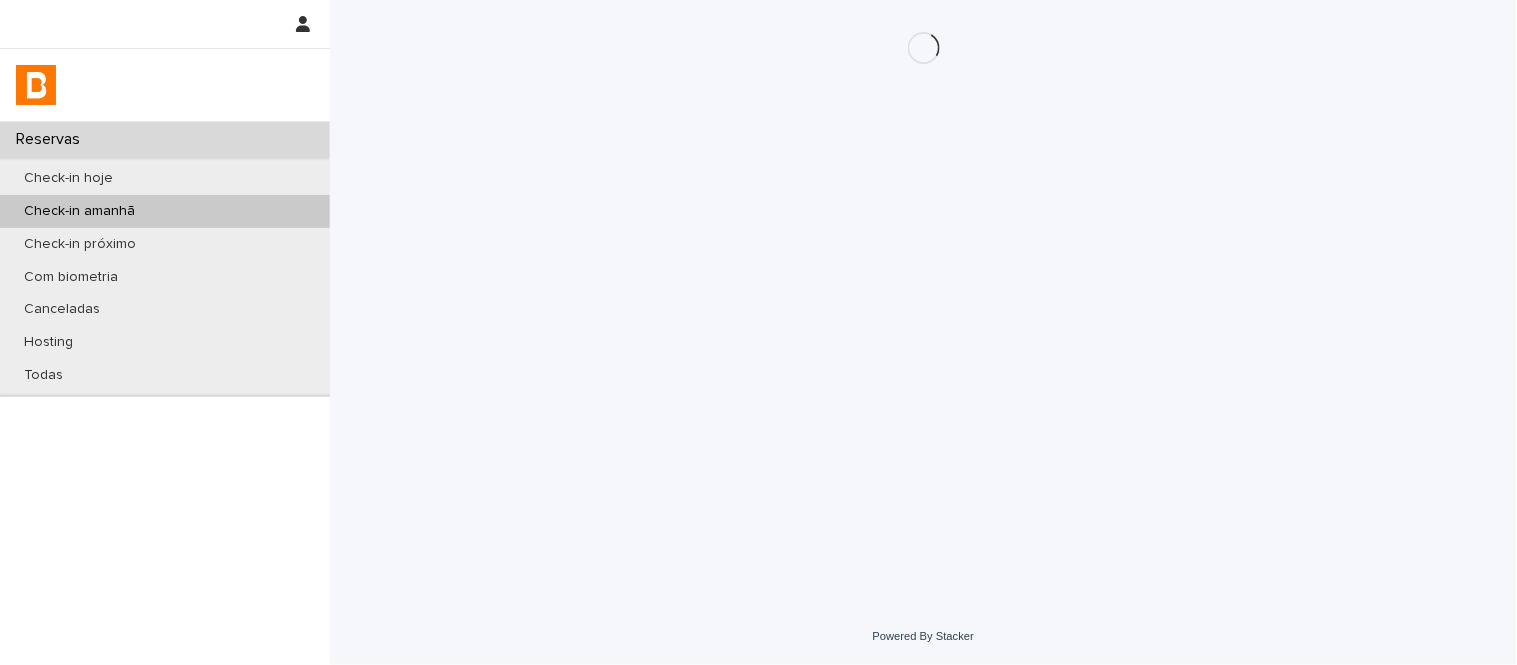 scroll, scrollTop: 0, scrollLeft: 0, axis: both 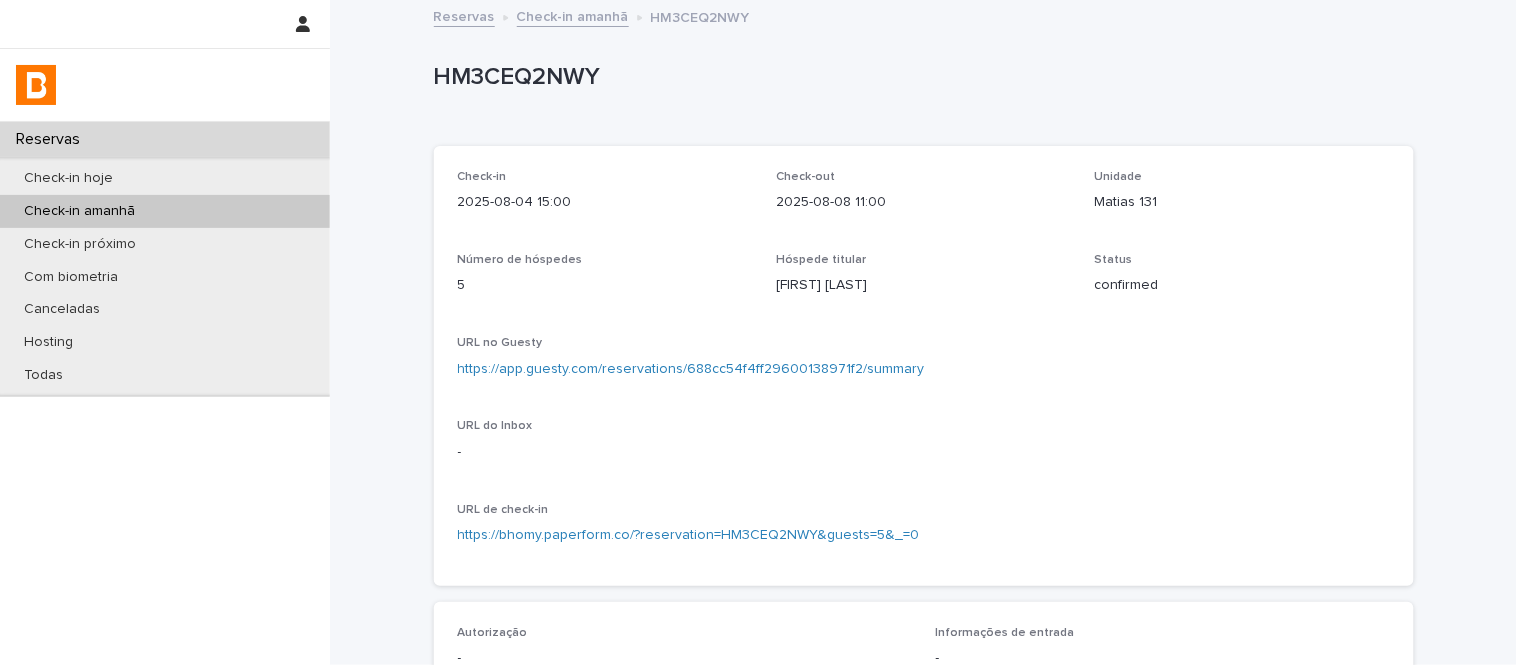 click on "[FIRST] [LAST]" at bounding box center (923, 285) 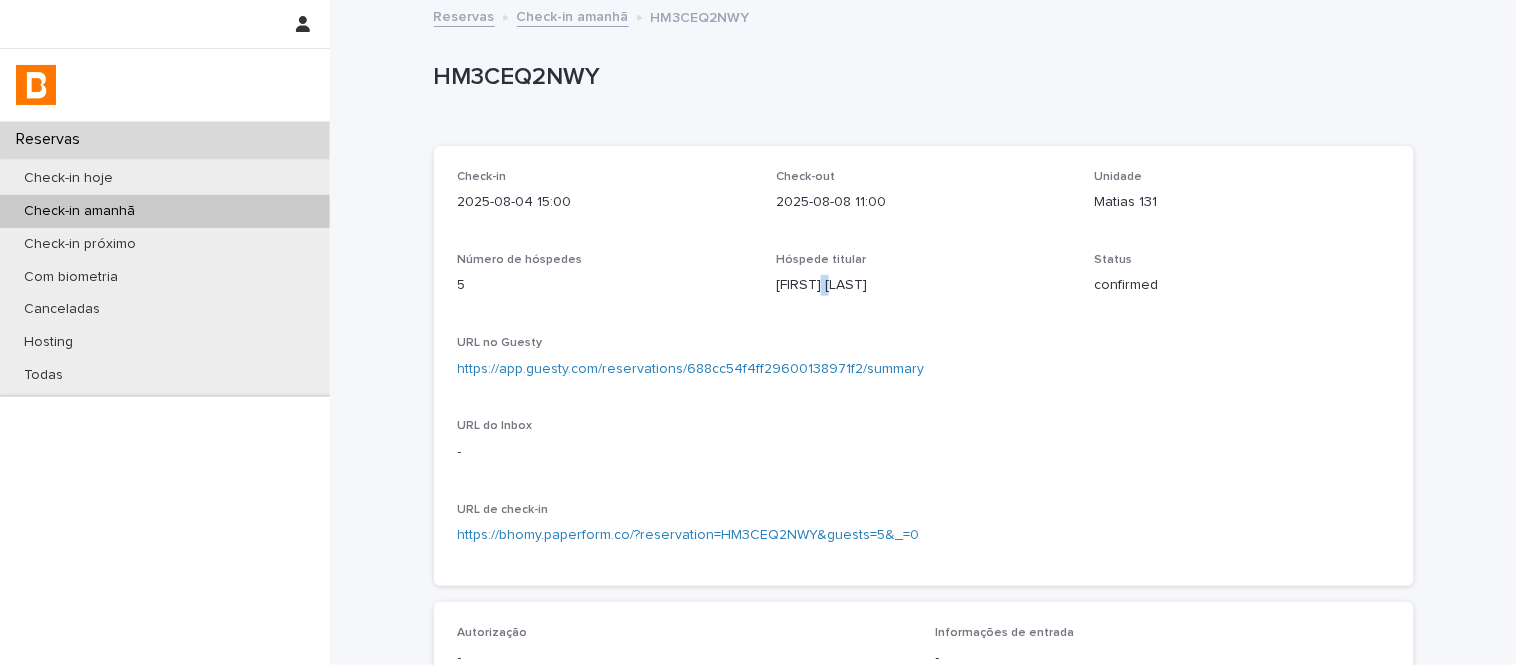 click on "[FIRST] [LAST]" at bounding box center (923, 285) 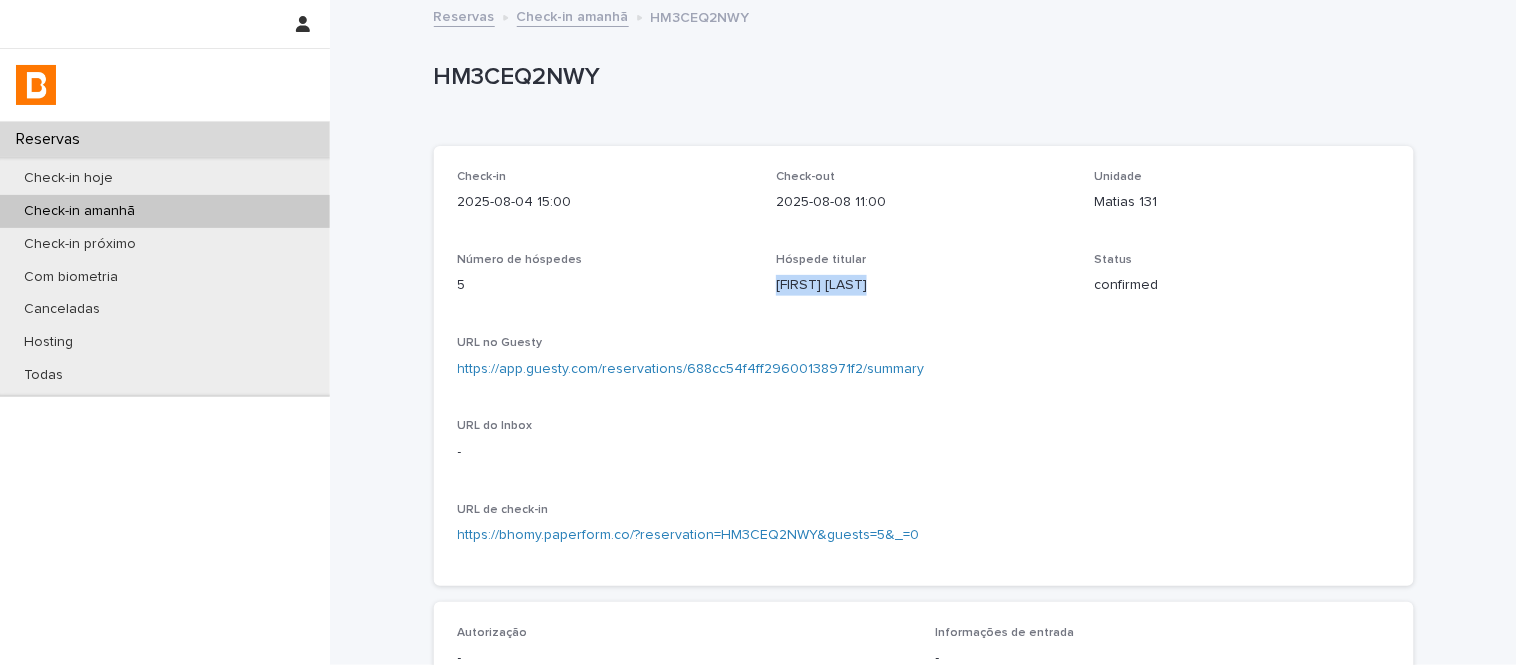 click on "[FIRST] [LAST]" at bounding box center (923, 285) 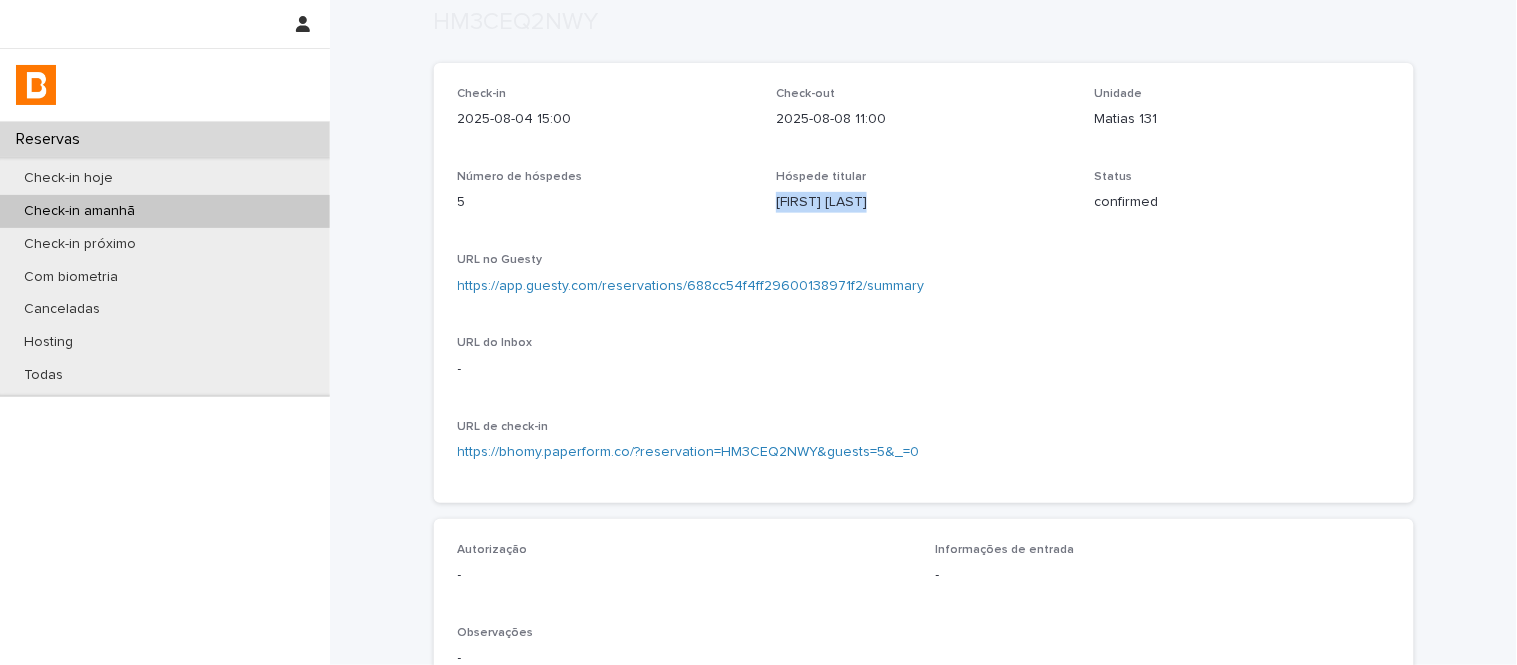 scroll, scrollTop: 222, scrollLeft: 0, axis: vertical 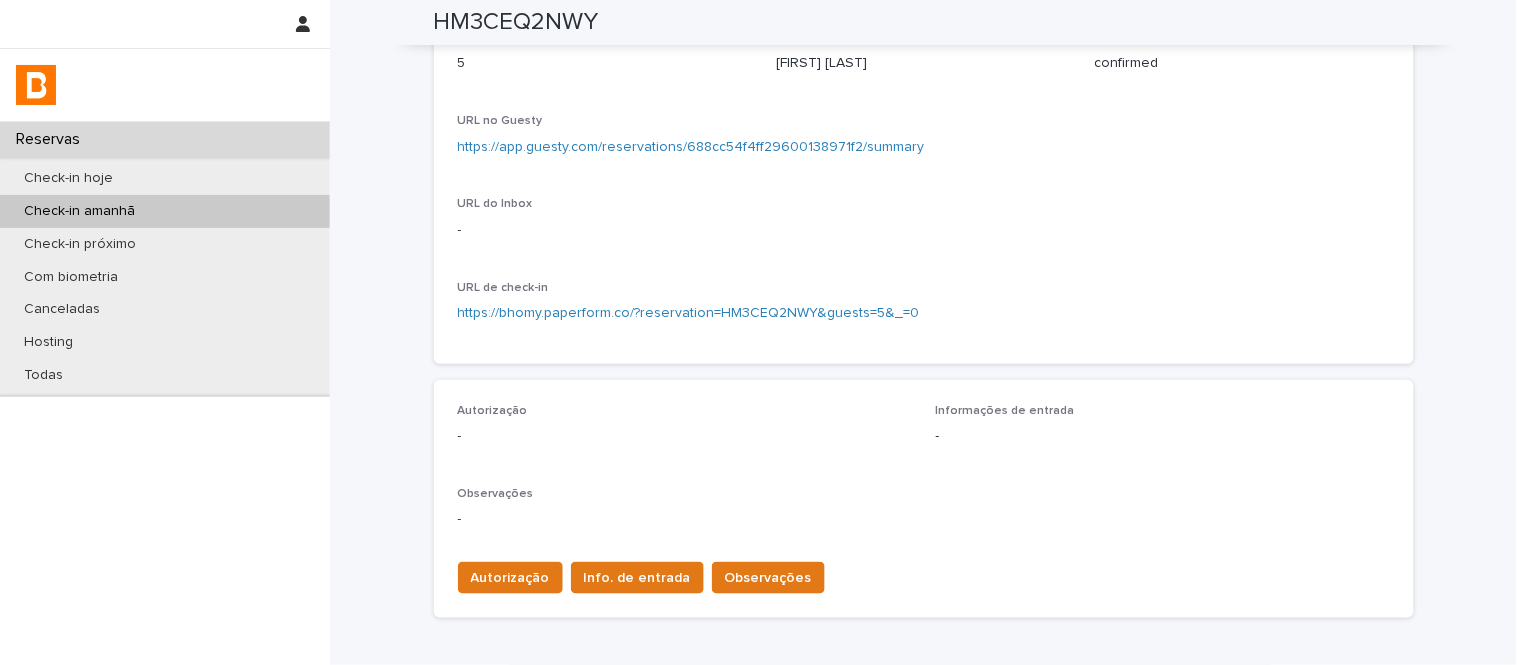 click on "Observações -" at bounding box center [924, 516] 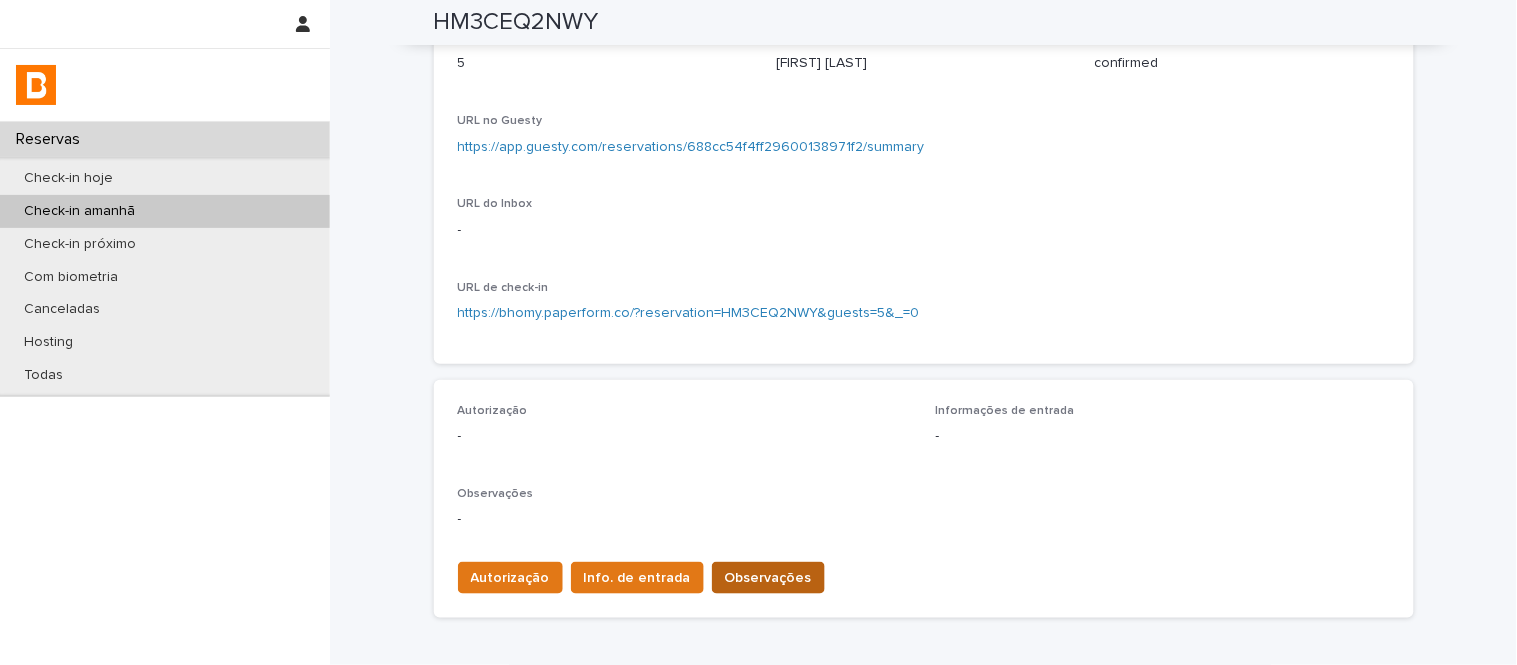 click on "Observações" at bounding box center [768, 578] 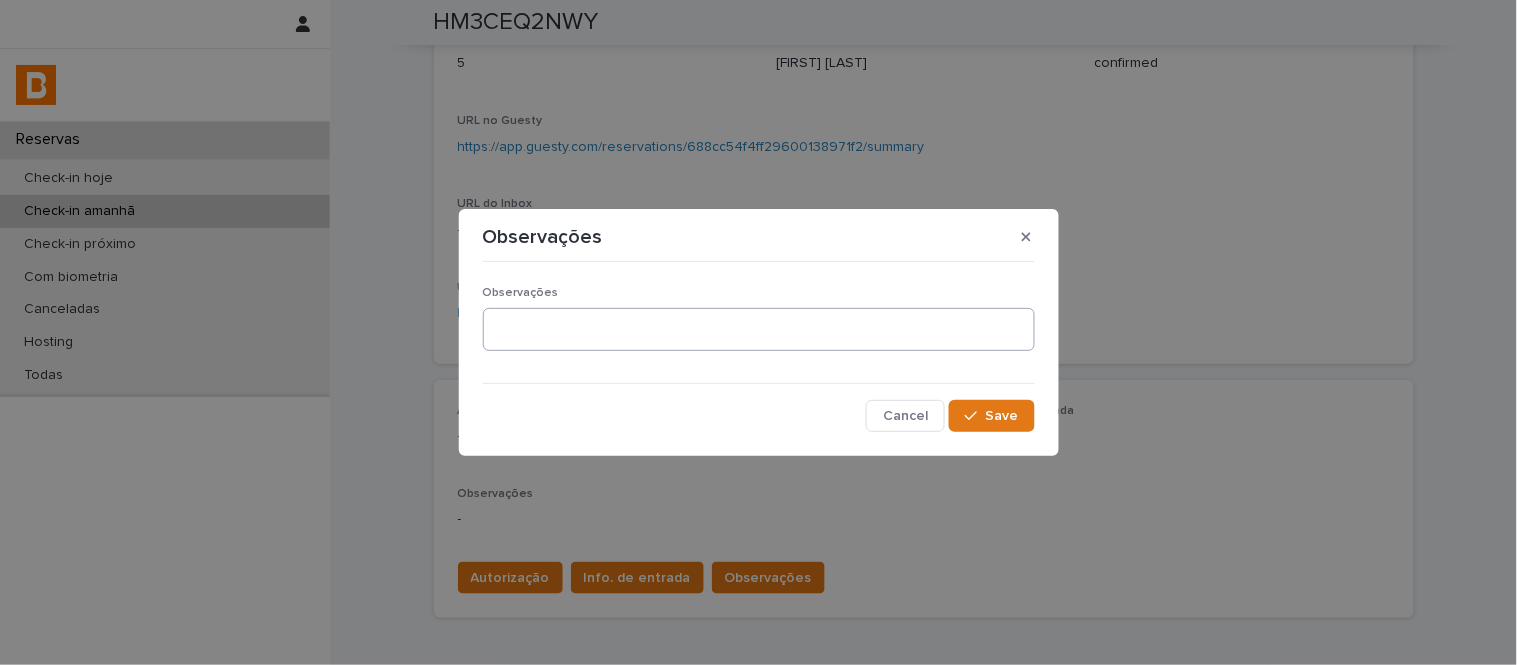 drag, startPoint x: 736, startPoint y: 413, endPoint x: 731, endPoint y: 342, distance: 71.17584 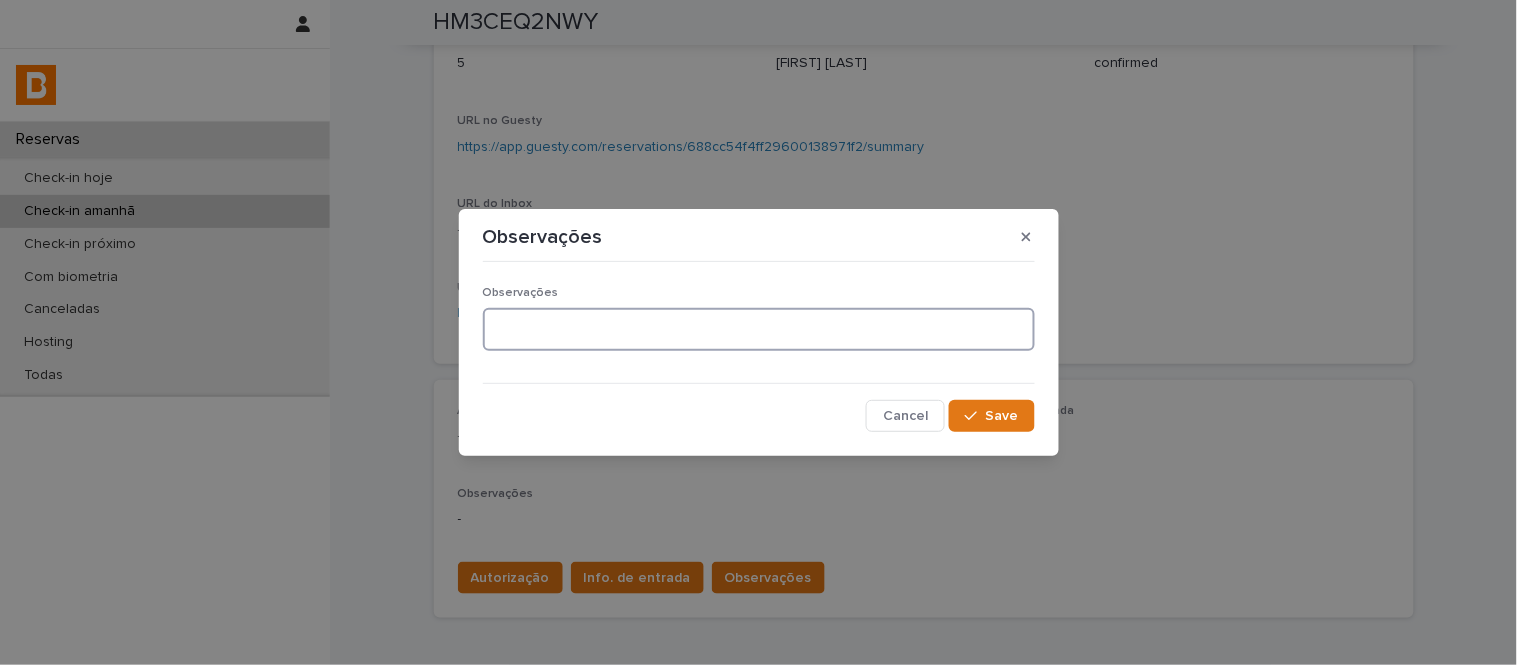 click at bounding box center (759, 329) 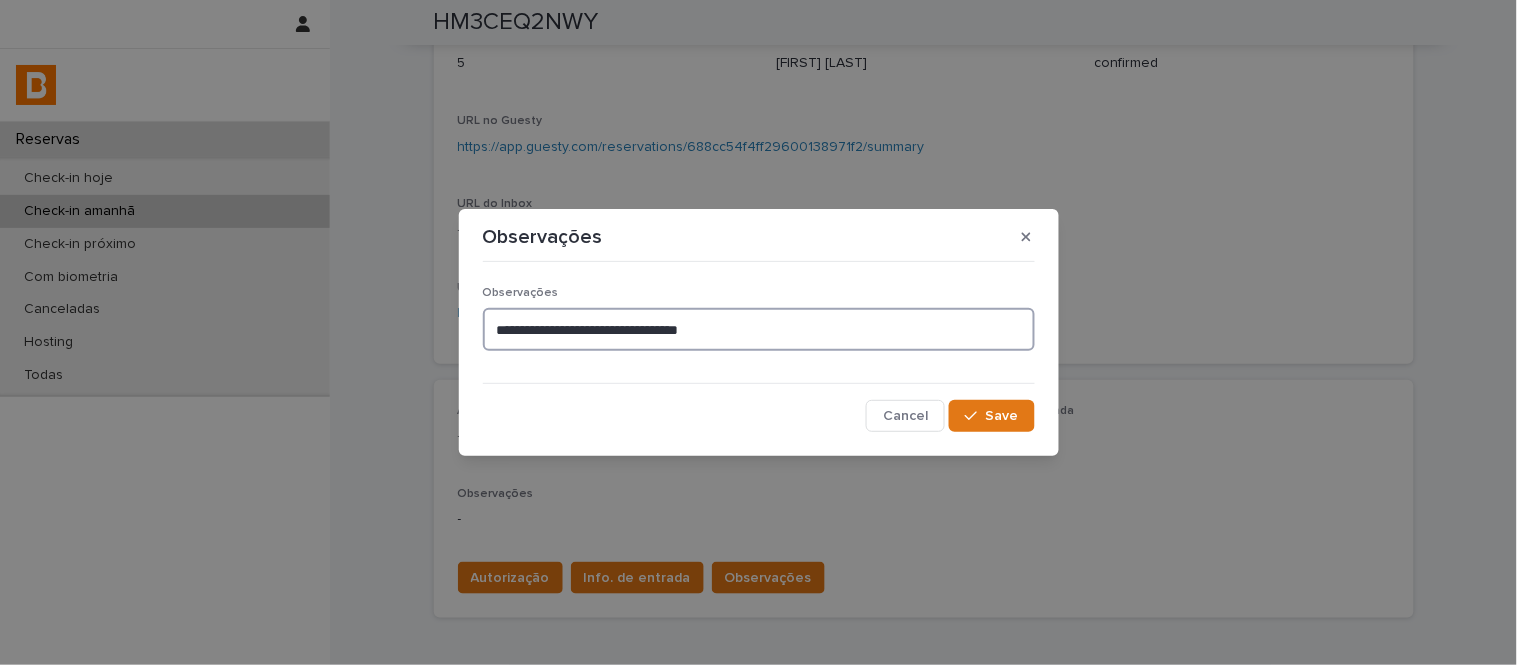 type on "**********" 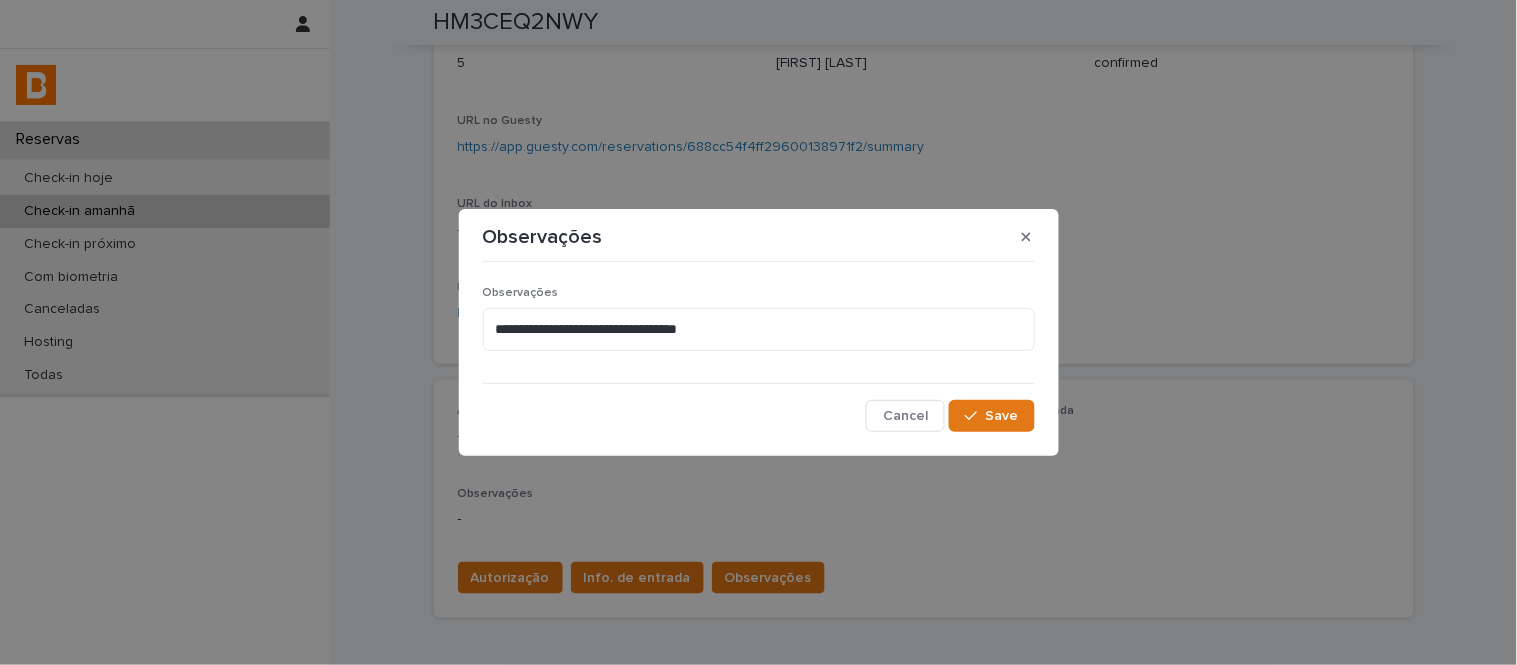 click on "**********" at bounding box center (759, 351) 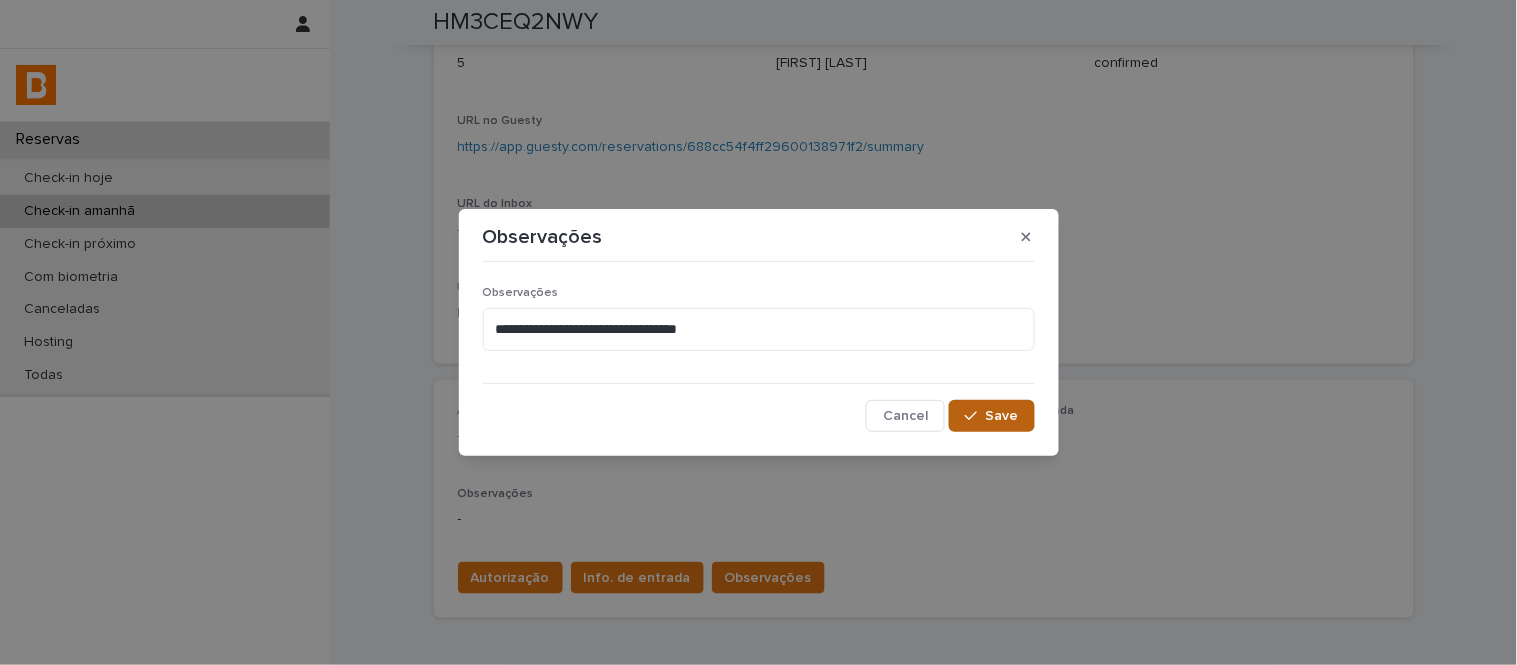 click on "Save" at bounding box center [991, 416] 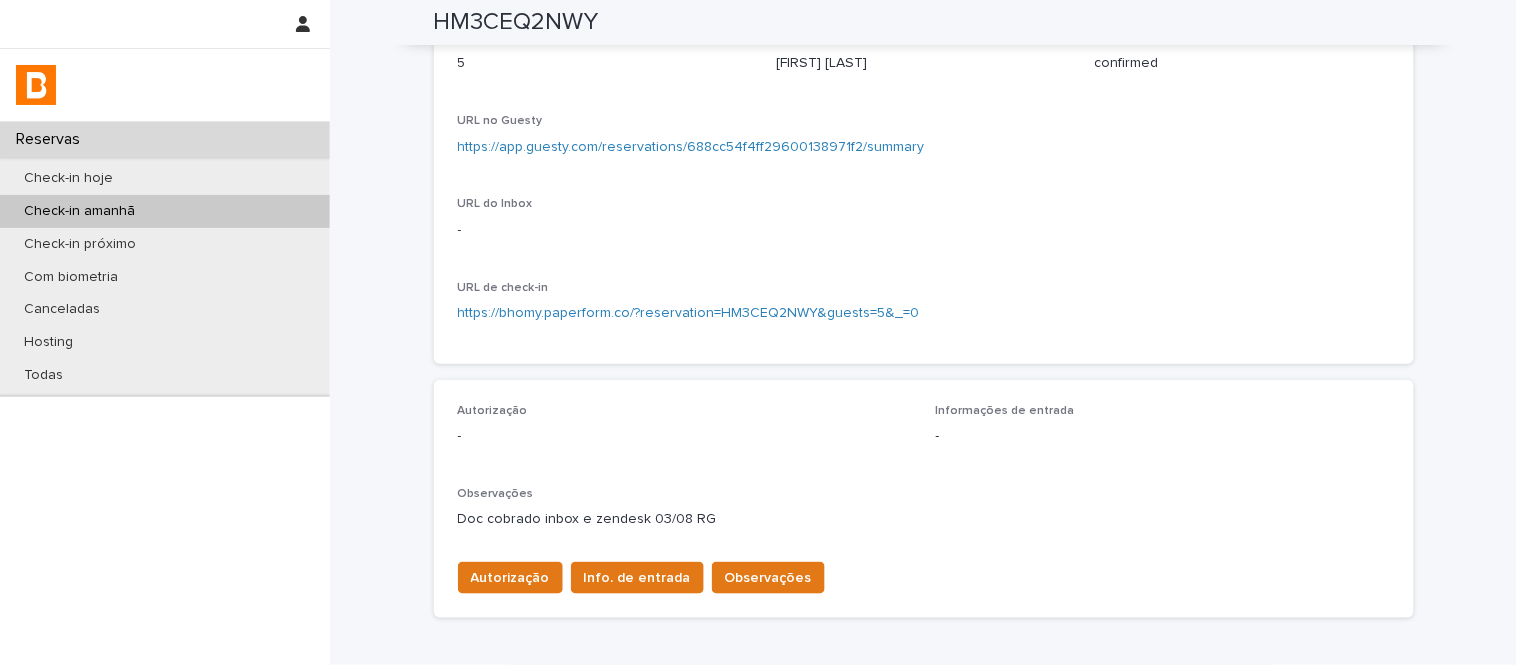 scroll, scrollTop: 0, scrollLeft: 0, axis: both 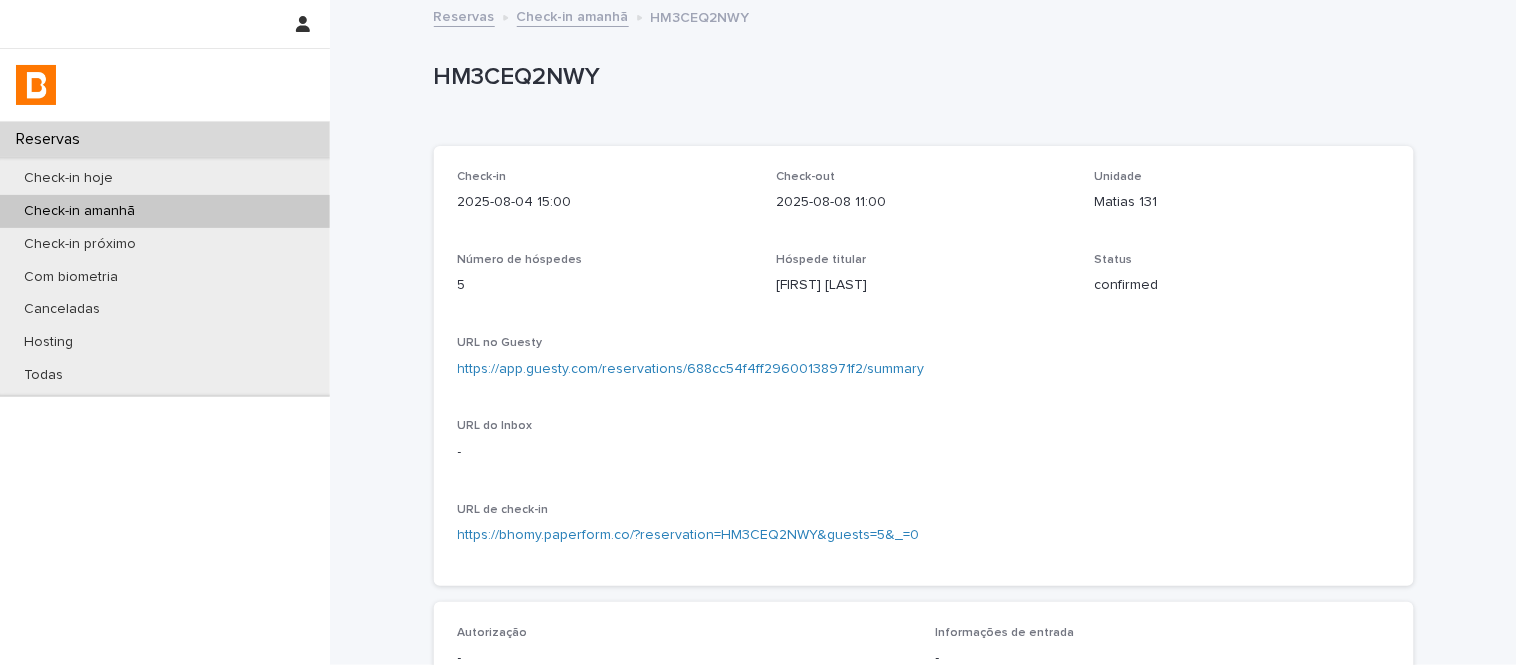 click on "Check-in amanhã" at bounding box center (573, 15) 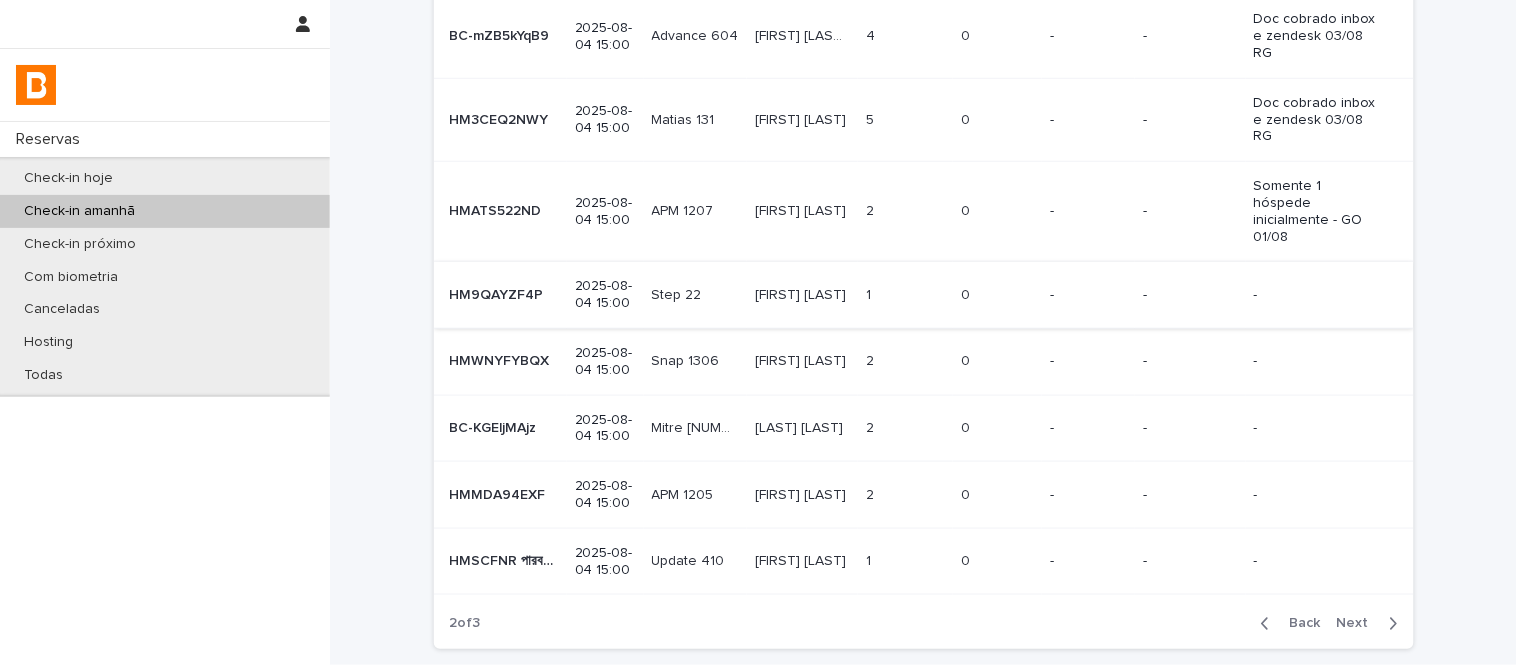 scroll, scrollTop: 328, scrollLeft: 0, axis: vertical 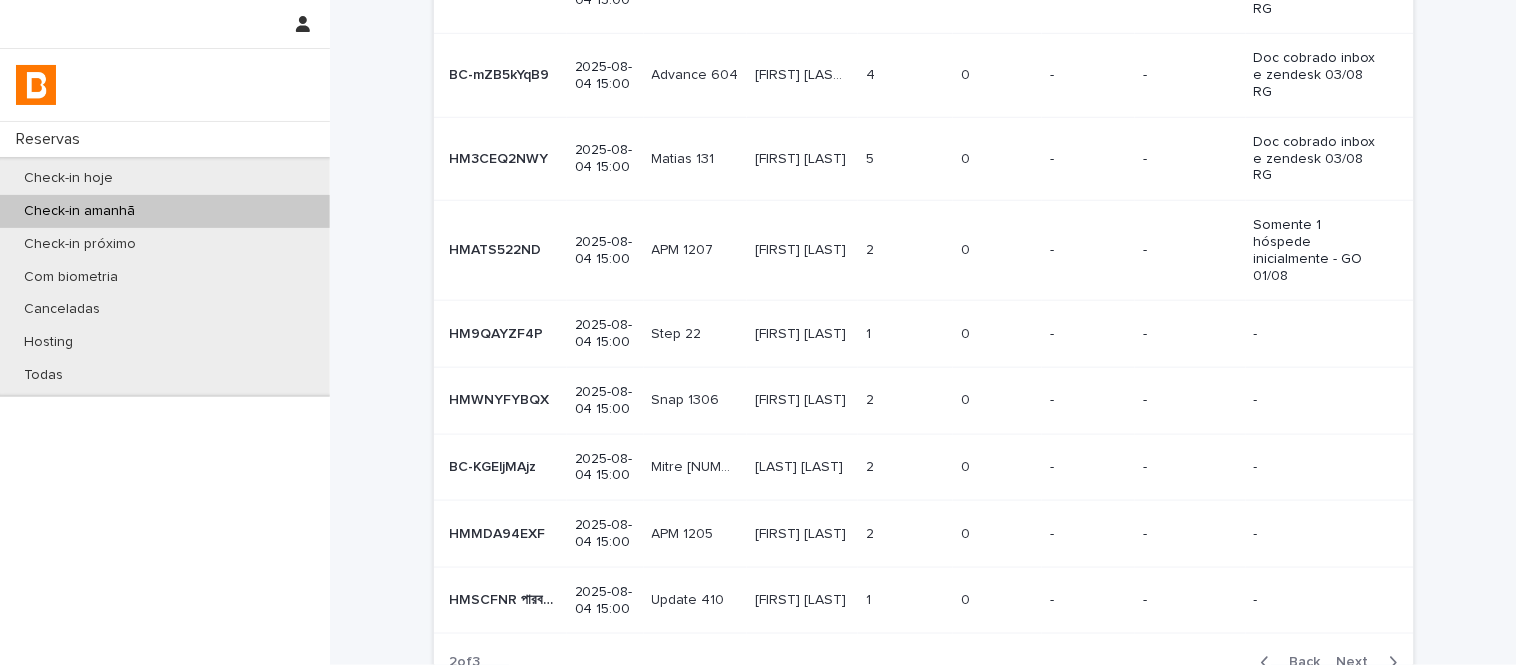 click on "[FIRST] [LAST] [FIRST] [LAST]" at bounding box center (802, 250) 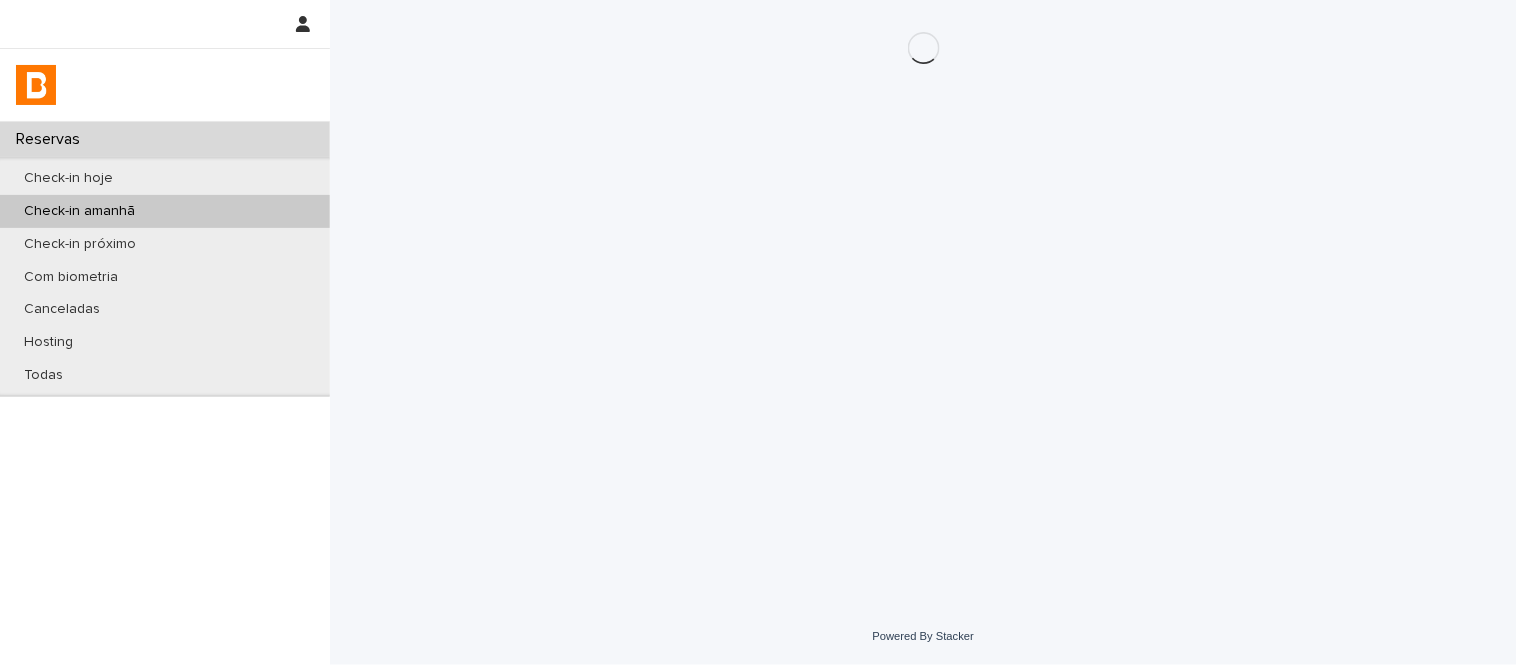 scroll, scrollTop: 0, scrollLeft: 0, axis: both 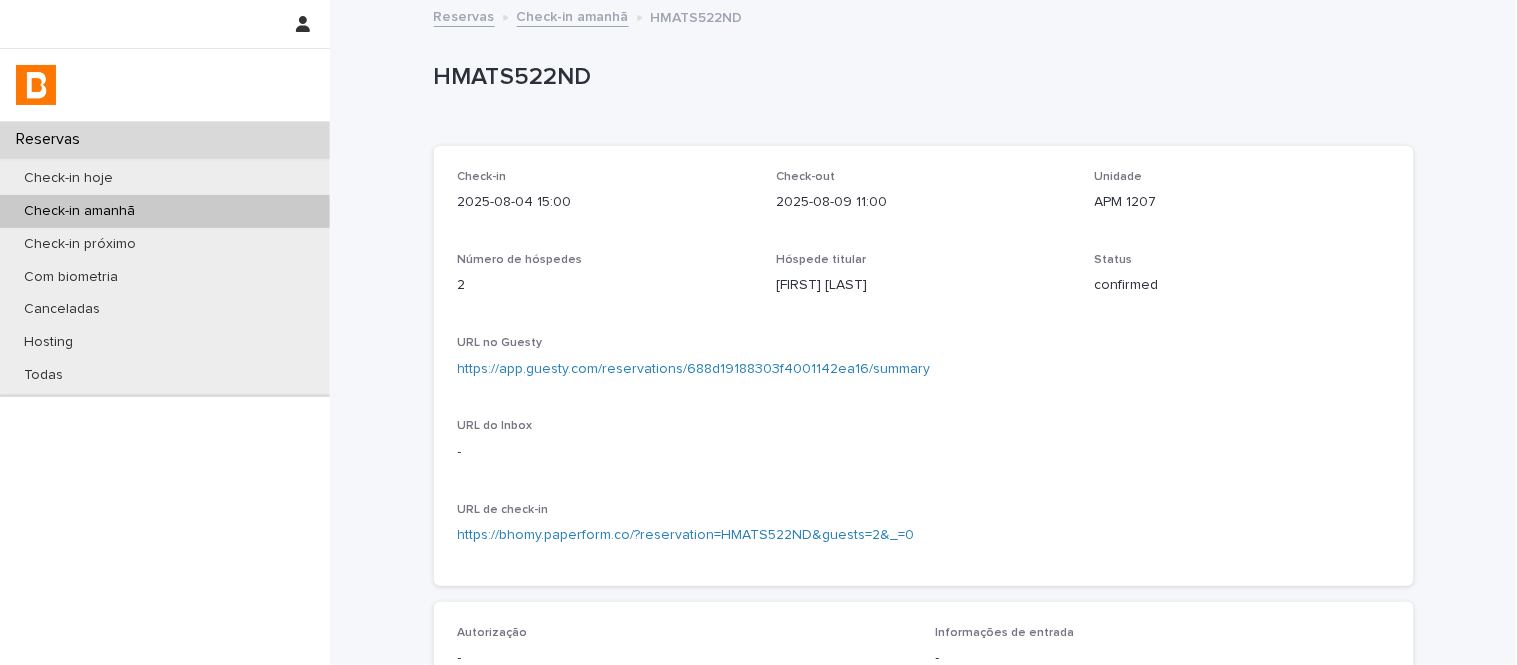 click on "https://app.guesty.com/reservations/688d19188303f4001142ea16/summary" at bounding box center [924, 369] 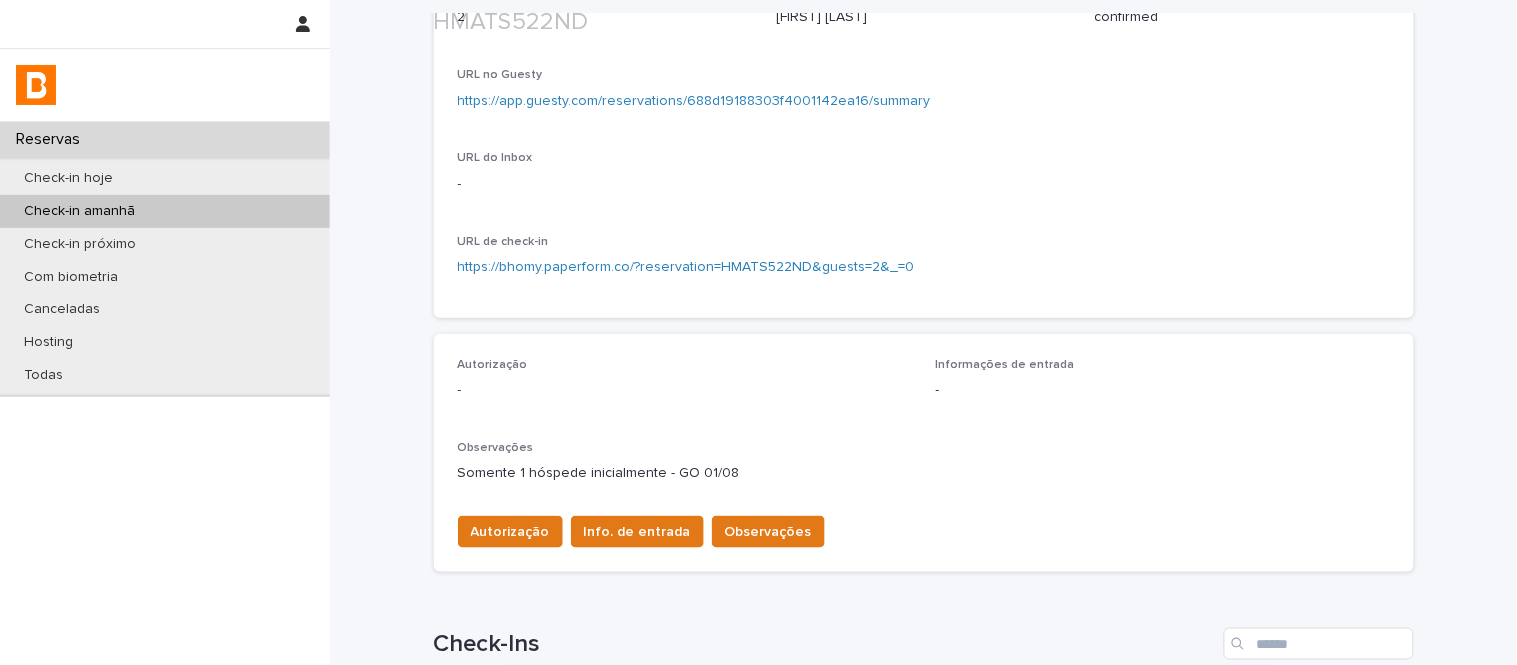 scroll, scrollTop: 688, scrollLeft: 0, axis: vertical 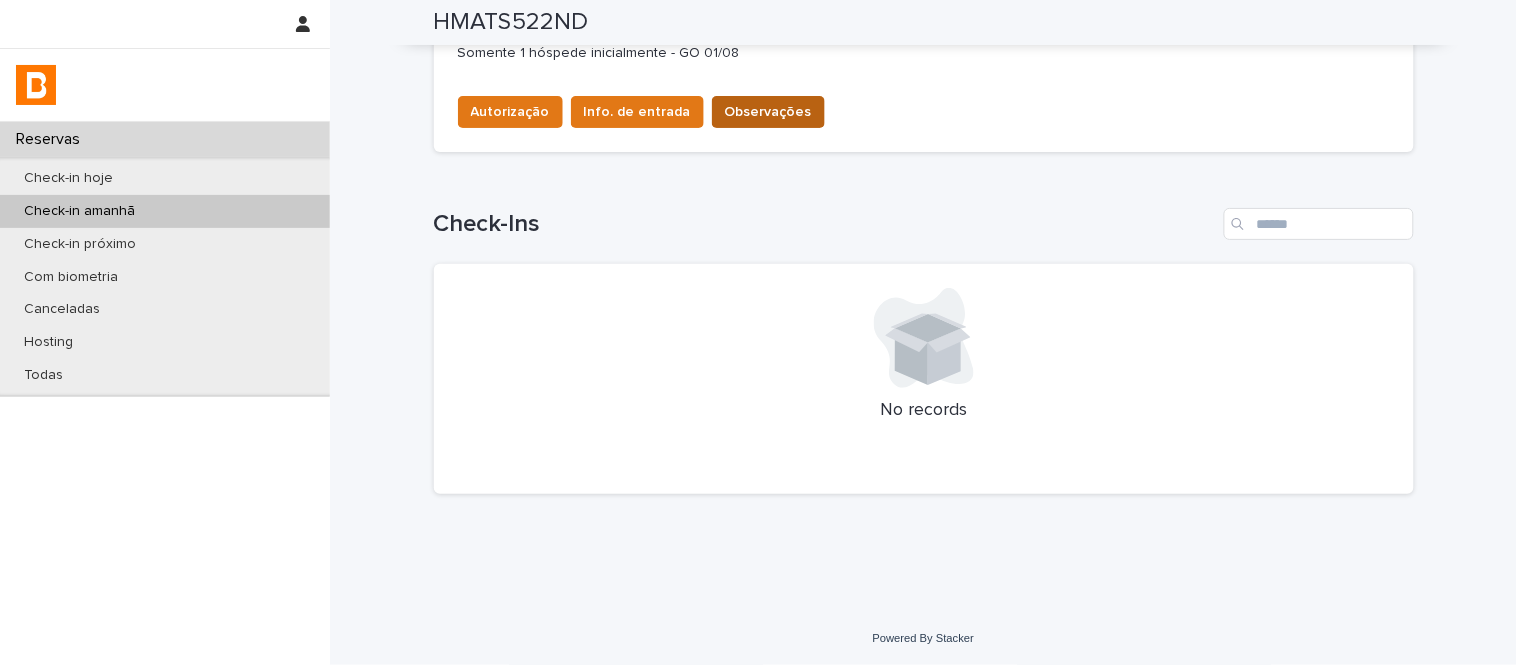 click on "Observações" at bounding box center [768, 112] 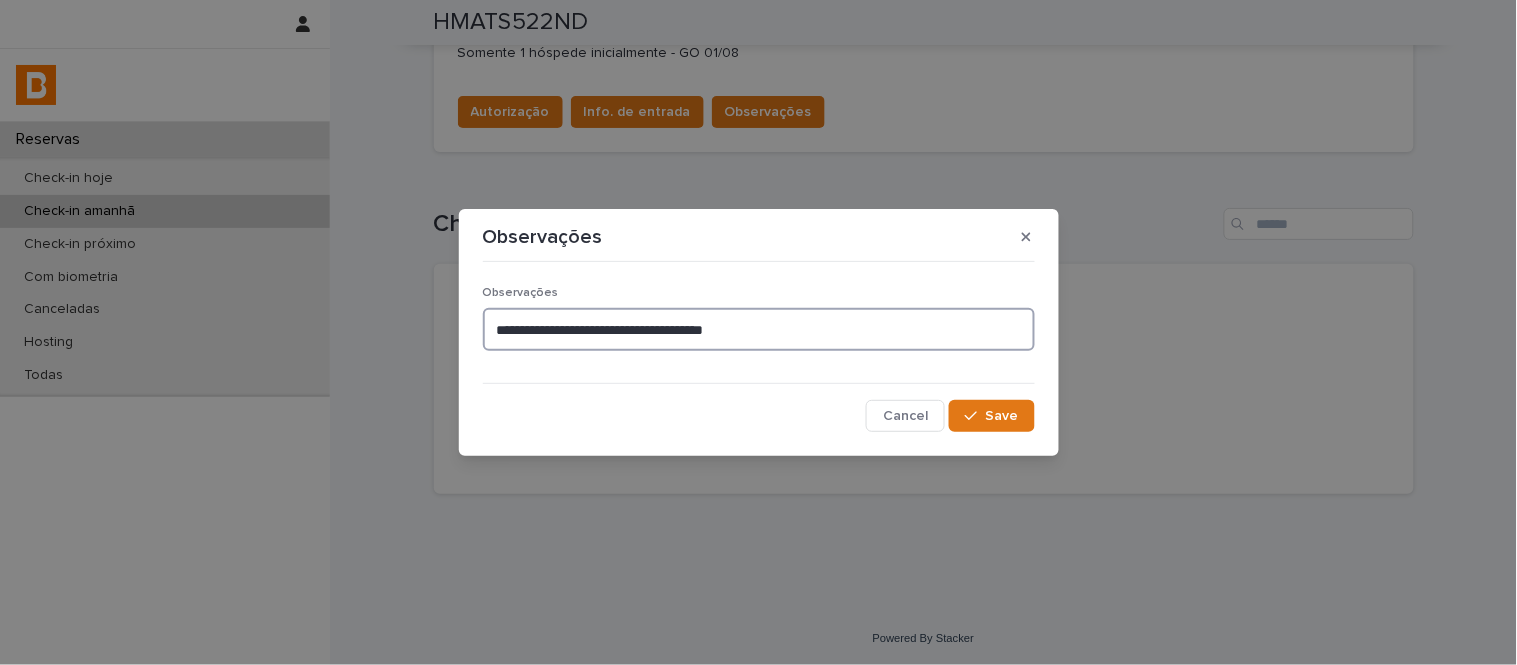 click on "**********" at bounding box center [759, 329] 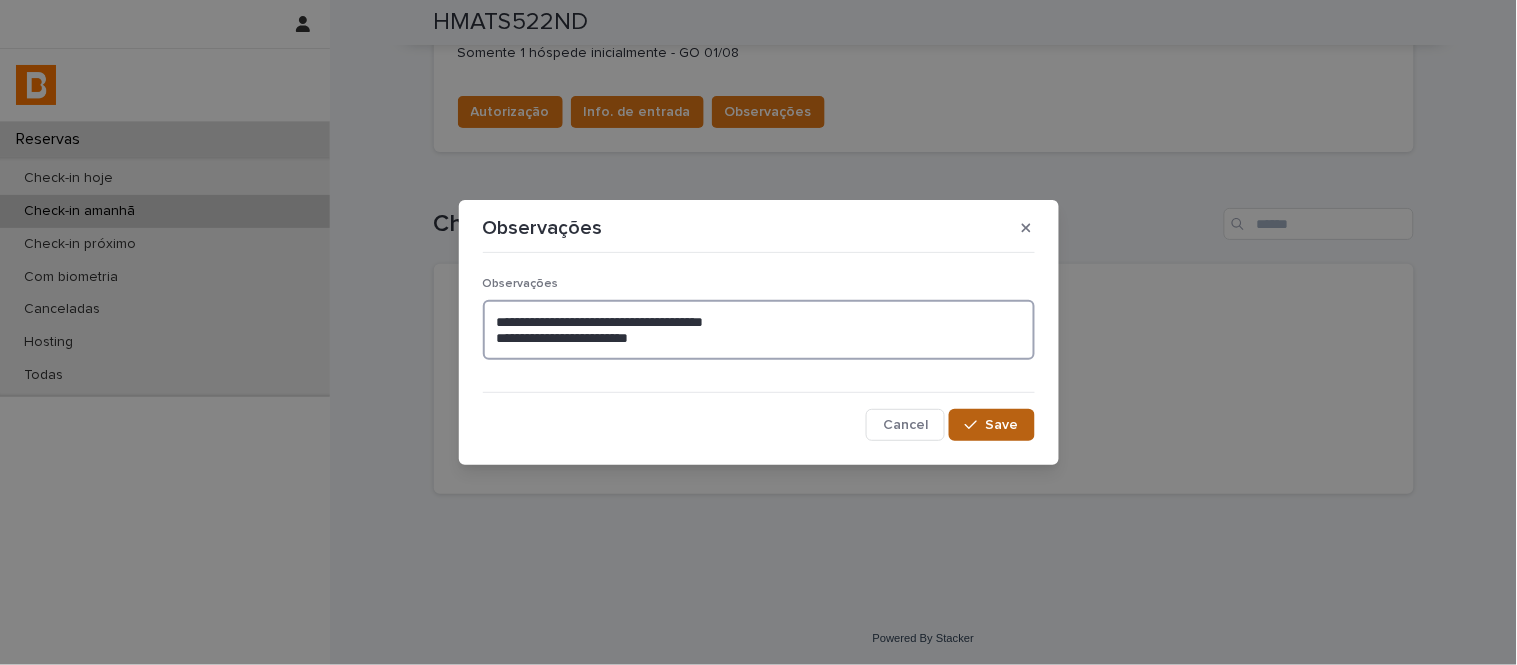 type on "**********" 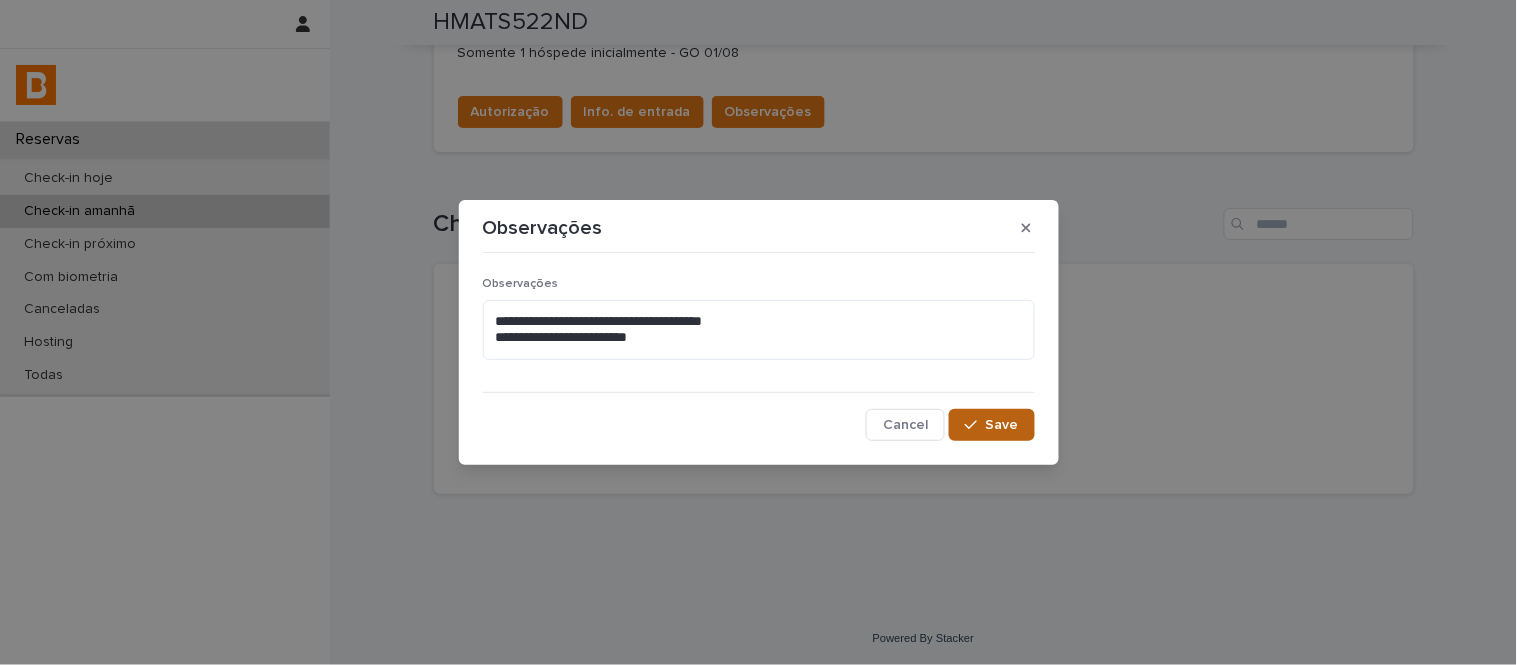 click at bounding box center [975, 425] 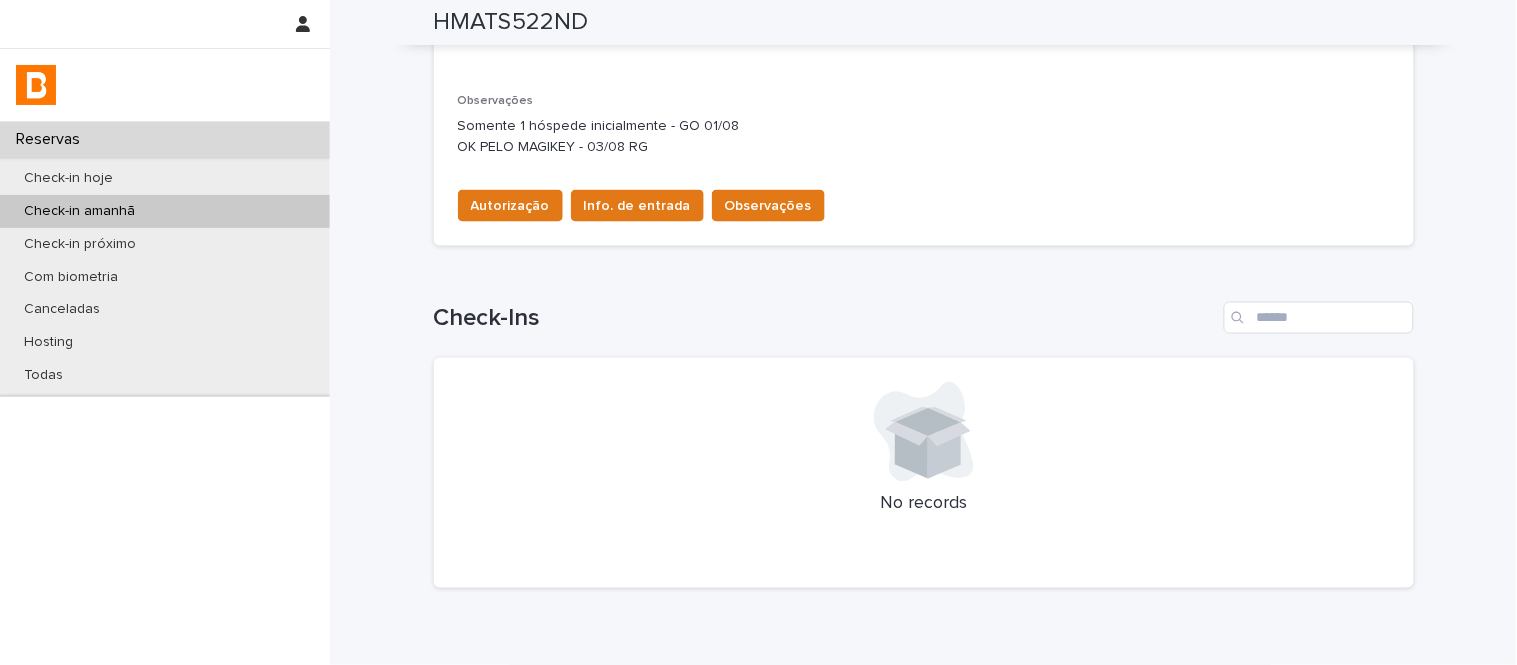 scroll, scrollTop: 577, scrollLeft: 0, axis: vertical 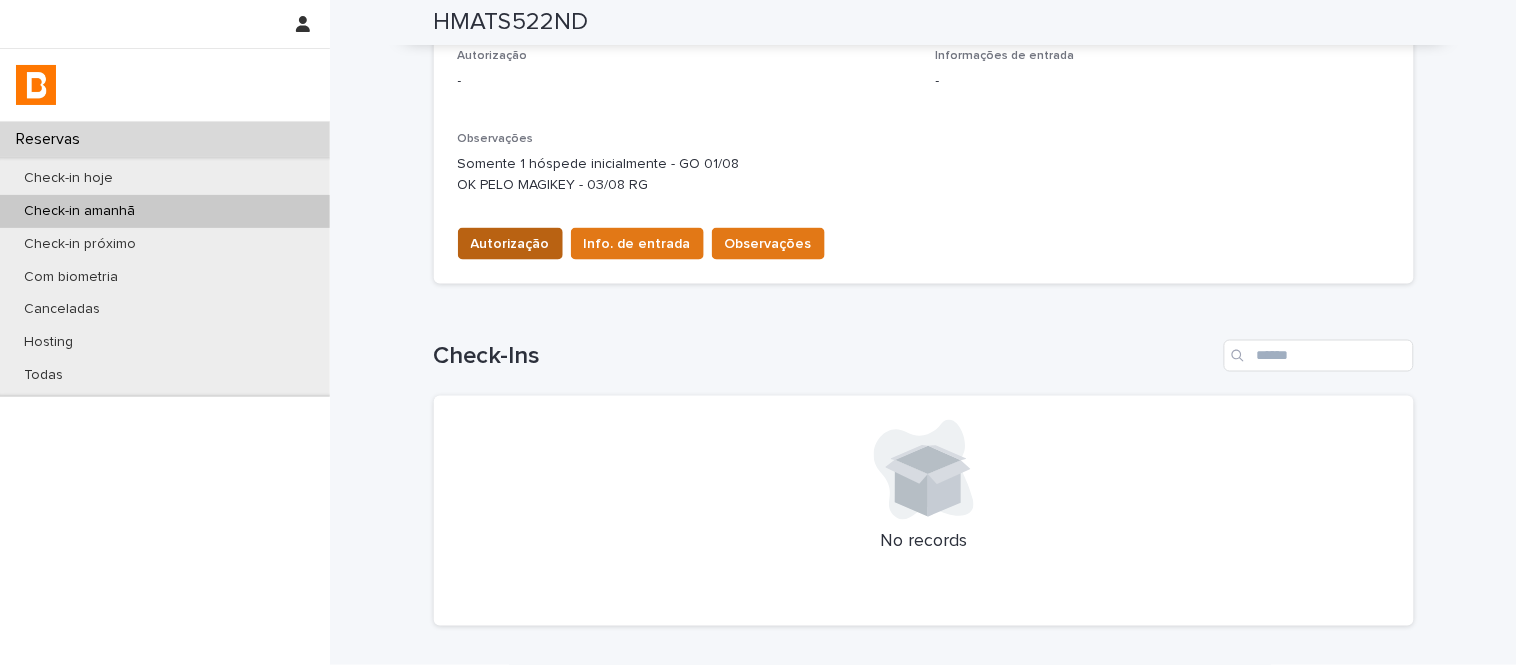 click on "Autorização" at bounding box center (510, 244) 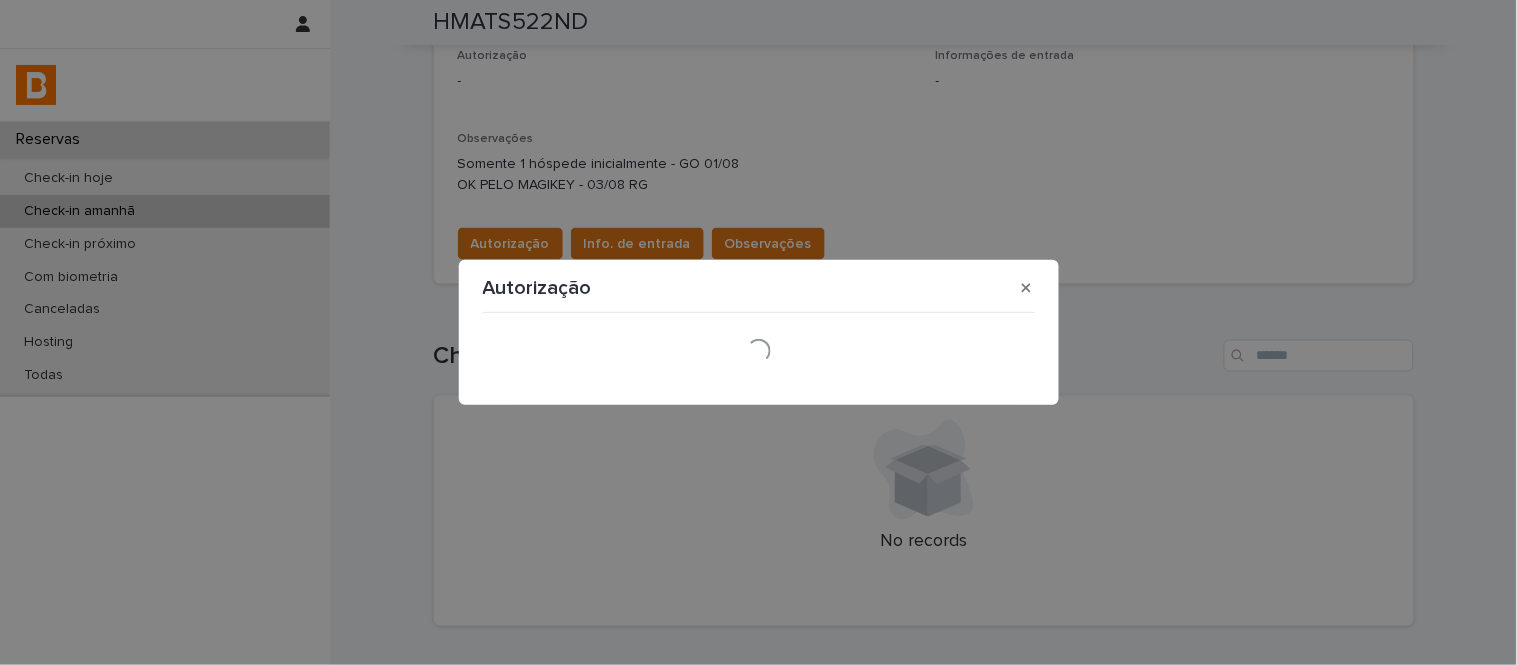 click on "Autorização" at bounding box center [759, 288] 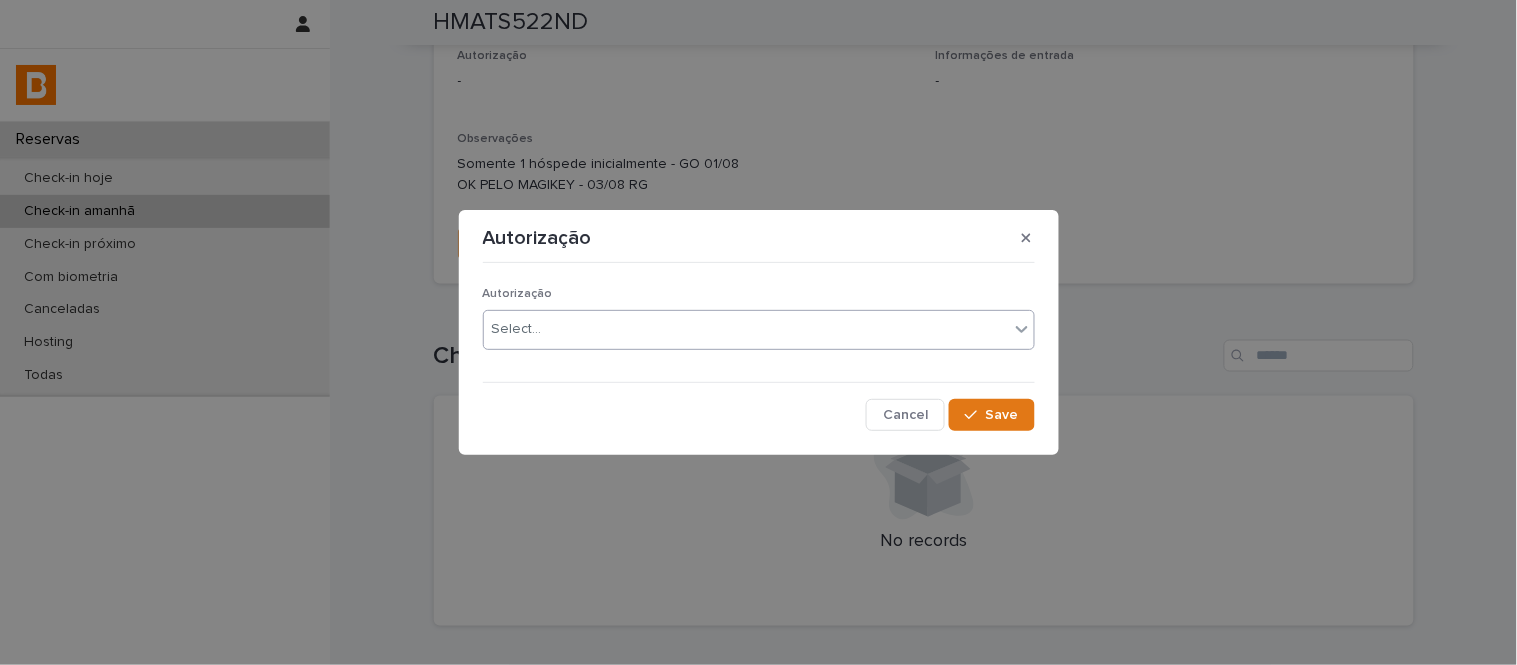 drag, startPoint x: 571, startPoint y: 333, endPoint x: 585, endPoint y: 350, distance: 22.022715 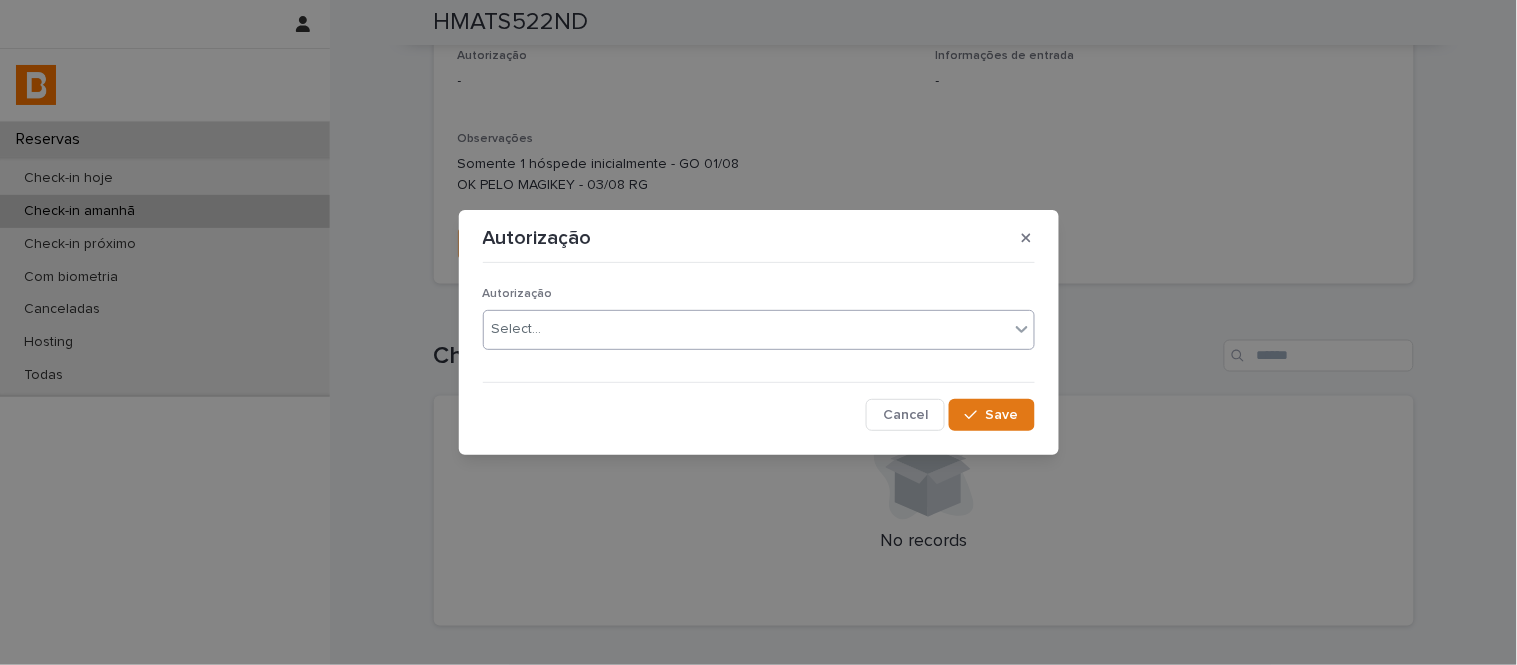 click on "Select..." at bounding box center [759, 330] 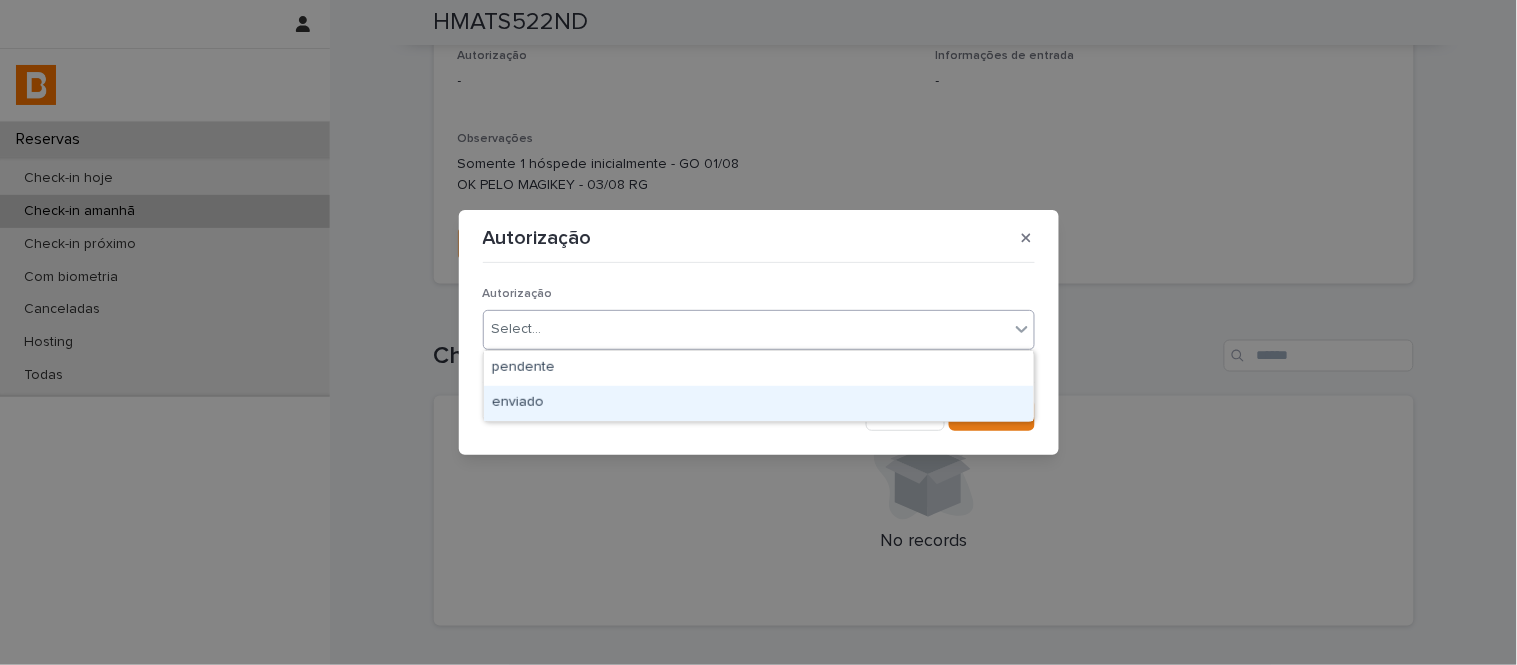 click on "enviado" at bounding box center [759, 403] 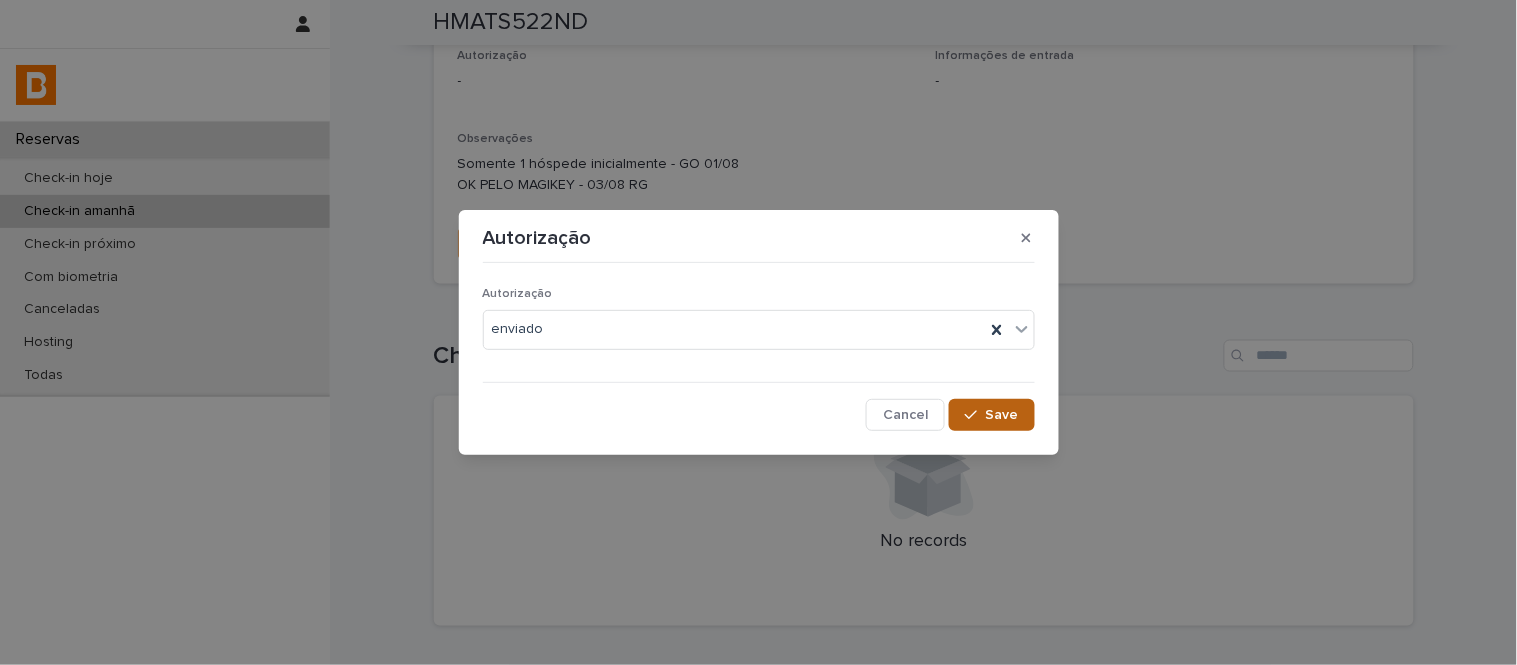 click on "Save" at bounding box center [991, 415] 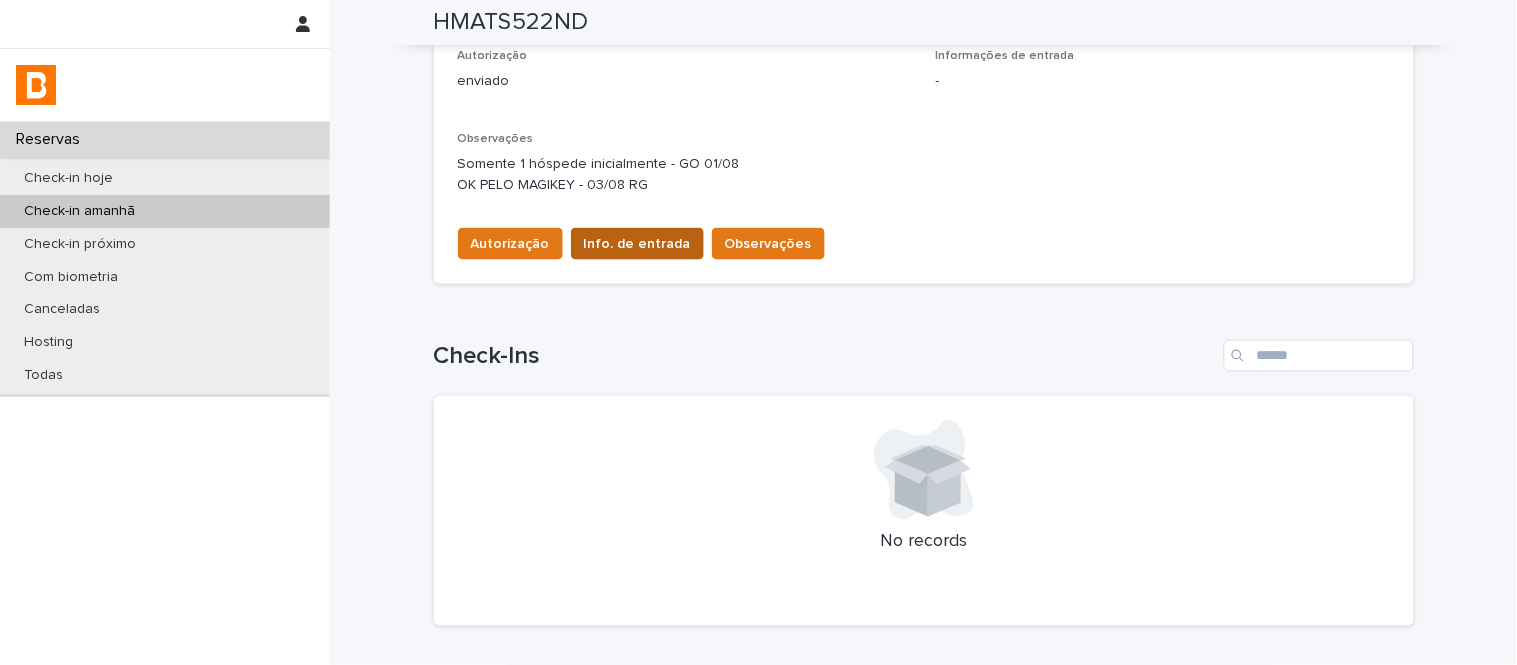 click on "Info. de entrada" at bounding box center (637, 244) 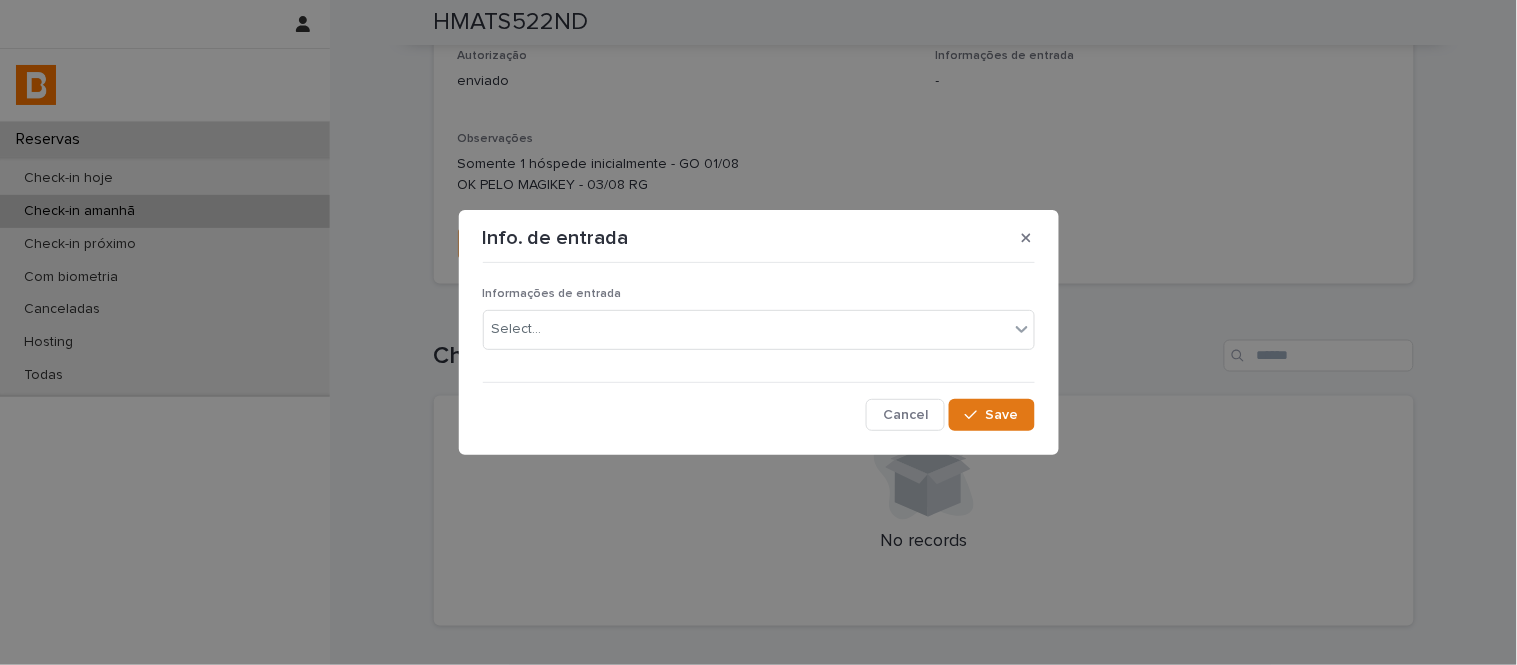 drag, startPoint x: 650, startPoint y: 285, endPoint x: 655, endPoint y: 305, distance: 20.615528 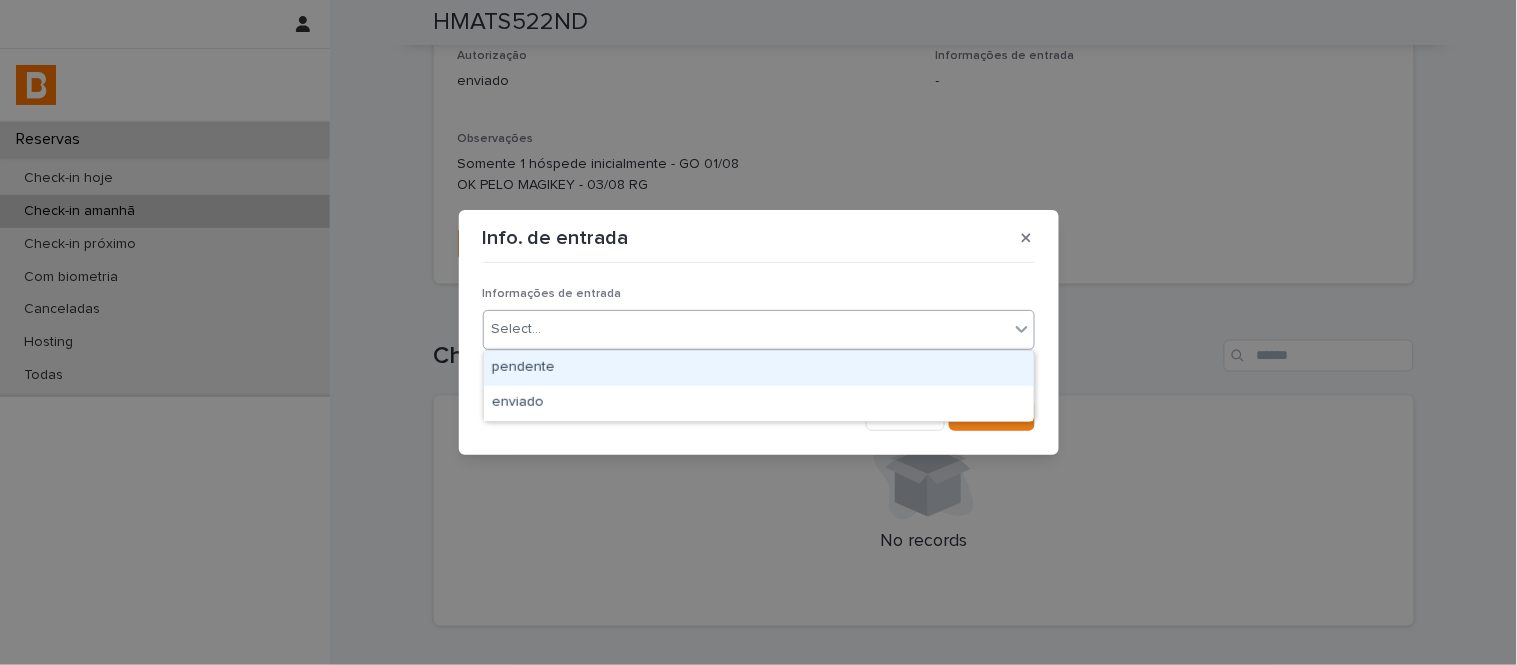 click on "Select..." at bounding box center [746, 329] 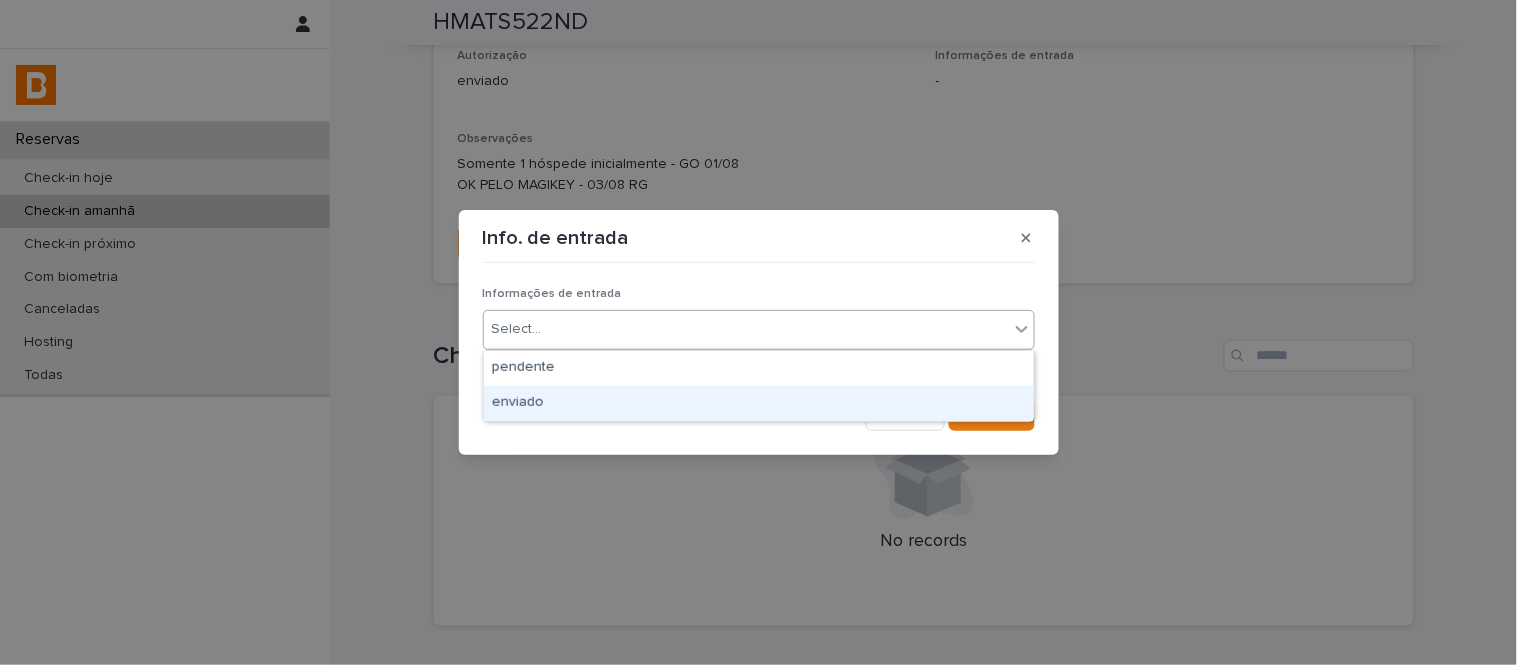 click on "enviado" at bounding box center [759, 403] 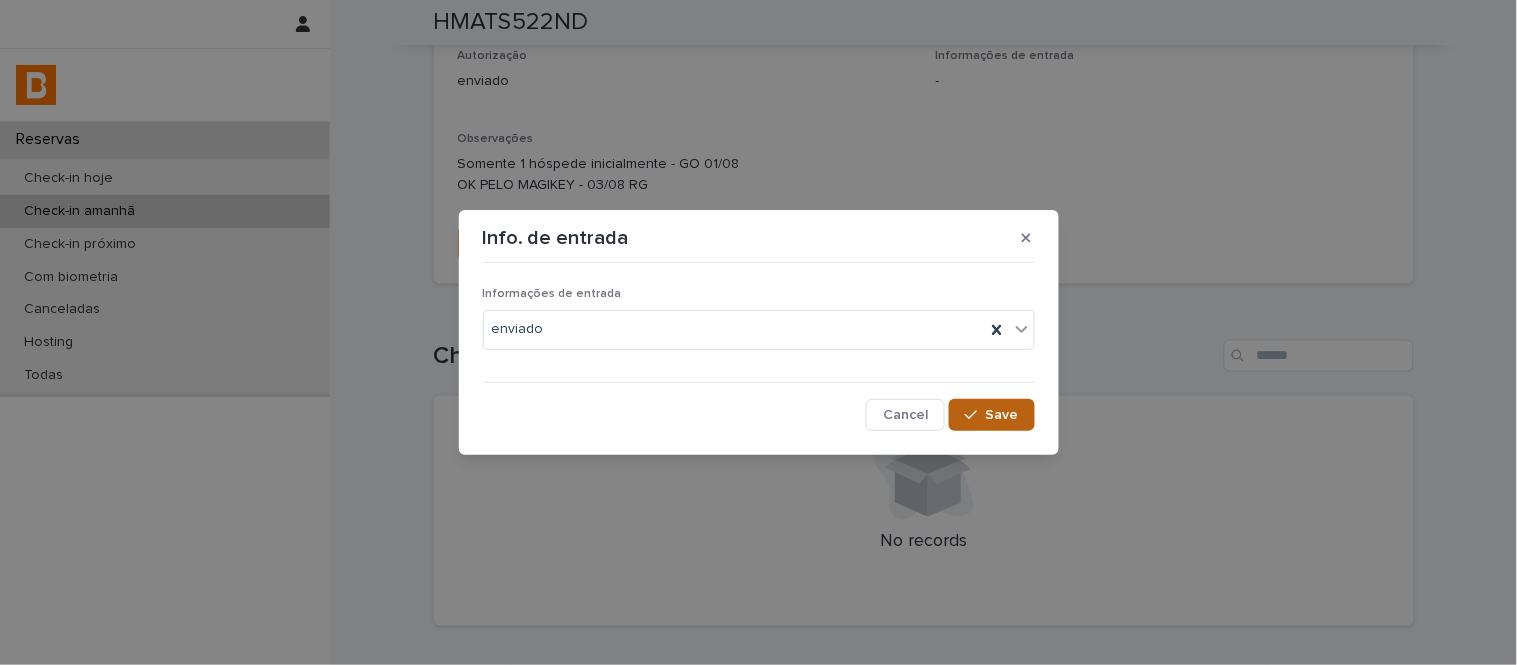 click on "Save" at bounding box center (1002, 415) 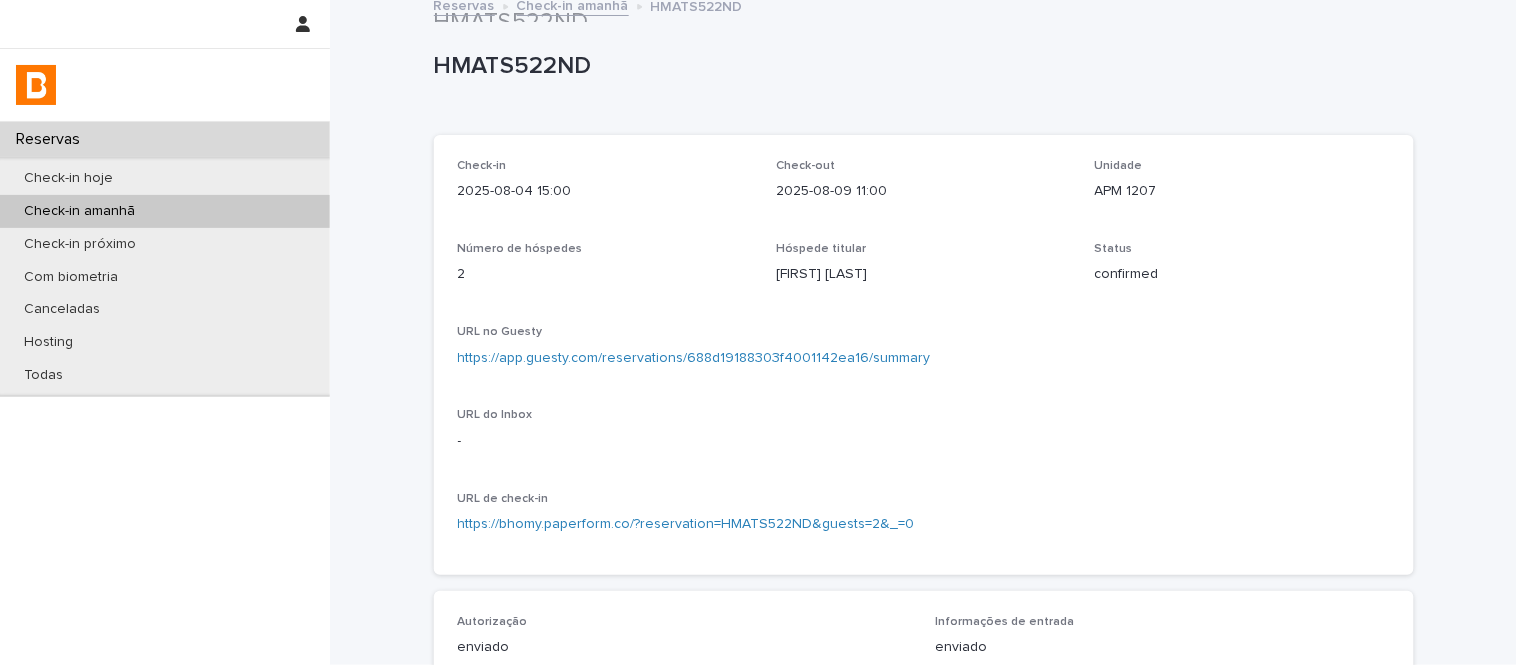 scroll, scrollTop: 0, scrollLeft: 0, axis: both 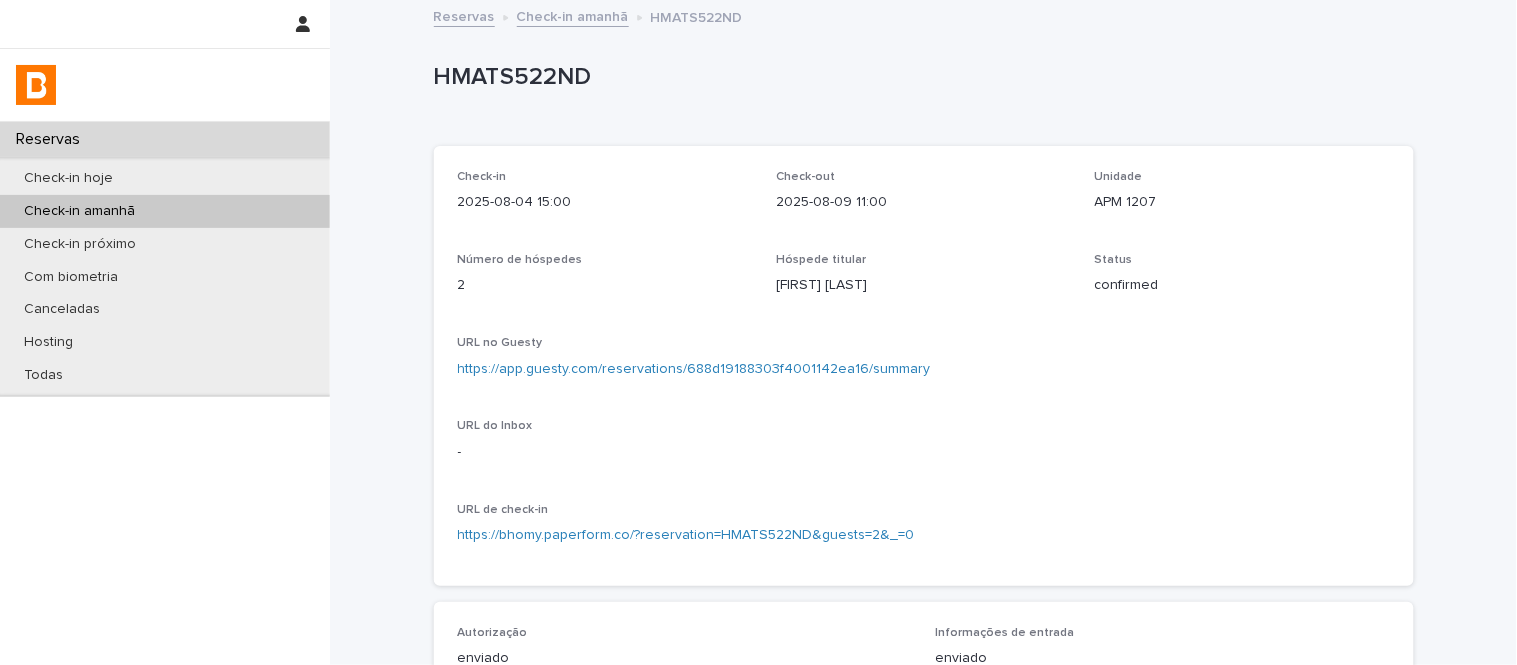 click on "Check-in amanhã" at bounding box center [573, 15] 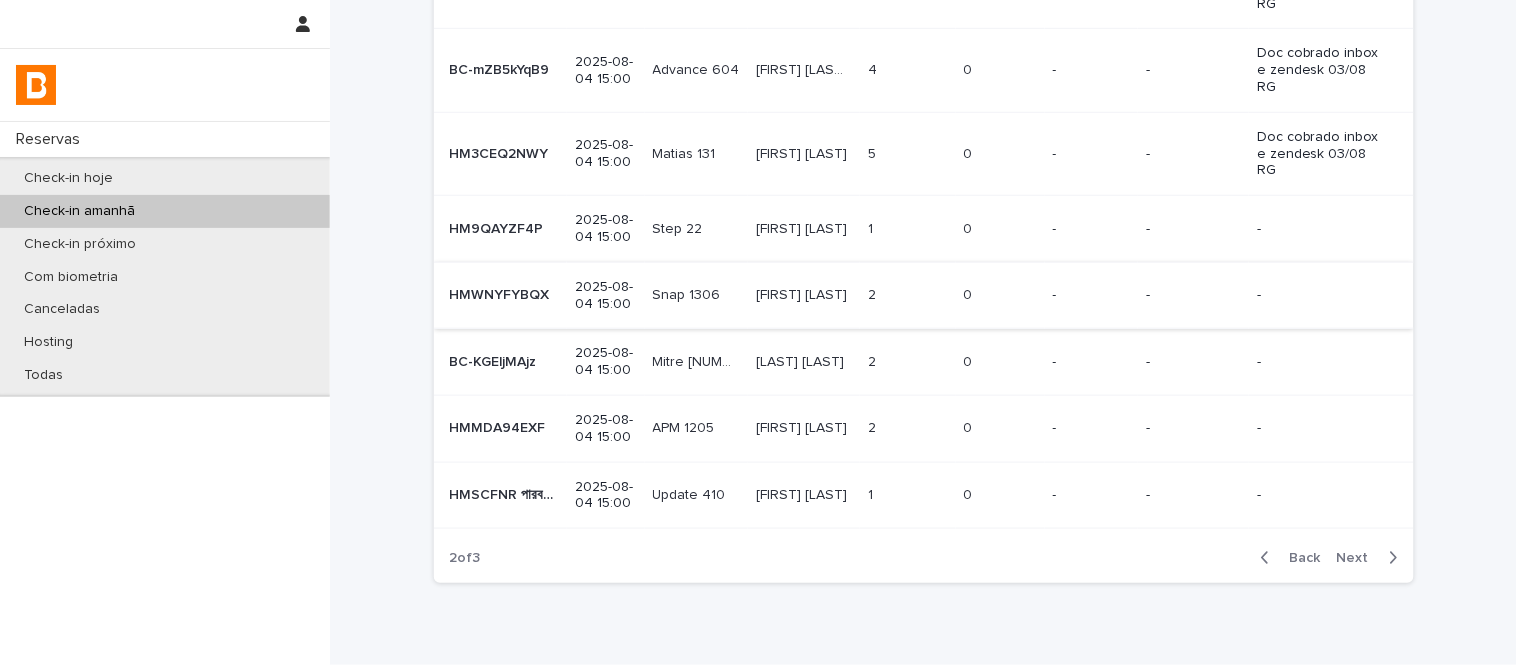 scroll, scrollTop: 356, scrollLeft: 0, axis: vertical 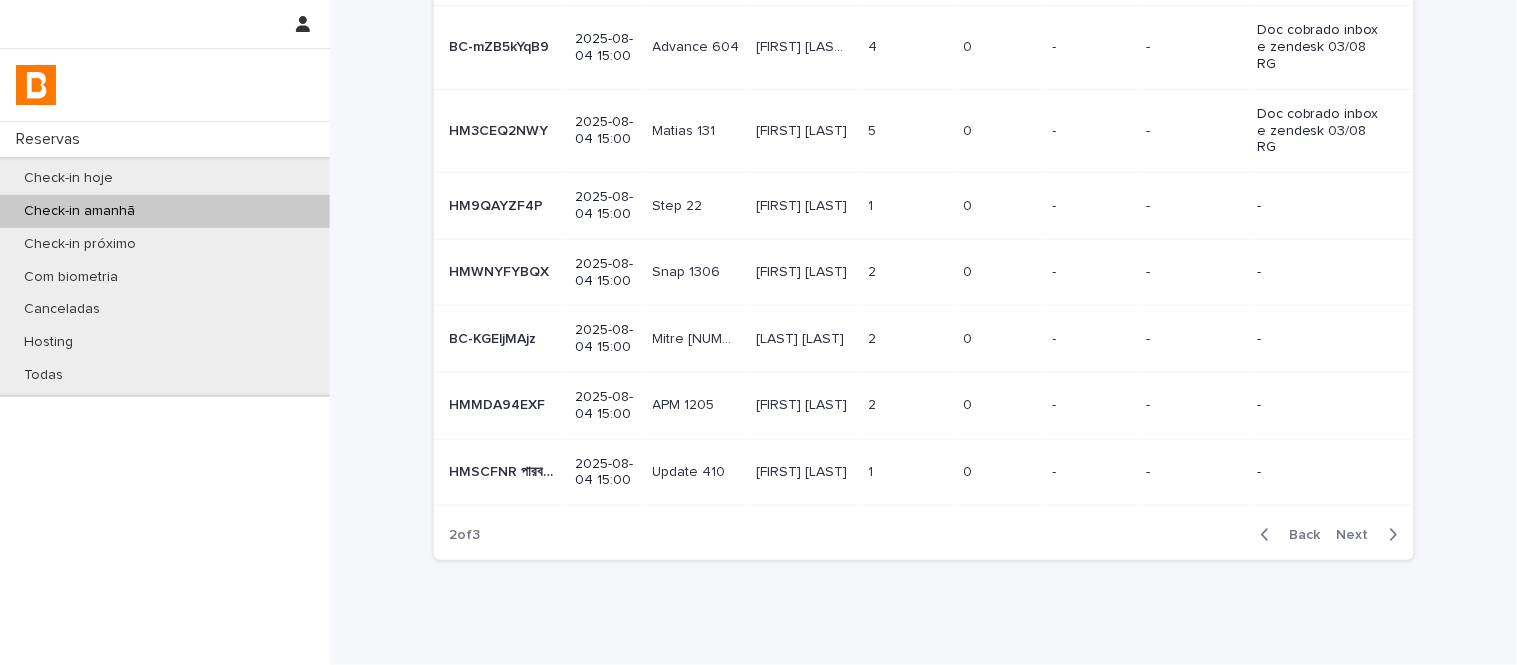 click on "[FIRST] [LAST] [FIRST] [LAST]" at bounding box center (804, 206) 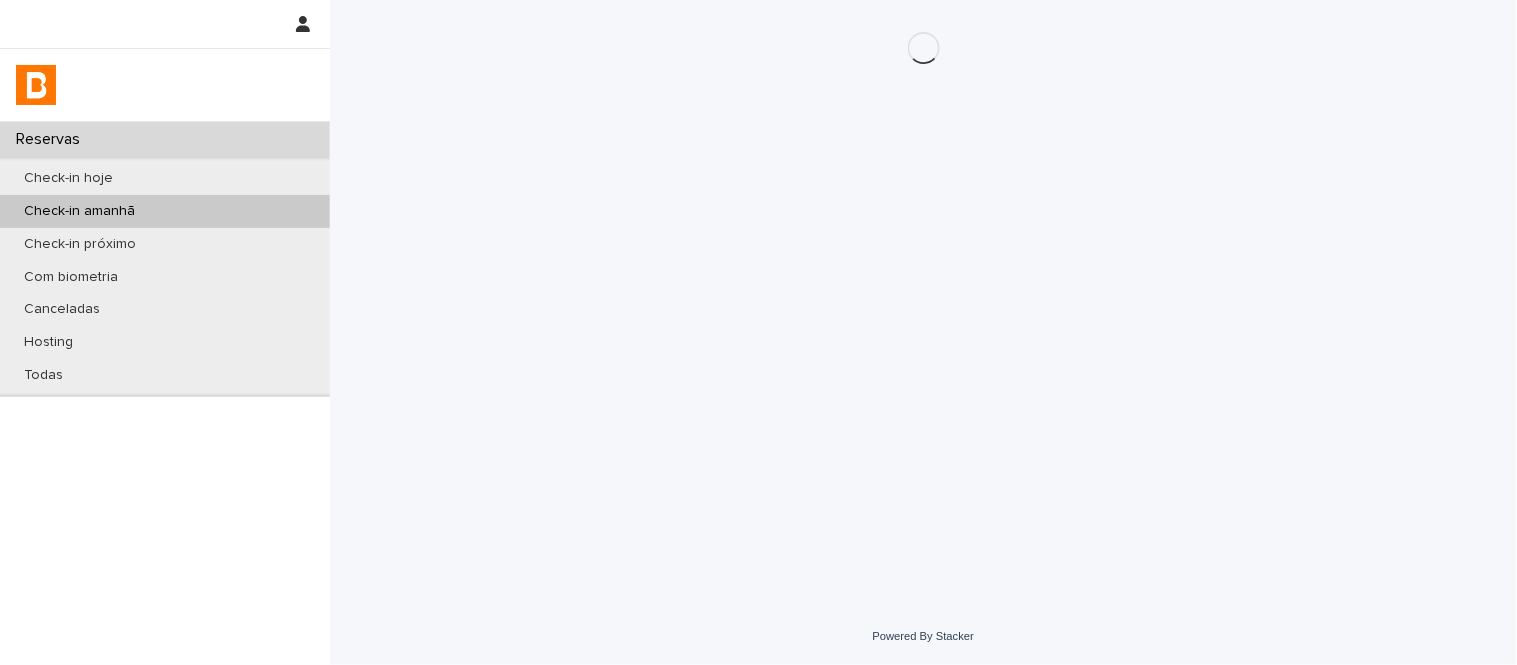 scroll, scrollTop: 0, scrollLeft: 0, axis: both 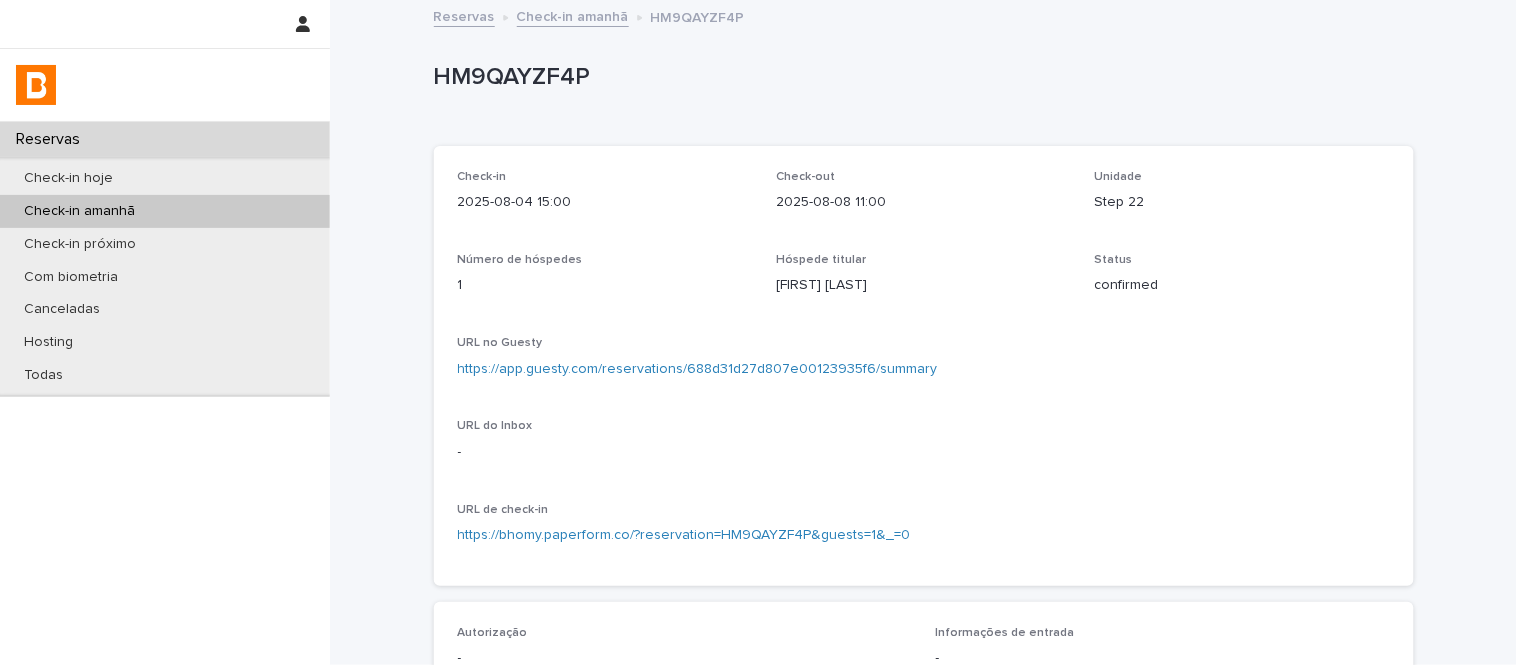 click on "https://app.guesty.com/reservations/688d31d27d807e00123935f6/summary" at bounding box center [698, 369] 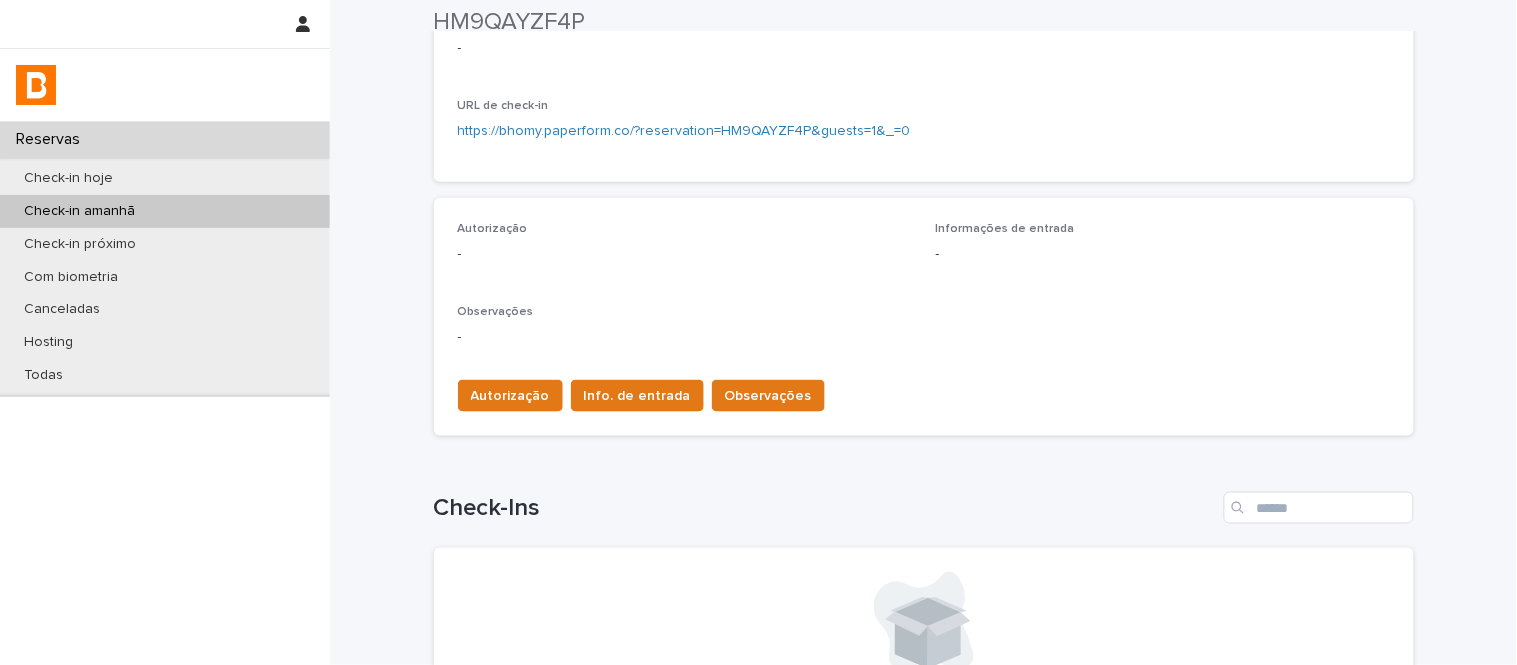 scroll, scrollTop: 444, scrollLeft: 0, axis: vertical 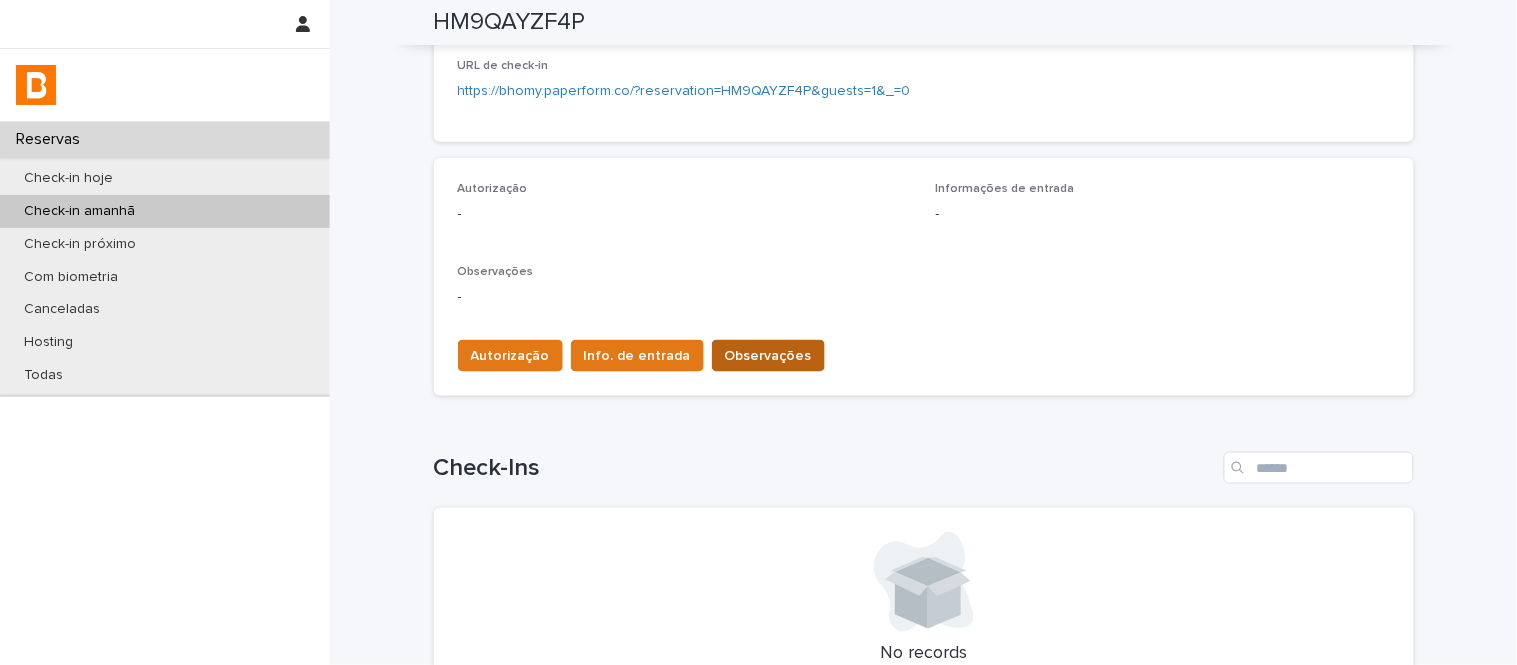 click on "Observações" at bounding box center (768, 356) 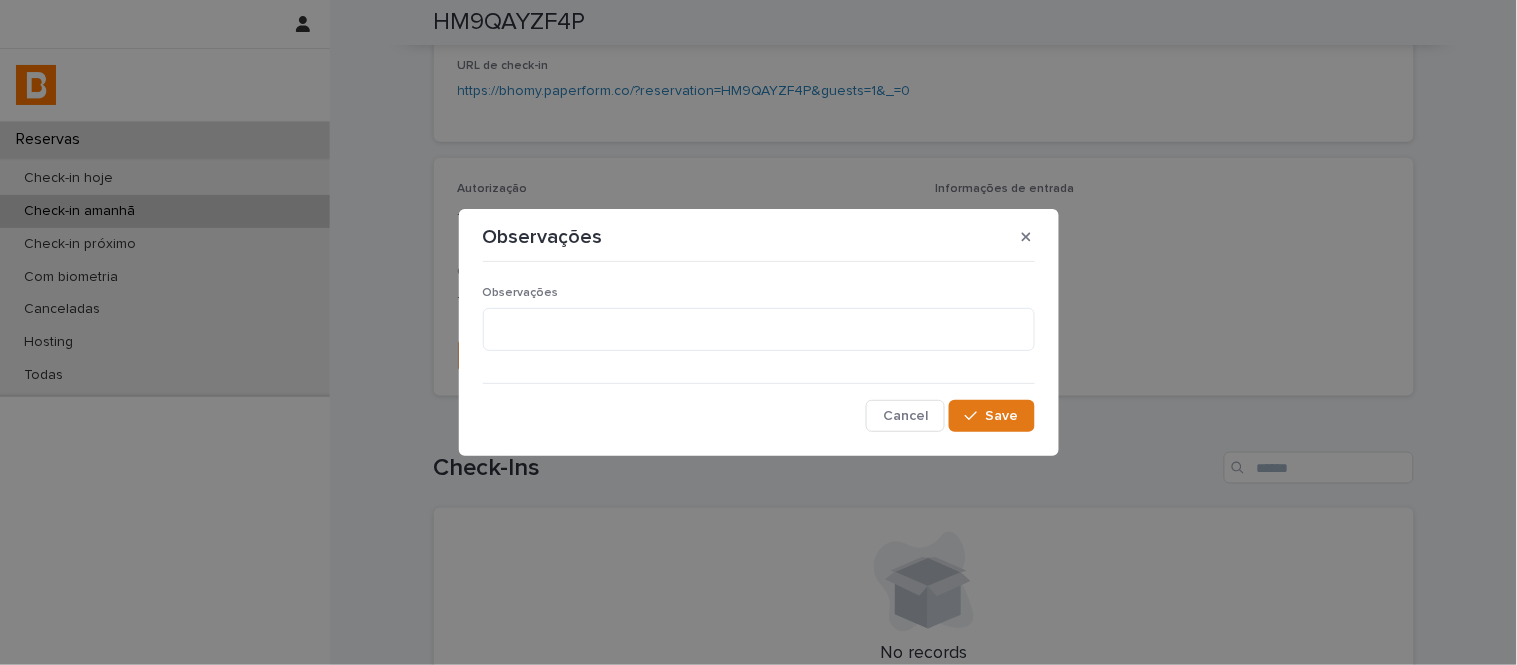 click on "Observações" at bounding box center [759, 293] 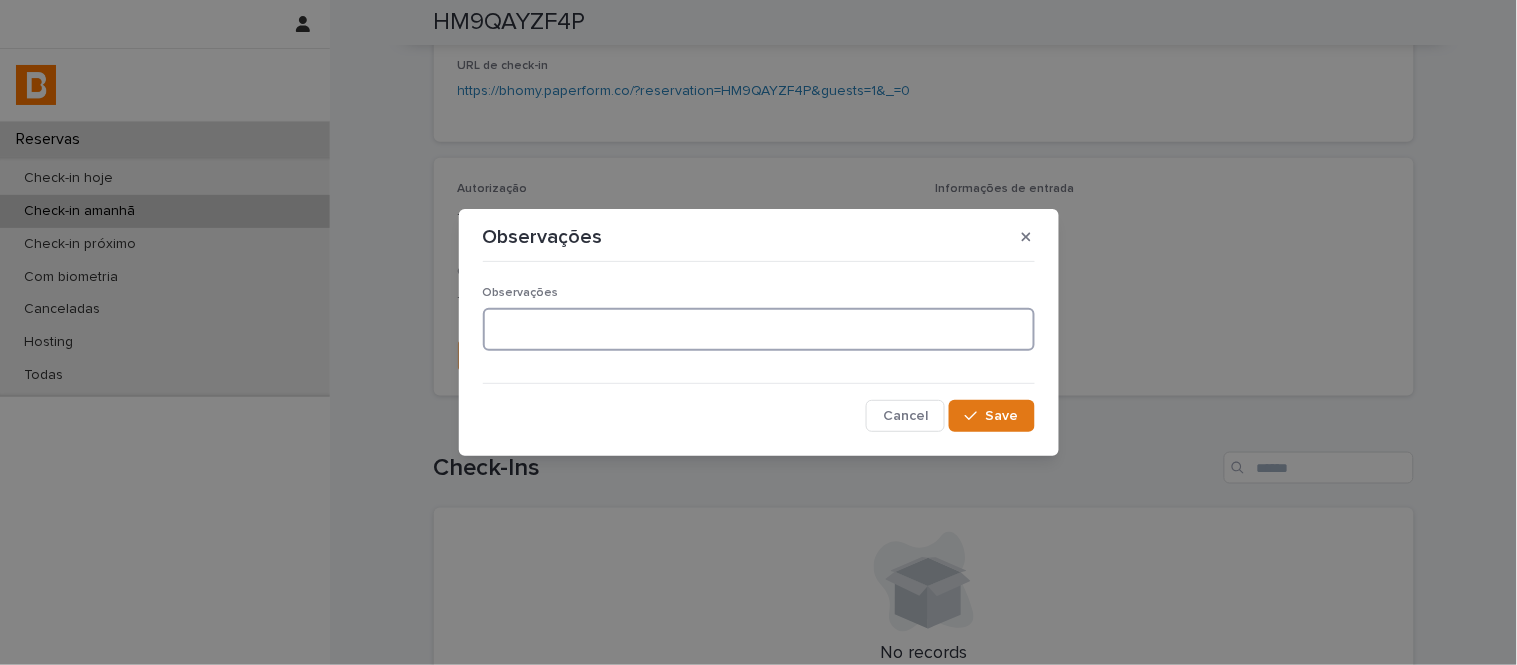 click at bounding box center [759, 329] 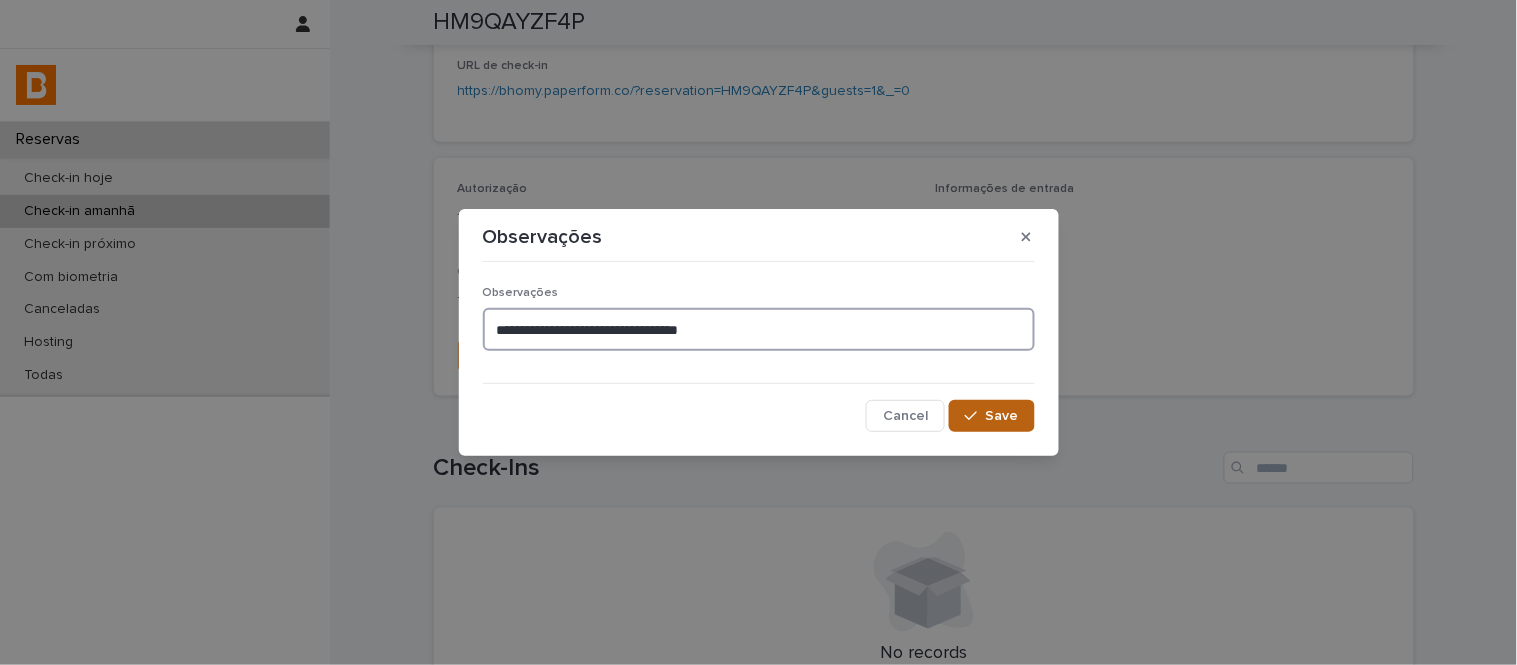 type on "**********" 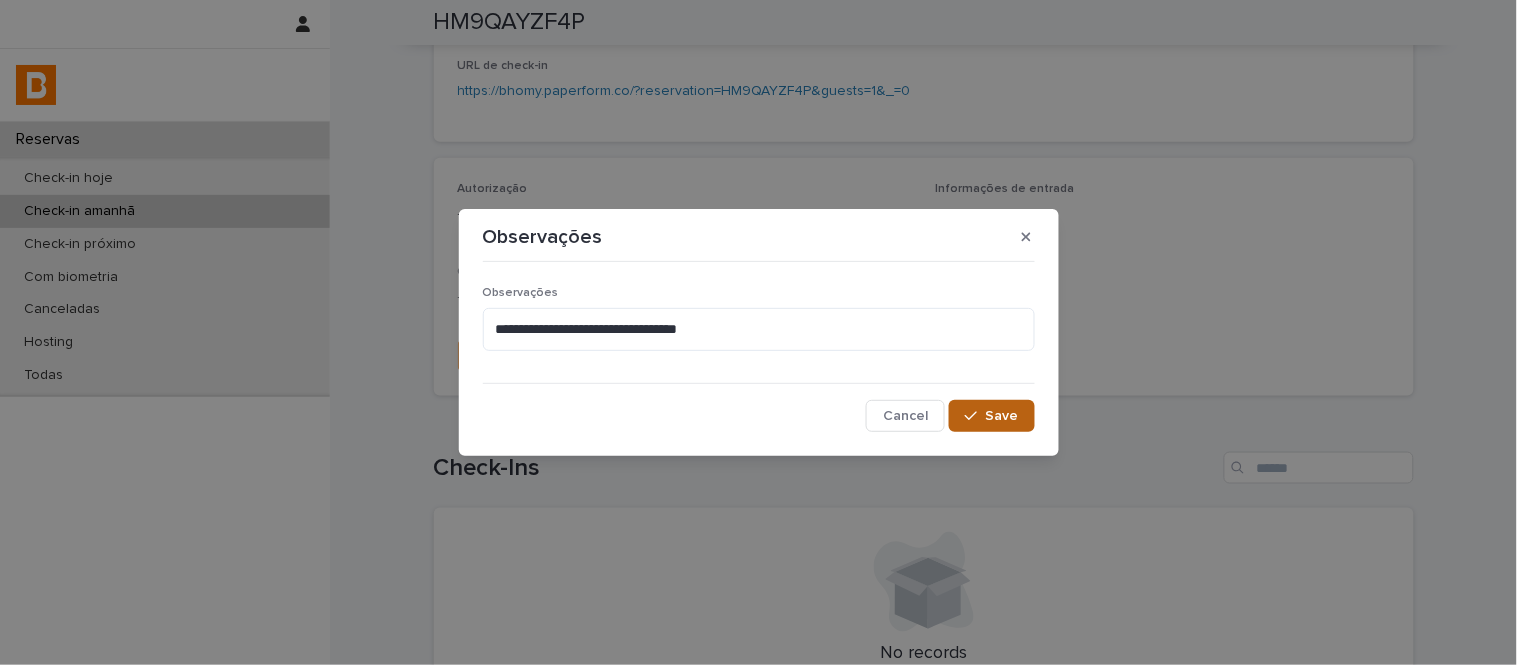 click 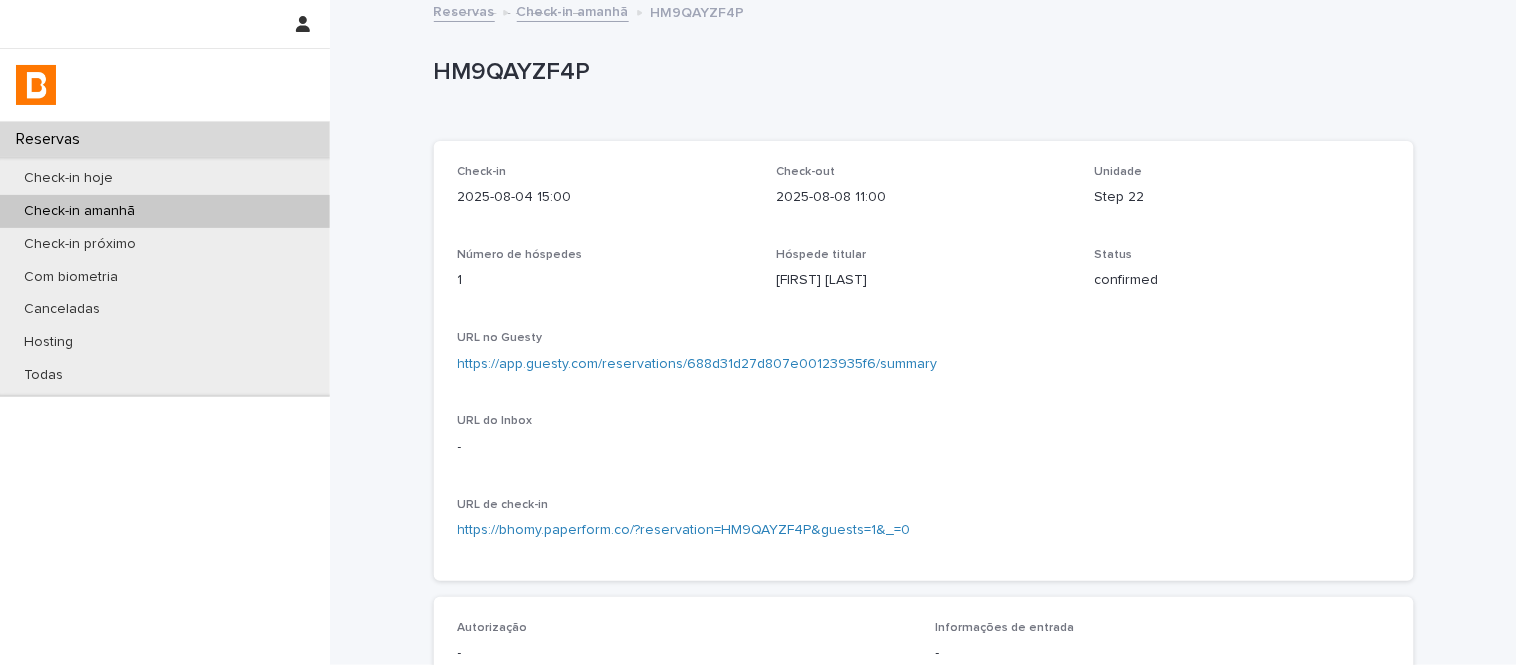 scroll, scrollTop: 0, scrollLeft: 0, axis: both 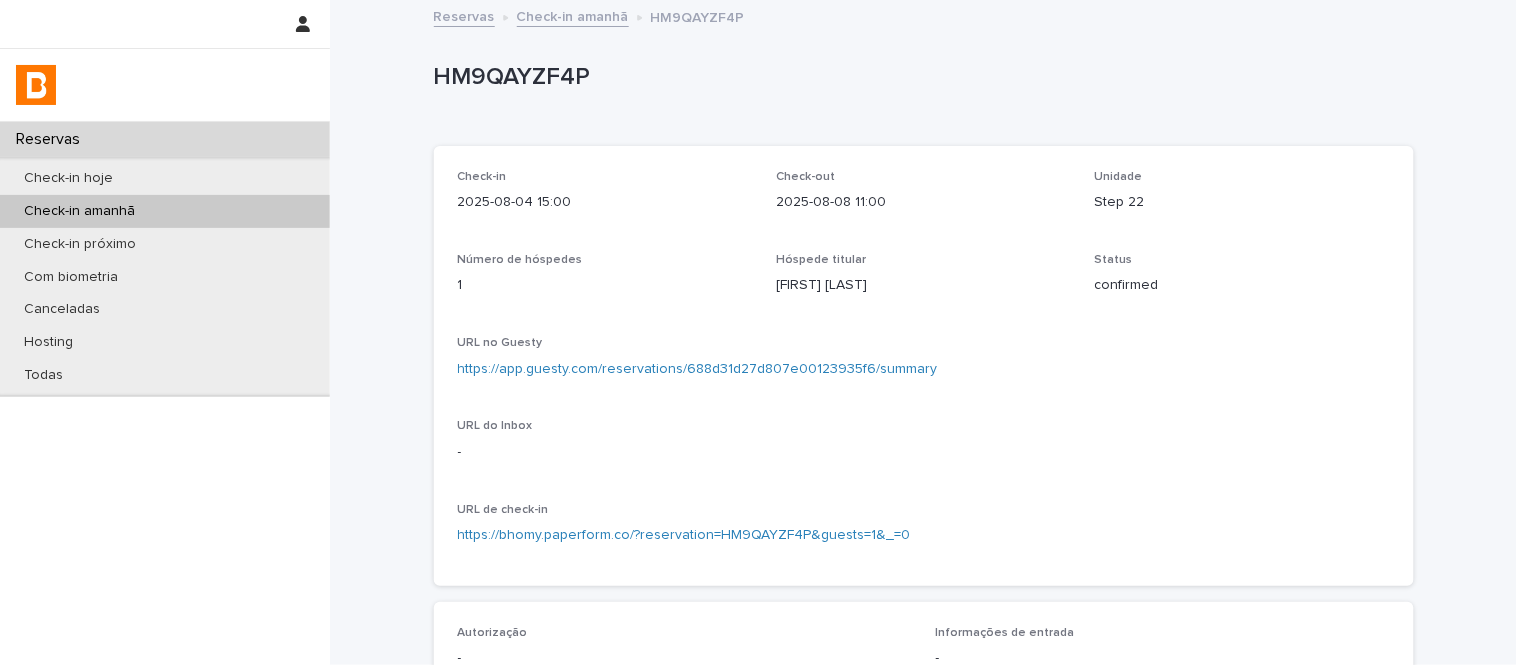 click on "Reservas Check-in amanhã HM9QAYZF4P" at bounding box center (923, 1) 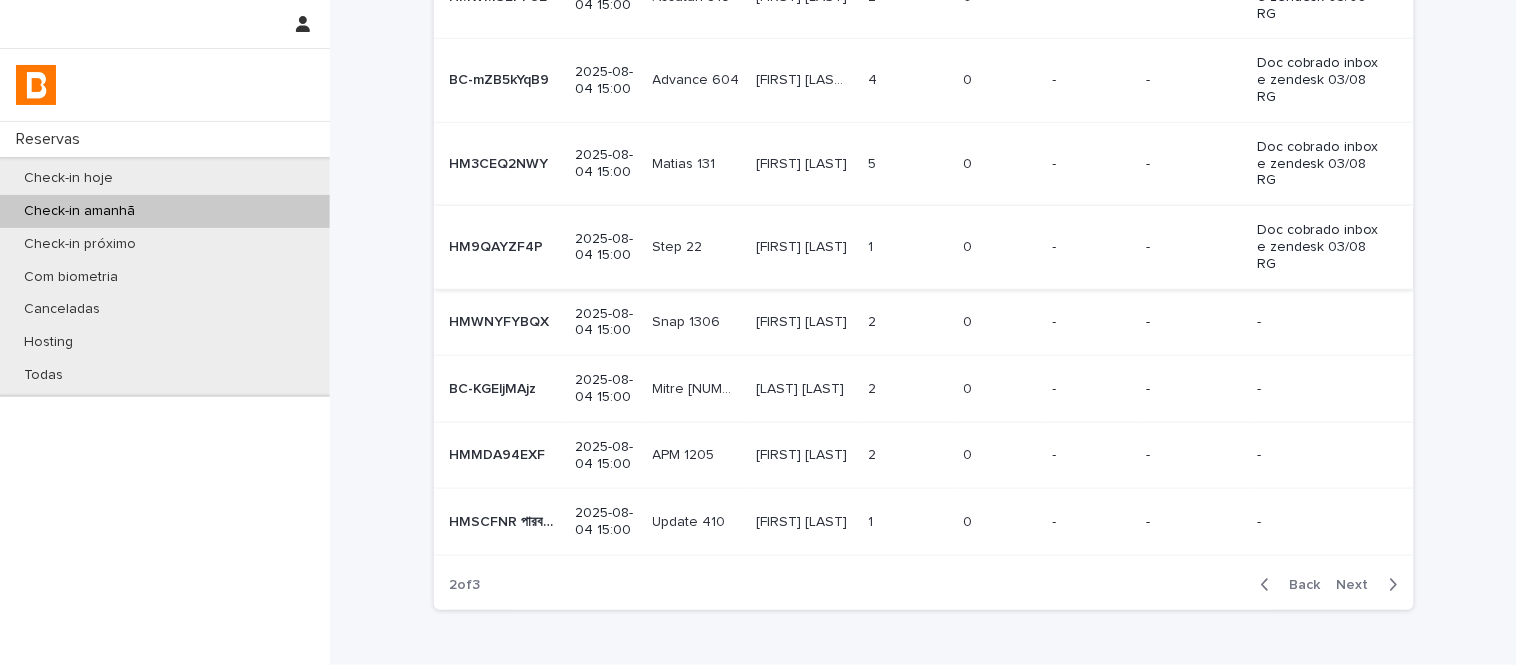 scroll, scrollTop: 333, scrollLeft: 0, axis: vertical 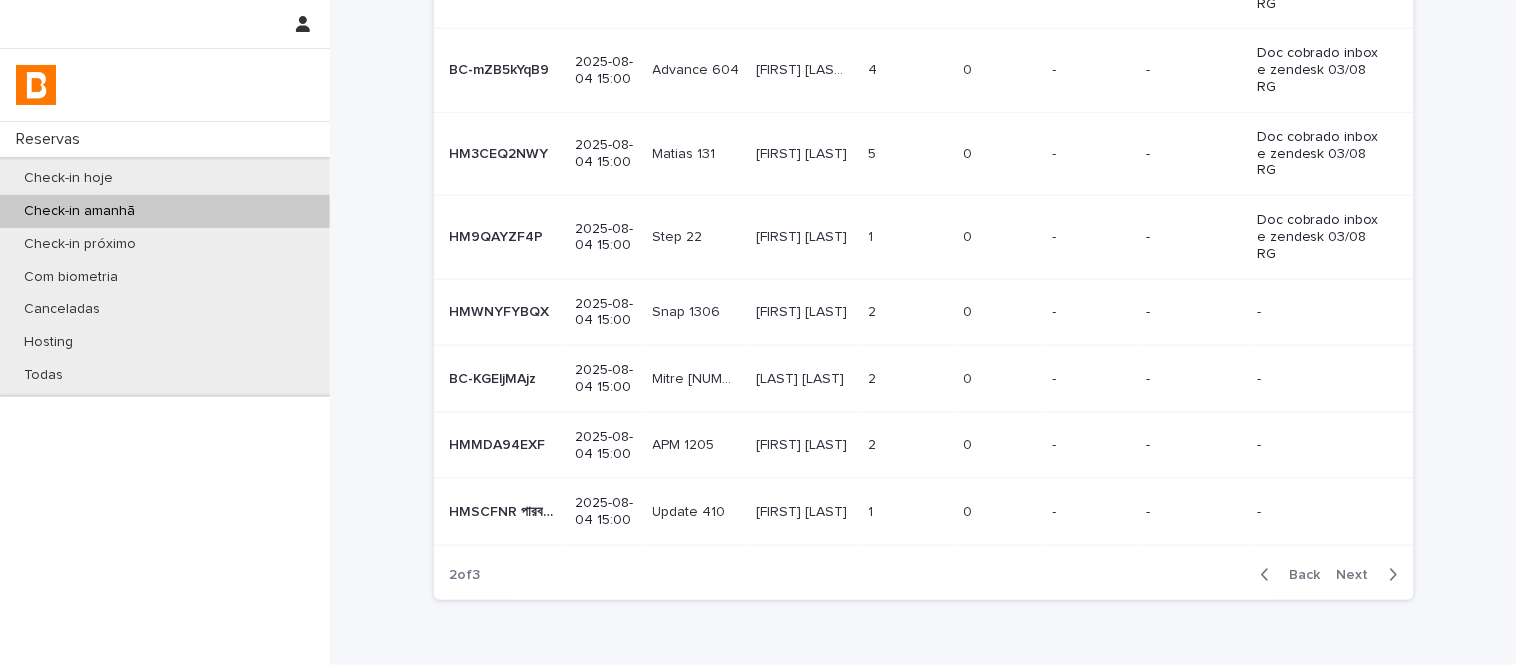 click on "2 2" at bounding box center (908, 312) 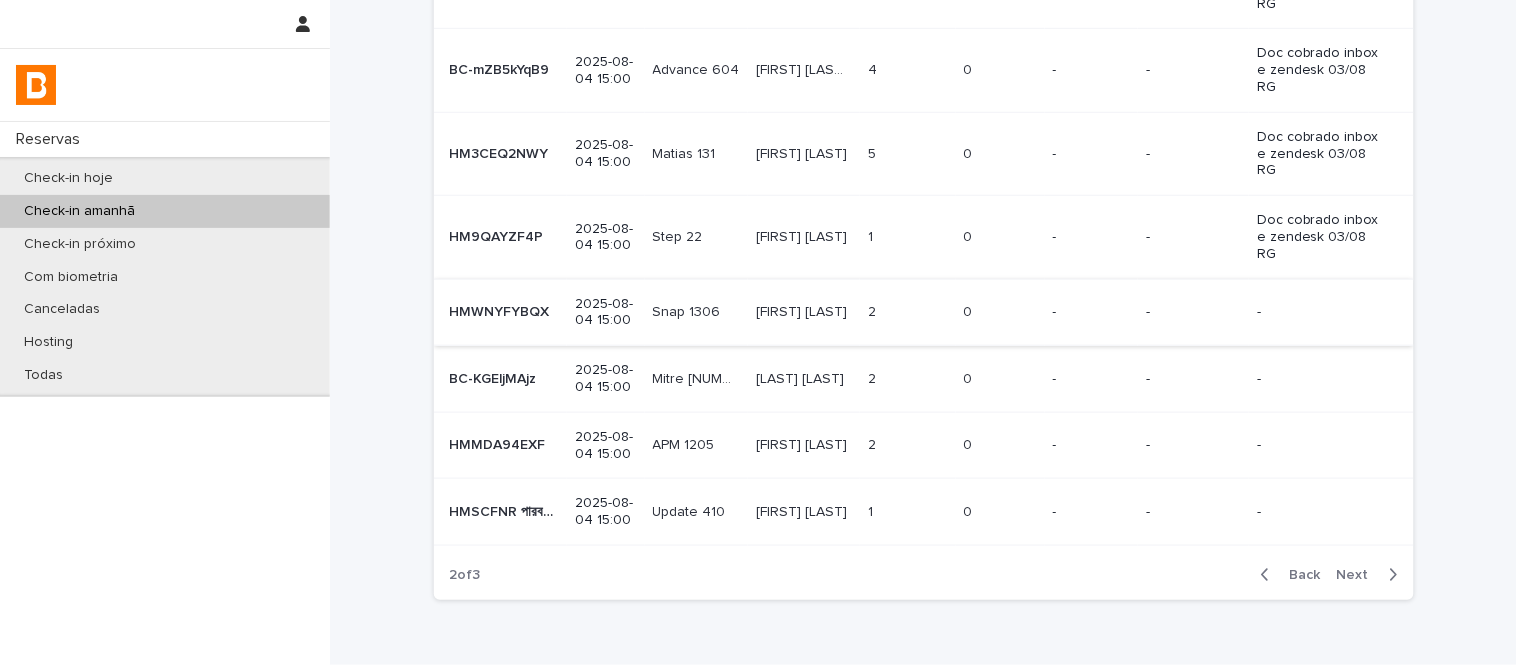scroll, scrollTop: 0, scrollLeft: 0, axis: both 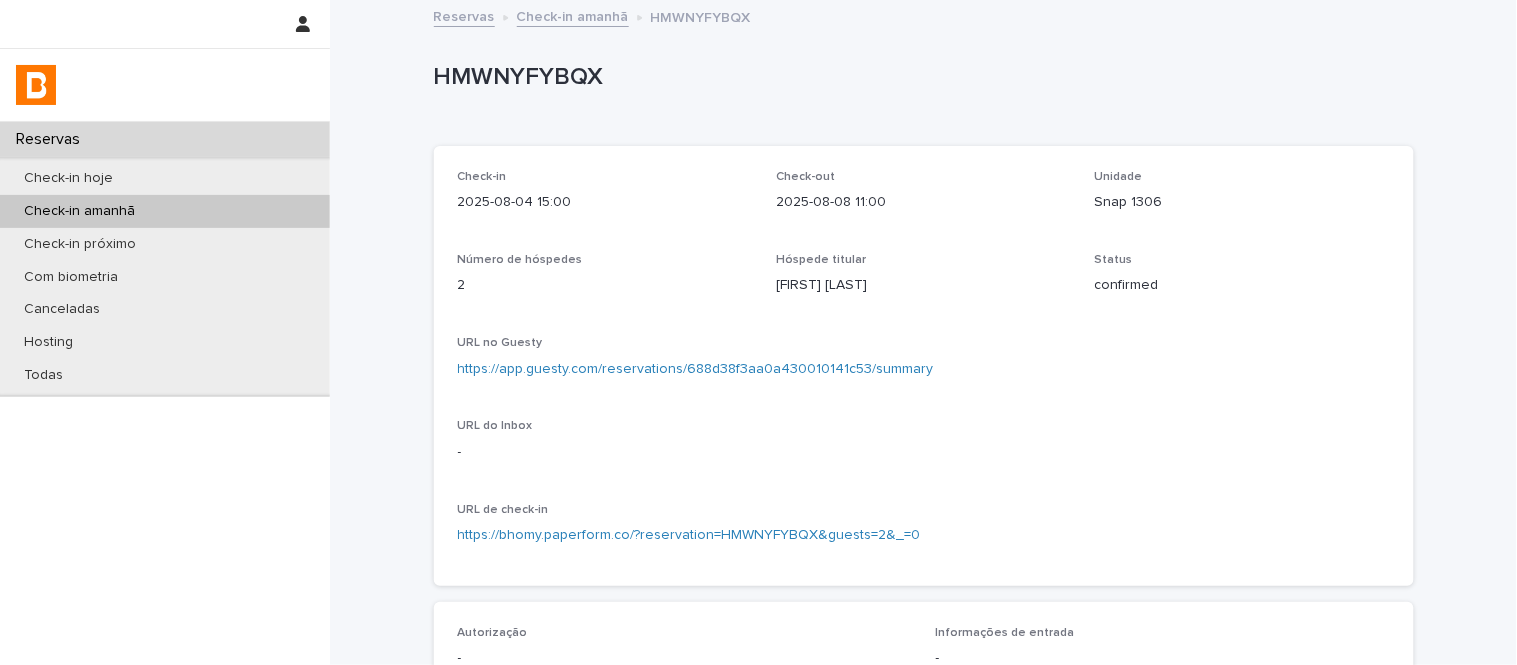 click on "https://app.guesty.com/reservations/688d38f3aa0a430010141c53/summary" at bounding box center (696, 369) 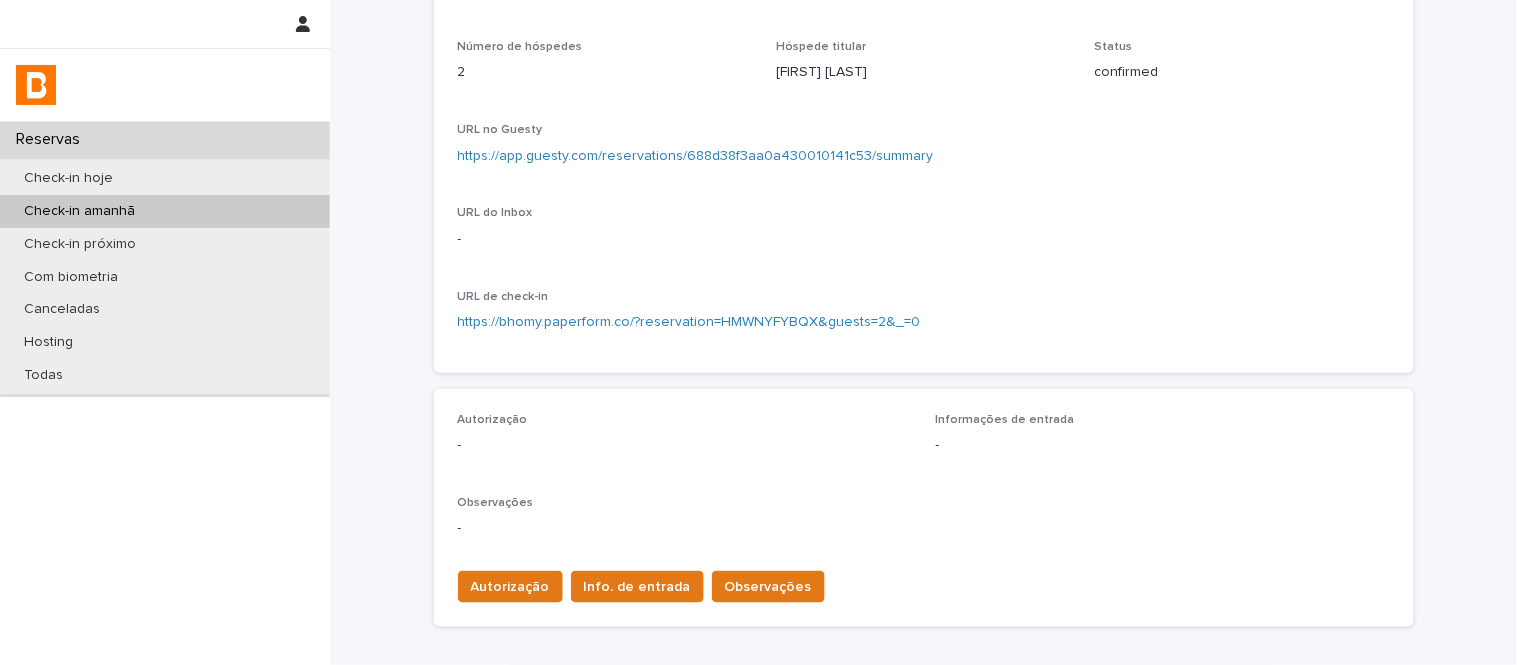scroll, scrollTop: 222, scrollLeft: 0, axis: vertical 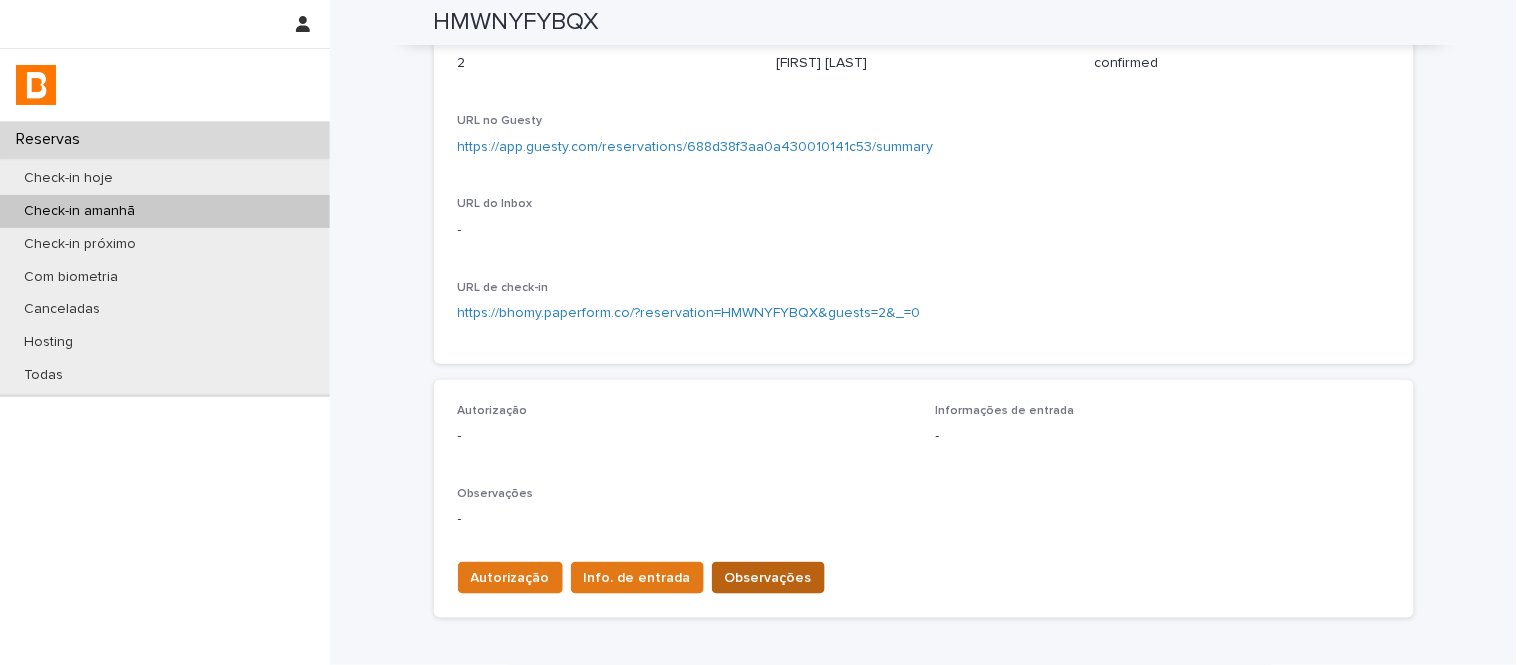 click on "Autorização Info. de entrada Observações" at bounding box center (924, 574) 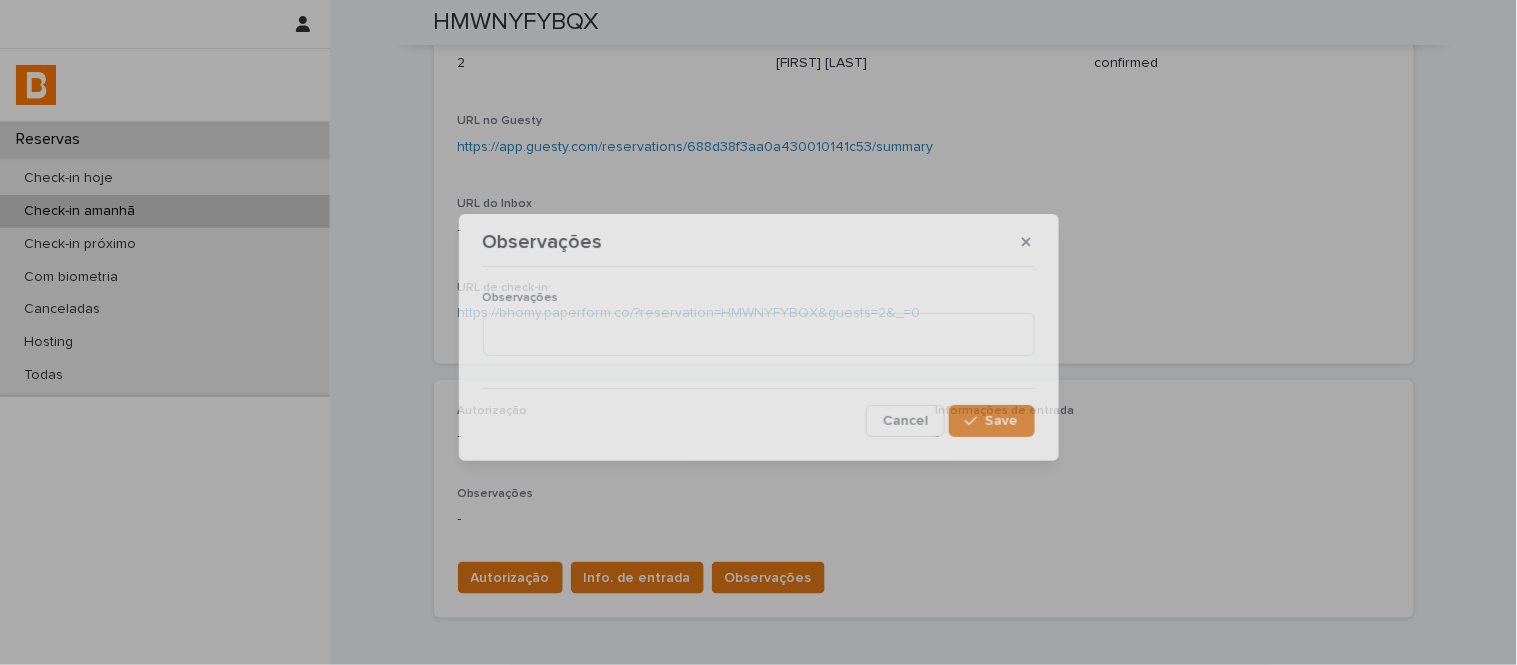 type 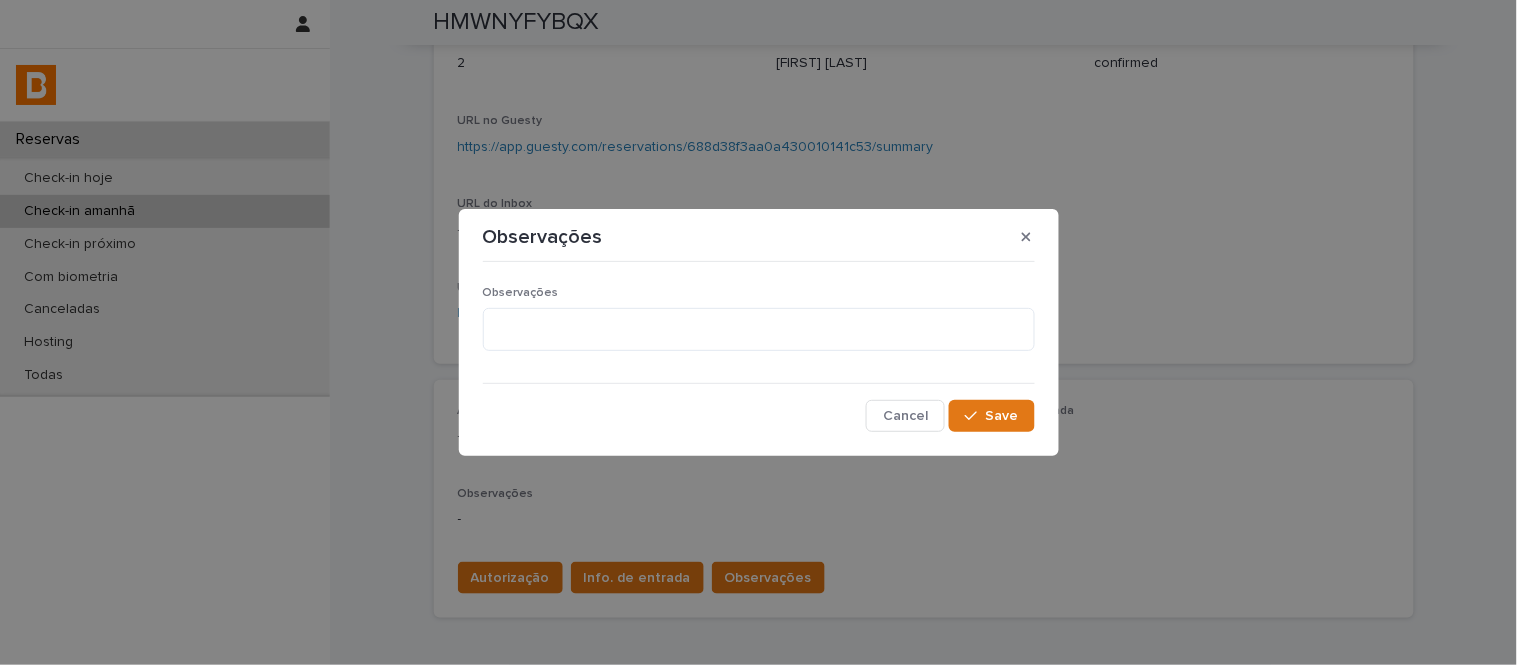 click on "Observações" at bounding box center [759, 327] 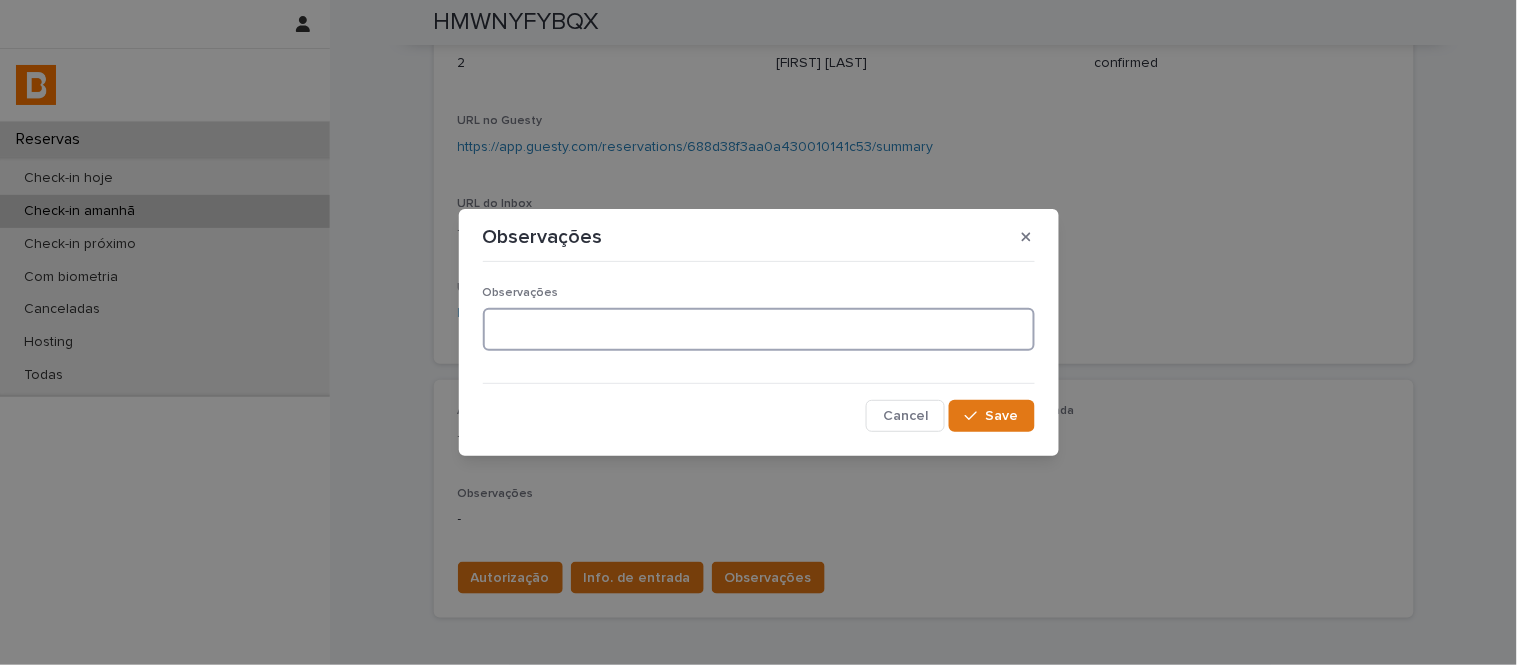 click at bounding box center [759, 329] 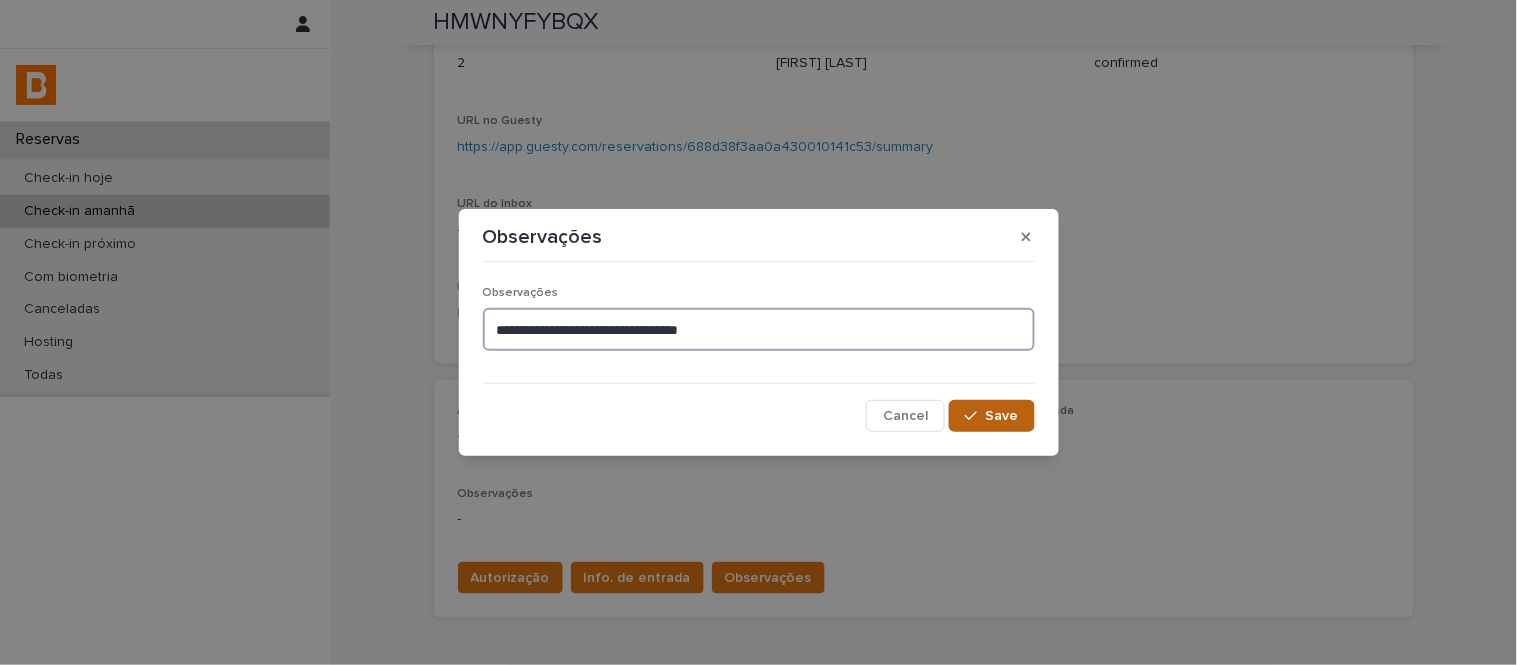 type on "**********" 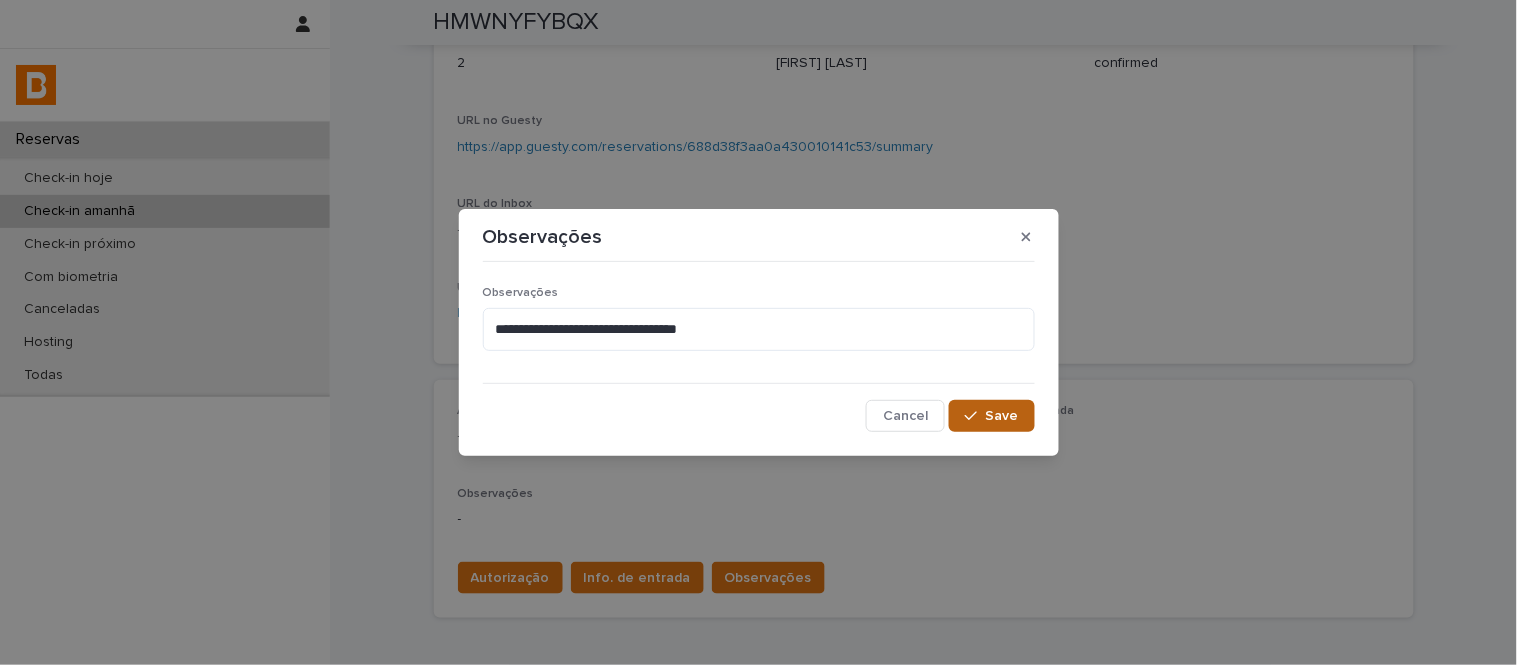 click on "Save" at bounding box center (991, 416) 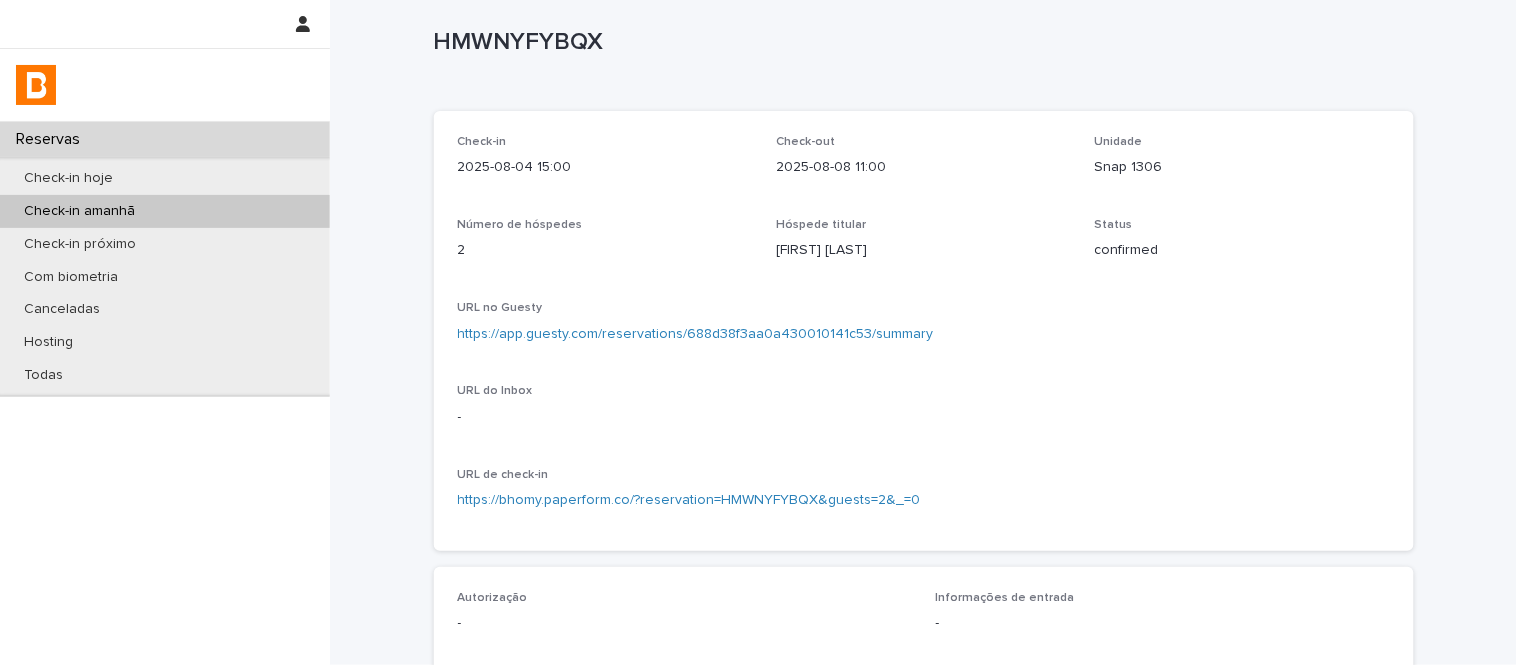 scroll, scrollTop: 0, scrollLeft: 0, axis: both 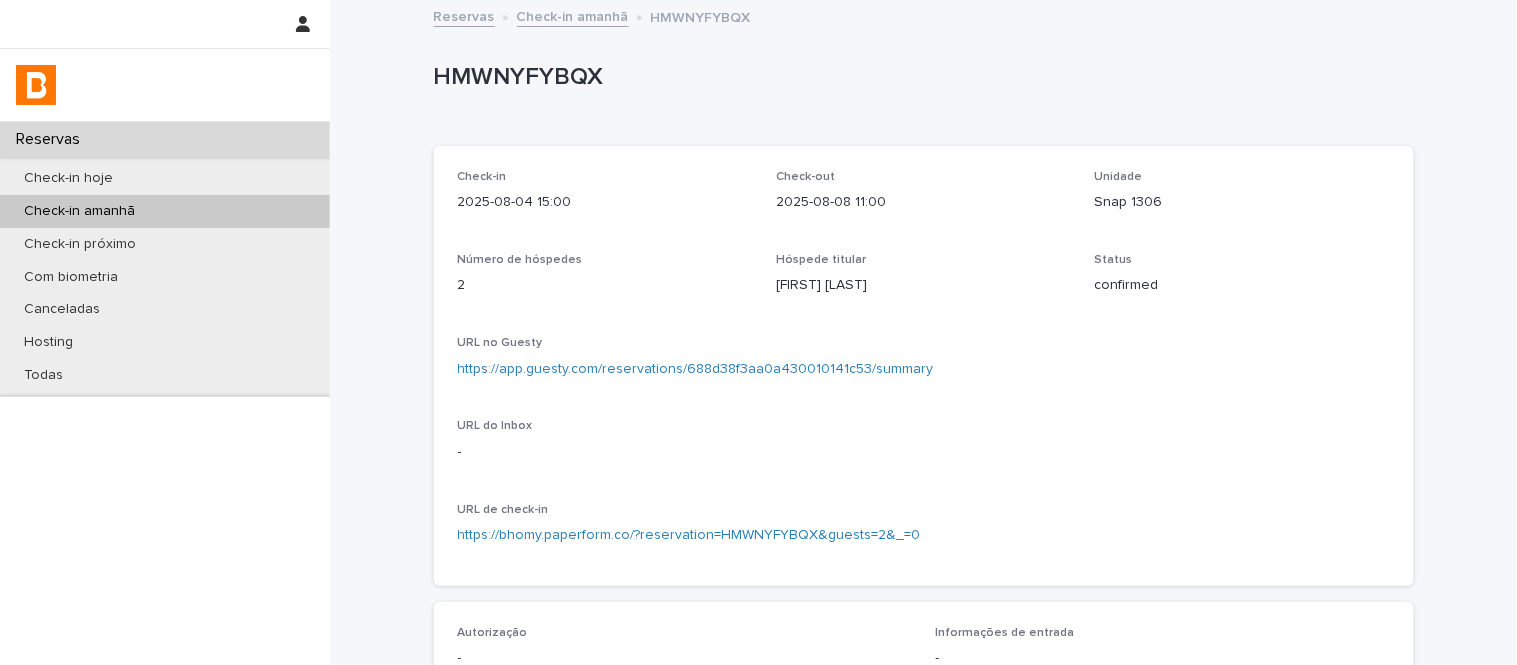 click on "Check-in amanhã" at bounding box center [573, 15] 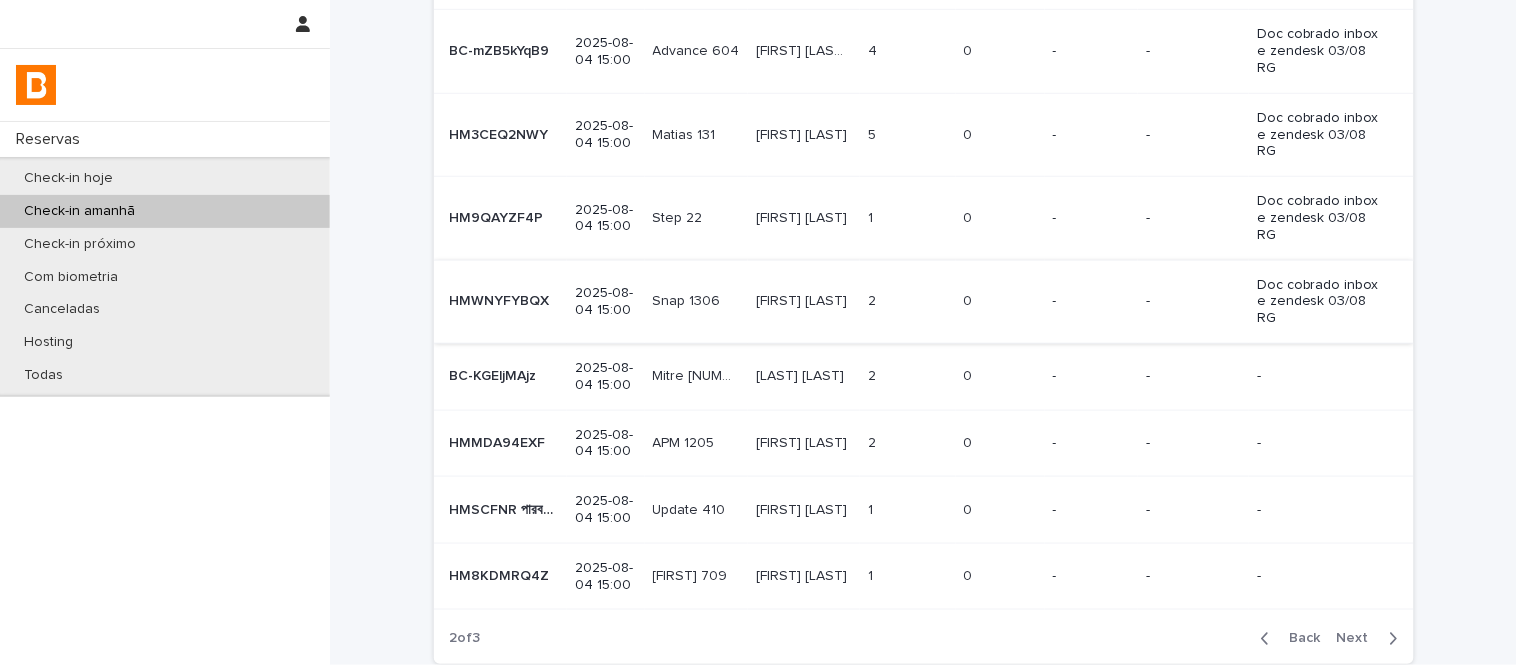 scroll, scrollTop: 312, scrollLeft: 0, axis: vertical 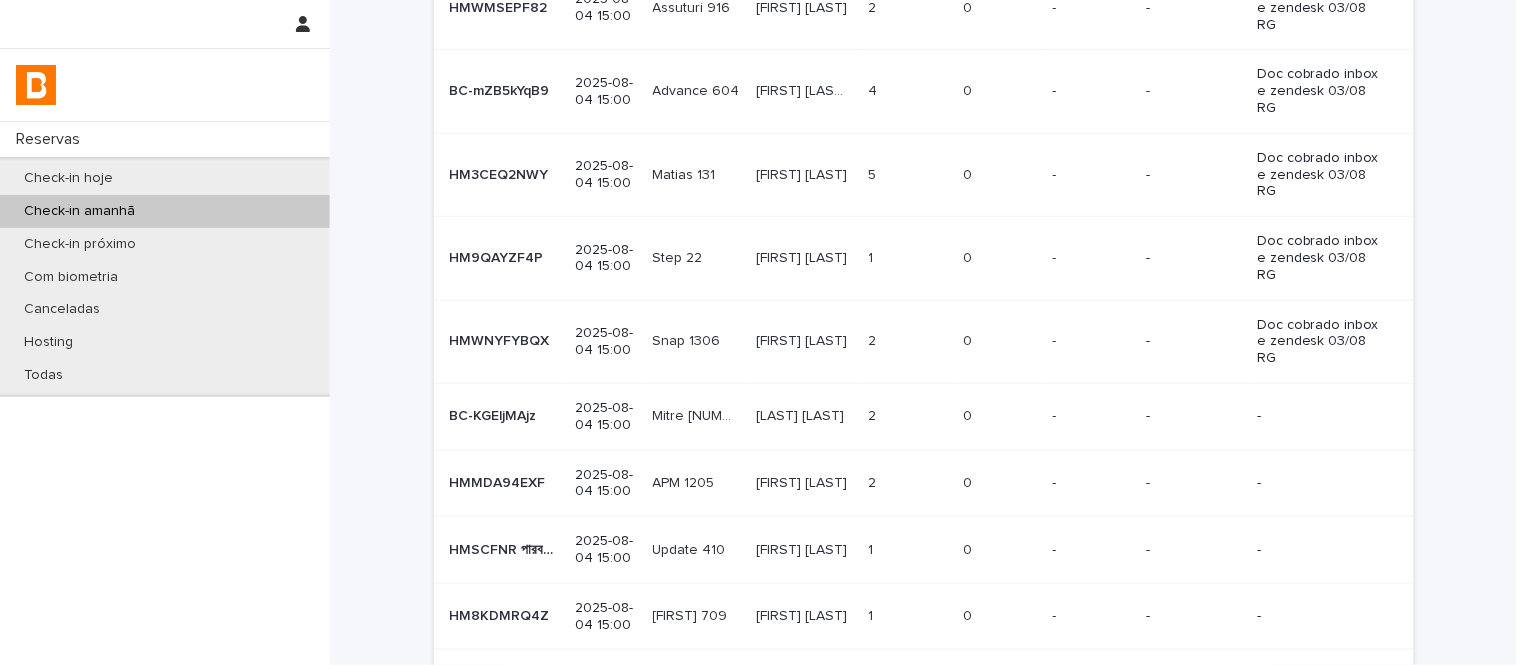 click on "Back Next" at bounding box center (1329, 679) 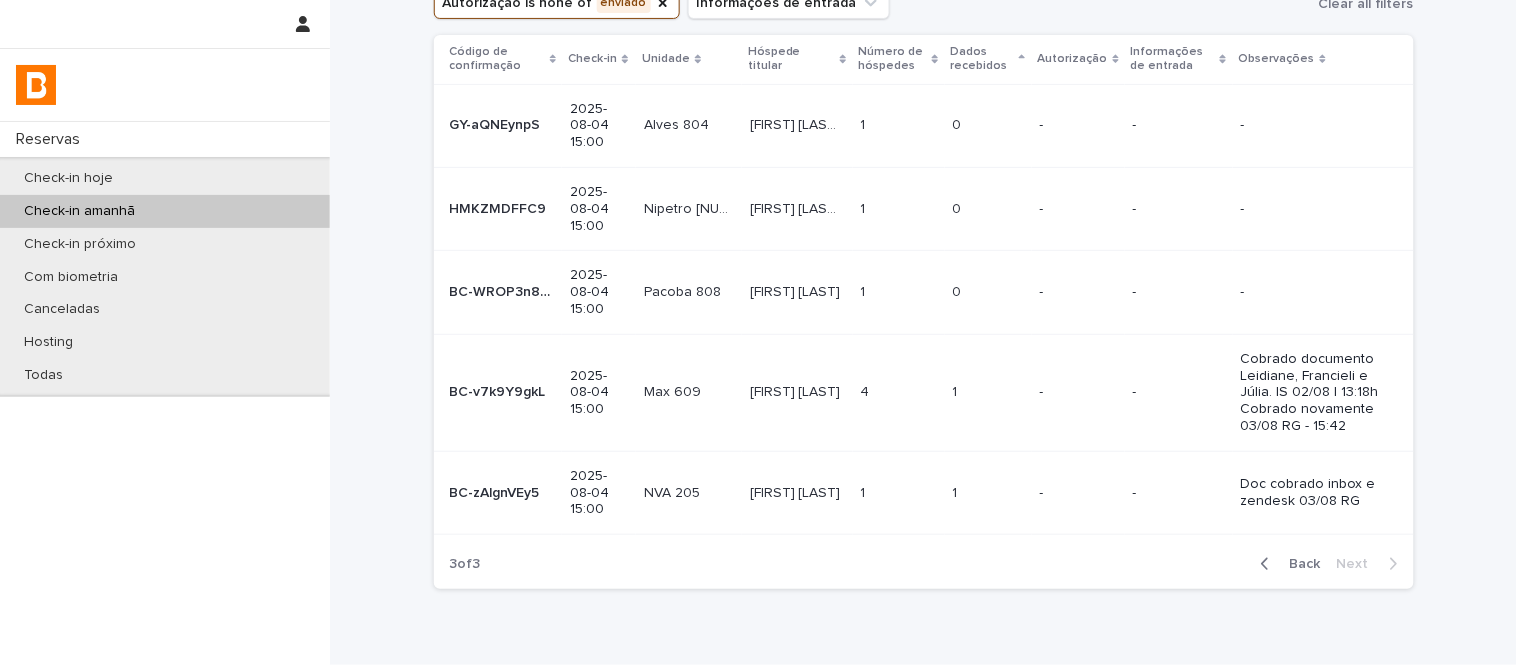 click on "Back" at bounding box center [1299, 564] 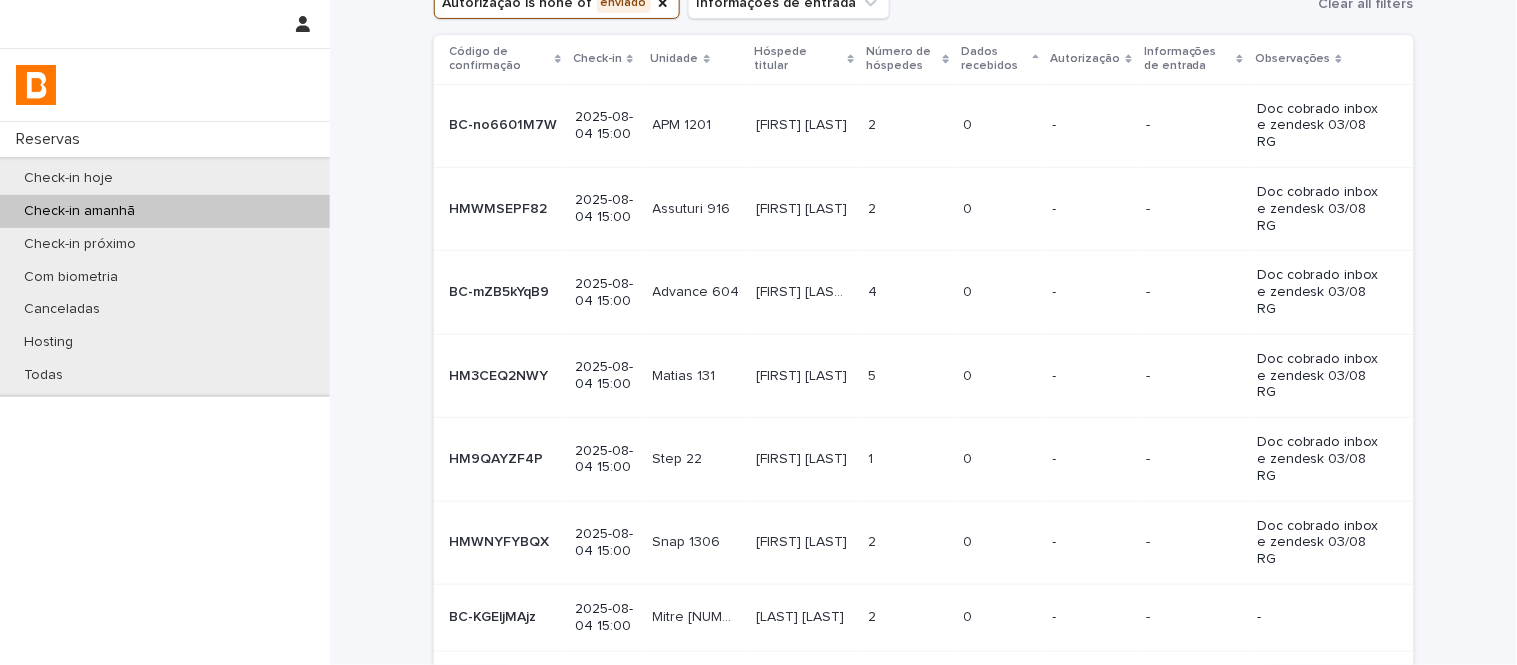 scroll, scrollTop: 253, scrollLeft: 0, axis: vertical 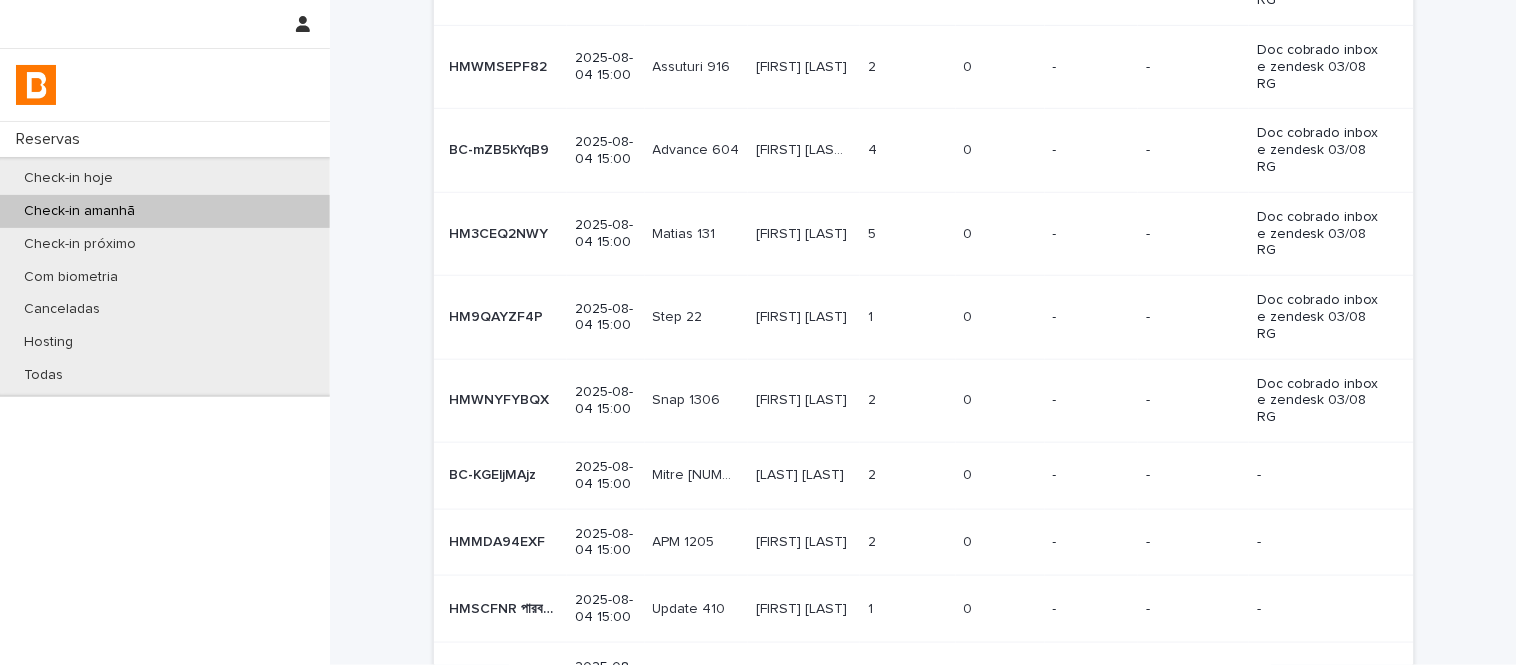 click on "0" at bounding box center (970, 473) 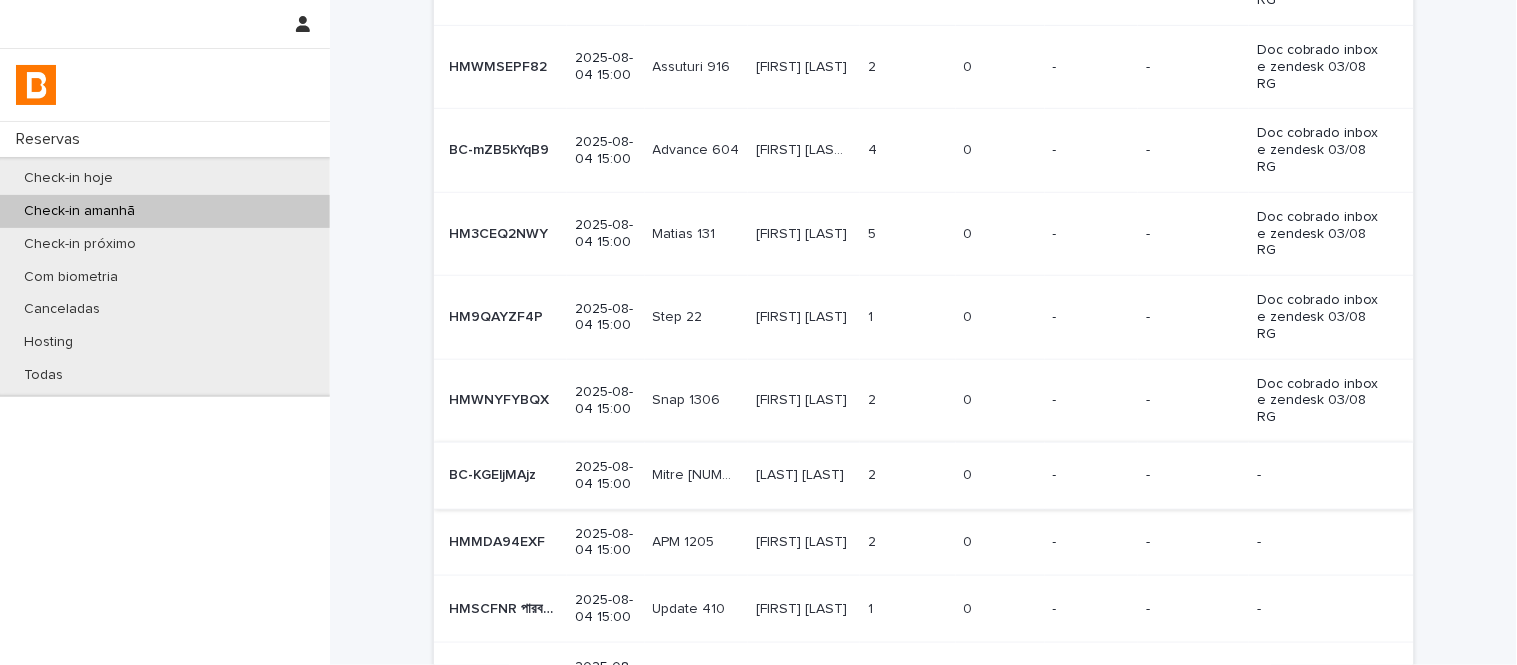 scroll, scrollTop: 0, scrollLeft: 0, axis: both 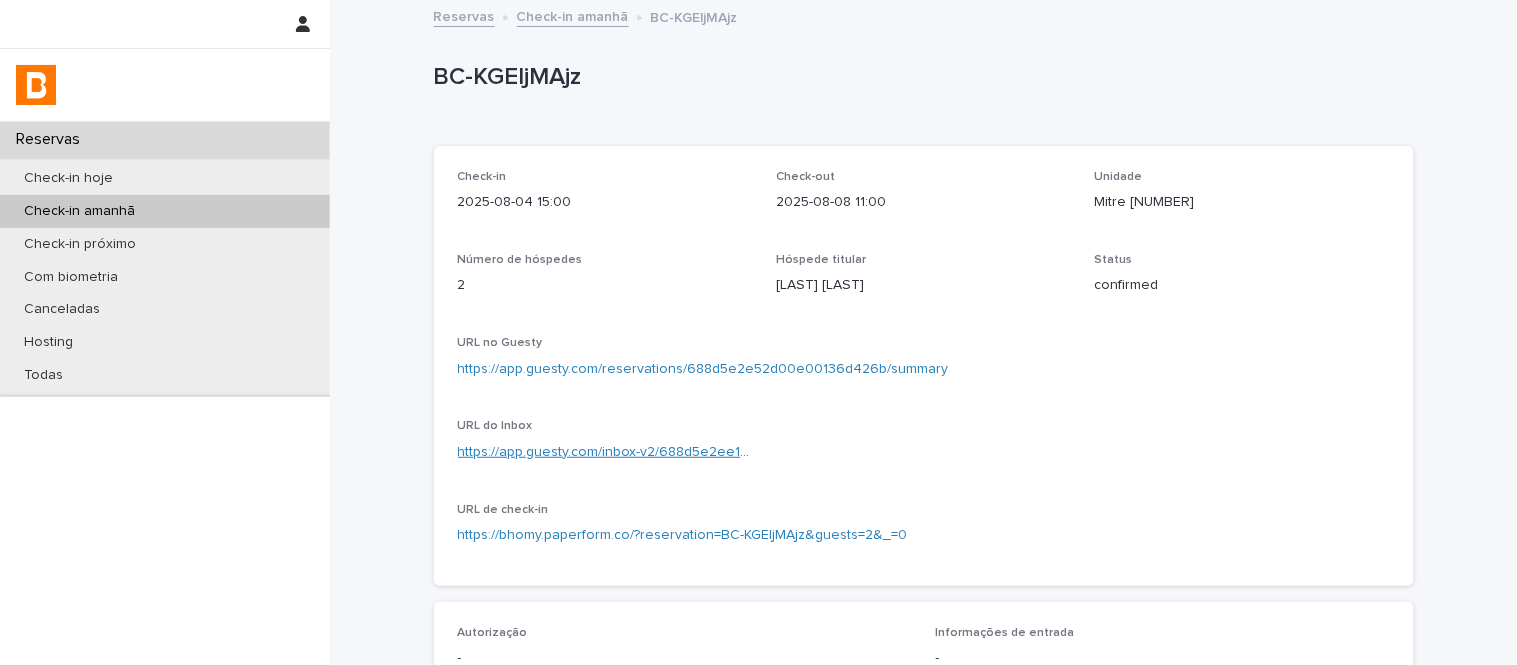 click on "https://app.guesty.com/inbox-v2/688d5e2ee1c6c0000f3168f7?reservationId=688d5e2e52d00e00136d426b" at bounding box center [801, 452] 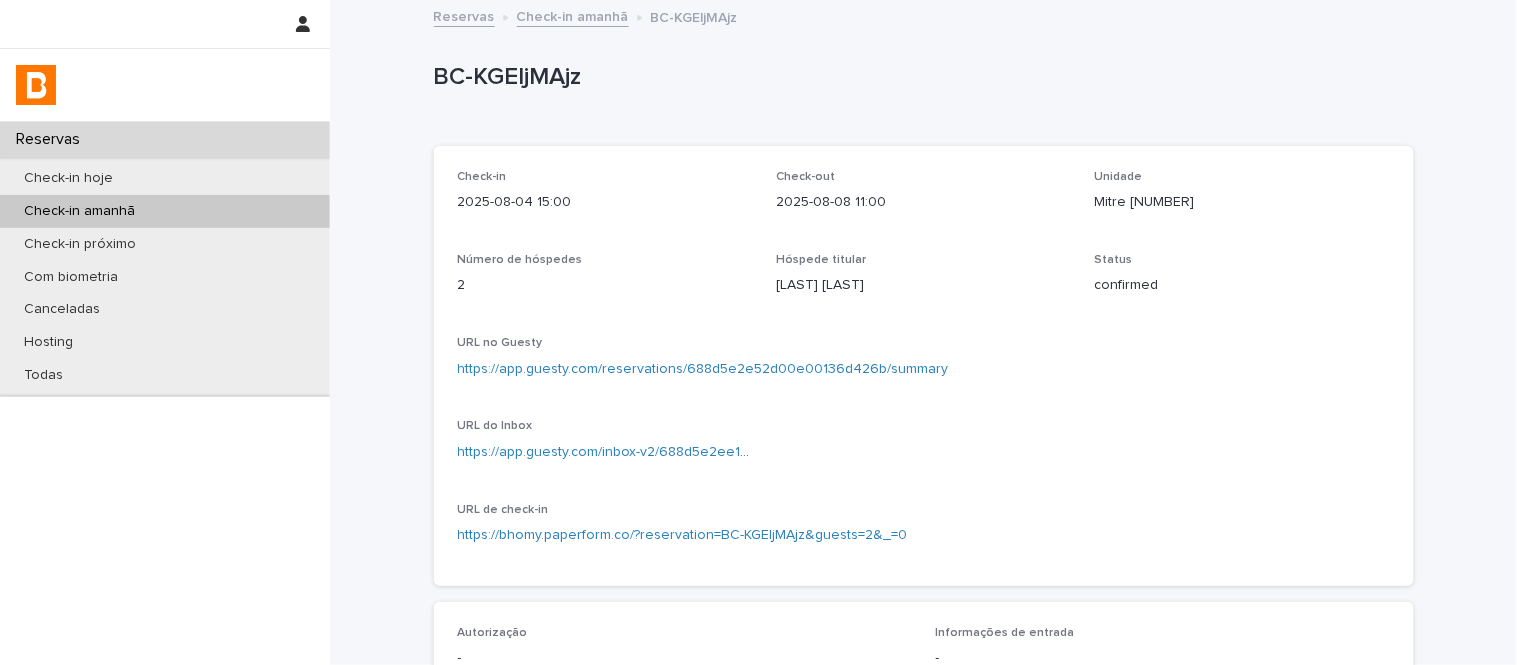 click on "[LAST] [LAST]" at bounding box center [923, 285] 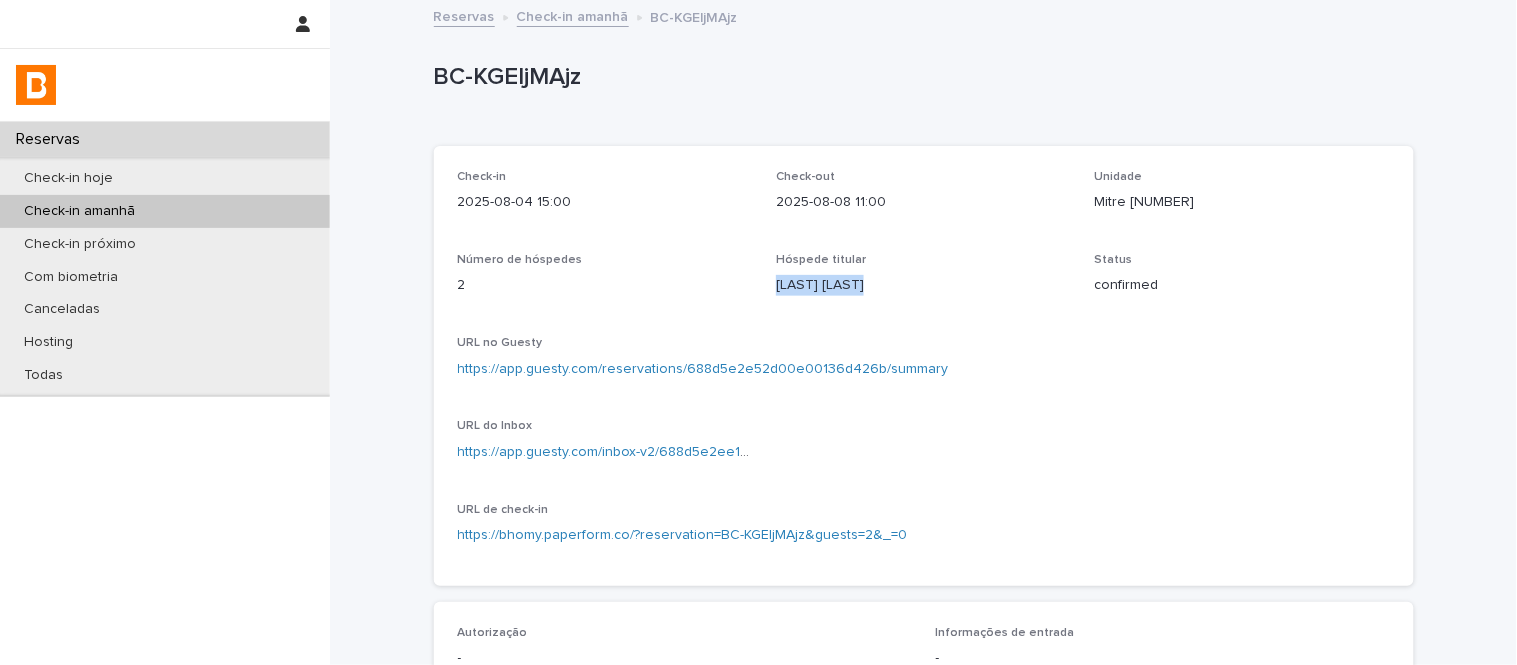 click on "[LAST] [LAST]" at bounding box center [923, 285] 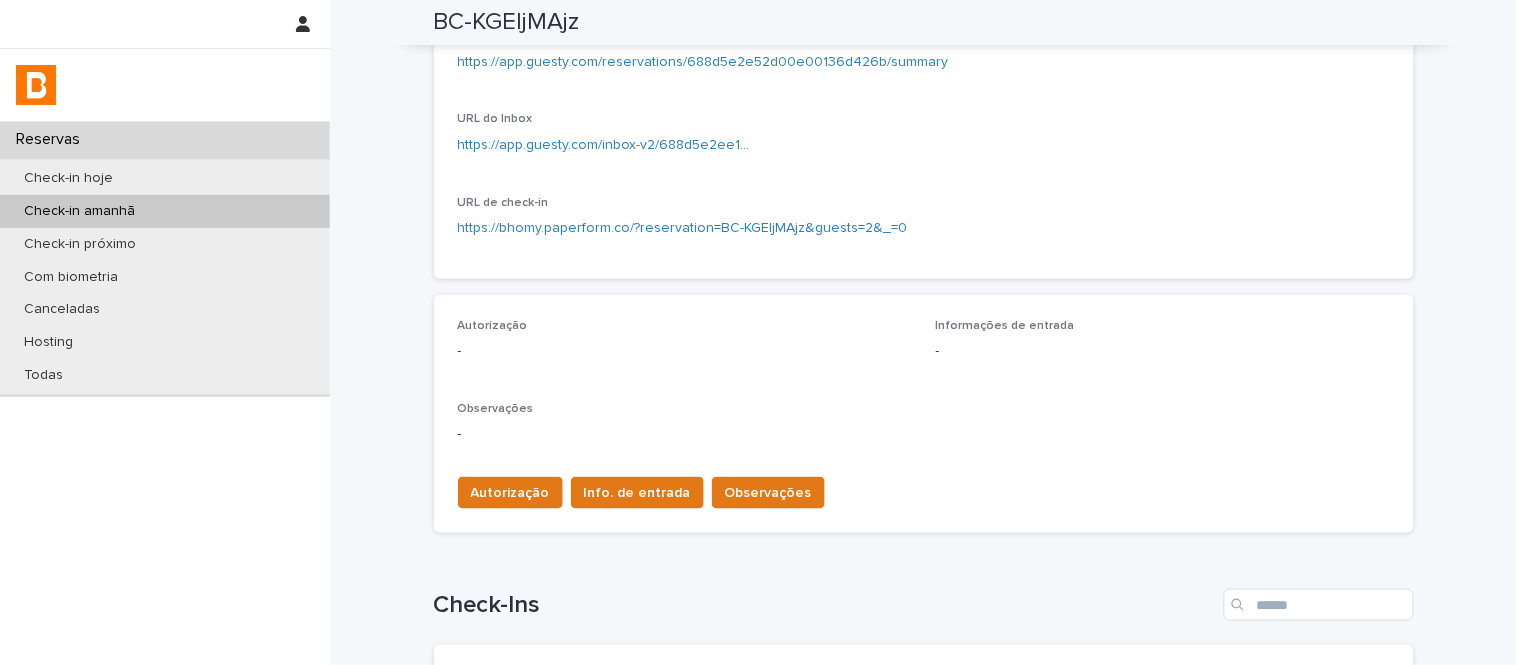 scroll, scrollTop: 333, scrollLeft: 0, axis: vertical 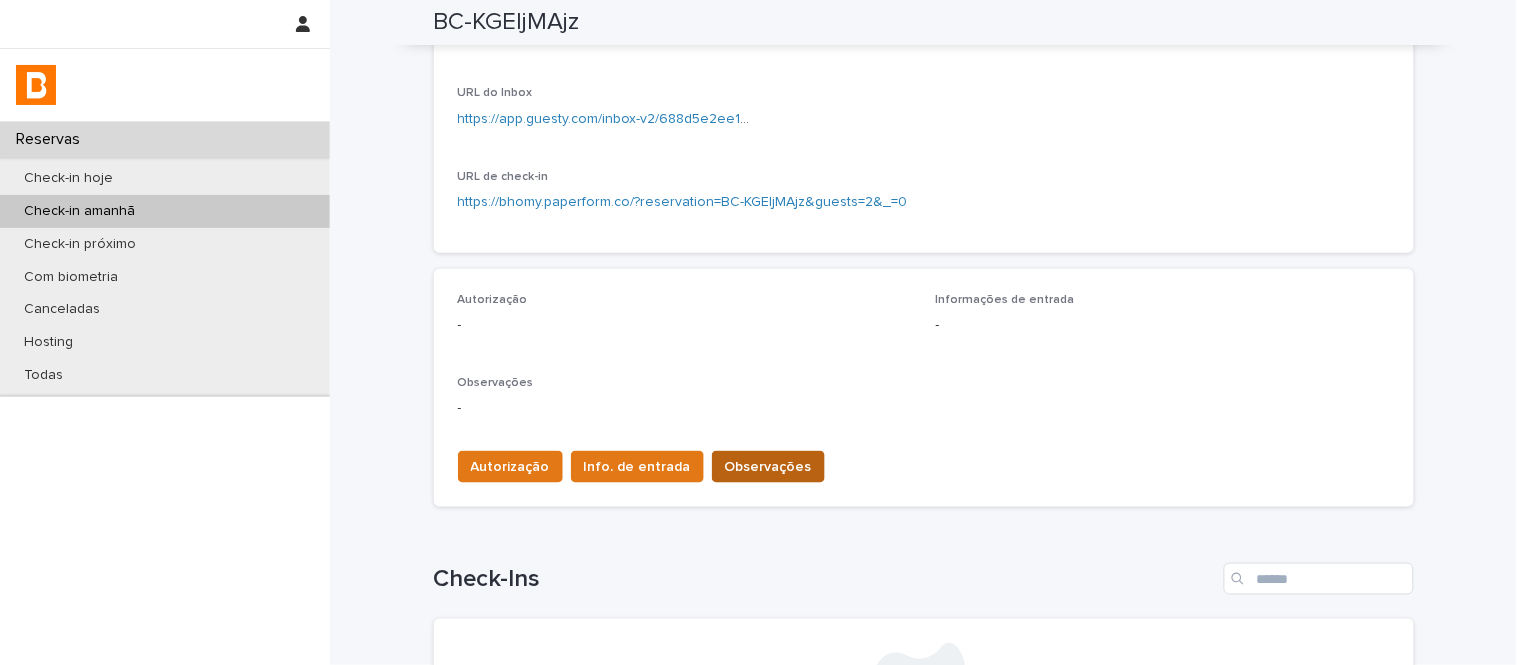 click on "Observações" at bounding box center (768, 467) 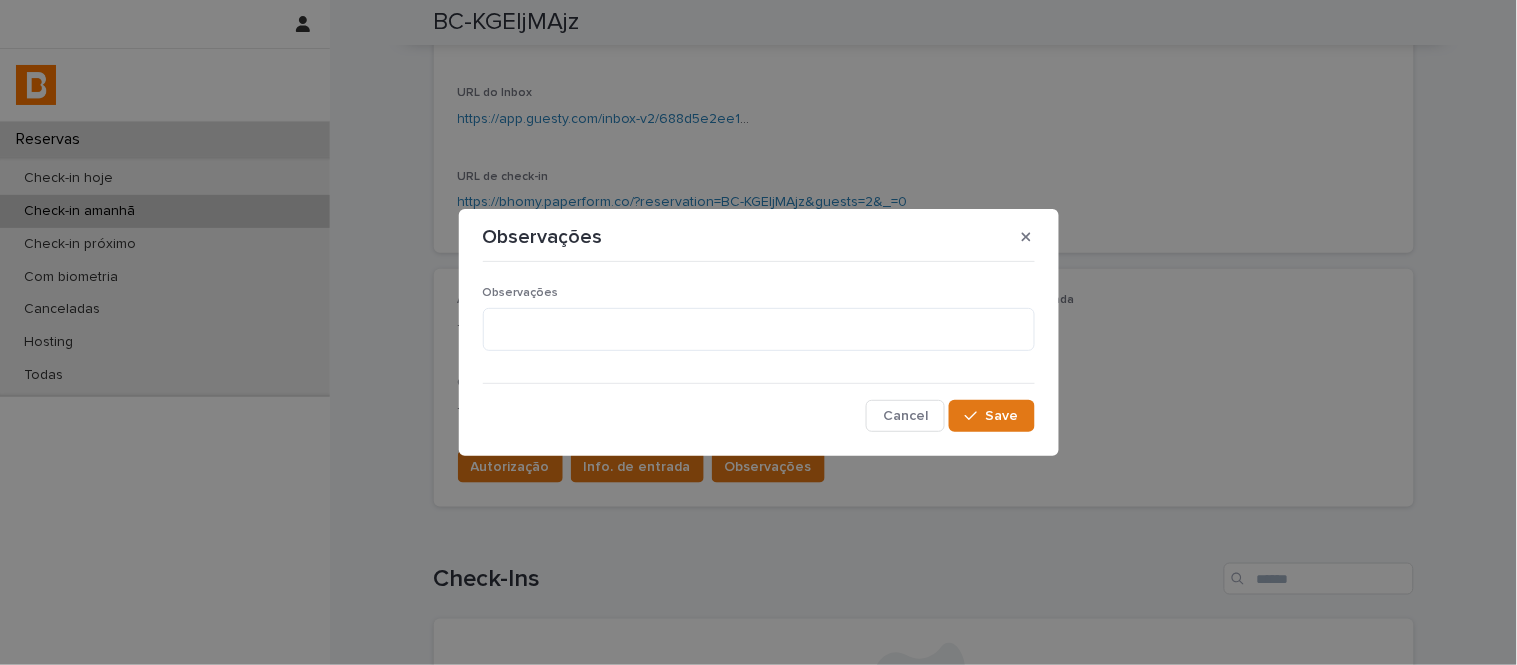 click on "Observações" at bounding box center [759, 327] 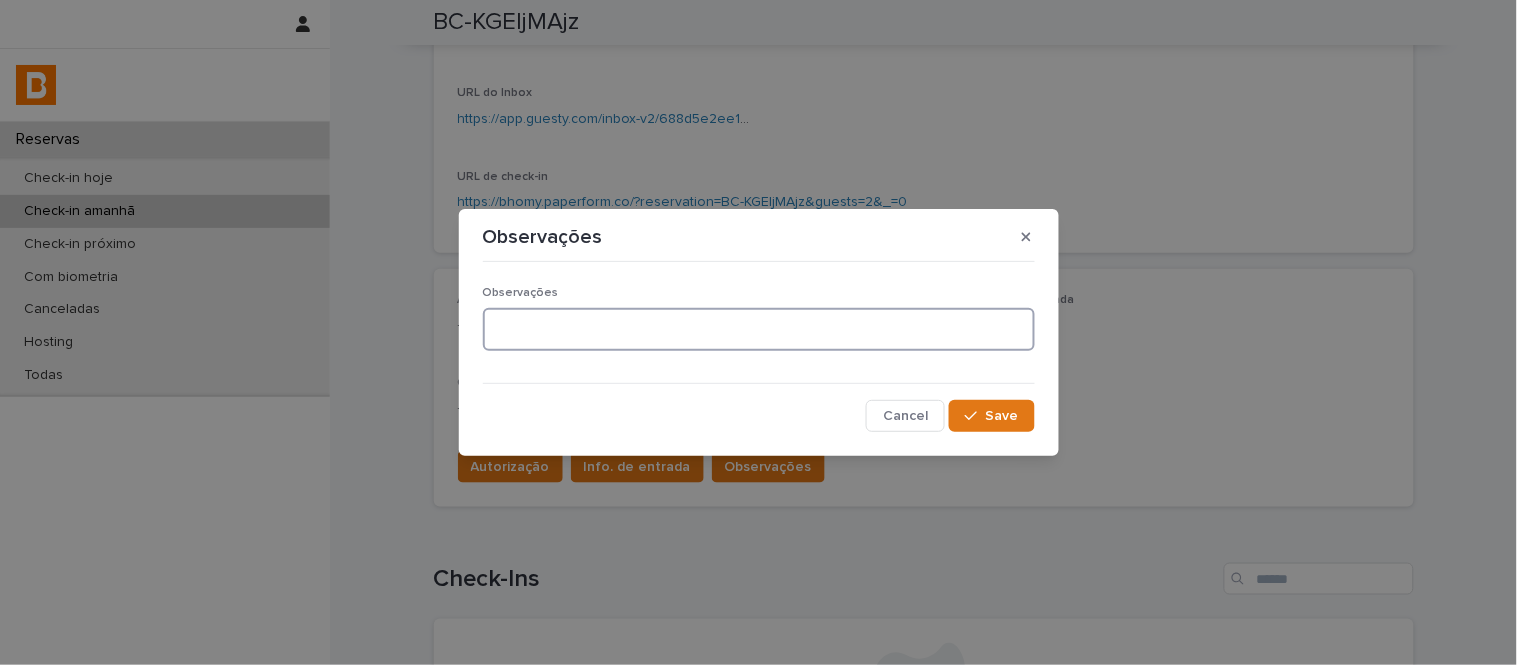 click at bounding box center [759, 329] 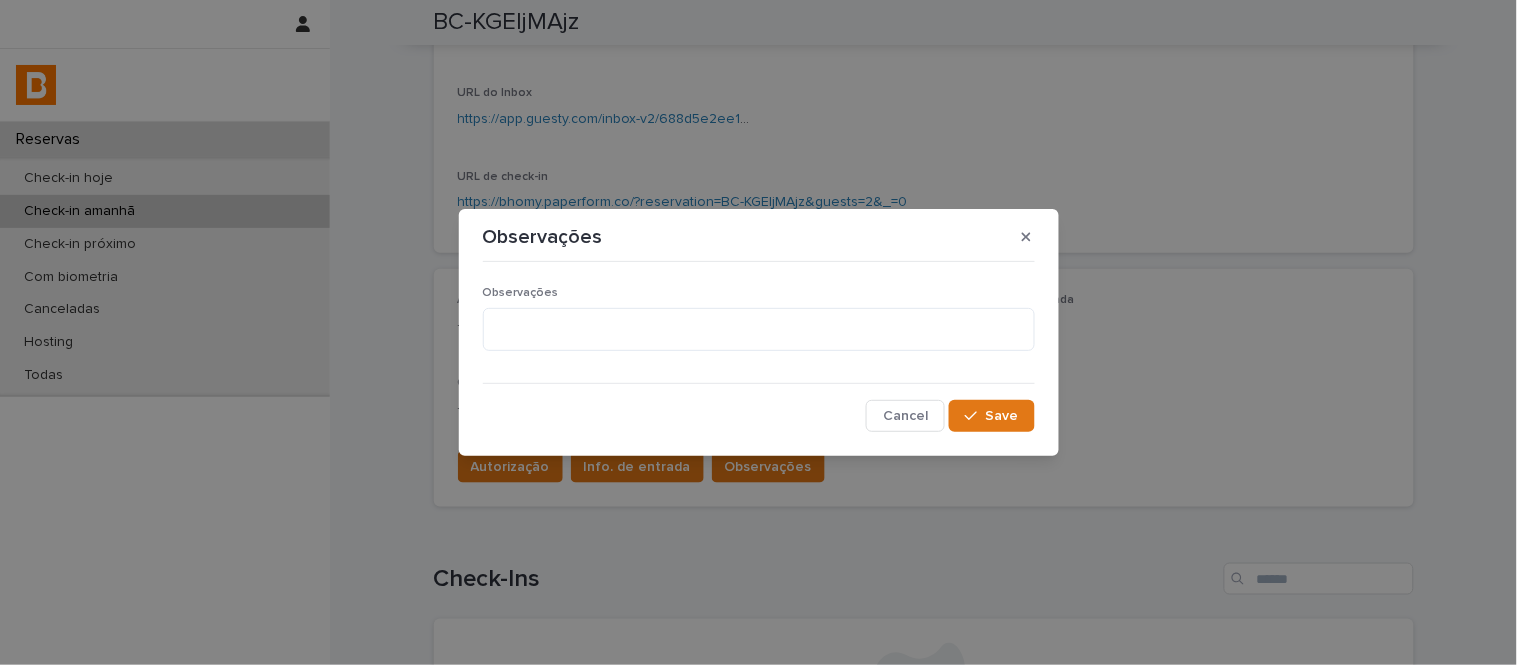 click on "Observações Observações Cancel Save" at bounding box center [758, 332] 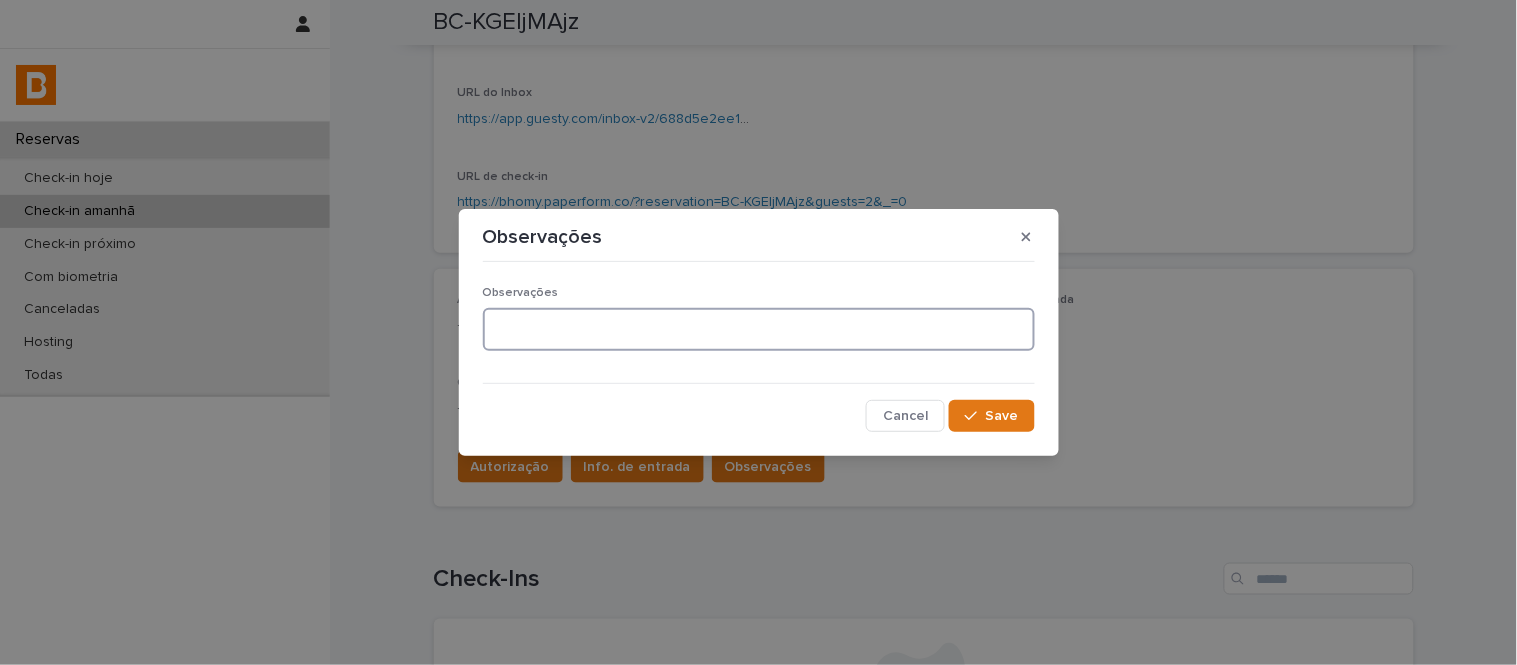 click at bounding box center [759, 329] 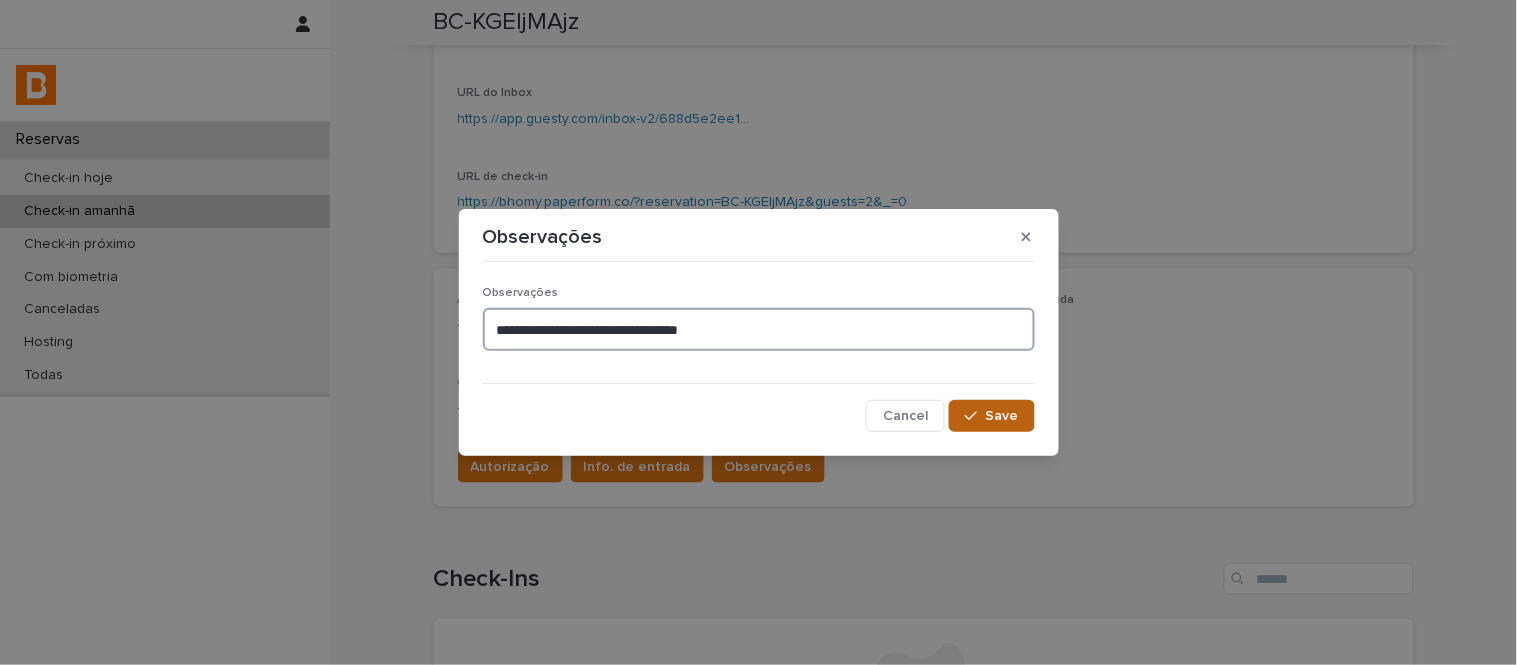 type on "**********" 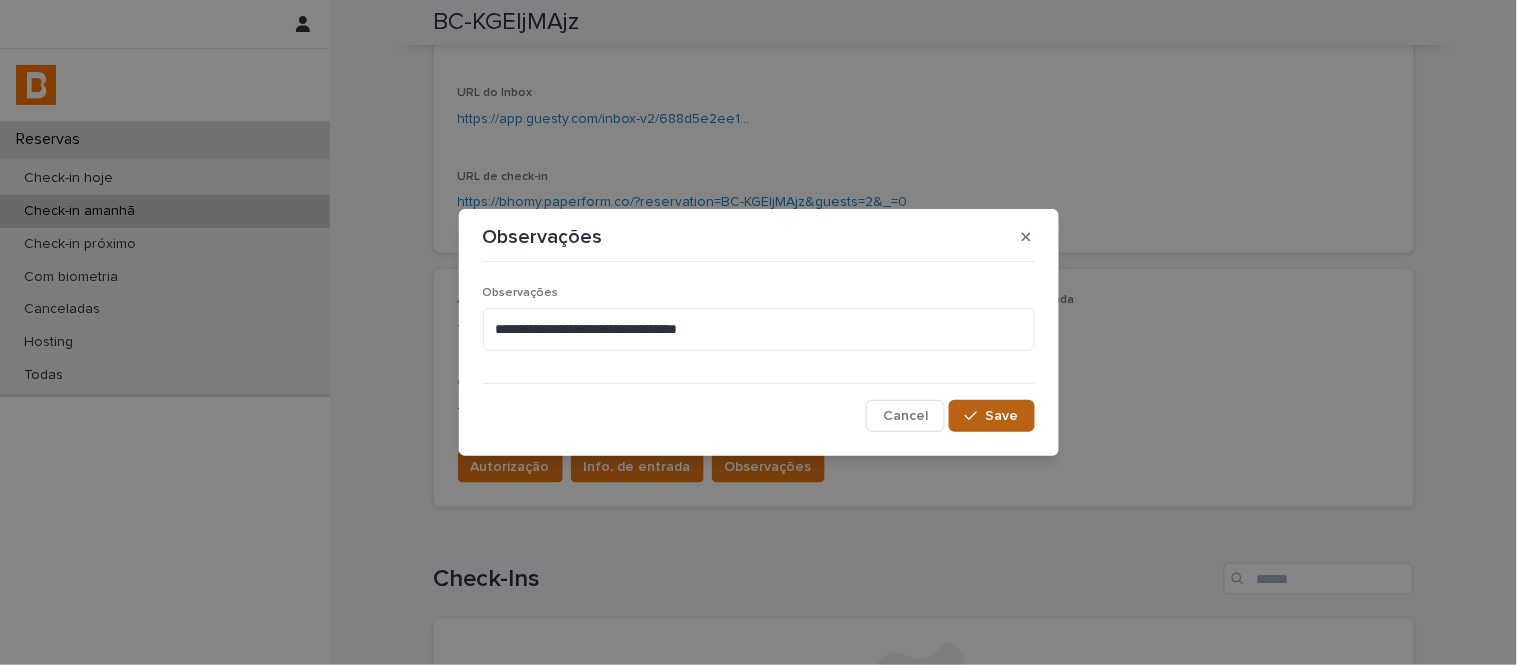 click on "Save" at bounding box center (1002, 416) 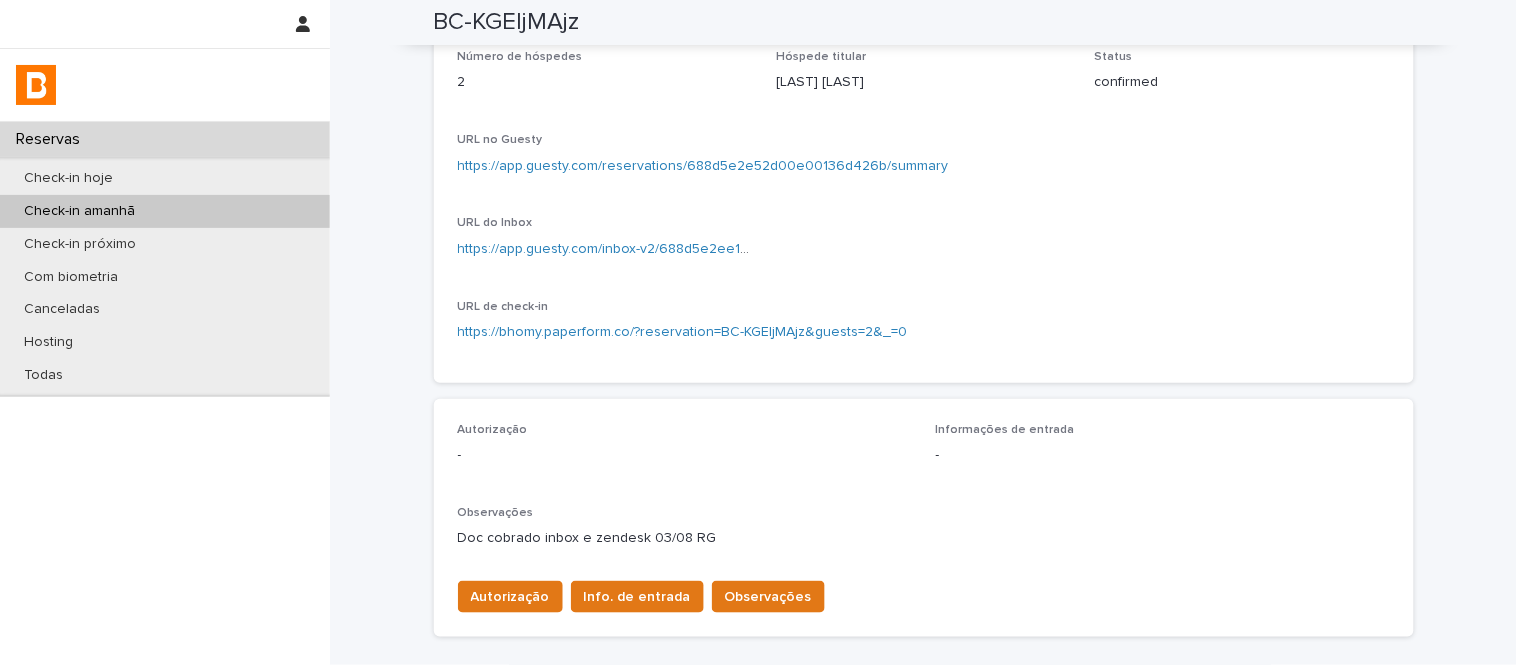scroll, scrollTop: 0, scrollLeft: 0, axis: both 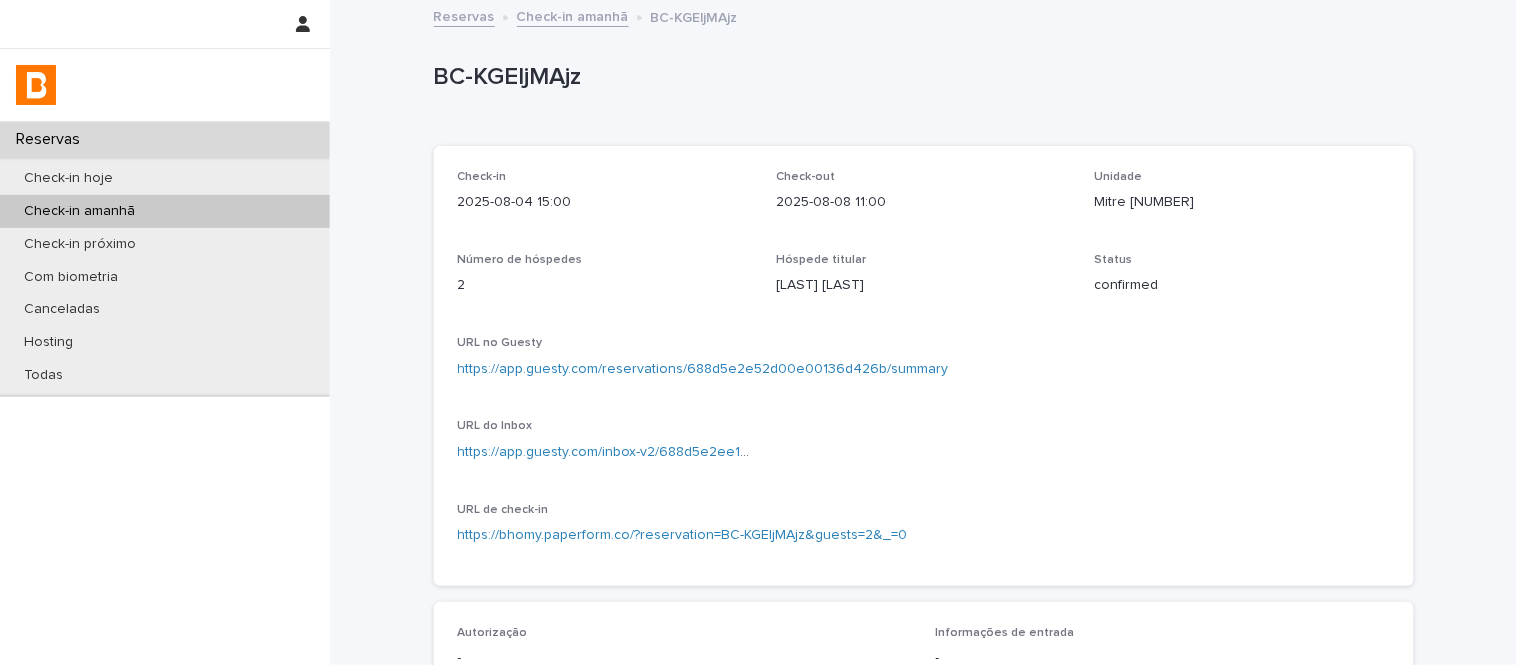click on "Check-in amanhã" at bounding box center [573, 15] 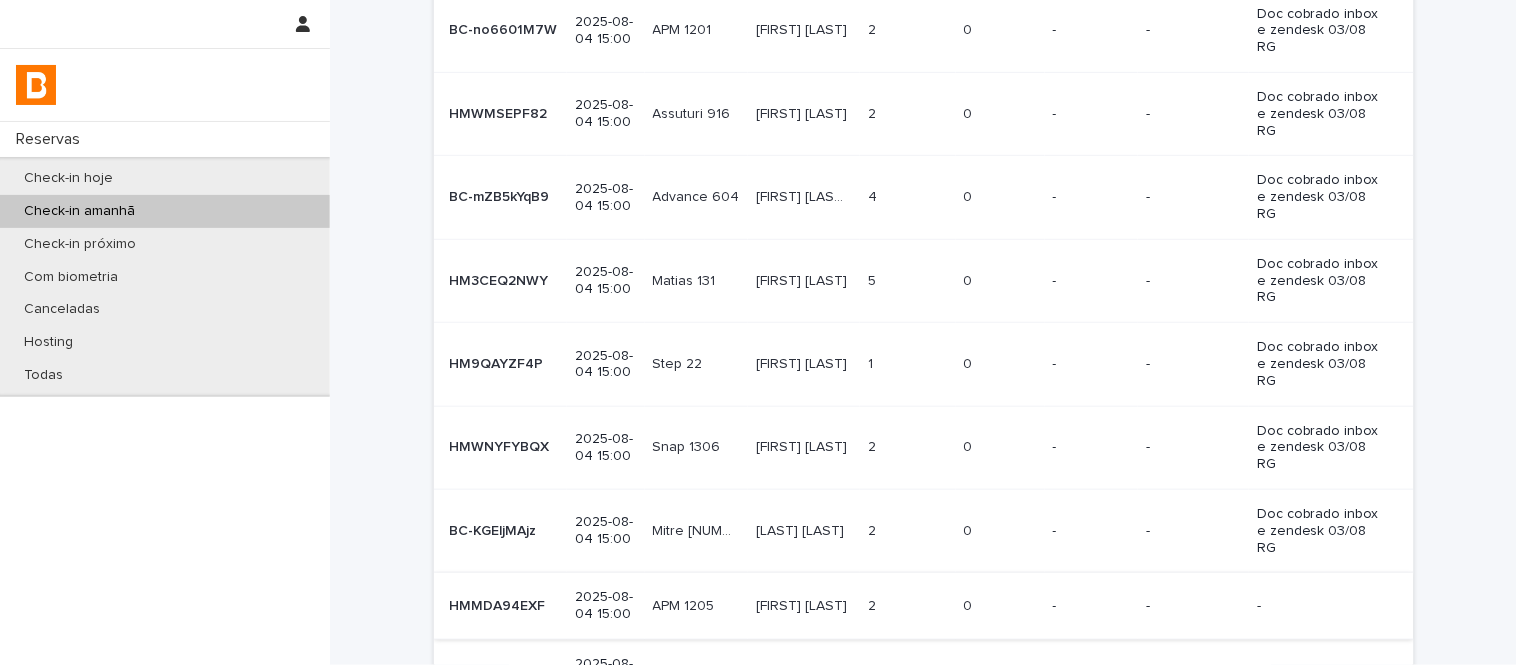 scroll, scrollTop: 423, scrollLeft: 0, axis: vertical 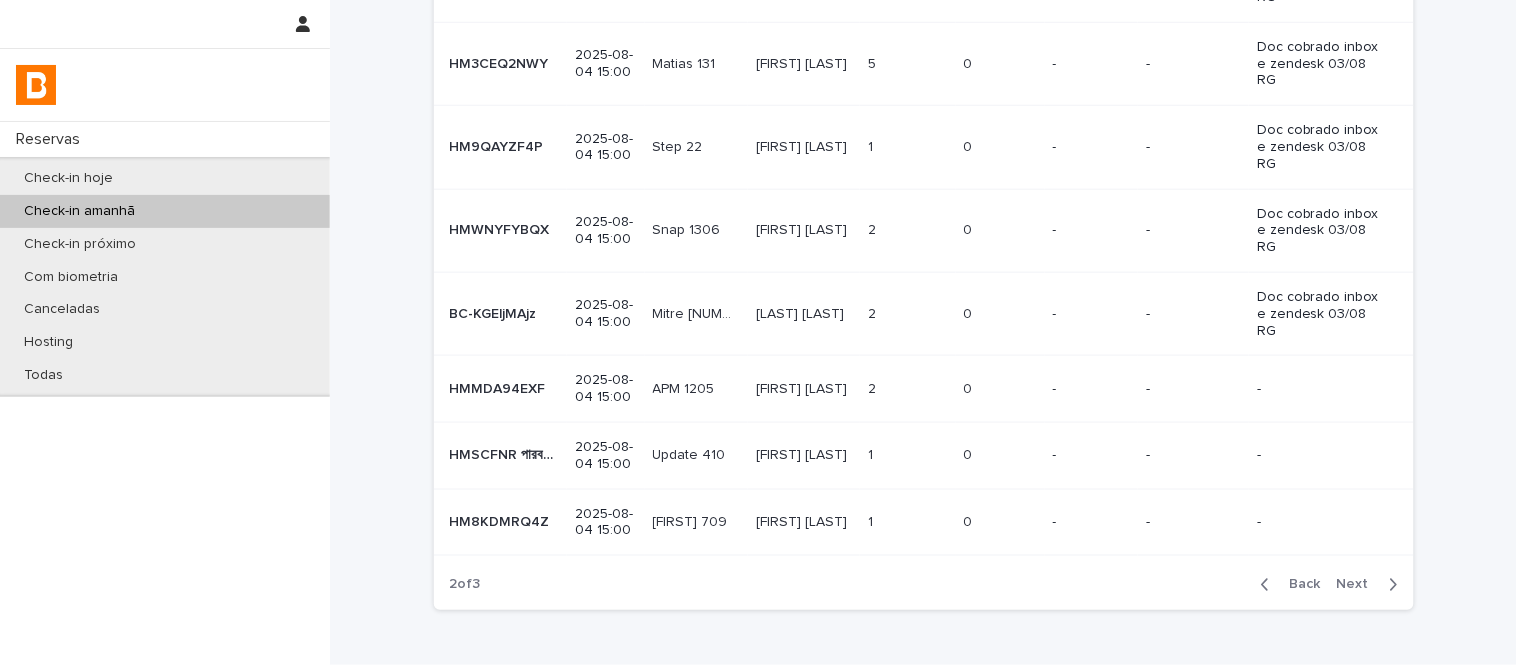 click at bounding box center (908, 389) 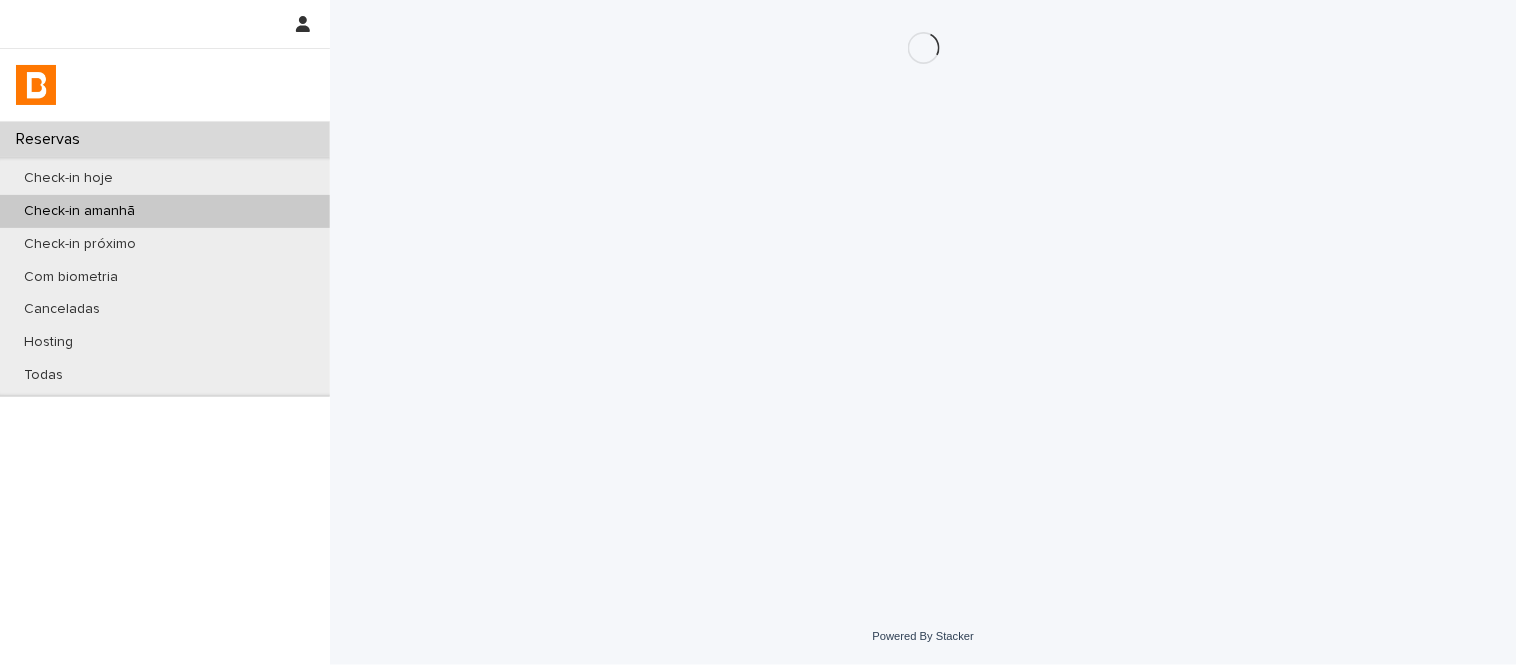 scroll, scrollTop: 0, scrollLeft: 0, axis: both 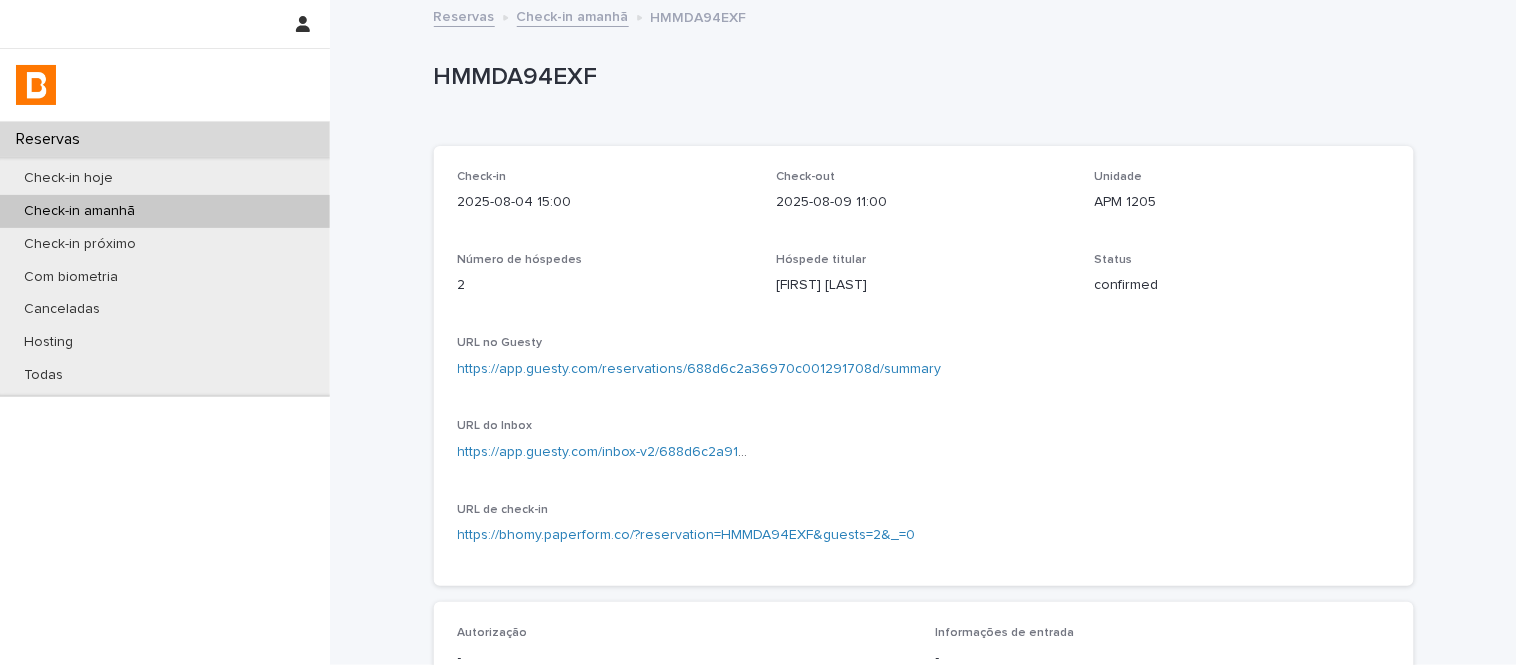click on "https://app.guesty.com/reservations/688d6c2a36970c001291708d/summary" at bounding box center [700, 369] 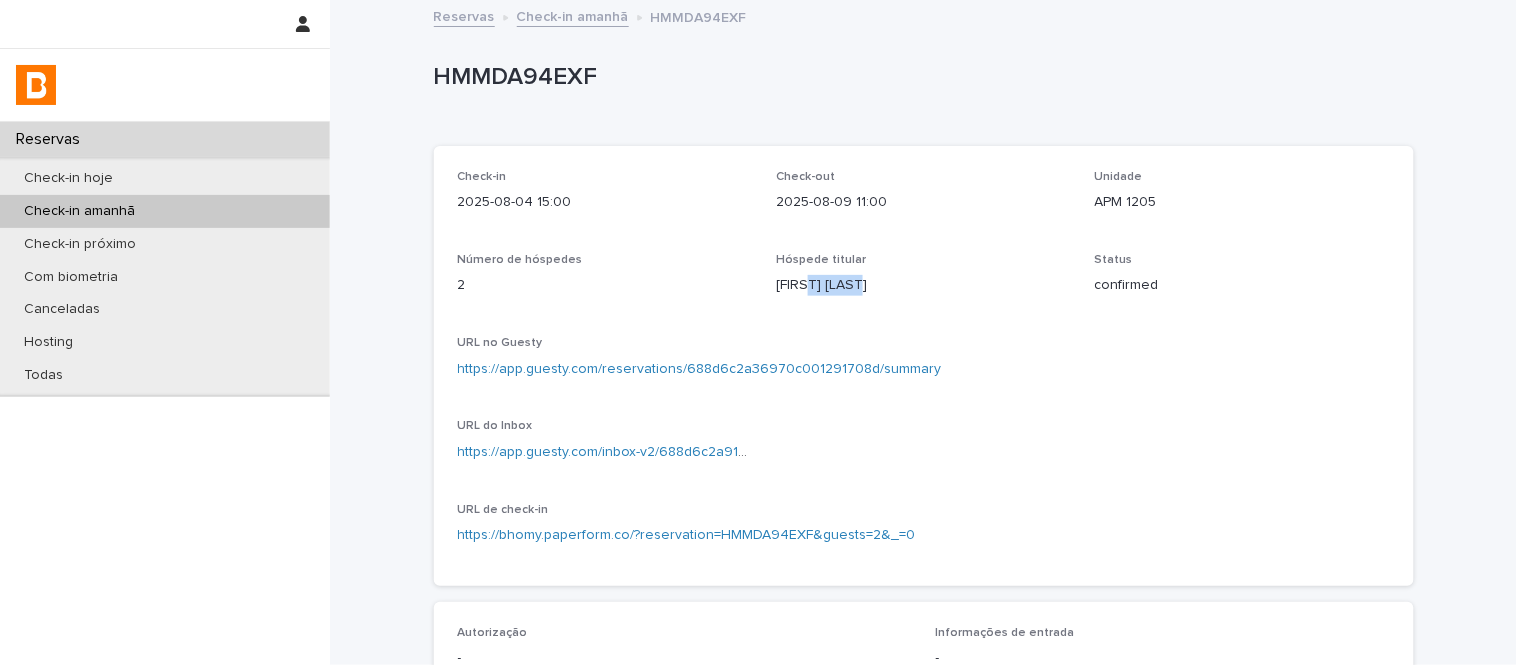 click on "[FIRST] [LAST]" at bounding box center [923, 285] 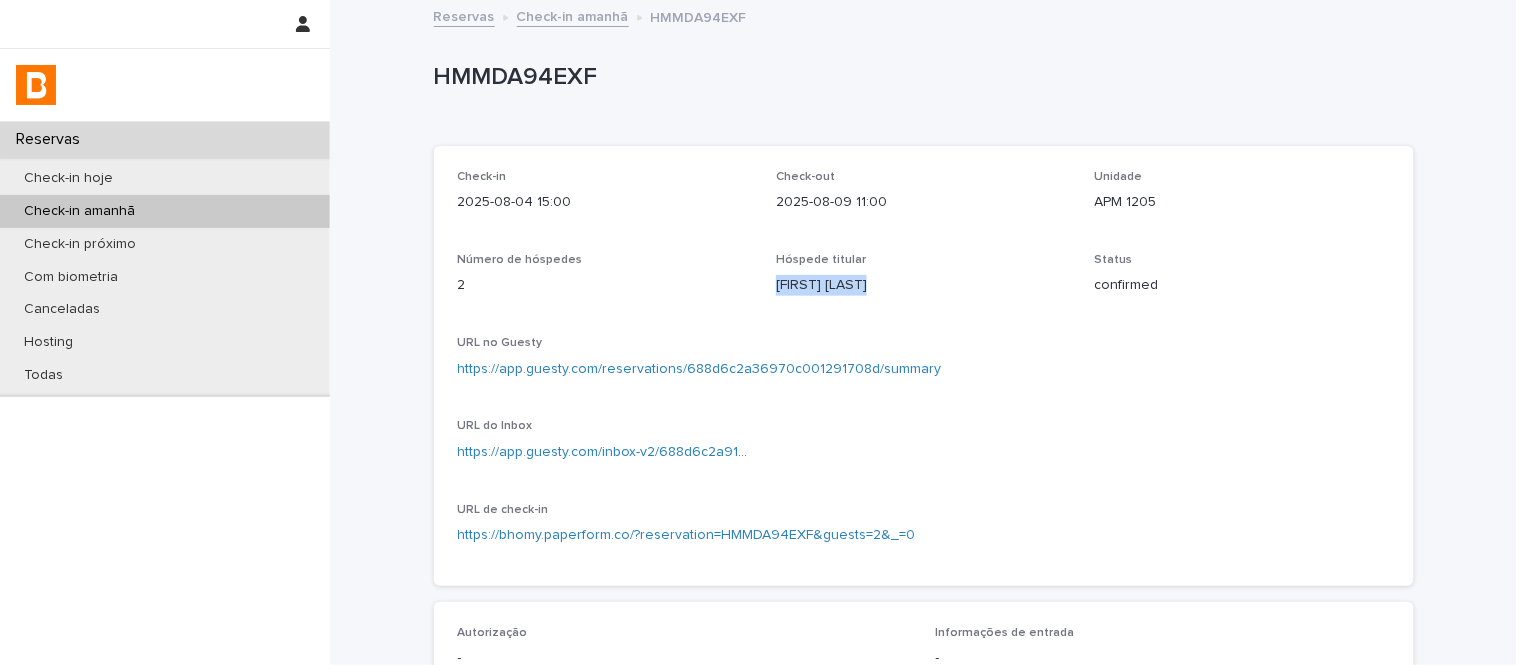 click on "[FIRST] [LAST]" at bounding box center (923, 285) 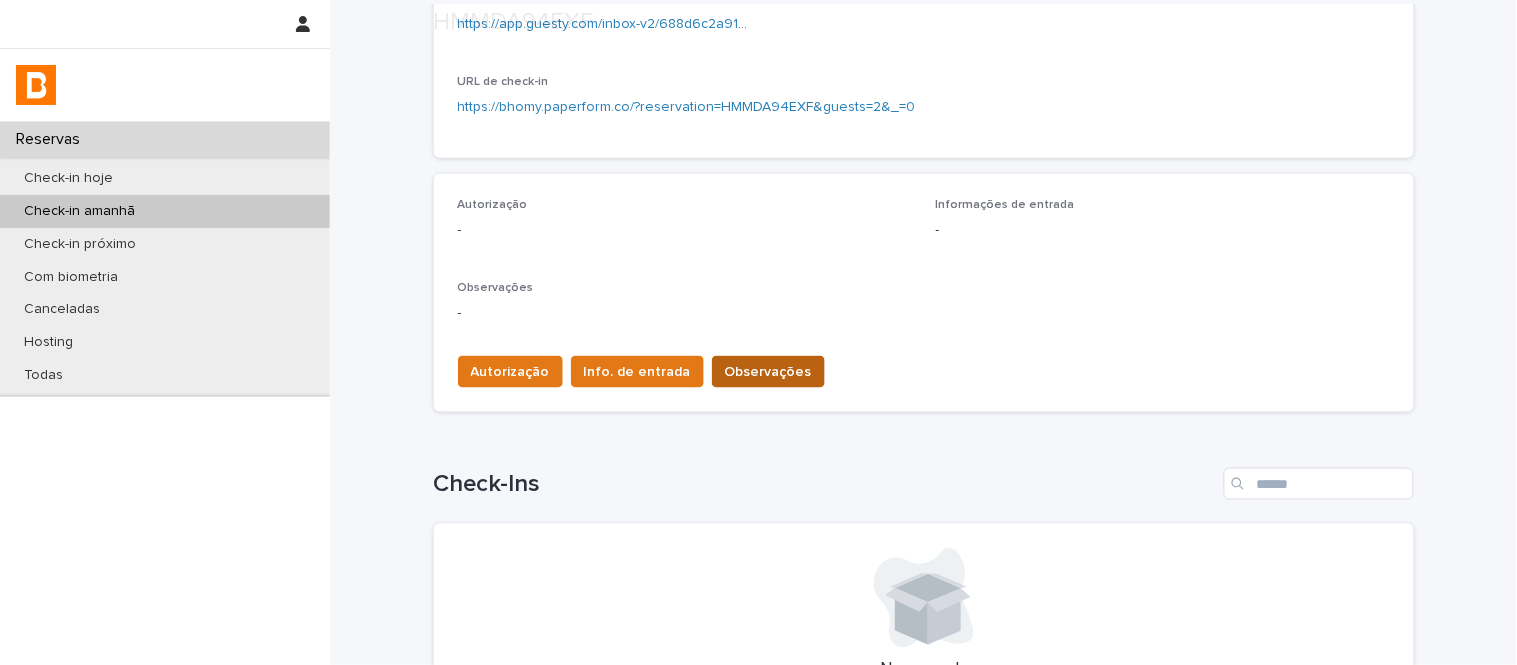 scroll, scrollTop: 444, scrollLeft: 0, axis: vertical 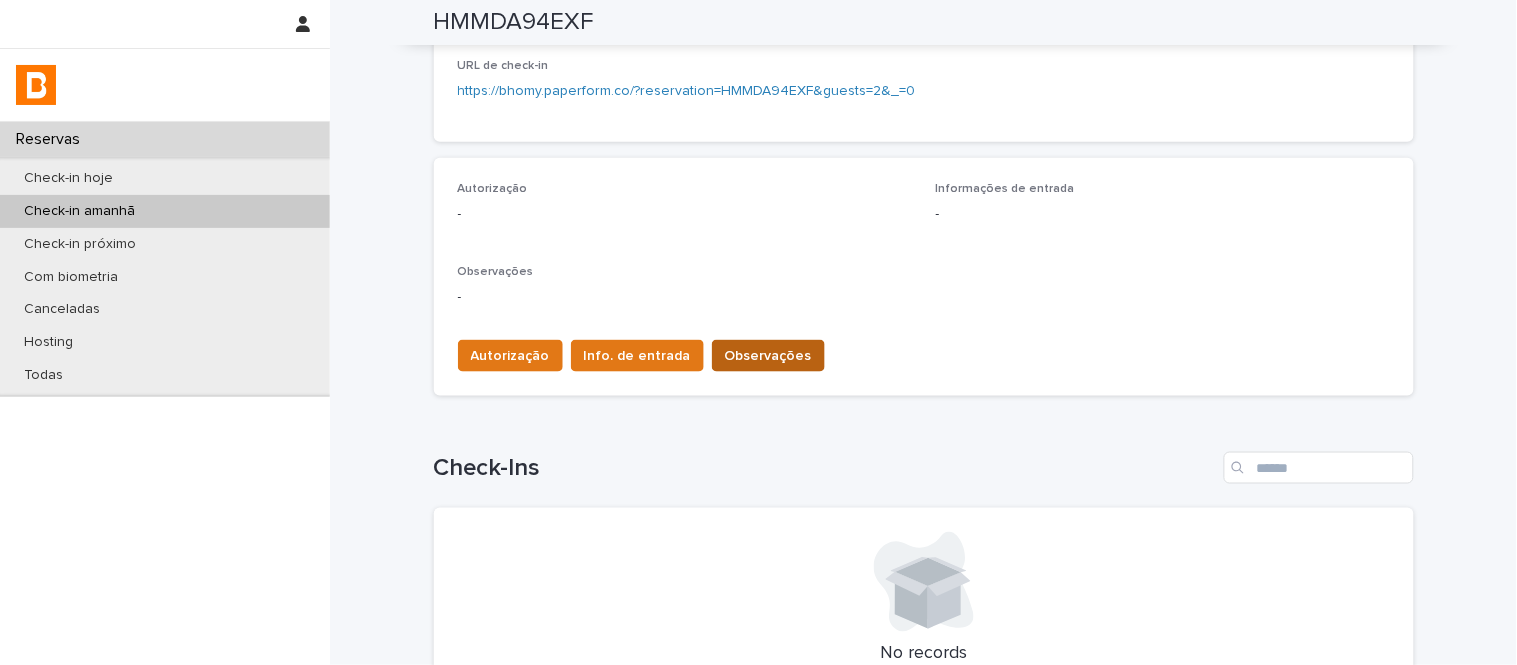click on "Observações" at bounding box center [768, 356] 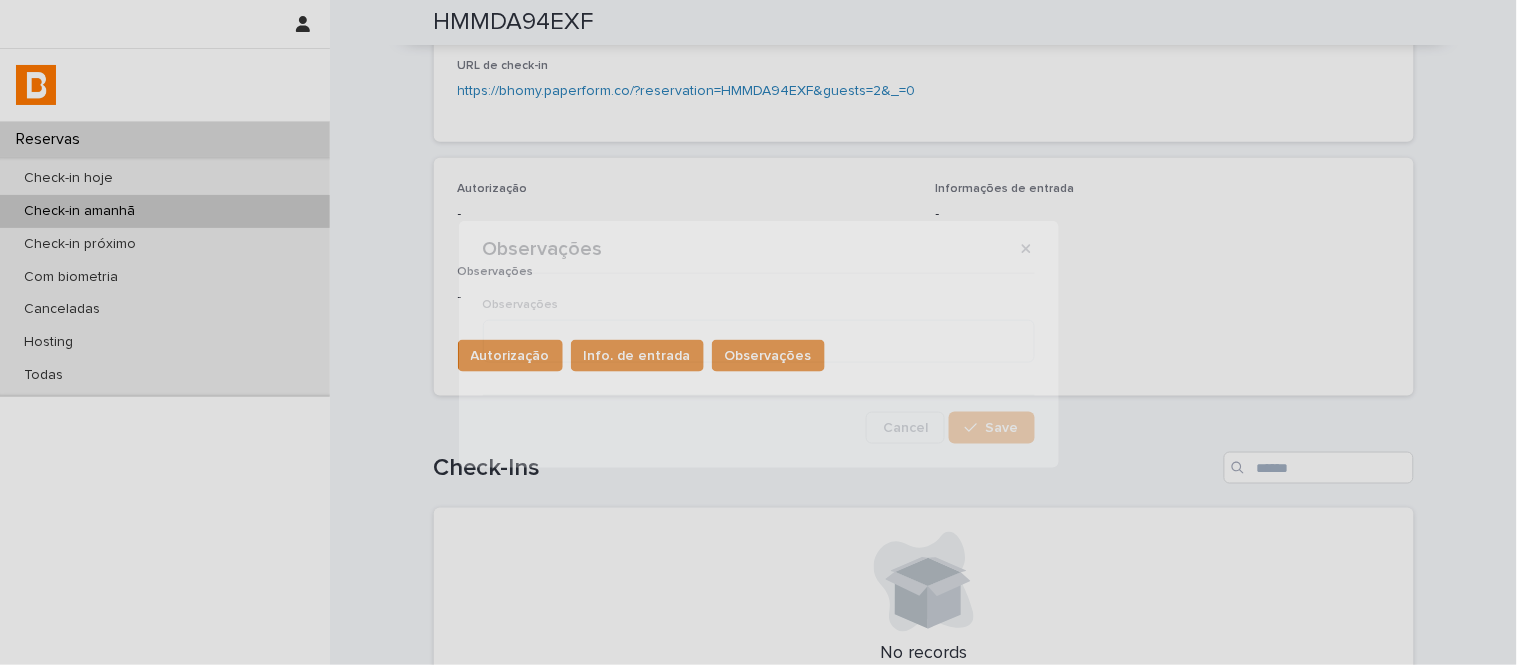 click on "Observações" at bounding box center [759, 304] 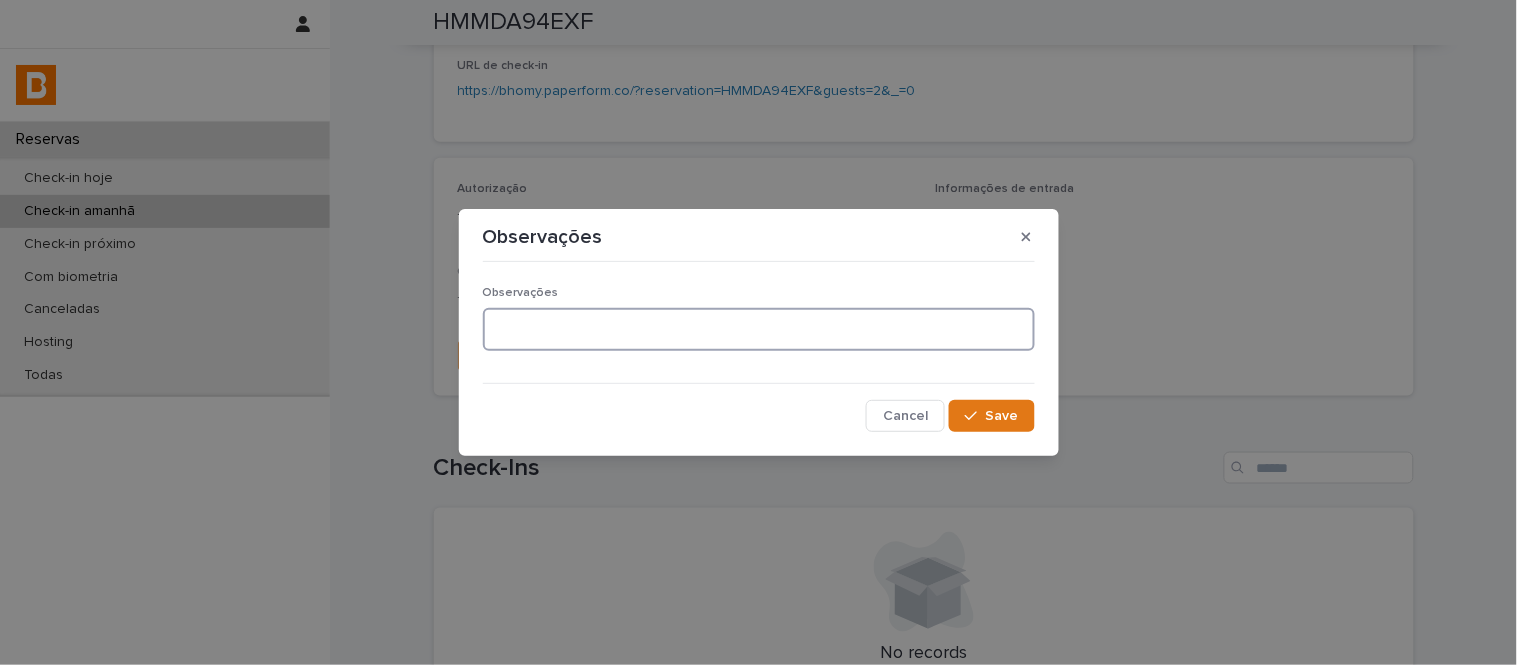 click at bounding box center [759, 329] 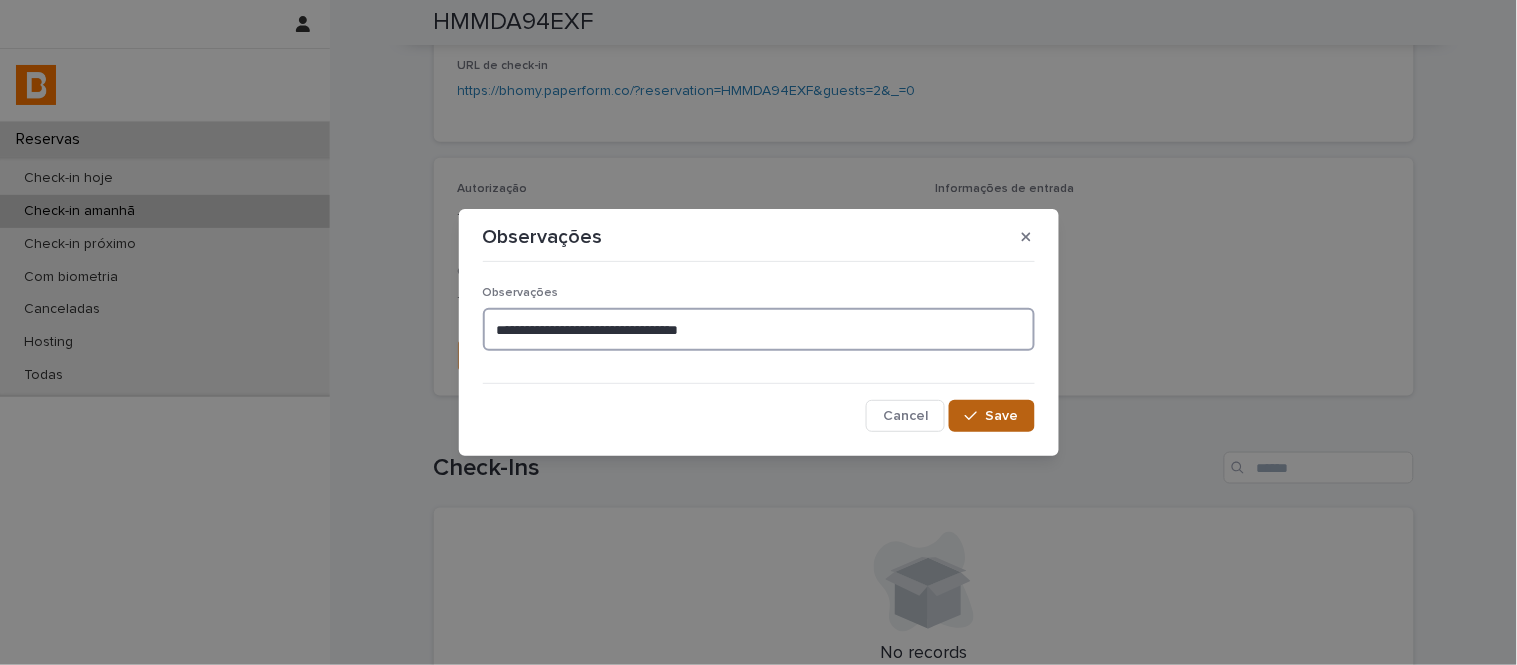 type on "**********" 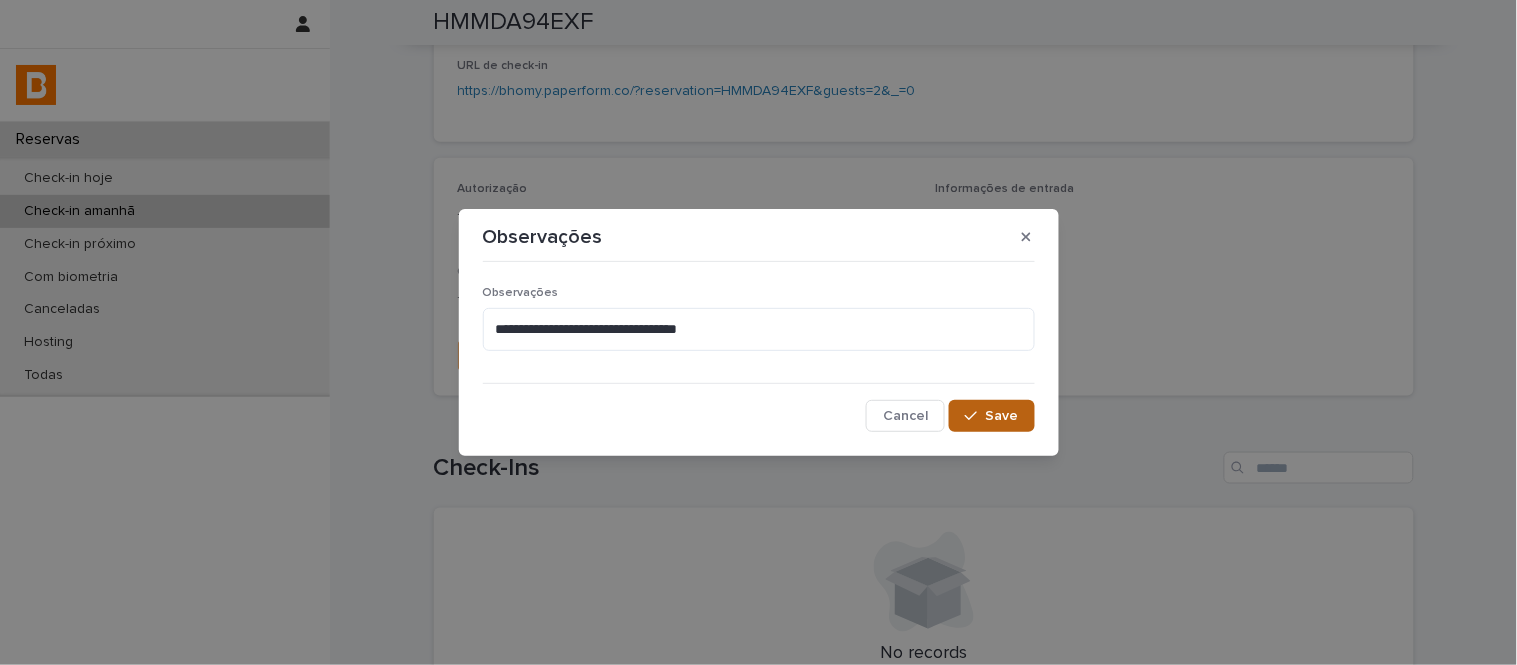 click on "Save" at bounding box center (991, 416) 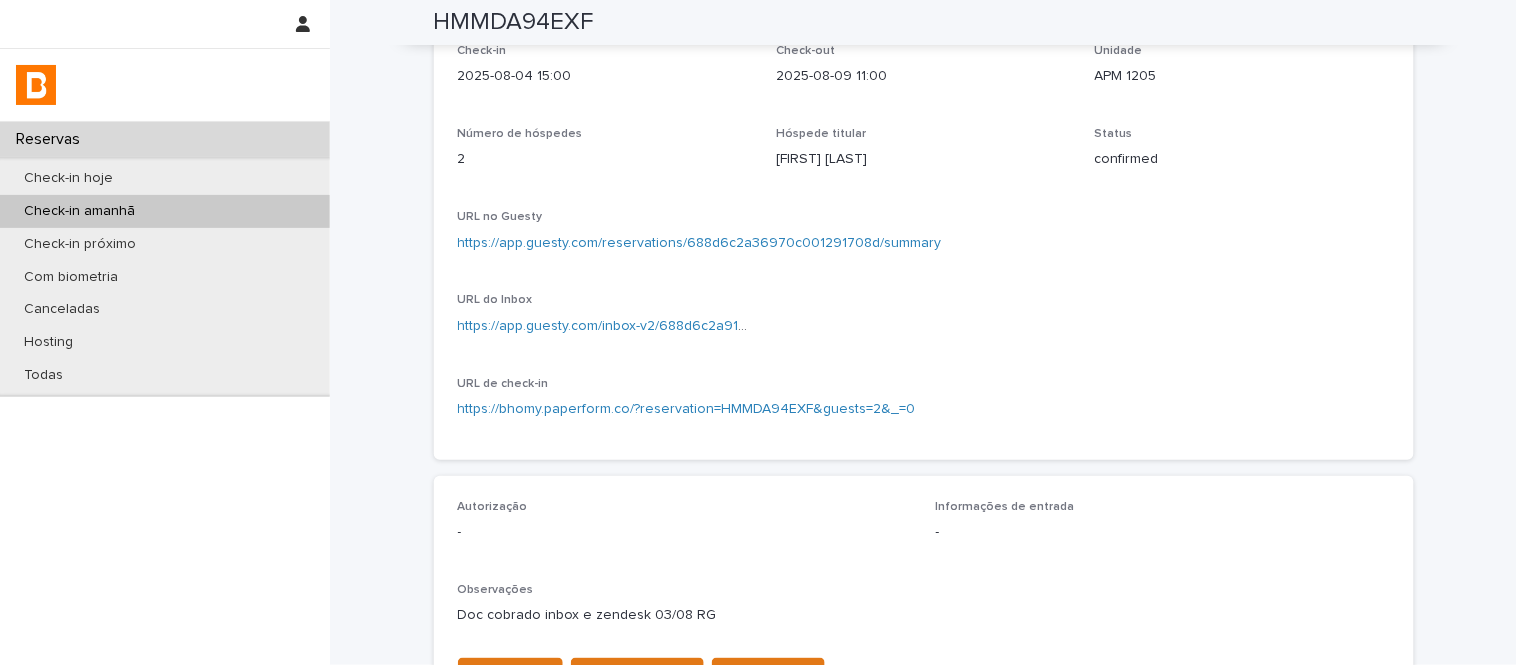 scroll, scrollTop: 0, scrollLeft: 0, axis: both 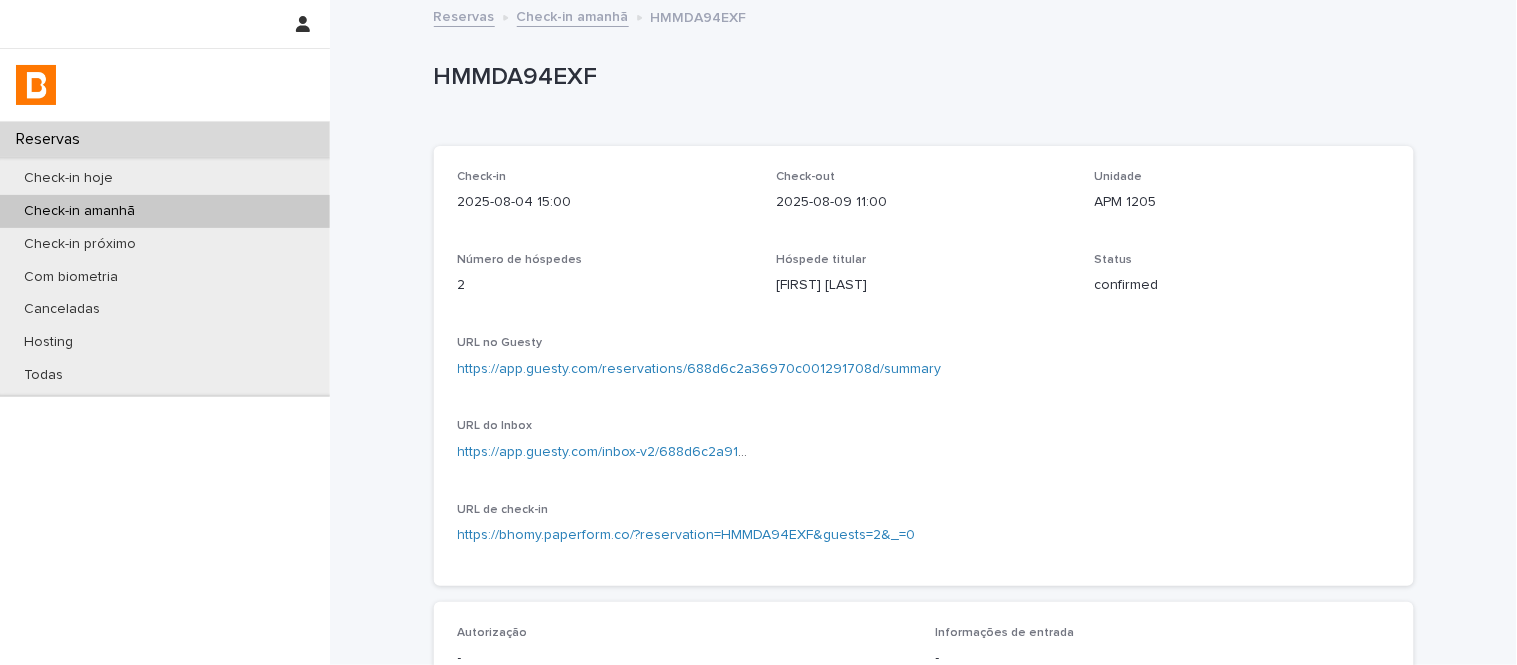 click on "Check-in amanhã" at bounding box center (573, 15) 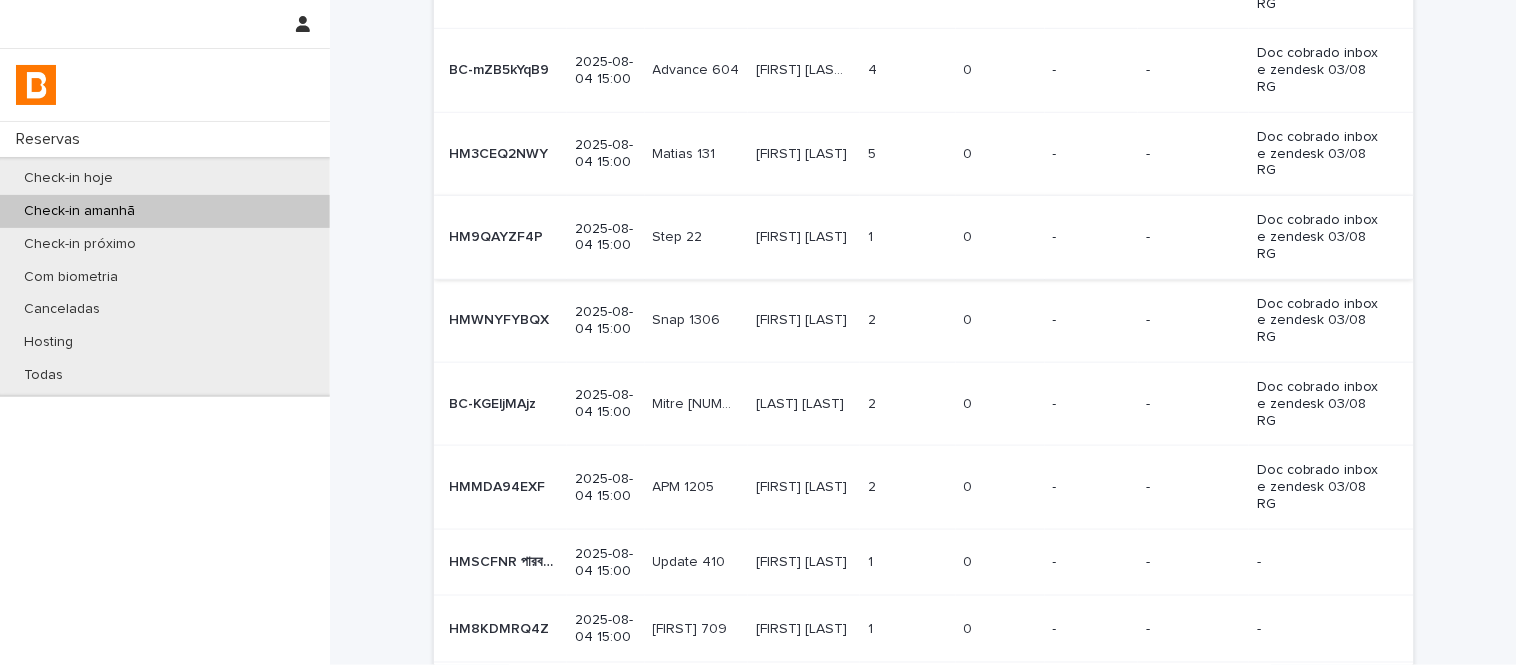 scroll, scrollTop: 423, scrollLeft: 0, axis: vertical 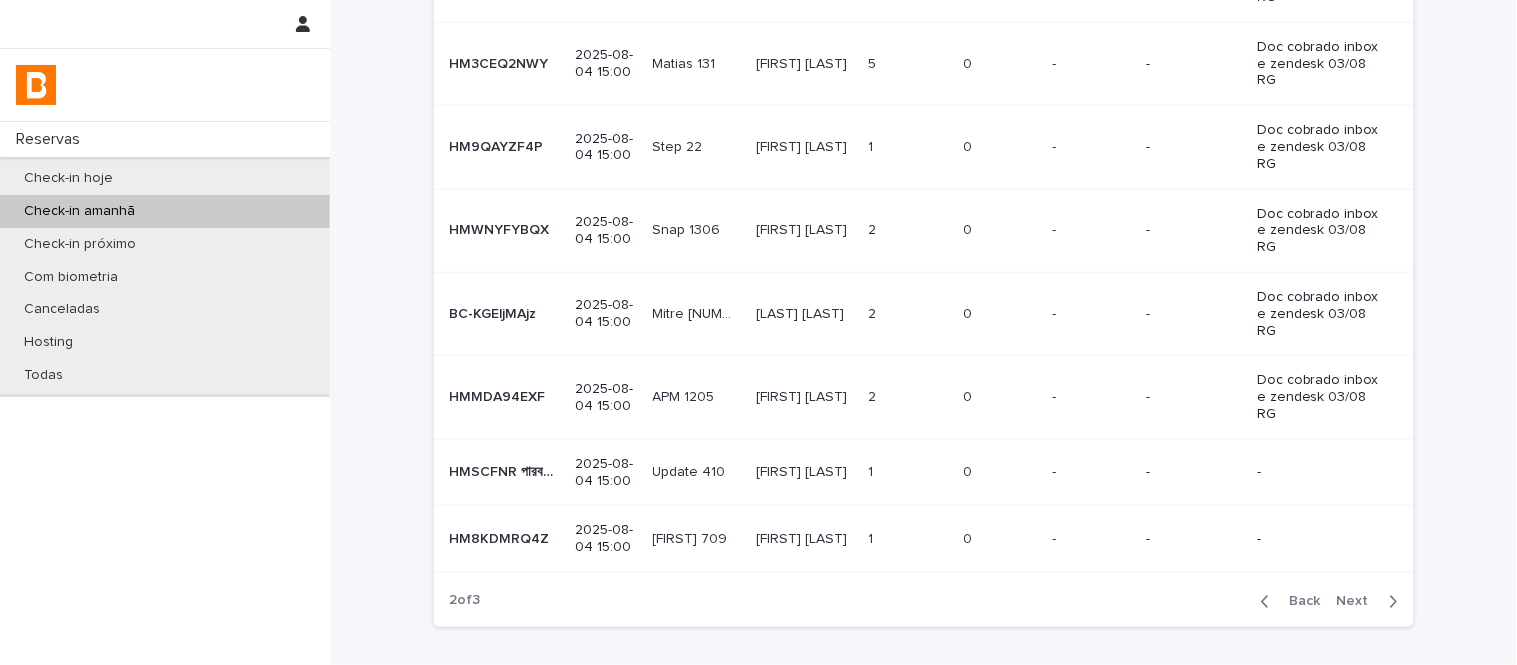 click on "[FIRST] [LAST] [FIRST] [LAST]" at bounding box center [804, 472] 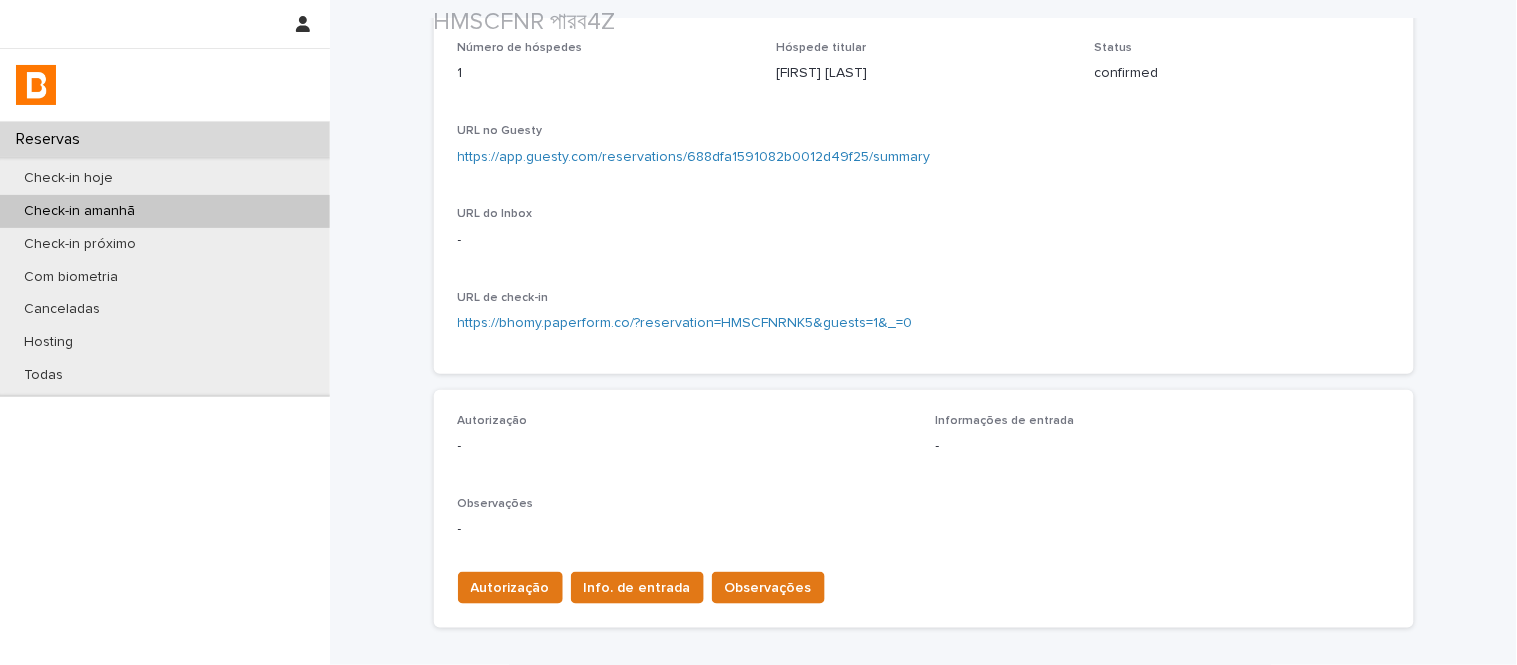 scroll, scrollTop: 222, scrollLeft: 0, axis: vertical 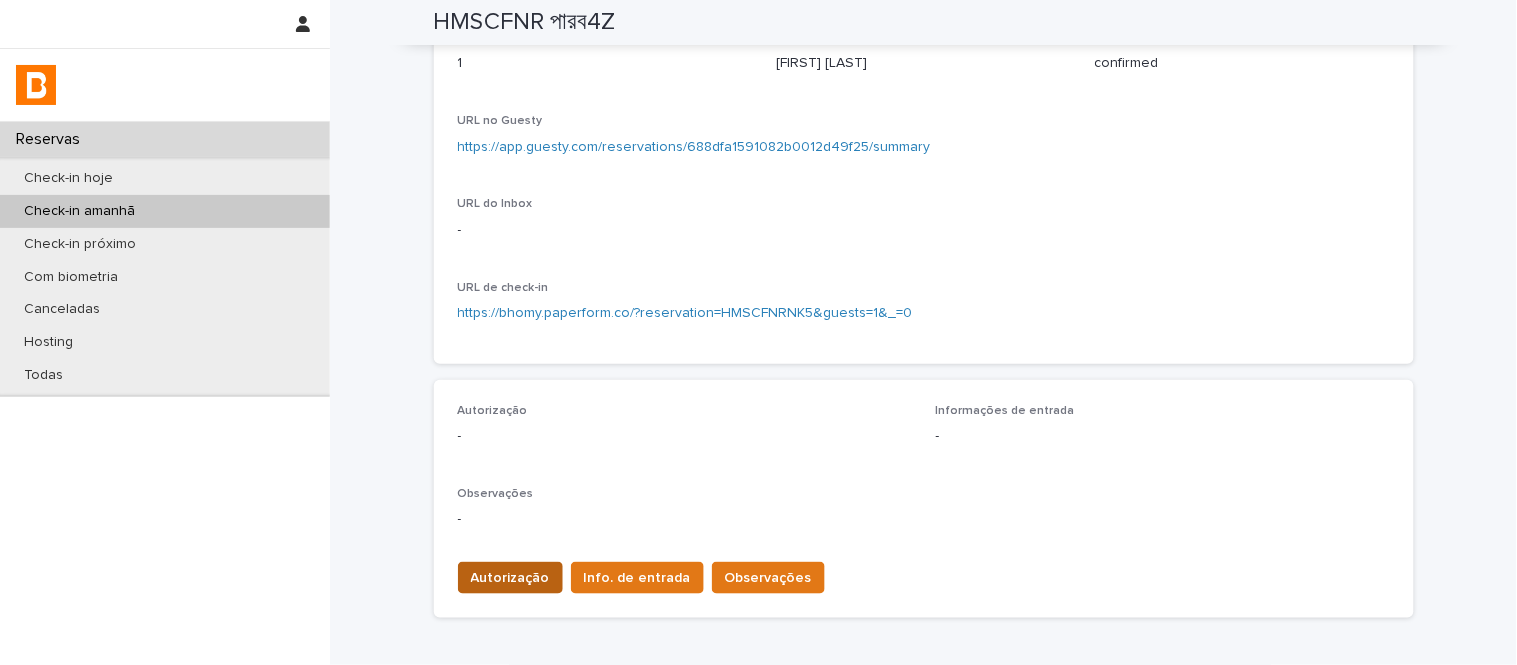 click on "Autorização" at bounding box center [510, 578] 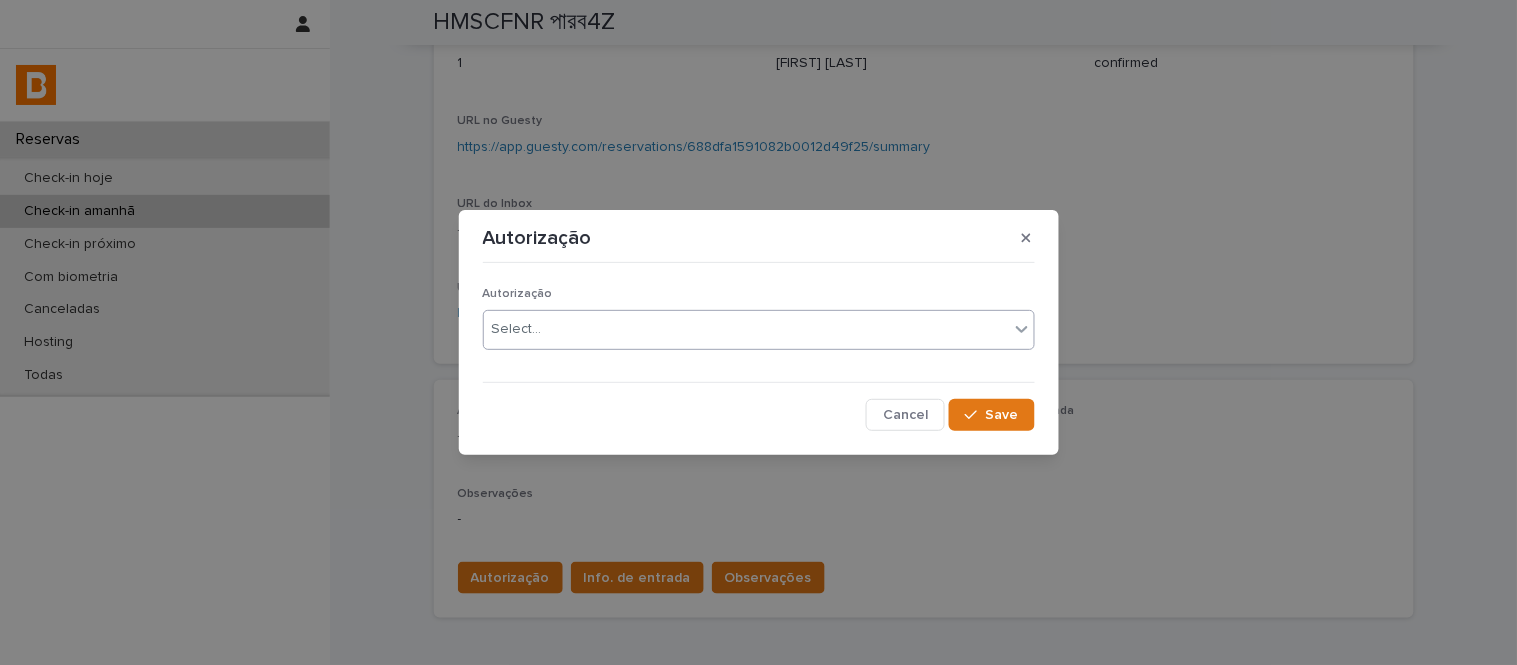 click on "Select..." at bounding box center [517, 329] 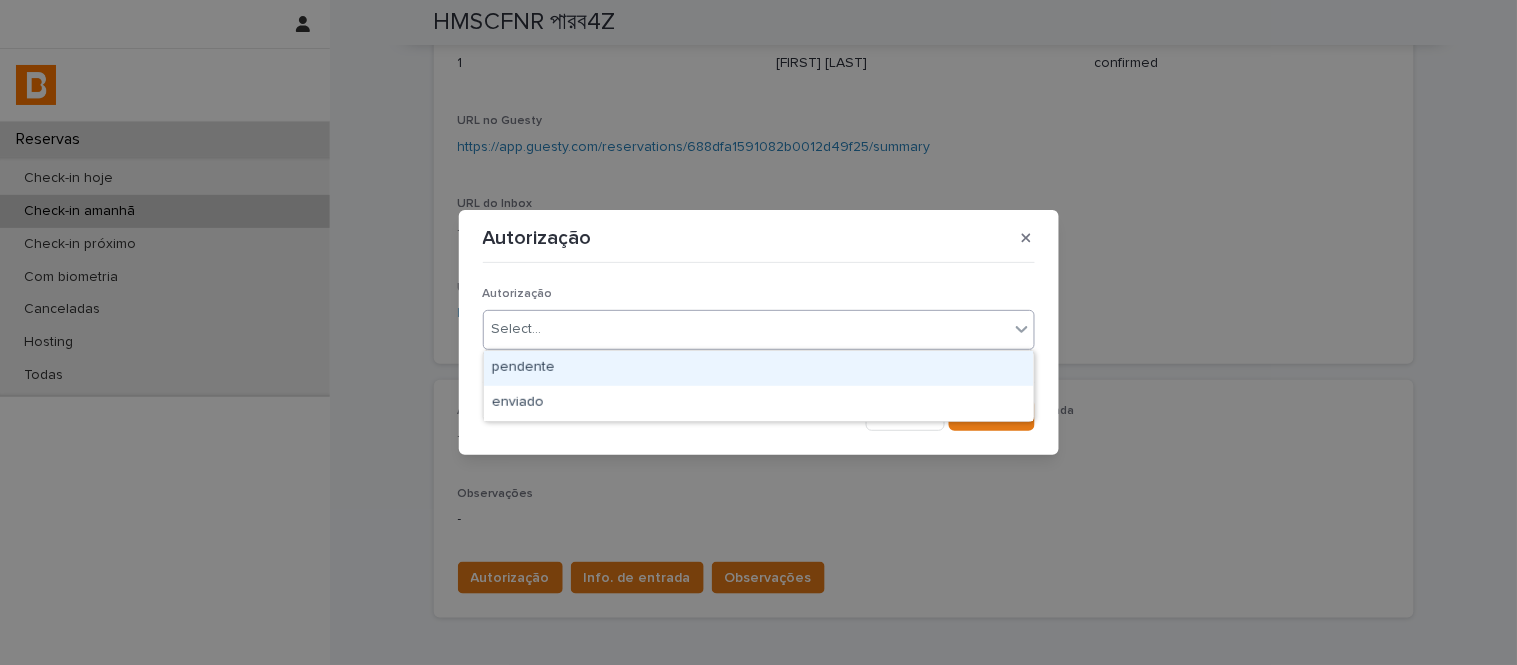 click on "pendente" at bounding box center (759, 368) 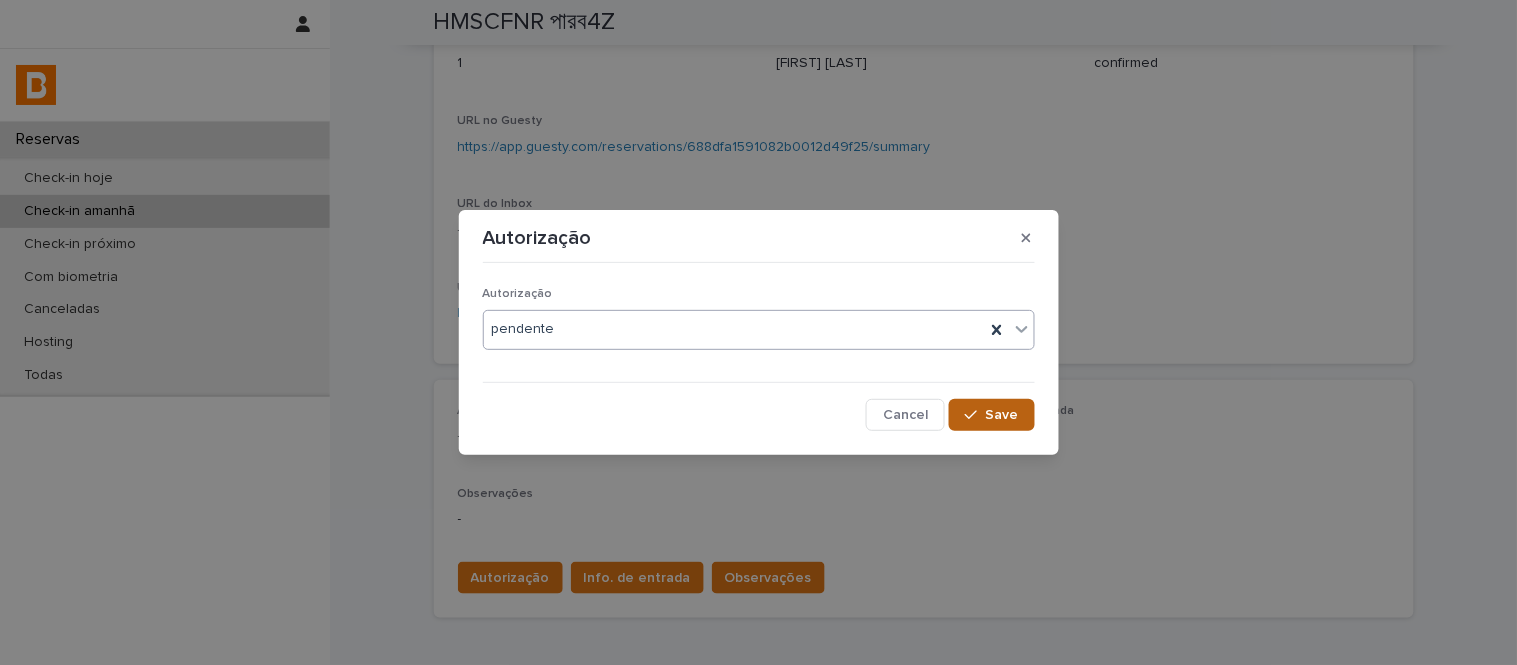 click on "Save" at bounding box center (1002, 415) 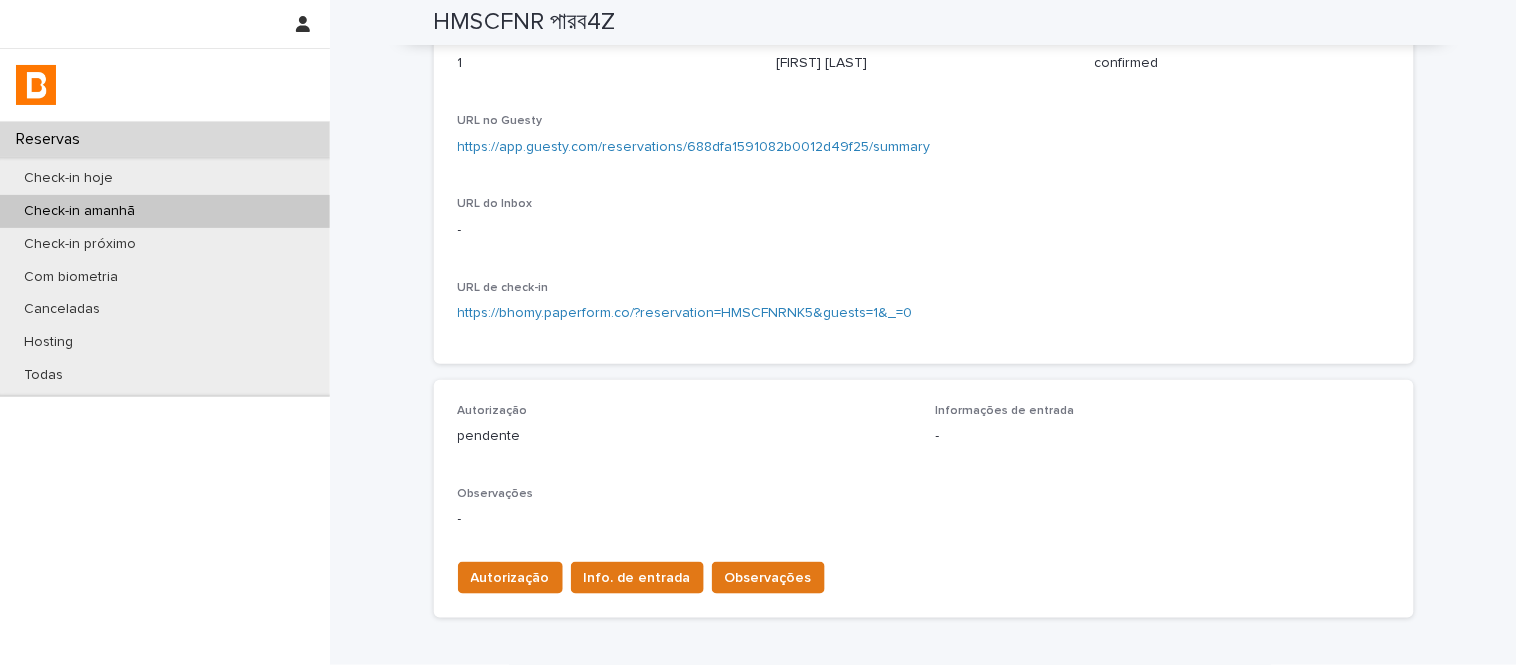 click on "Info. de entrada" at bounding box center [637, 578] 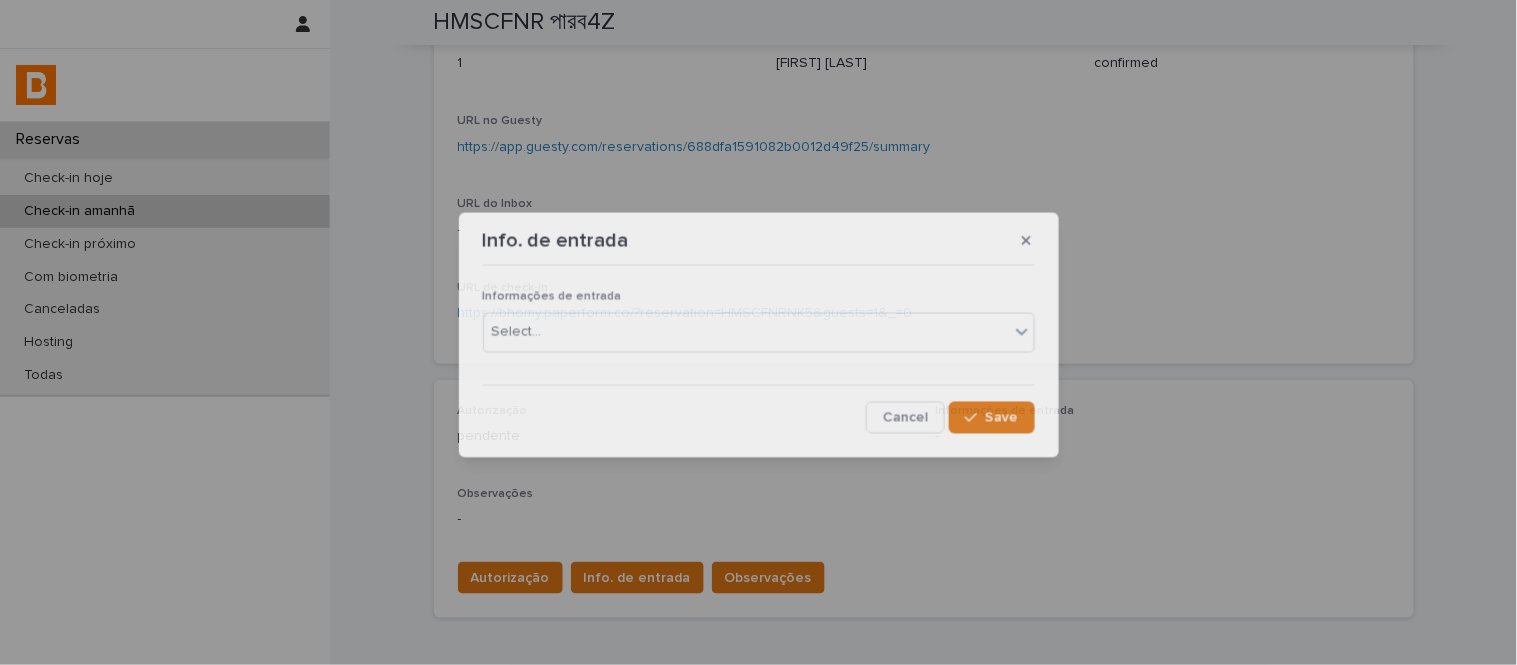 click on "Info. de entrada Informações de entrada Select... Cancel Save" at bounding box center (758, 332) 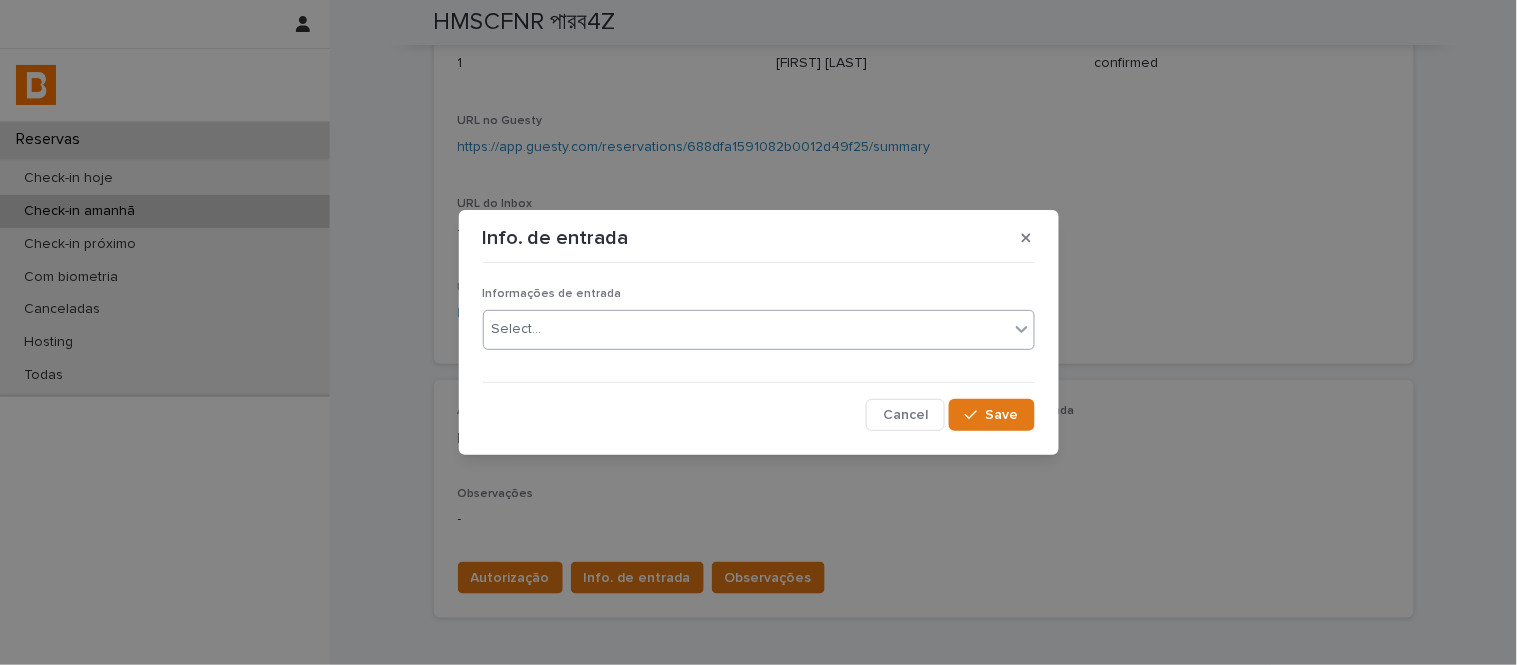 click on "Select..." at bounding box center (746, 329) 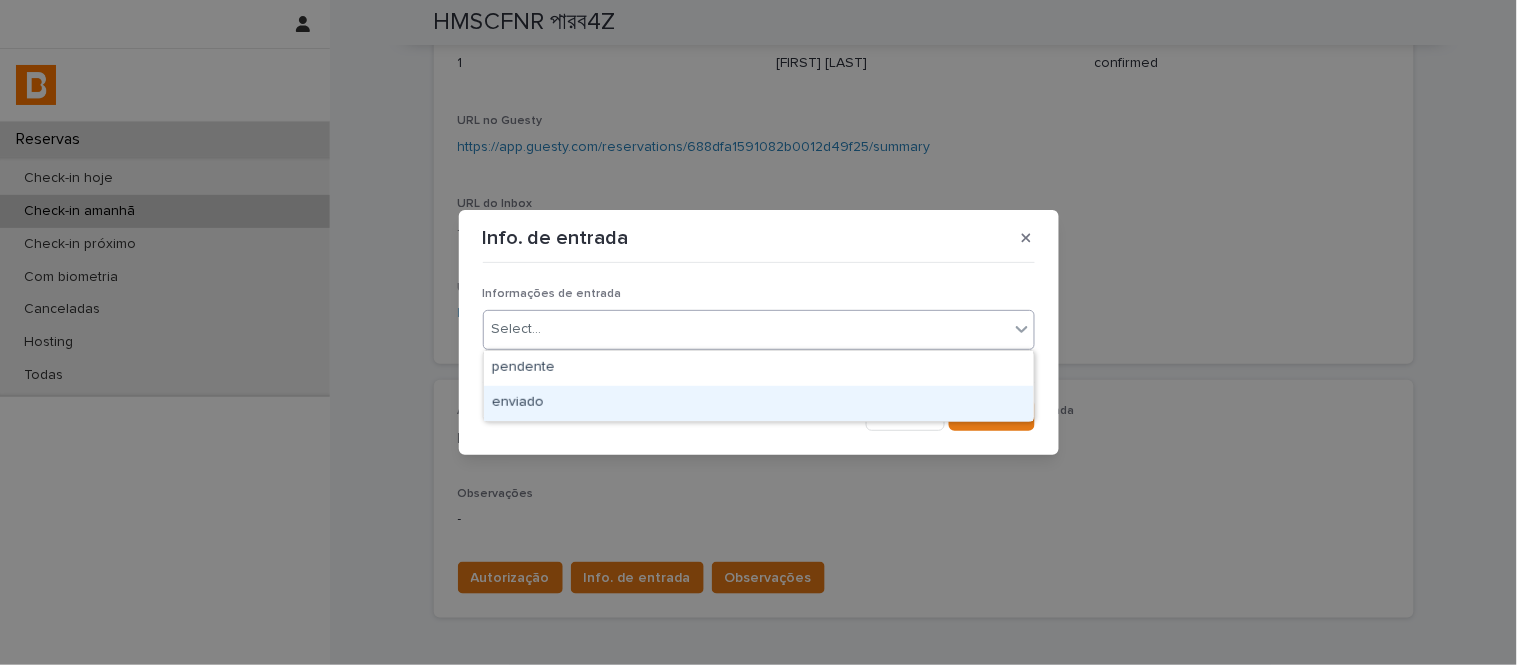 click on "enviado" at bounding box center [759, 403] 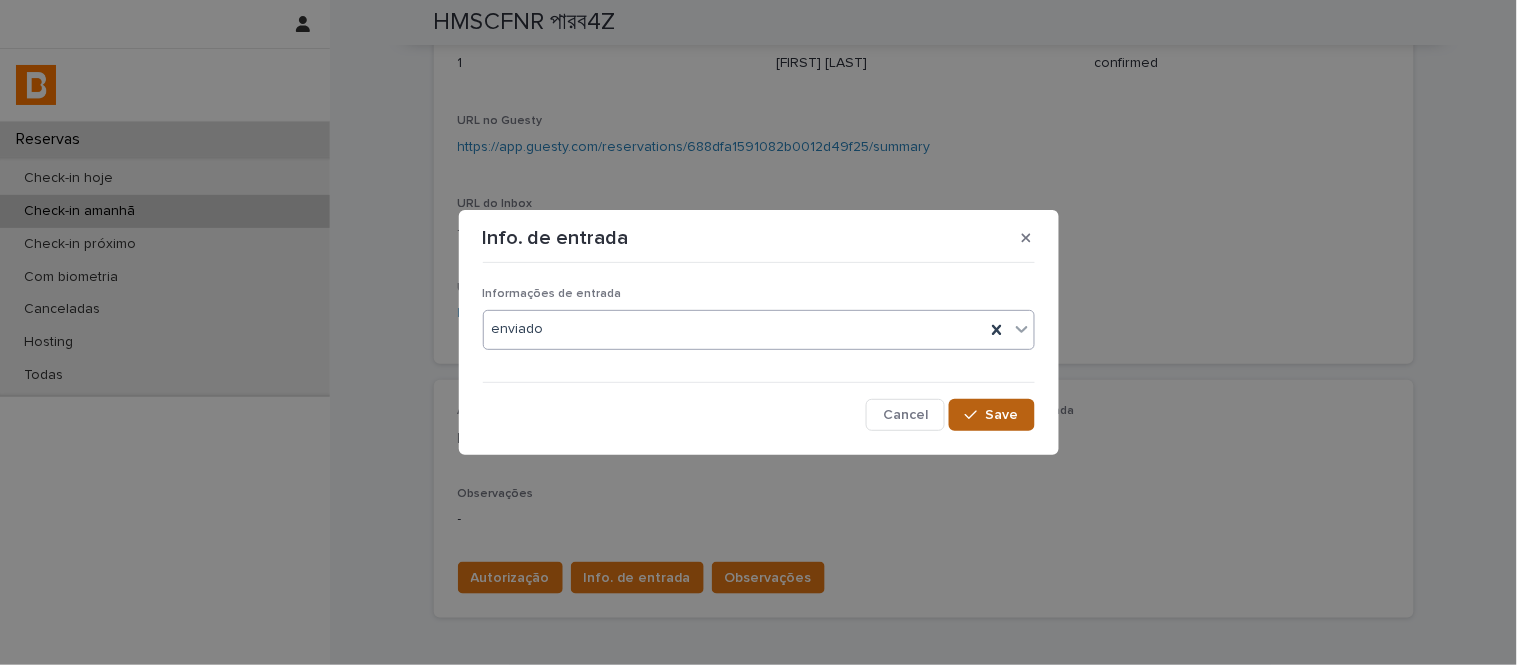 drag, startPoint x: 1054, startPoint y: 412, endPoint x: 1010, endPoint y: 421, distance: 44.911022 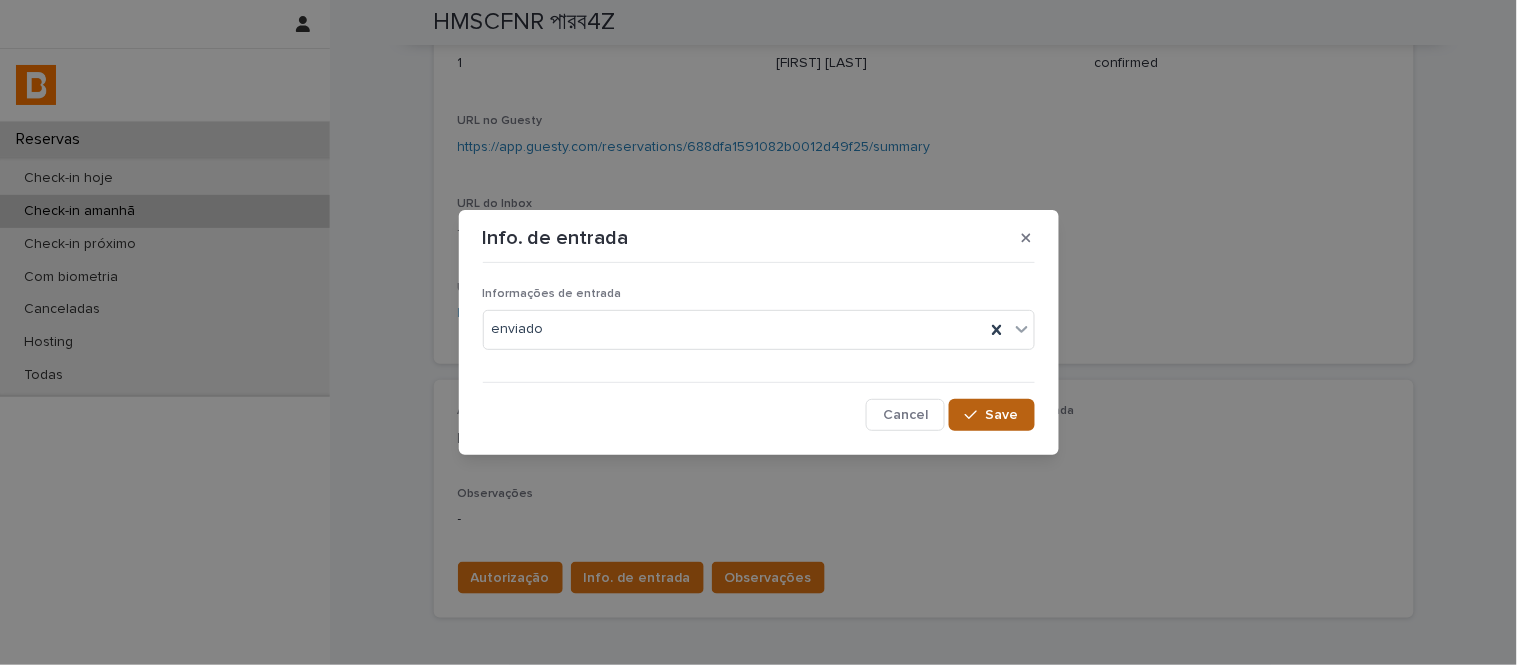 click on "Save" at bounding box center (991, 415) 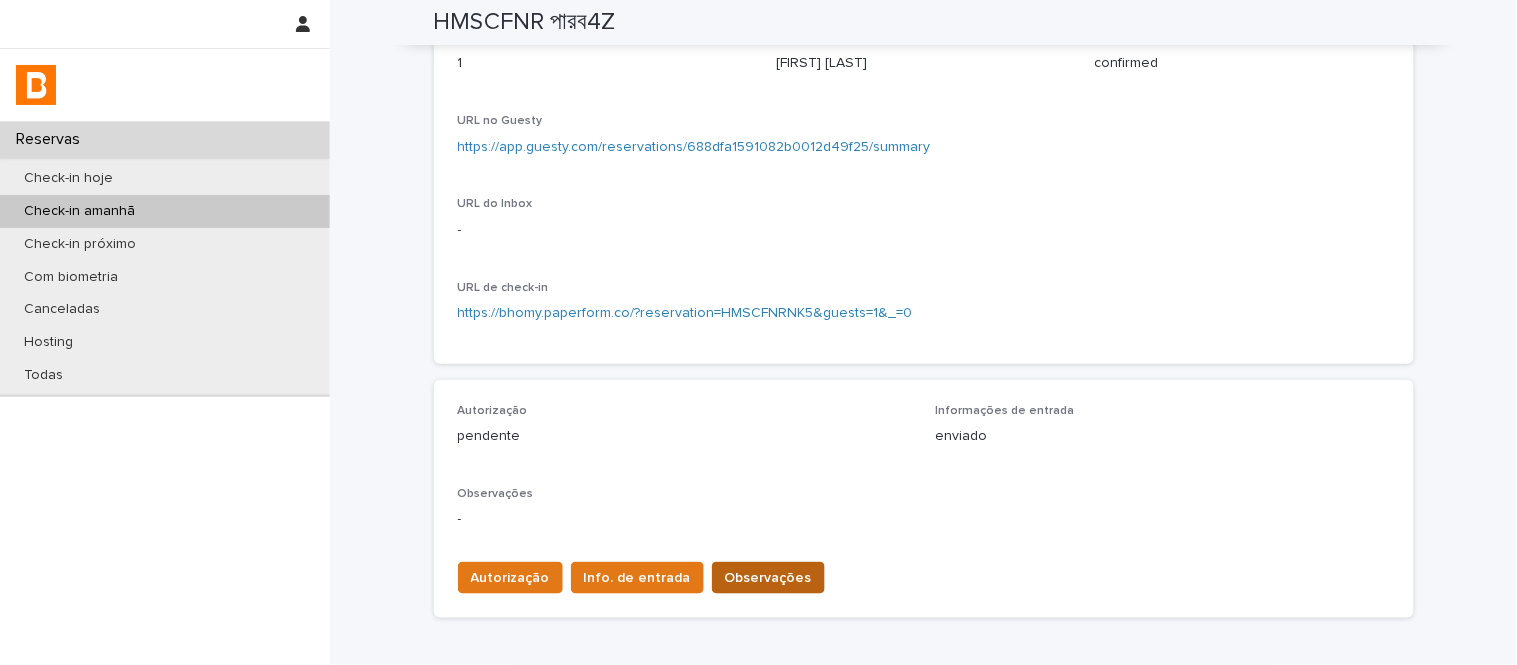 click on "Observações" at bounding box center (768, 578) 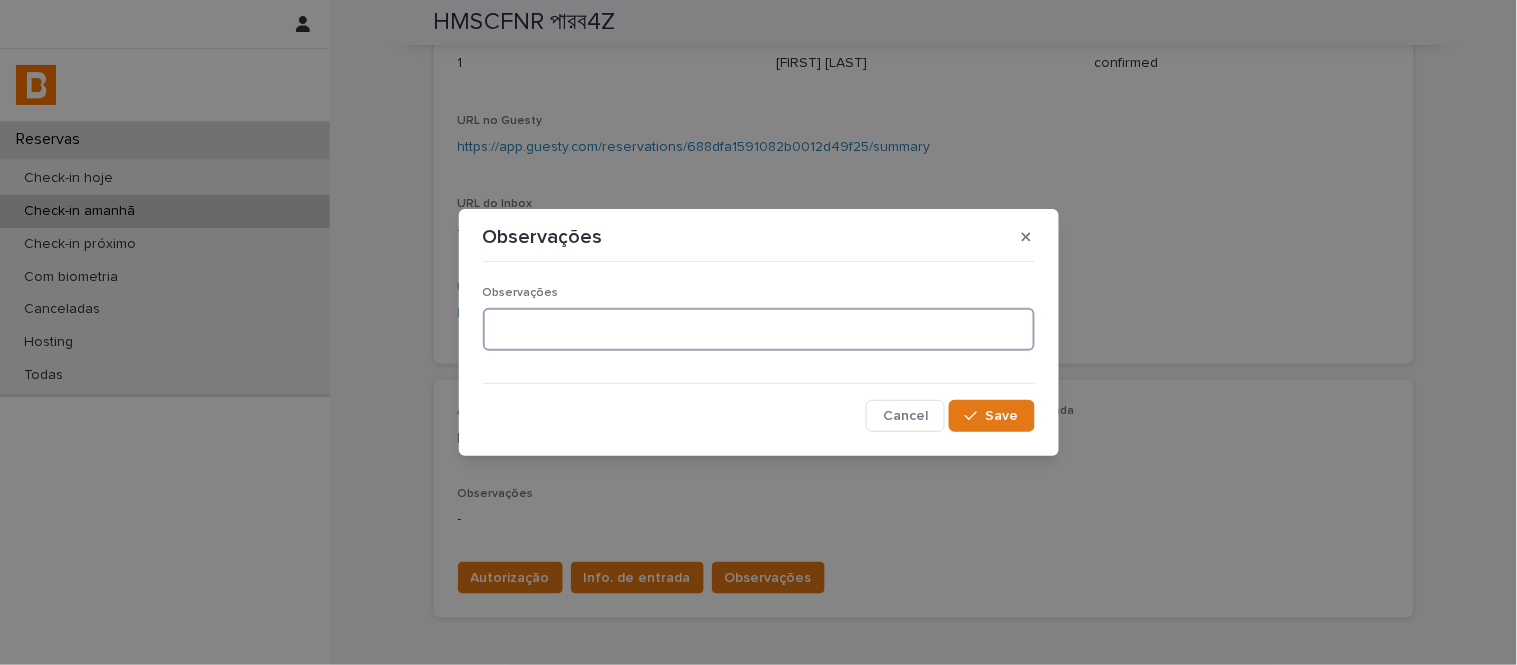 click at bounding box center [759, 329] 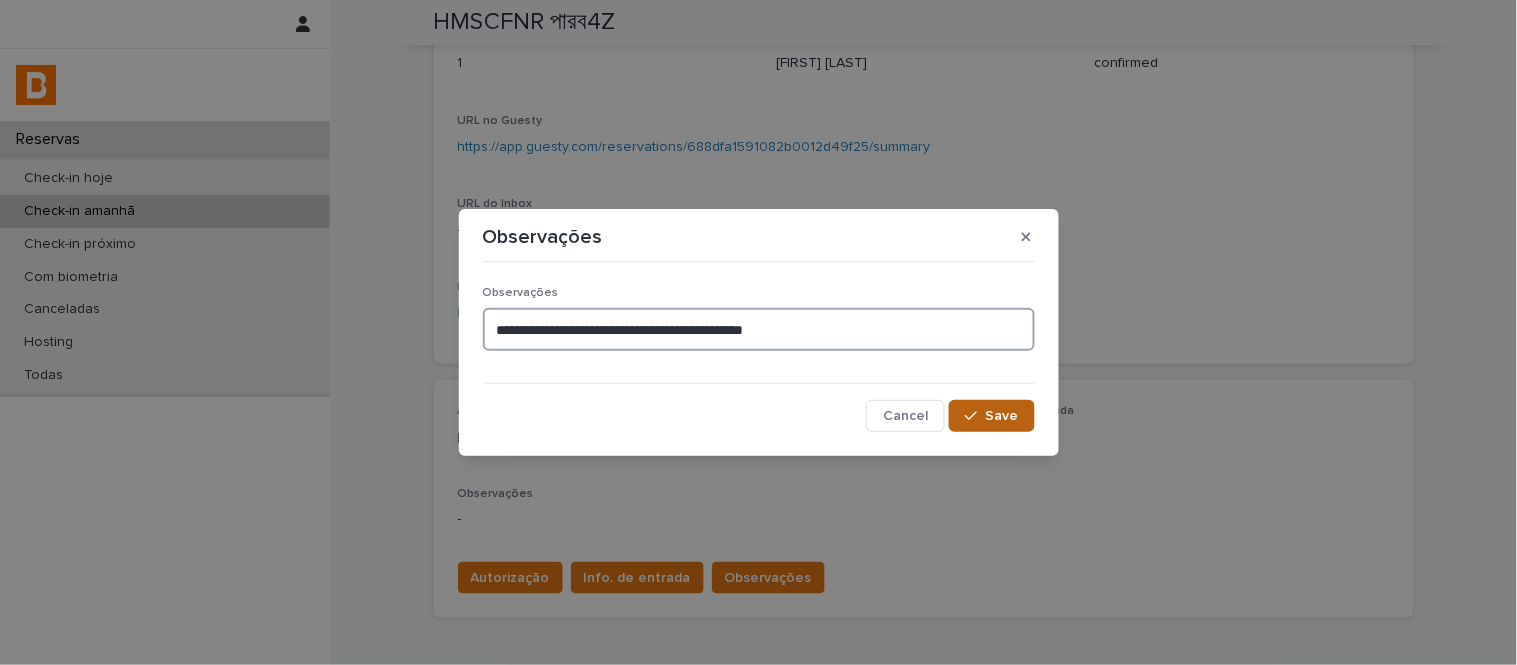 type on "**********" 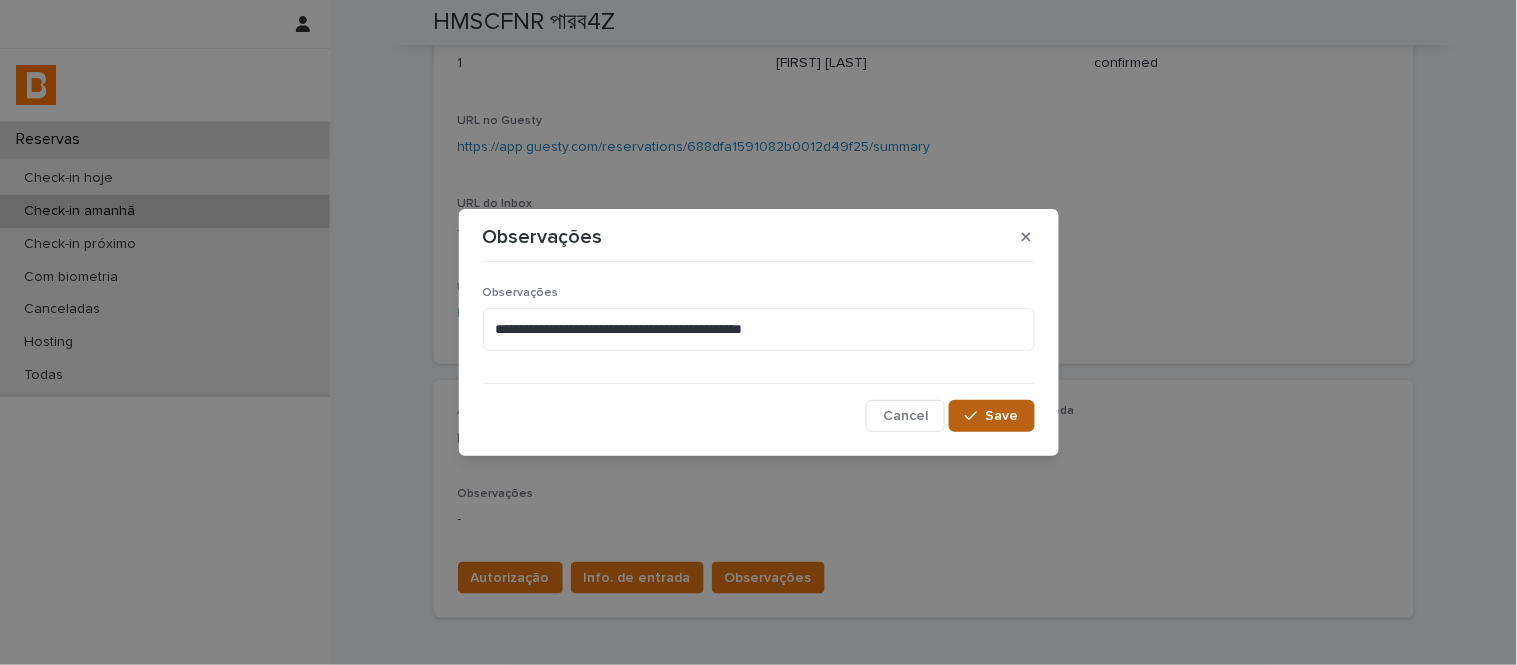 click at bounding box center [975, 416] 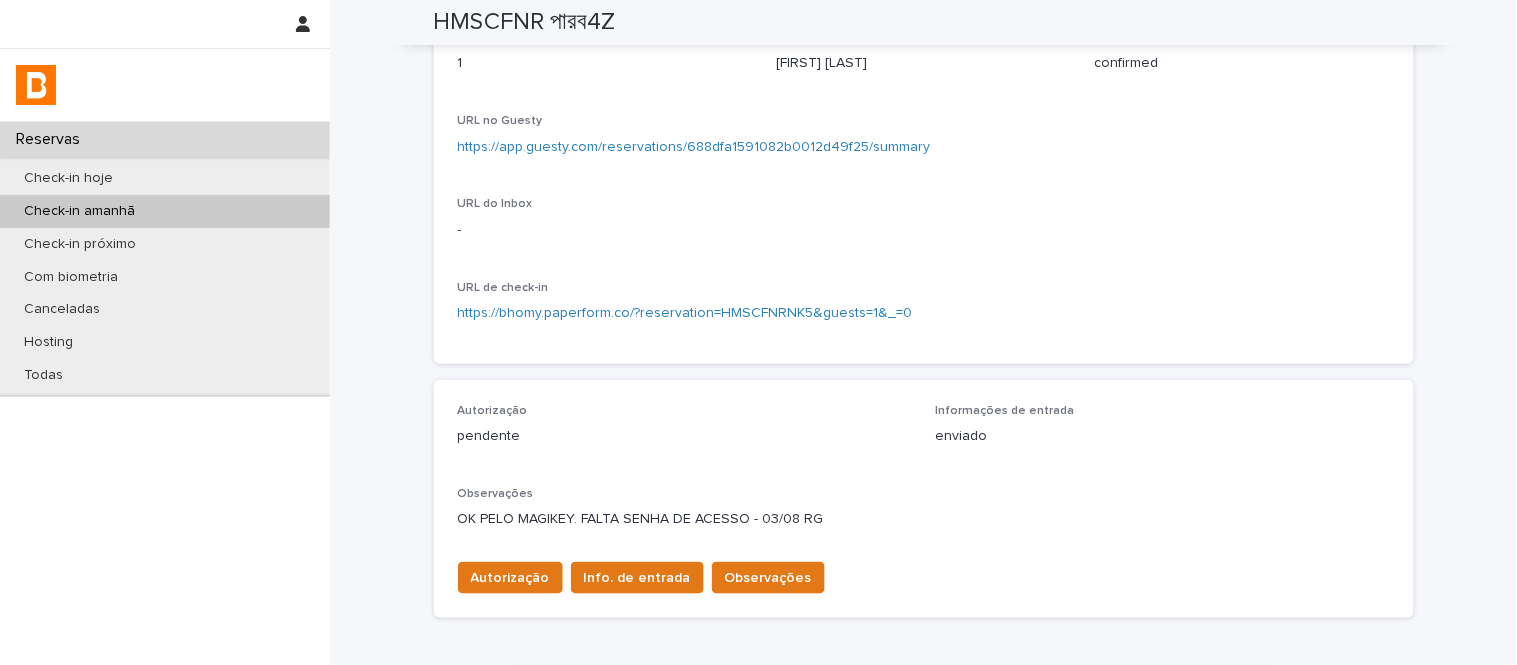 click on "https://app.guesty.com/reservations/688dfa1591082b0012d49f25/summary" at bounding box center (694, 147) 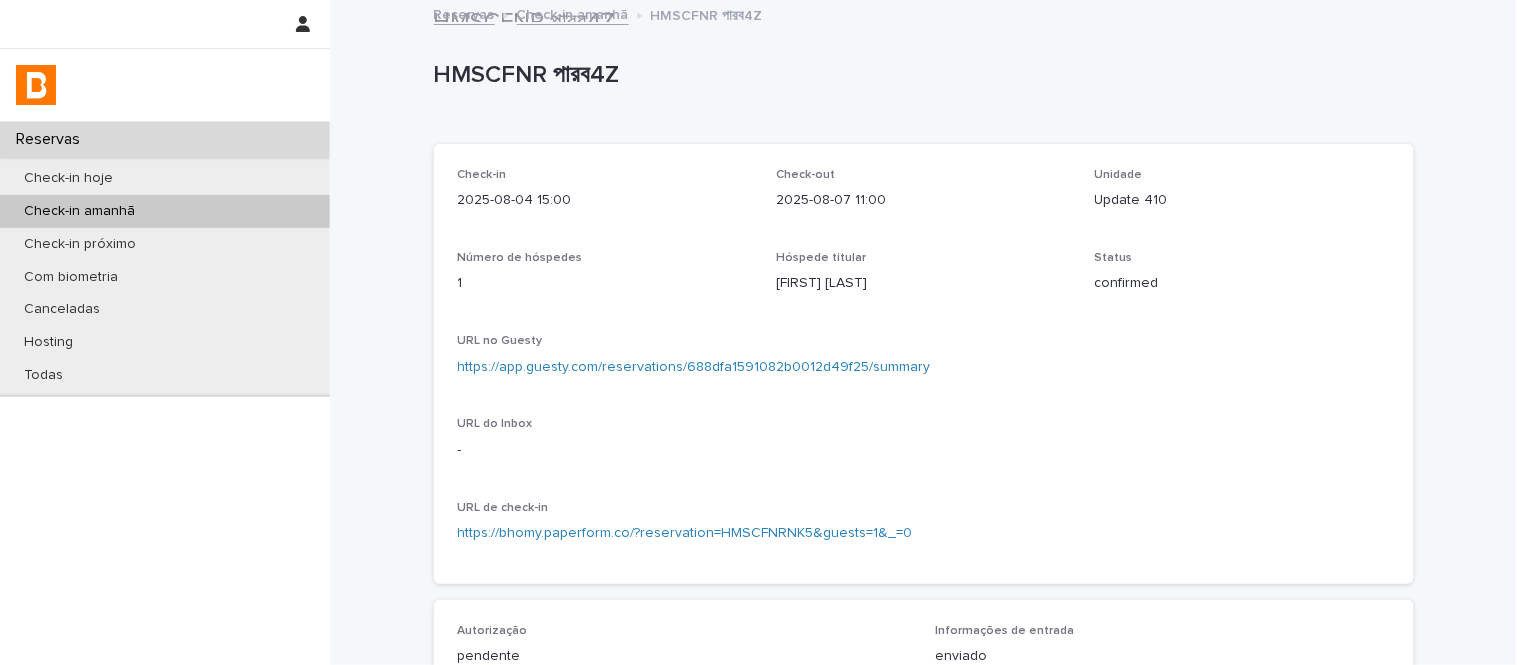 scroll, scrollTop: 0, scrollLeft: 0, axis: both 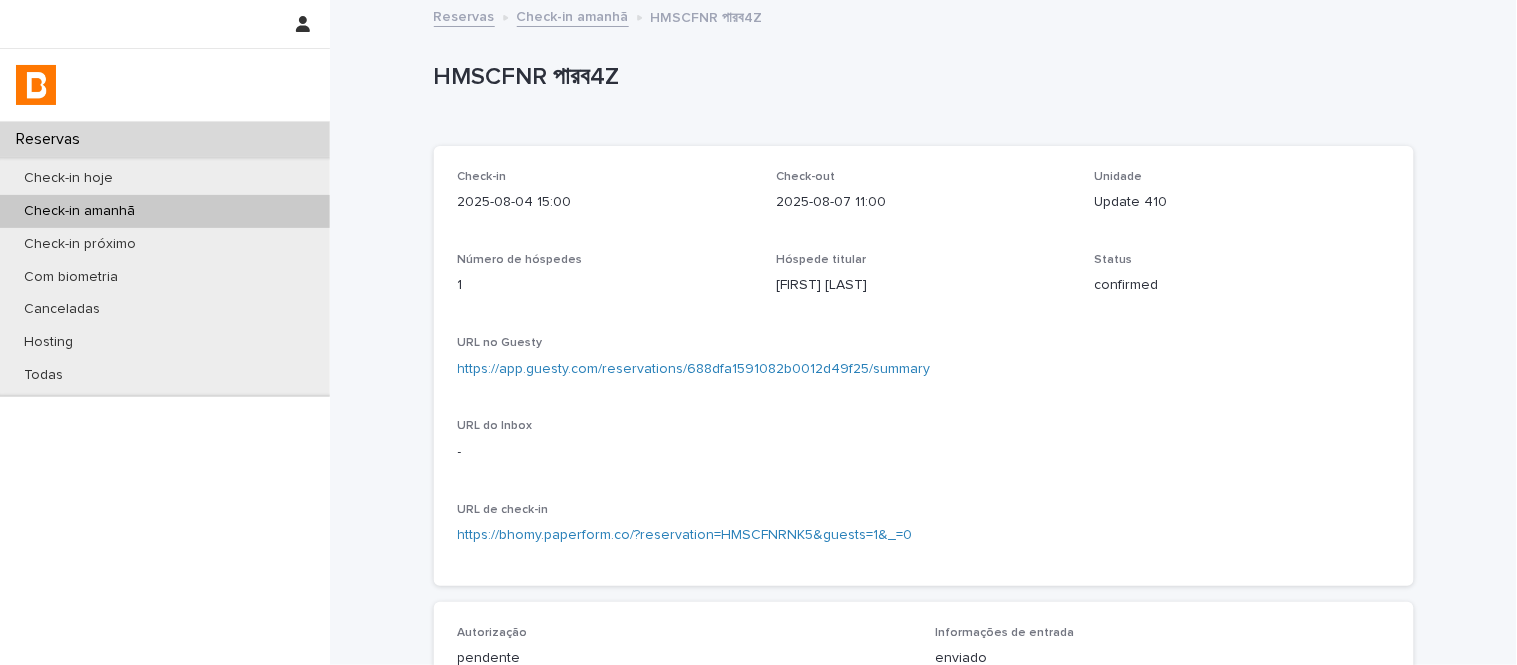 click on "Check-in amanhã" at bounding box center (573, 15) 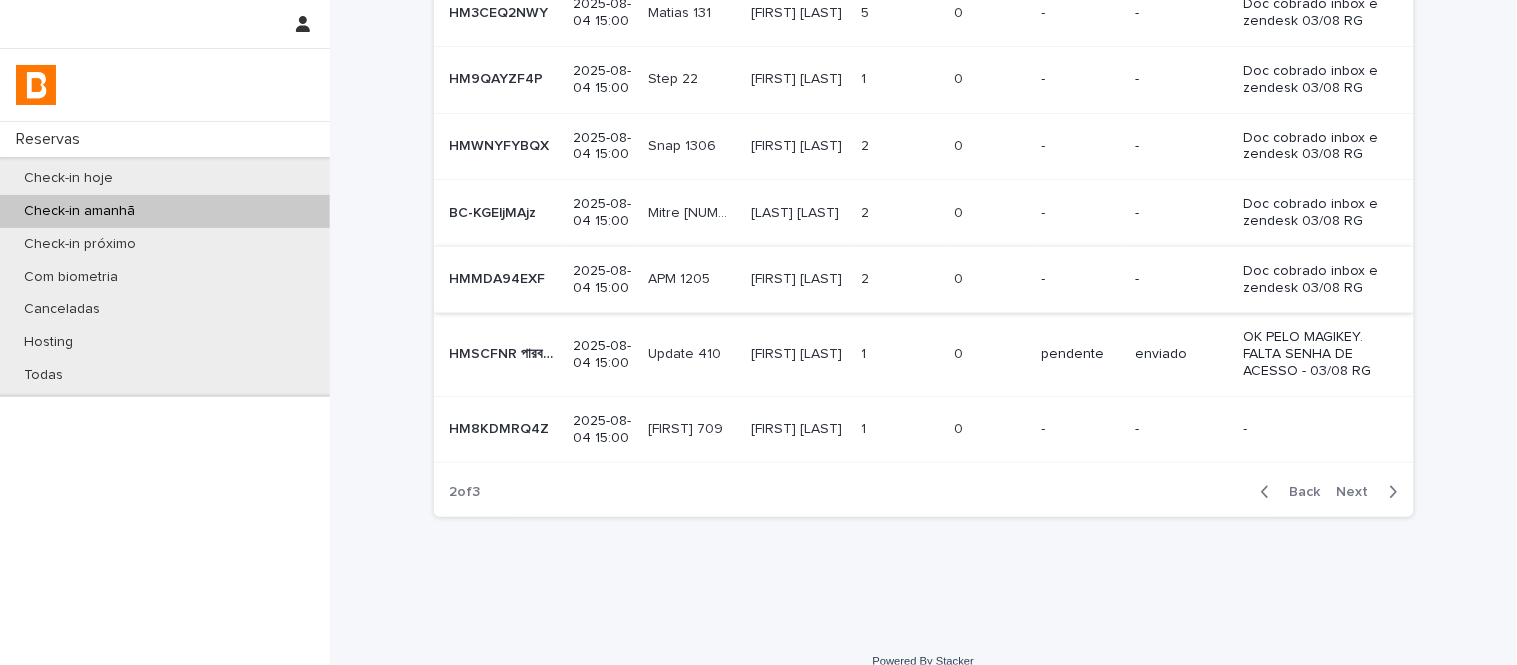 scroll, scrollTop: 440, scrollLeft: 0, axis: vertical 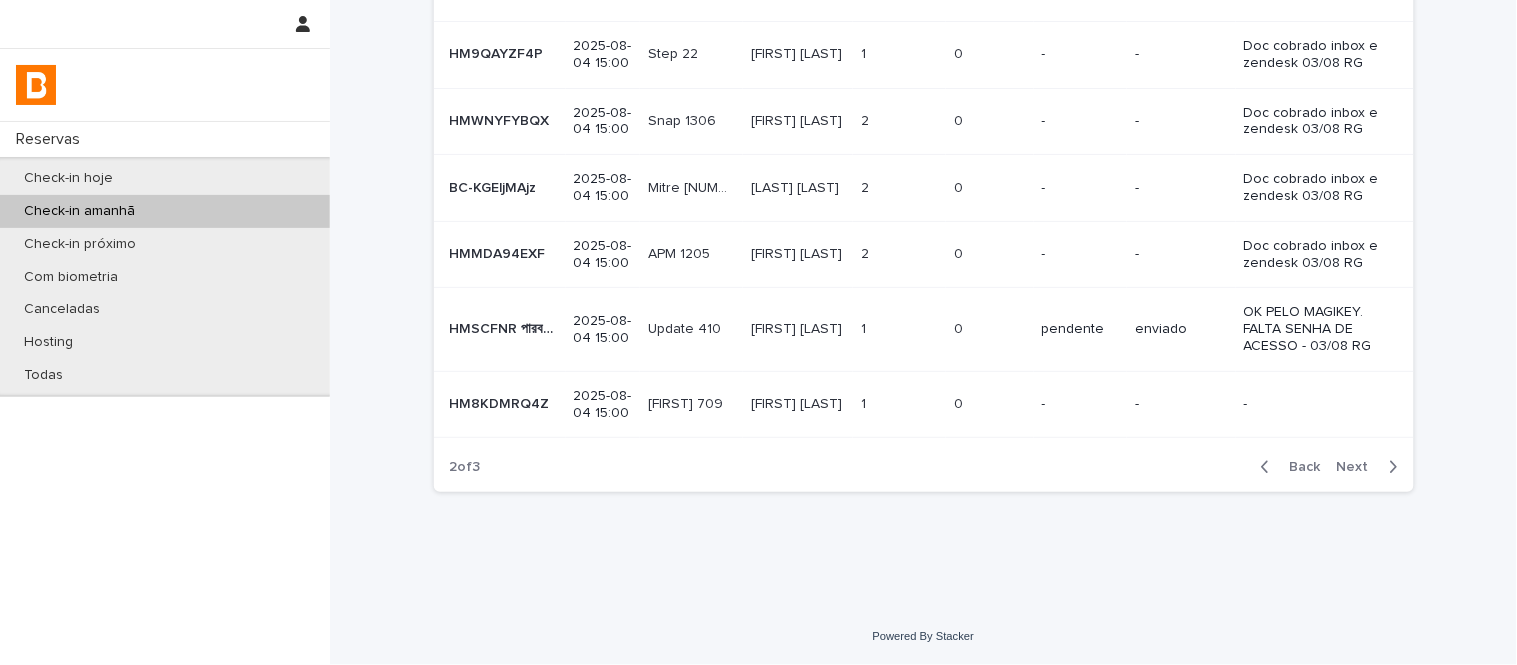 click on "0" at bounding box center [960, 402] 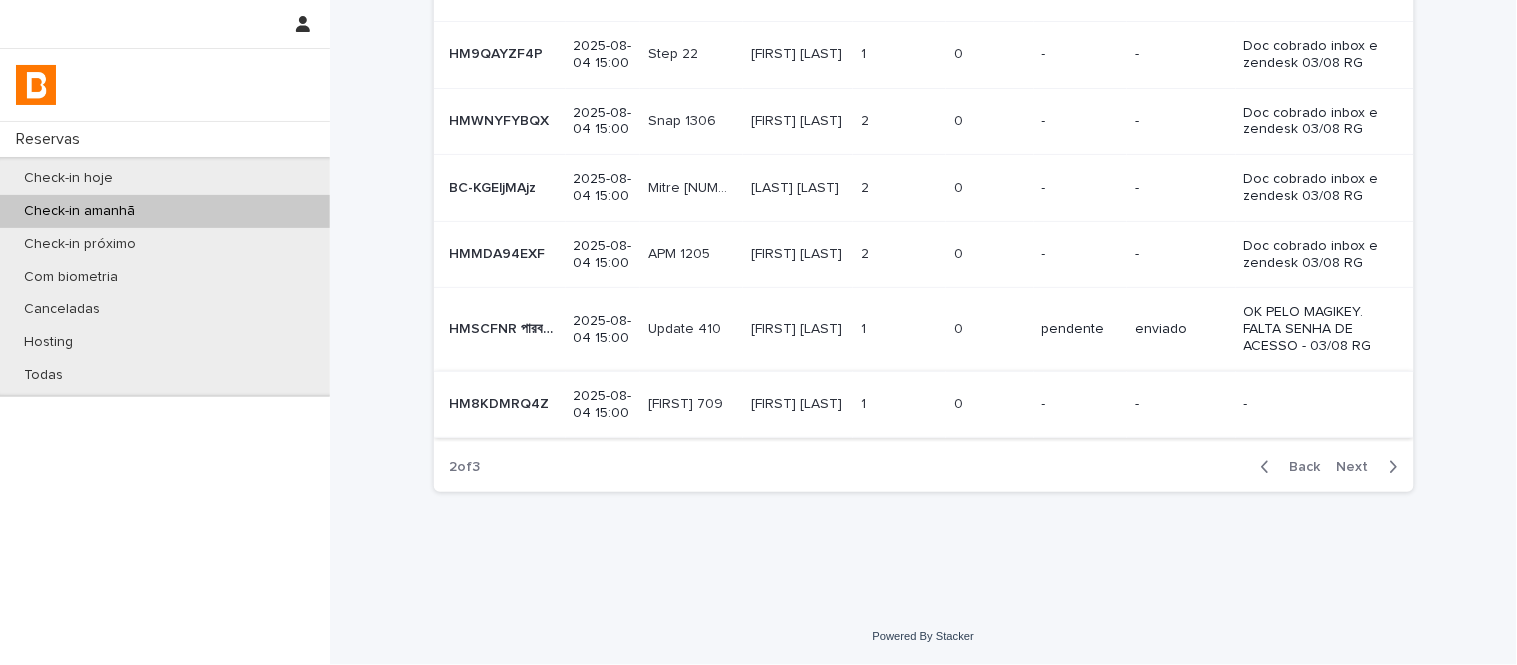 scroll, scrollTop: 0, scrollLeft: 0, axis: both 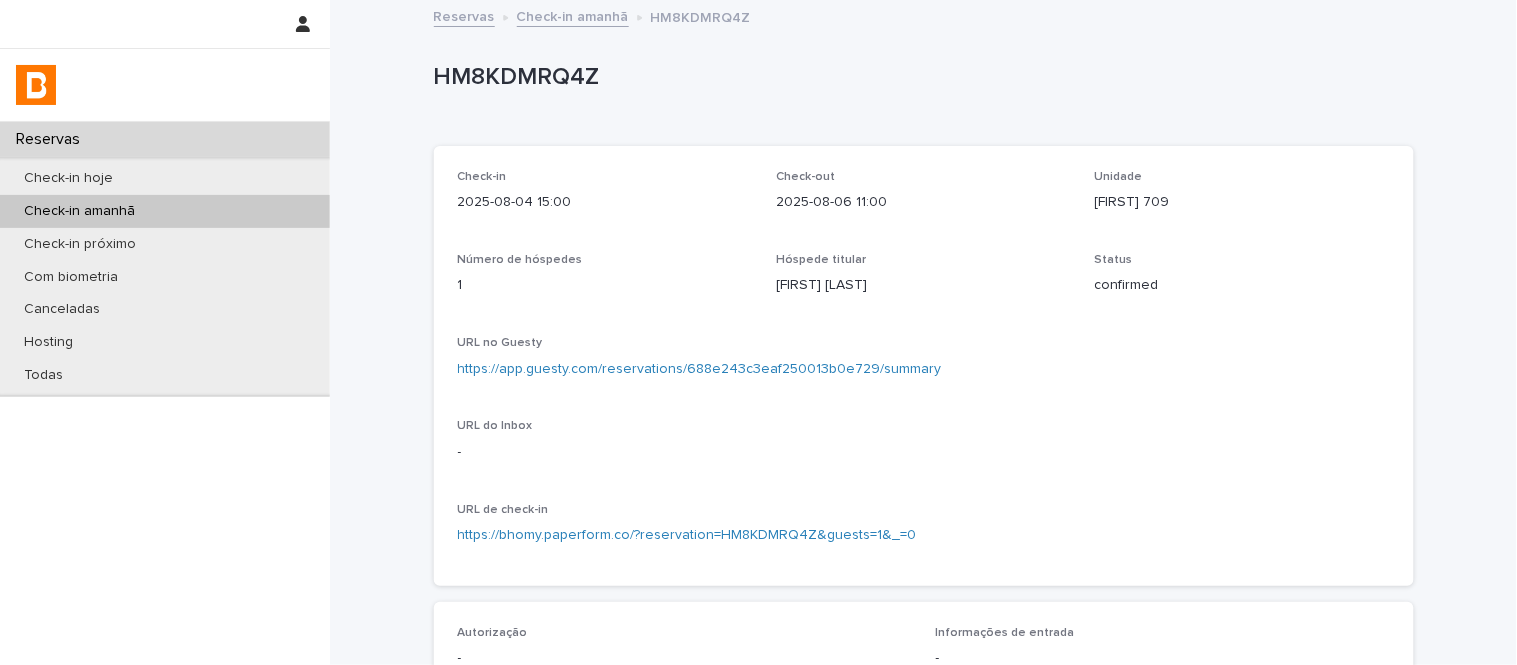 click on "https://app.guesty.com/reservations/688e243c3eaf250013b0e729/summary" at bounding box center [700, 369] 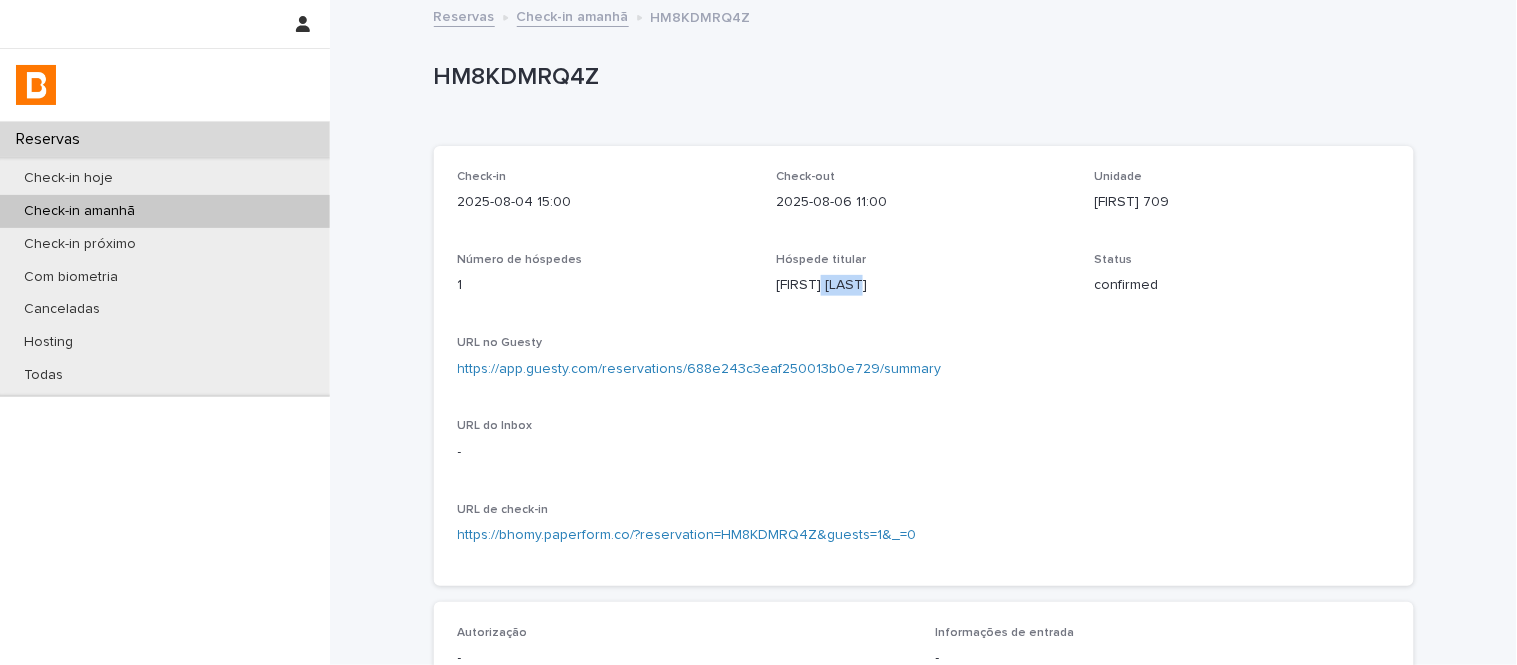 click on "[FIRST] [LAST]" at bounding box center [923, 285] 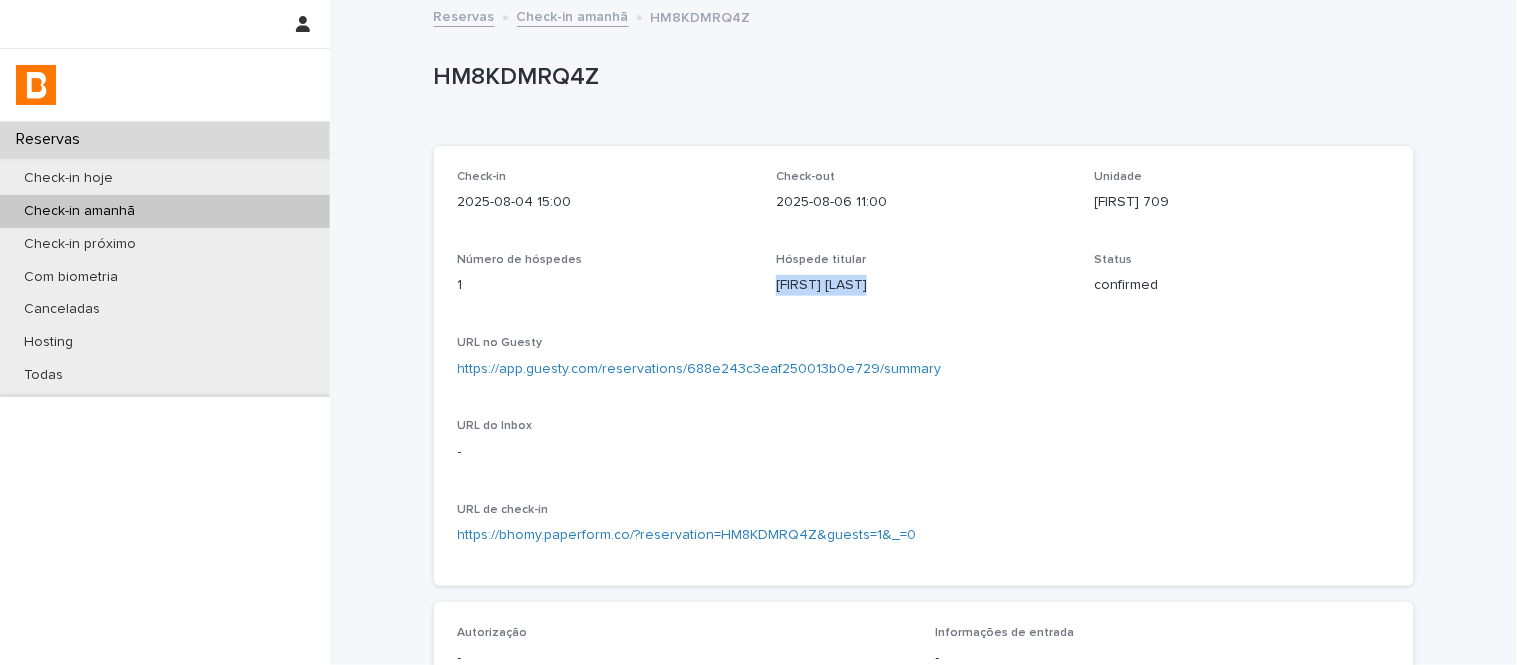 click on "[FIRST] [LAST]" at bounding box center [923, 285] 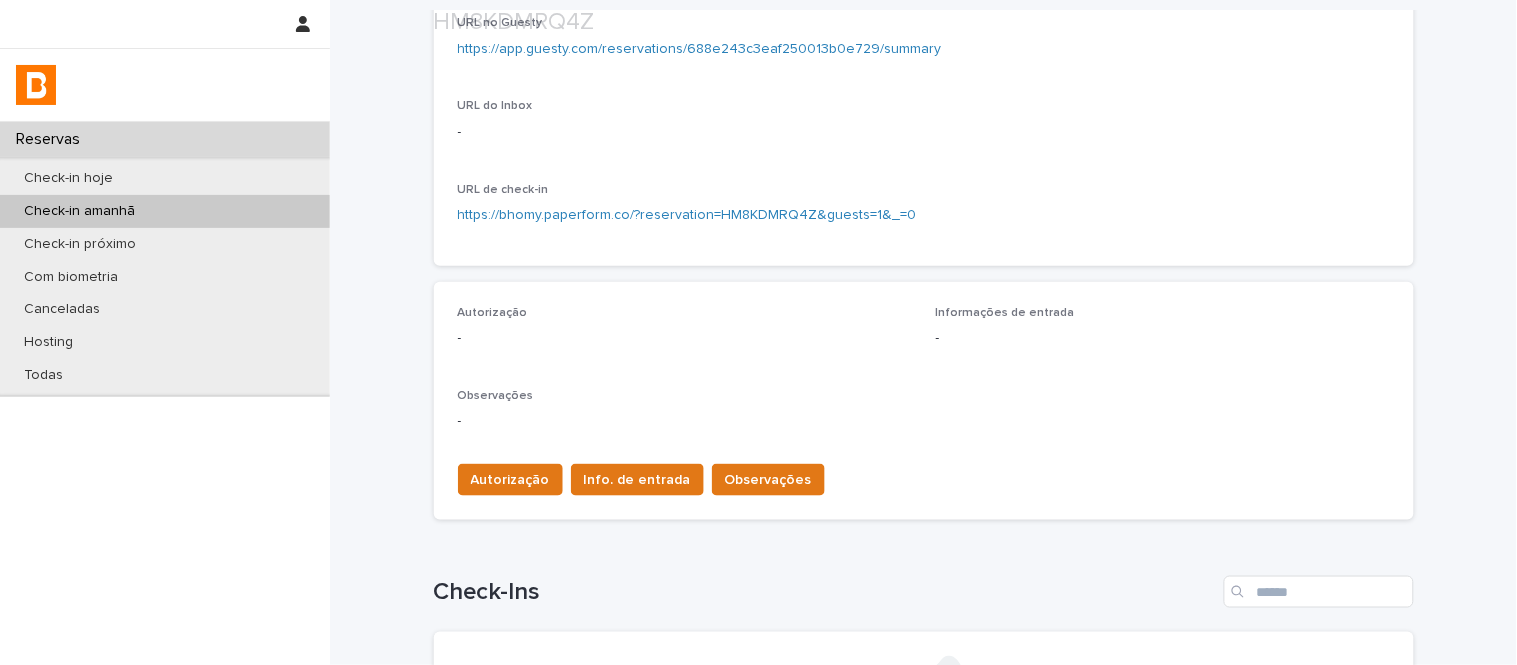 scroll, scrollTop: 333, scrollLeft: 0, axis: vertical 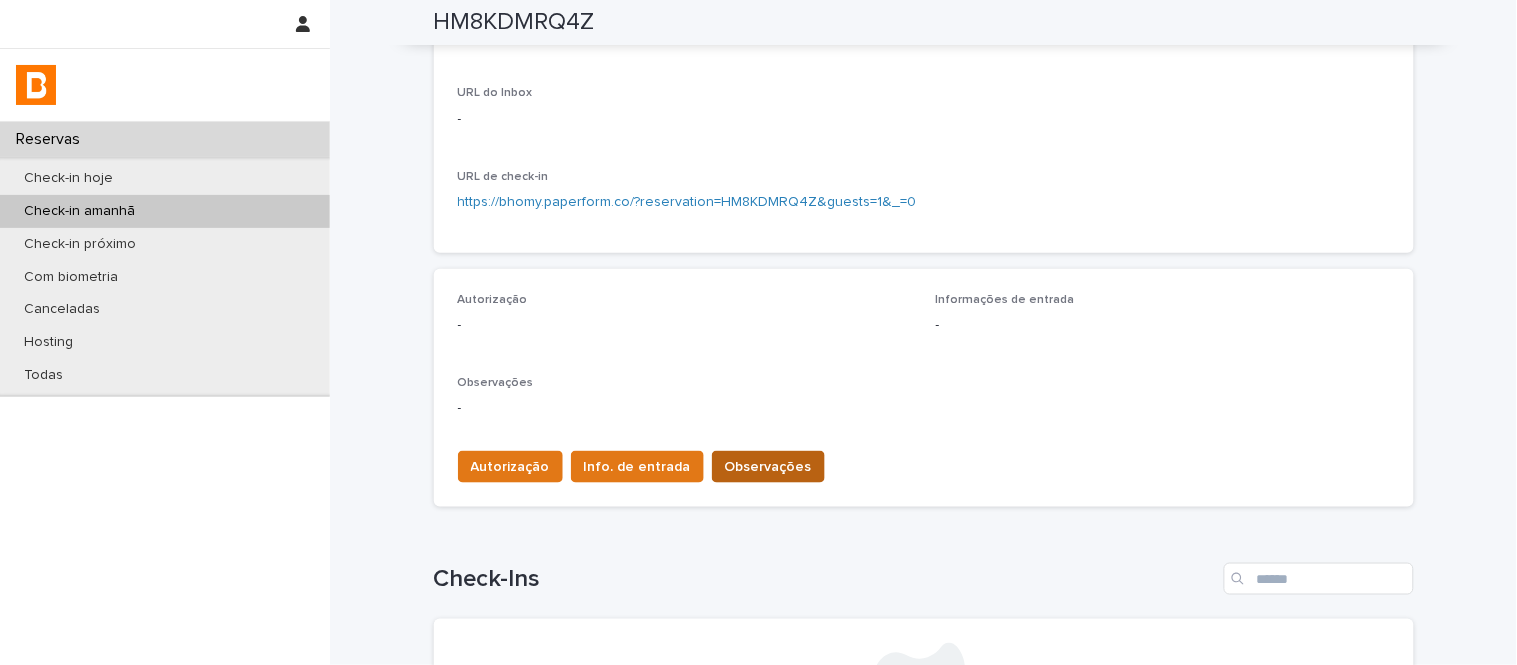 click on "Observações" at bounding box center [768, 467] 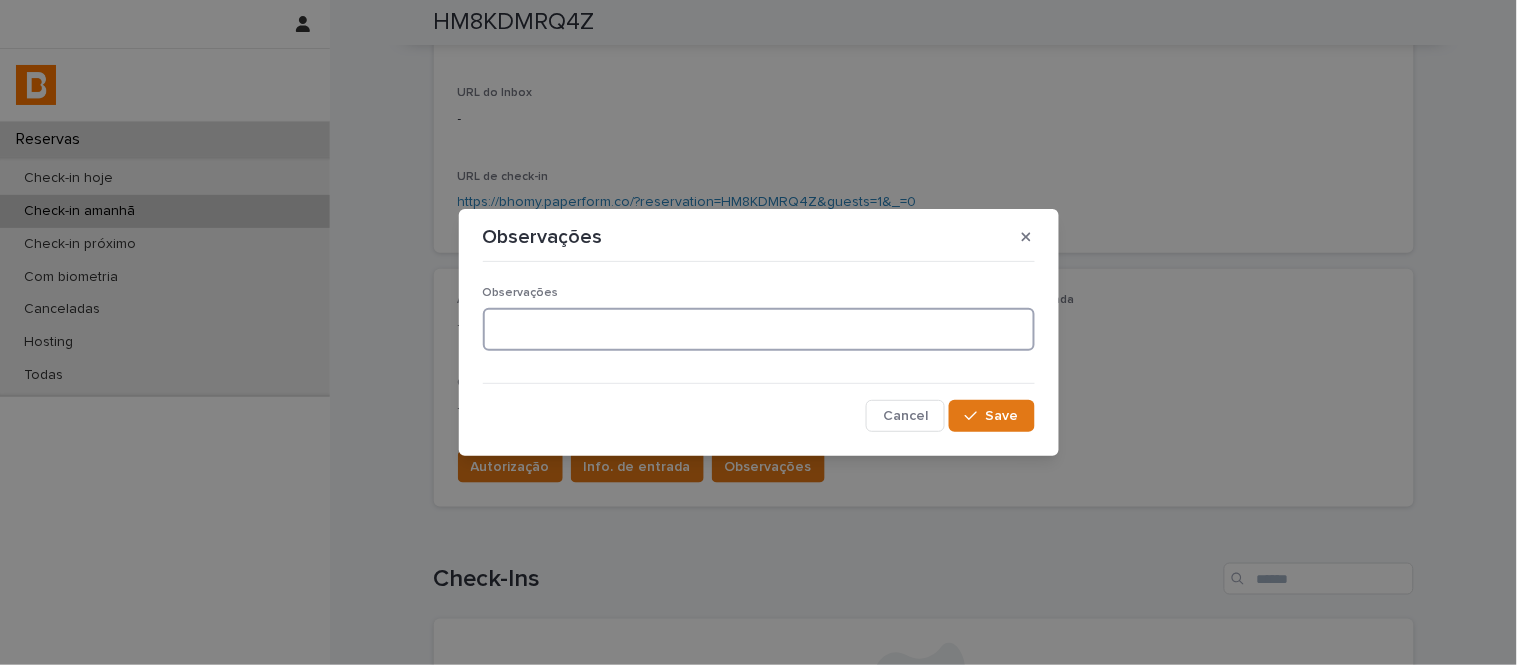 click at bounding box center [759, 329] 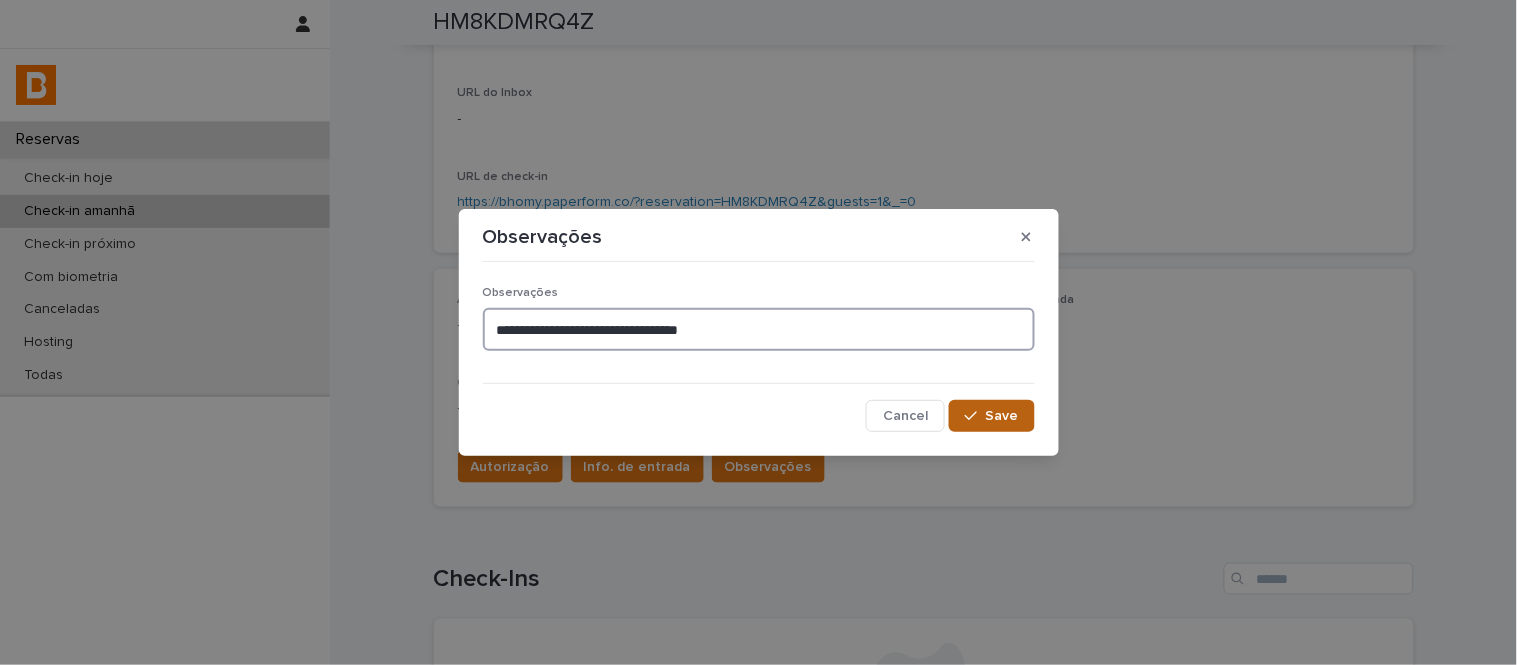 type on "**********" 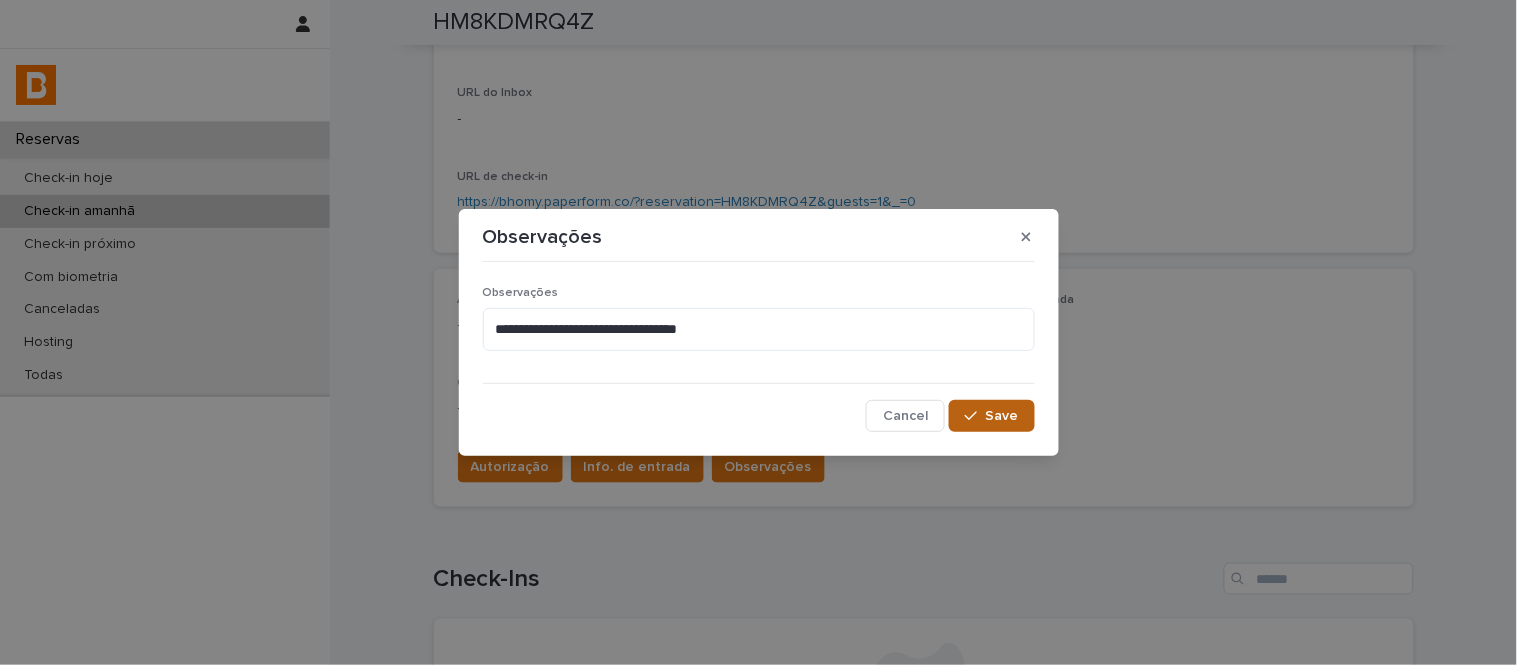 click on "Save" at bounding box center (1002, 416) 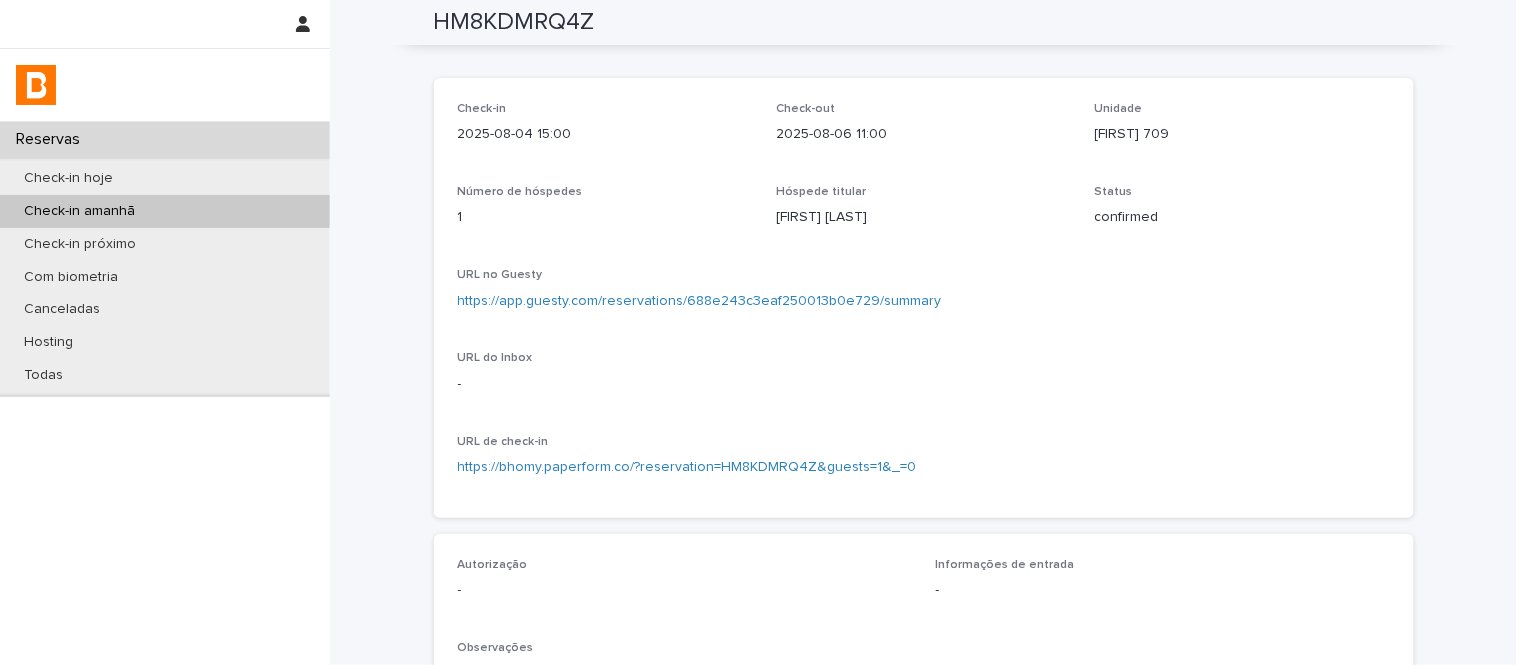 scroll, scrollTop: 0, scrollLeft: 0, axis: both 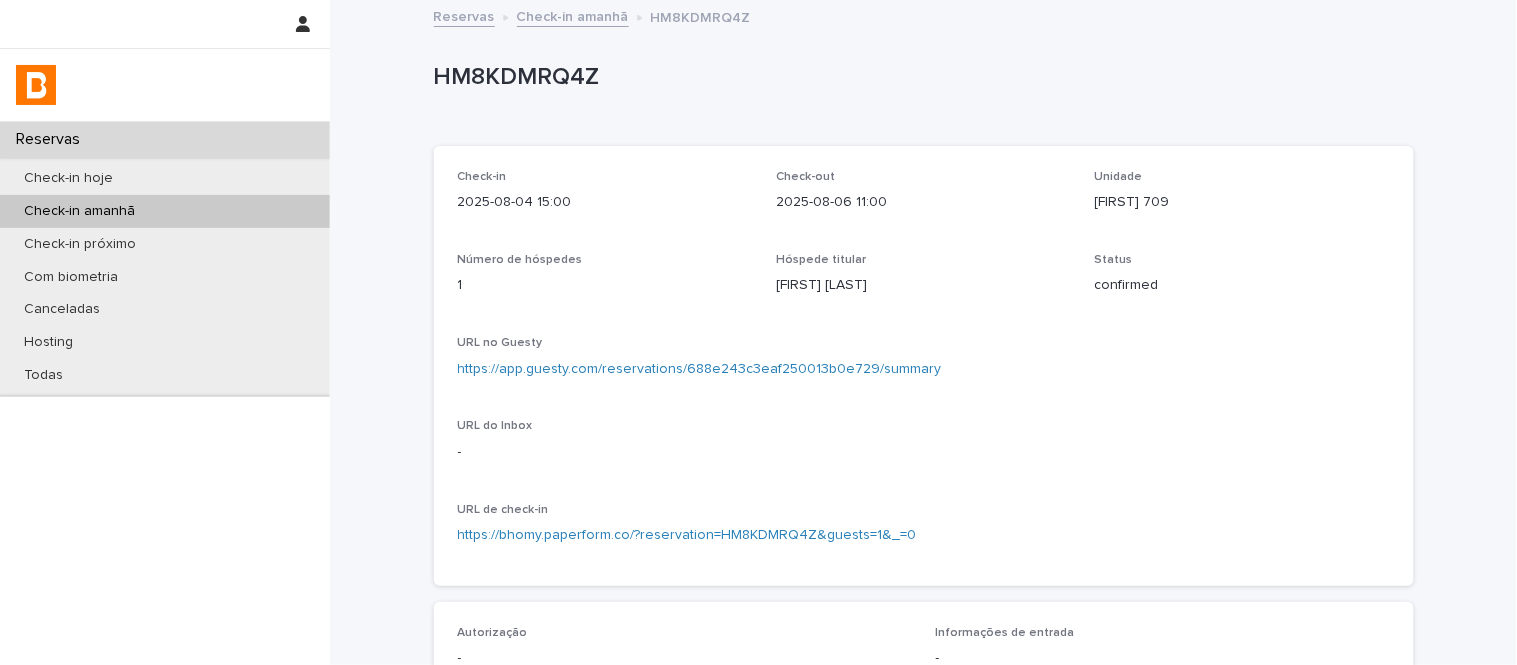 click on "Check-in amanhã" at bounding box center [573, 15] 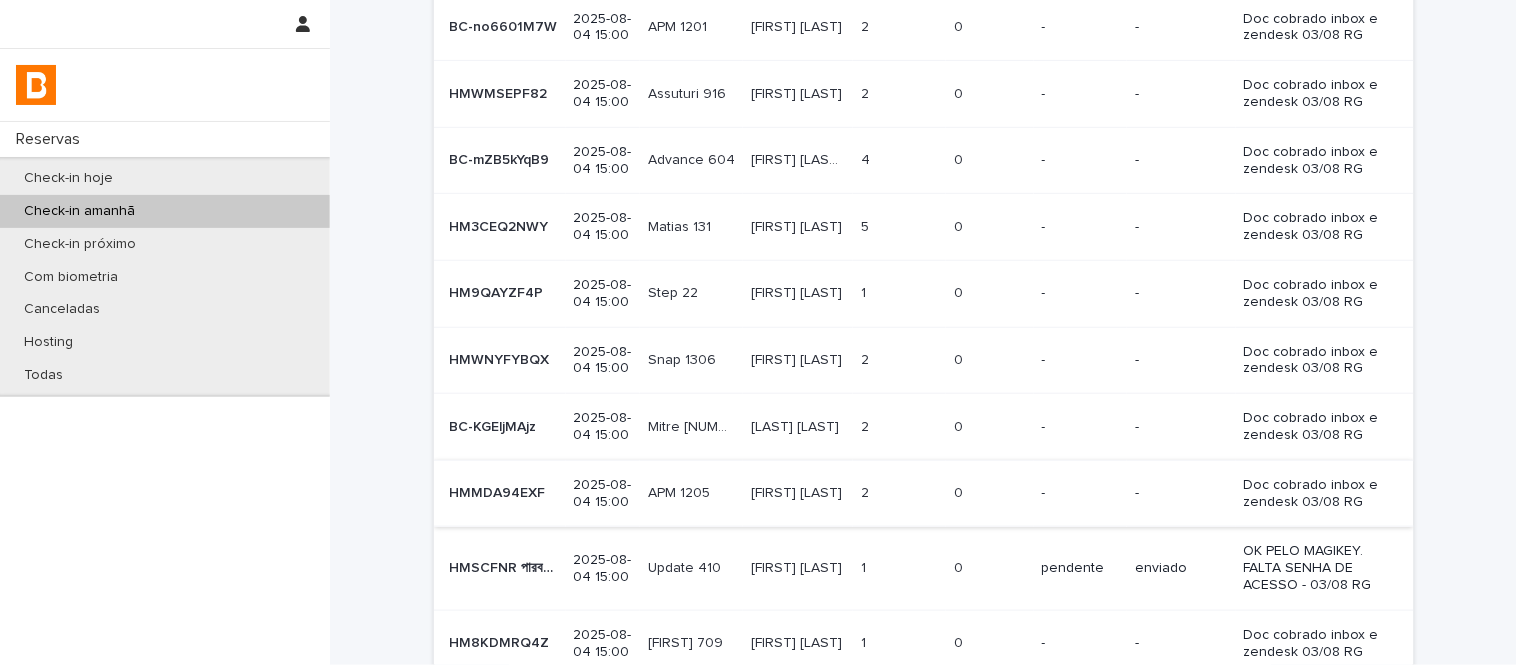 scroll, scrollTop: 440, scrollLeft: 0, axis: vertical 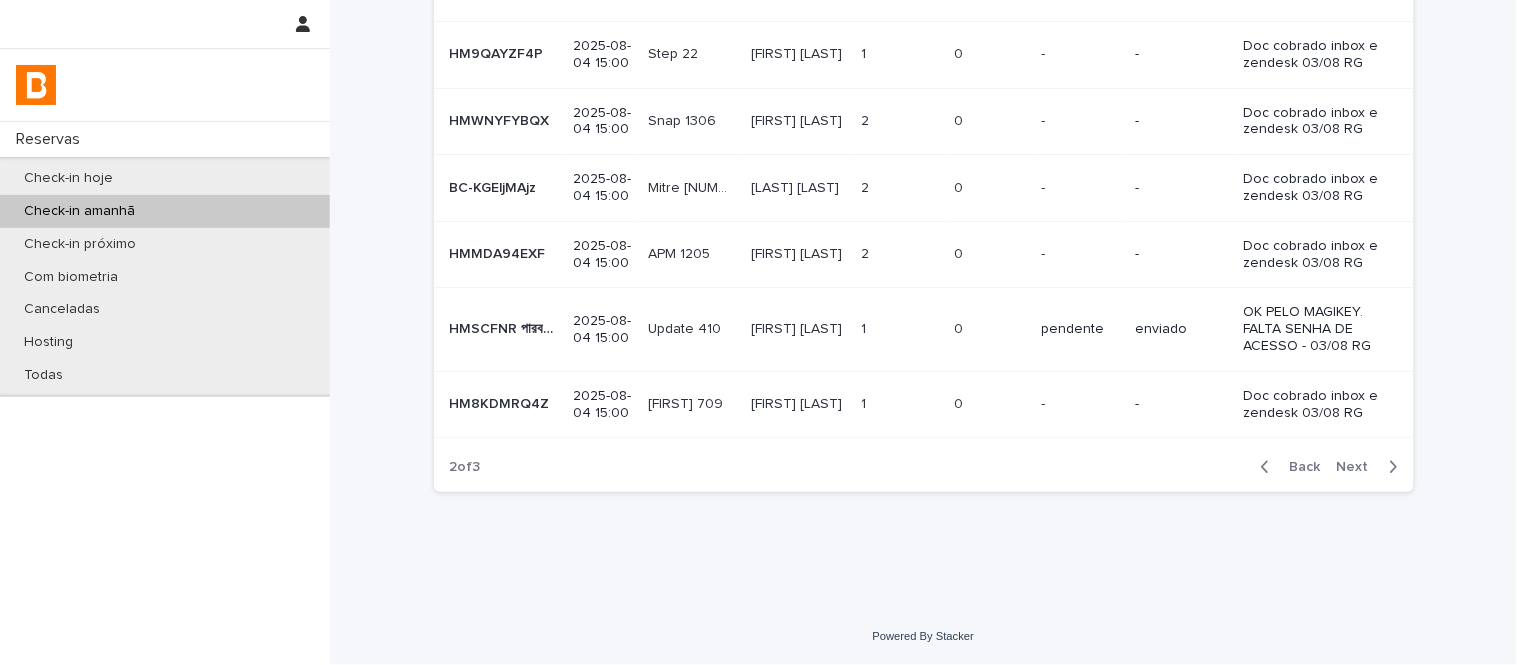 click on "Back" at bounding box center (1299, 467) 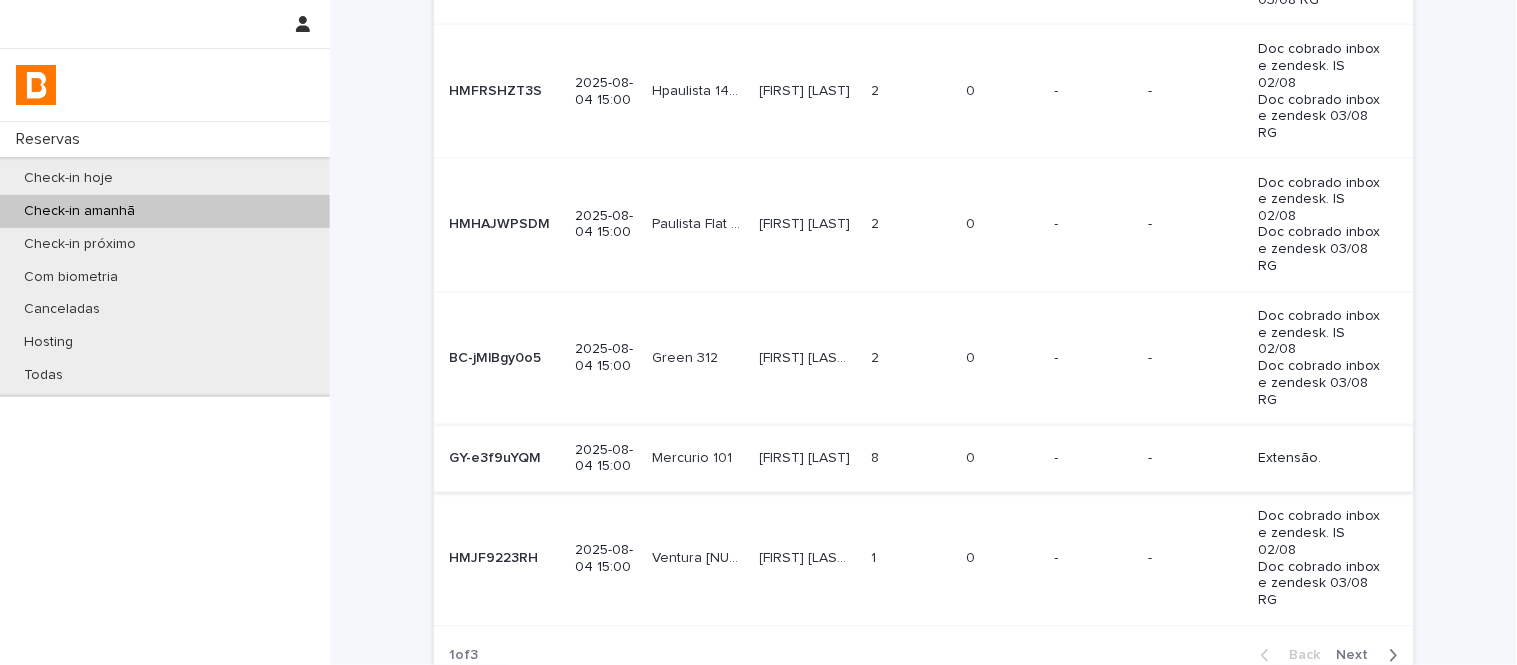 scroll, scrollTop: 811, scrollLeft: 0, axis: vertical 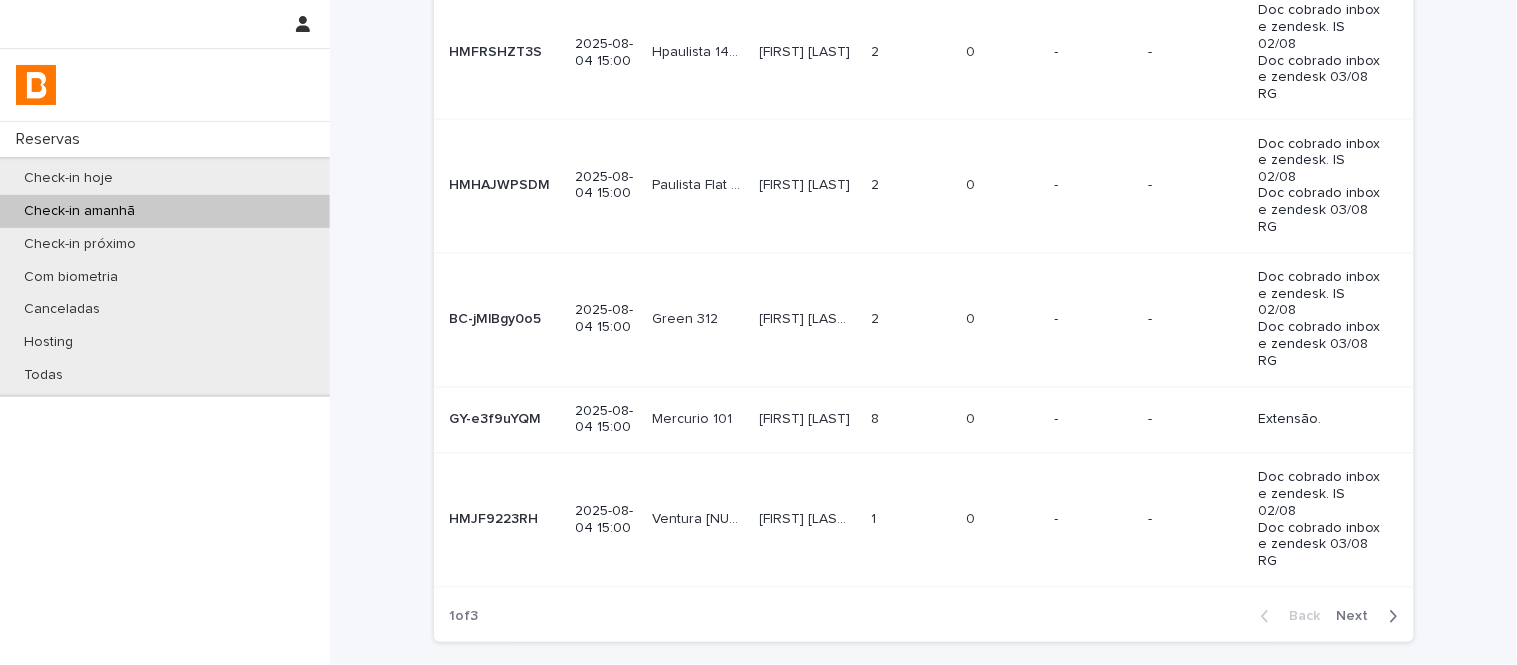 click on "Next" at bounding box center [1359, 617] 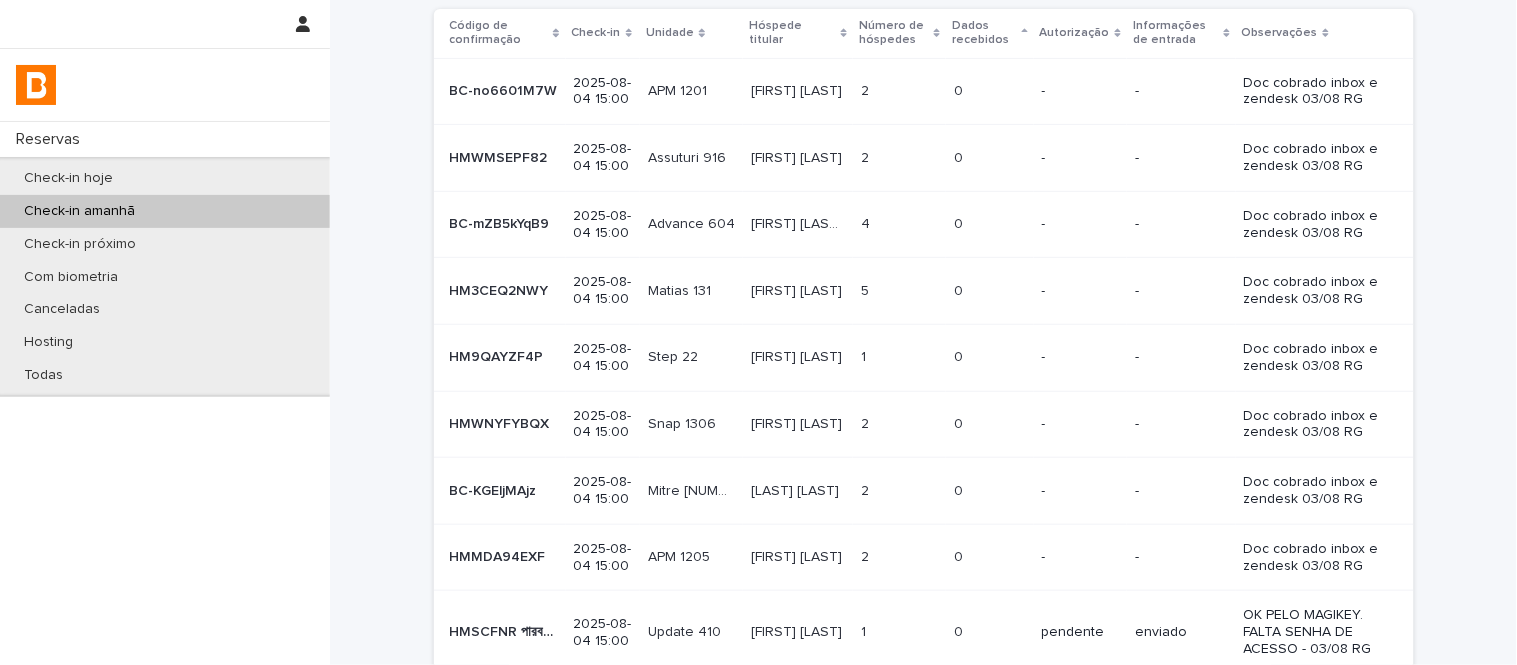 scroll, scrollTop: 440, scrollLeft: 0, axis: vertical 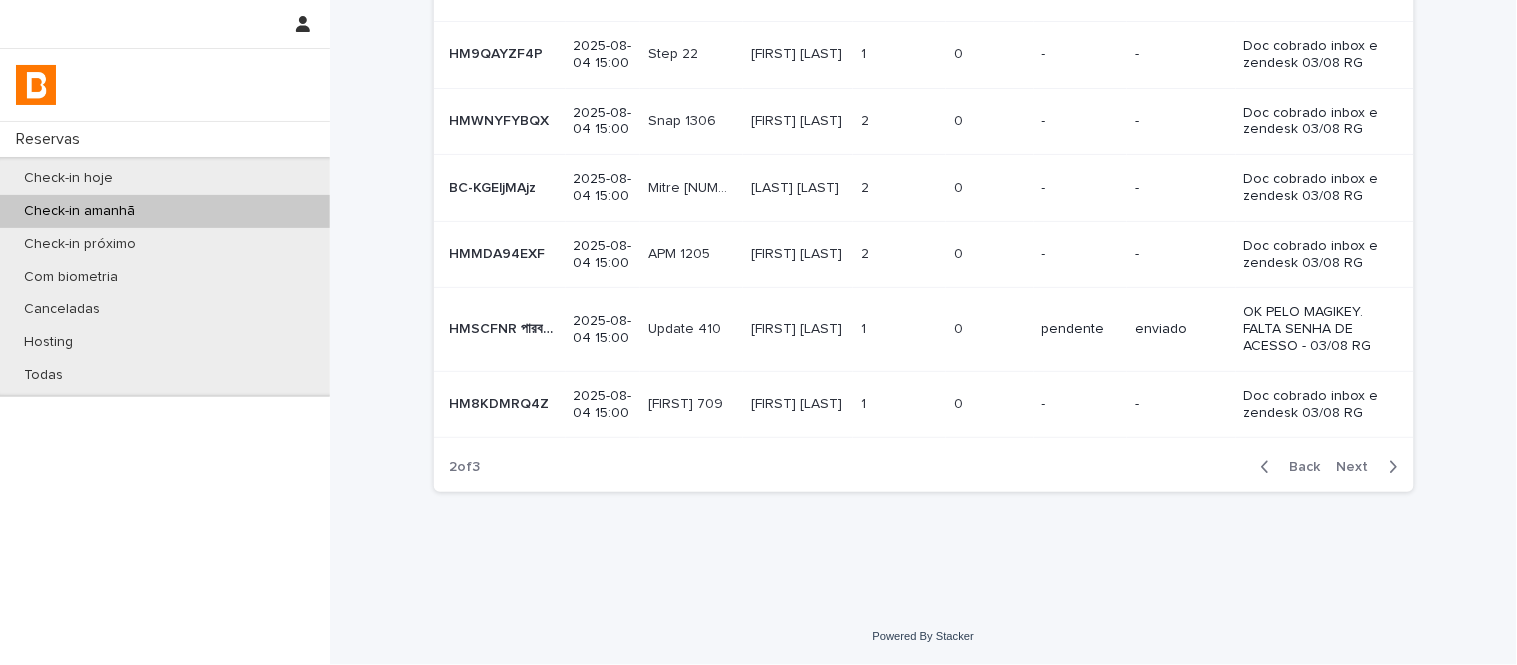 click on "Back Next" at bounding box center (1329, 467) 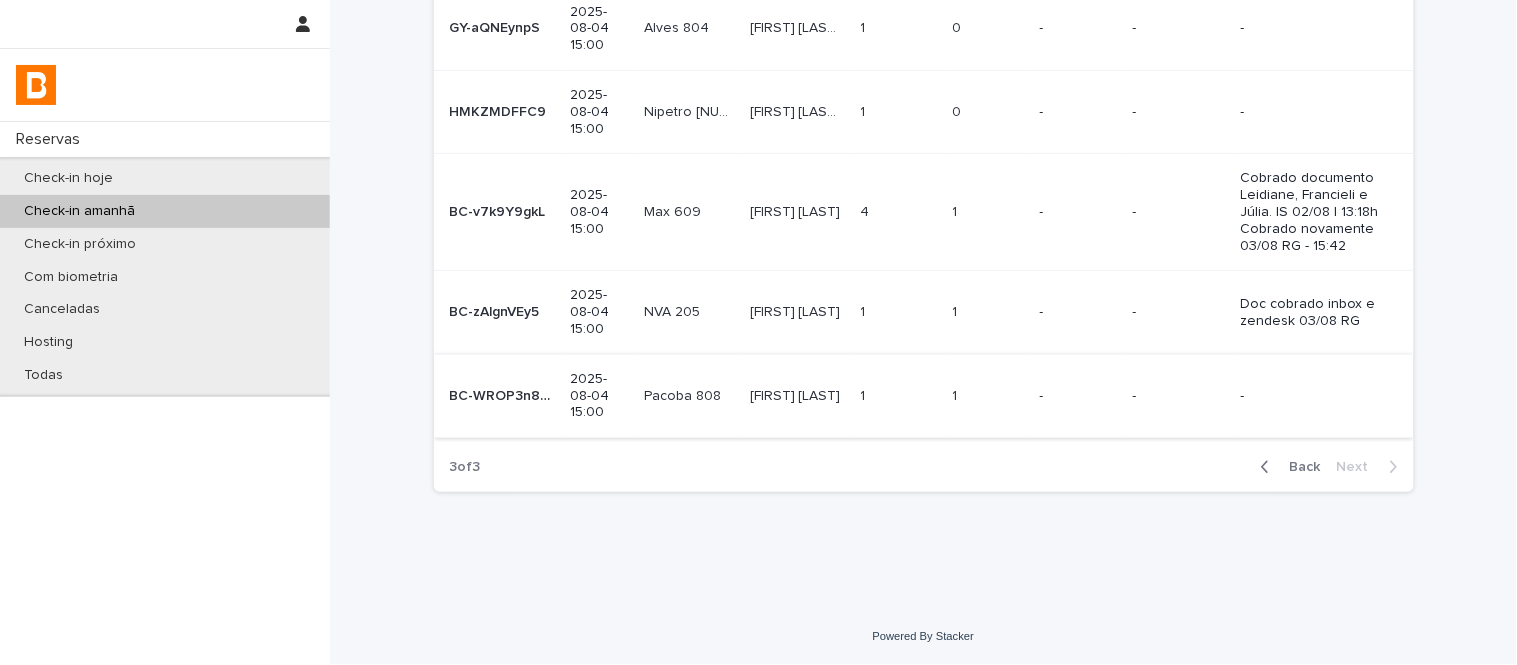 scroll, scrollTop: 141, scrollLeft: 0, axis: vertical 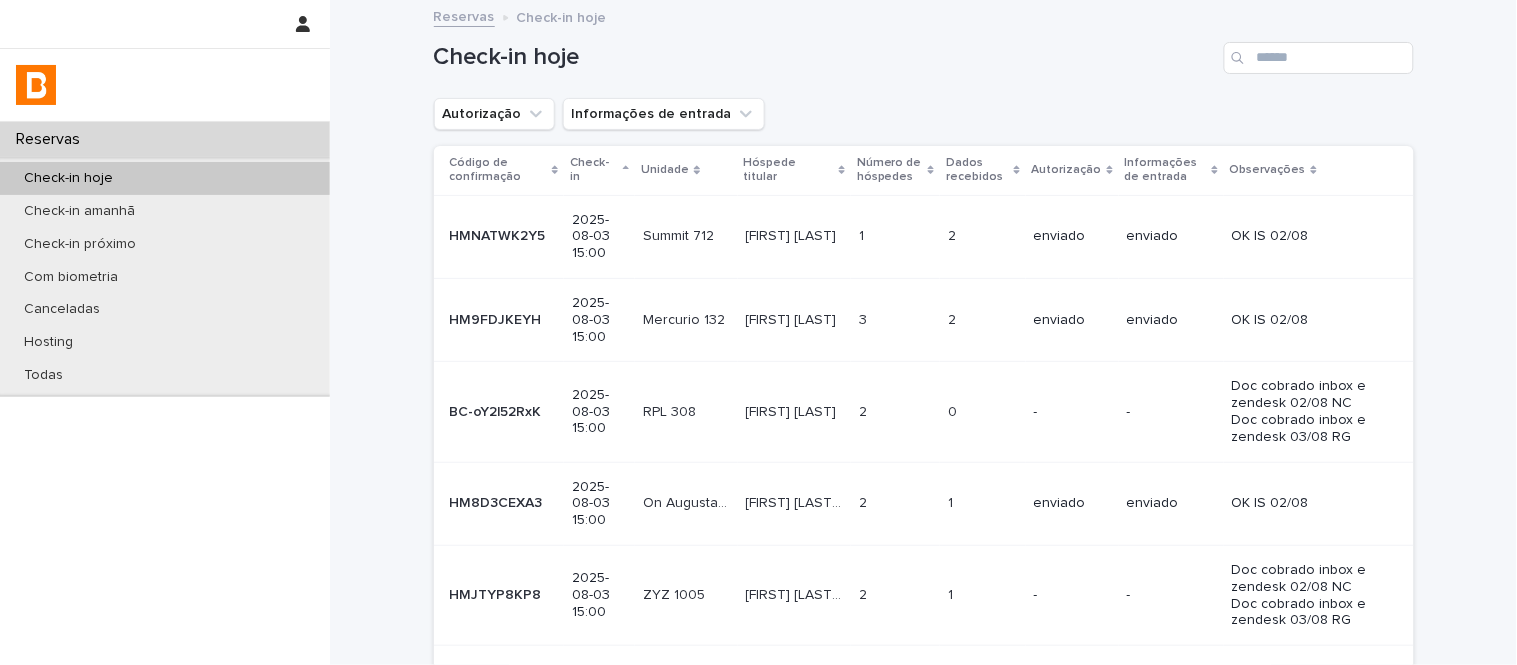 click on "Autorização" at bounding box center [494, 114] 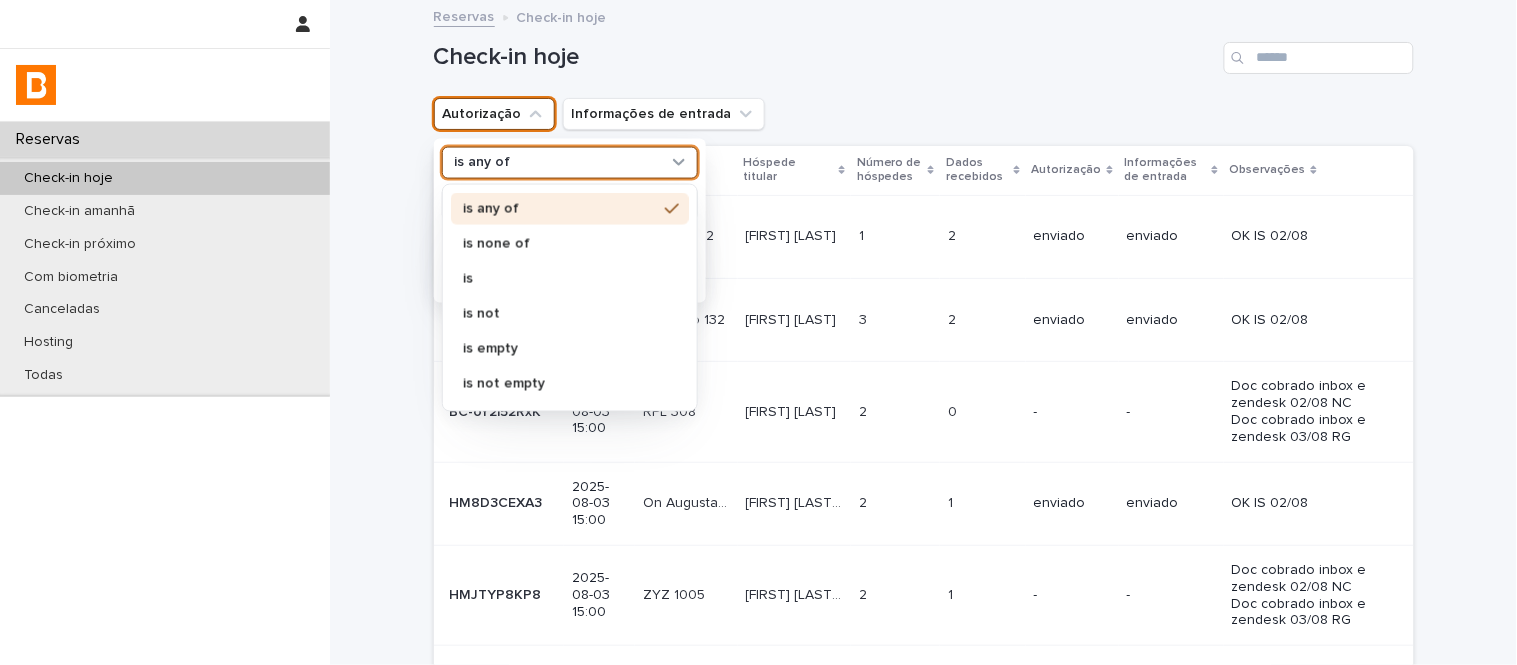 click on "is any of" at bounding box center (557, 162) 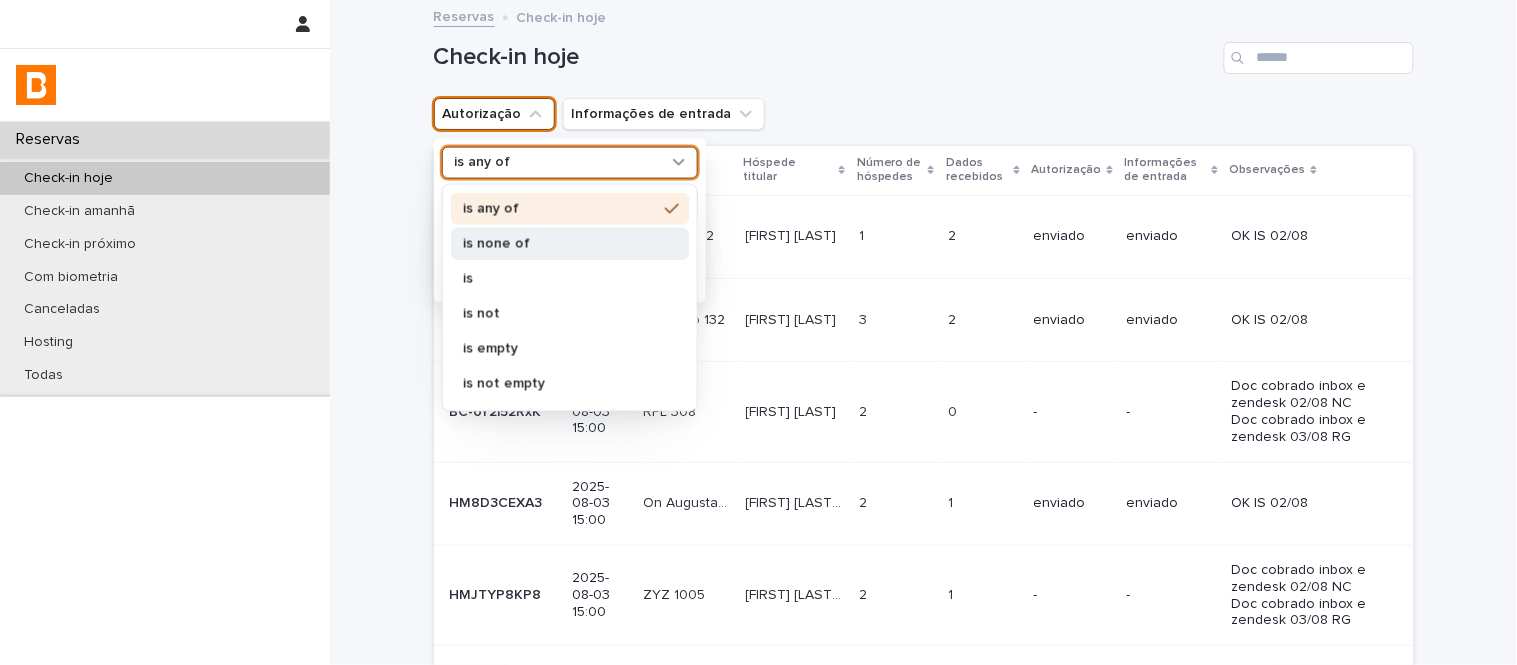 click on "is none of" at bounding box center [560, 243] 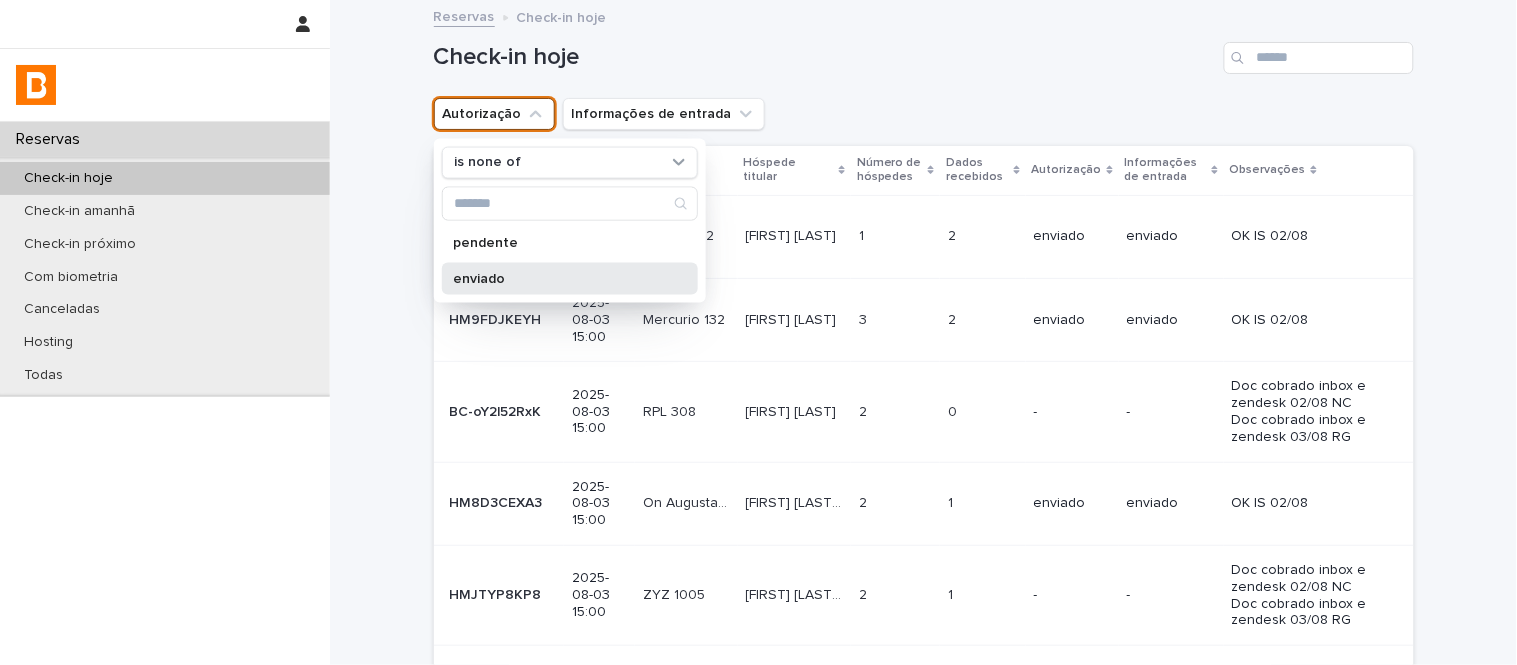 click on "enviado" at bounding box center [570, 278] 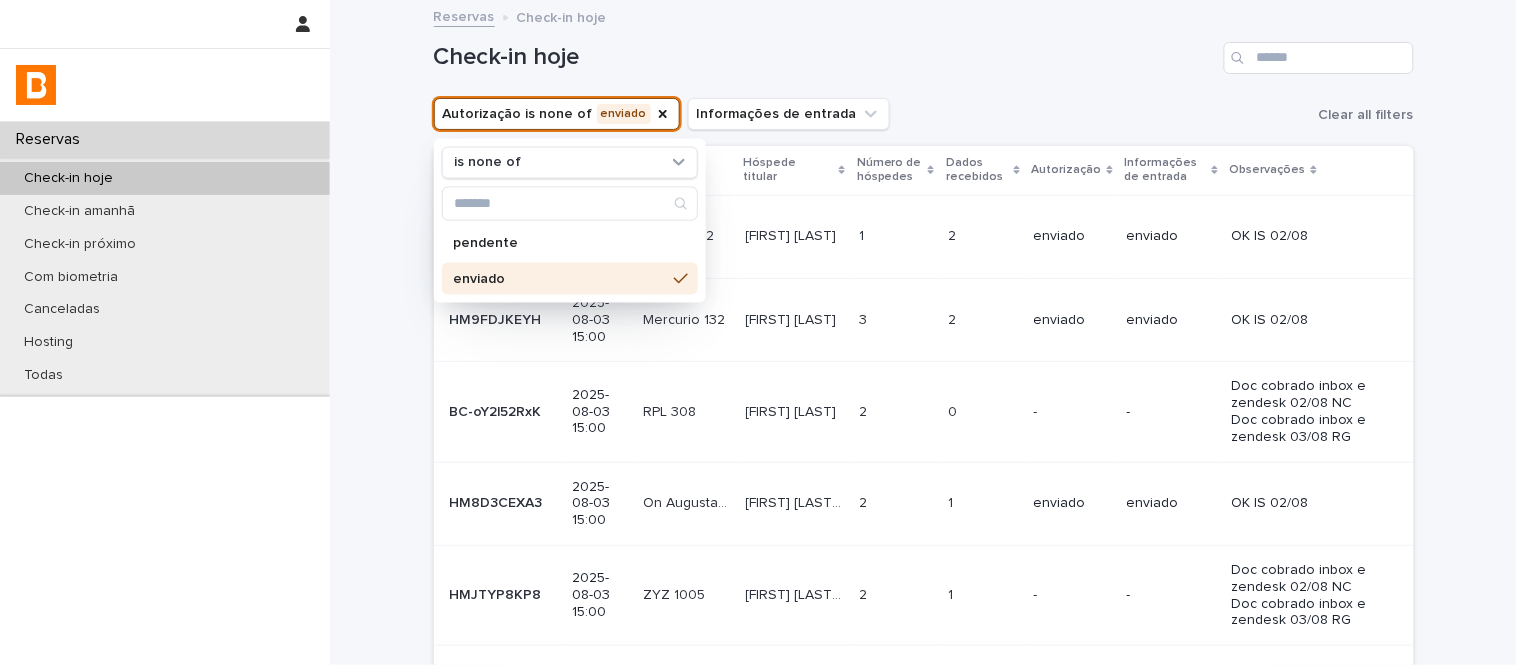 click on "Reservas Check-in hoje" at bounding box center [924, 18] 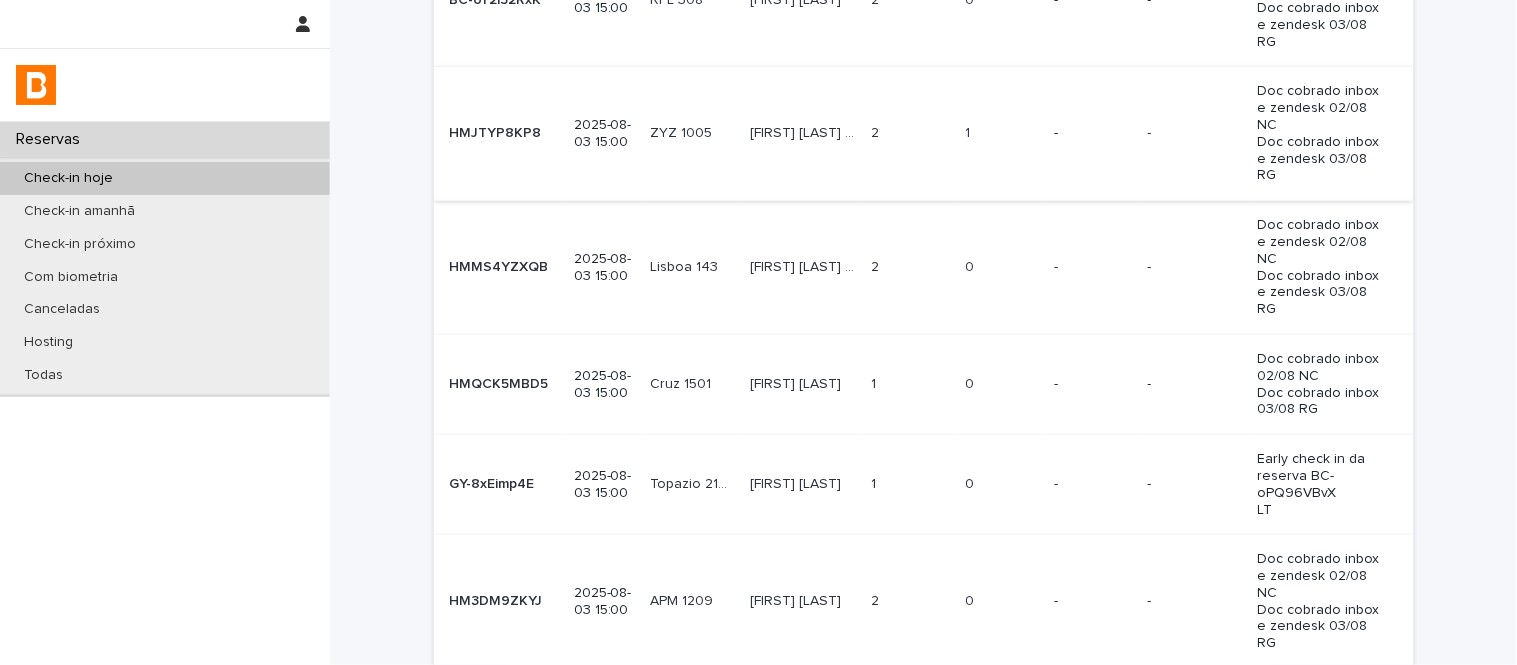 scroll, scrollTop: 226, scrollLeft: 0, axis: vertical 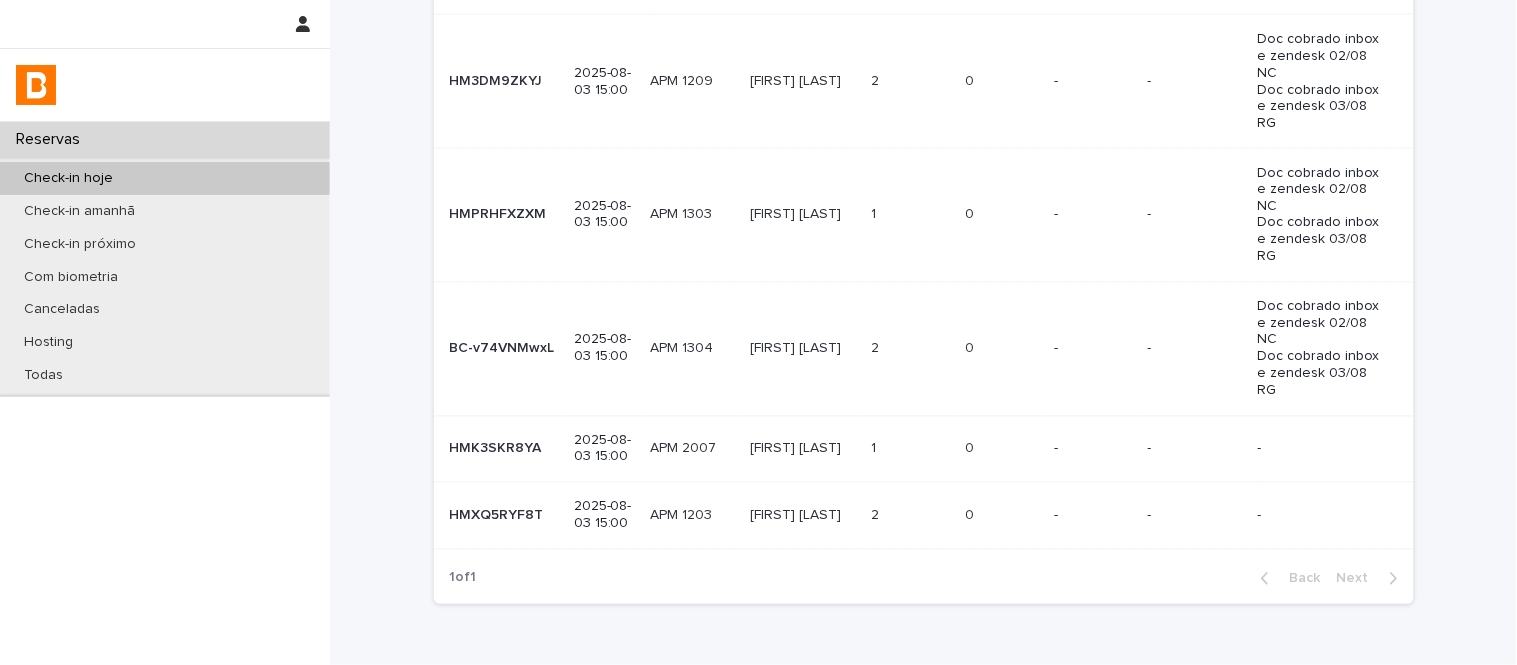 click on "Mariana Fortunato Mariana Fortunato" at bounding box center (802, 215) 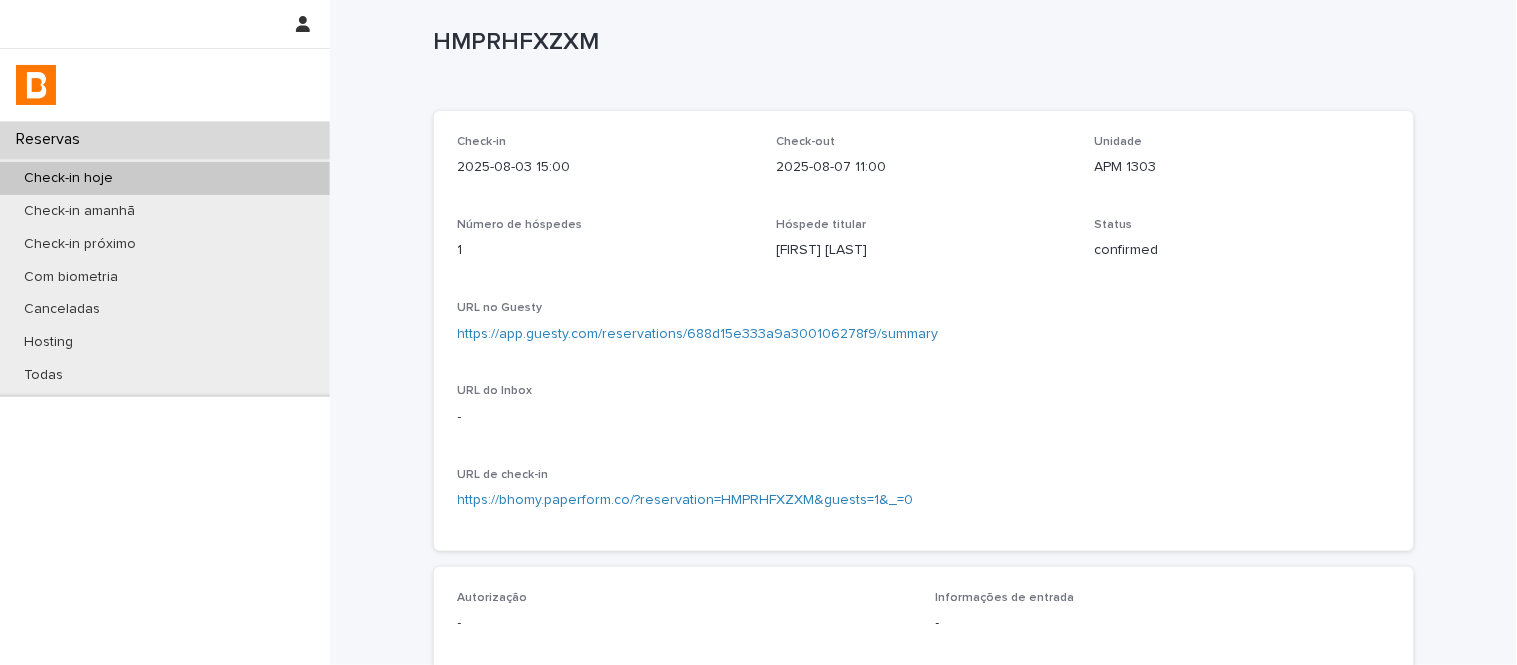 scroll, scrollTop: 0, scrollLeft: 0, axis: both 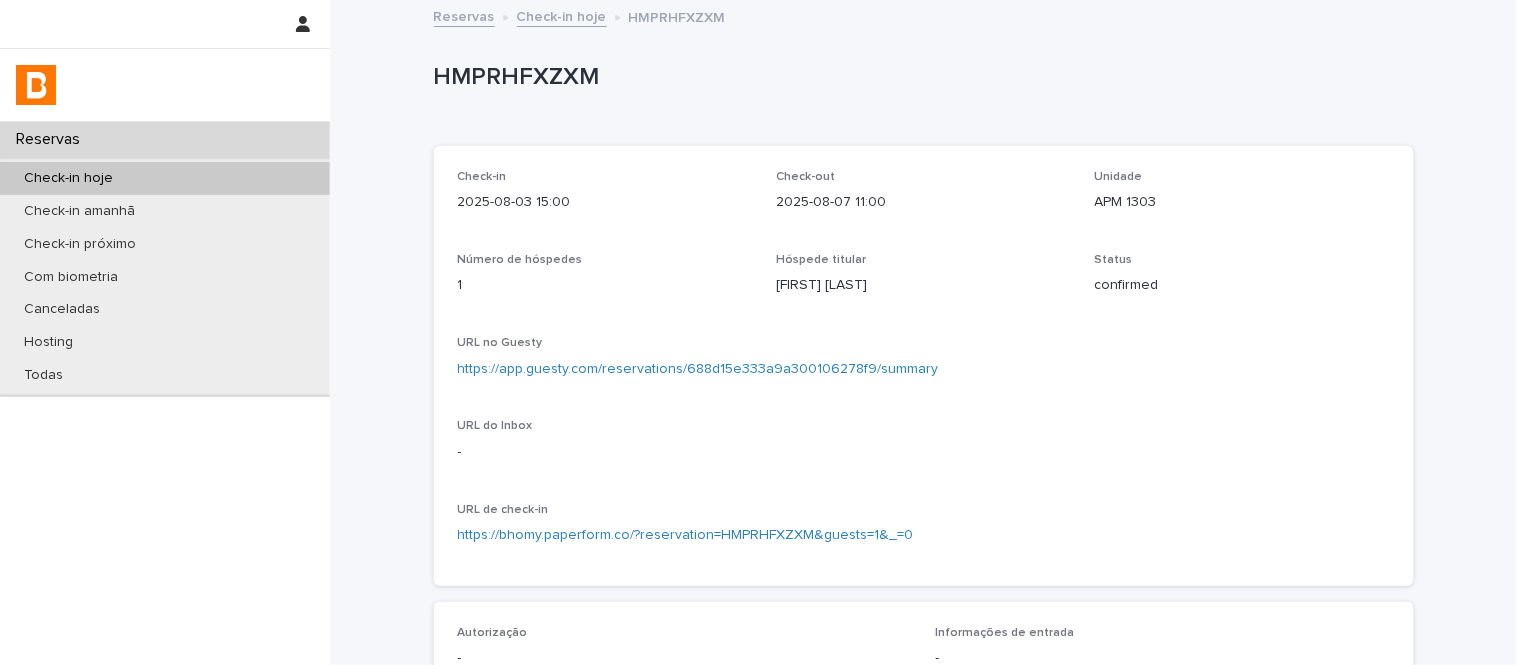 click on "https://app.guesty.com/reservations/688d15e333a9a300106278f9/summary" at bounding box center [698, 369] 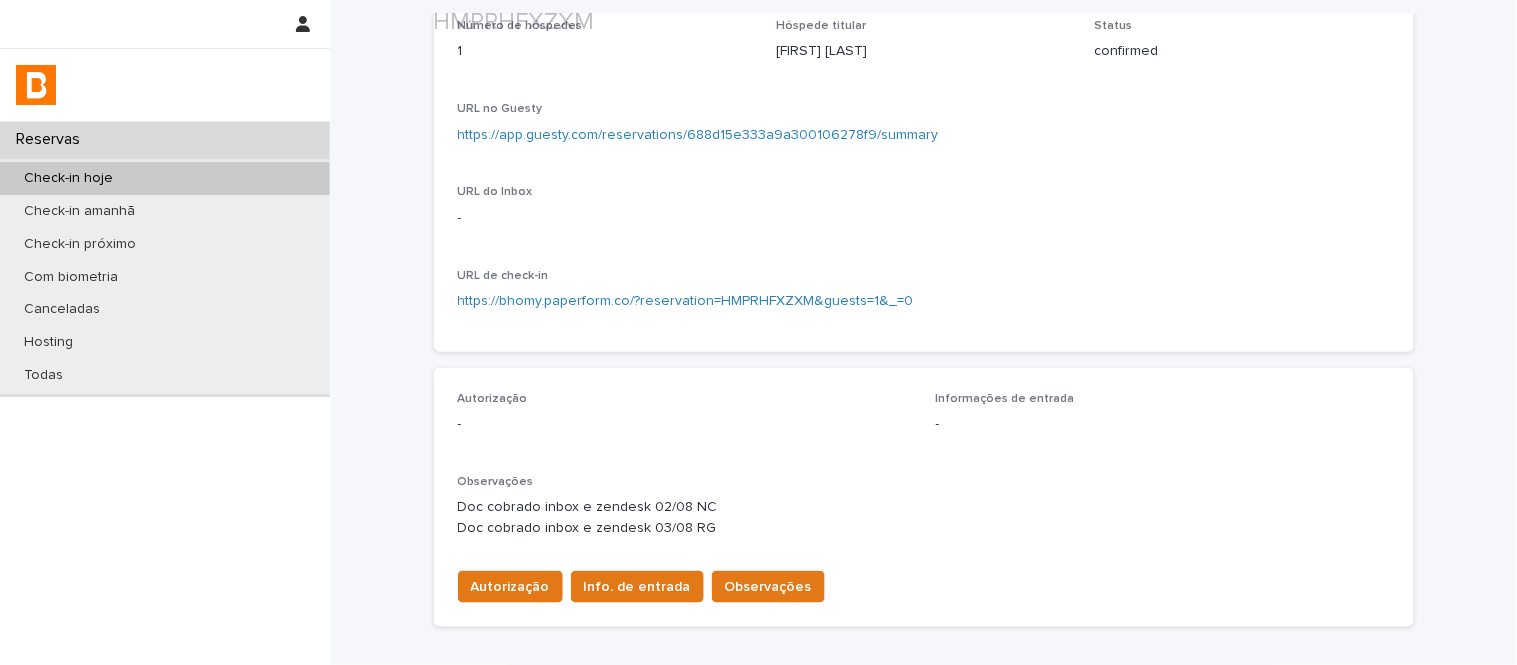 scroll, scrollTop: 333, scrollLeft: 0, axis: vertical 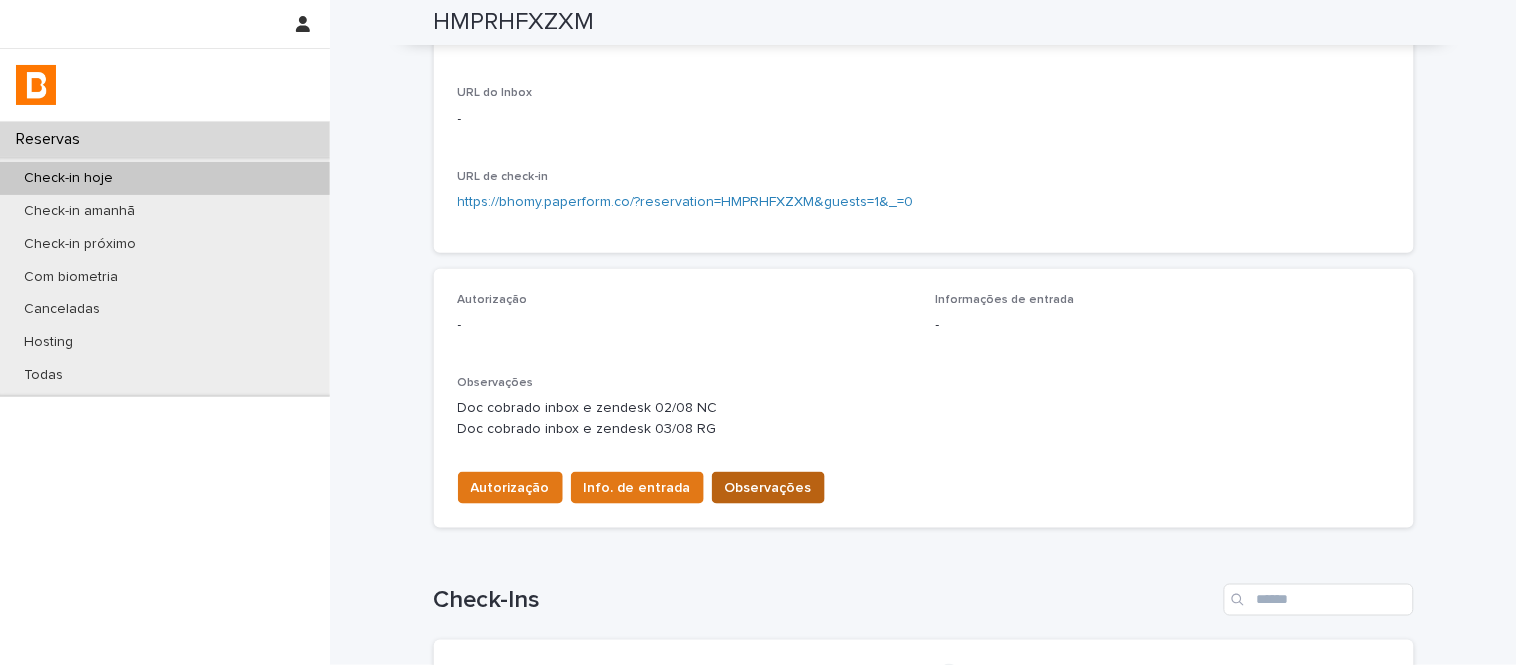 click on "Observações" at bounding box center (768, 488) 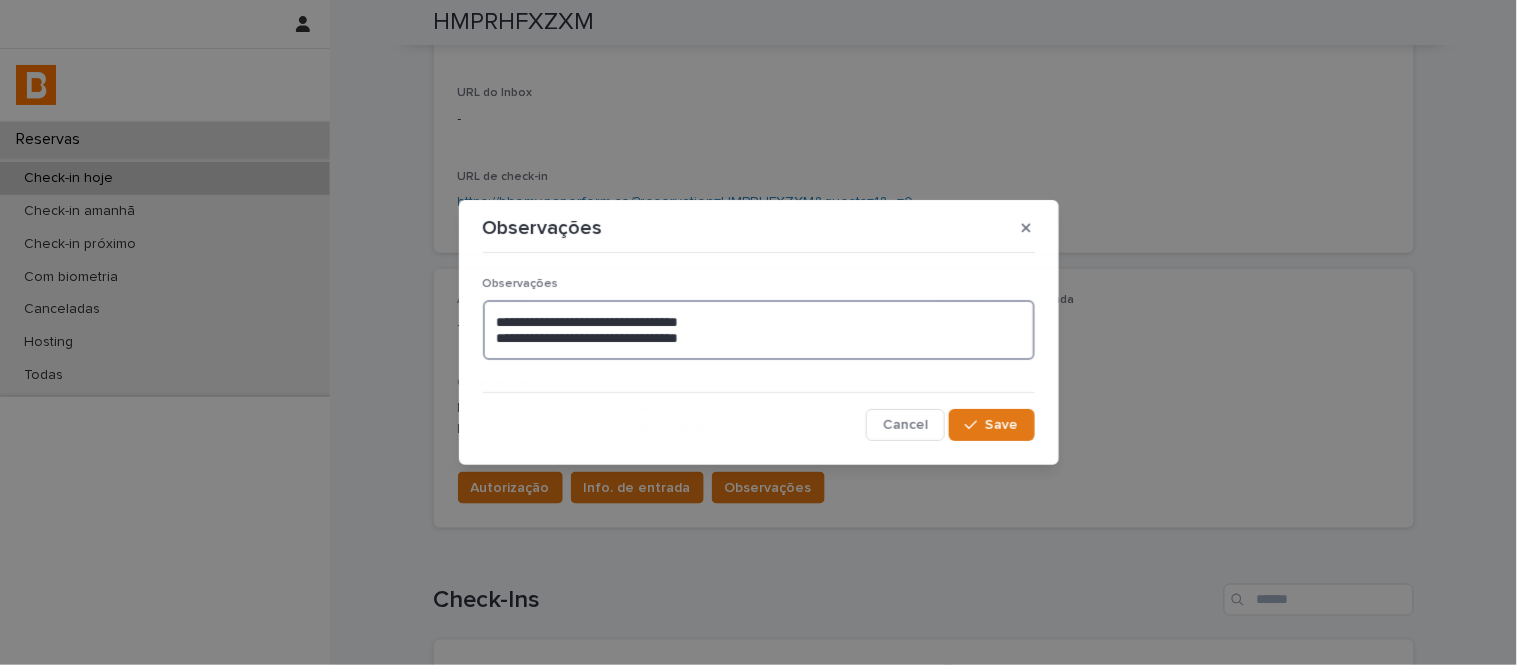 click on "**********" at bounding box center (759, 330) 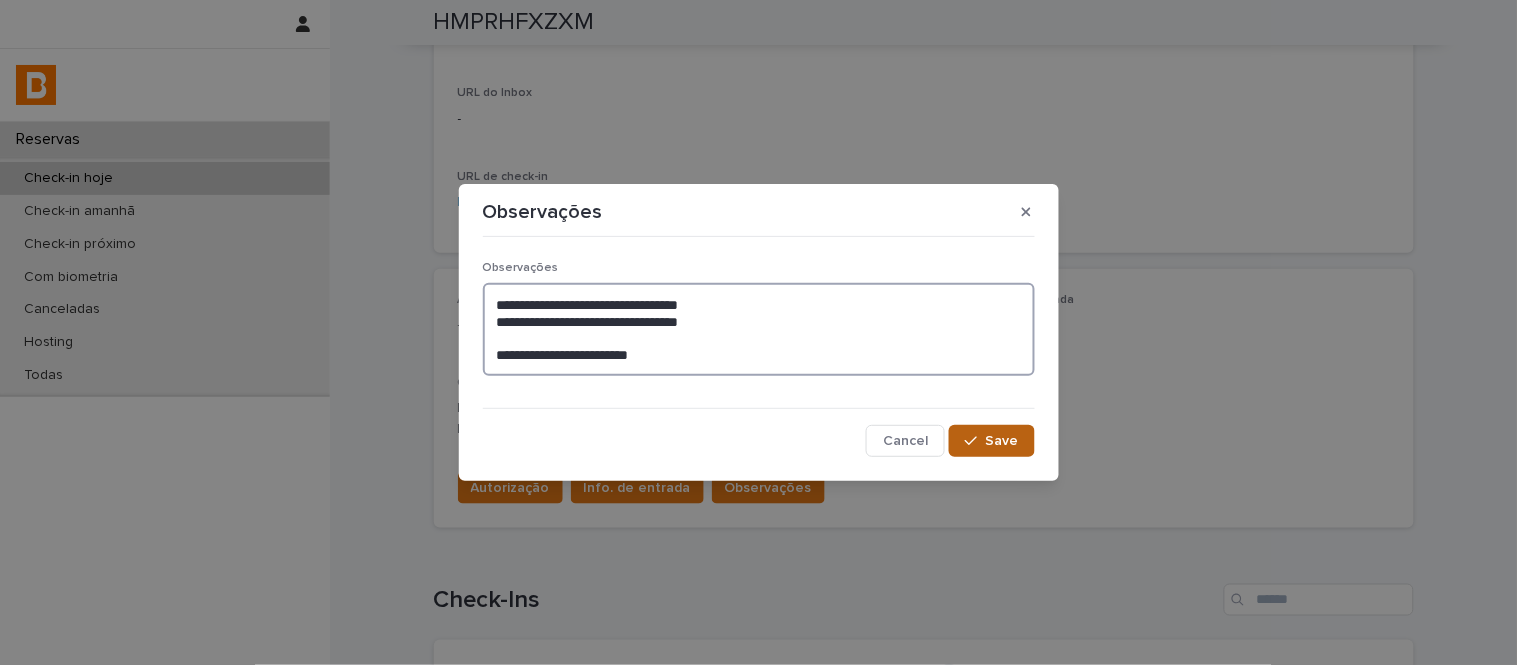 type on "**********" 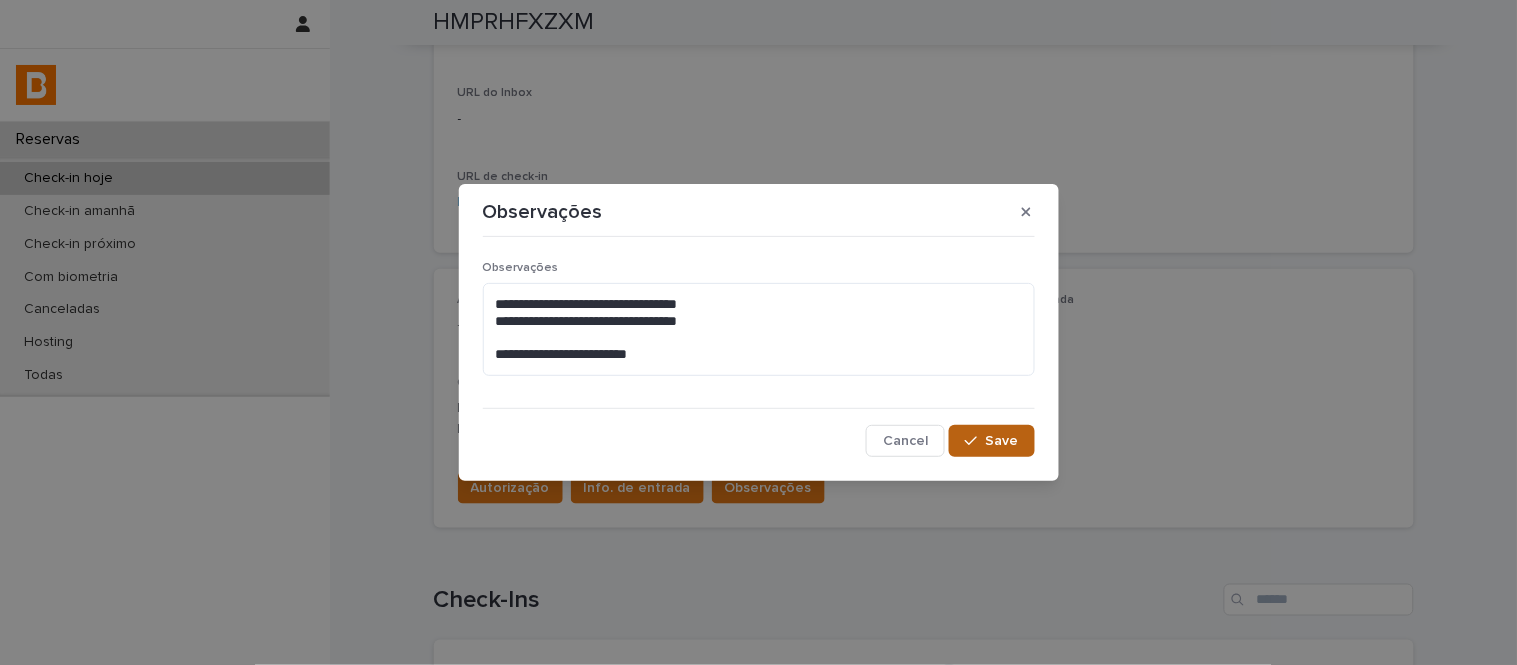 click on "Save" at bounding box center [991, 441] 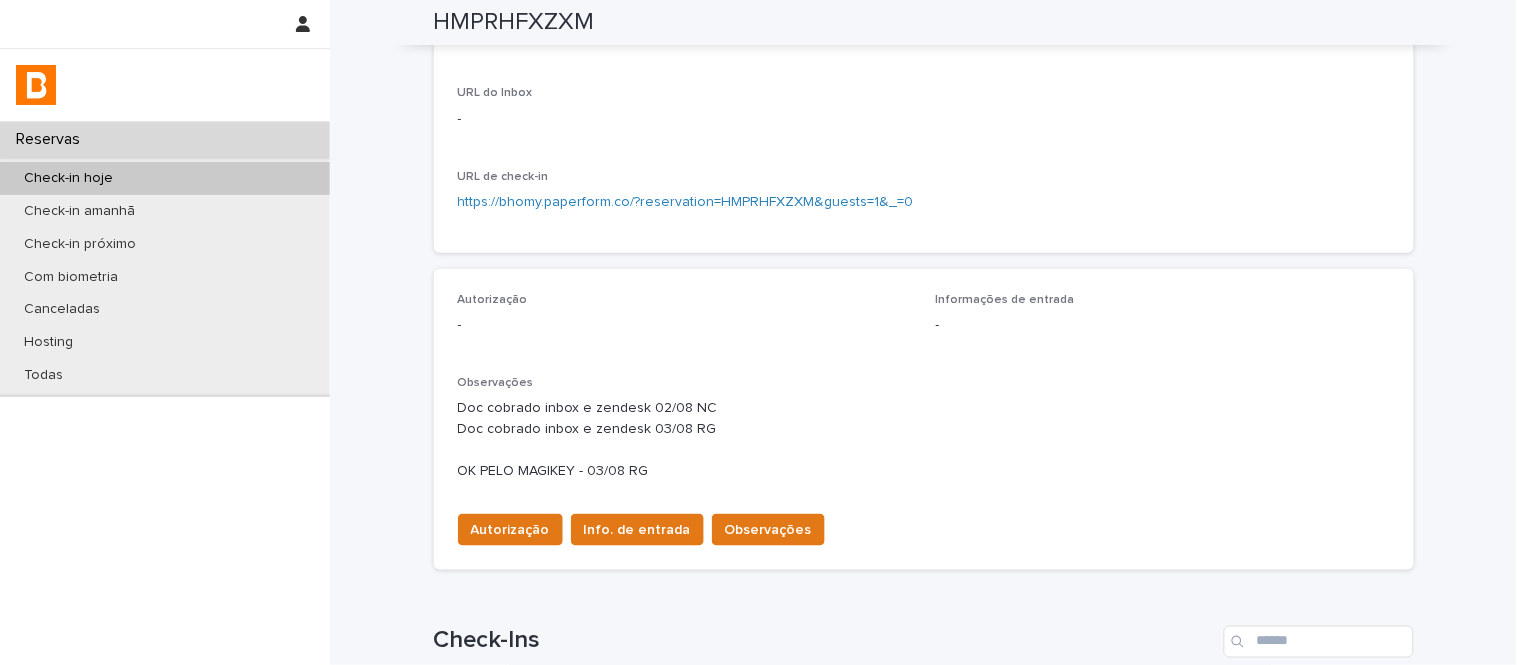 scroll, scrollTop: 354, scrollLeft: 0, axis: vertical 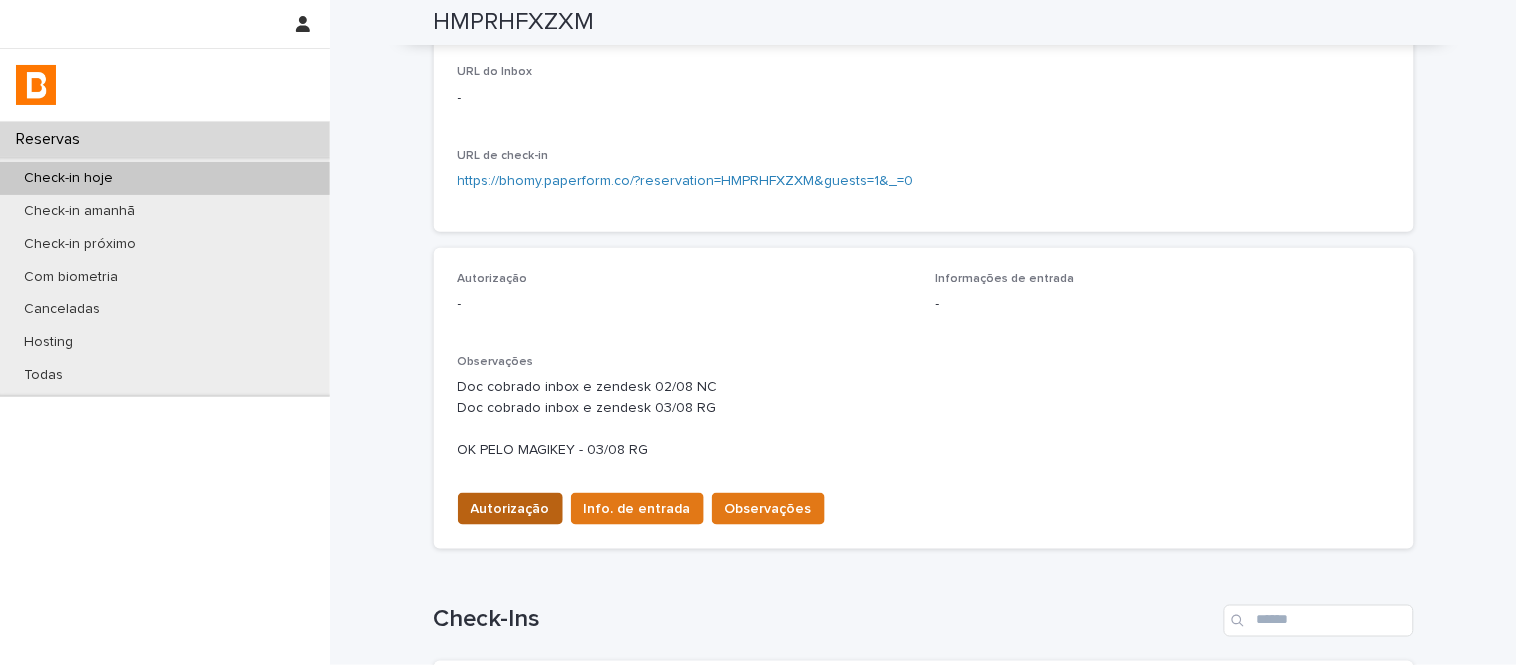 click on "Autorização" at bounding box center [510, 509] 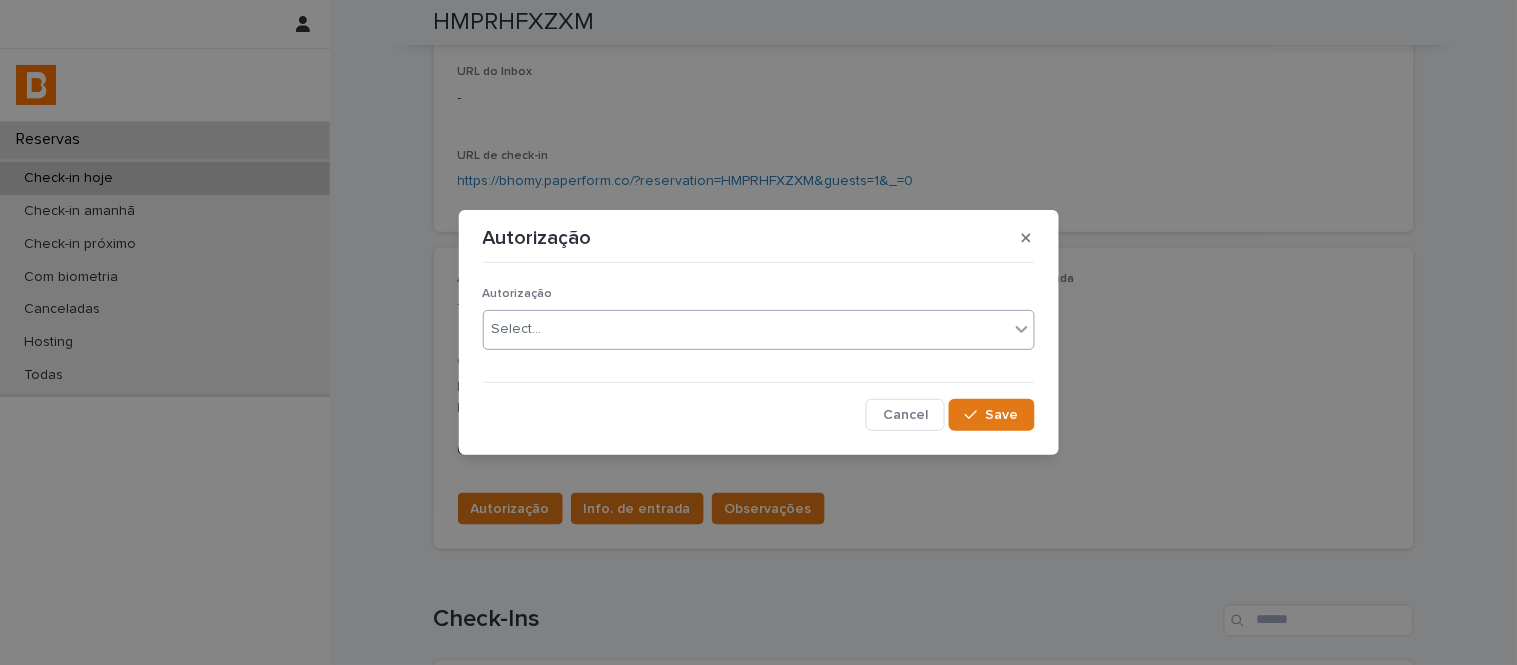 click on "Select..." at bounding box center (517, 329) 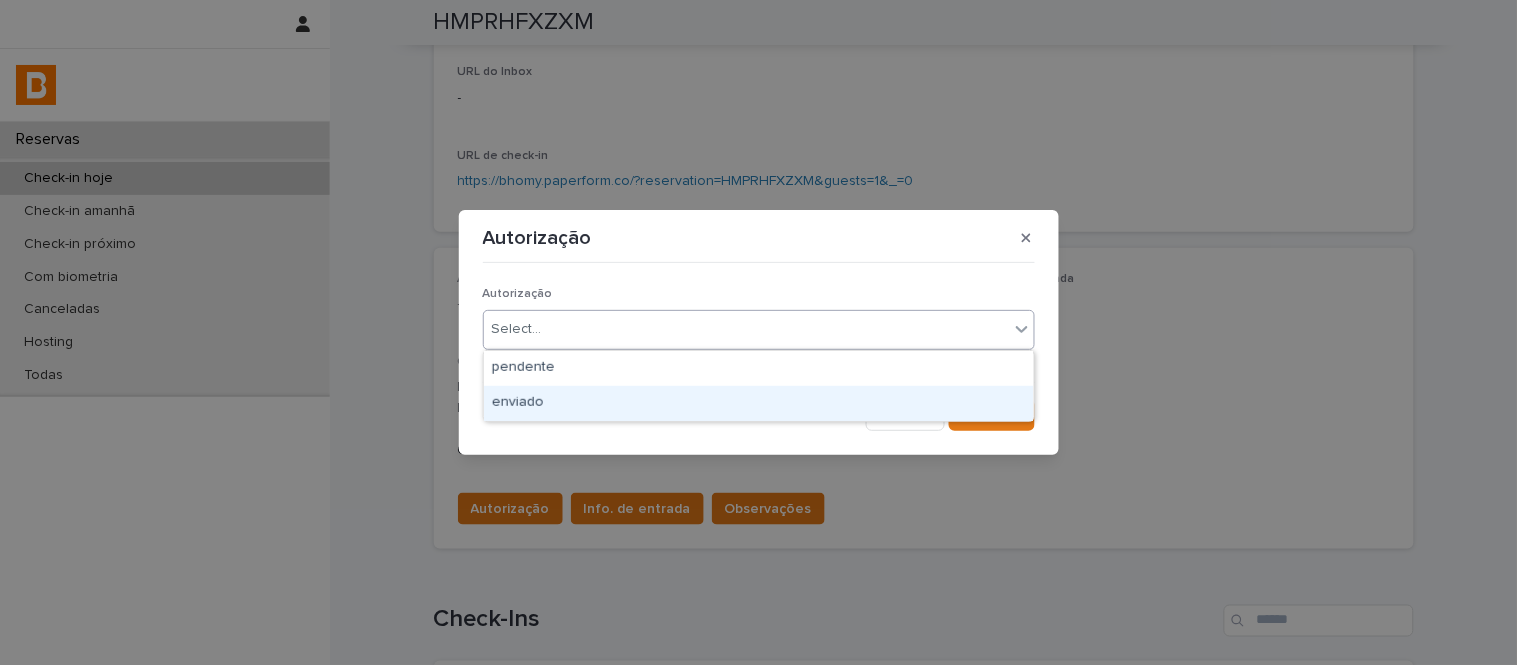 click on "enviado" at bounding box center [759, 403] 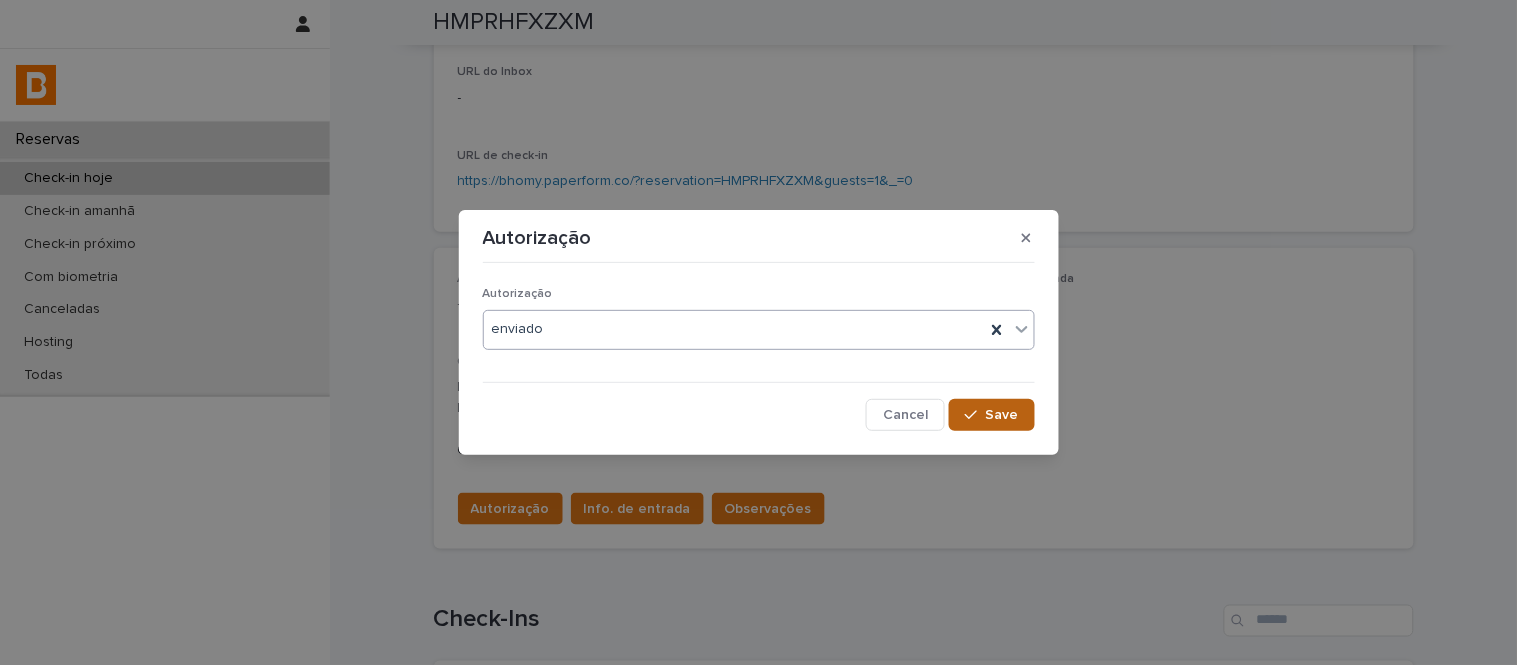 click on "Save" at bounding box center (991, 415) 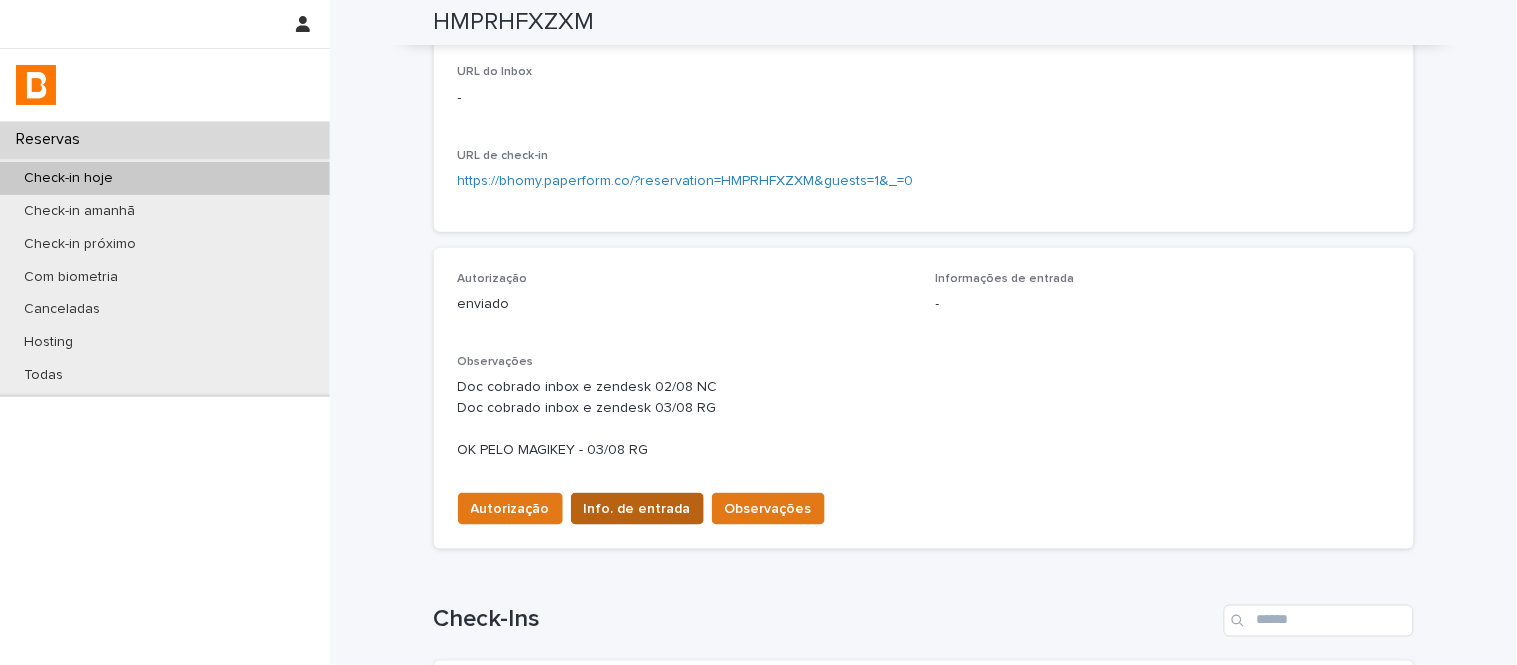 click on "Info. de entrada" at bounding box center (637, 509) 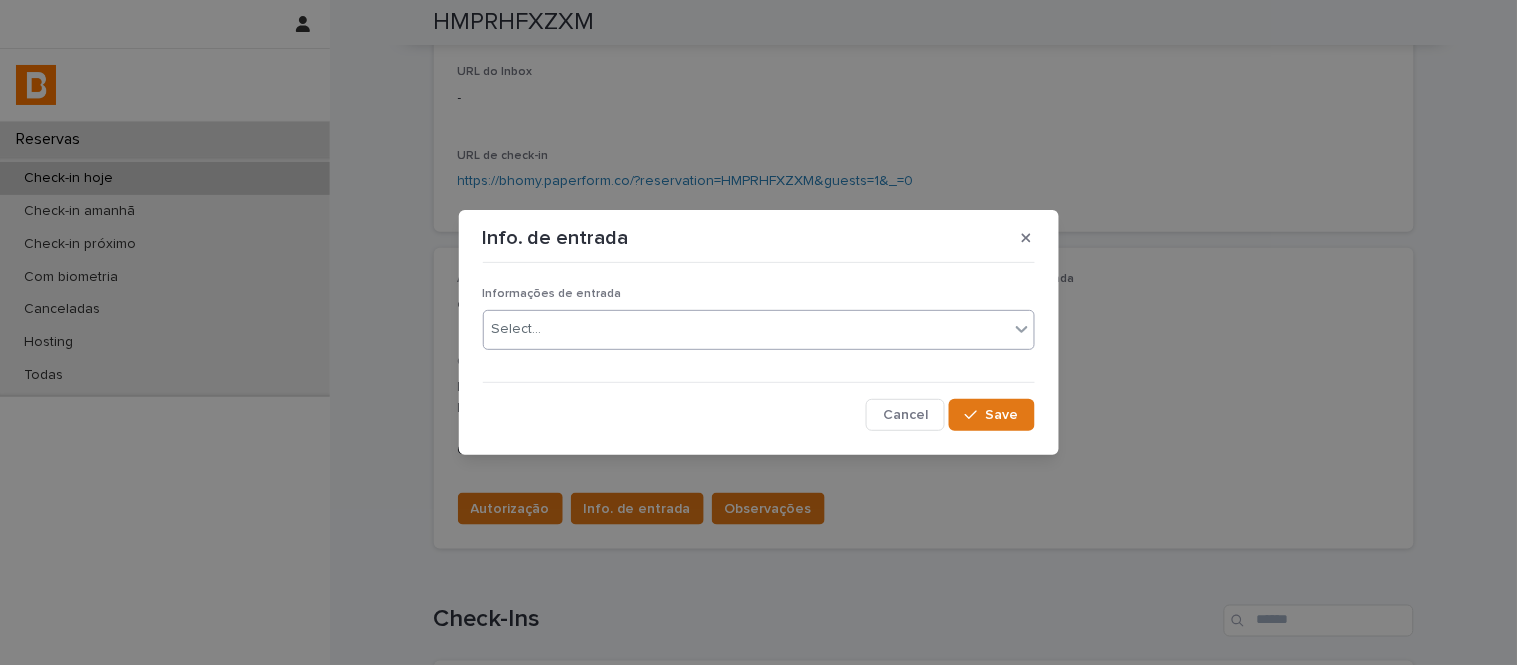 click on "Select..." at bounding box center (746, 329) 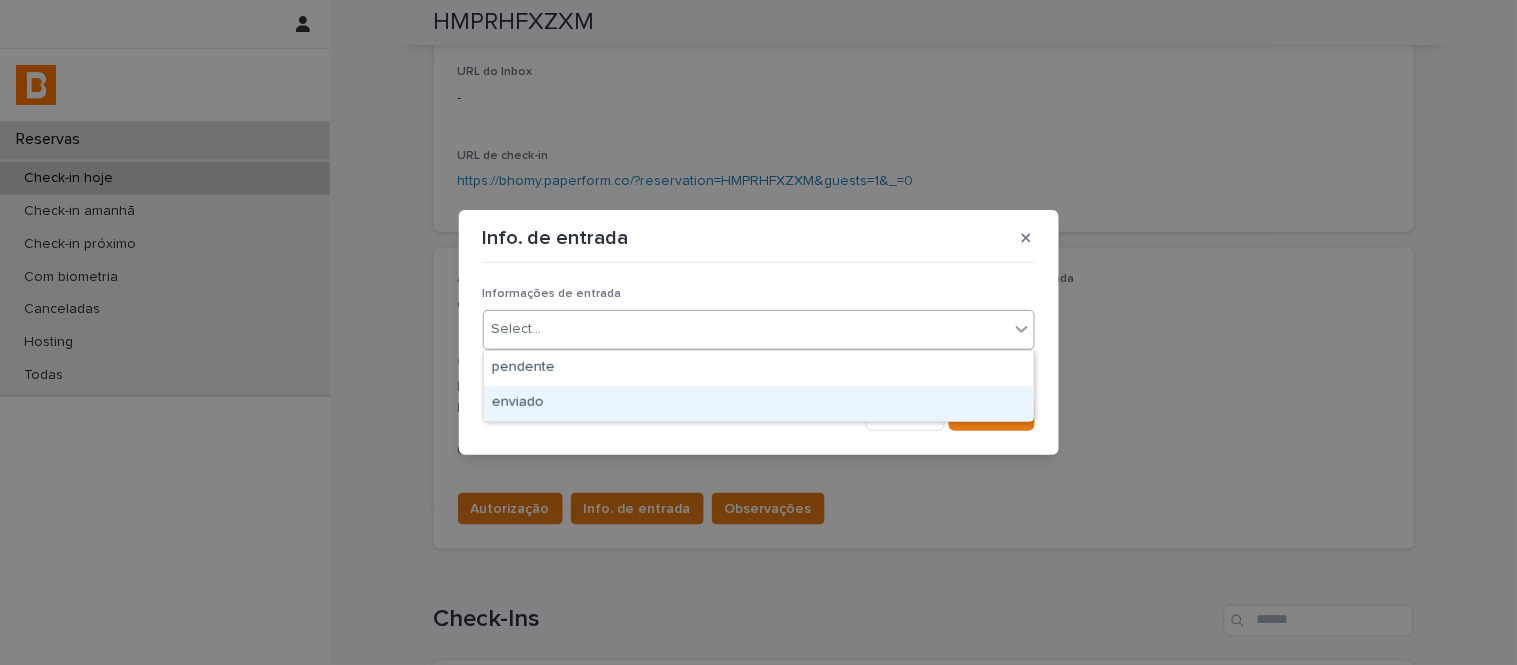click on "enviado" at bounding box center (759, 403) 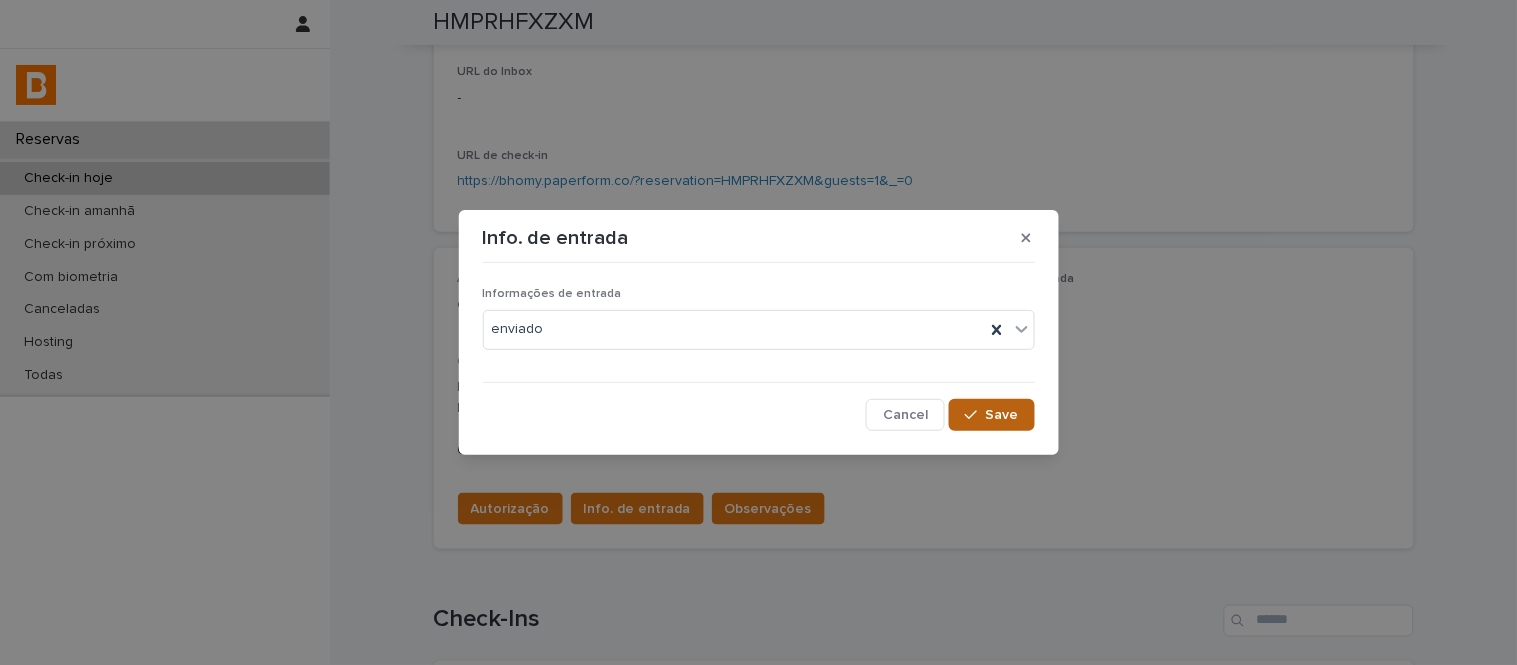 click on "Save" at bounding box center [991, 415] 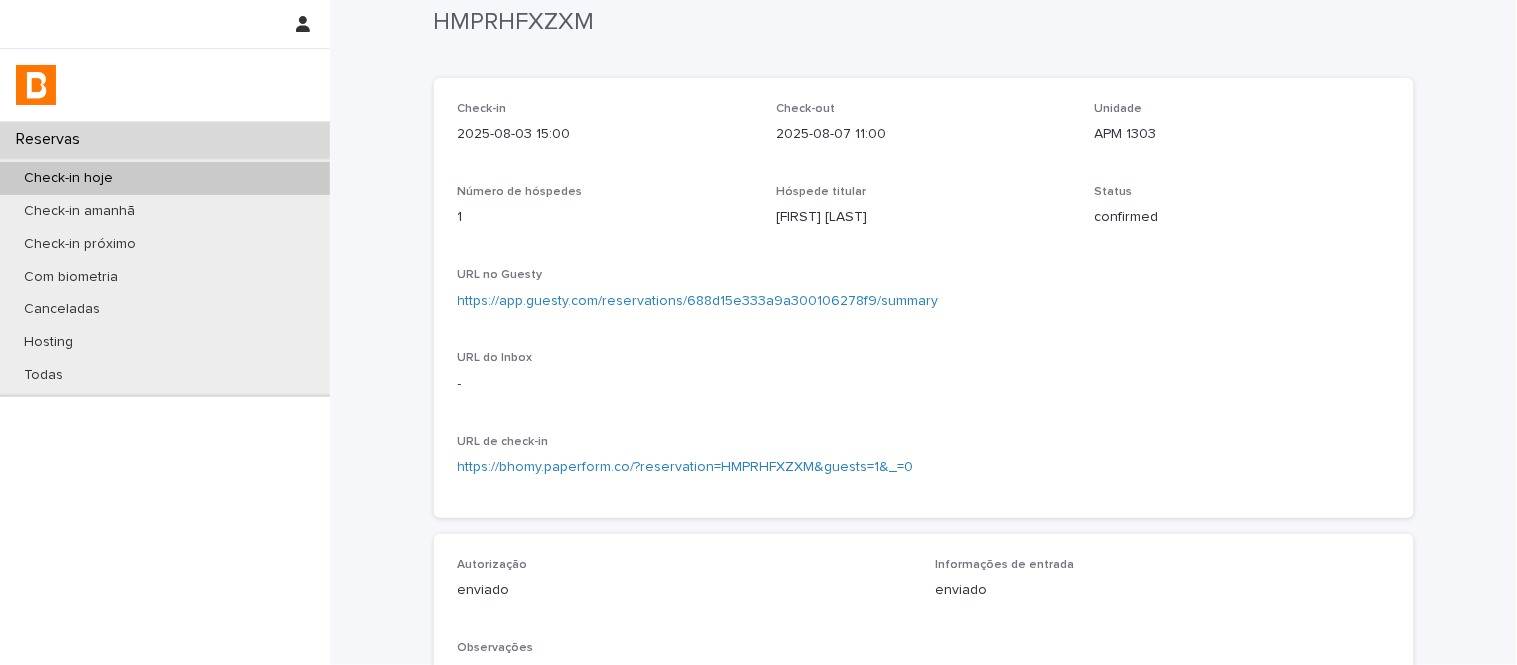 scroll, scrollTop: 0, scrollLeft: 0, axis: both 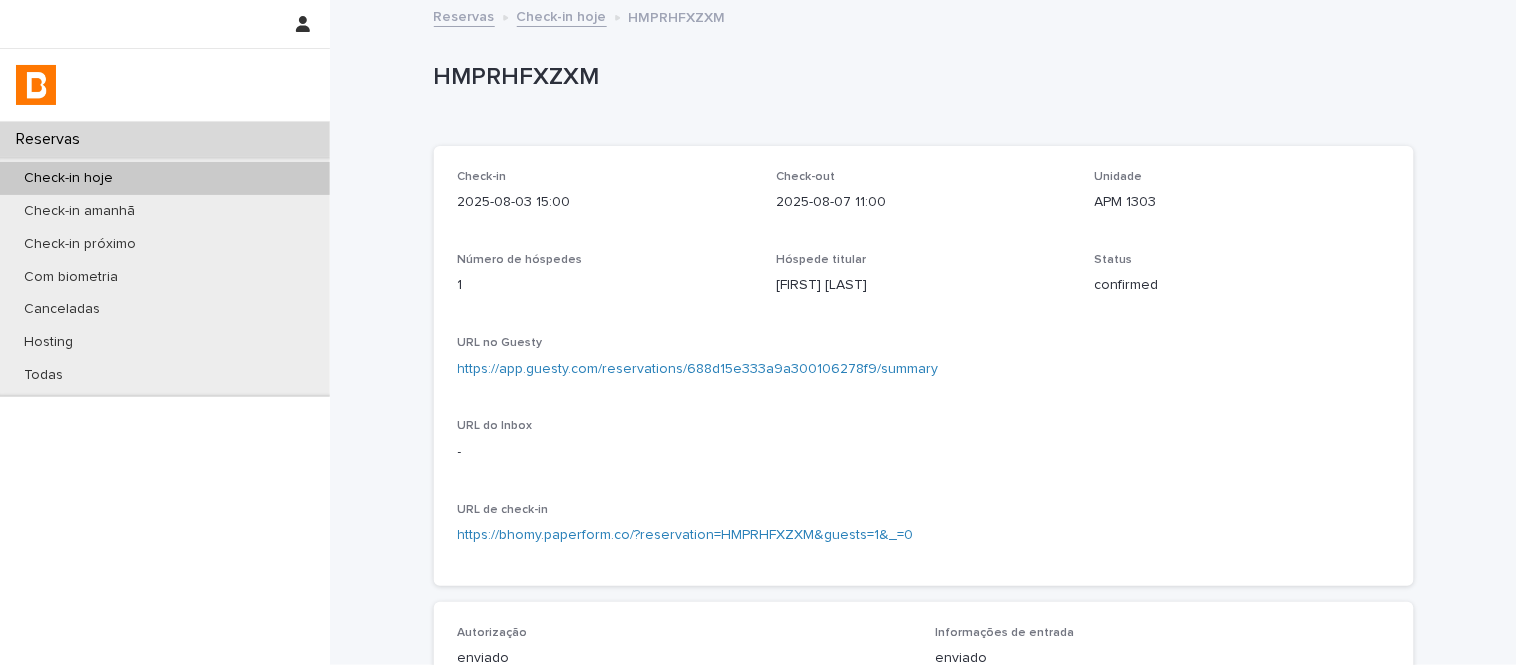 click on "Check-in hoje" at bounding box center [562, 15] 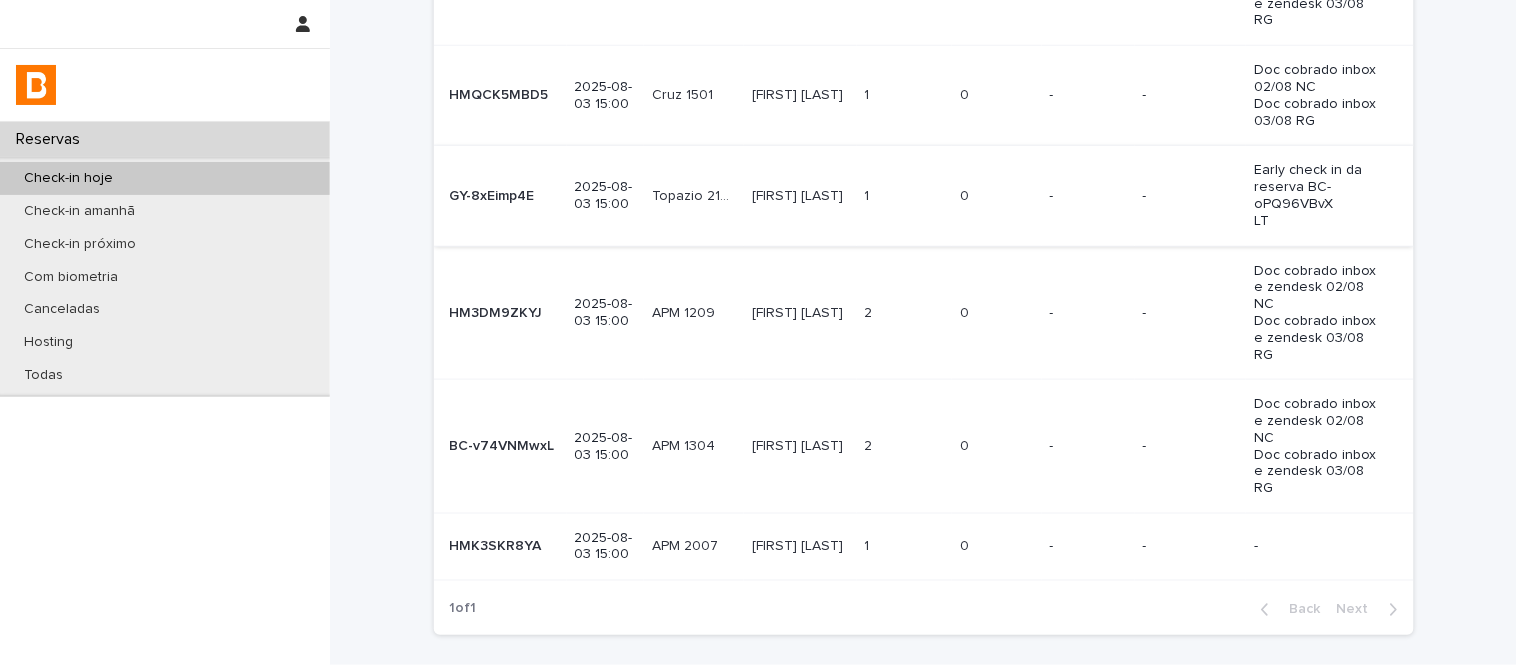 scroll, scrollTop: 424, scrollLeft: 0, axis: vertical 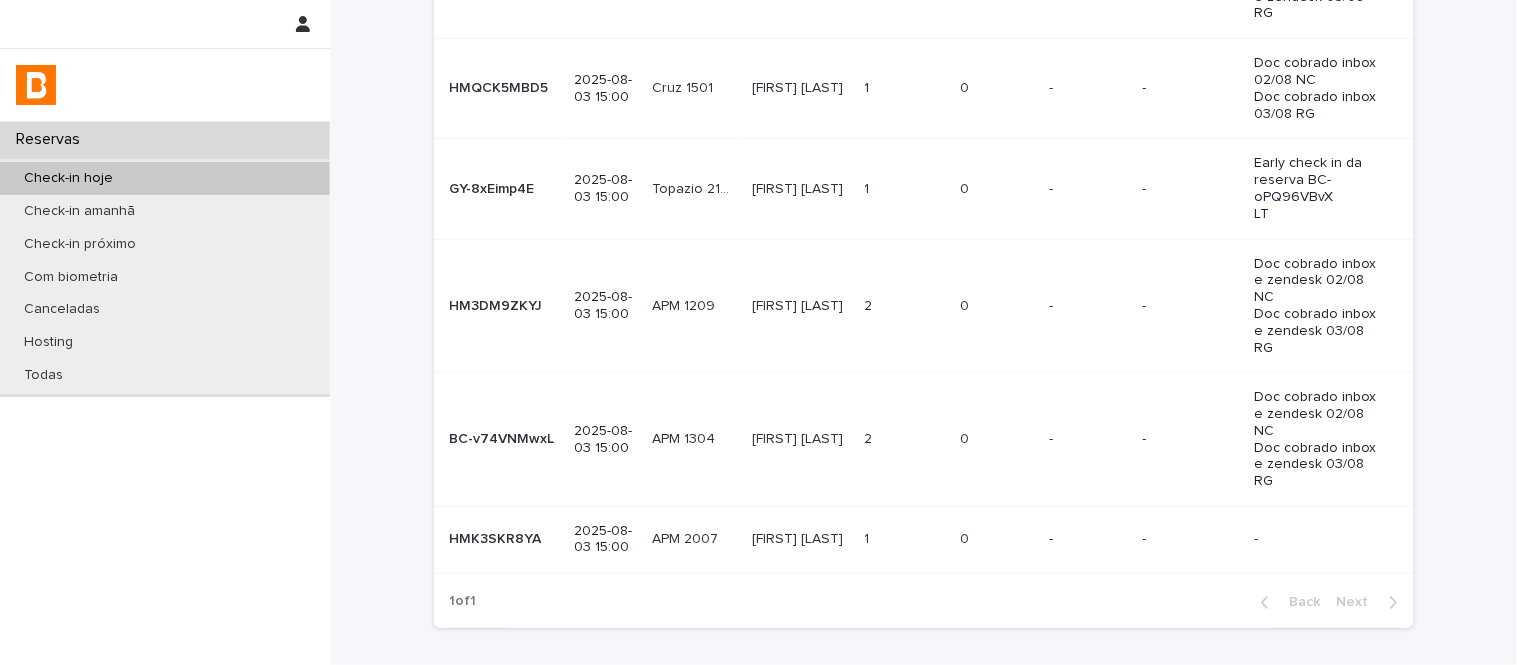 click on "1 1" at bounding box center (905, 189) 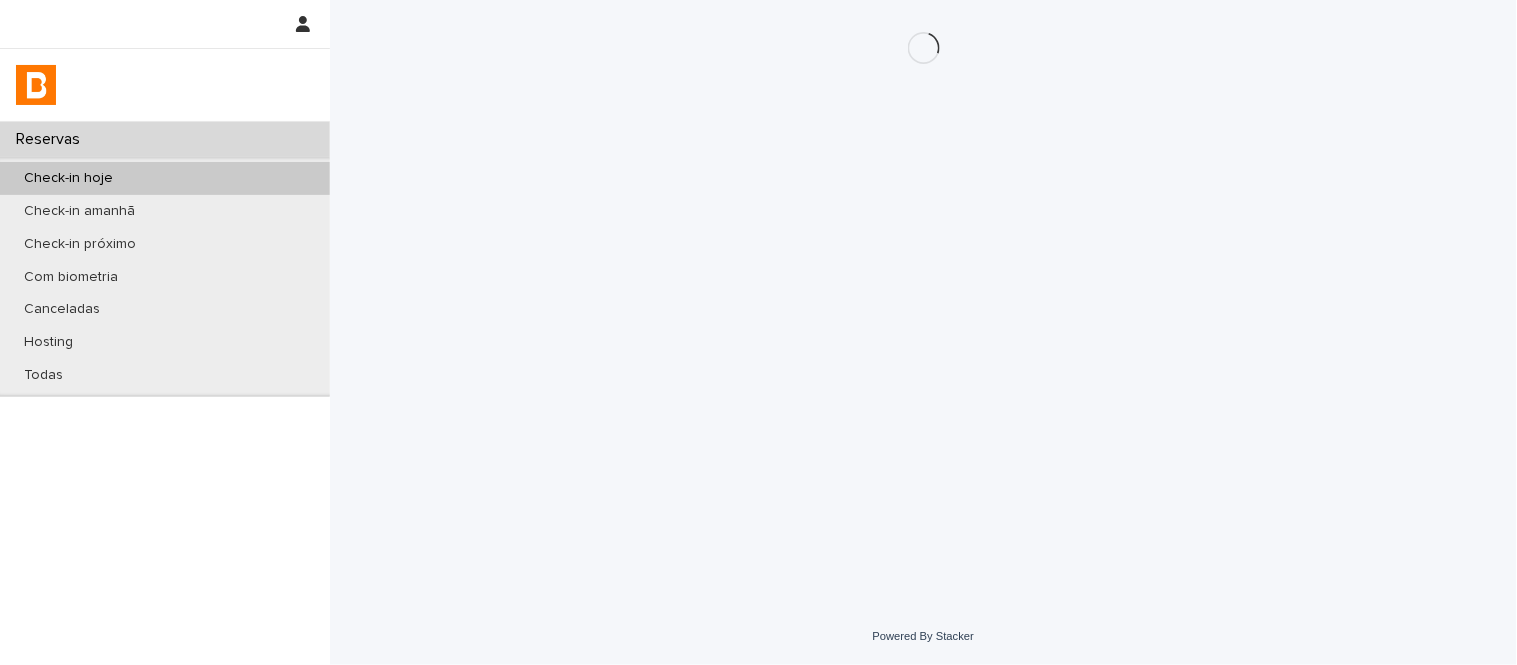 scroll, scrollTop: 0, scrollLeft: 0, axis: both 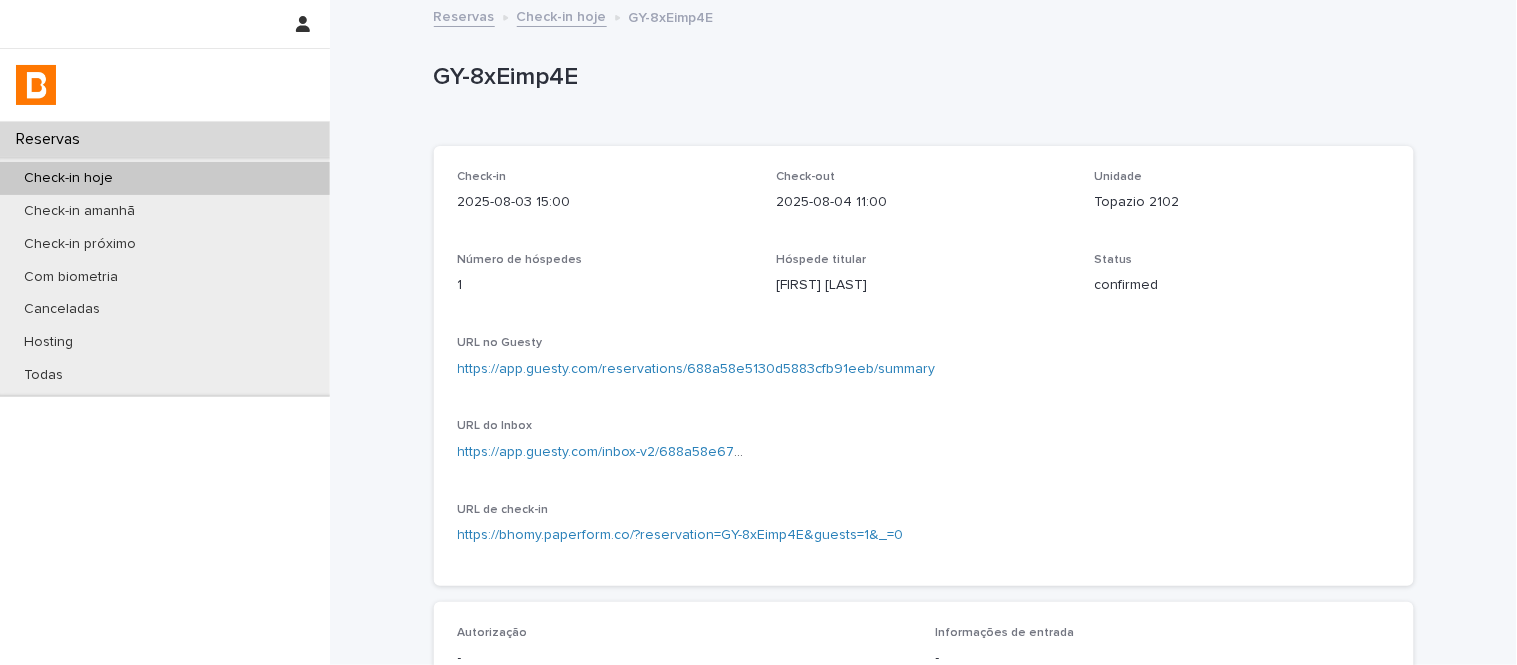 click on "Topazio 2102" at bounding box center (1242, 202) 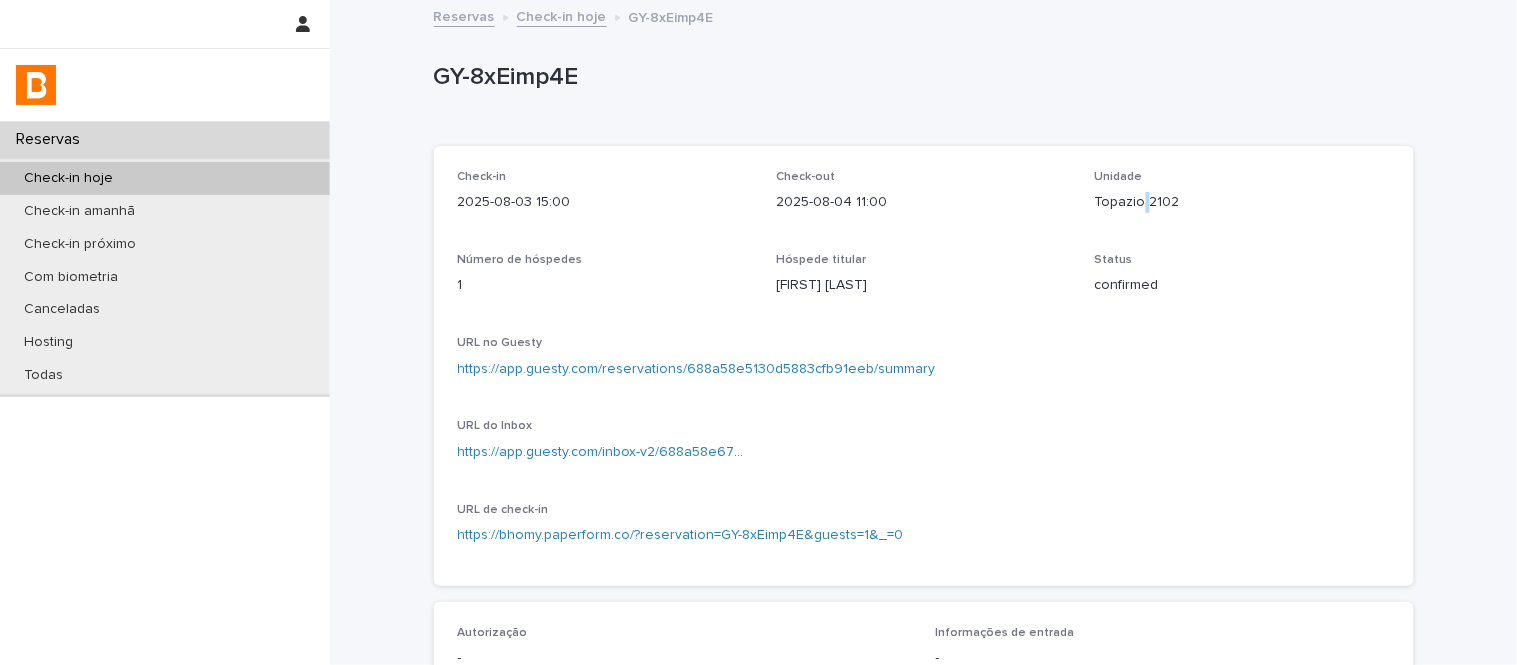 click on "Topazio 2102" at bounding box center [1242, 202] 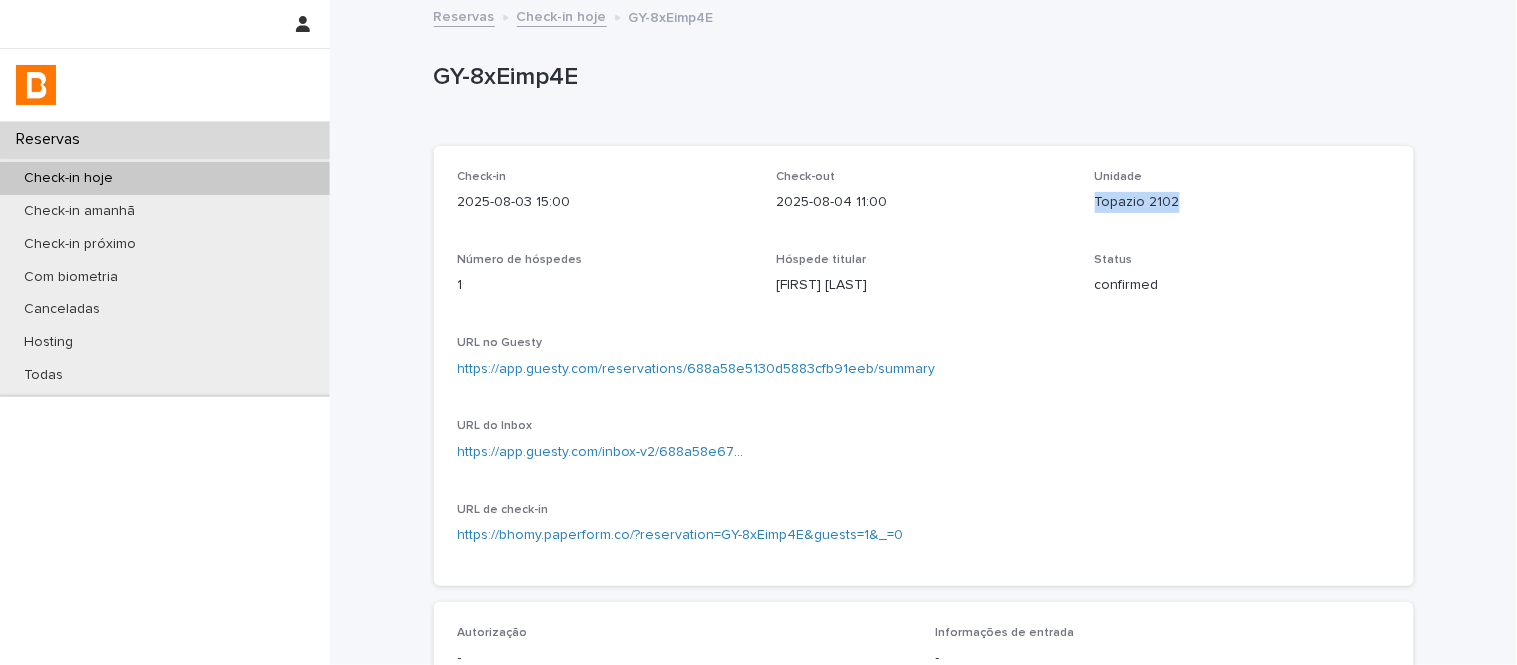click on "Topazio 2102" at bounding box center [1242, 202] 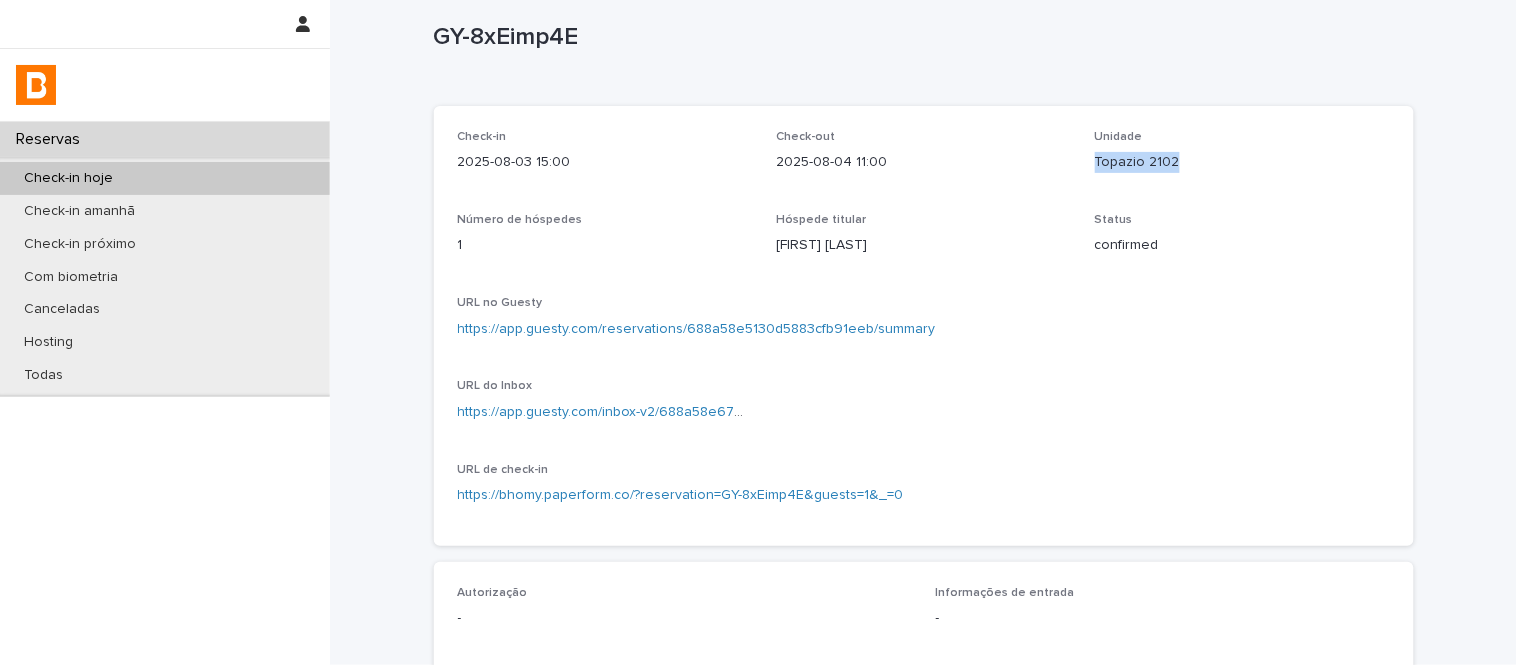 scroll, scrollTop: 0, scrollLeft: 0, axis: both 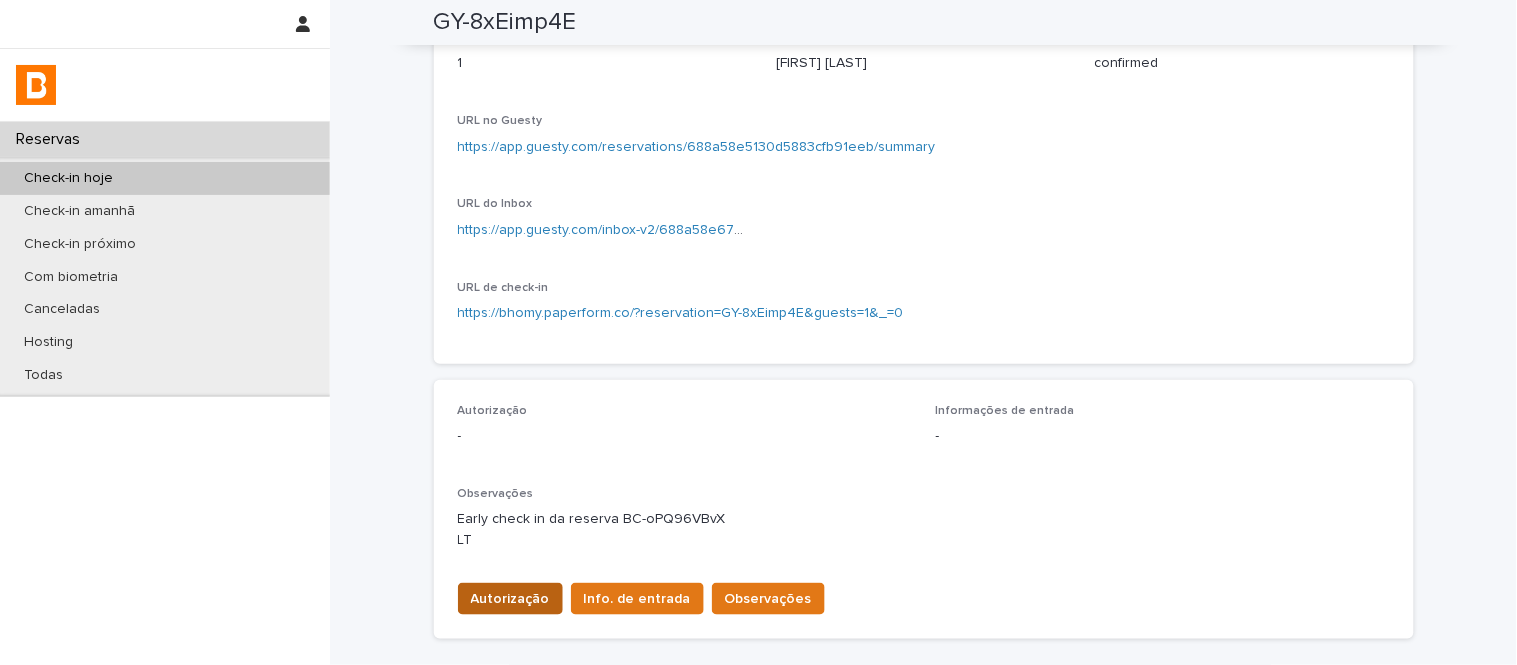 click on "Autorização" at bounding box center (510, 599) 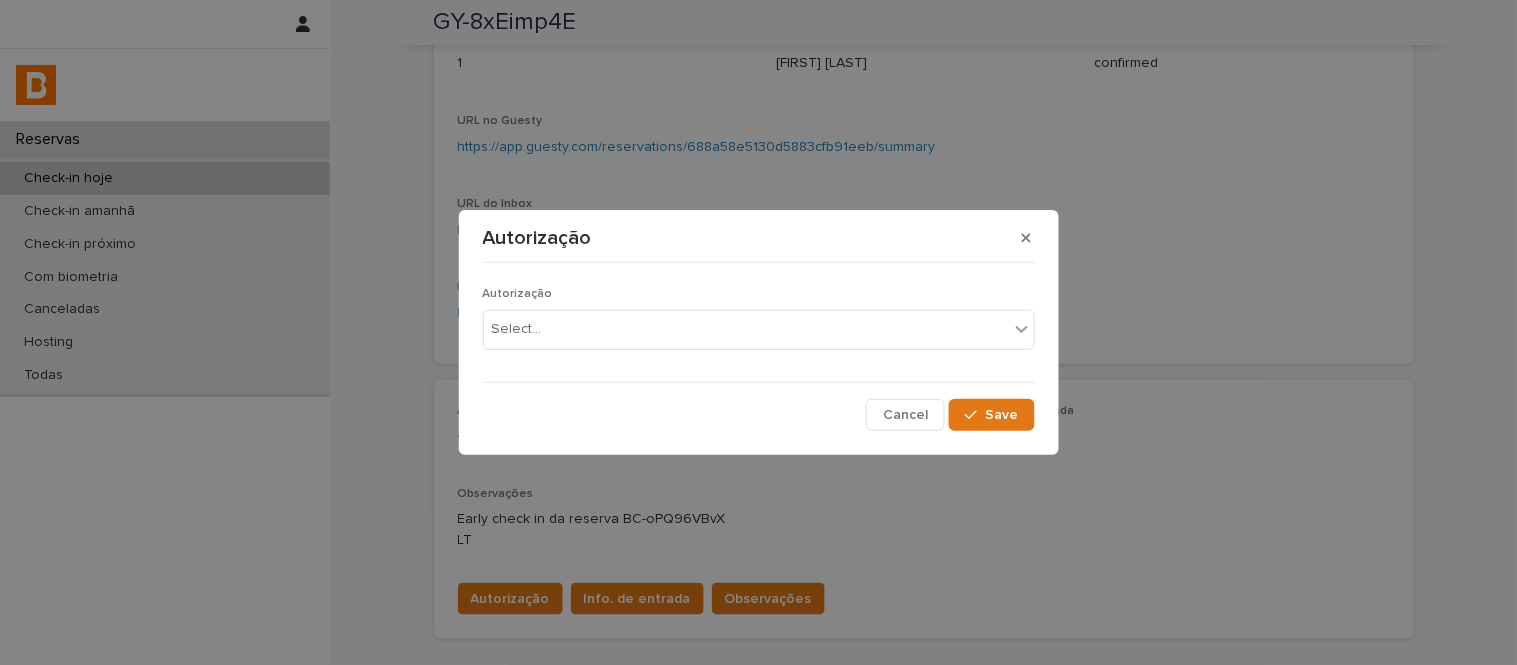 drag, startPoint x: 577, startPoint y: 307, endPoint x: 587, endPoint y: 337, distance: 31.622776 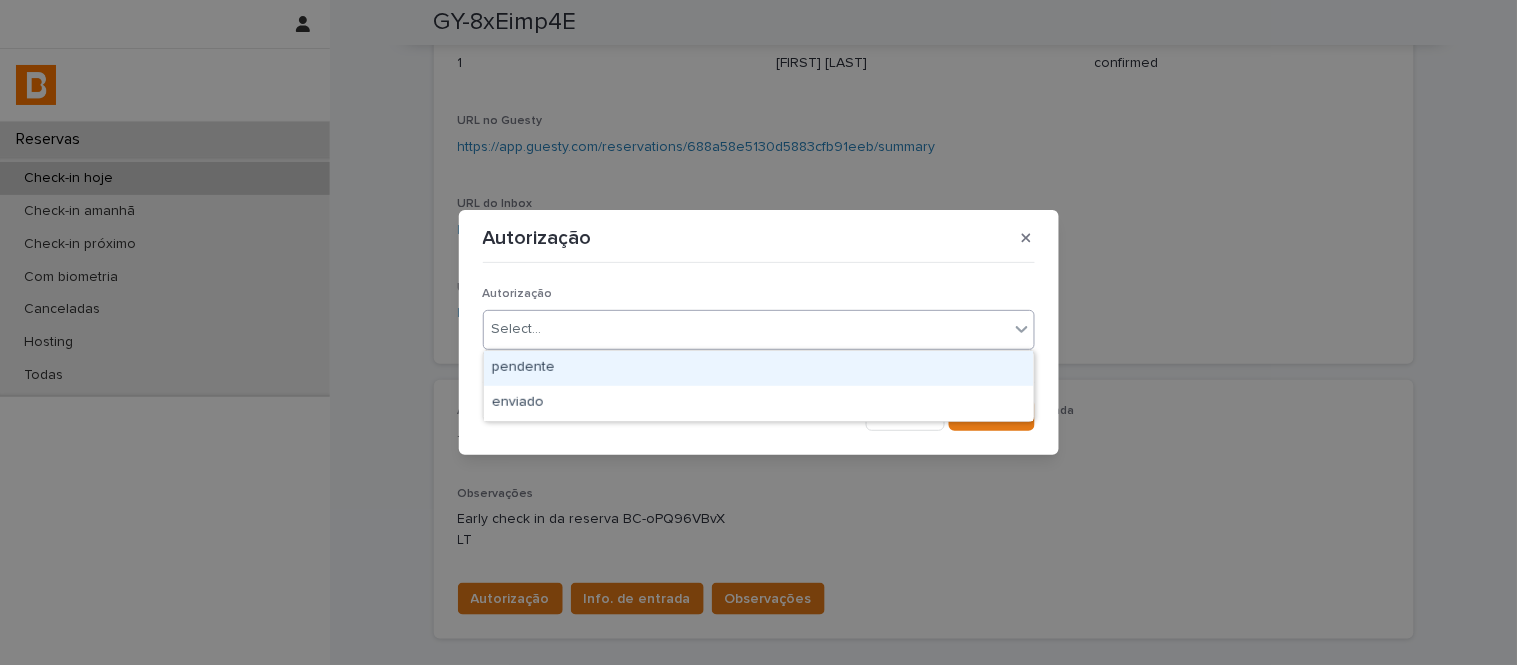 click on "Select..." at bounding box center (746, 329) 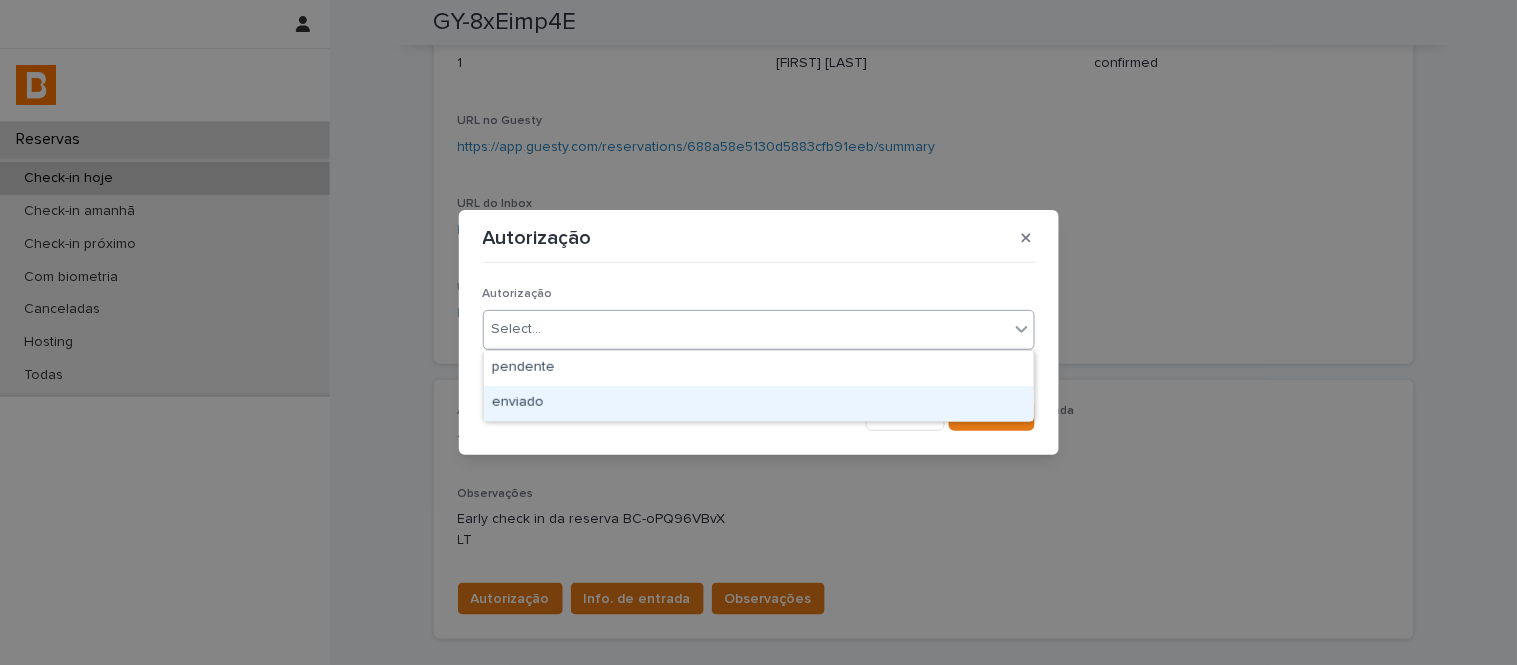 click on "enviado" at bounding box center [759, 403] 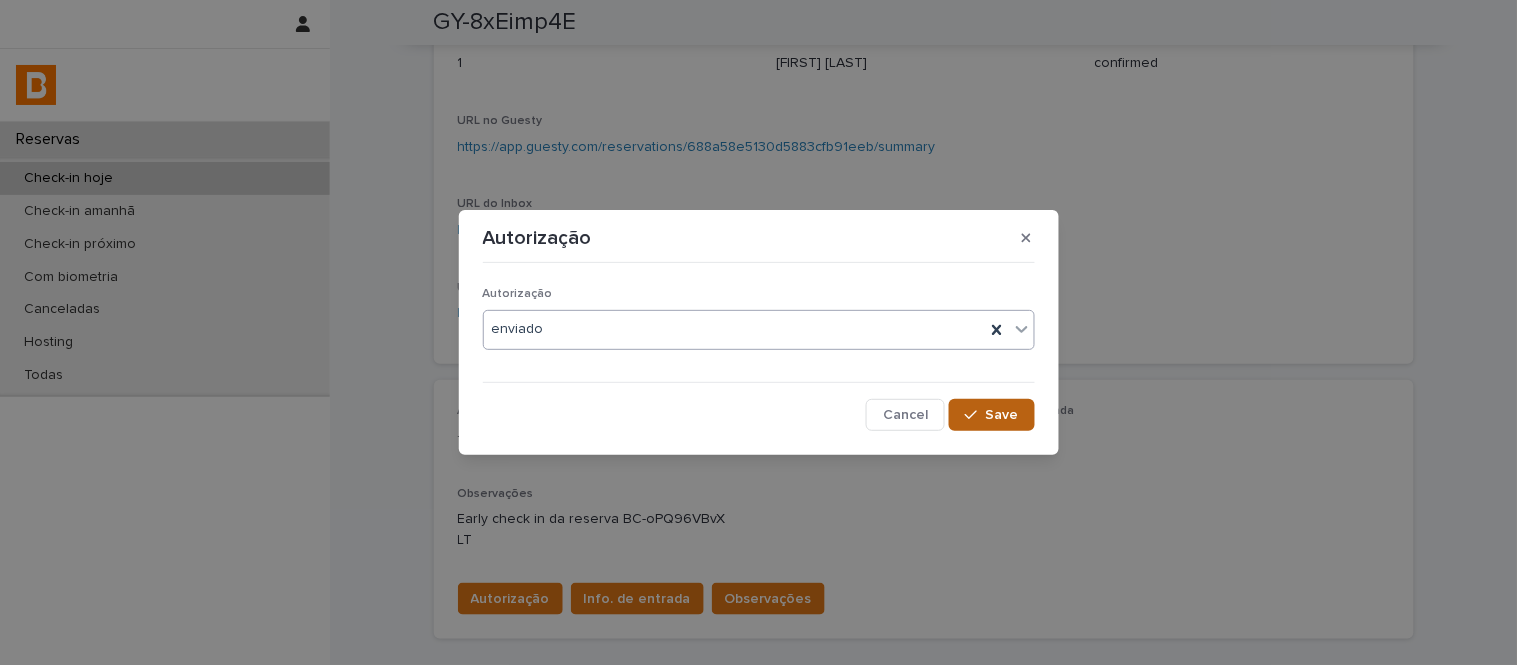 click on "Save" at bounding box center (1002, 415) 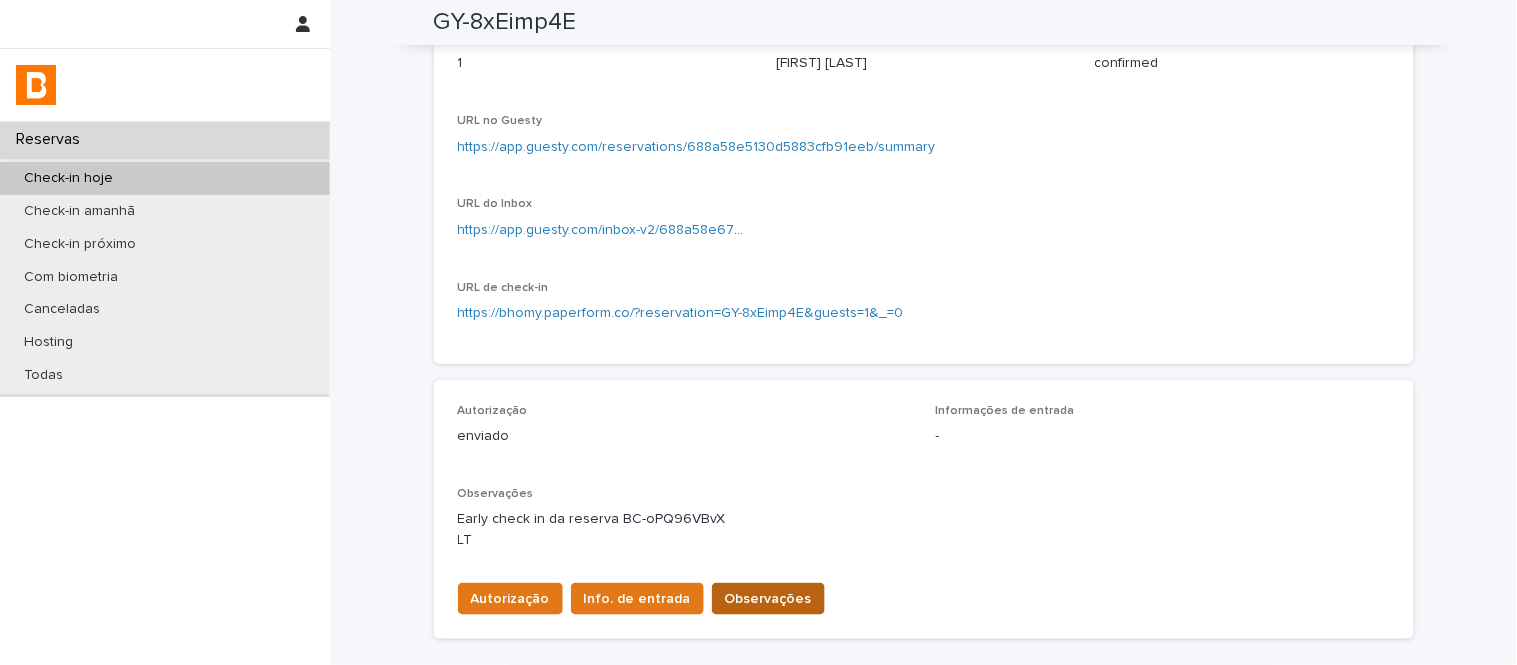 click on "Observações" at bounding box center [768, 599] 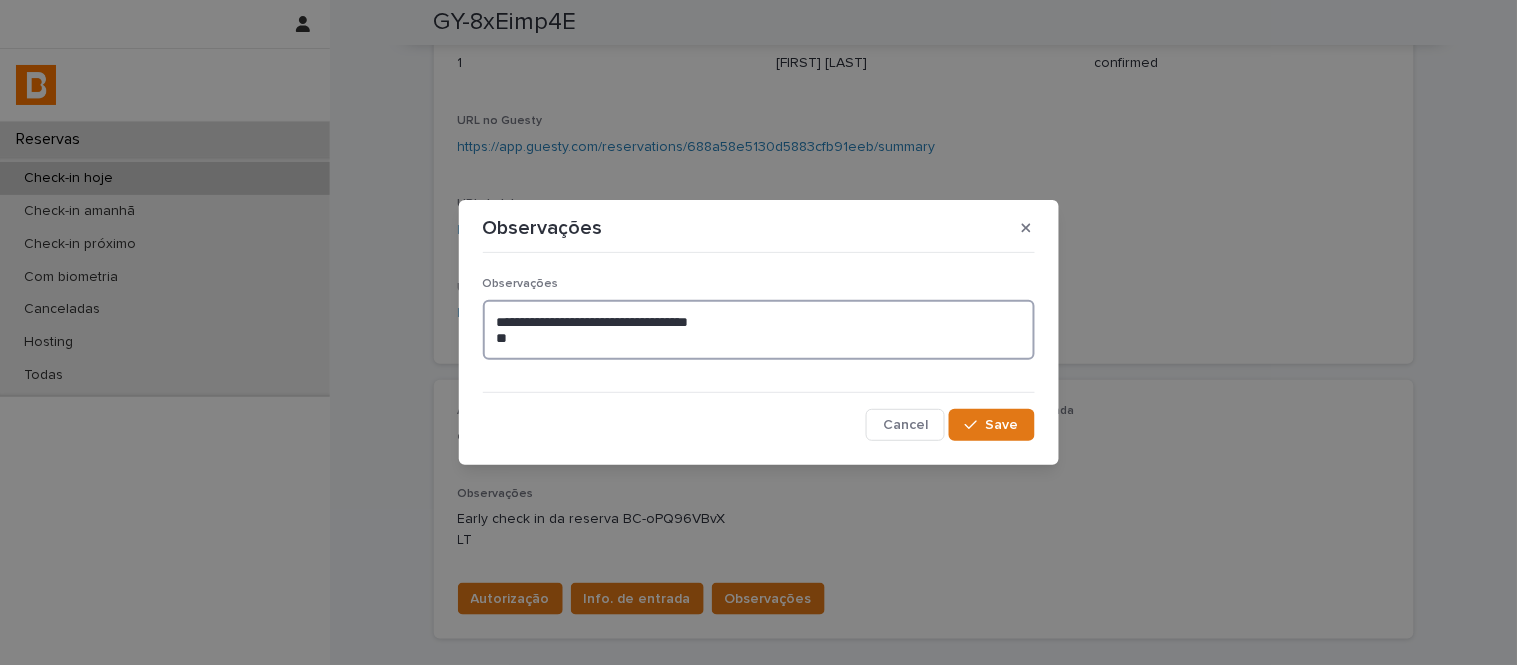 click on "**********" at bounding box center (759, 330) 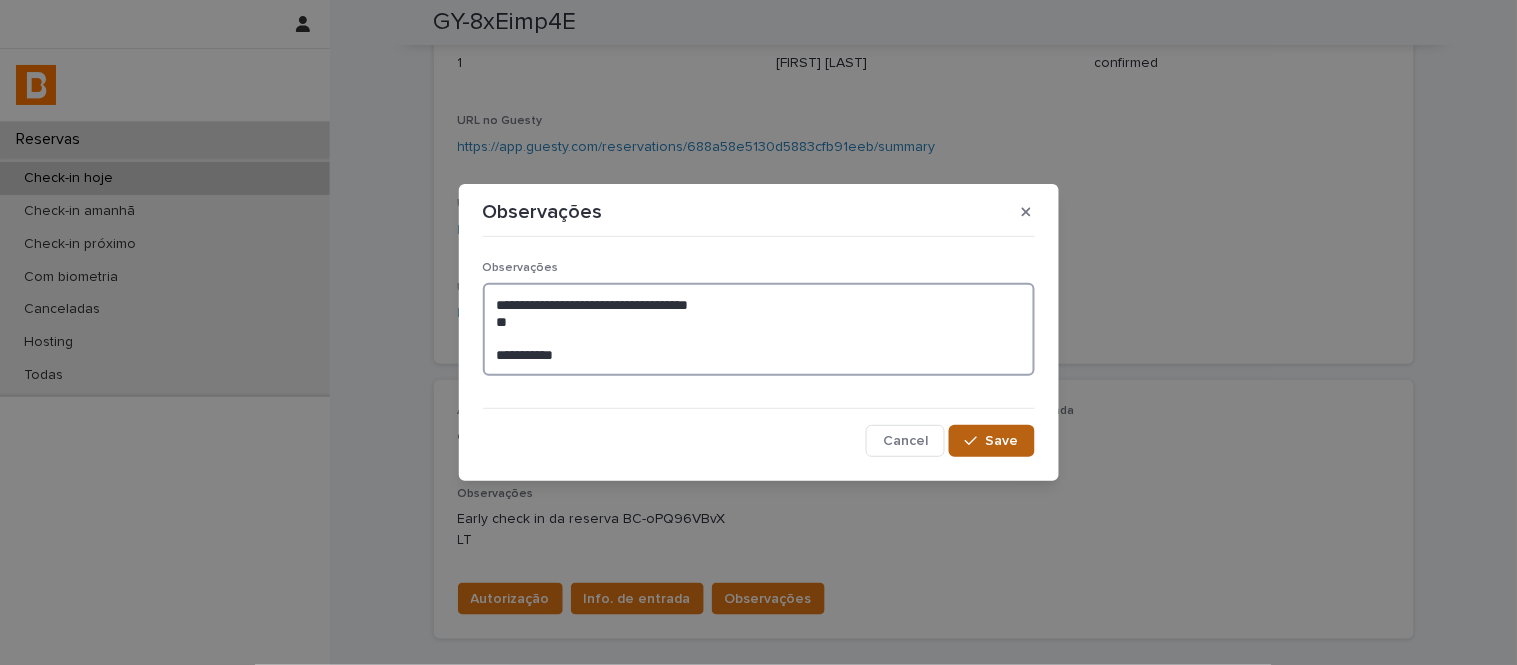 type on "**********" 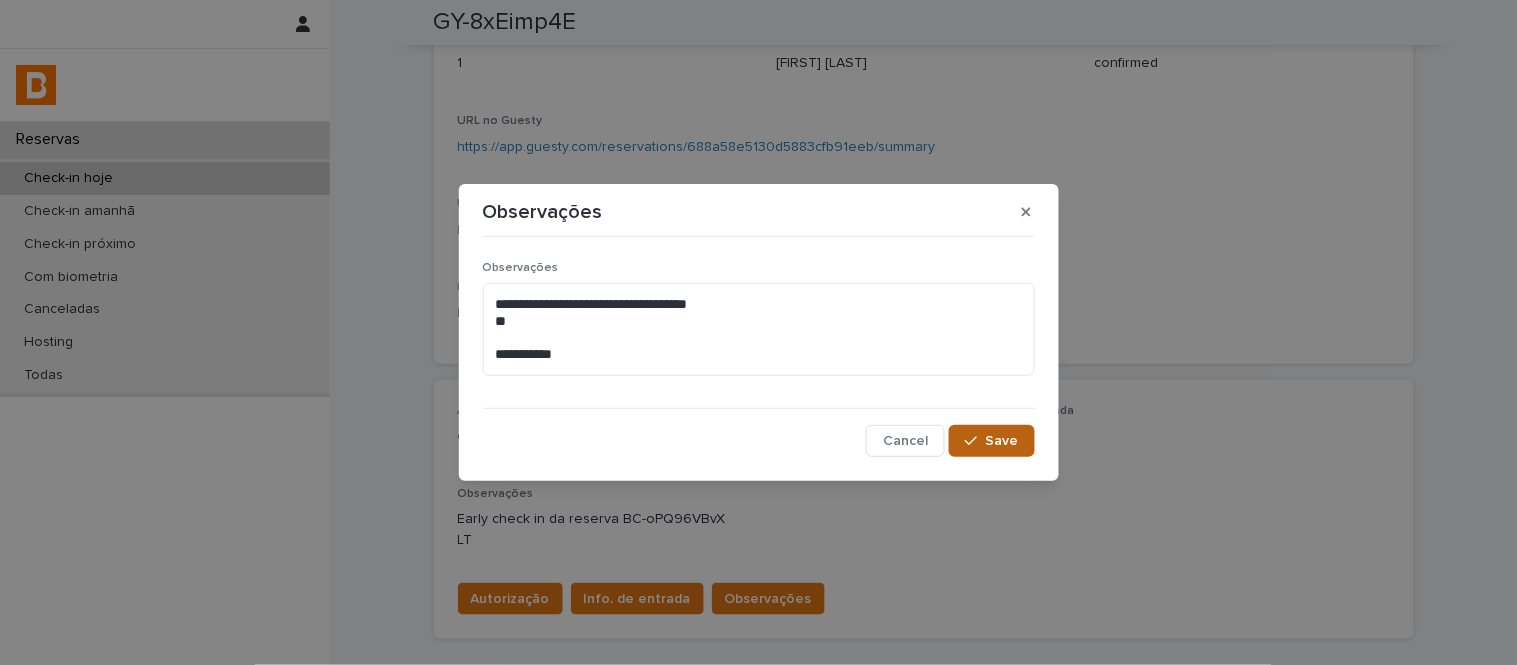 click on "Save" at bounding box center (991, 441) 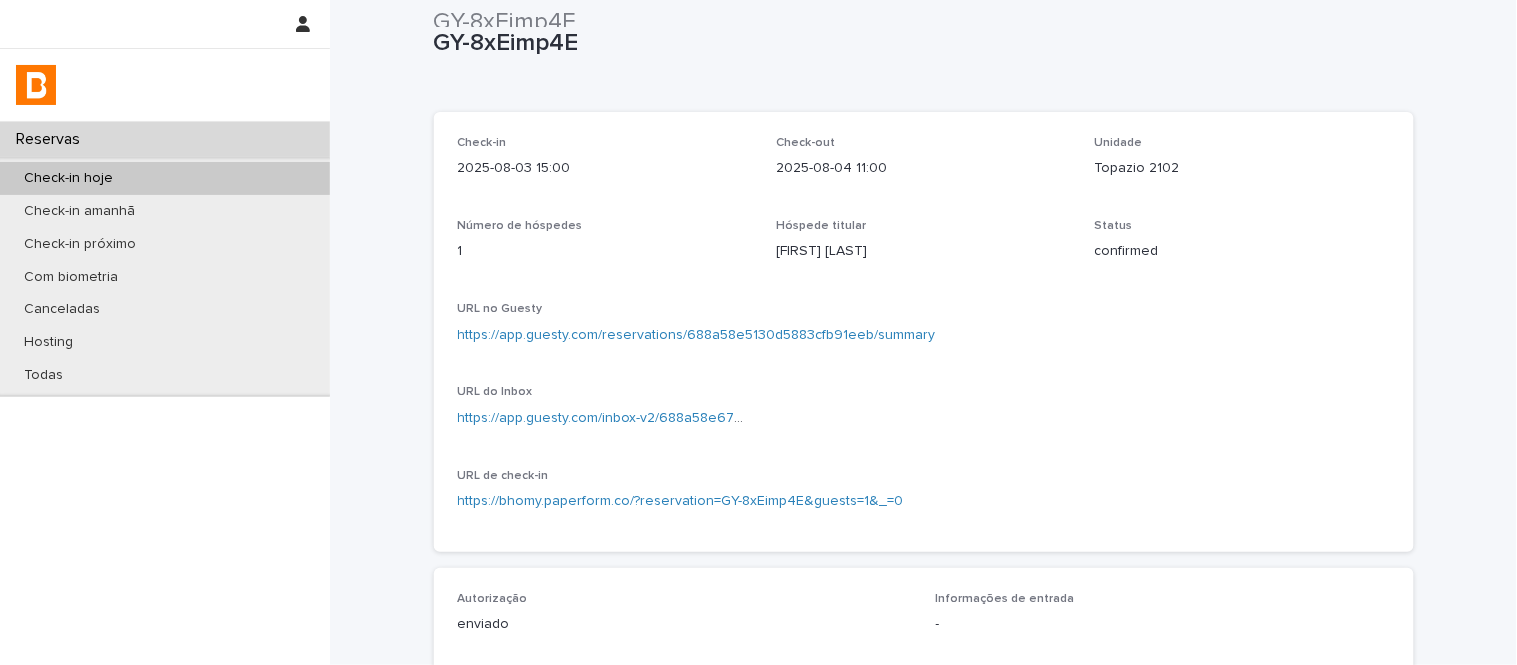 scroll, scrollTop: 0, scrollLeft: 0, axis: both 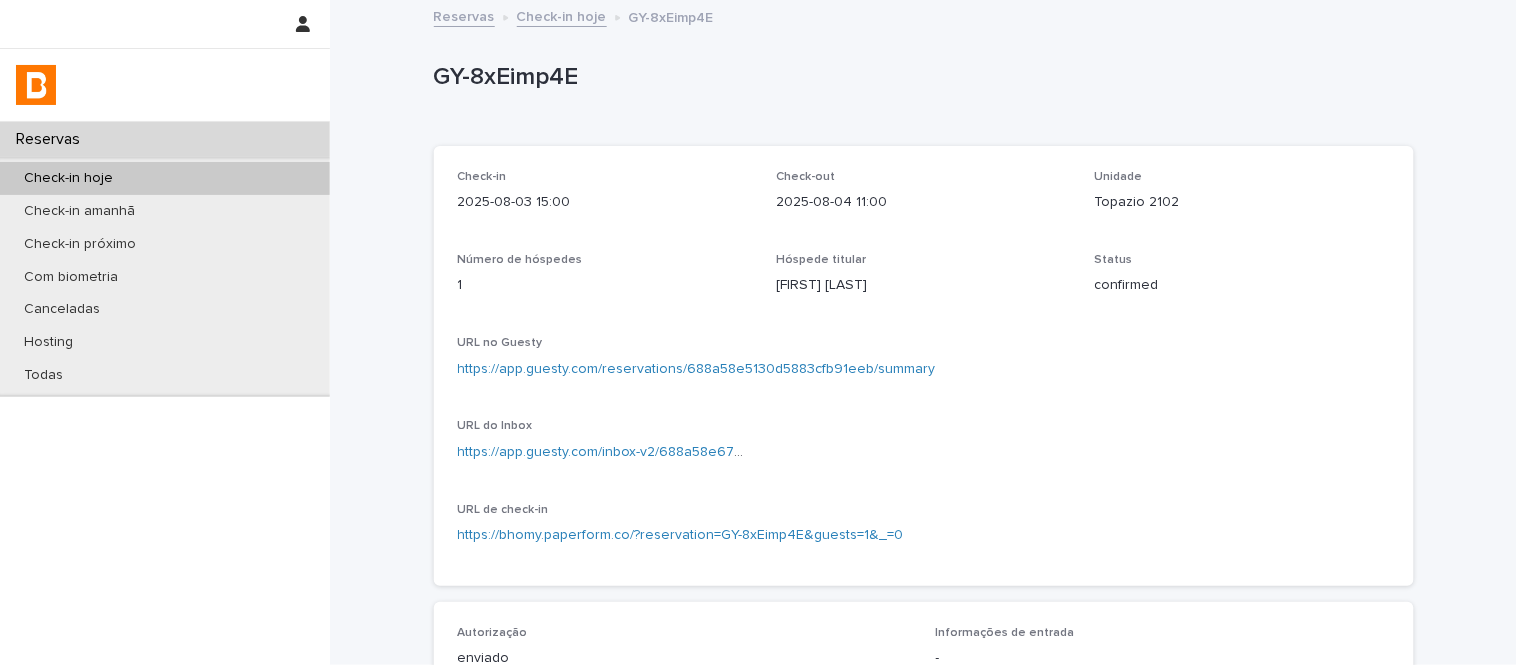 click on "Check-in hoje" at bounding box center (562, 15) 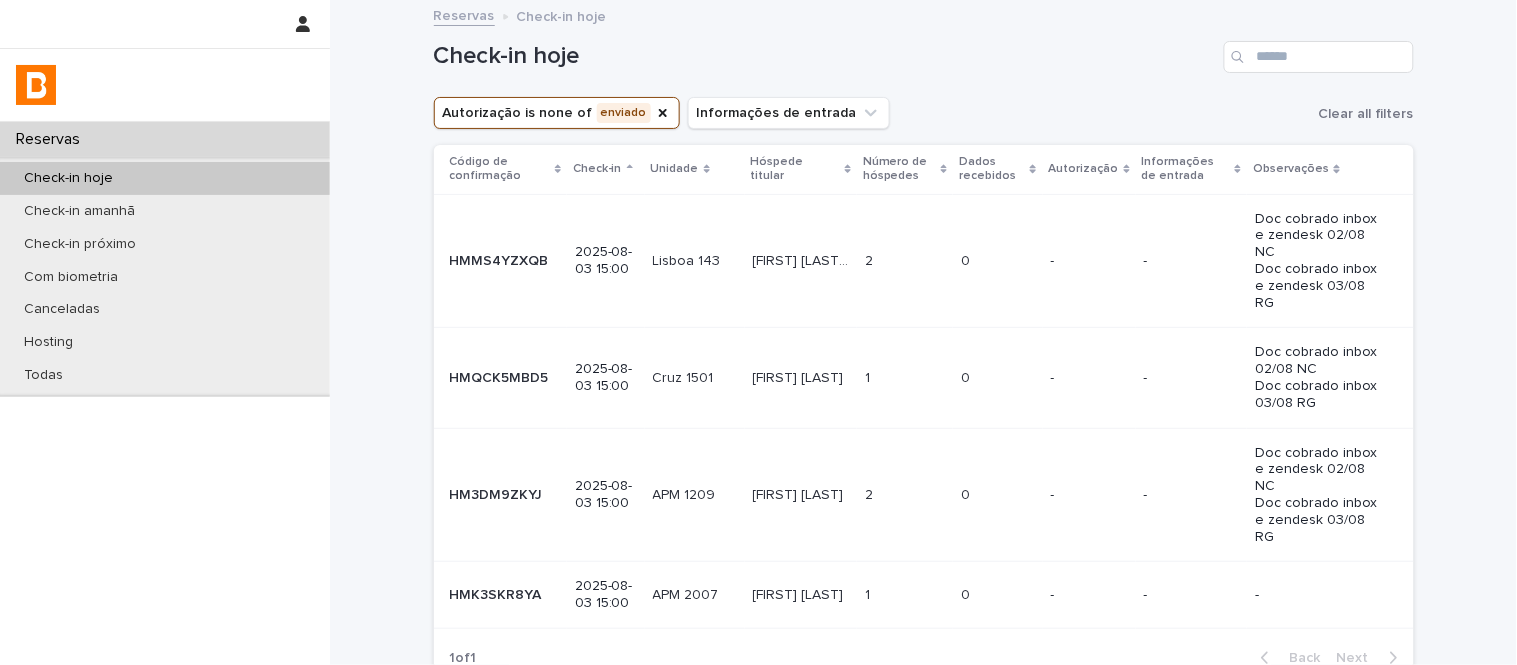 scroll, scrollTop: 0, scrollLeft: 0, axis: both 